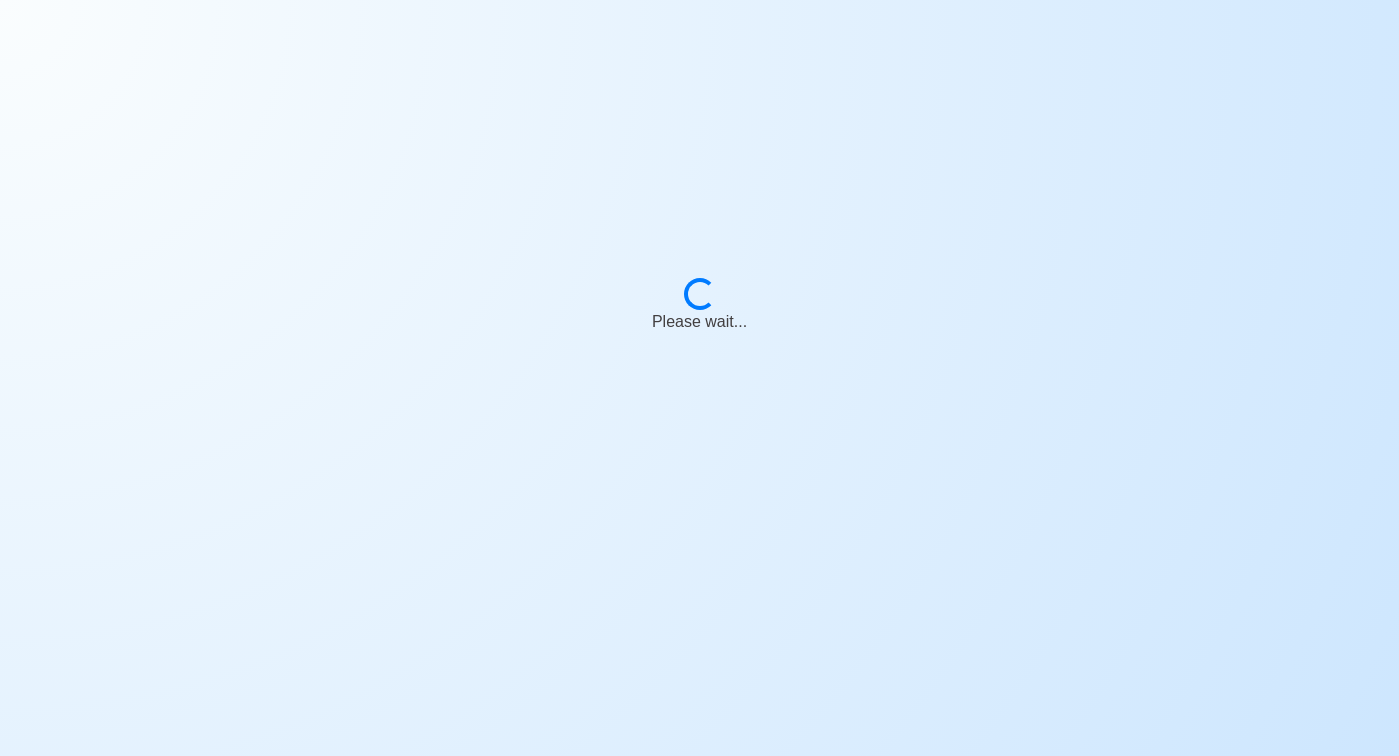 scroll, scrollTop: 0, scrollLeft: 0, axis: both 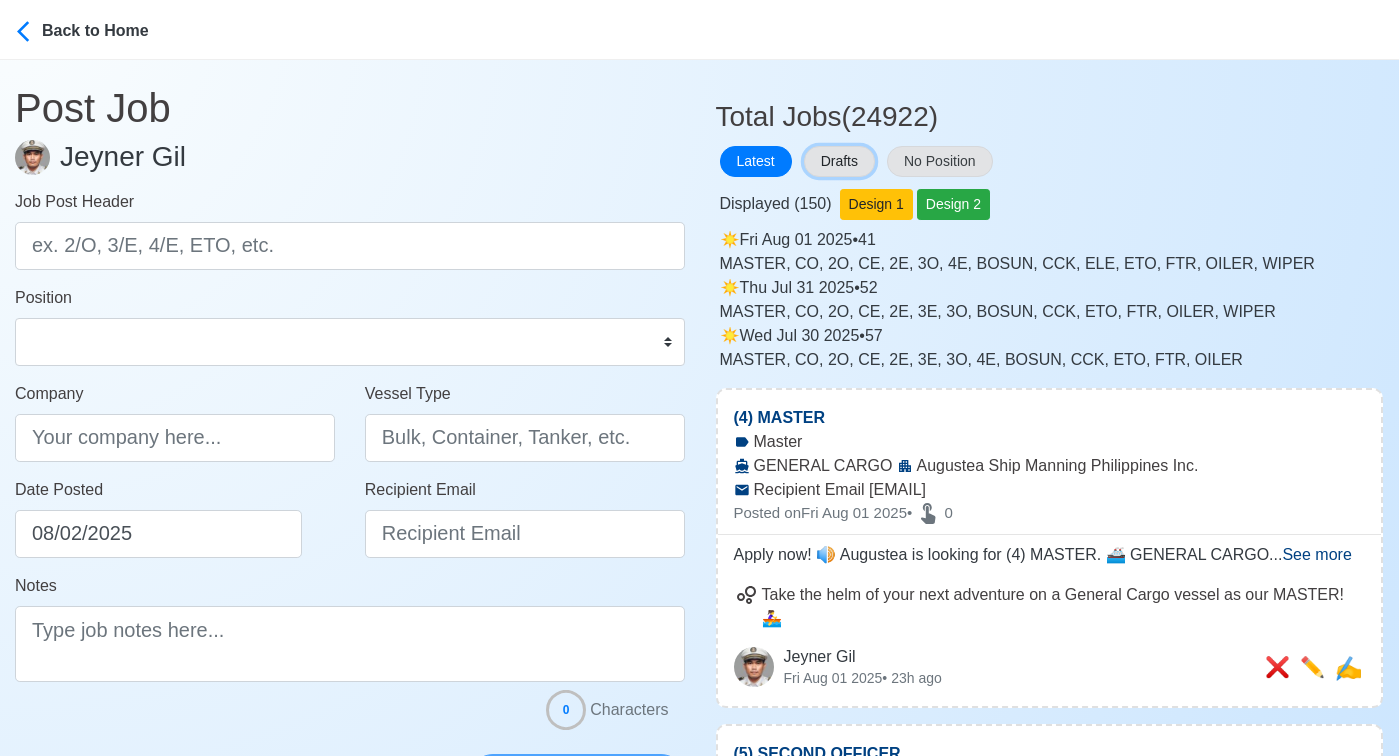 click on "Drafts" at bounding box center (839, 161) 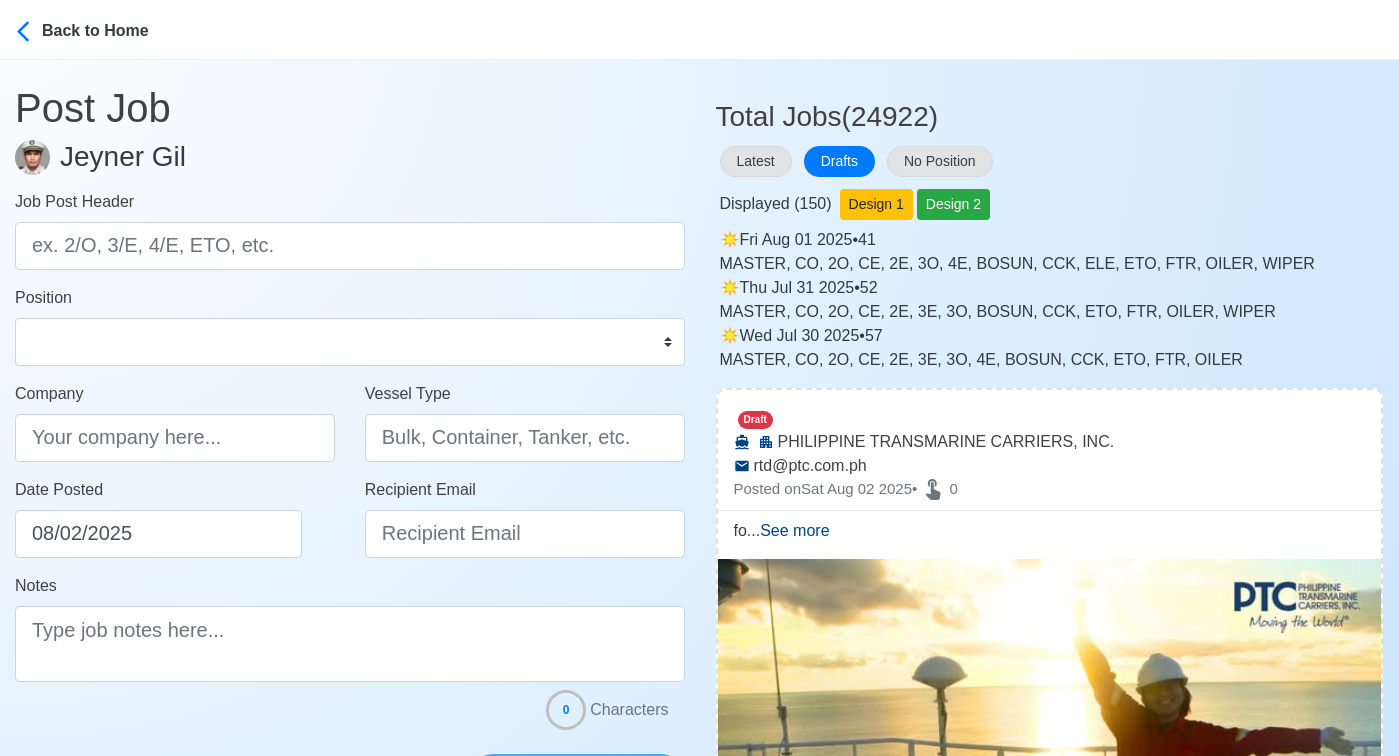 click on "Latest Drafts No Position" at bounding box center [1050, 161] 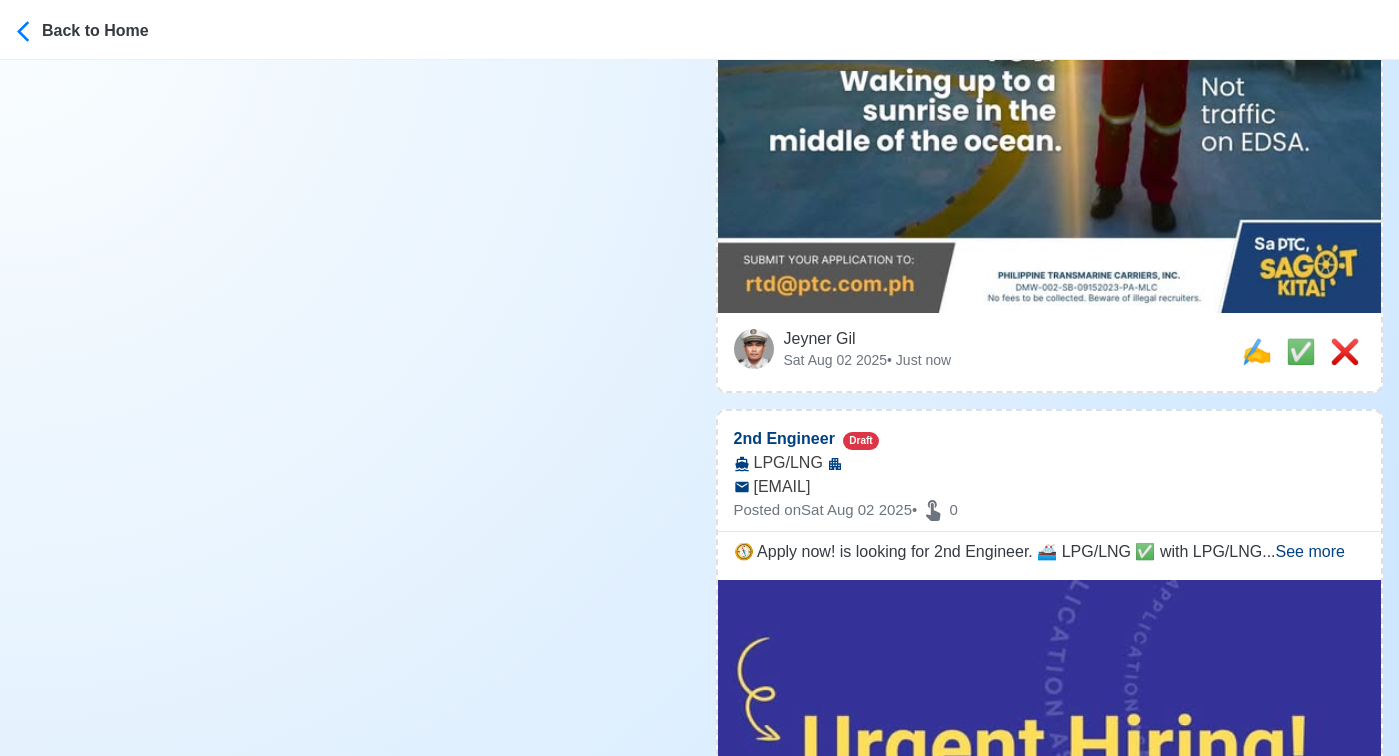 scroll, scrollTop: 808, scrollLeft: 0, axis: vertical 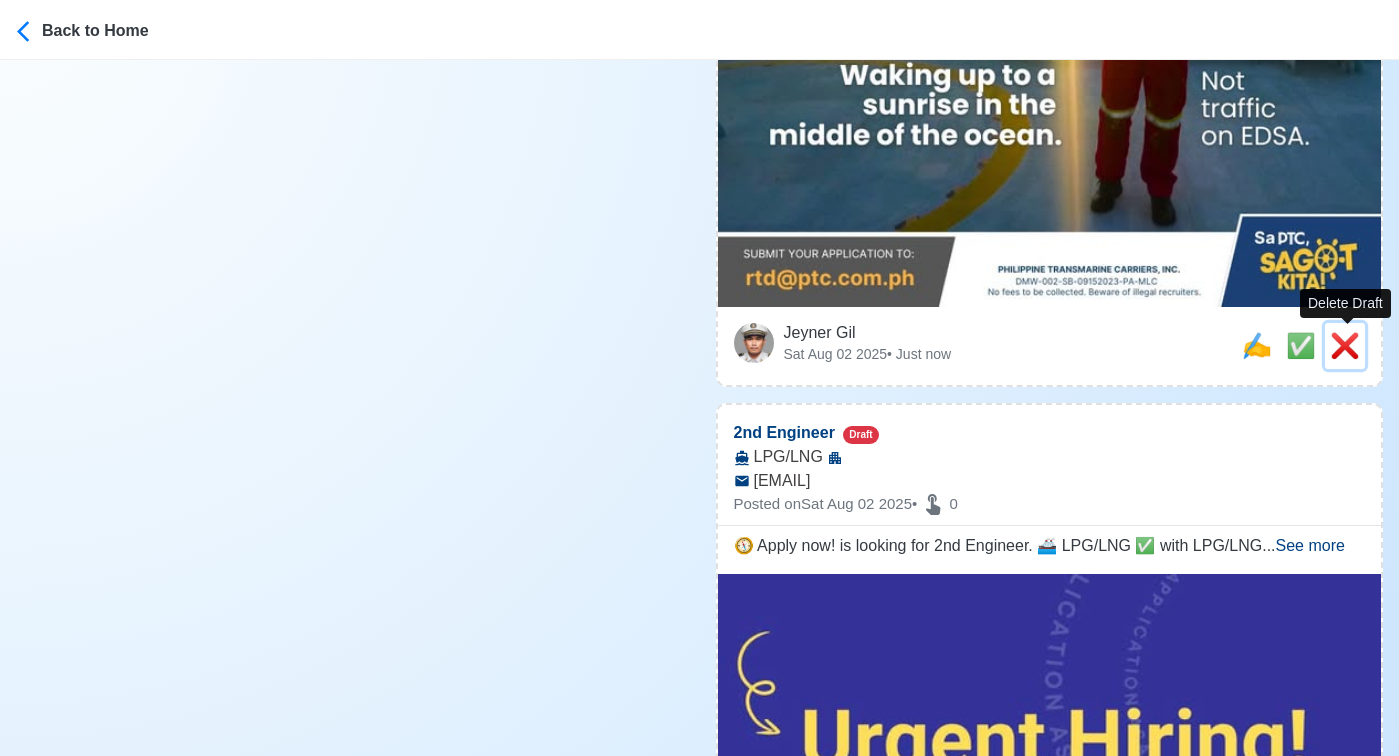 click on "❌" at bounding box center [1345, 345] 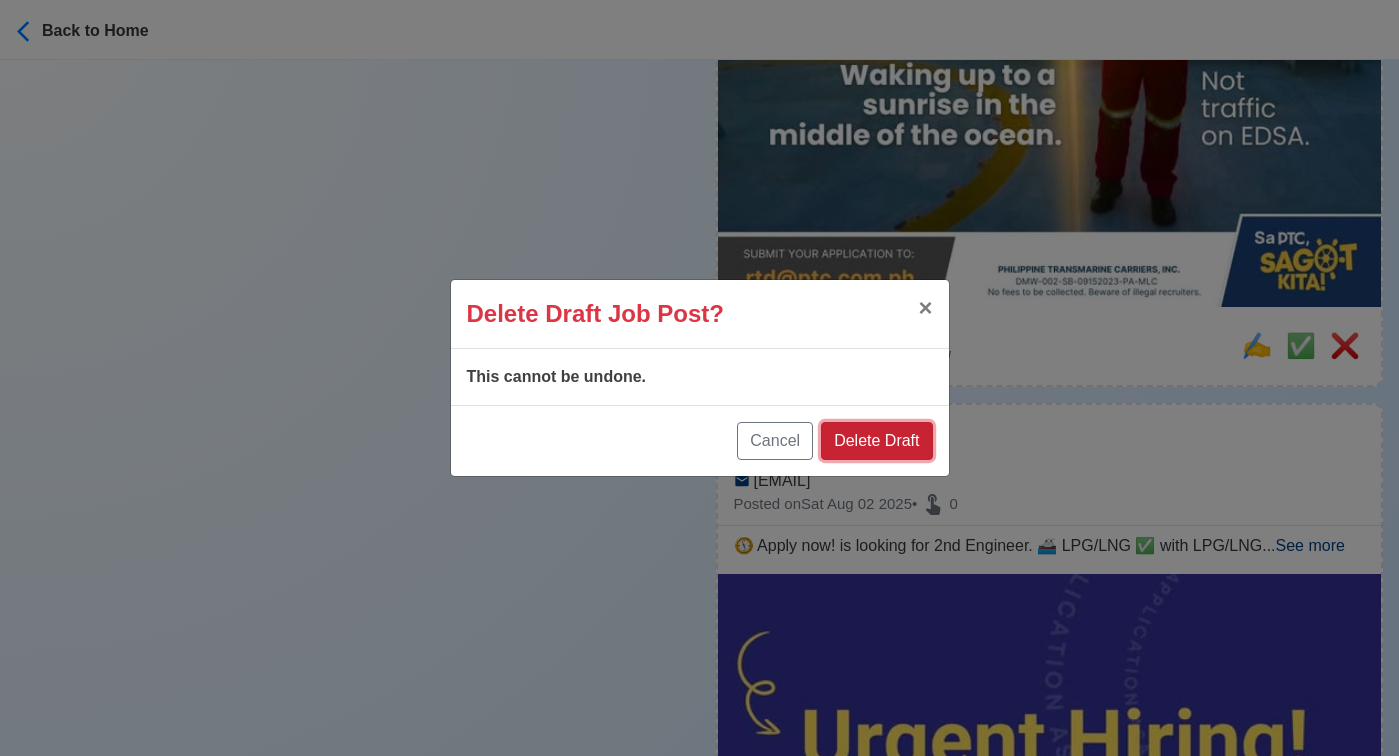 click on "Delete Draft" at bounding box center [876, 441] 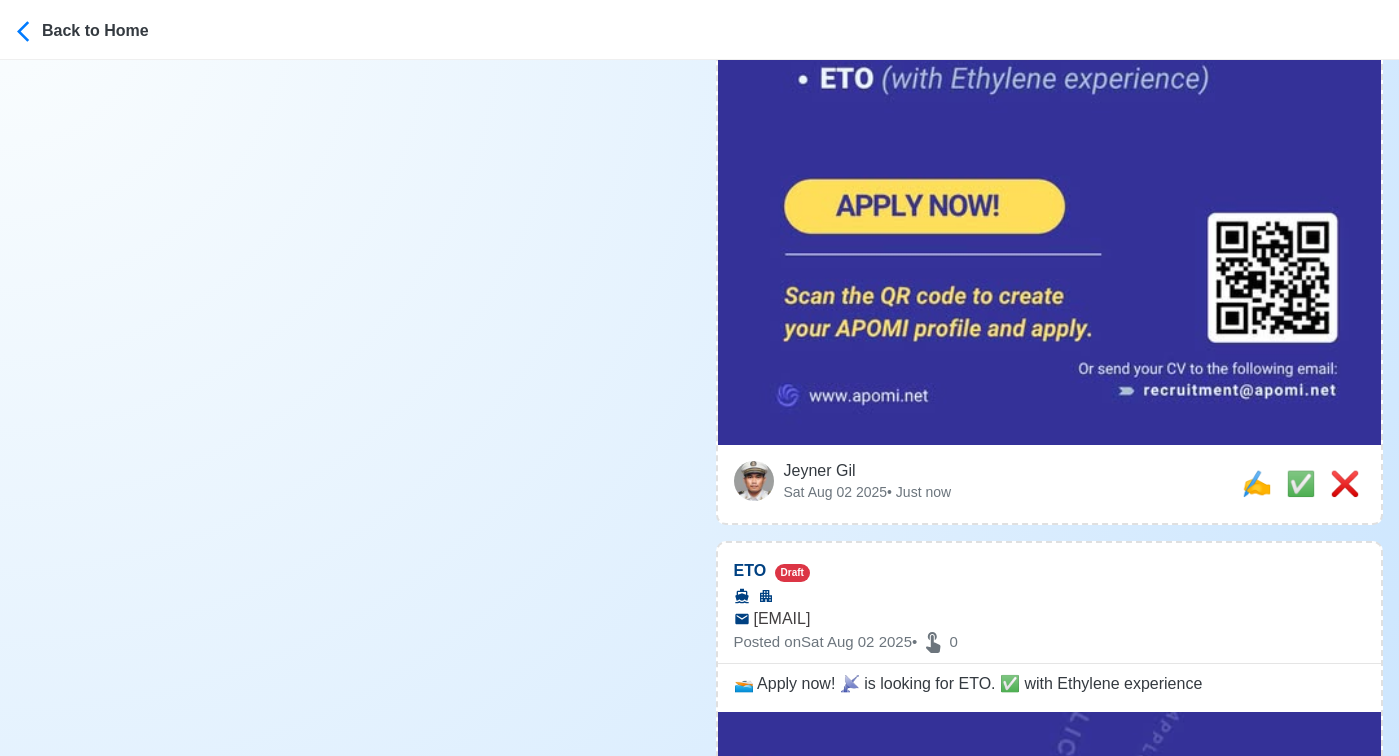 scroll, scrollTop: 957, scrollLeft: 0, axis: vertical 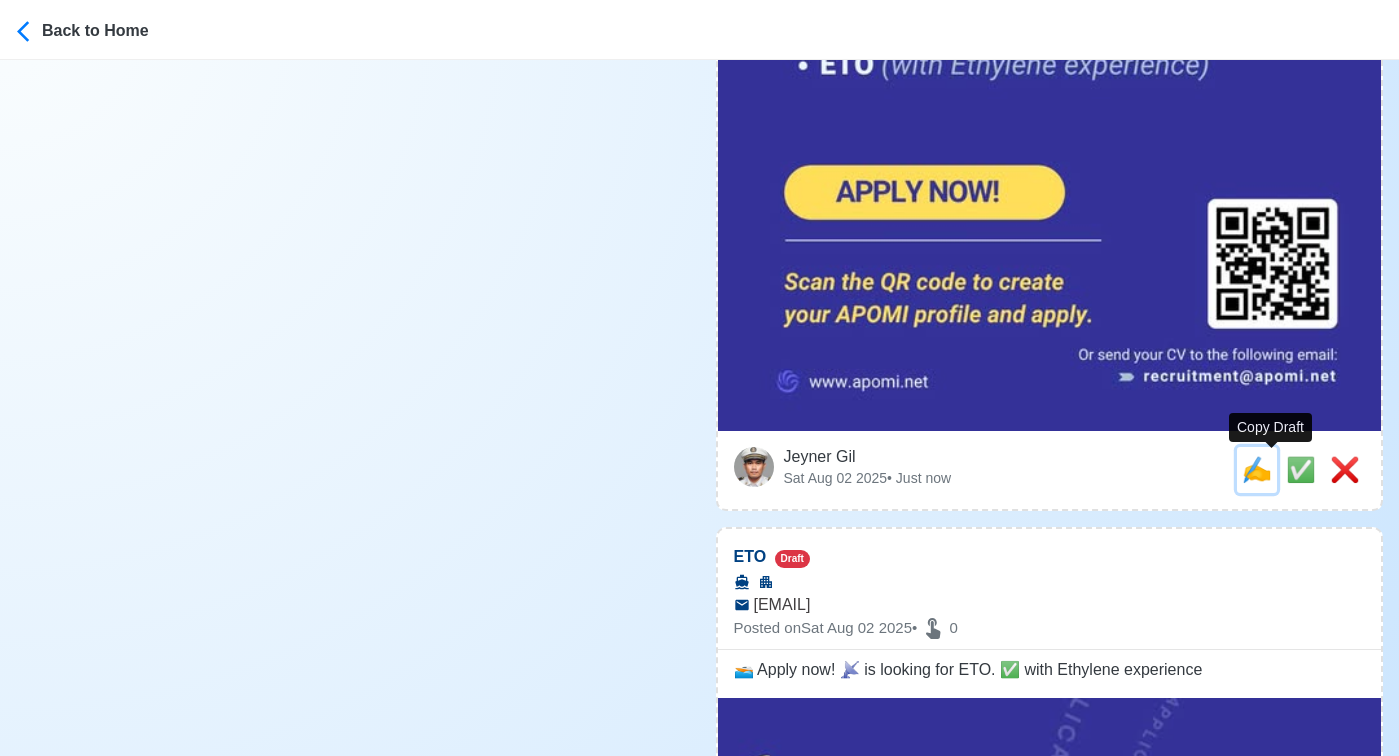 click on "✍️" at bounding box center (1257, 469) 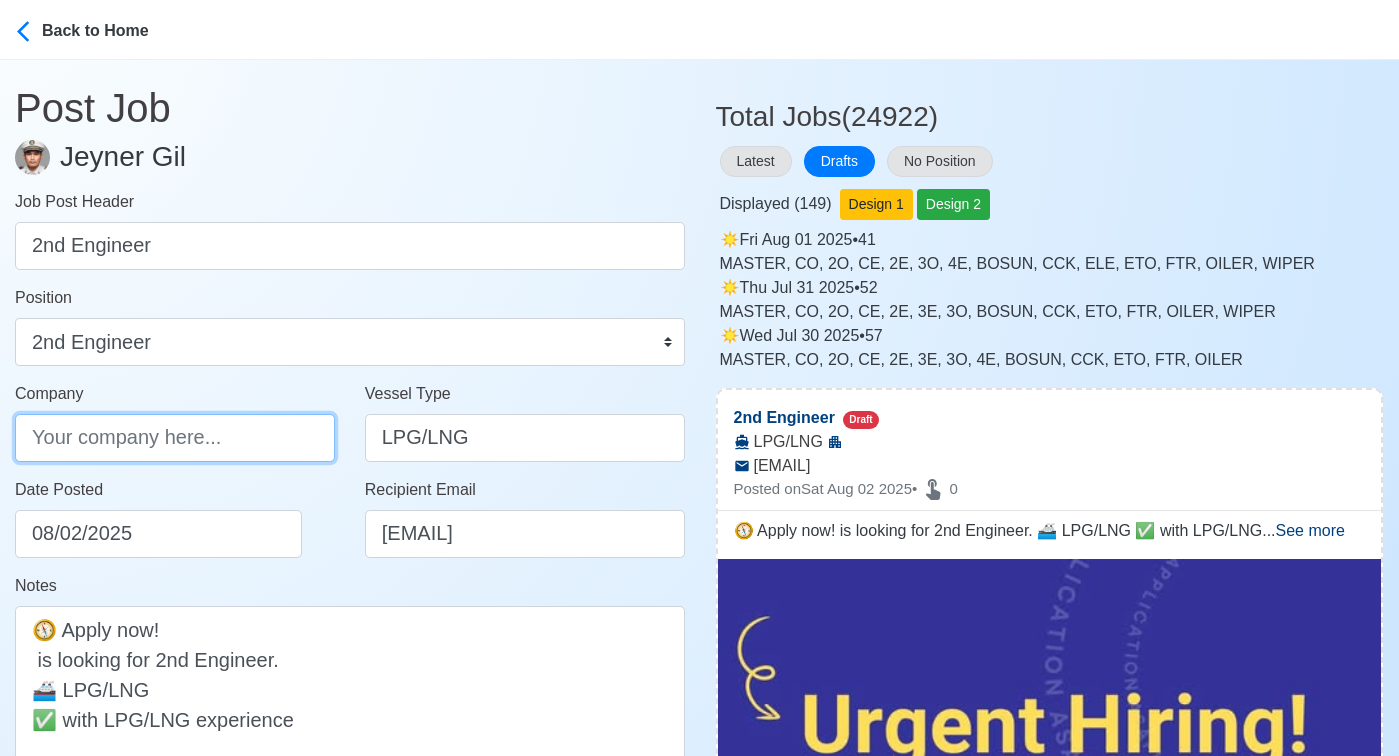 click on "Company" at bounding box center (175, 438) 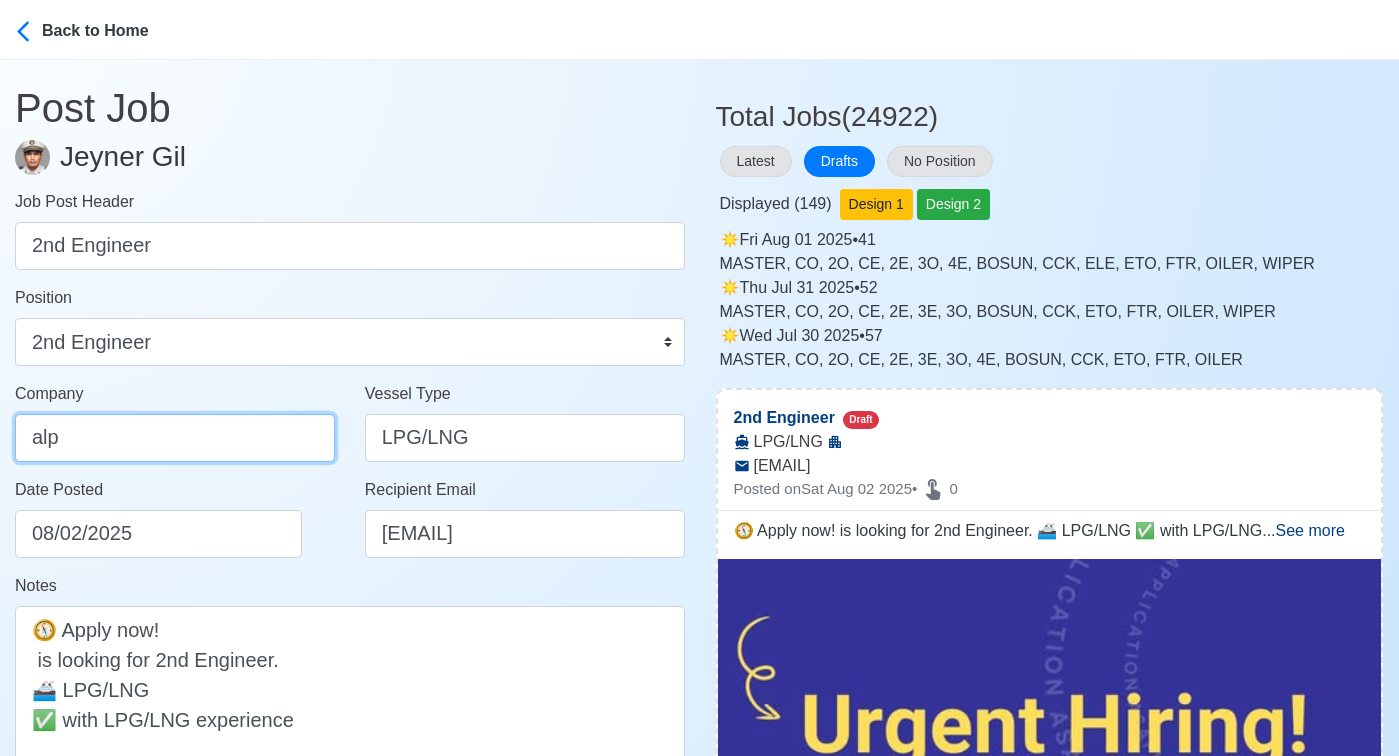 type on "Alpha Pearl of the Orient Maritime, Inc." 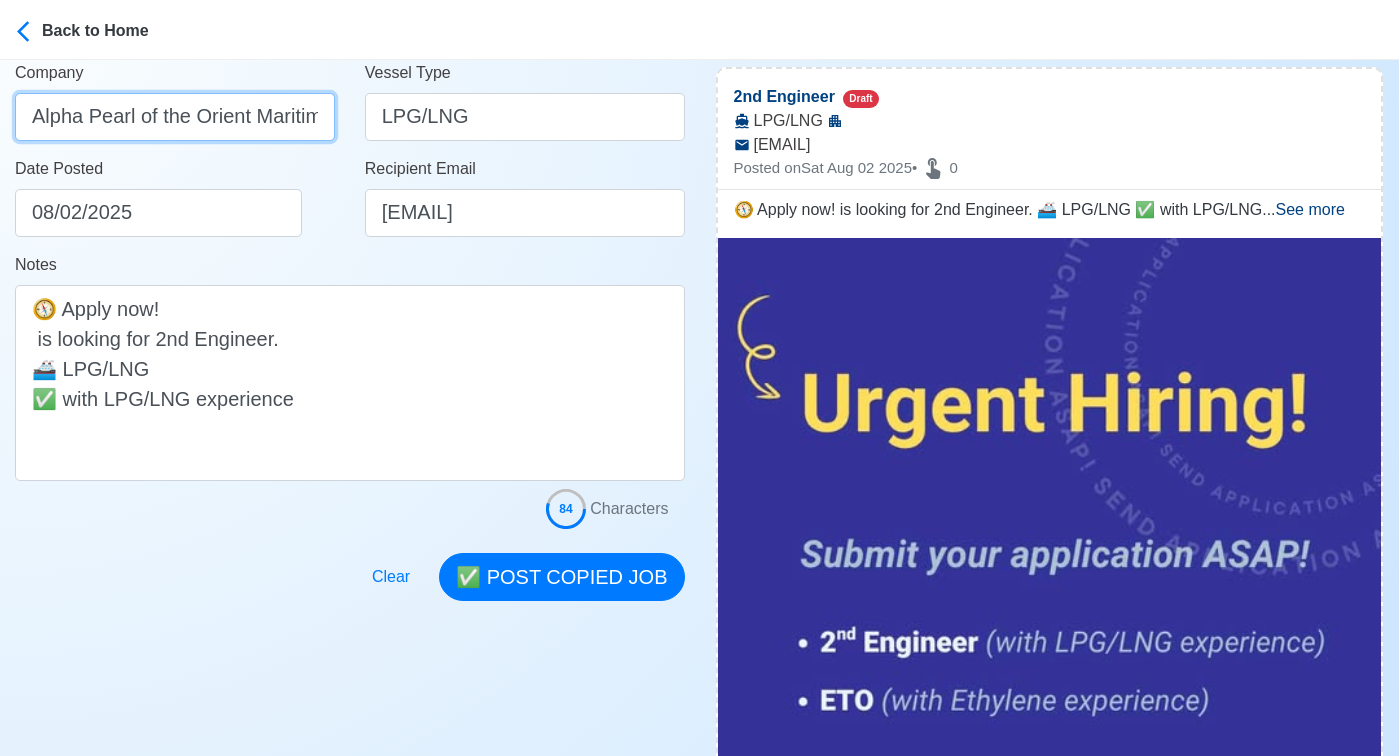 scroll, scrollTop: 326, scrollLeft: 0, axis: vertical 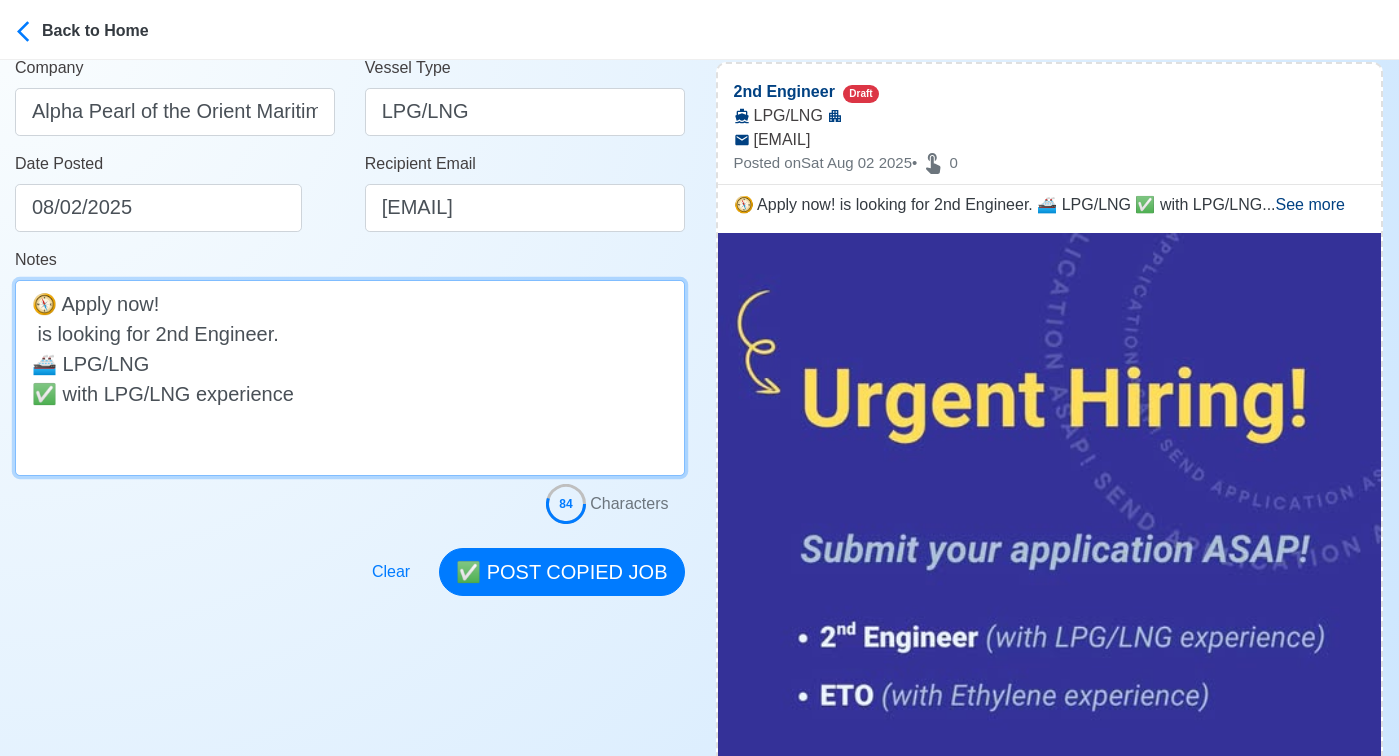 click on "🧭 Apply now!
is looking for 2nd Engineer.
🚢 LPG/LNG
✅ with LPG/LNG experience" at bounding box center (350, 378) 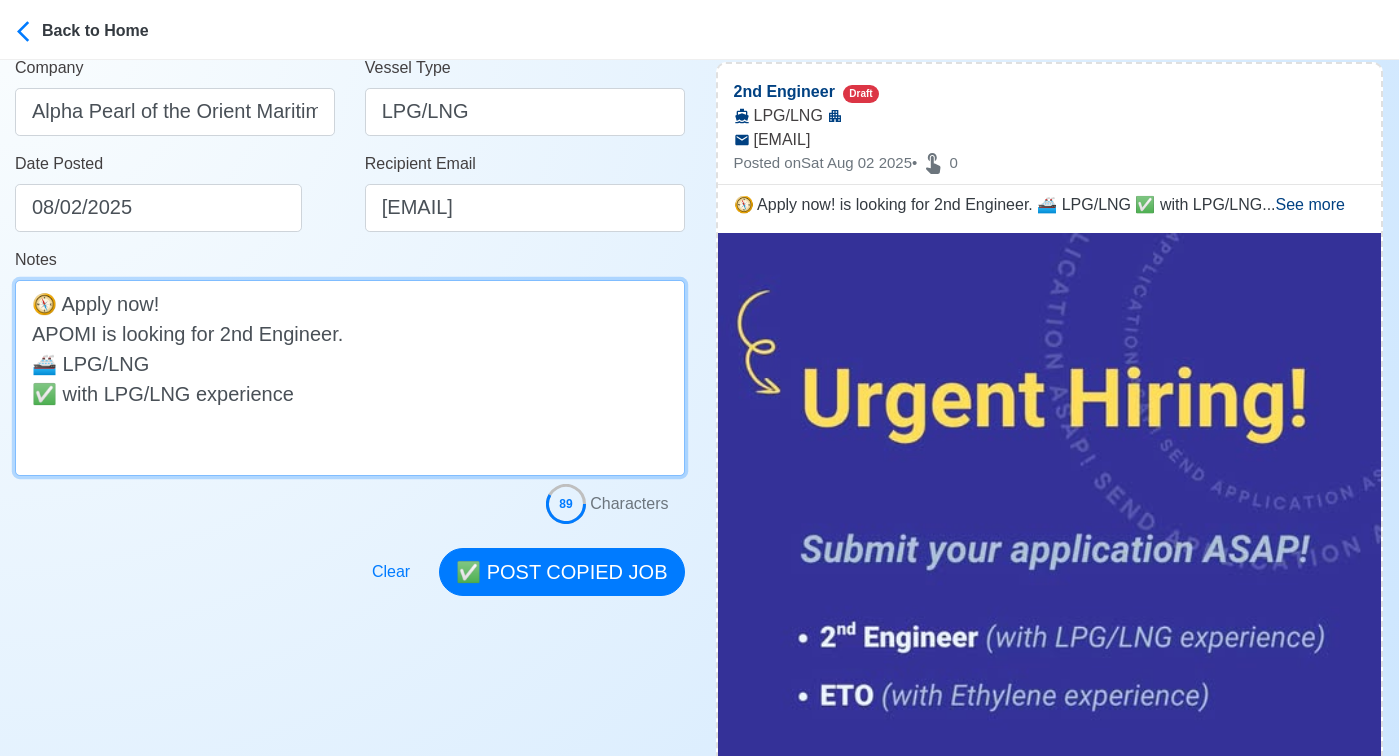 click on "🧭 Apply now!
APOMI is looking for 2nd Engineer.
🚢 LPG/LNG
✅ with LPG/LNG experience" at bounding box center [350, 378] 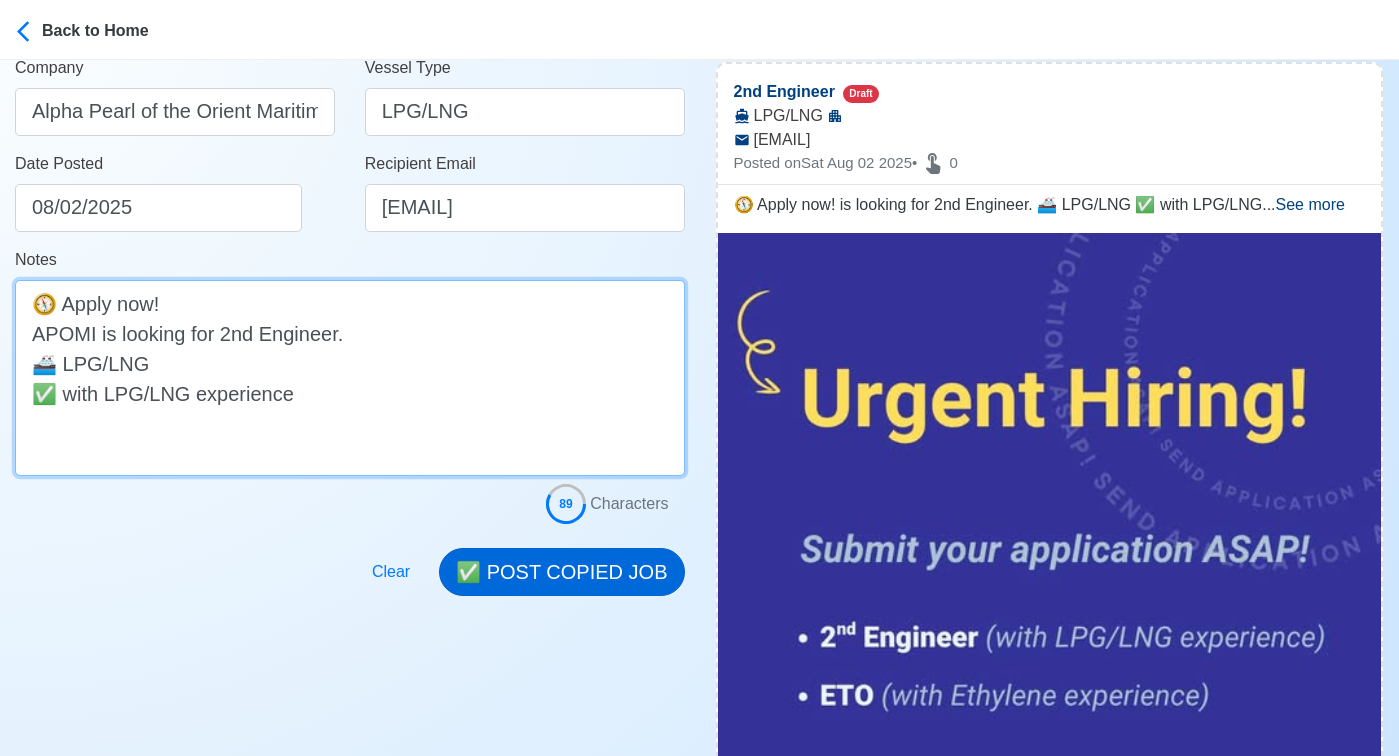 type on "🧭 Apply now!
APOMI is looking for 2nd Engineer.
🚢 LPG/LNG
✅ with LPG/LNG experience" 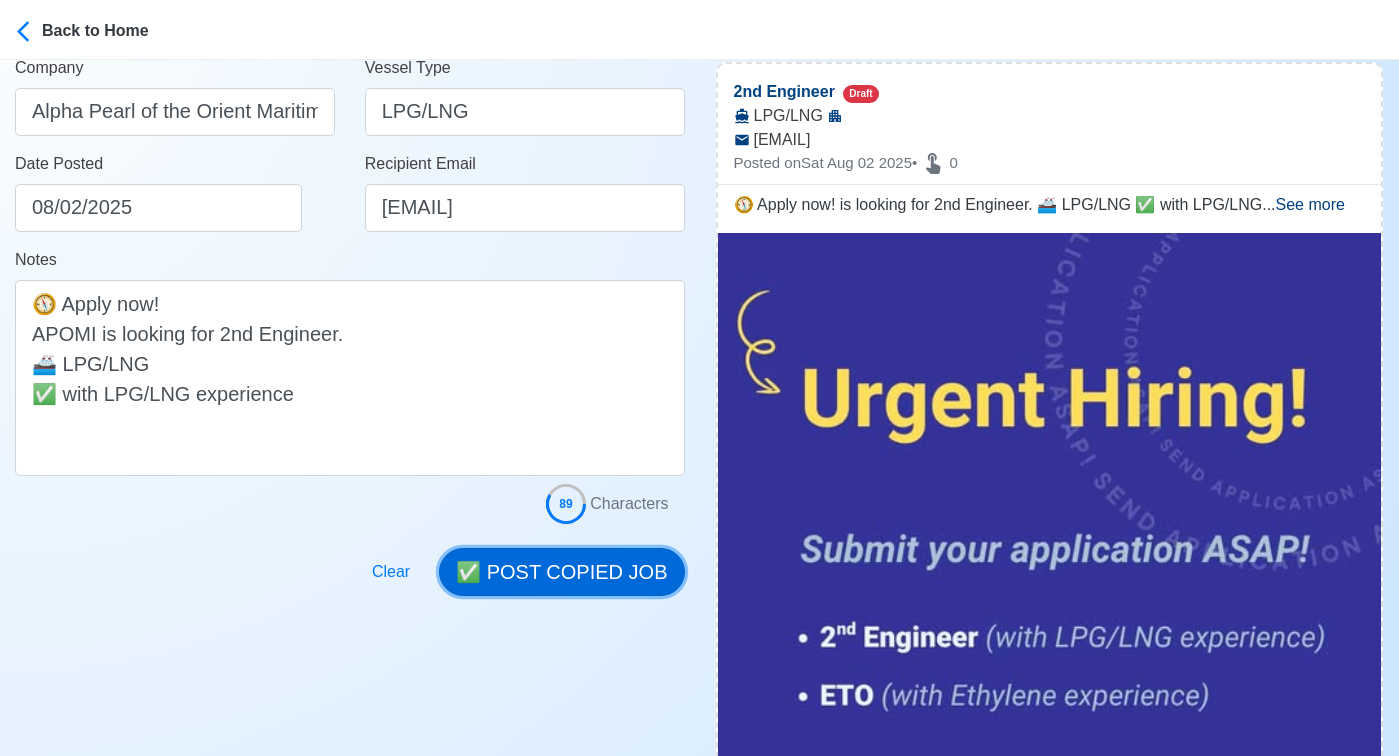 click on "✅ POST COPIED JOB" at bounding box center [561, 572] 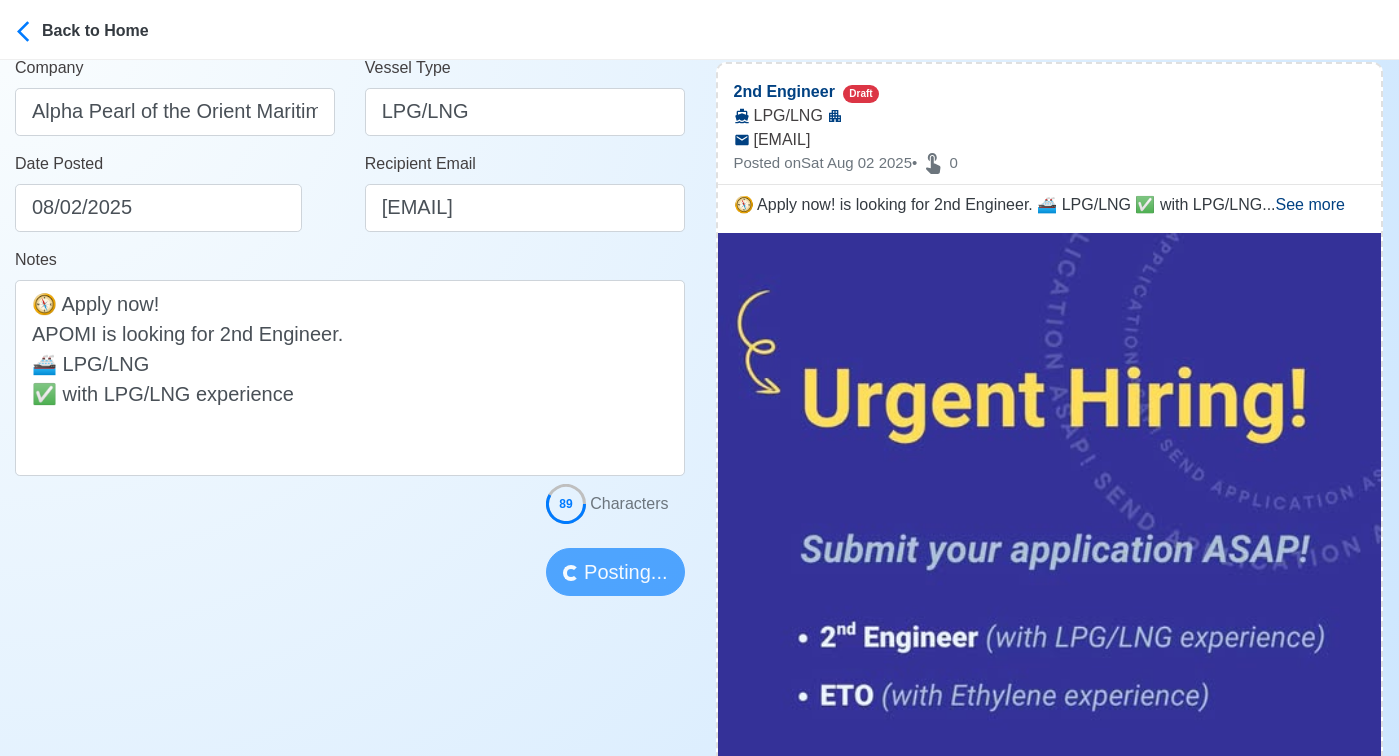 type 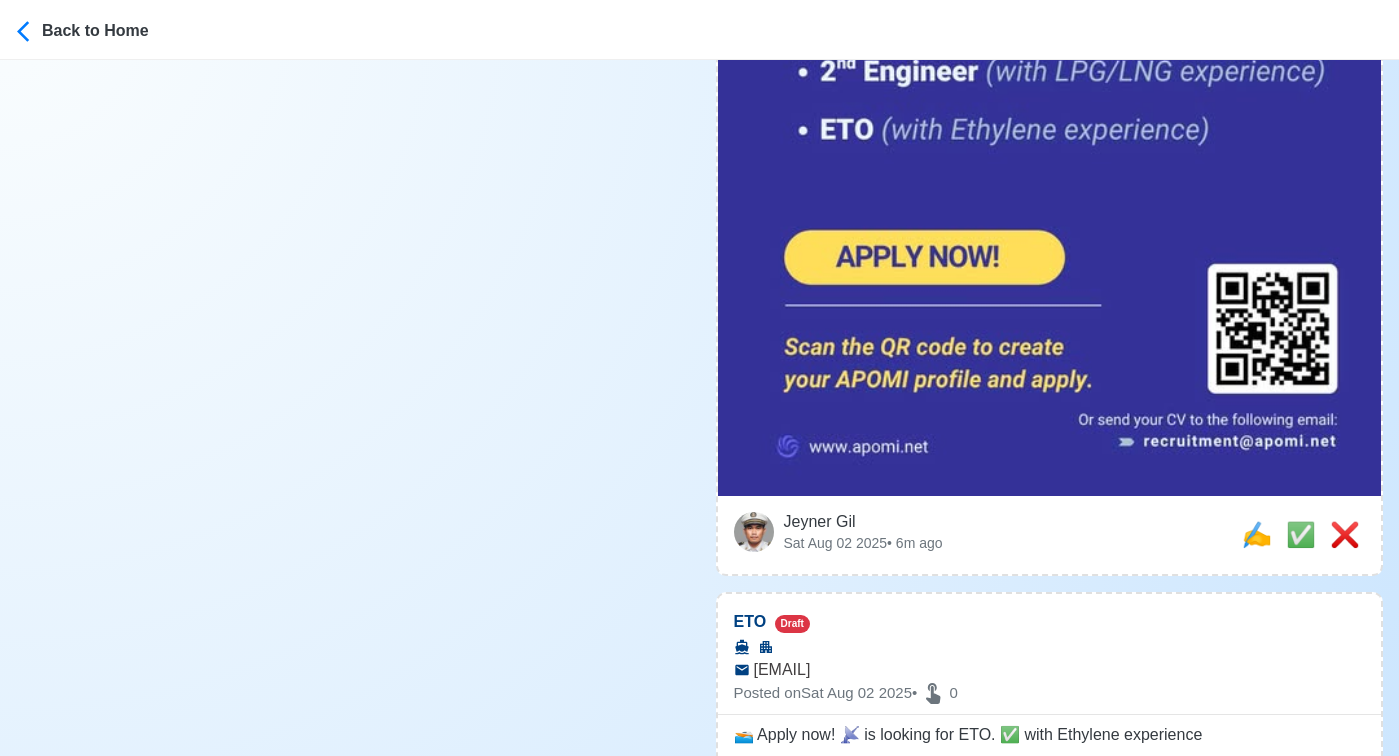 scroll, scrollTop: 929, scrollLeft: 0, axis: vertical 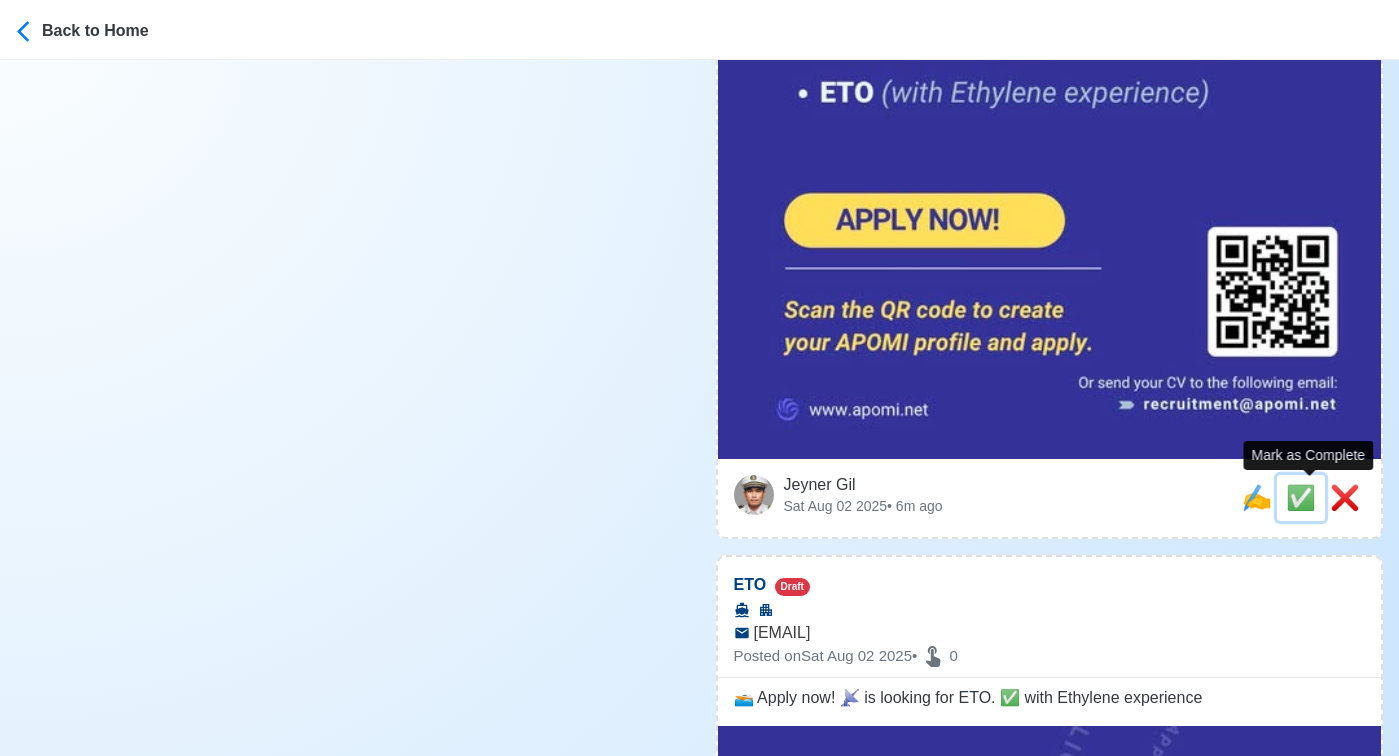 click on "✅" at bounding box center (1301, 497) 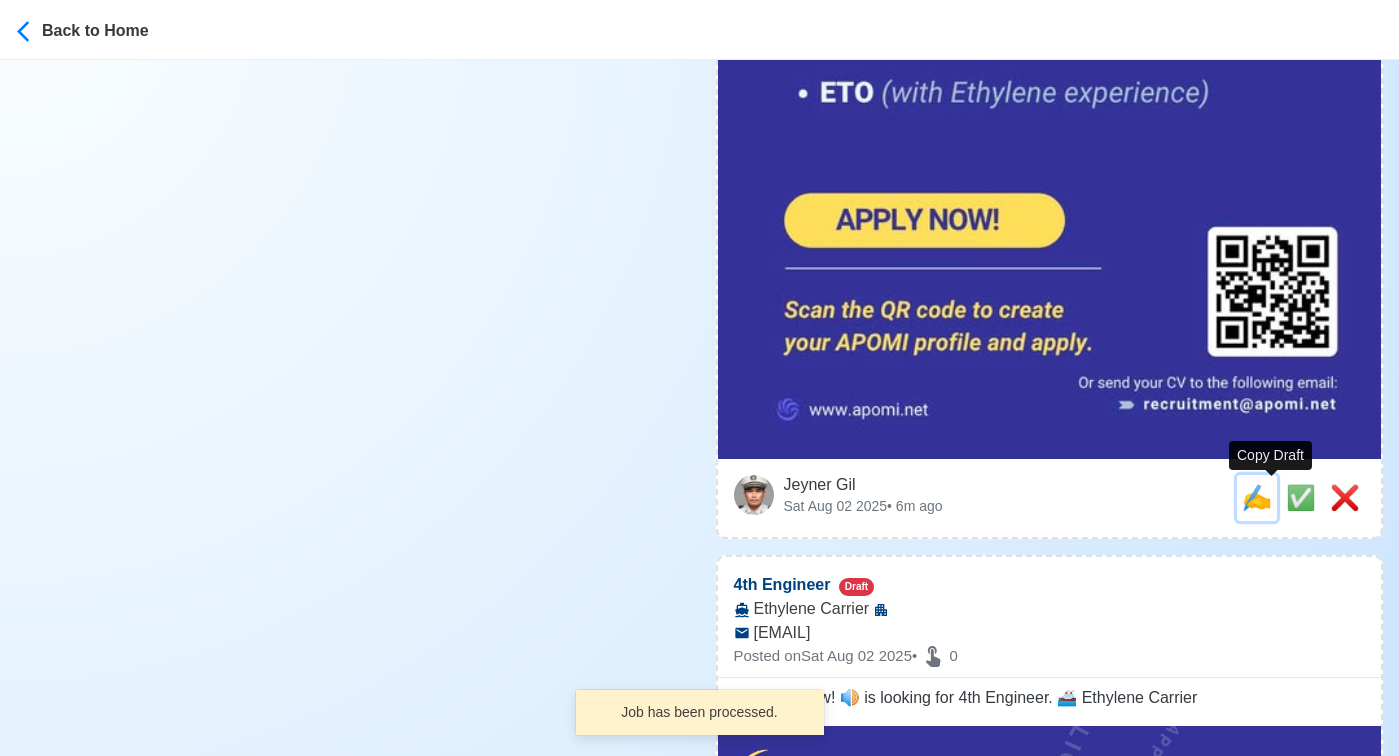click on "✍️" at bounding box center [1257, 497] 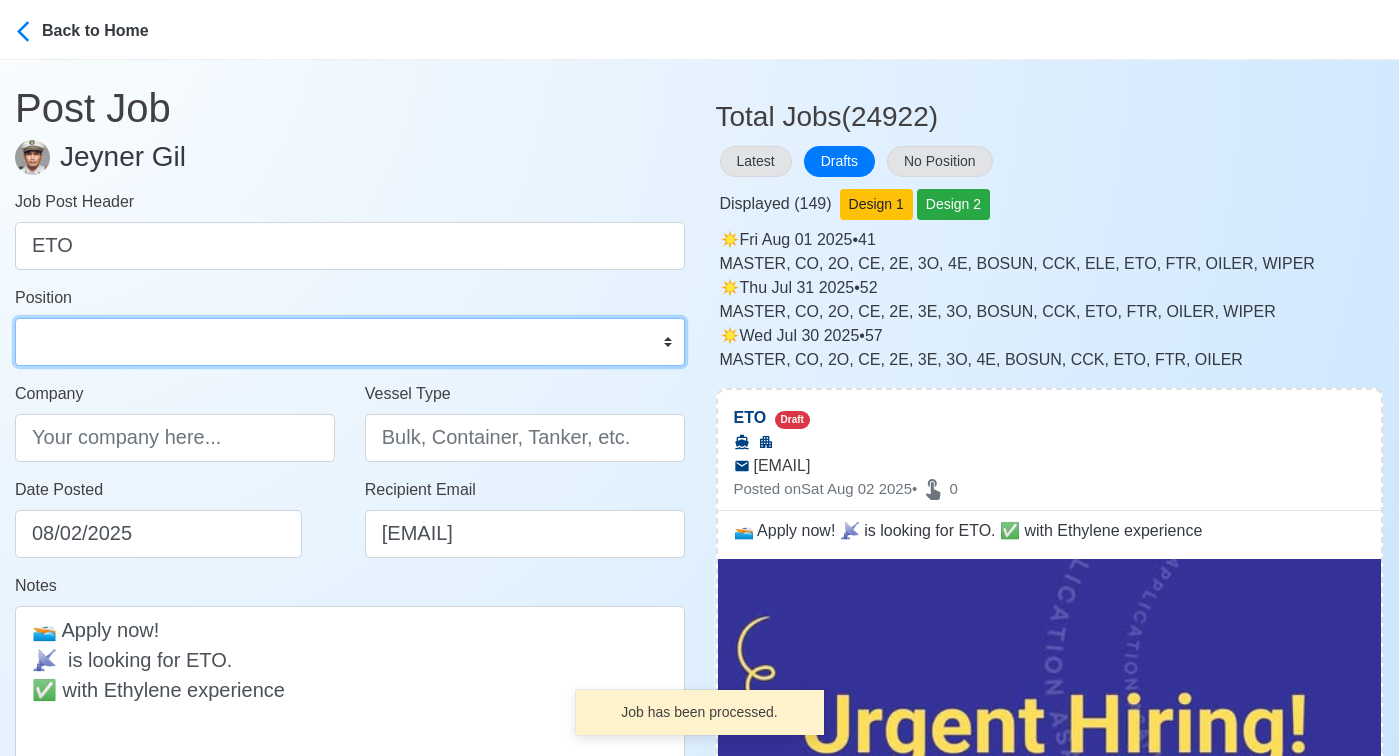 click on "Master Chief Officer 2nd Officer 3rd Officer Junior Officer Chief Engineer 2nd Engineer 3rd Engineer 4th Engineer Gas Engineer Junior Engineer 1st Assistant Engineer 2nd Assistant Engineer 3rd Assistant Engineer ETO/ETR Electrician Electrical Engineer Oiler Fitter Welder Chief Cook Chef Cook Messman Wiper Rigger Ordinary Seaman Able Seaman Motorman Pumpman Bosun Cadet Reefer Mechanic Operator Repairman Painter Steward Waiter Others" at bounding box center (350, 342) 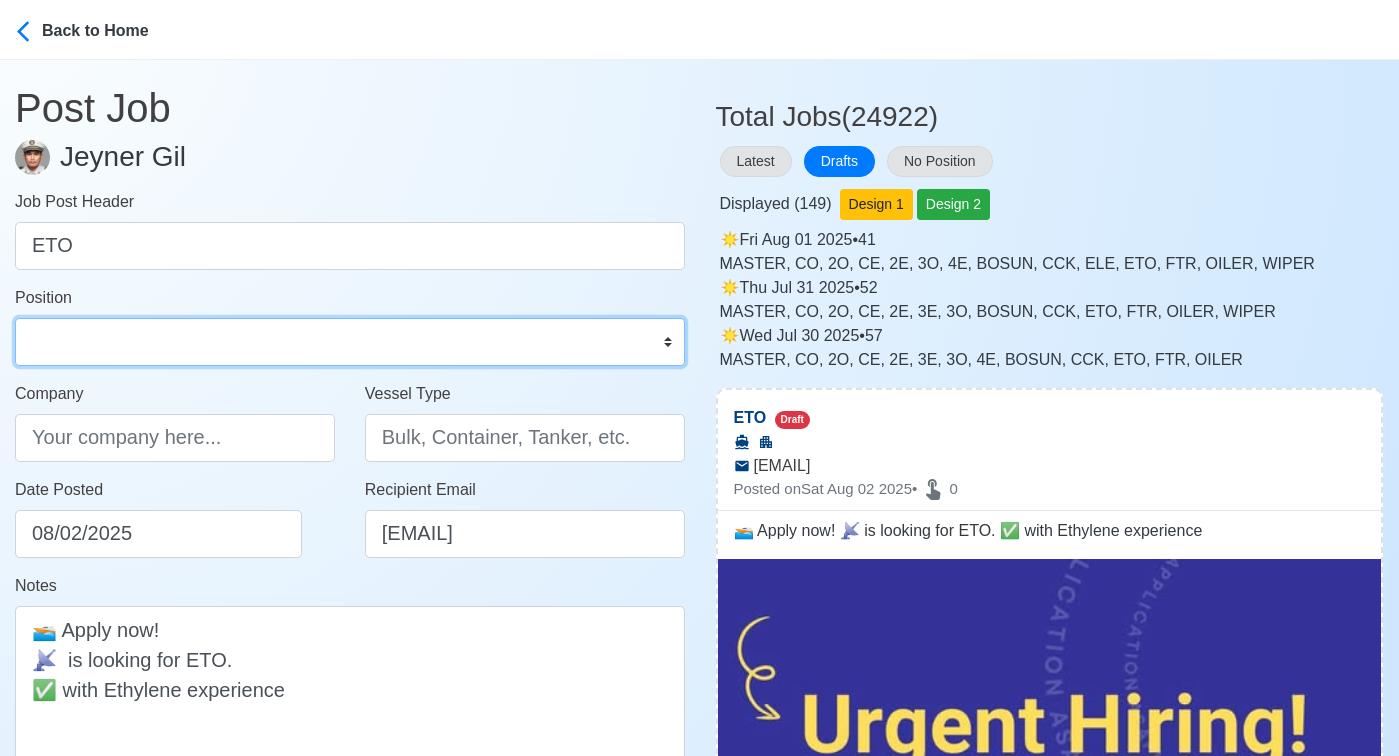 select on "ETO/ETR" 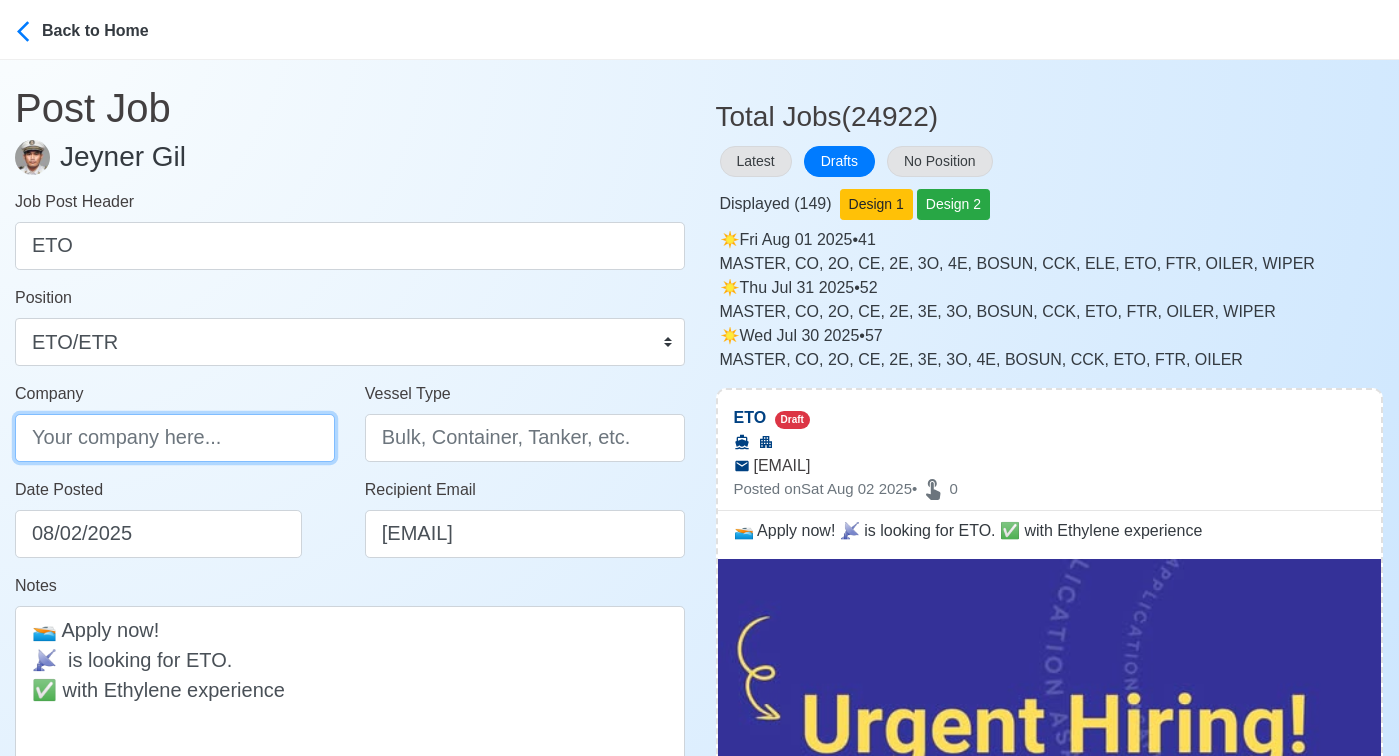 click on "Company" at bounding box center (175, 438) 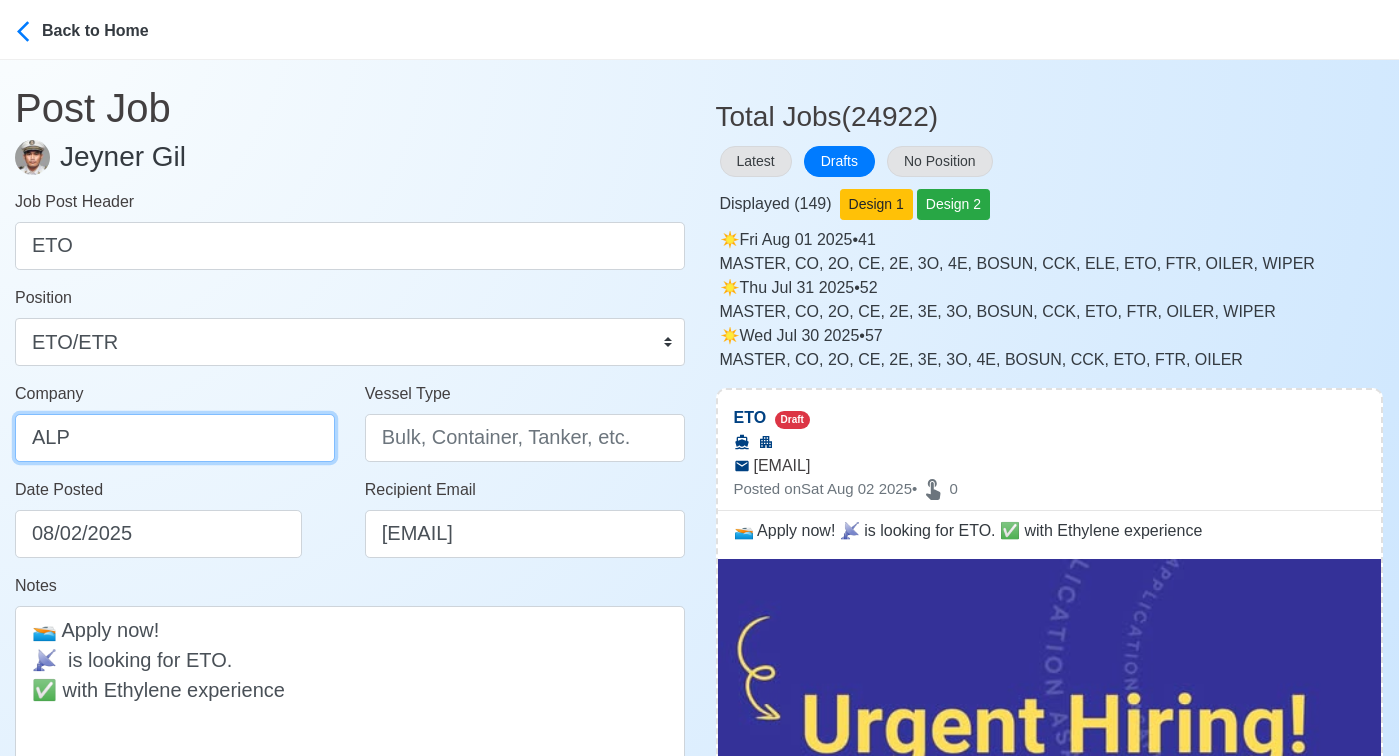 type on "Alpha Pearl of the Orient Maritime, Inc." 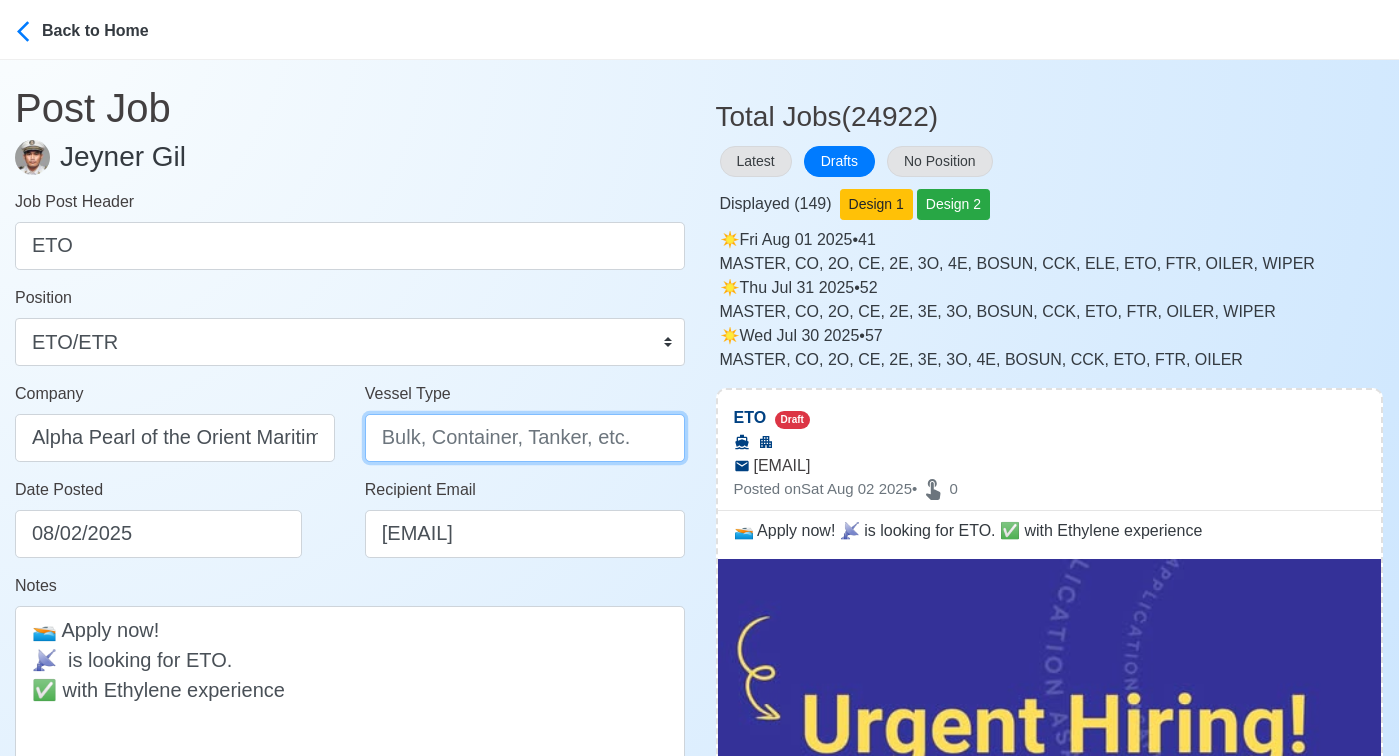 click on "Vessel Type" at bounding box center (525, 438) 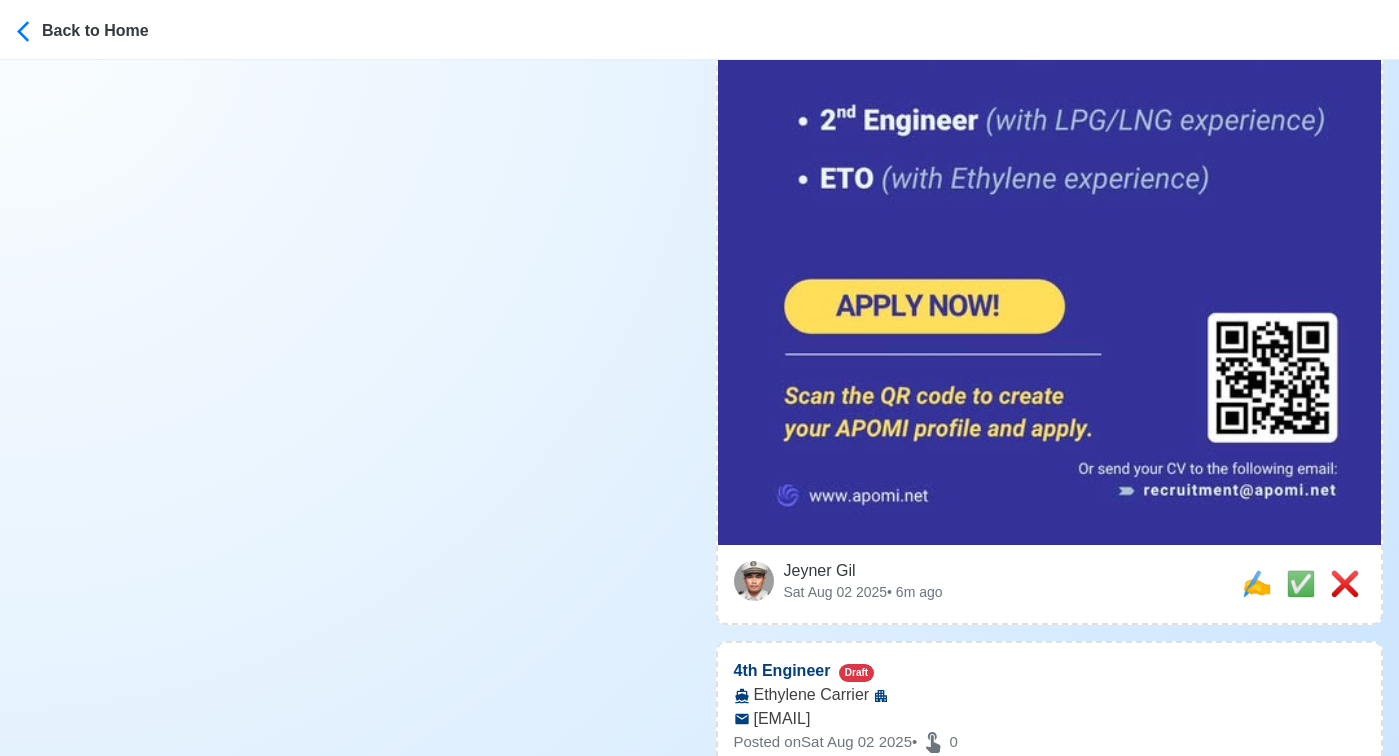 scroll, scrollTop: 903, scrollLeft: 0, axis: vertical 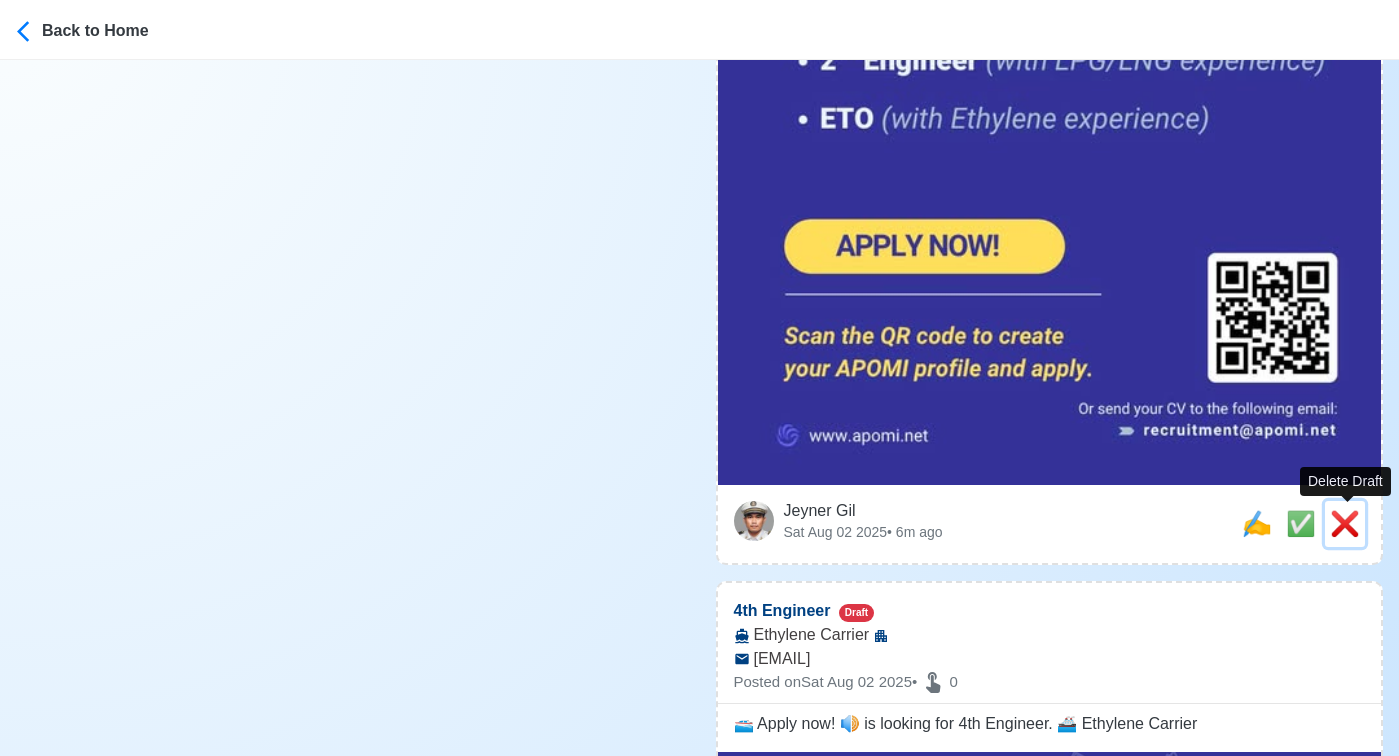 click on "❌" at bounding box center [1345, 523] 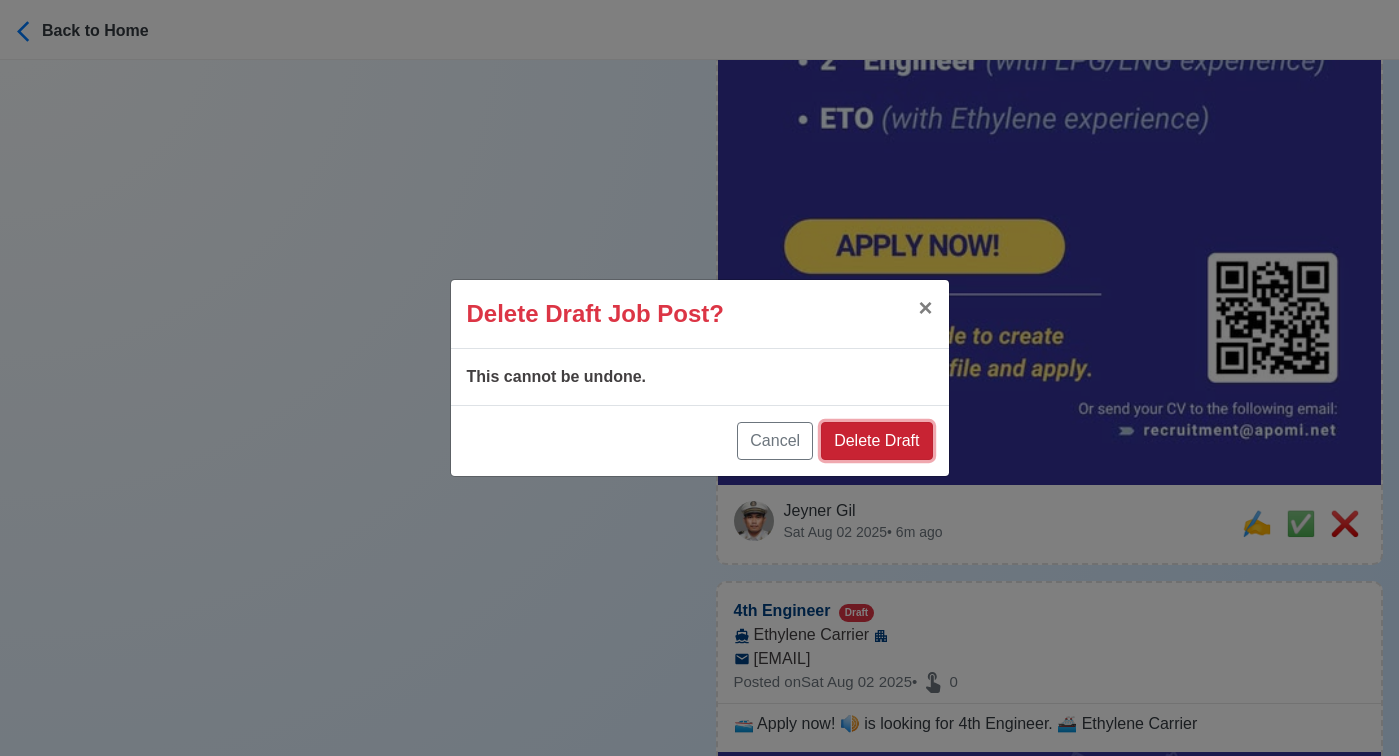 click on "Delete Draft" at bounding box center (876, 441) 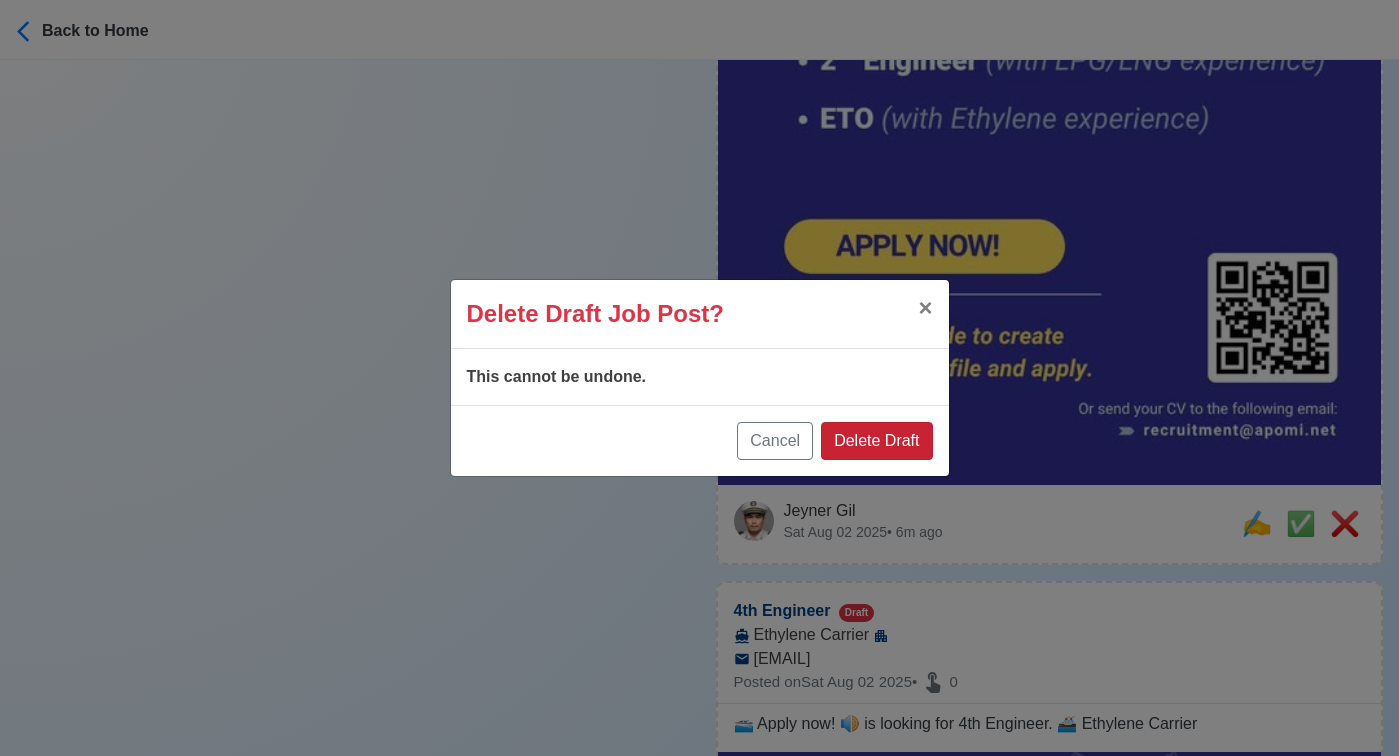 type 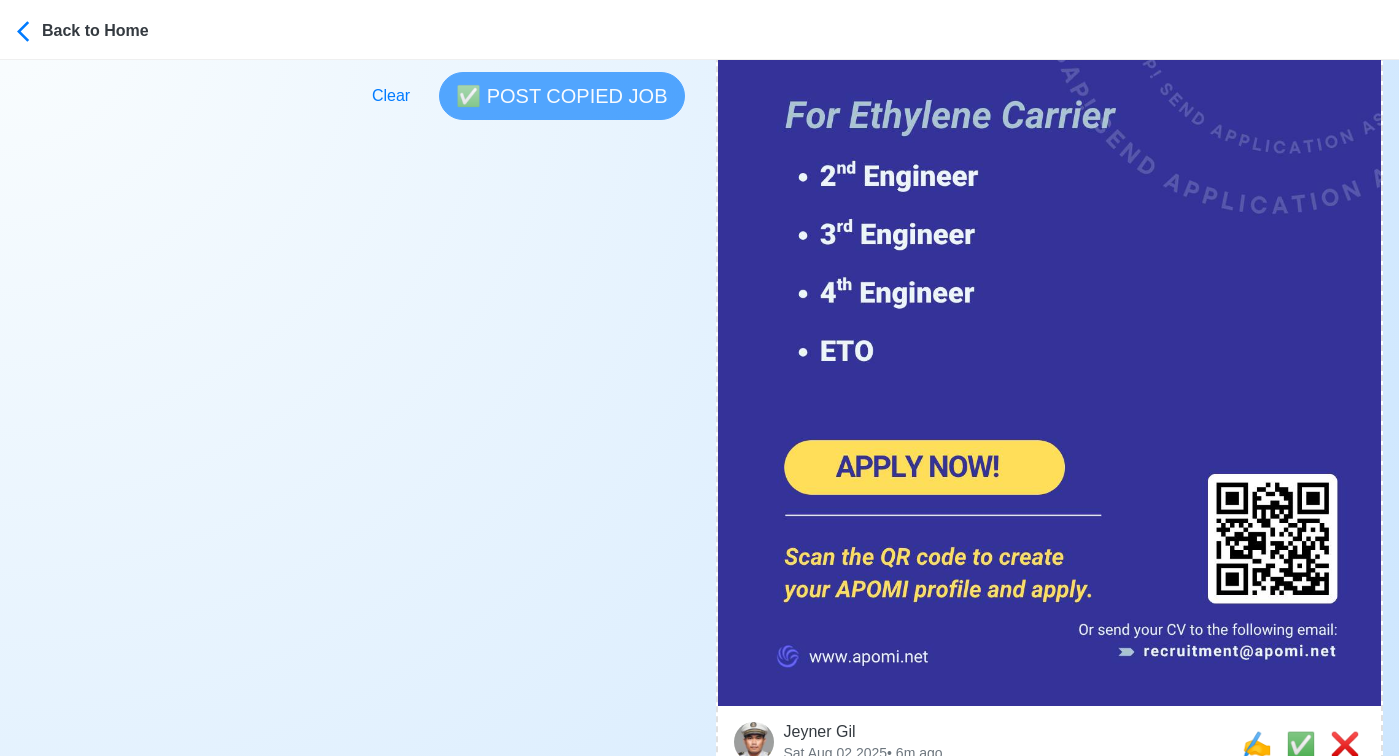 scroll, scrollTop: 974, scrollLeft: 0, axis: vertical 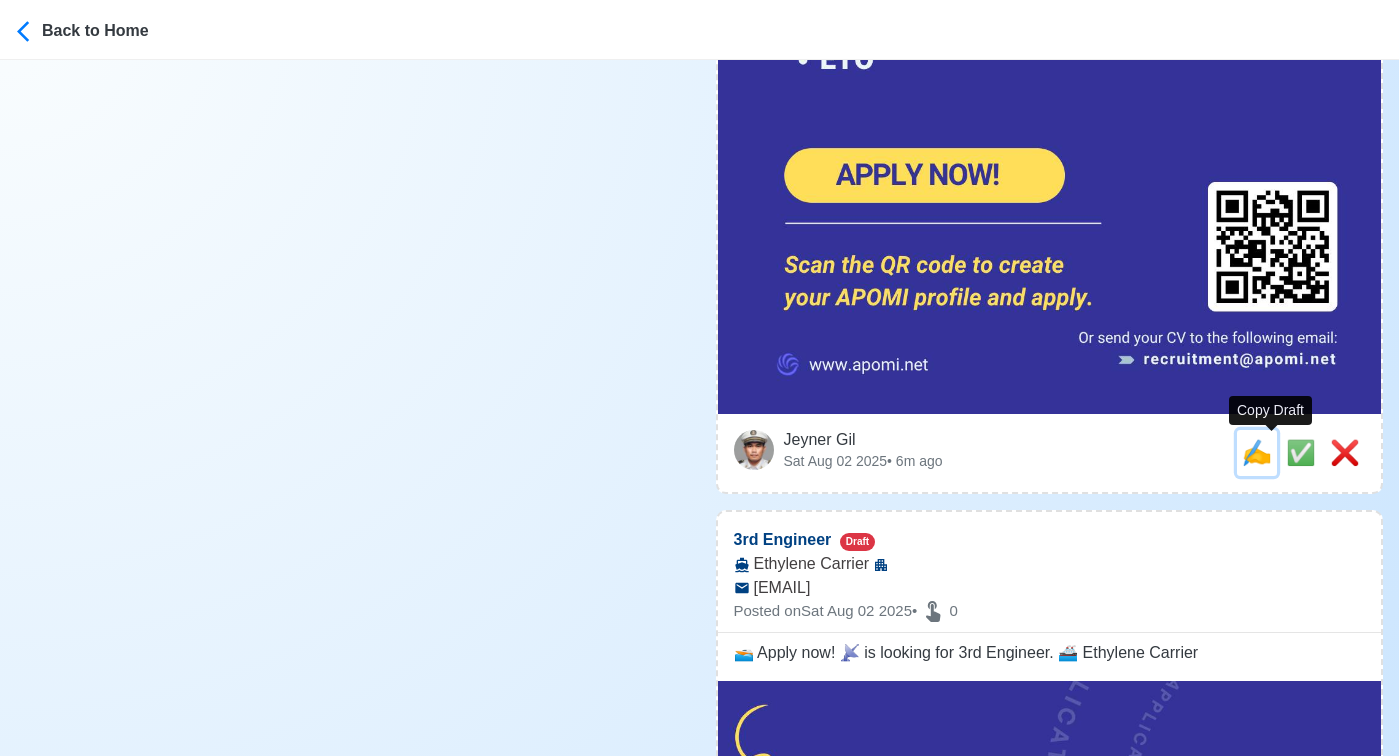 click on "✍️" at bounding box center (1257, 452) 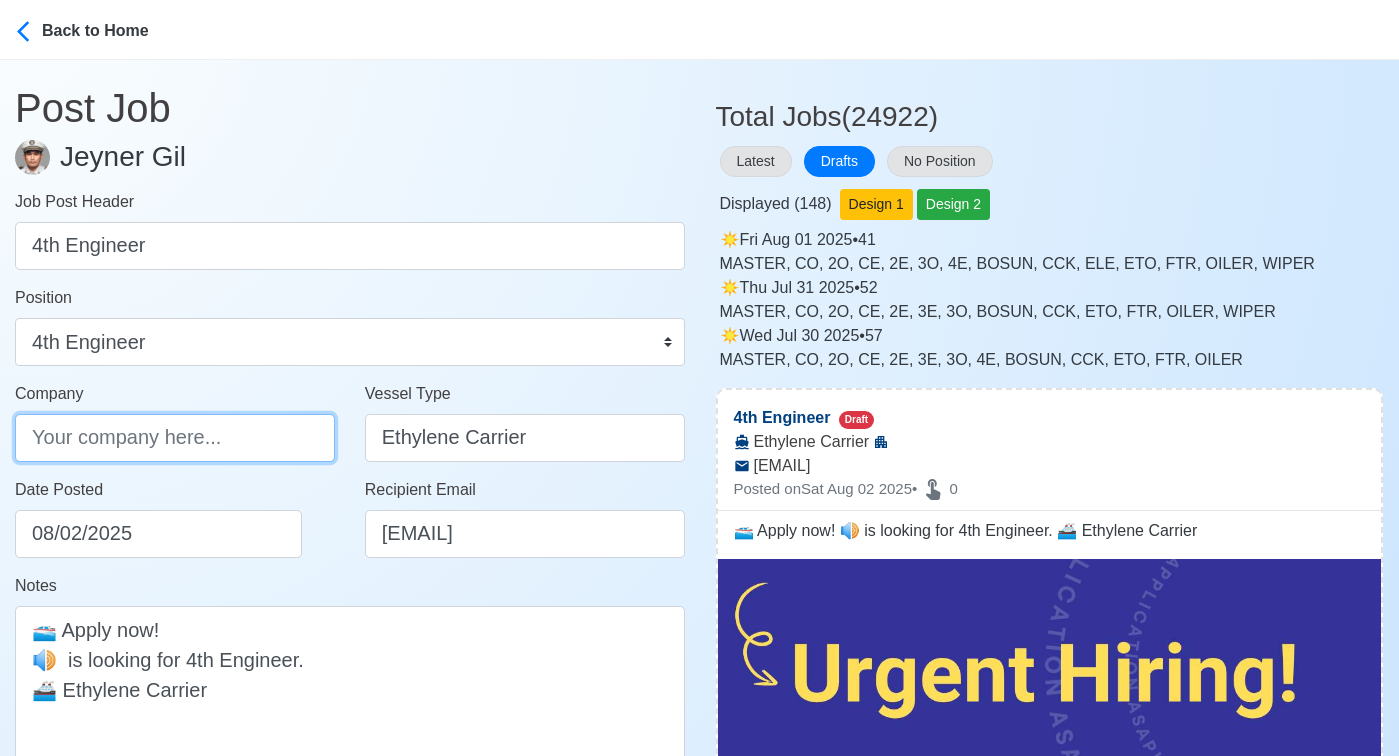 click on "Company" at bounding box center [175, 438] 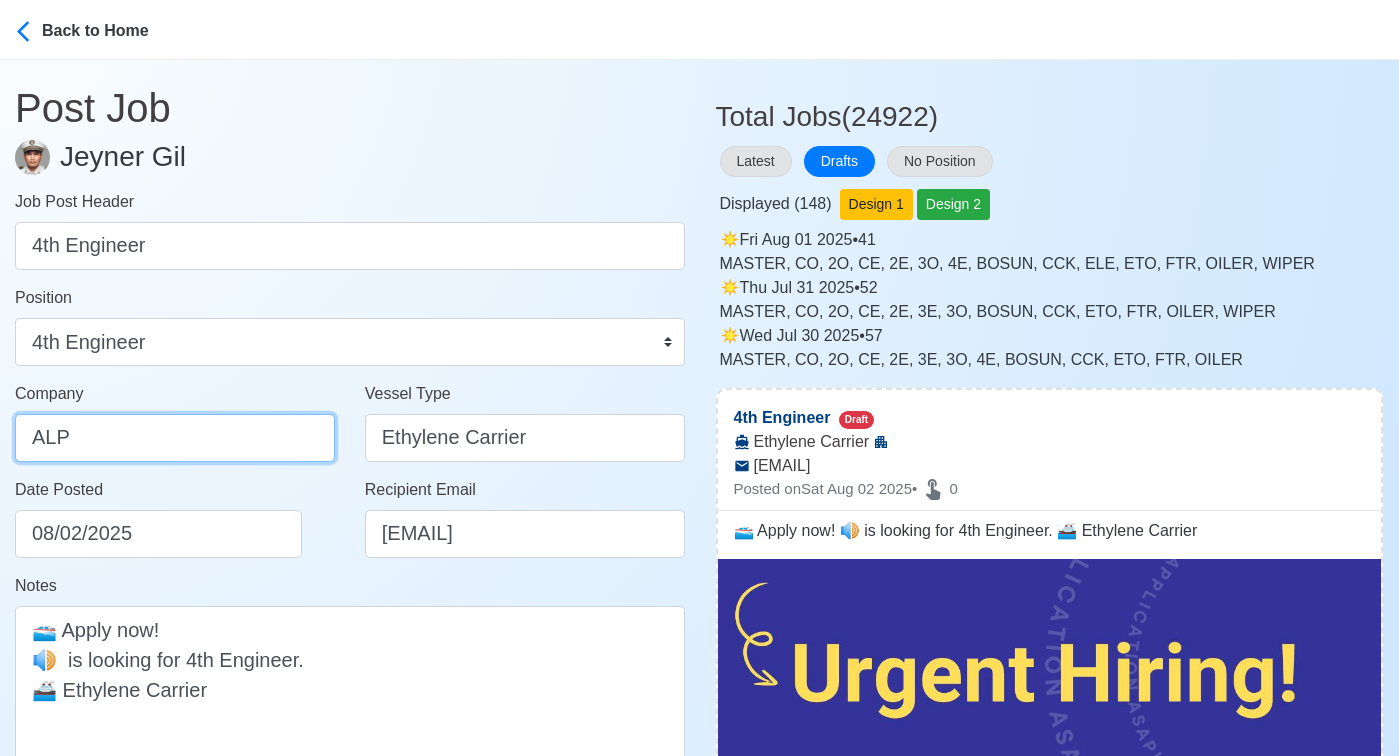 type on "Alpha Pearl of the Orient Maritime, Inc." 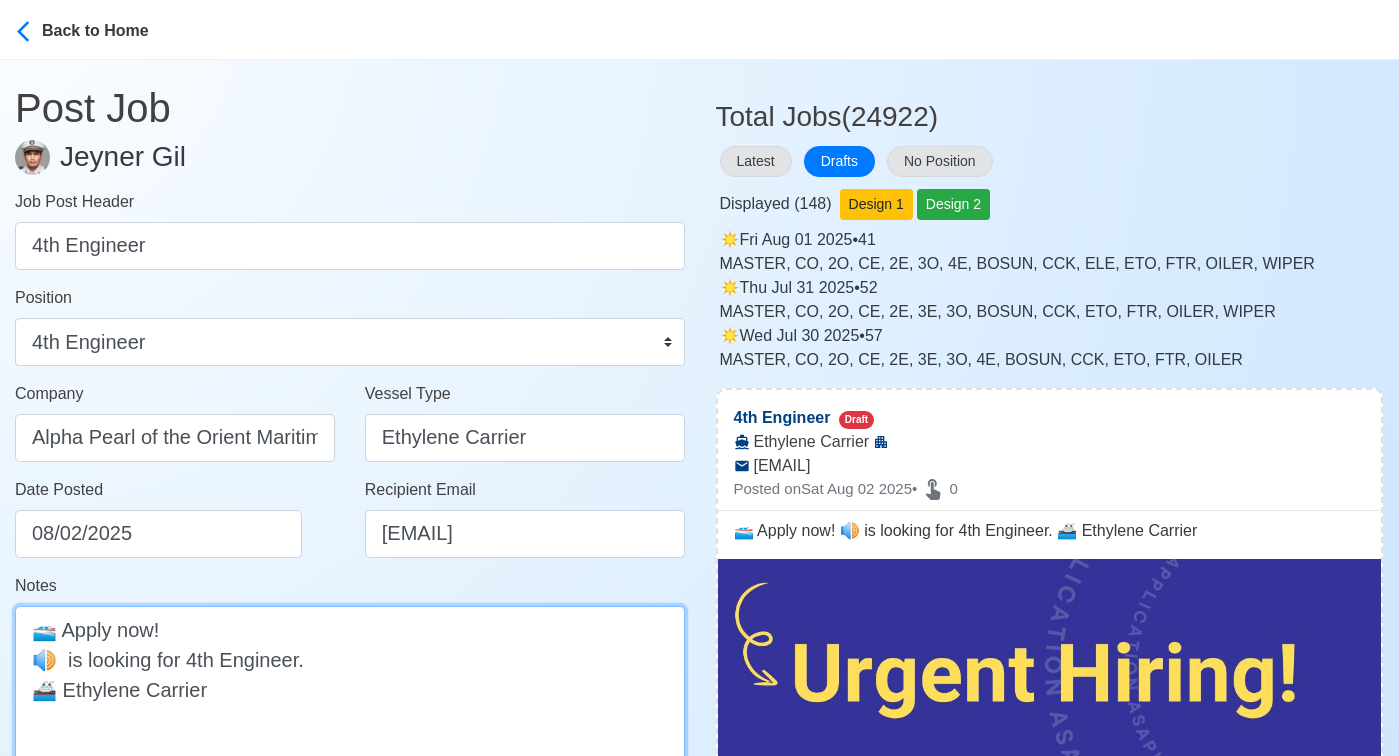 click on "🛥️ Apply now!
🔊  is looking for 4th Engineer.
🚢 Ethylene Carrier" at bounding box center (350, 689) 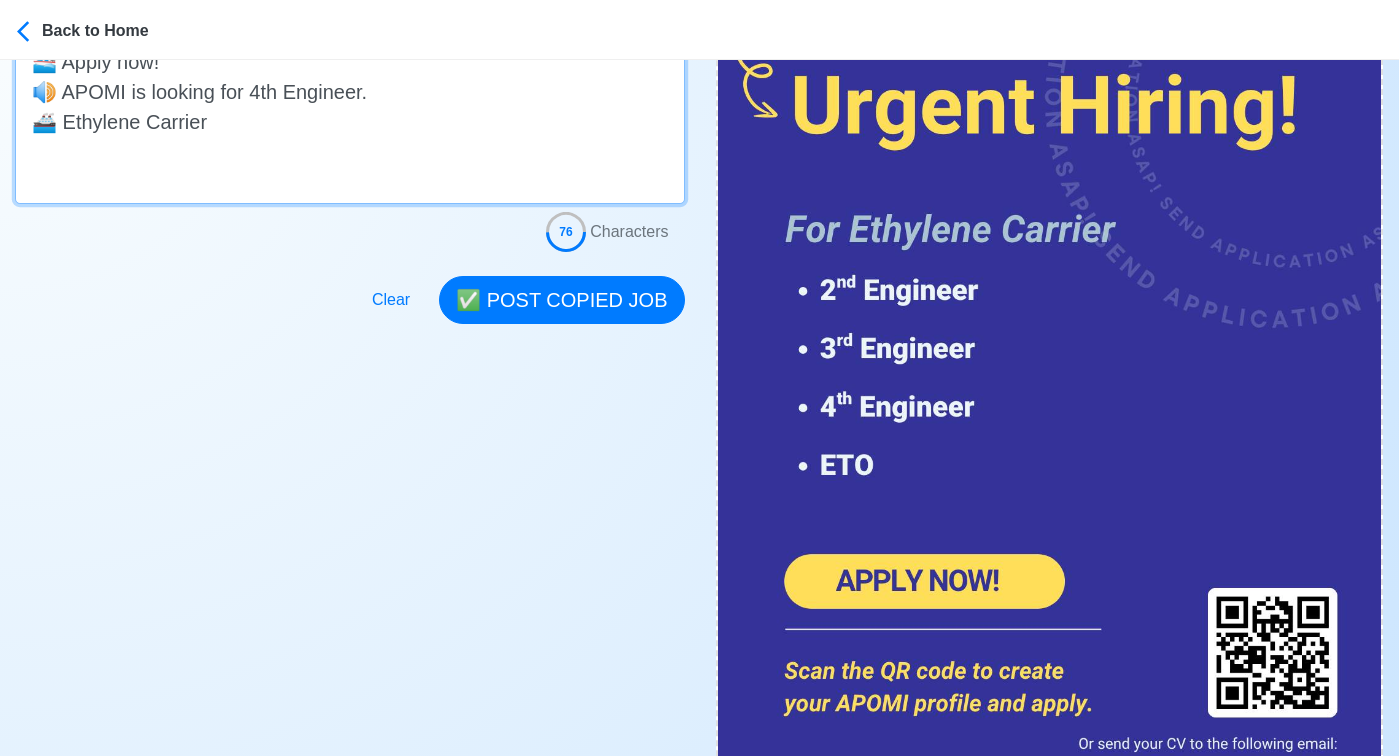 scroll, scrollTop: 629, scrollLeft: 0, axis: vertical 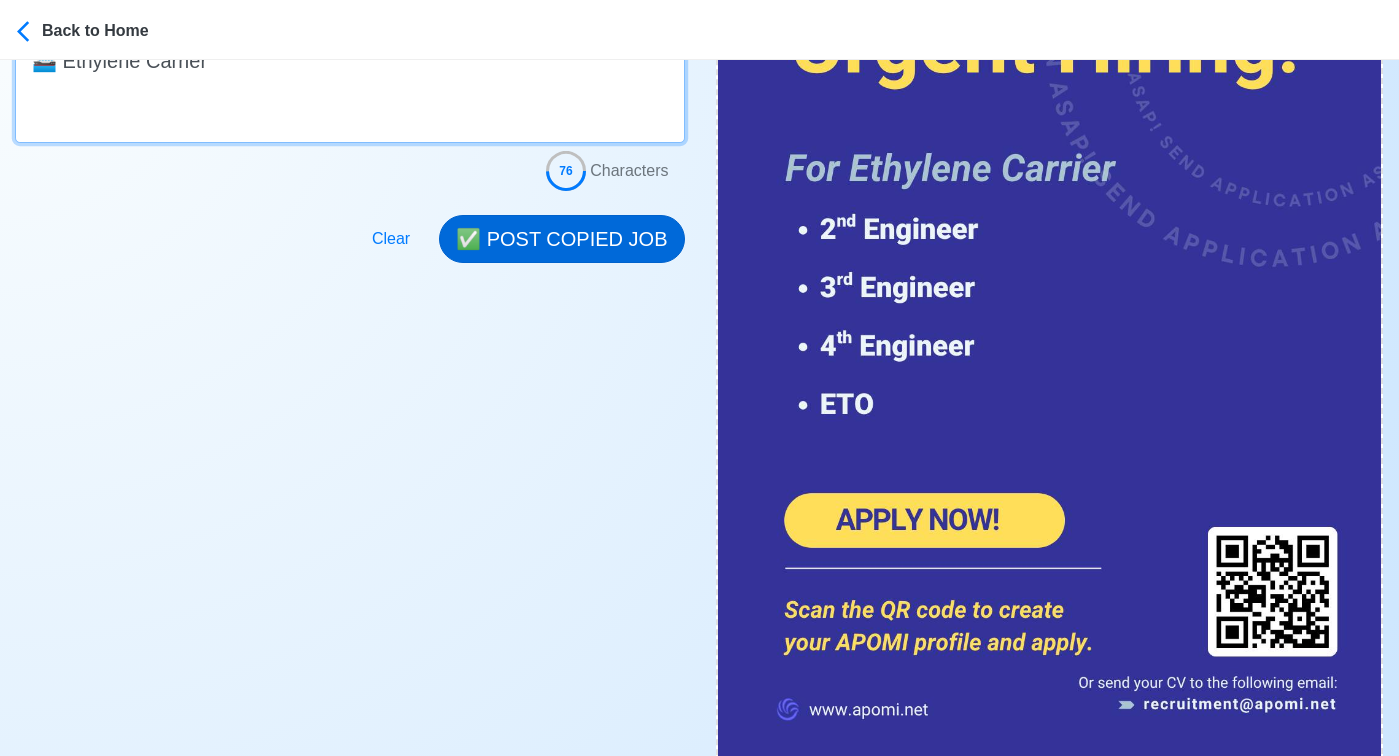 type on "🛥️ Apply now!
🔊 APOMI is looking for 4th Engineer.
🚢 Ethylene Carrier" 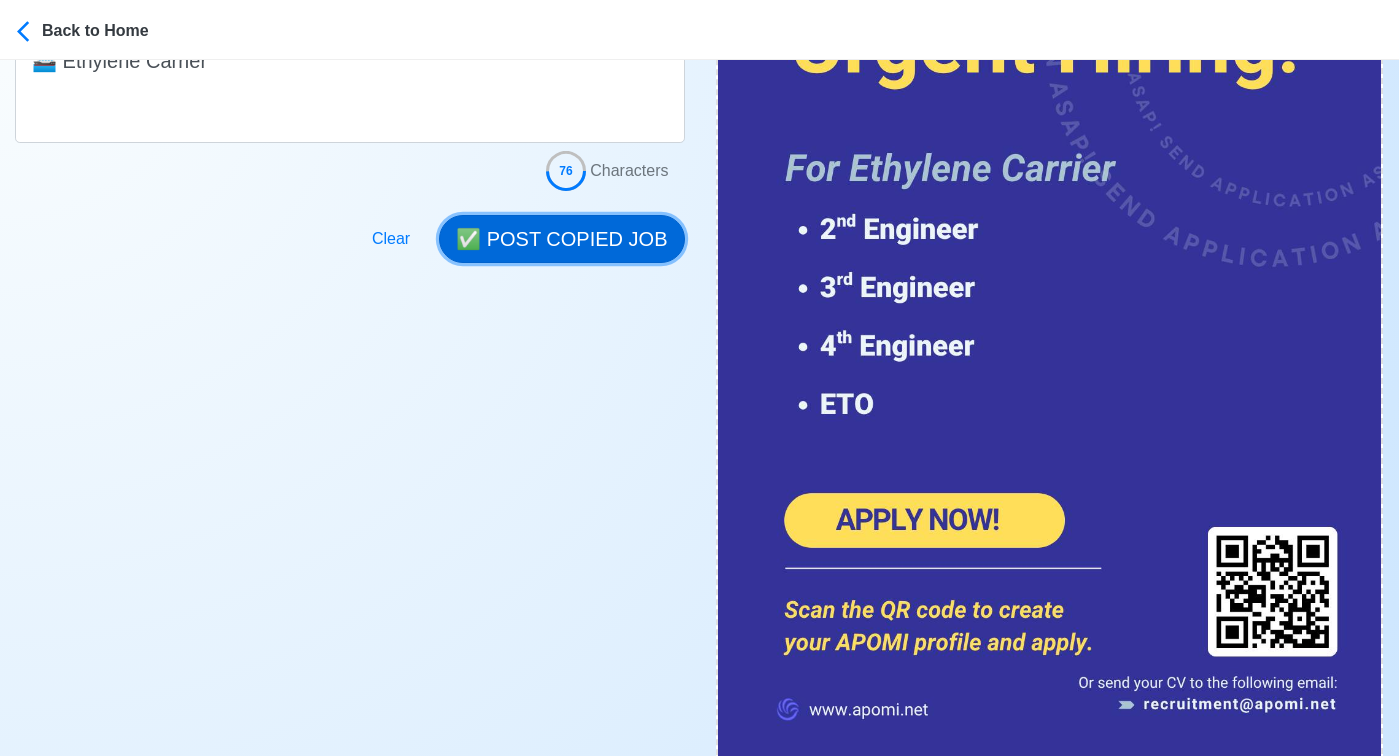 click on "✅ POST COPIED JOB" at bounding box center (561, 239) 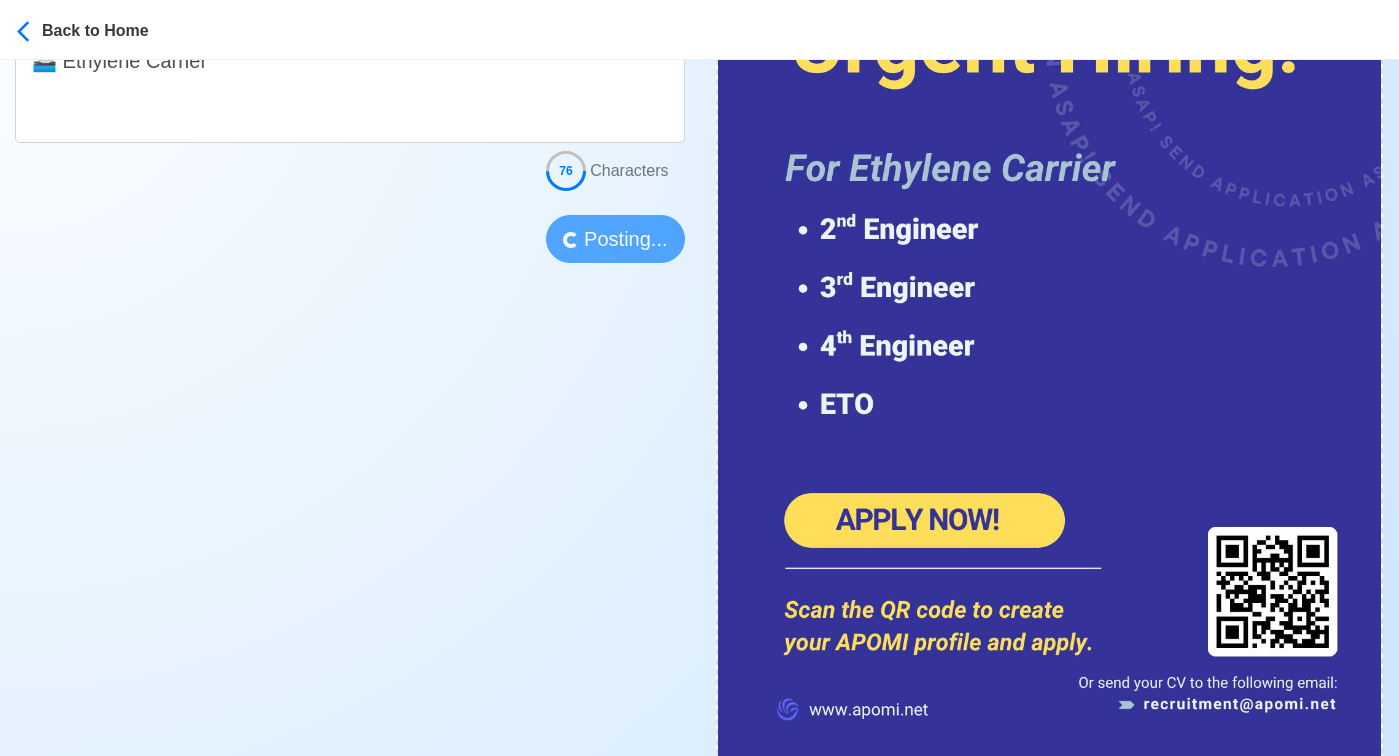 type 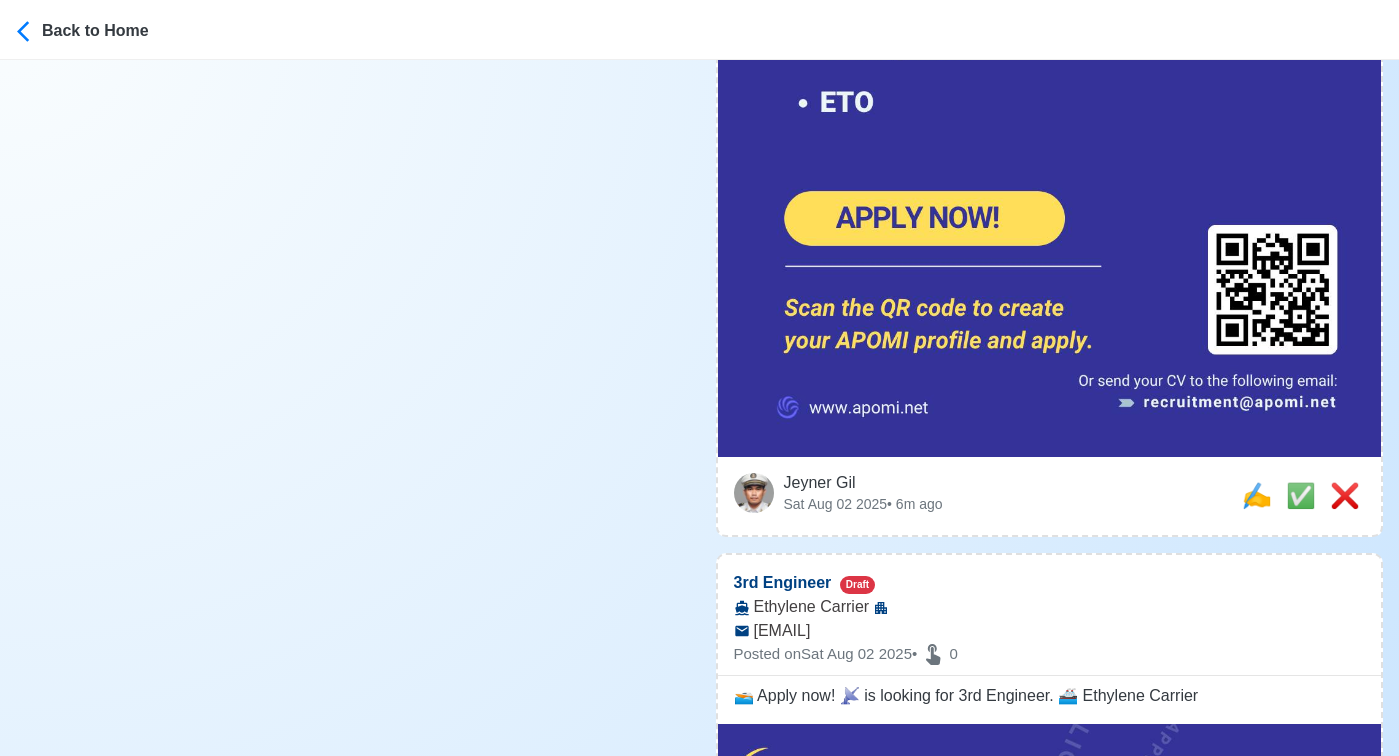 scroll, scrollTop: 936, scrollLeft: 0, axis: vertical 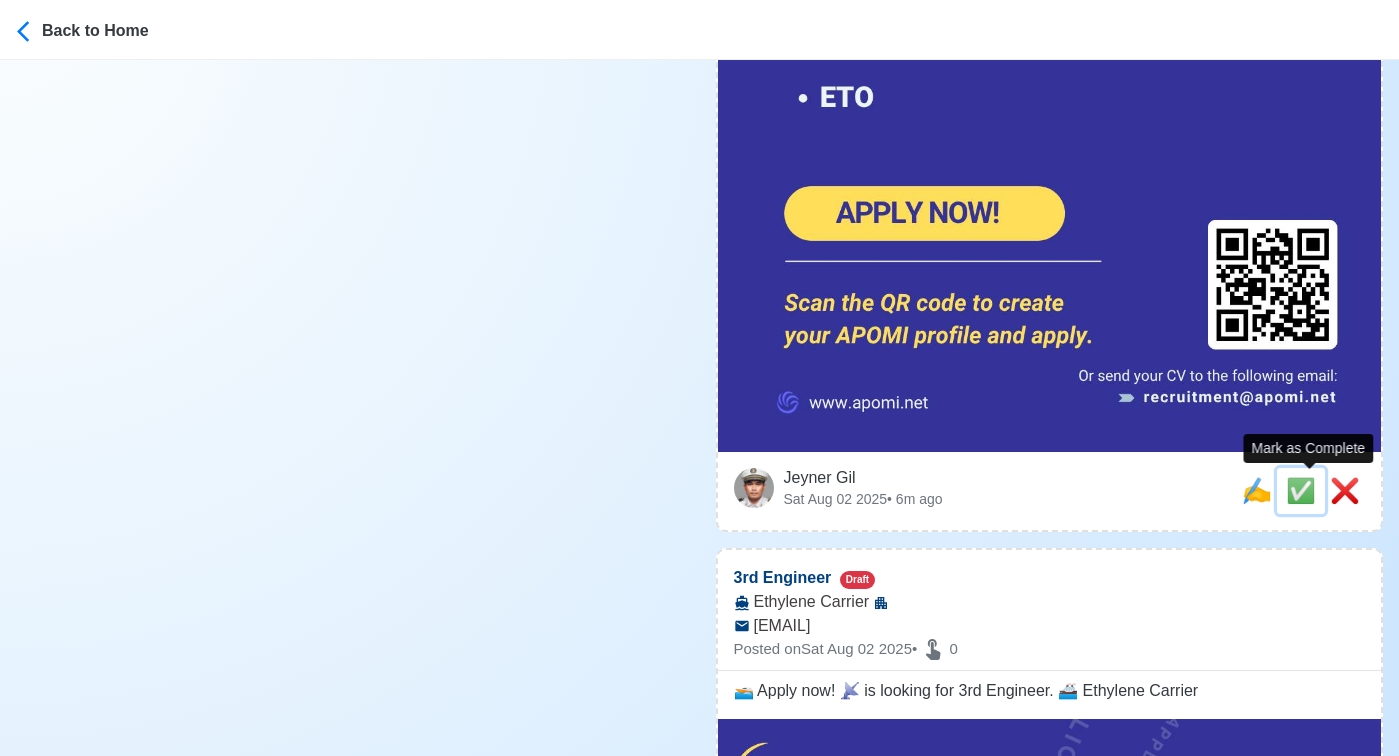 click on "✅" at bounding box center (1301, 490) 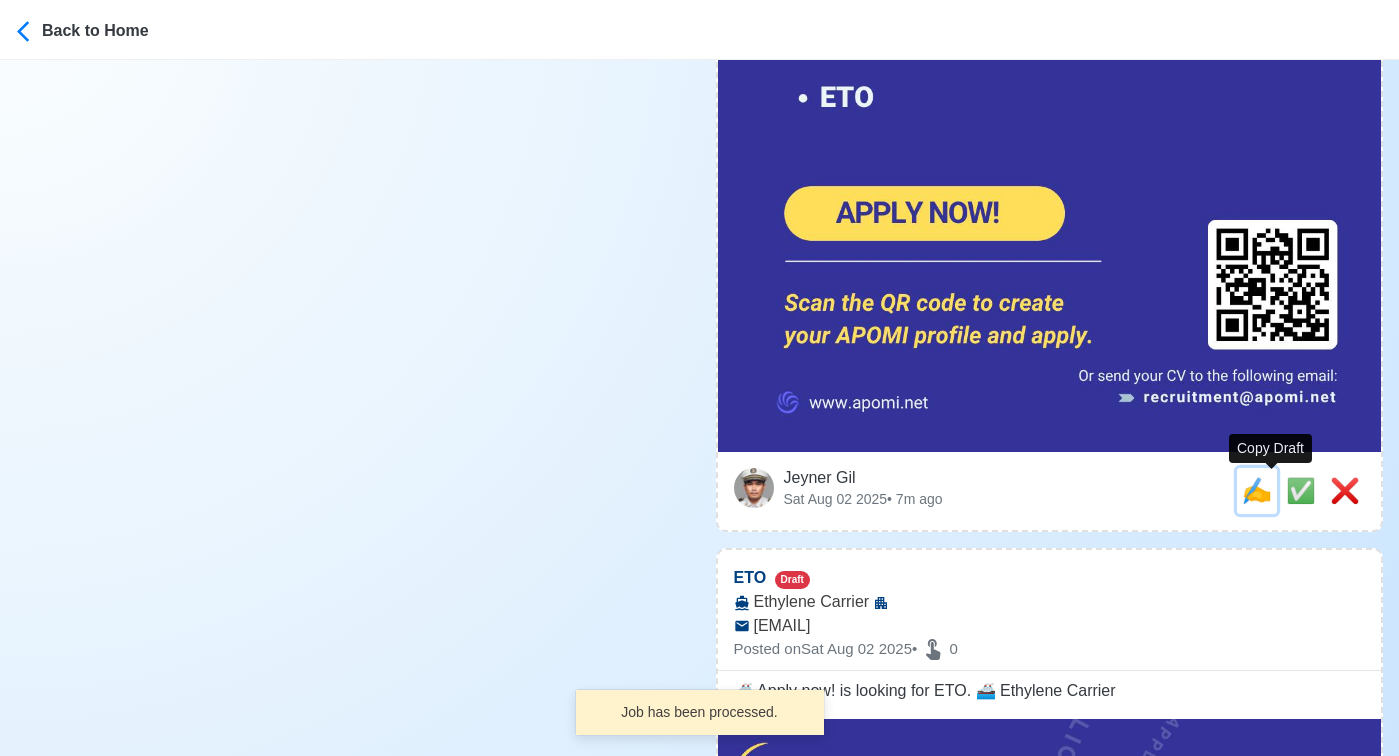 click on "✍️" at bounding box center [1257, 490] 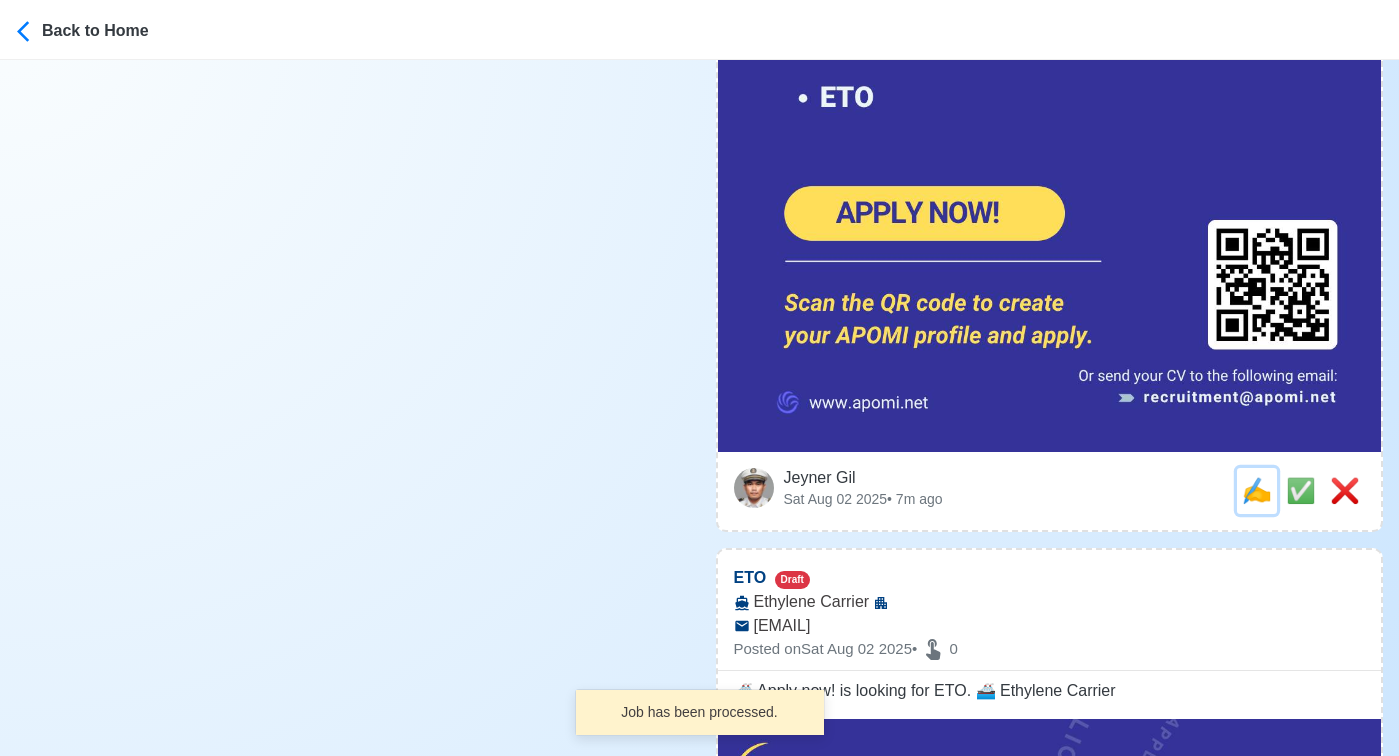 scroll, scrollTop: 0, scrollLeft: 0, axis: both 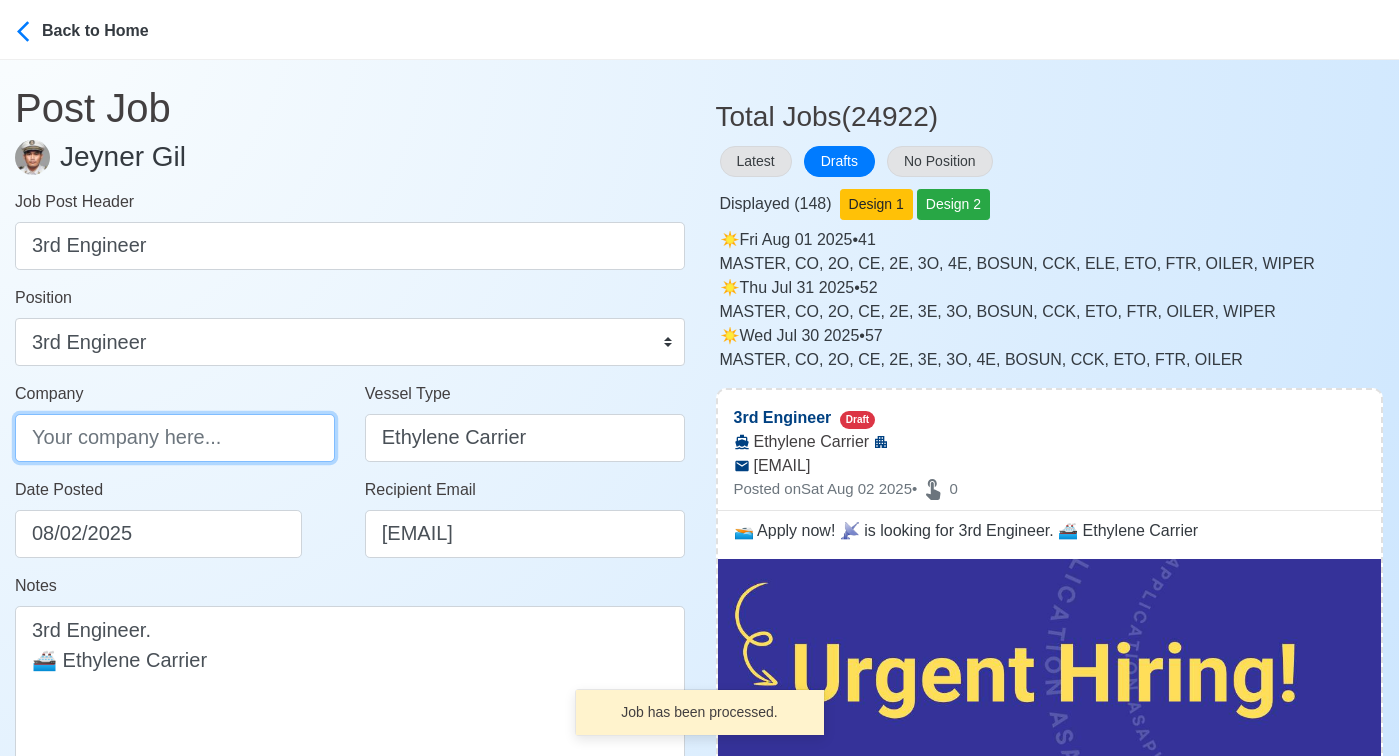 click on "Company" at bounding box center (175, 438) 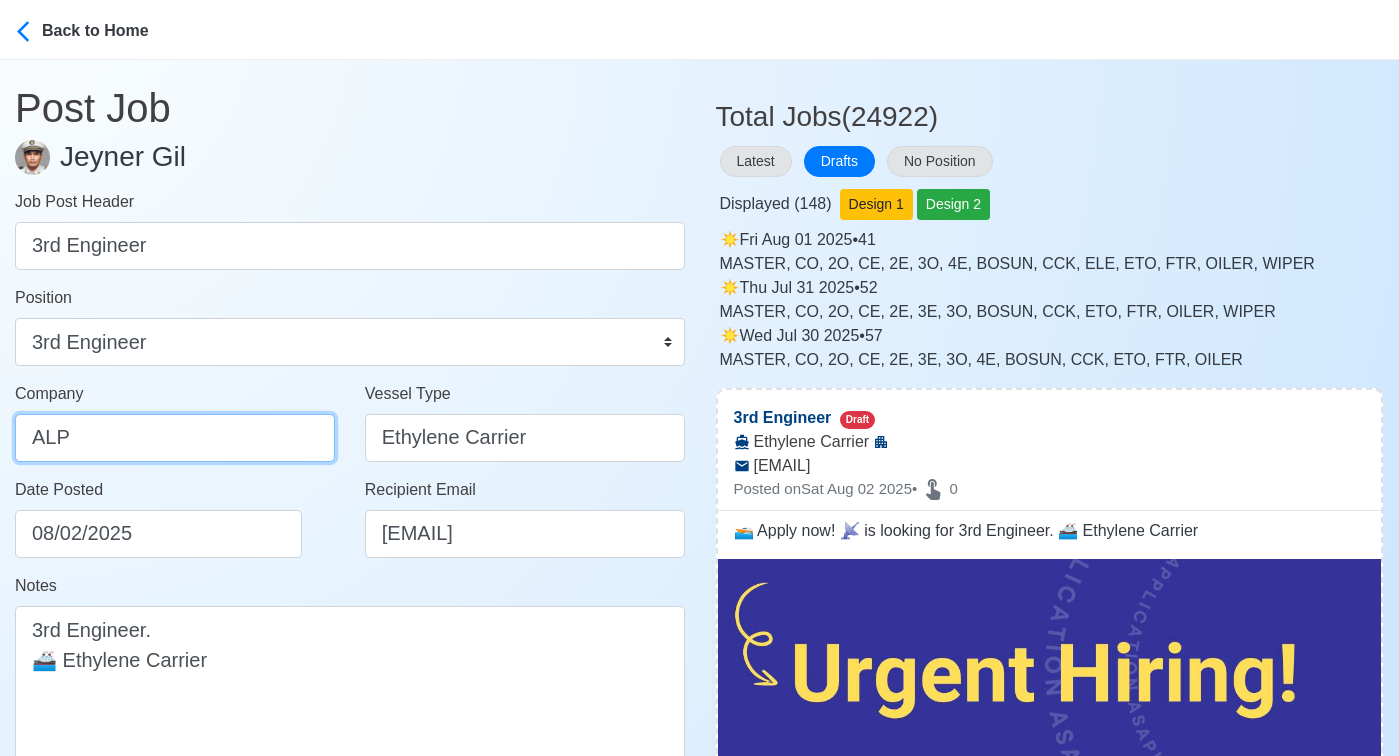 type on "Alpha Pearl of the Orient Maritime, Inc." 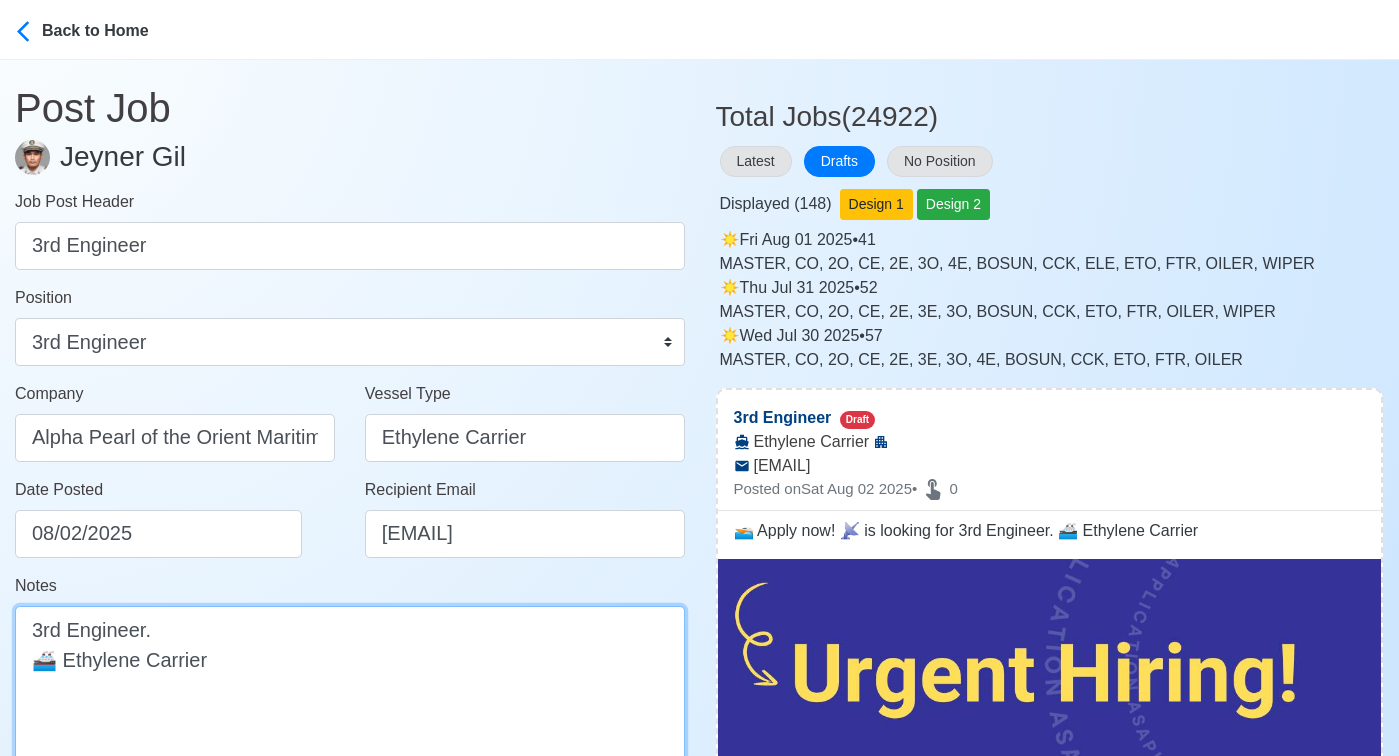 click on "🚤 Apply now!
📡  is looking for 3rd Engineer.
🚢 Ethylene Carrier" at bounding box center [350, 689] 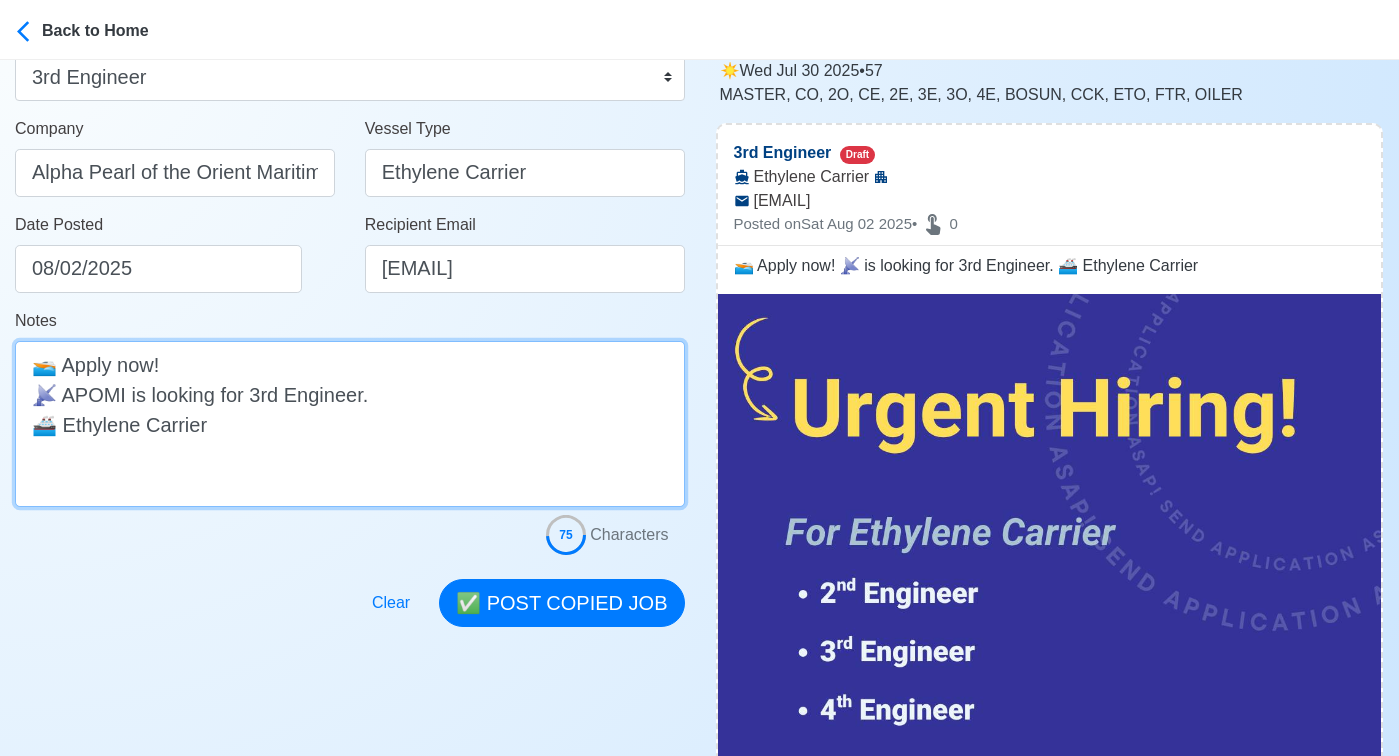 scroll, scrollTop: 506, scrollLeft: 0, axis: vertical 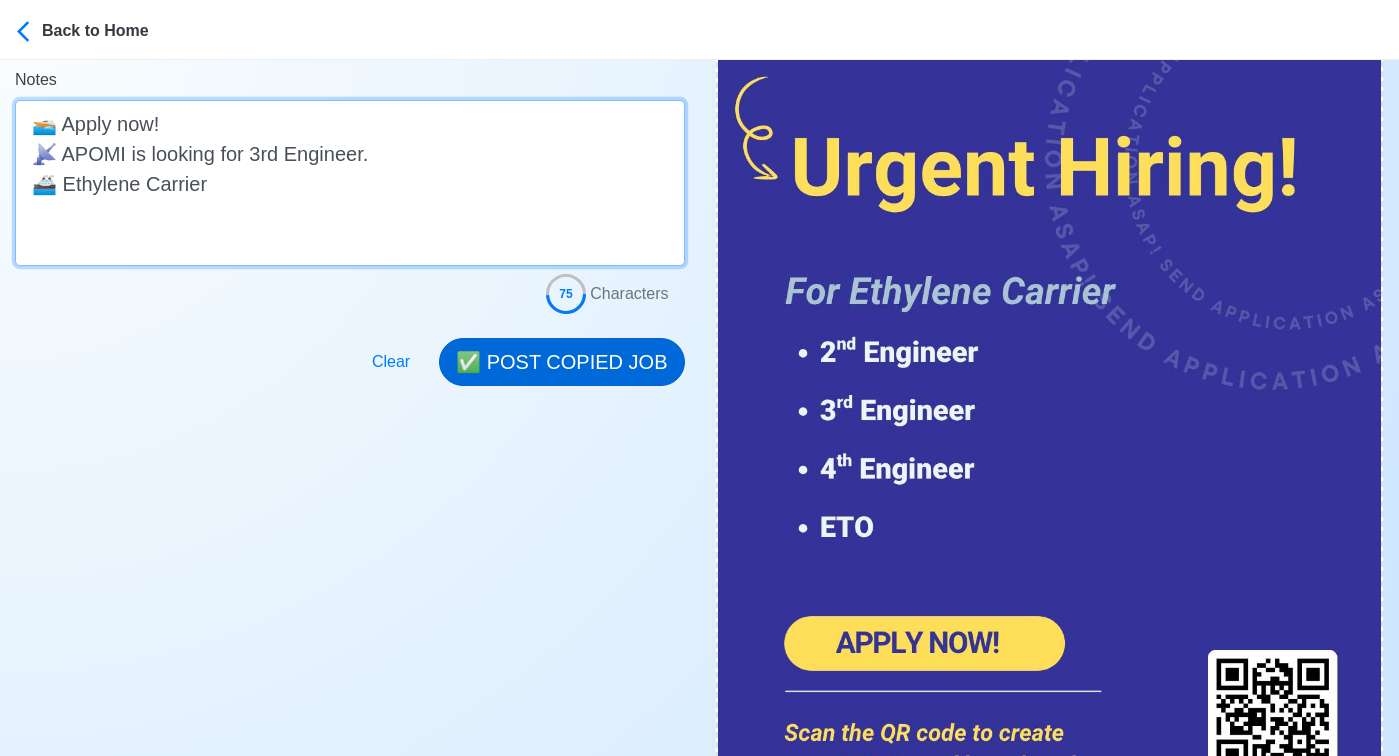 type on "🚤 Apply now!
📡 APOMI is looking for 3rd Engineer.
🚢 Ethylene Carrier" 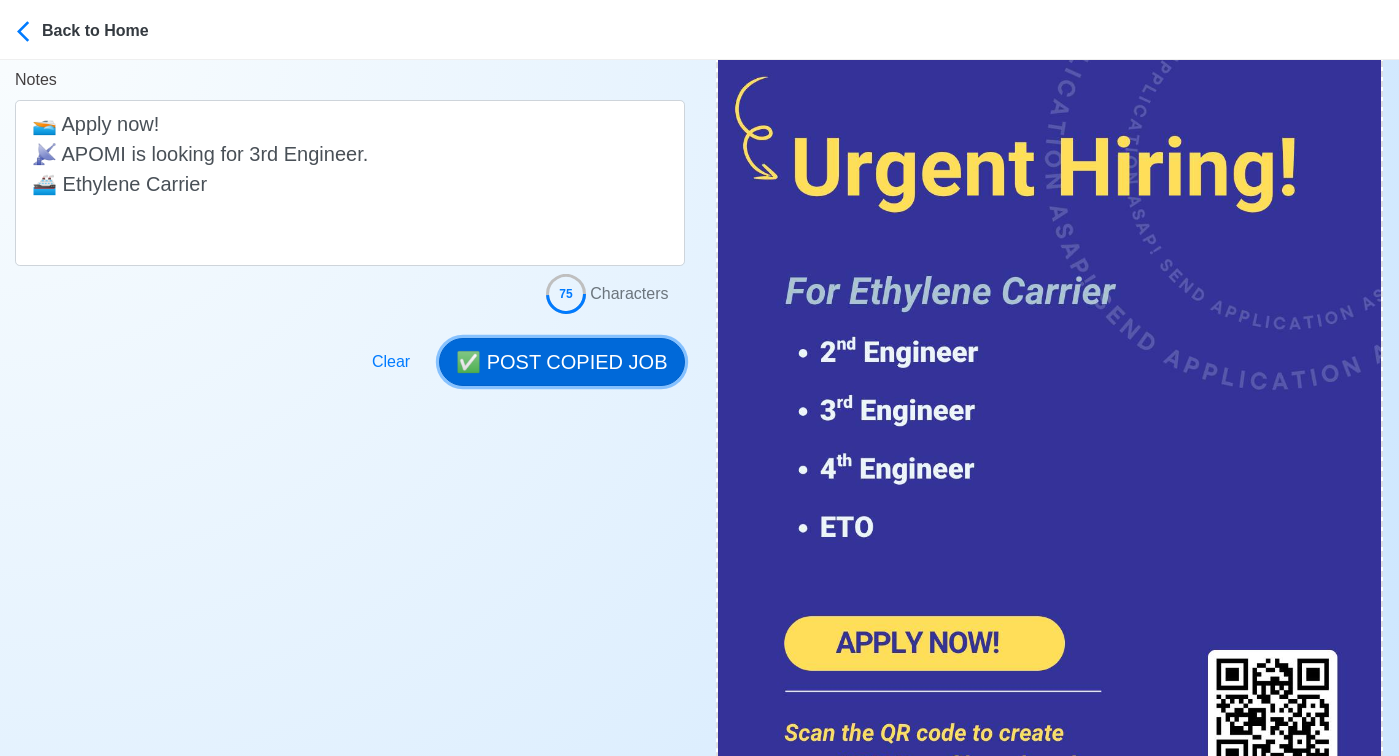 click on "✅ POST COPIED JOB" at bounding box center [561, 362] 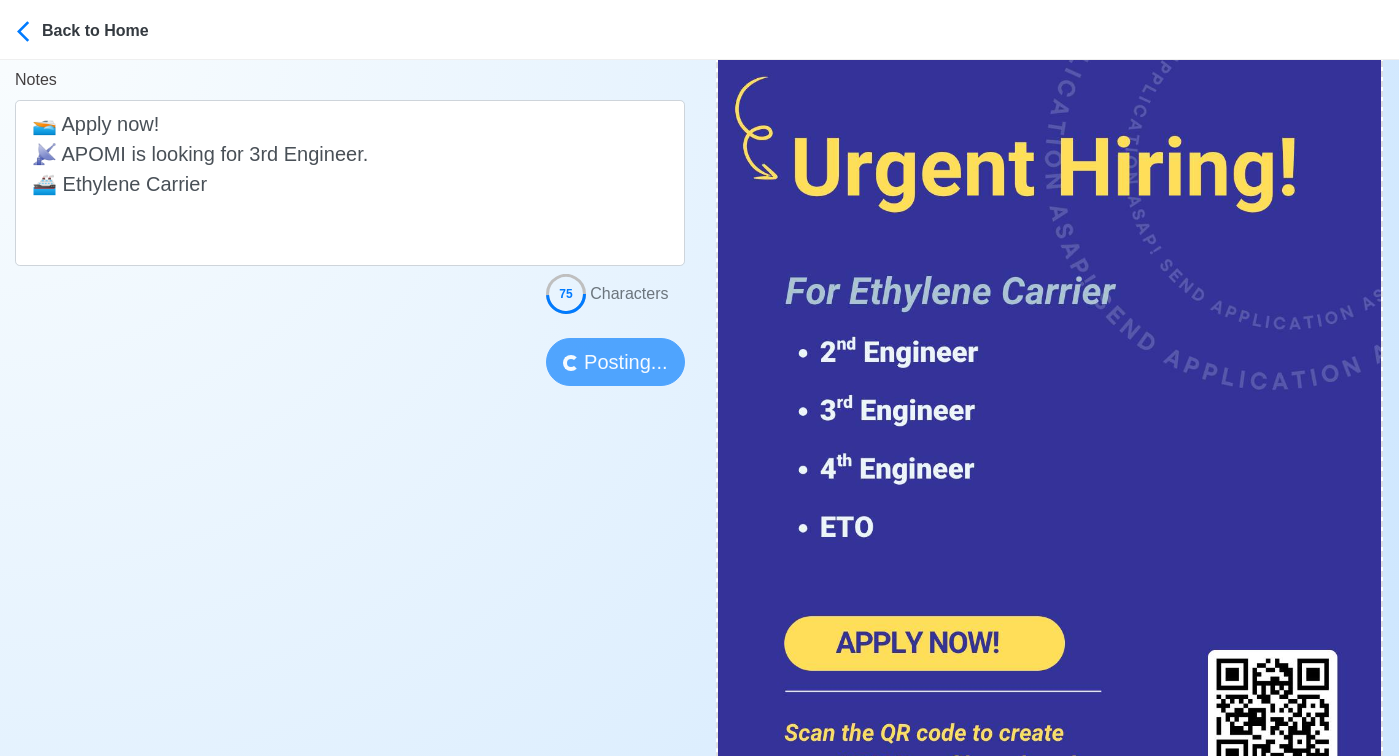 type 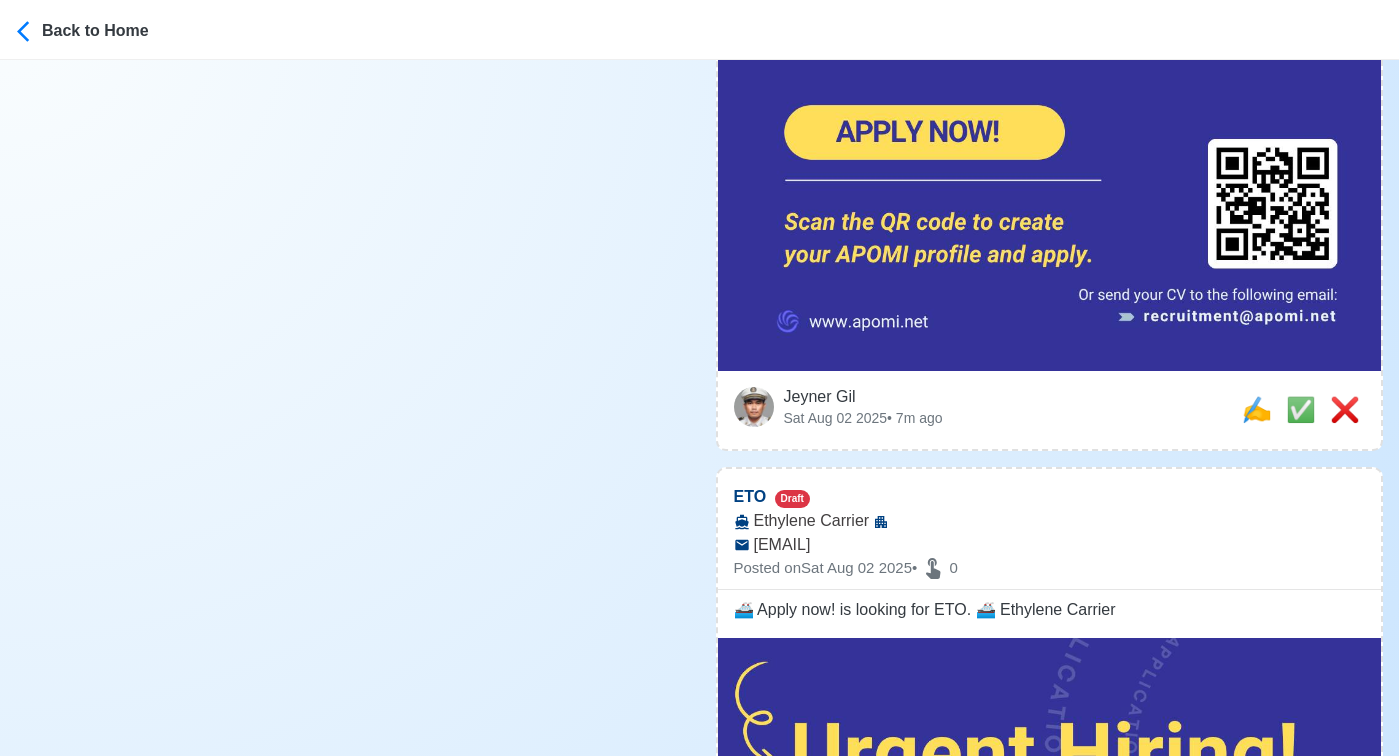 scroll, scrollTop: 1072, scrollLeft: 0, axis: vertical 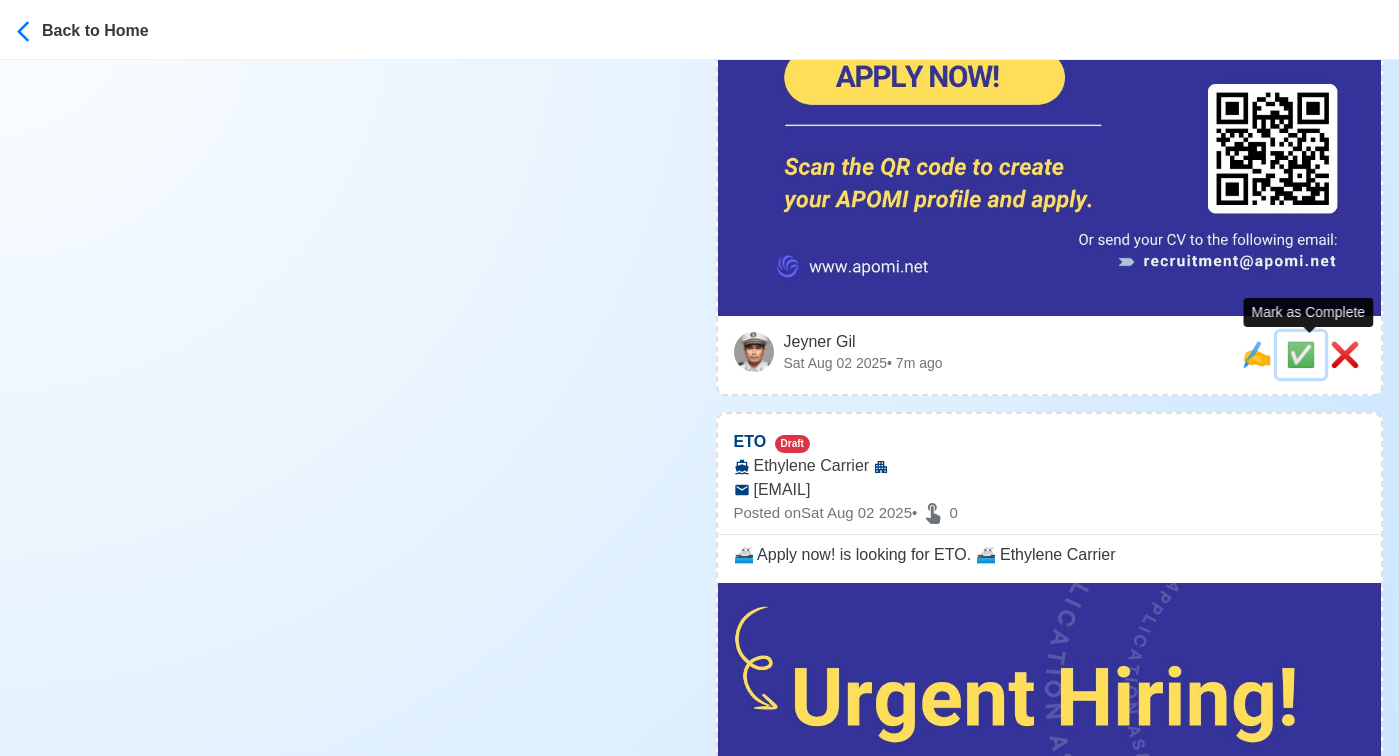 click on "✅" at bounding box center [1301, 354] 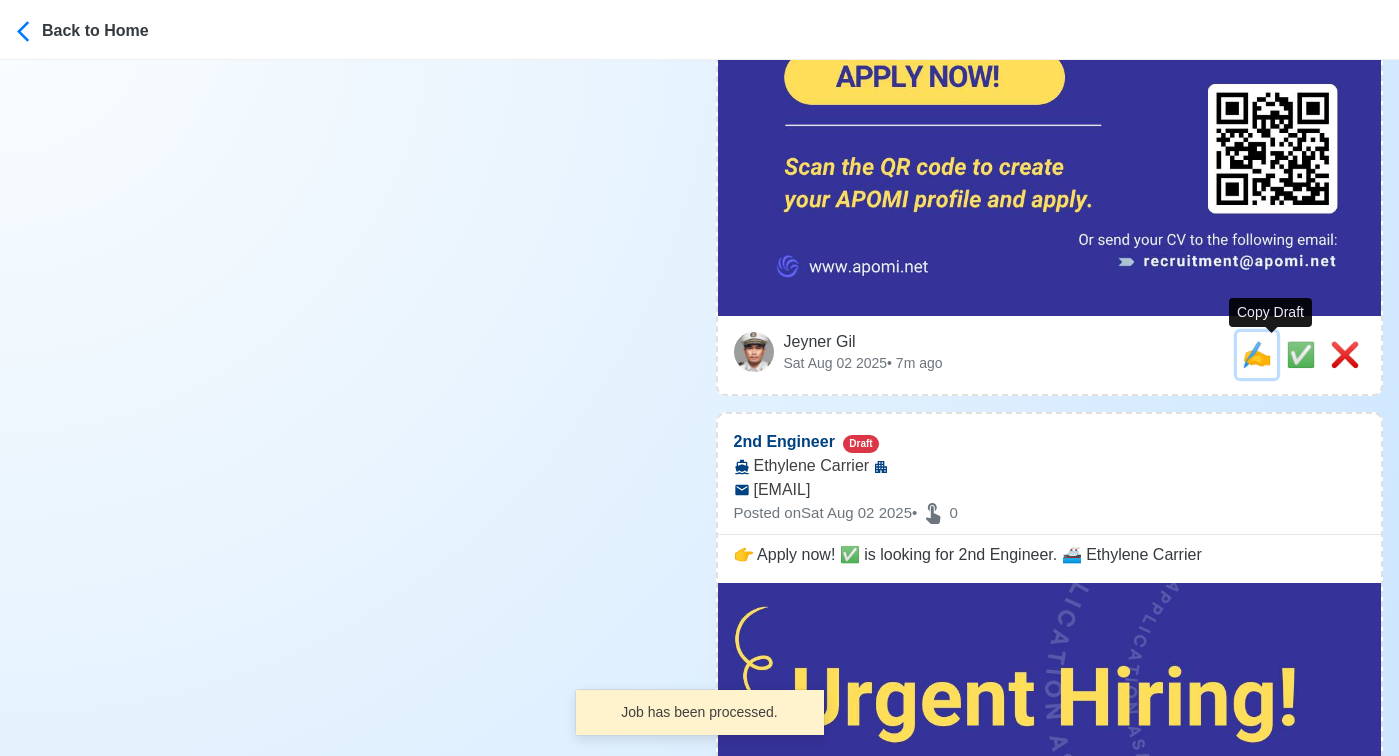 click on "✍️" at bounding box center (1257, 354) 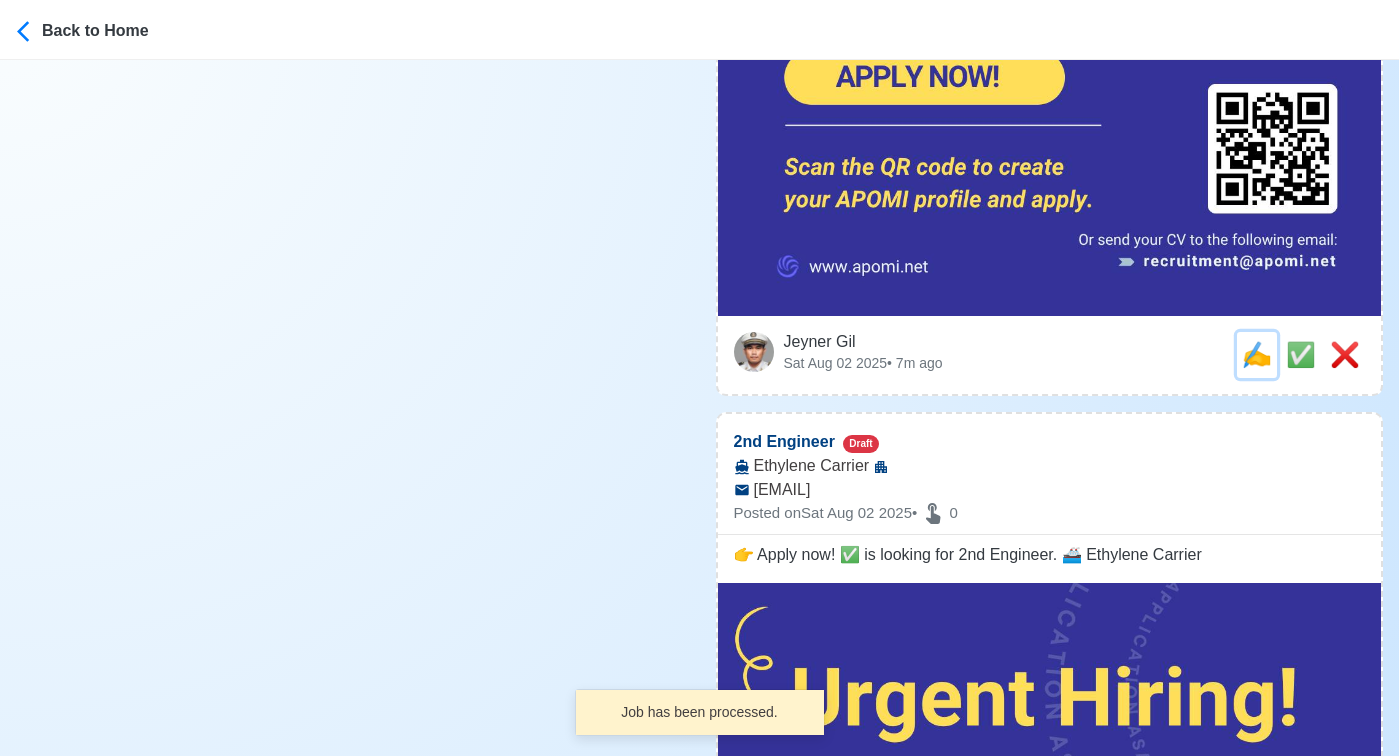 scroll, scrollTop: 0, scrollLeft: 0, axis: both 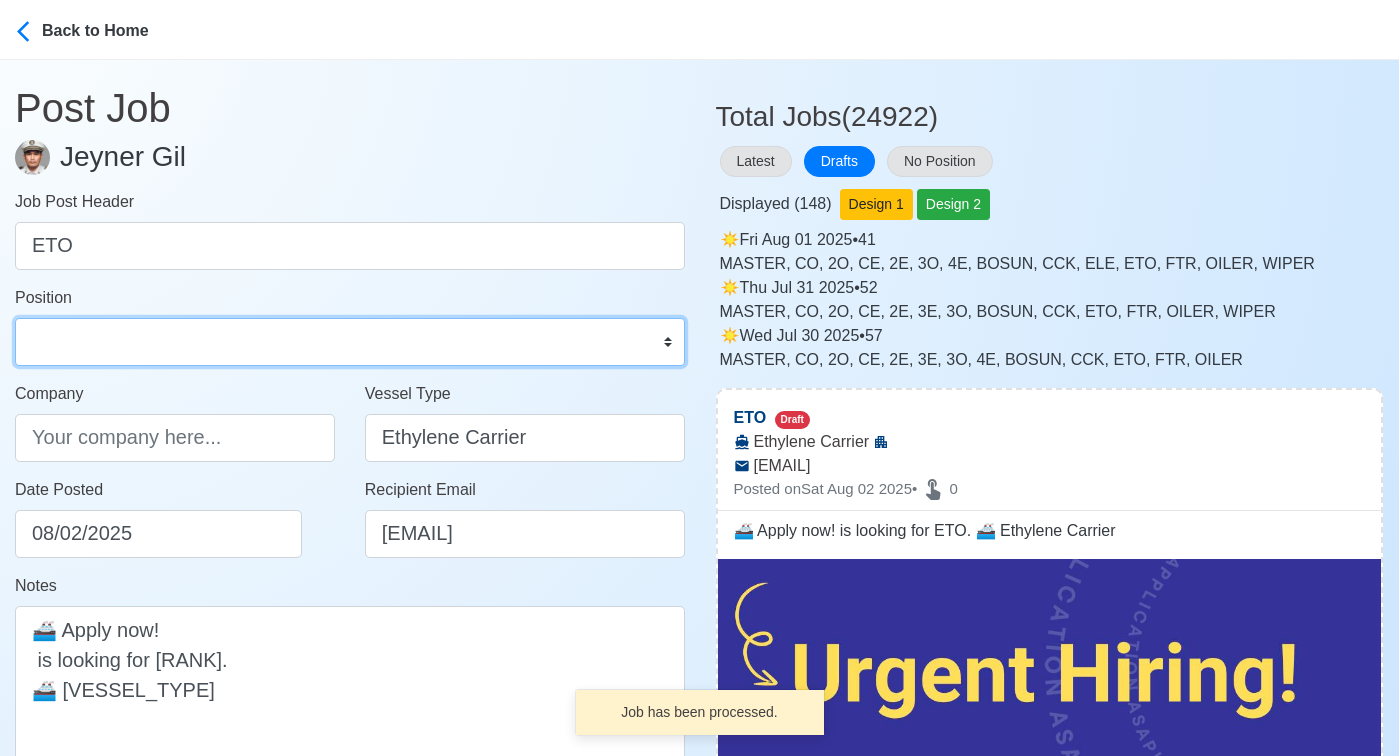 click on "Master Chief Officer 2nd Officer 3rd Officer Junior Officer Chief Engineer 2nd Engineer 3rd Engineer 4th Engineer Gas Engineer Junior Engineer 1st Assistant Engineer 2nd Assistant Engineer 3rd Assistant Engineer ETO/ETR Electrician Electrical Engineer Oiler Fitter Welder Chief Cook Chef Cook Messman Wiper Rigger Ordinary Seaman Able Seaman Motorman Pumpman Bosun Cadet Reefer Mechanic Operator Repairman Painter Steward Waiter Others" at bounding box center (350, 342) 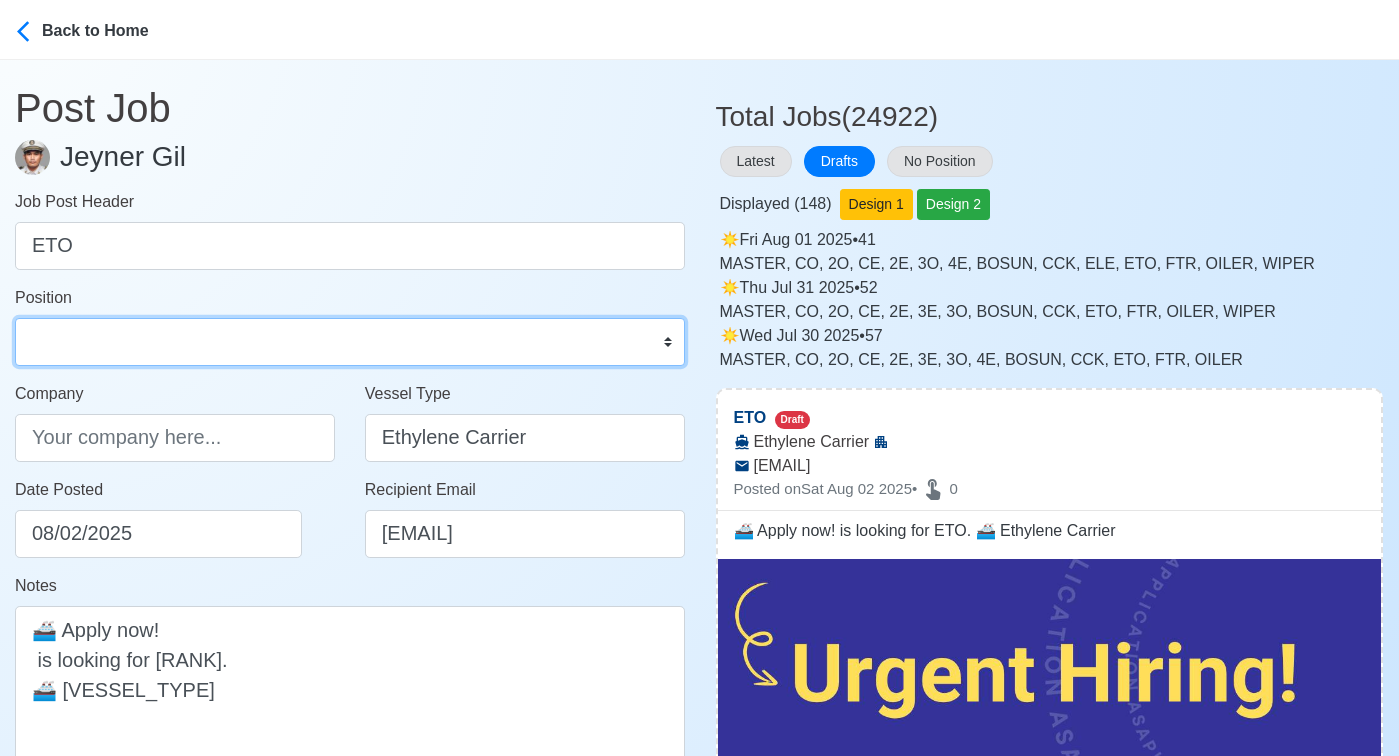 select on "ETO/ETR" 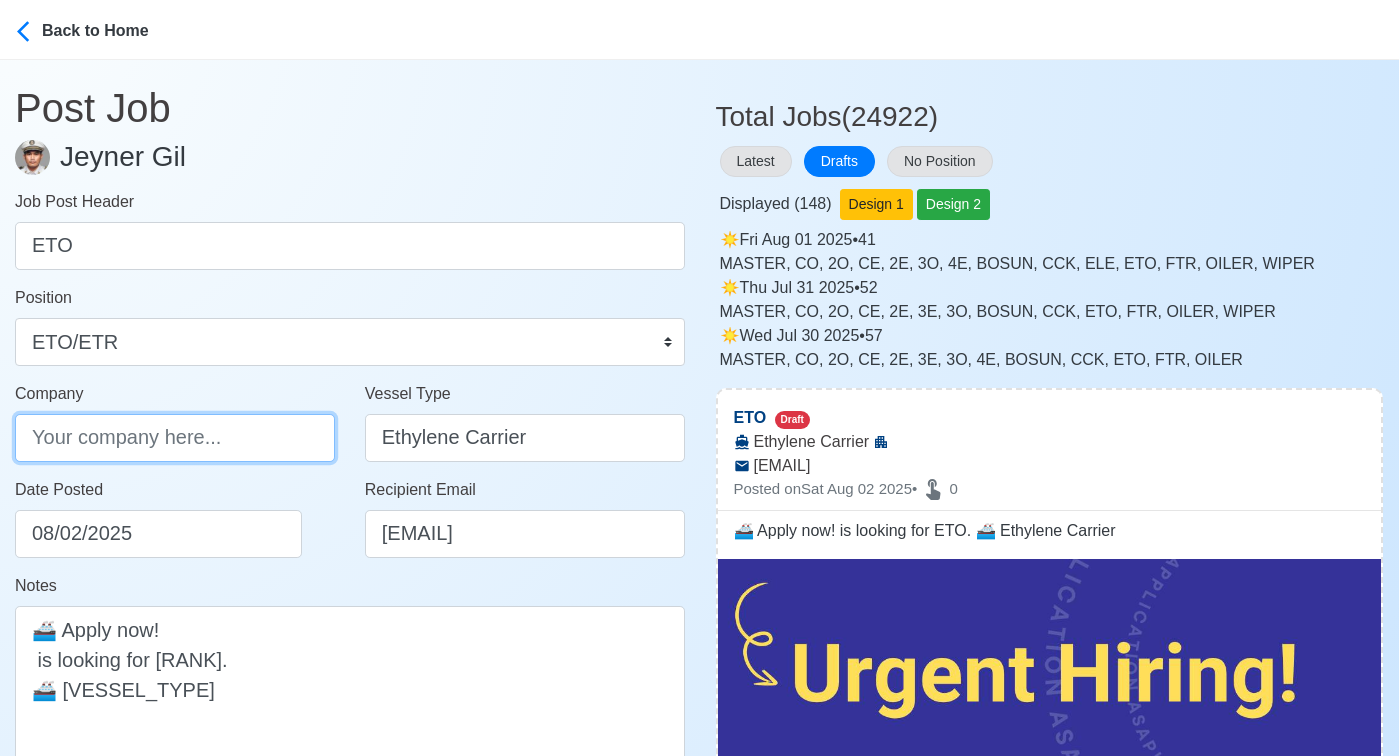 click on "Company" at bounding box center (175, 438) 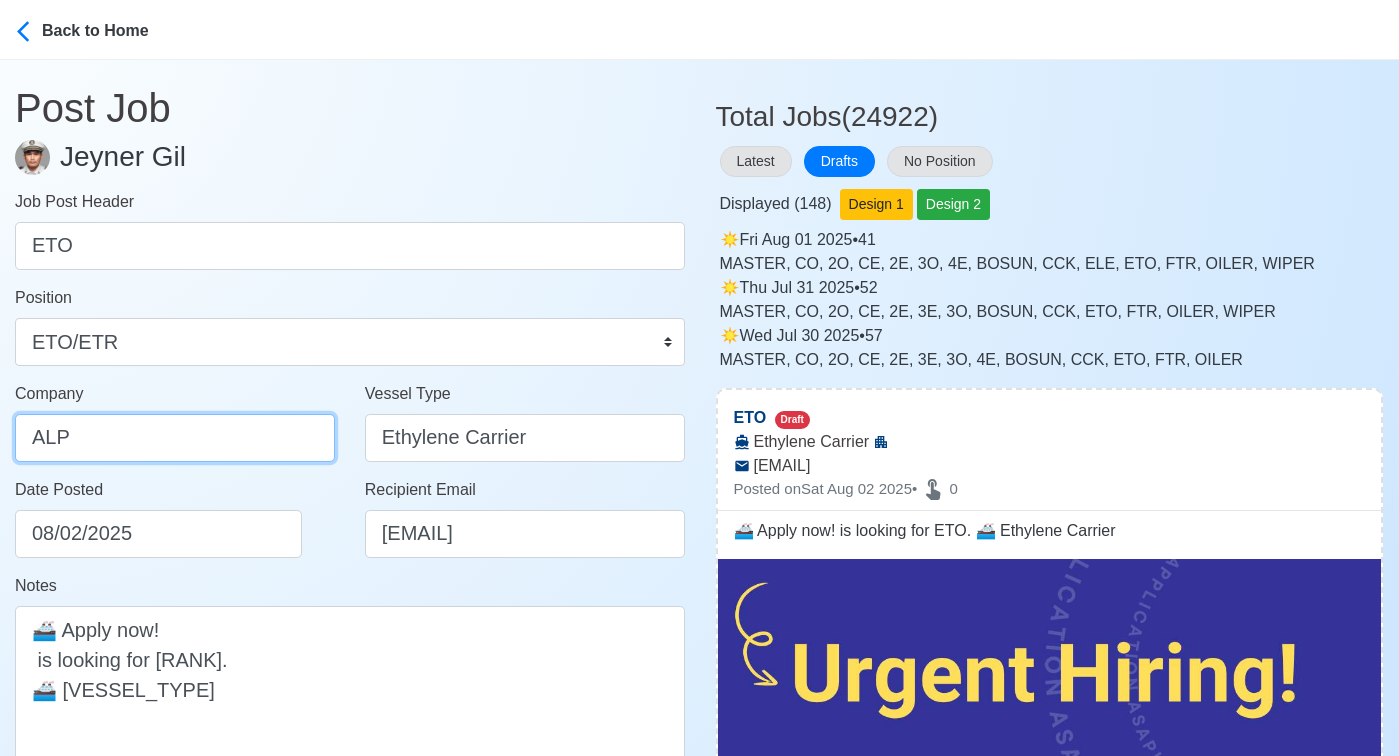 type on "Alpha Pearl of the Orient Maritime, Inc." 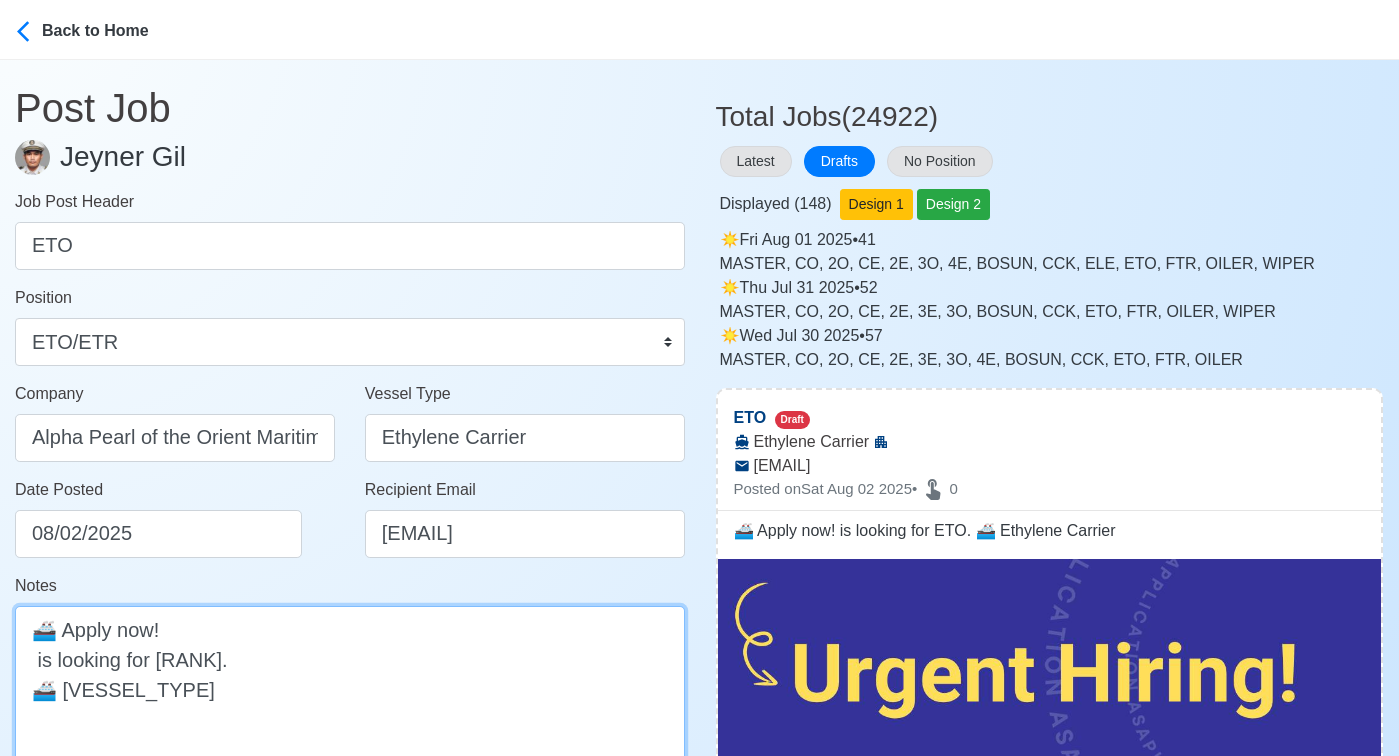 click on "🚢 Apply now!
is looking for ETO.
🚢 Ethylene Carrier" at bounding box center (350, 689) 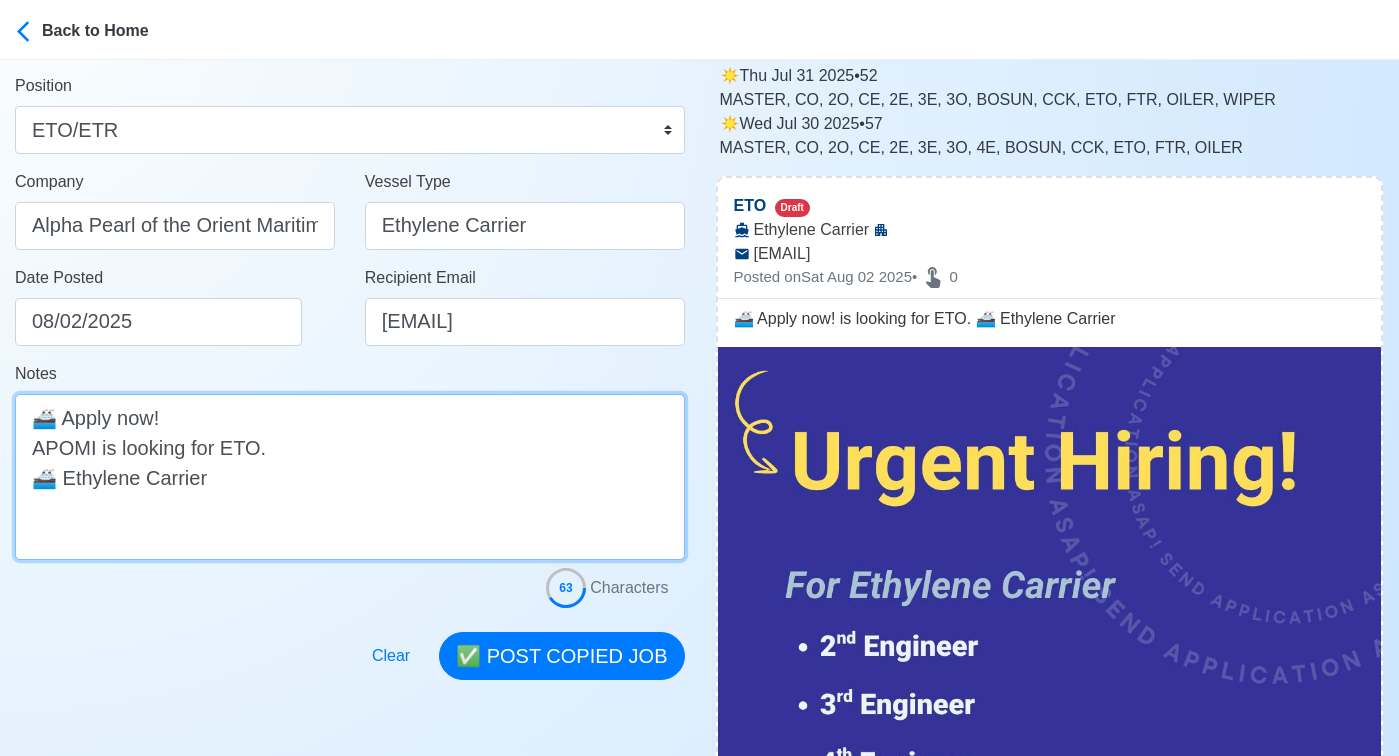scroll, scrollTop: 388, scrollLeft: 0, axis: vertical 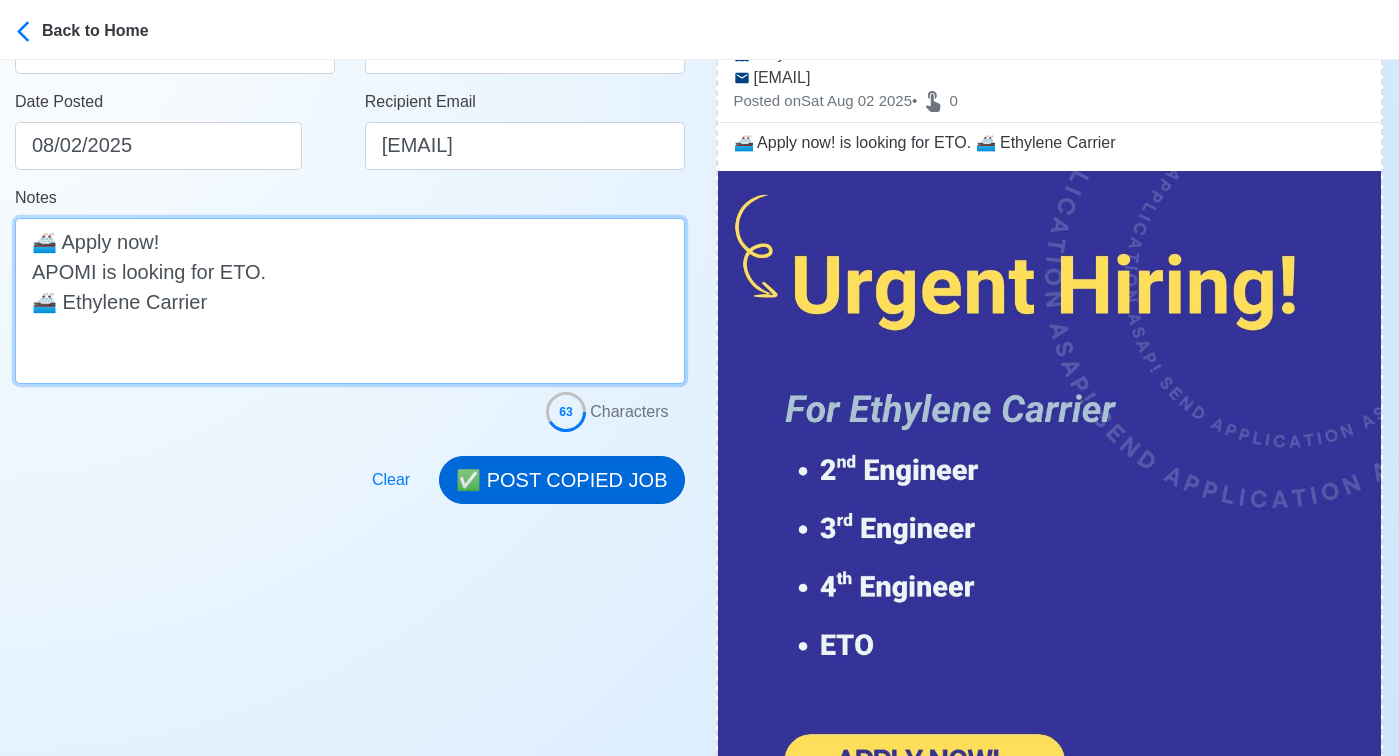 type on "🚢 Apply now!
APOMI is looking for ETO.
🚢 Ethylene Carrier" 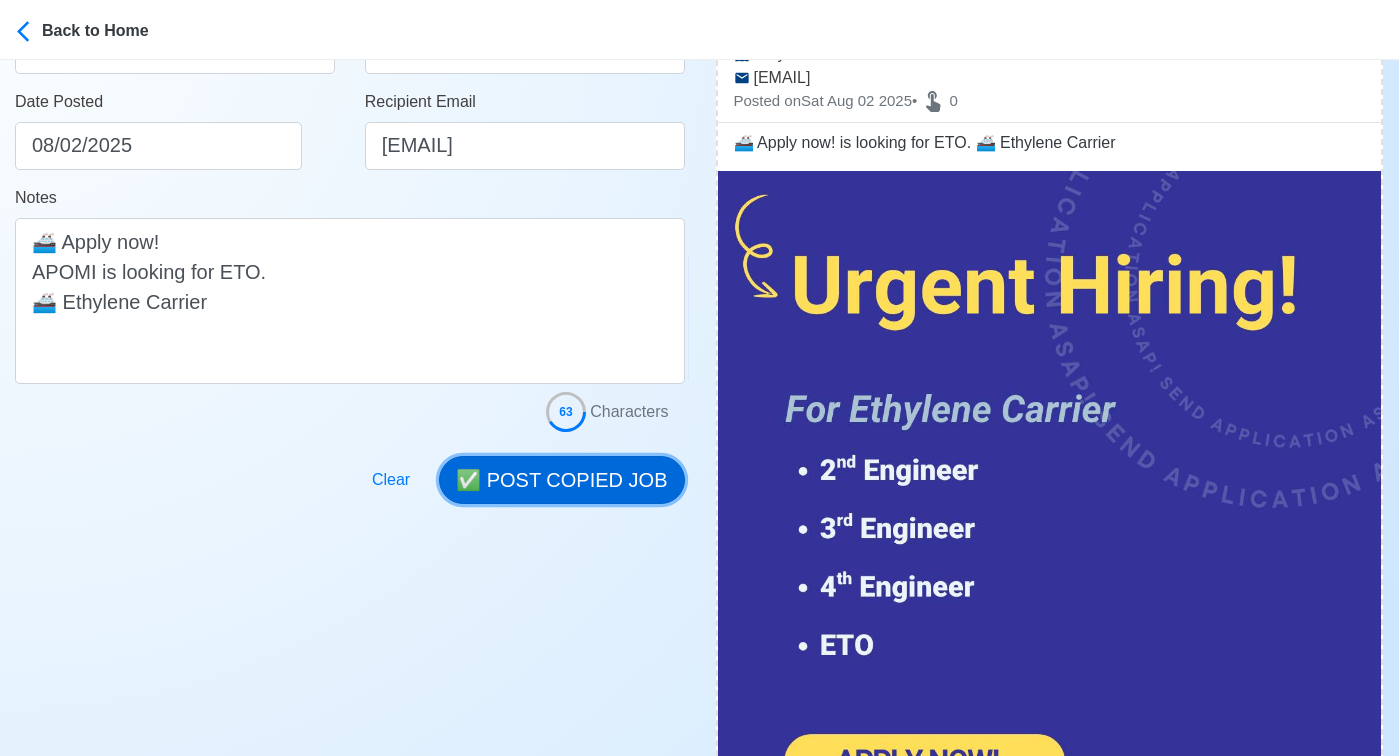 click on "✅ POST COPIED JOB" at bounding box center (561, 480) 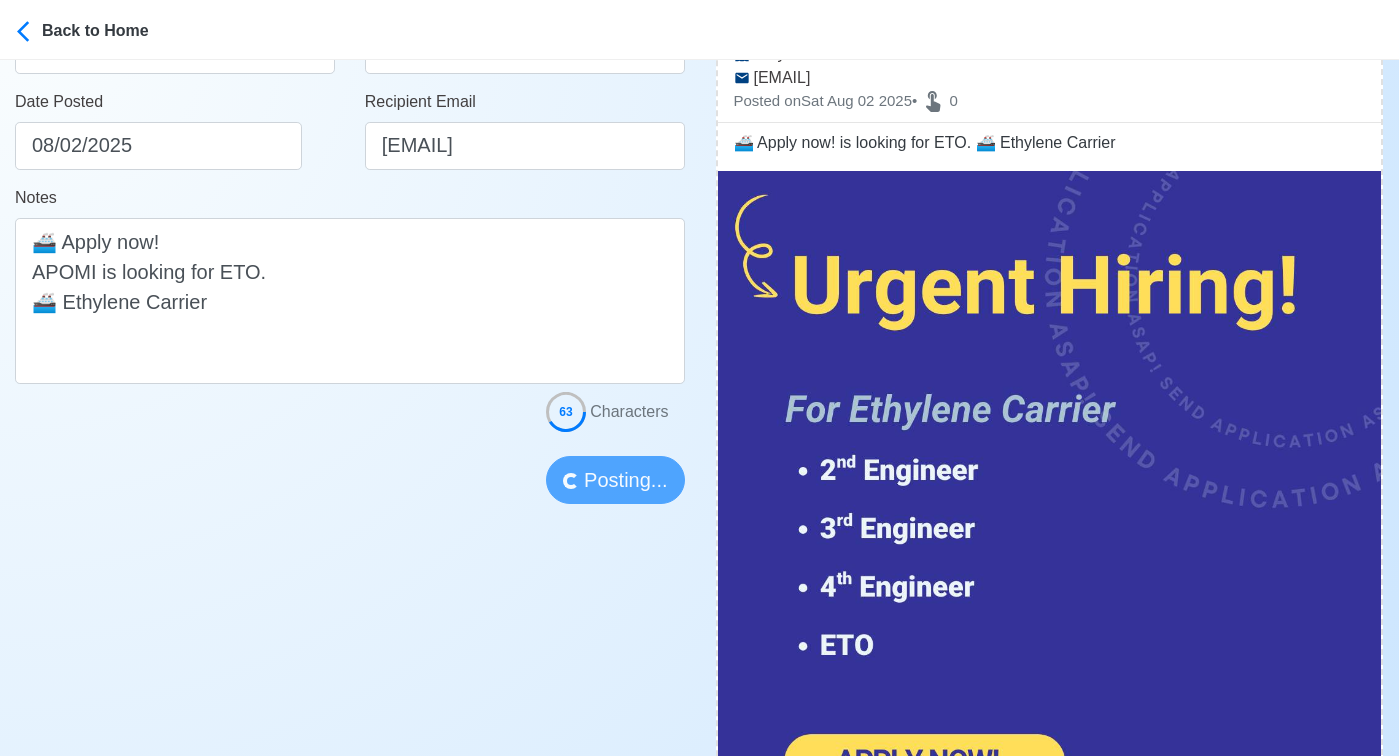 type 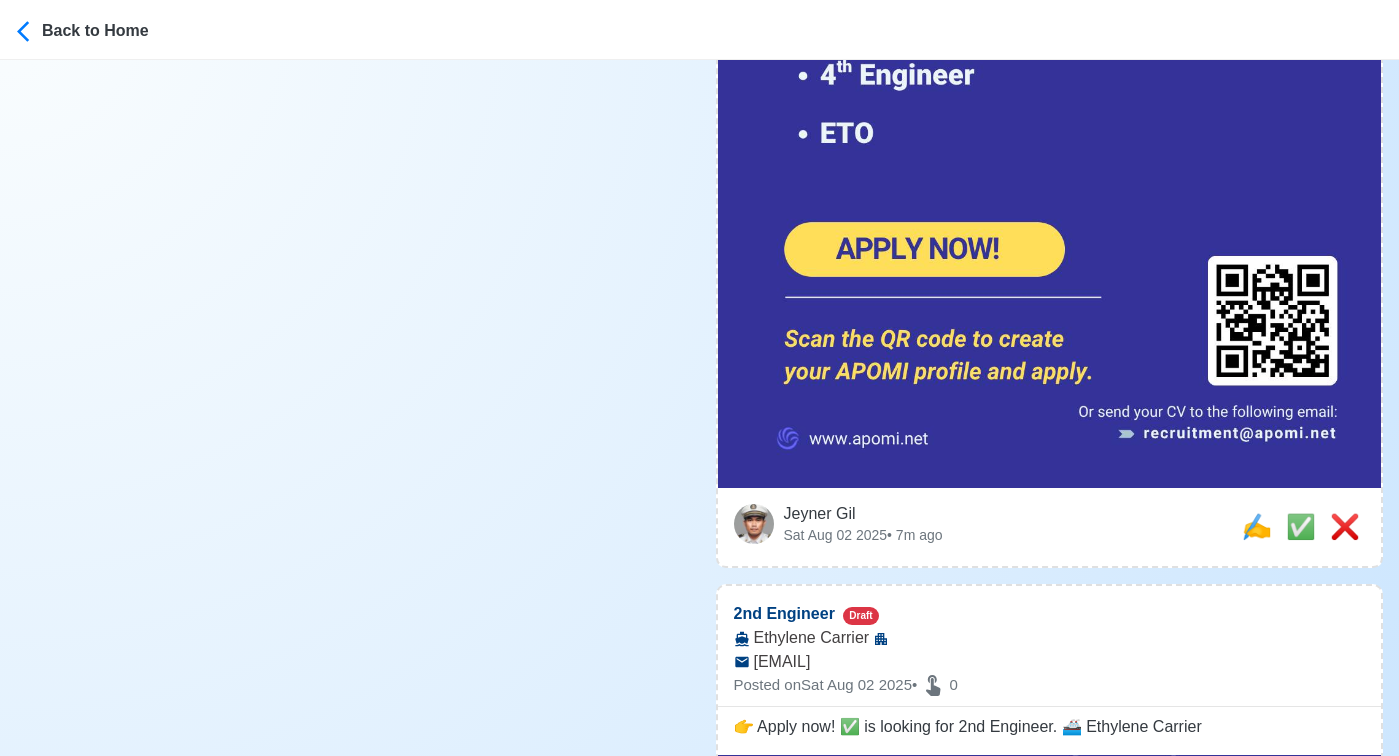 scroll, scrollTop: 975, scrollLeft: 0, axis: vertical 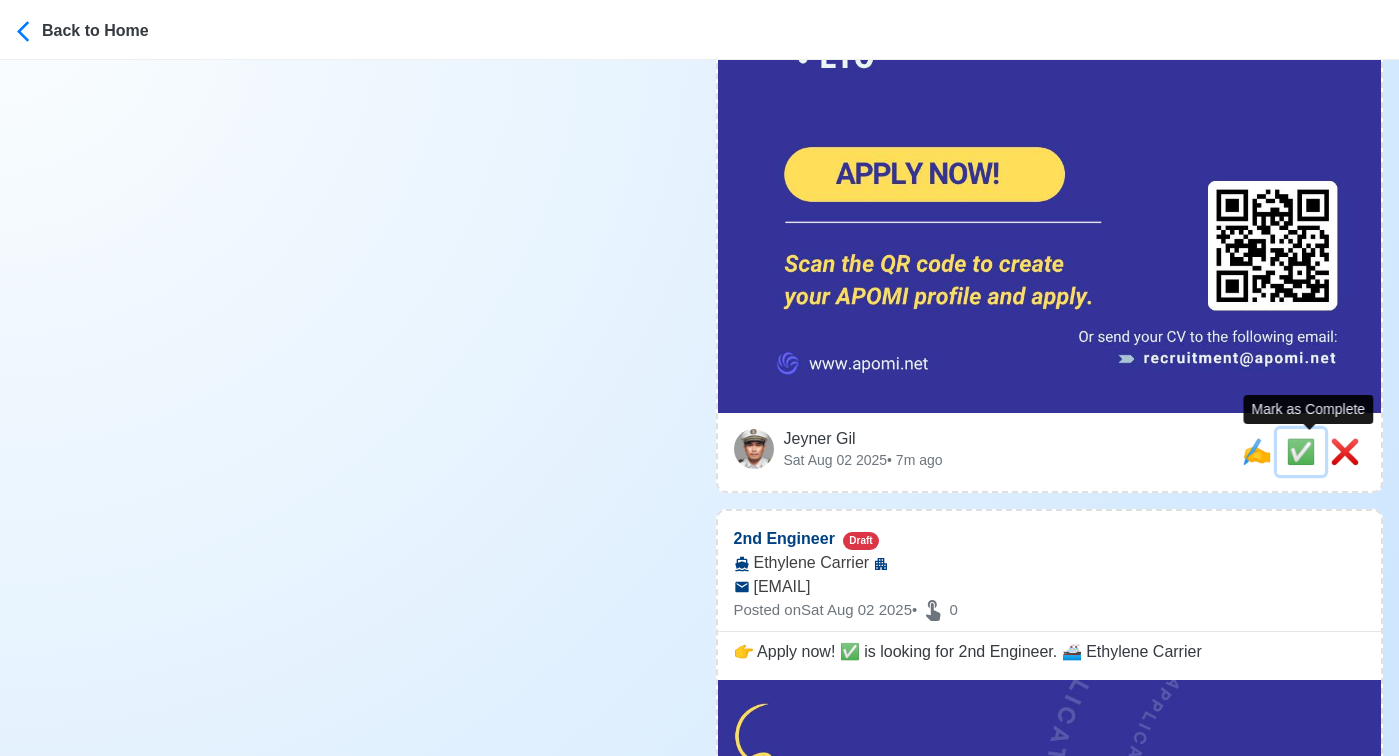 click on "✅" at bounding box center (1301, 451) 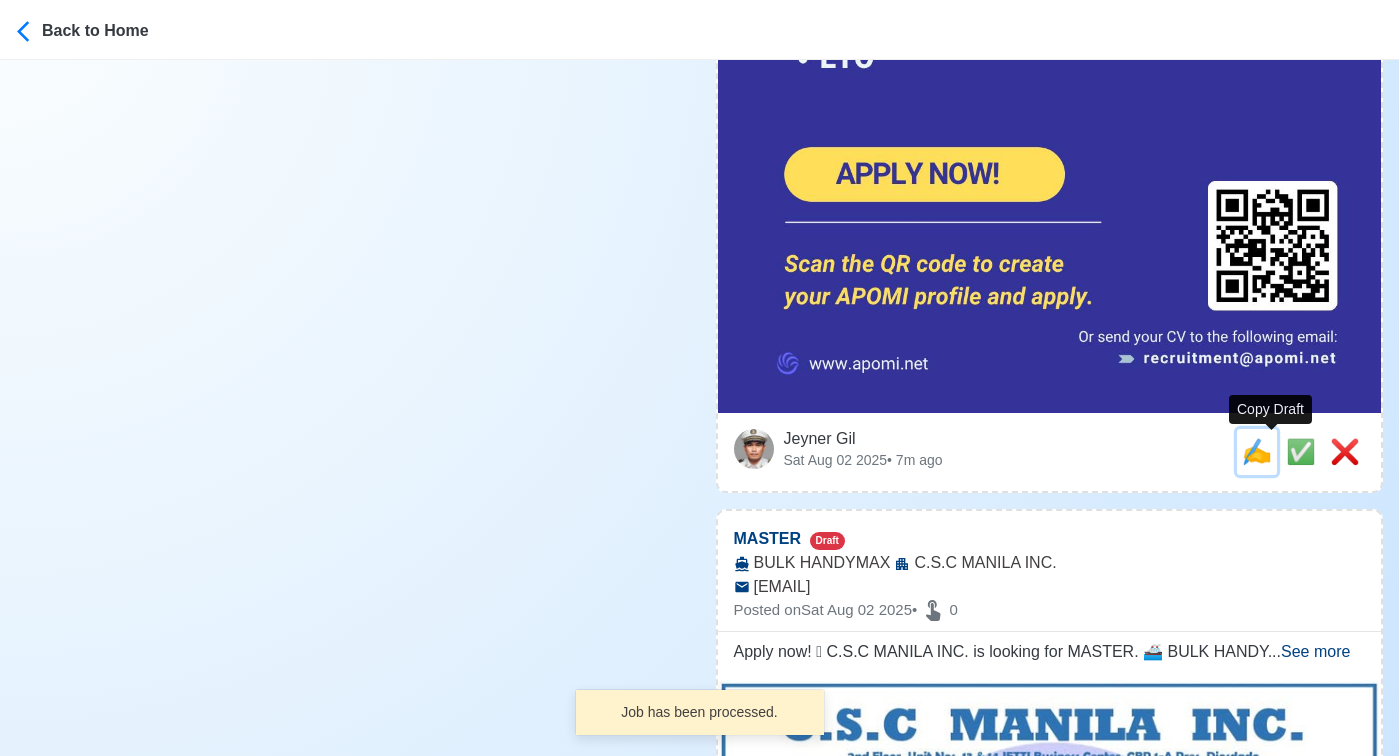 click on "✍️" at bounding box center [1257, 451] 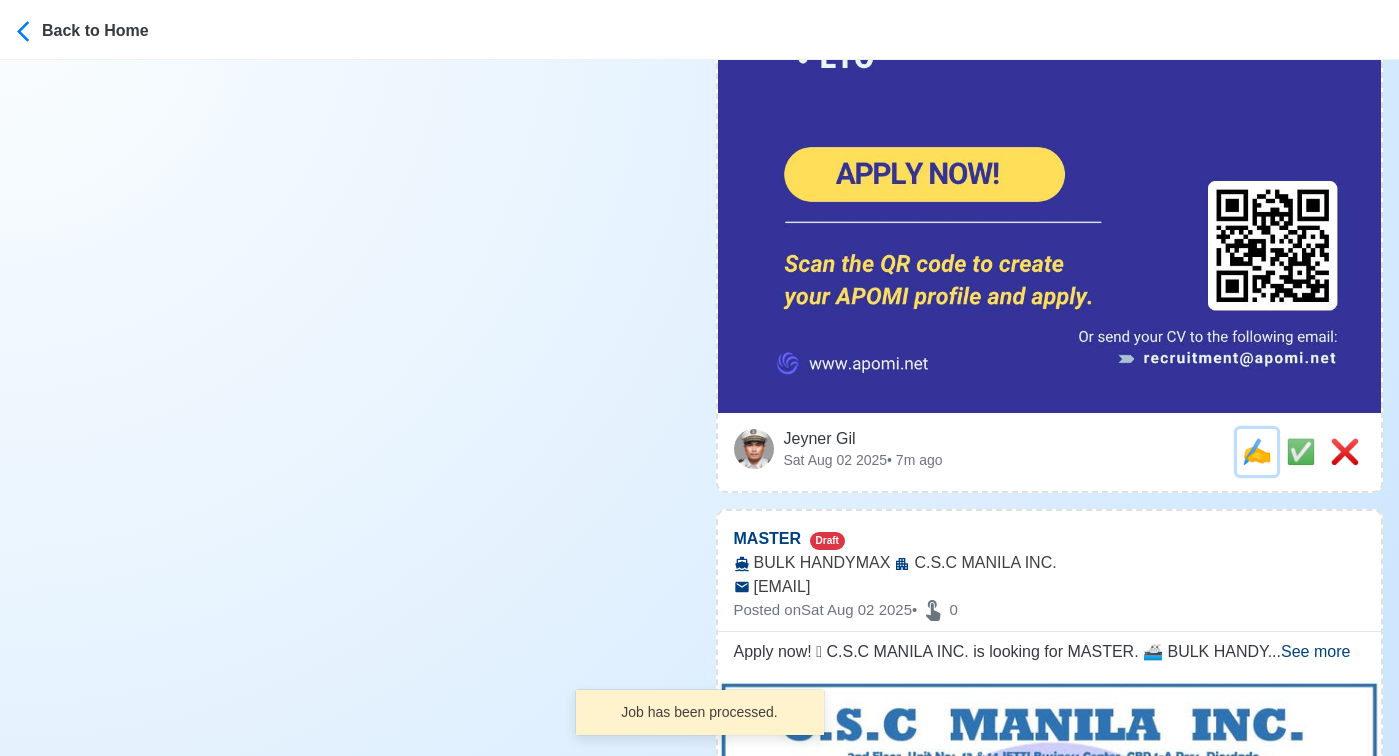 scroll, scrollTop: 0, scrollLeft: 0, axis: both 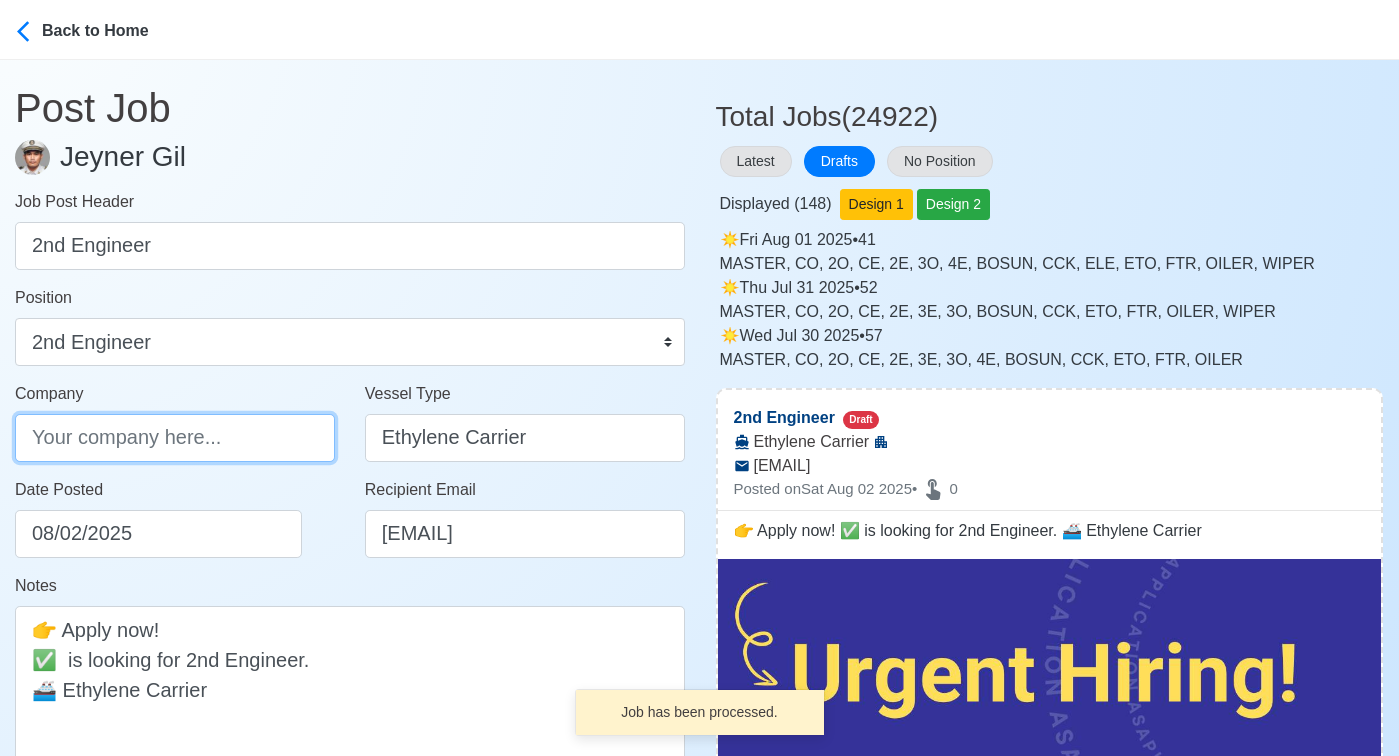 click on "Company" at bounding box center (175, 438) 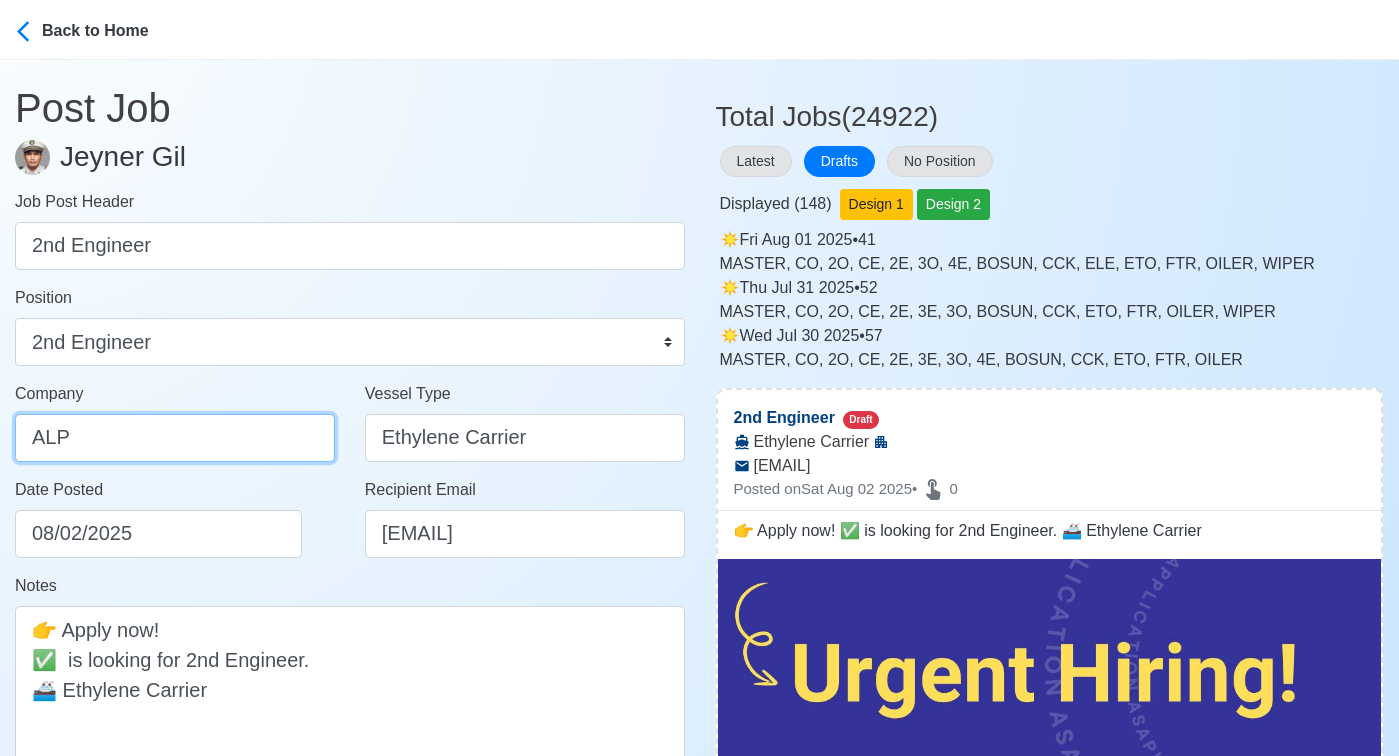type on "Alpha Pearl of the Orient Maritime, Inc." 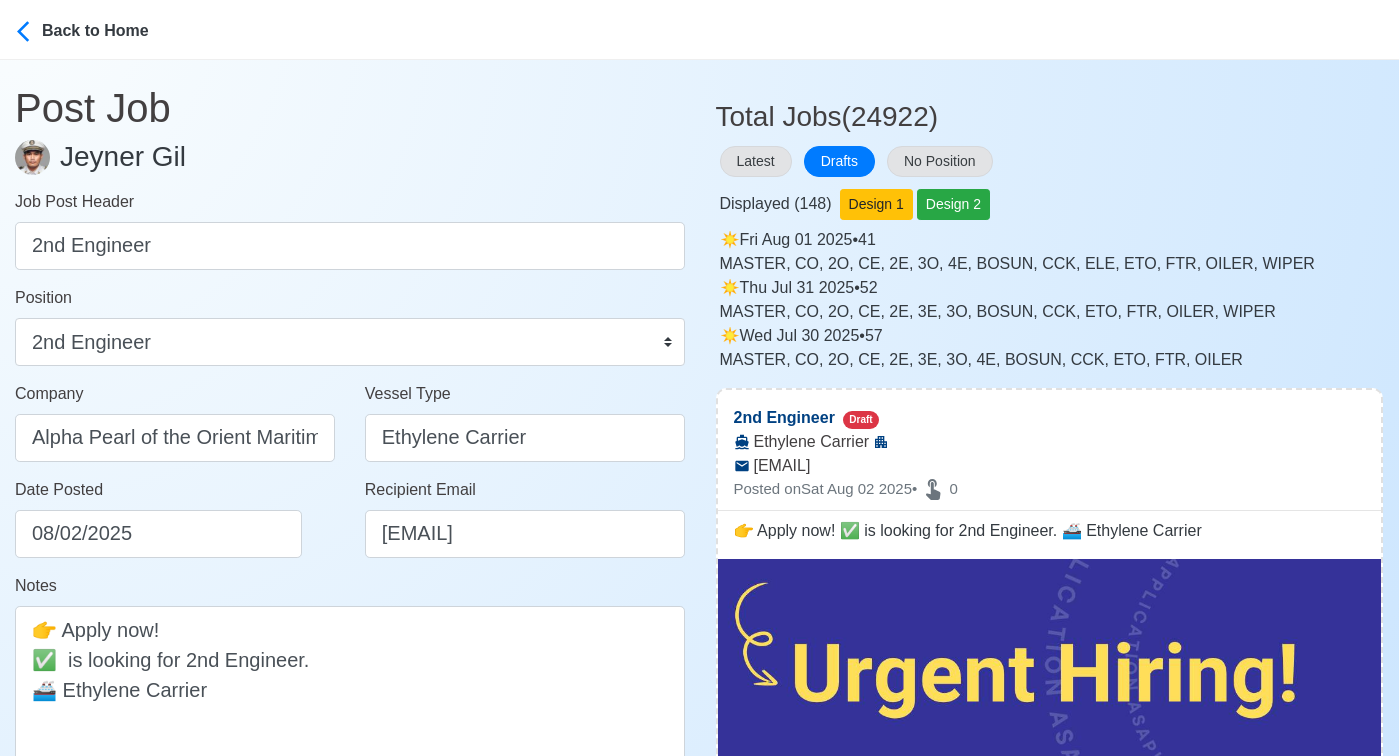 click on "Date Posted       08/02/2025" at bounding box center (175, 526) 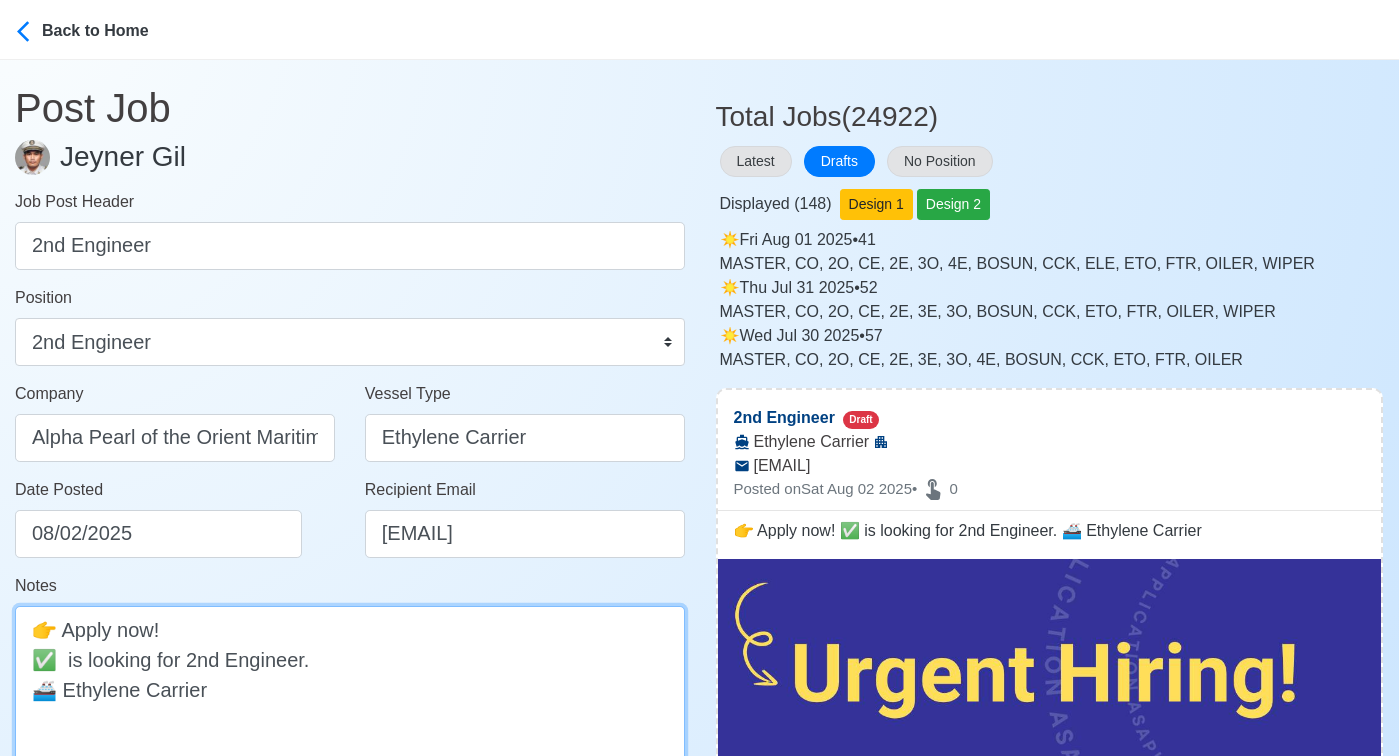 click on "👉 Apply now!
✅  is looking for 2nd Engineer.
🚢 Ethylene Carrier" at bounding box center (350, 689) 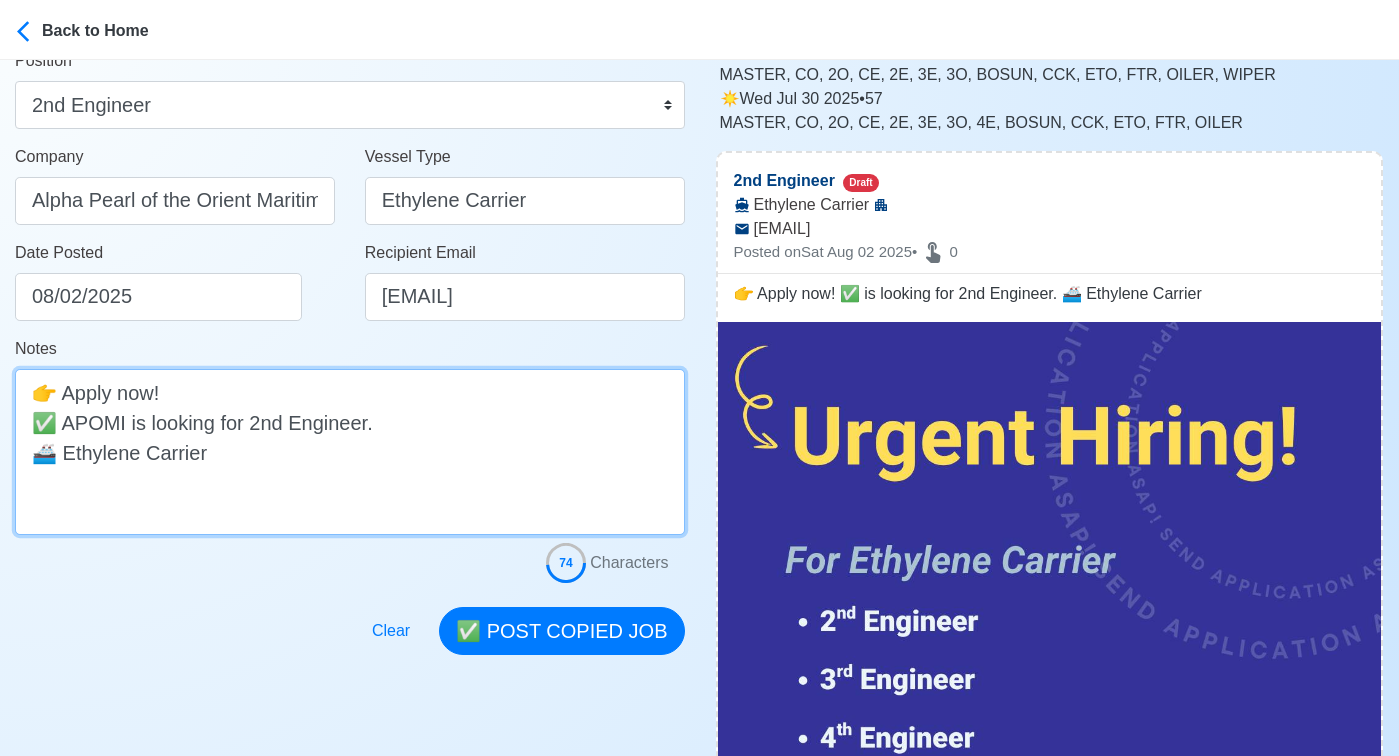scroll, scrollTop: 416, scrollLeft: 0, axis: vertical 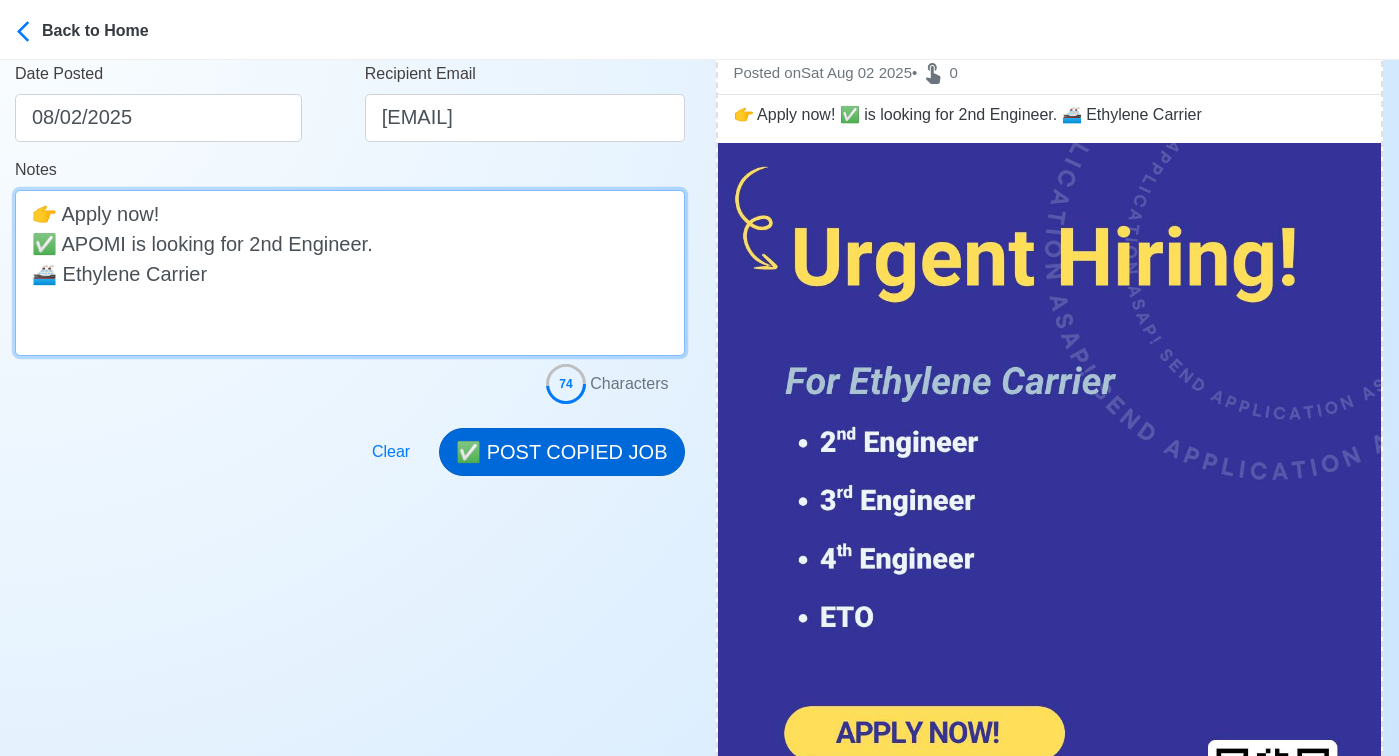 type on "👉 Apply now!
✅ APOMI is looking for 2nd Engineer.
🚢 Ethylene Carrier" 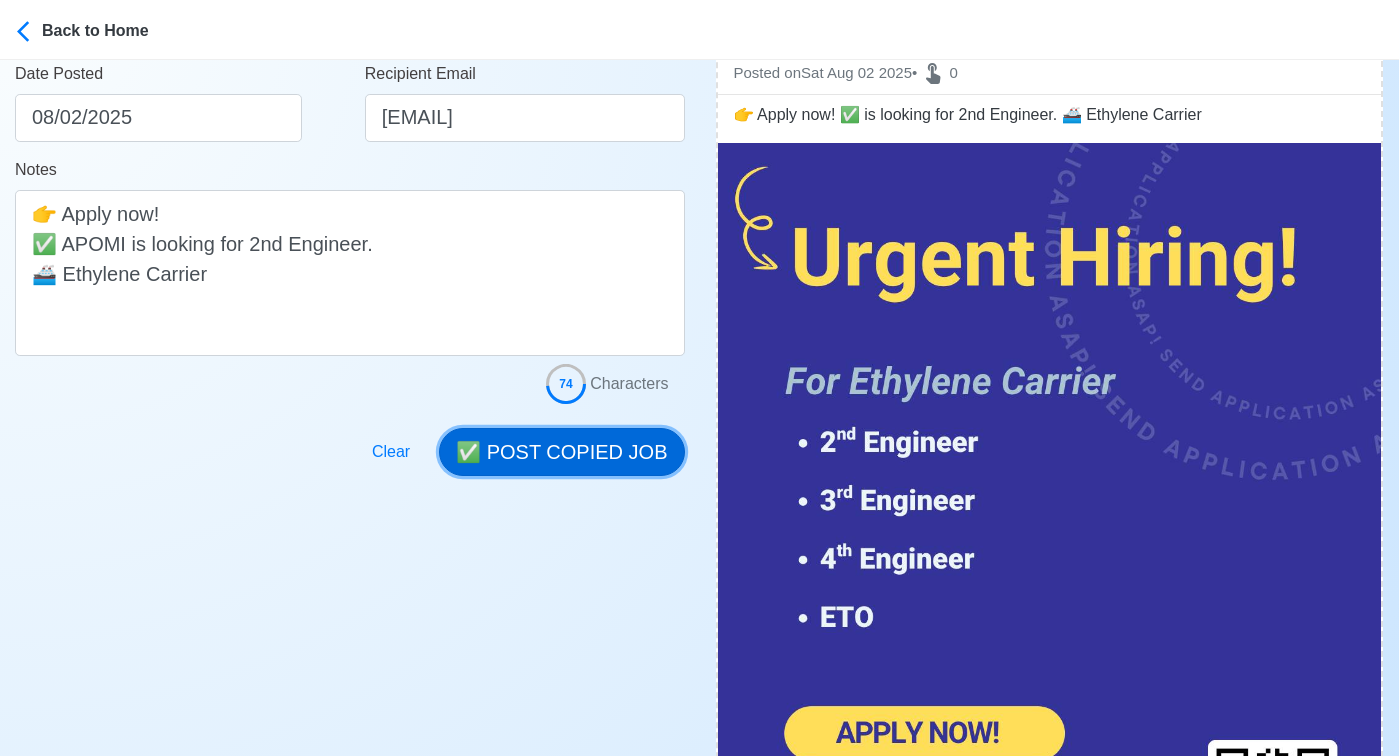 click on "✅ POST COPIED JOB" at bounding box center [561, 452] 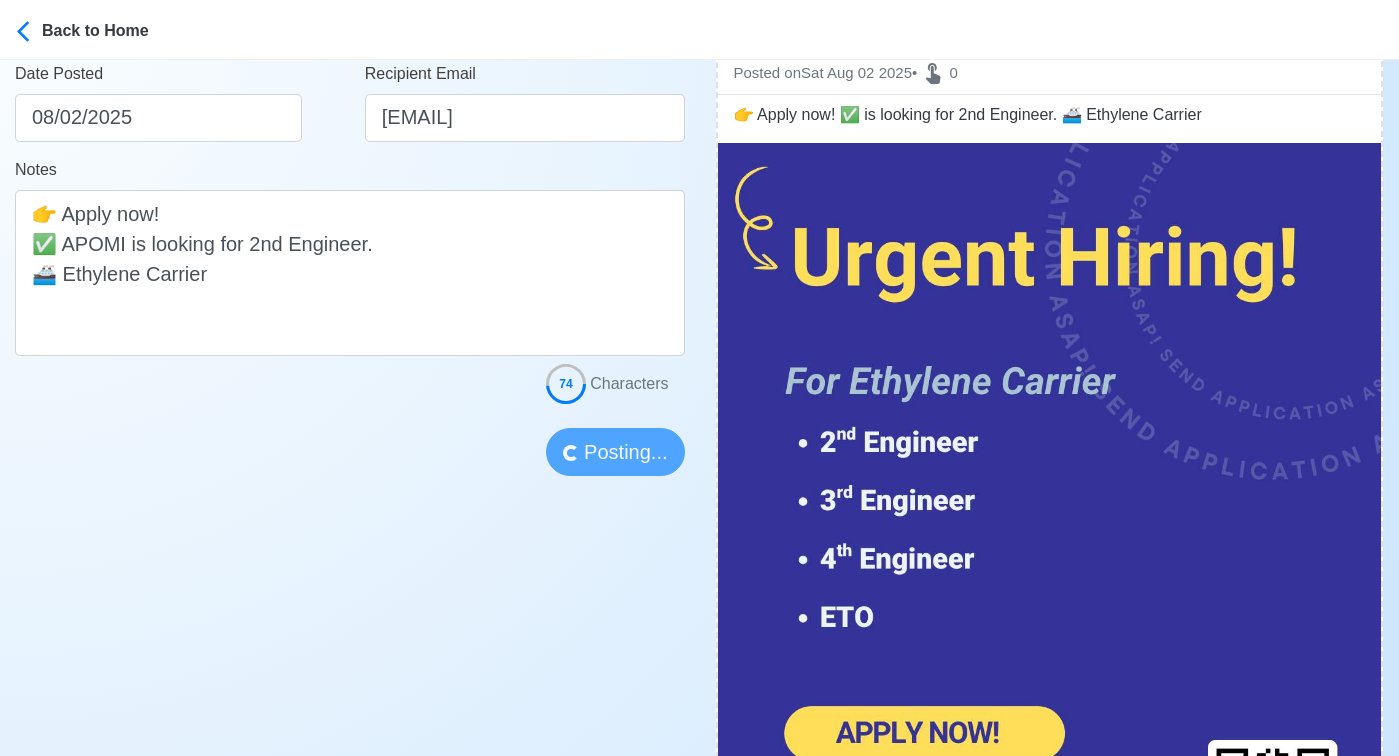 type 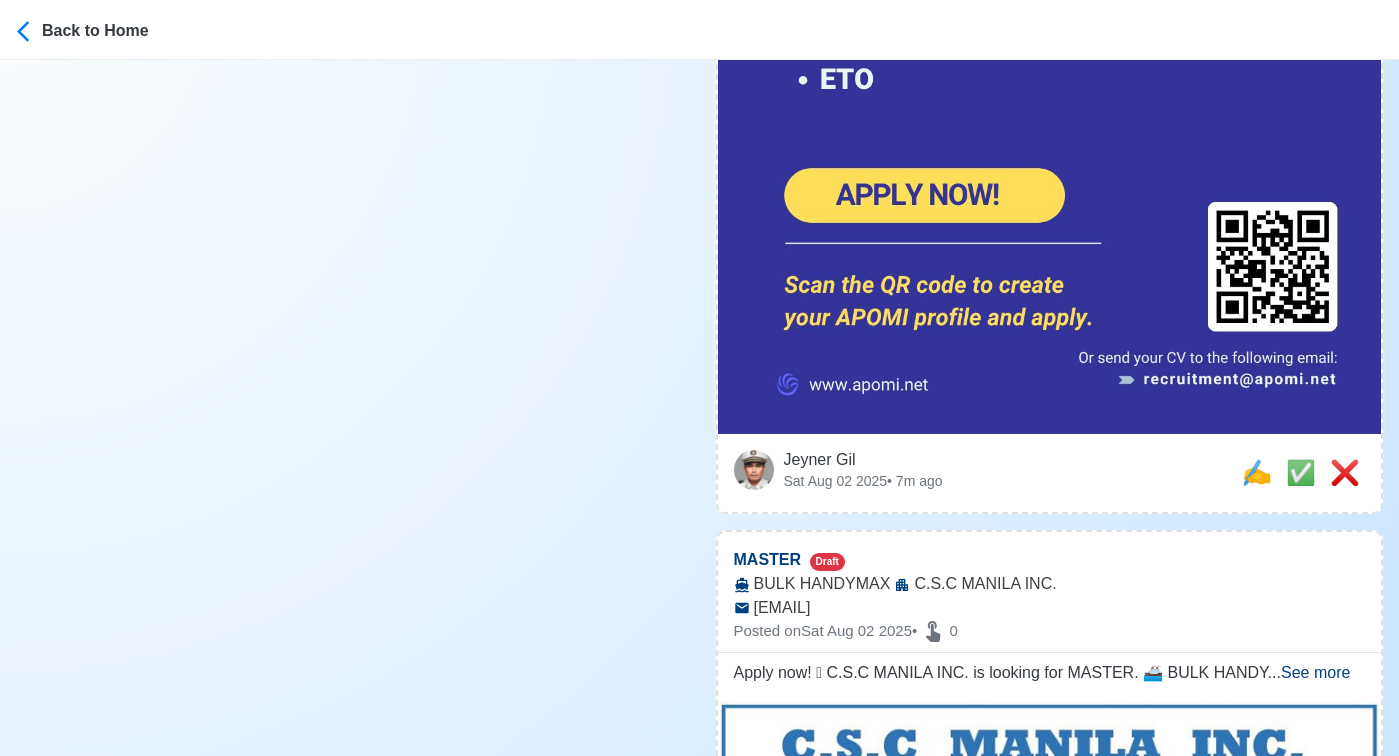 scroll, scrollTop: 983, scrollLeft: 0, axis: vertical 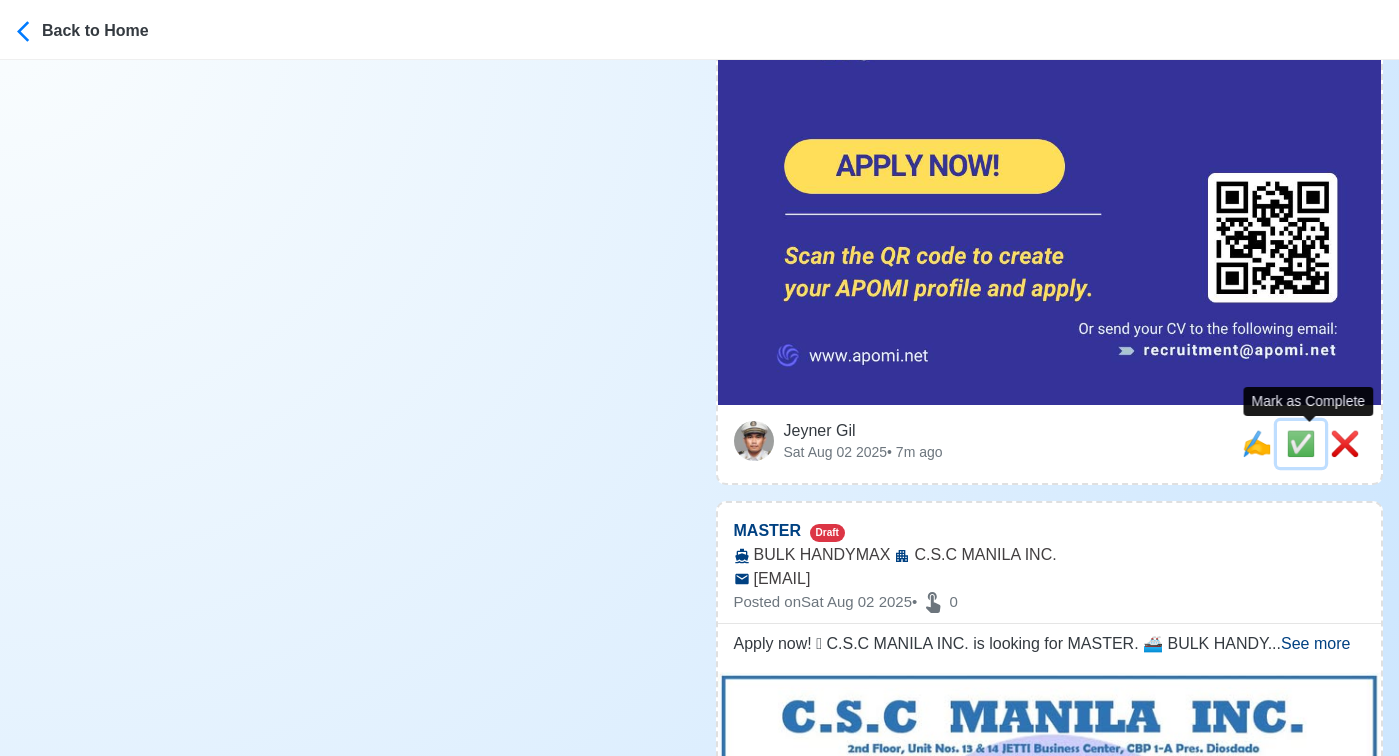 click on "✅" at bounding box center (1301, 443) 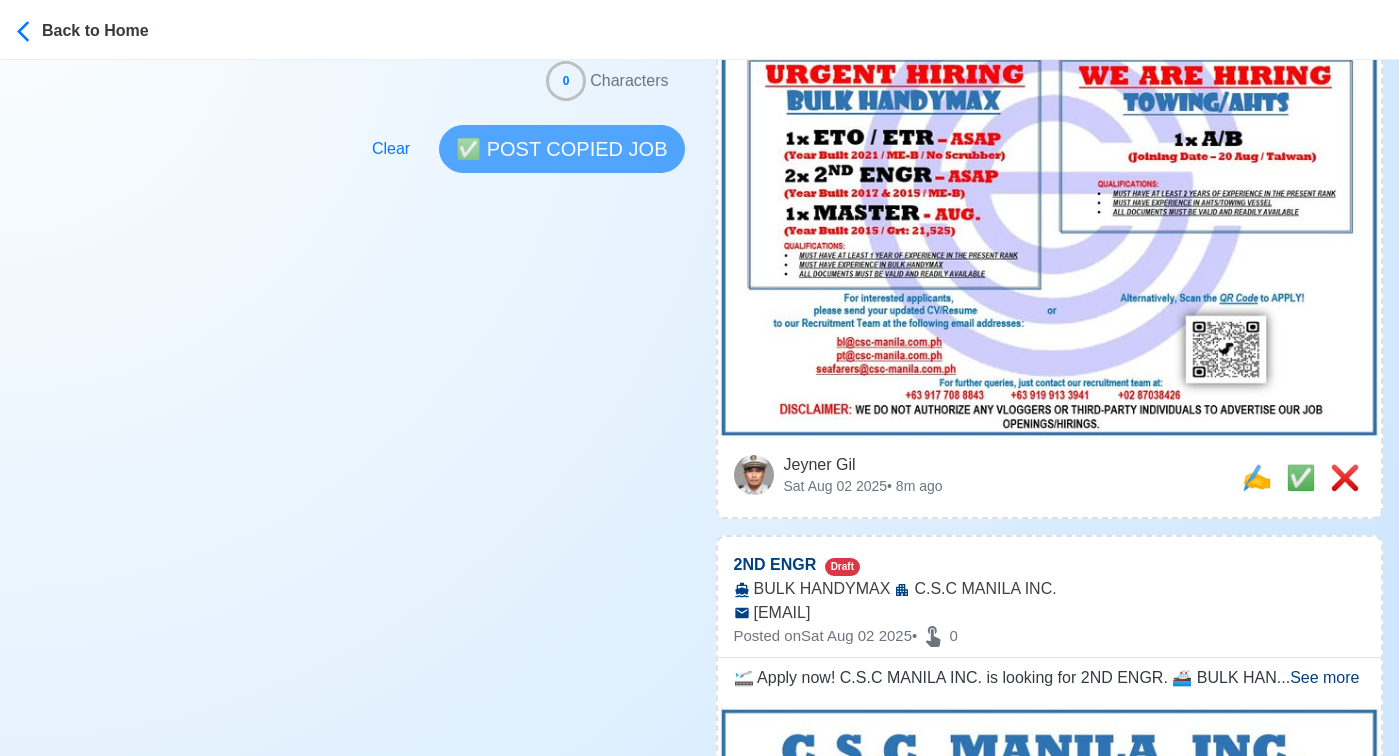 scroll, scrollTop: 650, scrollLeft: 0, axis: vertical 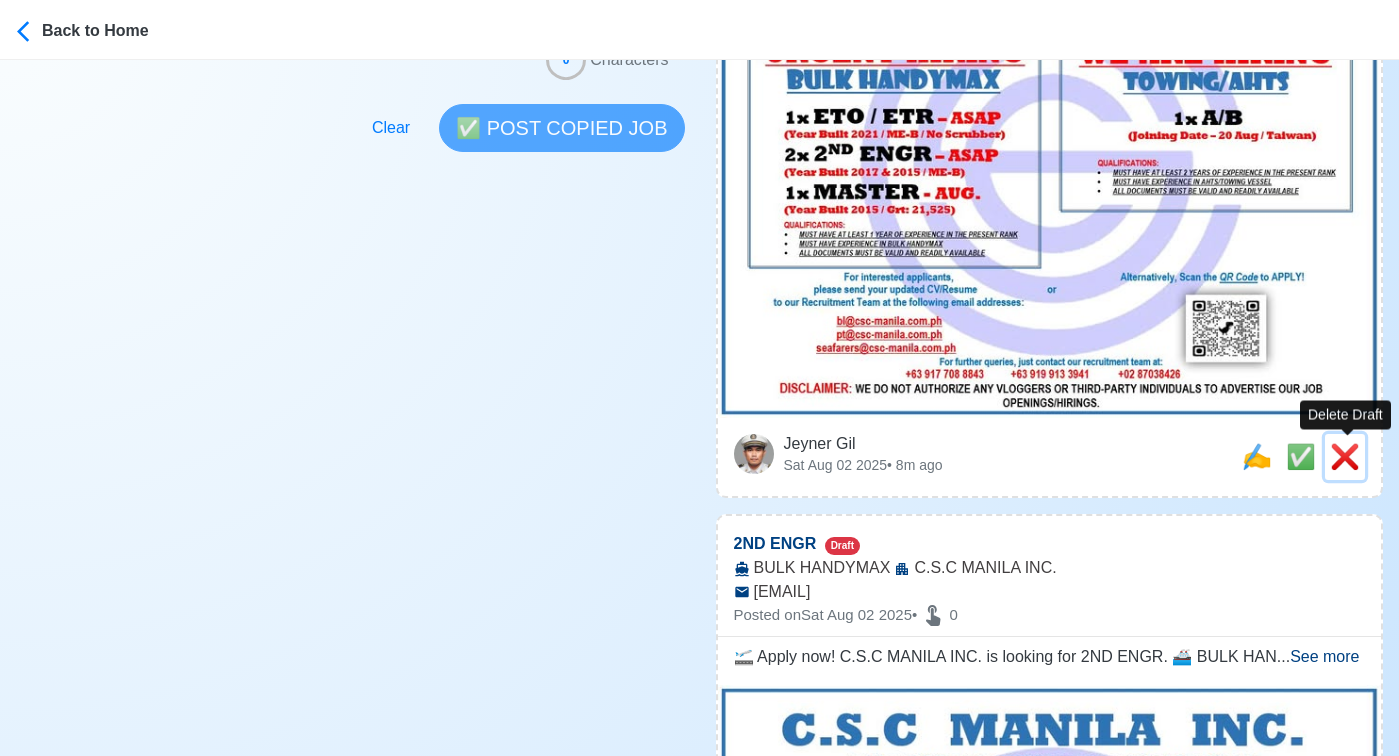 click on "❌" at bounding box center (1345, 456) 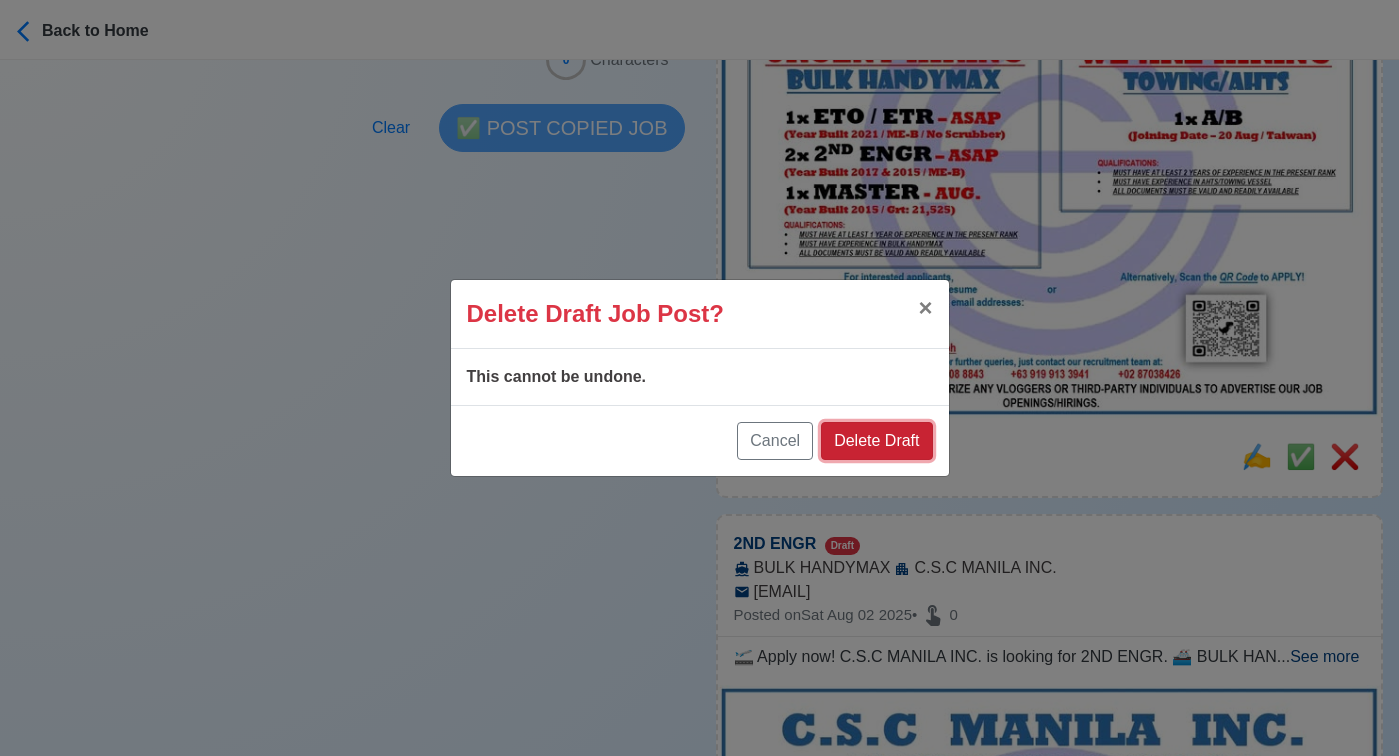 click on "Delete Draft" at bounding box center [876, 441] 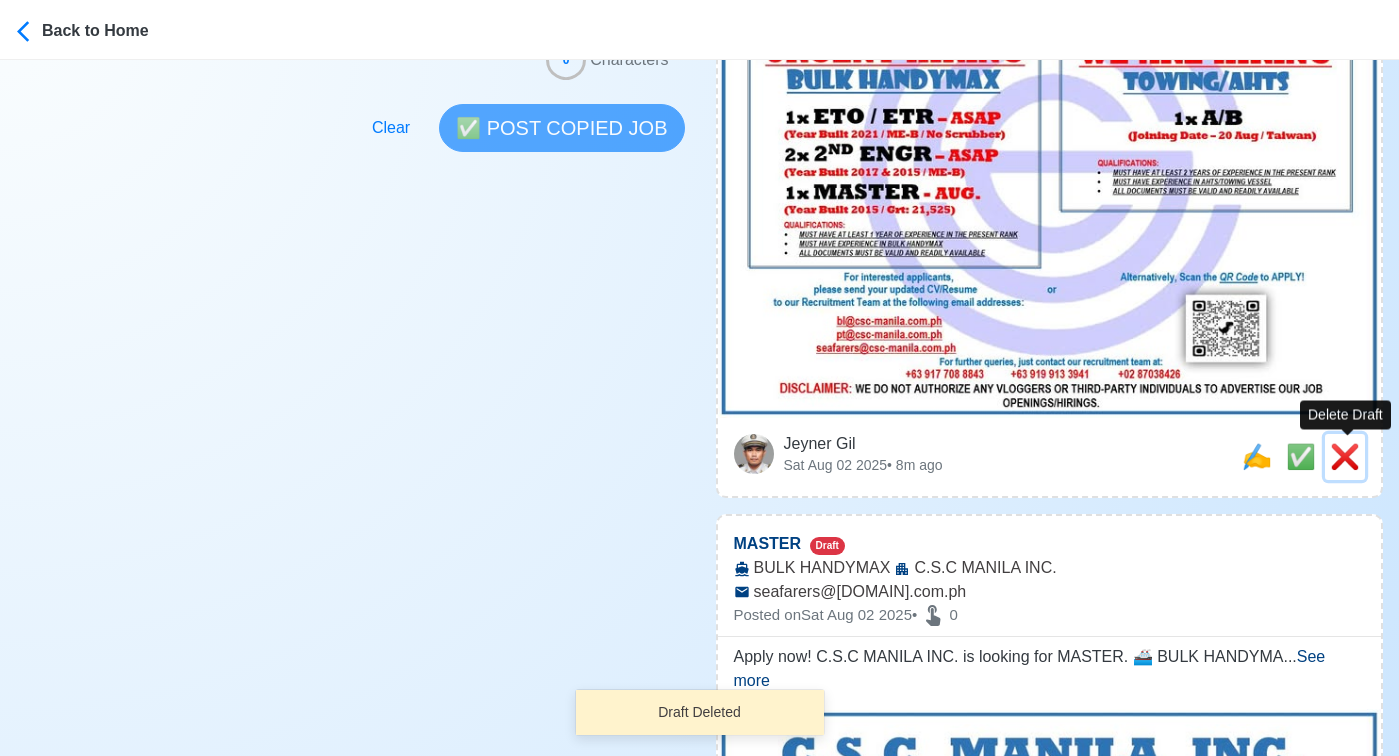 click on "❌" at bounding box center [1345, 456] 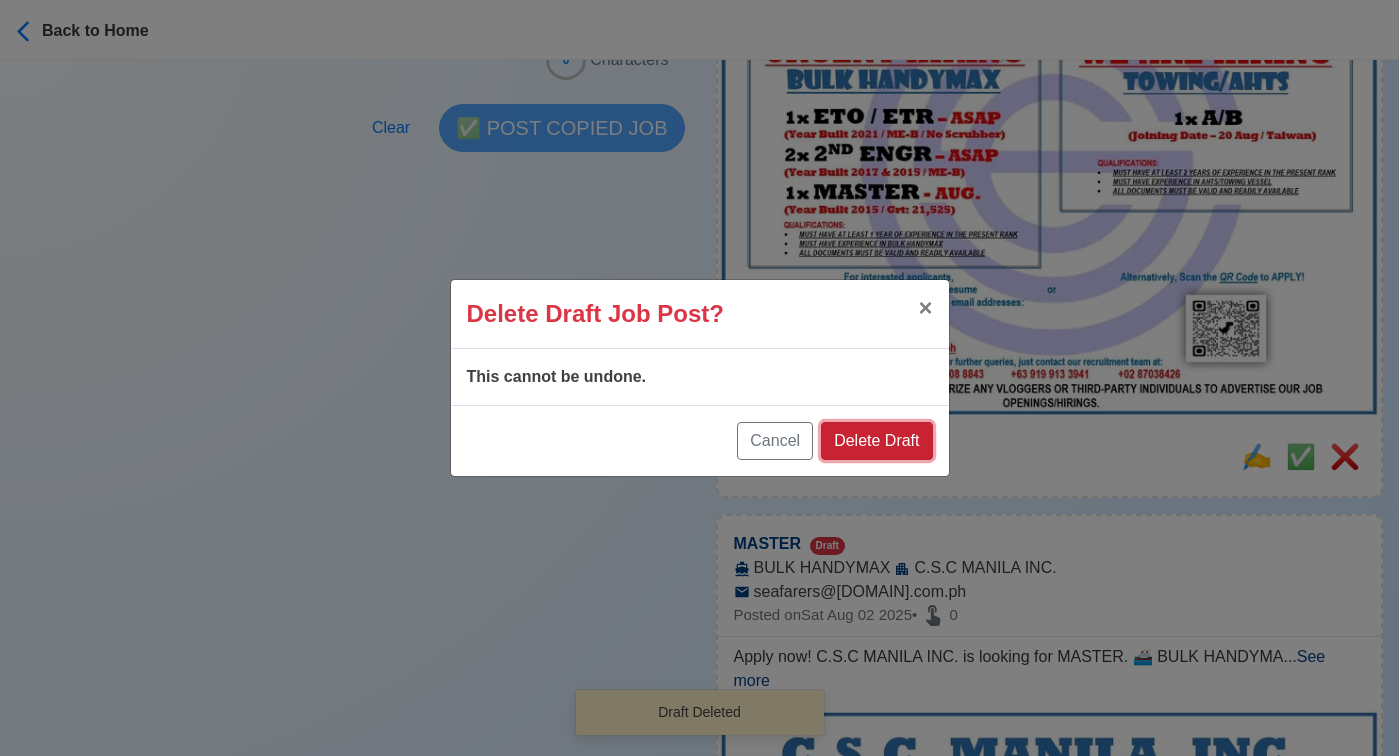 click on "Delete Draft" at bounding box center [876, 441] 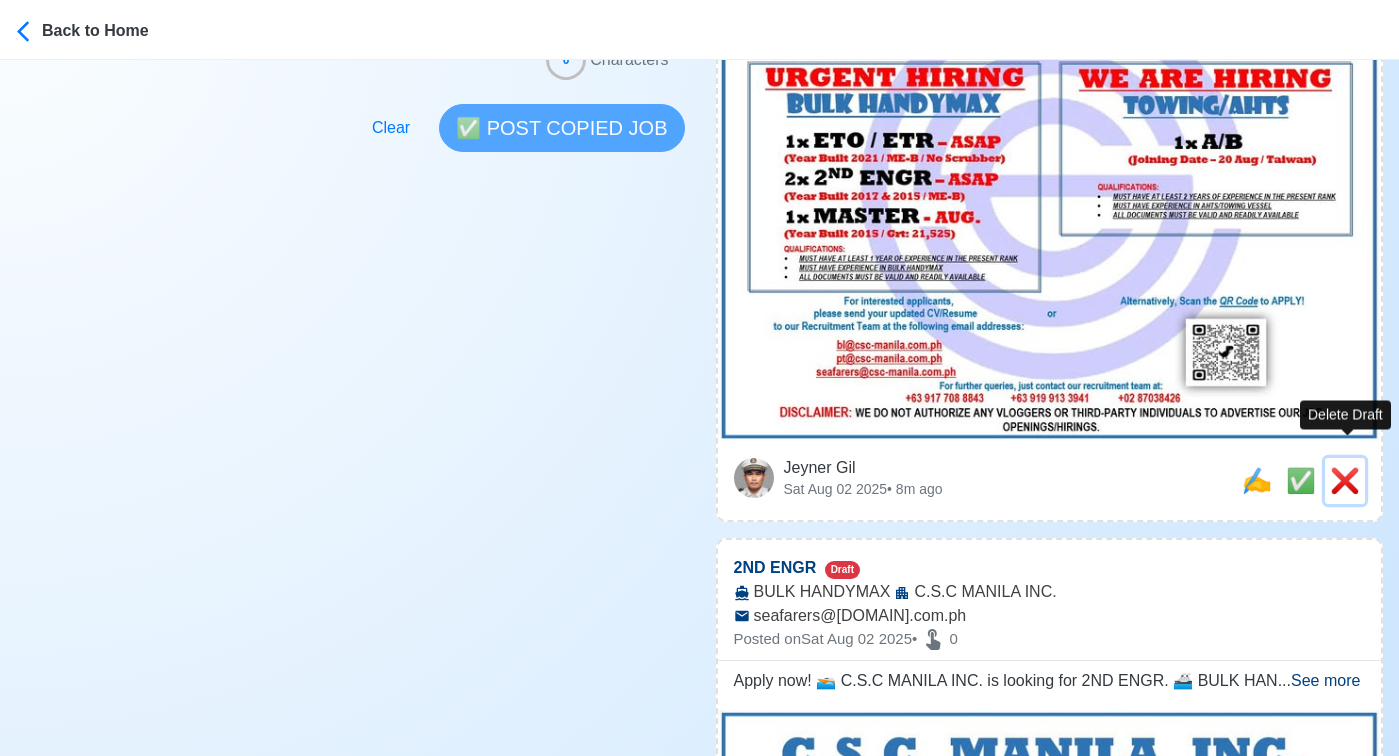 click on "❌" at bounding box center [1345, 480] 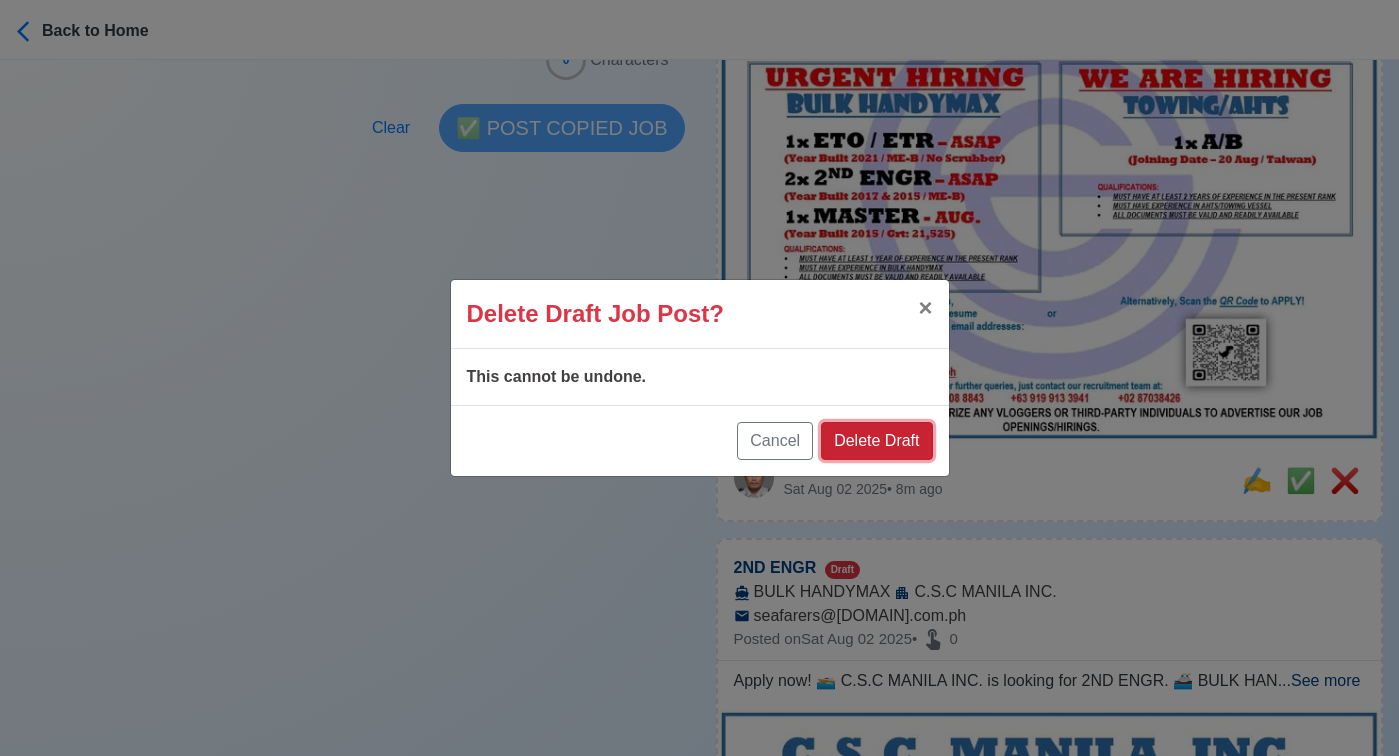 click on "Delete Draft" at bounding box center [876, 441] 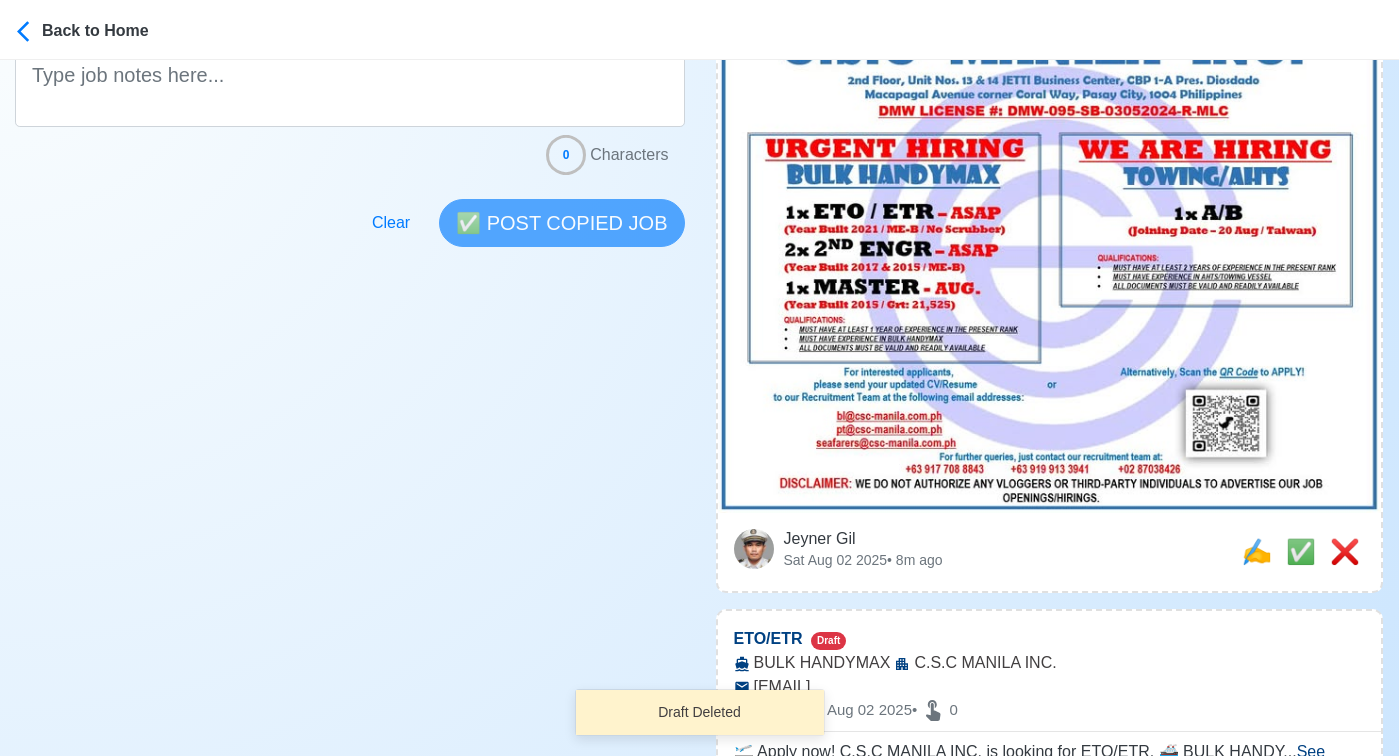 scroll, scrollTop: 563, scrollLeft: 0, axis: vertical 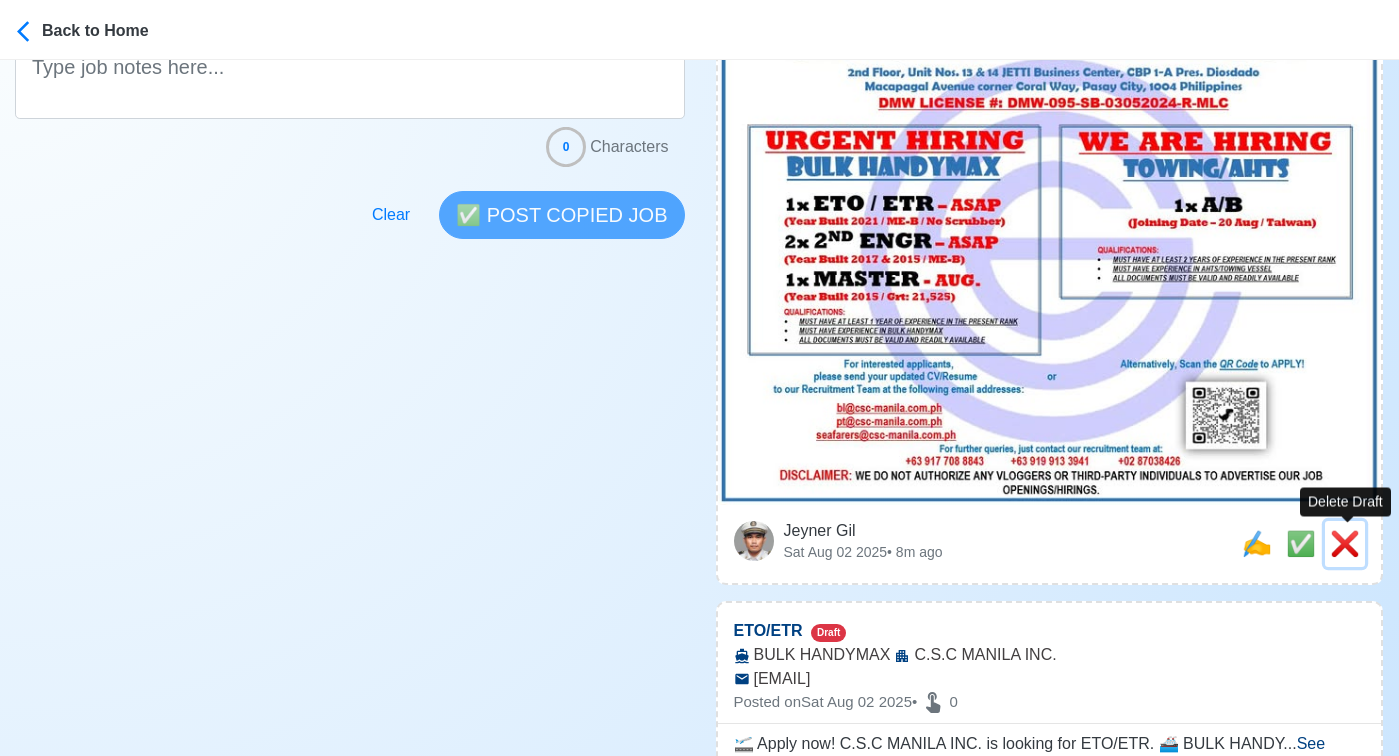 click on "❌" at bounding box center [1345, 543] 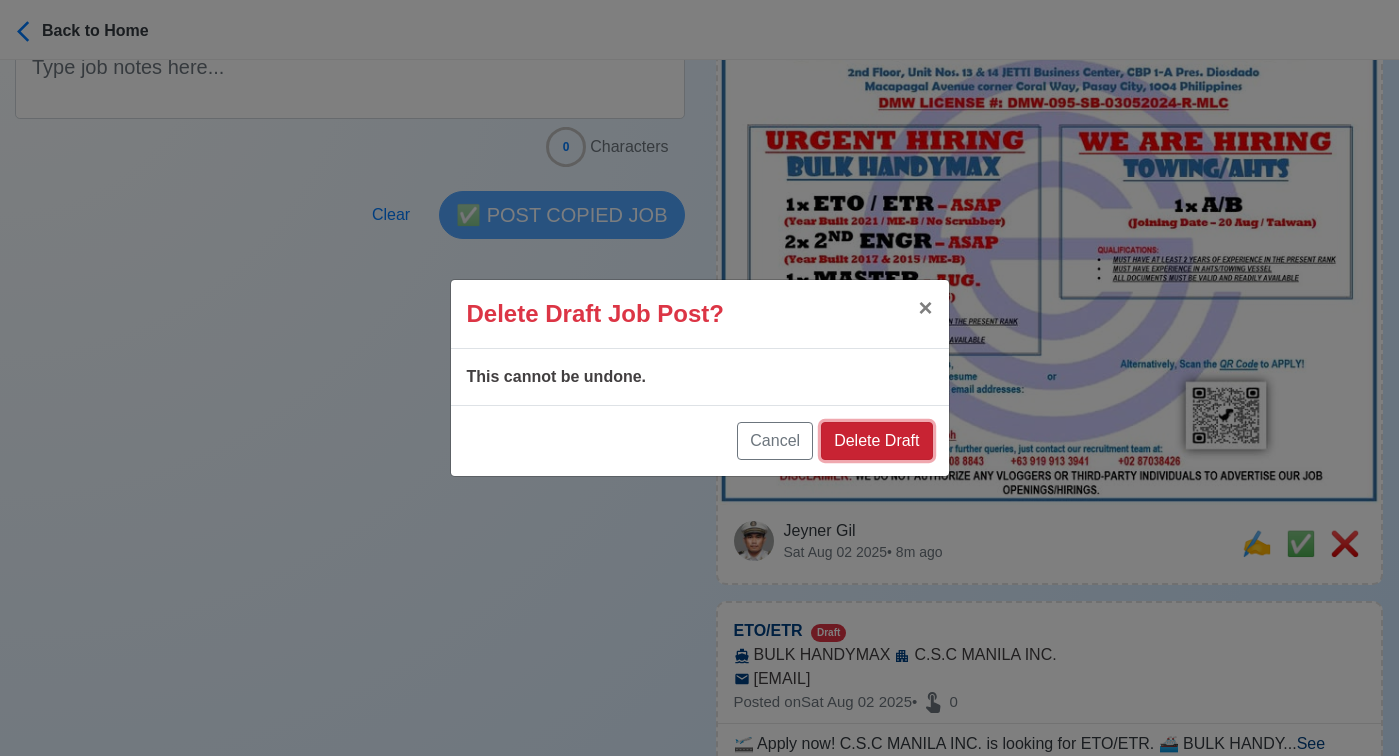 click on "Delete Draft" at bounding box center [876, 441] 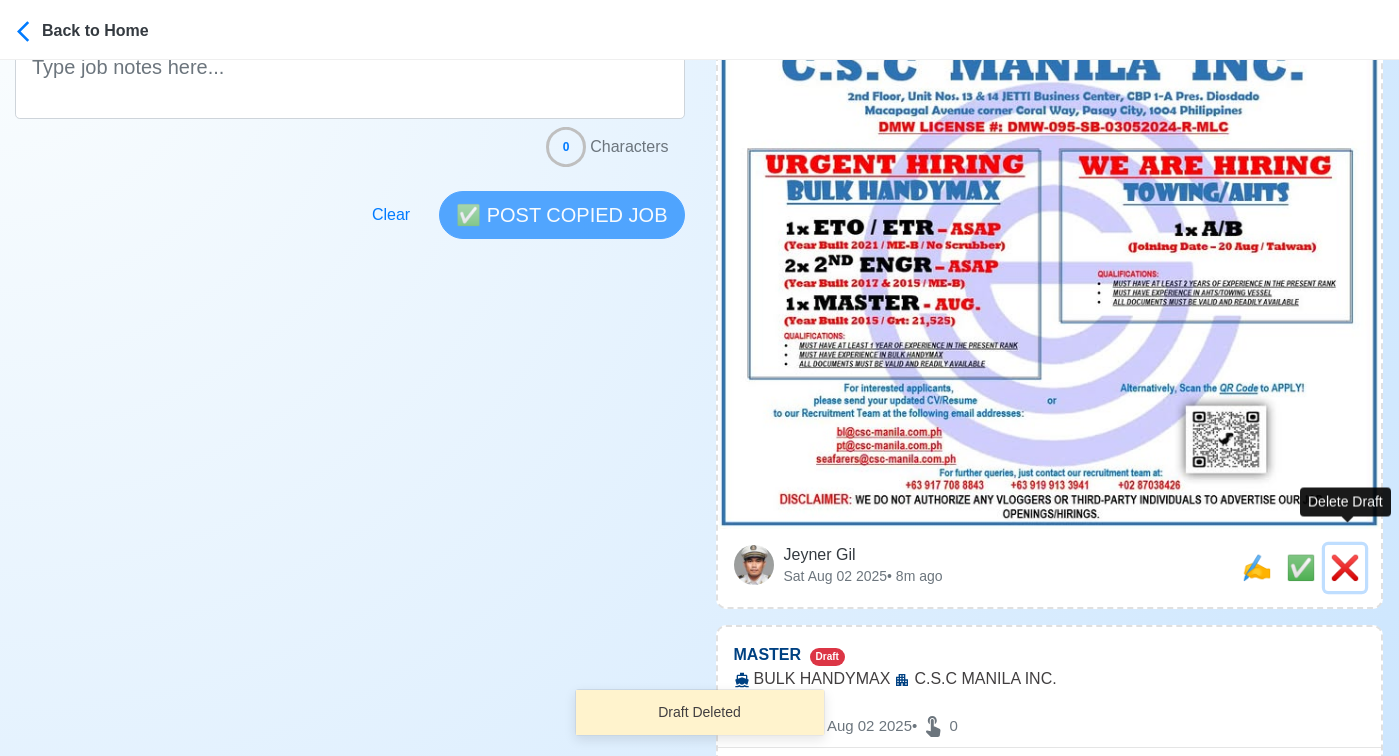 click on "❌" at bounding box center (1345, 567) 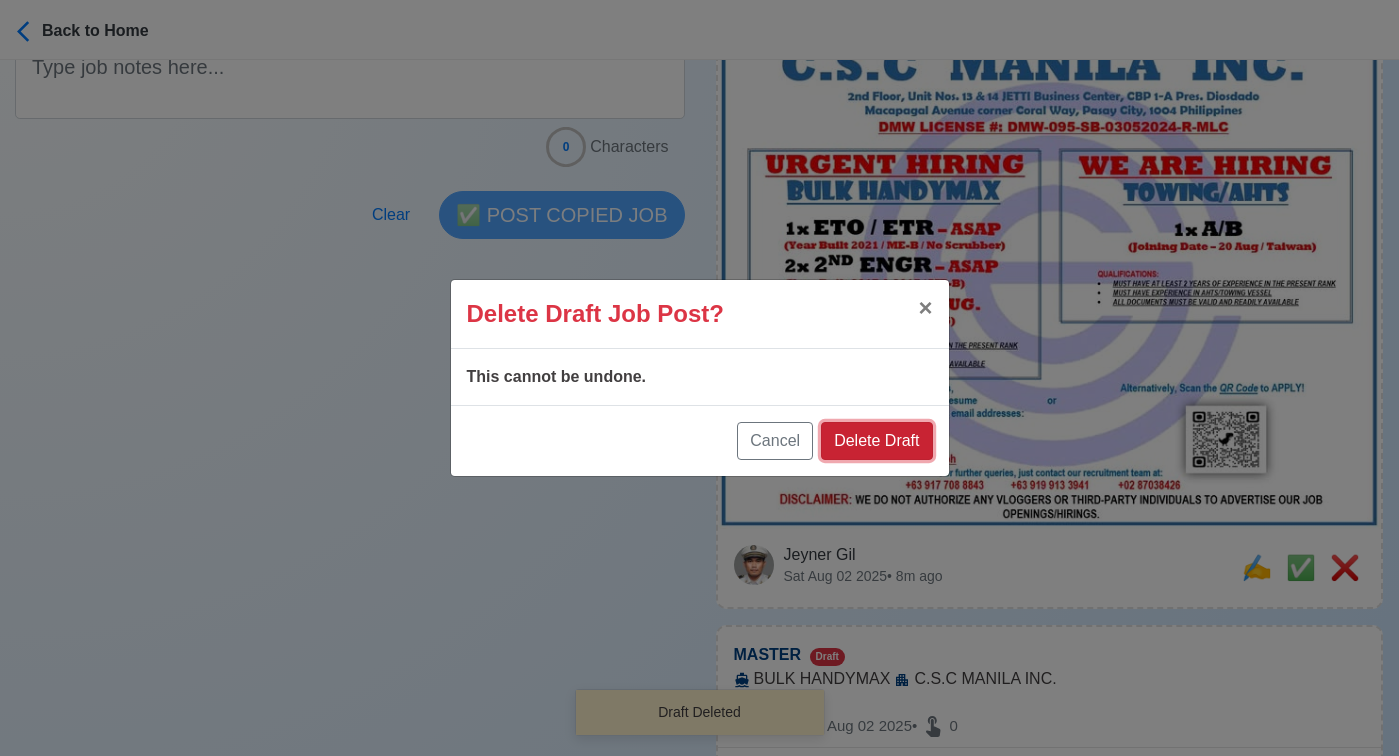 click on "Delete Draft" at bounding box center [876, 441] 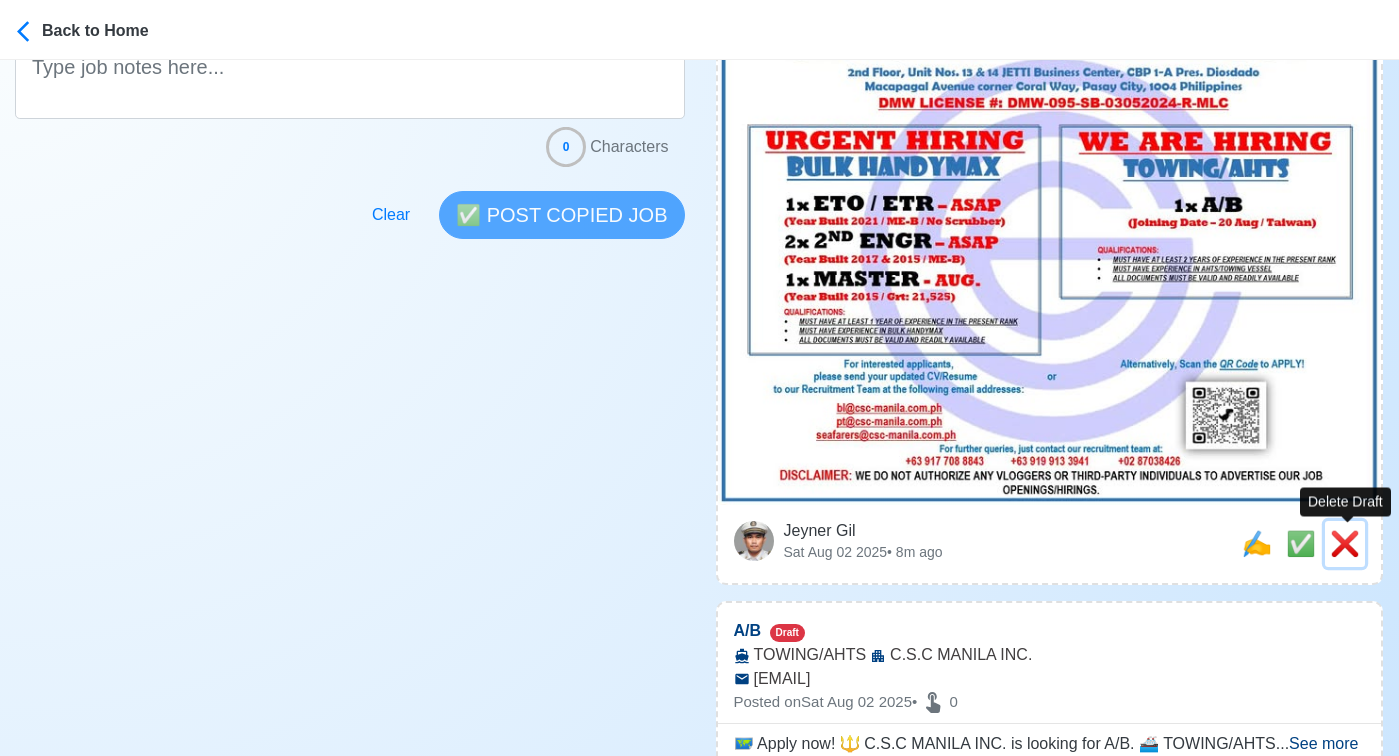 click on "❌" at bounding box center (1345, 543) 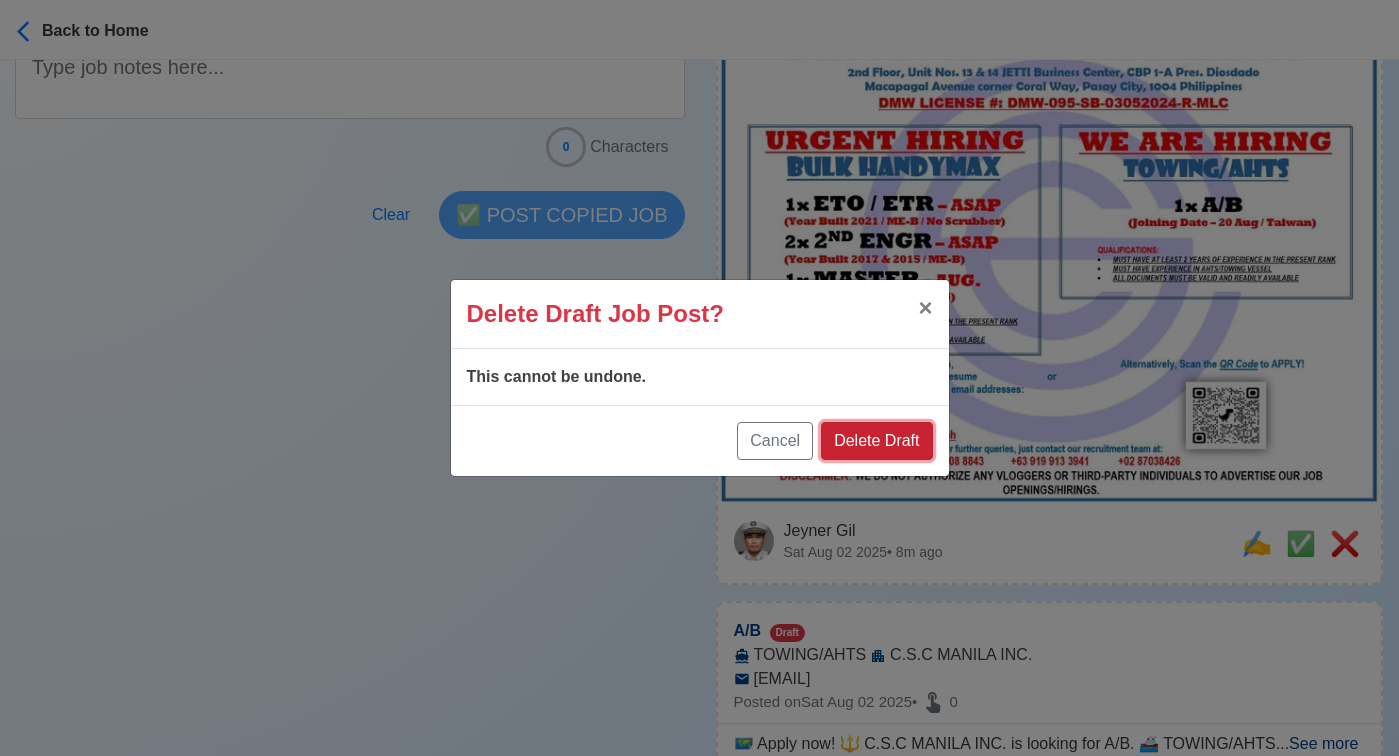 click on "Delete Draft" at bounding box center [876, 441] 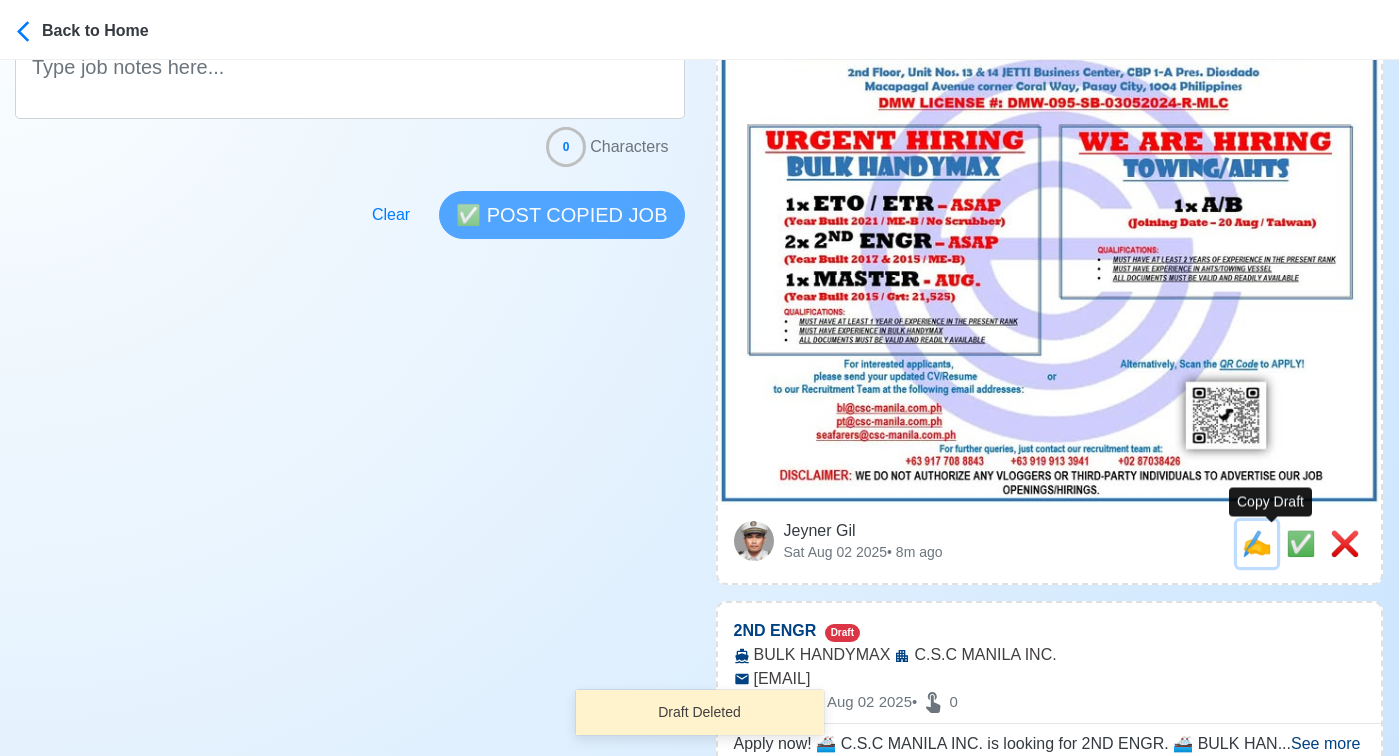 click on "✍️" at bounding box center [1257, 543] 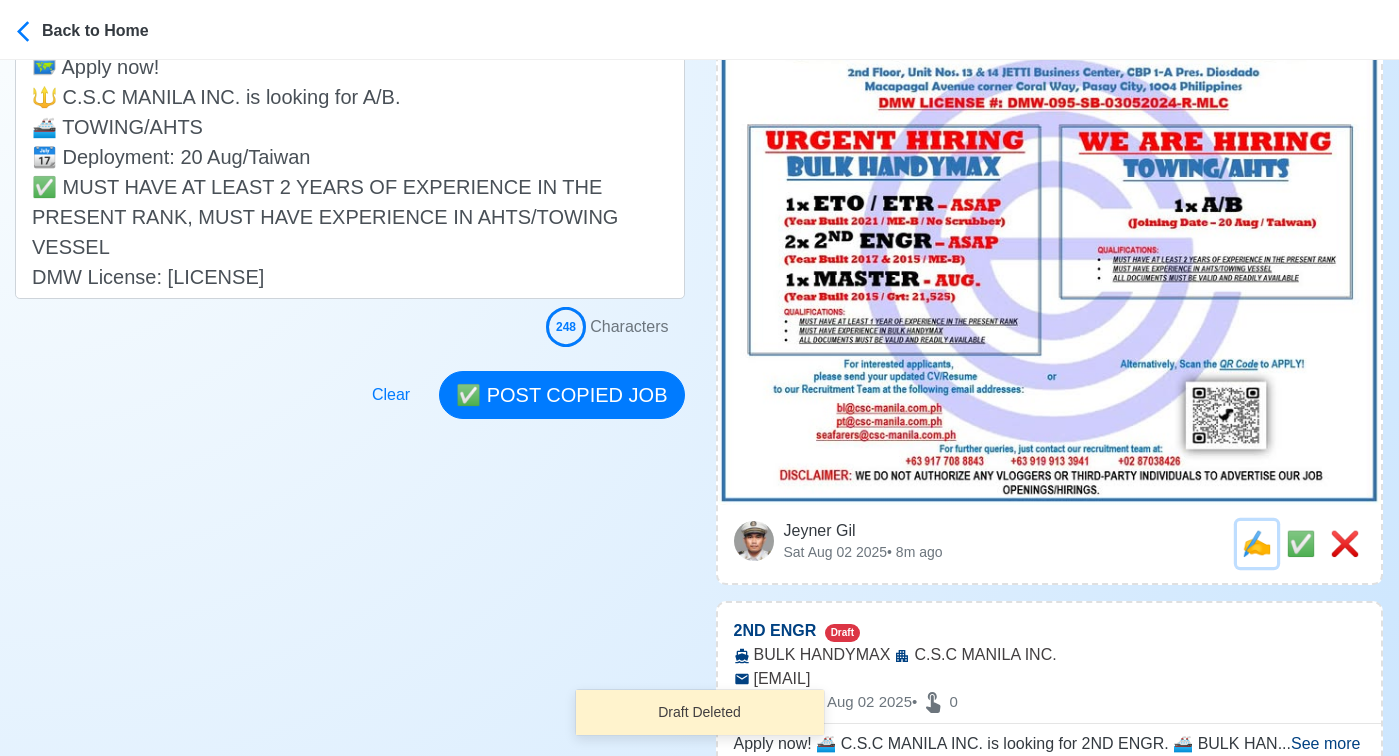 scroll, scrollTop: 0, scrollLeft: 0, axis: both 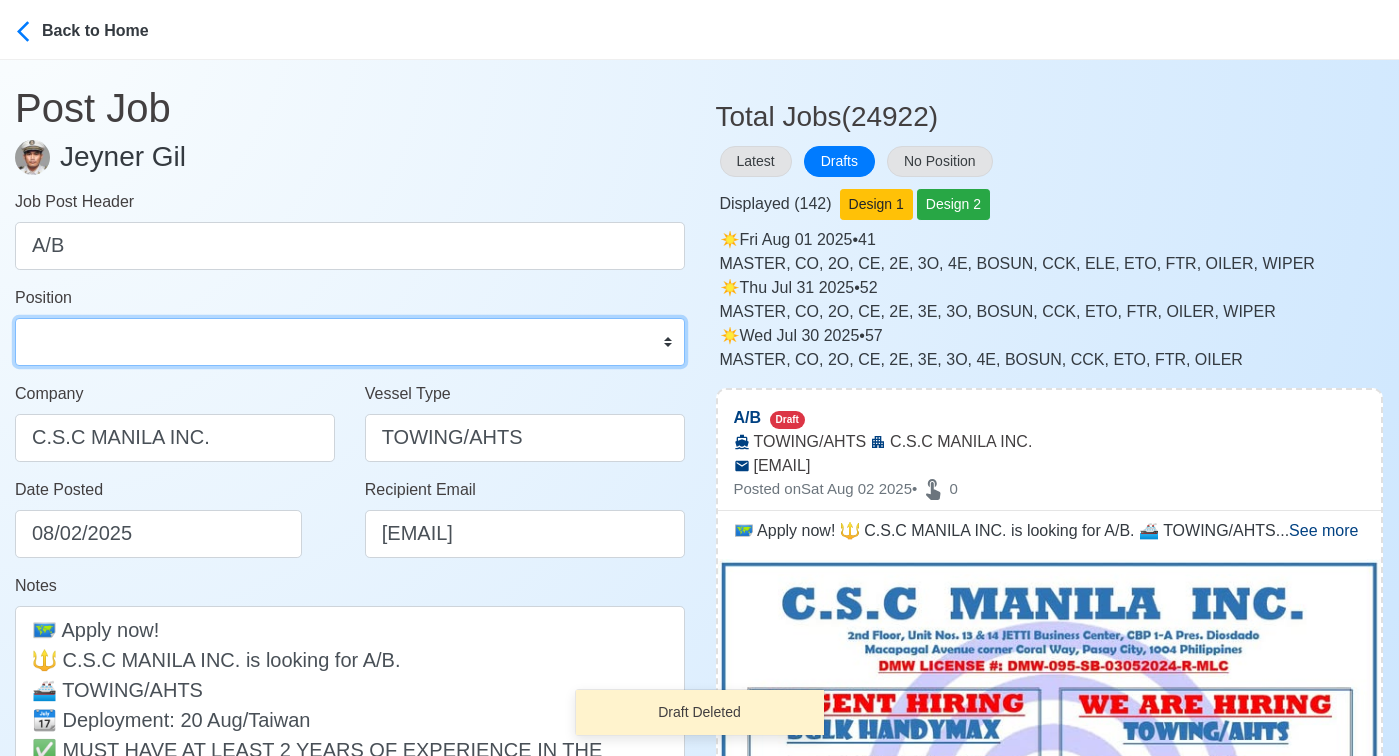 click on "Master Chief Officer 2nd Officer 3rd Officer Junior Officer Chief Engineer 2nd Engineer 3rd Engineer 4th Engineer Gas Engineer Junior Engineer 1st Assistant Engineer 2nd Assistant Engineer 3rd Assistant Engineer ETO/ETR Electrician Electrical Engineer Oiler Fitter Welder Chief Cook Chef Cook Messman Wiper Rigger Ordinary Seaman Able Seaman Motorman Pumpman Bosun Cadet Reefer Mechanic Operator Repairman Painter Steward Waiter Others" at bounding box center [350, 342] 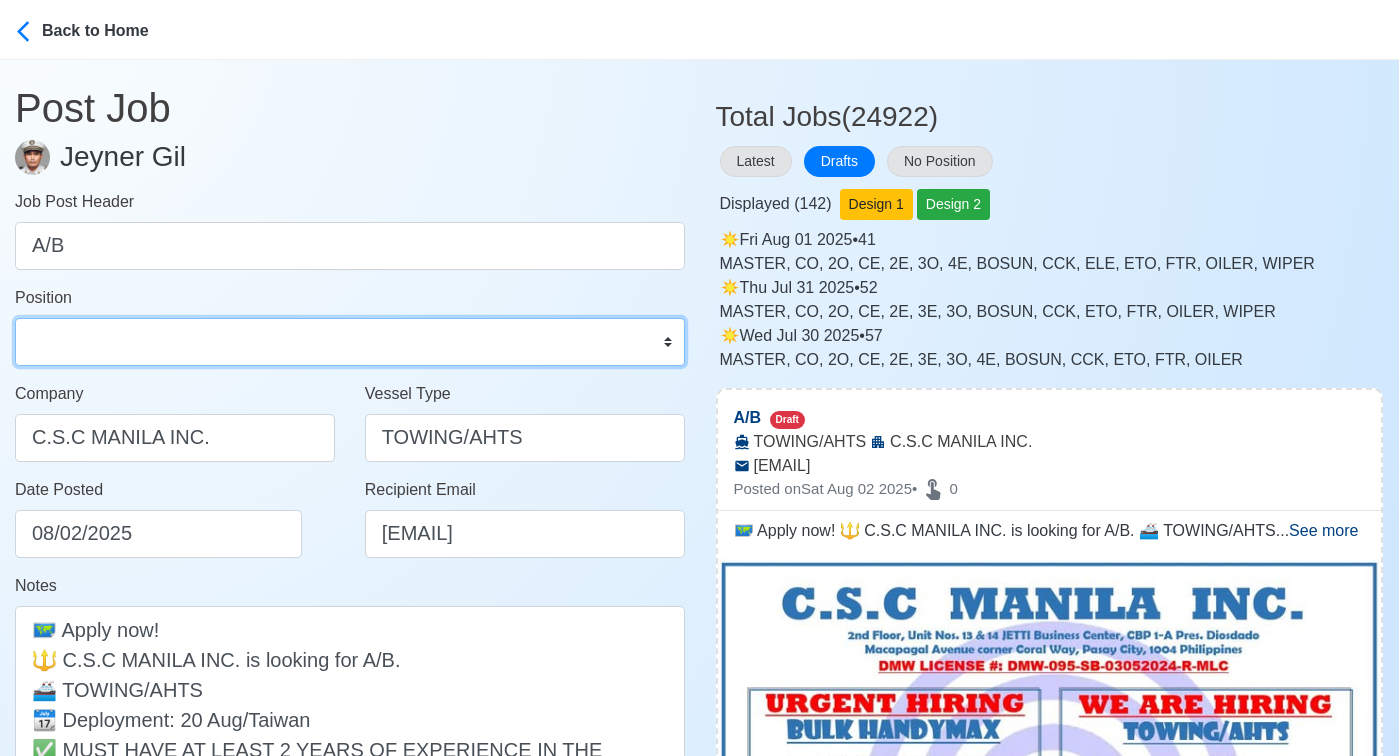 select on "Able Seaman" 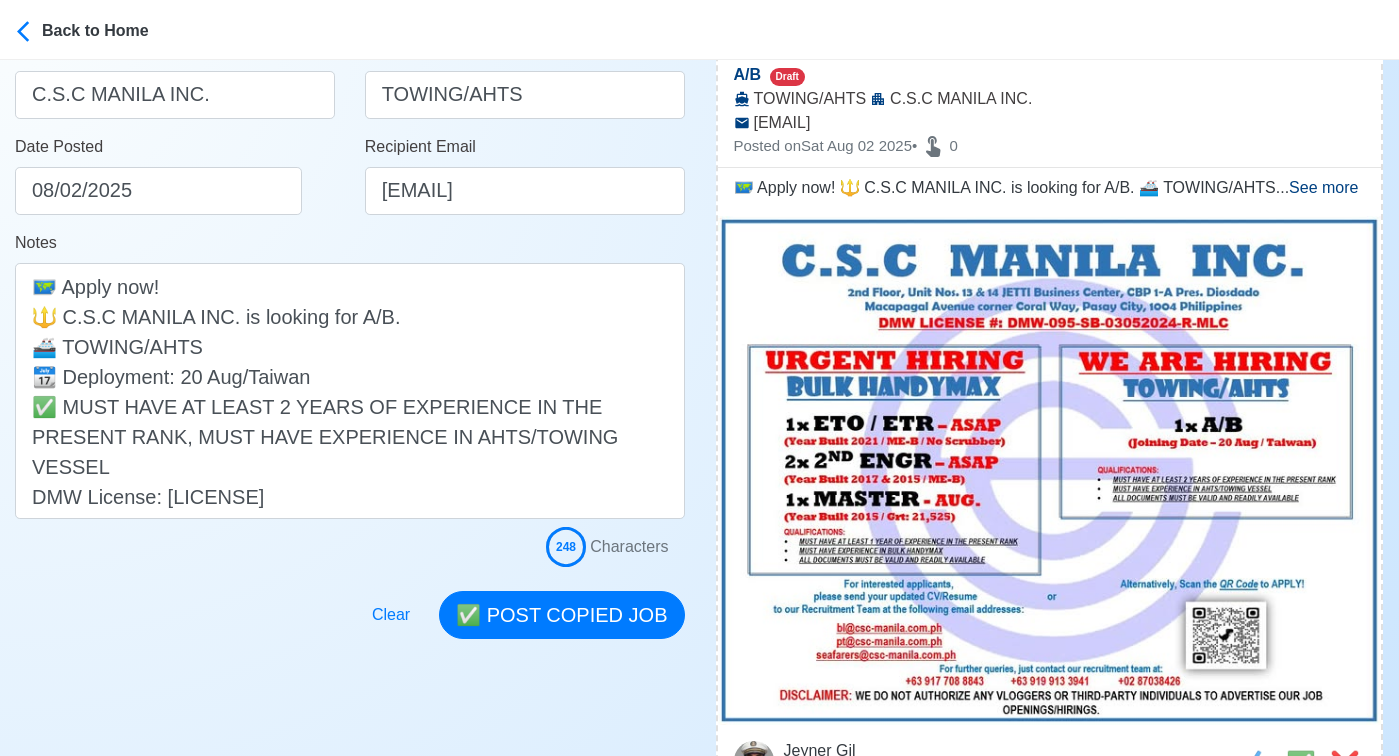 scroll, scrollTop: 348, scrollLeft: 0, axis: vertical 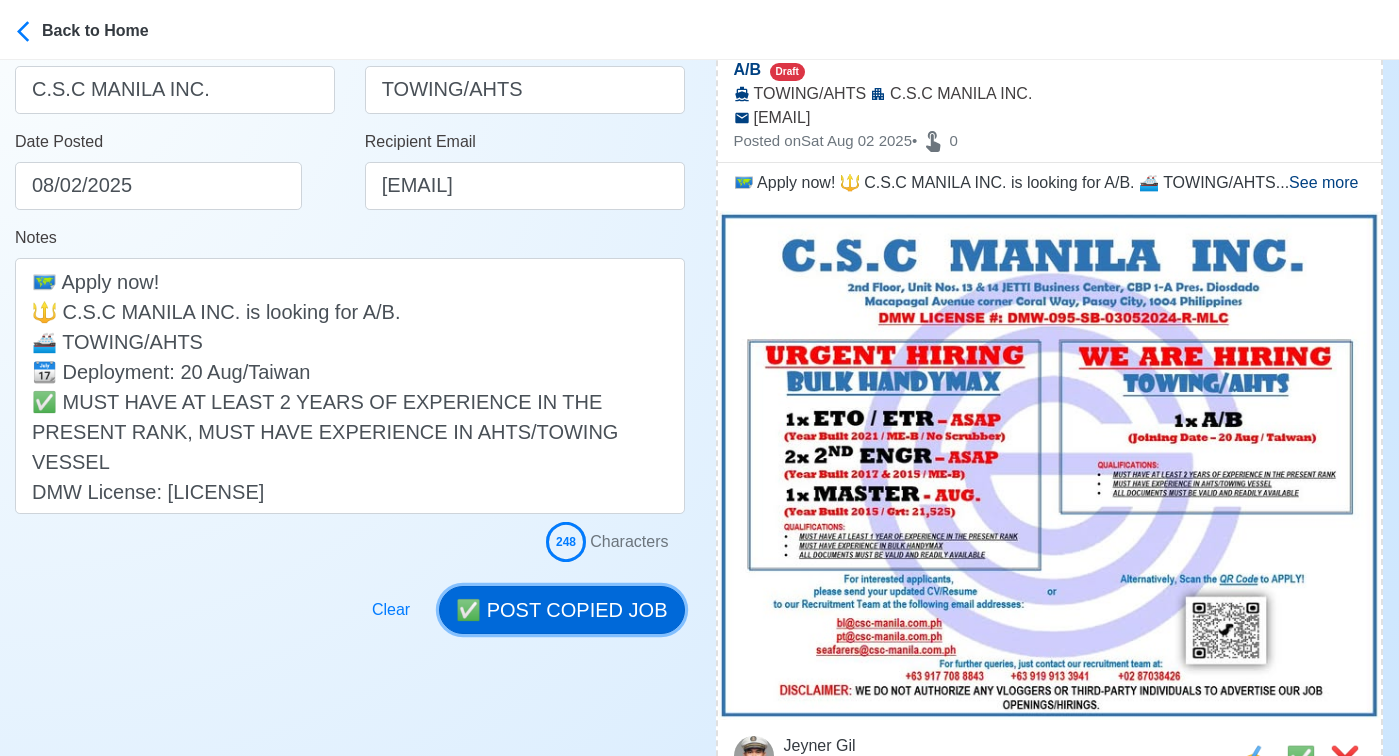 click on "✅ POST COPIED JOB" at bounding box center (561, 610) 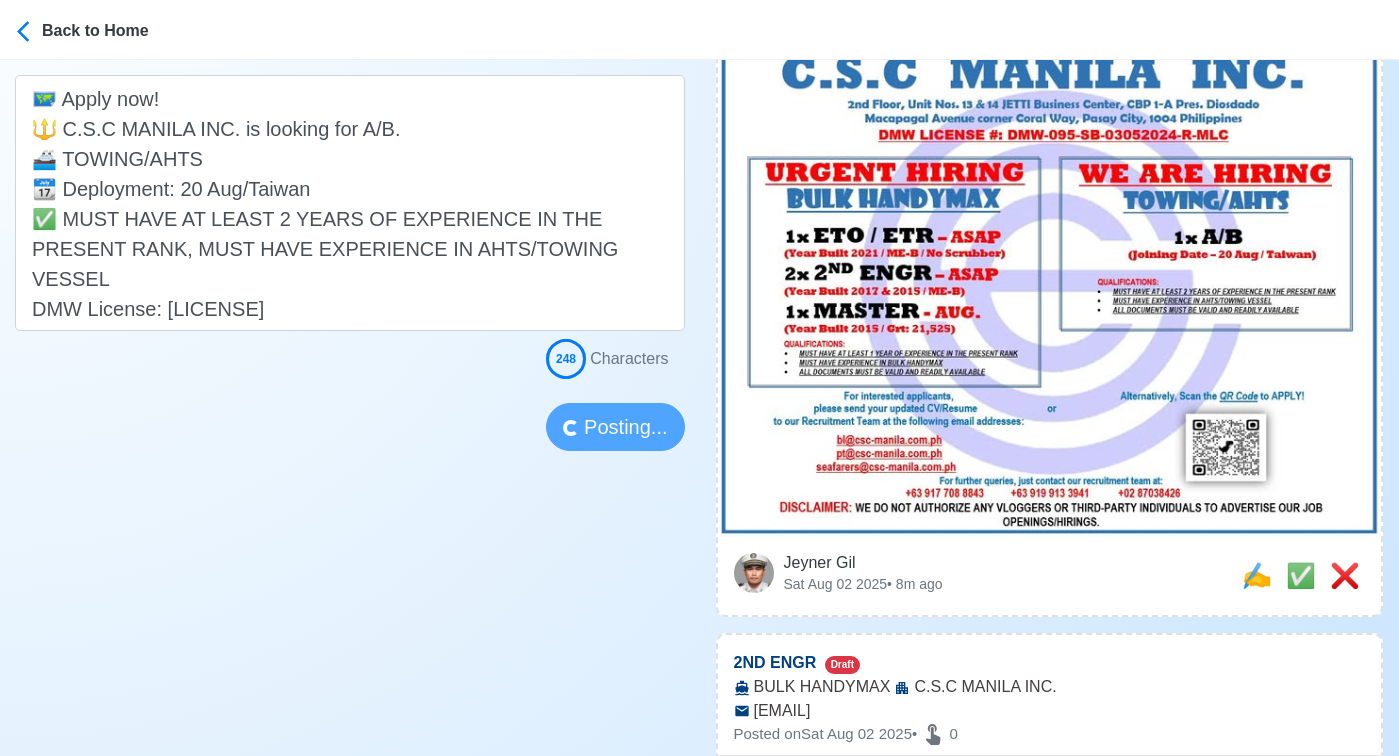 scroll, scrollTop: 535, scrollLeft: 0, axis: vertical 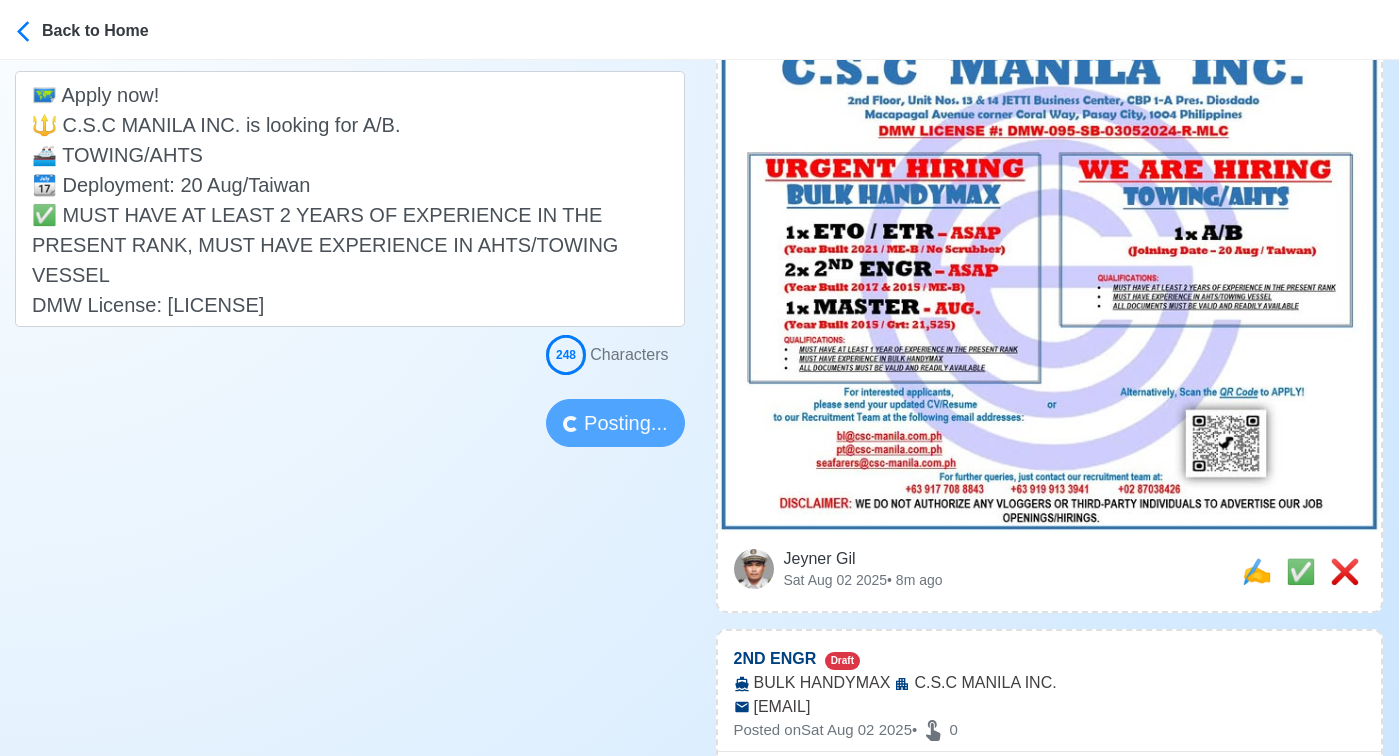 type 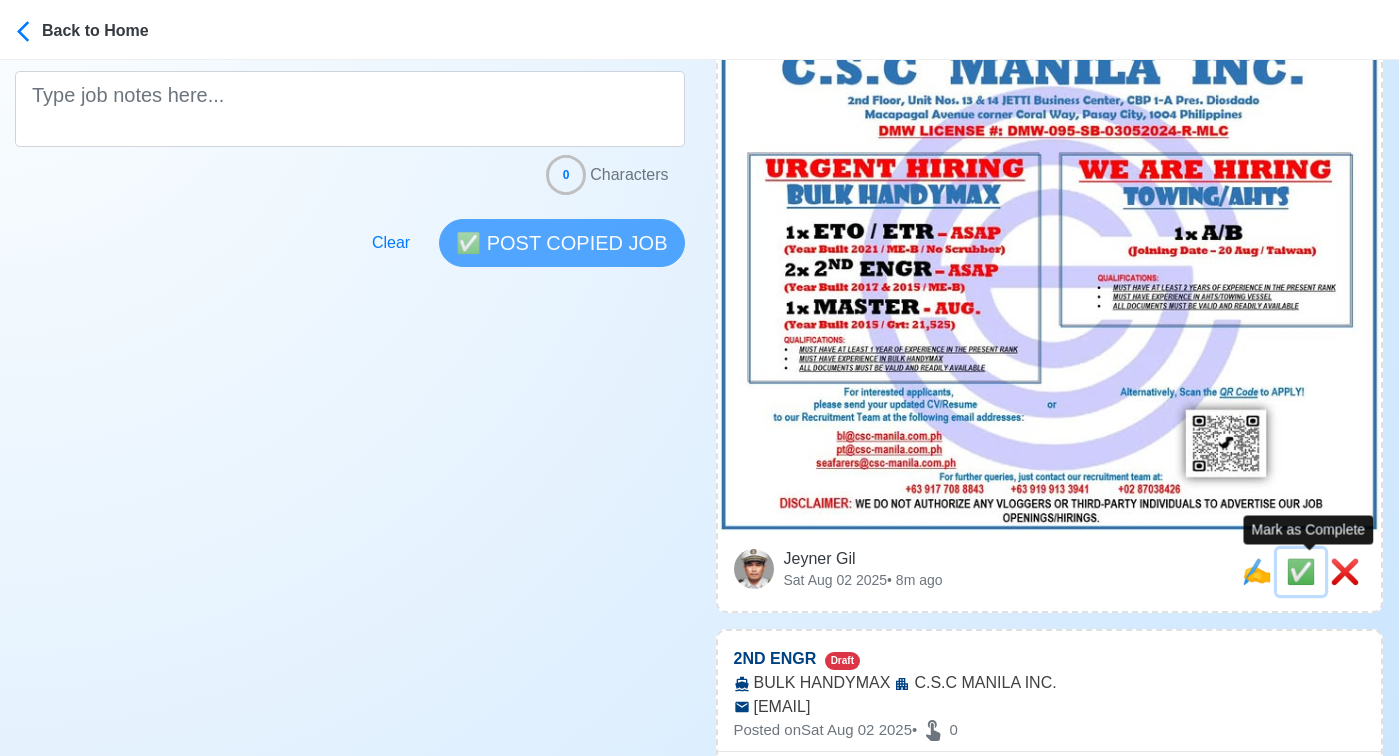 click on "✅" at bounding box center [1301, 571] 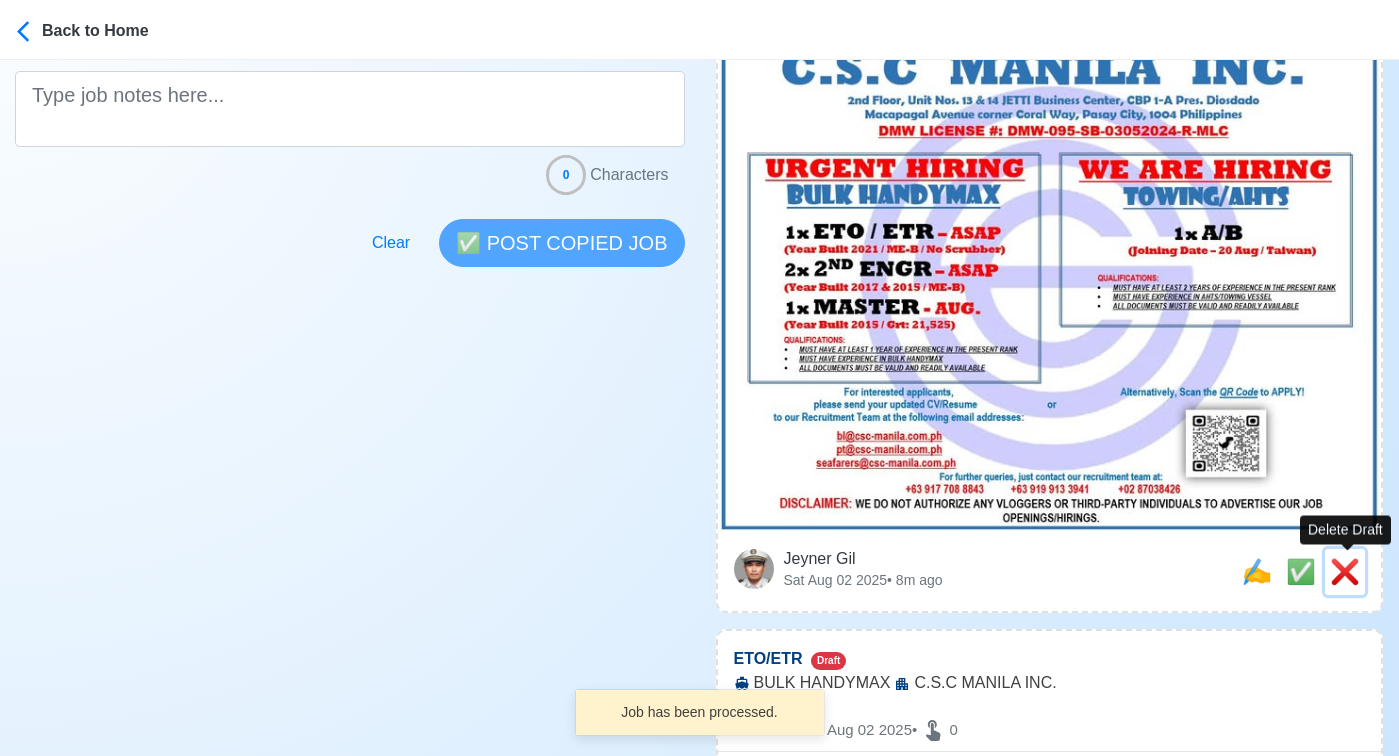 click on "❌" at bounding box center [1345, 571] 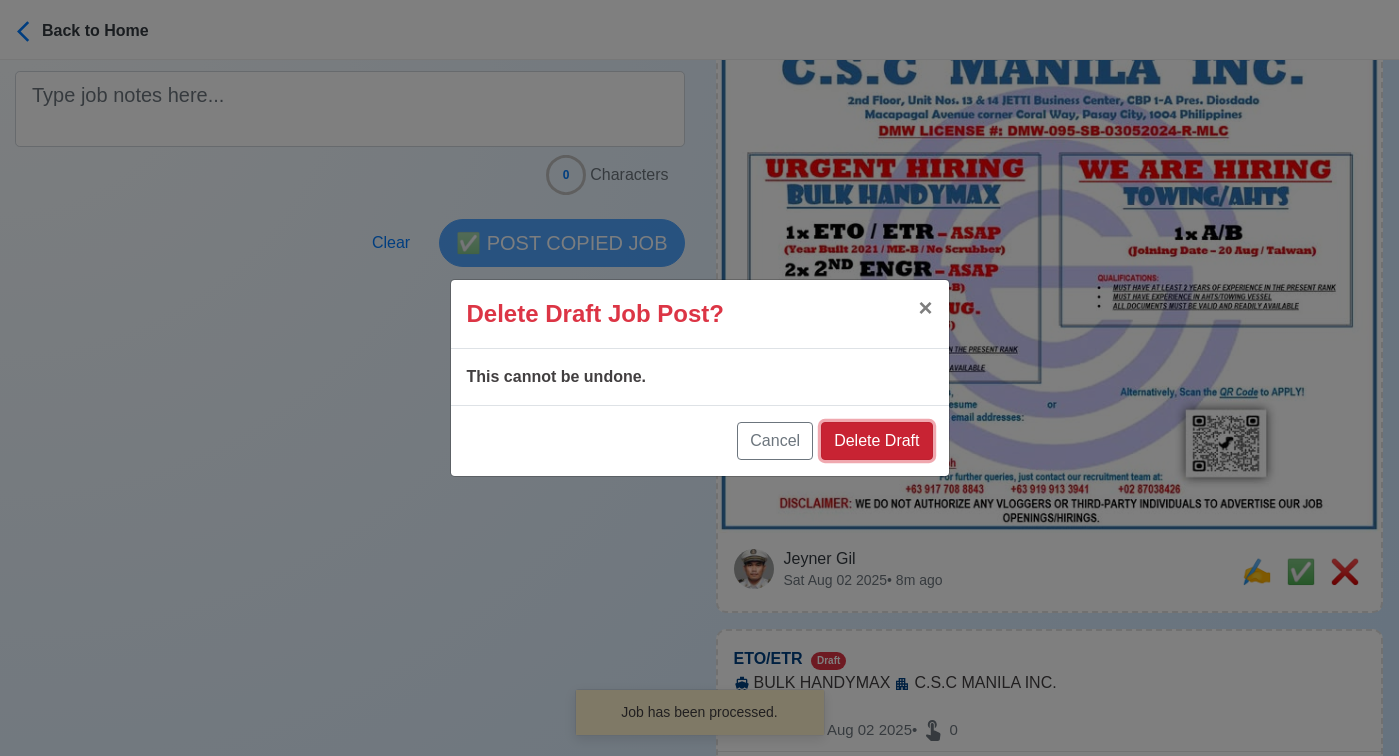 click on "Delete Draft" at bounding box center [876, 441] 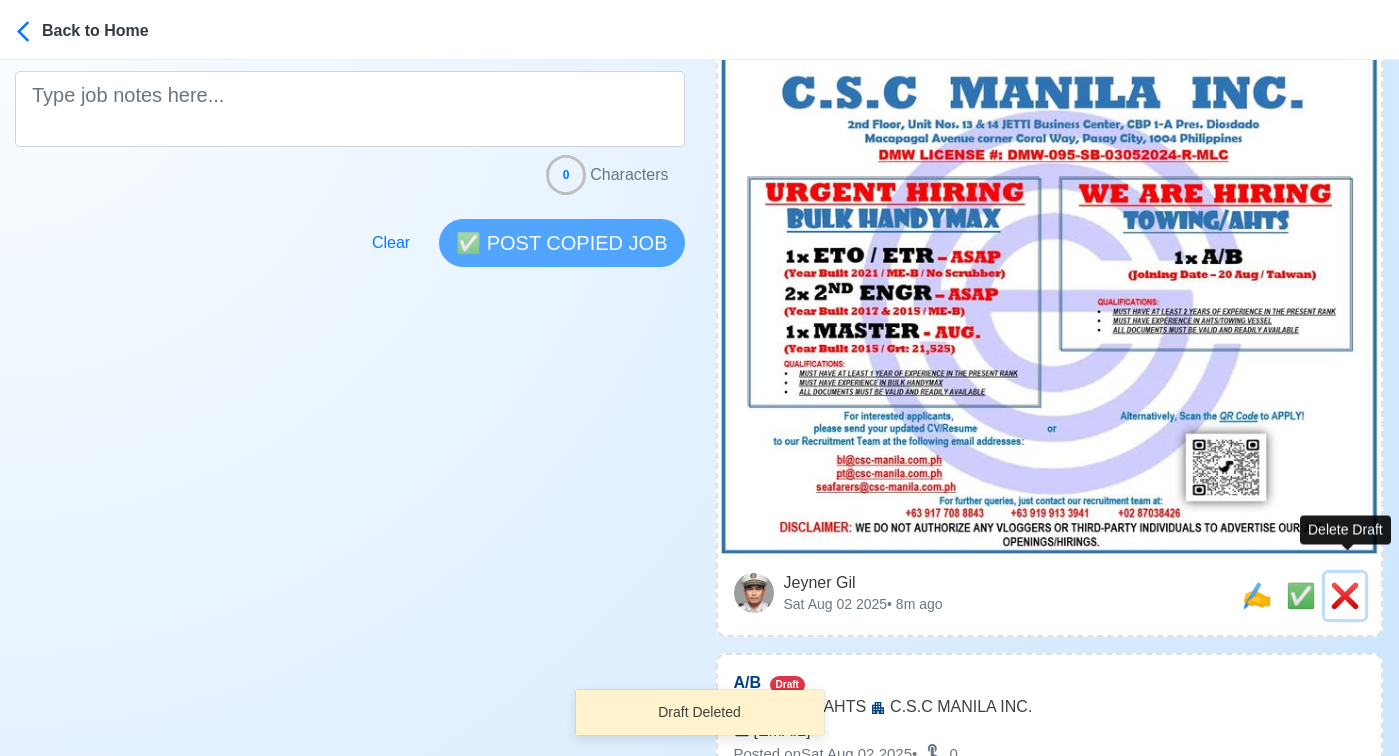 click on "❌" at bounding box center [1345, 595] 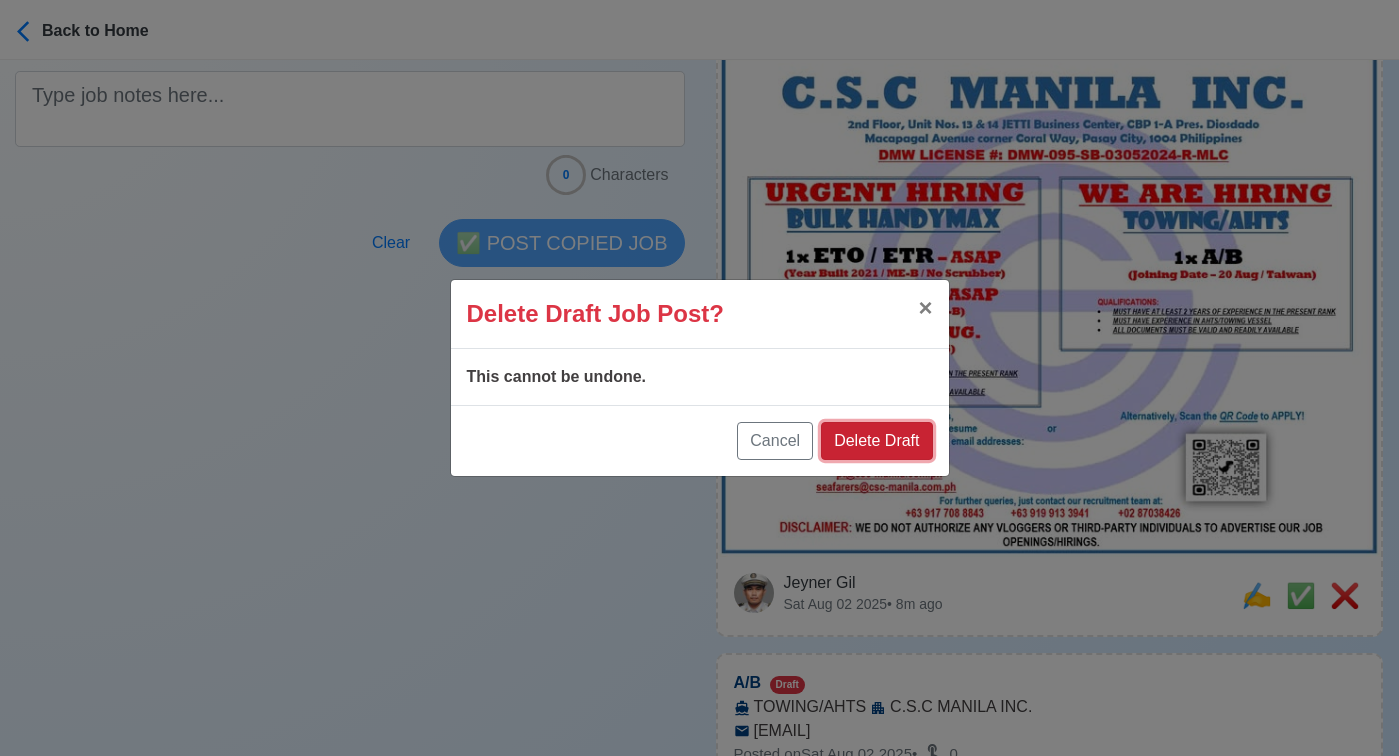 click on "Delete Draft" at bounding box center [876, 441] 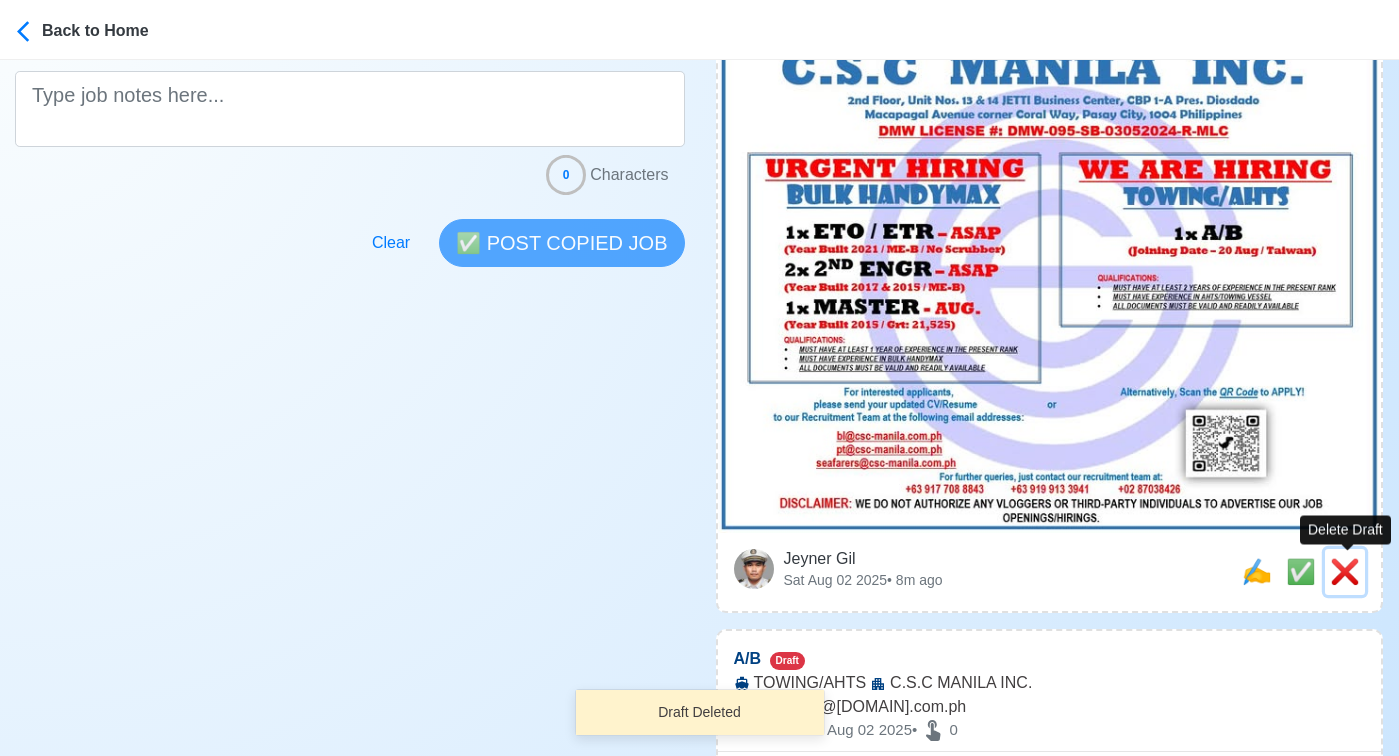 click on "❌" at bounding box center [1345, 571] 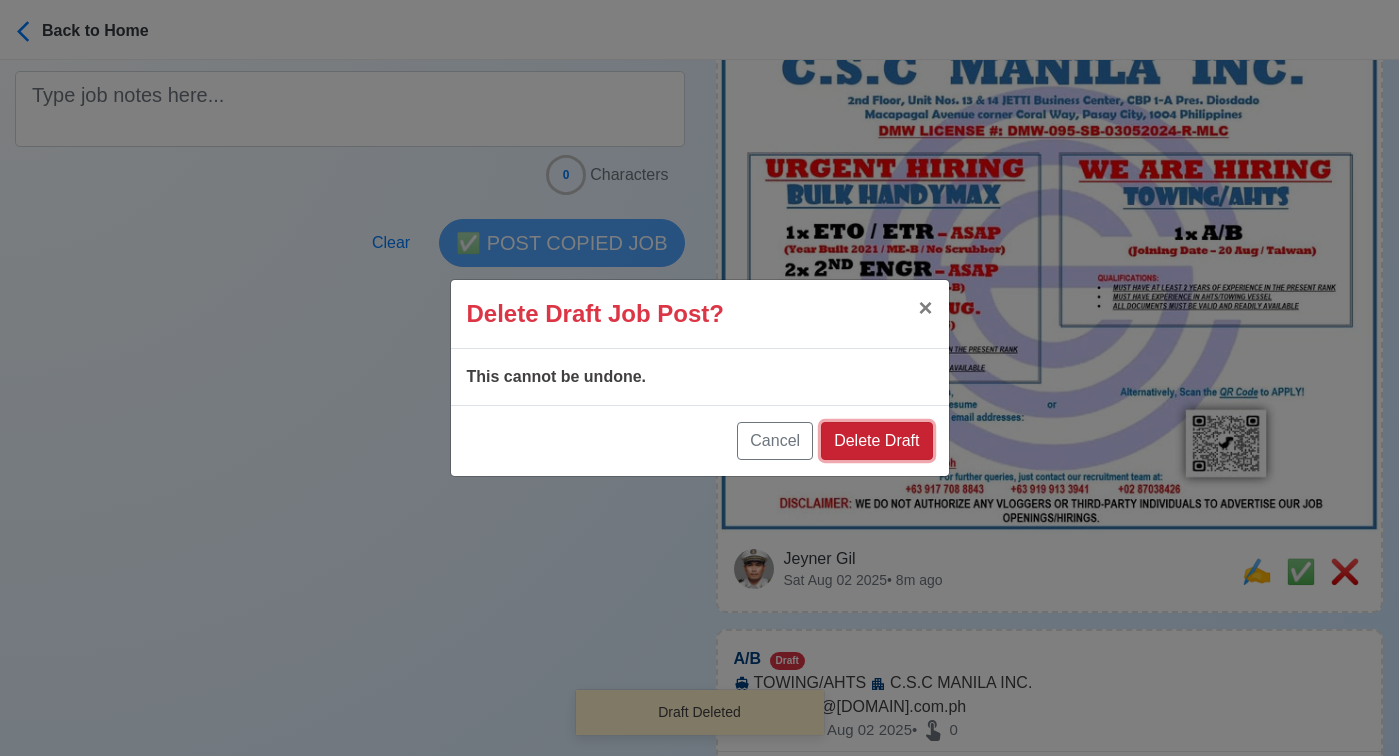click on "Delete Draft" at bounding box center (876, 441) 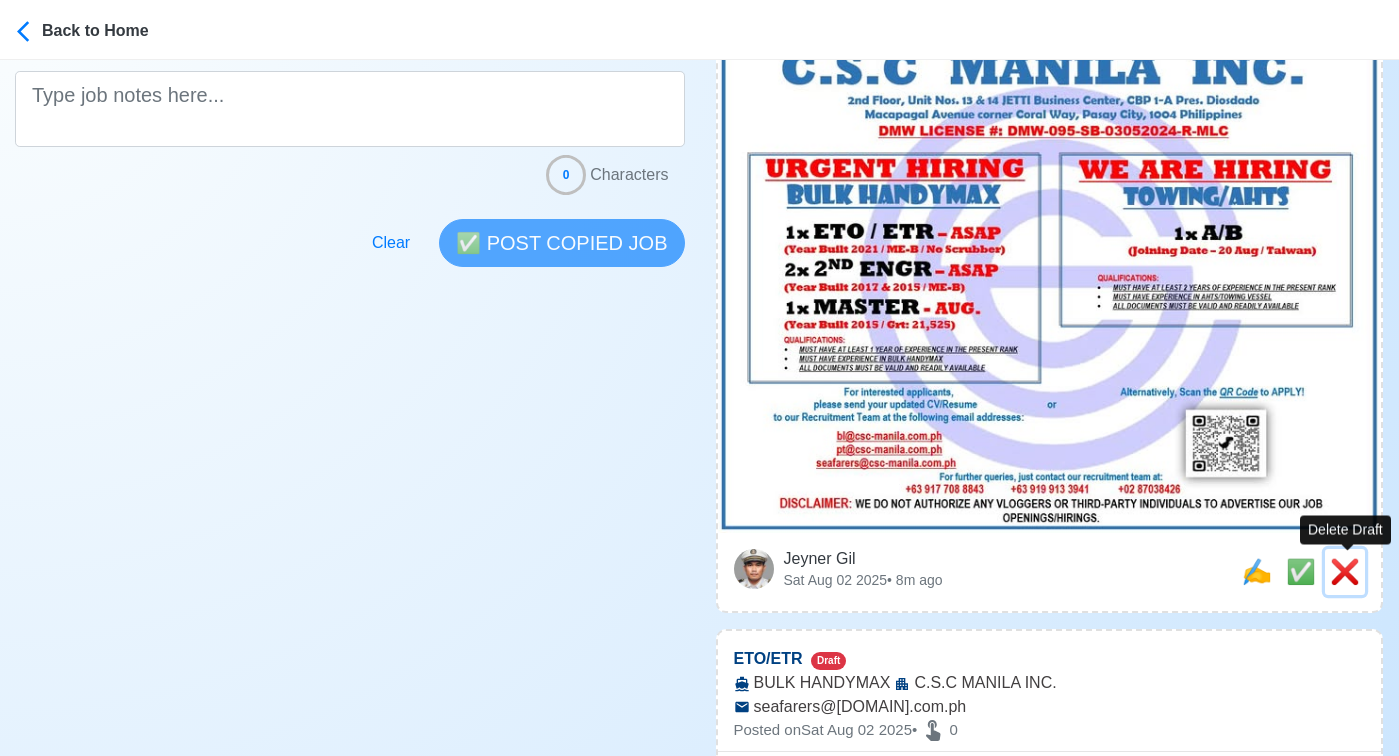 click on "❌" at bounding box center [1345, 571] 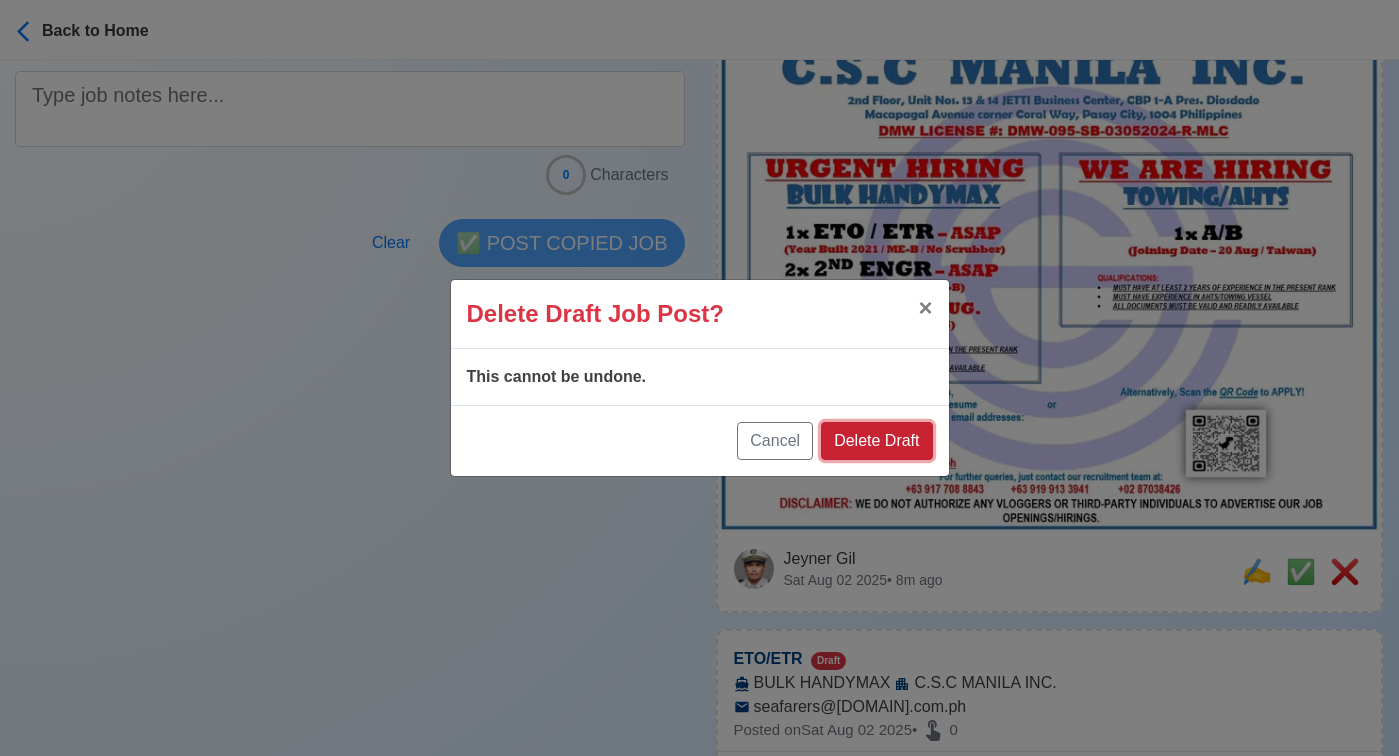 click on "Delete Draft" at bounding box center [876, 441] 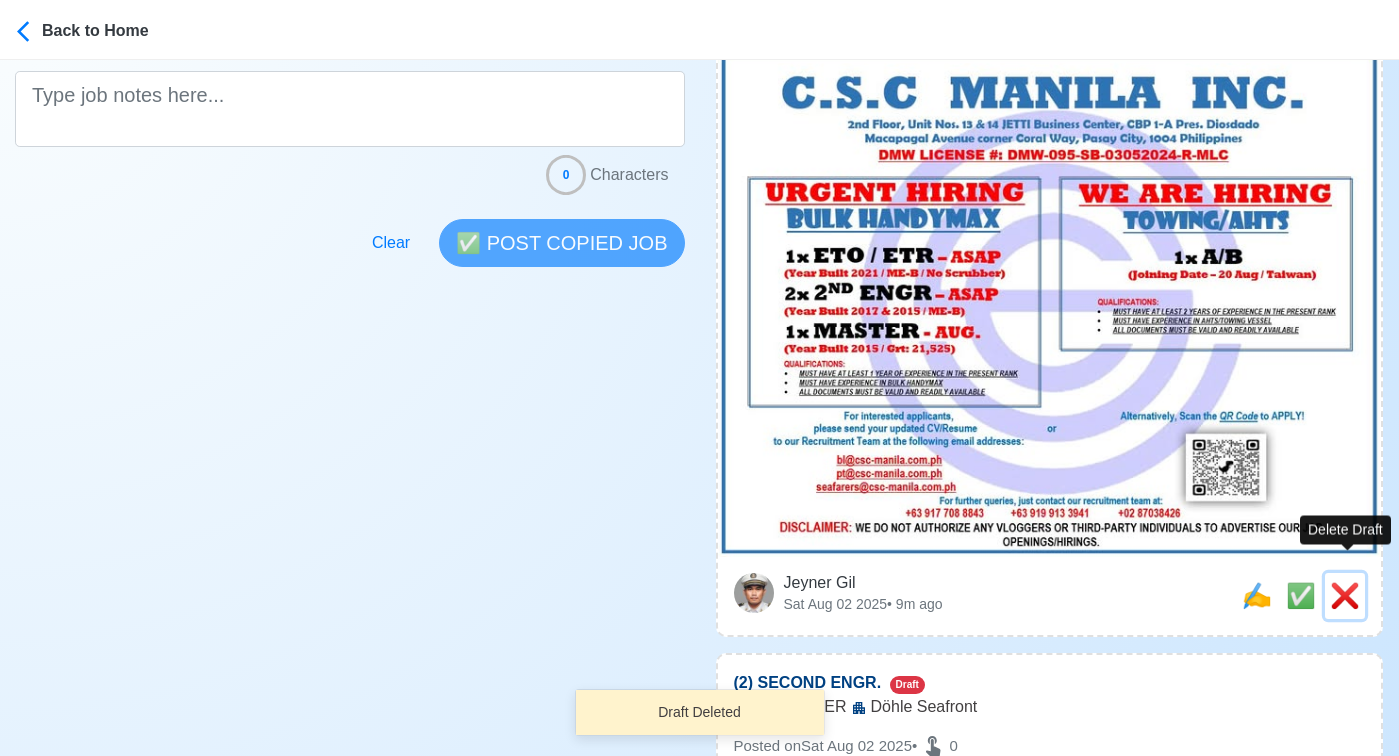 click on "❌" at bounding box center (1345, 595) 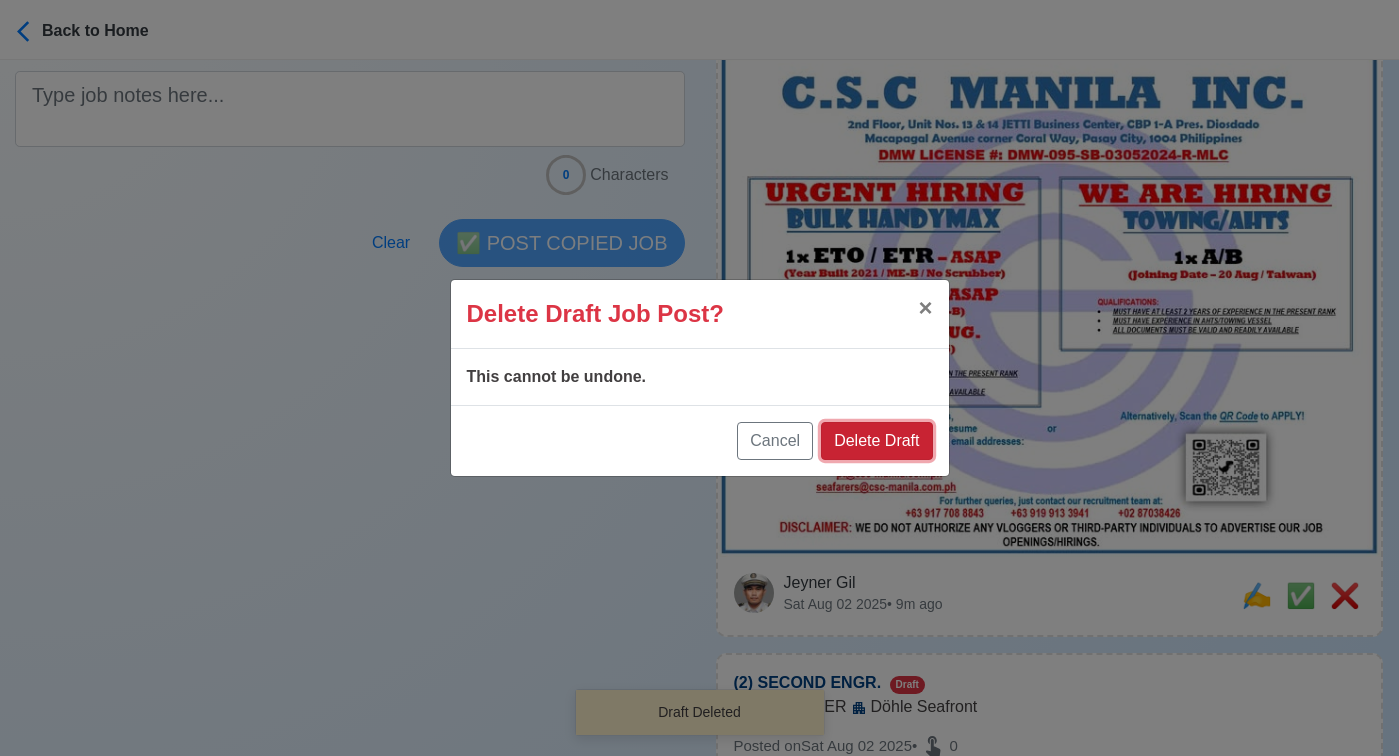 click on "Delete Draft" at bounding box center (876, 441) 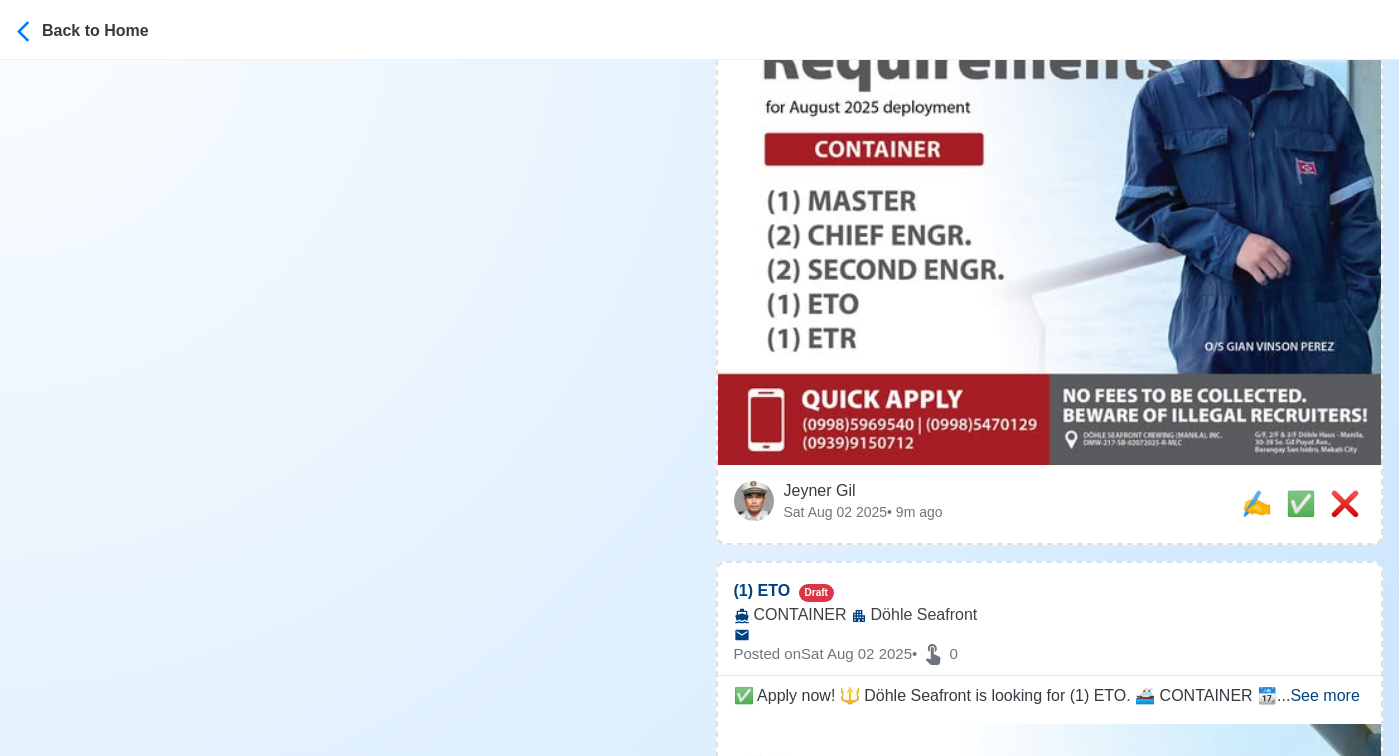 scroll, scrollTop: 765, scrollLeft: 0, axis: vertical 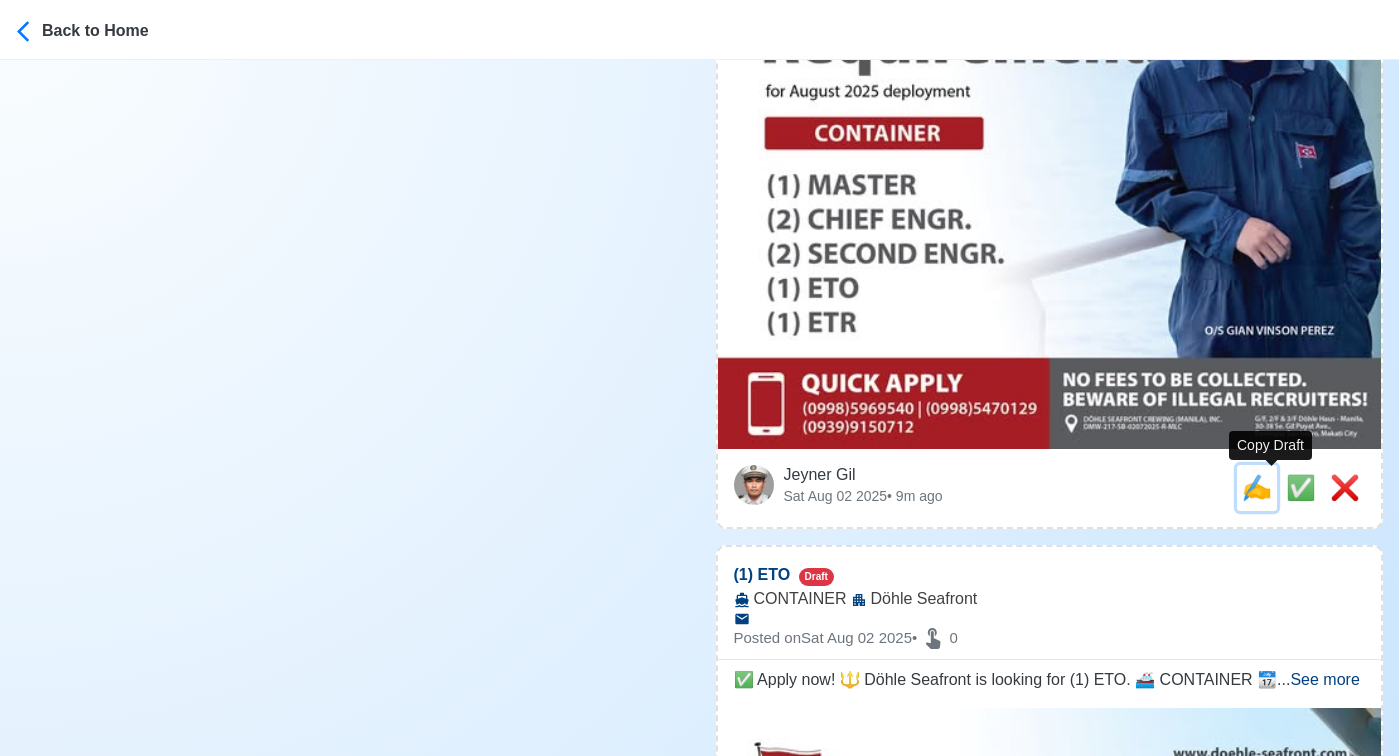 click on "✍️" at bounding box center [1257, 487] 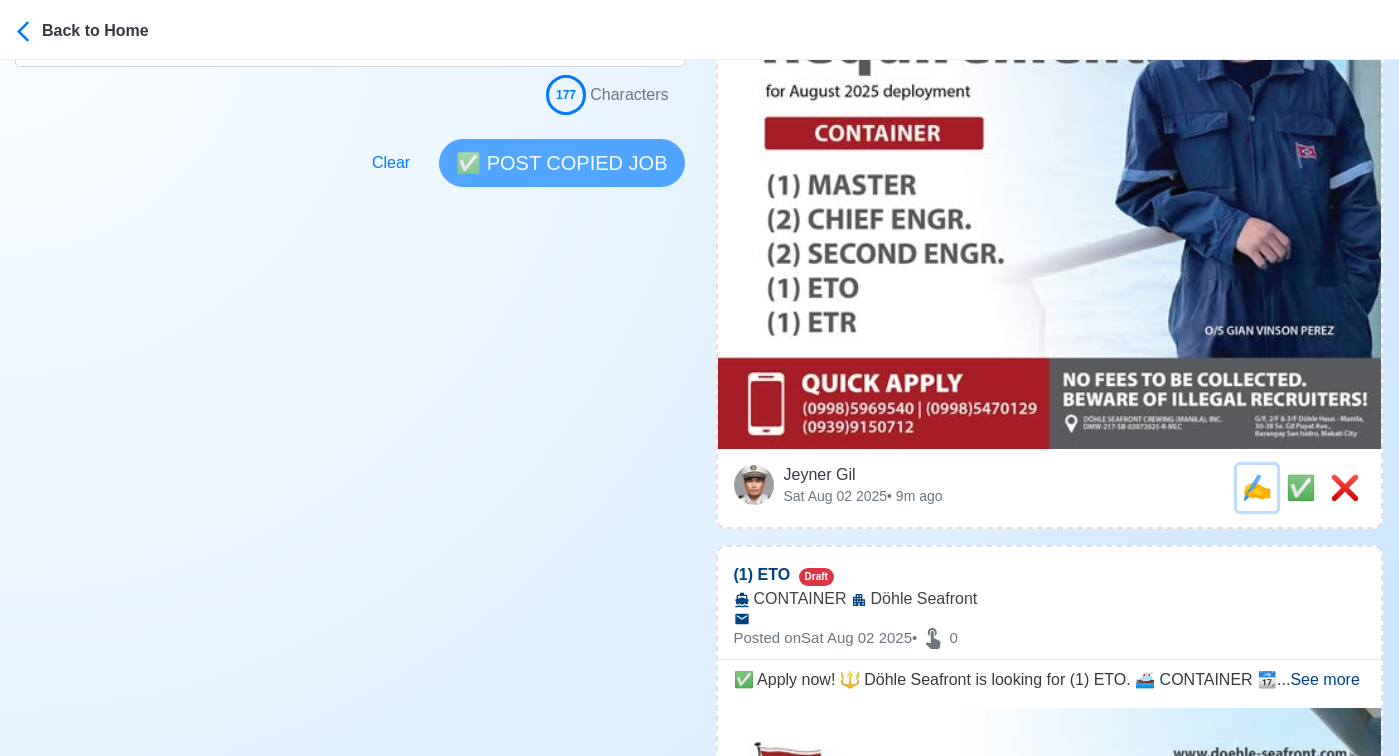 scroll, scrollTop: 0, scrollLeft: 0, axis: both 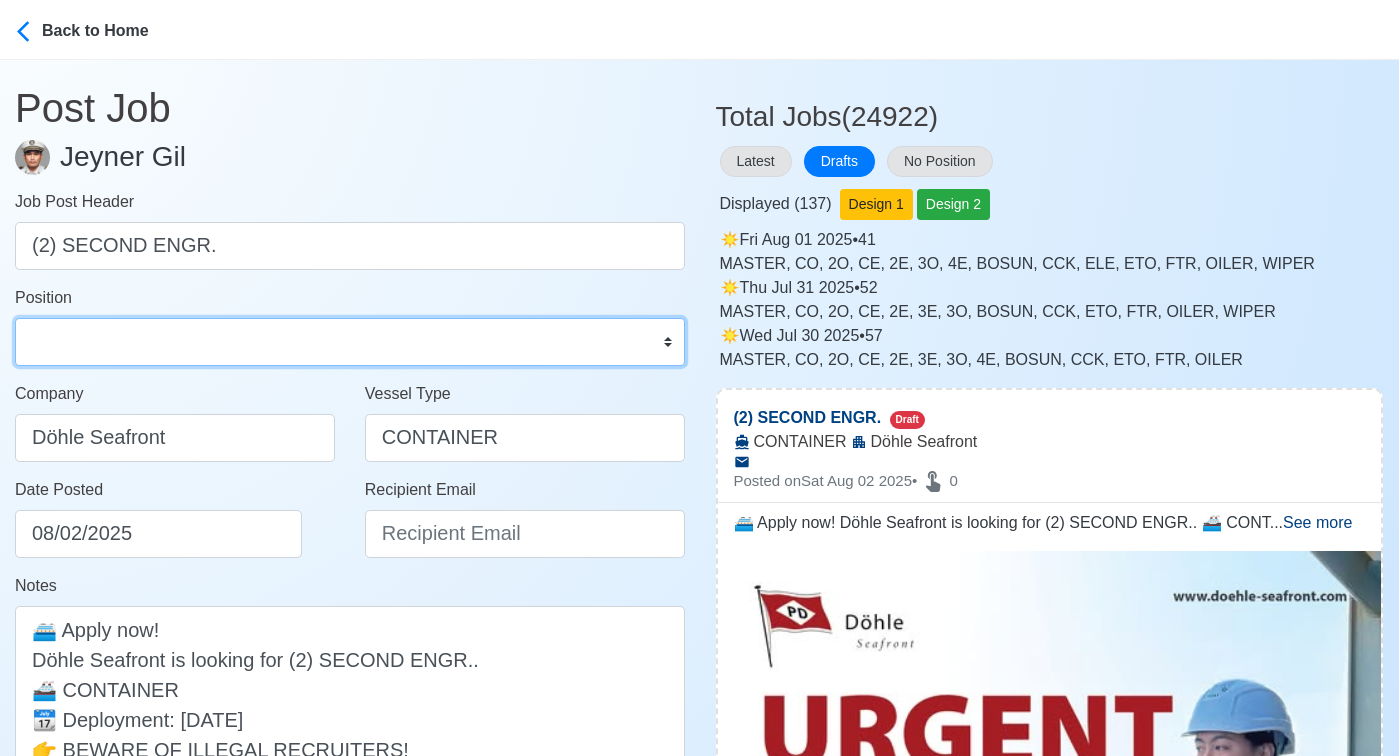 click on "Master Chief Officer 2nd Officer 3rd Officer Junior Officer Chief Engineer 2nd Engineer 3rd Engineer 4th Engineer Gas Engineer Junior Engineer 1st Assistant Engineer 2nd Assistant Engineer 3rd Assistant Engineer ETO/ETR Electrician Electrical Engineer Oiler Fitter Welder Chief Cook Chef Cook Messman Wiper Rigger Ordinary Seaman Able Seaman Motorman Pumpman Bosun Cadet Reefer Mechanic Operator Repairman Painter Steward Waiter Others" at bounding box center (350, 342) 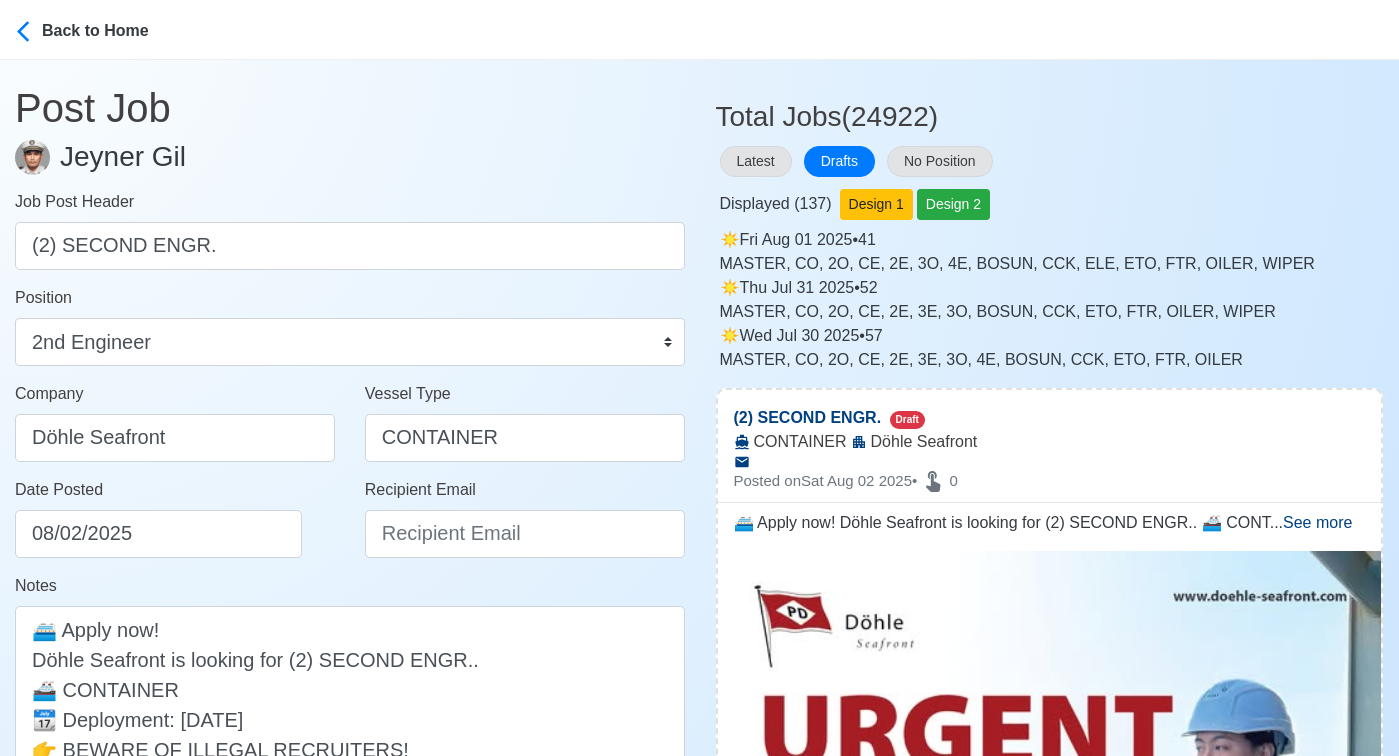 click on "Company Döhle Seafront" at bounding box center (175, 422) 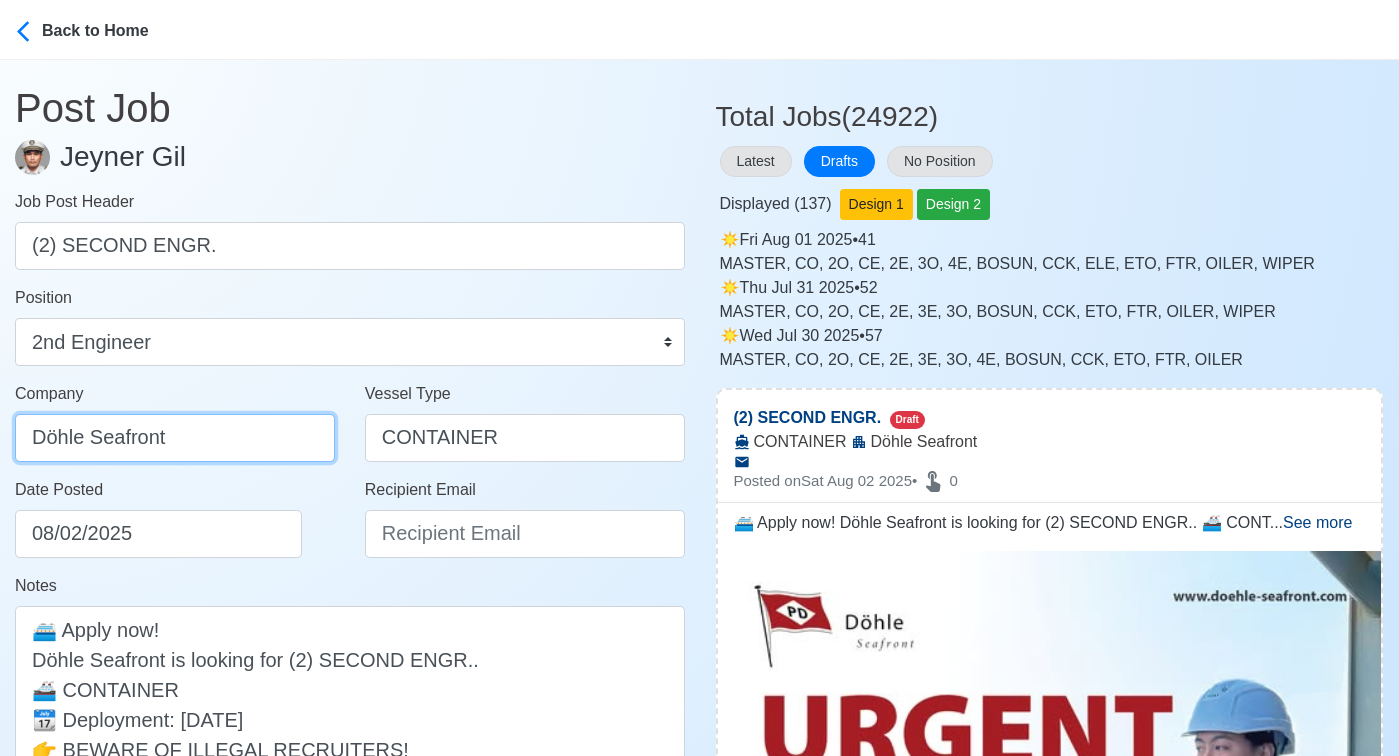 click on "Döhle Seafront" at bounding box center [175, 438] 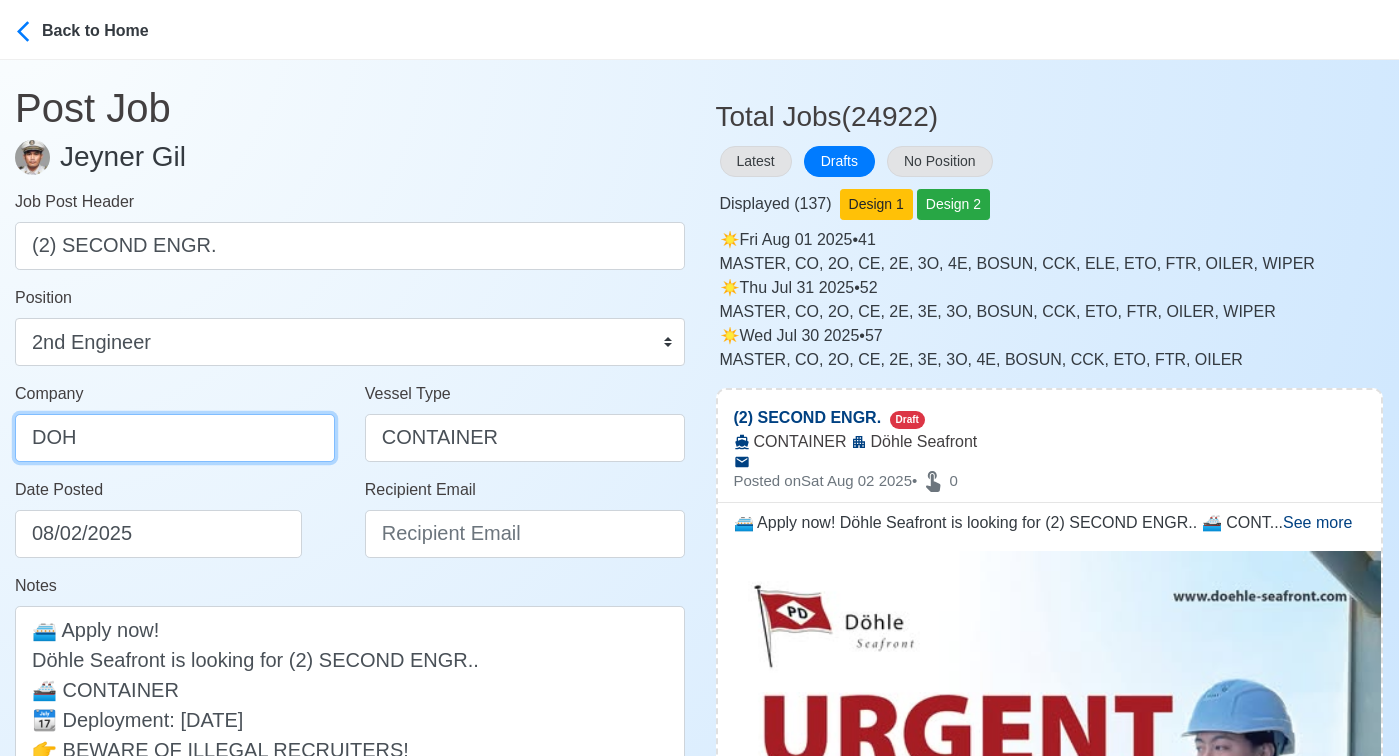 type on "Dohle Seafront Crewing (Manila) Inc." 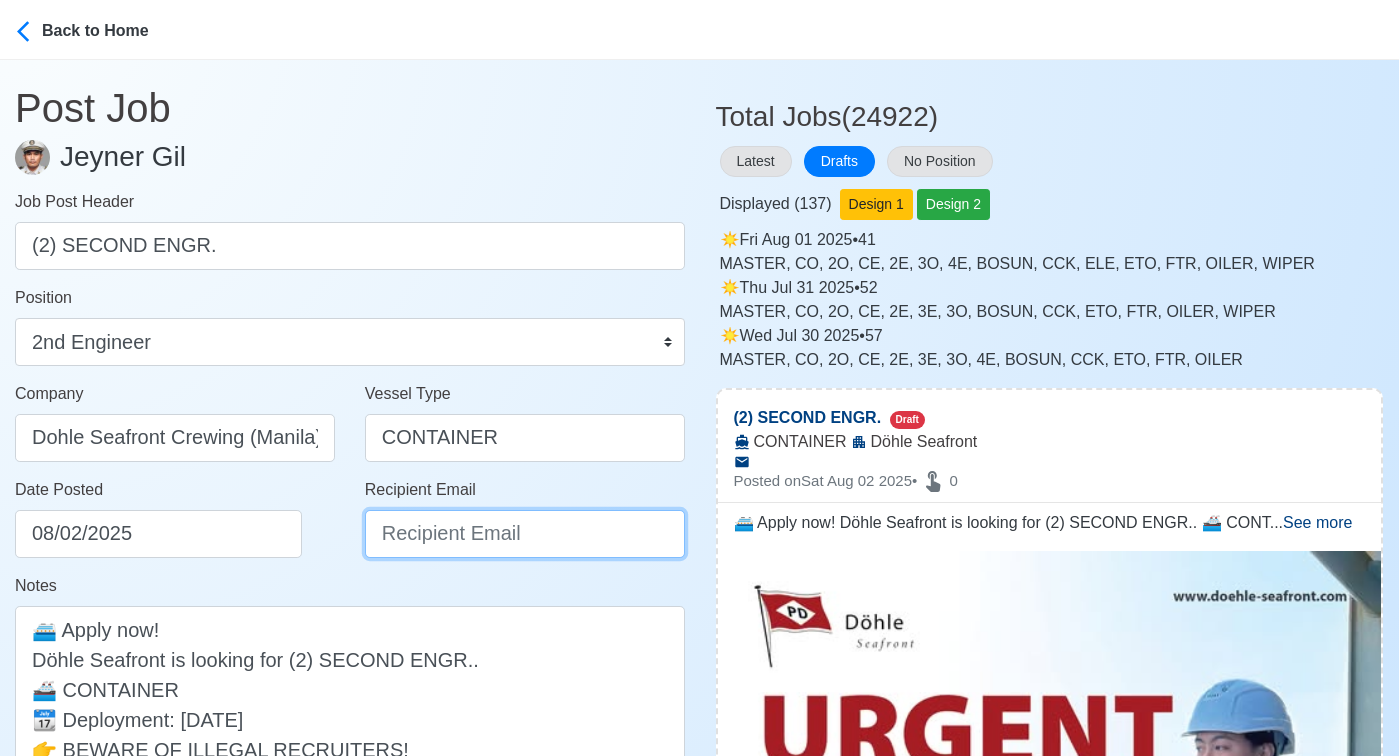click on "Recipient Email" at bounding box center (525, 534) 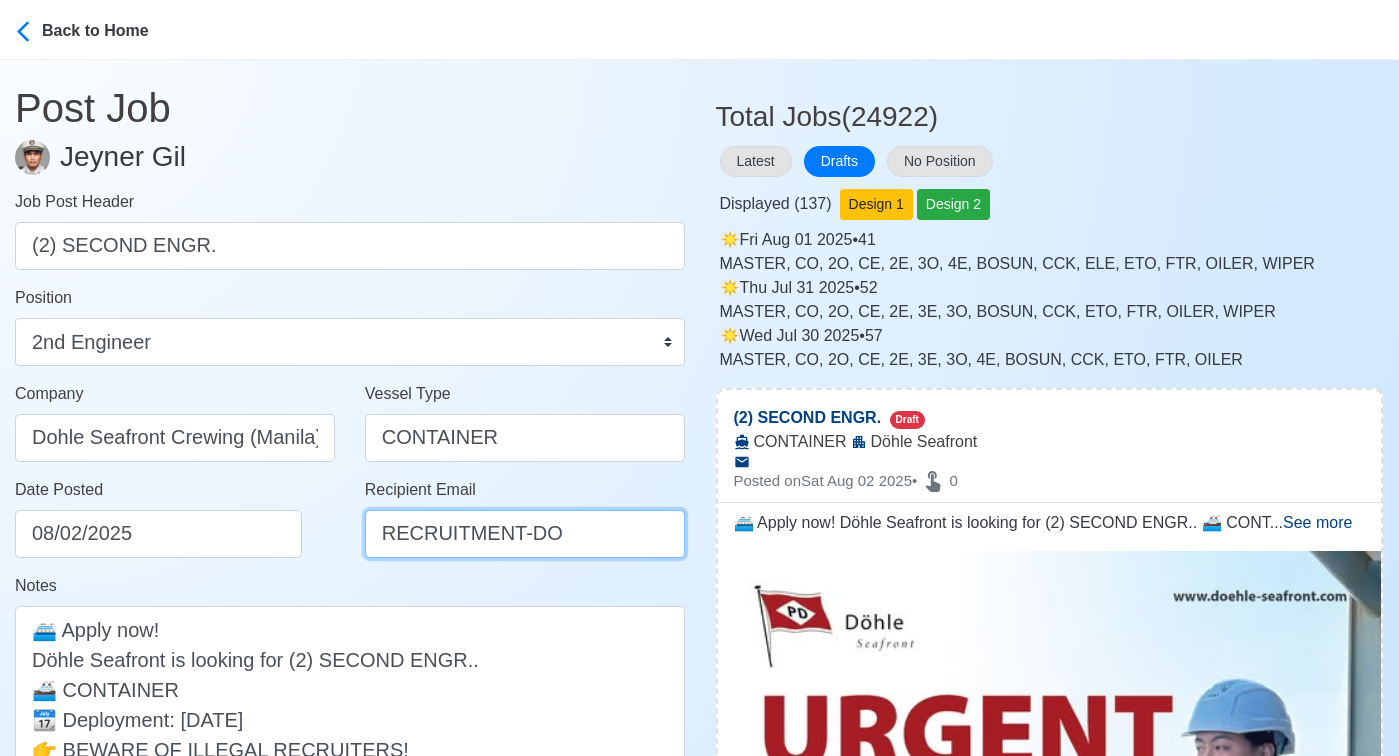 paste on "recruitment@doehle-seafront.com" 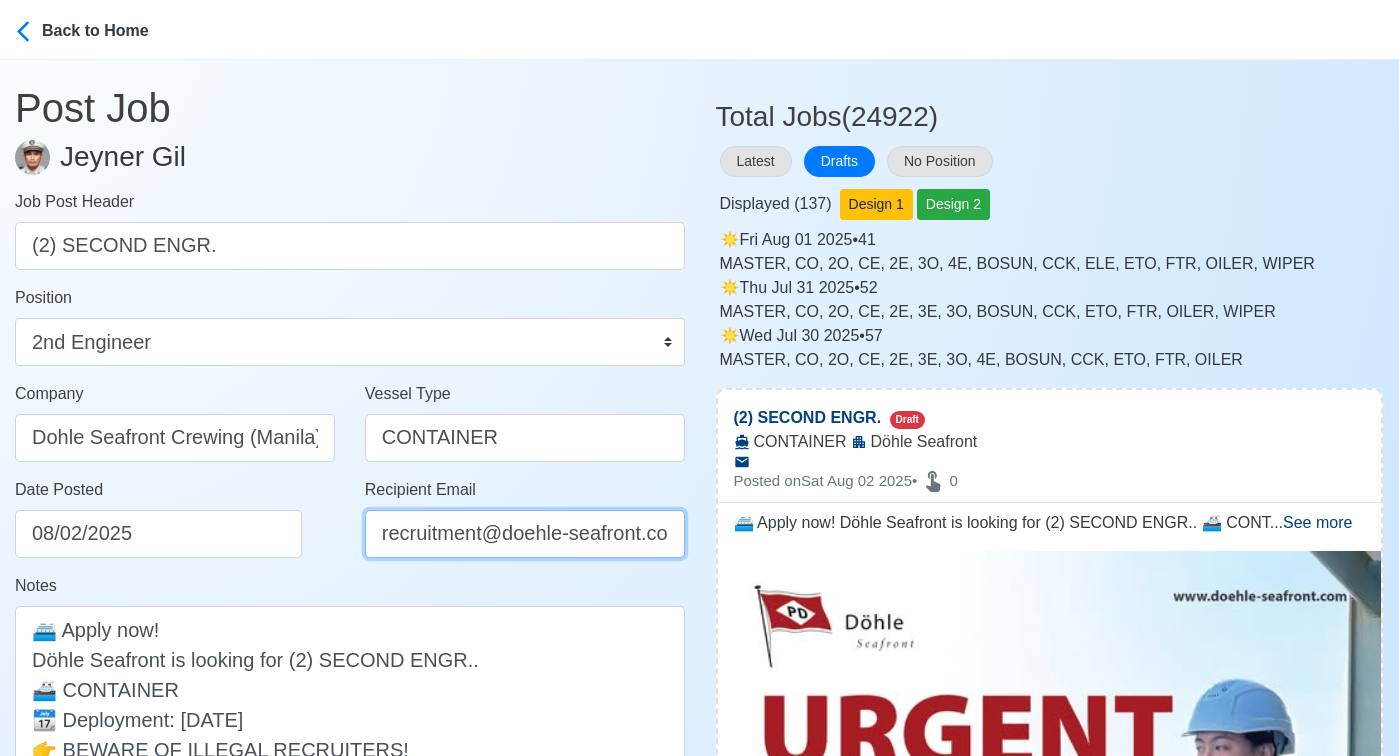 scroll, scrollTop: 0, scrollLeft: 16, axis: horizontal 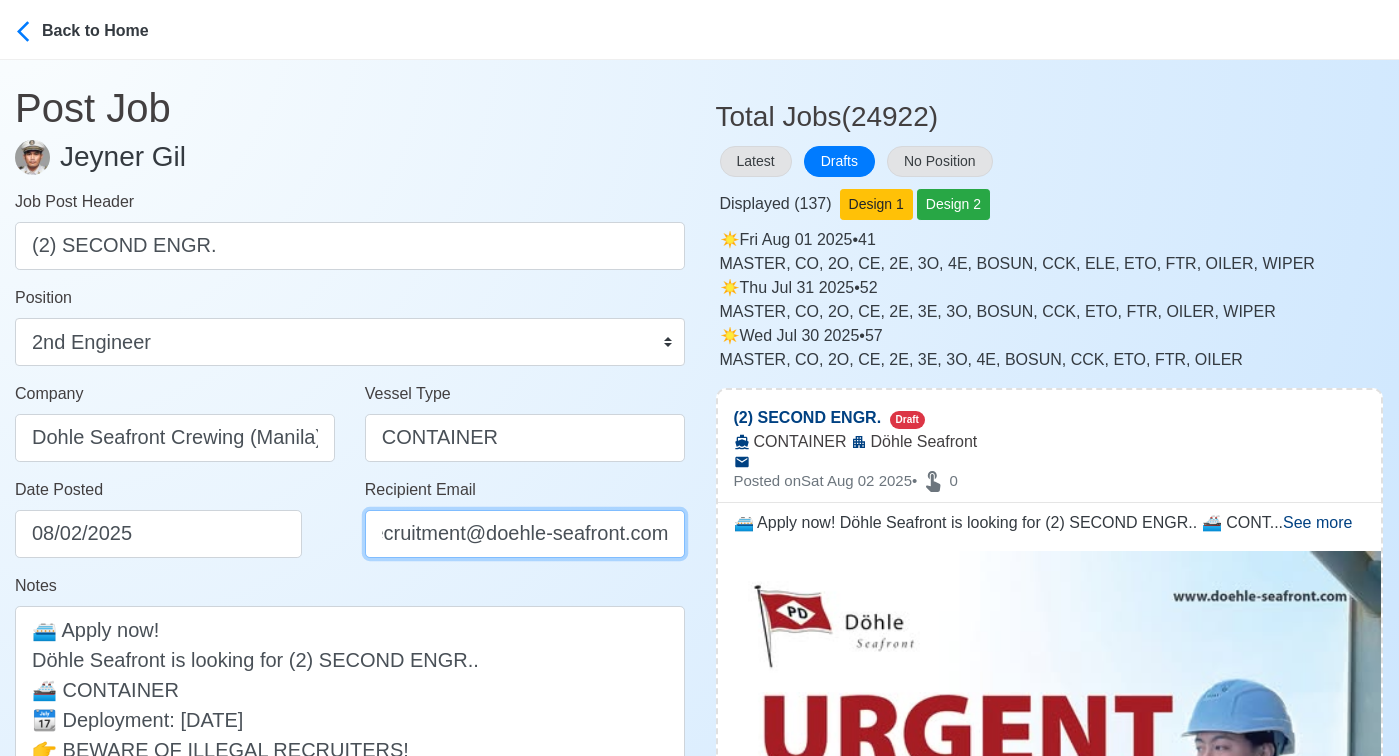 type on "recruitment@doehle-seafront.com" 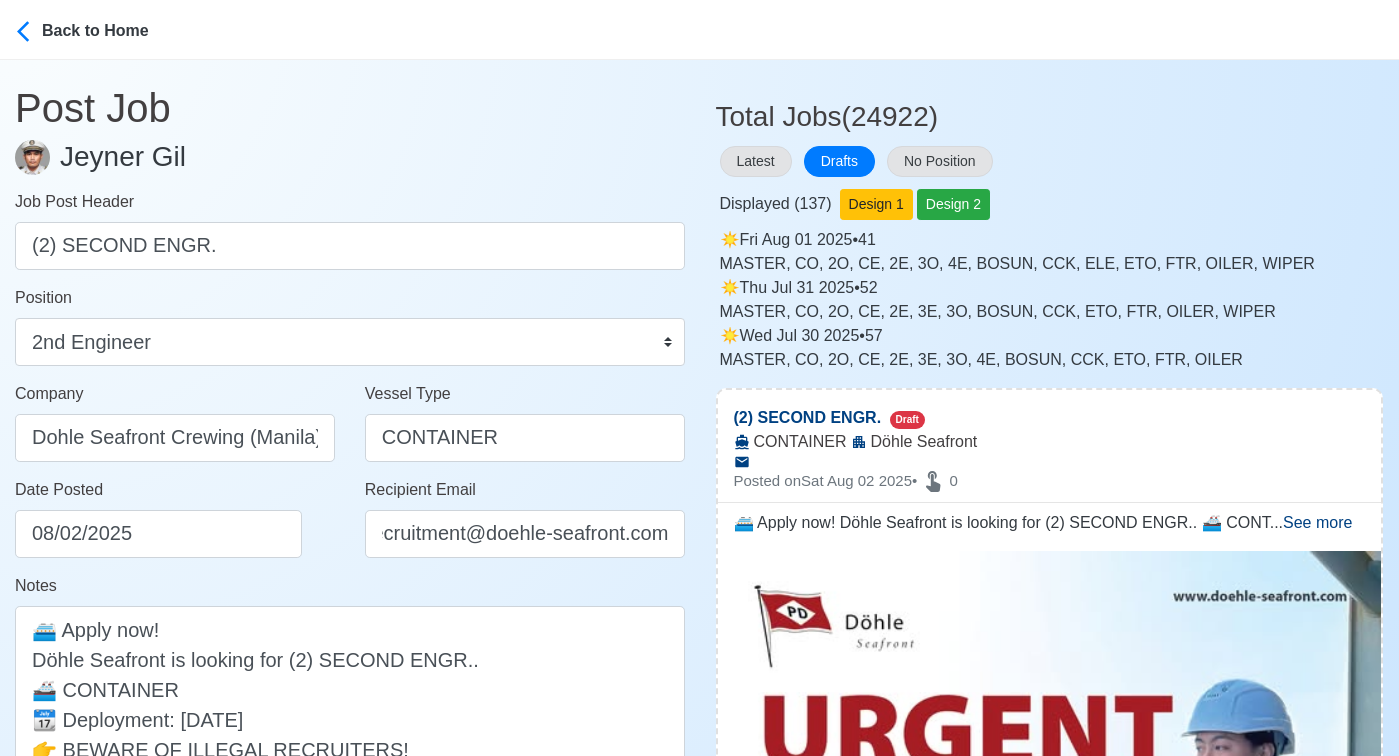 click on "Date Posted       08/02/2025" at bounding box center [180, 518] 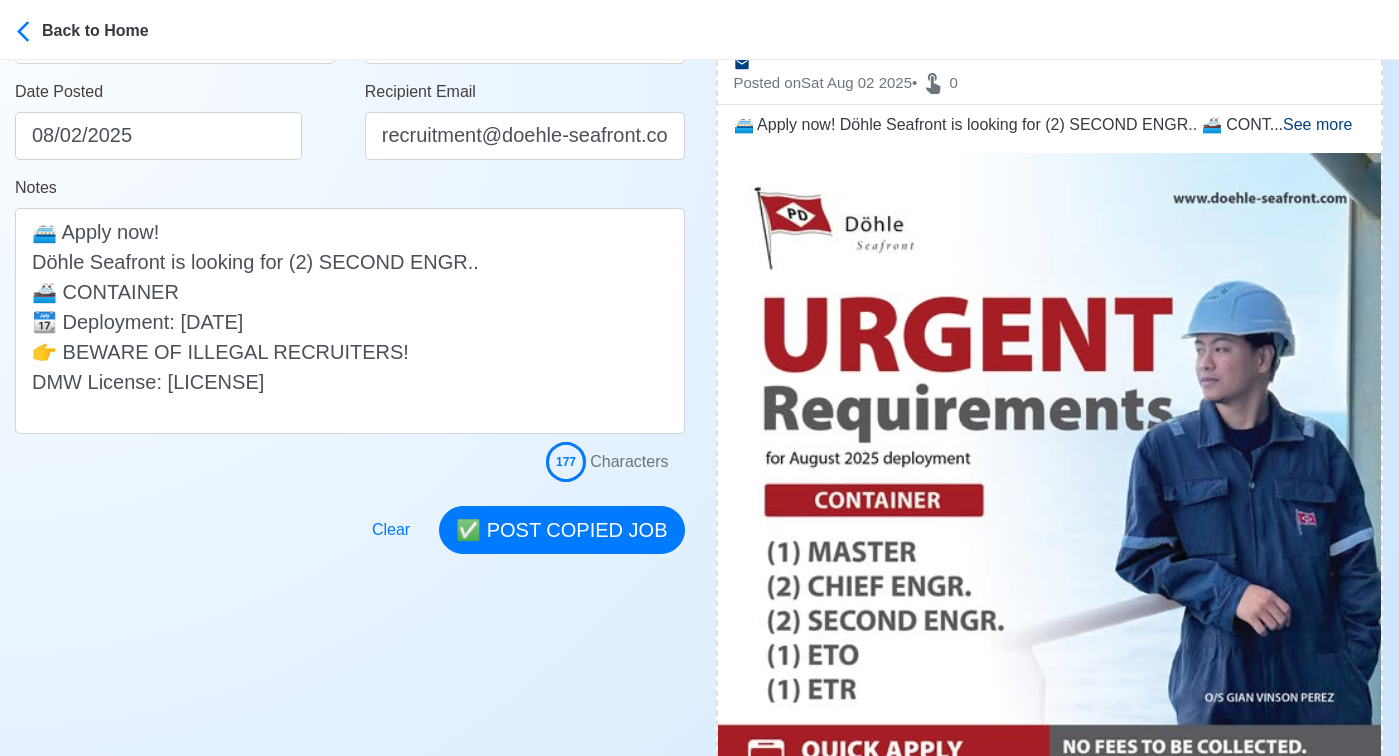 scroll, scrollTop: 404, scrollLeft: 0, axis: vertical 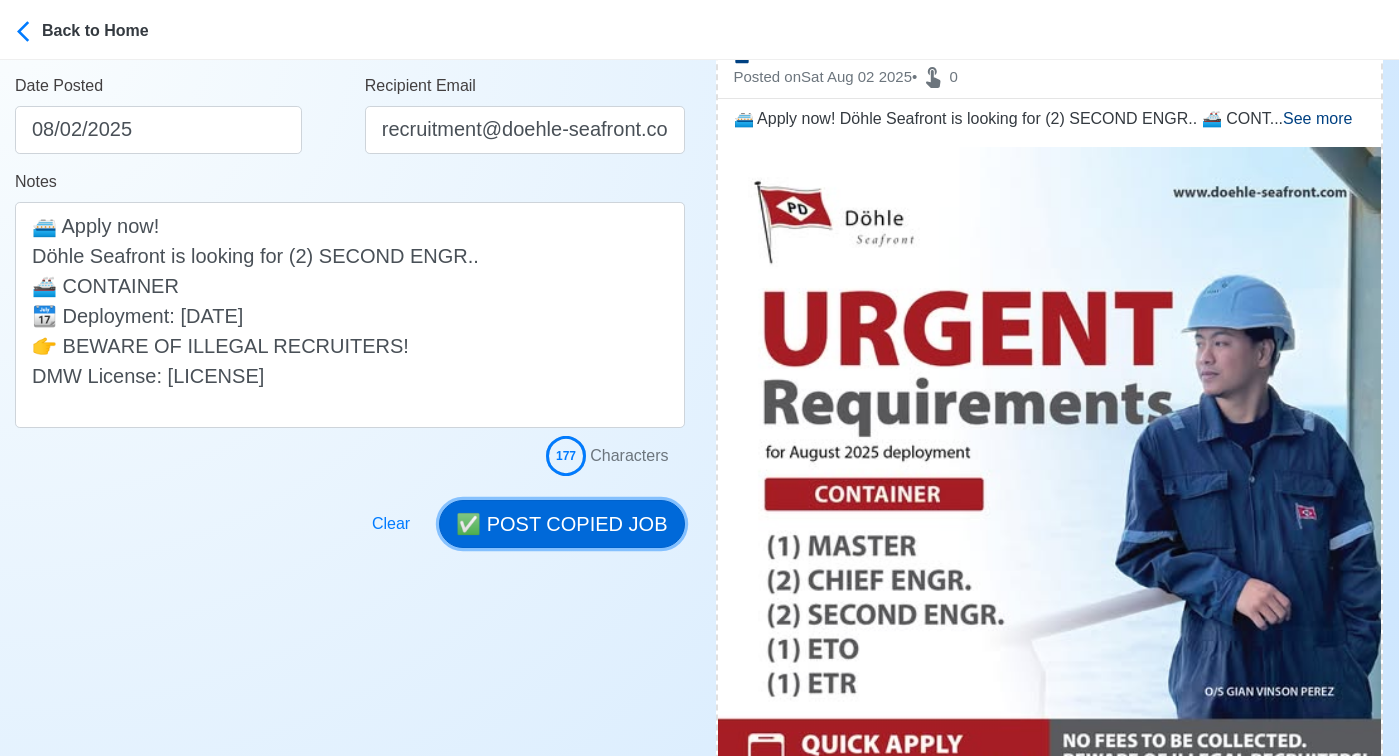 click on "✅ POST COPIED JOB" at bounding box center [561, 524] 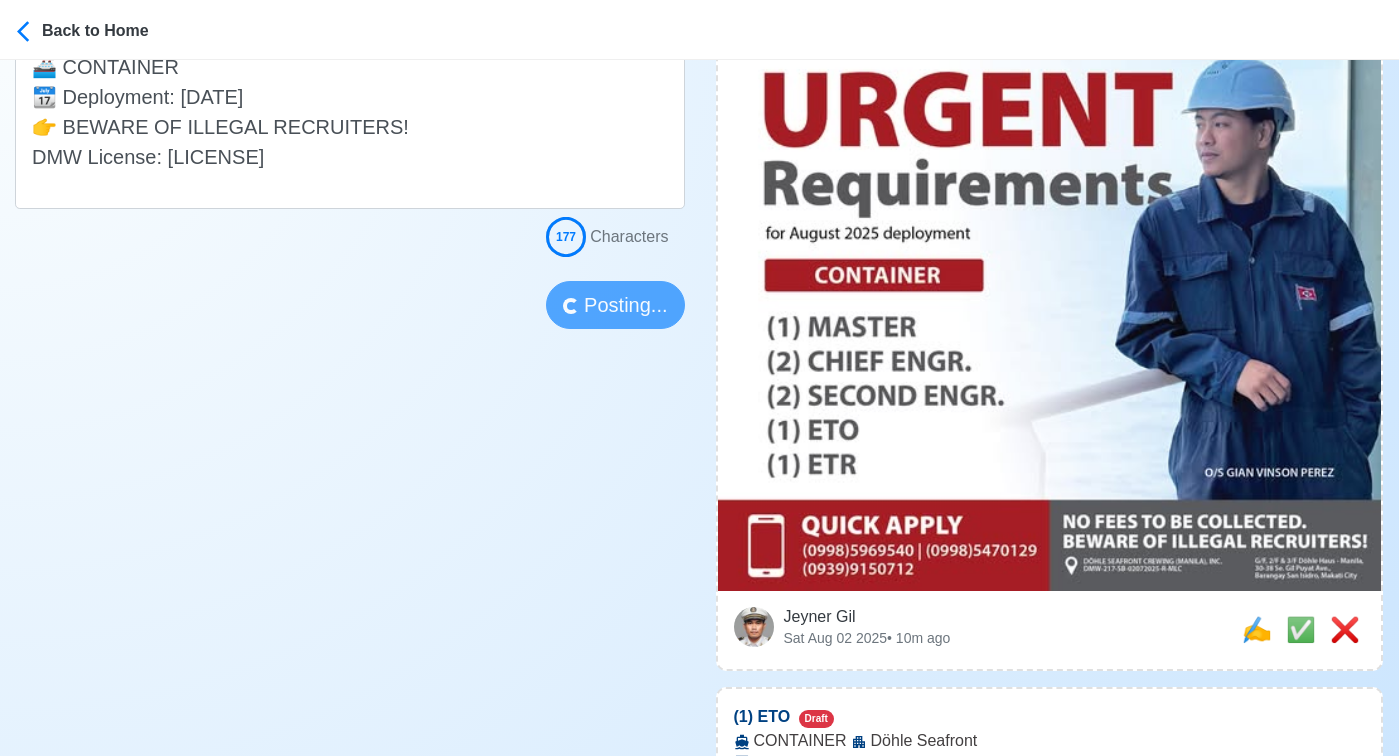 scroll, scrollTop: 629, scrollLeft: 0, axis: vertical 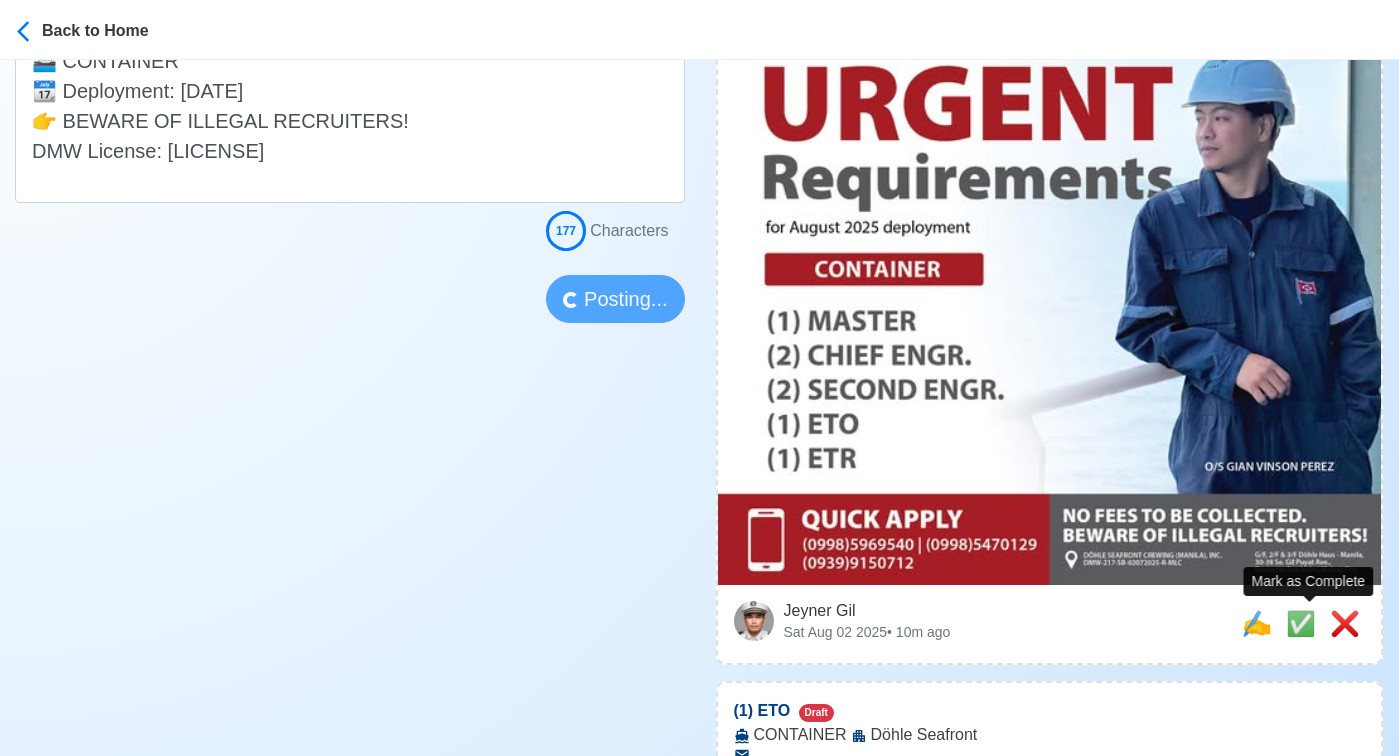 type 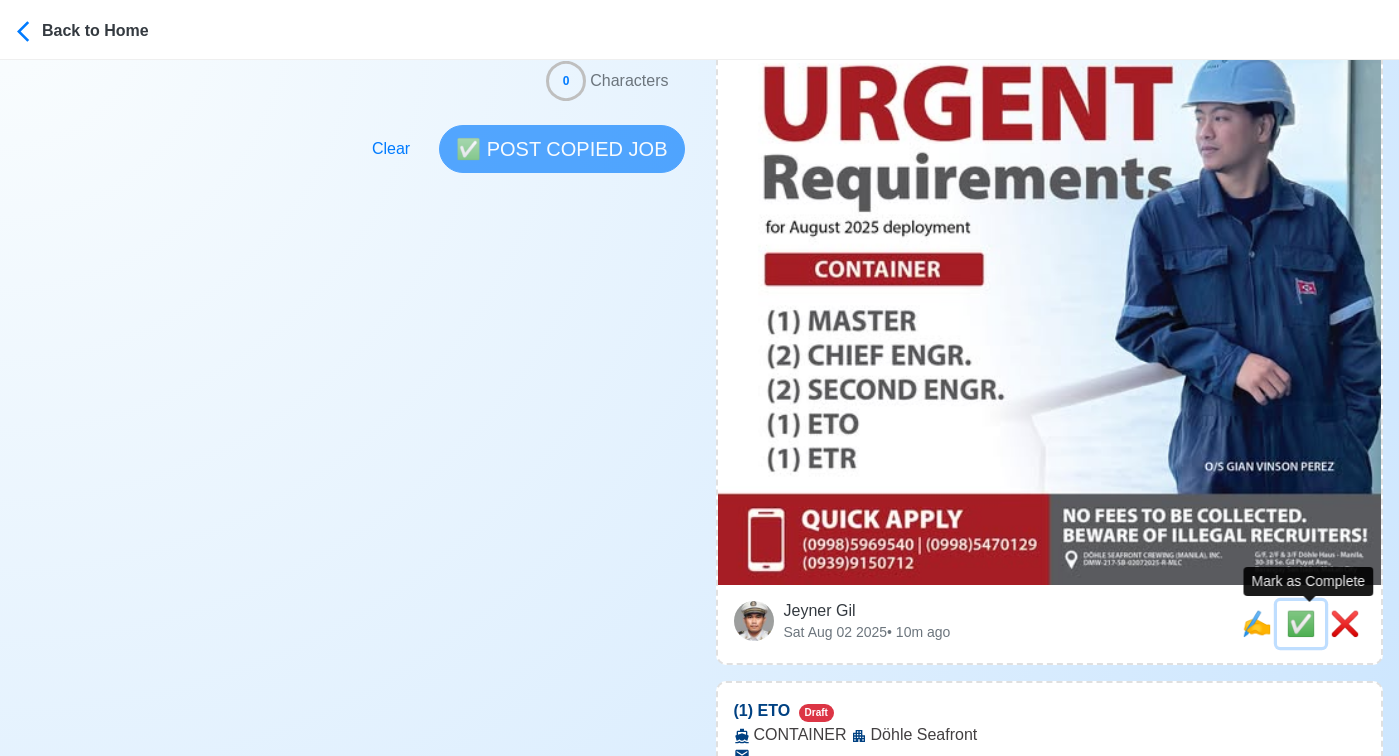 click on "✅" at bounding box center [1301, 623] 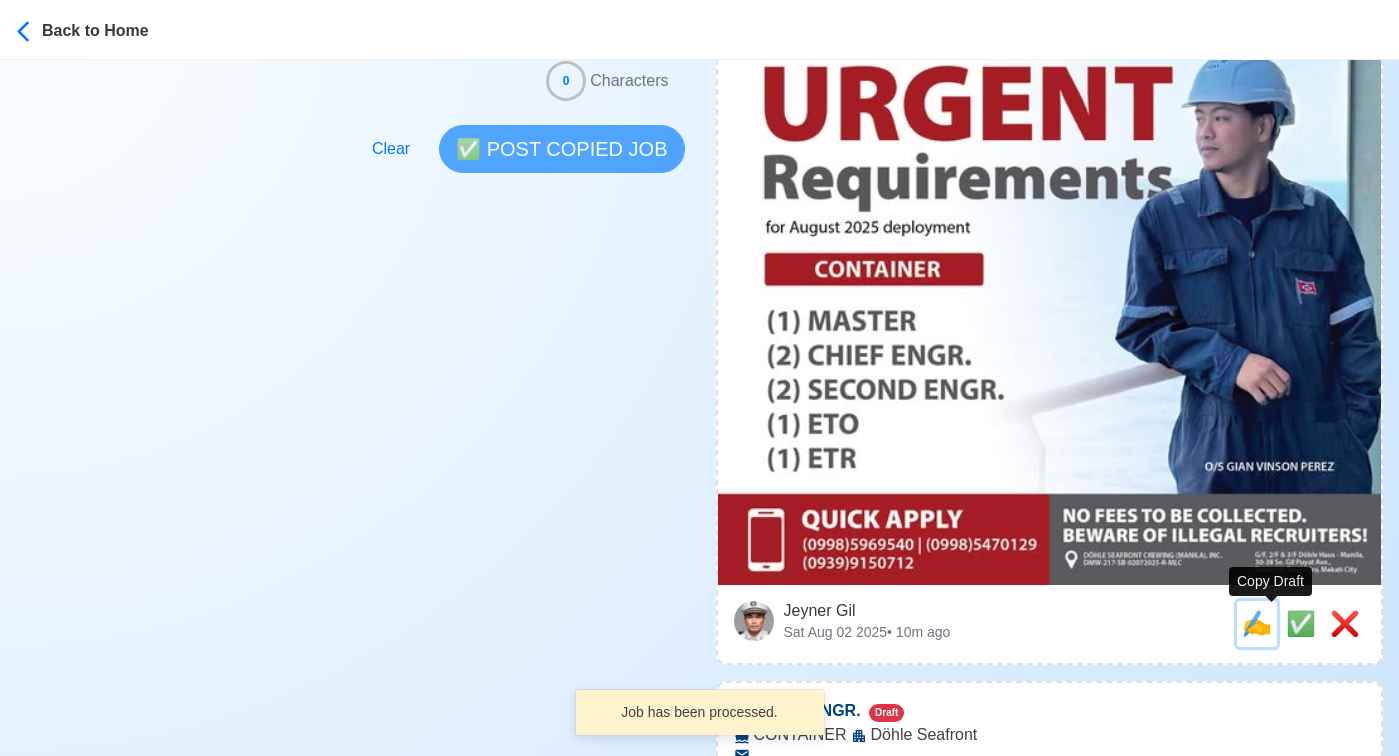 click on "✍️" at bounding box center [1257, 623] 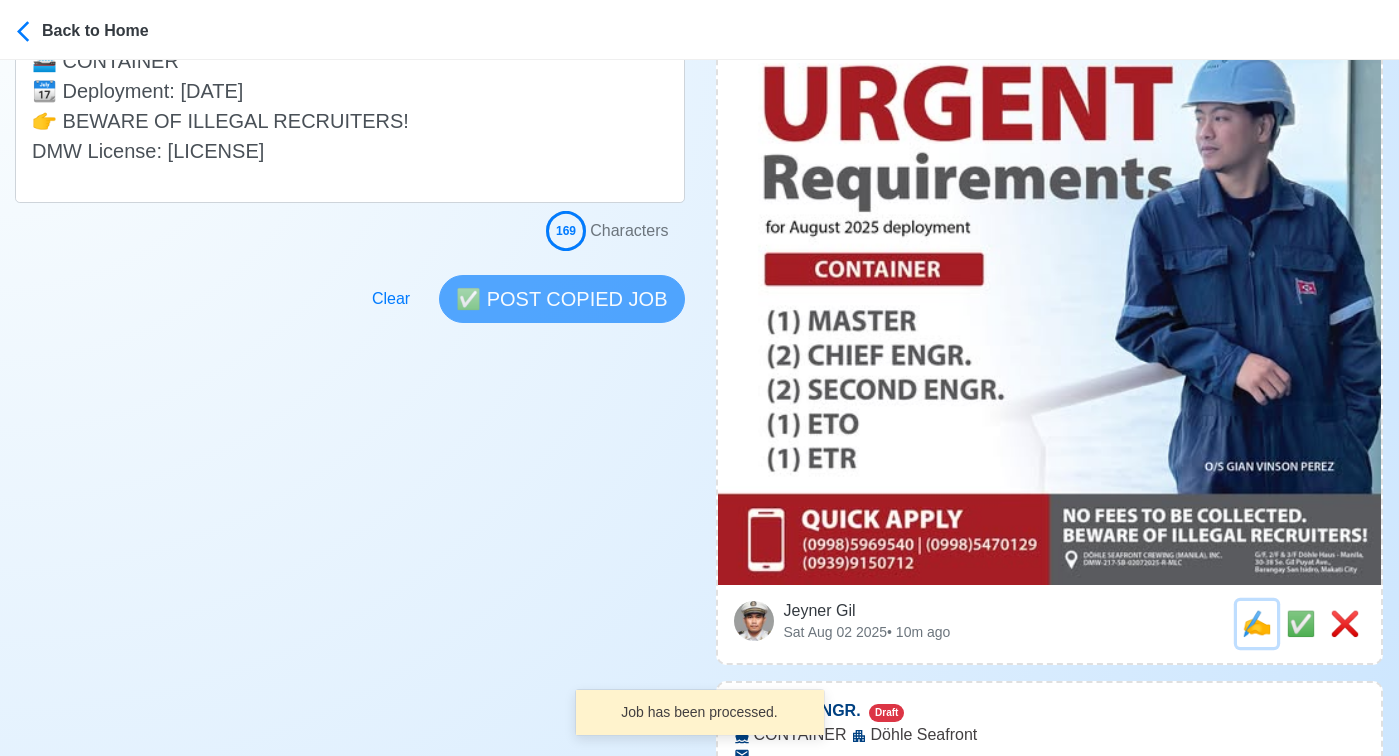 scroll, scrollTop: 0, scrollLeft: 0, axis: both 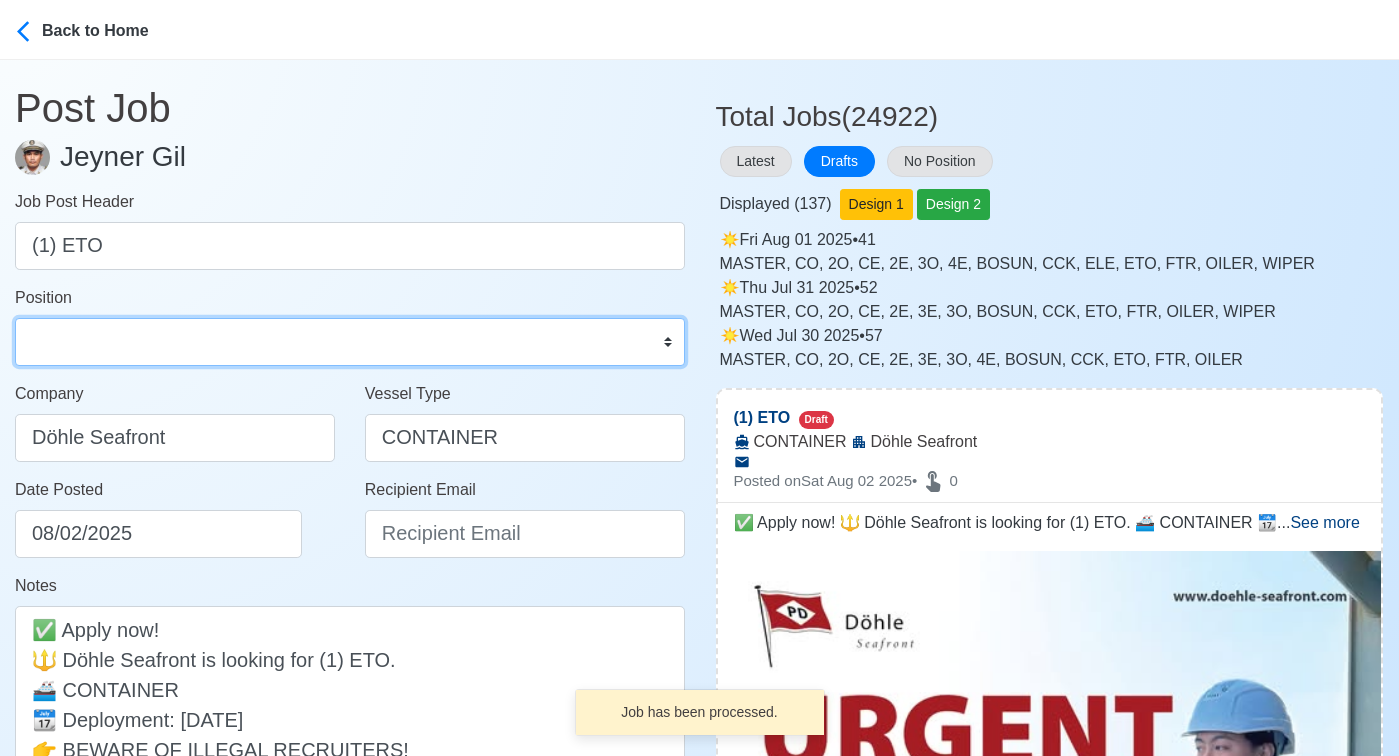 click on "Master Chief Officer 2nd Officer 3rd Officer Junior Officer Chief Engineer 2nd Engineer 3rd Engineer 4th Engineer Gas Engineer Junior Engineer 1st Assistant Engineer 2nd Assistant Engineer 3rd Assistant Engineer ETO/ETR Electrician Electrical Engineer Oiler Fitter Welder Chief Cook Chef Cook Messman Wiper Rigger Ordinary Seaman Able Seaman Motorman Pumpman Bosun Cadet Reefer Mechanic Operator Repairman Painter Steward Waiter Others" at bounding box center [350, 342] 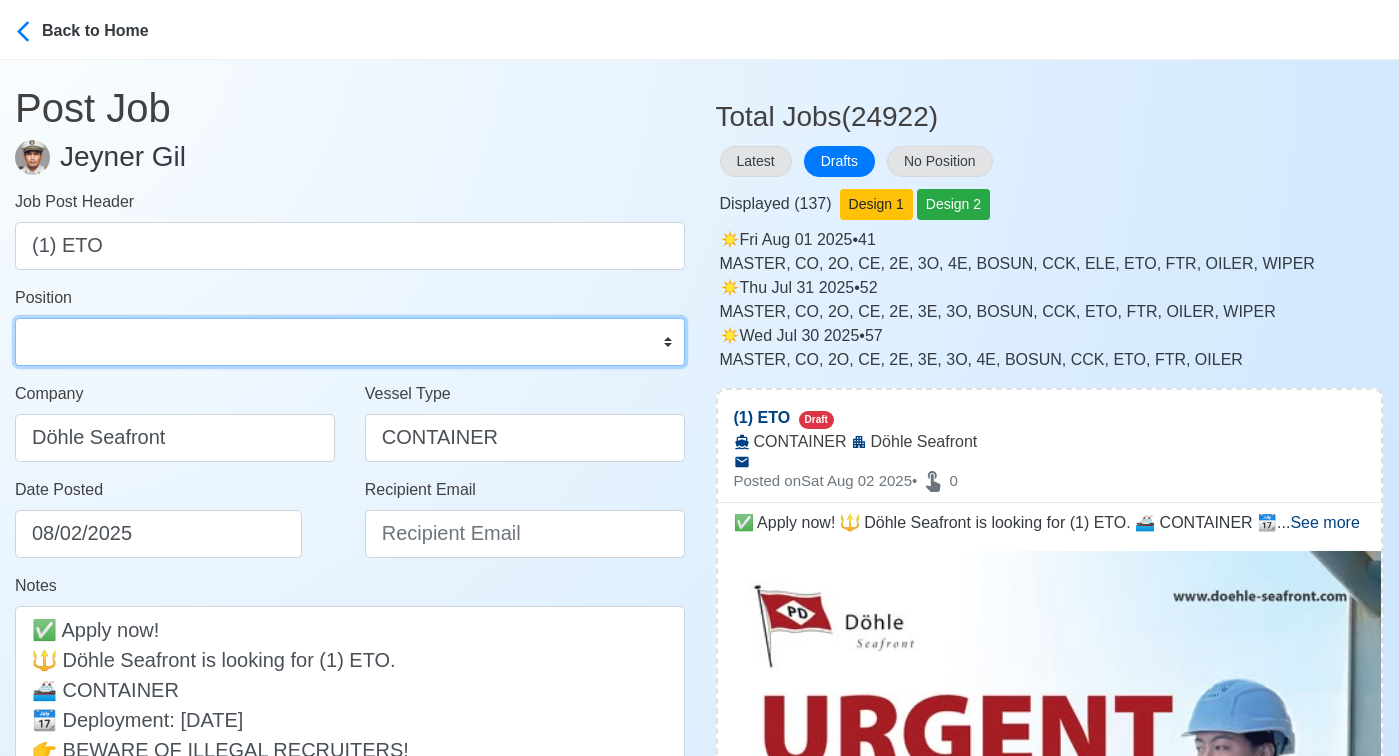 select on "ETO/ETR" 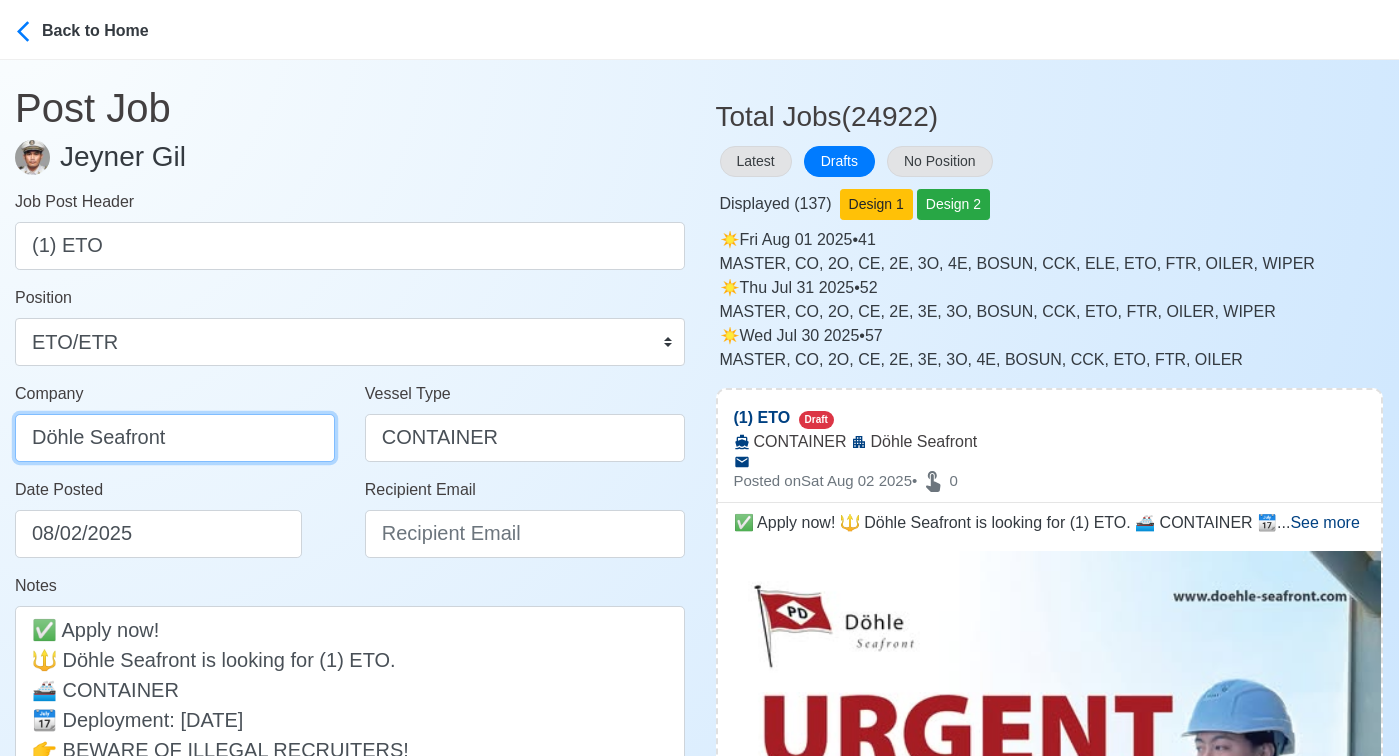 click on "Döhle Seafront" at bounding box center [175, 438] 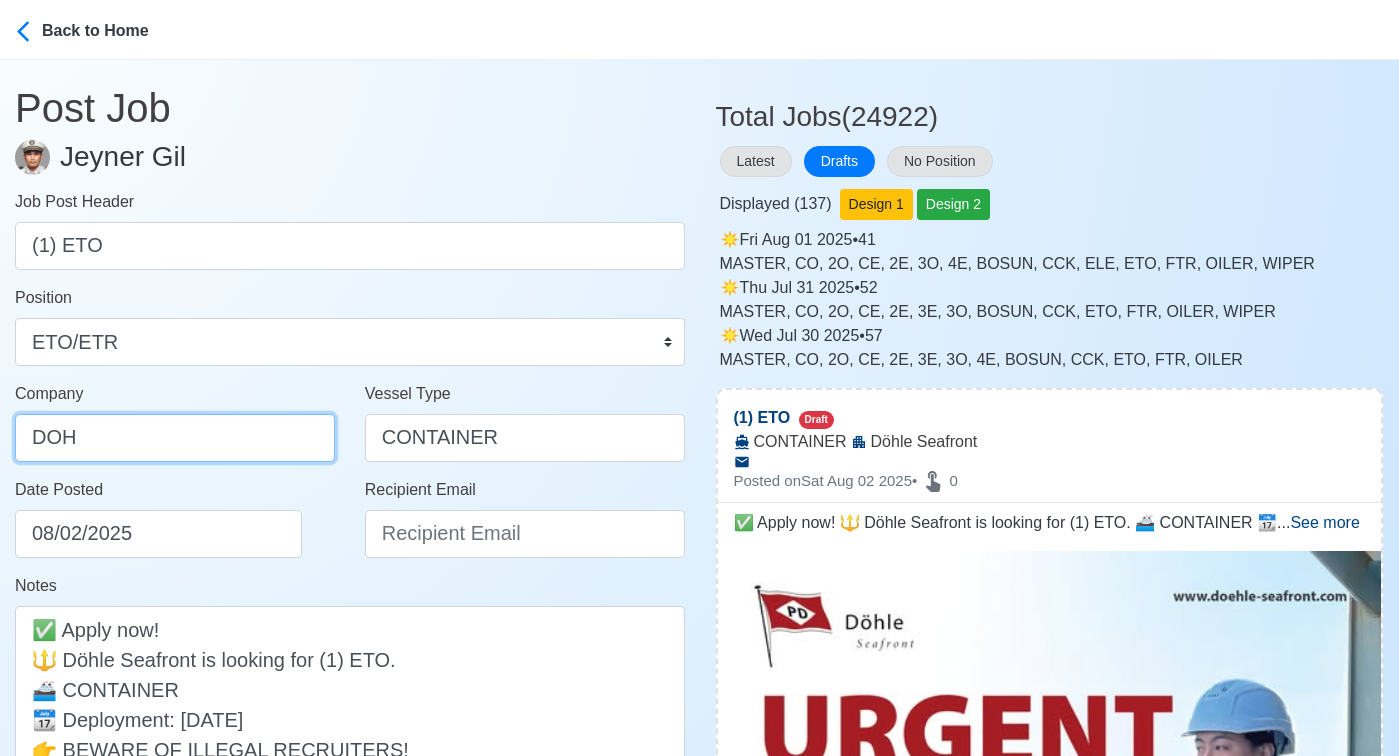 type on "Dohle Seafront Crewing (Manila) Inc." 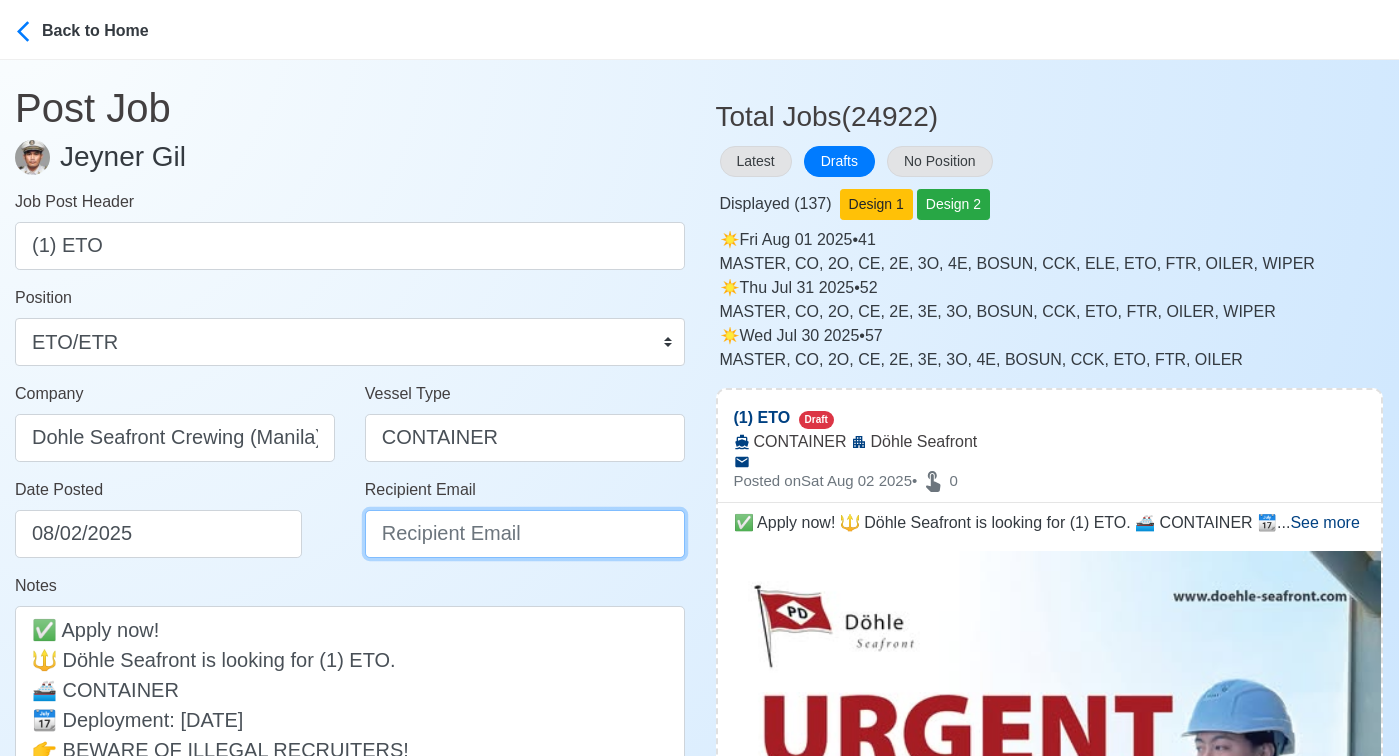 click on "Recipient Email" at bounding box center (525, 534) 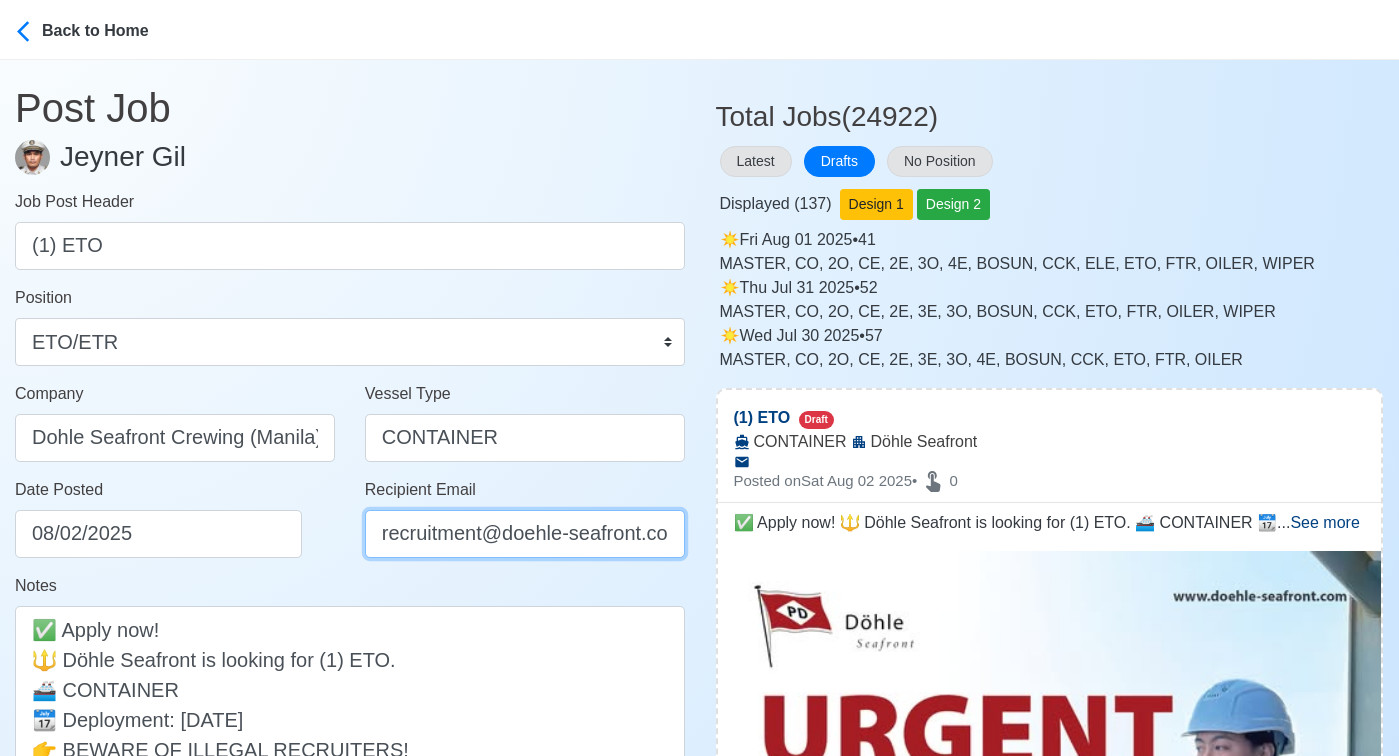 scroll, scrollTop: 0, scrollLeft: 16, axis: horizontal 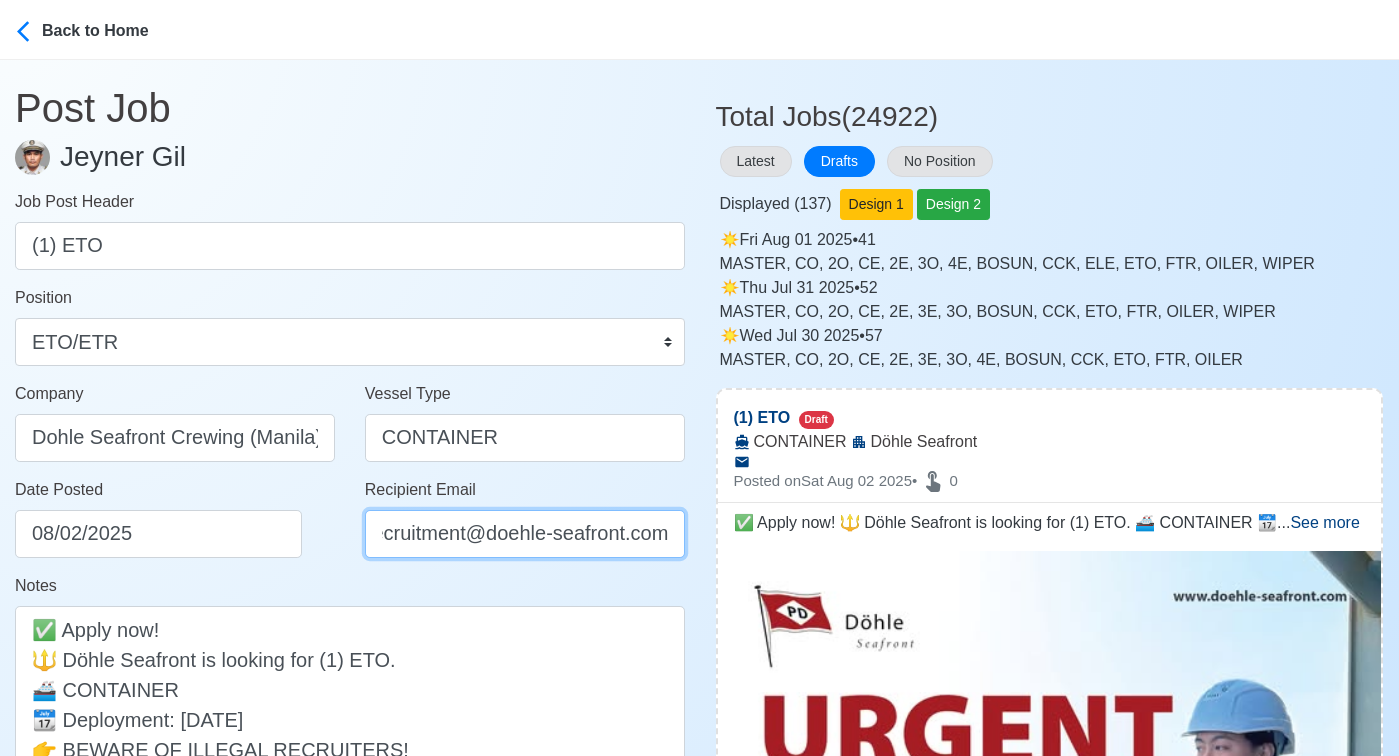 type on "recruitment@doehle-seafront.com" 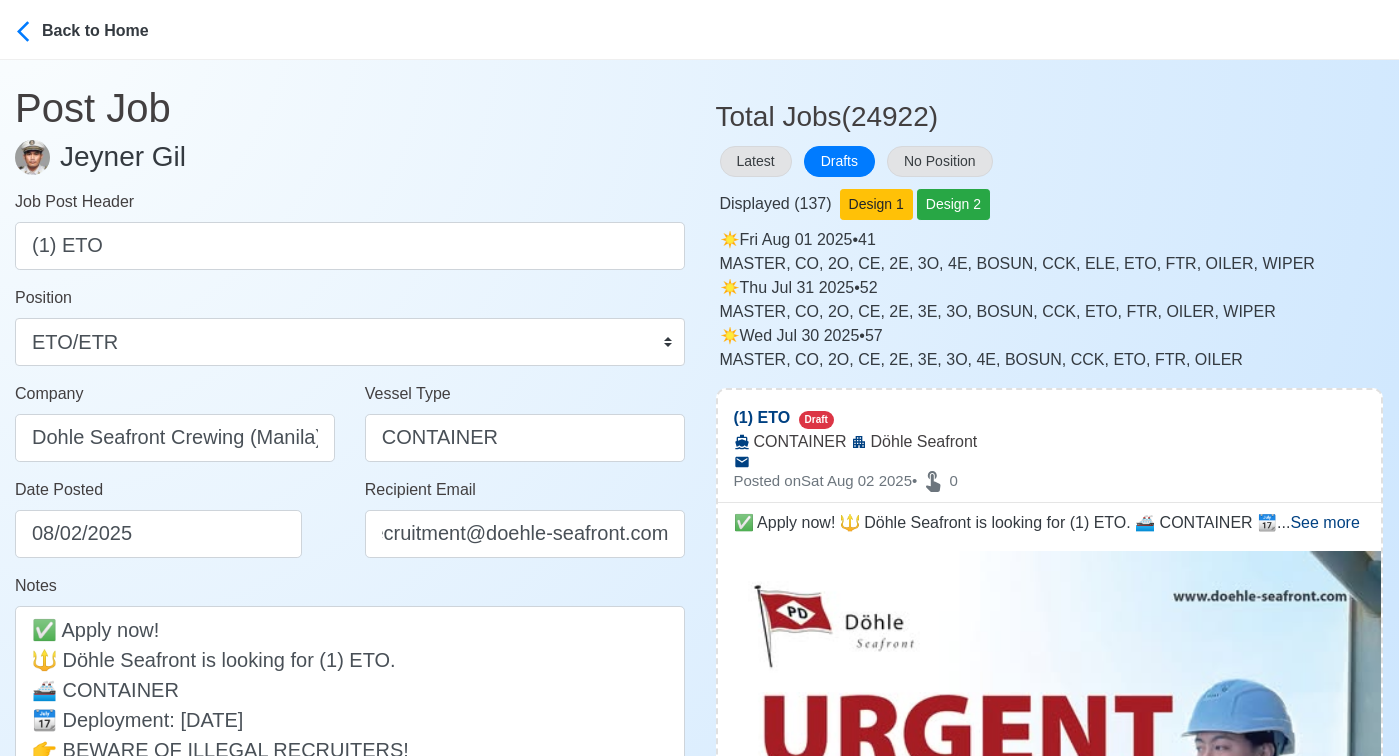 click on "Date Posted       08/02/2025" at bounding box center [180, 518] 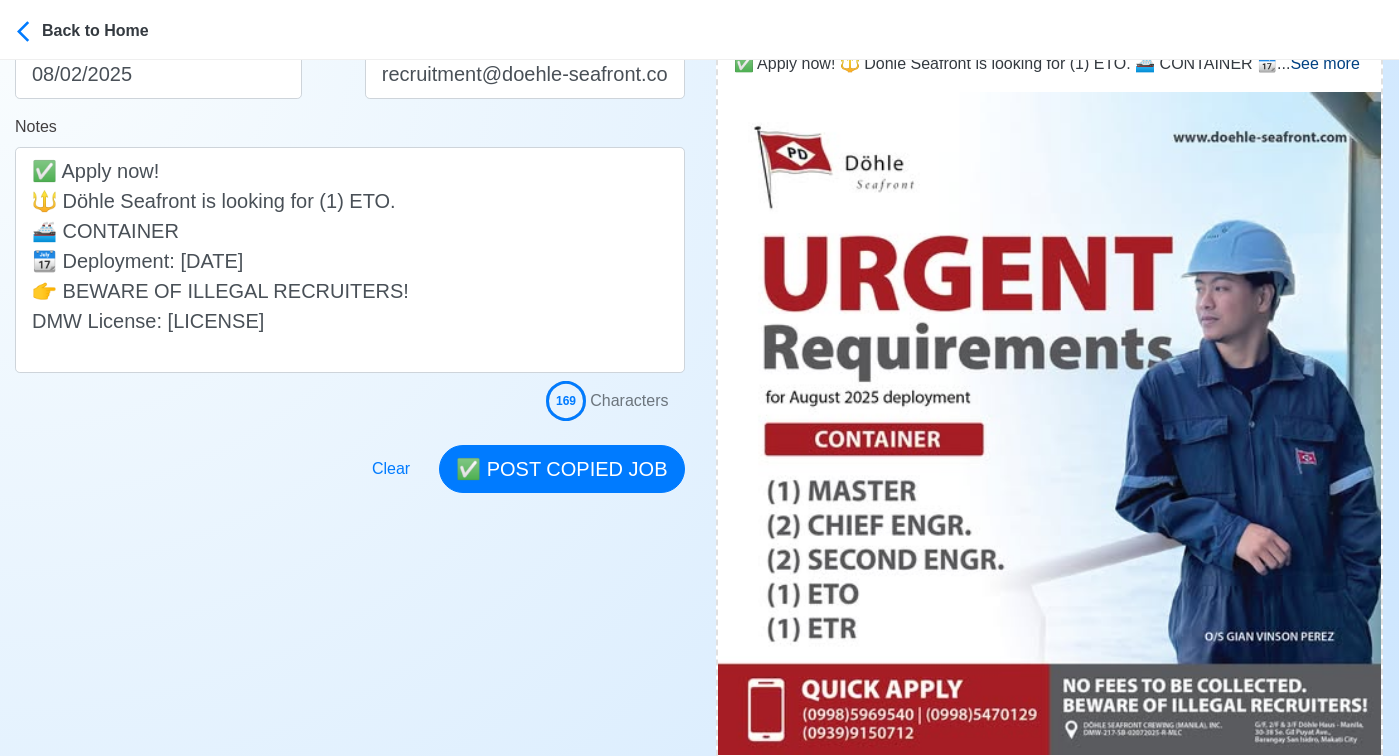 scroll, scrollTop: 469, scrollLeft: 0, axis: vertical 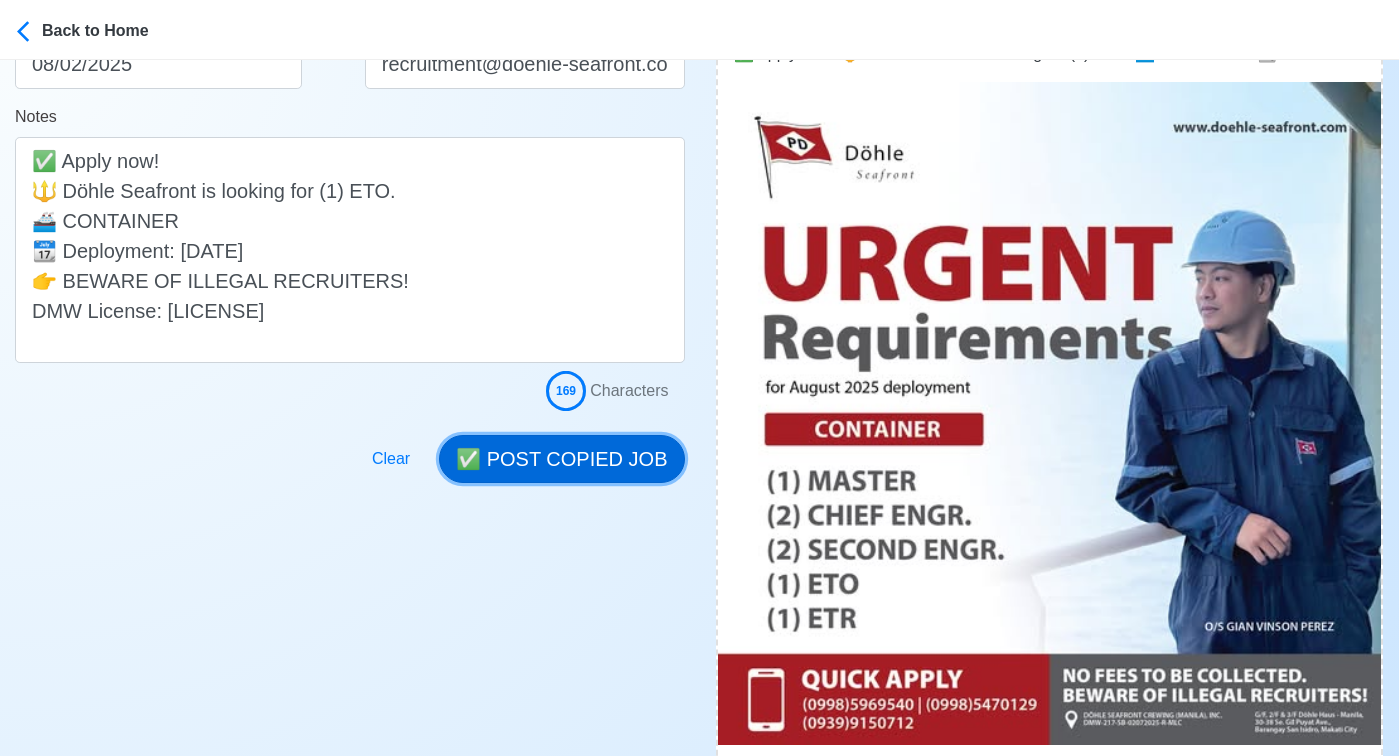 click on "✅ POST COPIED JOB" at bounding box center (561, 459) 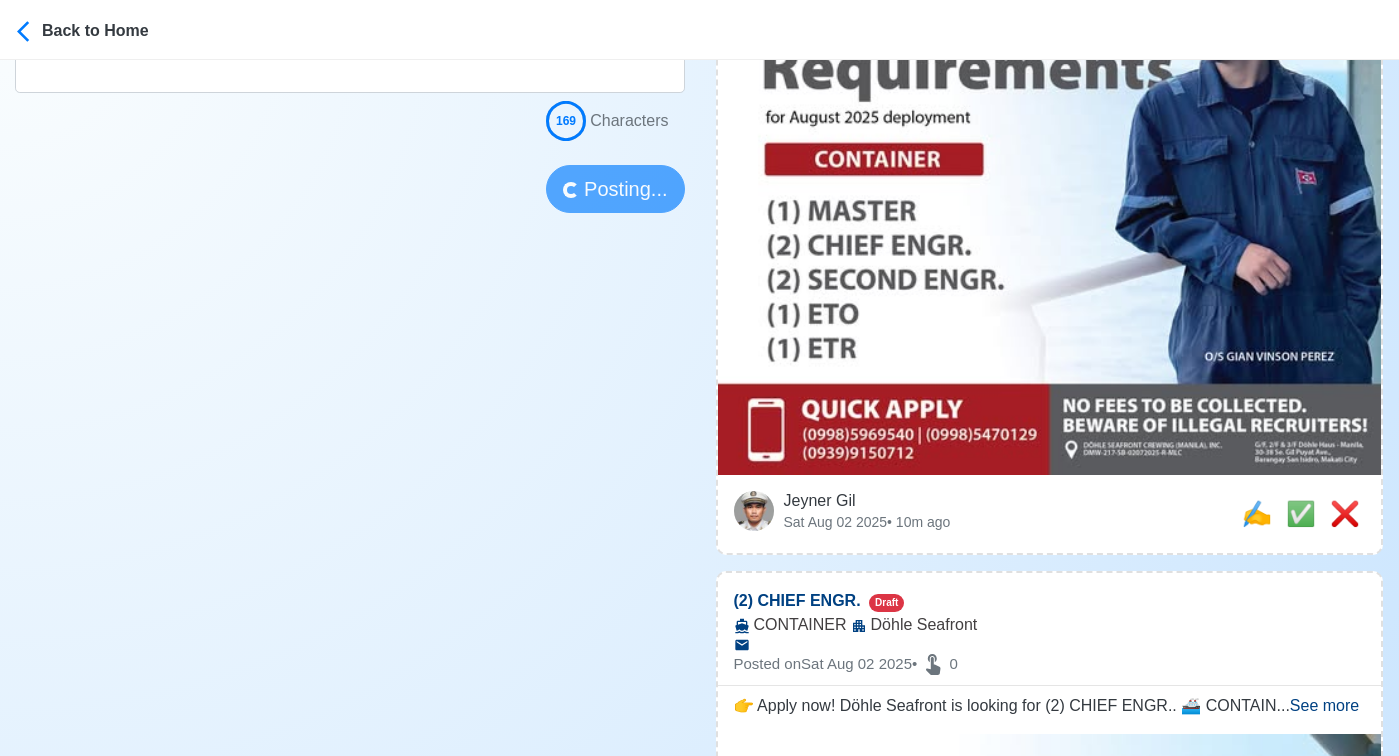scroll, scrollTop: 740, scrollLeft: 0, axis: vertical 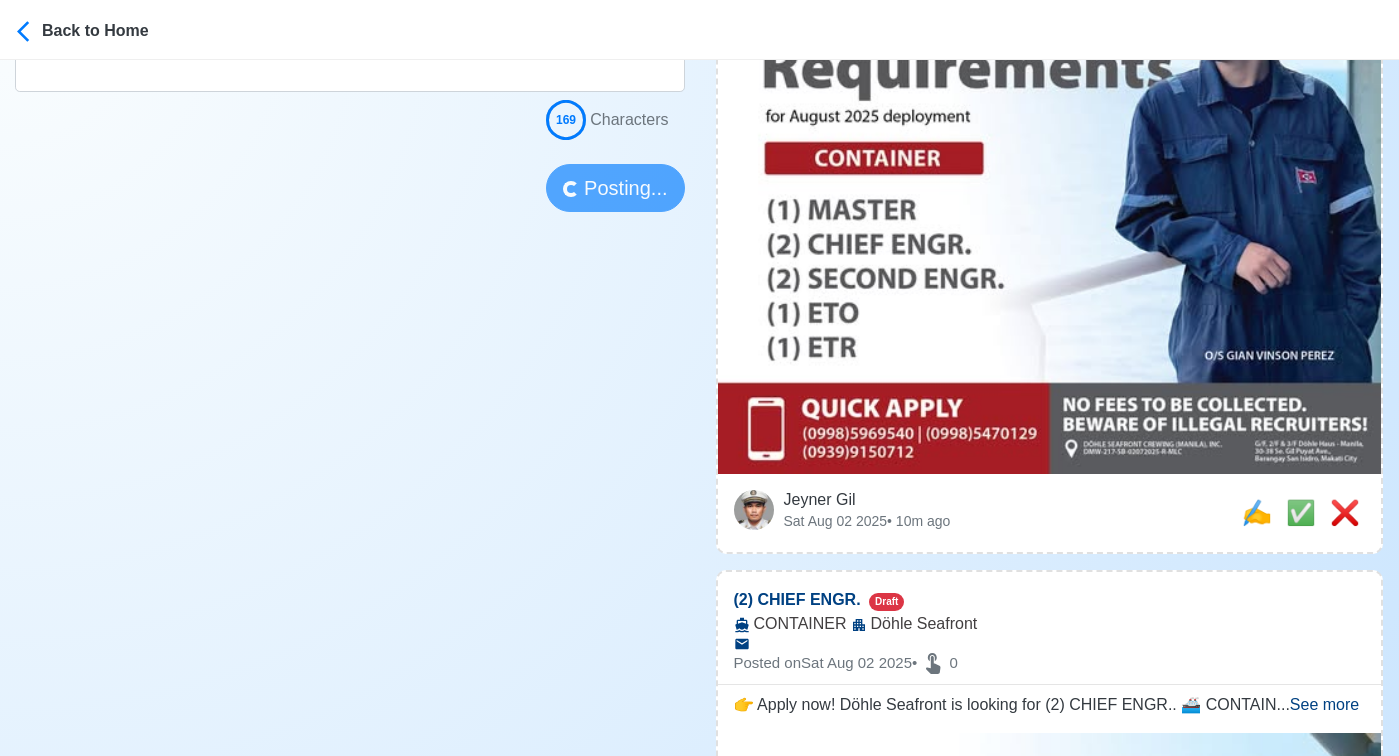 type 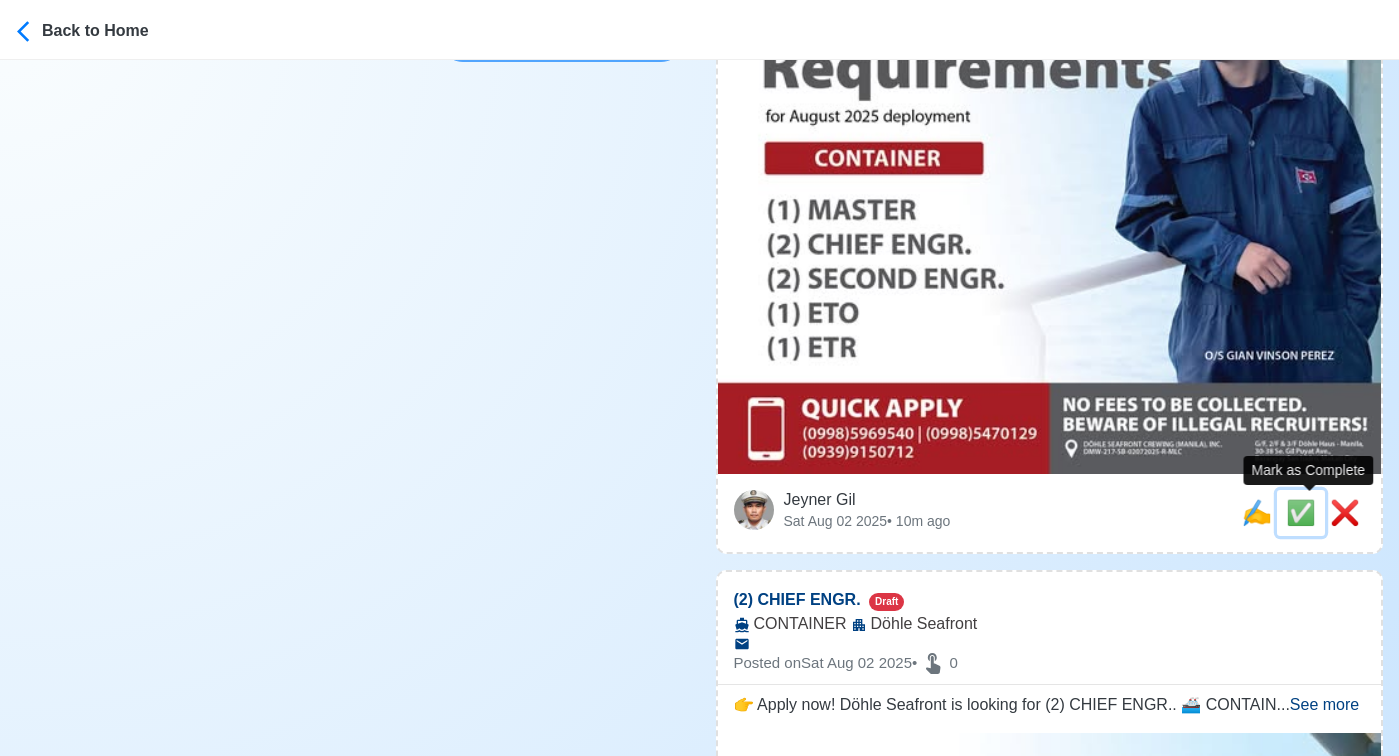 click on "✅" at bounding box center (1301, 513) 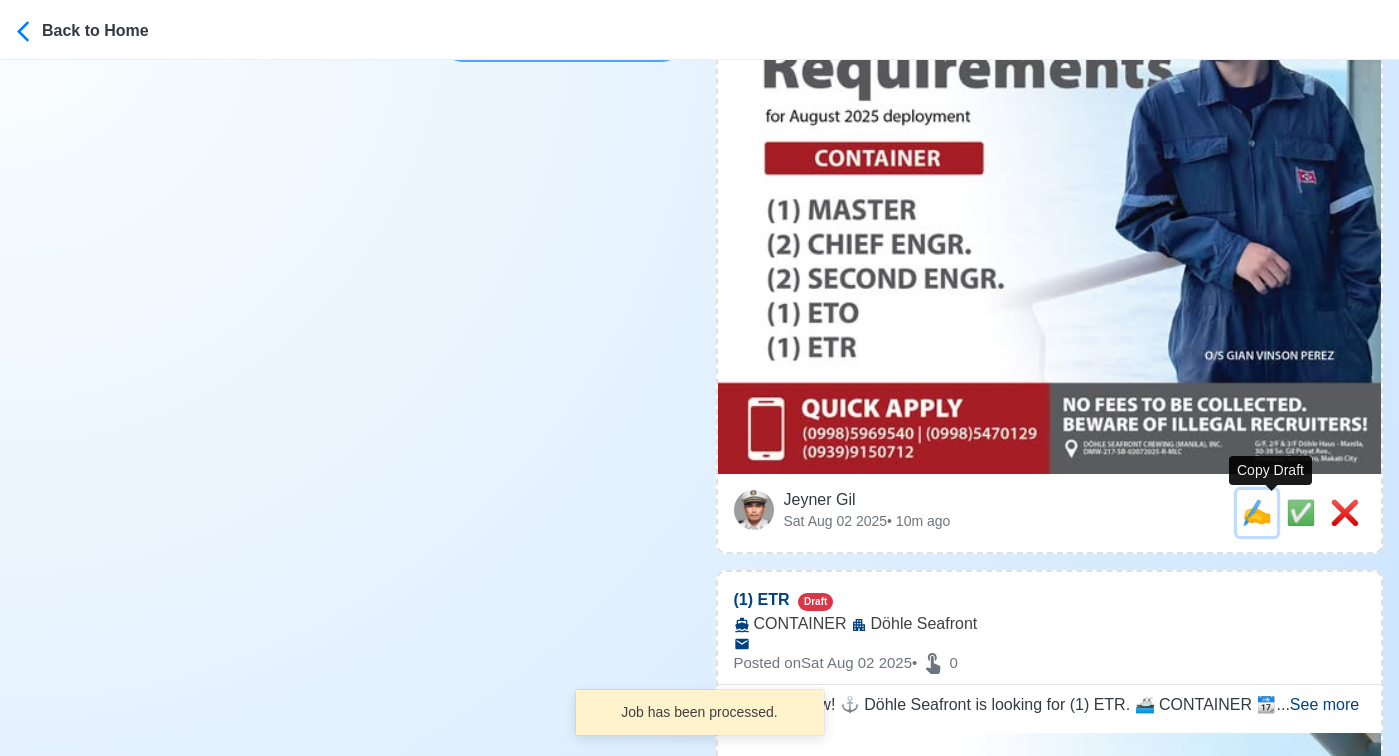 click on "✍️" at bounding box center (1257, 512) 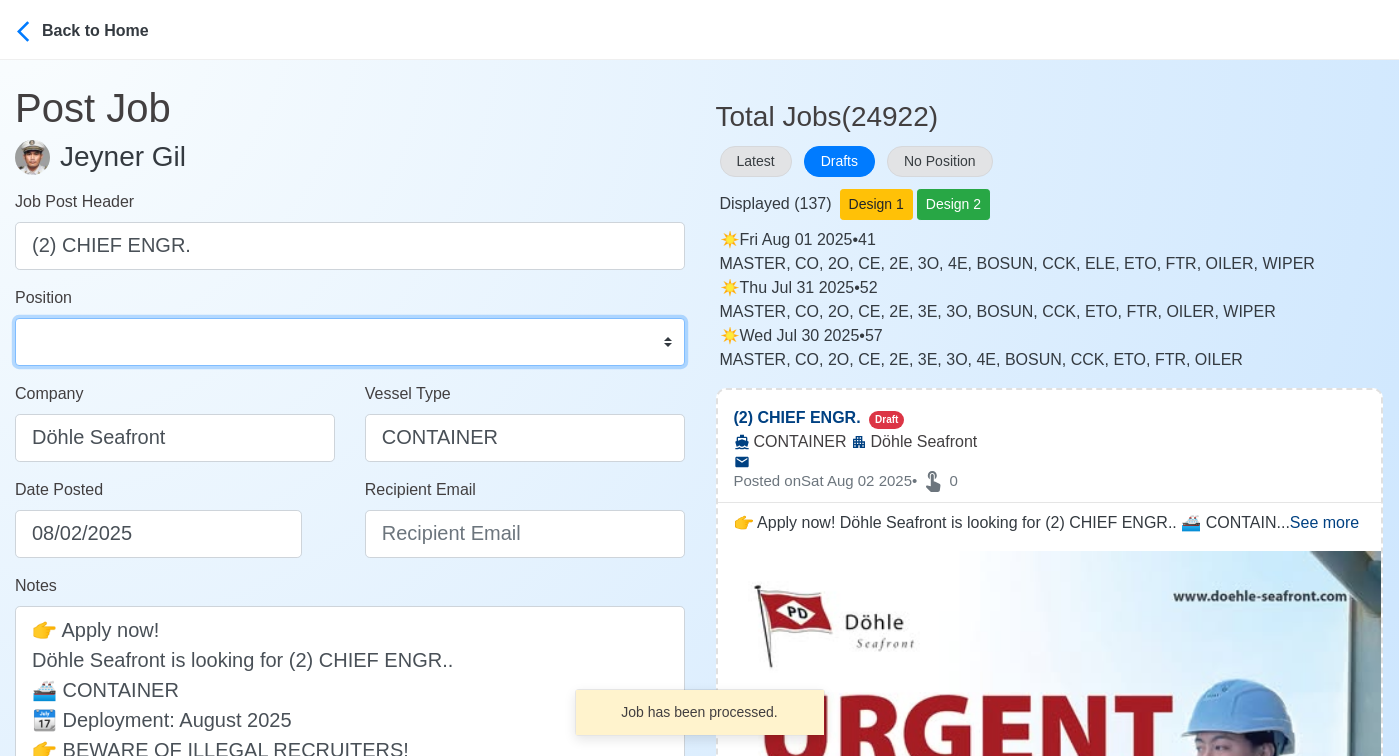 click on "Master Chief Officer 2nd Officer 3rd Officer Junior Officer Chief Engineer 2nd Engineer 3rd Engineer 4th Engineer Gas Engineer Junior Engineer 1st Assistant Engineer 2nd Assistant Engineer 3rd Assistant Engineer ETO/ETR Electrician Electrical Engineer Oiler Fitter Welder Chief Cook Chef Cook Messman Wiper Rigger Ordinary Seaman Able Seaman Motorman Pumpman Bosun Cadet Reefer Mechanic Operator Repairman Painter Steward Waiter Others" at bounding box center (350, 342) 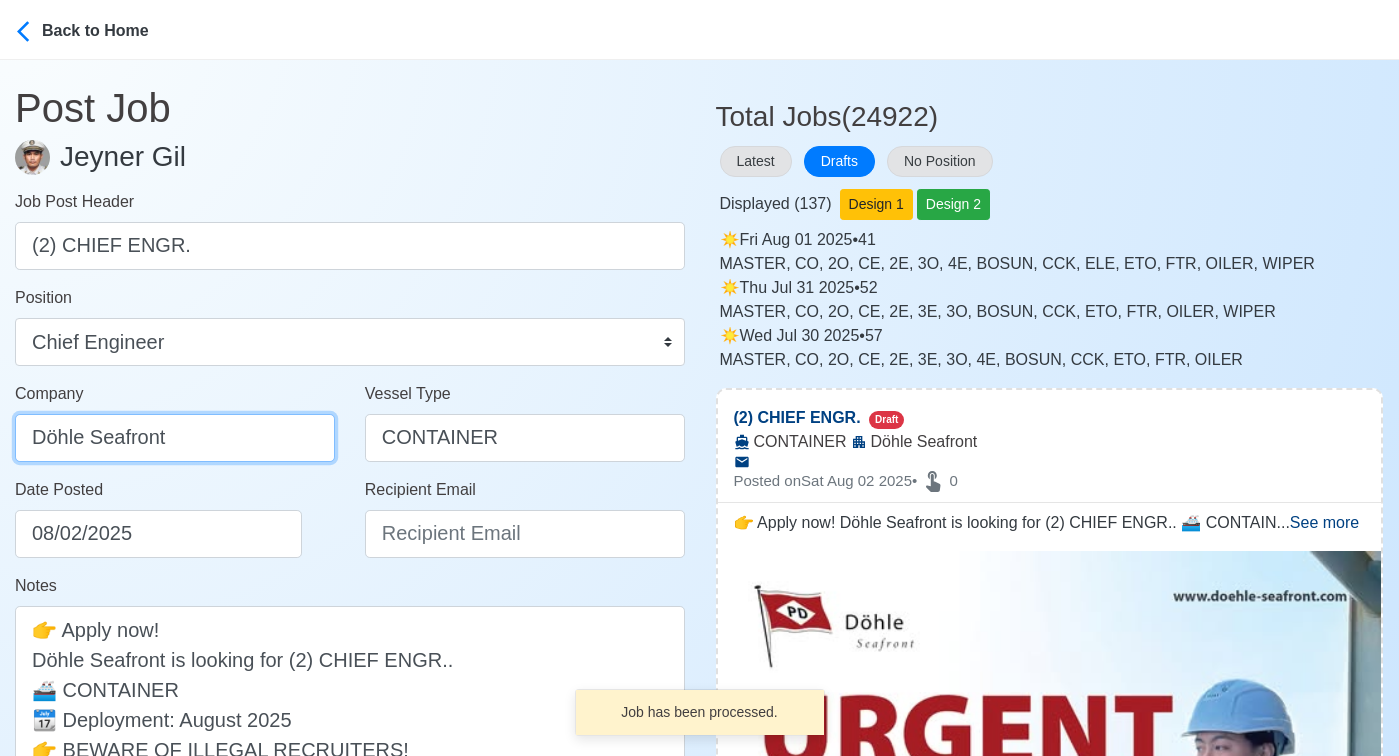 click on "Döhle Seafront" at bounding box center (175, 438) 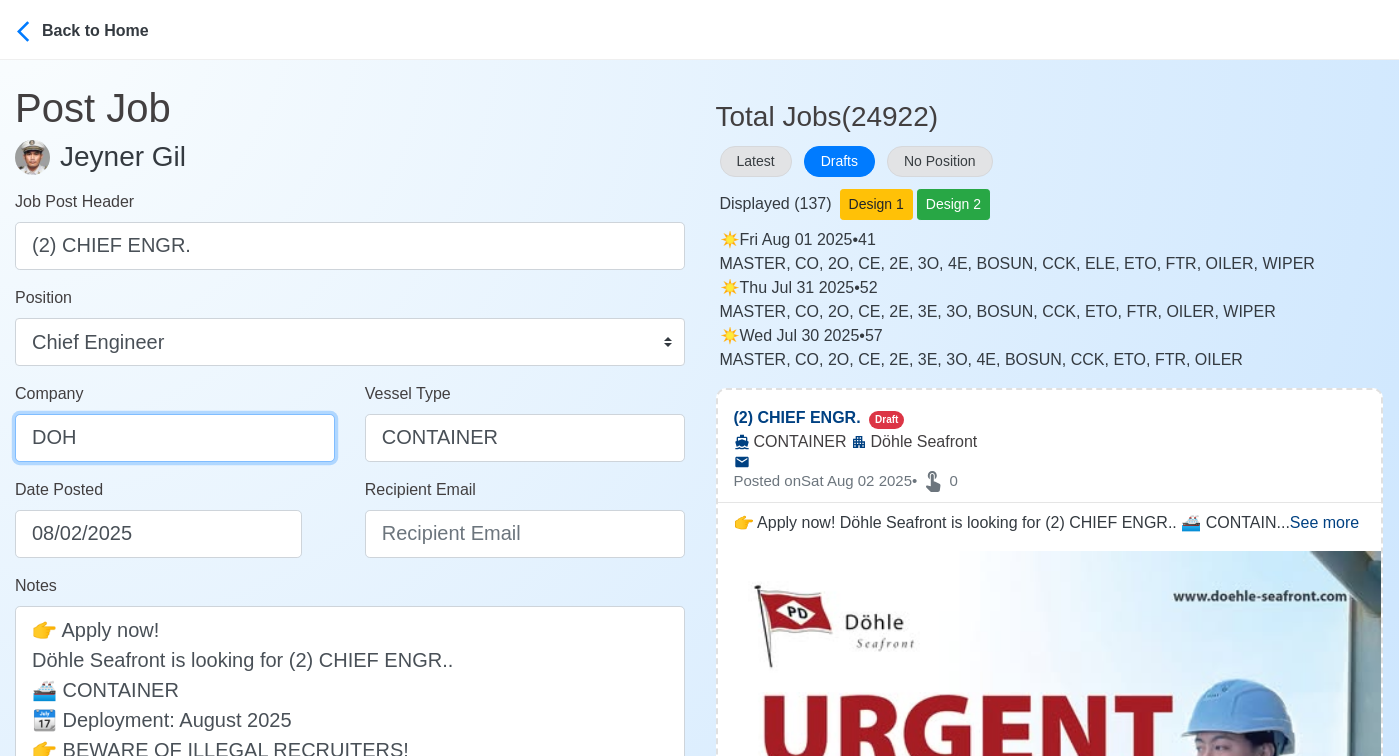 type on "Dohle Seafront Crewing (Manila) Inc." 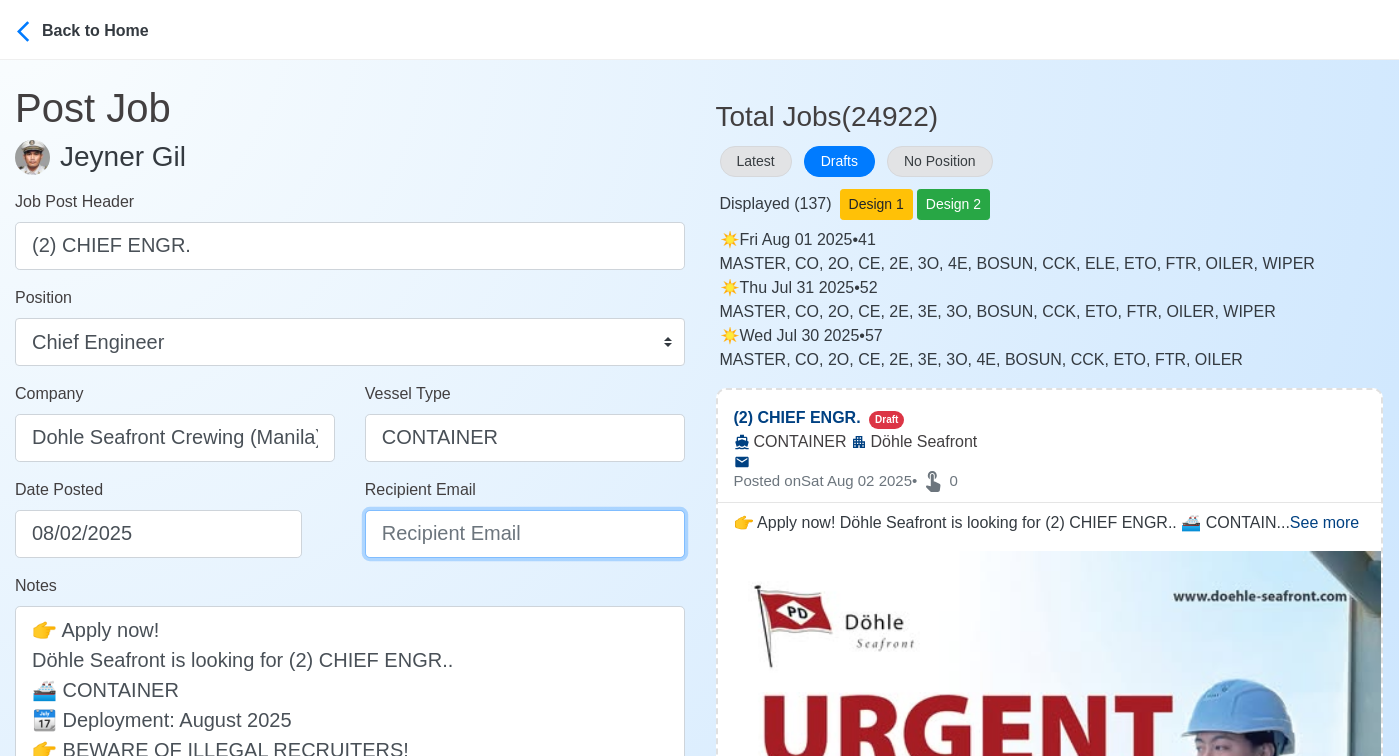 click on "Recipient Email" at bounding box center [525, 534] 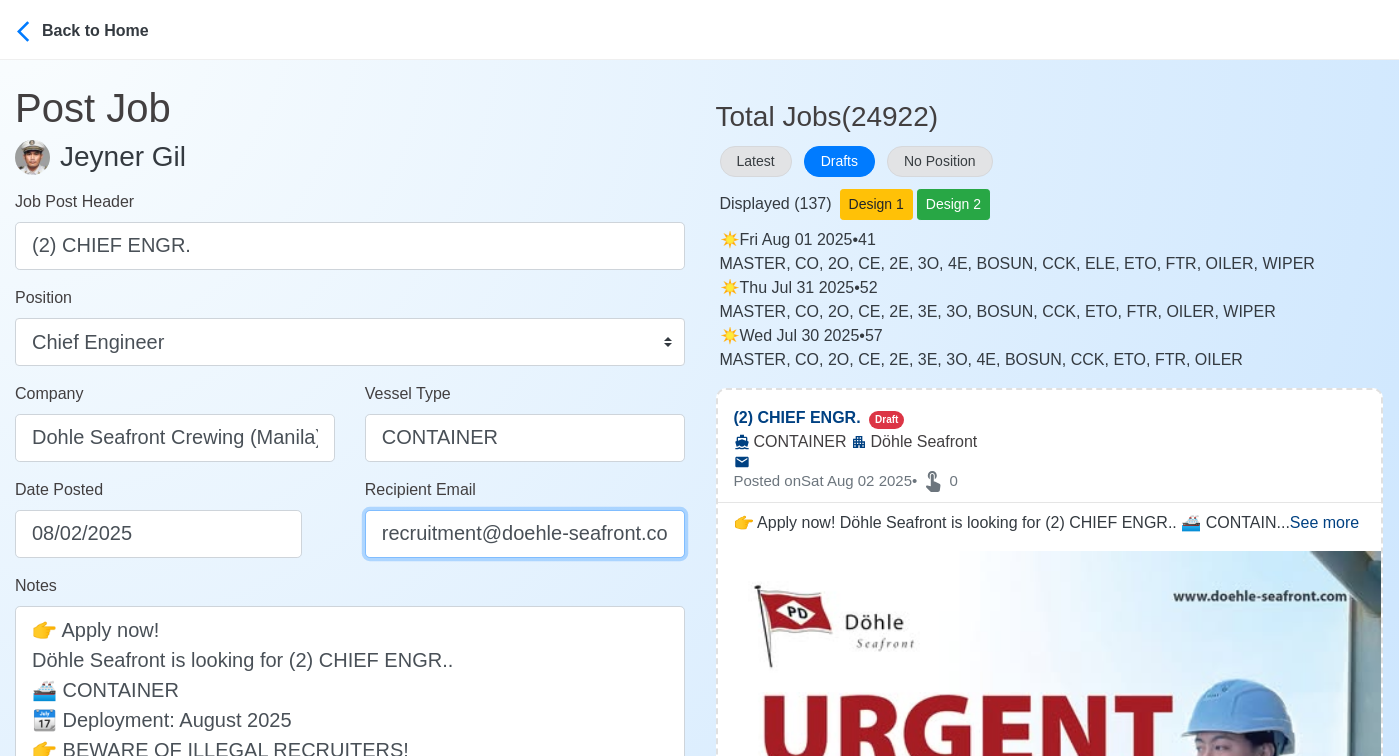 scroll, scrollTop: 0, scrollLeft: 16, axis: horizontal 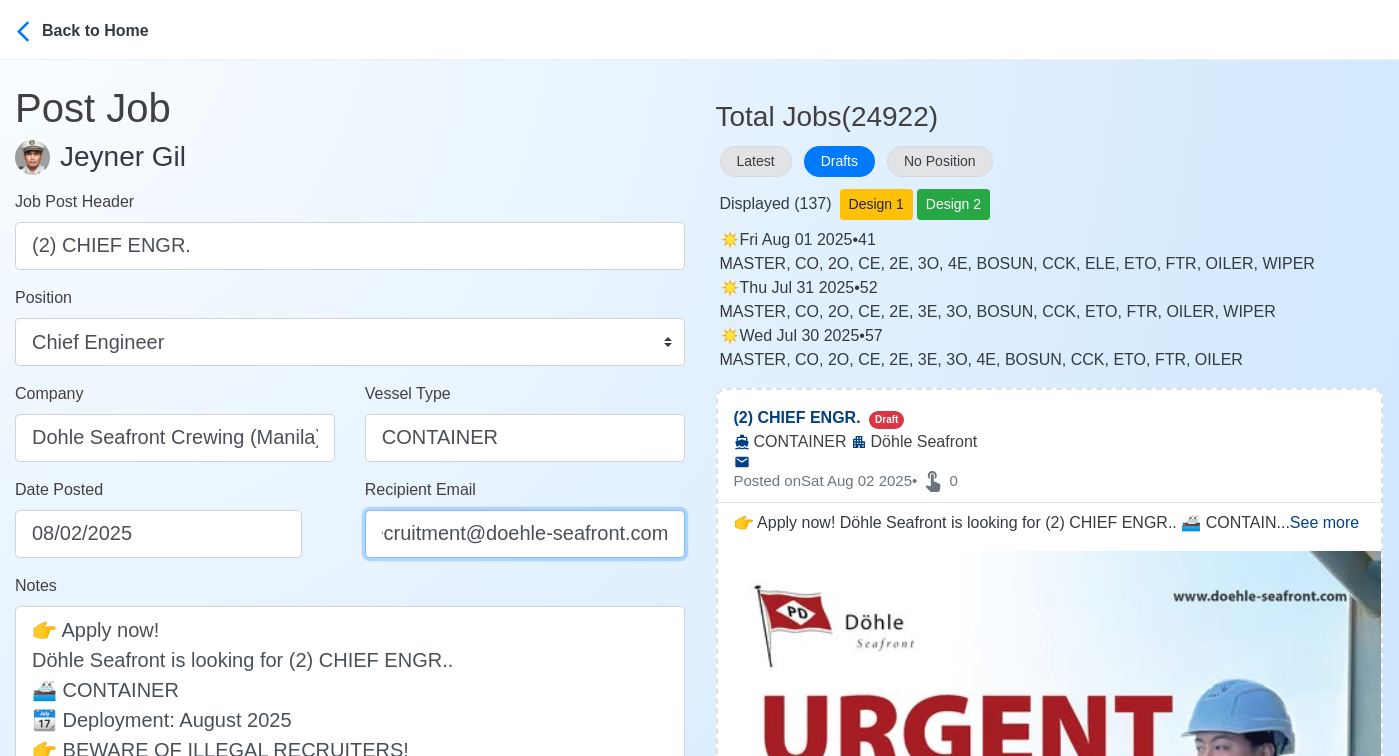 type on "recruitment@doehle-seafront.com" 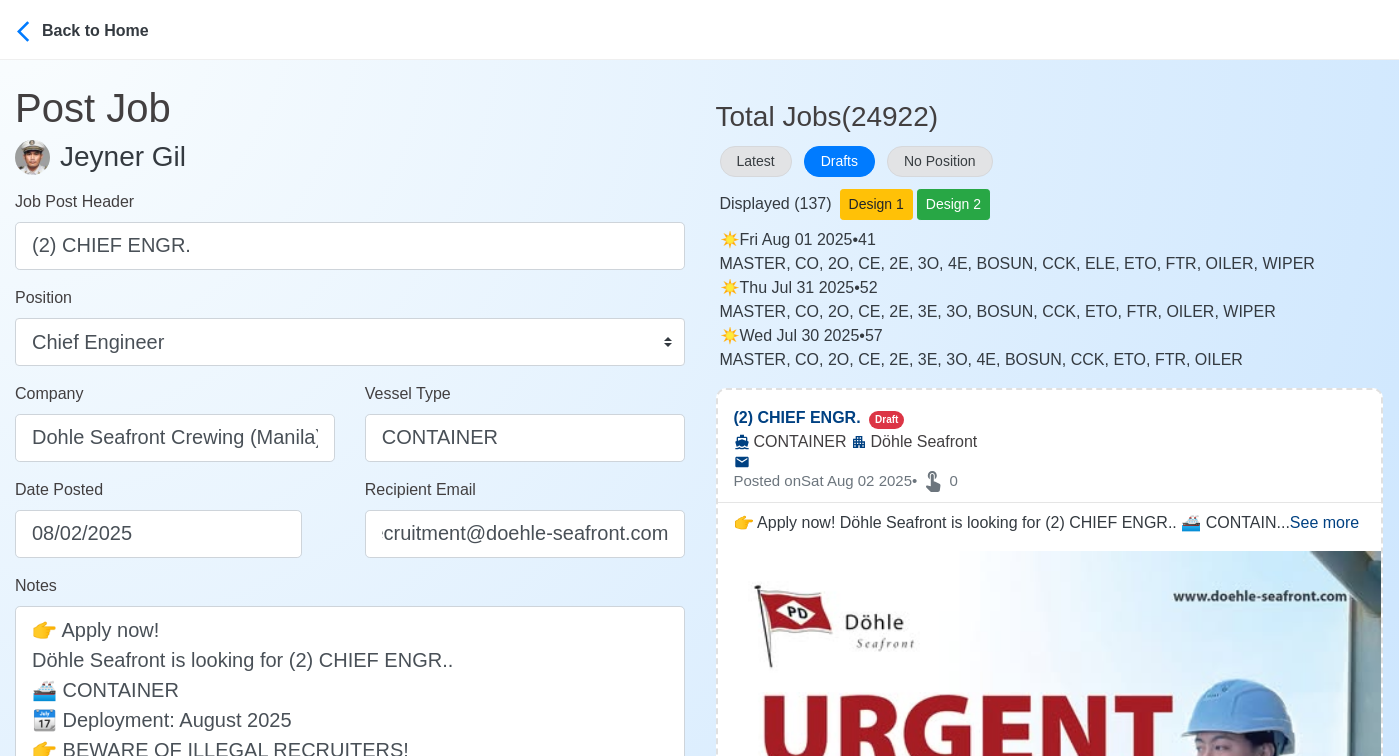 click on "Date Posted       08/02/2025" at bounding box center [180, 518] 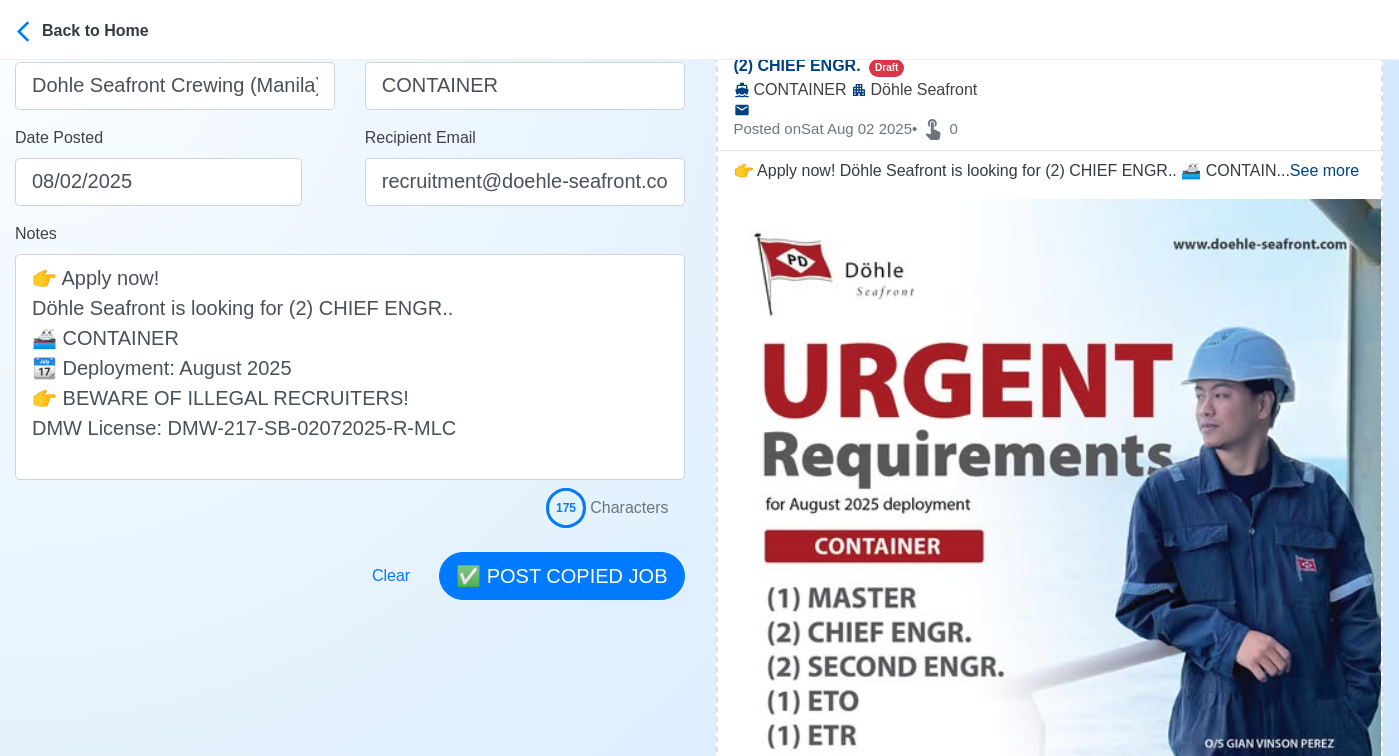 scroll, scrollTop: 407, scrollLeft: 0, axis: vertical 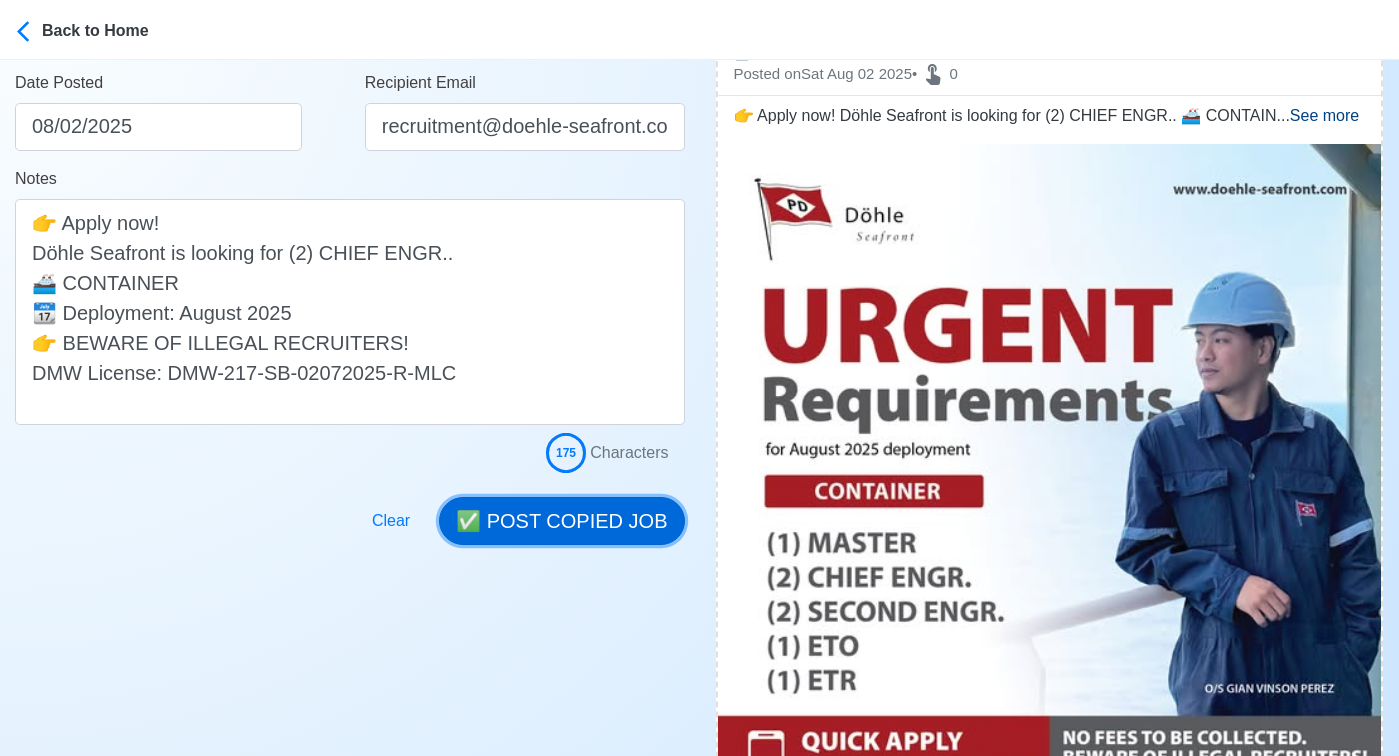 click on "✅ POST COPIED JOB" at bounding box center (561, 521) 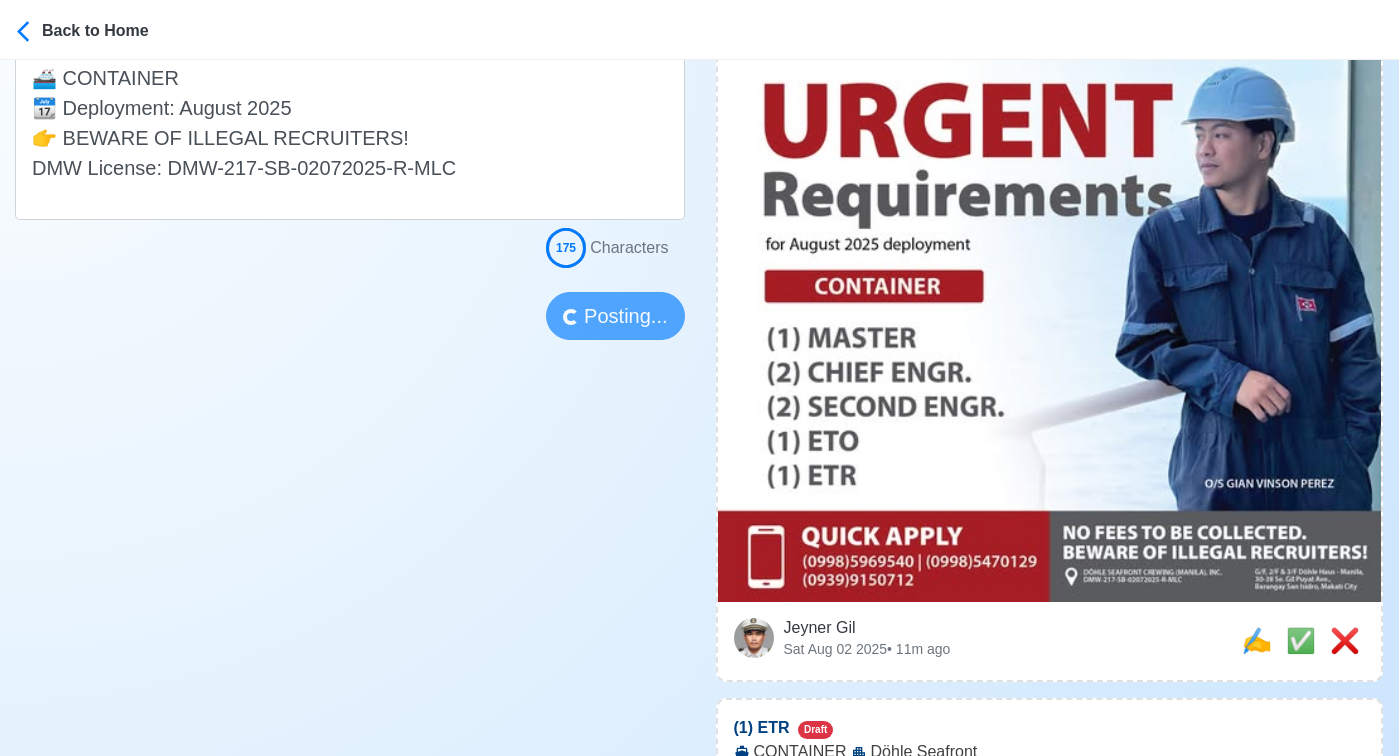 scroll, scrollTop: 618, scrollLeft: 0, axis: vertical 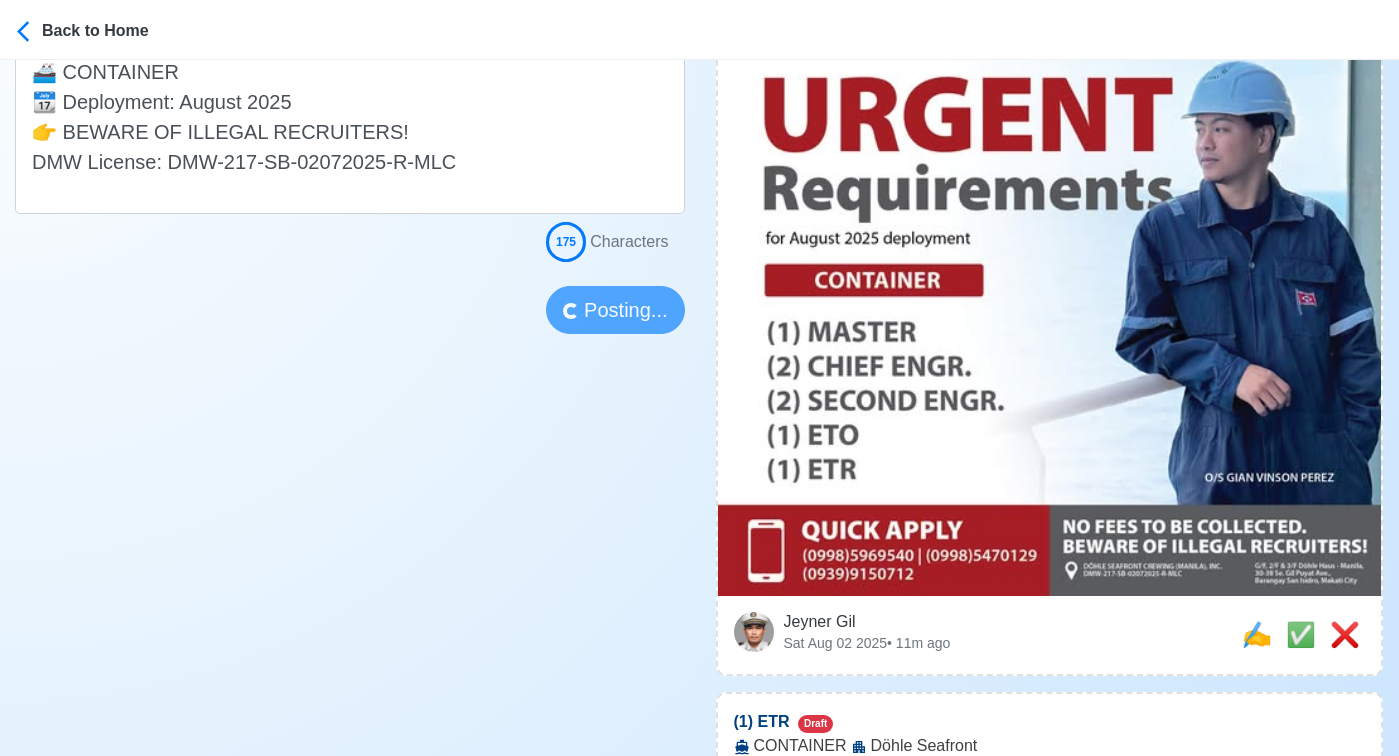 type 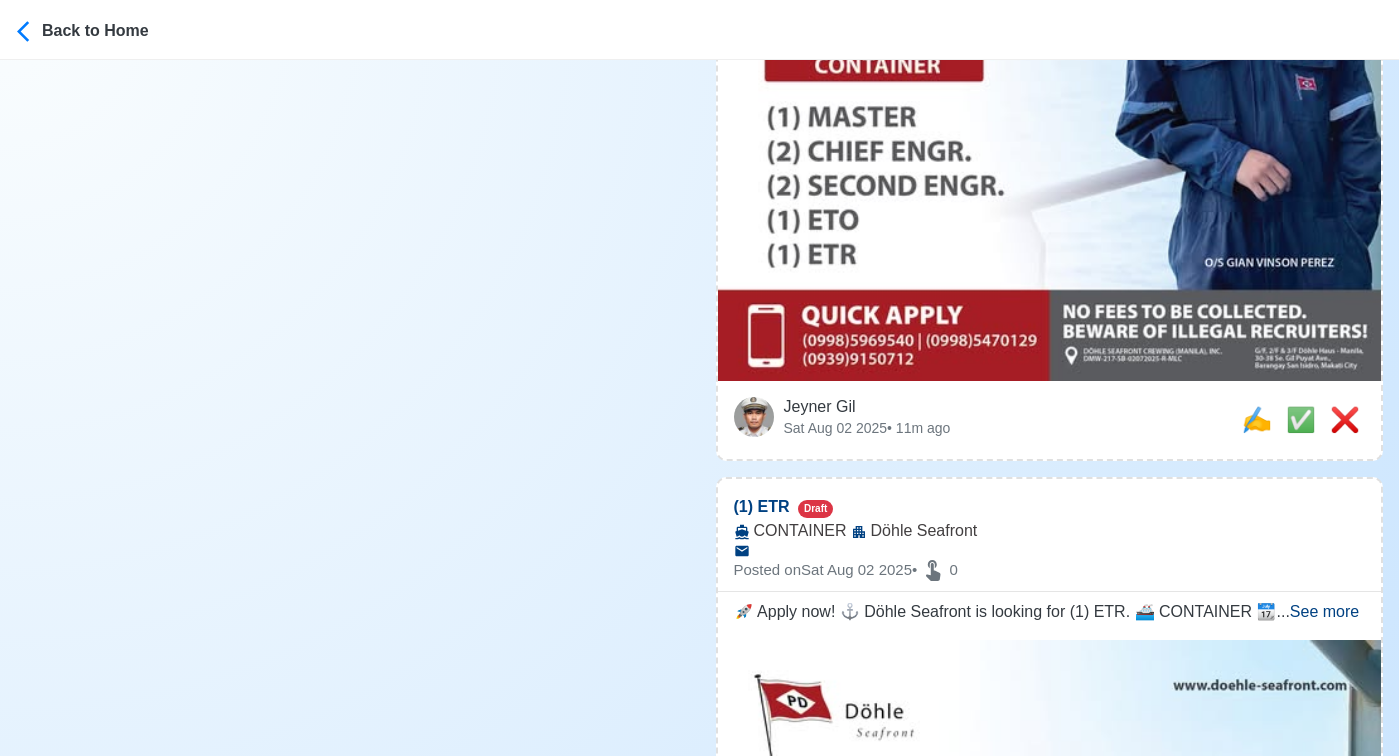 scroll, scrollTop: 854, scrollLeft: 0, axis: vertical 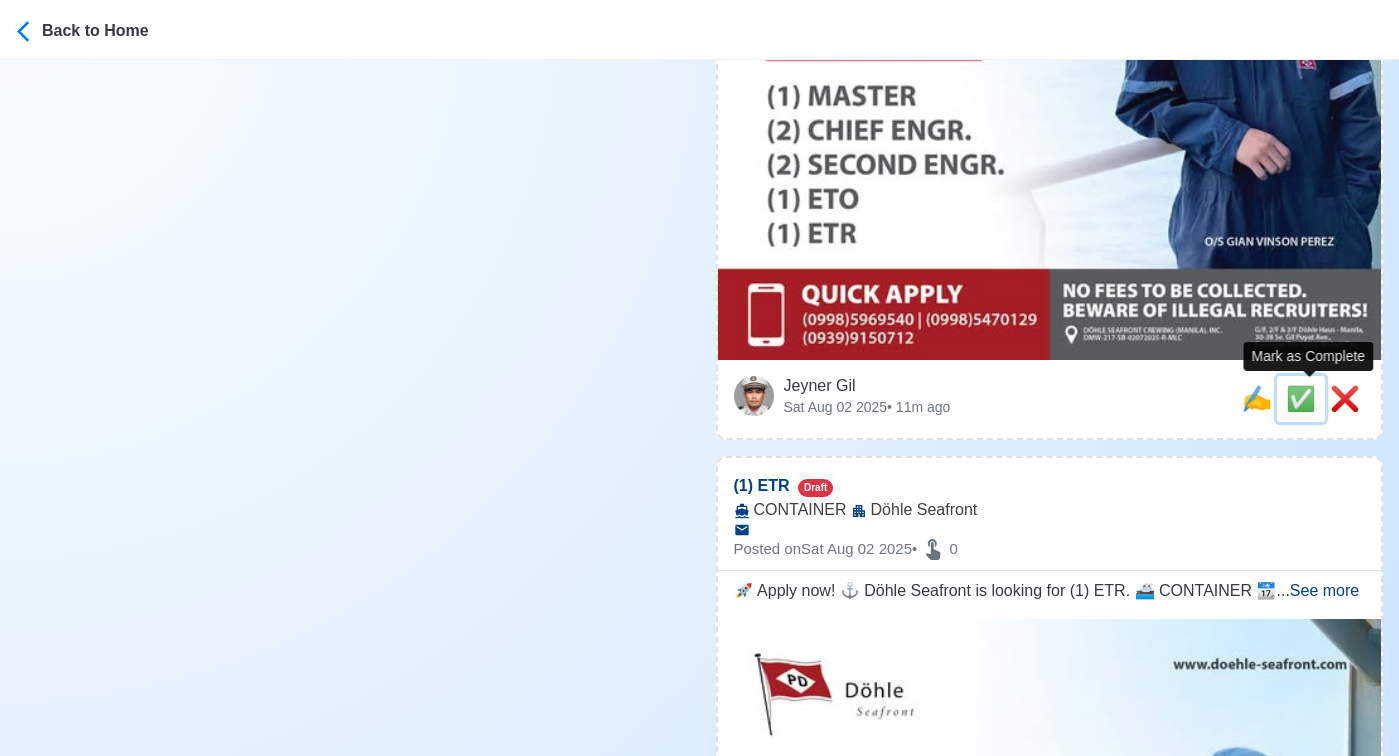 click on "✅" at bounding box center [1301, 398] 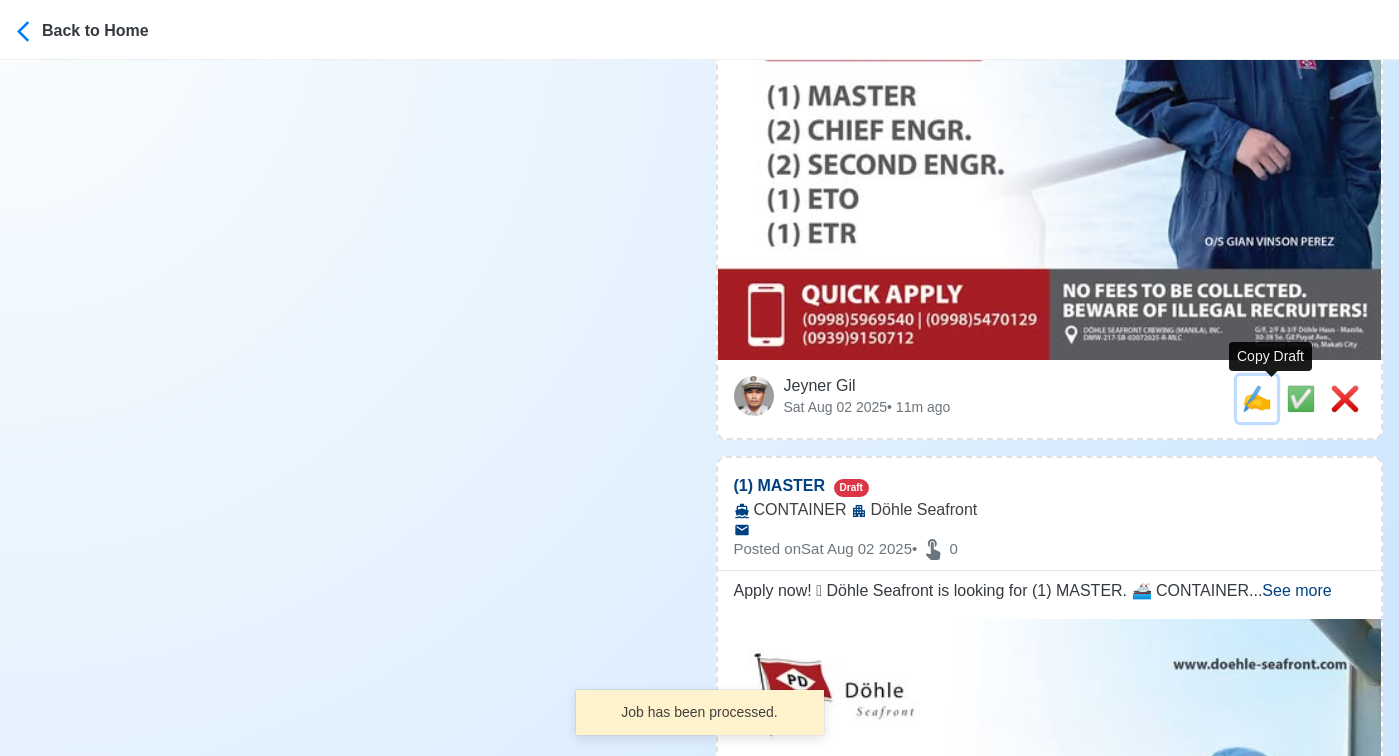 click on "✍️" at bounding box center [1257, 398] 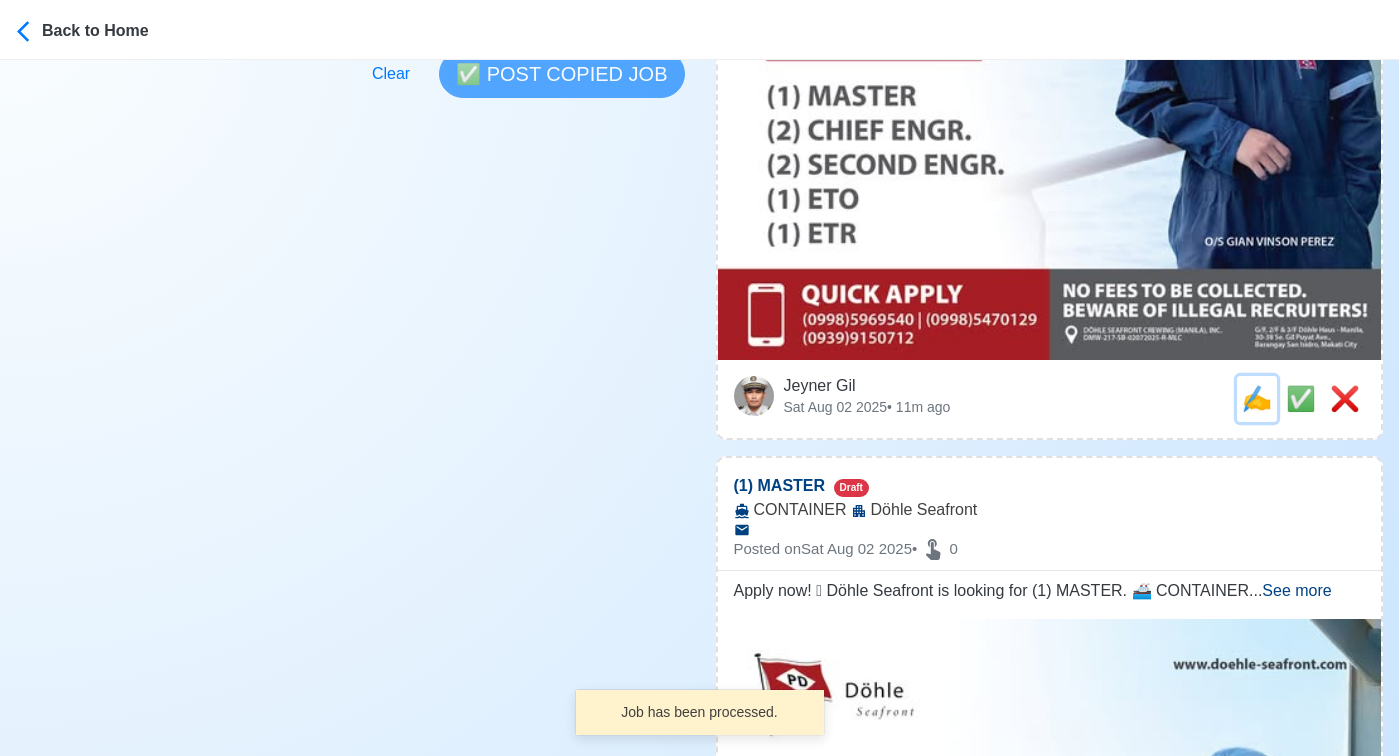 scroll, scrollTop: 0, scrollLeft: 0, axis: both 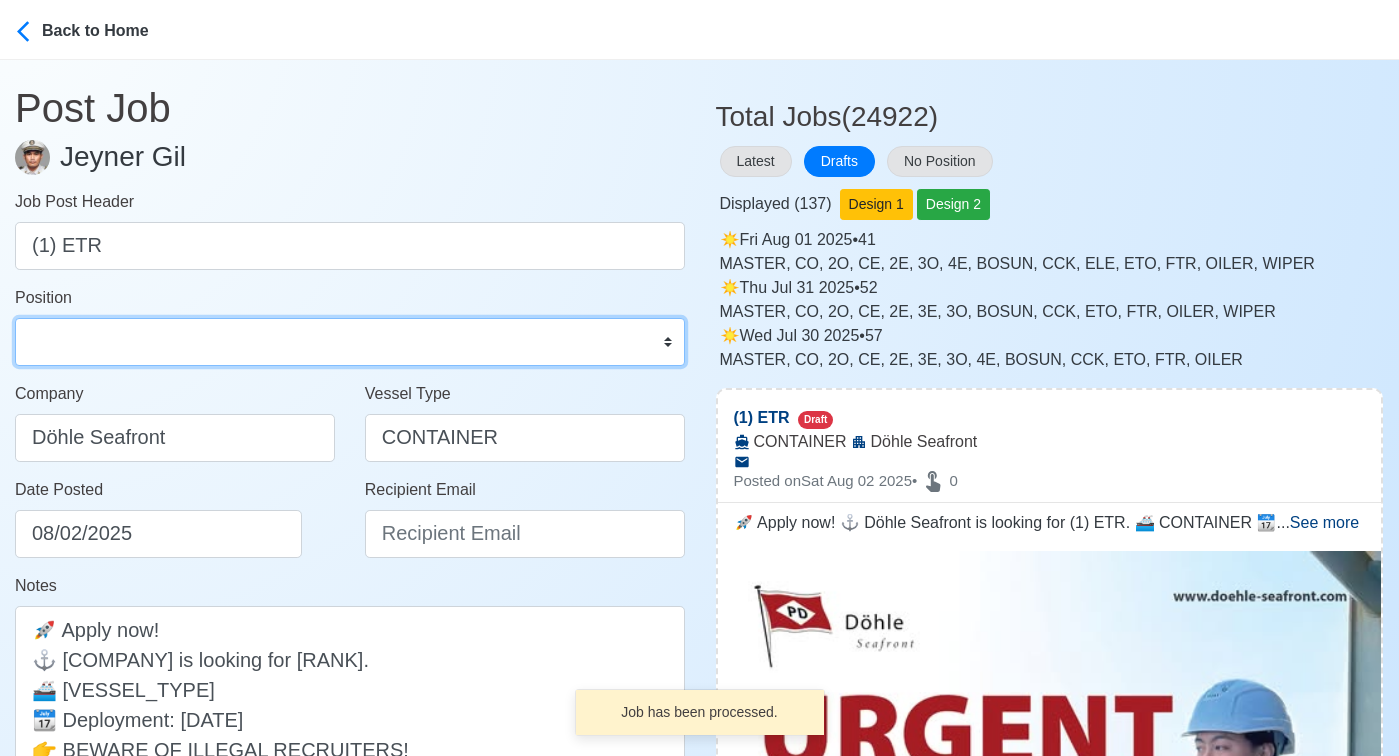 click on "Master Chief Officer 2nd Officer 3rd Officer Junior Officer Chief Engineer 2nd Engineer 3rd Engineer 4th Engineer Gas Engineer Junior Engineer 1st Assistant Engineer 2nd Assistant Engineer 3rd Assistant Engineer ETO/ETR Electrician Electrical Engineer Oiler Fitter Welder Chief Cook Chef Cook Messman Wiper Rigger Ordinary Seaman Able Seaman Motorman Pumpman Bosun Cadet Reefer Mechanic Operator Repairman Painter Steward Waiter Others" at bounding box center (350, 342) 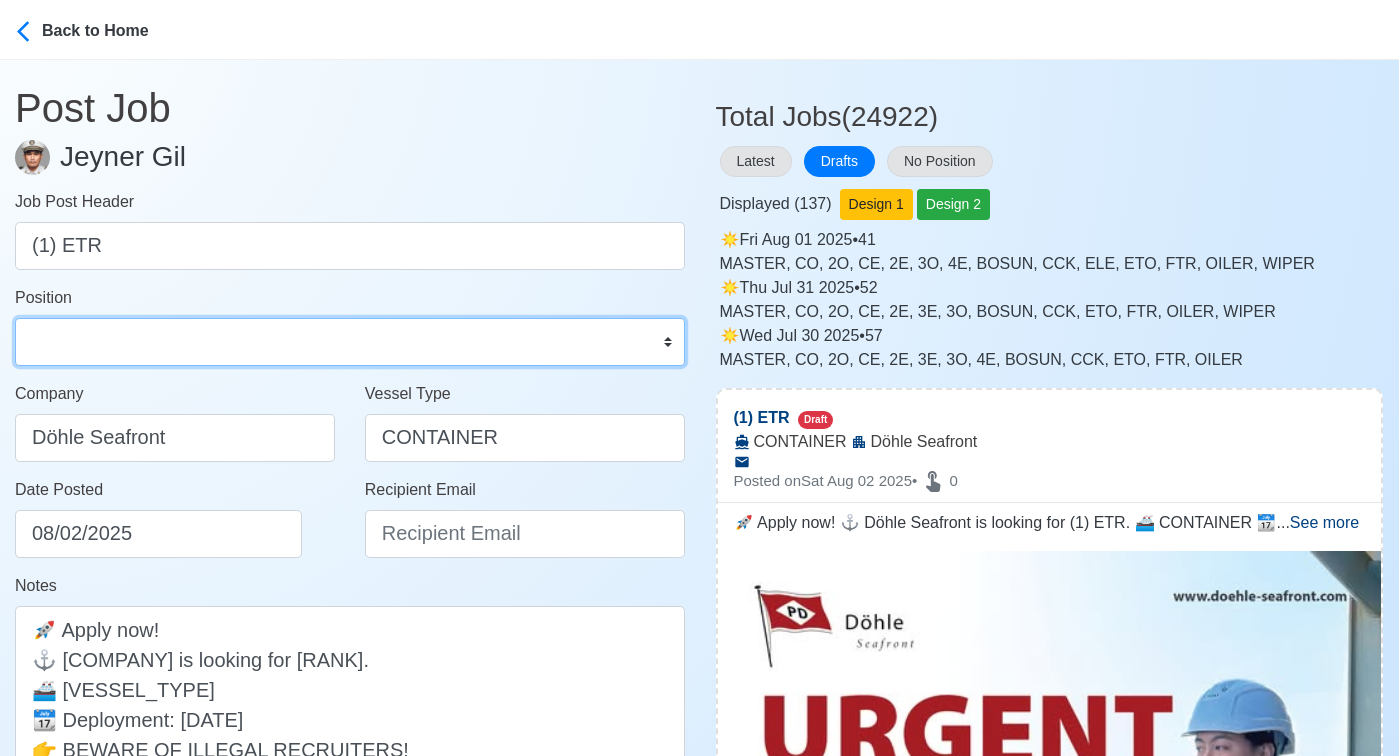 select on "ETO/ETR" 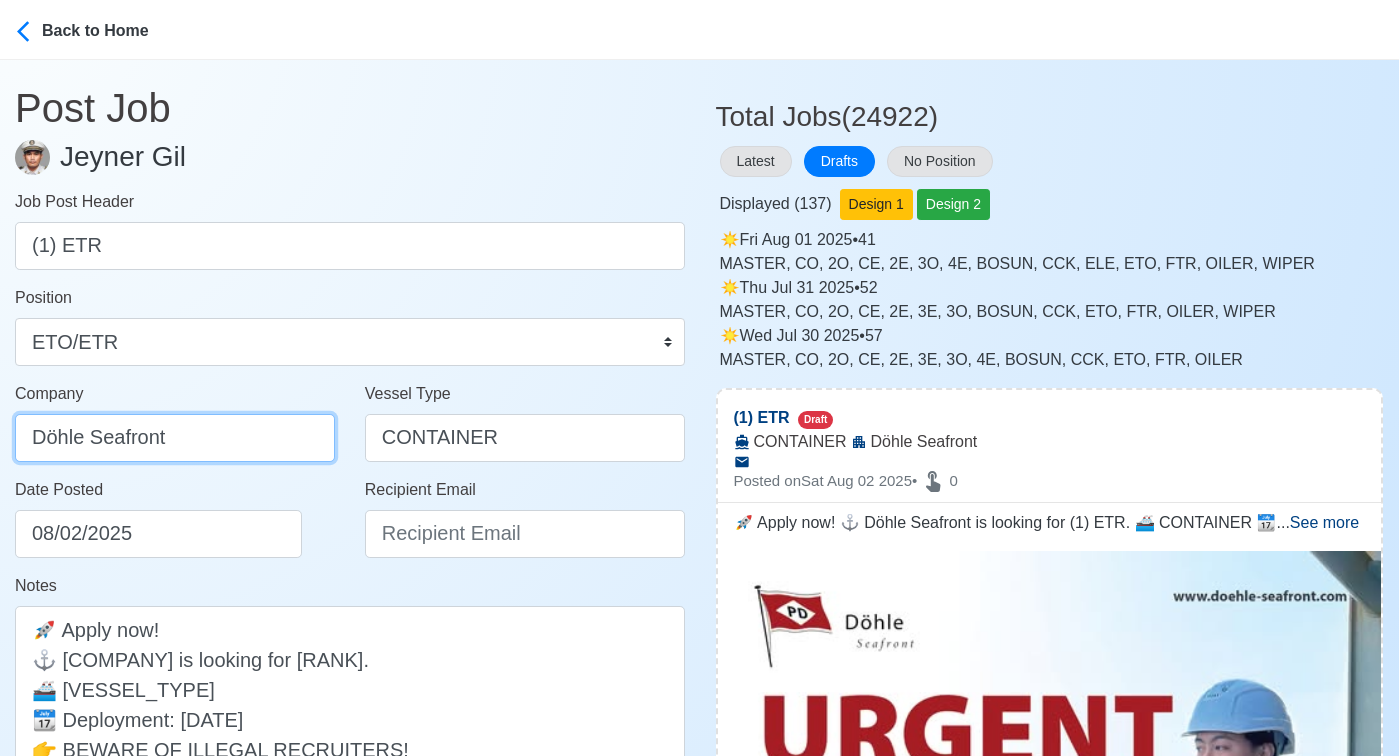 click on "Döhle Seafront" at bounding box center (175, 438) 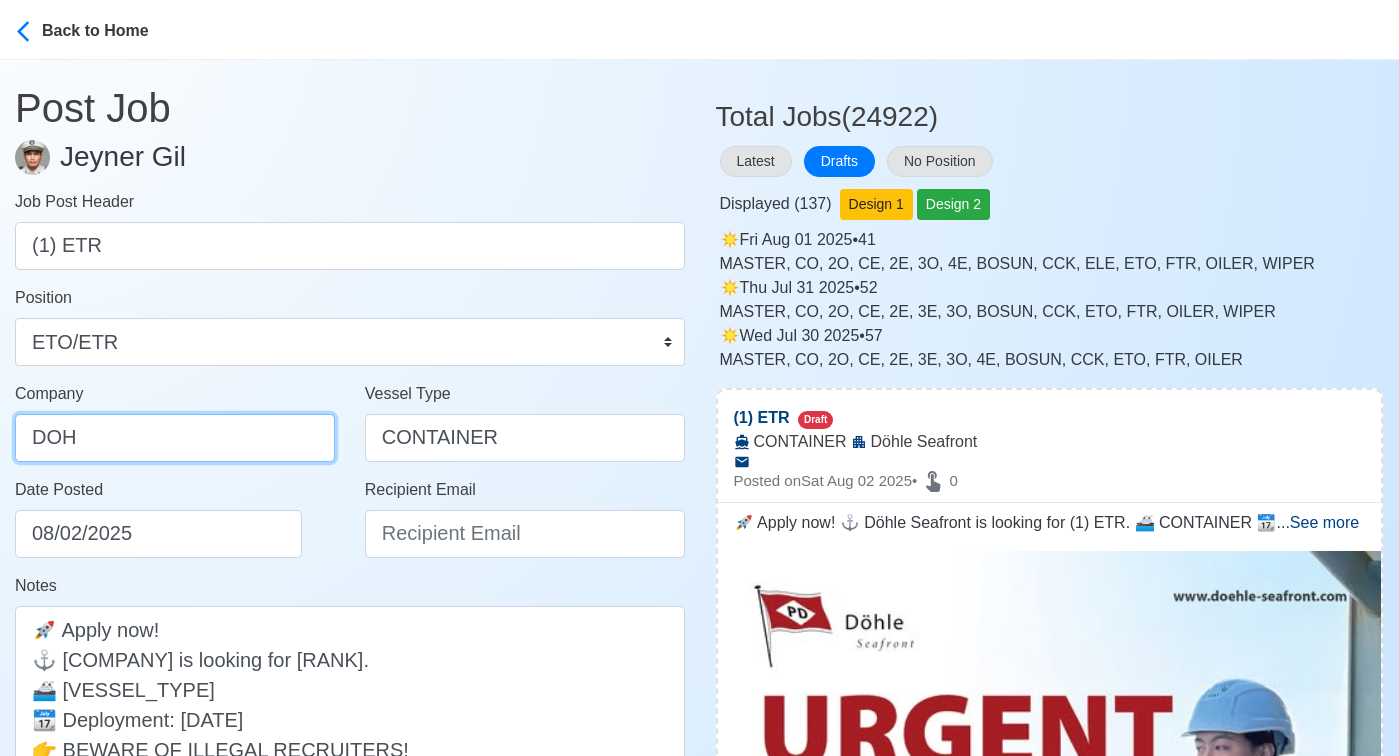 type on "Dohle Seafront Crewing (Manila) Inc." 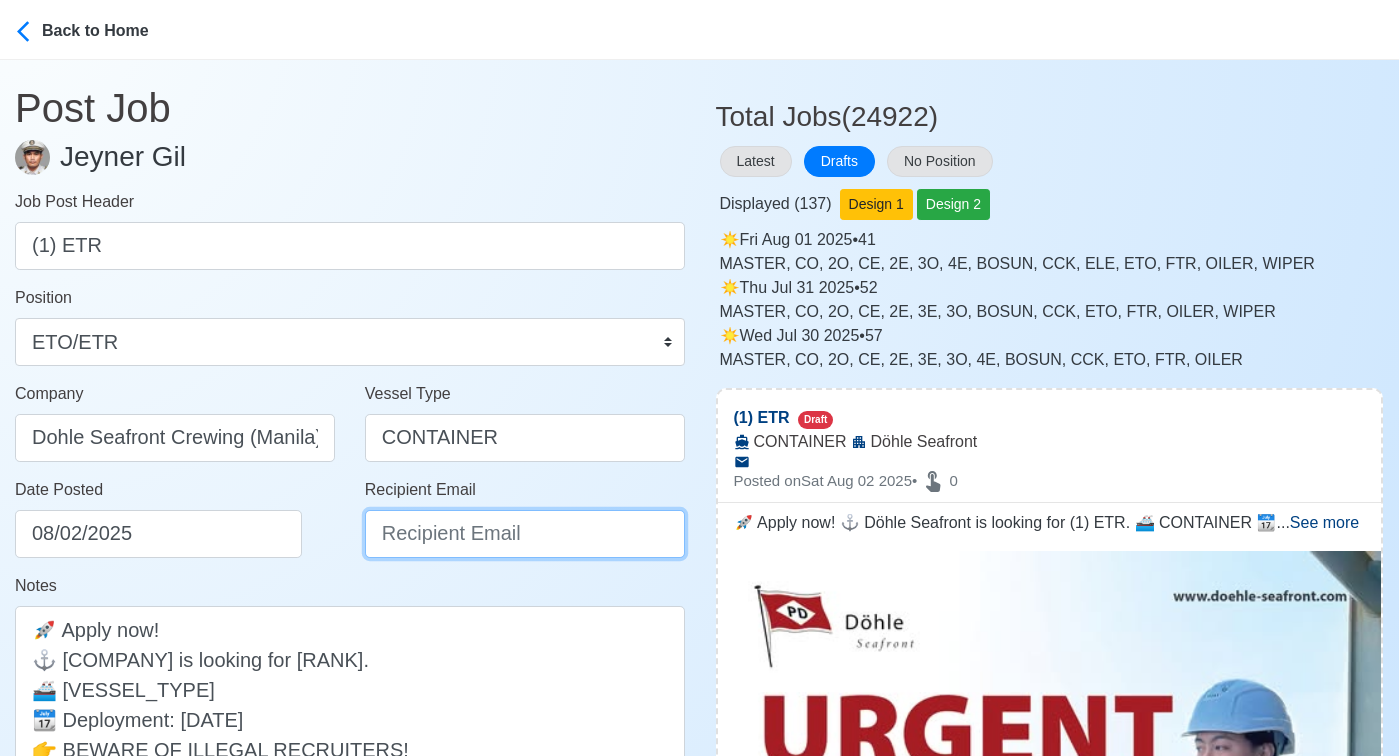 click on "Recipient Email" at bounding box center [525, 534] 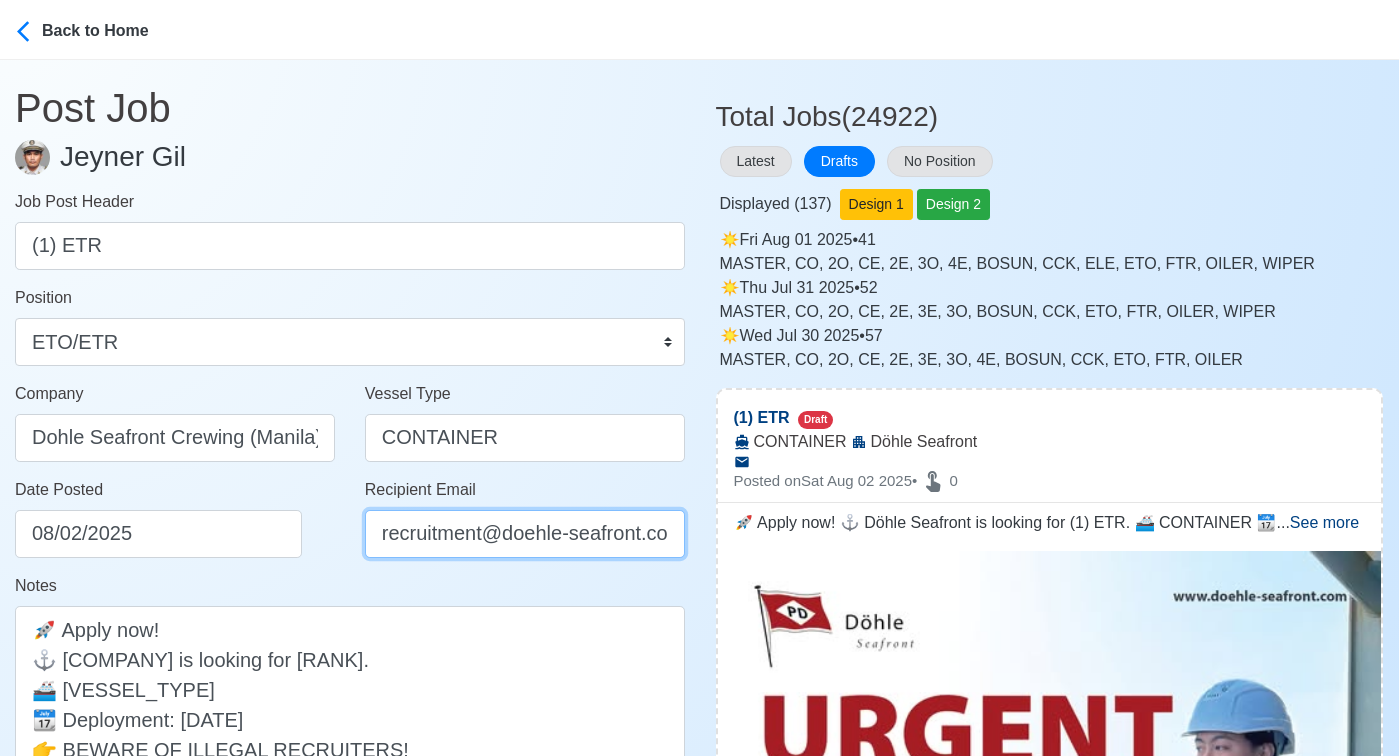 scroll, scrollTop: 0, scrollLeft: 16, axis: horizontal 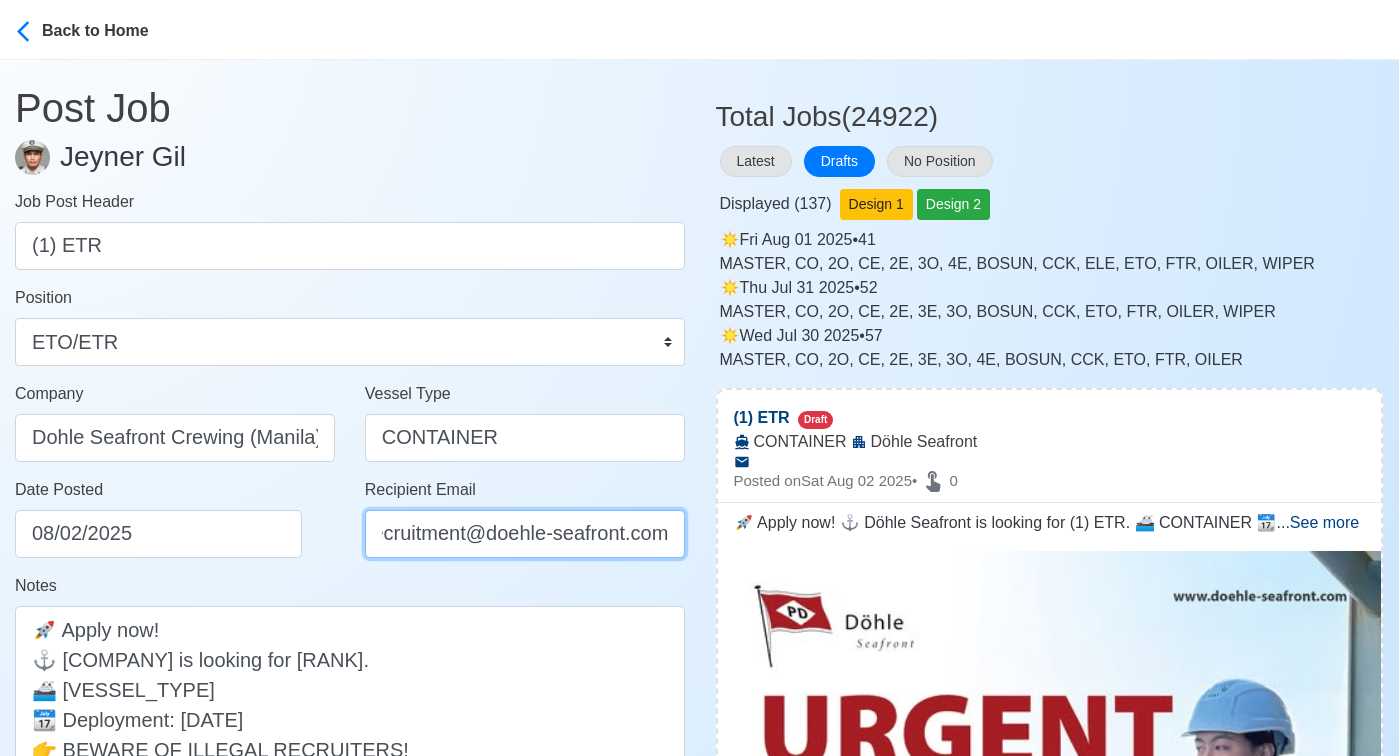 type on "recruitment@doehle-seafront.com" 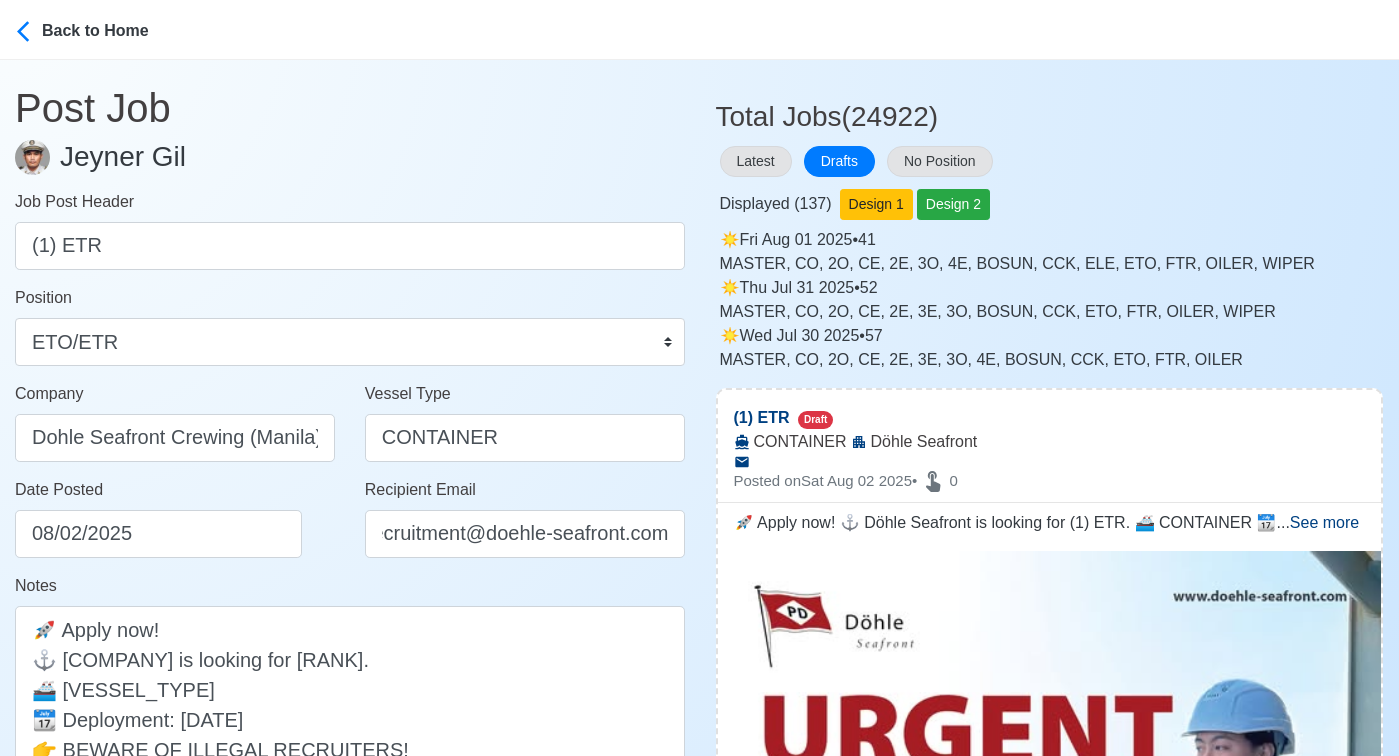 click on "Notes 🚀 Apply now!
⚓ Döhle Seafront is looking for (1) ETR.
🚢 CONTAINER
📆 Deployment: August 2025
👉 BEWARE OF ILLEGAL RECRUITERS!
DMW License: DMW-217-SB-02072025-R-MLC" at bounding box center (350, 703) 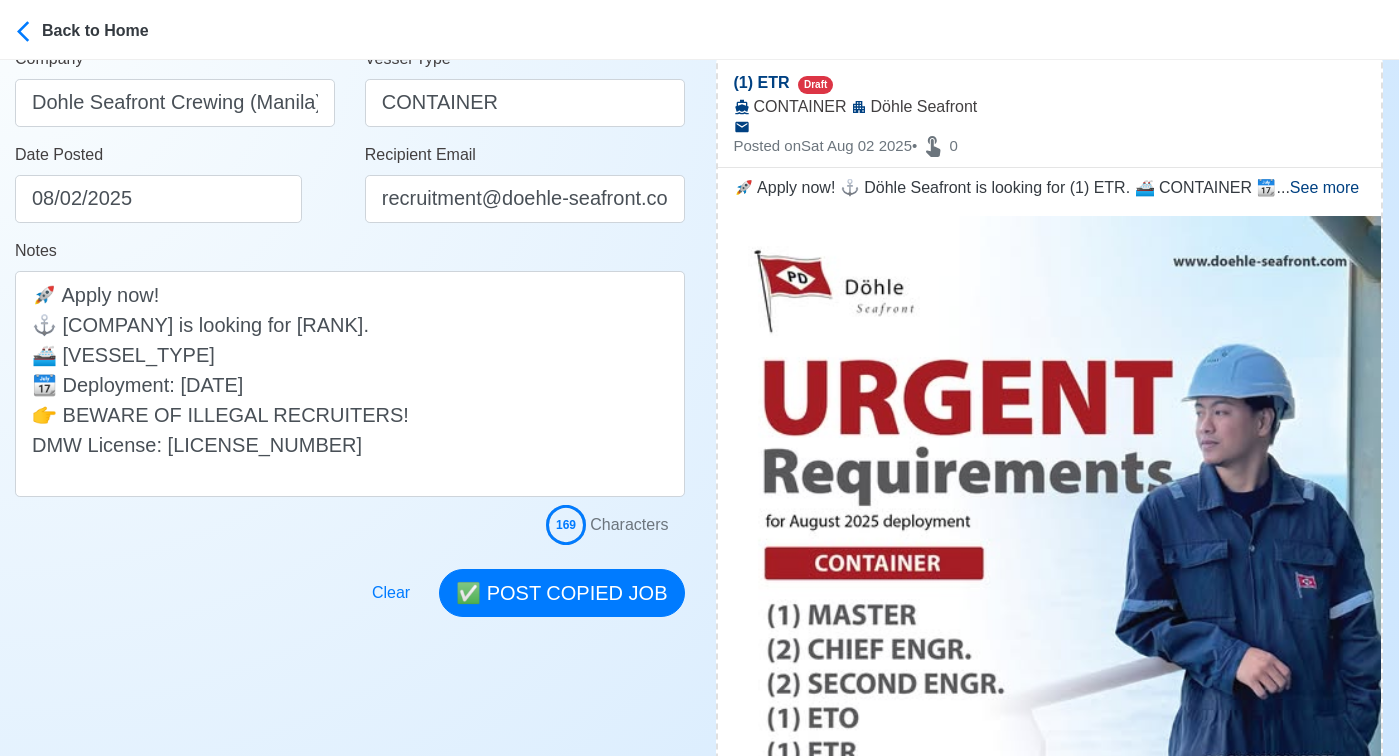 scroll, scrollTop: 524, scrollLeft: 0, axis: vertical 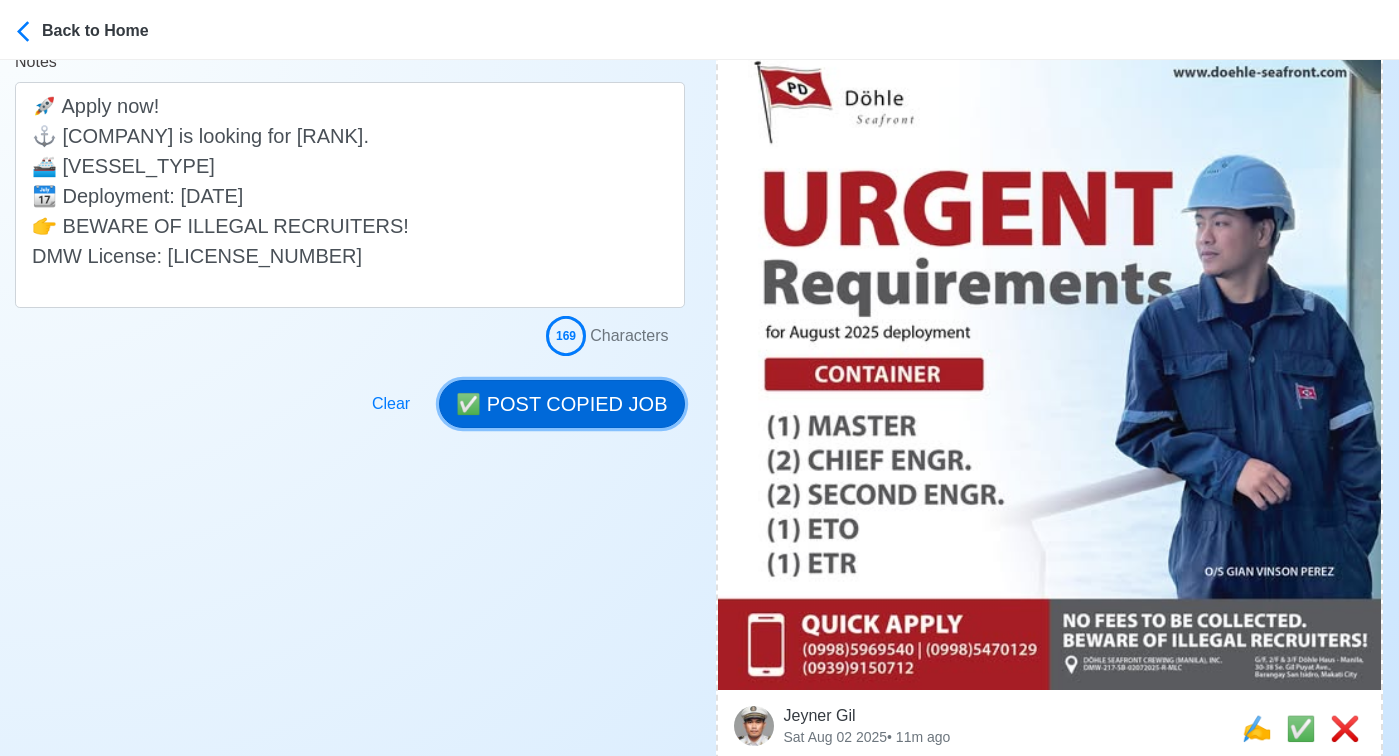 click on "✅ POST COPIED JOB" at bounding box center [561, 404] 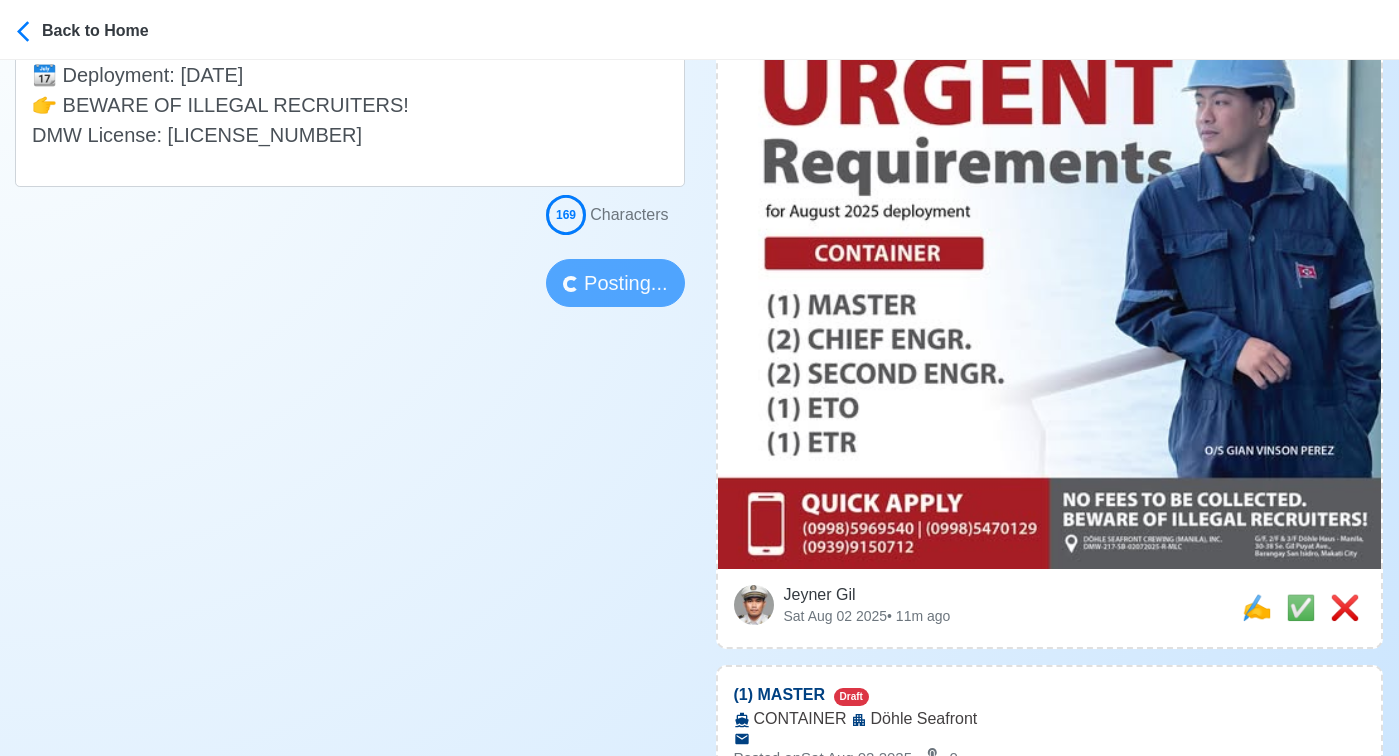 scroll, scrollTop: 650, scrollLeft: 0, axis: vertical 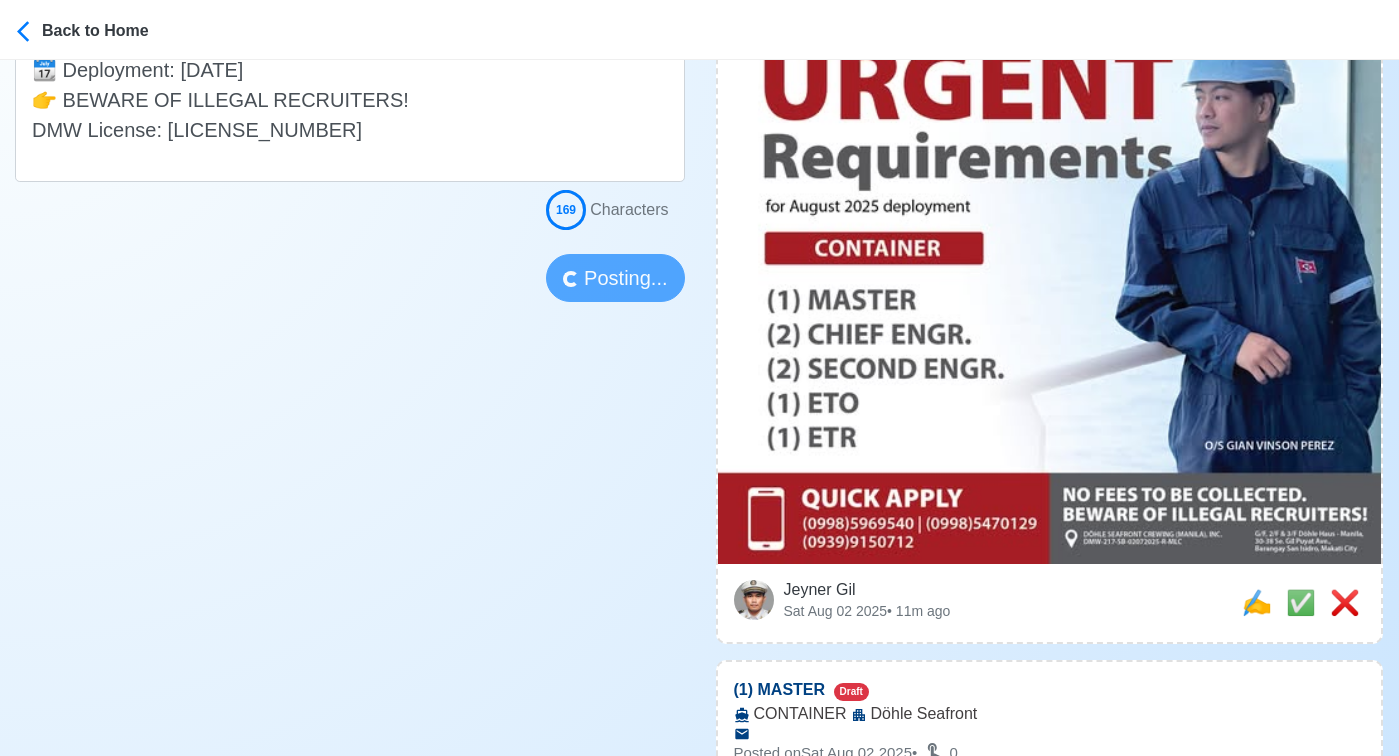 type 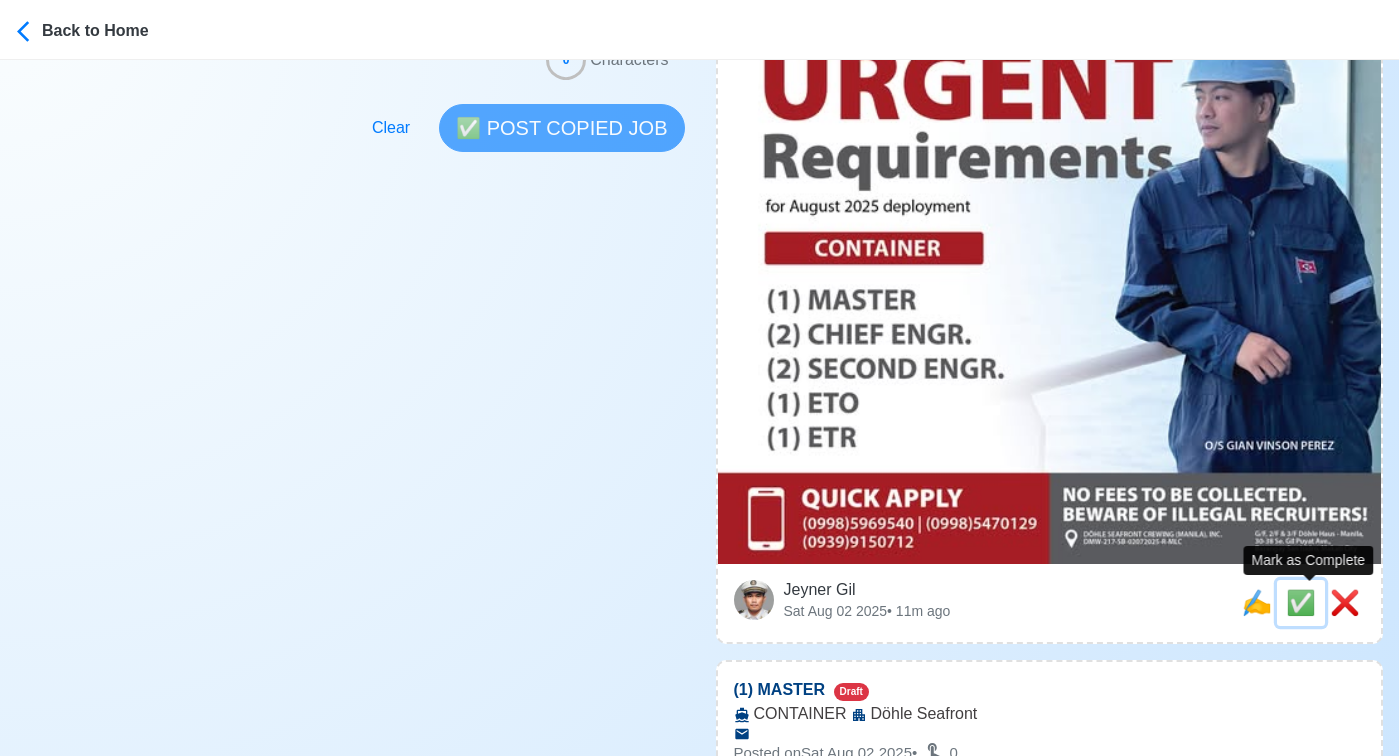 click on "✅" at bounding box center [1301, 602] 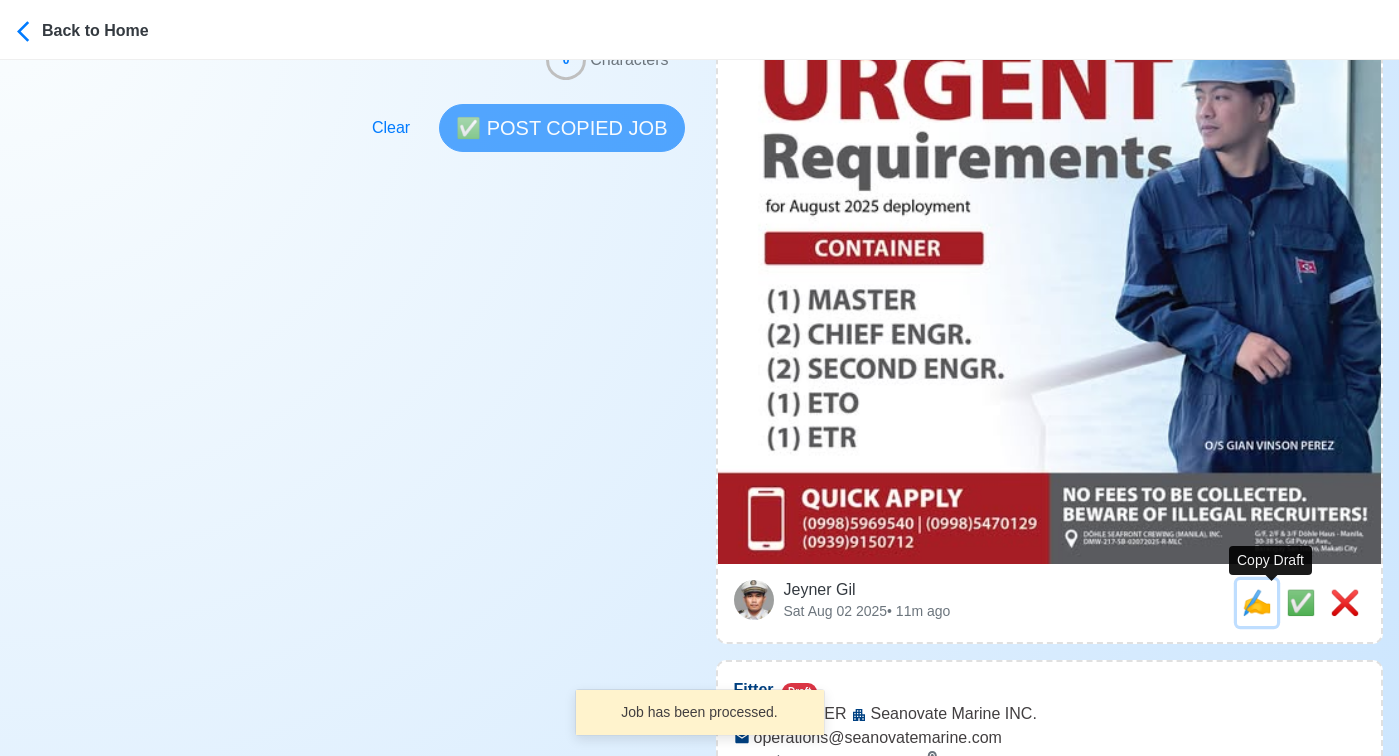 click on "✍️" at bounding box center (1257, 602) 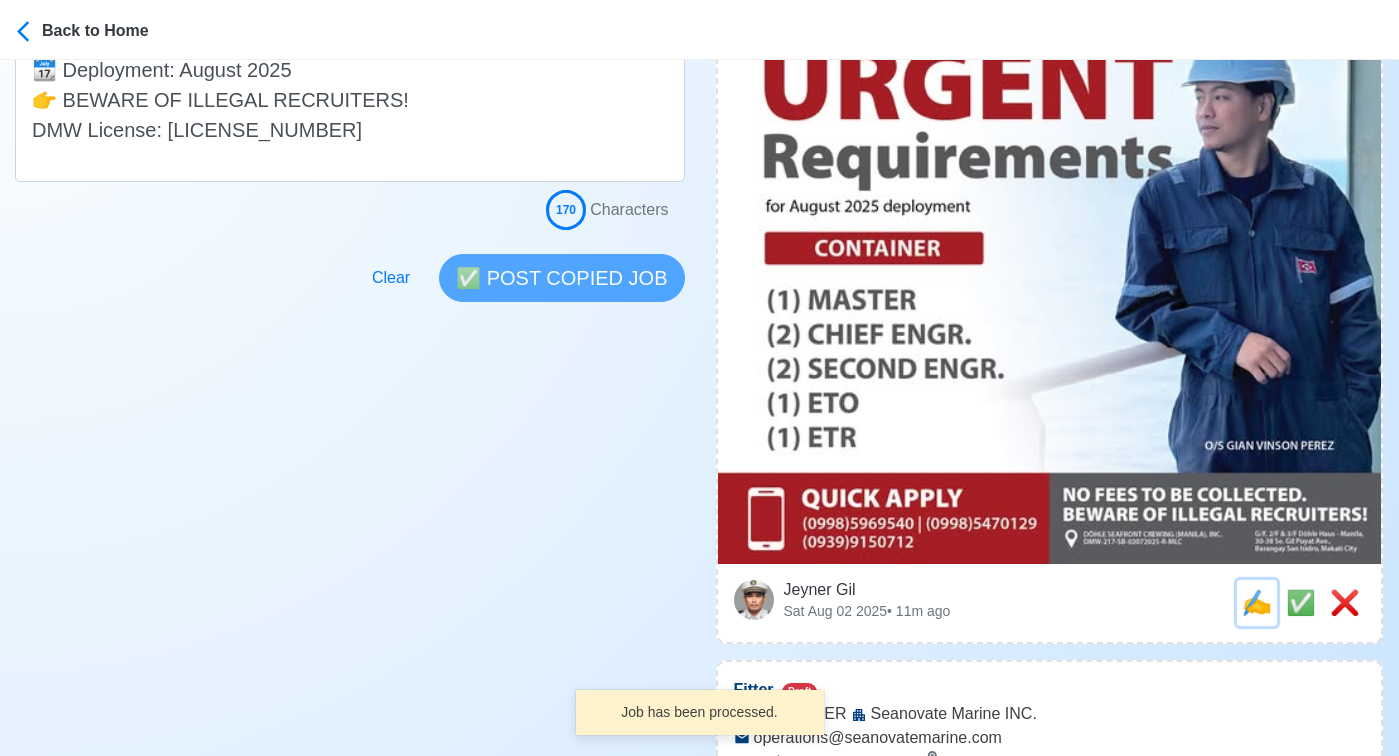 scroll, scrollTop: 0, scrollLeft: 0, axis: both 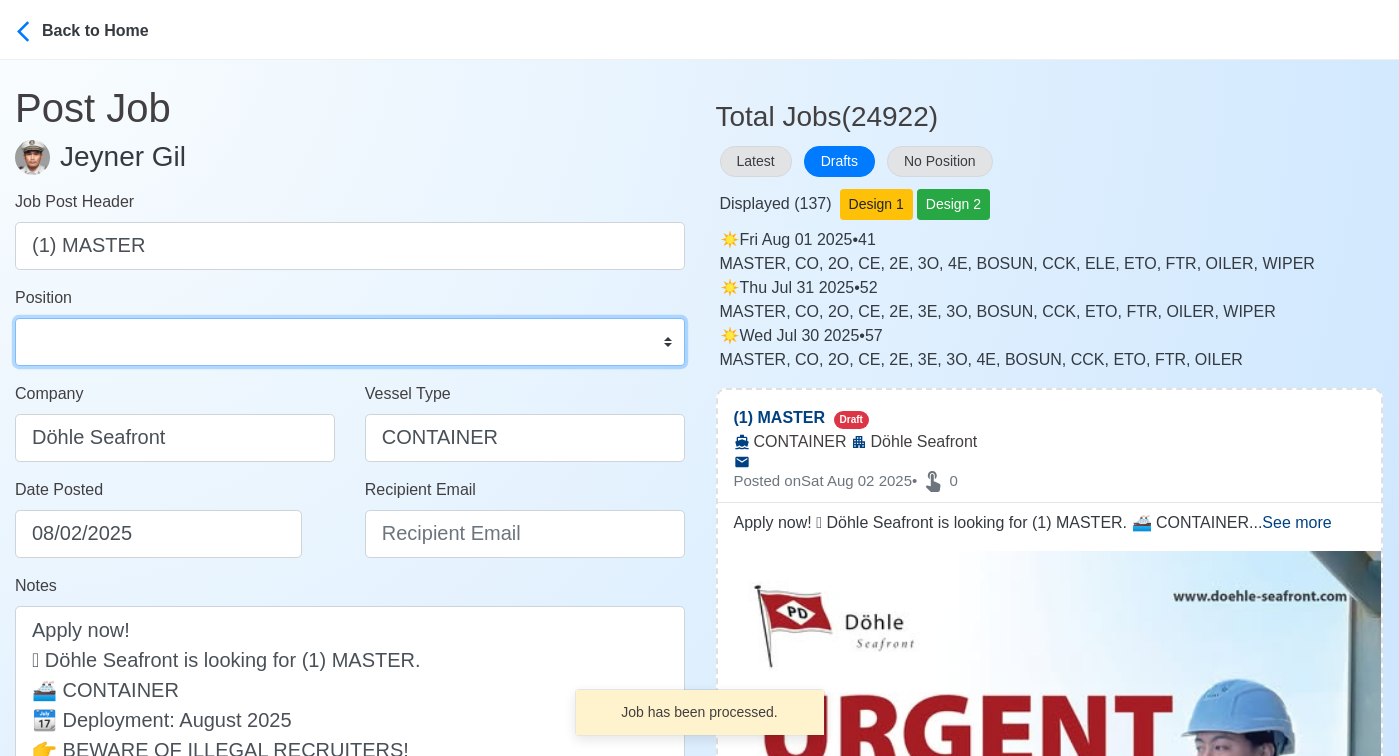 click on "Master Chief Officer 2nd Officer 3rd Officer Junior Officer Chief Engineer 2nd Engineer 3rd Engineer 4th Engineer Gas Engineer Junior Engineer 1st Assistant Engineer 2nd Assistant Engineer 3rd Assistant Engineer ETO/ETR Electrician Electrical Engineer Oiler Fitter Welder Chief Cook Chef Cook Messman Wiper Rigger Ordinary Seaman Able Seaman Motorman Pumpman Bosun Cadet Reefer Mechanic Operator Repairman Painter Steward Waiter Others" at bounding box center (350, 342) 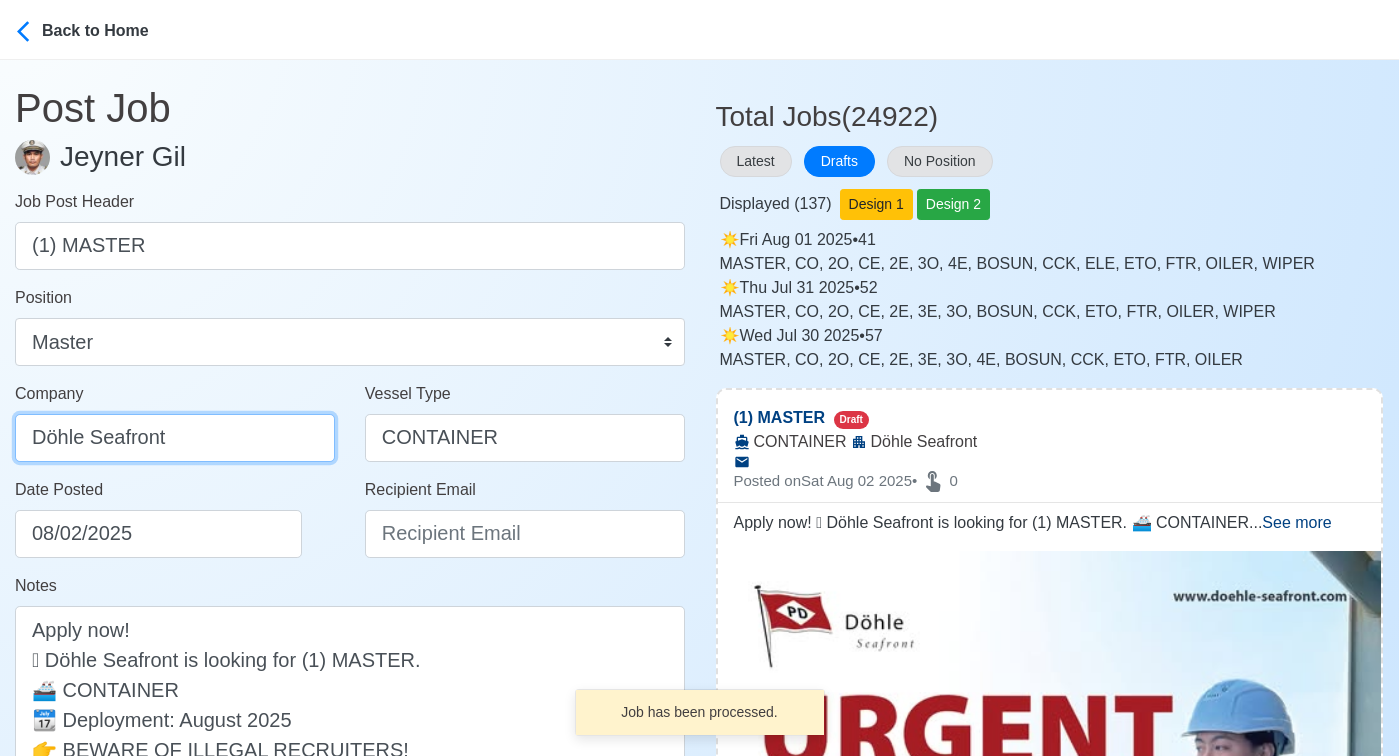 click on "Döhle Seafront" at bounding box center (175, 438) 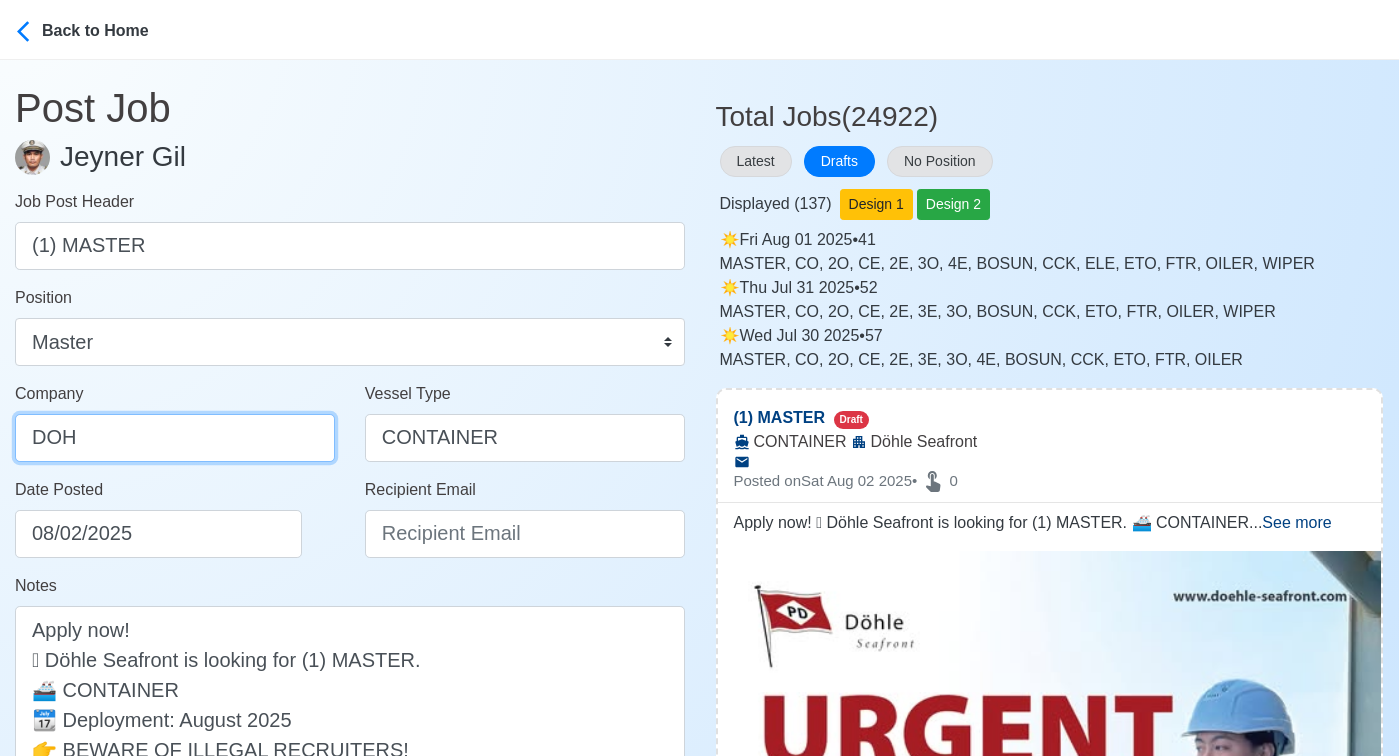 type on "Dohle Seafront Crewing (Manila) Inc." 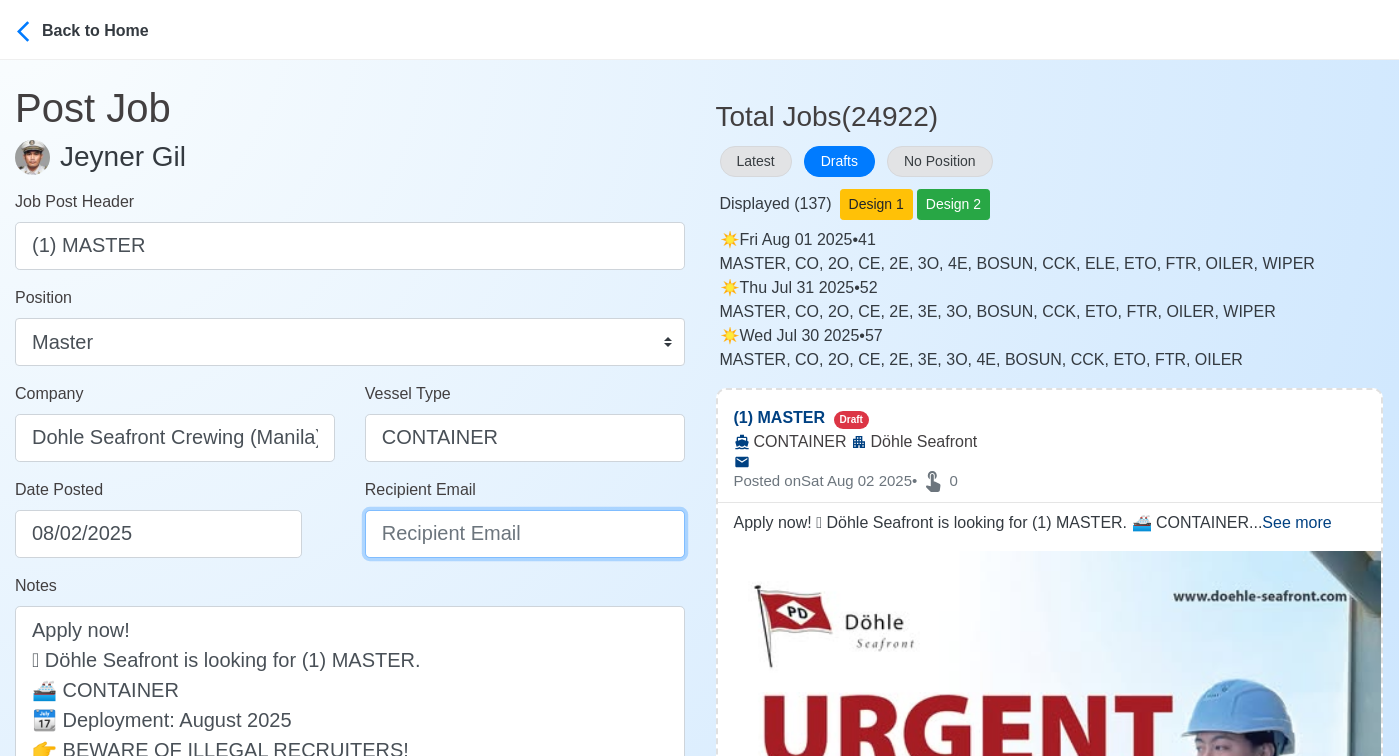 click on "Recipient Email" at bounding box center (525, 534) 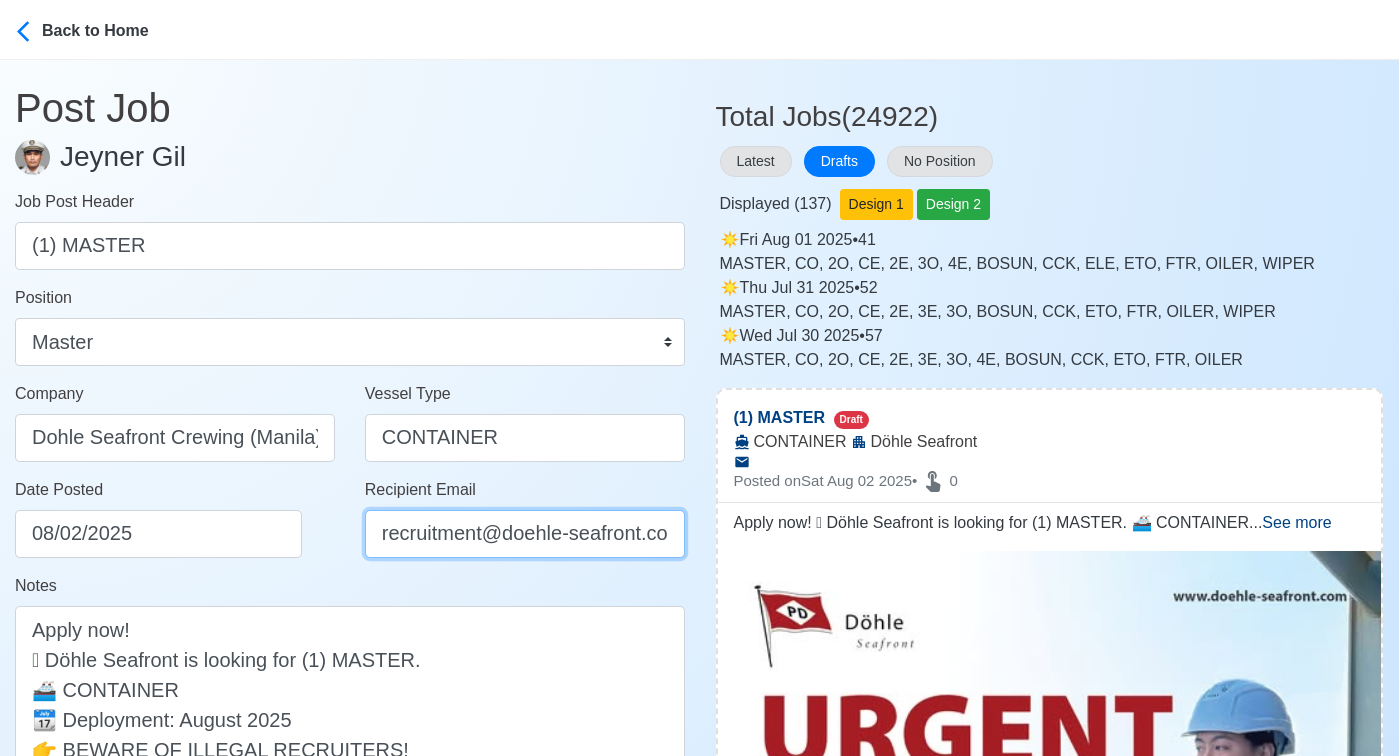 scroll, scrollTop: 0, scrollLeft: 16, axis: horizontal 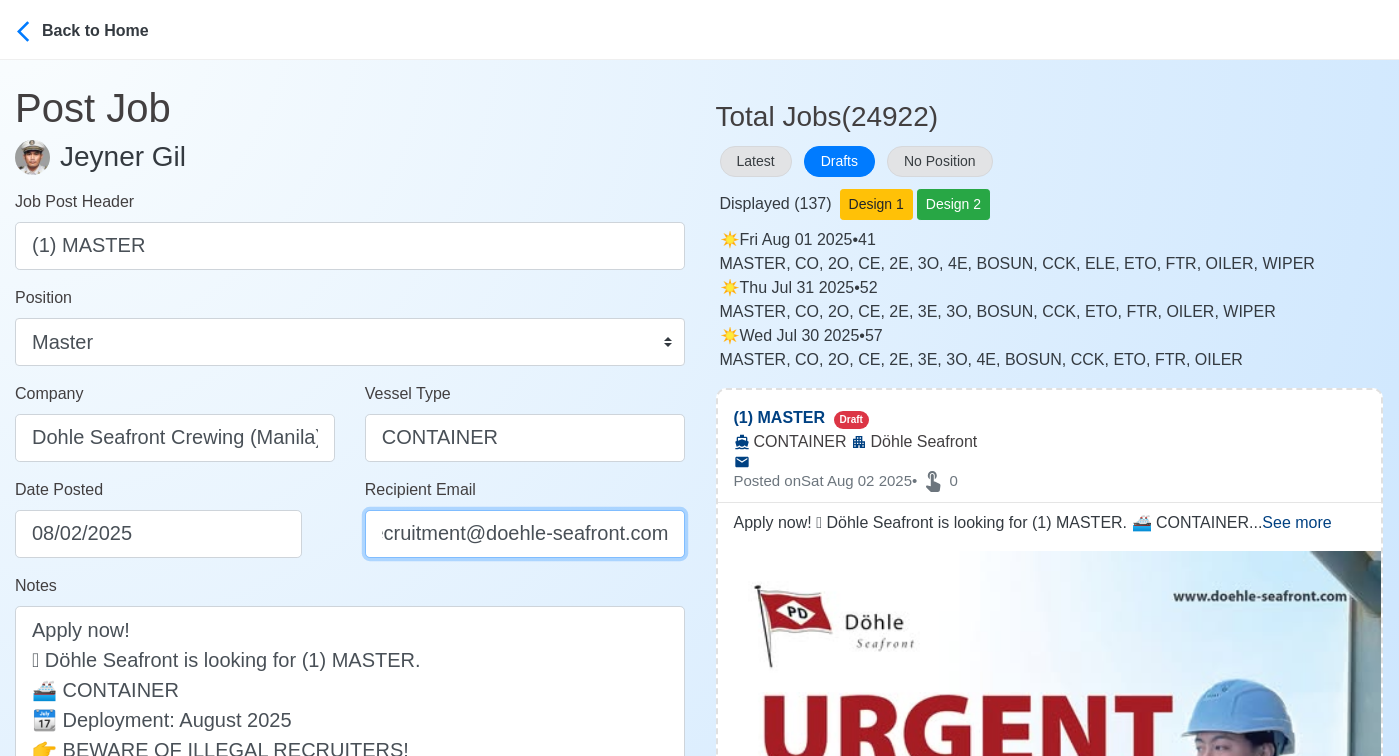 type on "recruitment@doehle-seafront.com" 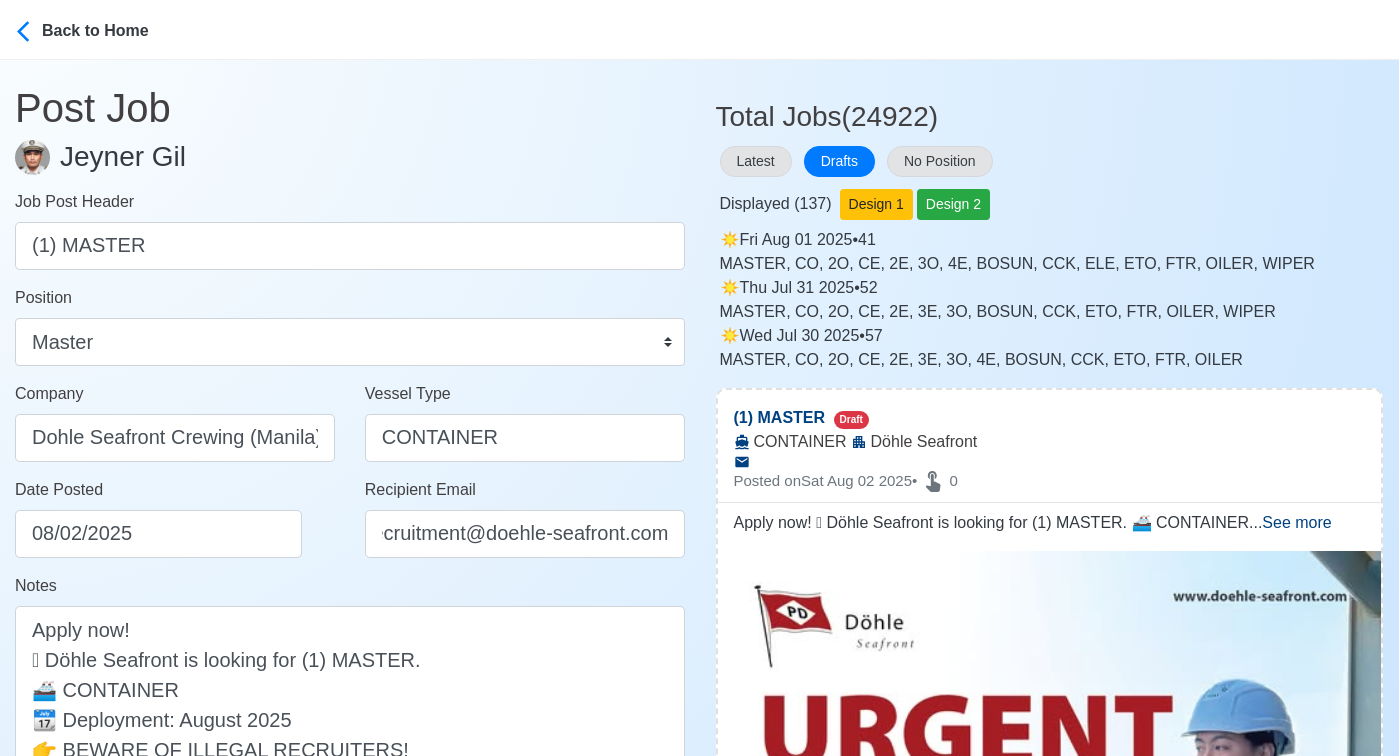 click on "Recipient Email recruitment@doehle-seafront.com" at bounding box center [525, 526] 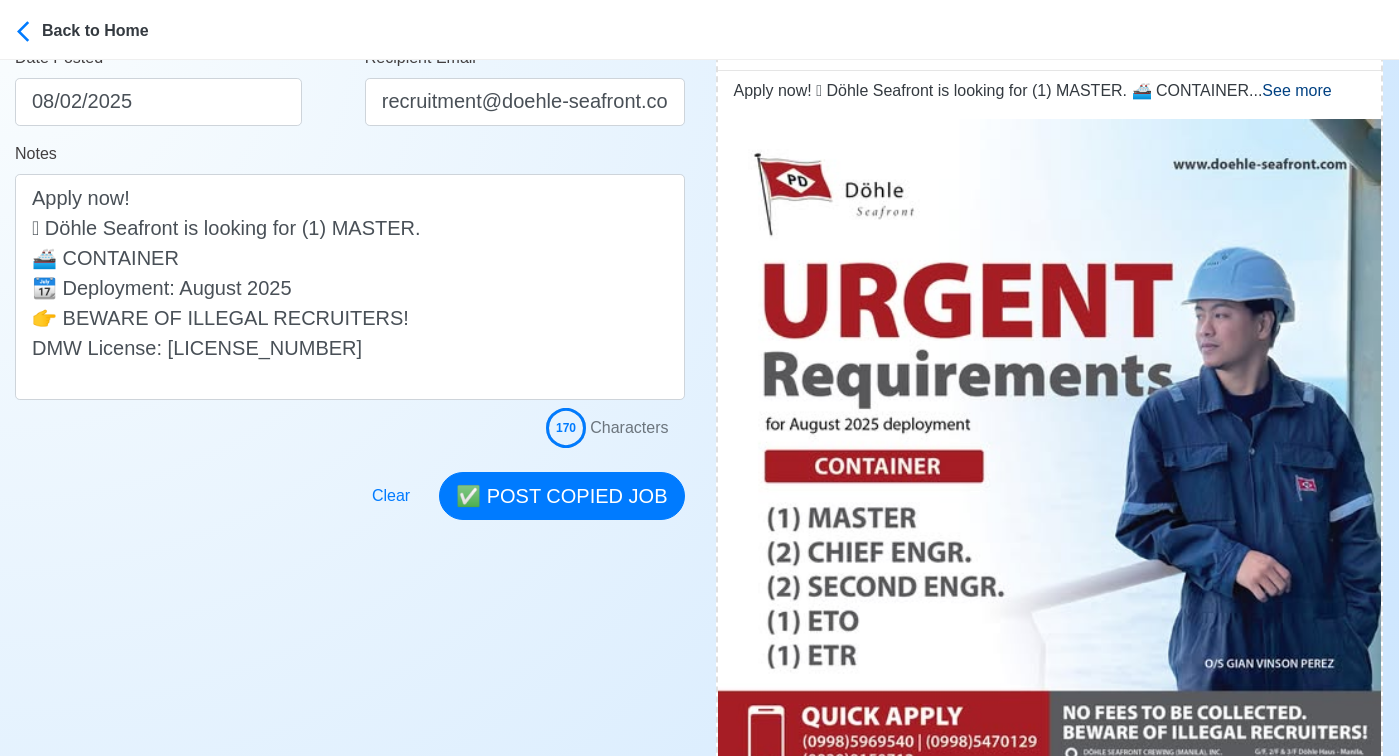 scroll, scrollTop: 452, scrollLeft: 0, axis: vertical 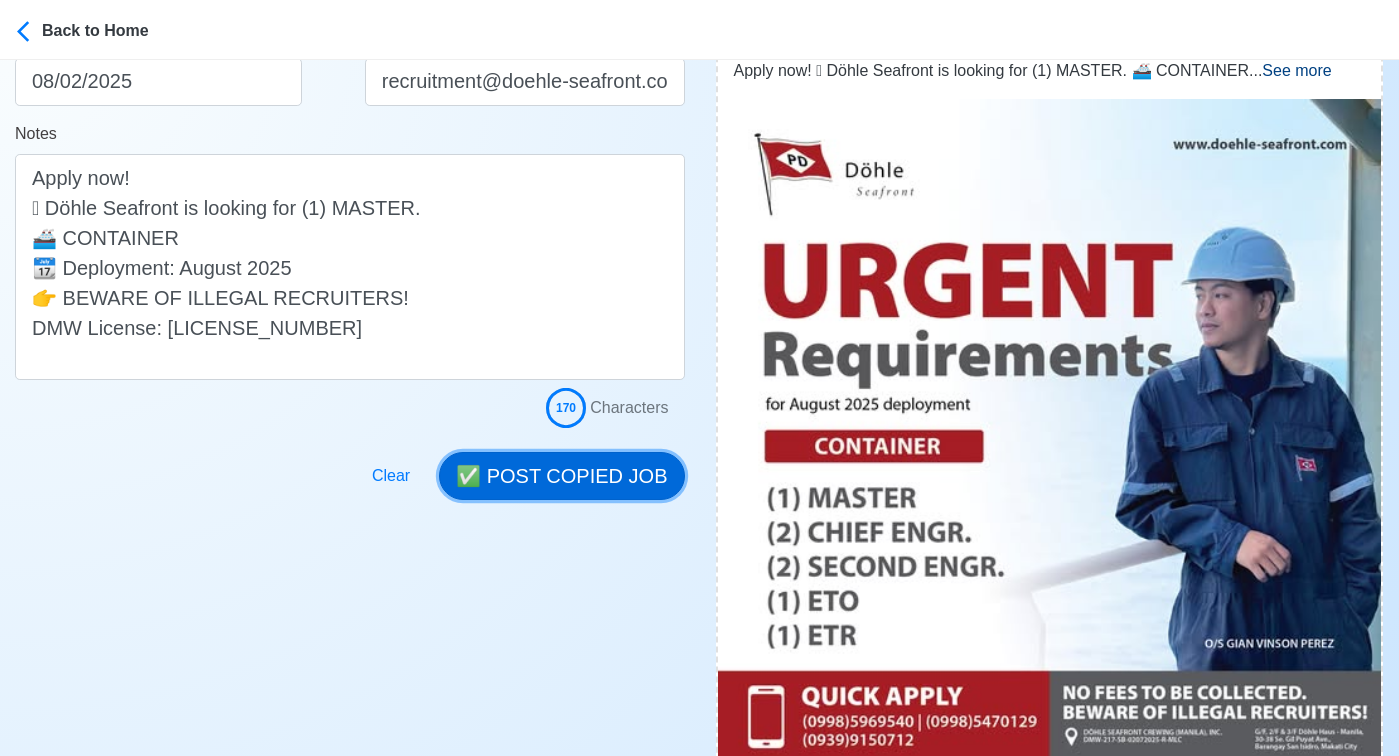 click on "✅ POST COPIED JOB" at bounding box center [561, 476] 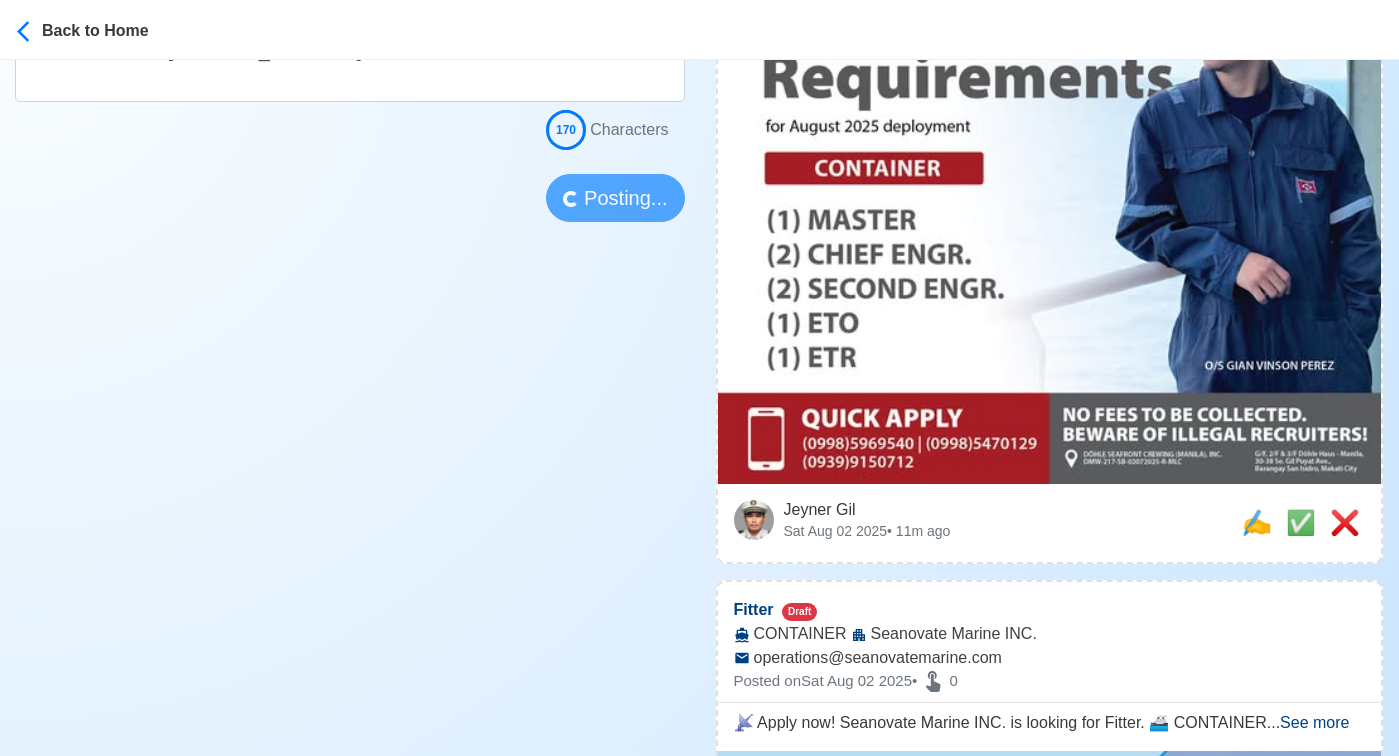 scroll, scrollTop: 685, scrollLeft: 0, axis: vertical 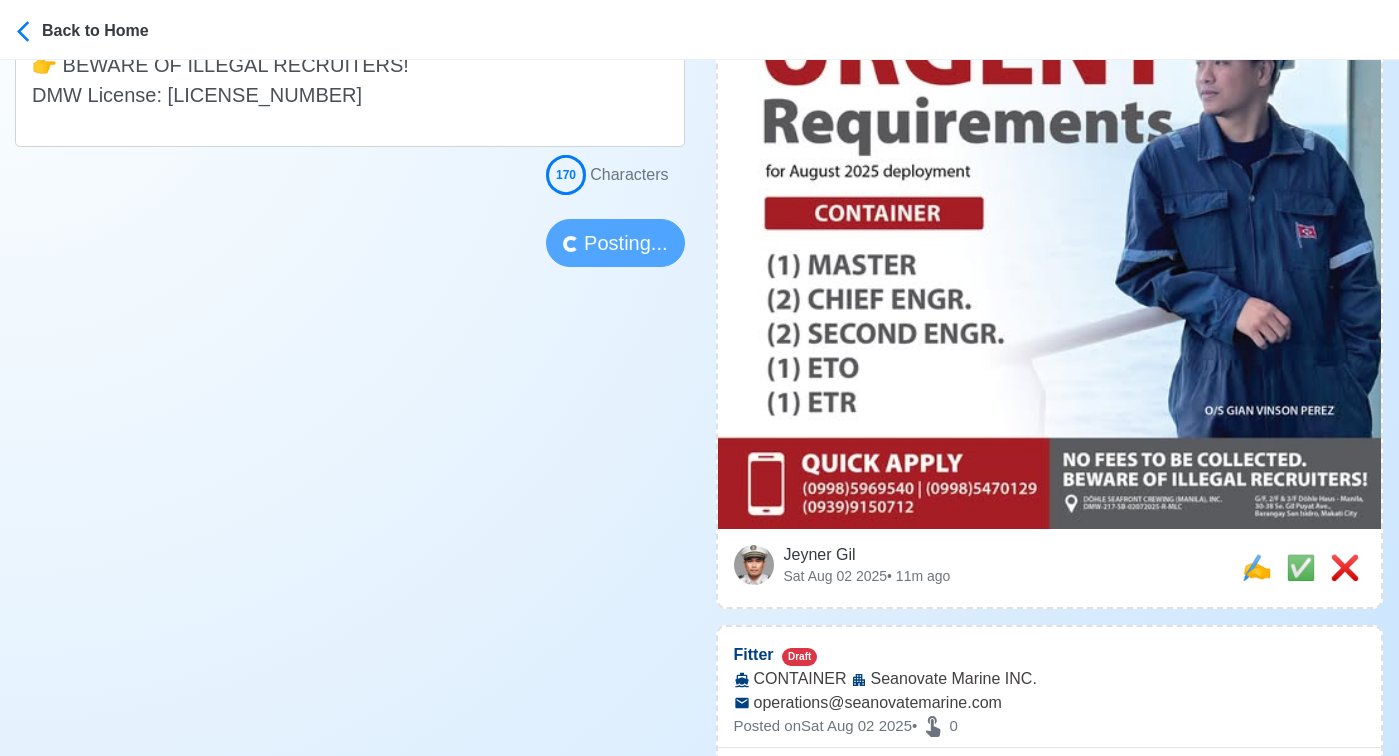 type 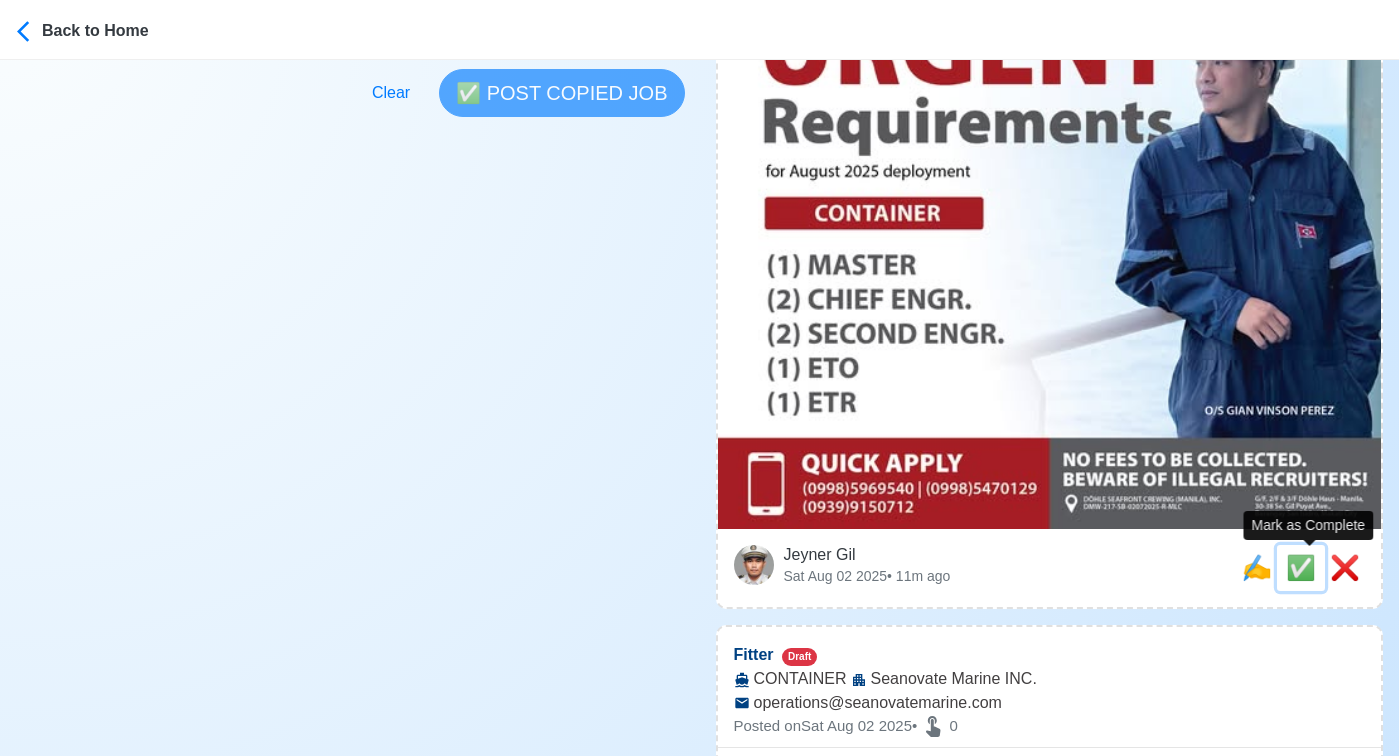 click on "✅" at bounding box center [1301, 567] 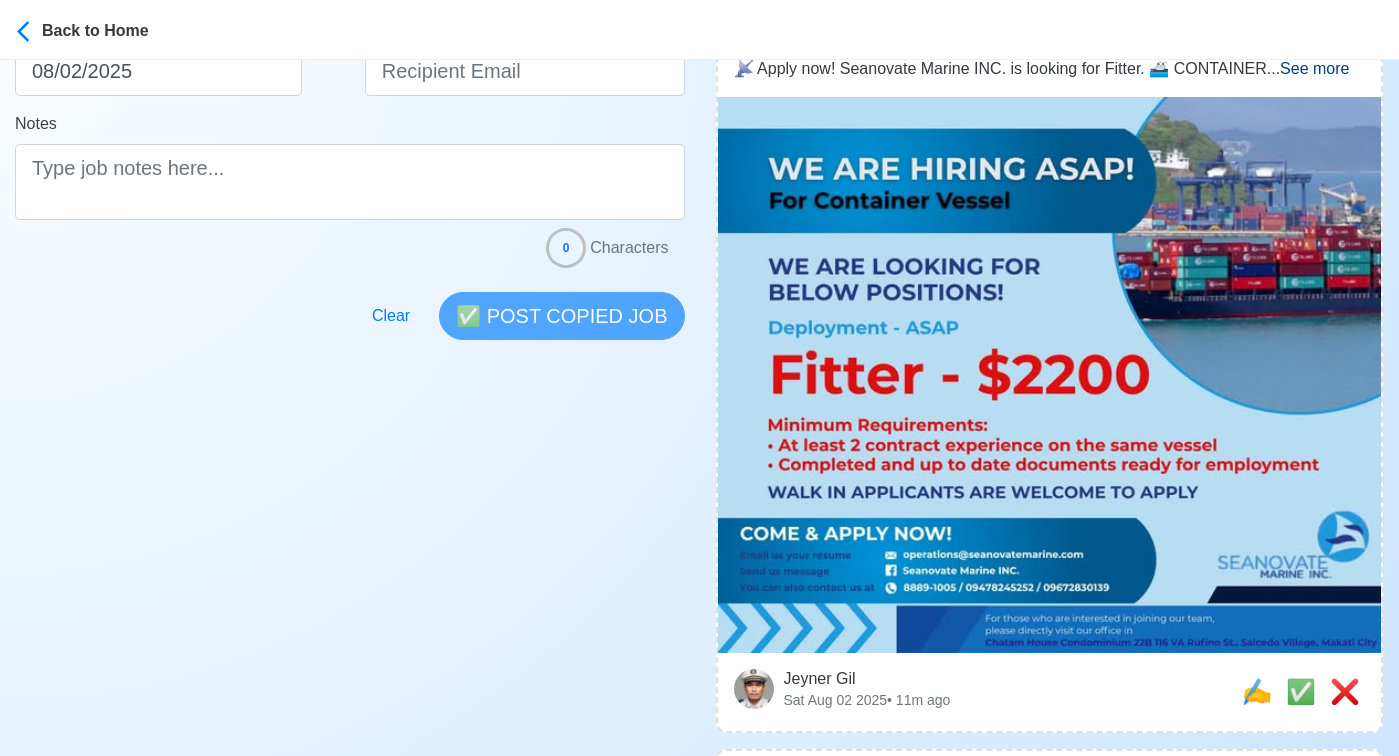 scroll, scrollTop: 480, scrollLeft: 0, axis: vertical 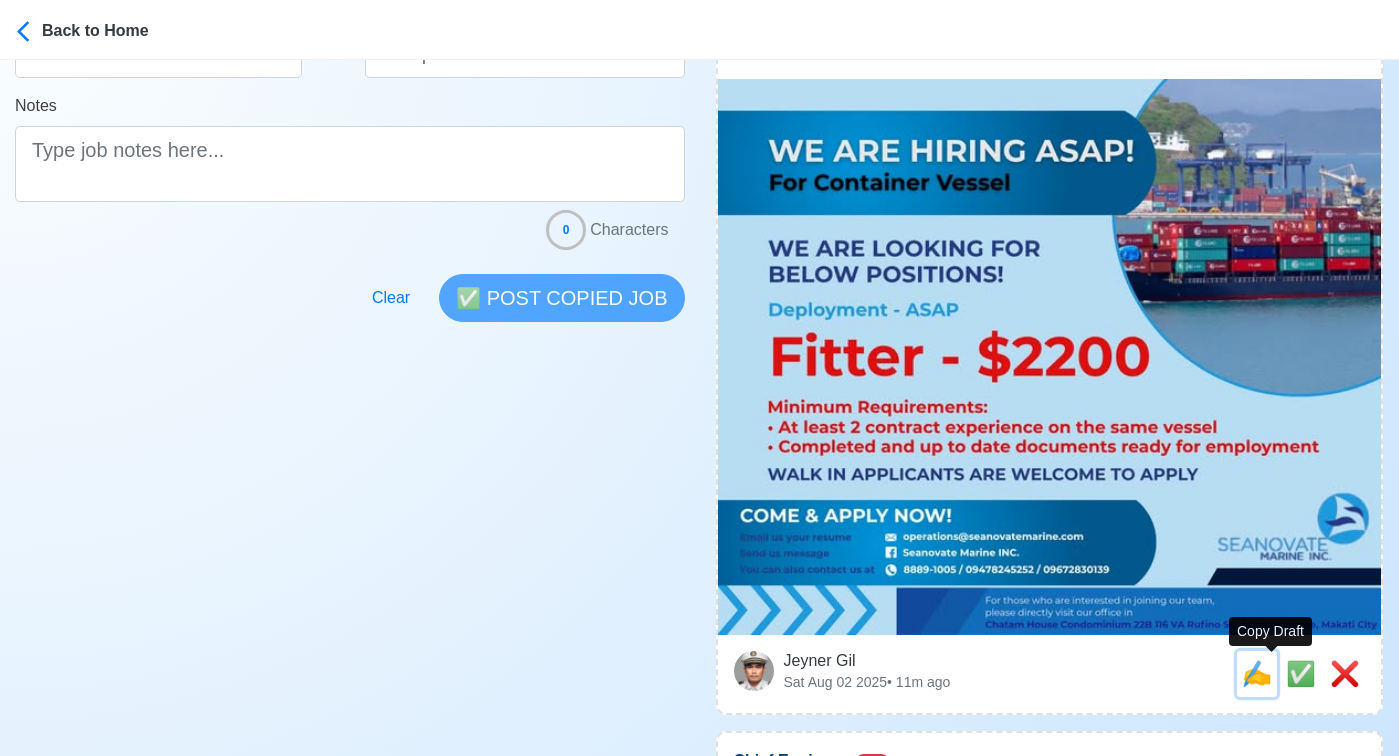 click on "✍️" at bounding box center [1257, 674] 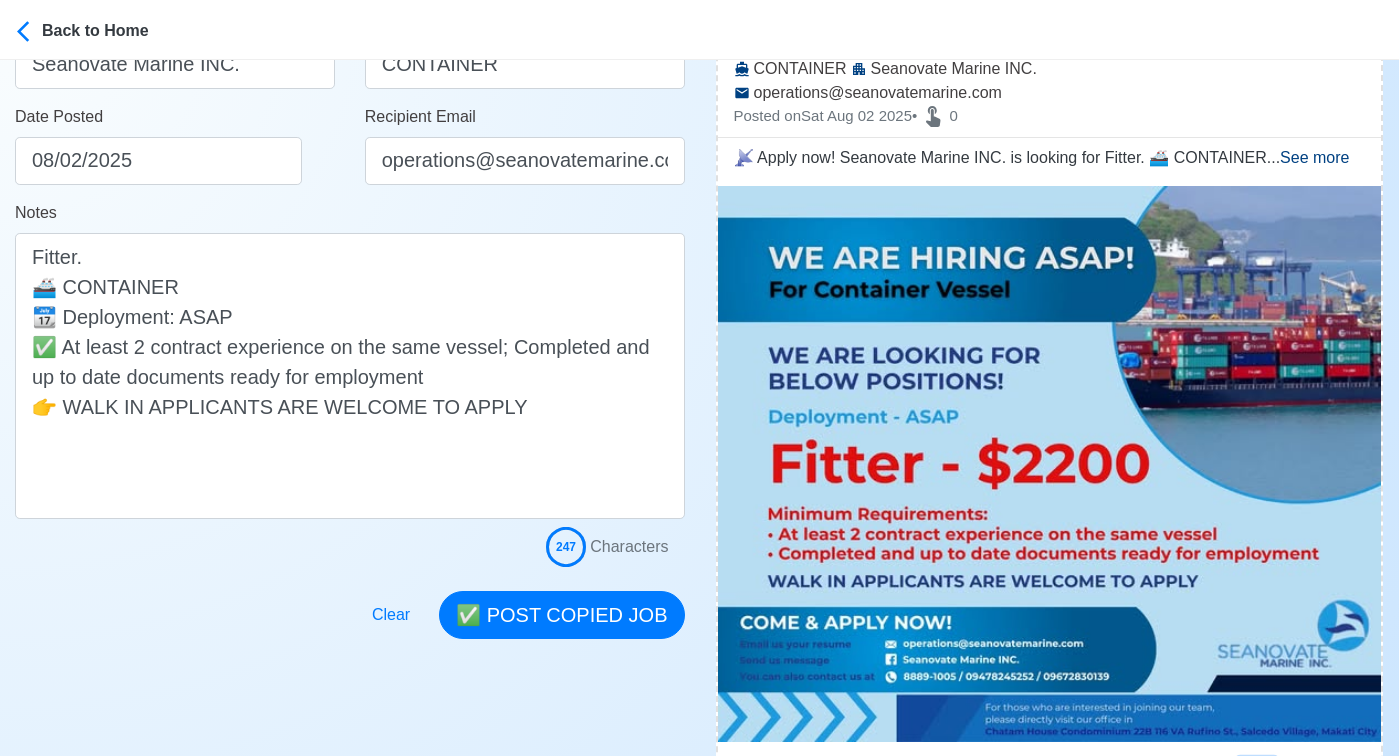 scroll, scrollTop: 375, scrollLeft: 0, axis: vertical 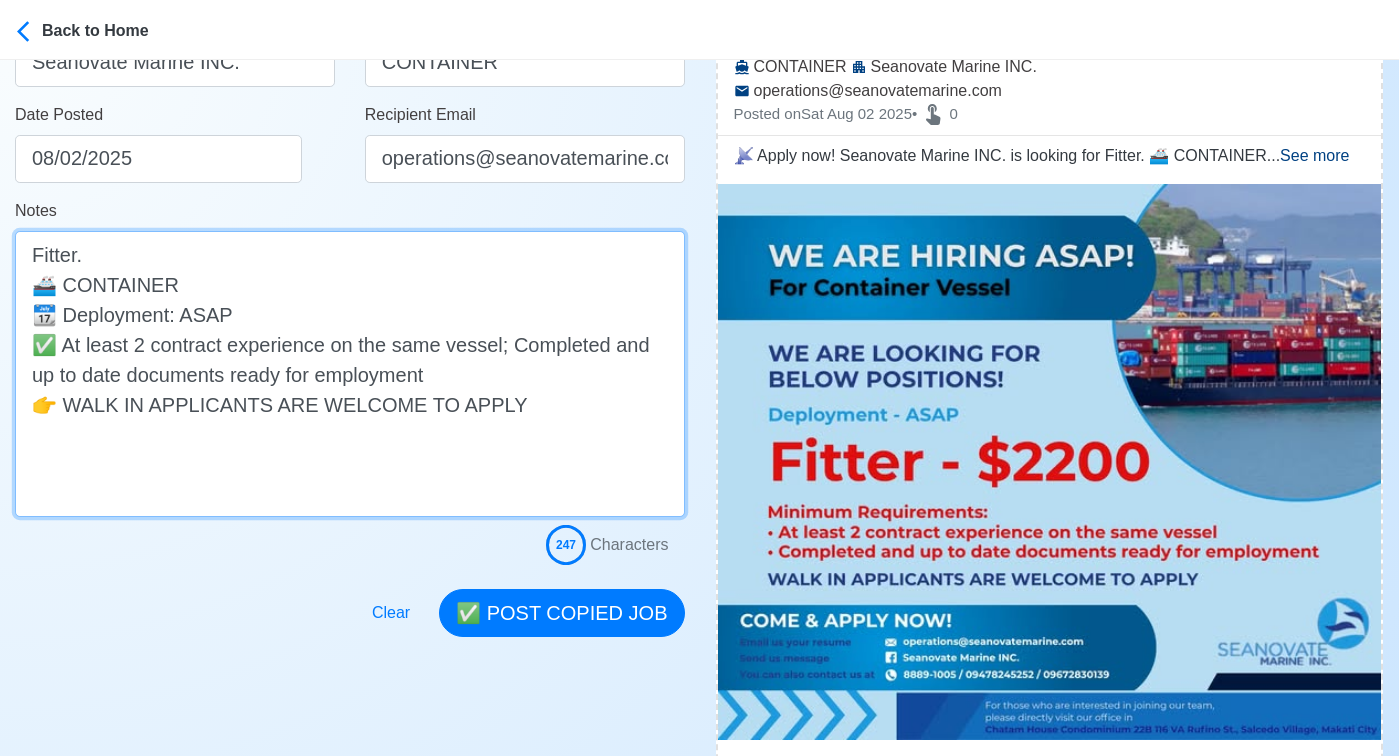 click on "📡 Apply now!
Seanovate Marine INC. is looking for Fitter.
🚢 CONTAINER
📆 Deployment: ASAP
✅ At least 2 contract experience on the same vessel; Completed and up to date documents ready for employment
👉 WALK IN APPLICANTS ARE WELCOME TO APPLY" at bounding box center [350, 374] 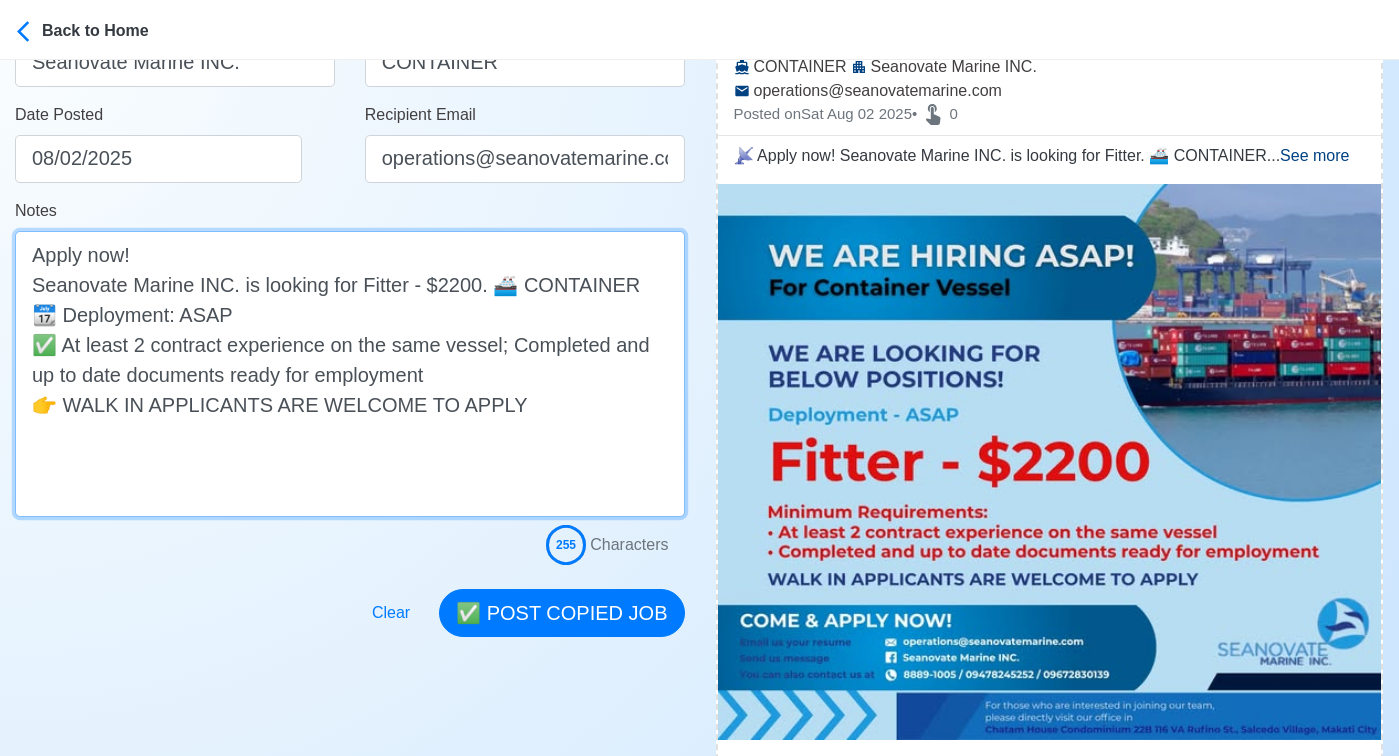 type on "📡 Apply now!
Seanovate Marine INC. is looking for Fitter - $2200.
🚢 CONTAINER
📆 Deployment: ASAP
✅ At least 2 contract experience on the same vessel; Completed and up to date documents ready for employment
👉 WALK IN APPLICANTS ARE WELCOME TO APPLY" 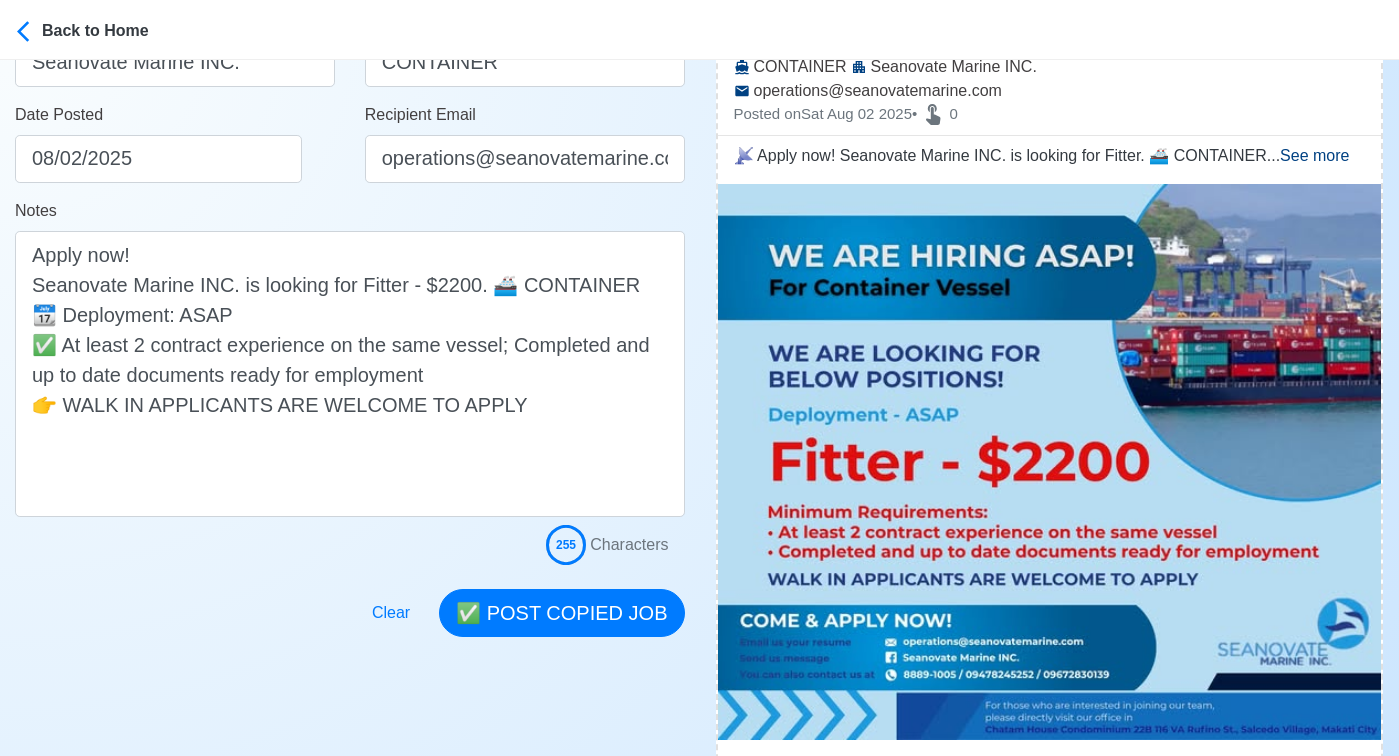 click at bounding box center (350, 601) 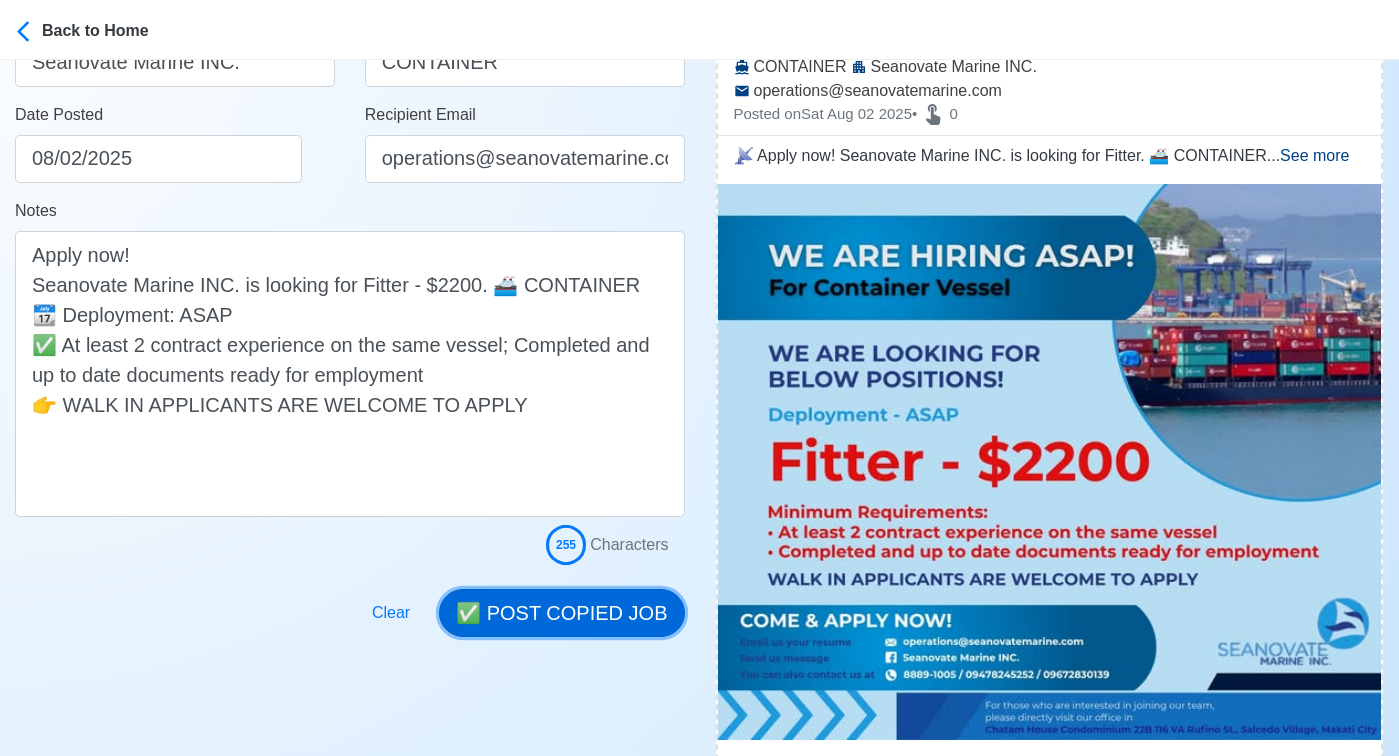 click on "✅ POST COPIED JOB" at bounding box center [561, 613] 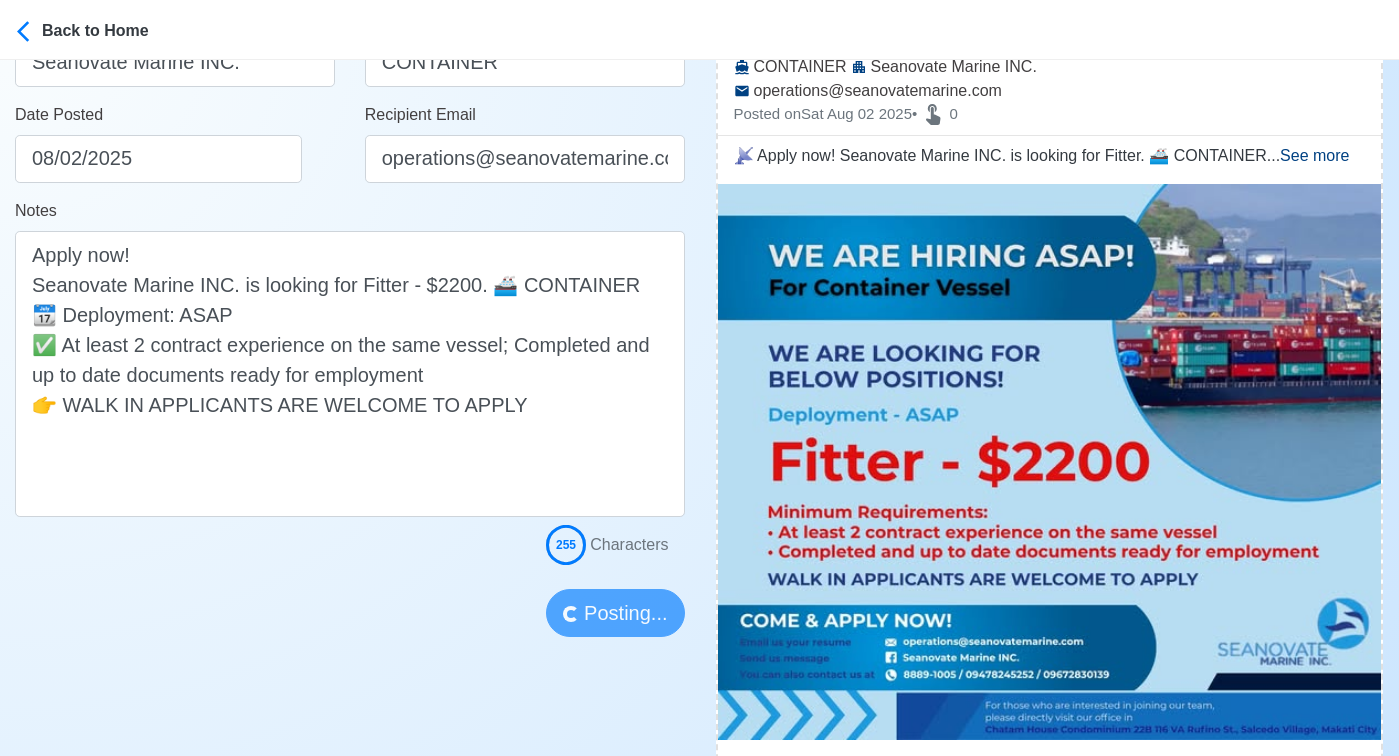 type 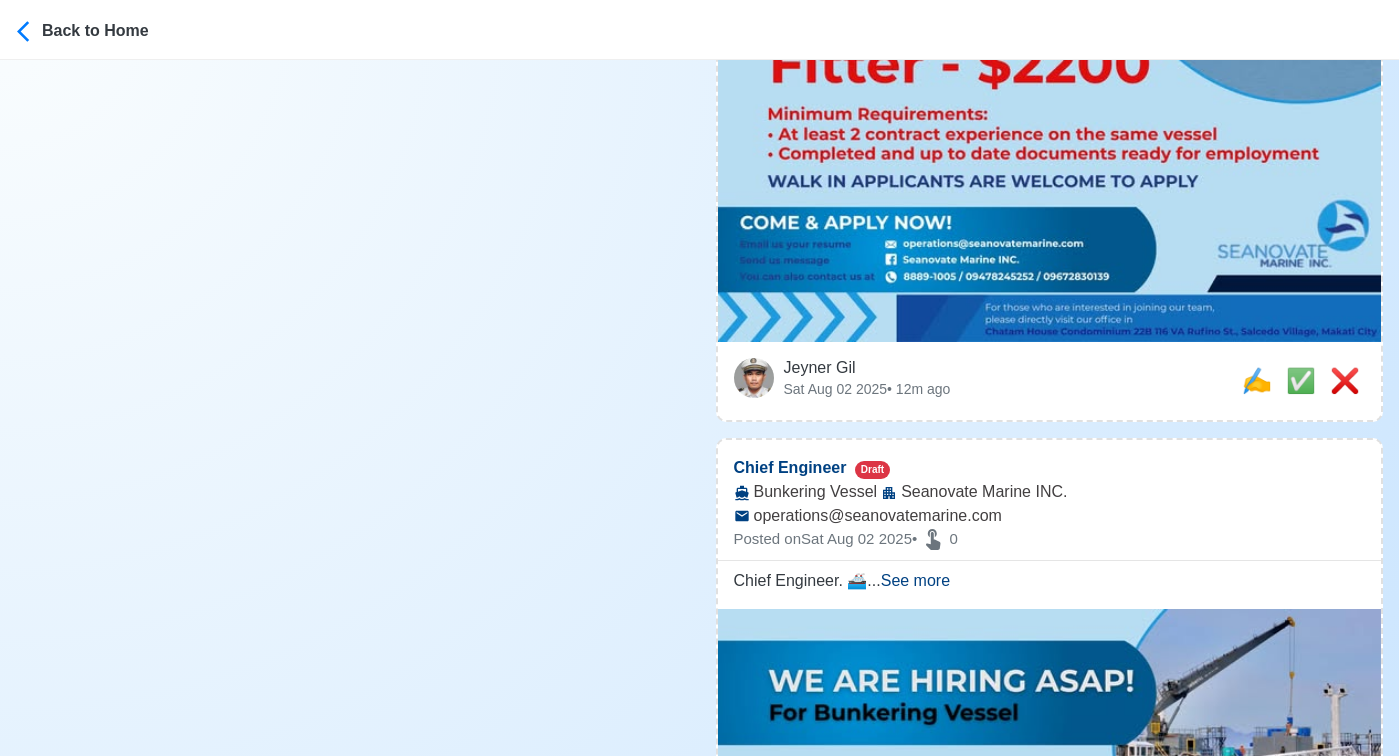 scroll, scrollTop: 796, scrollLeft: 0, axis: vertical 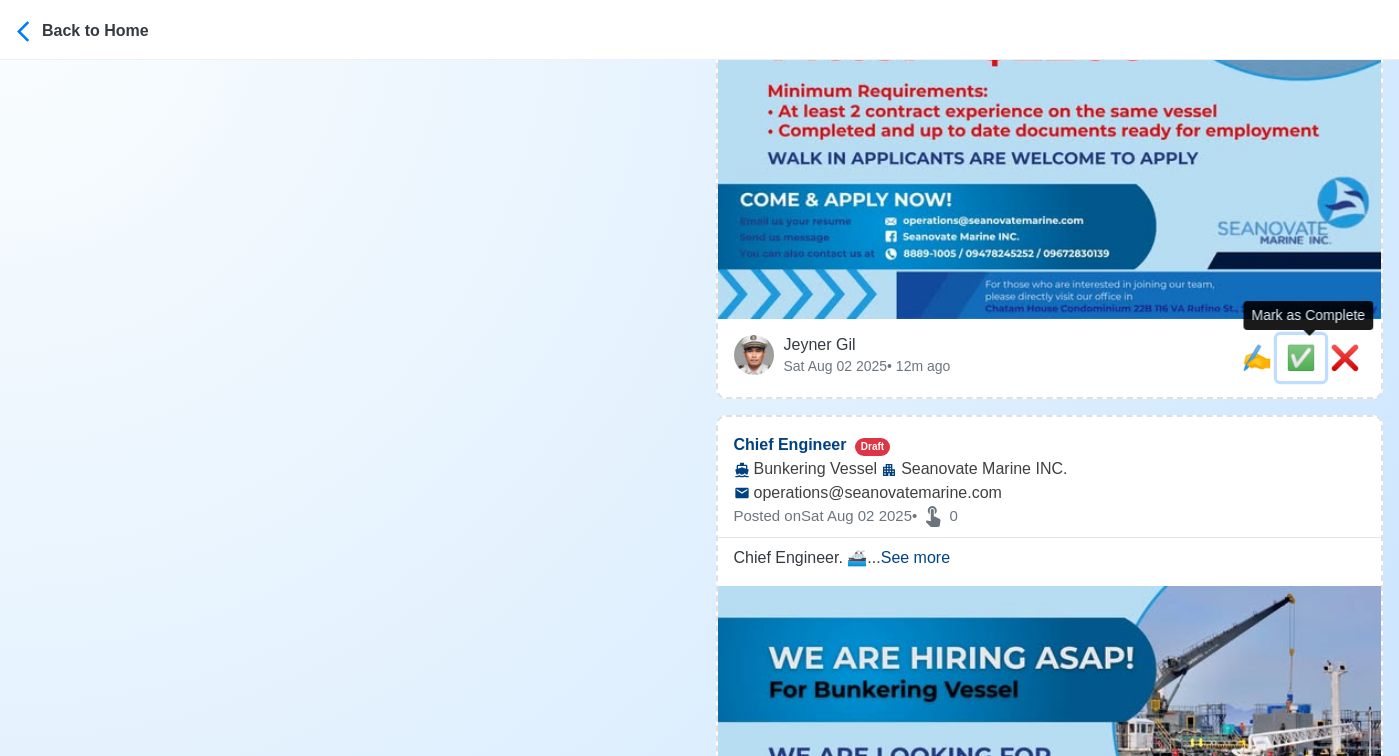 click on "✅" at bounding box center [1301, 357] 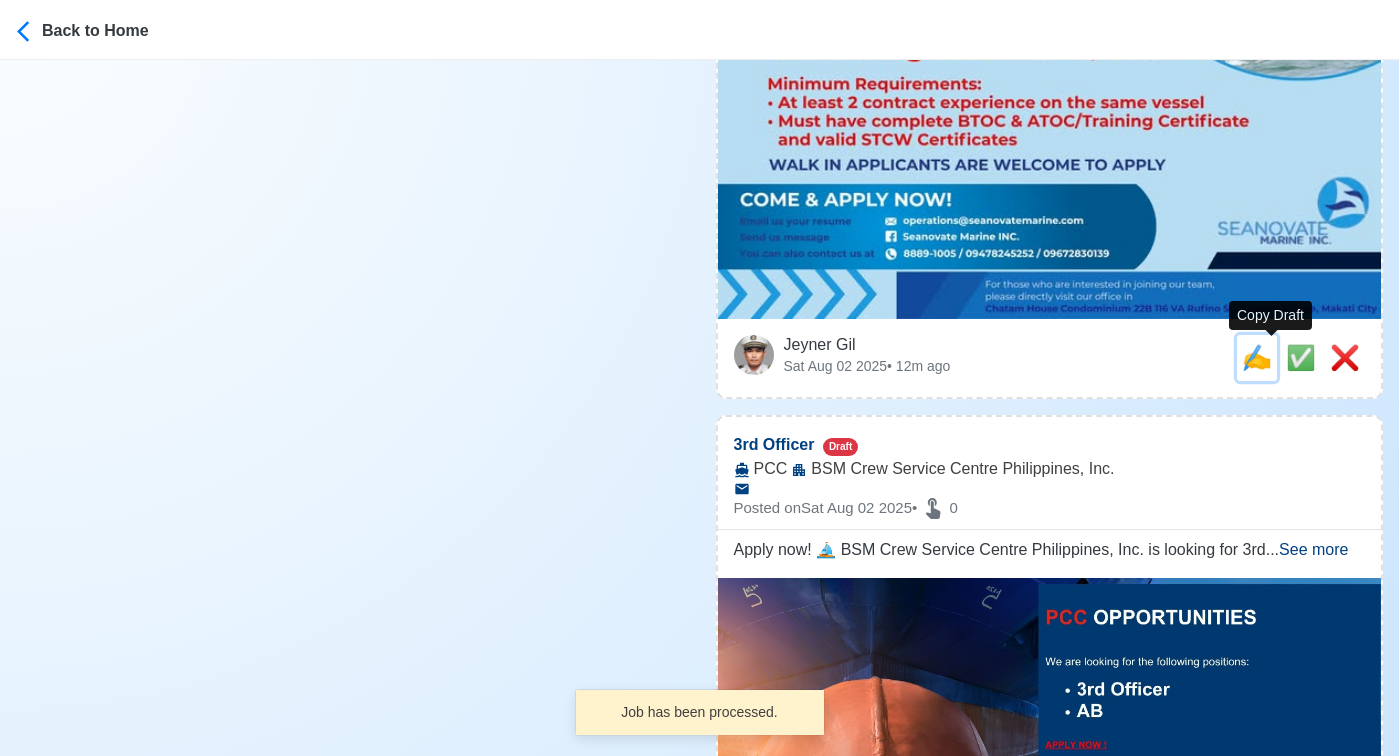 click on "✍️" at bounding box center (1257, 357) 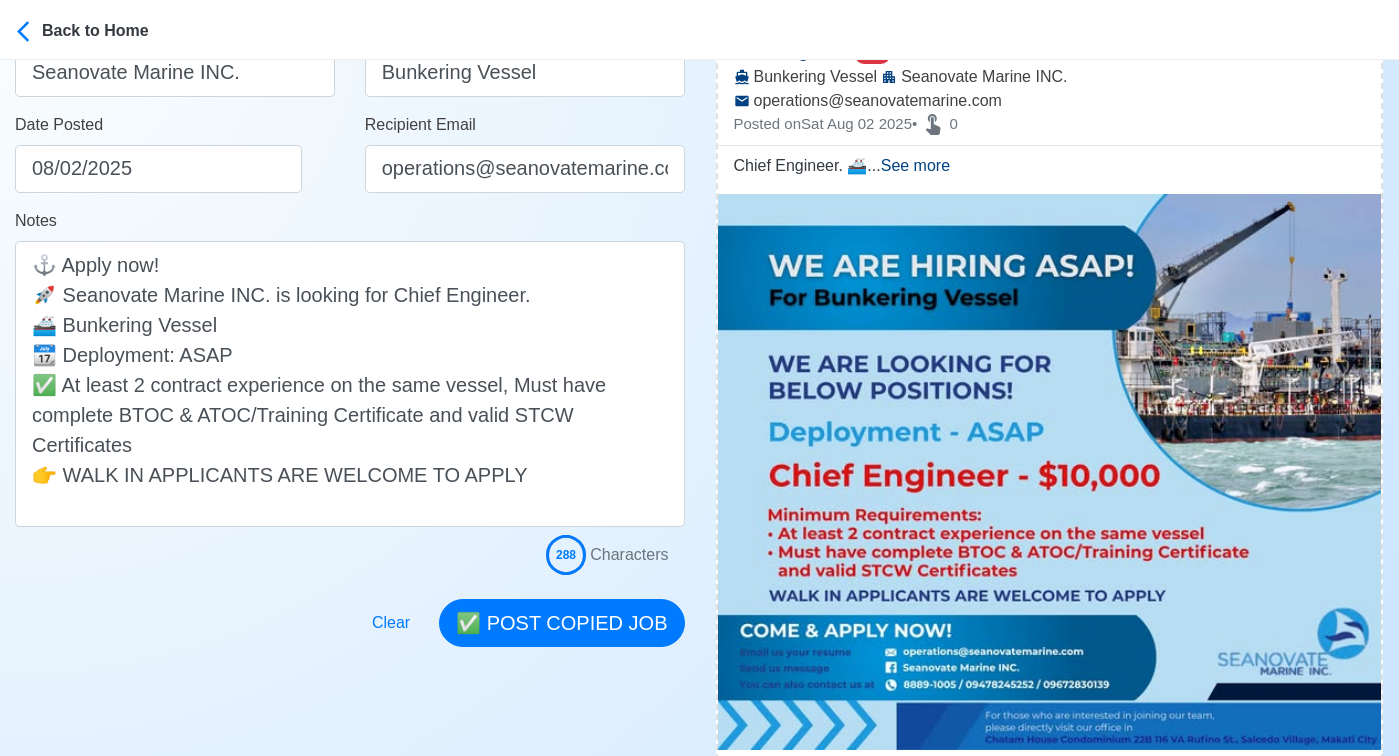 scroll, scrollTop: 366, scrollLeft: 0, axis: vertical 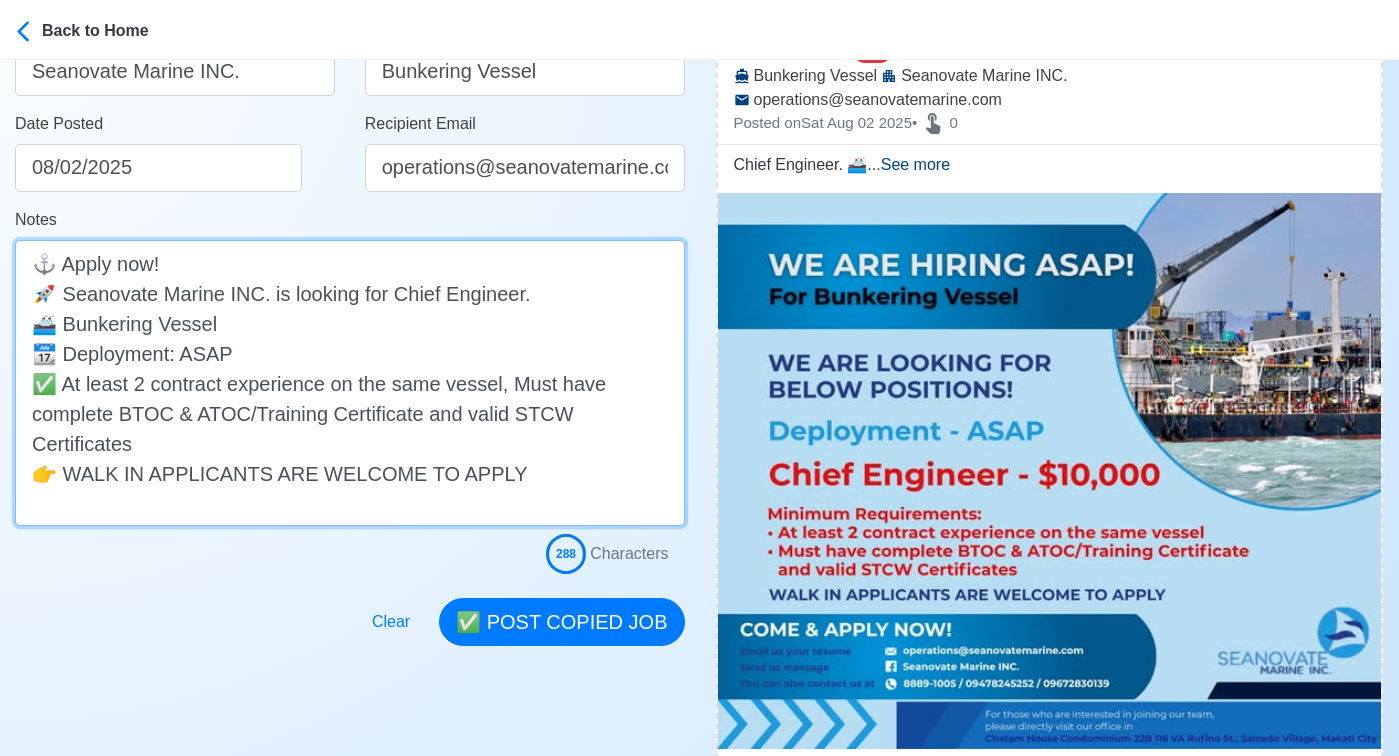 click on "⚓ Apply now!
🚀 Seanovate Marine INC. is looking for Chief Engineer.
🚢 Bunkering Vessel
📆 Deployment: ASAP
✅ At least 2 contract experience on the same vessel, Must have complete BTOC & ATOC/Training Certificate and valid STCW Certificates
👉 WALK IN APPLICANTS ARE WELCOME TO APPLY" at bounding box center [350, 383] 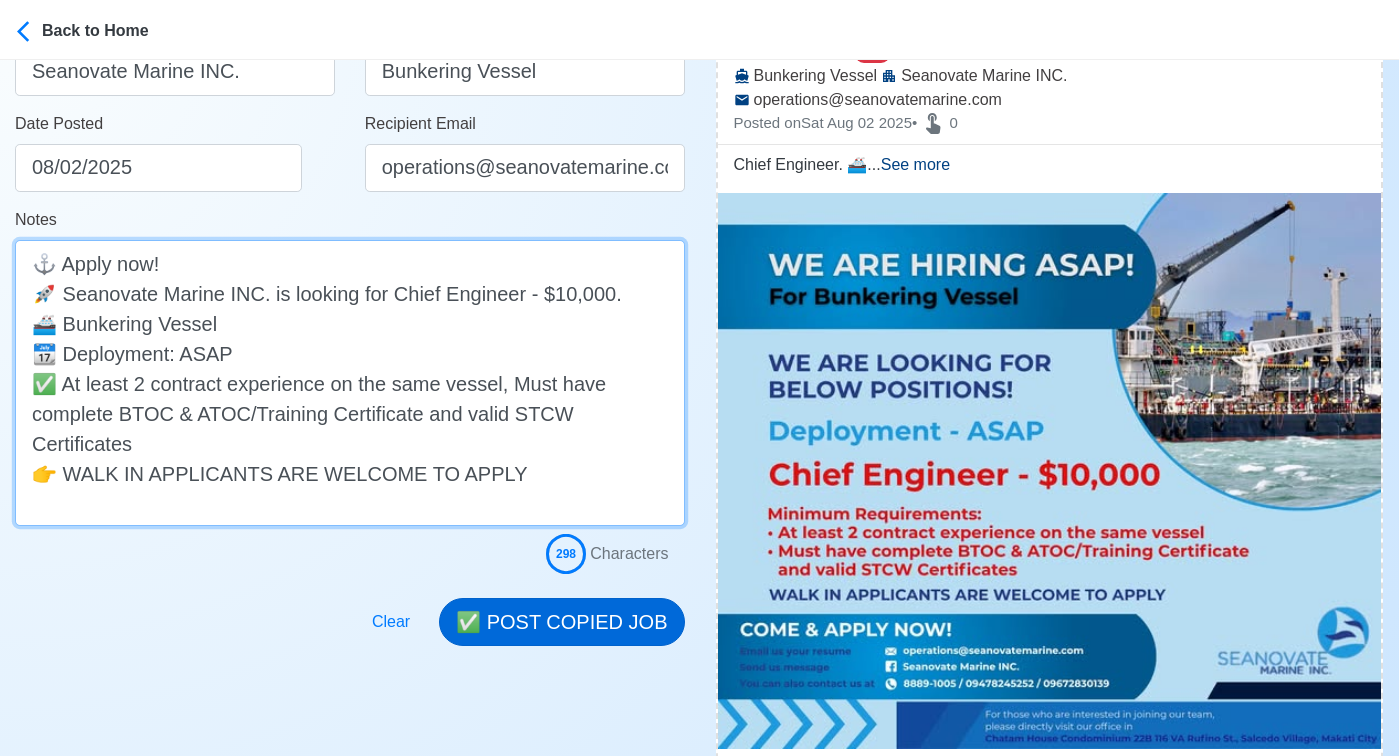 type on "⚓ Apply now!
🚀 Seanovate Marine INC. is looking for Chief Engineer - $10,000.
🚢 Bunkering Vessel
📆 Deployment: ASAP
✅ At least 2 contract experience on the same vessel, Must have complete BTOC & ATOC/Training Certificate and valid STCW Certificates
👉 WALK IN APPLICANTS ARE WELCOME TO APPLY" 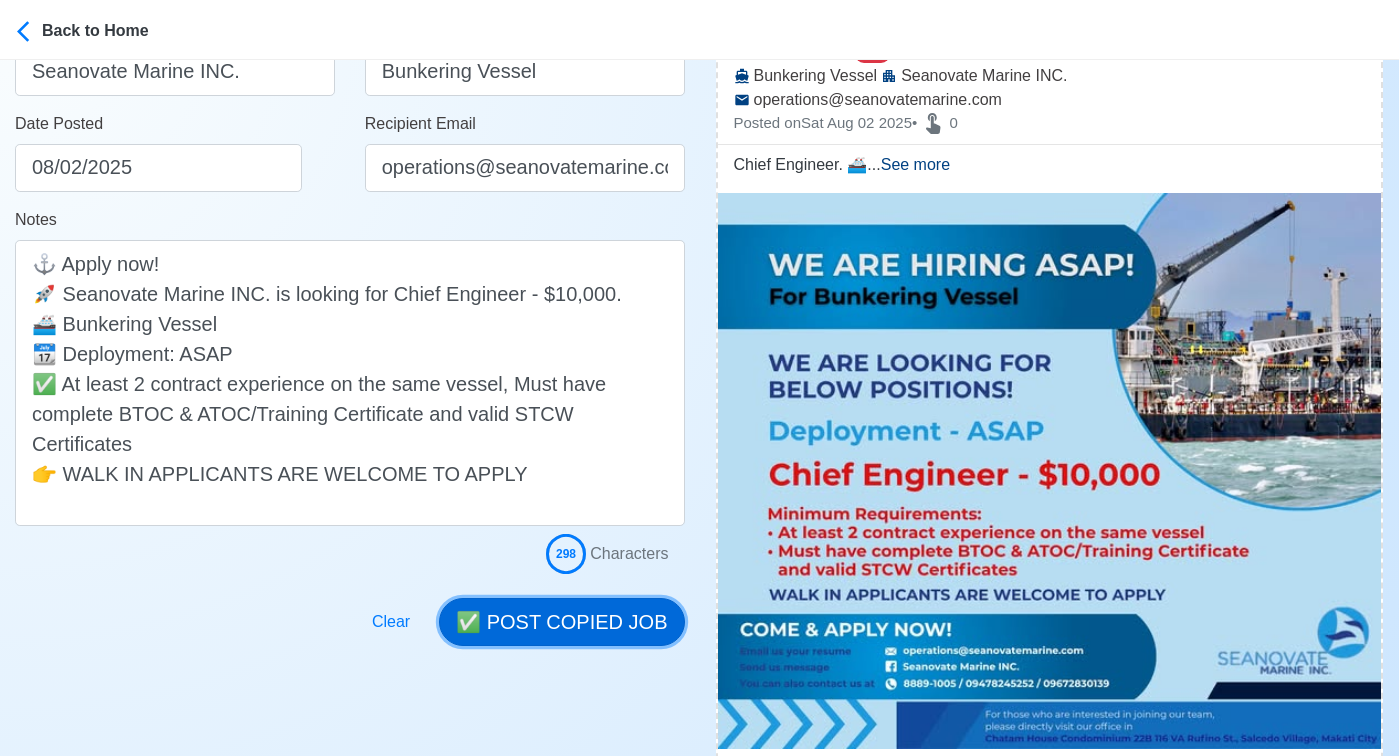 click on "✅ POST COPIED JOB" at bounding box center [561, 622] 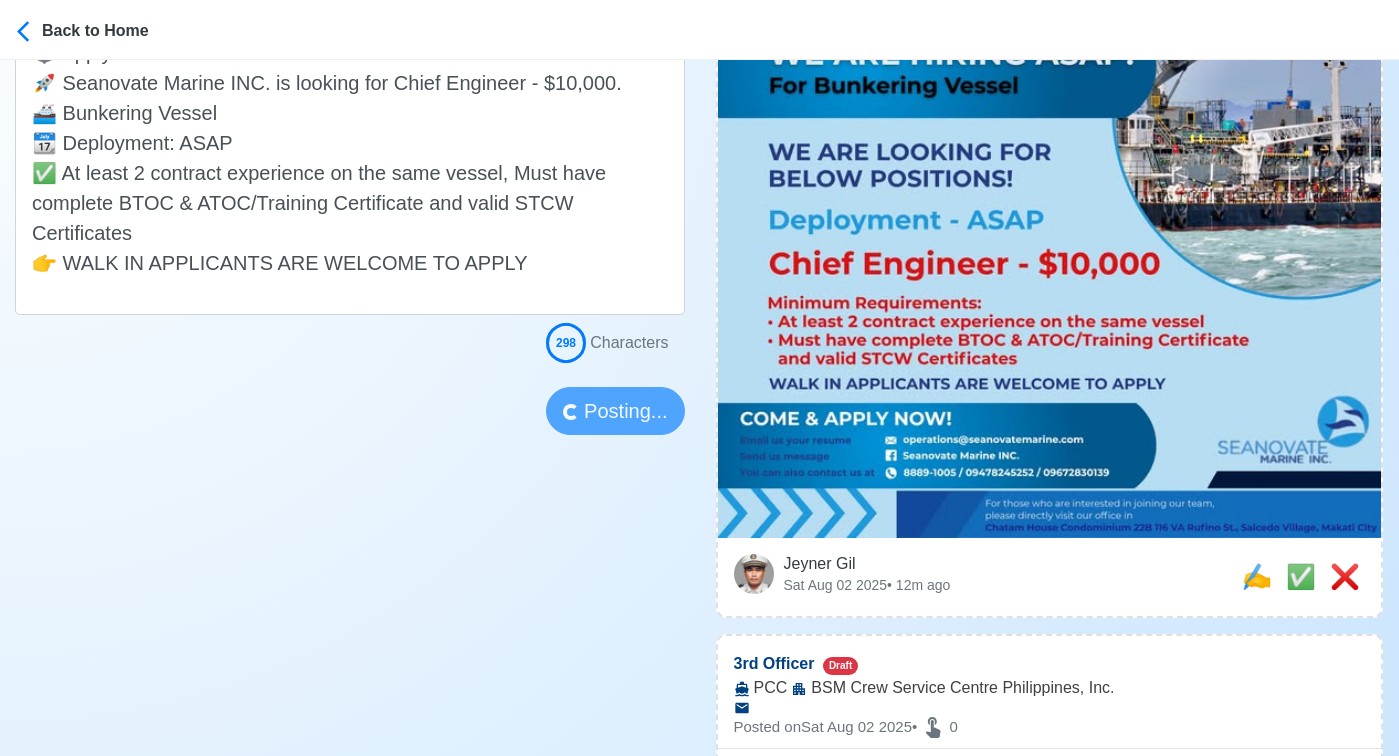scroll, scrollTop: 579, scrollLeft: 0, axis: vertical 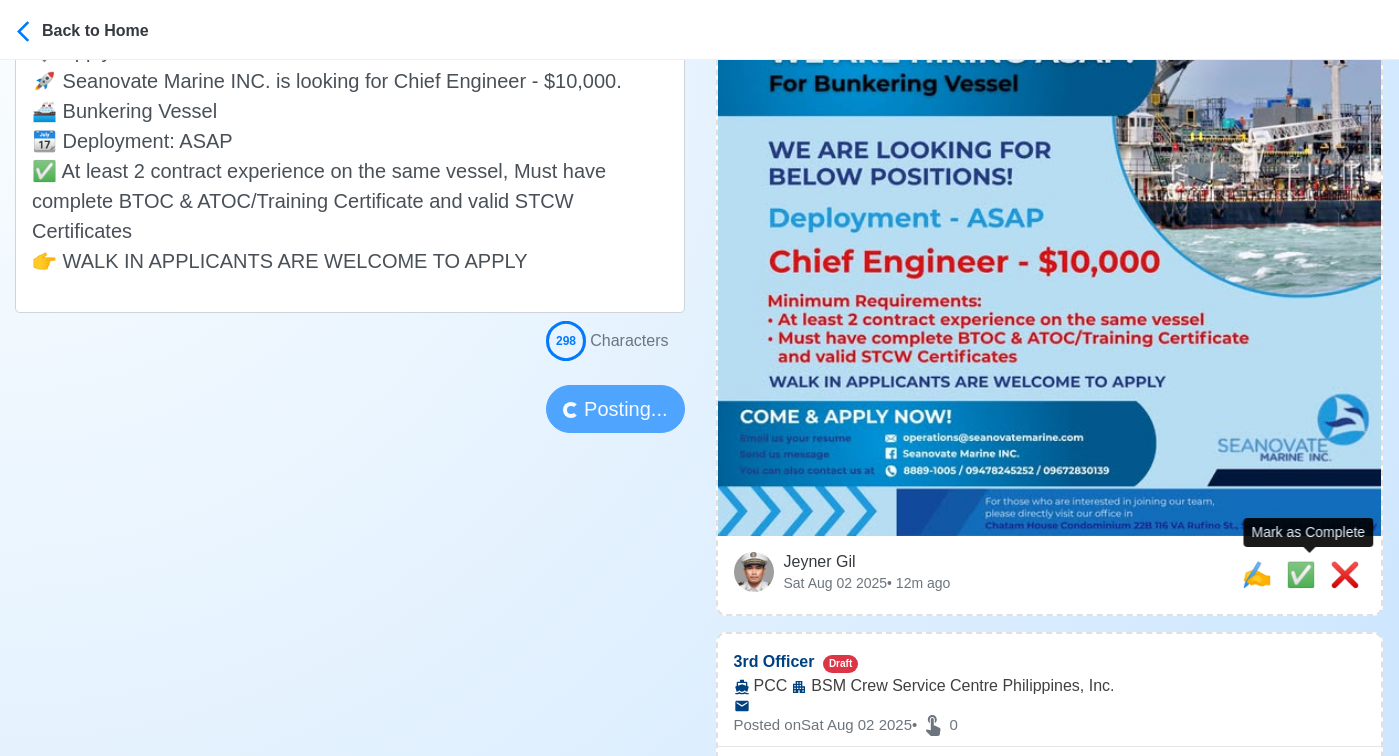 type 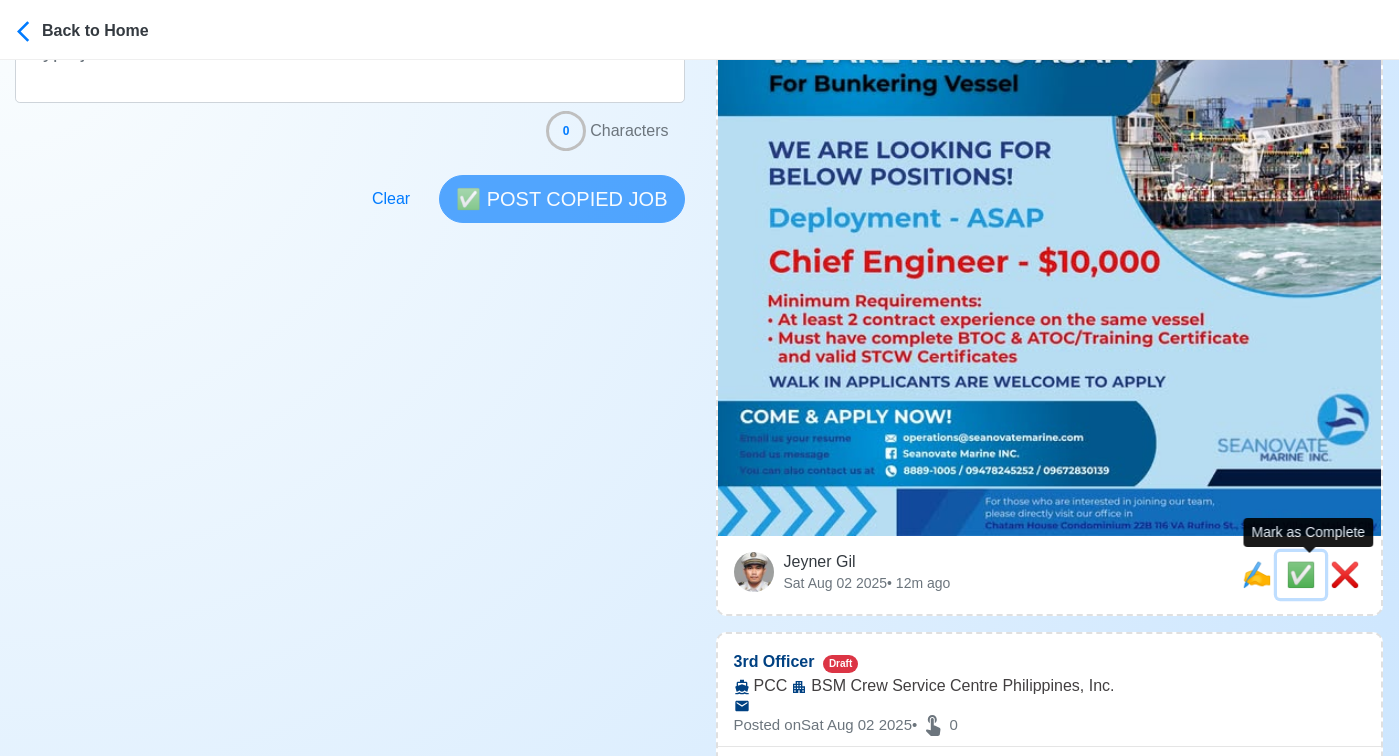 click on "✅" at bounding box center [1301, 574] 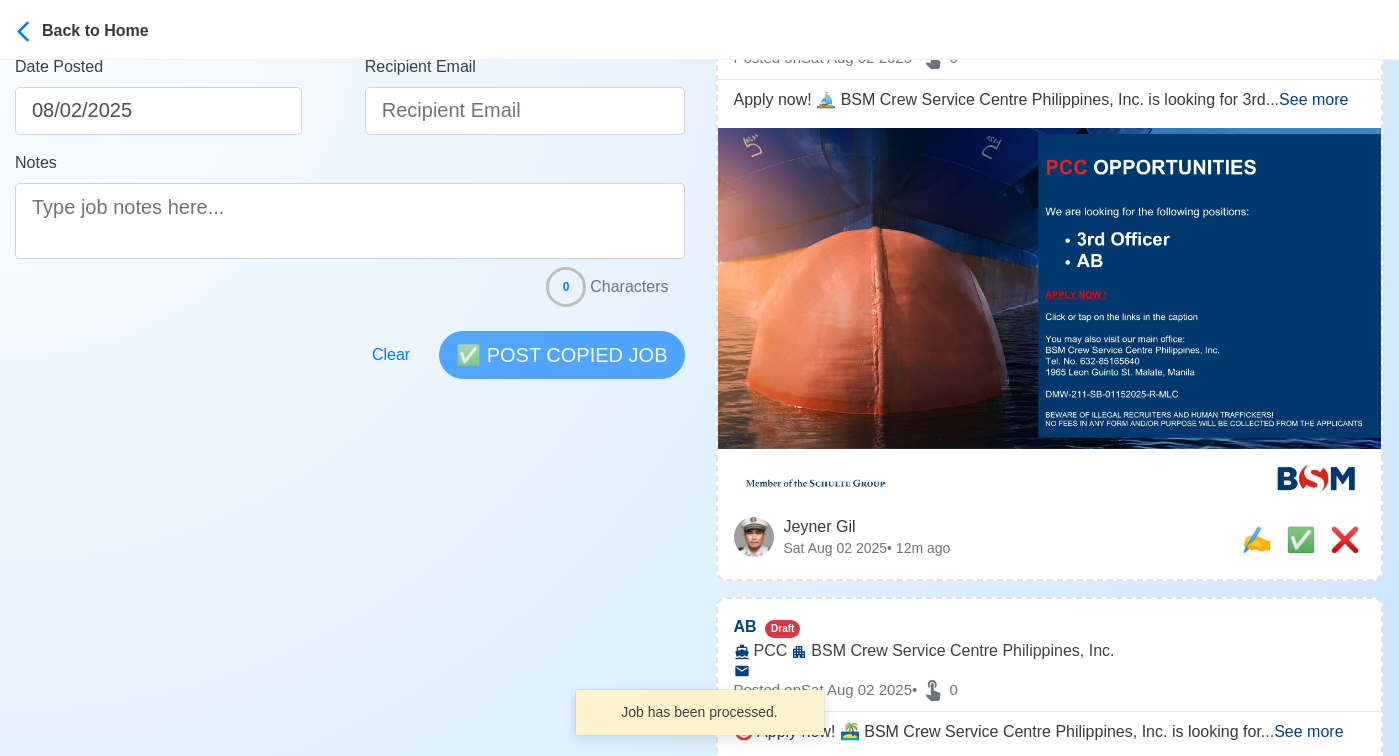 scroll, scrollTop: 431, scrollLeft: 0, axis: vertical 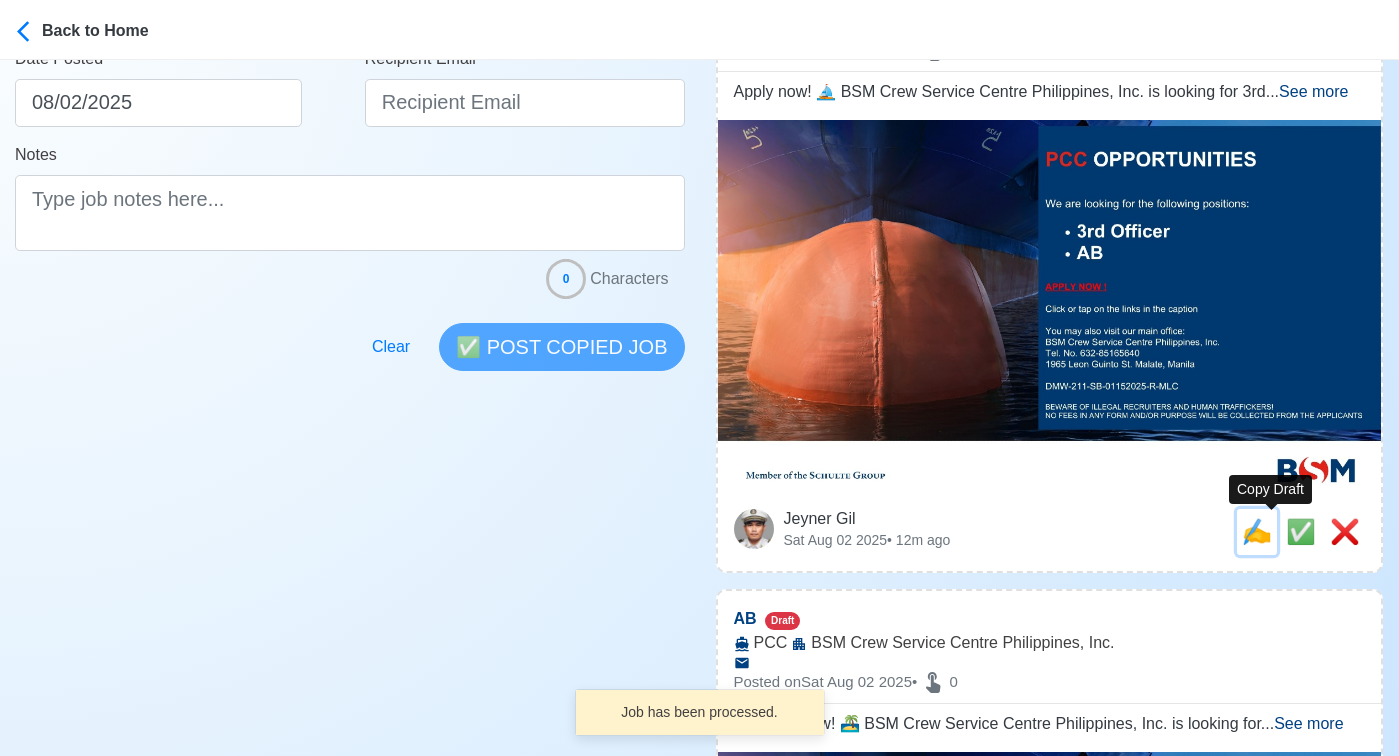 click on "✍️" at bounding box center [1257, 531] 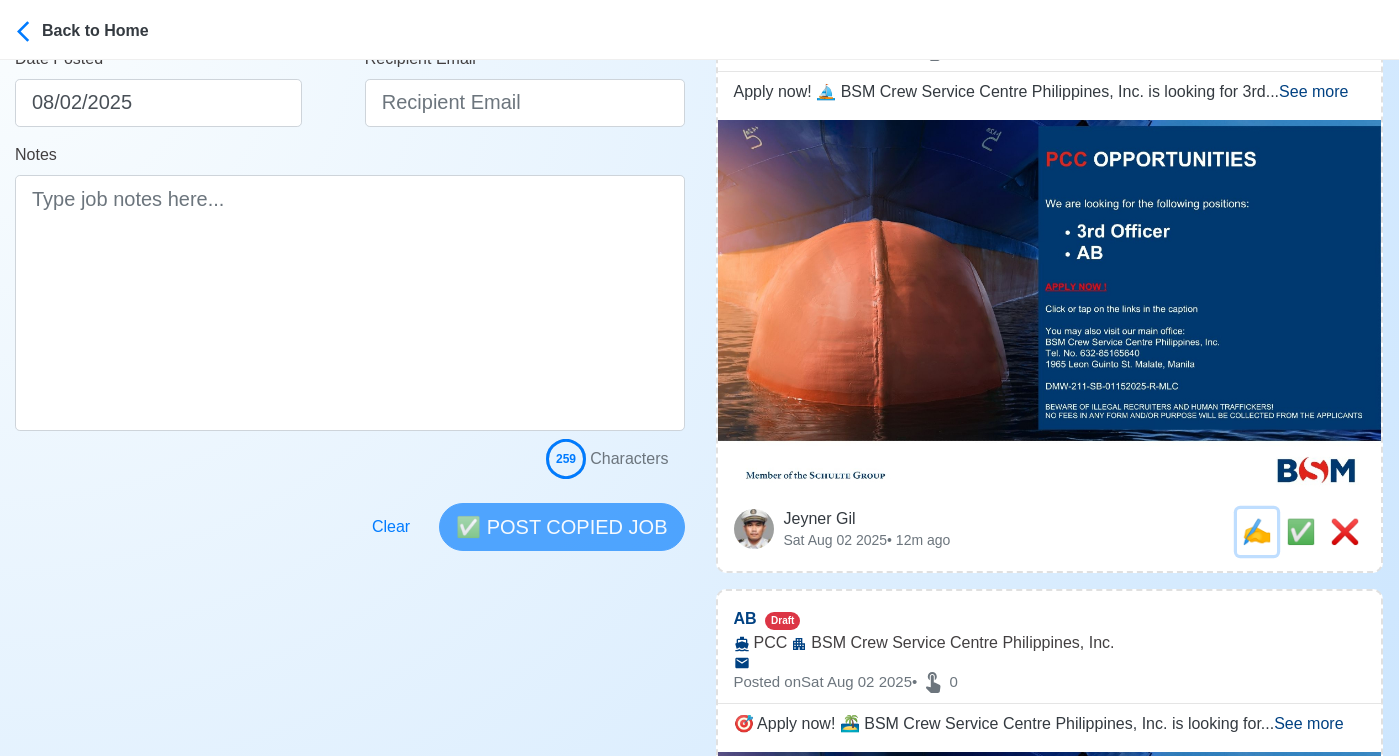 type on "3rd Officer" 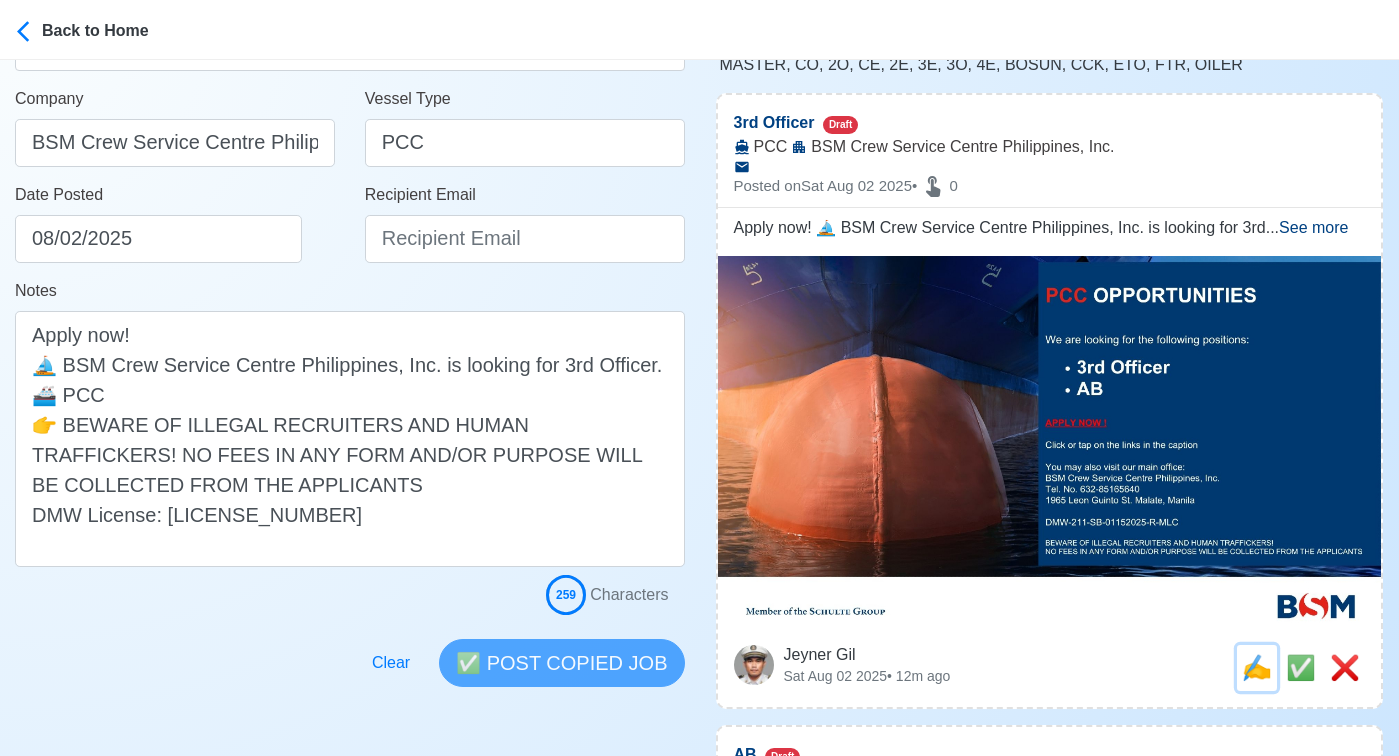scroll, scrollTop: 235, scrollLeft: 0, axis: vertical 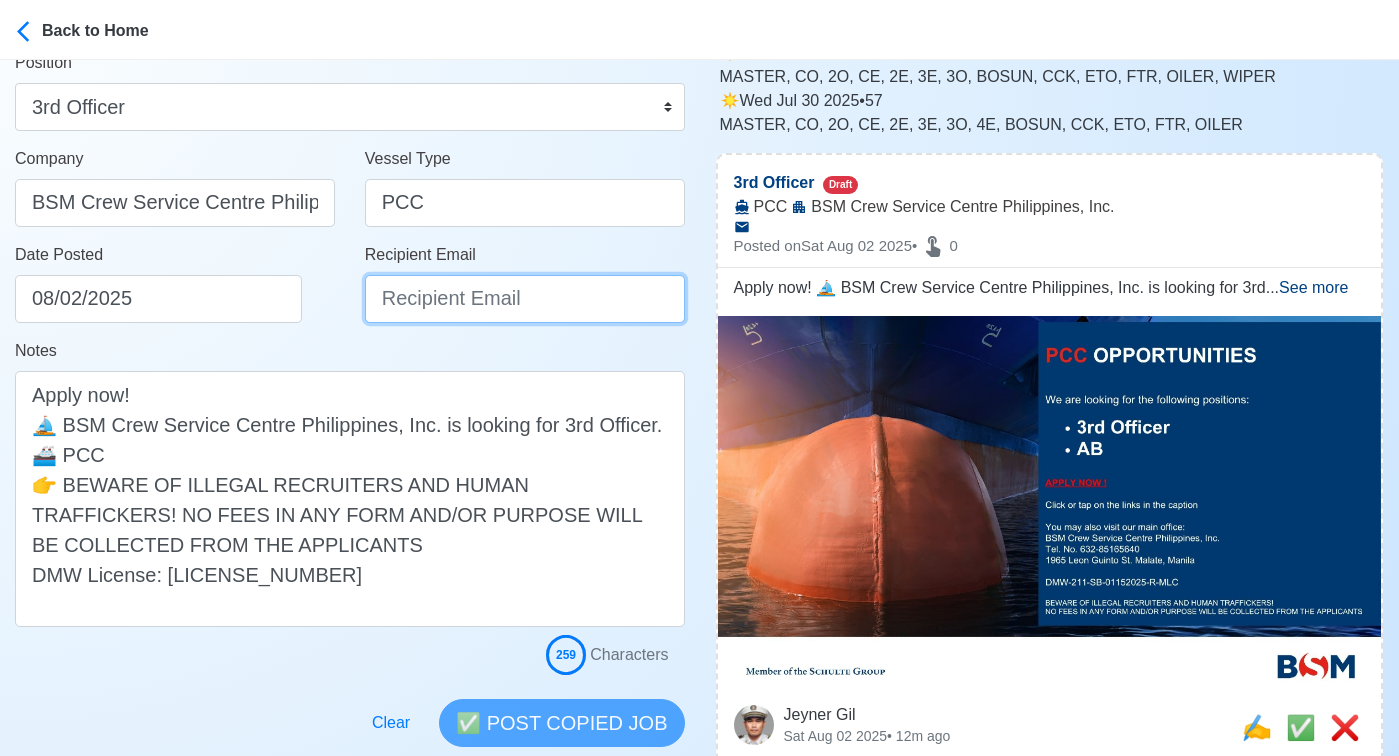 click on "Recipient Email" at bounding box center (525, 299) 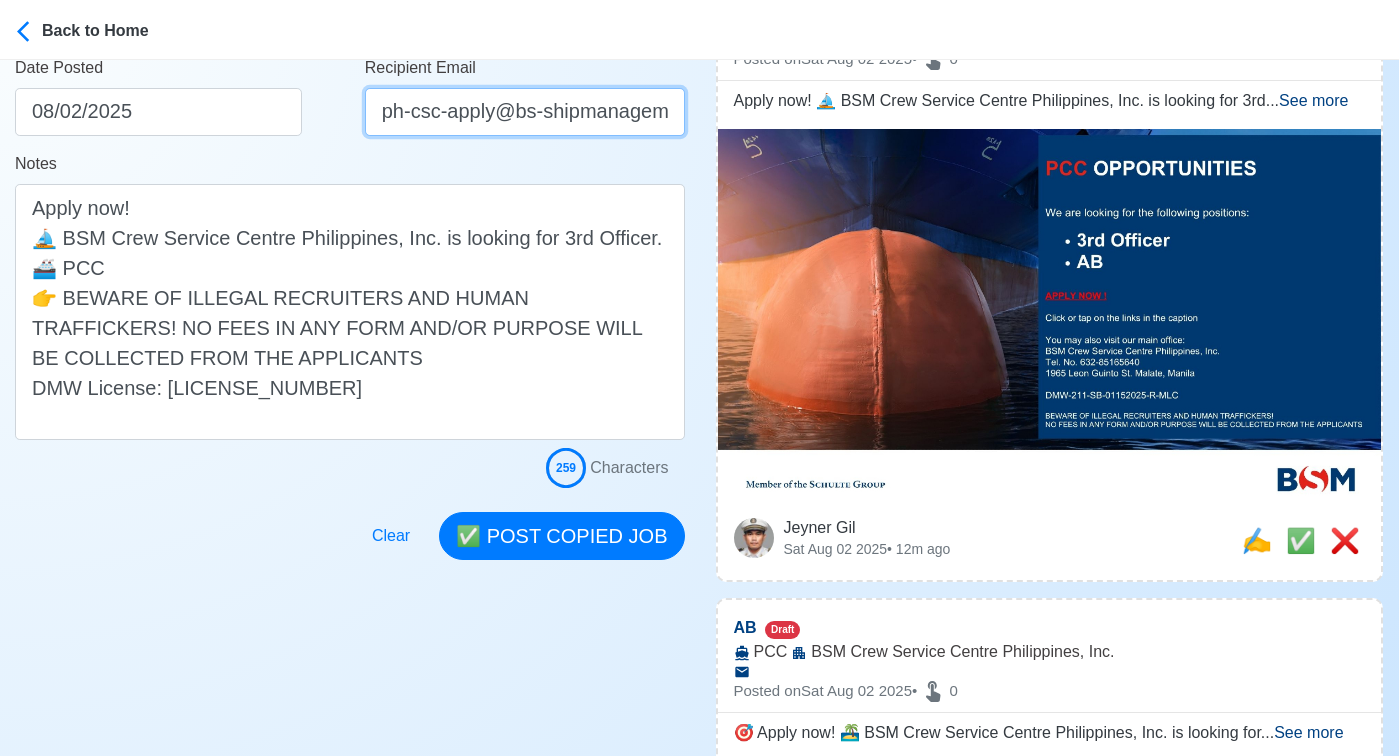 scroll, scrollTop: 506, scrollLeft: 0, axis: vertical 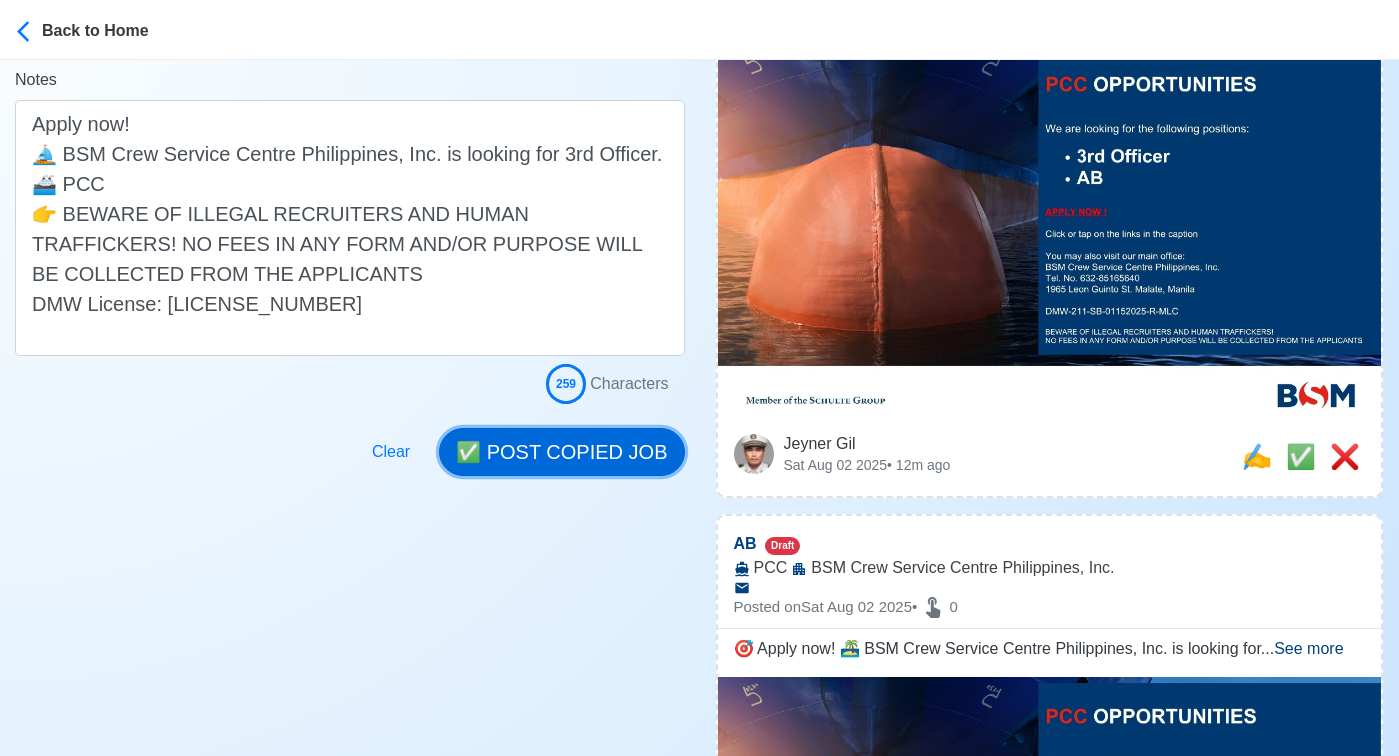 click on "✅ POST COPIED JOB" at bounding box center (561, 452) 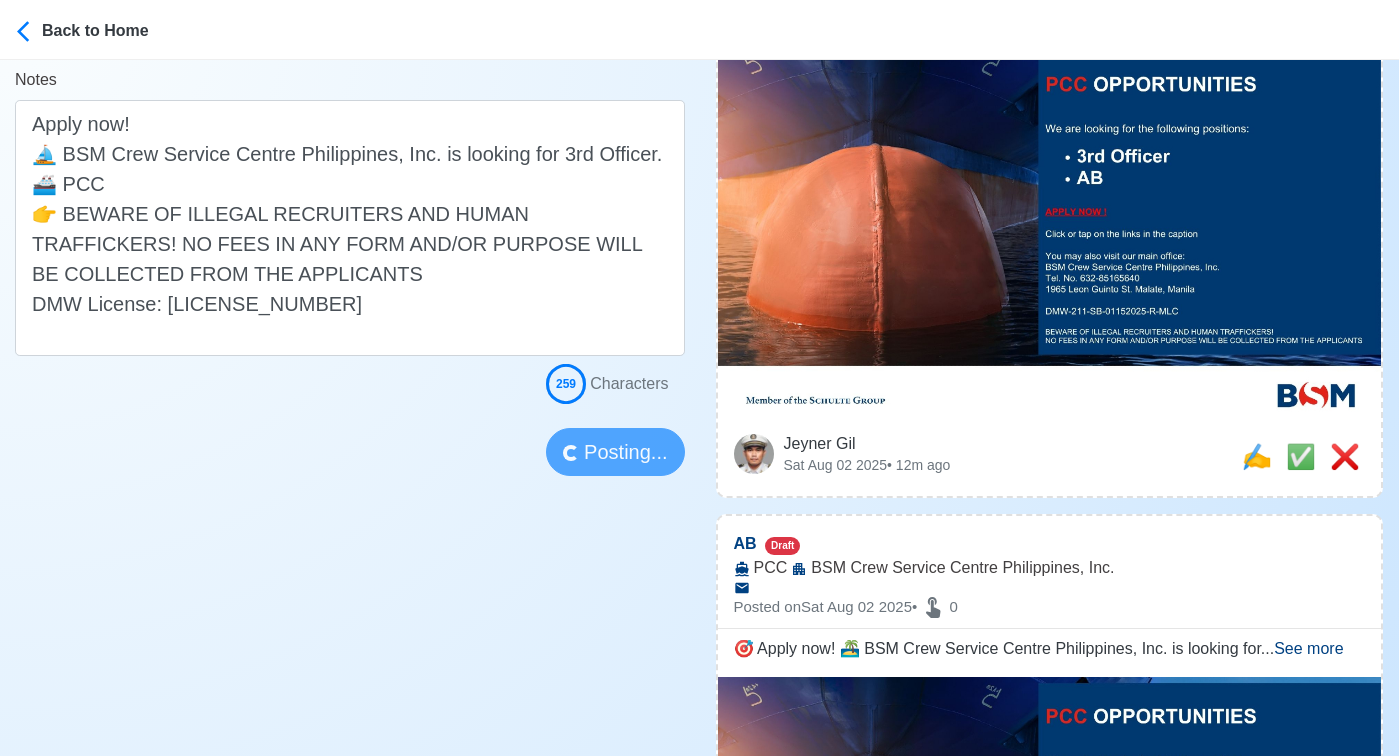 type 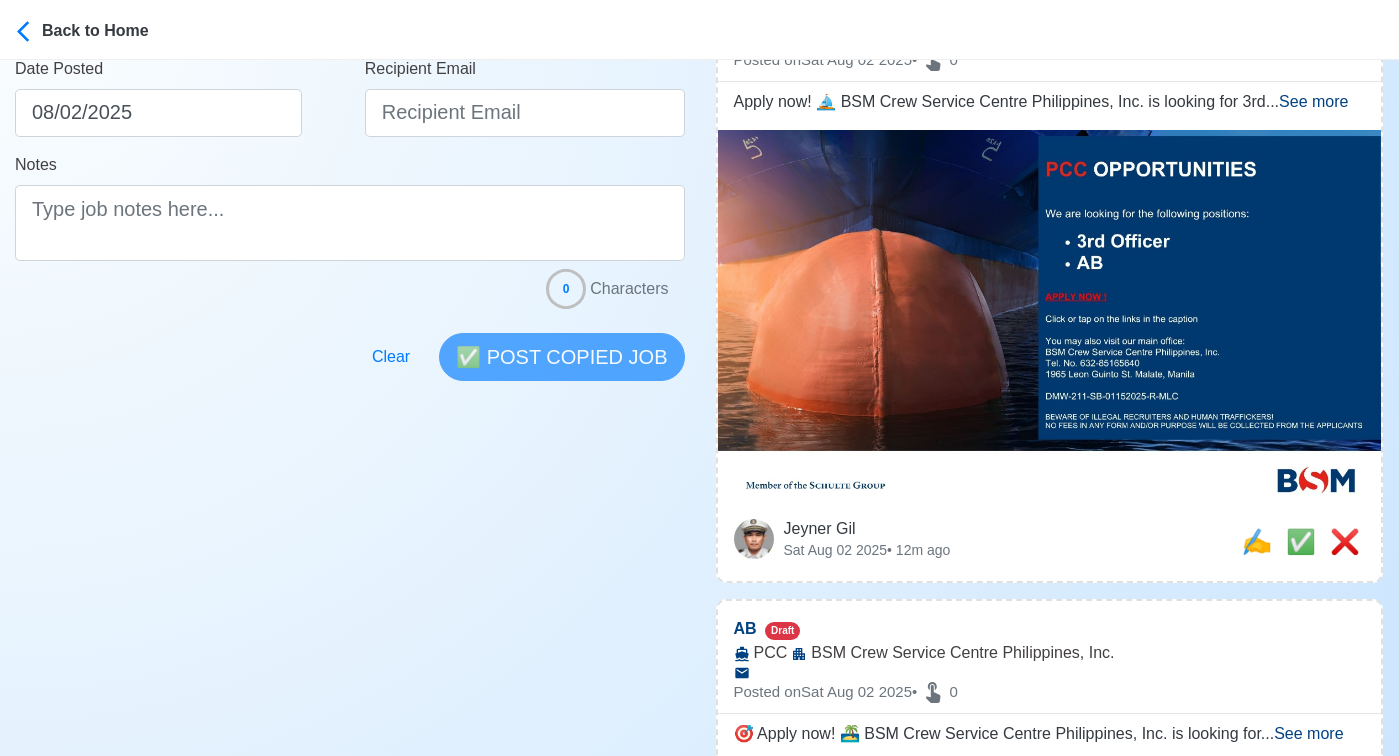 scroll, scrollTop: 533, scrollLeft: 0, axis: vertical 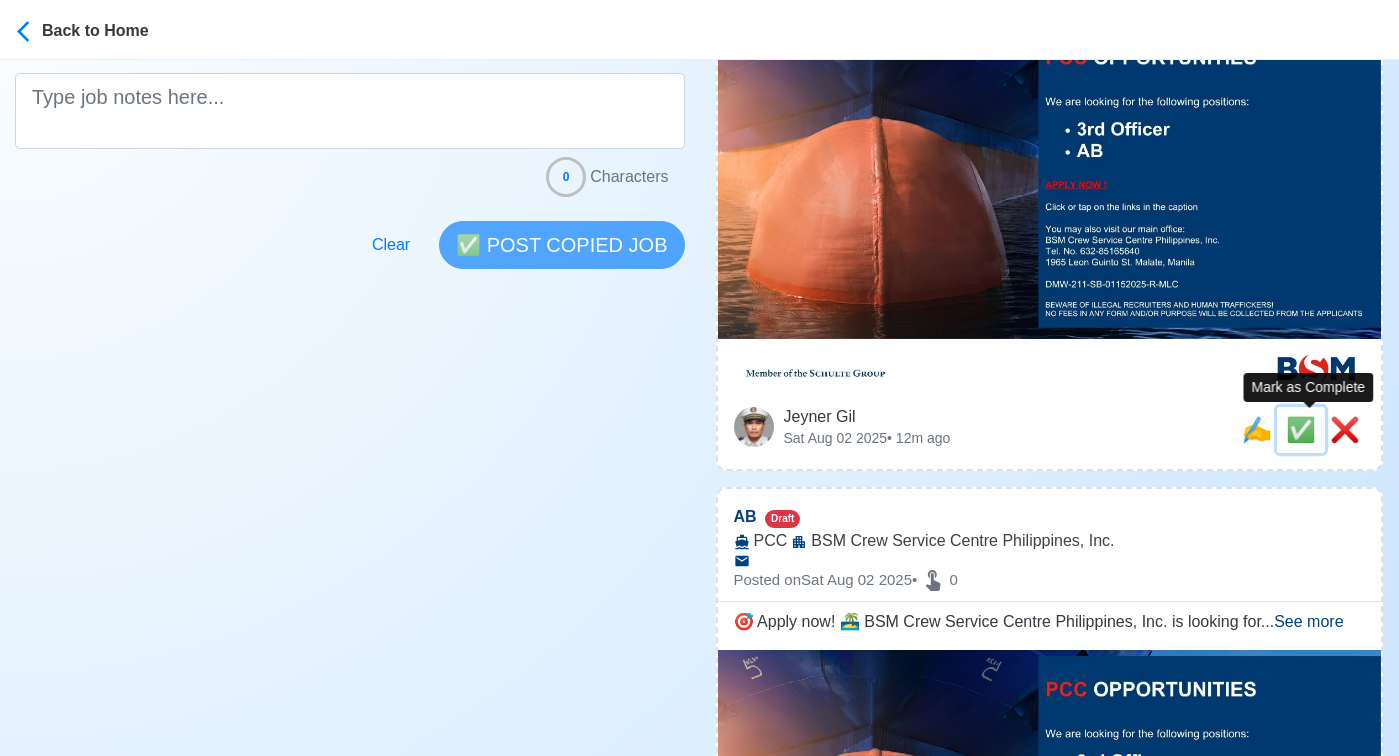 click on "✅" at bounding box center (1301, 429) 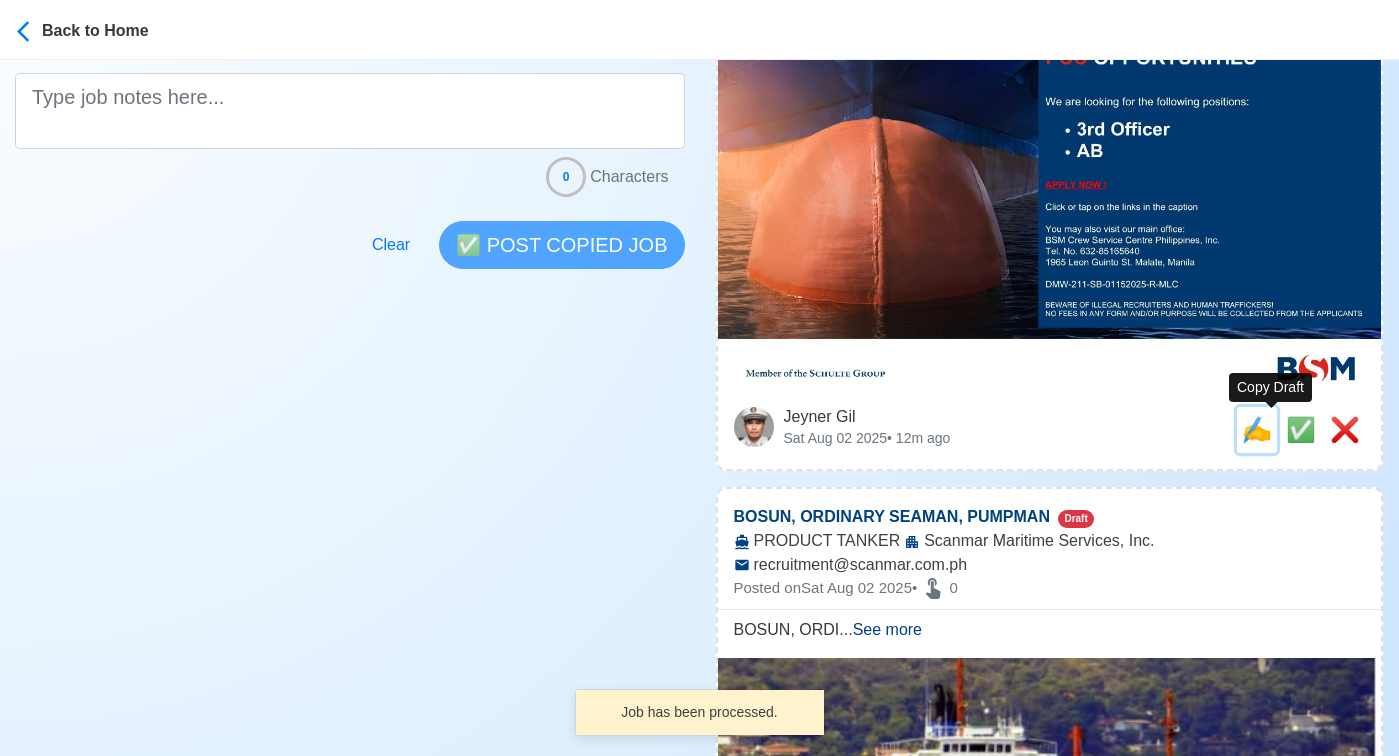 click on "✍️" at bounding box center [1257, 429] 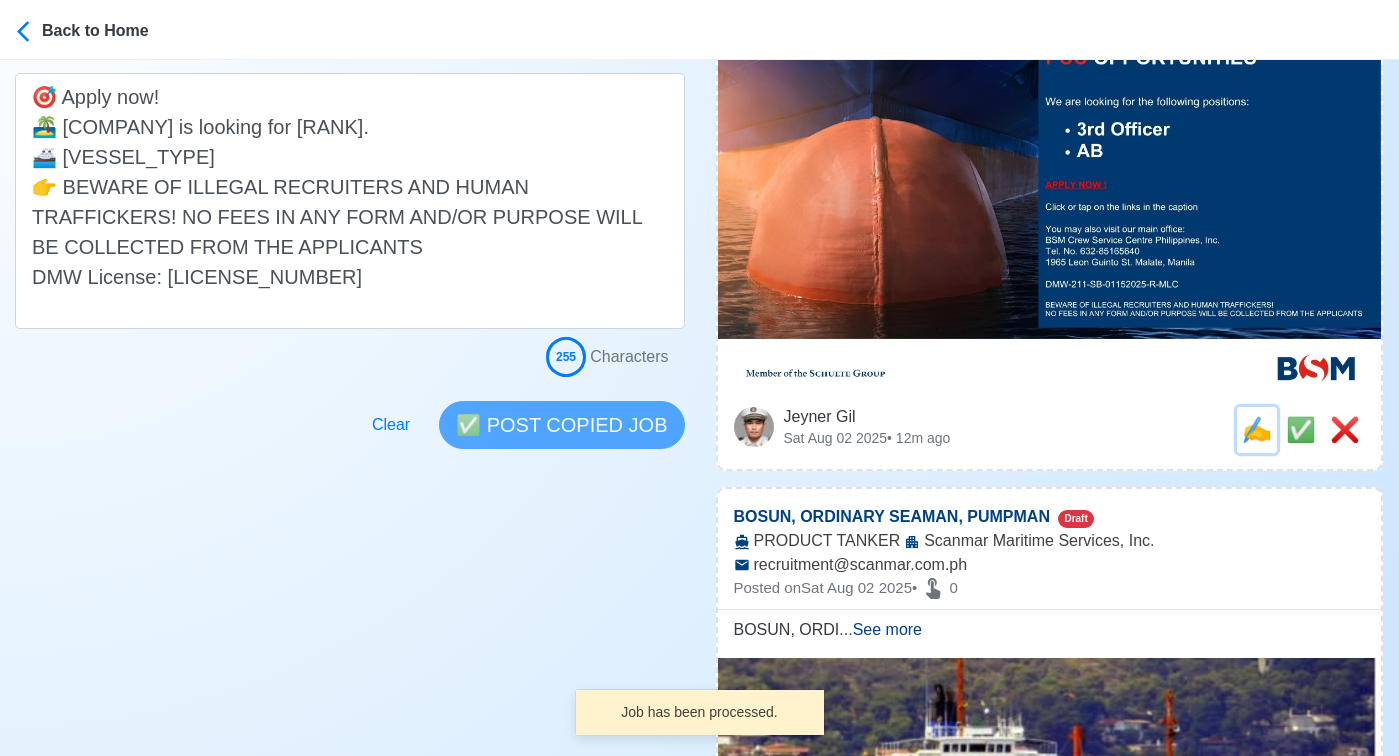 scroll, scrollTop: 0, scrollLeft: 0, axis: both 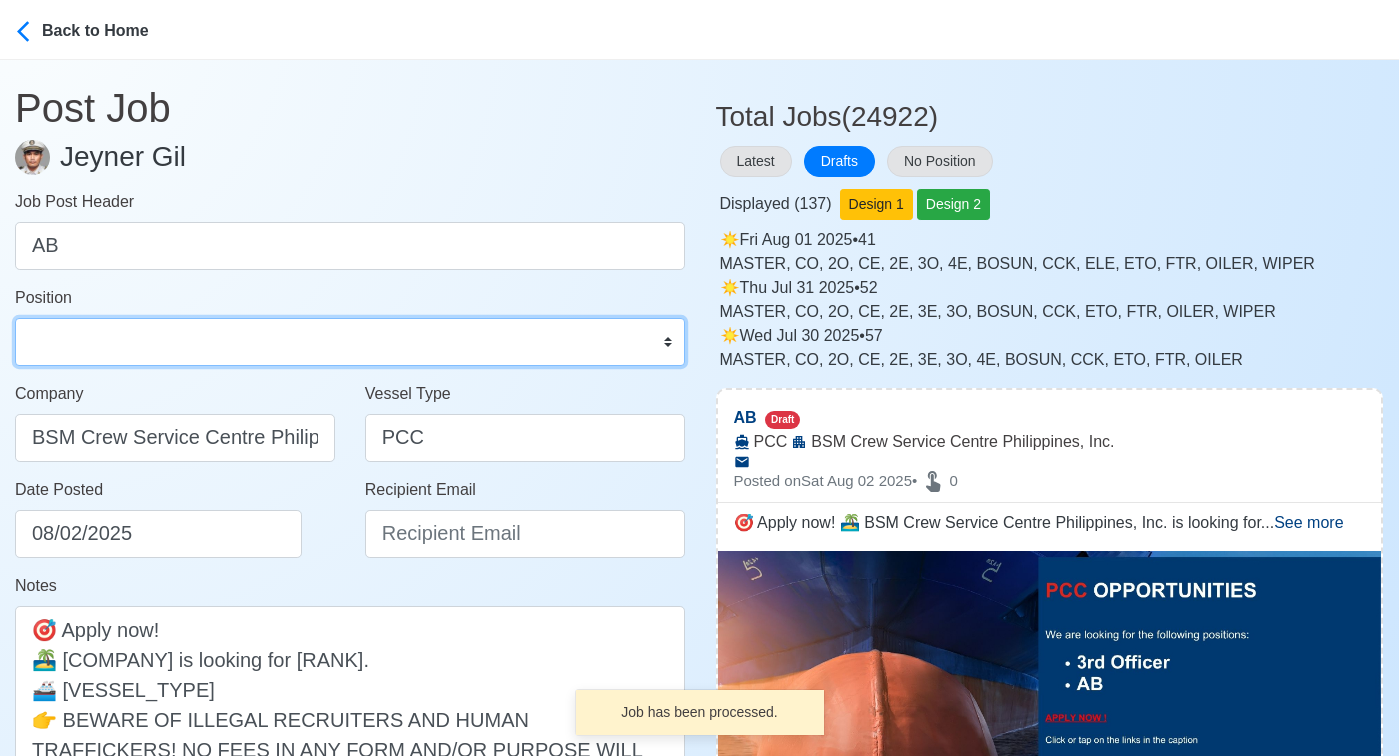click on "Master Chief Officer 2nd Officer 3rd Officer Junior Officer Chief Engineer 2nd Engineer 3rd Engineer 4th Engineer Gas Engineer Junior Engineer 1st Assistant Engineer 2nd Assistant Engineer 3rd Assistant Engineer ETO/ETR Electrician Electrical Engineer Oiler Fitter Welder Chief Cook Chef Cook Messman Wiper Rigger Ordinary Seaman Able Seaman Motorman Pumpman Bosun Cadet Reefer Mechanic Operator Repairman Painter Steward Waiter Others" at bounding box center [350, 342] 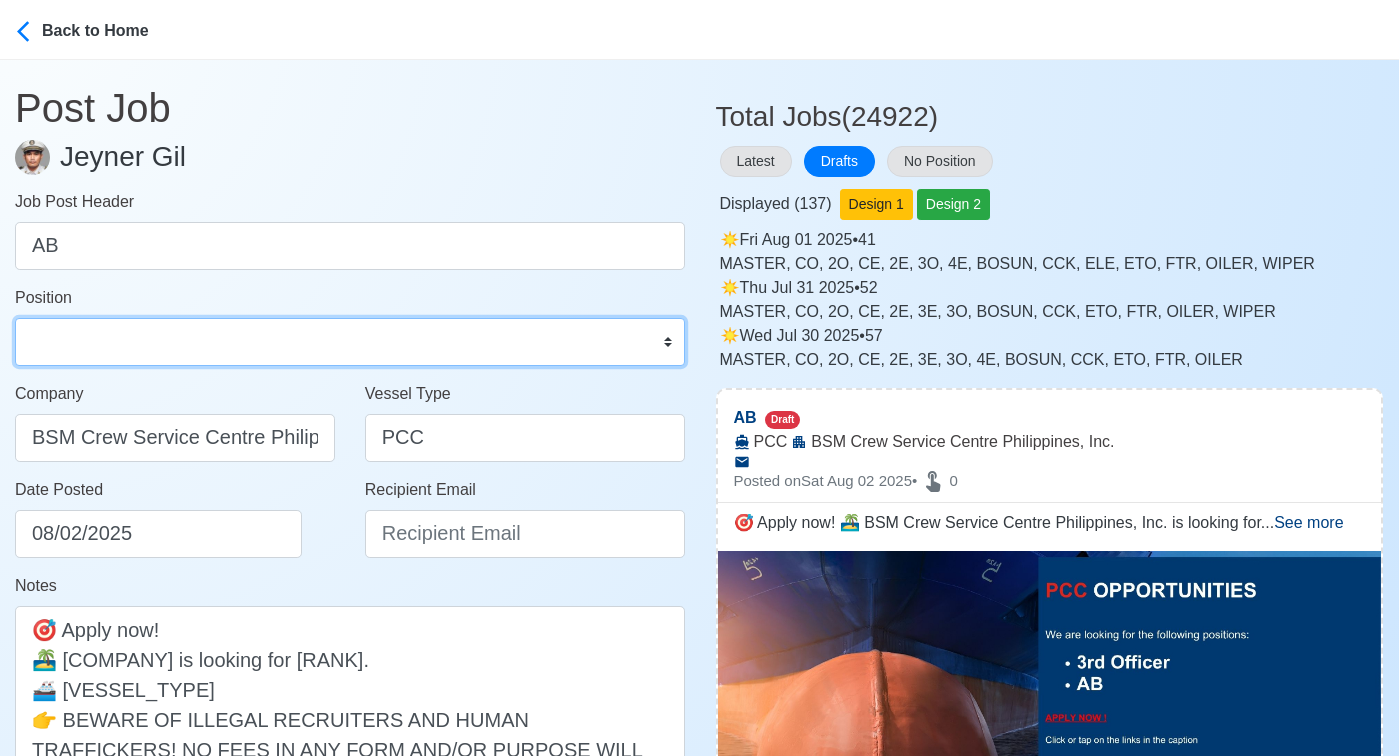 select on "Able Seaman" 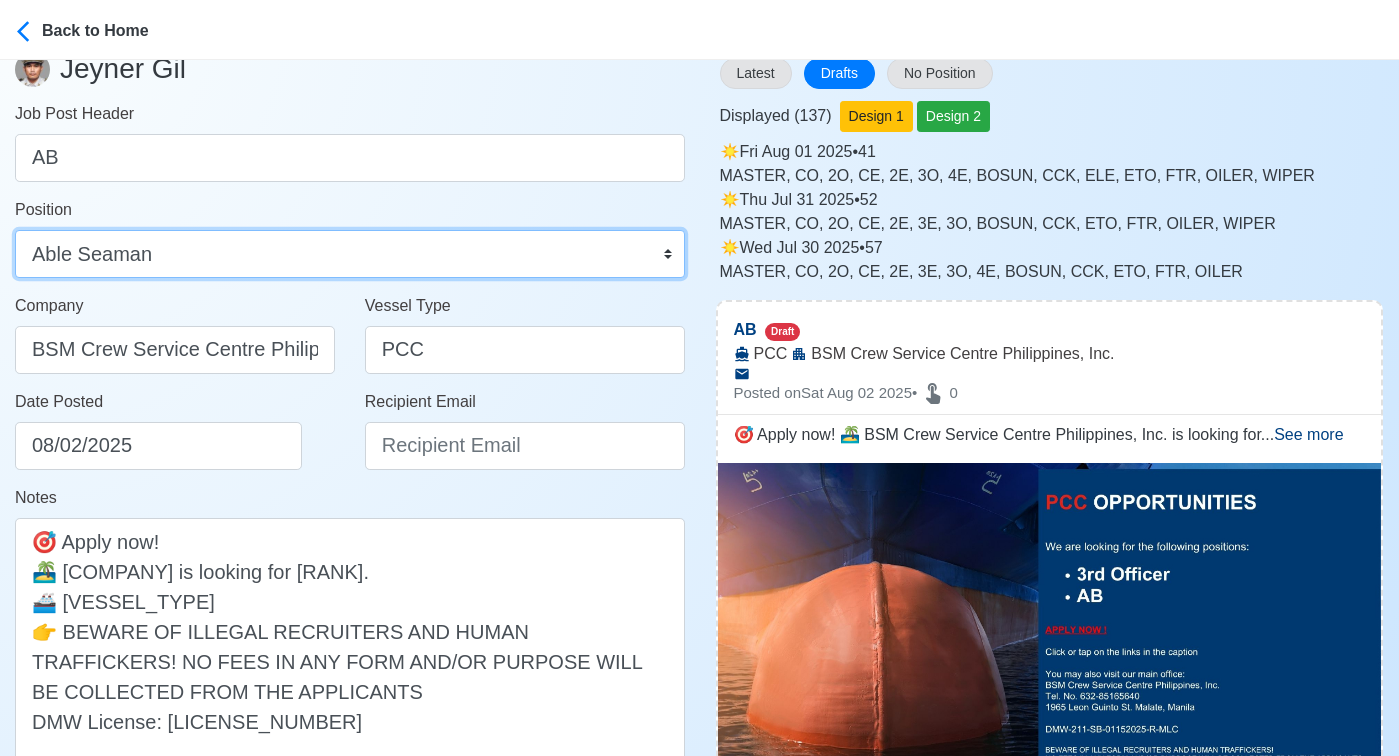 scroll, scrollTop: 94, scrollLeft: 0, axis: vertical 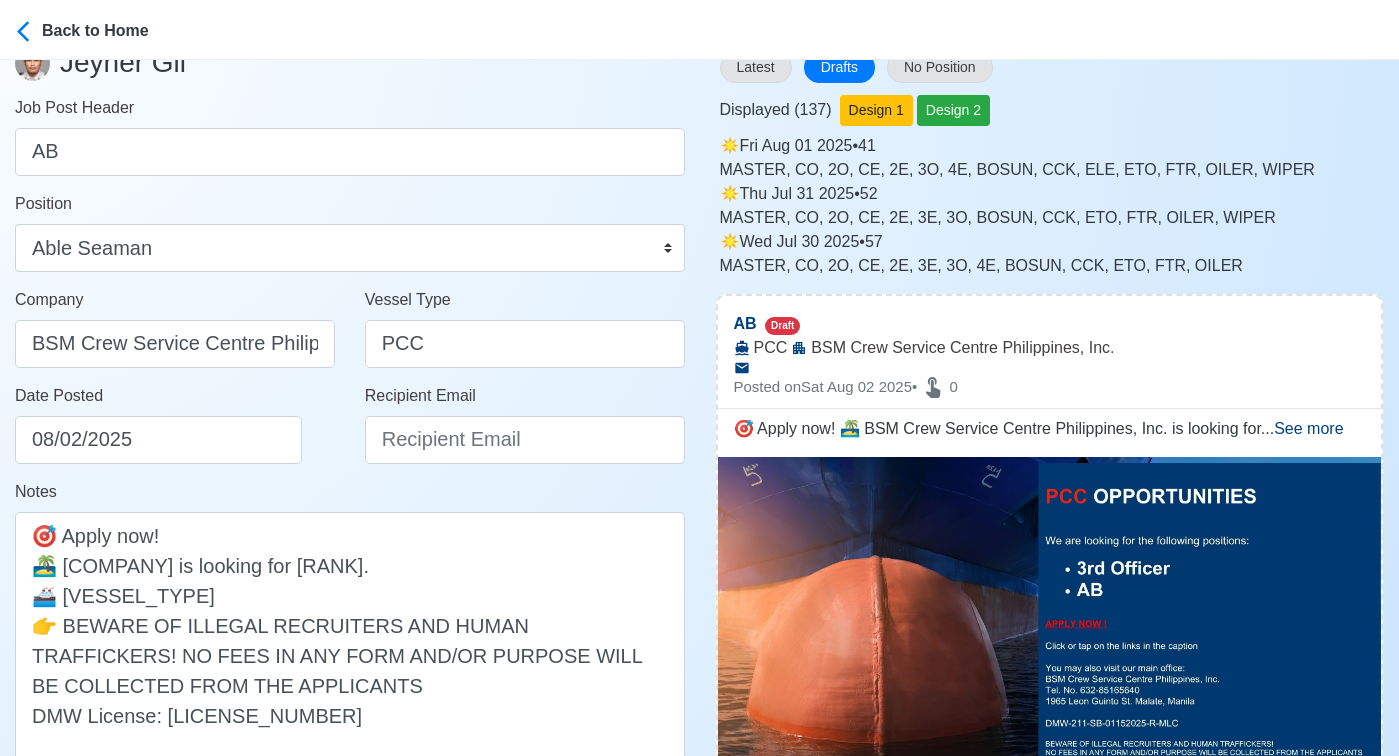 click on "Recipient Email" at bounding box center (525, 432) 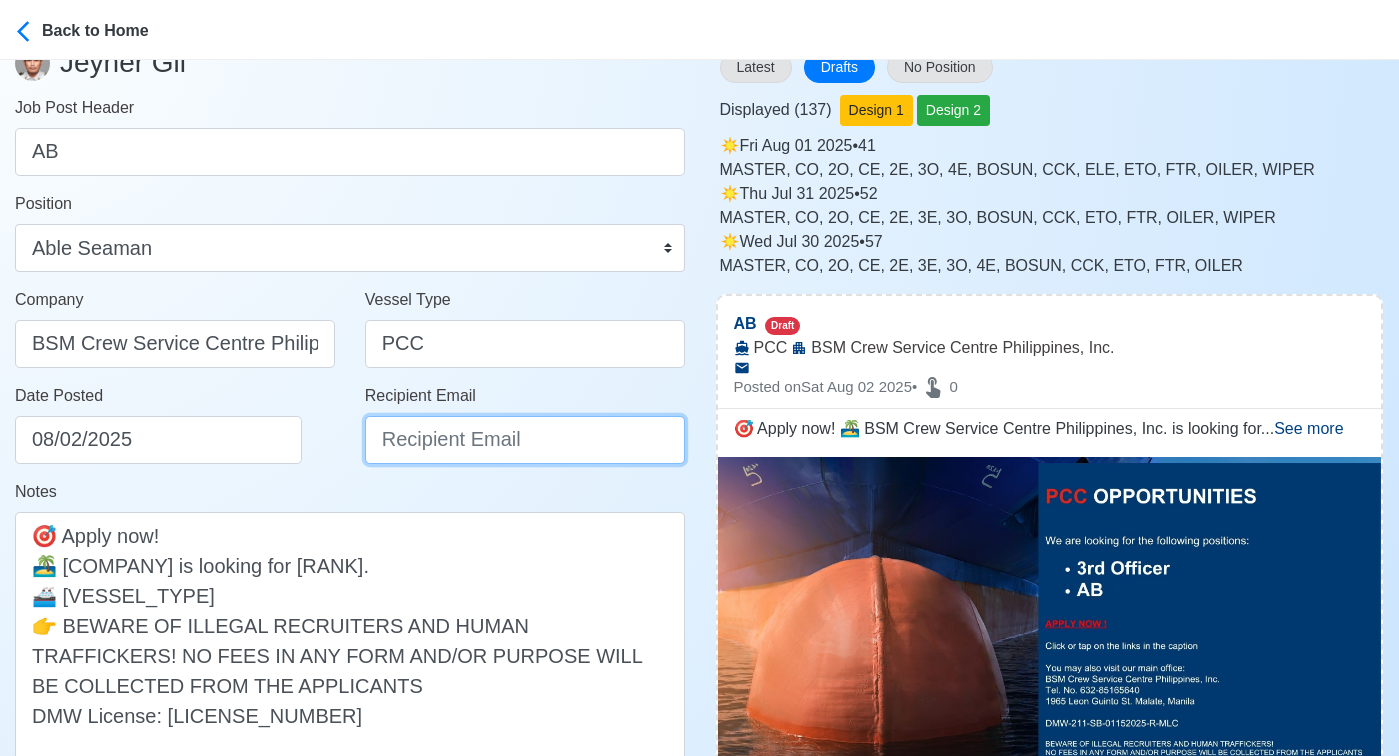 click on "Recipient Email" at bounding box center (525, 440) 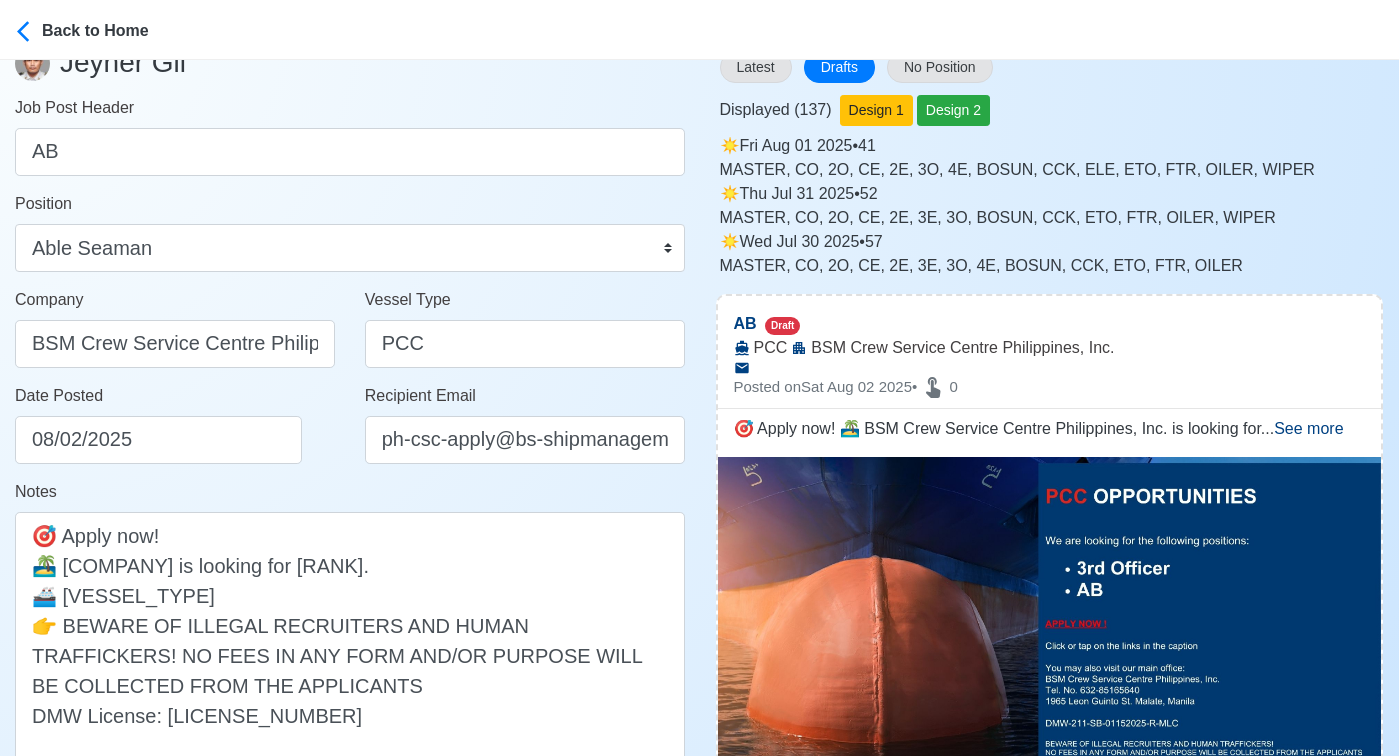 click on "Date Posted       08/02/2025" at bounding box center [175, 432] 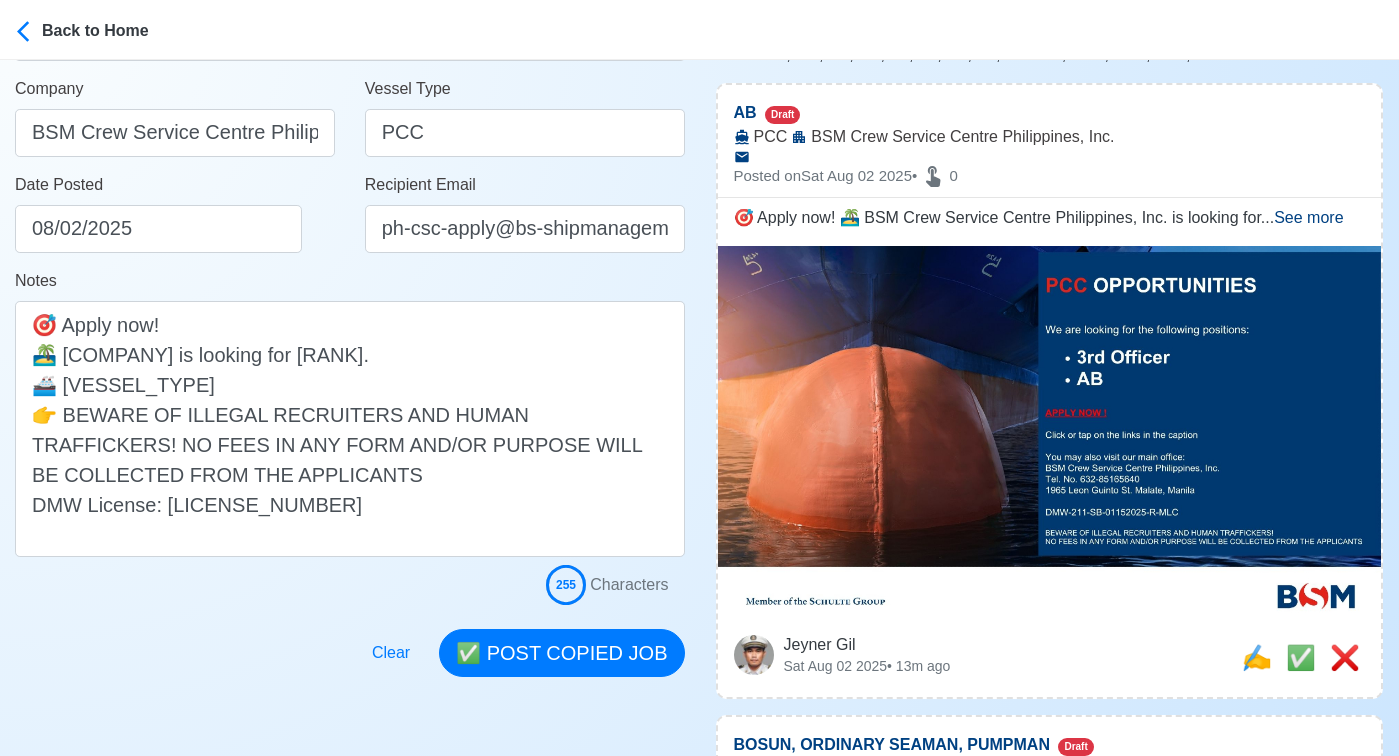 scroll, scrollTop: 447, scrollLeft: 0, axis: vertical 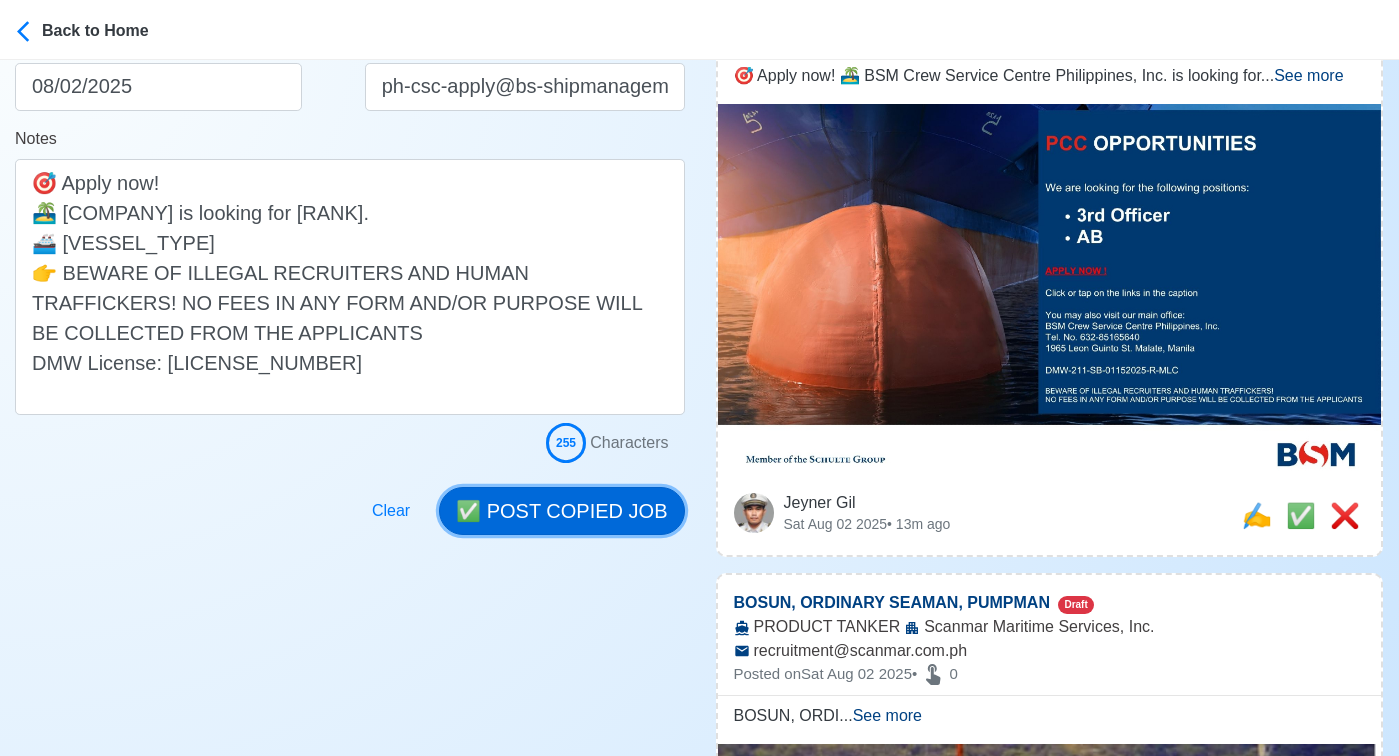 click on "✅ POST COPIED JOB" at bounding box center (561, 511) 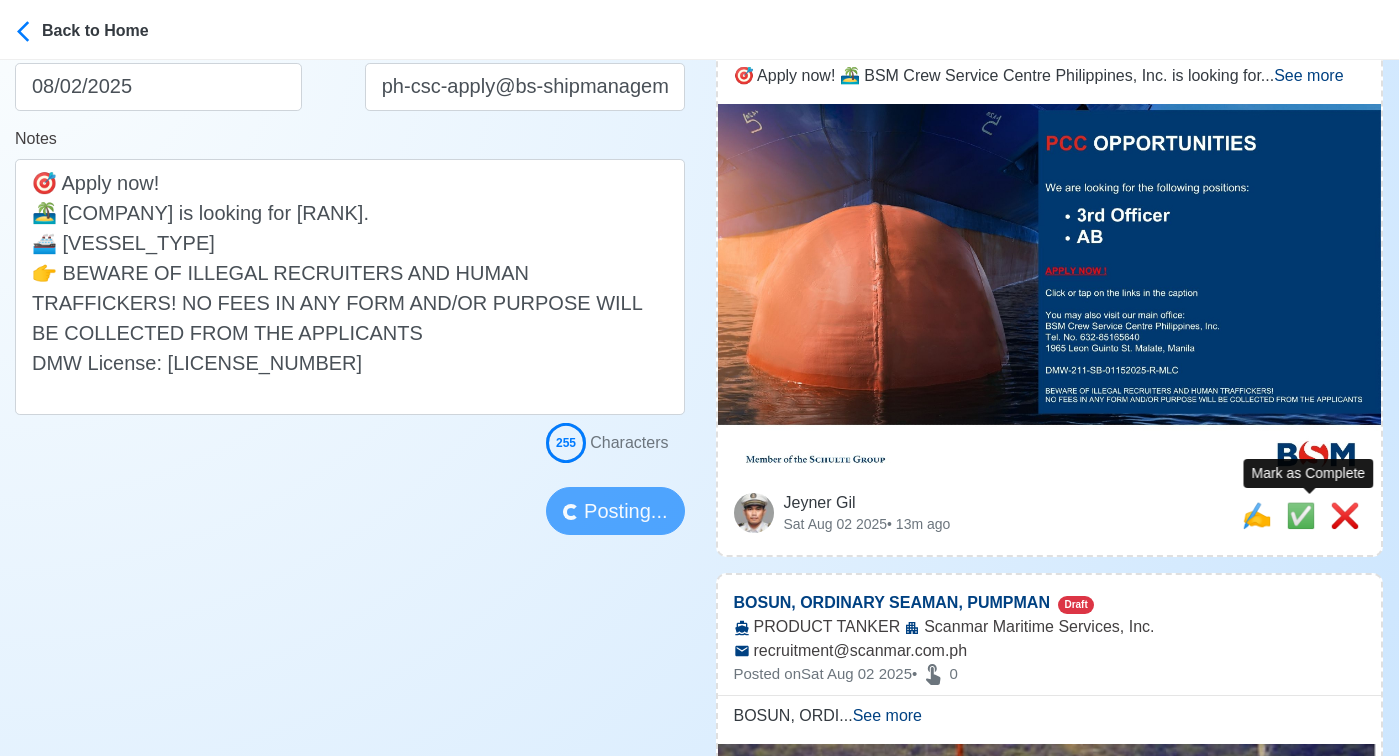type 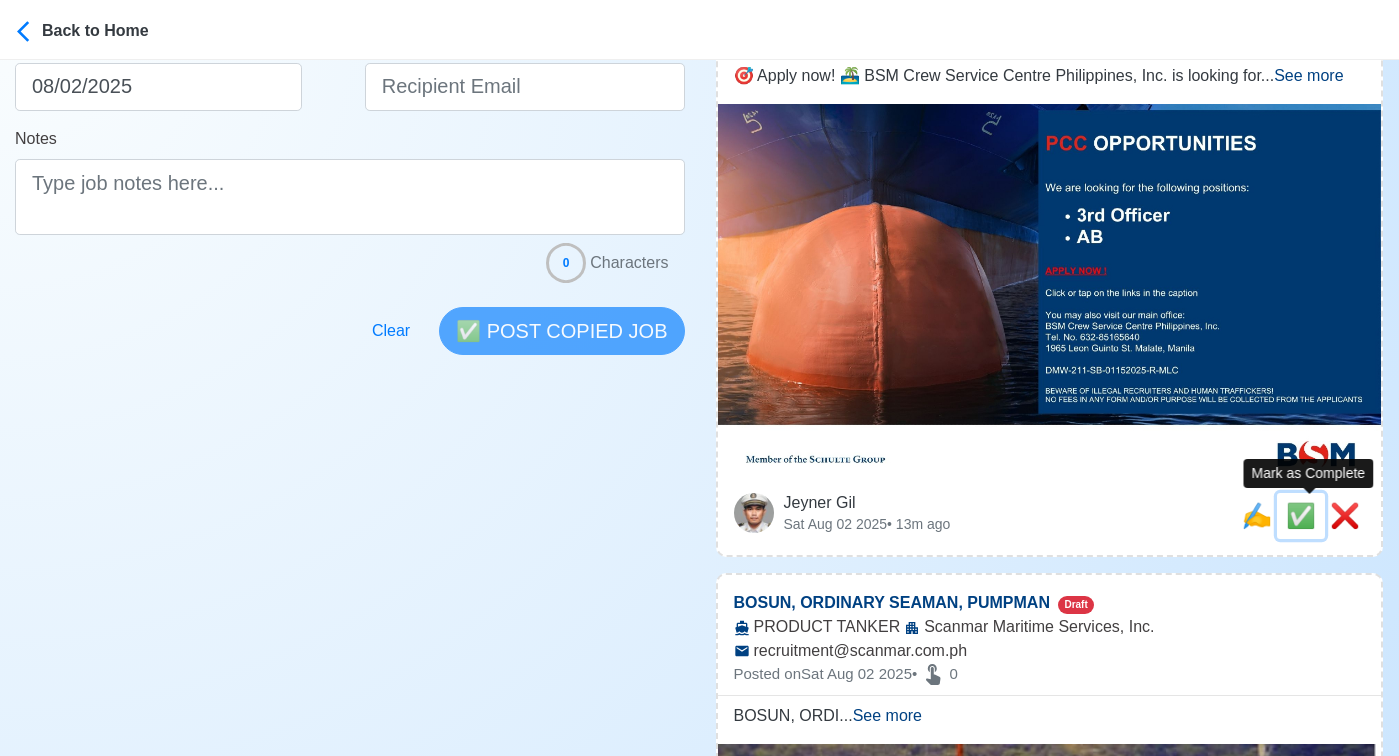 click on "✅" at bounding box center (1301, 515) 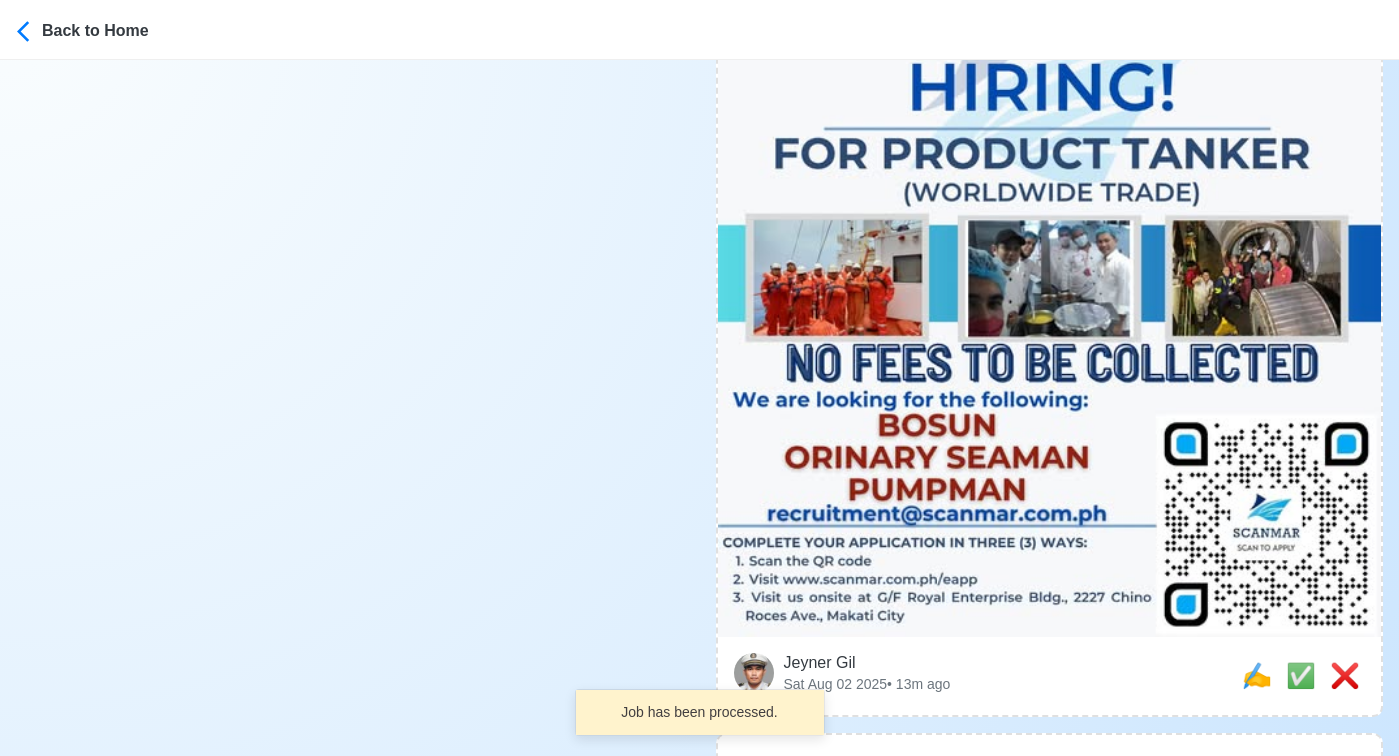 scroll, scrollTop: 916, scrollLeft: 0, axis: vertical 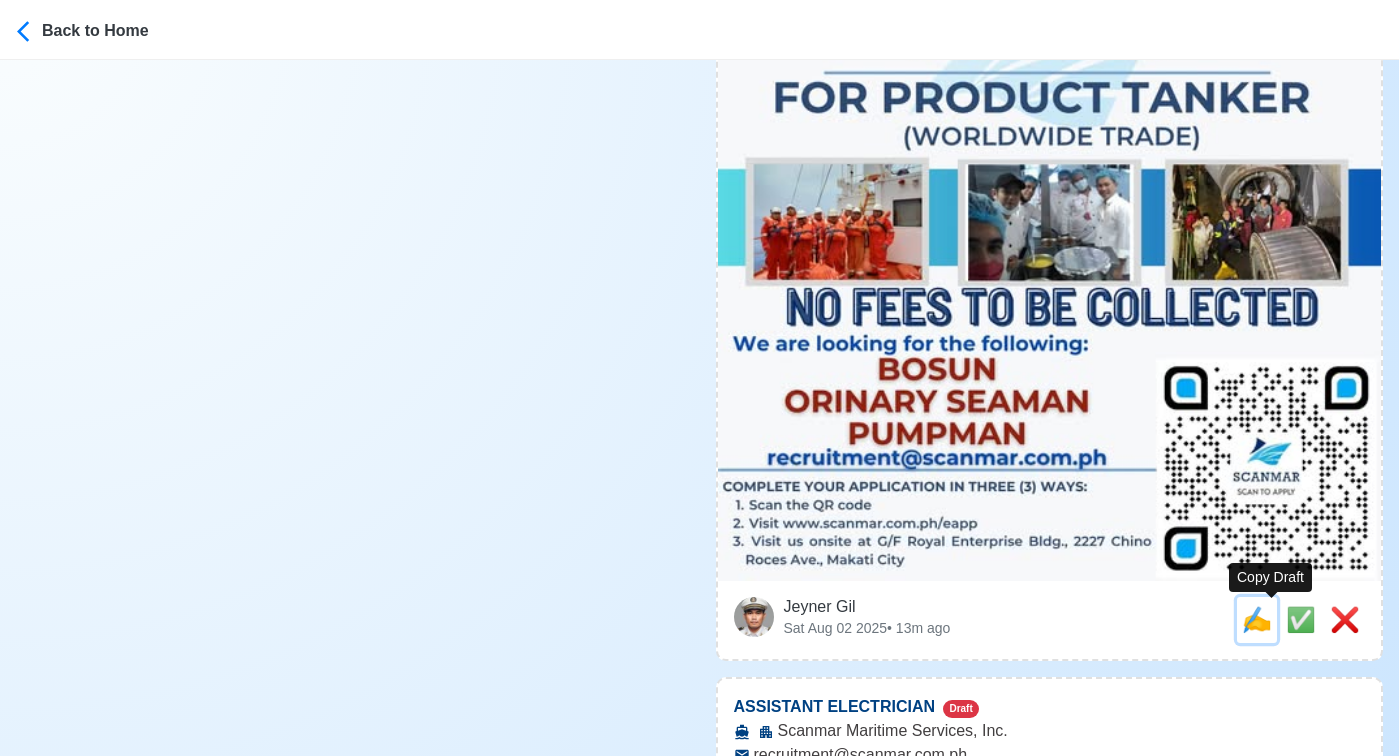 click on "✍️" at bounding box center (1257, 619) 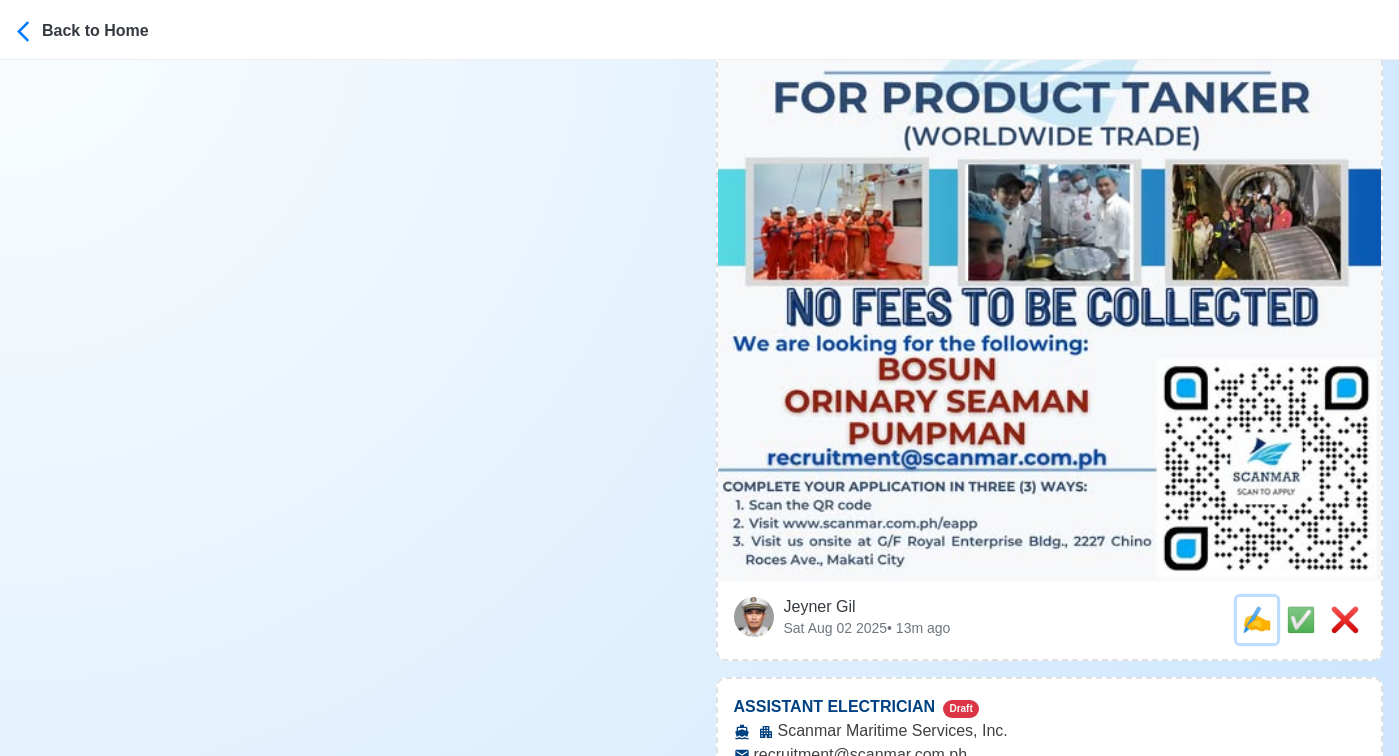 scroll, scrollTop: 0, scrollLeft: 0, axis: both 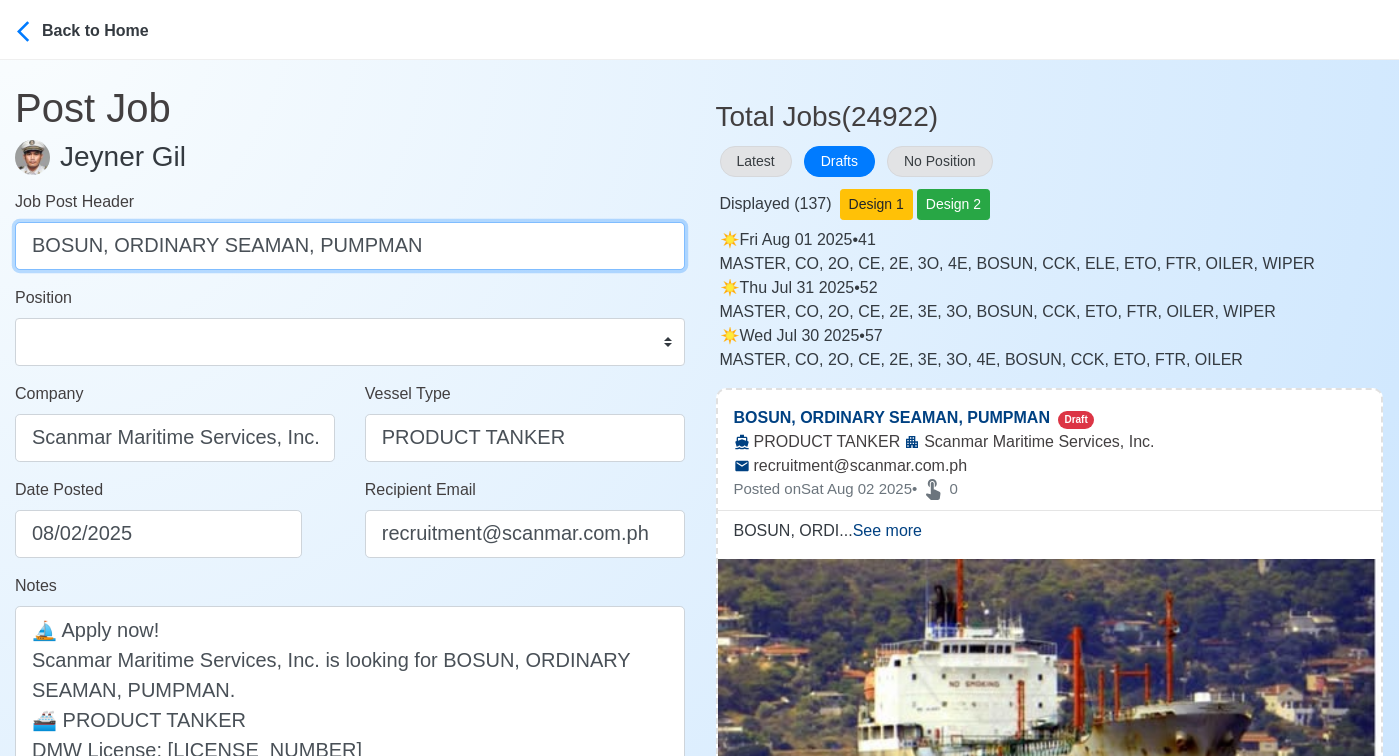 drag, startPoint x: 114, startPoint y: 245, endPoint x: 572, endPoint y: 251, distance: 458.0393 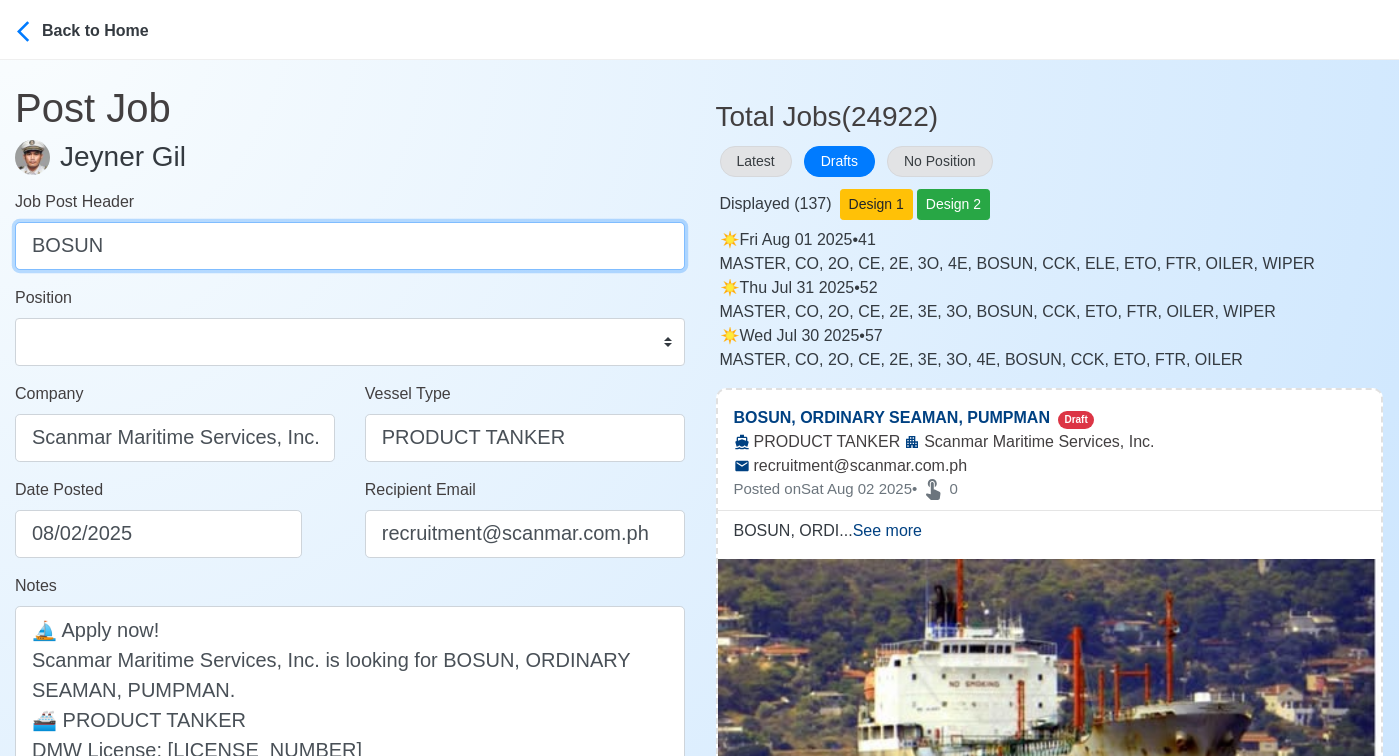 type on "BOSUN" 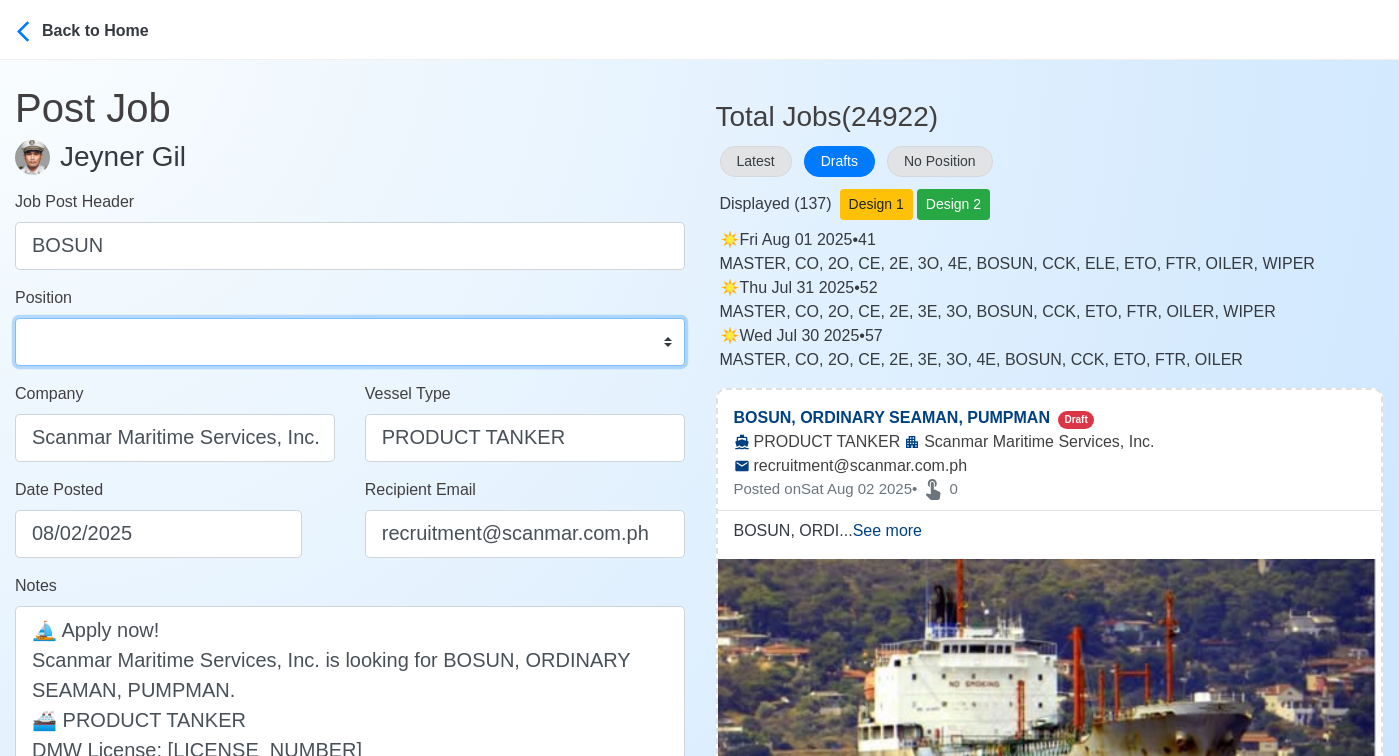 click on "Master Chief Officer 2nd Officer 3rd Officer Junior Officer Chief Engineer 2nd Engineer 3rd Engineer 4th Engineer Gas Engineer Junior Engineer 1st Assistant Engineer 2nd Assistant Engineer 3rd Assistant Engineer ETO/ETR Electrician Electrical Engineer Oiler Fitter Welder Chief Cook Chef Cook Messman Wiper Rigger Ordinary Seaman Able Seaman Motorman Pumpman Bosun Cadet Reefer Mechanic Operator Repairman Painter Steward Waiter Others" at bounding box center [350, 342] 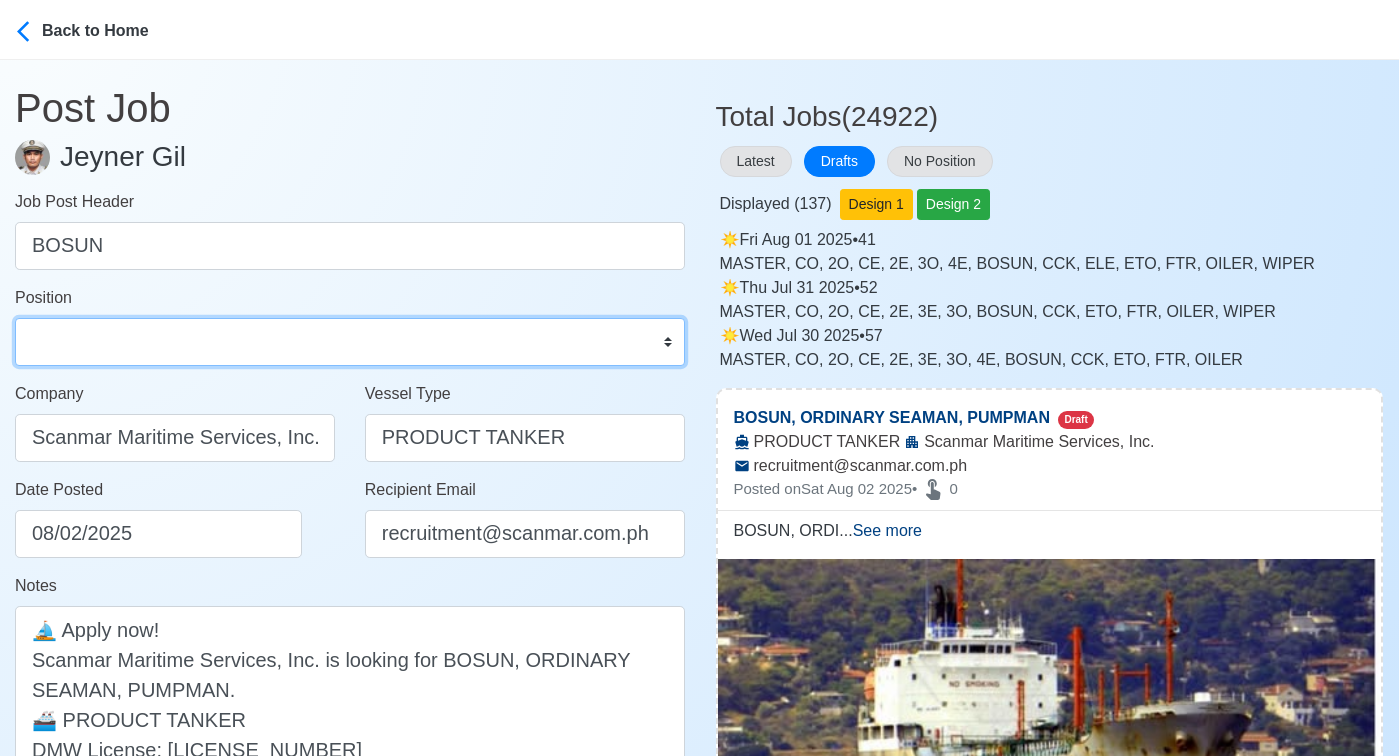 type 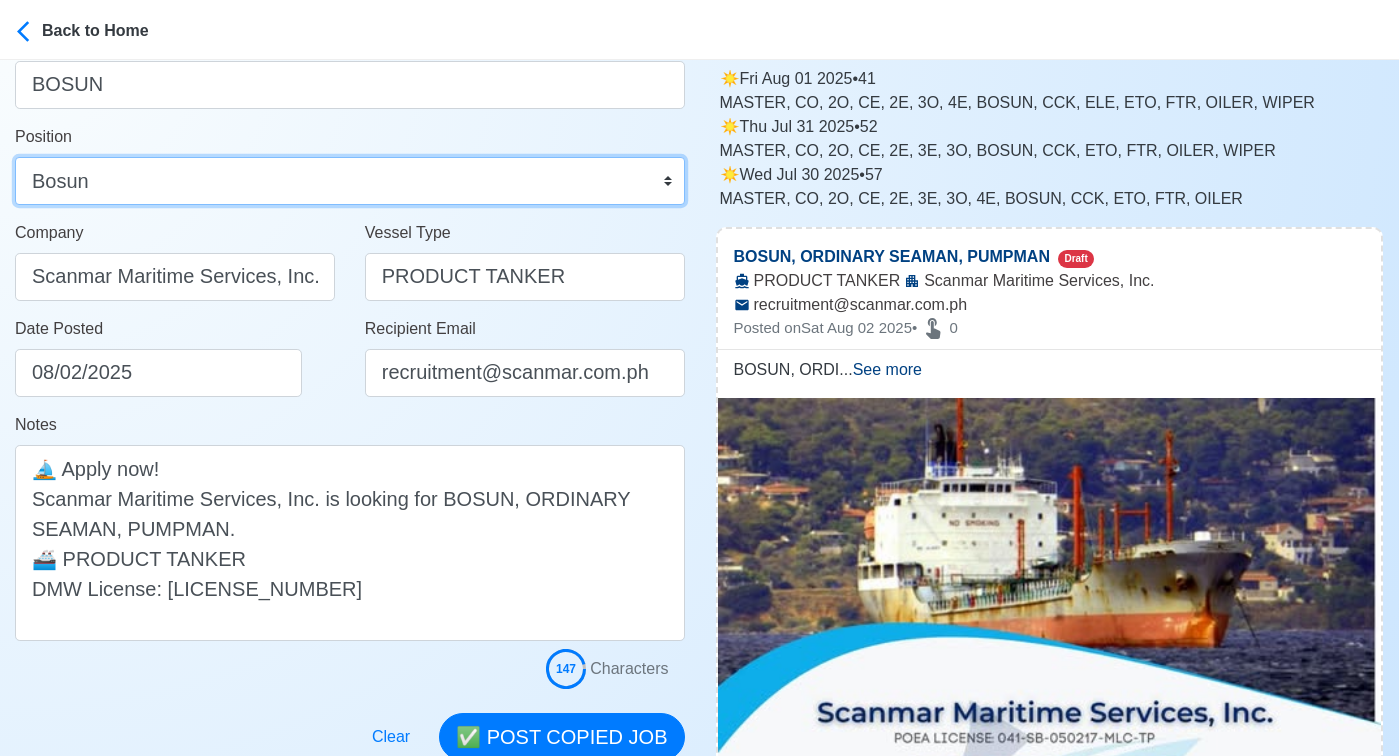 scroll, scrollTop: 192, scrollLeft: 0, axis: vertical 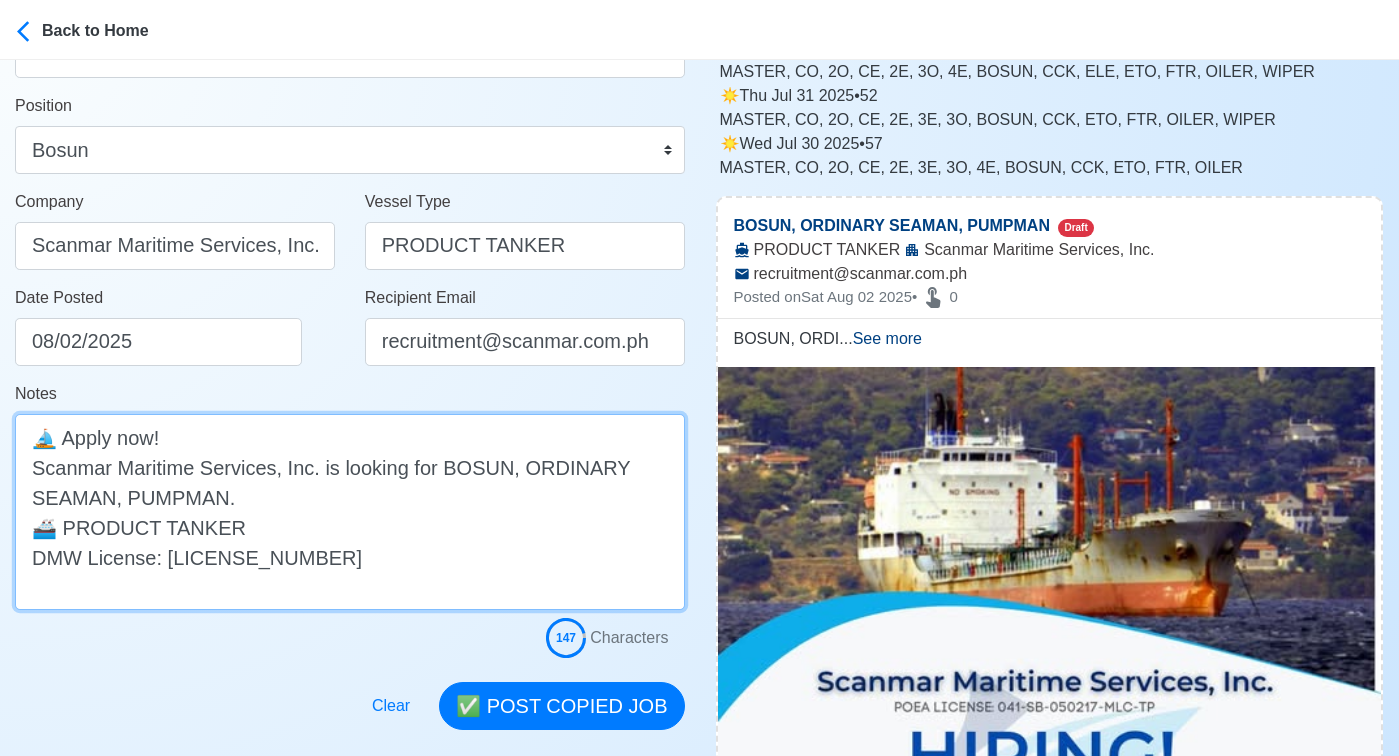 click on "⛵ Apply now!
Scanmar Maritime Services, Inc. is looking for BOSUN, ORDINARY SEAMAN, PUMPMAN.
🚢 PRODUCT TANKER
DMW License: 041-SB-050217-MLC-TP" at bounding box center (350, 512) 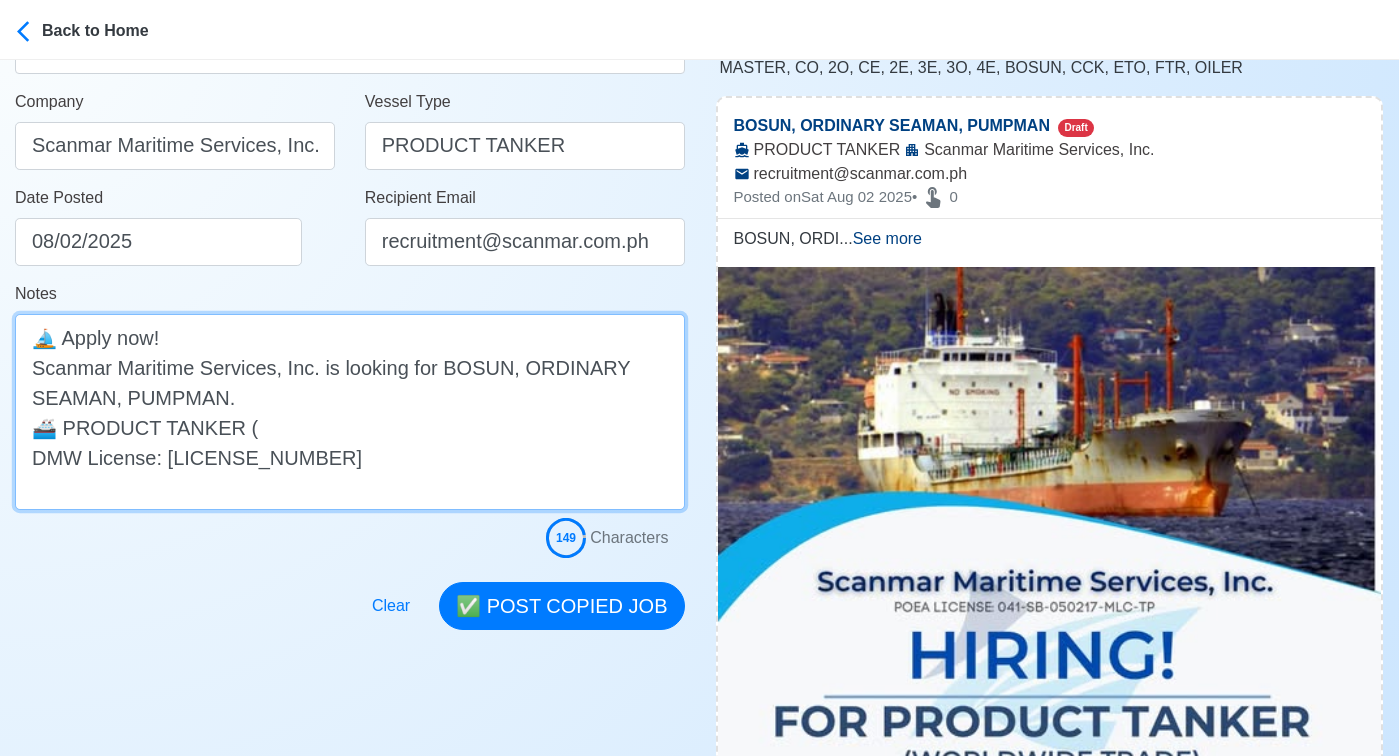 scroll, scrollTop: 354, scrollLeft: 0, axis: vertical 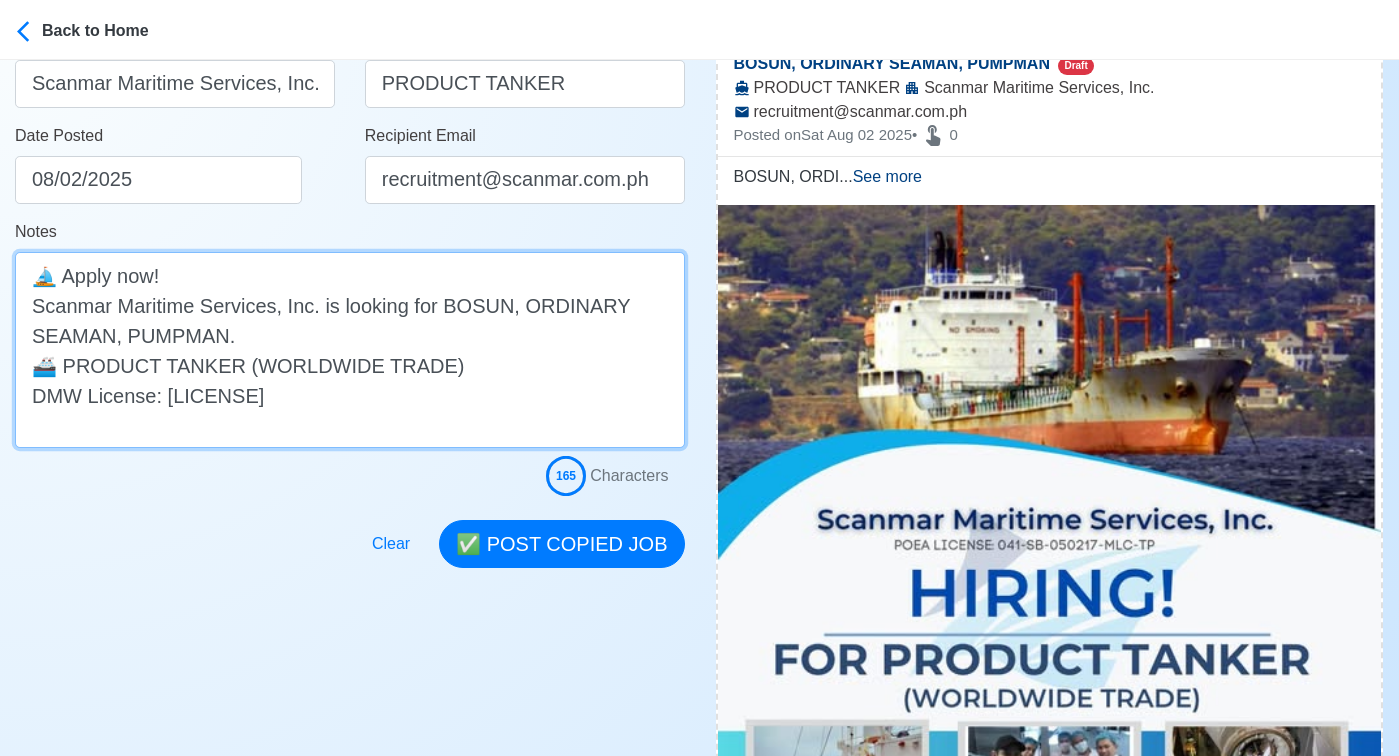 drag, startPoint x: 512, startPoint y: 305, endPoint x: 516, endPoint y: 331, distance: 26.305893 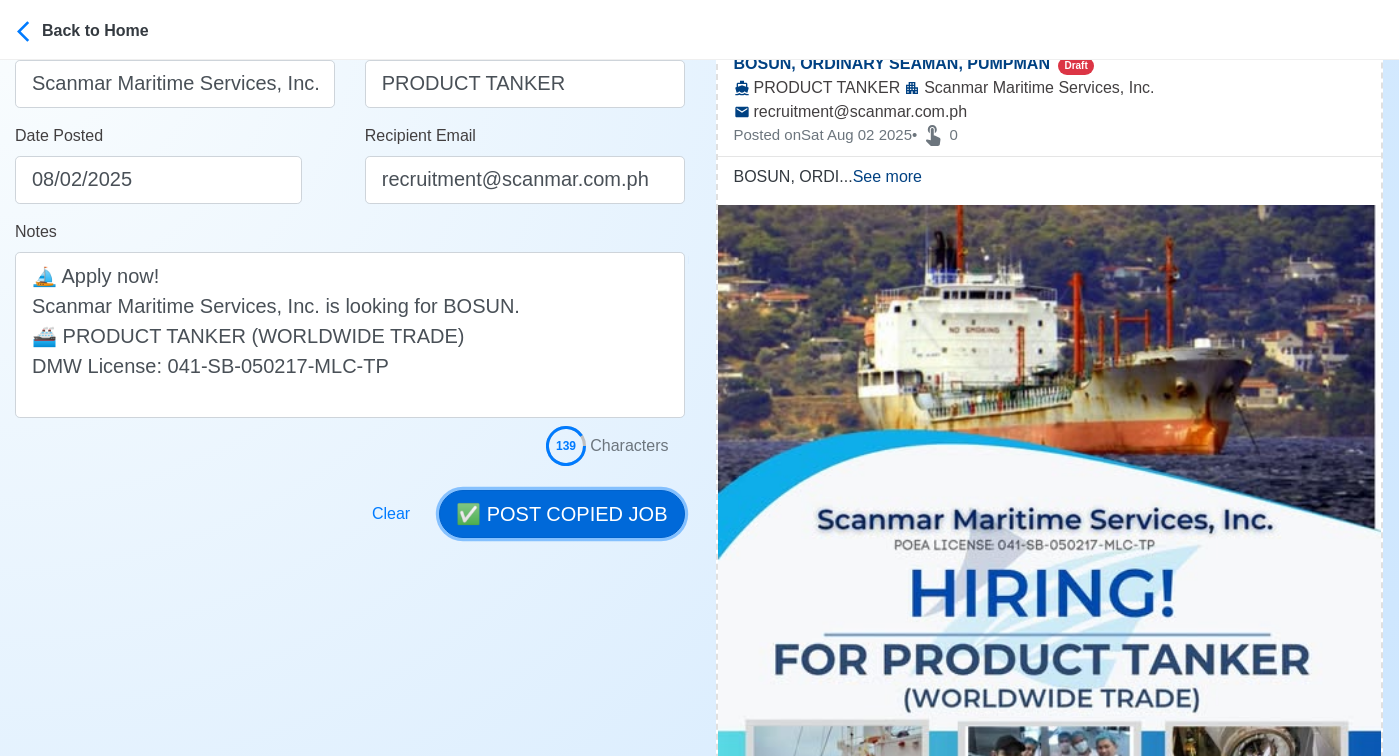 click on "✅ POST COPIED JOB" at bounding box center [561, 514] 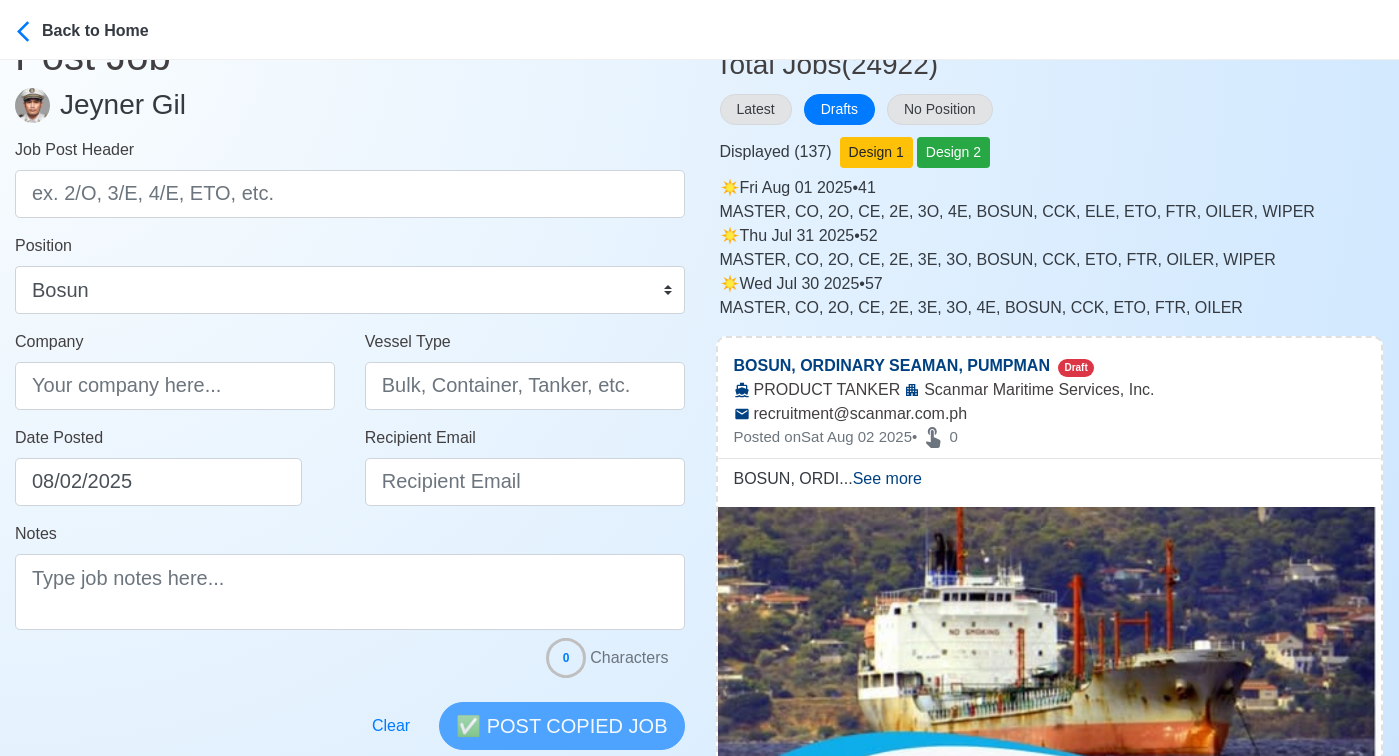 scroll, scrollTop: 0, scrollLeft: 0, axis: both 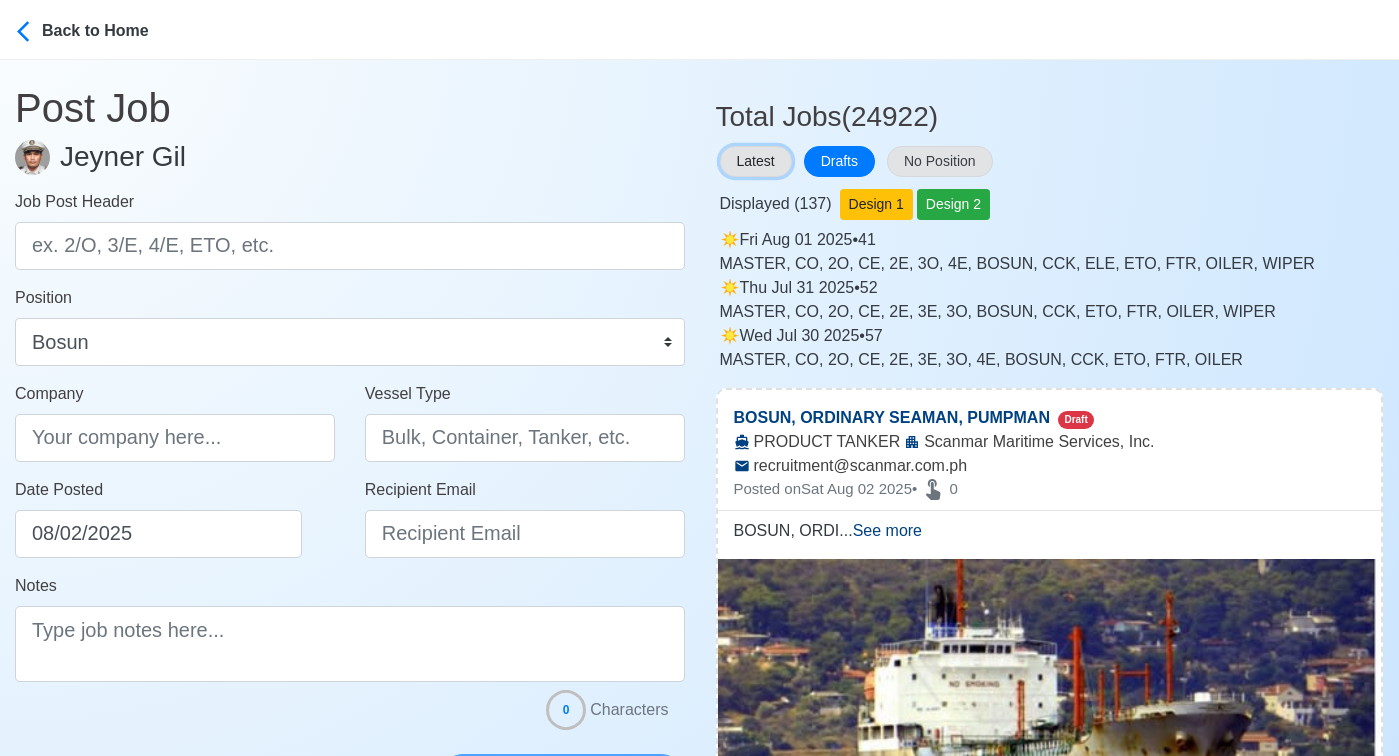 click on "Latest" at bounding box center [756, 161] 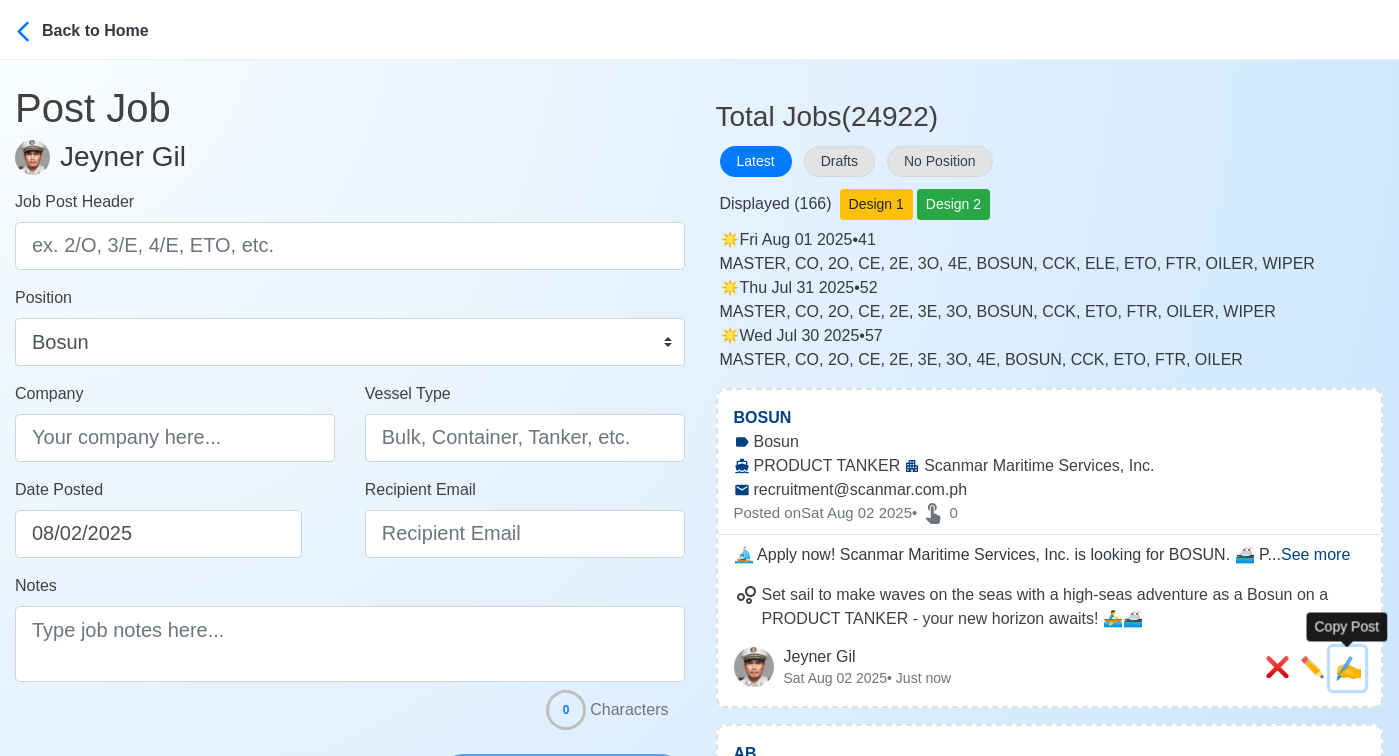 click on "✍️" at bounding box center [1348, 668] 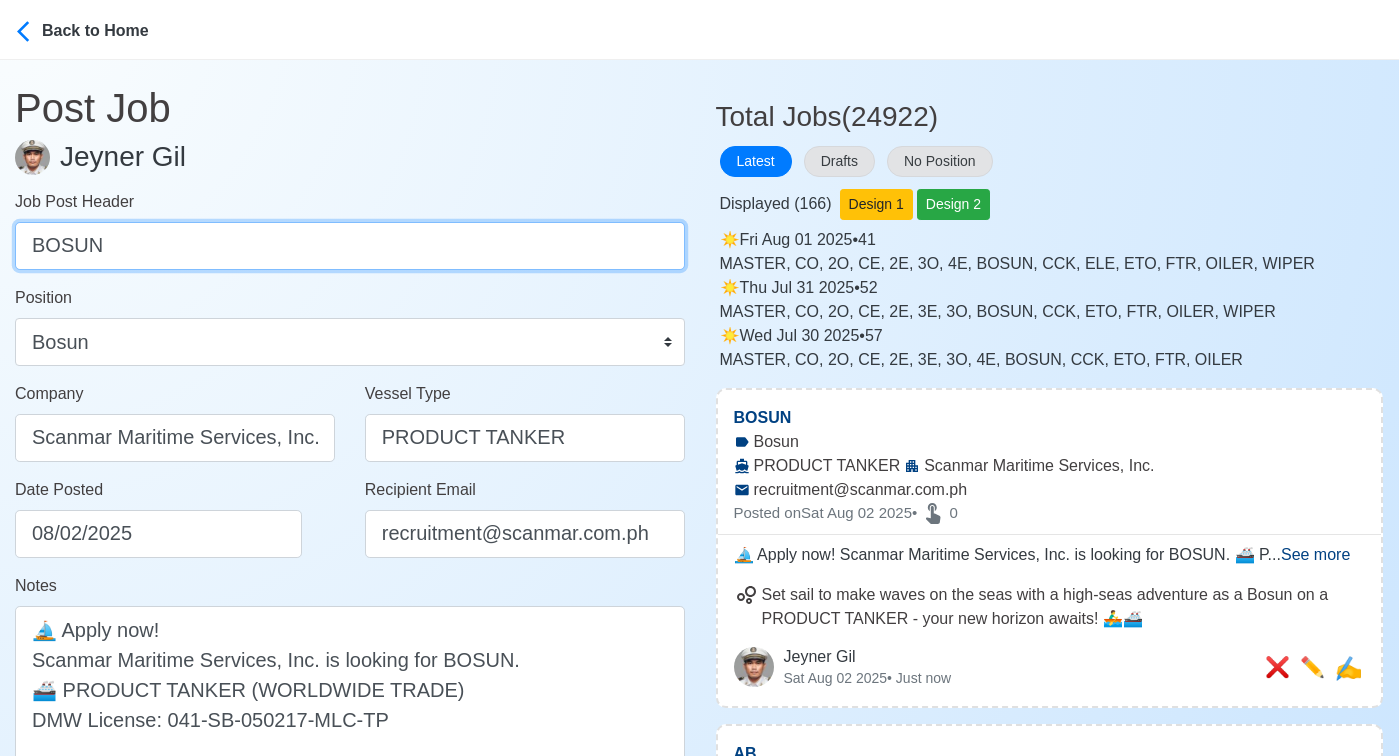 click on "BOSUN" at bounding box center [350, 246] 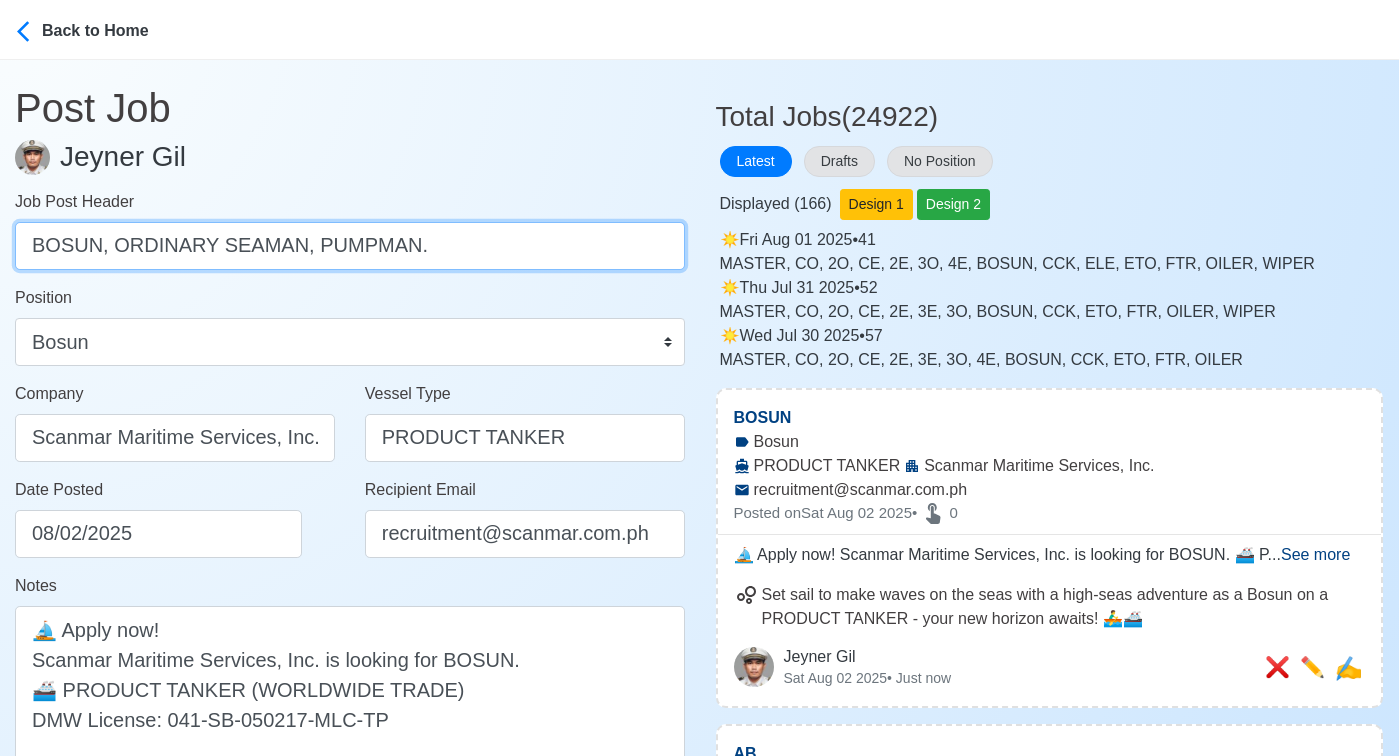 click on "ORDINARY SEAMAN, PUMPMAN." at bounding box center [350, 246] 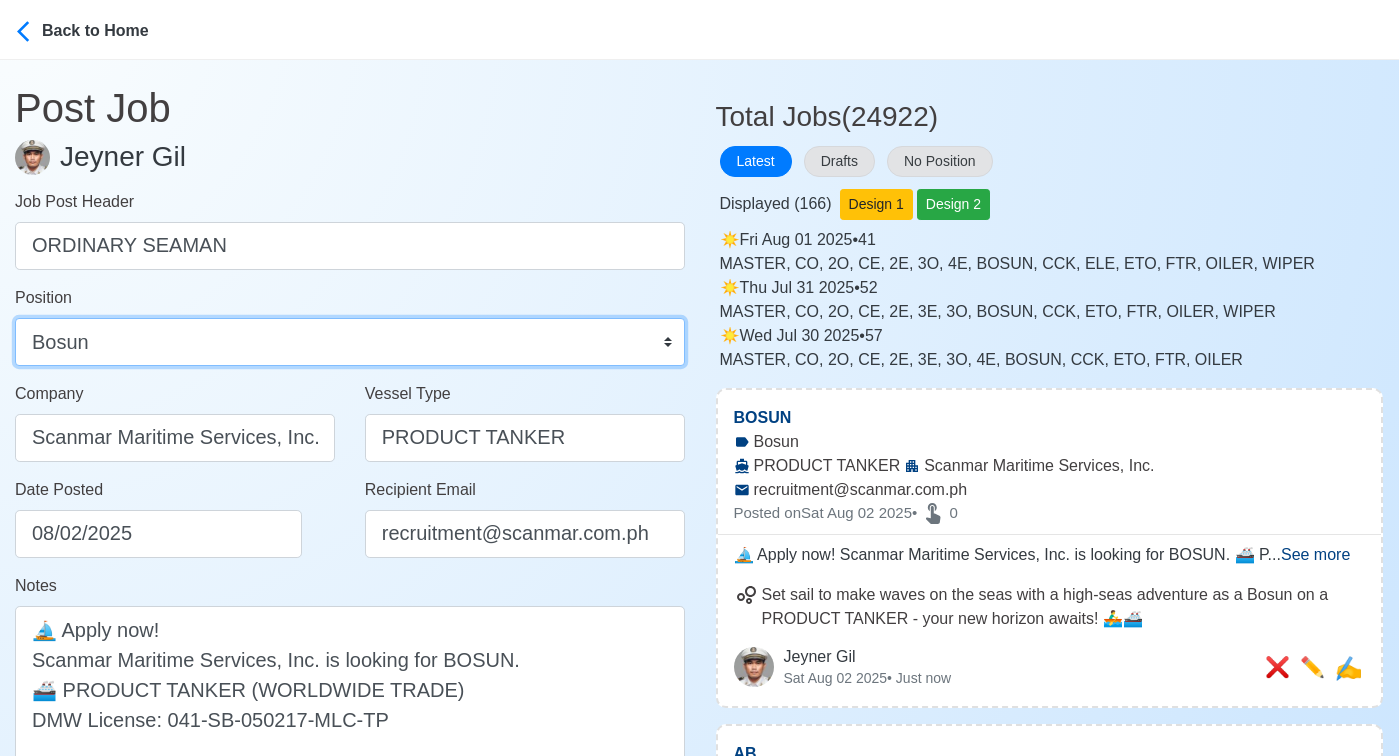 click on "Master Chief Officer 2nd Officer 3rd Officer Junior Officer Chief Engineer 2nd Engineer 3rd Engineer 4th Engineer Gas Engineer Junior Engineer 1st Assistant Engineer 2nd Assistant Engineer 3rd Assistant Engineer ETO/ETR Electrician Electrical Engineer Oiler Fitter Welder Chief Cook Chef Cook Messman Wiper Rigger Ordinary Seaman Able Seaman Motorman Pumpman Bosun Cadet Reefer Mechanic Operator Repairman Painter Steward Waiter Others" at bounding box center [350, 342] 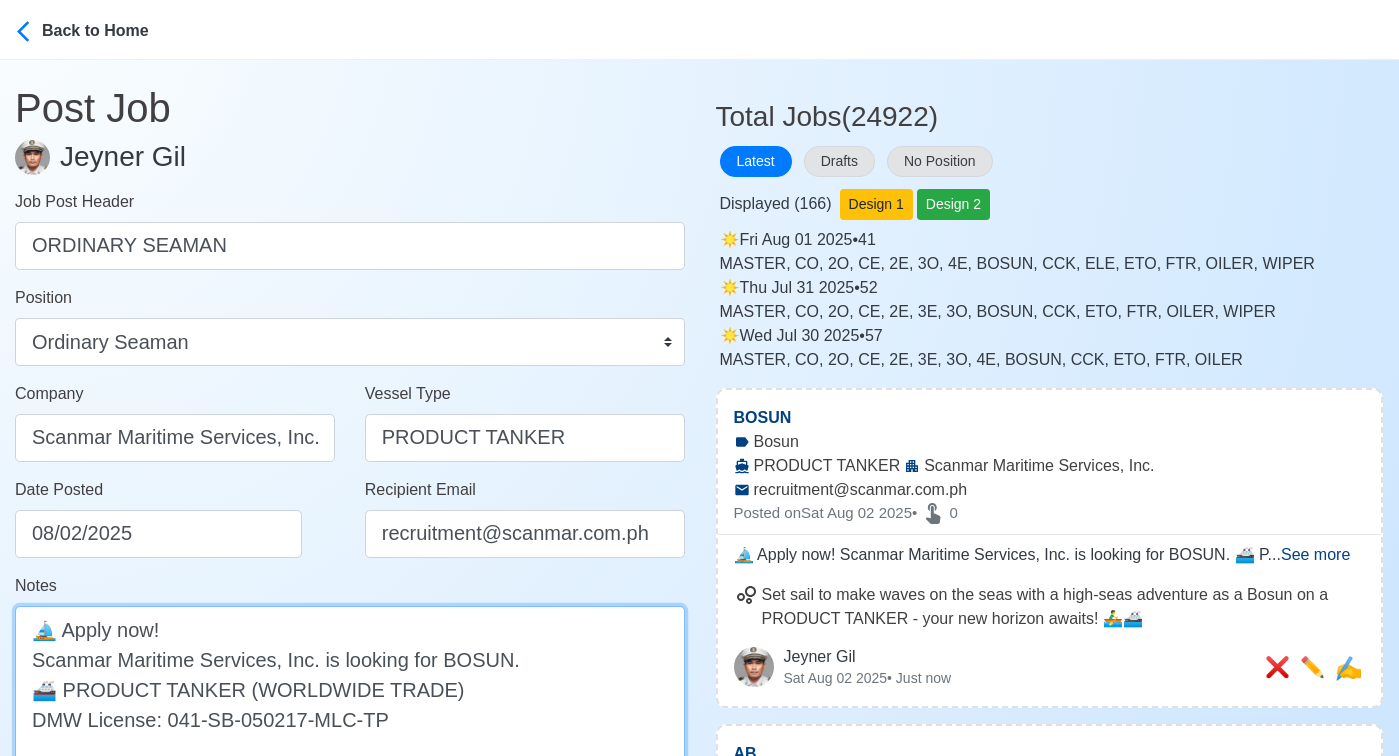 click on "⛵ Apply now!
Scanmar Maritime Services, Inc. is looking for BOSUN.
🚢 PRODUCT TANKER (WORLDWIDE TRADE)
DMW License: 041-SB-050217-MLC-TP" at bounding box center (350, 689) 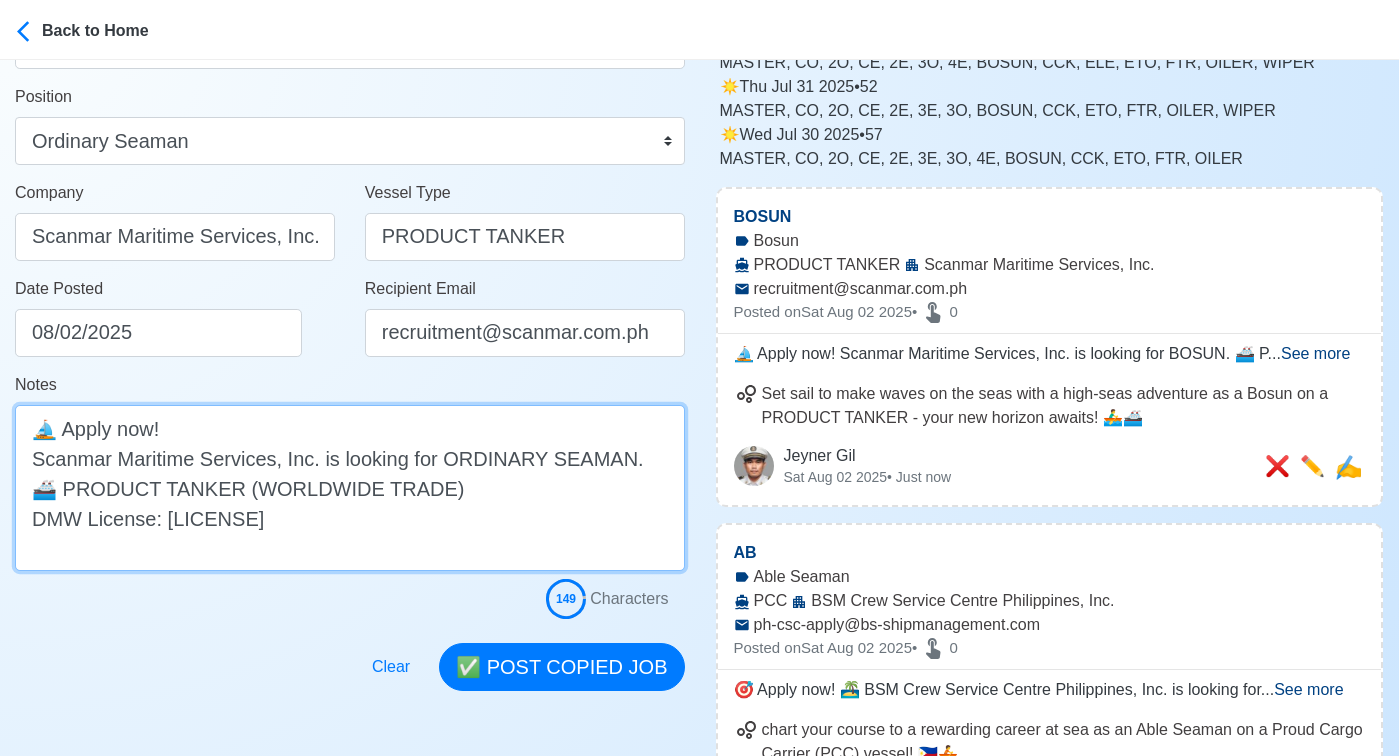 scroll, scrollTop: 303, scrollLeft: 0, axis: vertical 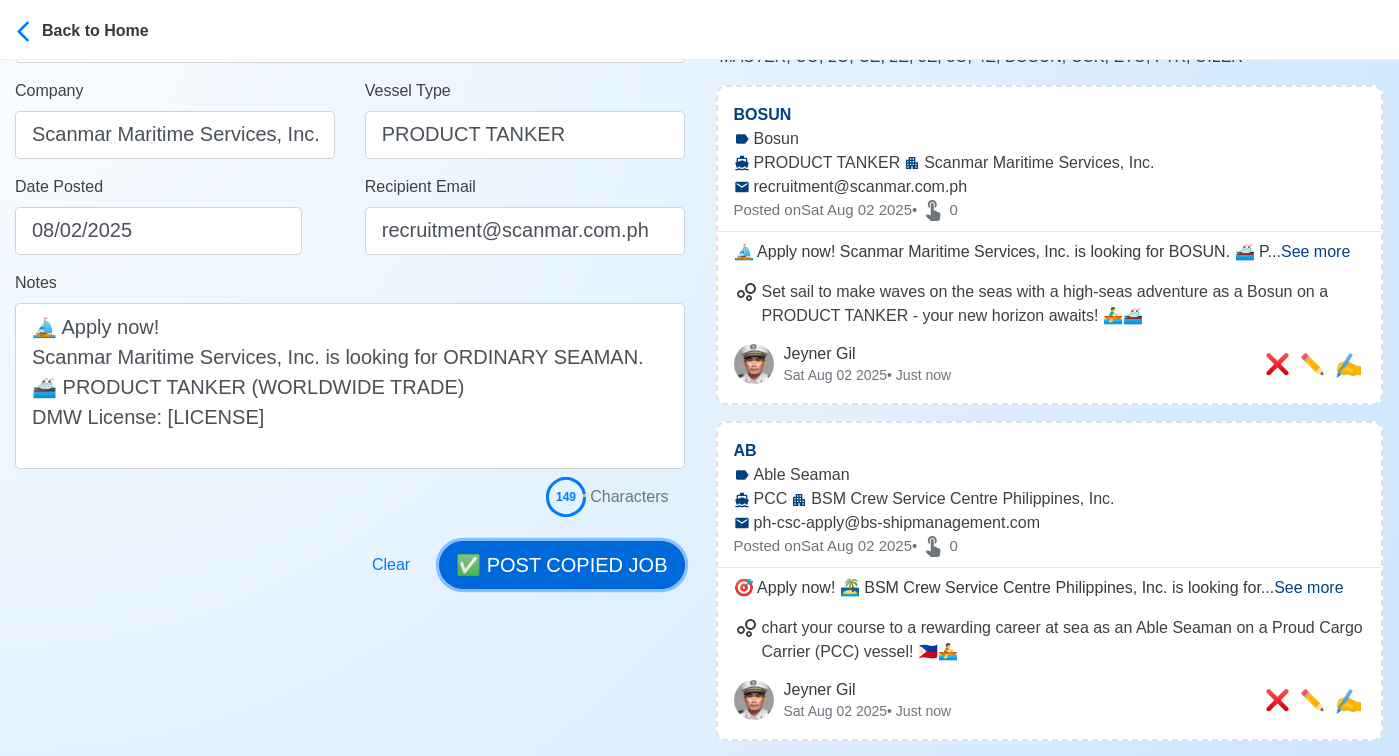 click on "✅ POST COPIED JOB" at bounding box center [561, 565] 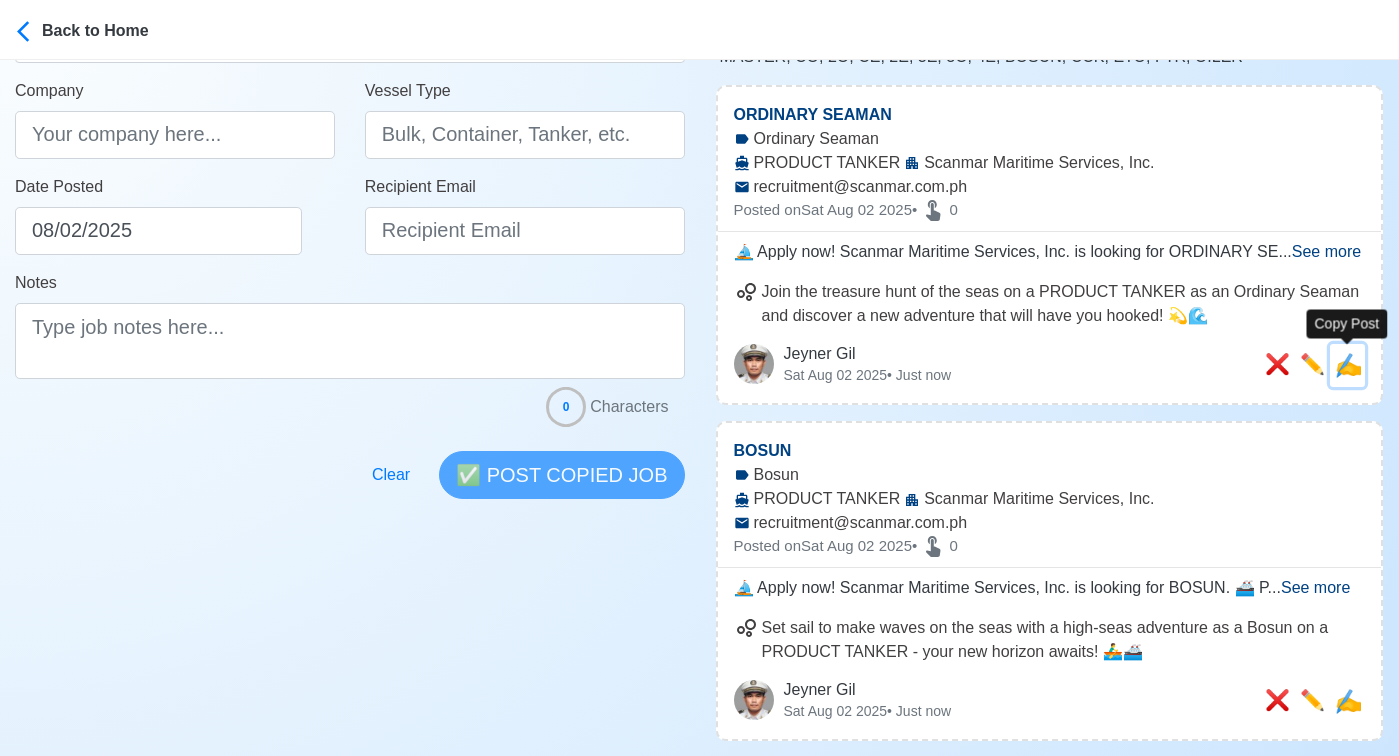click on "✍️" at bounding box center [1348, 365] 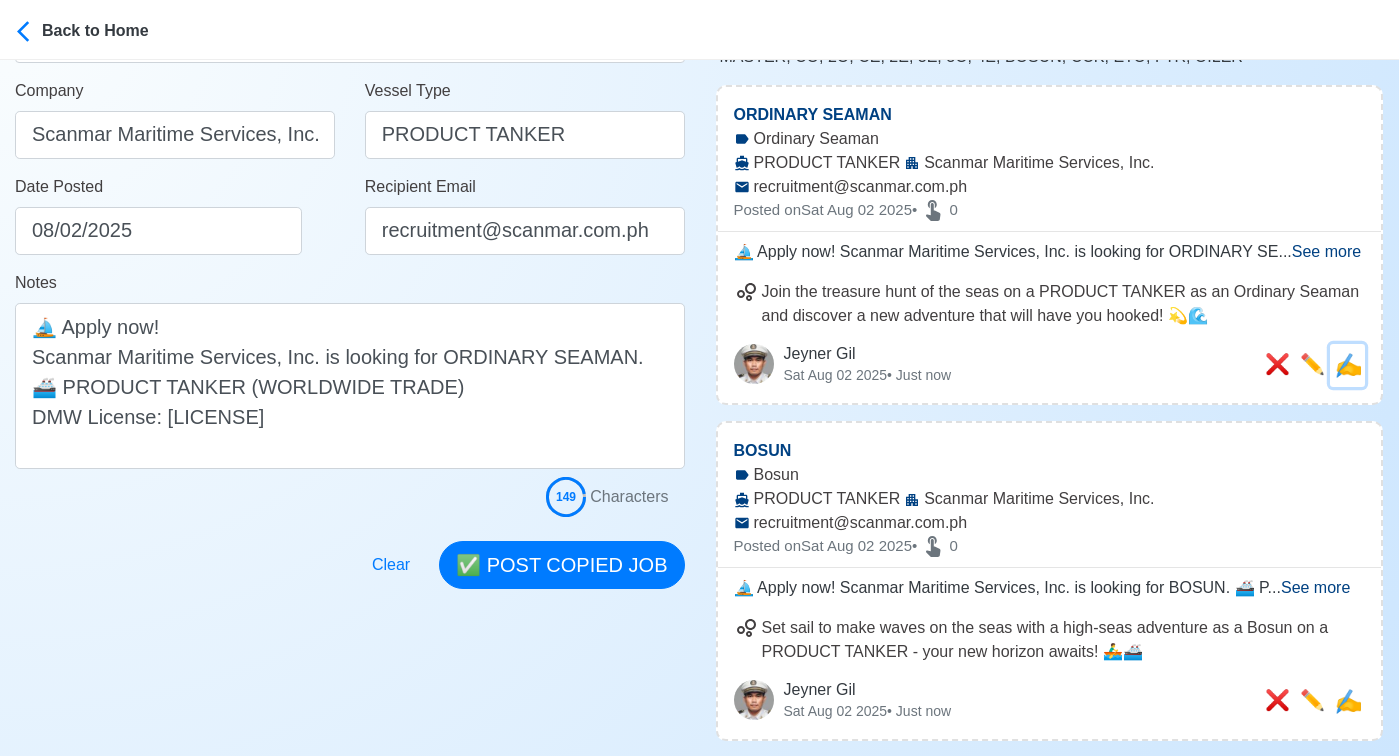 scroll, scrollTop: 0, scrollLeft: 0, axis: both 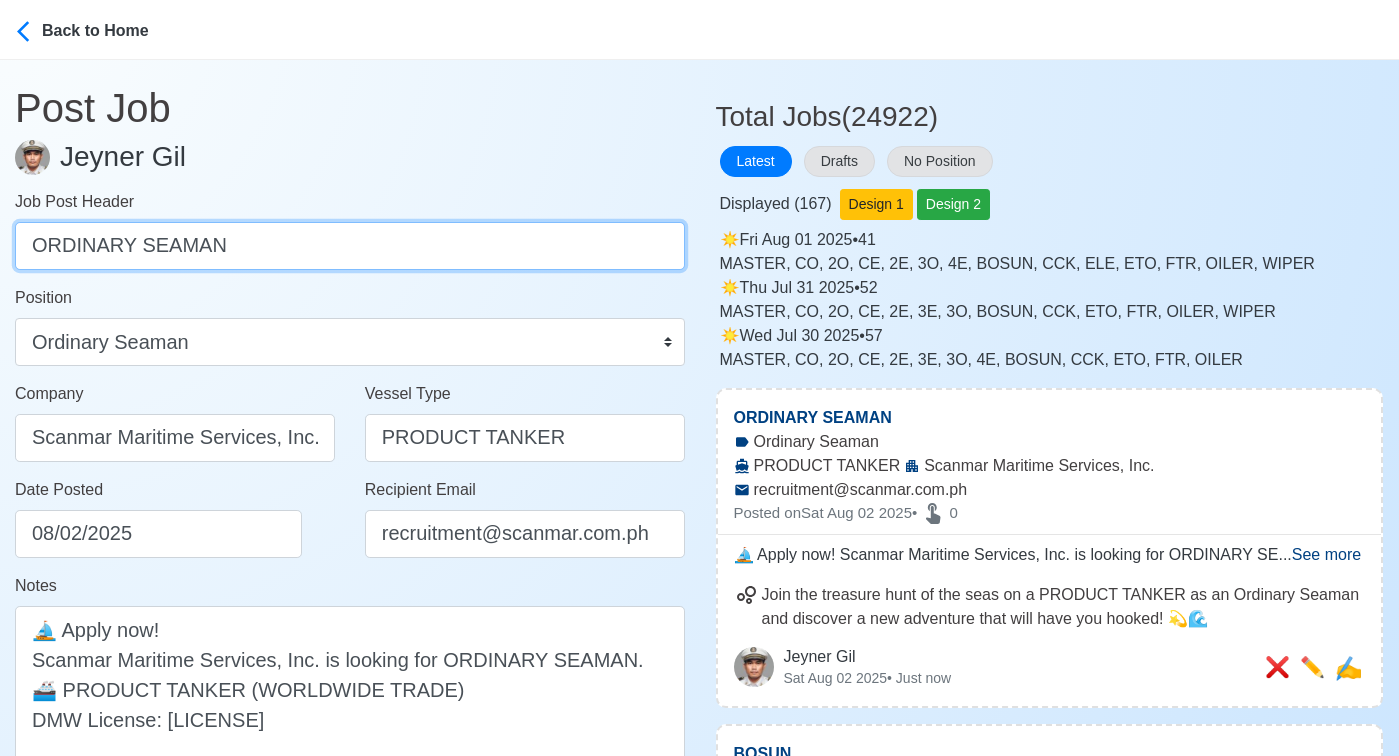 click on "ORDINARY SEAMAN" at bounding box center [350, 246] 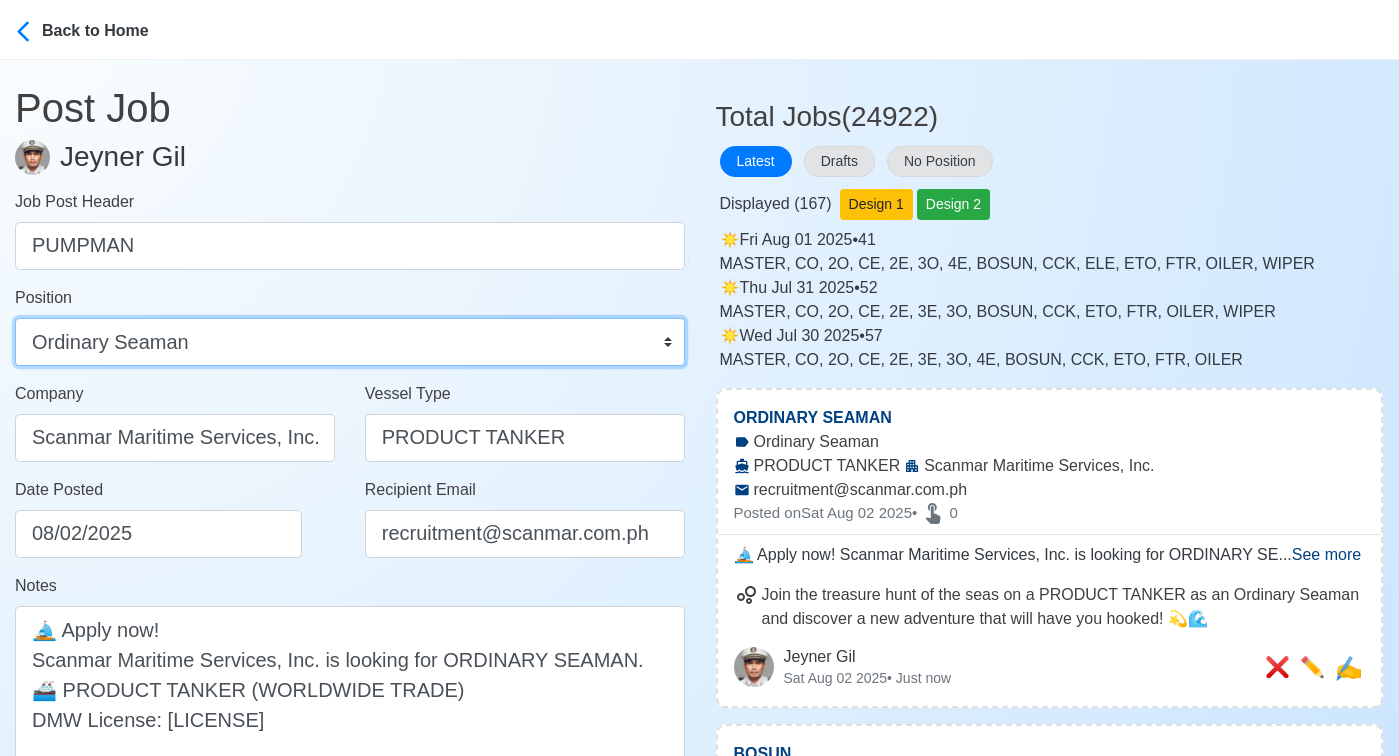 click on "Master Chief Officer 2nd Officer 3rd Officer Junior Officer Chief Engineer 2nd Engineer 3rd Engineer 4th Engineer Gas Engineer Junior Engineer 1st Assistant Engineer 2nd Assistant Engineer 3rd Assistant Engineer ETO/ETR Electrician Electrical Engineer Oiler Fitter Welder Chief Cook Chef Cook Messman Wiper Rigger Ordinary Seaman Able Seaman Motorman Pumpman Bosun Cadet Reefer Mechanic Operator Repairman Painter Steward Waiter Others" at bounding box center (350, 342) 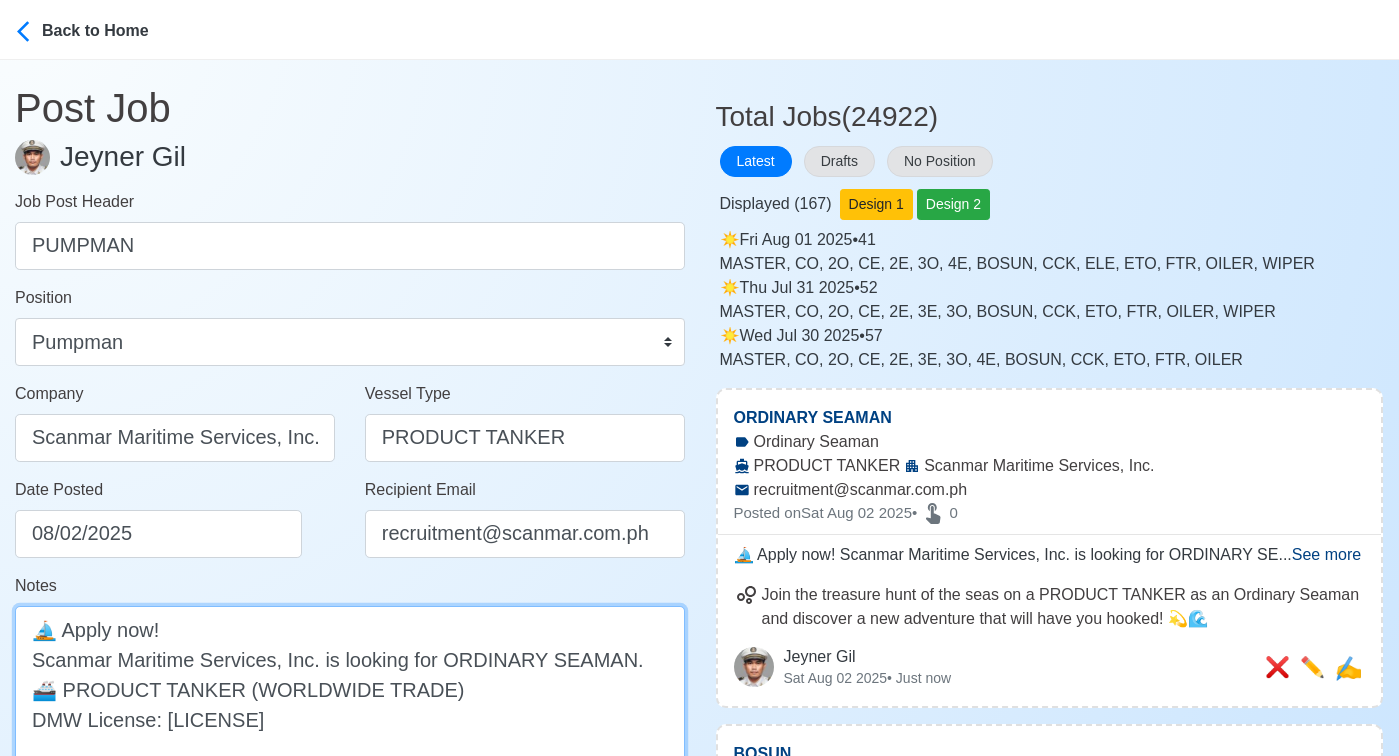 click on "⛵ Apply now!
Scanmar Maritime Services, Inc. is looking for ORDINARY SEAMAN.
🚢 PRODUCT TANKER (WORLDWIDE TRADE)
DMW License: 041-SB-050217-MLC-TP" at bounding box center (350, 689) 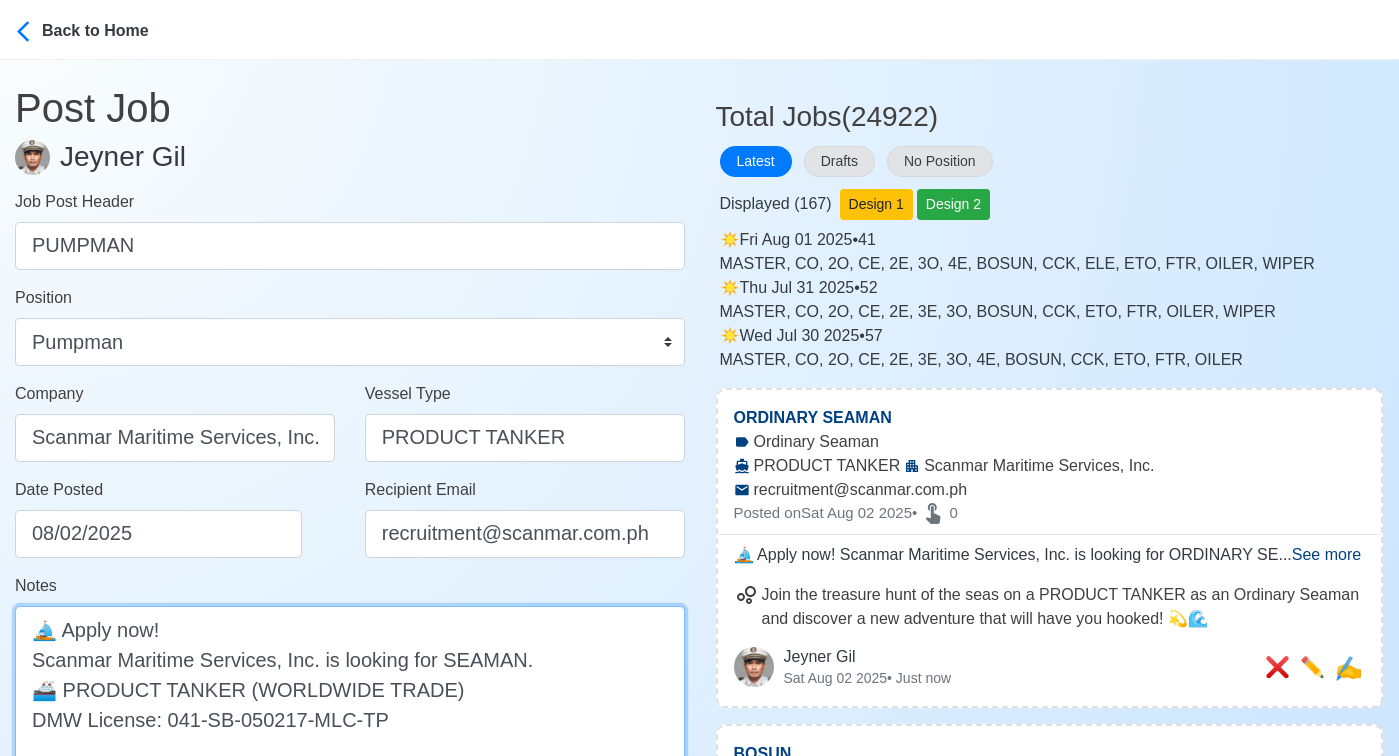 click on "⛵ Apply now!
Scanmar Maritime Services, Inc. is looking for SEAMAN.
🚢 PRODUCT TANKER (WORLDWIDE TRADE)
DMW License: 041-SB-050217-MLC-TP" at bounding box center [350, 689] 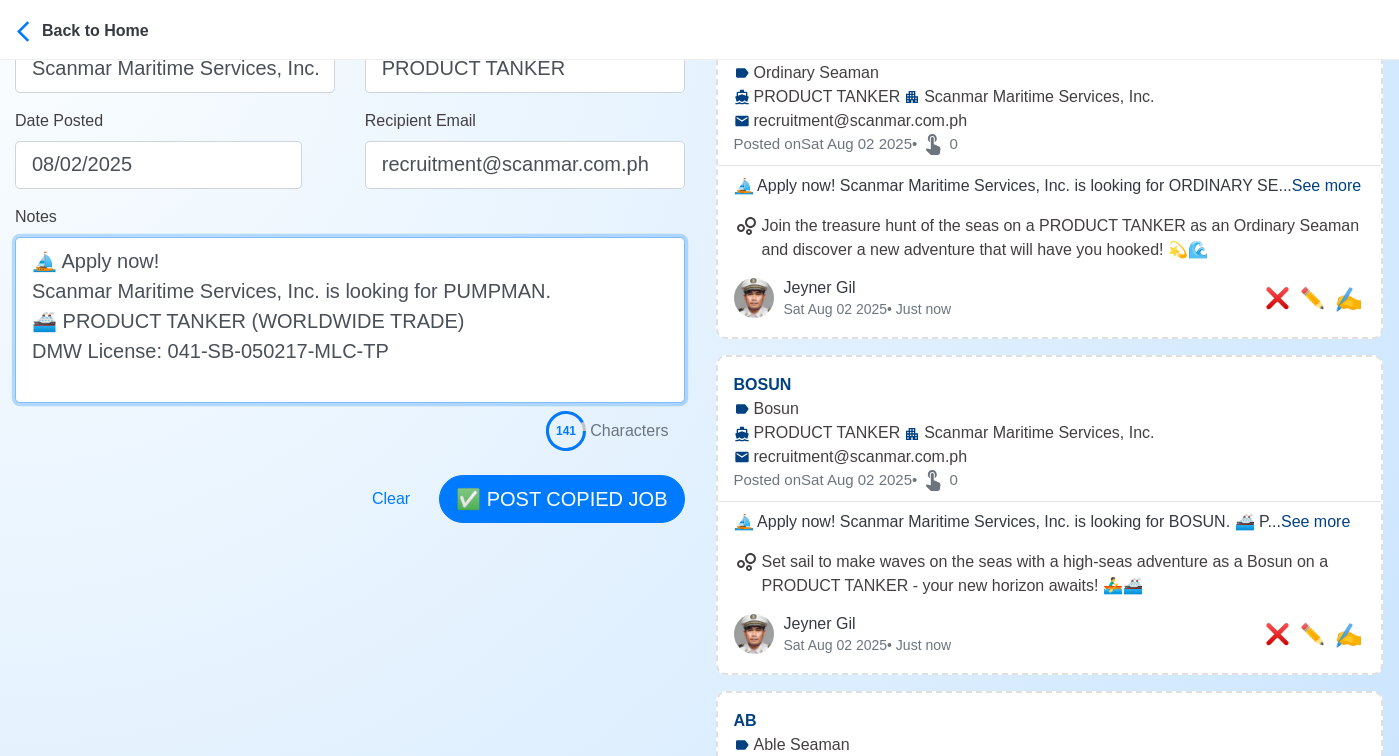 scroll, scrollTop: 430, scrollLeft: 0, axis: vertical 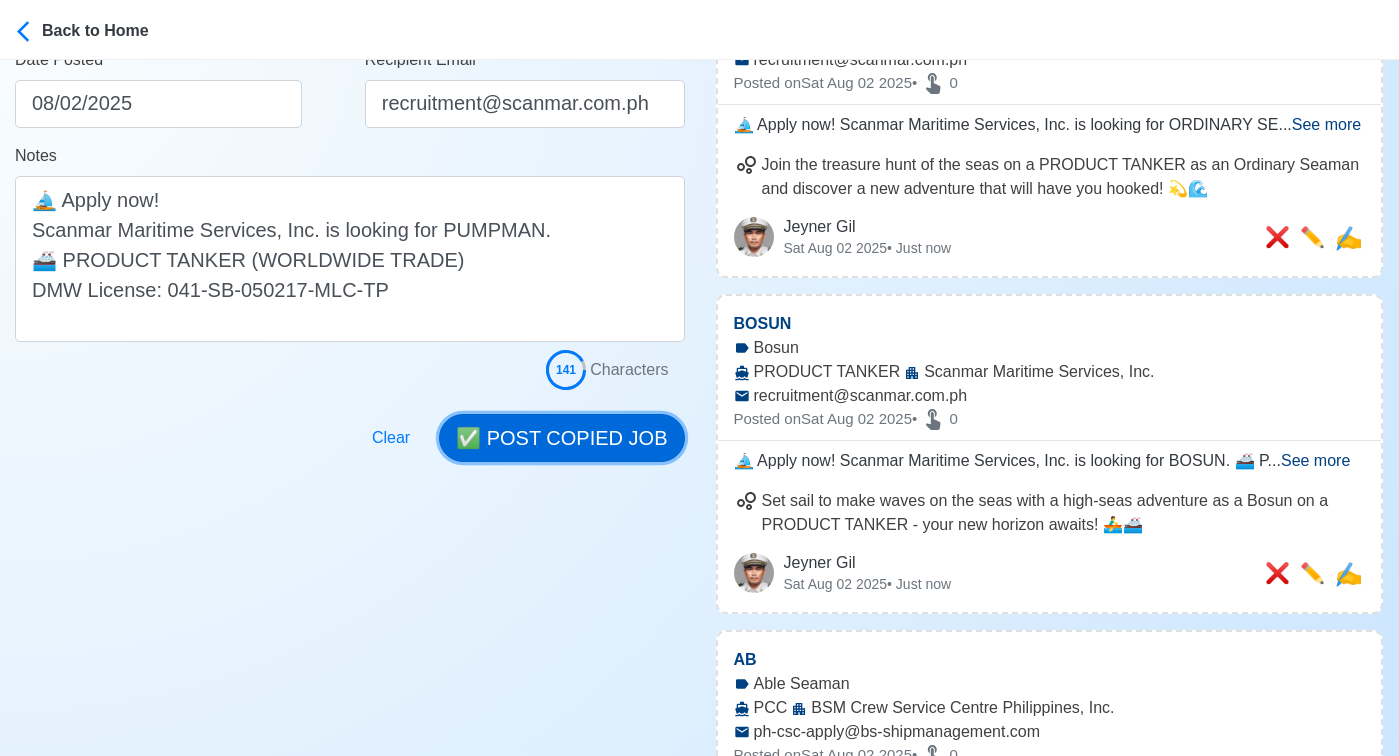 click on "✅ POST COPIED JOB" at bounding box center (561, 438) 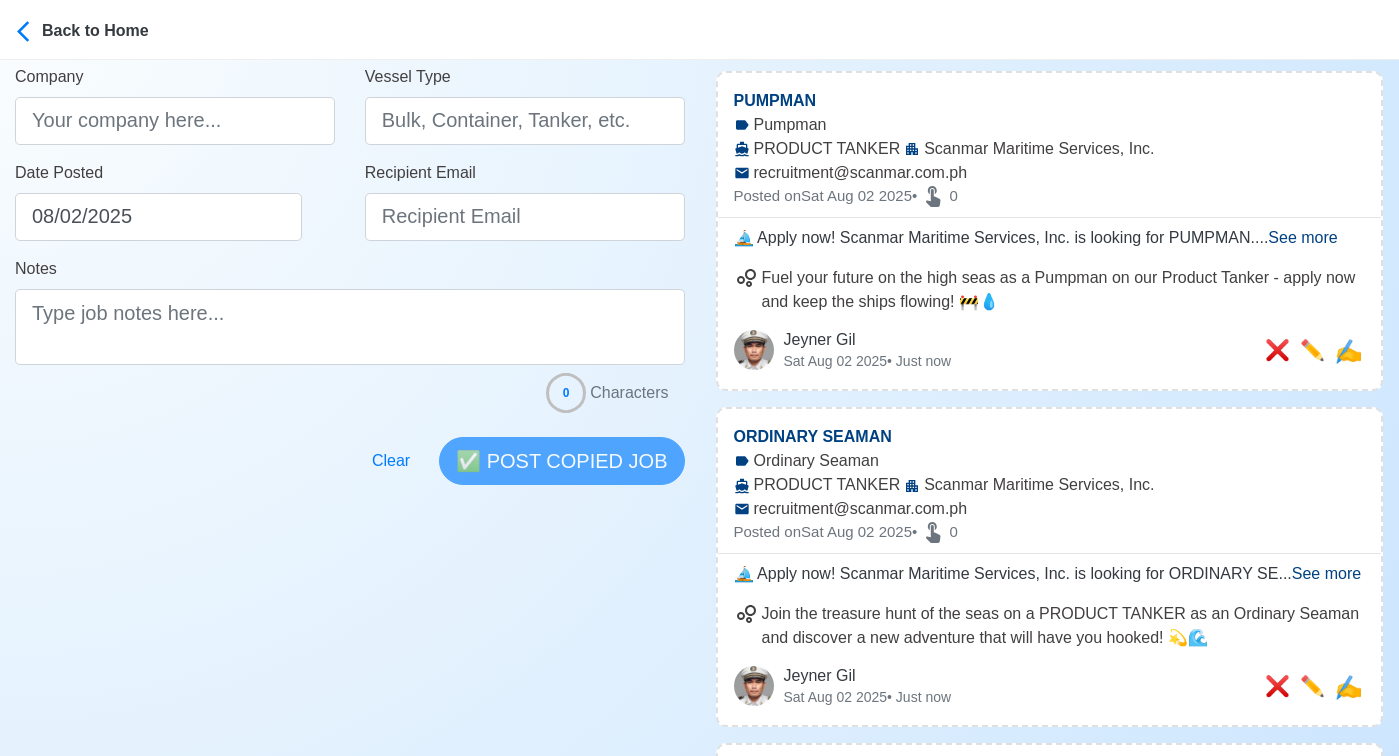 scroll, scrollTop: 0, scrollLeft: 0, axis: both 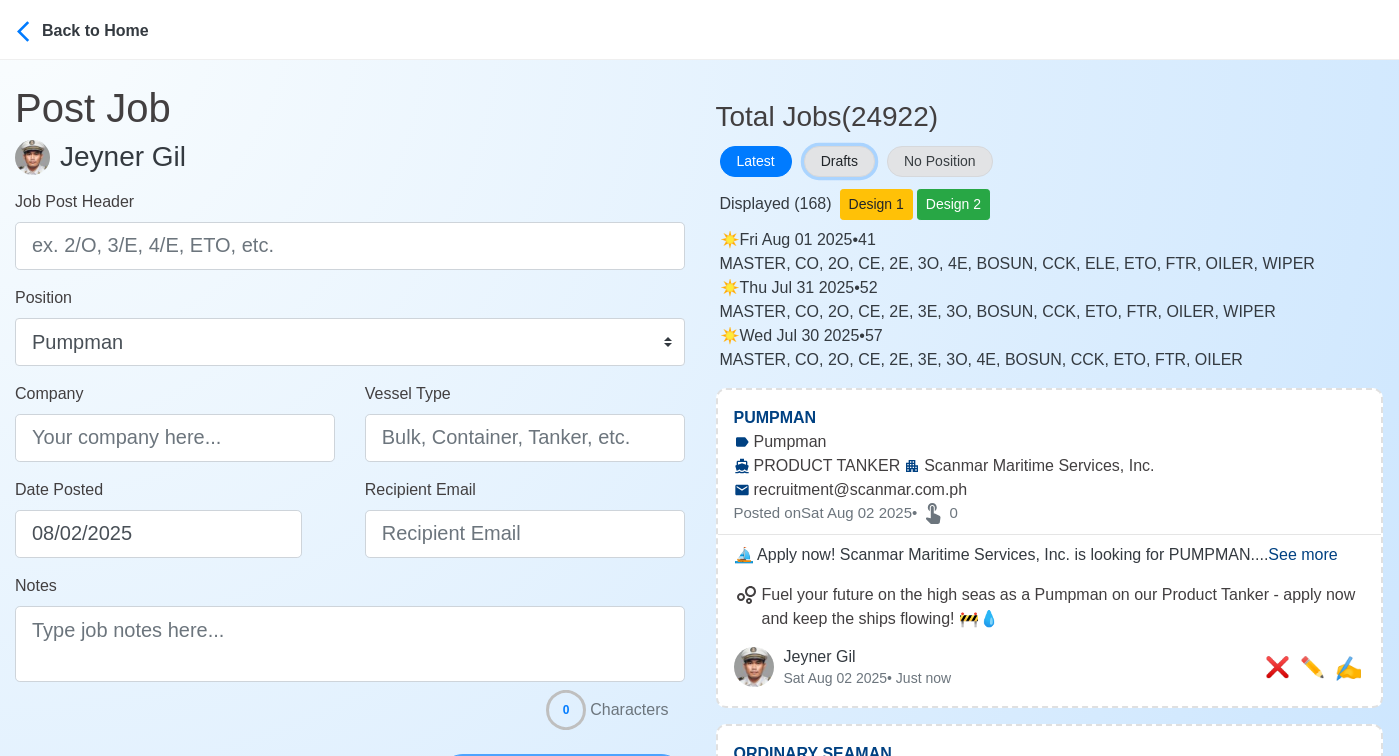 click on "Drafts" at bounding box center [839, 161] 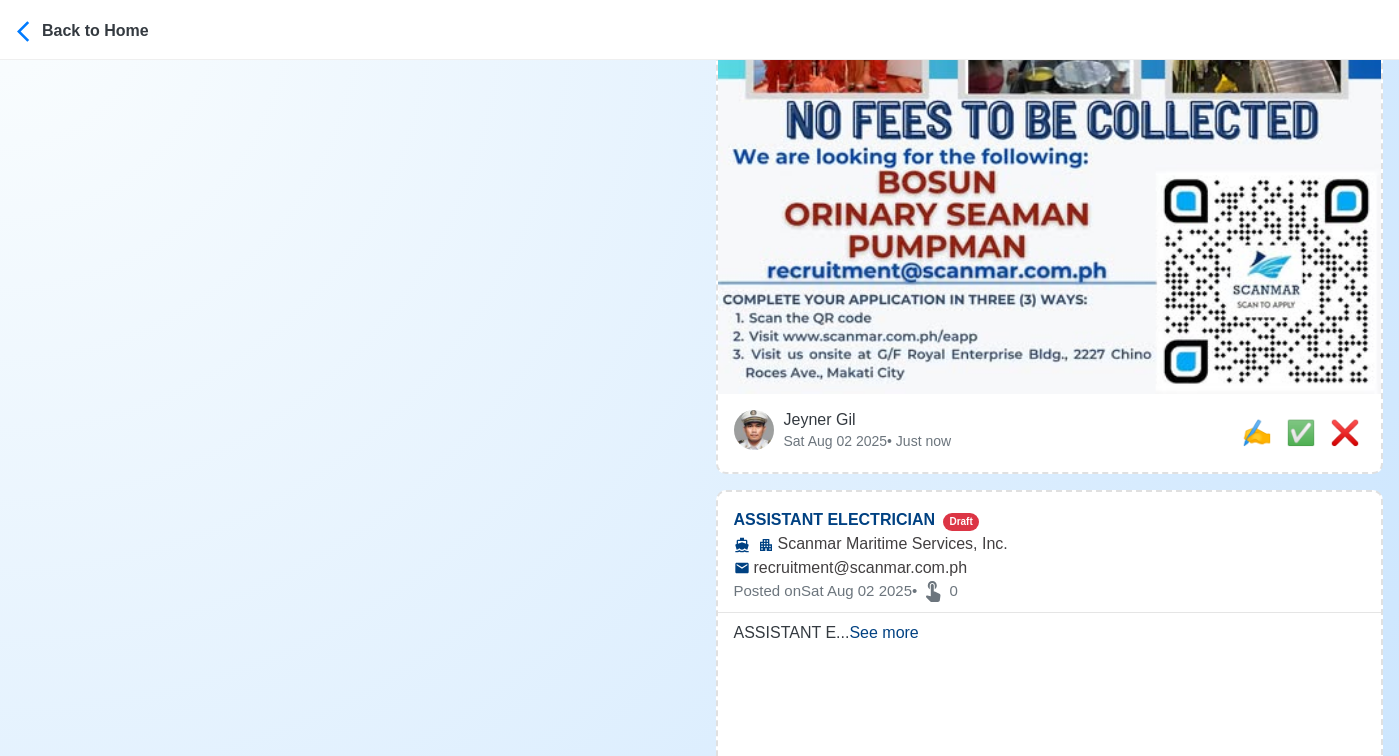 scroll, scrollTop: 1136, scrollLeft: 0, axis: vertical 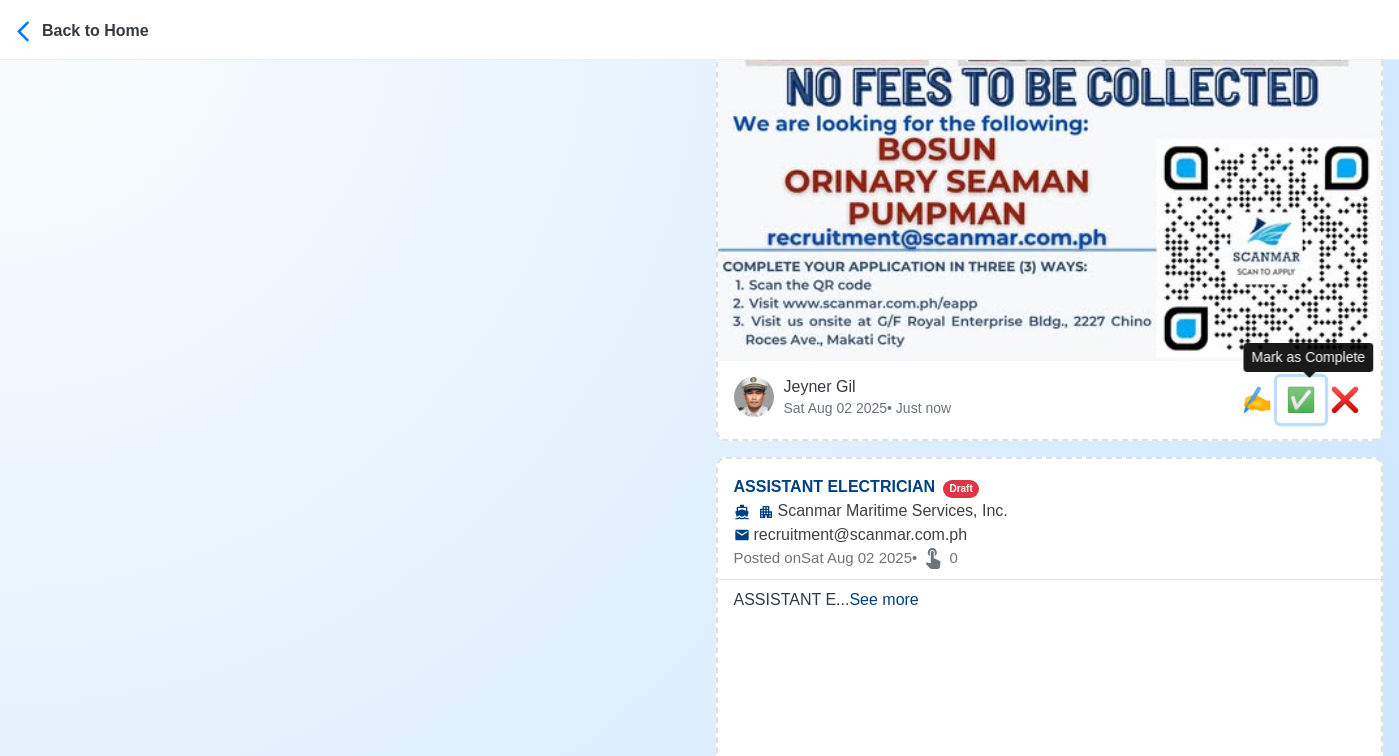 click on "✅" at bounding box center (1301, 399) 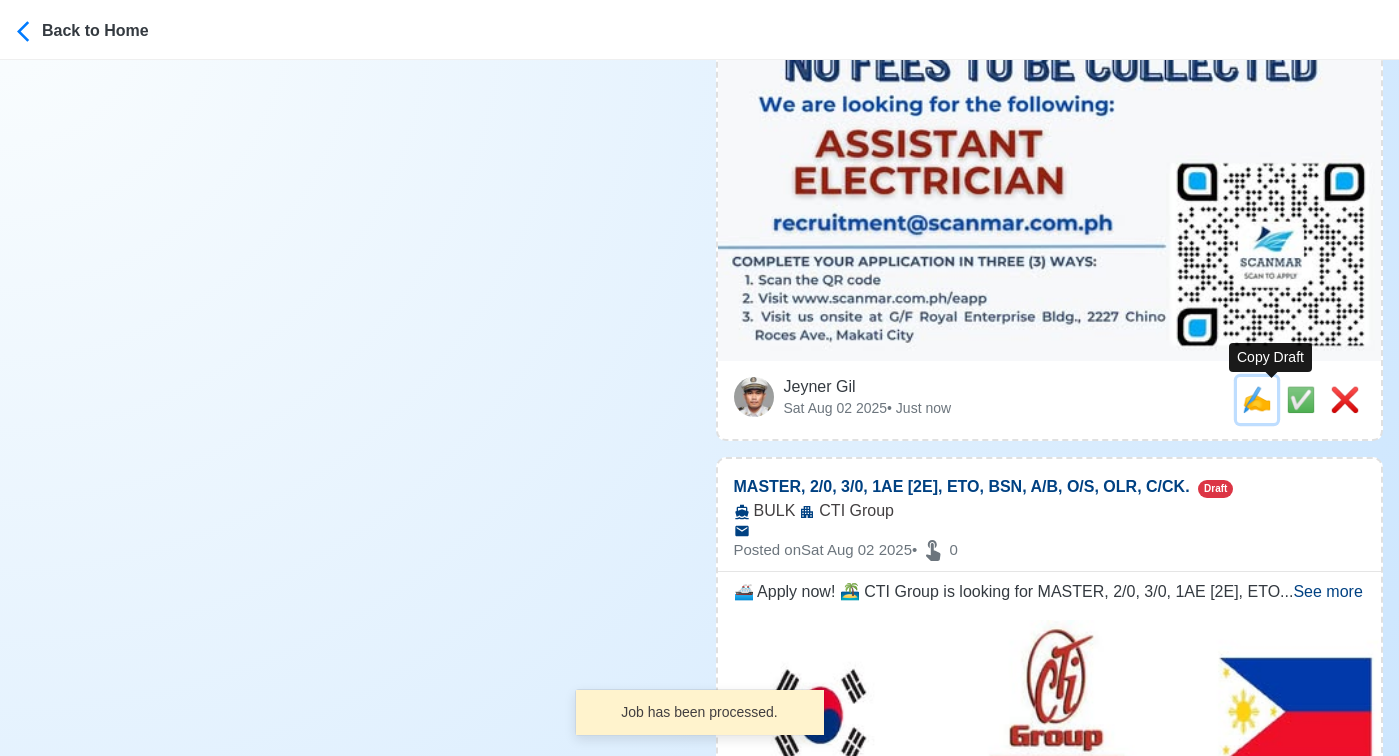 click on "✍️" at bounding box center [1257, 399] 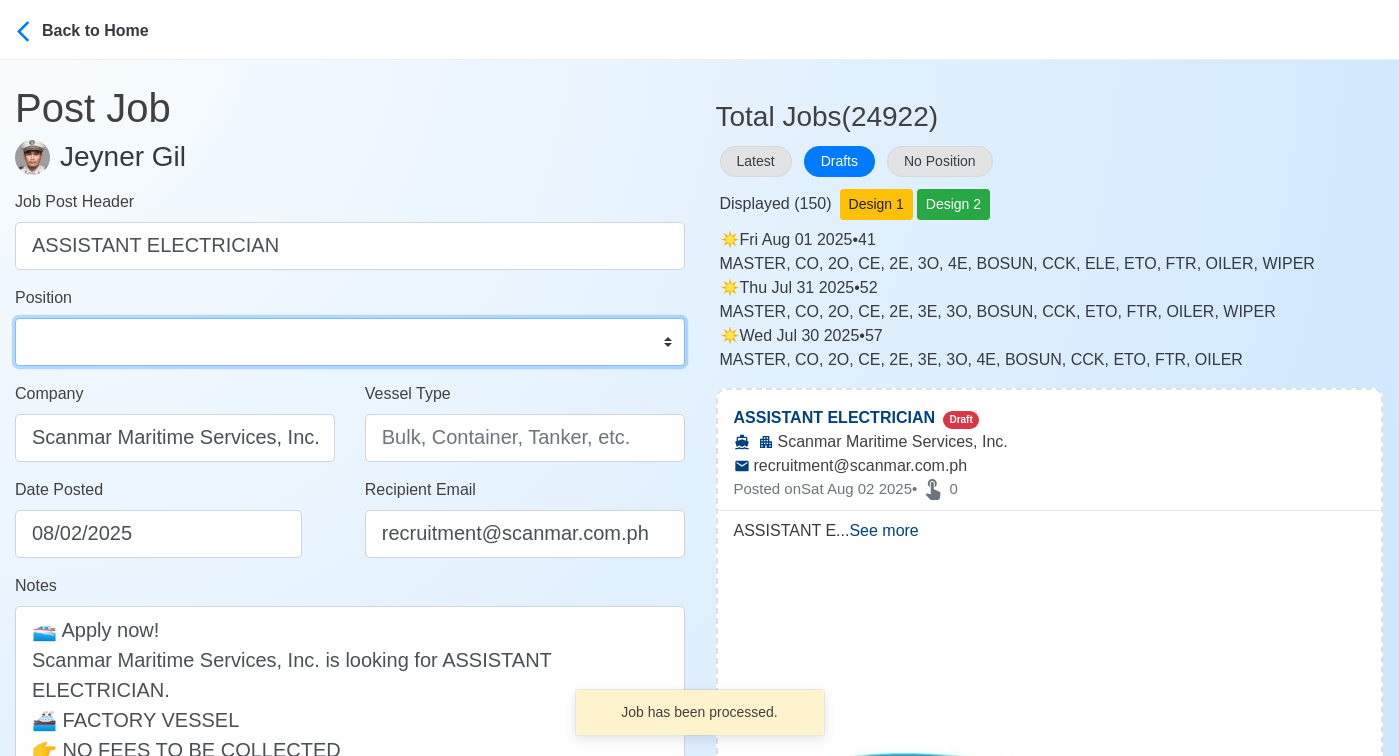 click on "Master Chief Officer 2nd Officer 3rd Officer Junior Officer Chief Engineer 2nd Engineer 3rd Engineer 4th Engineer Gas Engineer Junior Engineer 1st Assistant Engineer 2nd Assistant Engineer 3rd Assistant Engineer ETO/ETR Electrician Electrical Engineer Oiler Fitter Welder Chief Cook Chef Cook Messman Wiper Rigger Ordinary Seaman Able Seaman Motorman Pumpman Bosun Cadet Reefer Mechanic Operator Repairman Painter Steward Waiter Others" at bounding box center [350, 342] 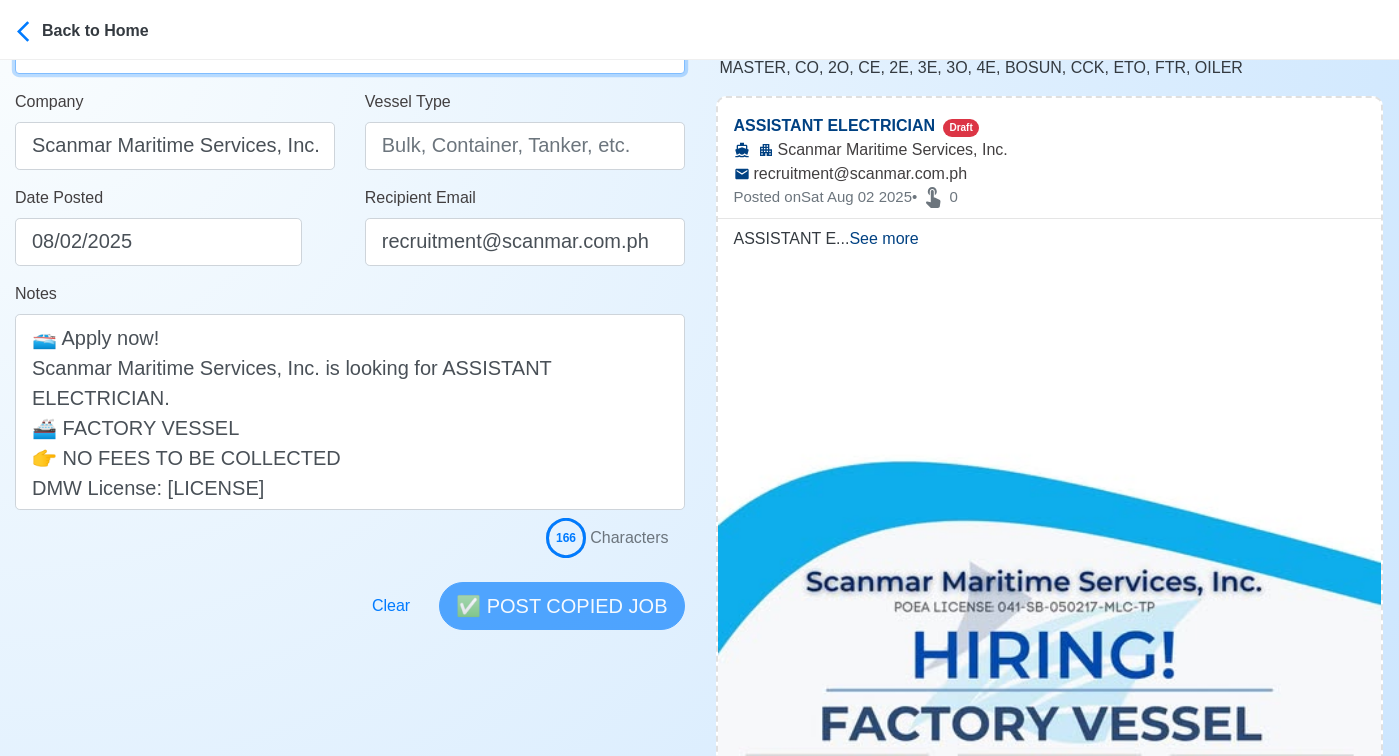 scroll, scrollTop: 268, scrollLeft: 0, axis: vertical 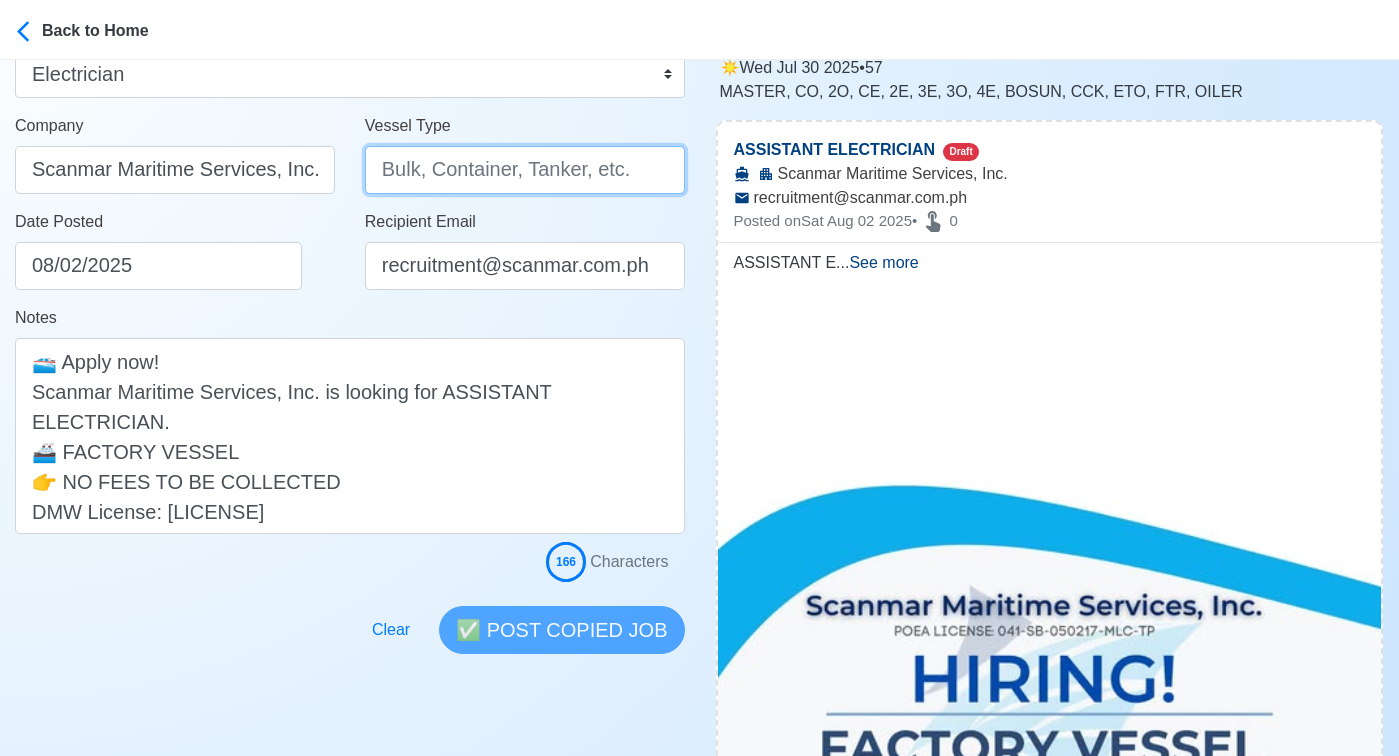 click on "Vessel Type" at bounding box center (525, 170) 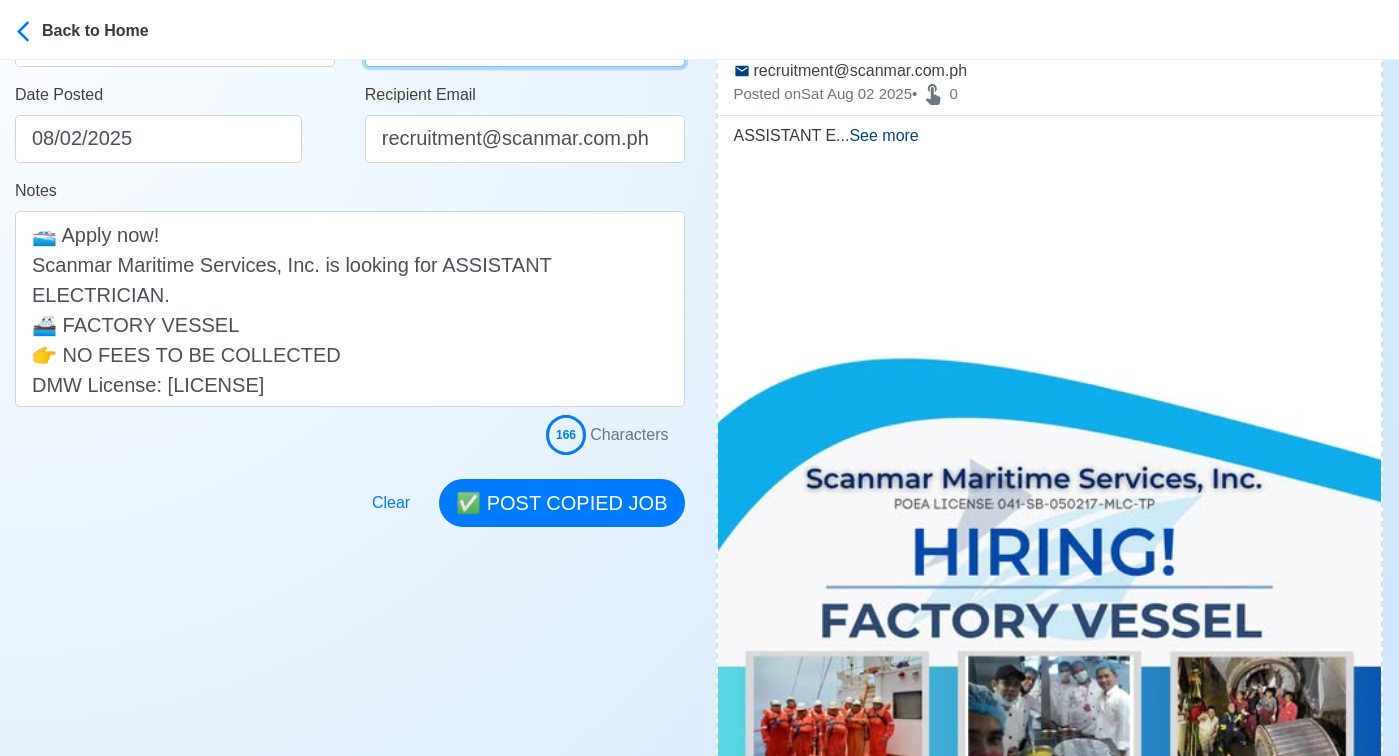 scroll, scrollTop: 453, scrollLeft: 0, axis: vertical 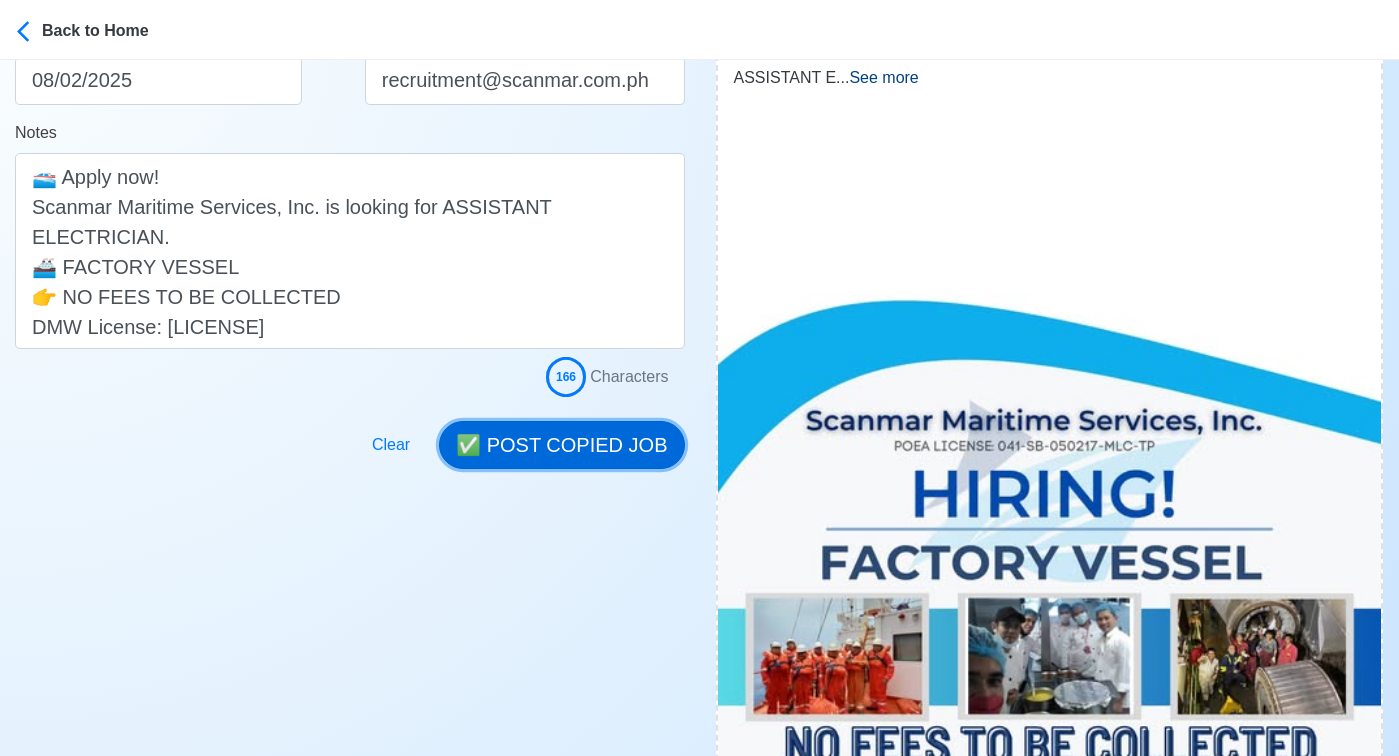 click on "✅ POST COPIED JOB" at bounding box center [561, 445] 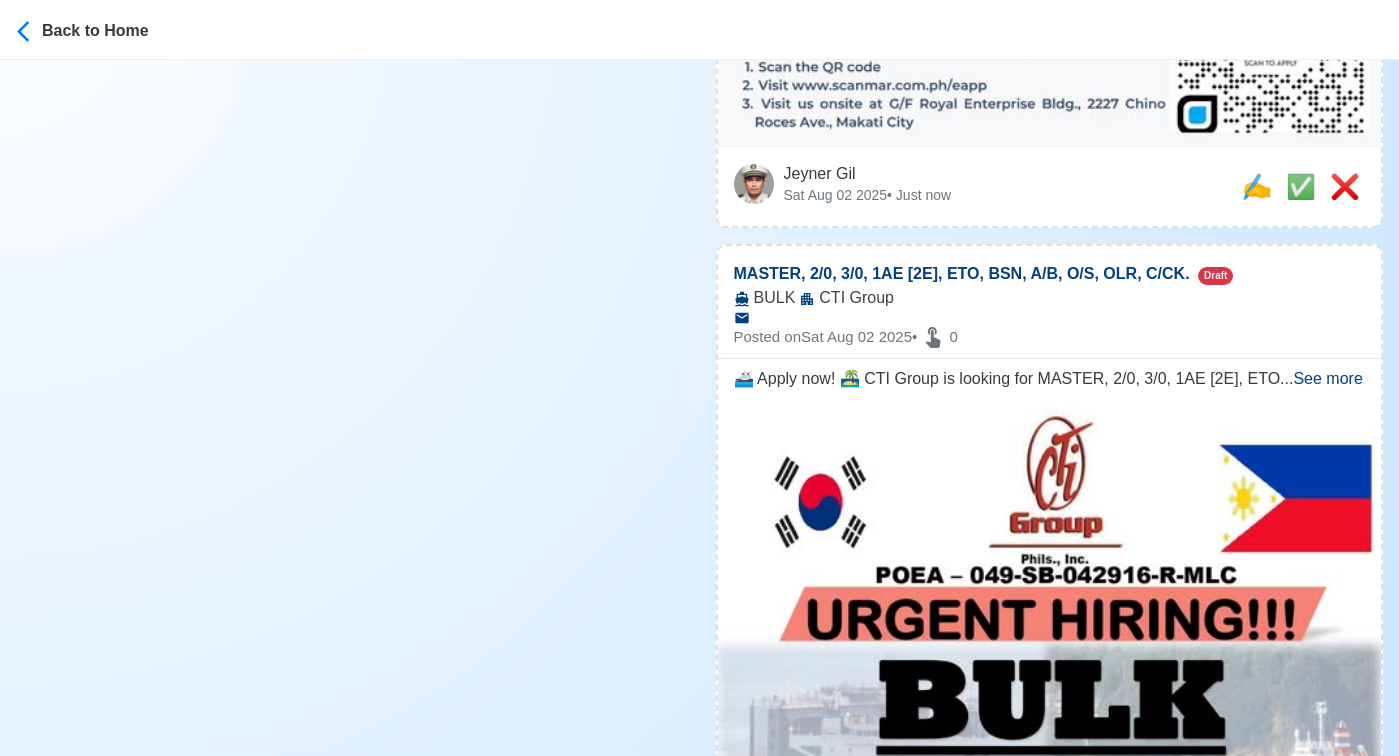scroll, scrollTop: 1366, scrollLeft: 0, axis: vertical 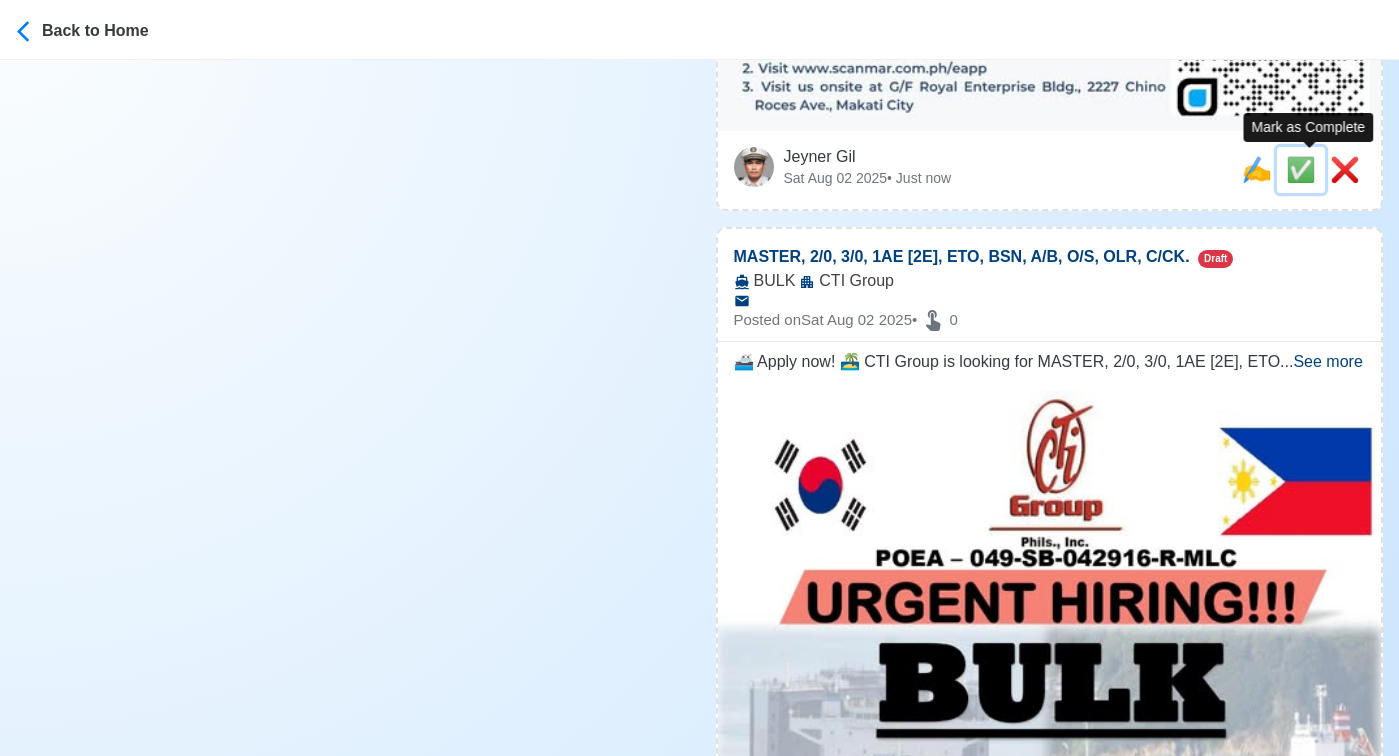 click on "✅" at bounding box center (1301, 169) 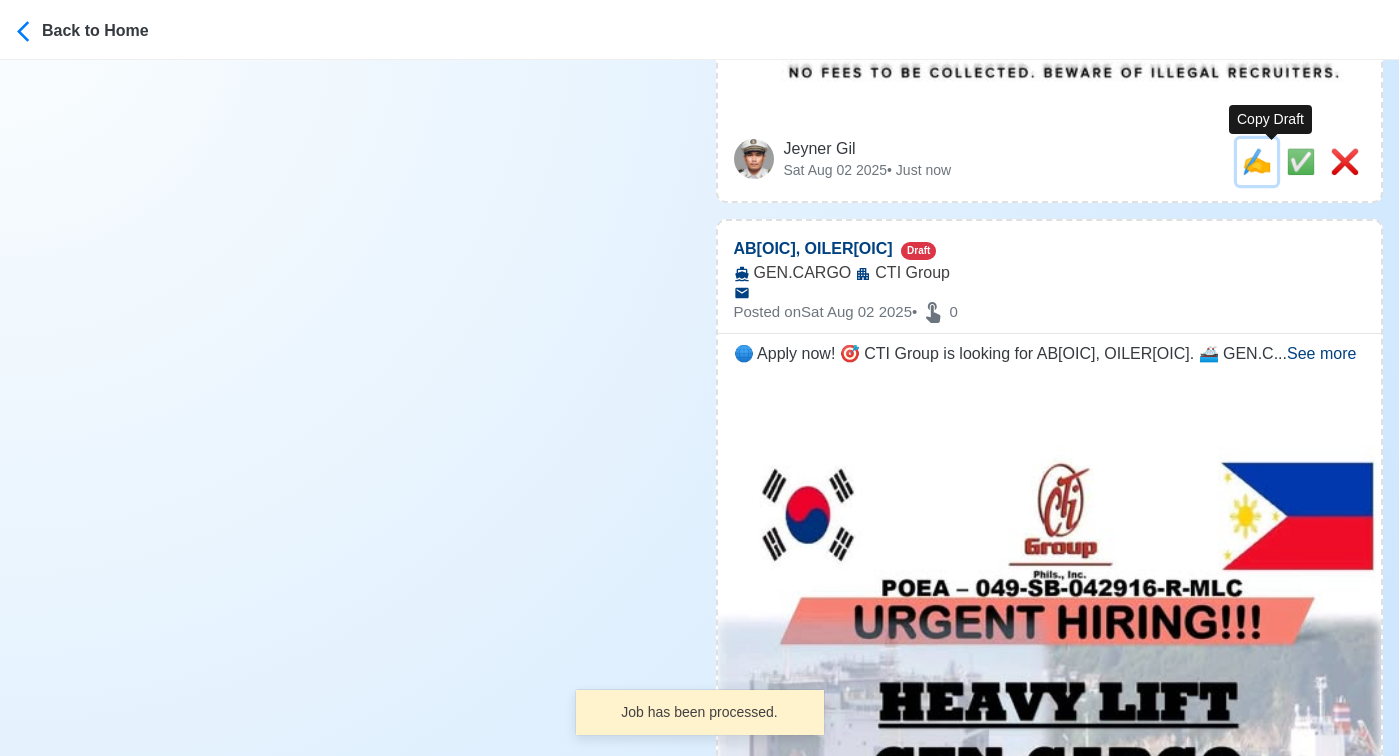 click on "✍️" at bounding box center [1257, 161] 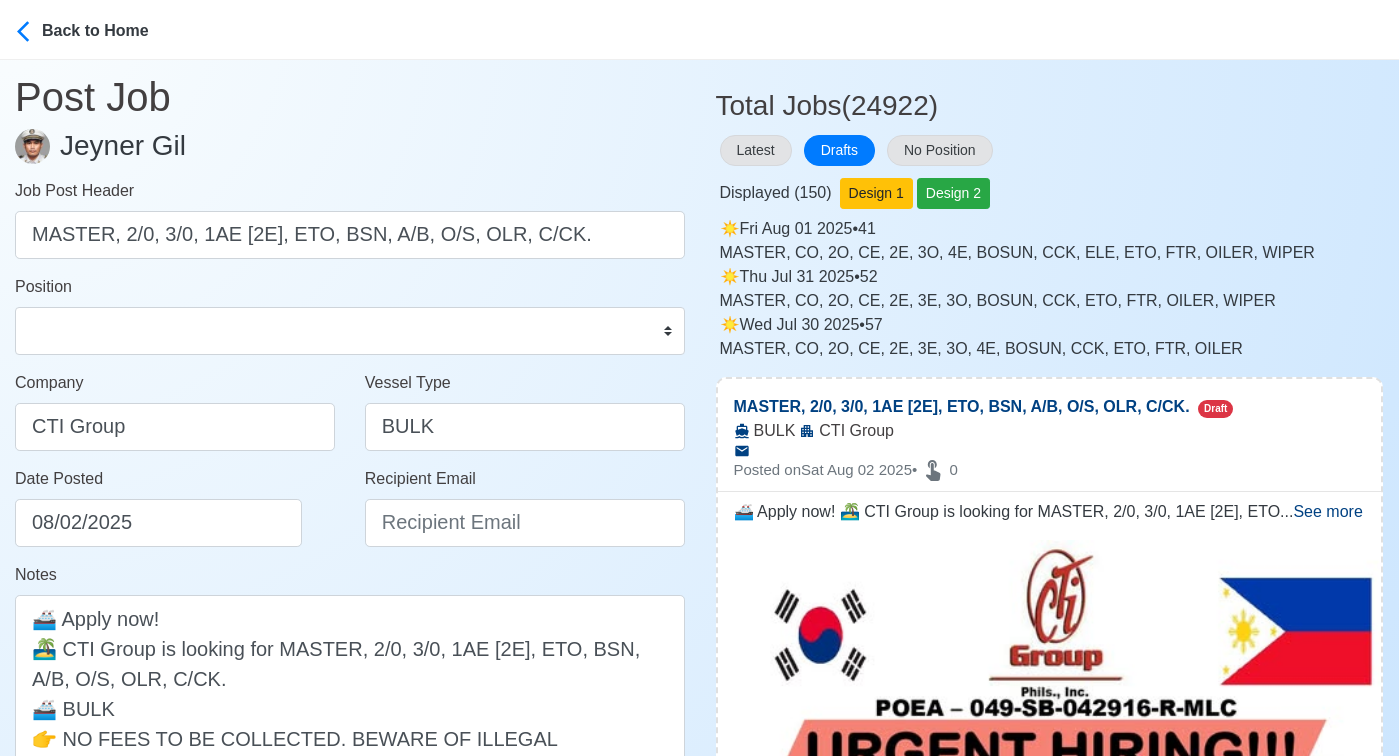 scroll, scrollTop: 0, scrollLeft: 0, axis: both 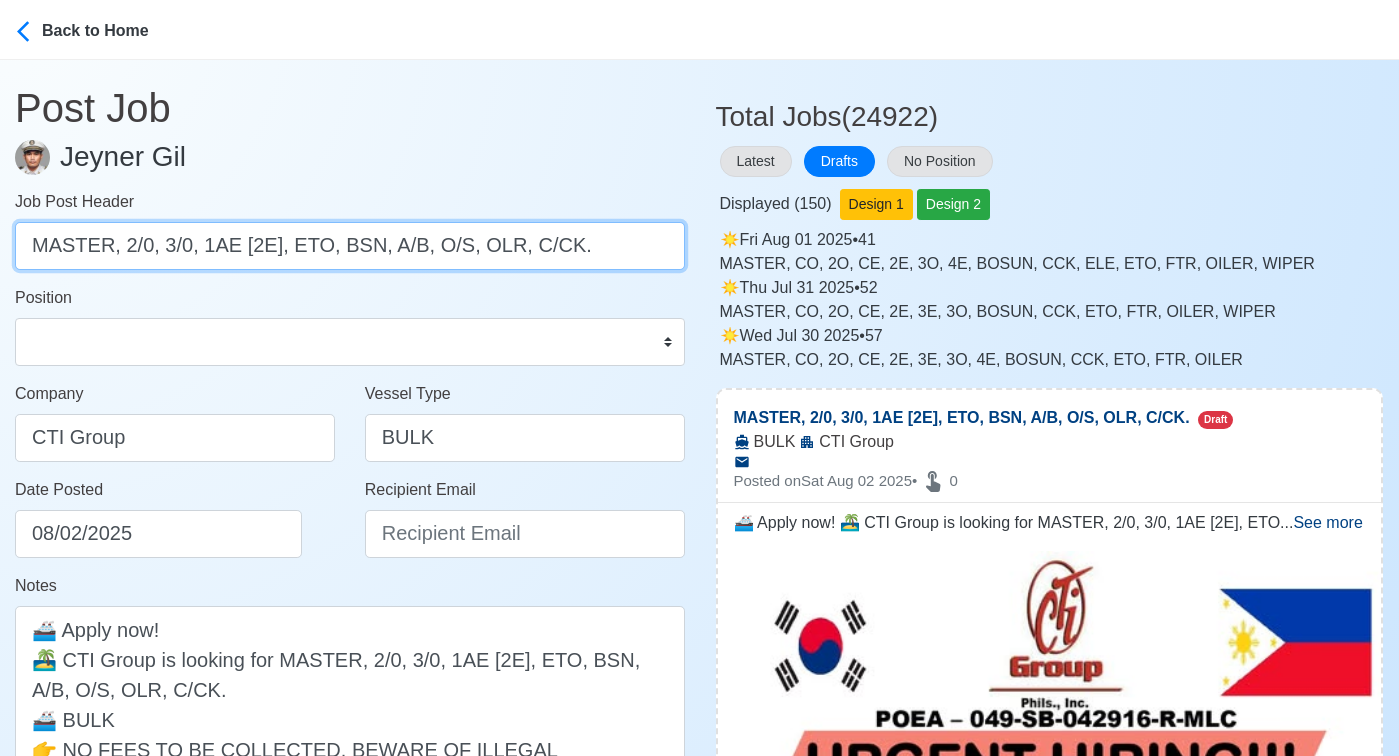 drag, startPoint x: 121, startPoint y: 247, endPoint x: 725, endPoint y: 270, distance: 604.43774 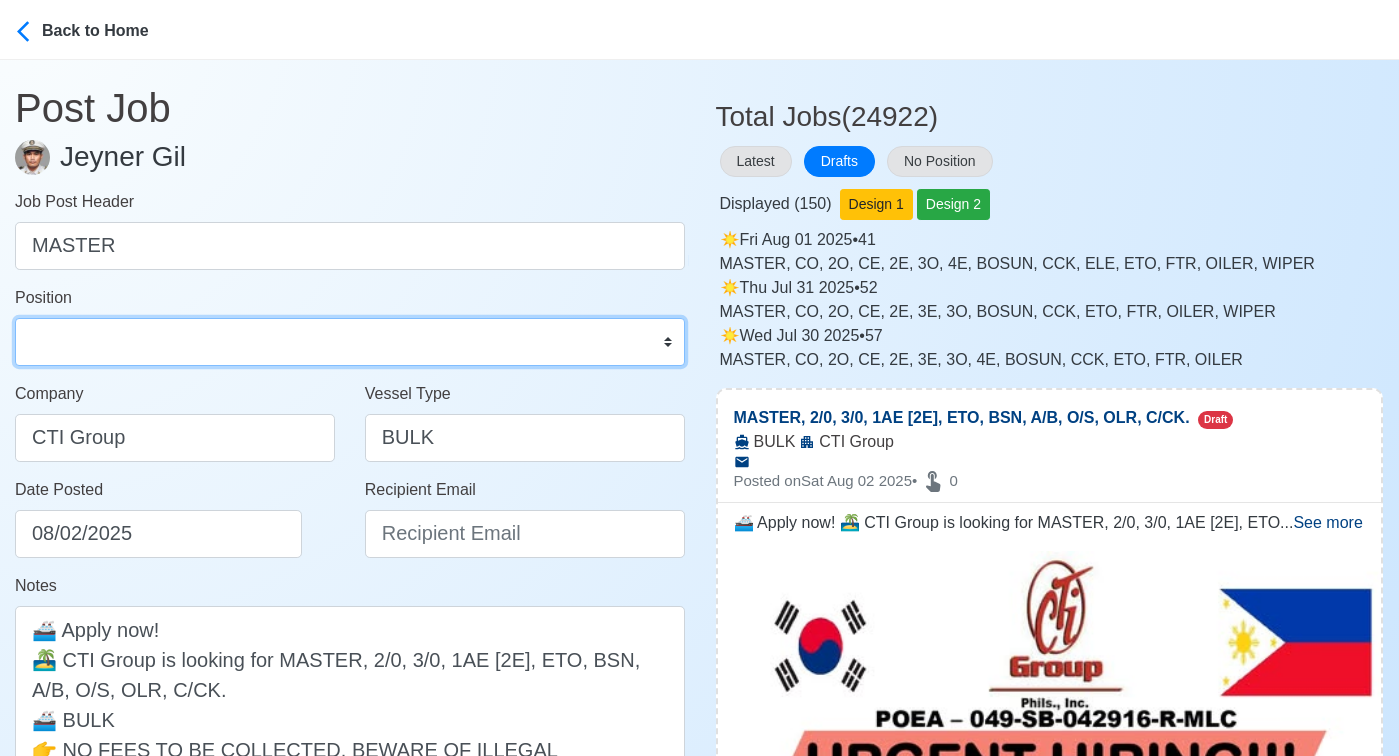 click on "Master Chief Officer 2nd Officer 3rd Officer Junior Officer Chief Engineer 2nd Engineer 3rd Engineer 4th Engineer Gas Engineer Junior Engineer 1st Assistant Engineer 2nd Assistant Engineer 3rd Assistant Engineer ETO/ETR Electrician Electrical Engineer Oiler Fitter Welder Chief Cook Chef Cook Messman Wiper Rigger Ordinary Seaman Able Seaman Motorman Pumpman Bosun Cadet Reefer Mechanic Operator Repairman Painter Steward Waiter Others" at bounding box center (350, 342) 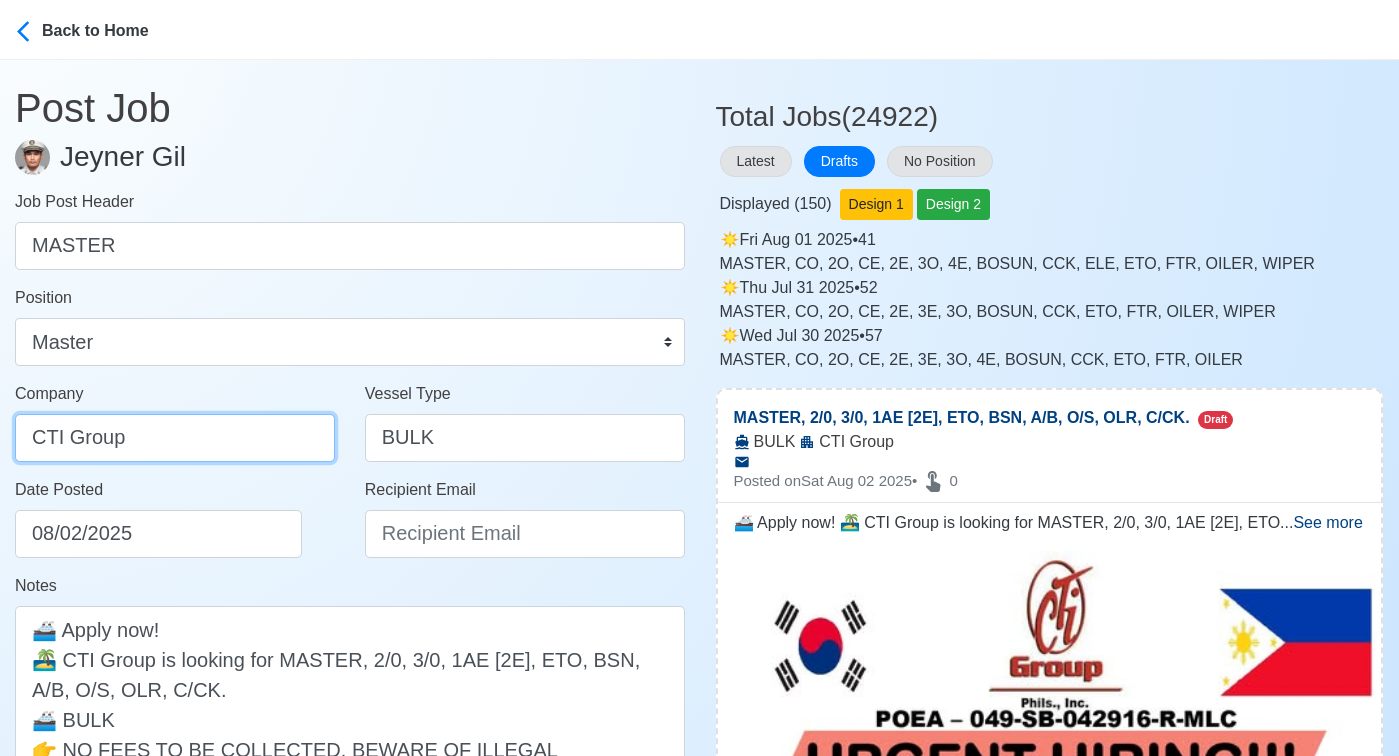 click on "CTI Group" at bounding box center [175, 438] 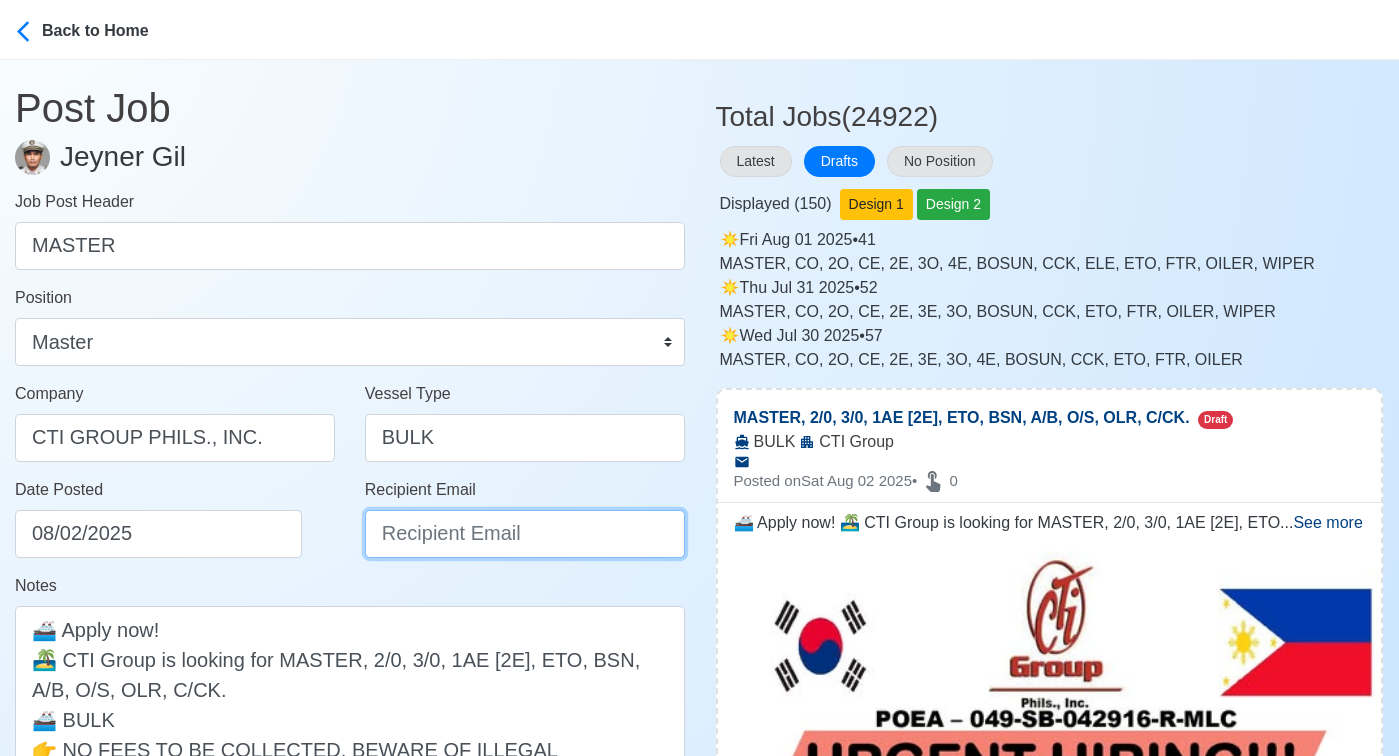 click on "Recipient Email" at bounding box center [525, 534] 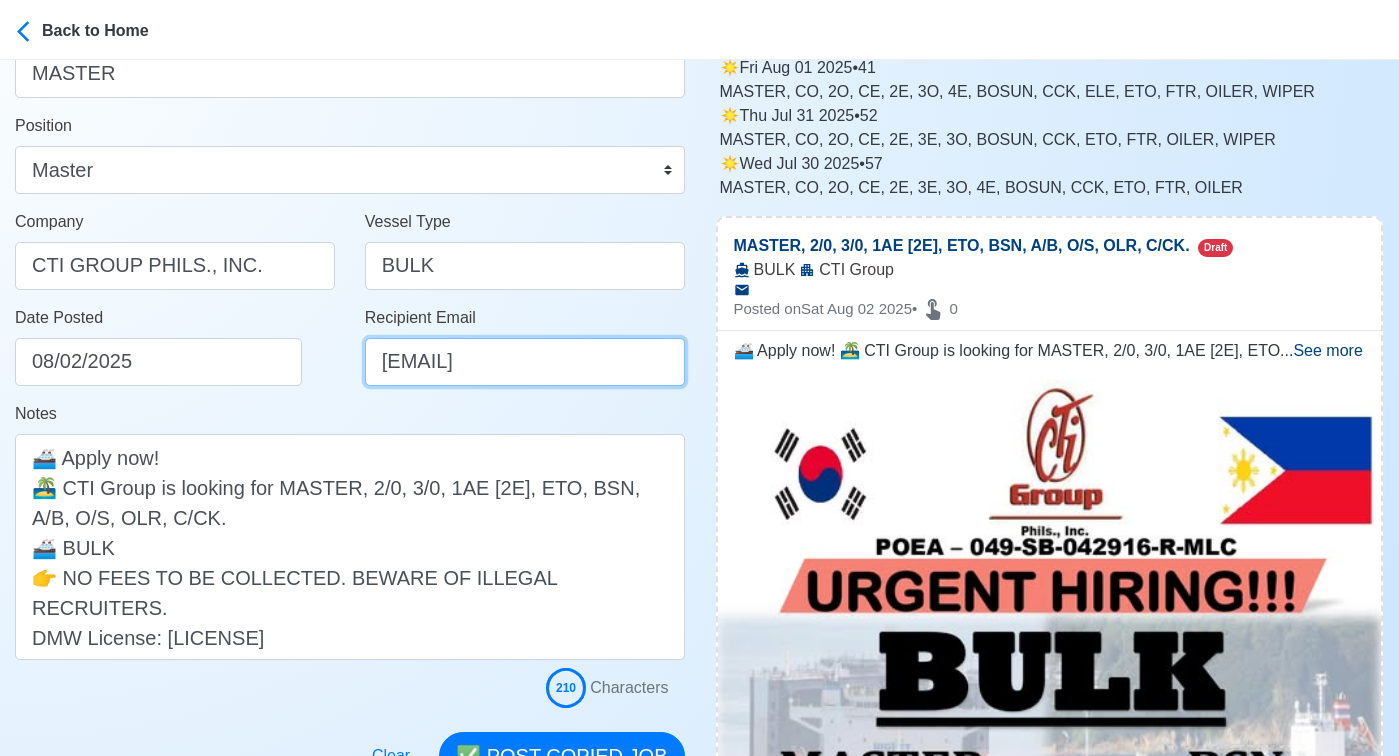 scroll, scrollTop: 223, scrollLeft: 0, axis: vertical 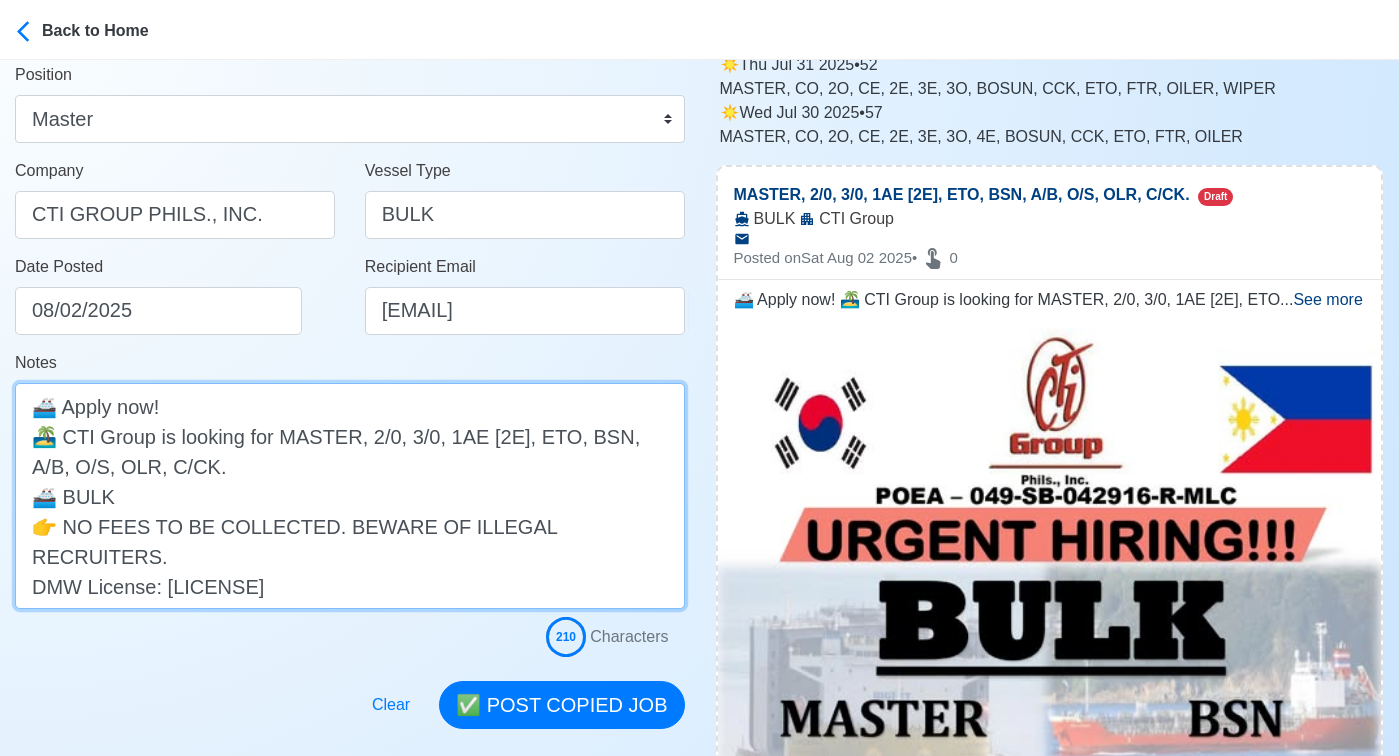 drag, startPoint x: 355, startPoint y: 437, endPoint x: 355, endPoint y: 467, distance: 30 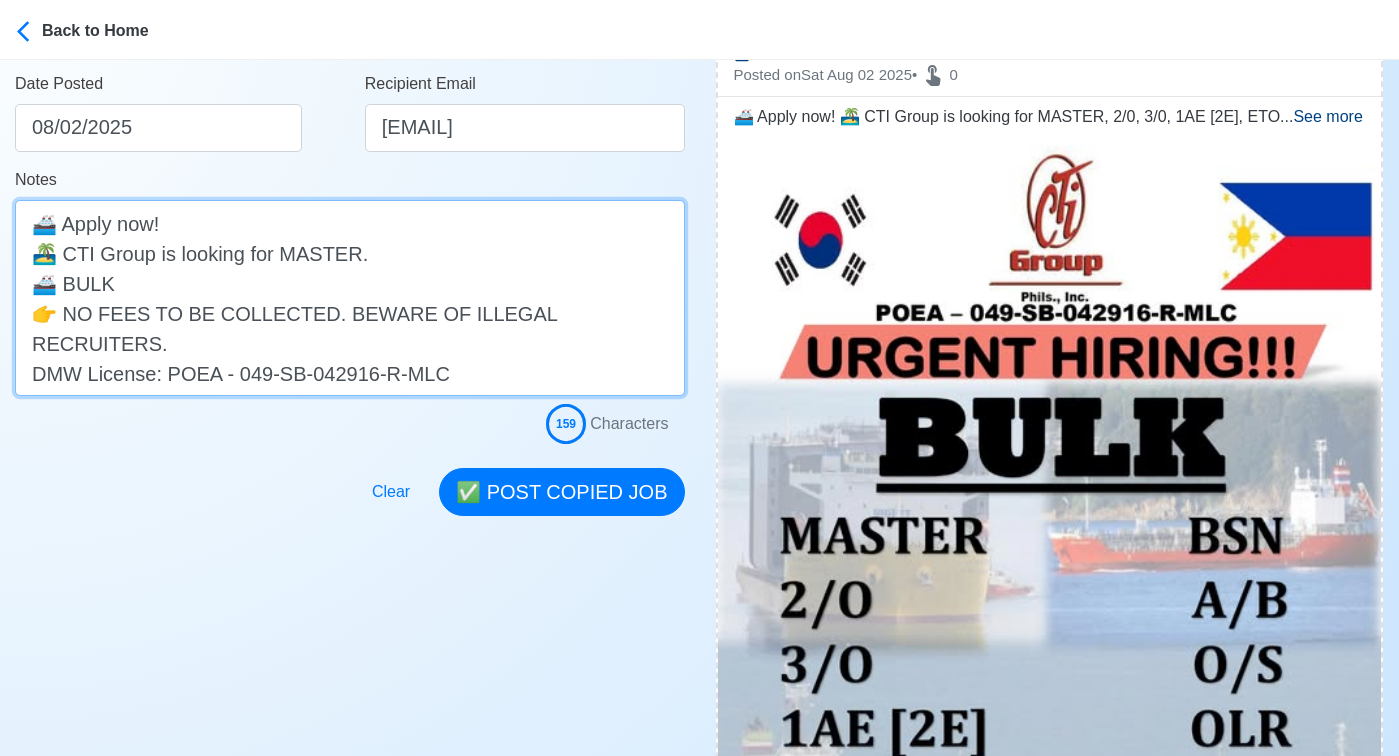 scroll, scrollTop: 496, scrollLeft: 0, axis: vertical 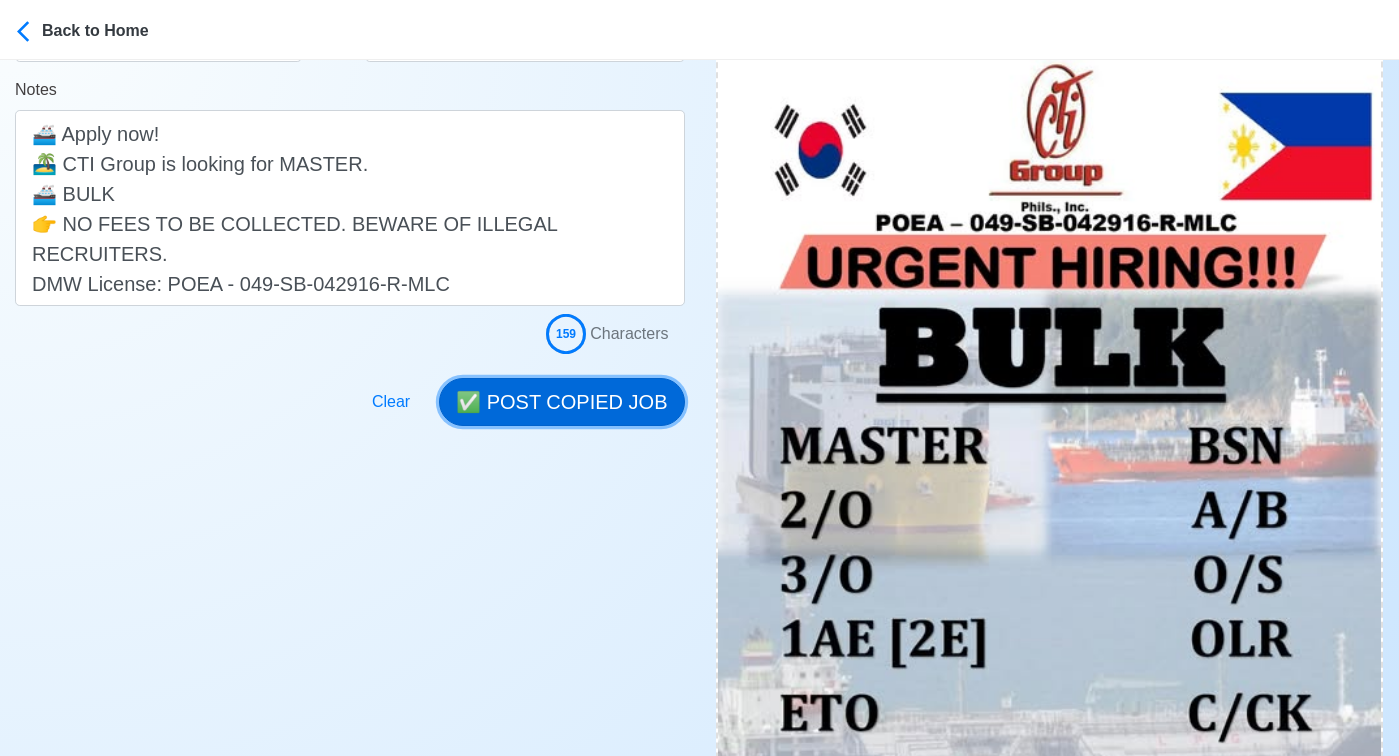 click on "✅ POST COPIED JOB" at bounding box center [561, 402] 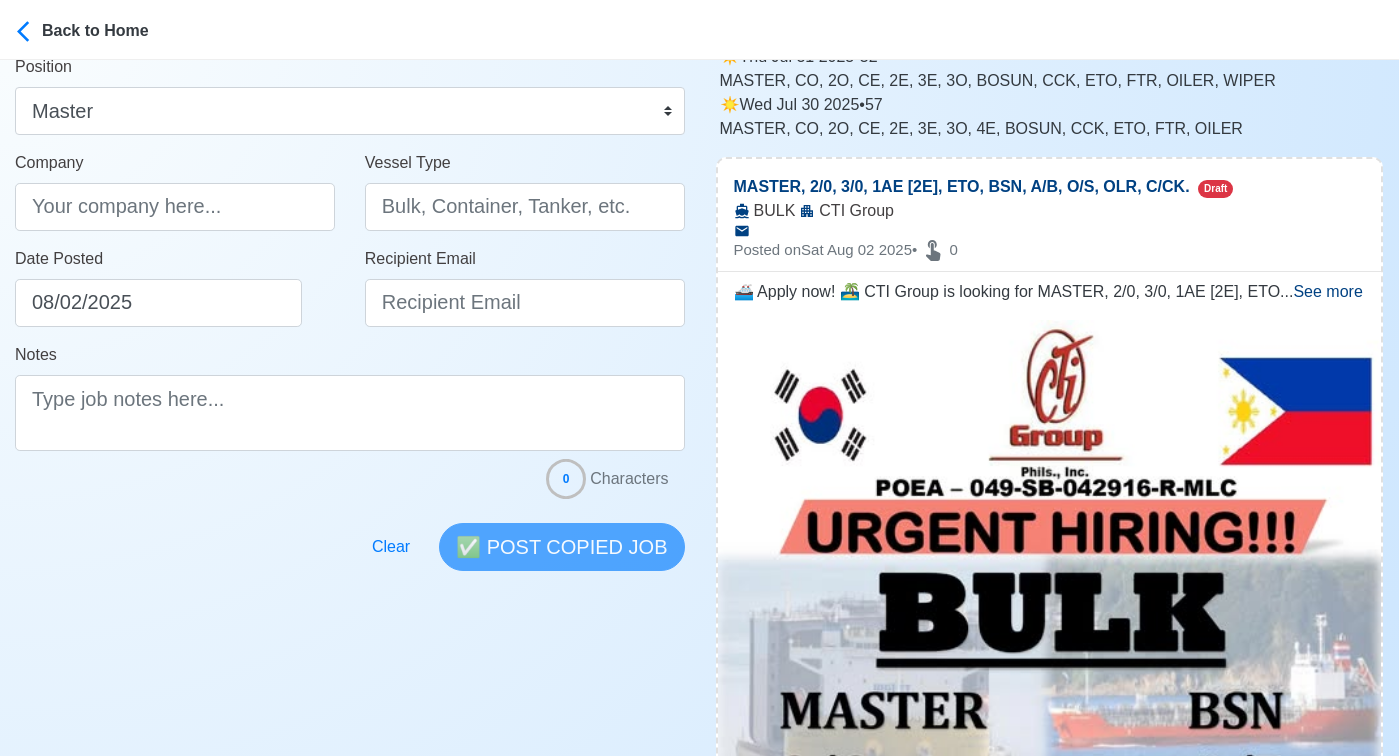 scroll, scrollTop: 0, scrollLeft: 0, axis: both 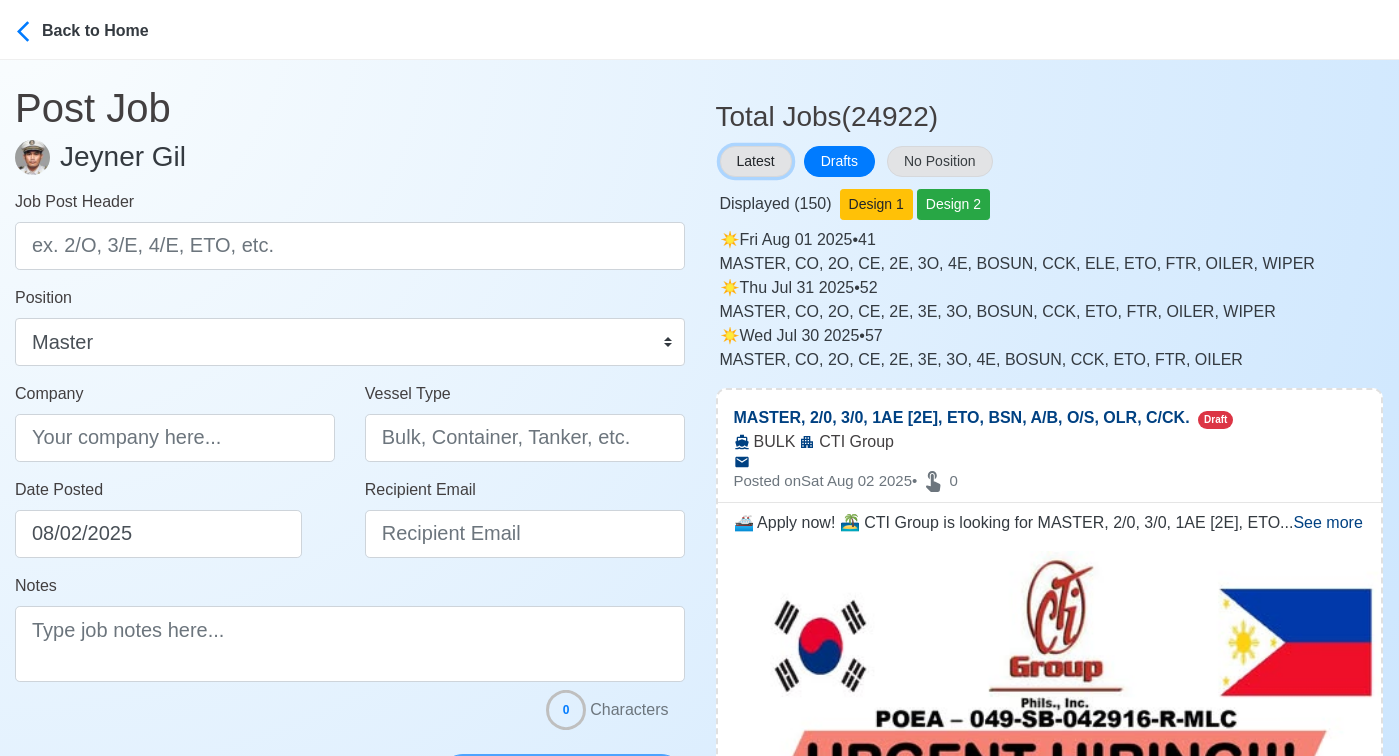click on "Latest" at bounding box center [756, 161] 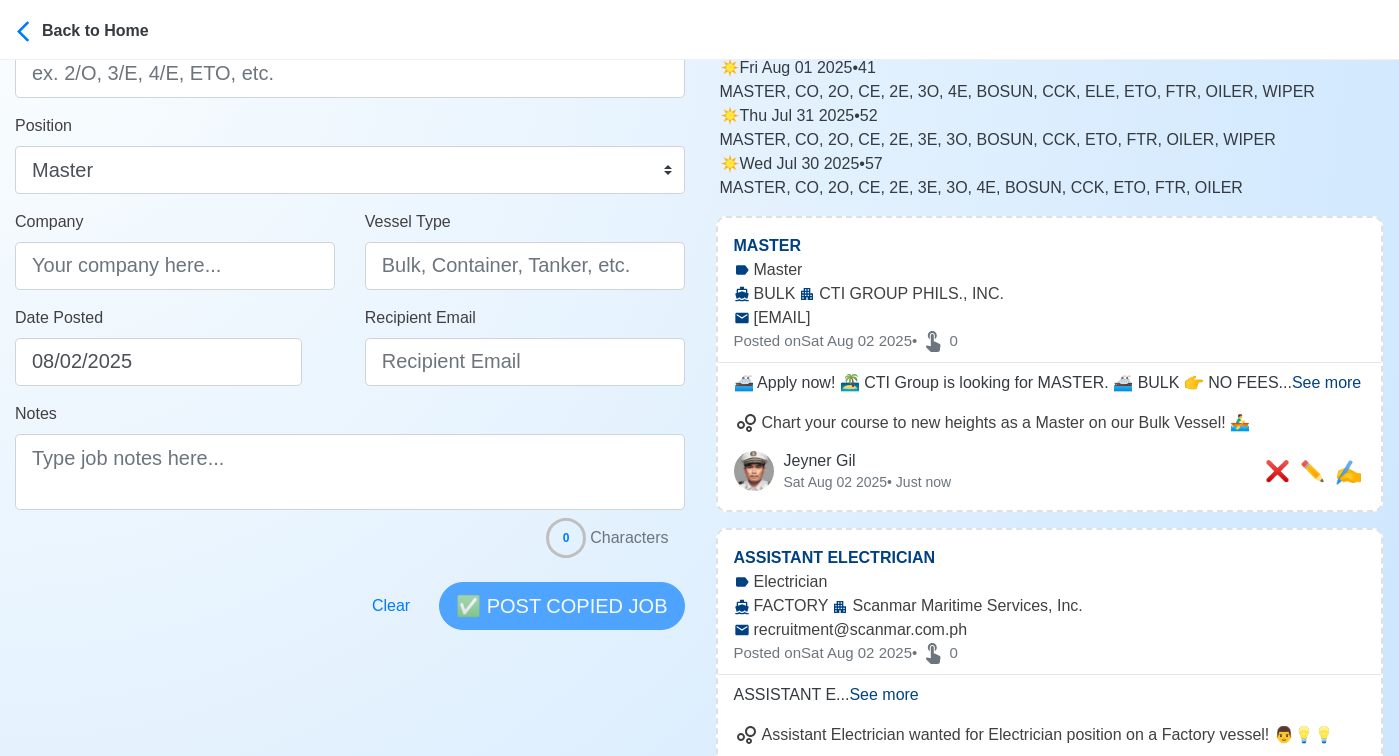 scroll, scrollTop: 204, scrollLeft: 0, axis: vertical 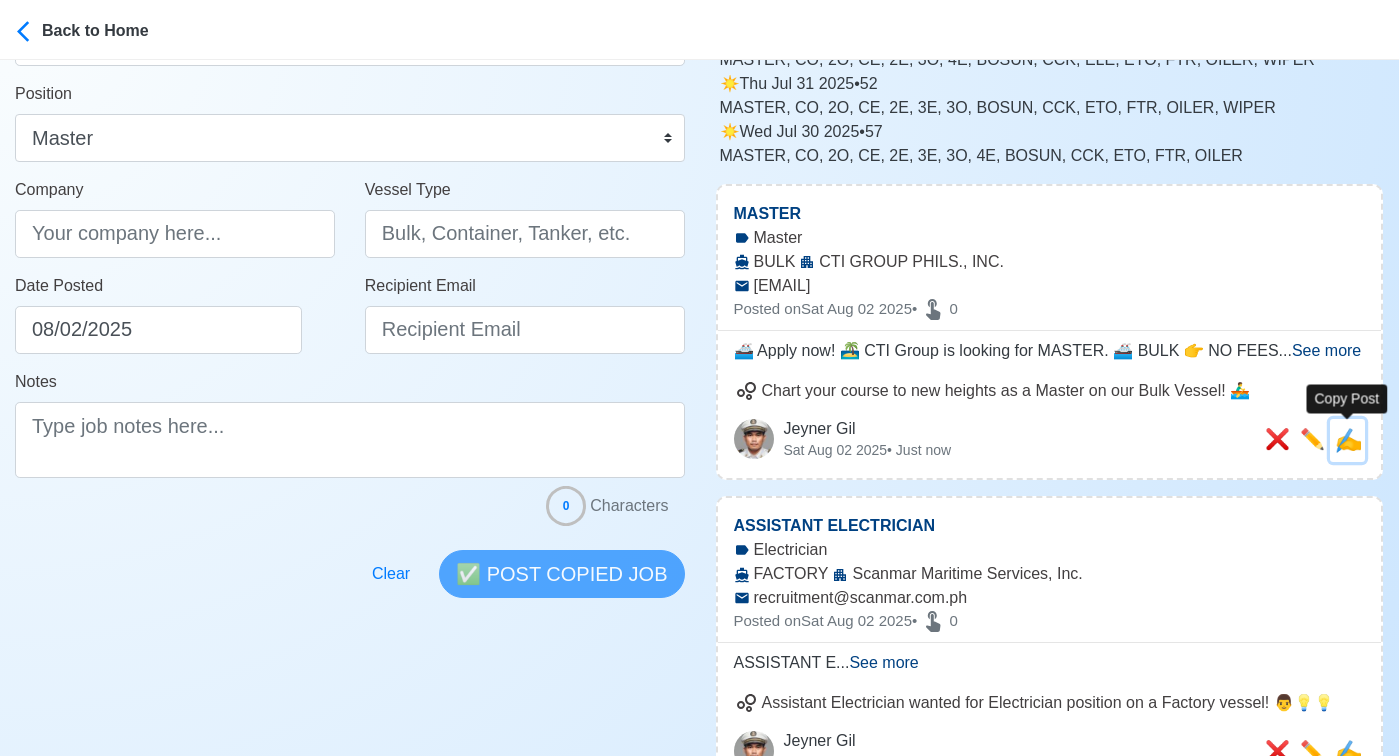 click on "✍️" at bounding box center [1348, 440] 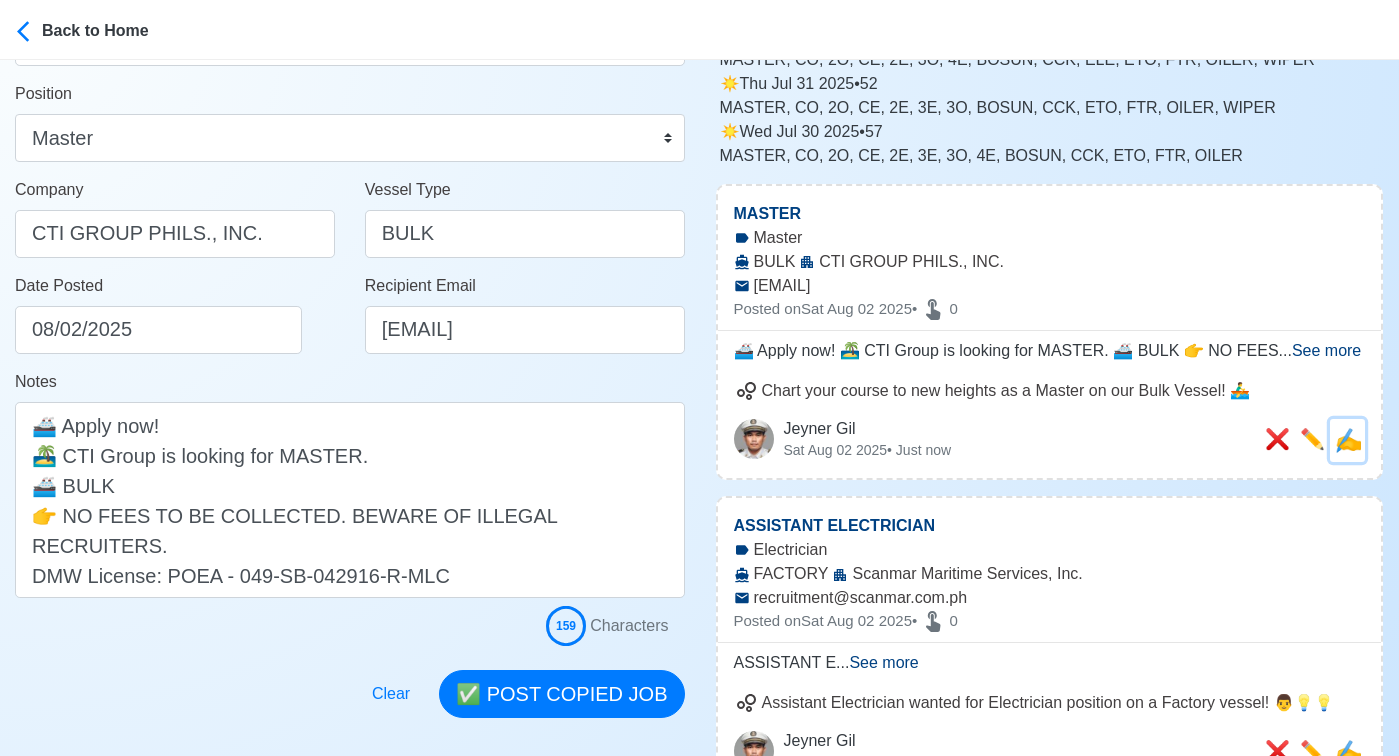 scroll, scrollTop: 0, scrollLeft: 0, axis: both 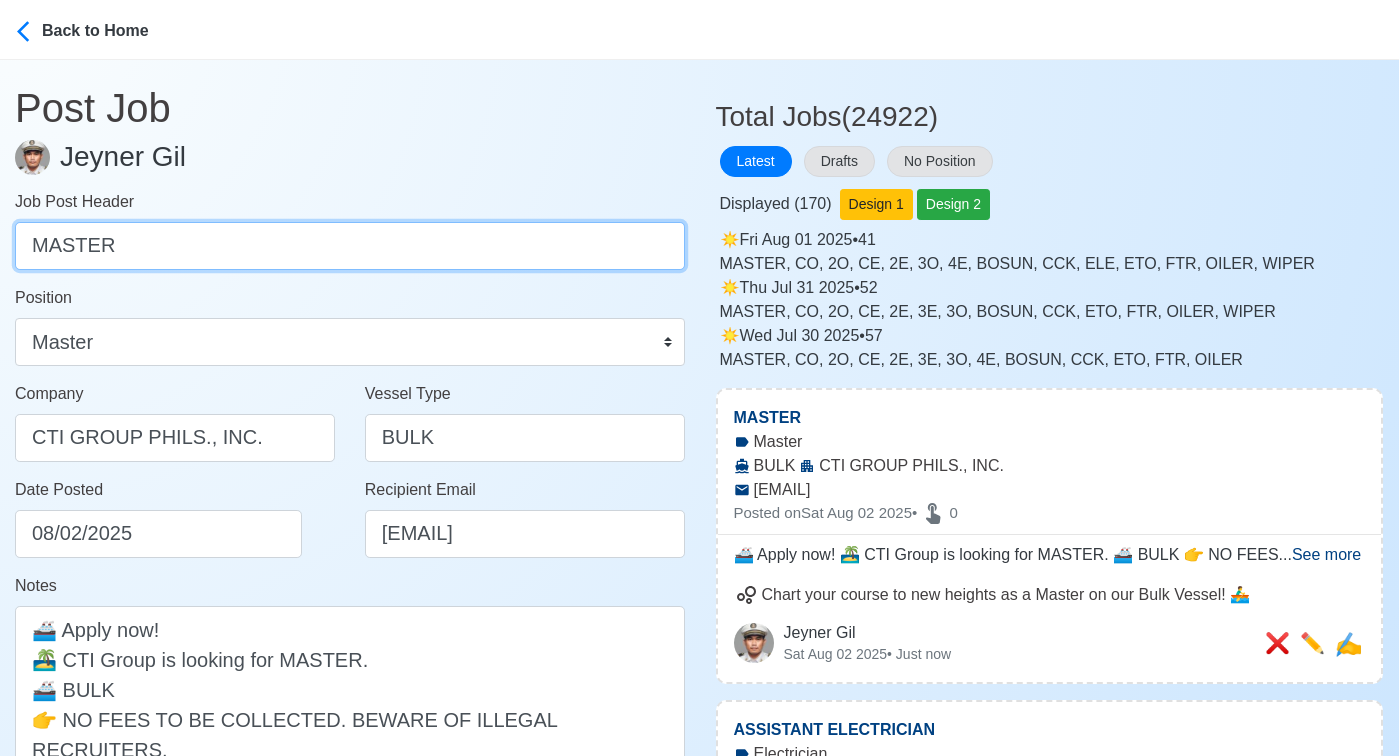 click on "MASTER" at bounding box center [350, 246] 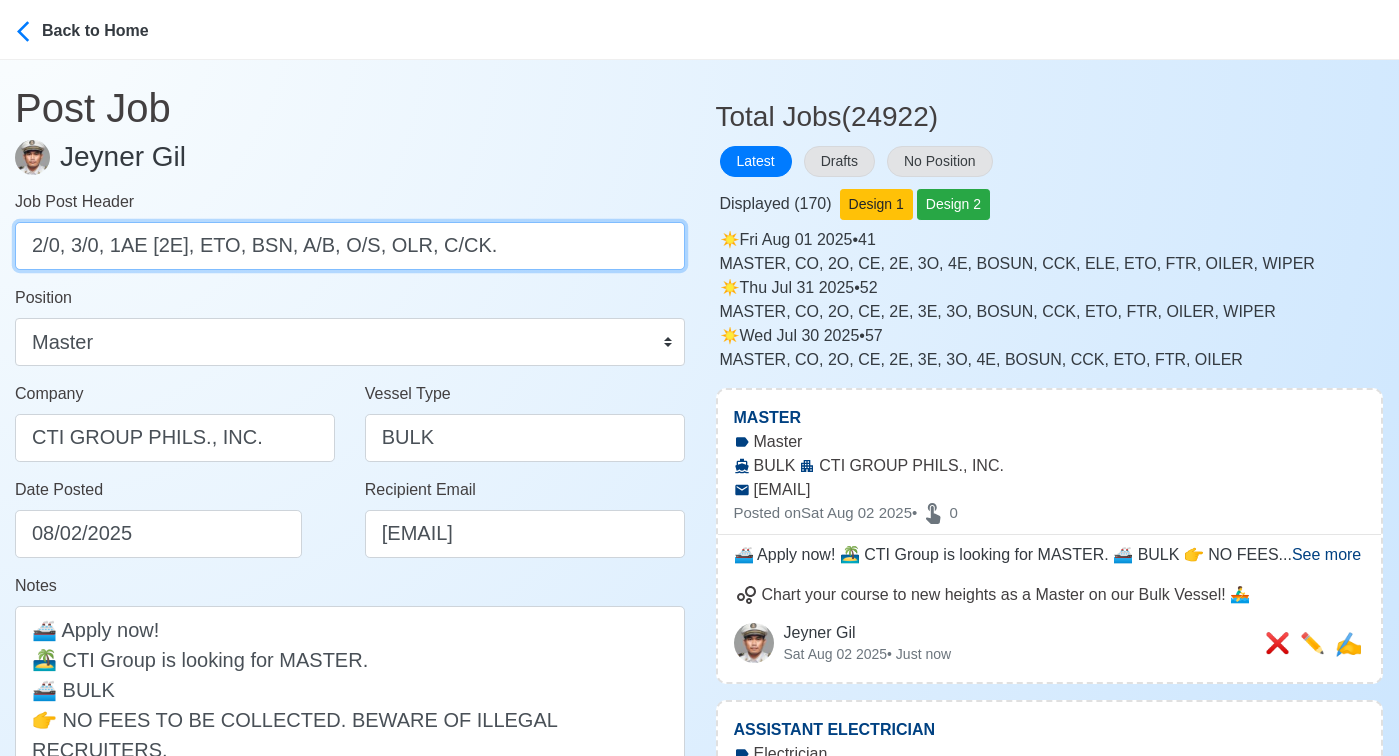 drag, startPoint x: 75, startPoint y: 247, endPoint x: 286, endPoint y: 248, distance: 211.00237 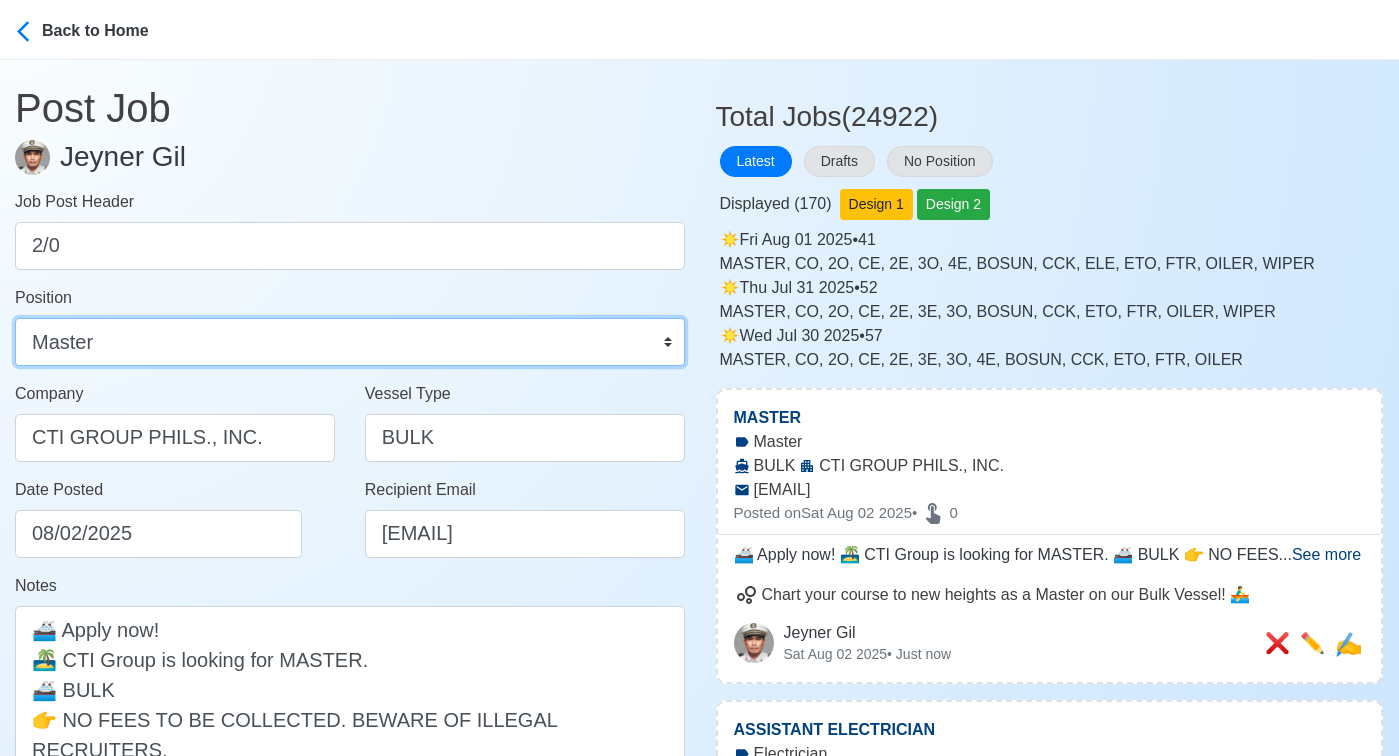click on "Master Chief Officer 2nd Officer 3rd Officer Junior Officer Chief Engineer 2nd Engineer 3rd Engineer 4th Engineer Gas Engineer Junior Engineer 1st Assistant Engineer 2nd Assistant Engineer 3rd Assistant Engineer ETO/ETR Electrician Electrical Engineer Oiler Fitter Welder Chief Cook Chef Cook Messman Wiper Rigger Ordinary Seaman Able Seaman Motorman Pumpman Bosun Cadet Reefer Mechanic Operator Repairman Painter Steward Waiter Others" at bounding box center (350, 342) 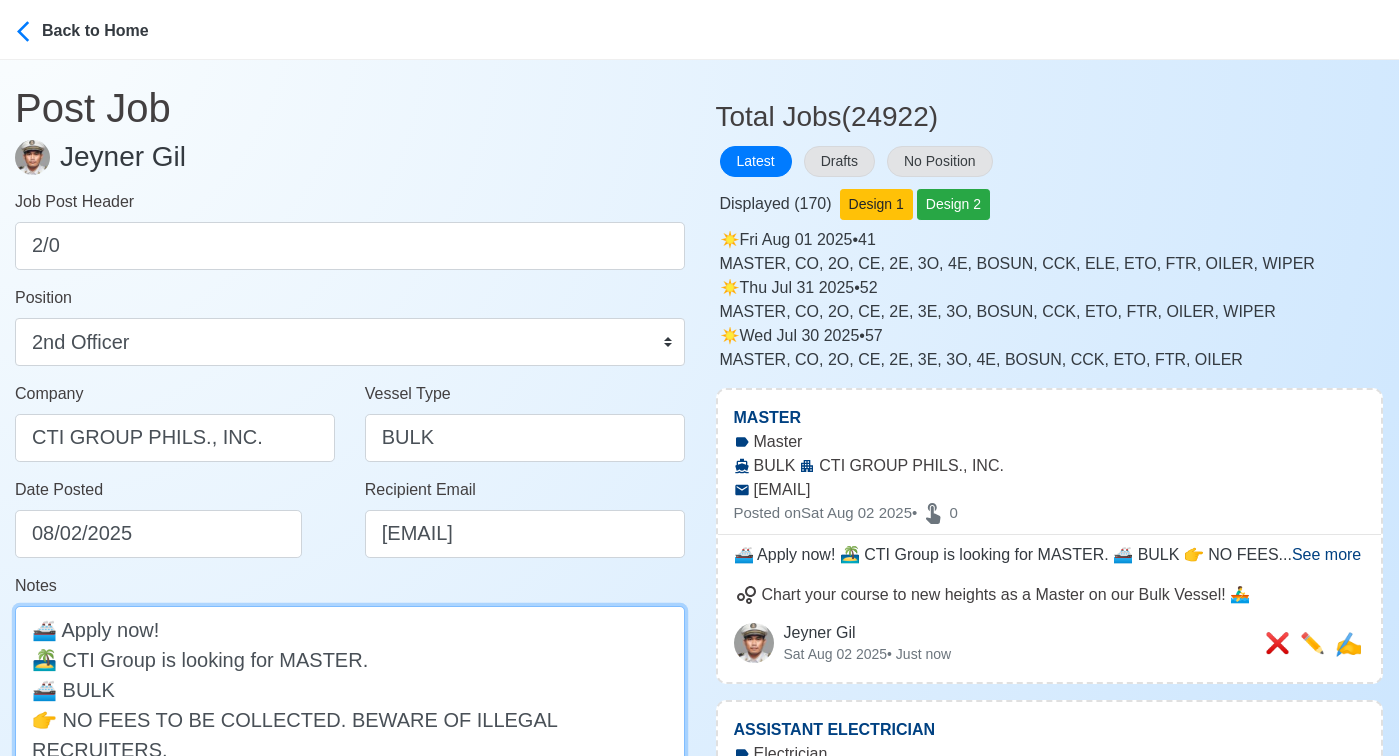 click on "🚢 Apply now!
🏝️ CTI Group is looking for MASTER.
🚢 BULK
👉 NO FEES TO BE COLLECTED. BEWARE OF ILLEGAL RECRUITERS.
DMW License: POEA - 049-SB-042916-R-MLC" at bounding box center [350, 704] 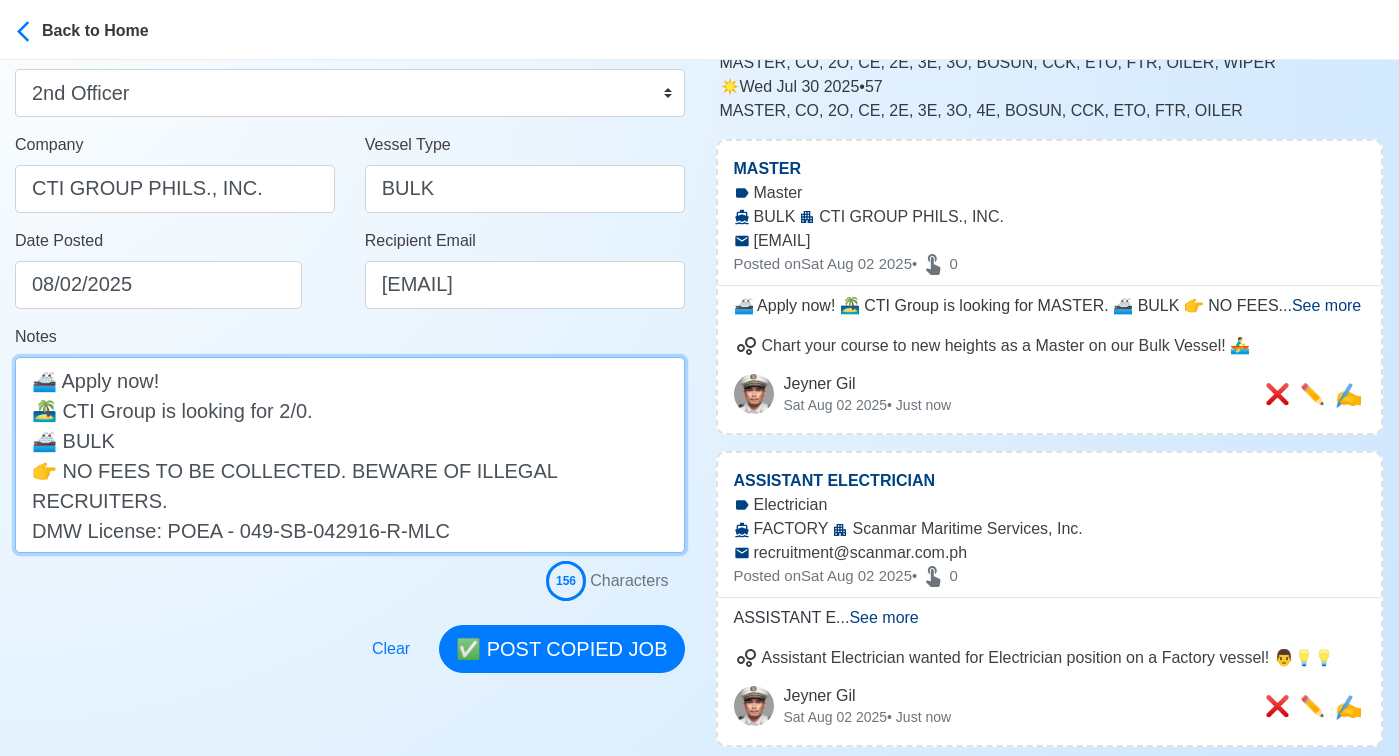 scroll, scrollTop: 296, scrollLeft: 0, axis: vertical 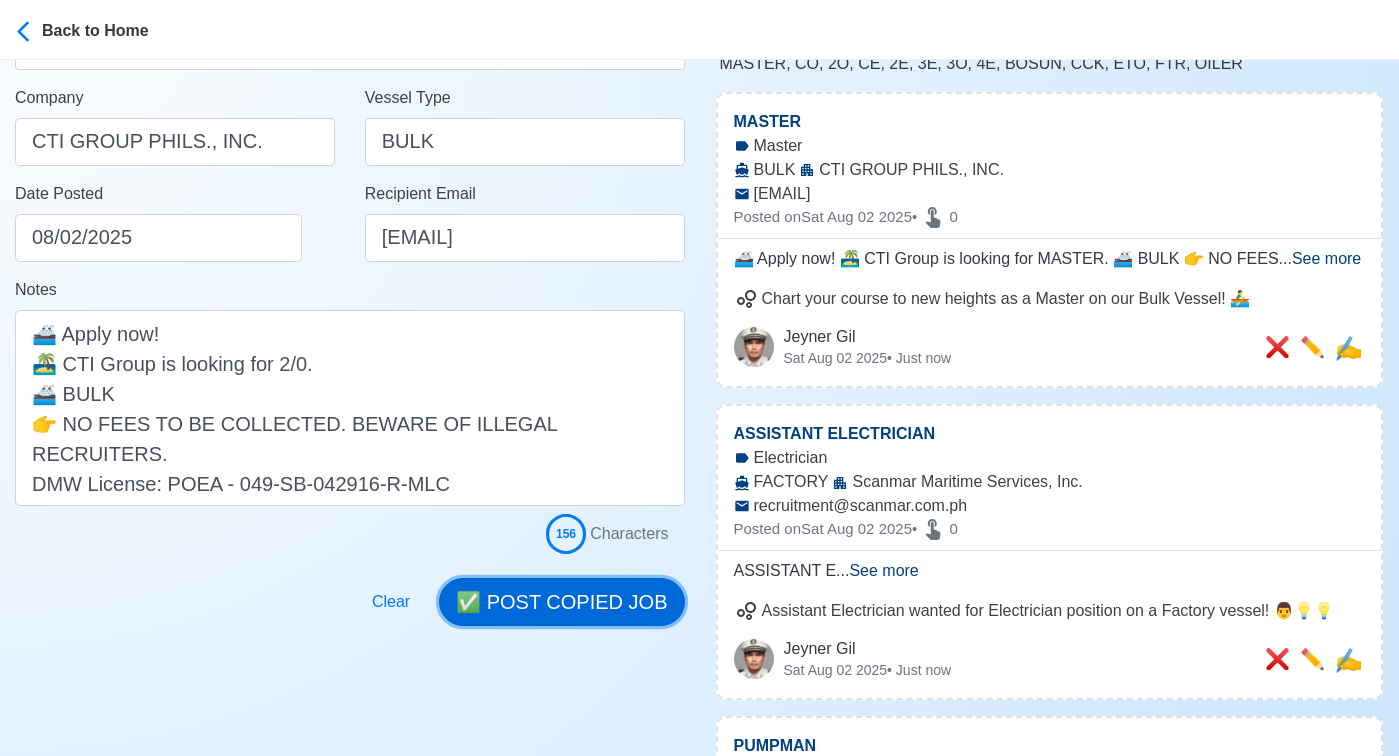 click on "✅ POST COPIED JOB" at bounding box center (561, 602) 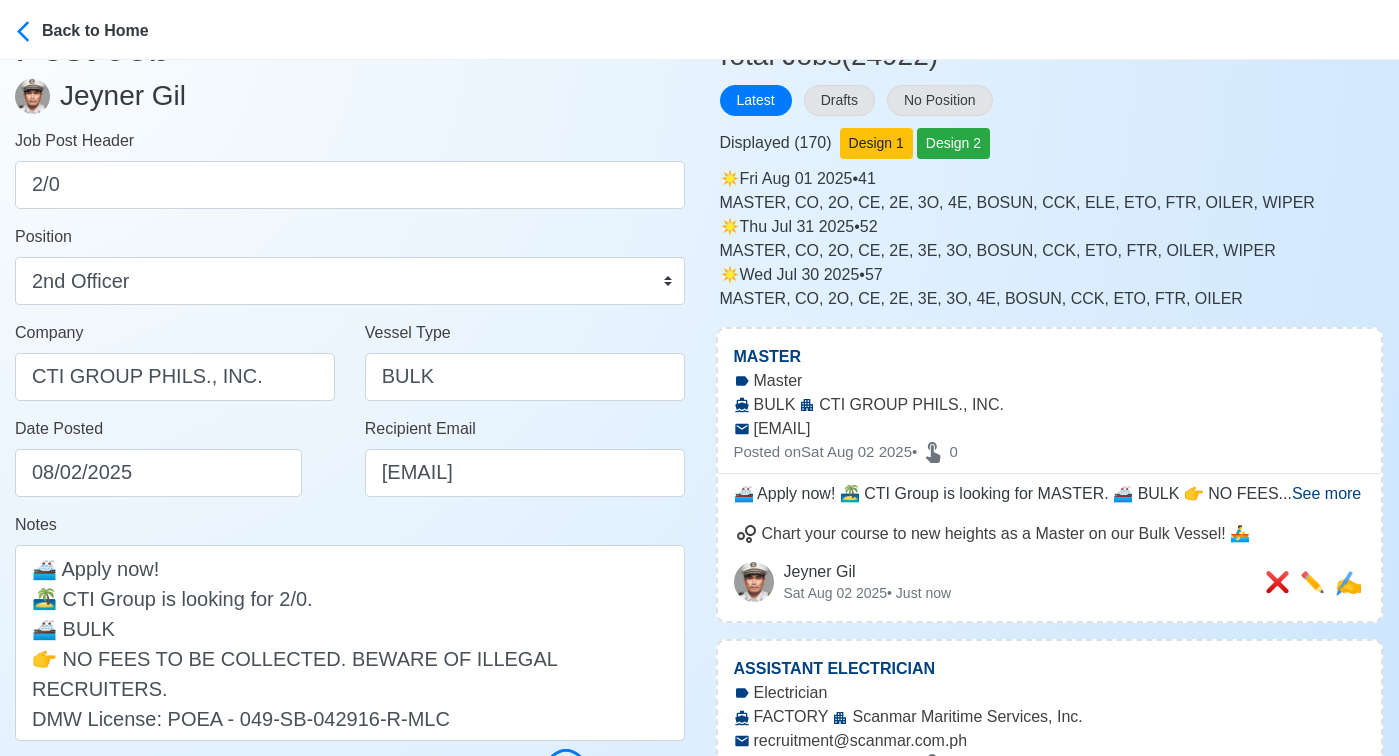 scroll, scrollTop: 0, scrollLeft: 0, axis: both 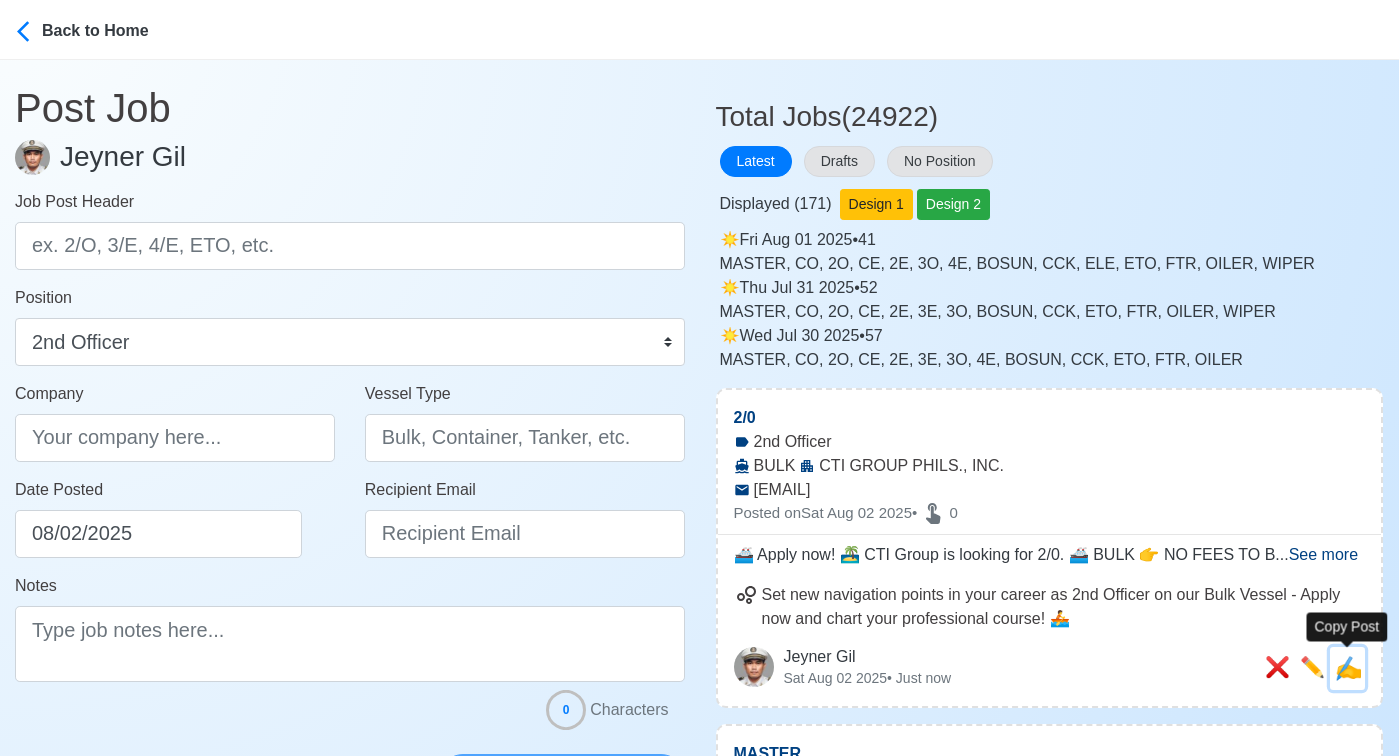 click on "✍️" at bounding box center [1348, 668] 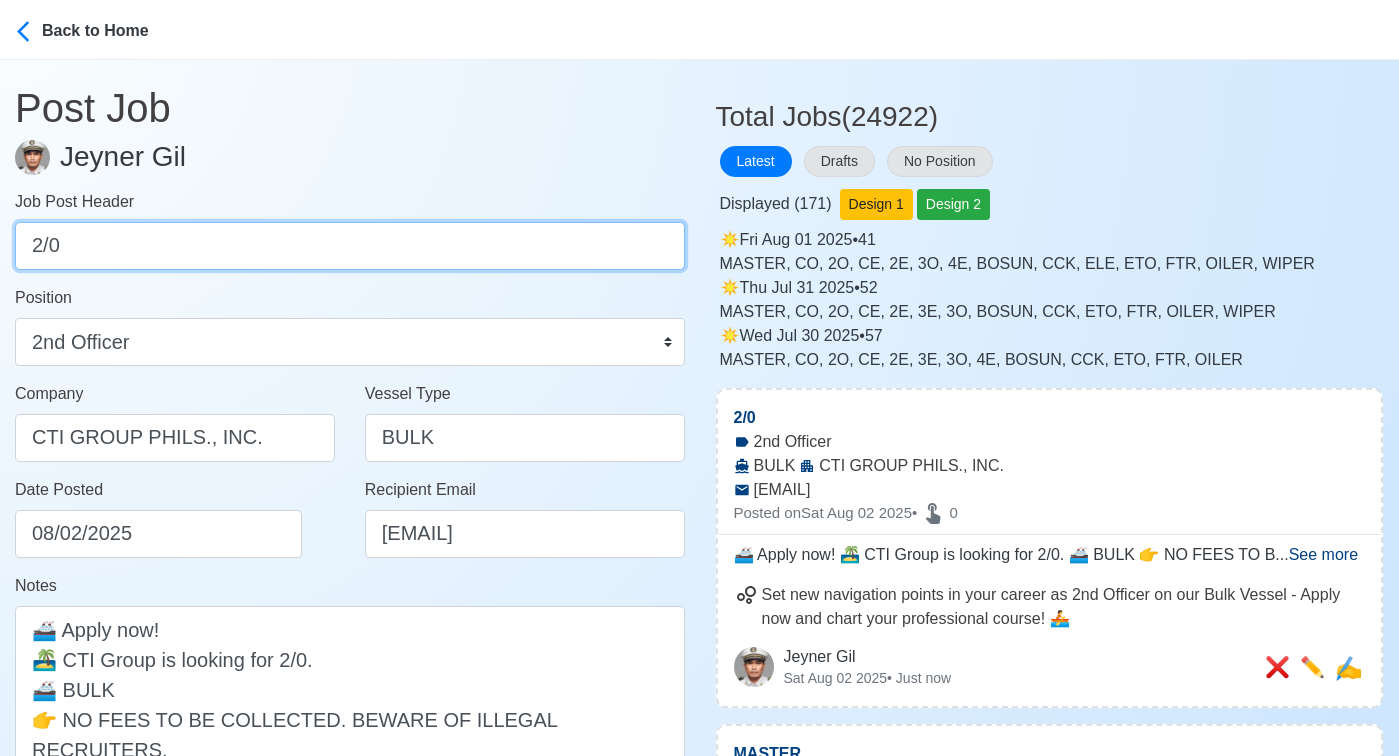 click on "2/0" at bounding box center (350, 246) 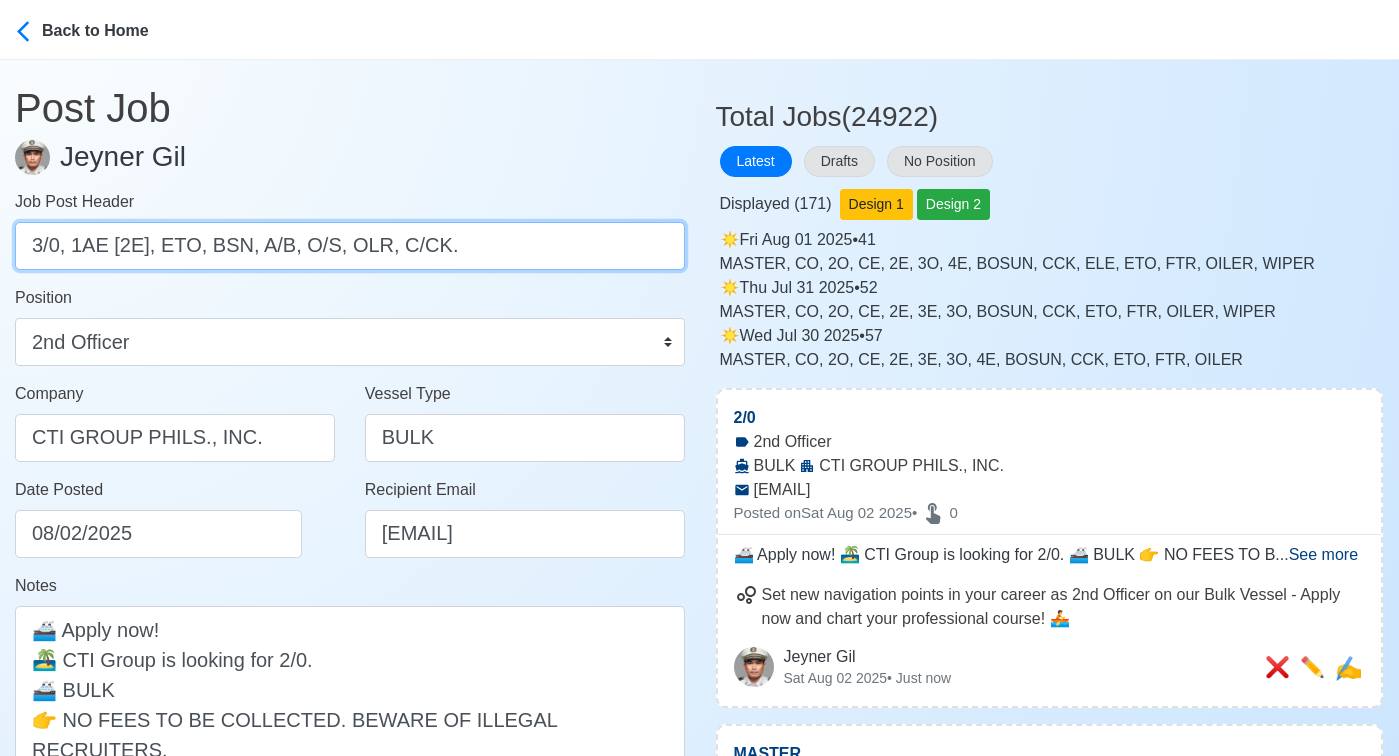 drag, startPoint x: 69, startPoint y: 246, endPoint x: 677, endPoint y: 296, distance: 610.0524 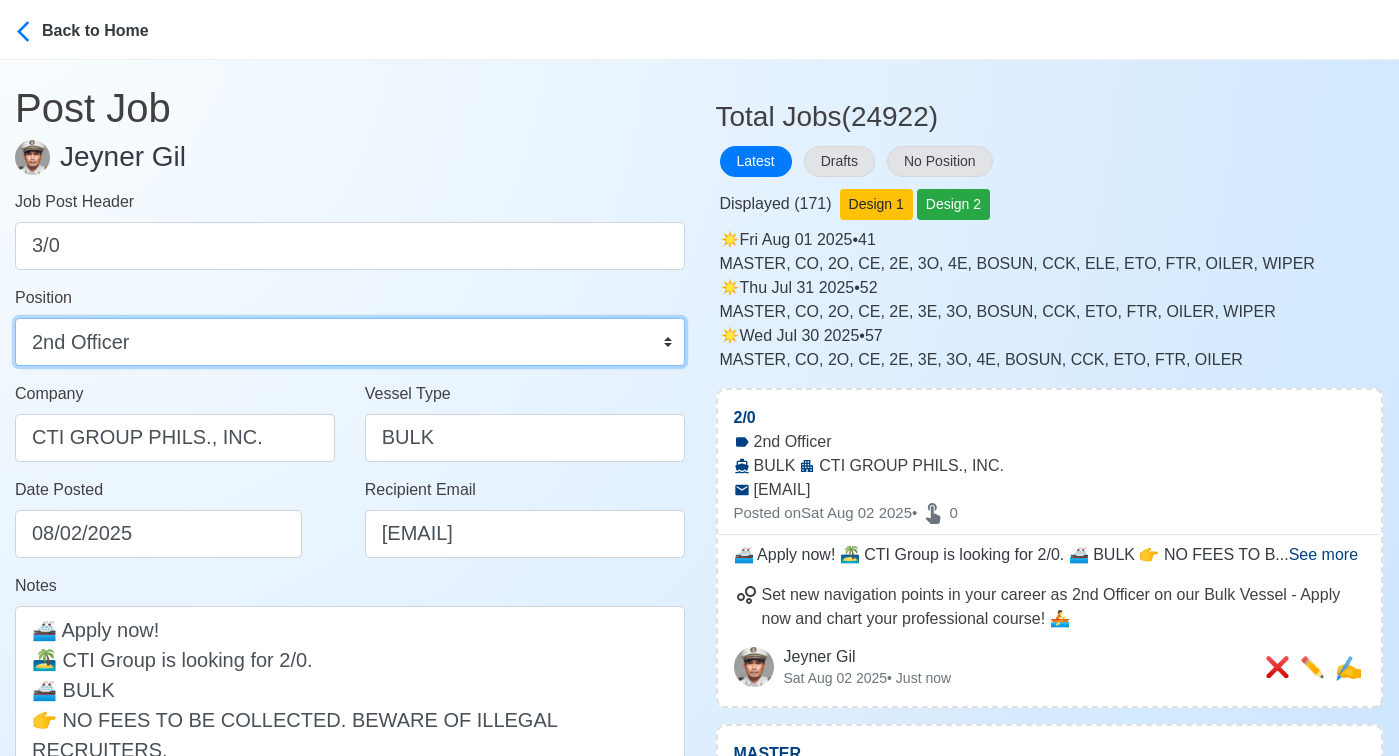 click on "Master Chief Officer 2nd Officer 3rd Officer Junior Officer Chief Engineer 2nd Engineer 3rd Engineer 4th Engineer Gas Engineer Junior Engineer 1st Assistant Engineer 2nd Assistant Engineer 3rd Assistant Engineer ETO/ETR Electrician Electrical Engineer Oiler Fitter Welder Chief Cook Chef Cook Messman Wiper Rigger Ordinary Seaman Able Seaman Motorman Pumpman Bosun Cadet Reefer Mechanic Operator Repairman Painter Steward Waiter Others" at bounding box center [350, 342] 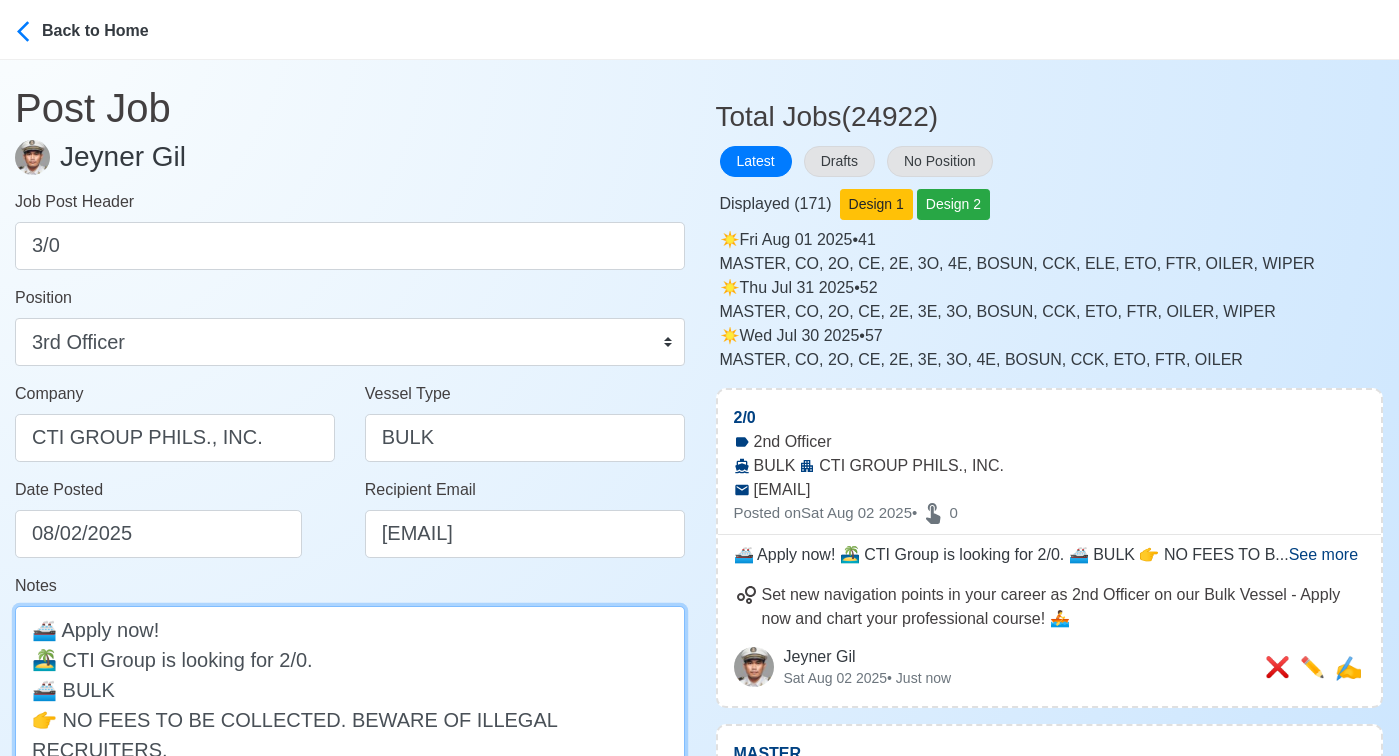 click on "🚢 Apply now!
🏝️ CTI Group is looking for 2/0.
🚢 BULK
👉 NO FEES TO BE COLLECTED. BEWARE OF ILLEGAL RECRUITERS.
DMW License: POEA - 049-SB-042916-R-MLC" at bounding box center [350, 704] 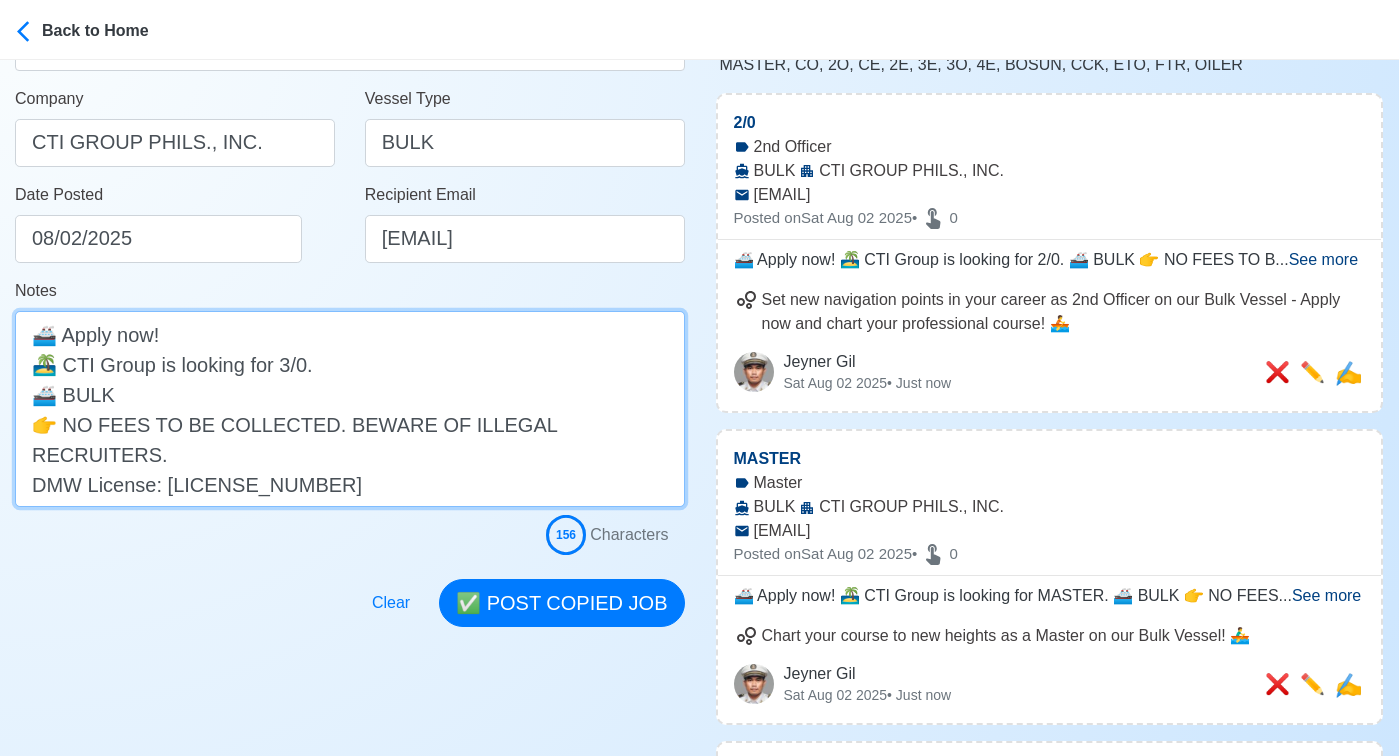 scroll, scrollTop: 398, scrollLeft: 0, axis: vertical 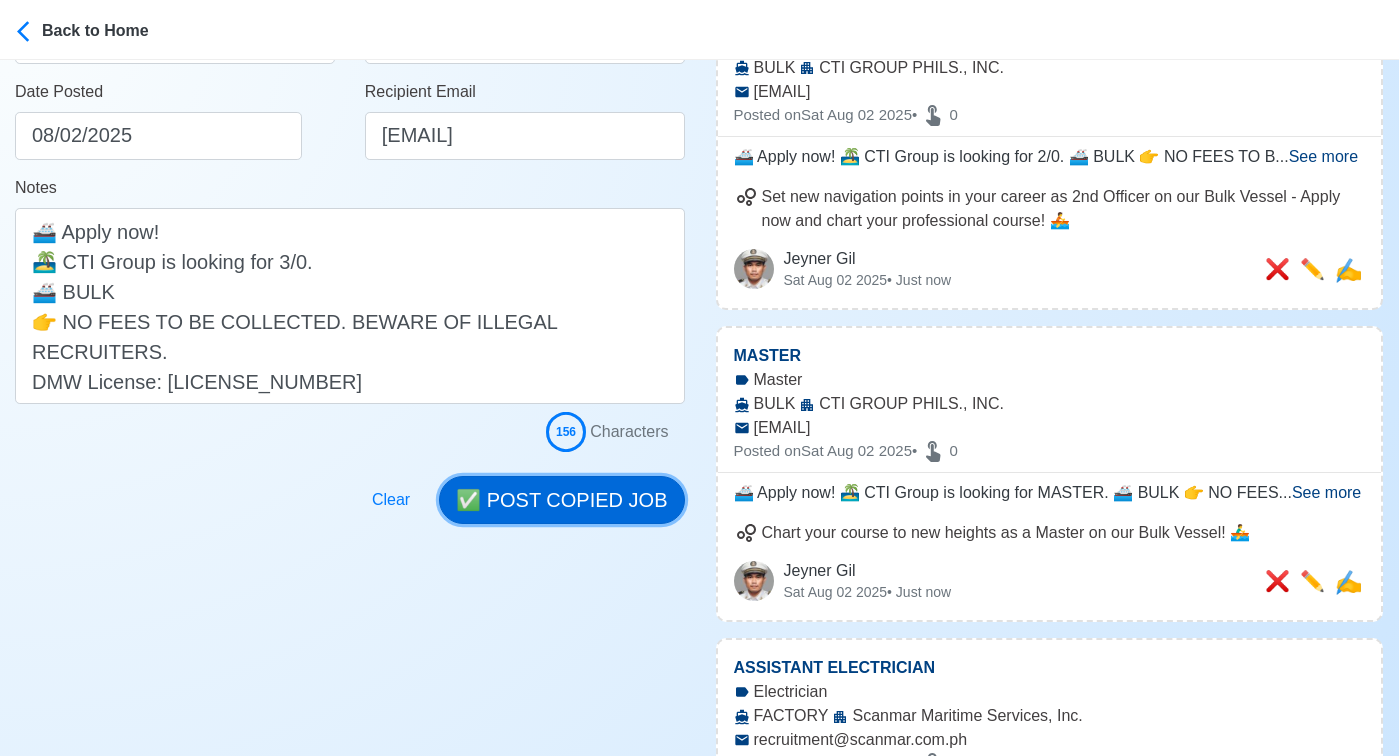 click on "✅ POST COPIED JOB" at bounding box center (561, 500) 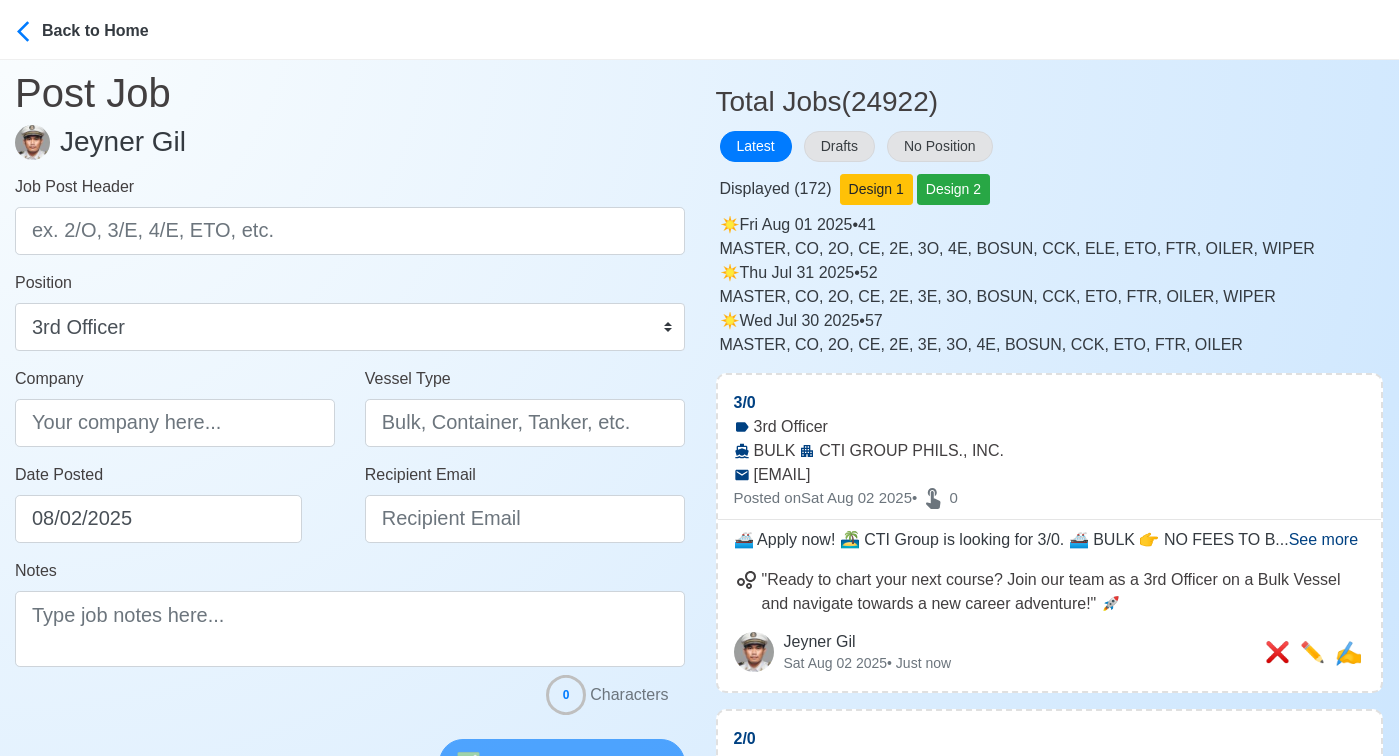 scroll, scrollTop: 0, scrollLeft: 0, axis: both 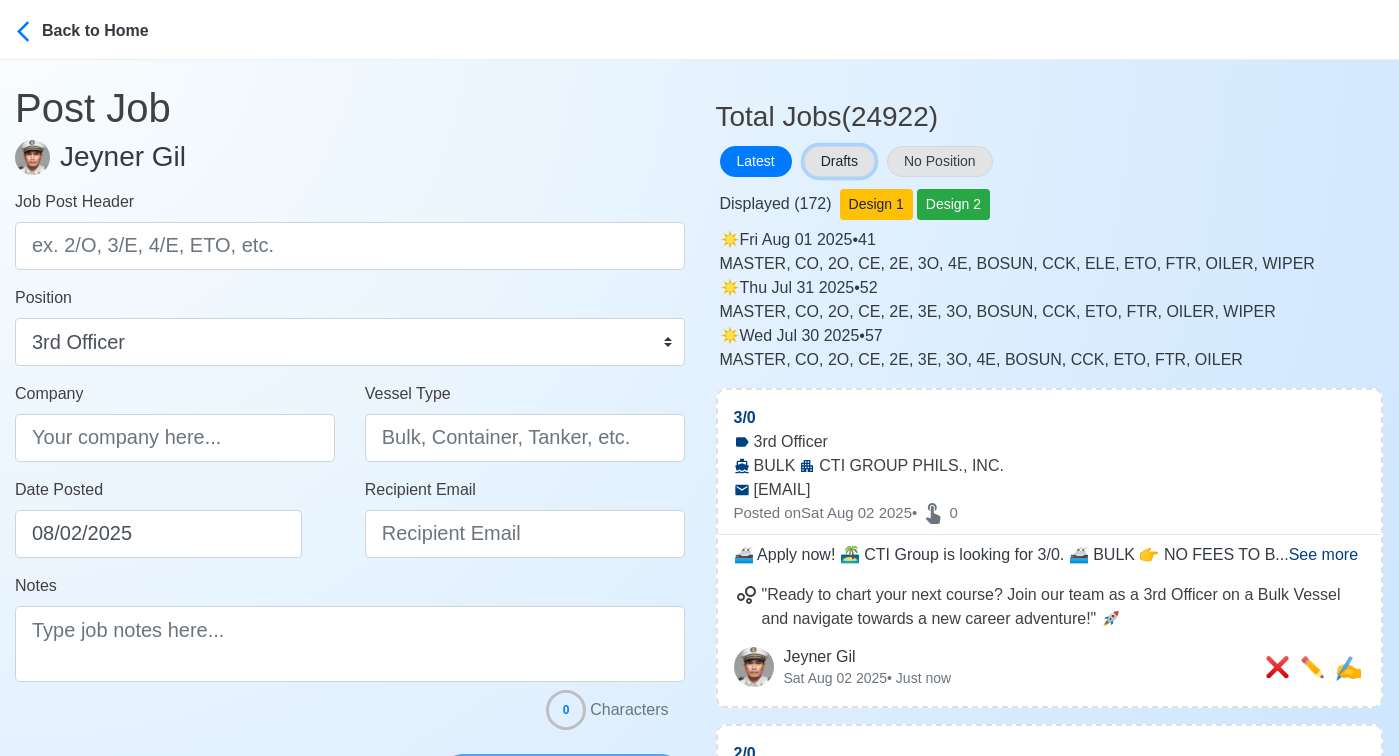 click on "Drafts" at bounding box center [839, 161] 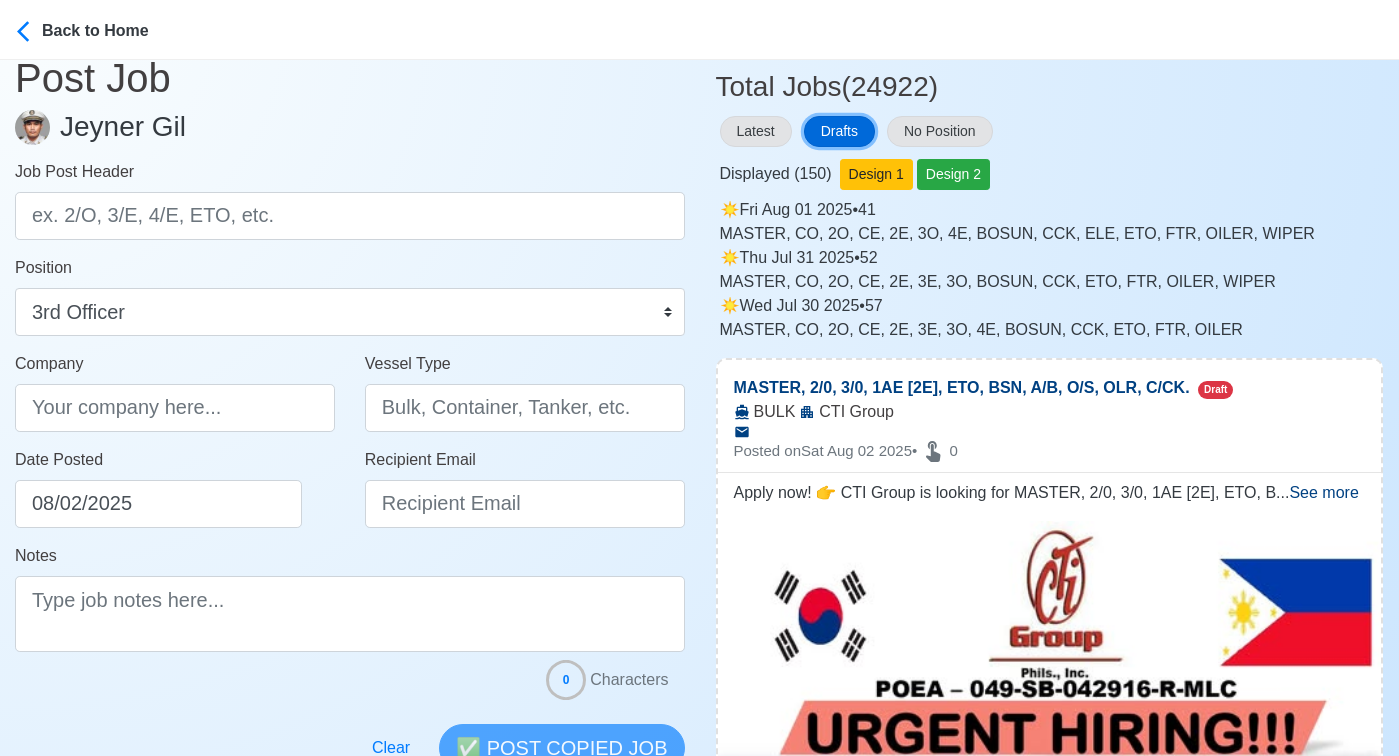 scroll, scrollTop: 35, scrollLeft: 0, axis: vertical 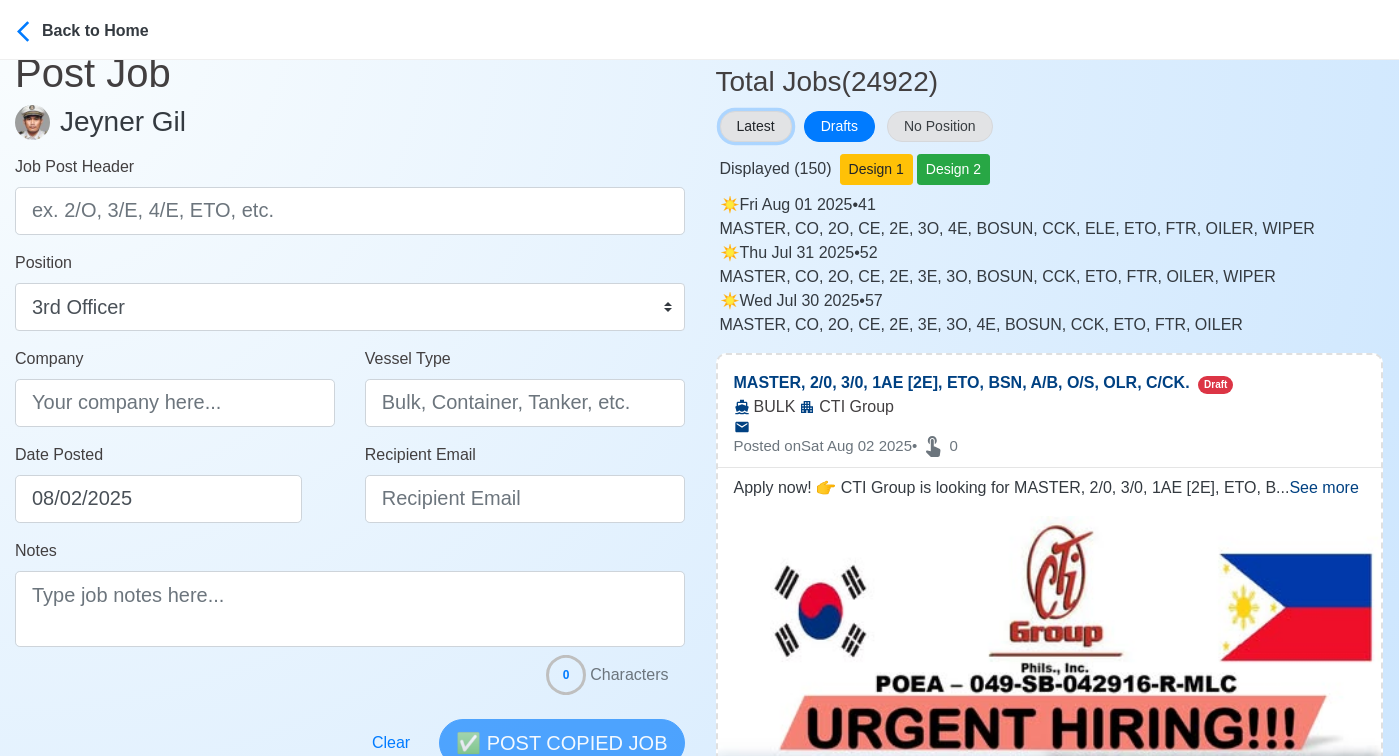 click on "Latest" at bounding box center [756, 126] 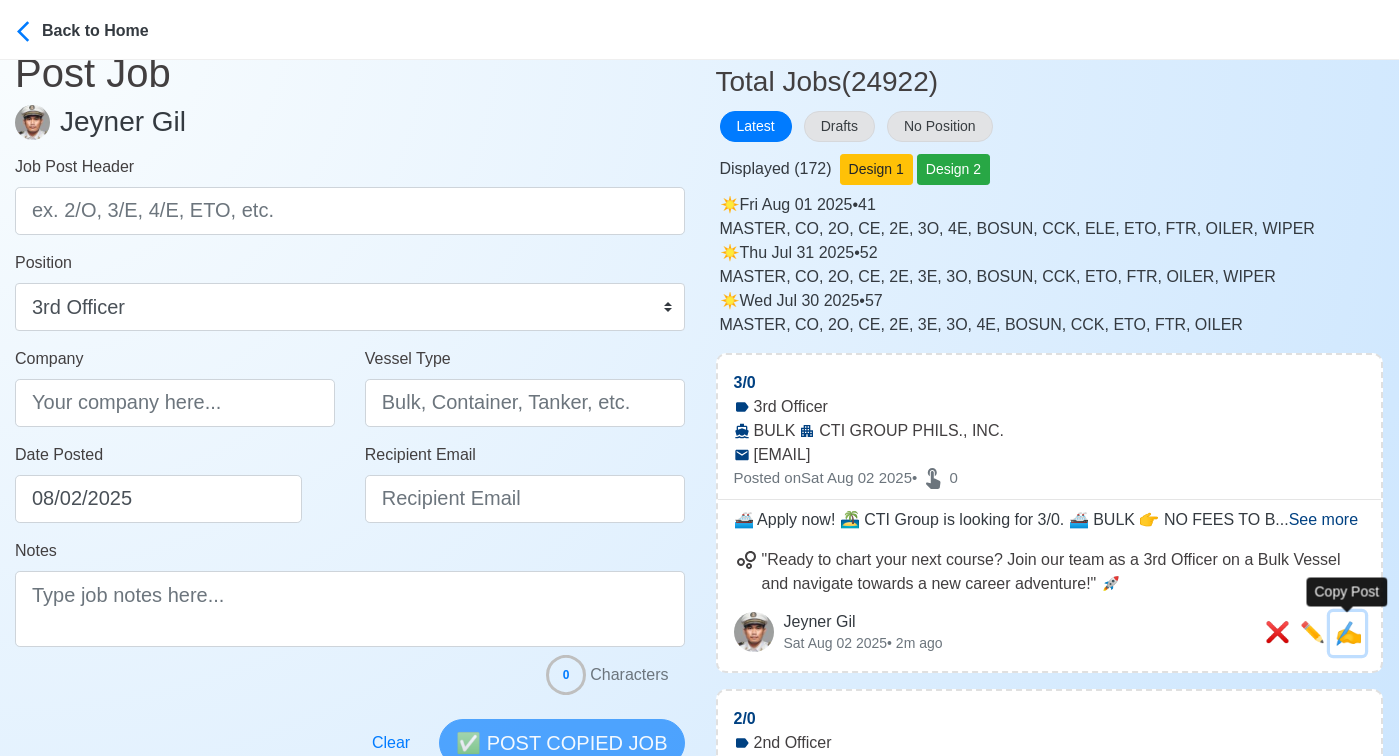 click on "✍️" at bounding box center [1348, 633] 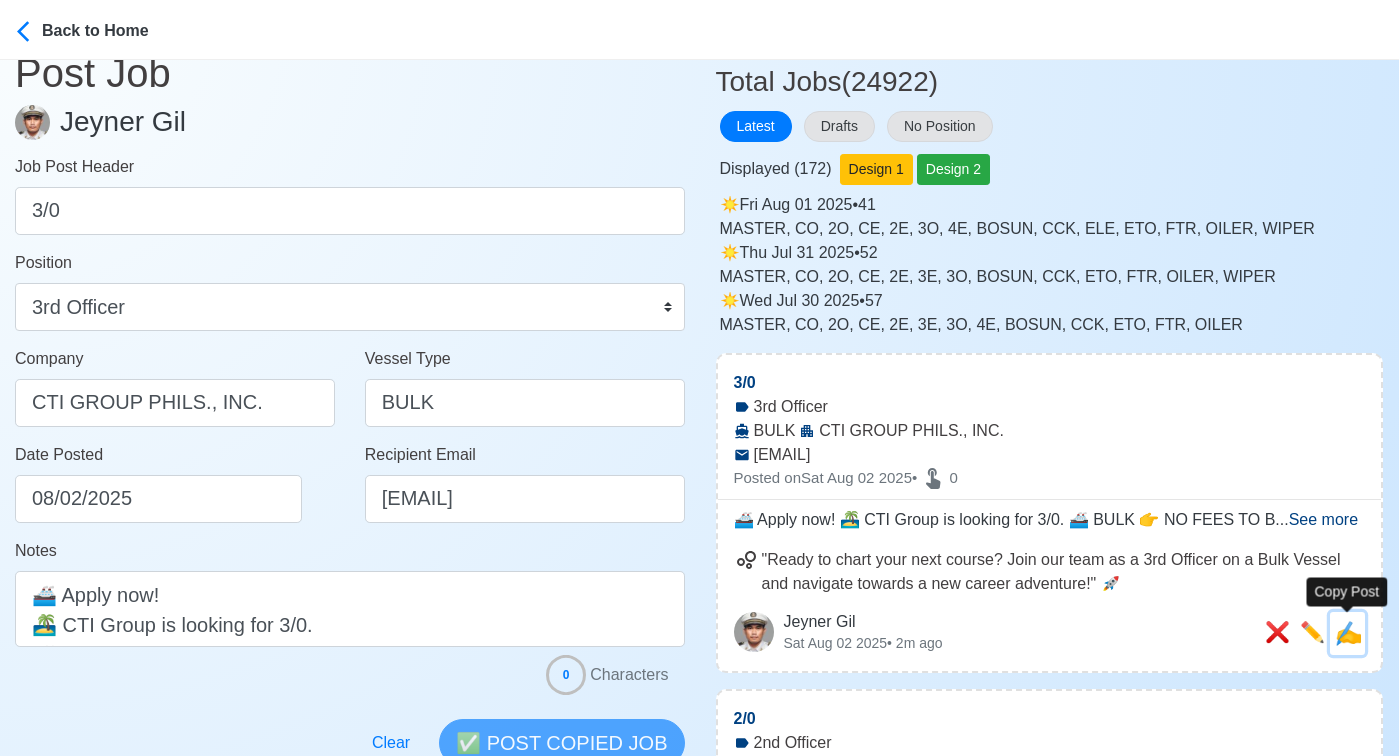 scroll, scrollTop: 0, scrollLeft: 0, axis: both 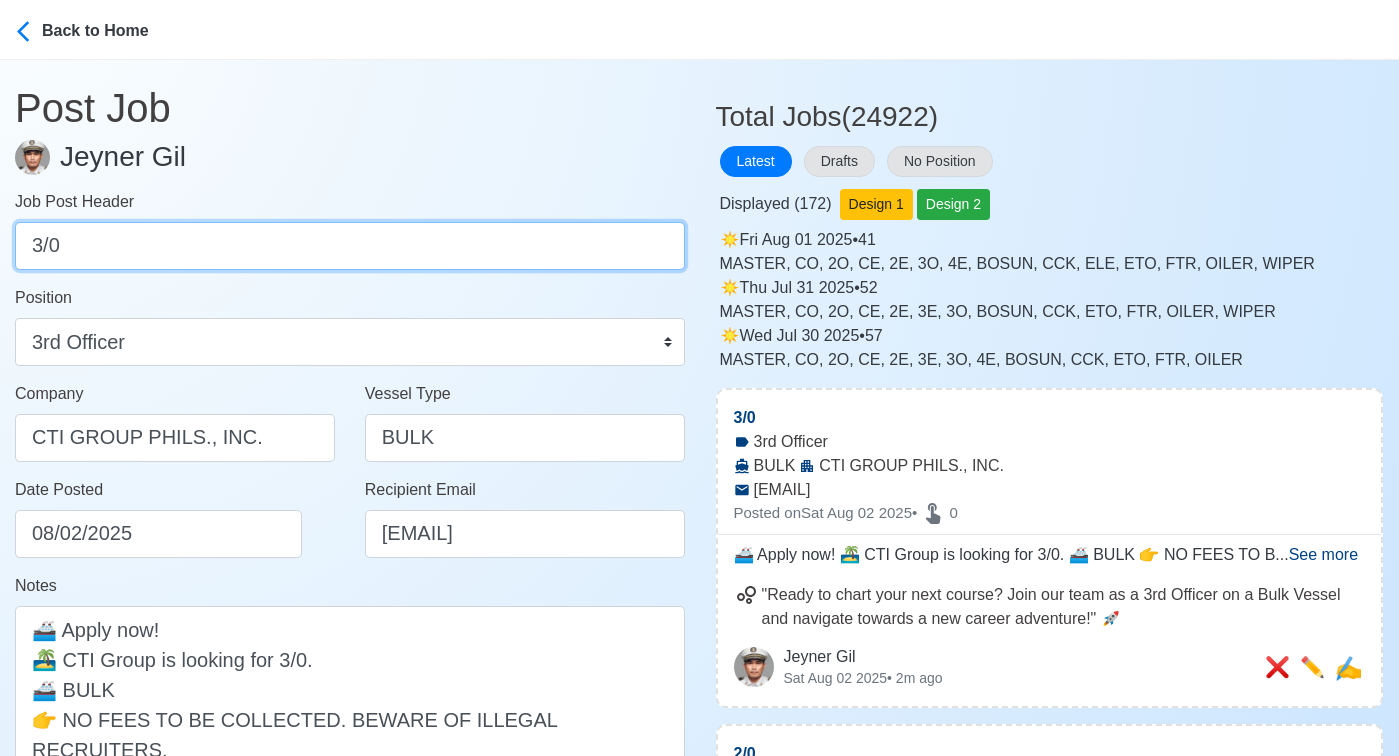 click on "3/0" at bounding box center [350, 246] 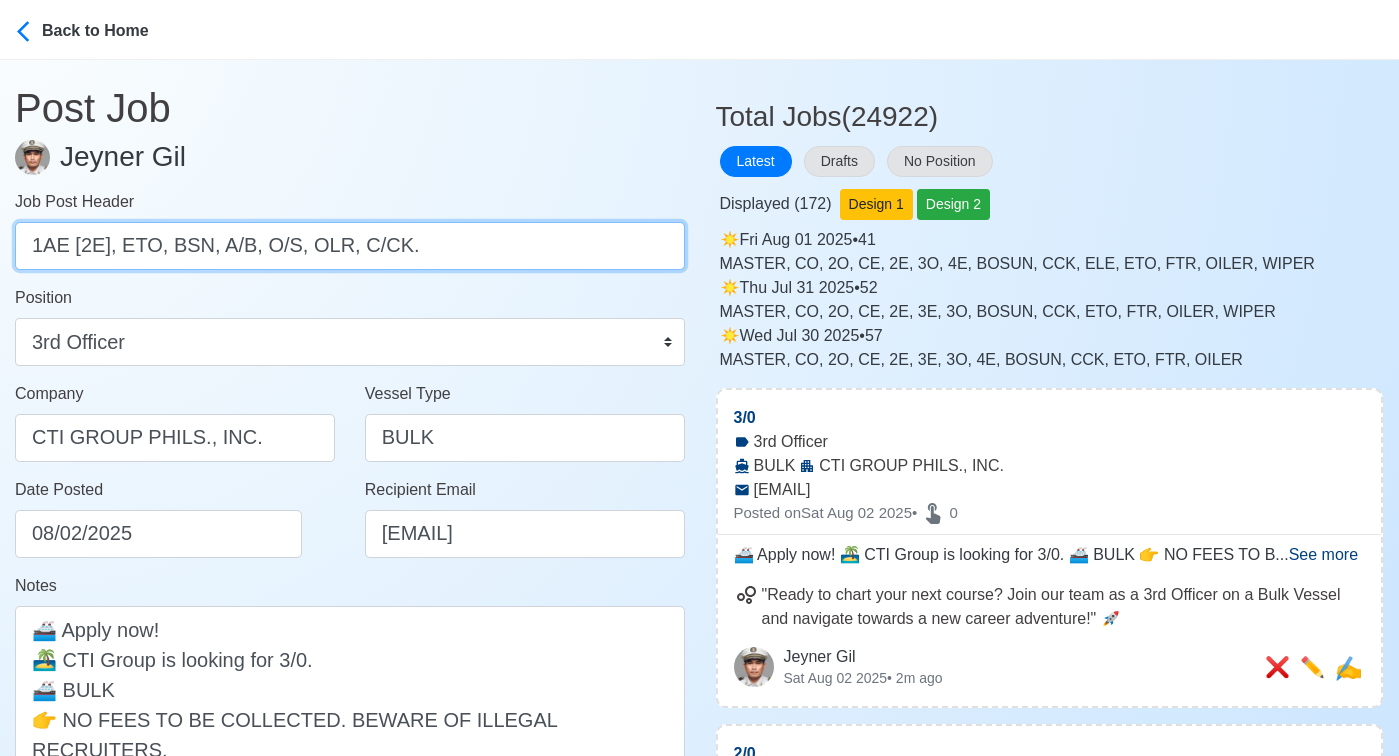 drag, startPoint x: 119, startPoint y: 247, endPoint x: 544, endPoint y: 251, distance: 425.01883 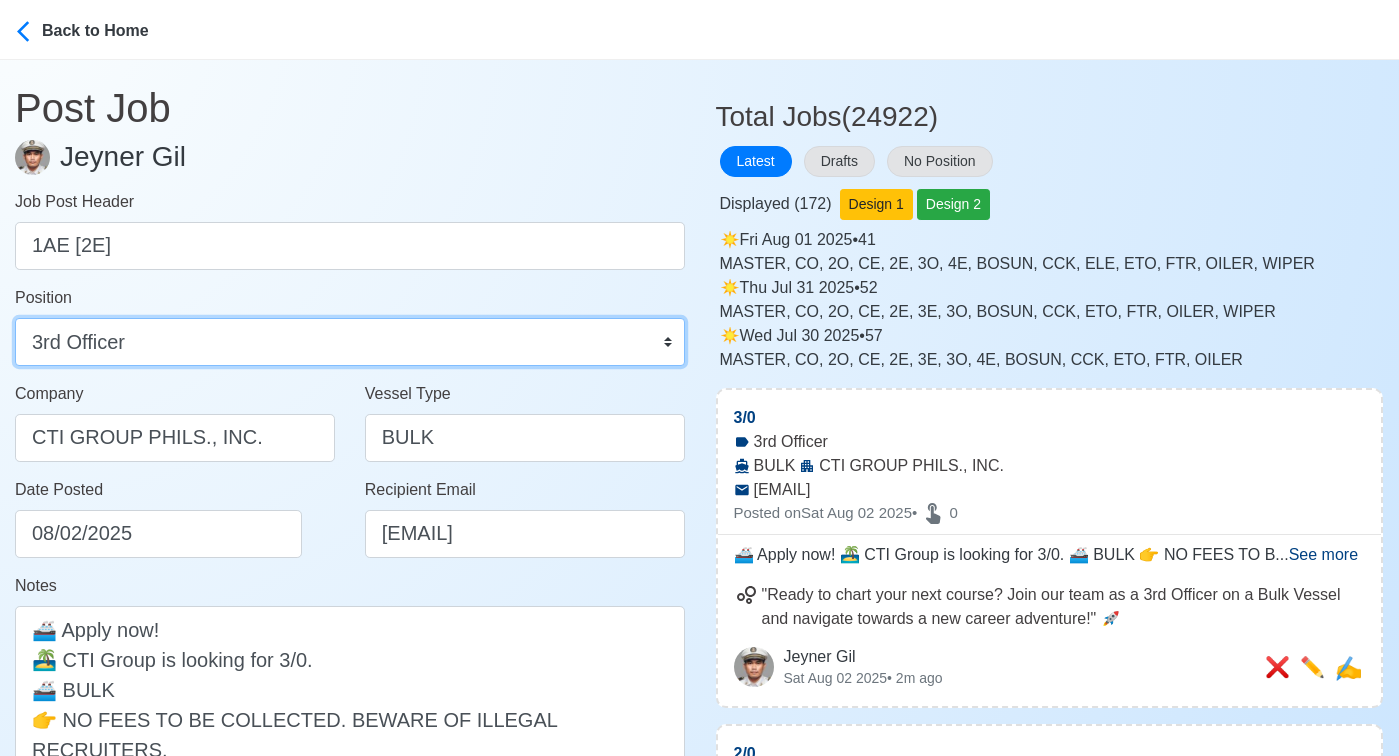 click on "Master Chief Officer 2nd Officer 3rd Officer Junior Officer Chief Engineer 2nd Engineer 3rd Engineer 4th Engineer Gas Engineer Junior Engineer 1st Assistant Engineer 2nd Assistant Engineer 3rd Assistant Engineer ETO/ETR Electrician Electrical Engineer Oiler Fitter Welder Chief Cook Chef Cook Messman Wiper Rigger Ordinary Seaman Able Seaman Motorman Pumpman Bosun Cadet Reefer Mechanic Operator Repairman Painter Steward Waiter Others" at bounding box center (350, 342) 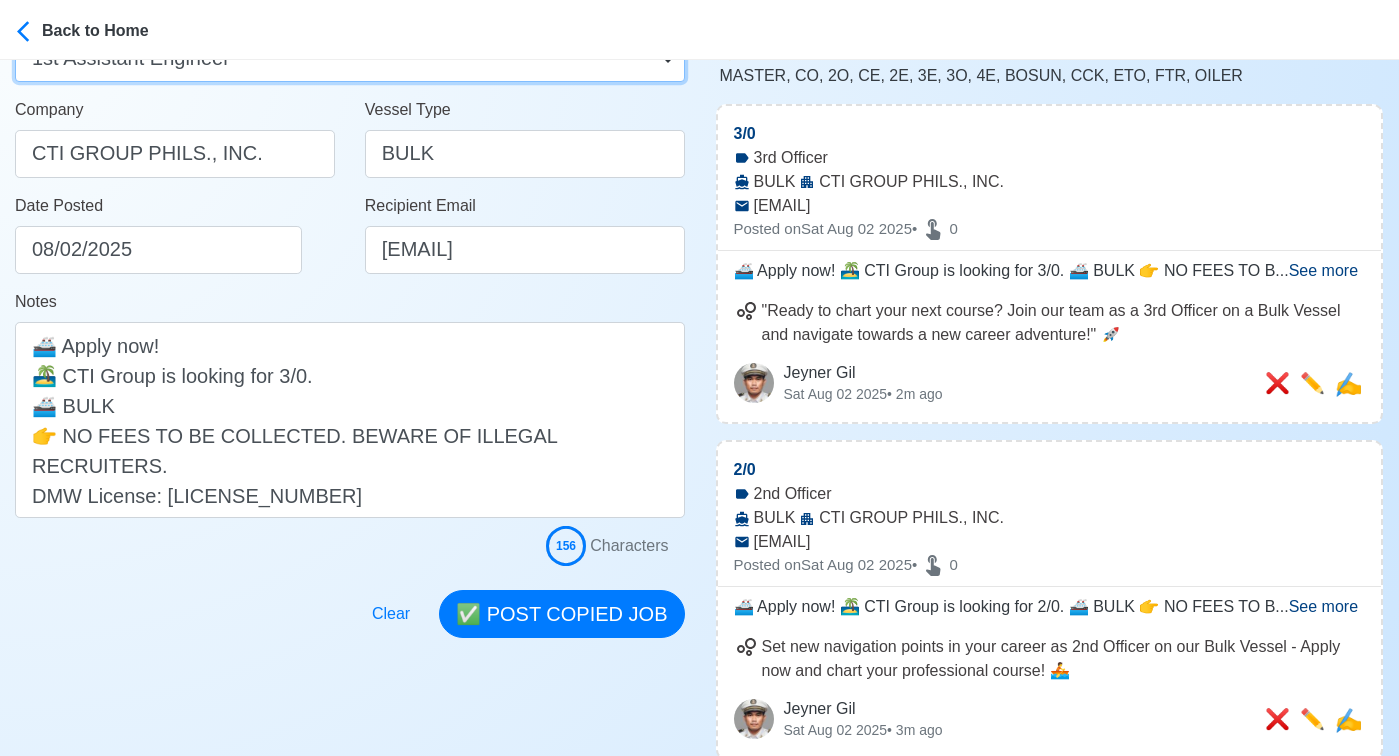 scroll, scrollTop: 297, scrollLeft: 0, axis: vertical 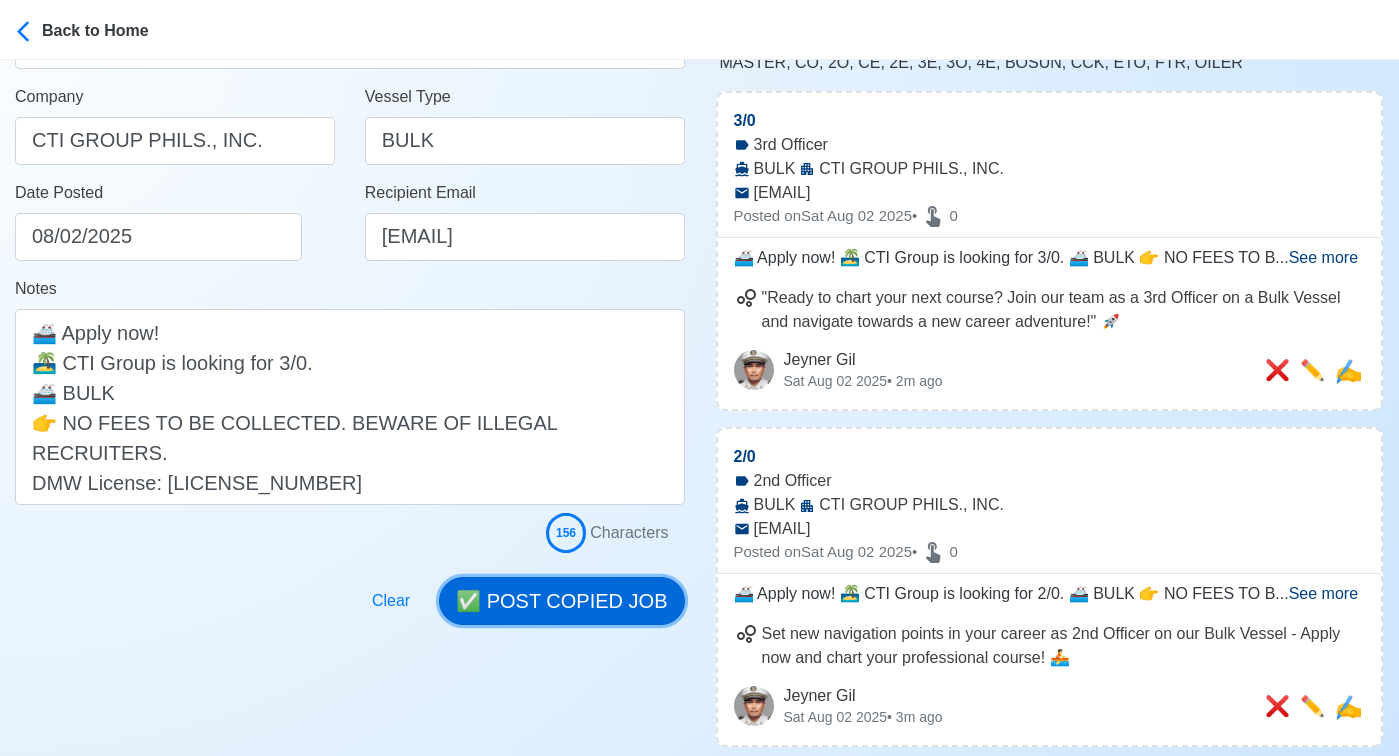 click on "✅ POST COPIED JOB" at bounding box center [561, 601] 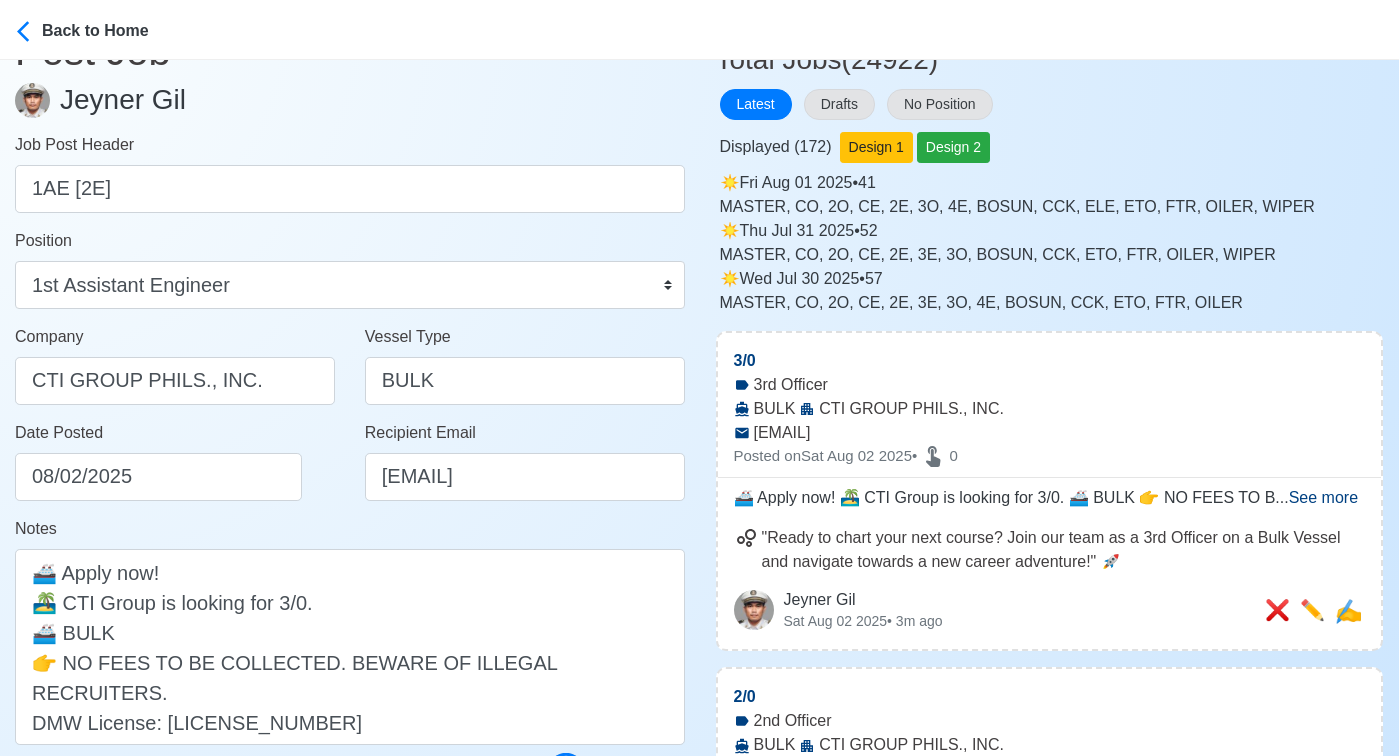 scroll, scrollTop: 0, scrollLeft: 0, axis: both 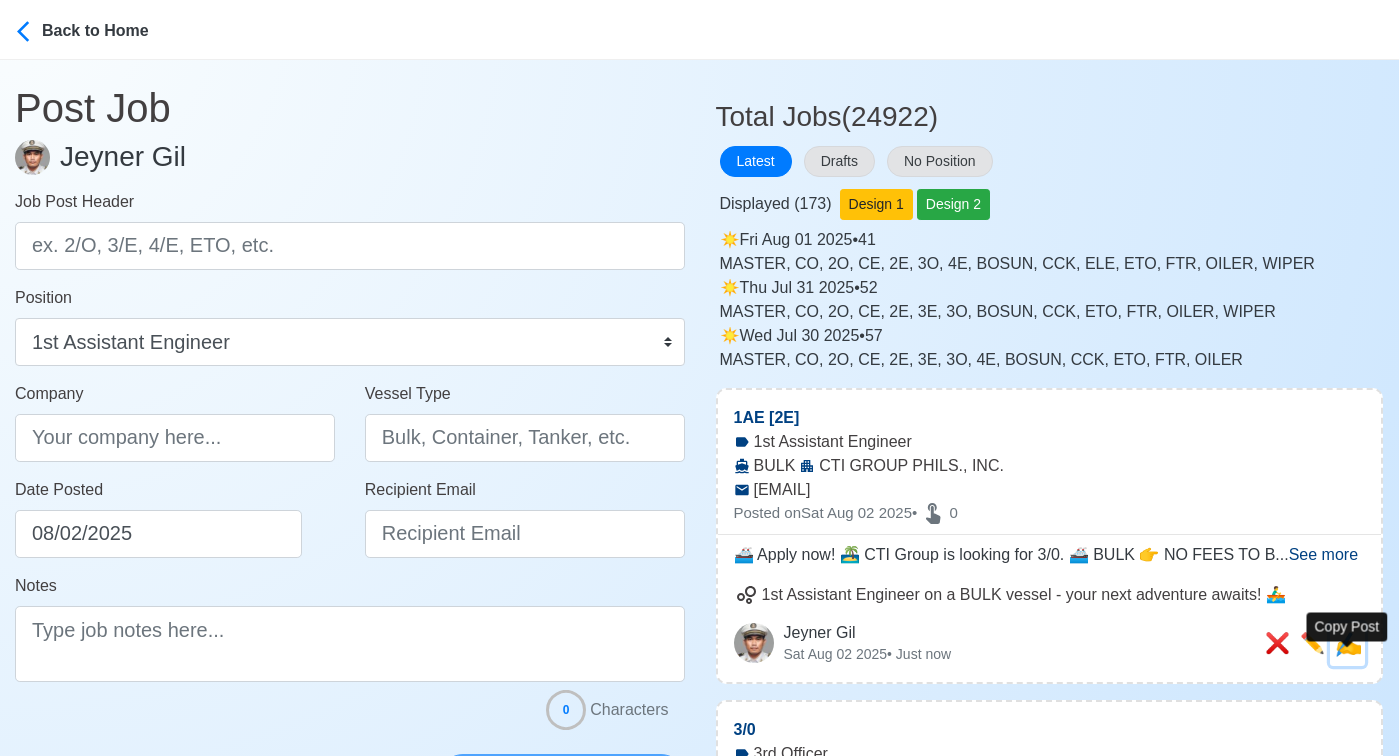 click on "✍️" at bounding box center (1348, 644) 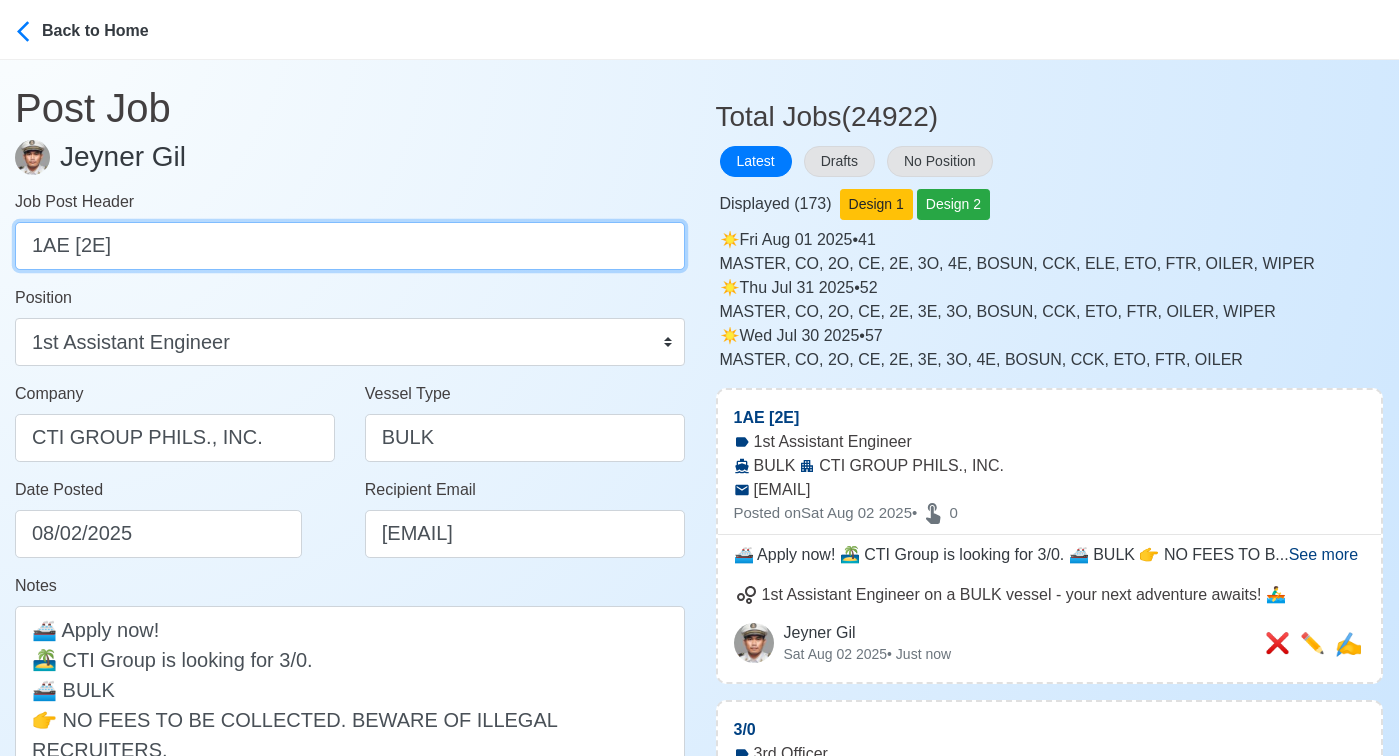 click on "1AE [2E]" at bounding box center (350, 246) 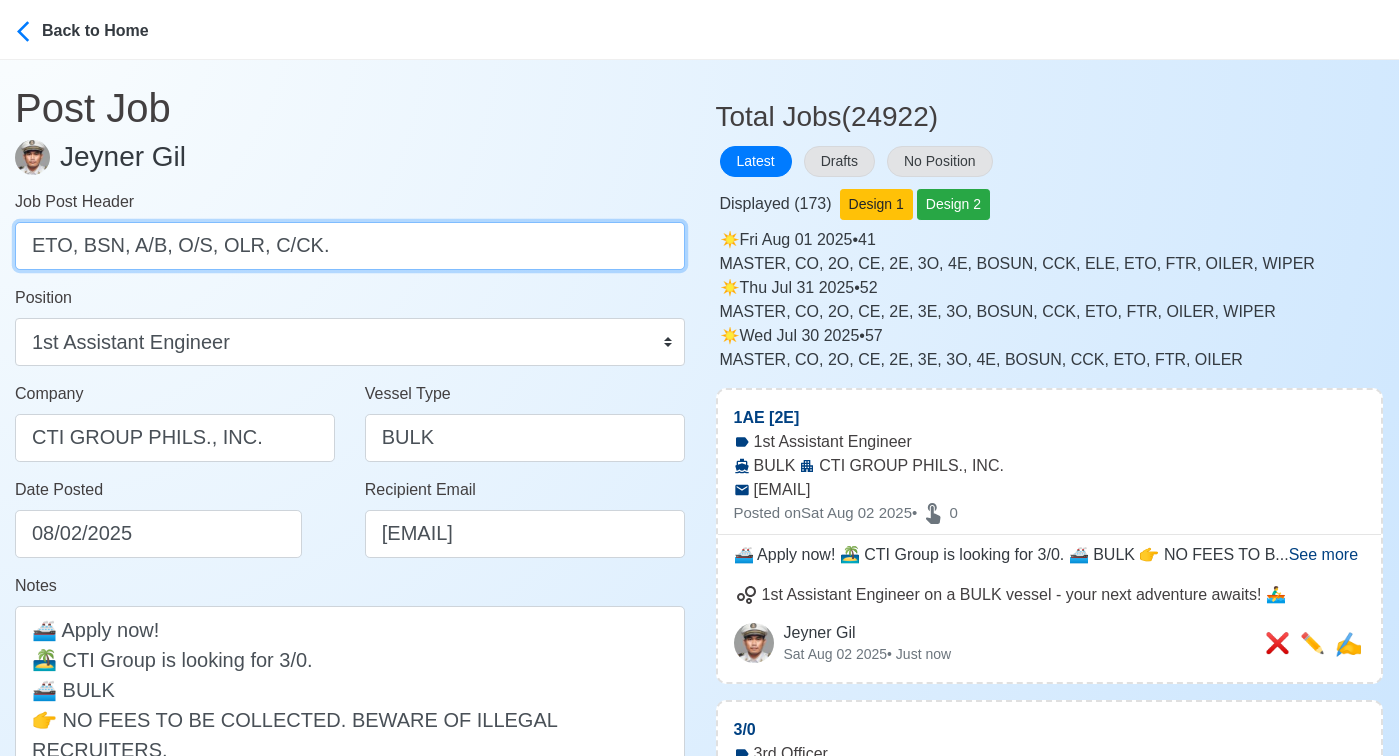 drag, startPoint x: 81, startPoint y: 245, endPoint x: 402, endPoint y: 257, distance: 321.2242 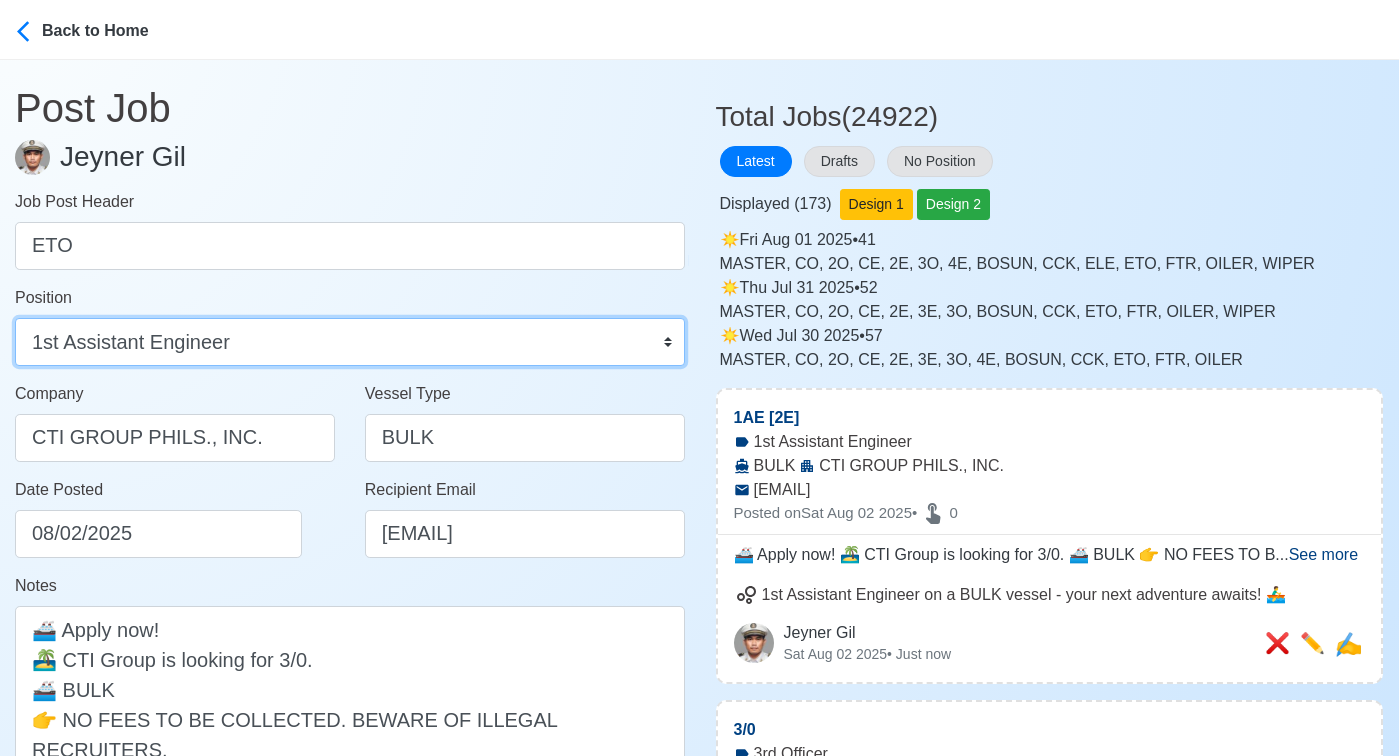 click on "Master Chief Officer 2nd Officer 3rd Officer Junior Officer Chief Engineer 2nd Engineer 3rd Engineer 4th Engineer Gas Engineer Junior Engineer 1st Assistant Engineer 2nd Assistant Engineer 3rd Assistant Engineer ETO/ETR Electrician Electrical Engineer Oiler Fitter Welder Chief Cook Chef Cook Messman Wiper Rigger Ordinary Seaman Able Seaman Motorman Pumpman Bosun Cadet Reefer Mechanic Operator Repairman Painter Steward Waiter Others" at bounding box center [350, 342] 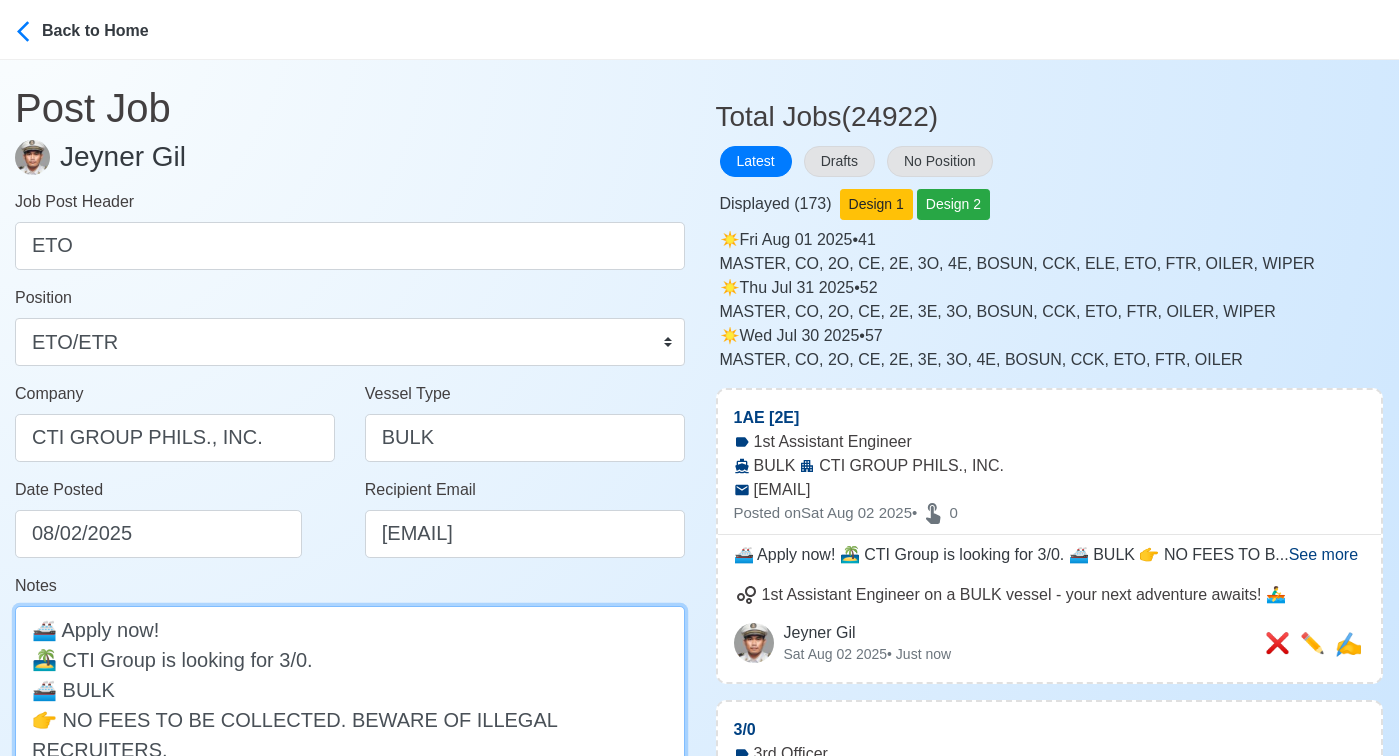 drag, startPoint x: 269, startPoint y: 665, endPoint x: 292, endPoint y: 664, distance: 23.021729 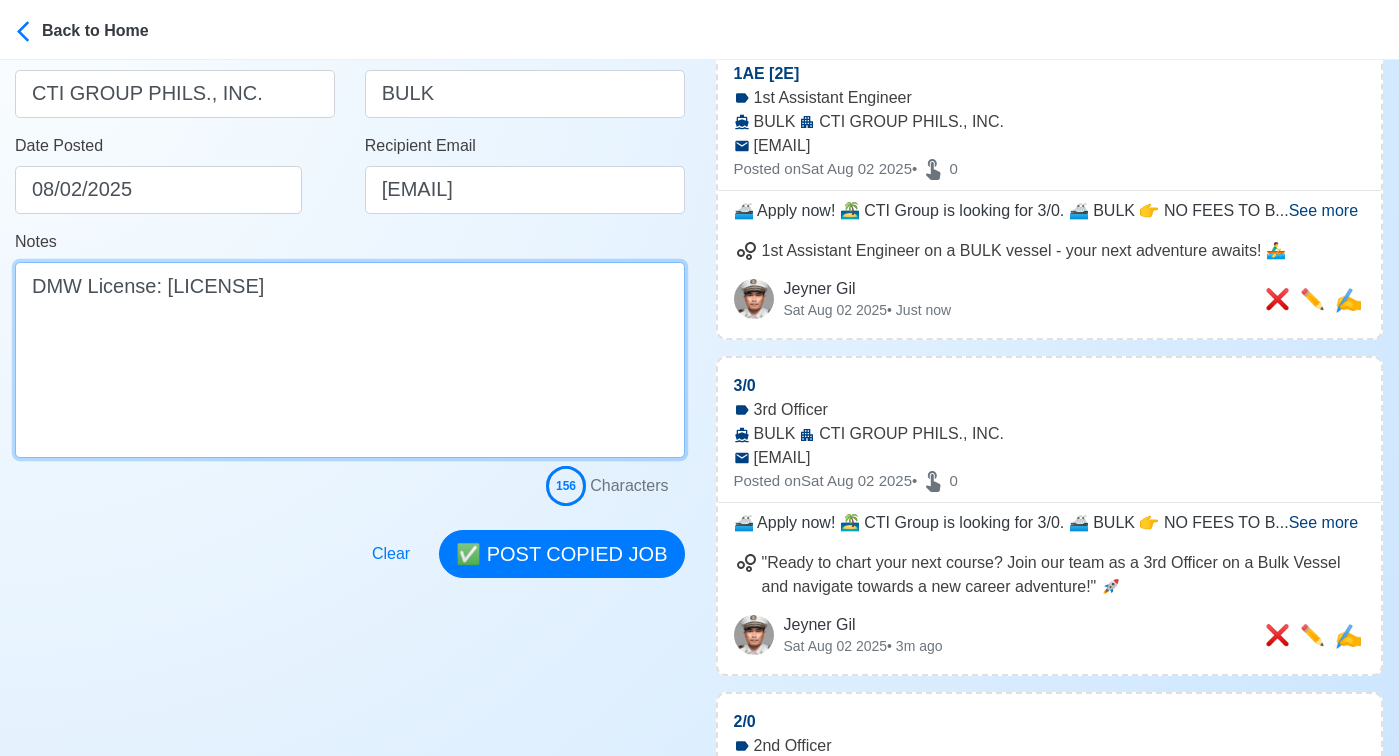 scroll, scrollTop: 425, scrollLeft: 0, axis: vertical 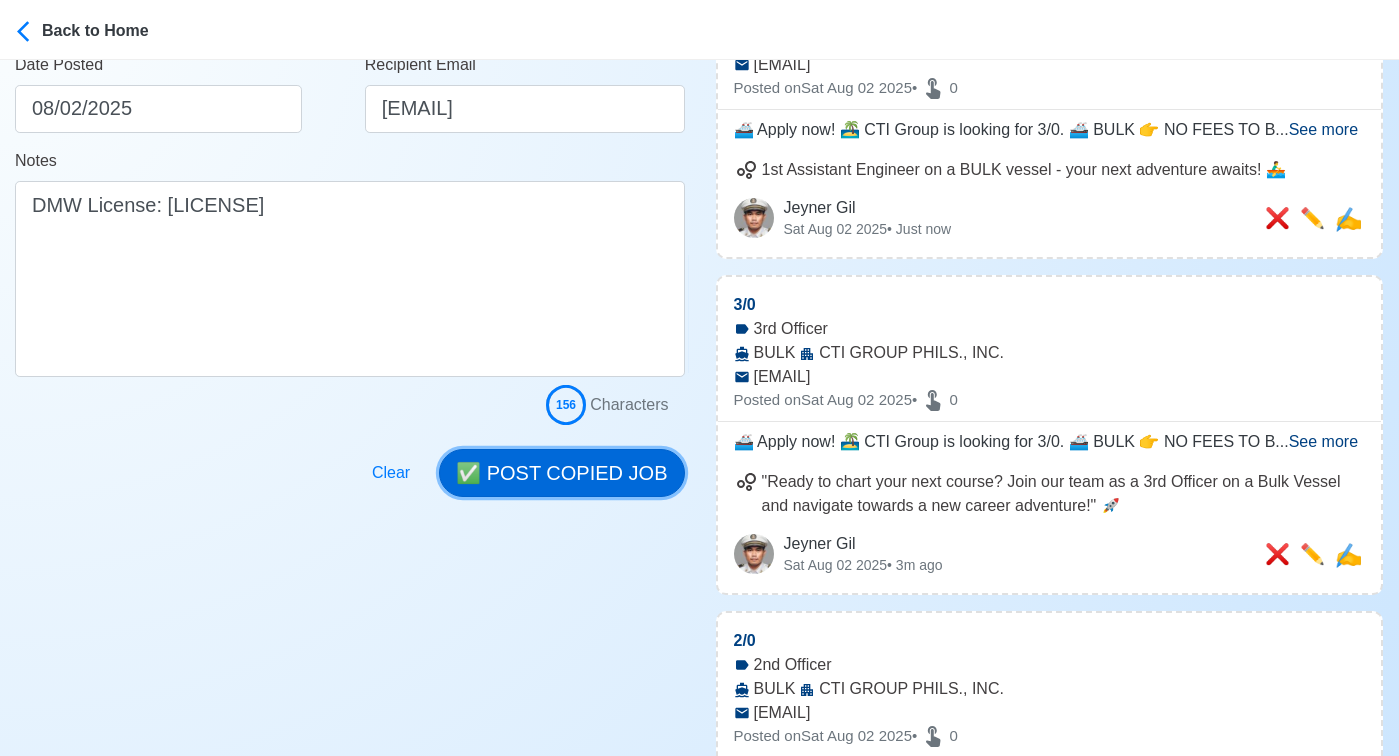 click on "✅ POST COPIED JOB" at bounding box center [561, 473] 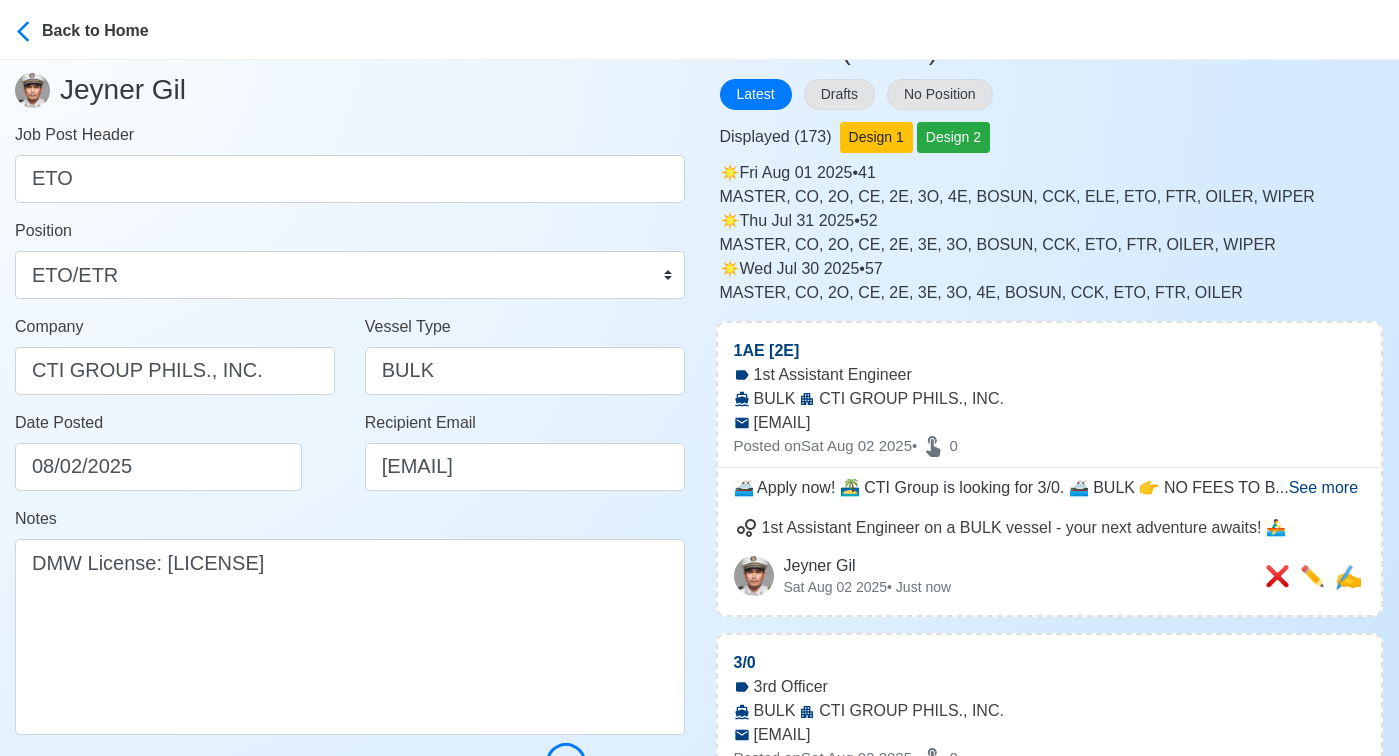 scroll, scrollTop: 62, scrollLeft: 0, axis: vertical 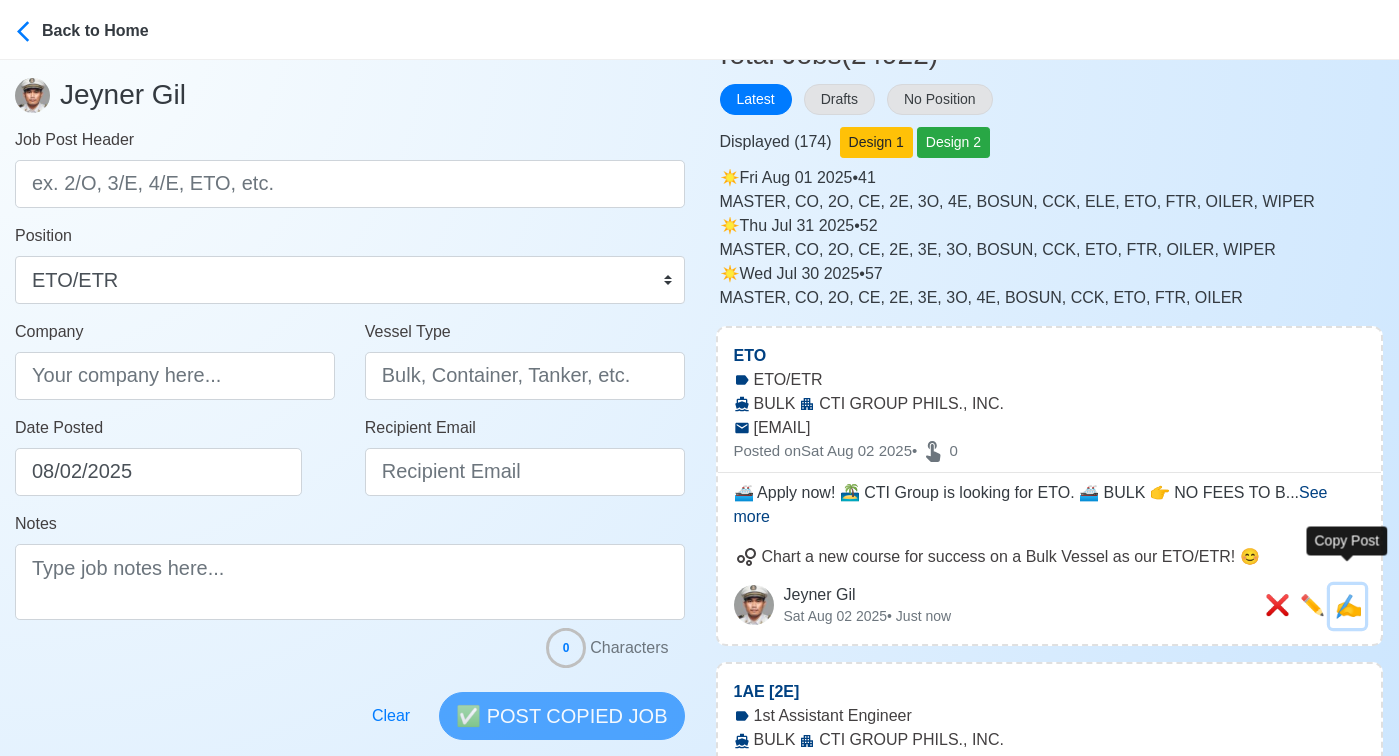 click on "✍️" at bounding box center (1348, 606) 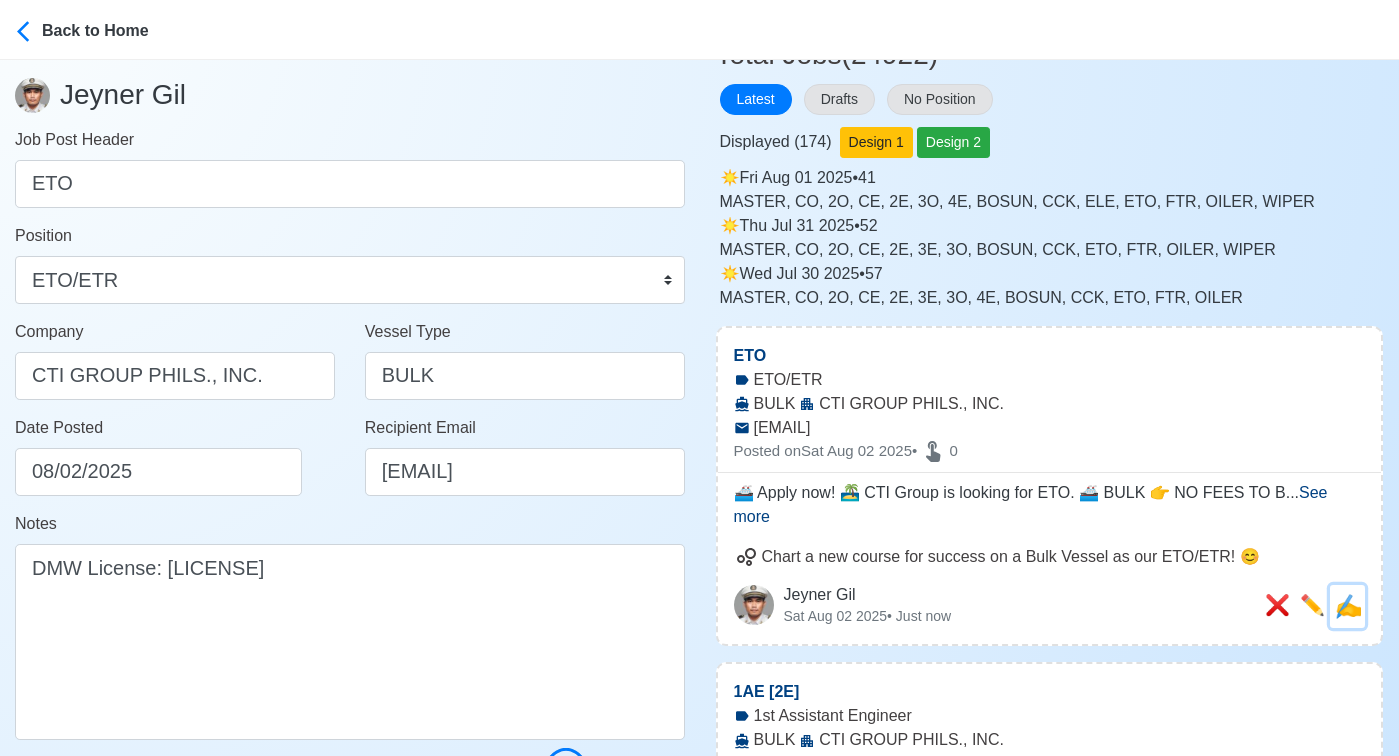 scroll, scrollTop: 0, scrollLeft: 0, axis: both 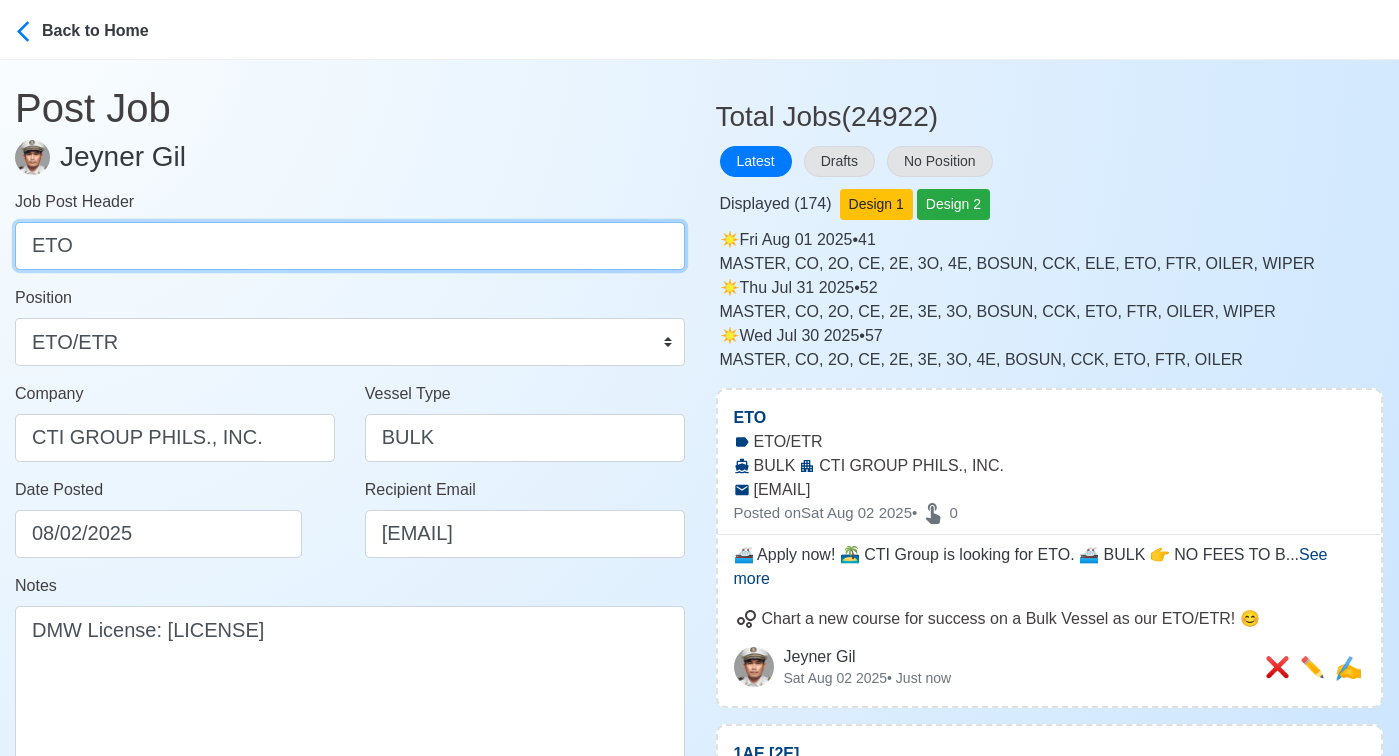 click on "ETO" at bounding box center [350, 246] 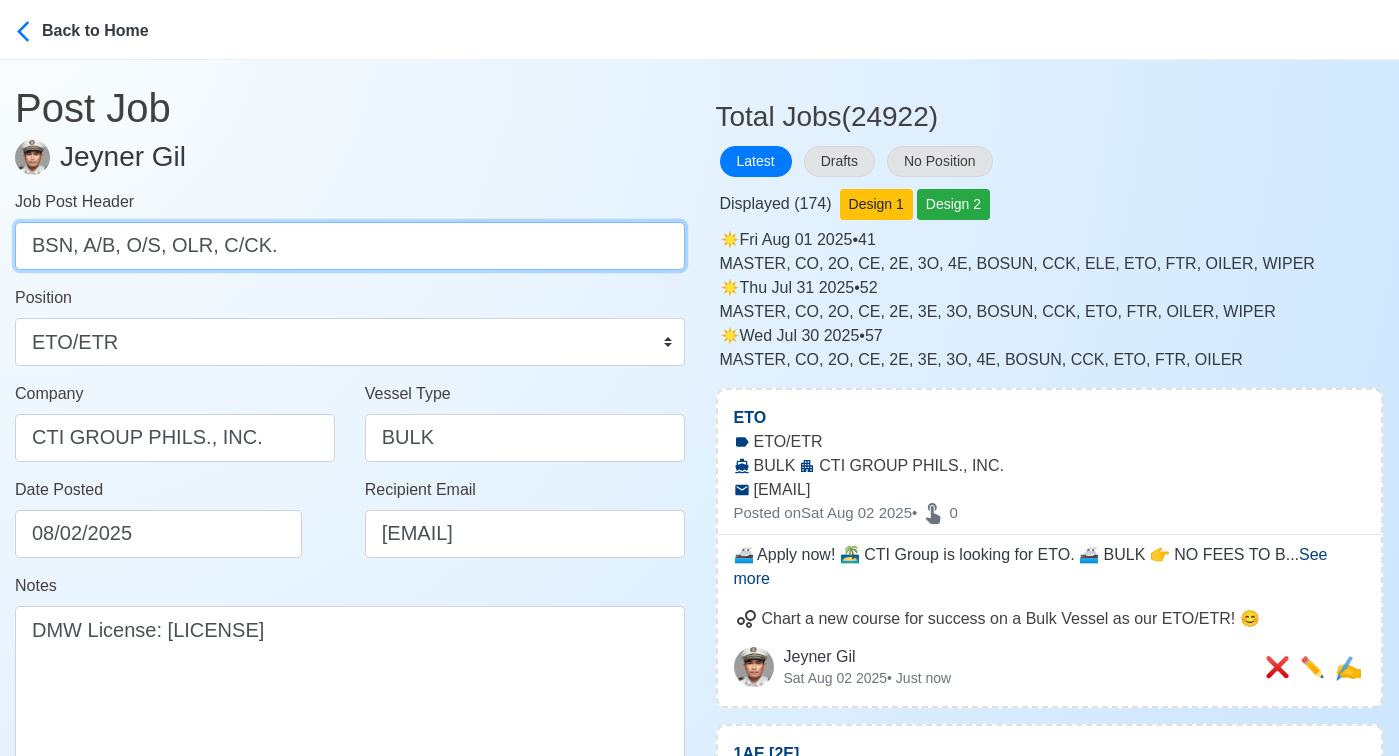 drag, startPoint x: 84, startPoint y: 246, endPoint x: 426, endPoint y: 258, distance: 342.21045 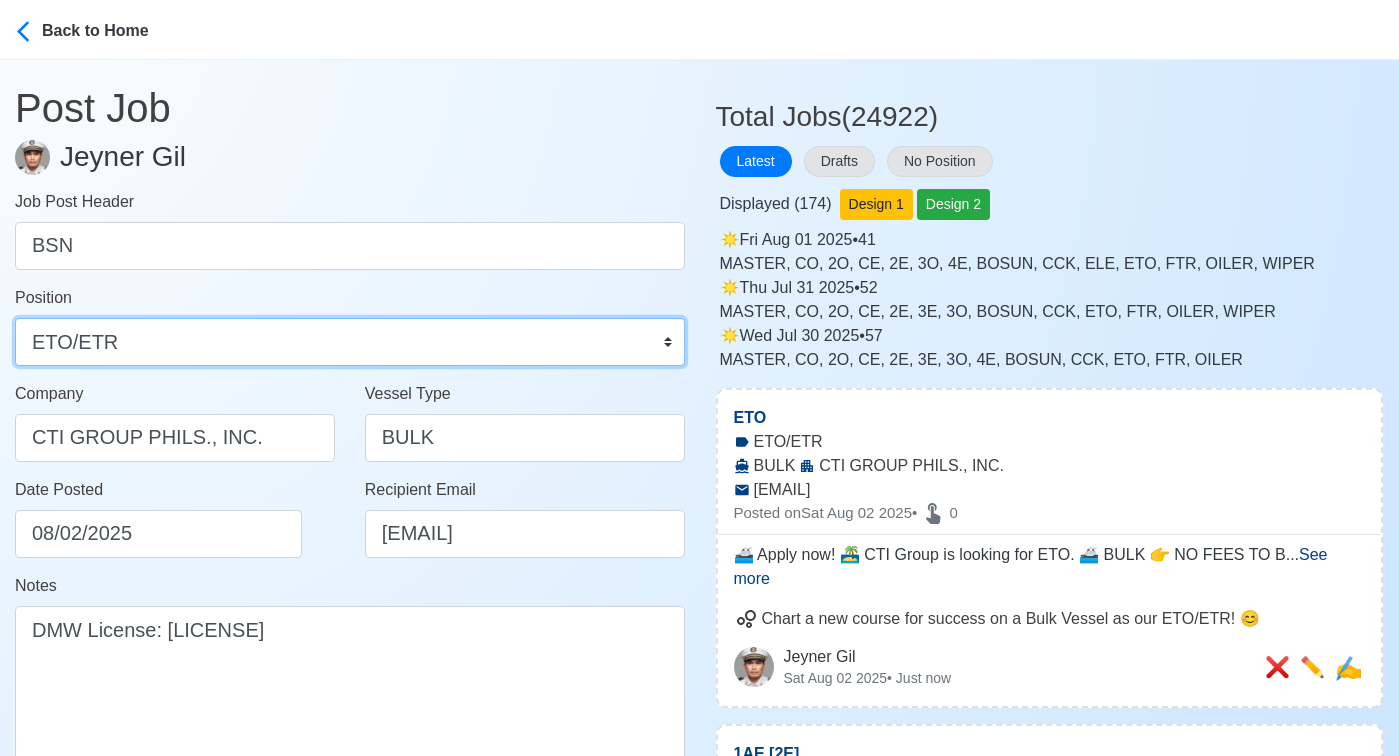 click on "Master Chief Officer 2nd Officer 3rd Officer Junior Officer Chief Engineer 2nd Engineer 3rd Engineer 4th Engineer Gas Engineer Junior Engineer 1st Assistant Engineer 2nd Assistant Engineer 3rd Assistant Engineer ETO/ETR Electrician Electrical Engineer Oiler Fitter Welder Chief Cook Chef Cook Messman Wiper Rigger Ordinary Seaman Able Seaman Motorman Pumpman Bosun Cadet Reefer Mechanic Operator Repairman Painter Steward Waiter Others" at bounding box center [350, 342] 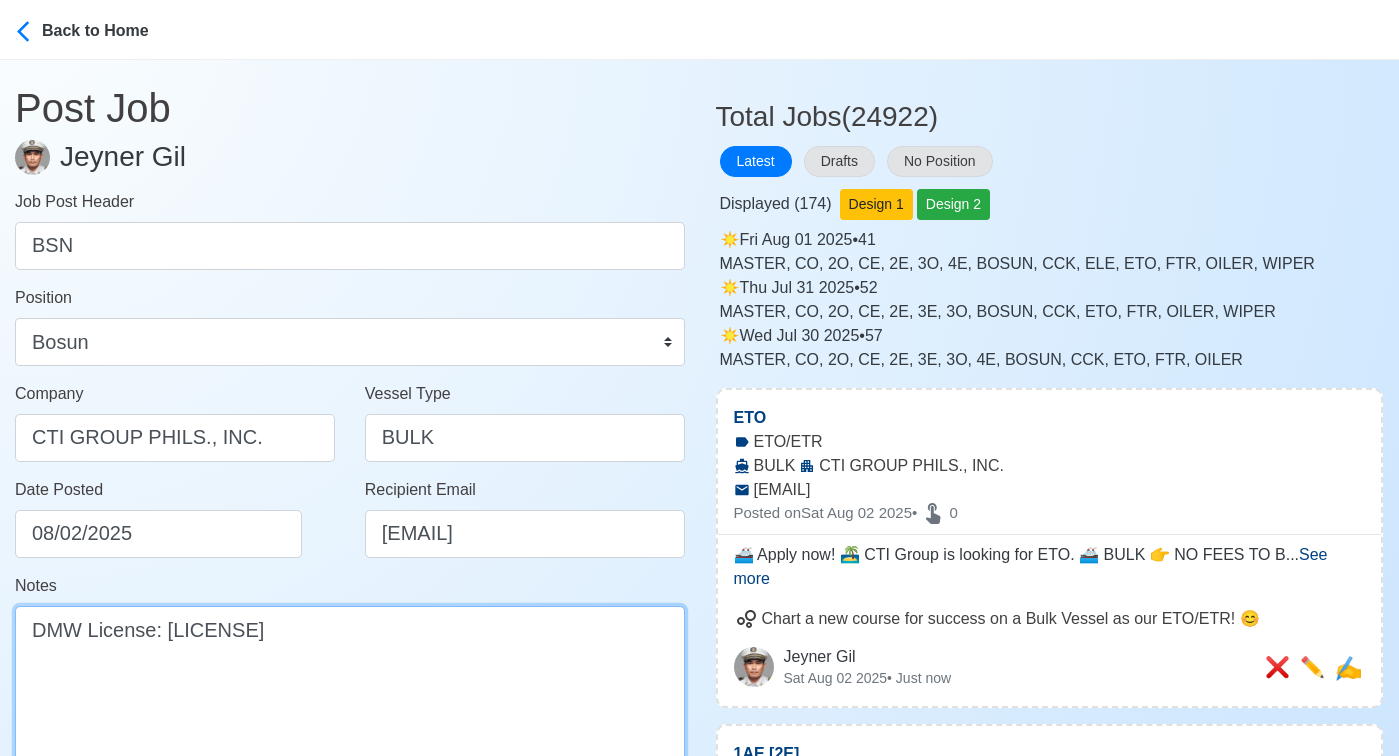 click on "🚢 Apply now!
🏝️ CTI Group is looking for ETO.
🚢 BULK
👉 NO FEES TO BE COLLECTED. BEWARE OF ILLEGAL RECRUITERS.
DMW License: POEA - 049-SB-042916-R-MLC" at bounding box center [350, 704] 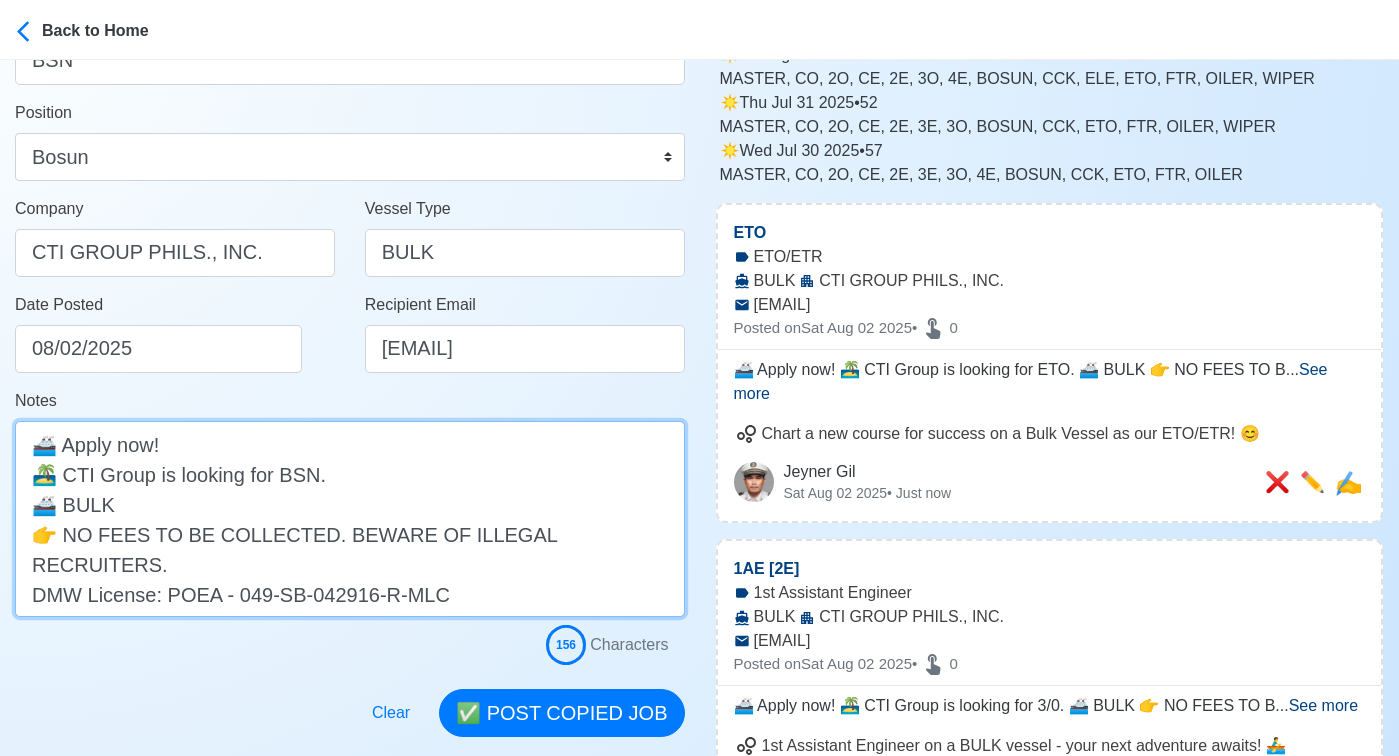 scroll, scrollTop: 318, scrollLeft: 0, axis: vertical 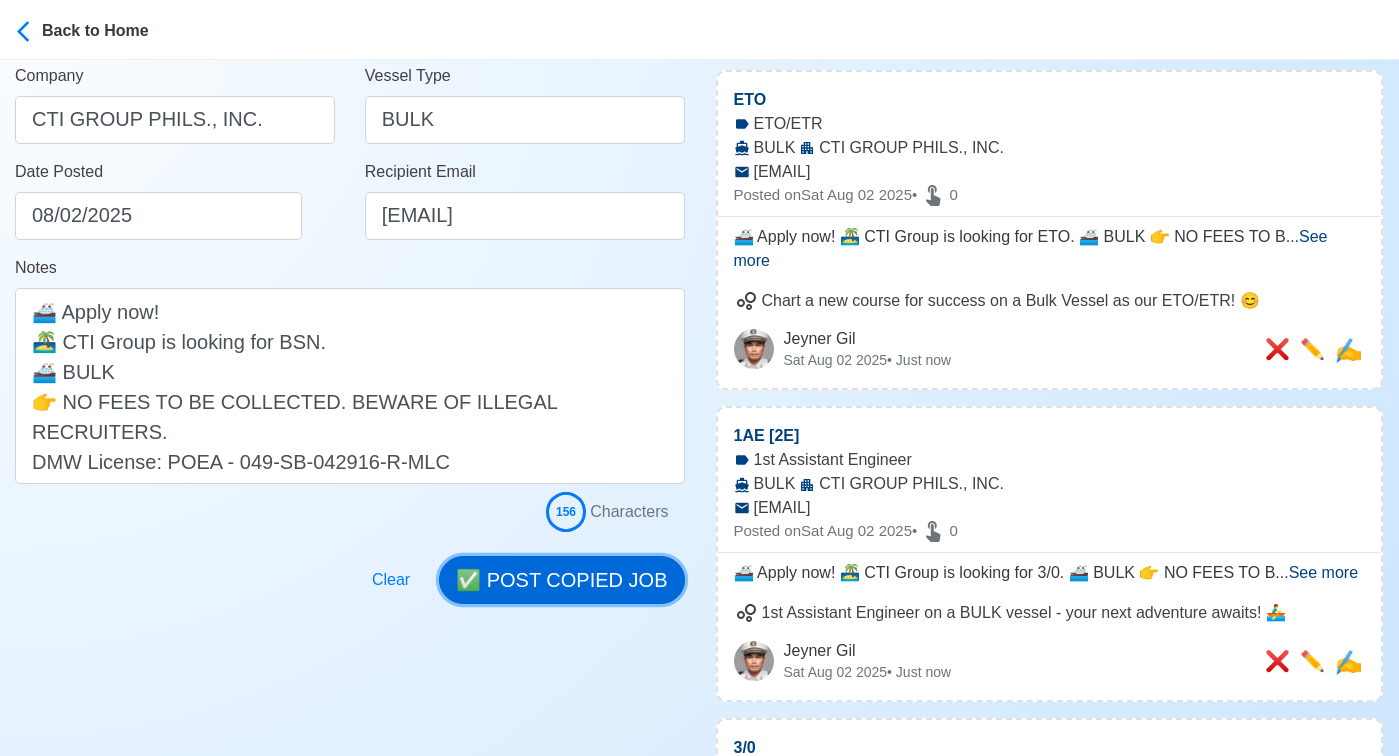 click on "✅ POST COPIED JOB" at bounding box center [561, 580] 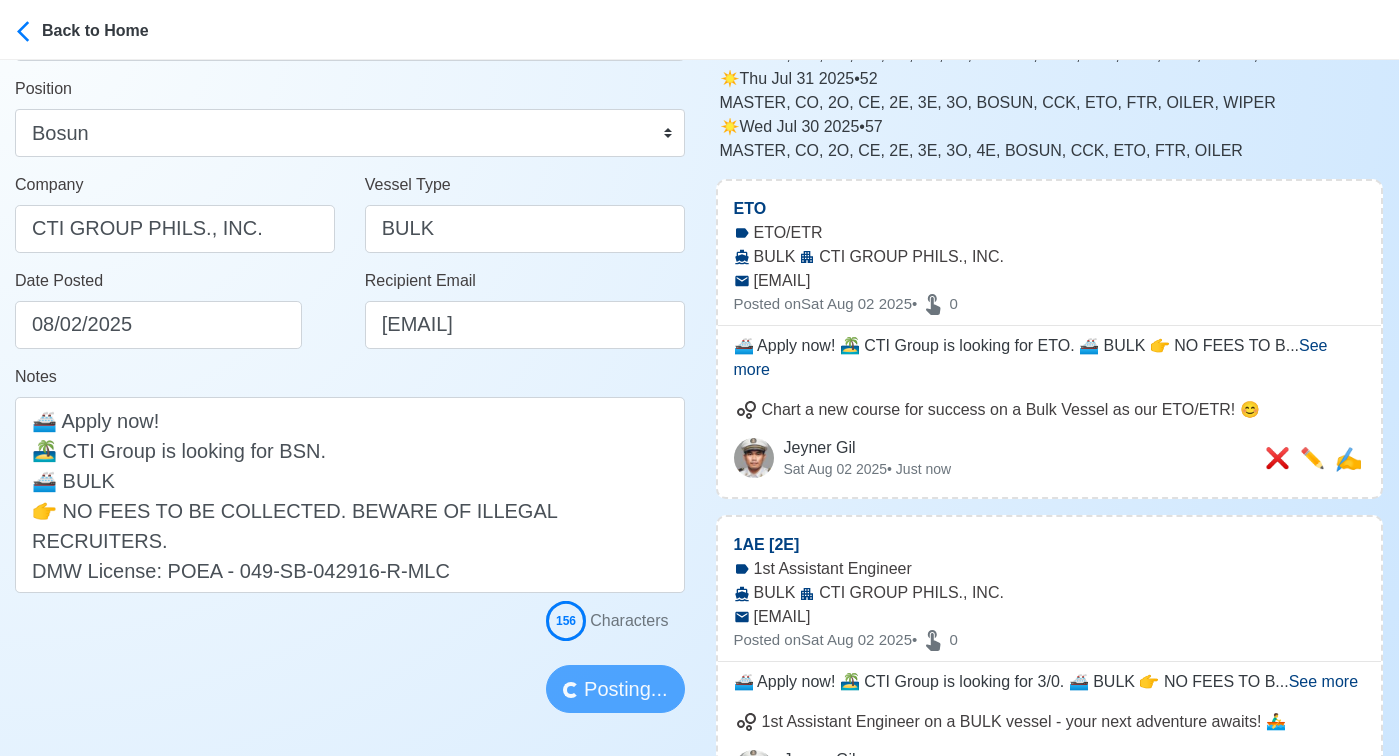 scroll, scrollTop: 0, scrollLeft: 0, axis: both 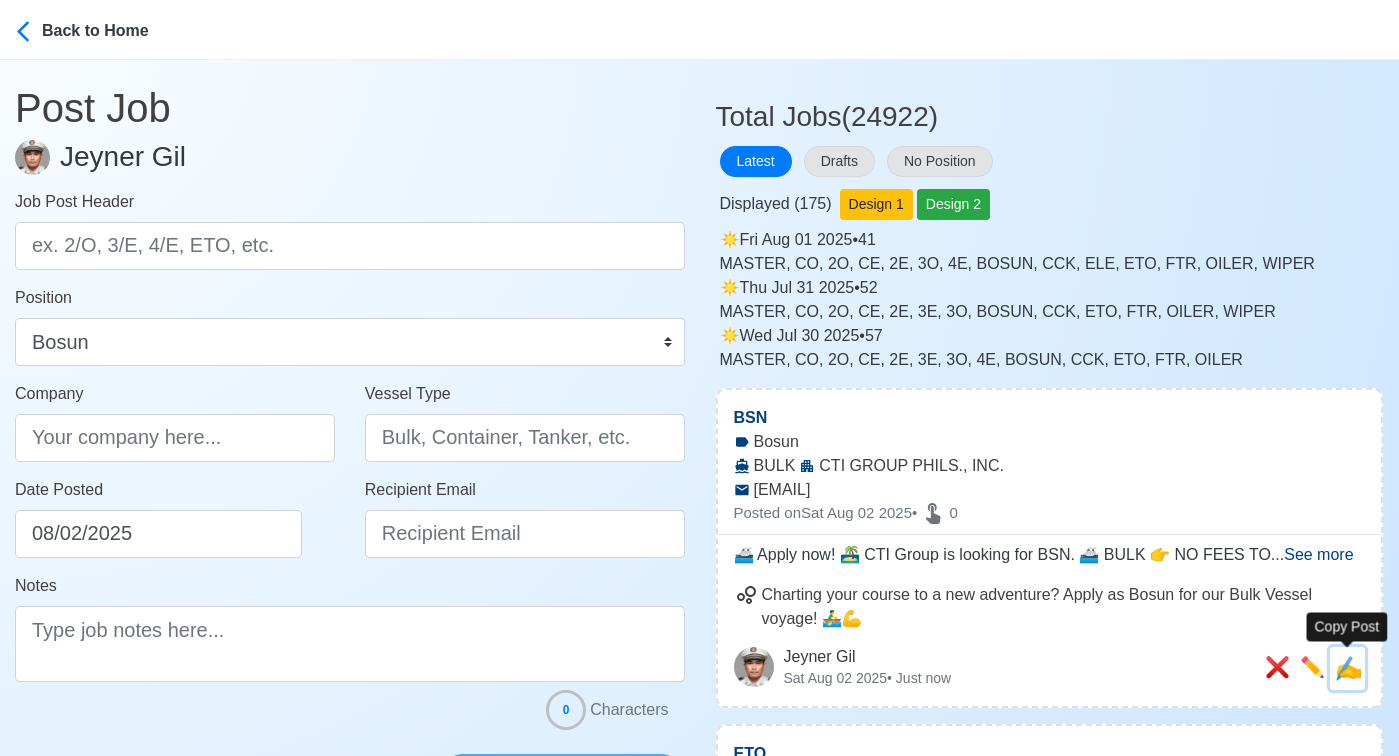 click on "✍️" at bounding box center [1348, 668] 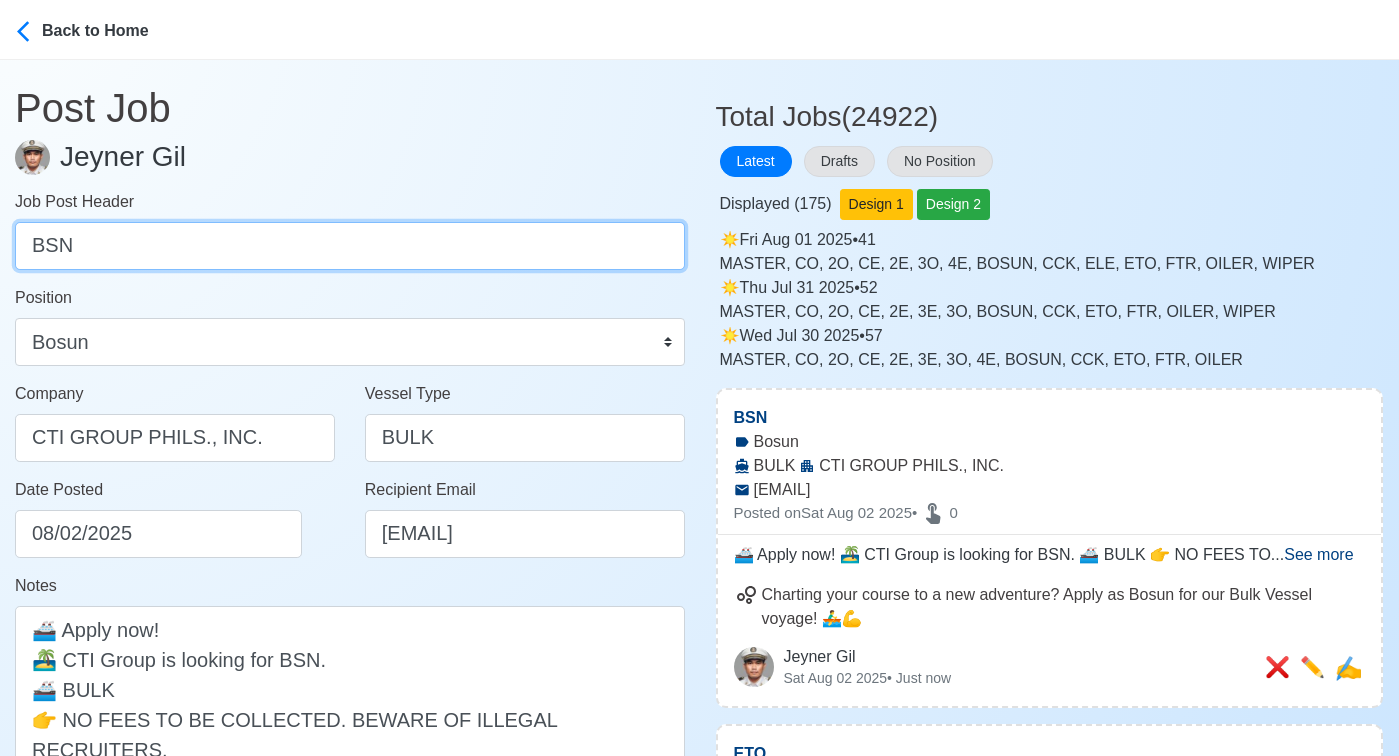 click on "BSN" at bounding box center [350, 246] 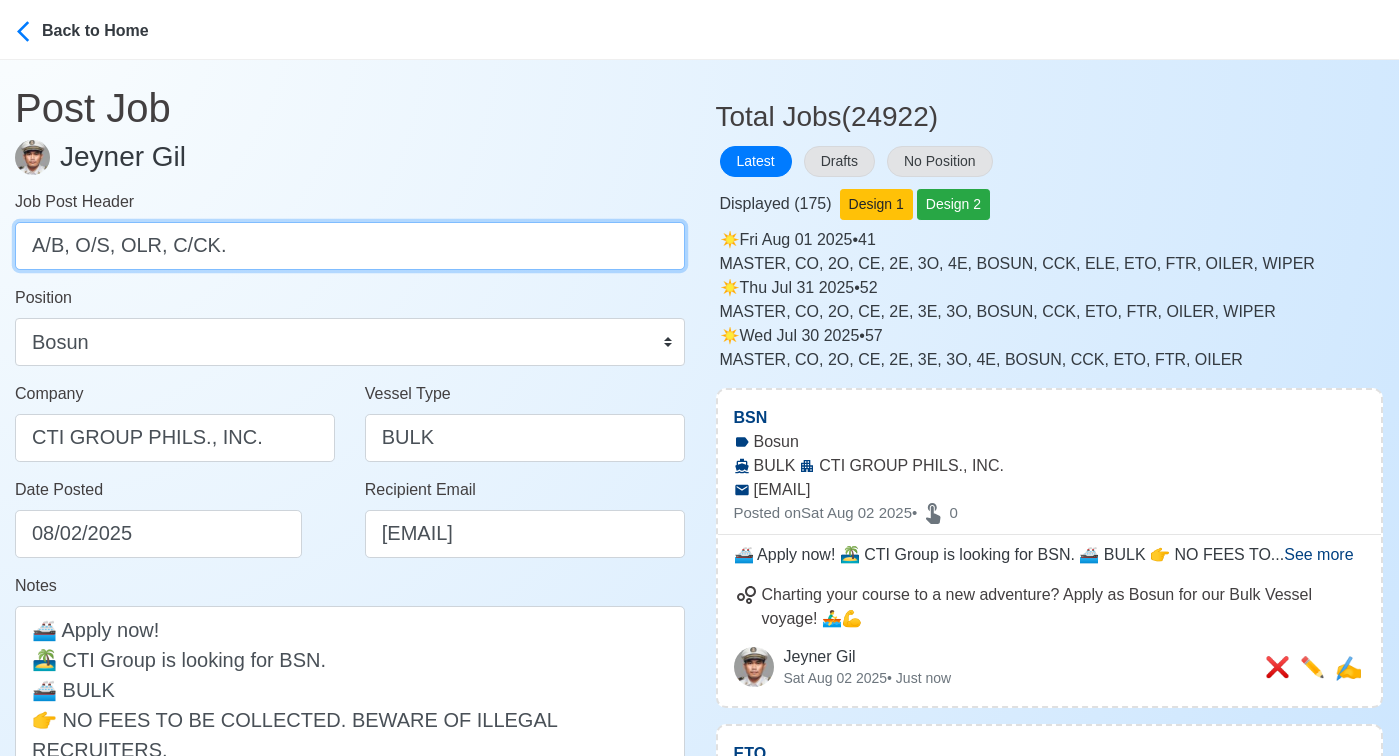 drag, startPoint x: 77, startPoint y: 245, endPoint x: 442, endPoint y: 259, distance: 365.2684 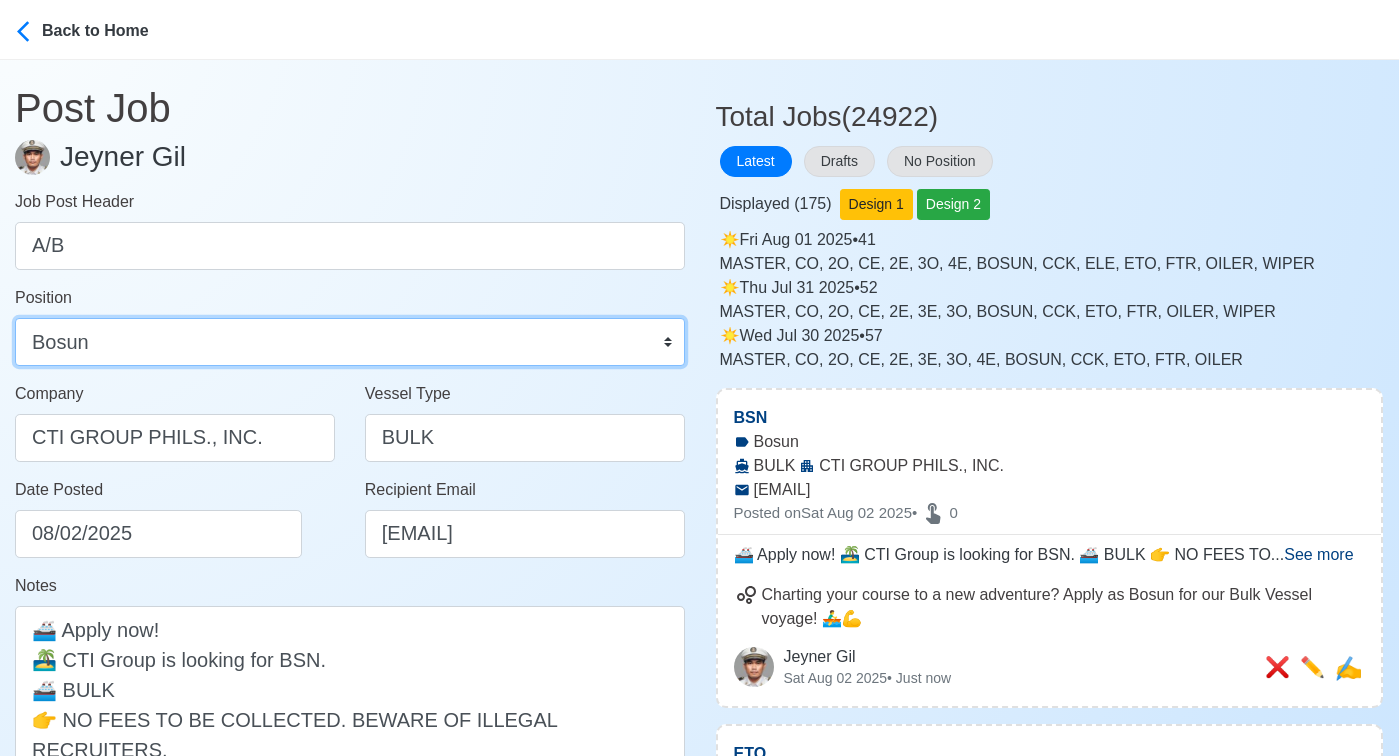 click on "Master Chief Officer 2nd Officer 3rd Officer Junior Officer Chief Engineer 2nd Engineer 3rd Engineer 4th Engineer Gas Engineer Junior Engineer 1st Assistant Engineer 2nd Assistant Engineer 3rd Assistant Engineer ETO/ETR Electrician Electrical Engineer Oiler Fitter Welder Chief Cook Chef Cook Messman Wiper Rigger Ordinary Seaman Able Seaman Motorman Pumpman Bosun Cadet Reefer Mechanic Operator Repairman Painter Steward Waiter Others" at bounding box center (350, 342) 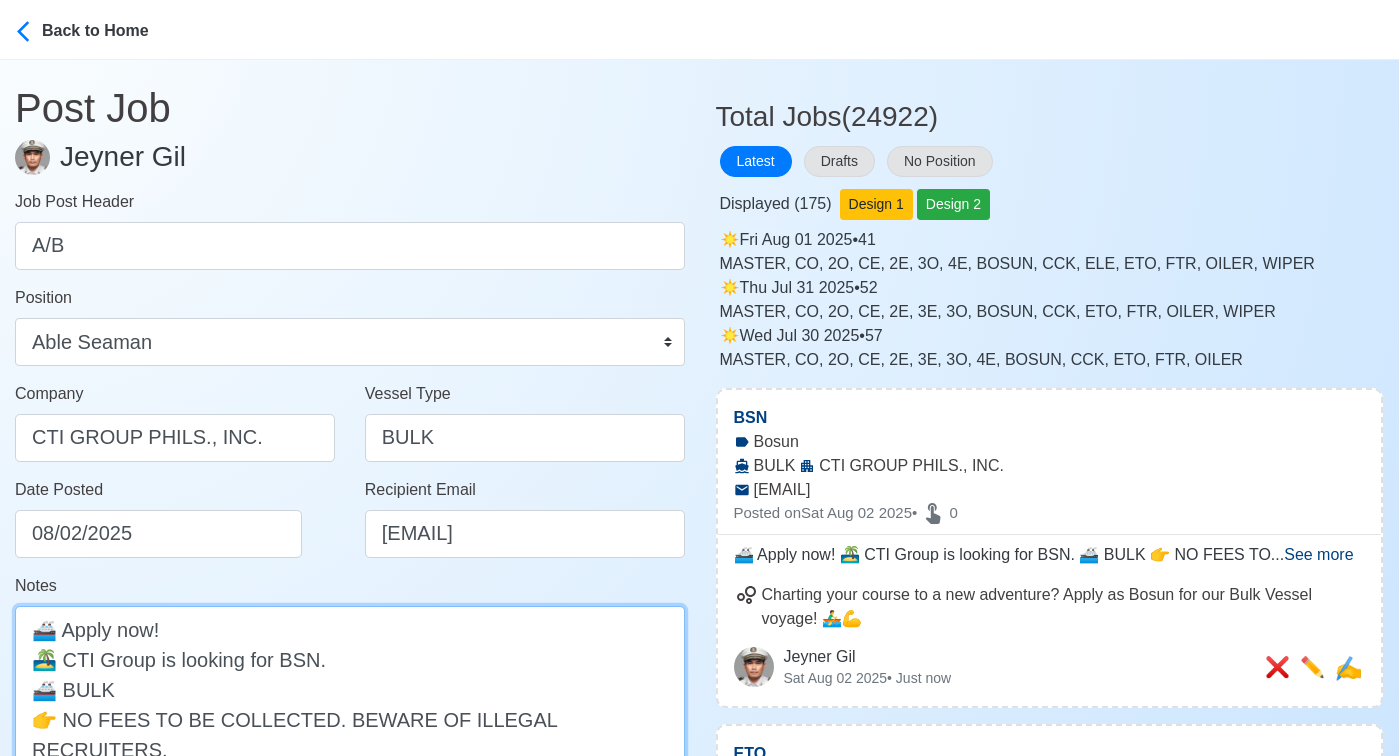 click on "🚢 Apply now!
🏝️ CTI Group is looking for BSN.
🚢 BULK
👉 NO FEES TO BE COLLECTED. BEWARE OF ILLEGAL RECRUITERS.
DMW License: POEA - 049-SB-042916-R-MLC" at bounding box center [350, 704] 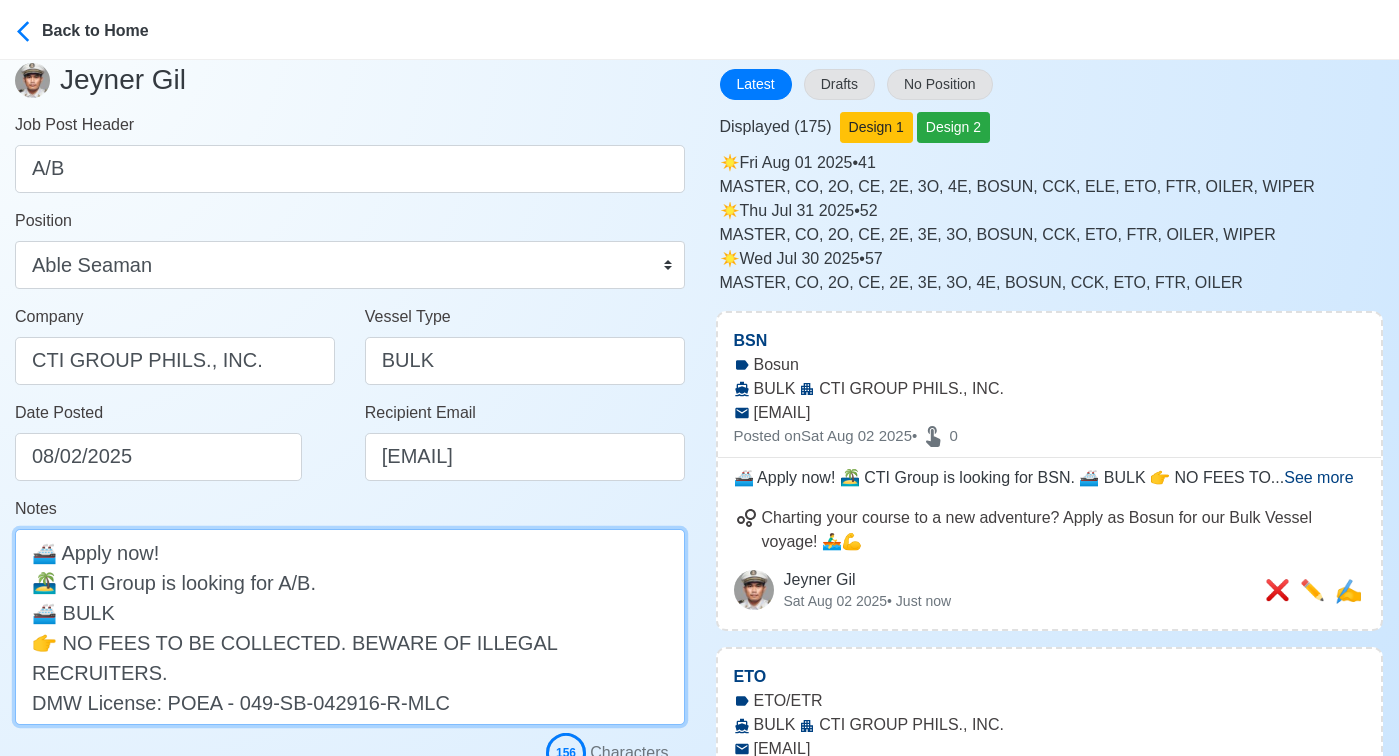 scroll, scrollTop: 278, scrollLeft: 0, axis: vertical 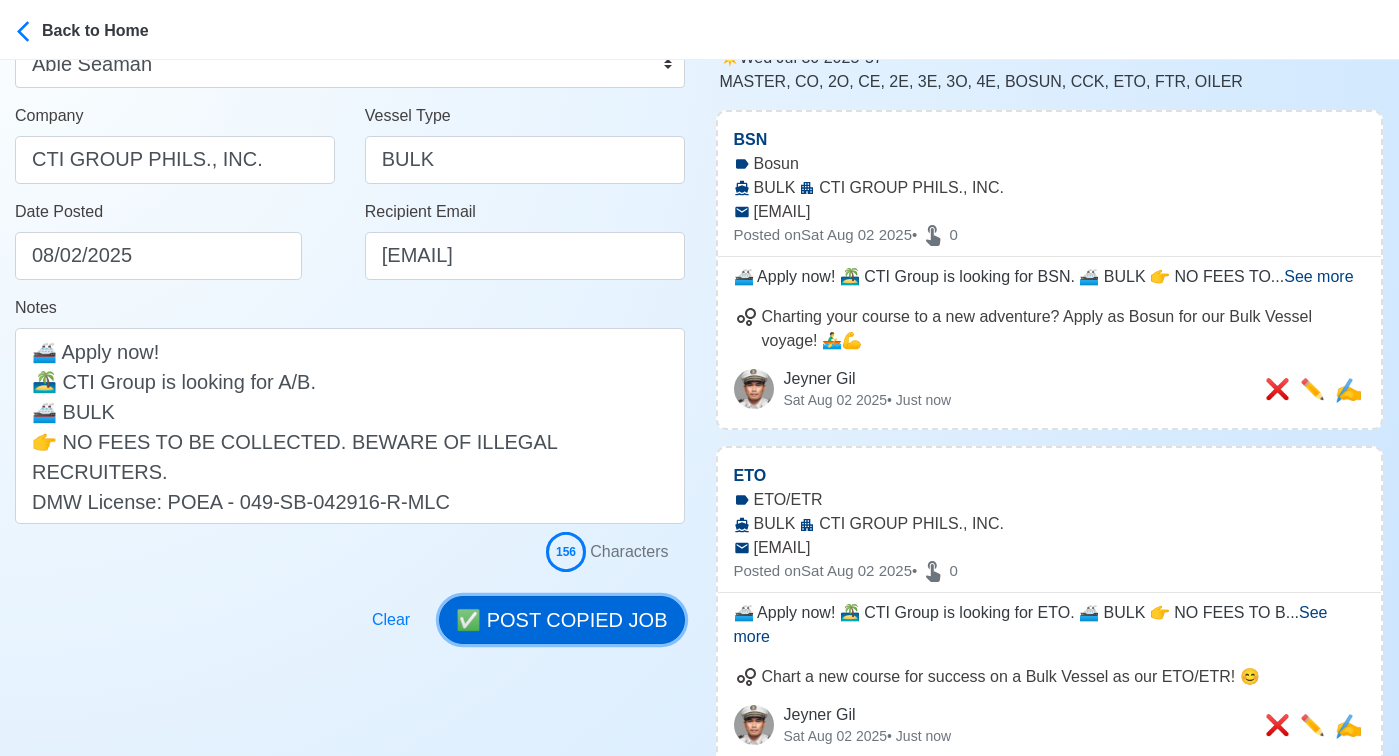 click on "✅ POST COPIED JOB" at bounding box center (561, 620) 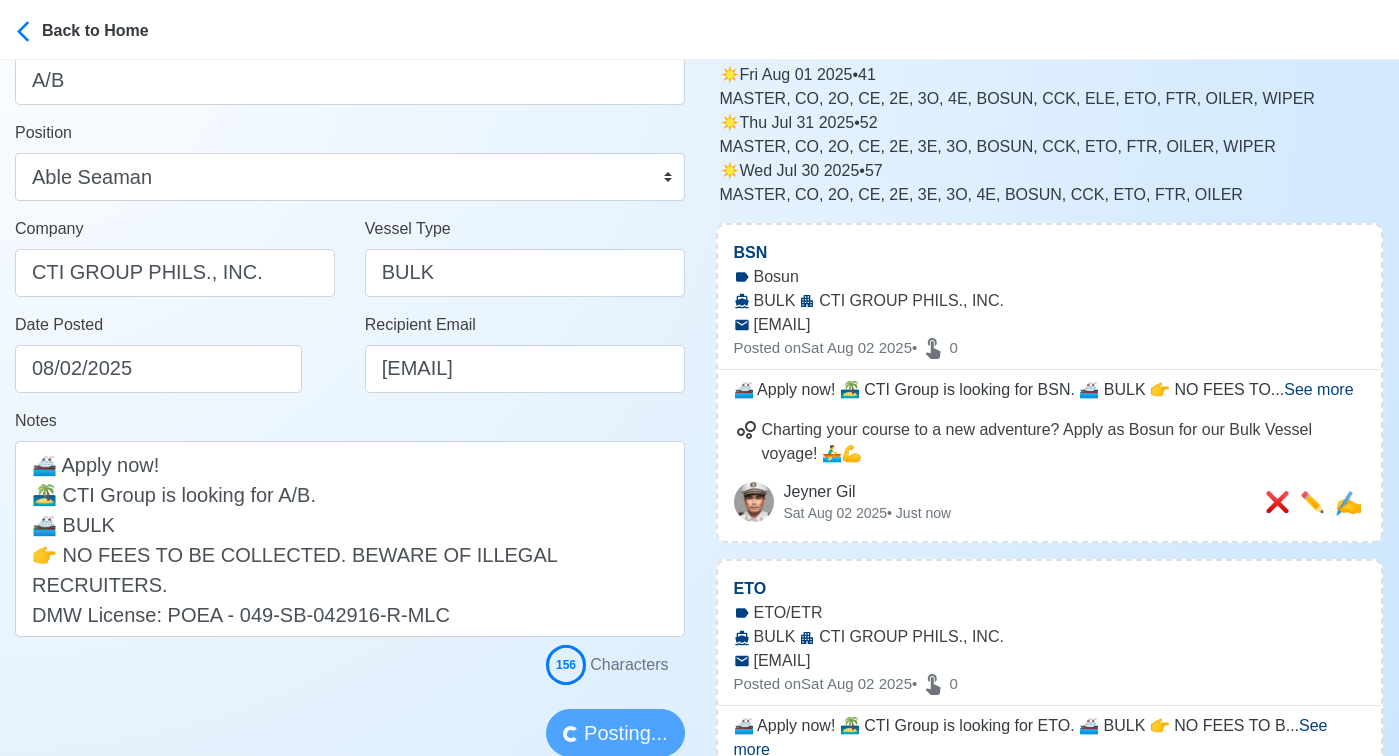 scroll, scrollTop: 0, scrollLeft: 0, axis: both 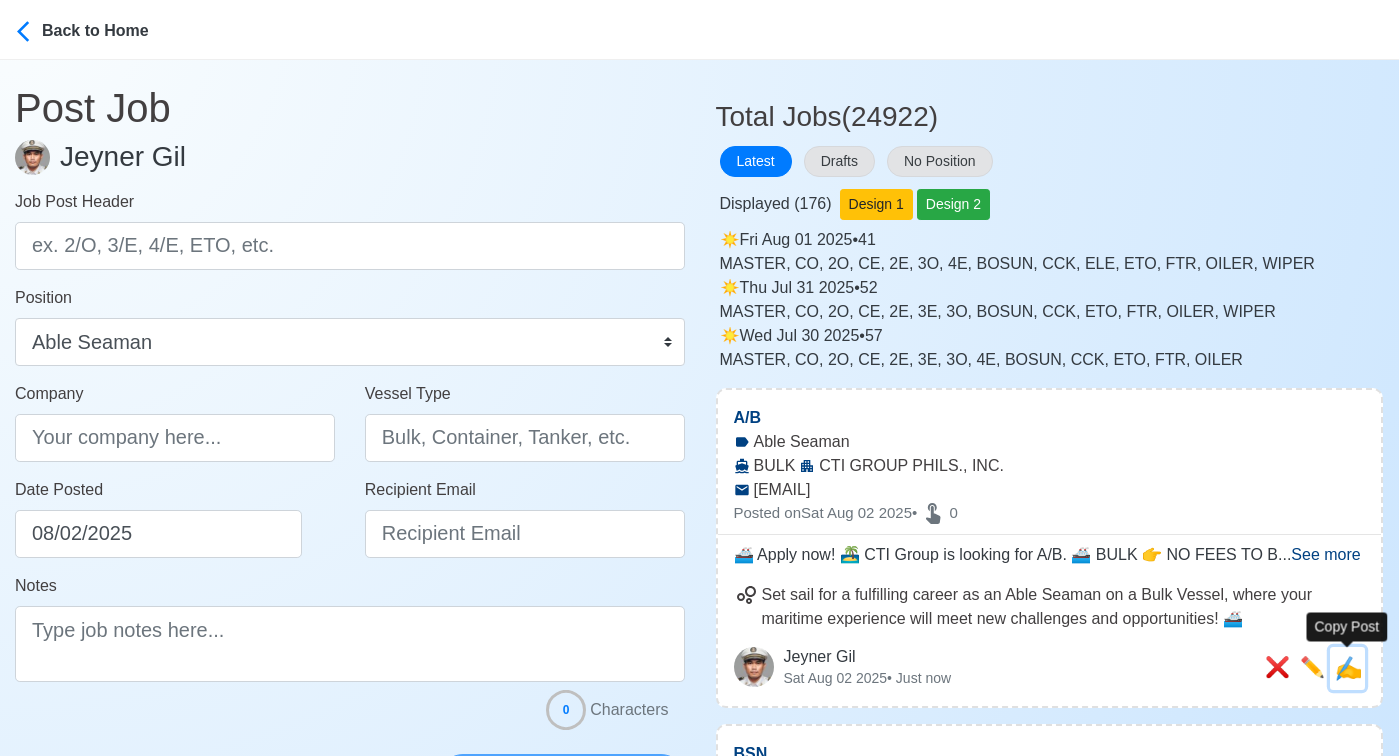 click on "✍️" at bounding box center (1348, 668) 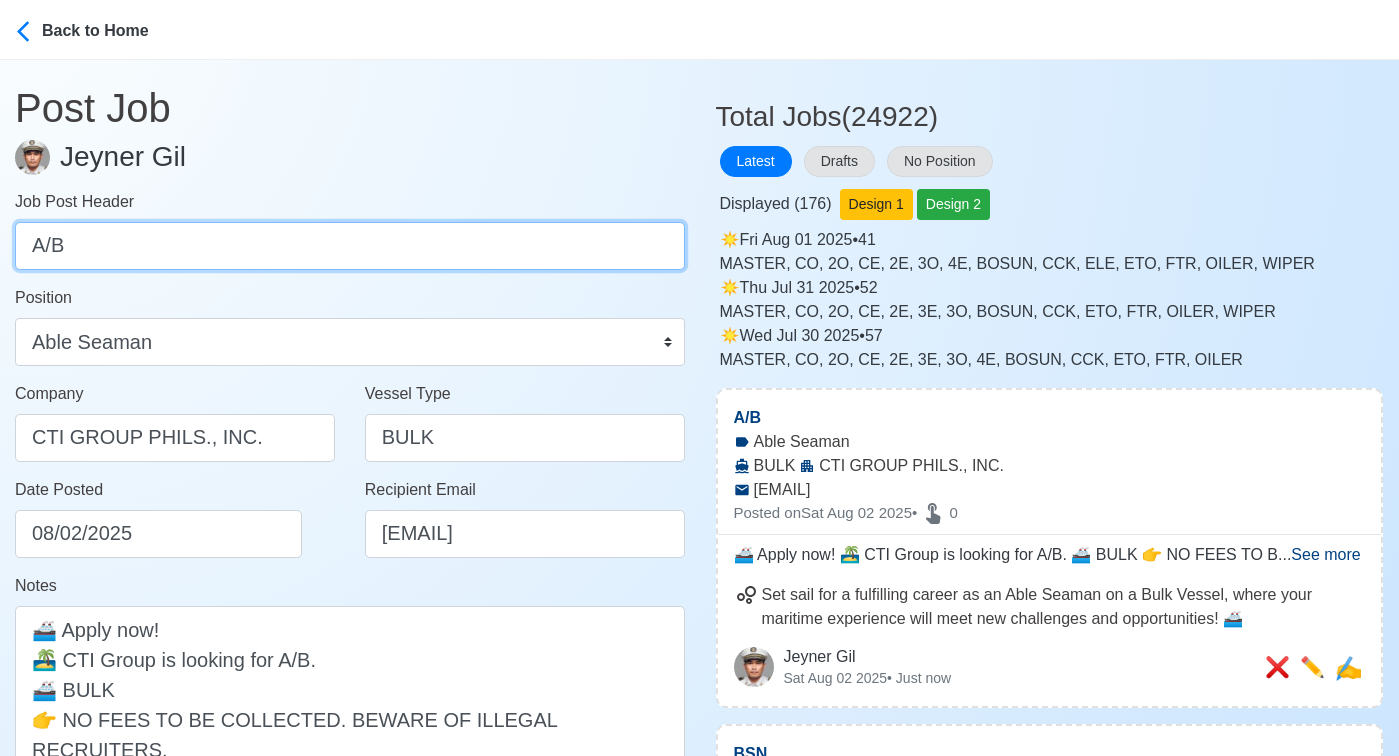 click on "A/B" at bounding box center [350, 246] 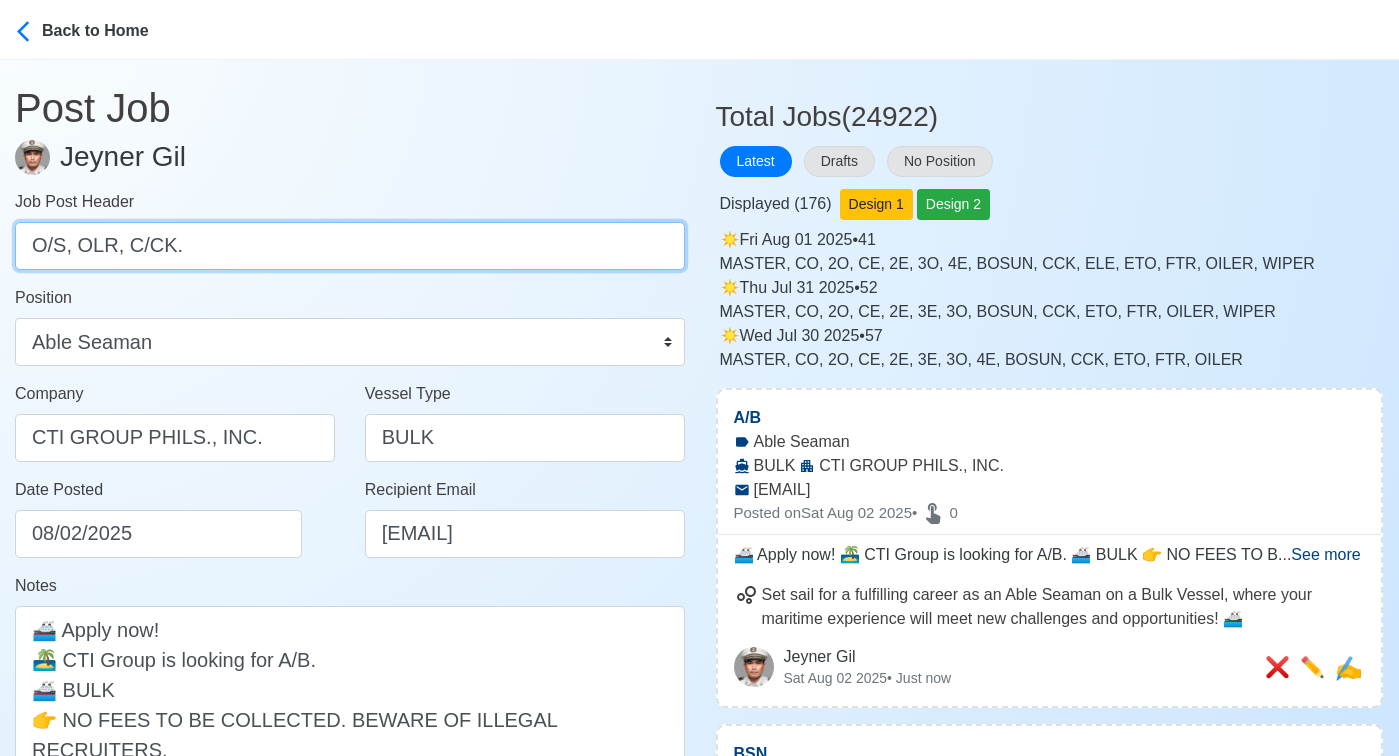 drag, startPoint x: 78, startPoint y: 247, endPoint x: 302, endPoint y: 256, distance: 224.18073 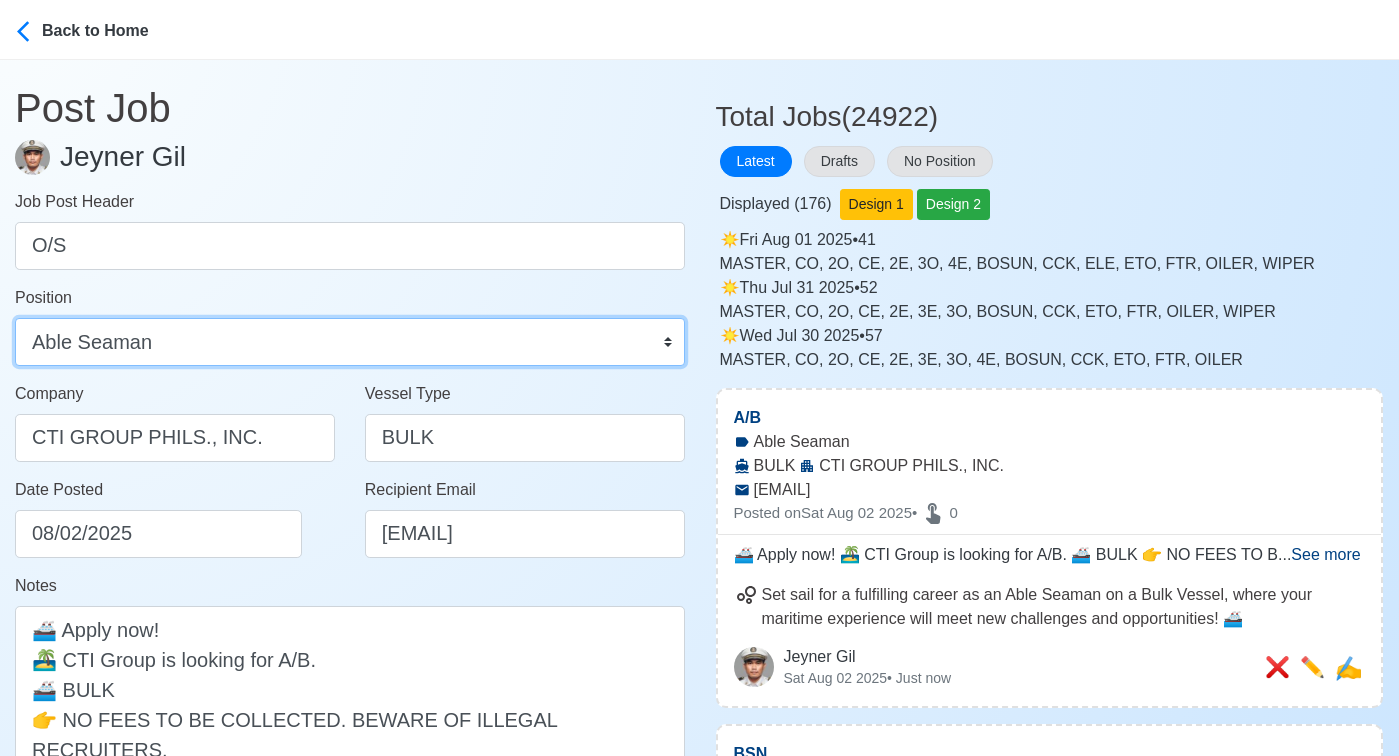 click on "Master Chief Officer 2nd Officer 3rd Officer Junior Officer Chief Engineer 2nd Engineer 3rd Engineer 4th Engineer Gas Engineer Junior Engineer 1st Assistant Engineer 2nd Assistant Engineer 3rd Assistant Engineer ETO/ETR Electrician Electrical Engineer Oiler Fitter Welder Chief Cook Chef Cook Messman Wiper Rigger Ordinary Seaman Able Seaman Motorman Pumpman Bosun Cadet Reefer Mechanic Operator Repairman Painter Steward Waiter Others" at bounding box center (350, 342) 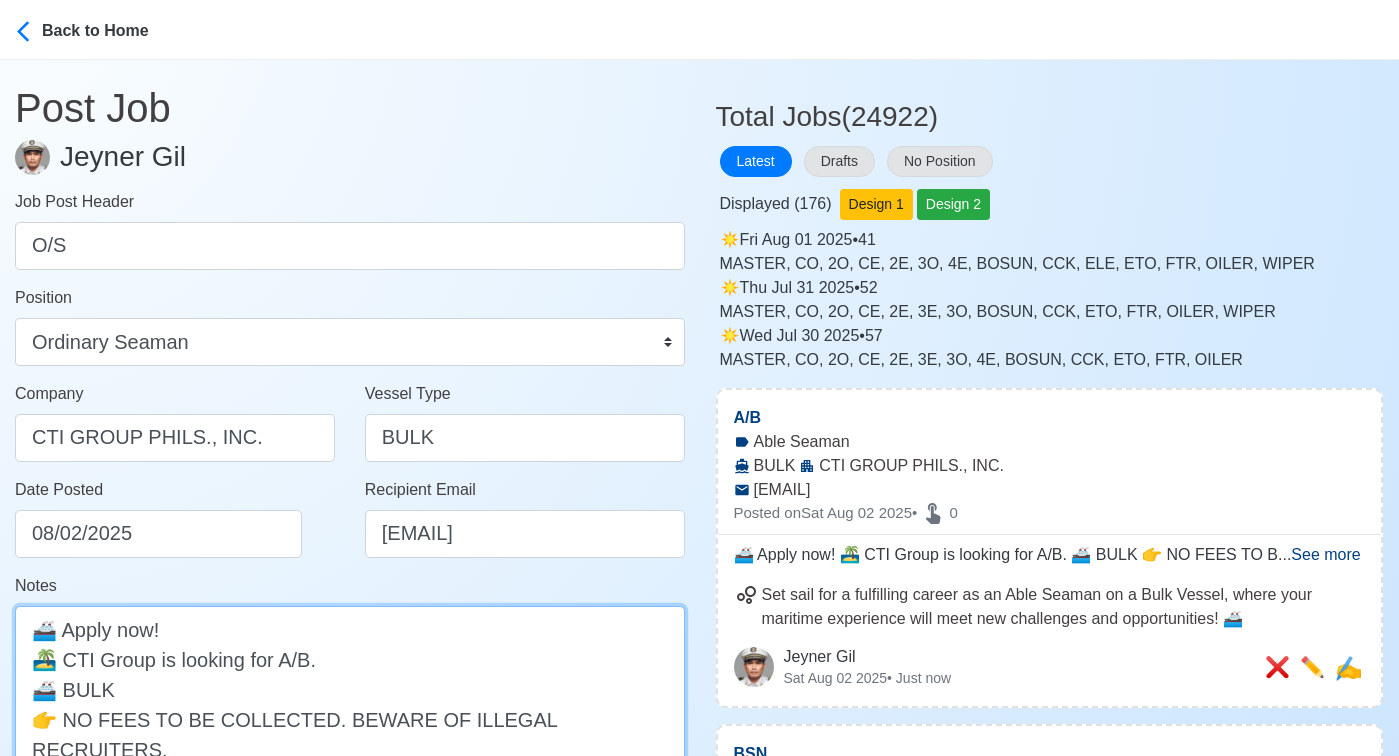 click on "🚢 Apply now!
🏝️ CTI Group is looking for A/B.
🚢 BULK
👉 NO FEES TO BE COLLECTED. BEWARE OF ILLEGAL RECRUITERS.
DMW License: POEA - 049-SB-042916-R-MLC" at bounding box center [350, 704] 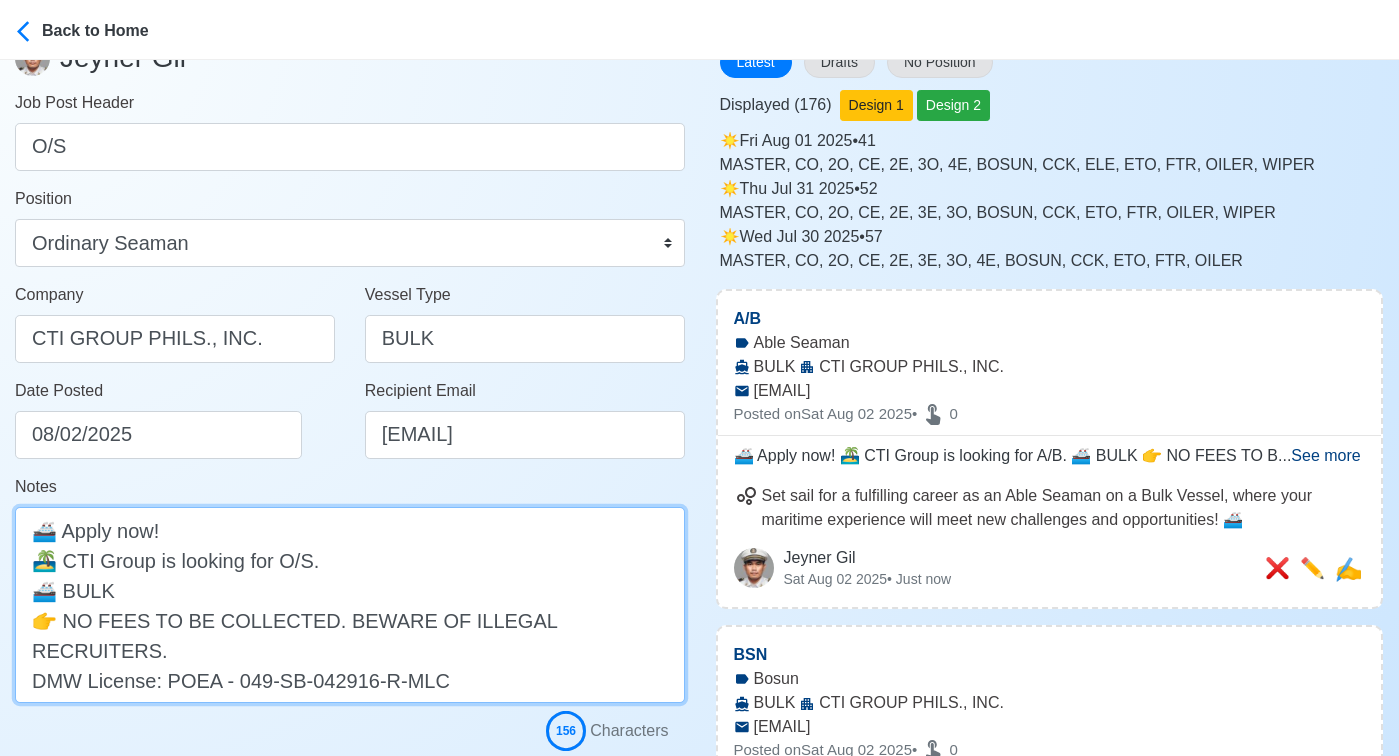 scroll, scrollTop: 305, scrollLeft: 0, axis: vertical 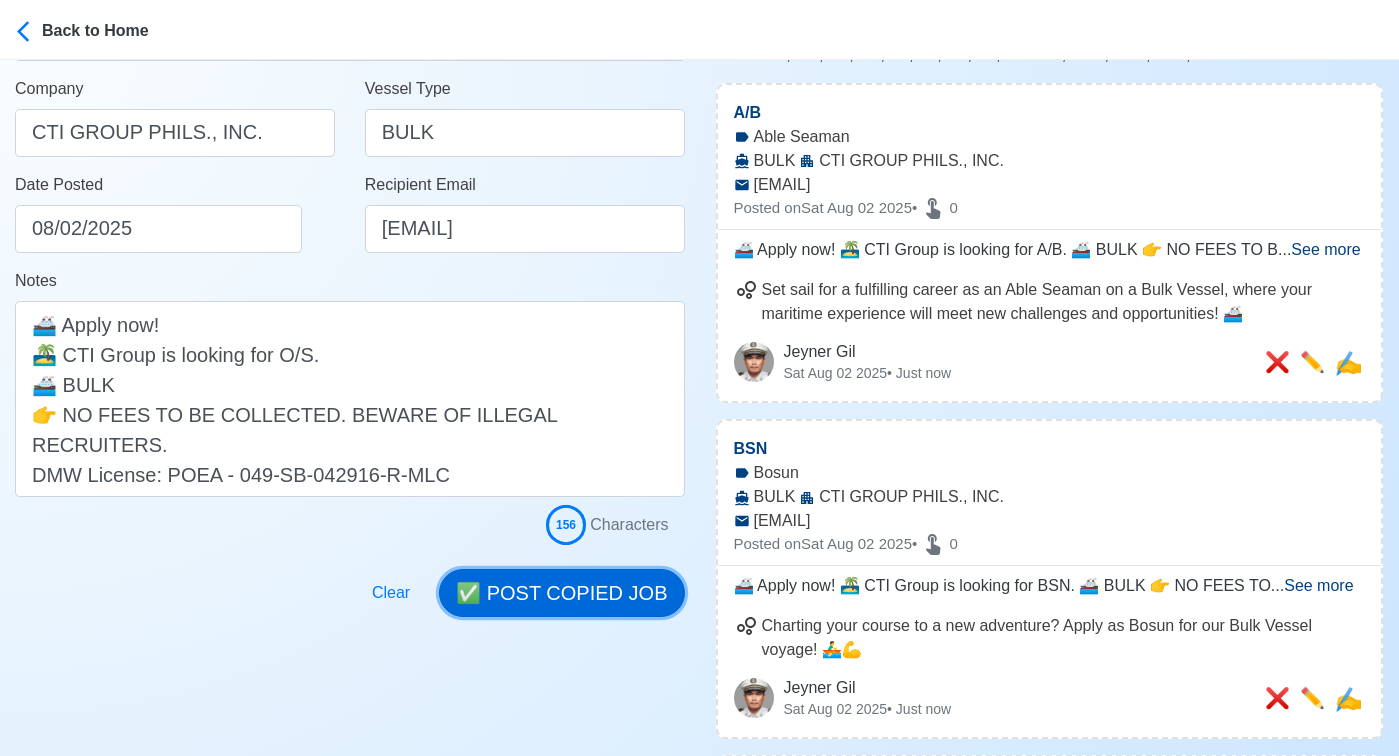 click on "✅ POST COPIED JOB" at bounding box center [561, 593] 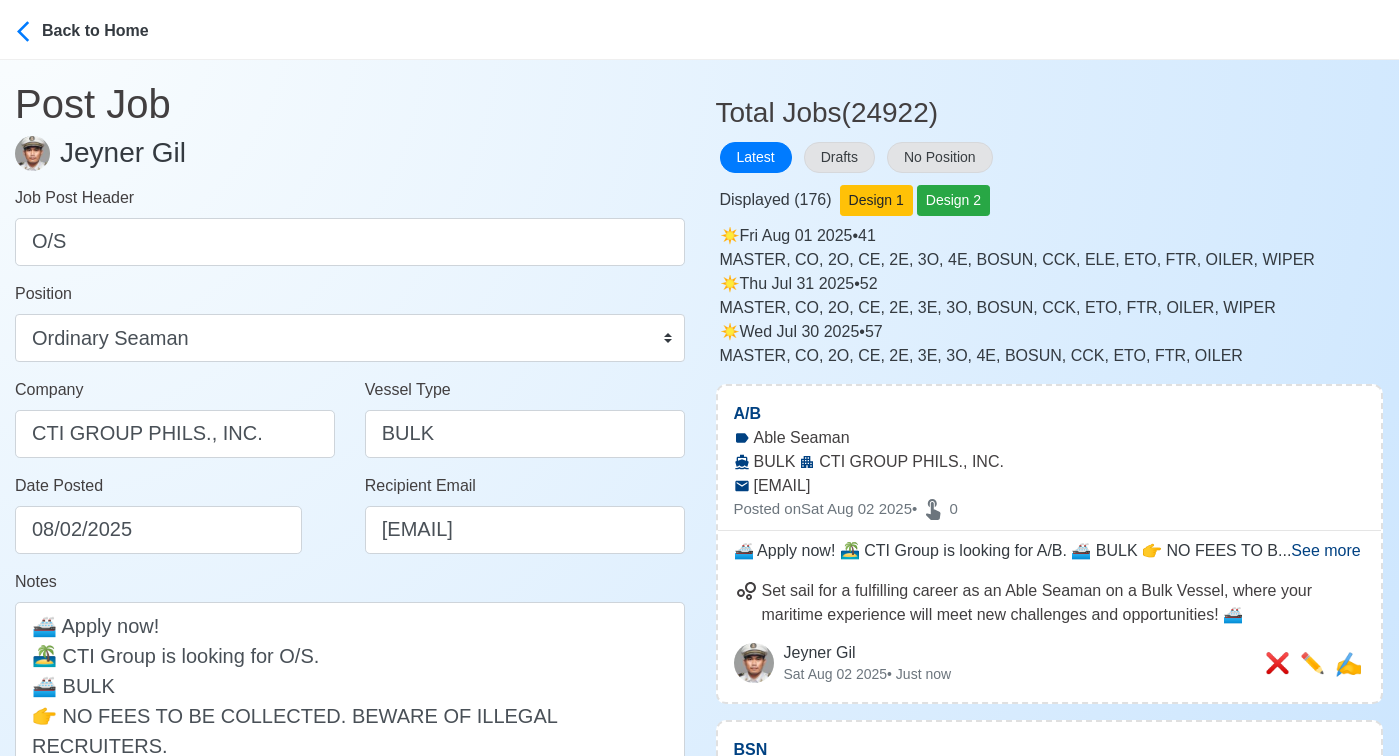 scroll, scrollTop: 0, scrollLeft: 0, axis: both 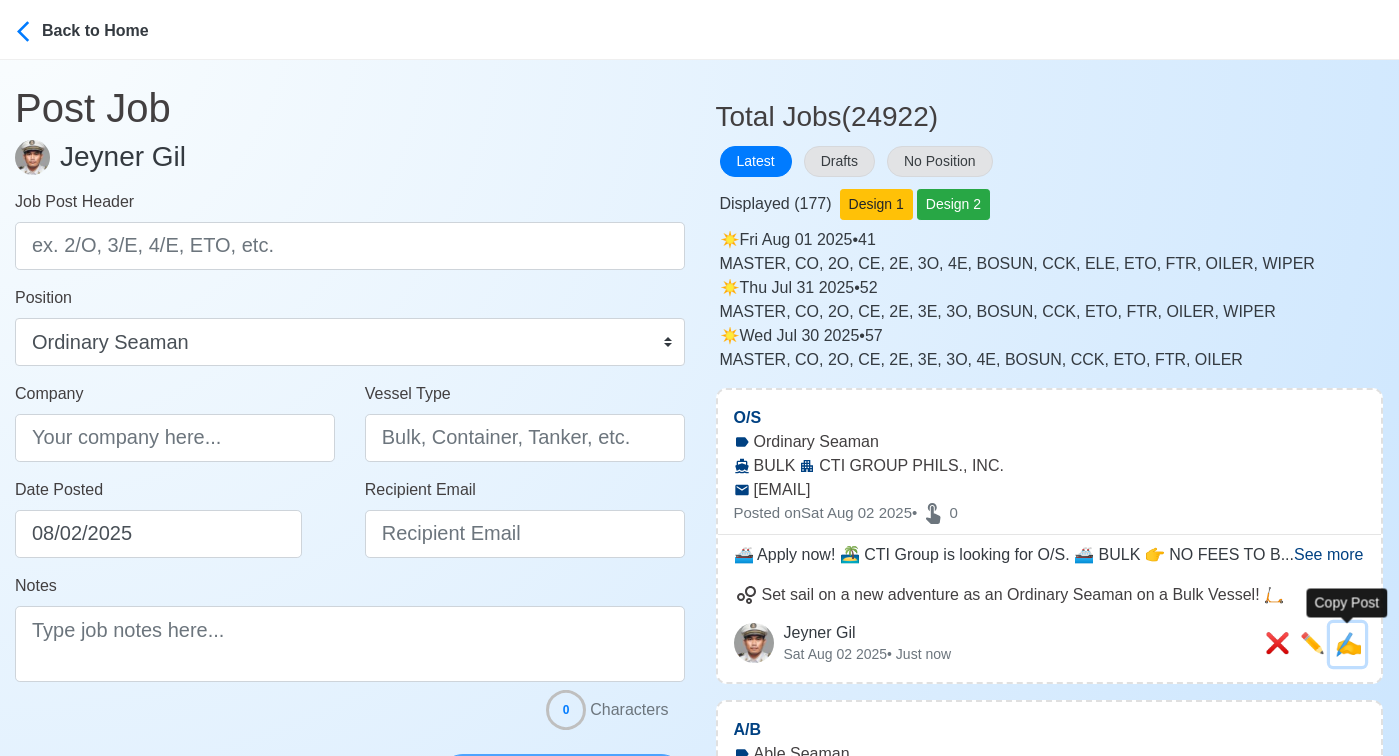 click on "✍️" at bounding box center [1348, 644] 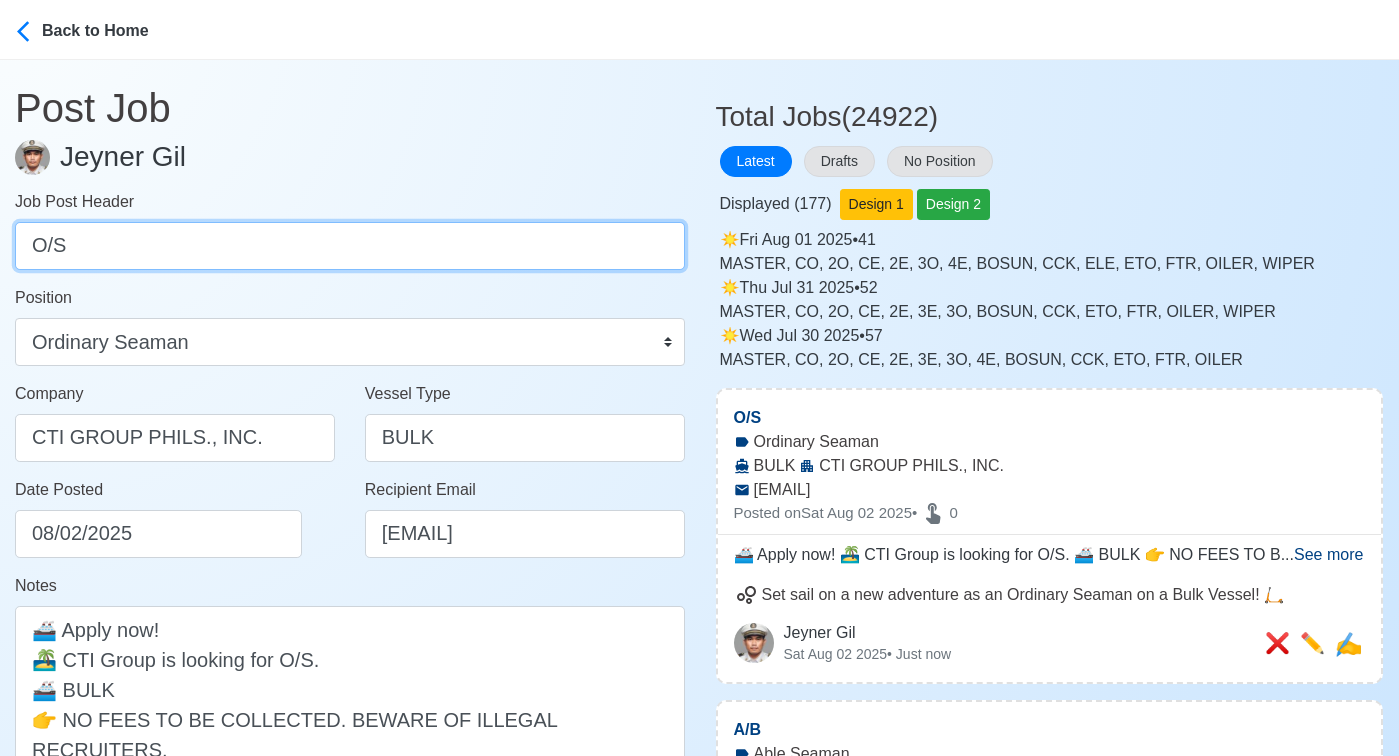 click on "O/S" at bounding box center (350, 246) 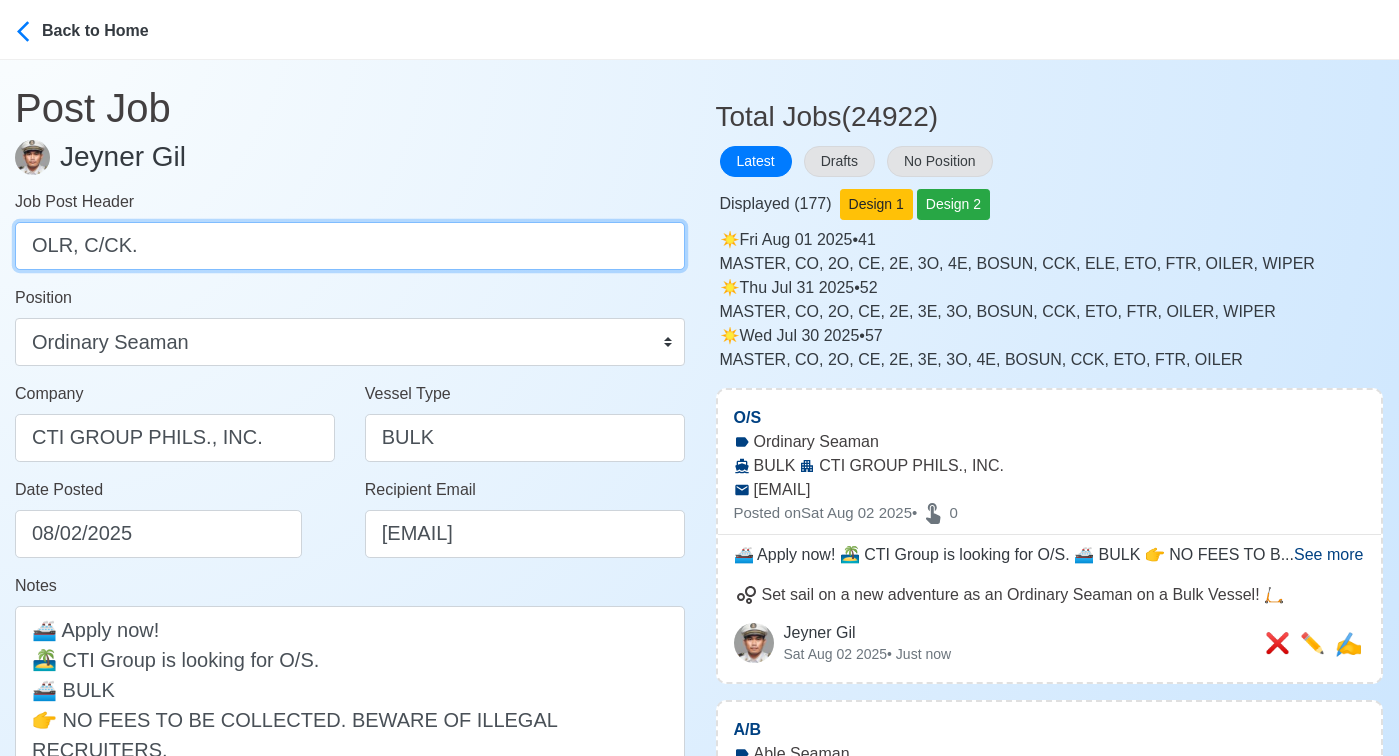 drag, startPoint x: 81, startPoint y: 247, endPoint x: 121, endPoint y: 247, distance: 40 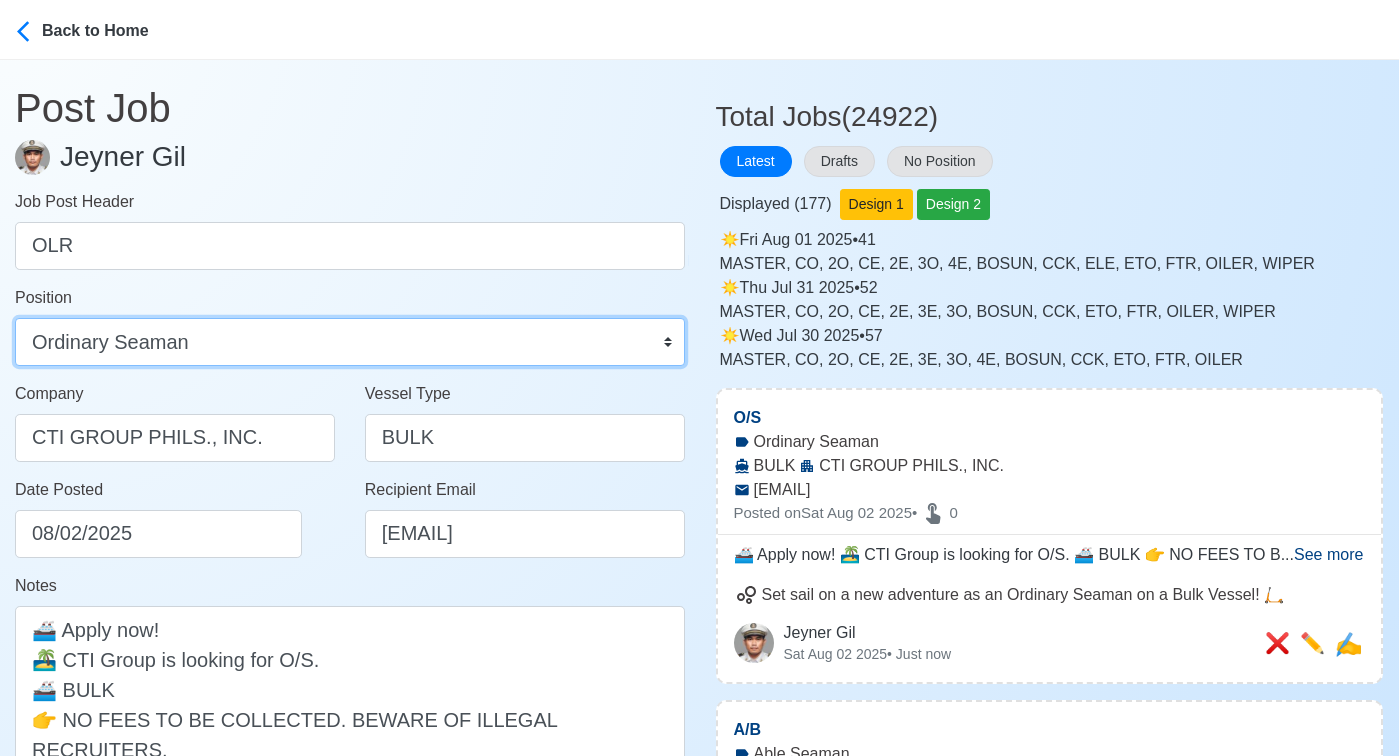 click on "Master Chief Officer 2nd Officer 3rd Officer Junior Officer Chief Engineer 2nd Engineer 3rd Engineer 4th Engineer Gas Engineer Junior Engineer 1st Assistant Engineer 2nd Assistant Engineer 3rd Assistant Engineer ETO/ETR Electrician Electrical Engineer Oiler Fitter Welder Chief Cook Chef Cook Messman Wiper Rigger Ordinary Seaman Able Seaman Motorman Pumpman Bosun Cadet Reefer Mechanic Operator Repairman Painter Steward Waiter Others" at bounding box center (350, 342) 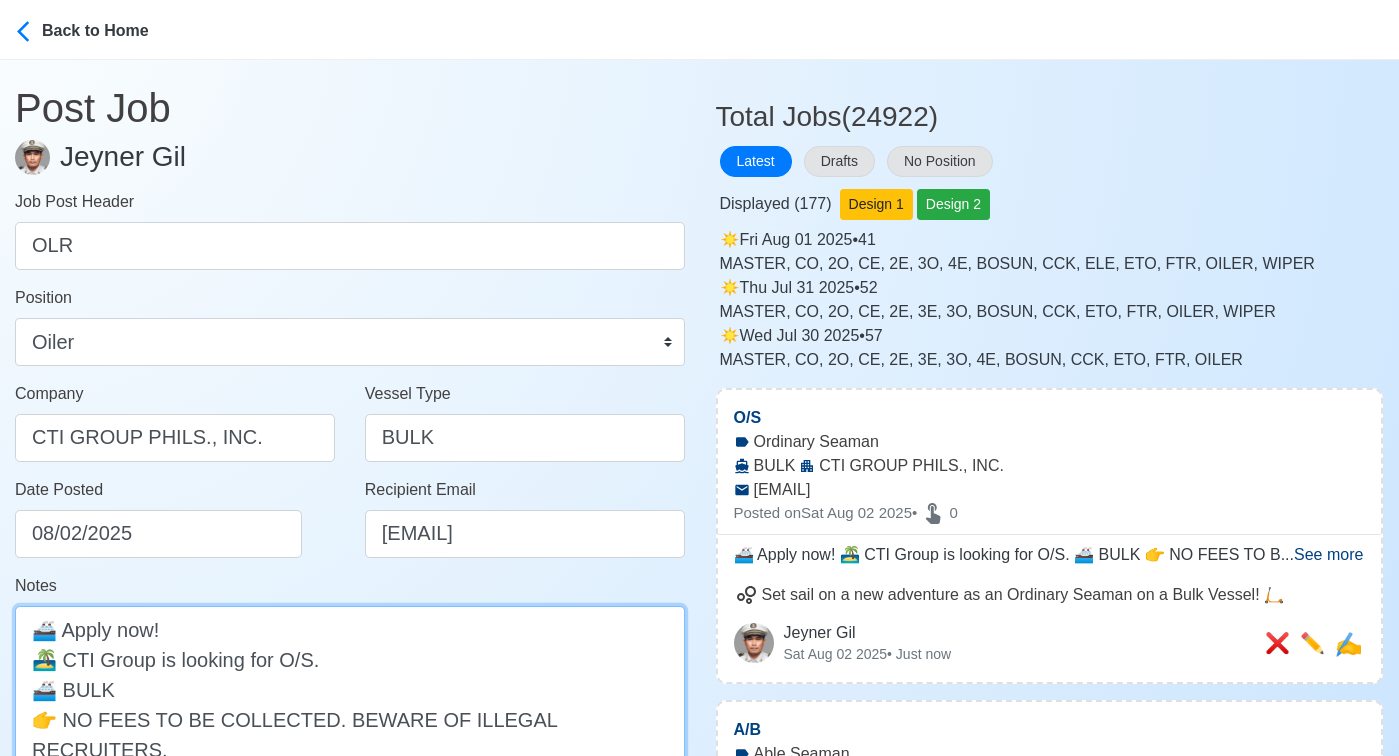 drag, startPoint x: 268, startPoint y: 654, endPoint x: 293, endPoint y: 654, distance: 25 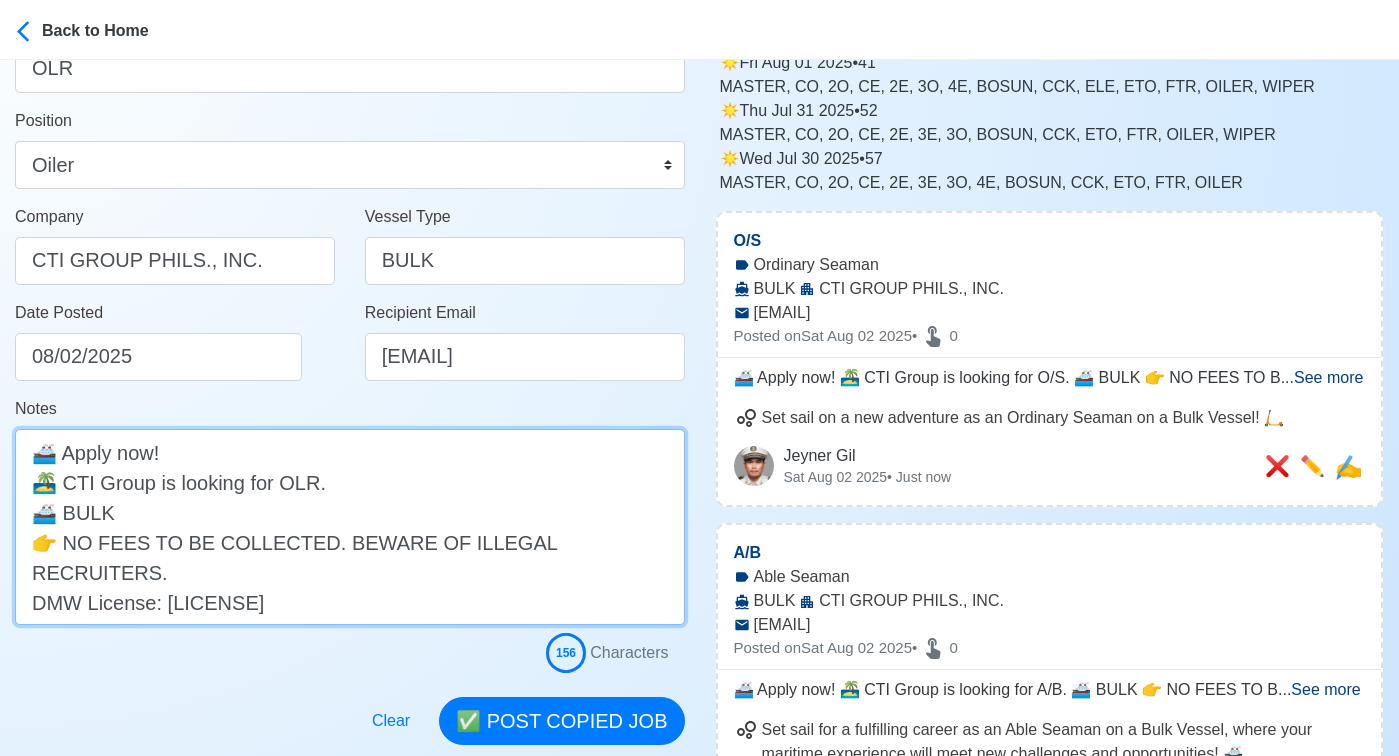 scroll, scrollTop: 314, scrollLeft: 0, axis: vertical 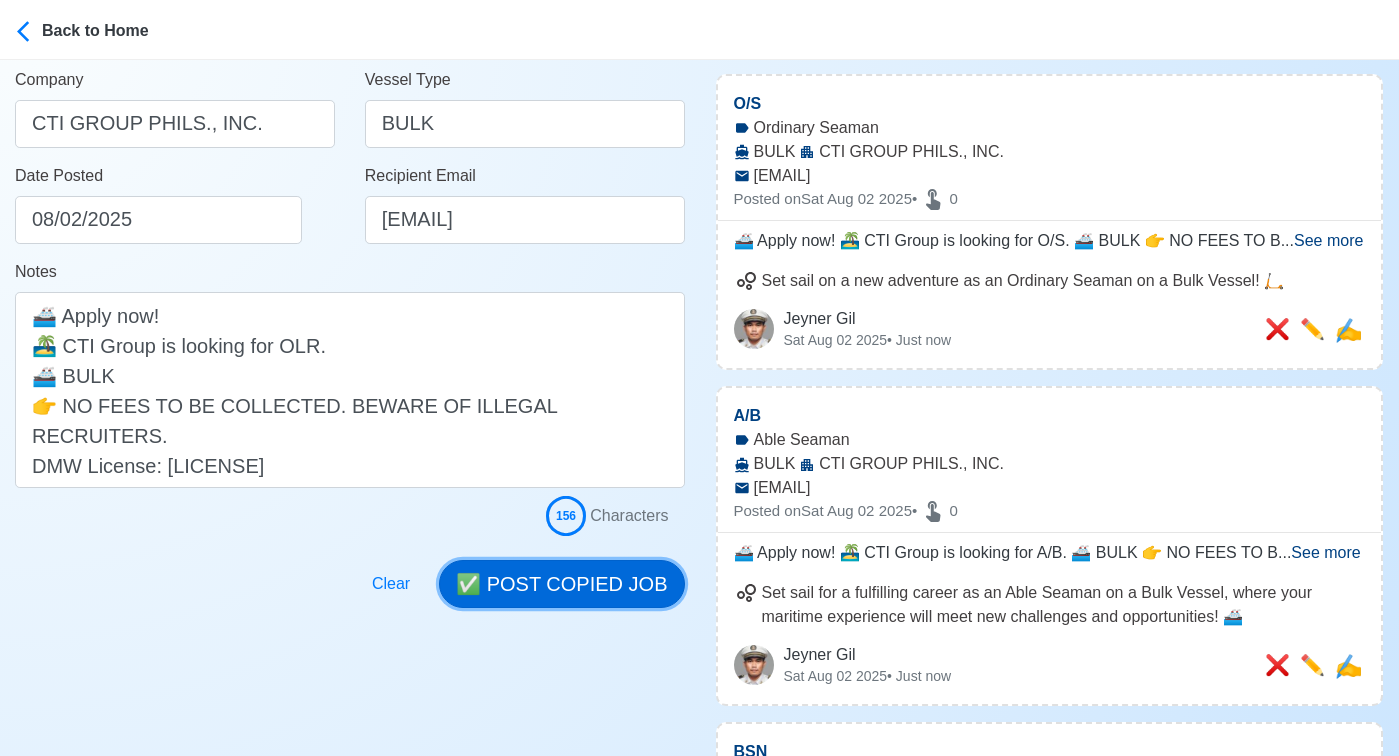 click on "✅ POST COPIED JOB" at bounding box center [561, 584] 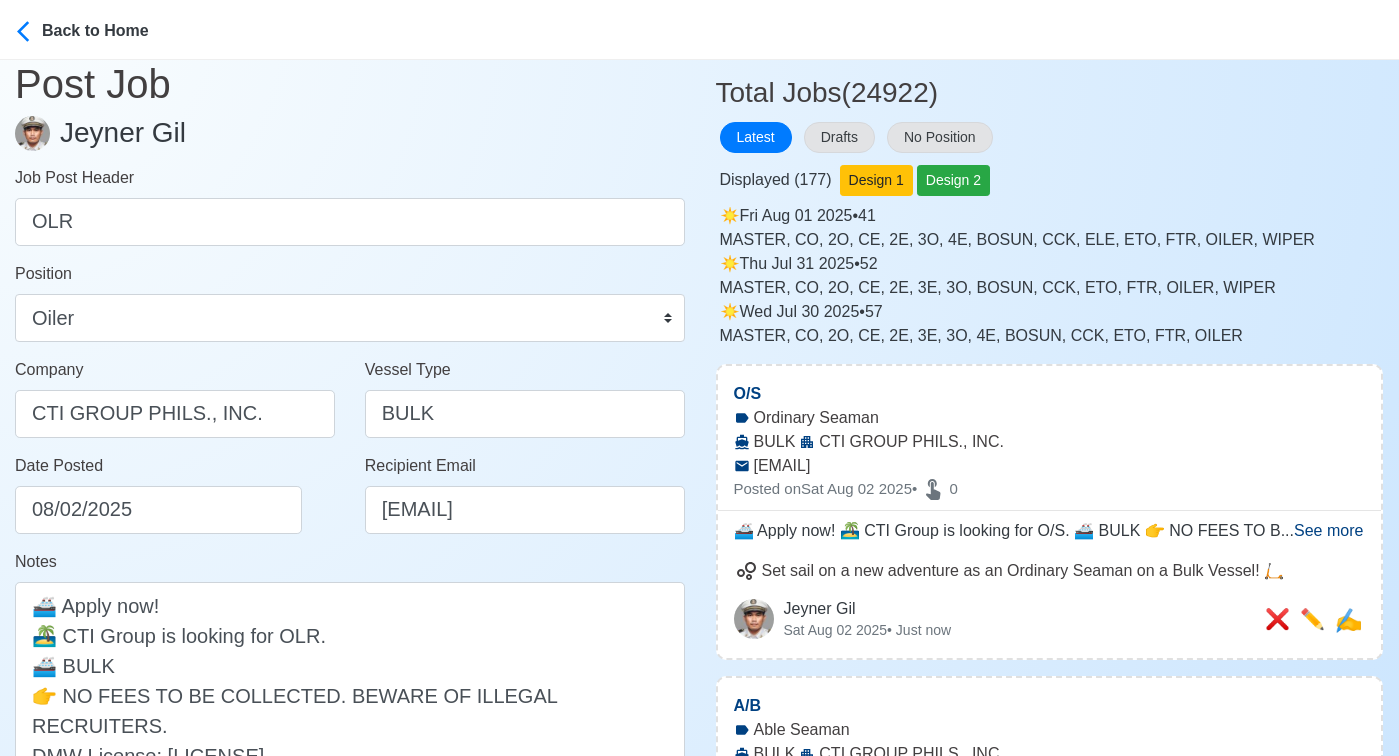 scroll, scrollTop: 0, scrollLeft: 0, axis: both 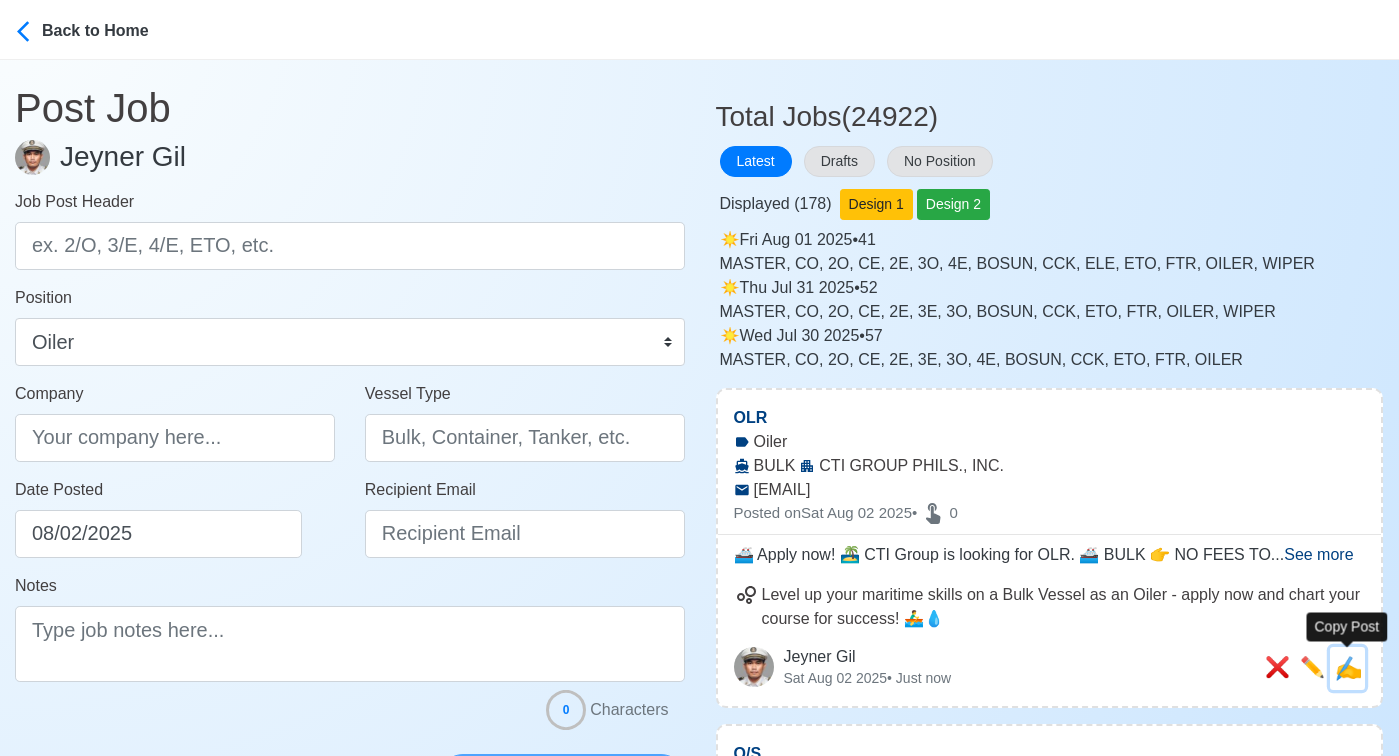 click on "✍️" at bounding box center [1348, 668] 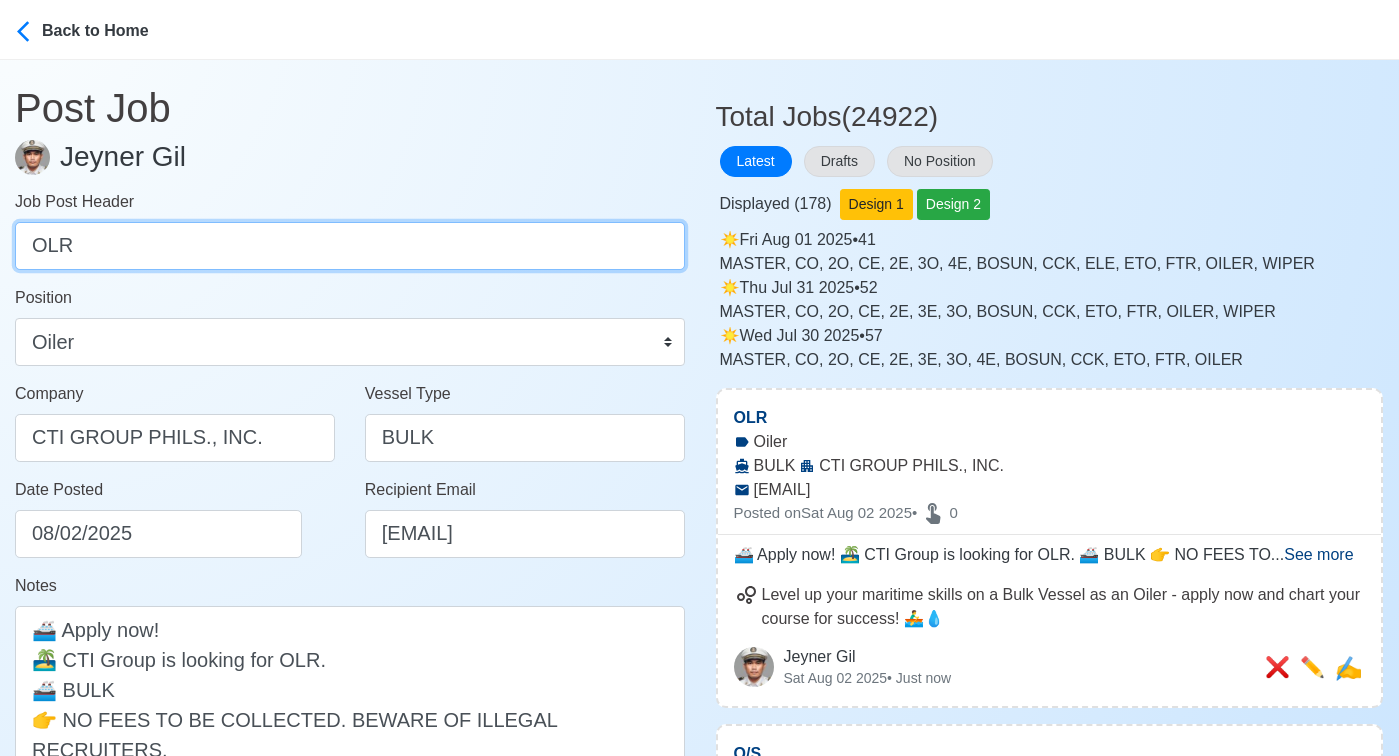 click on "OLR" at bounding box center (350, 246) 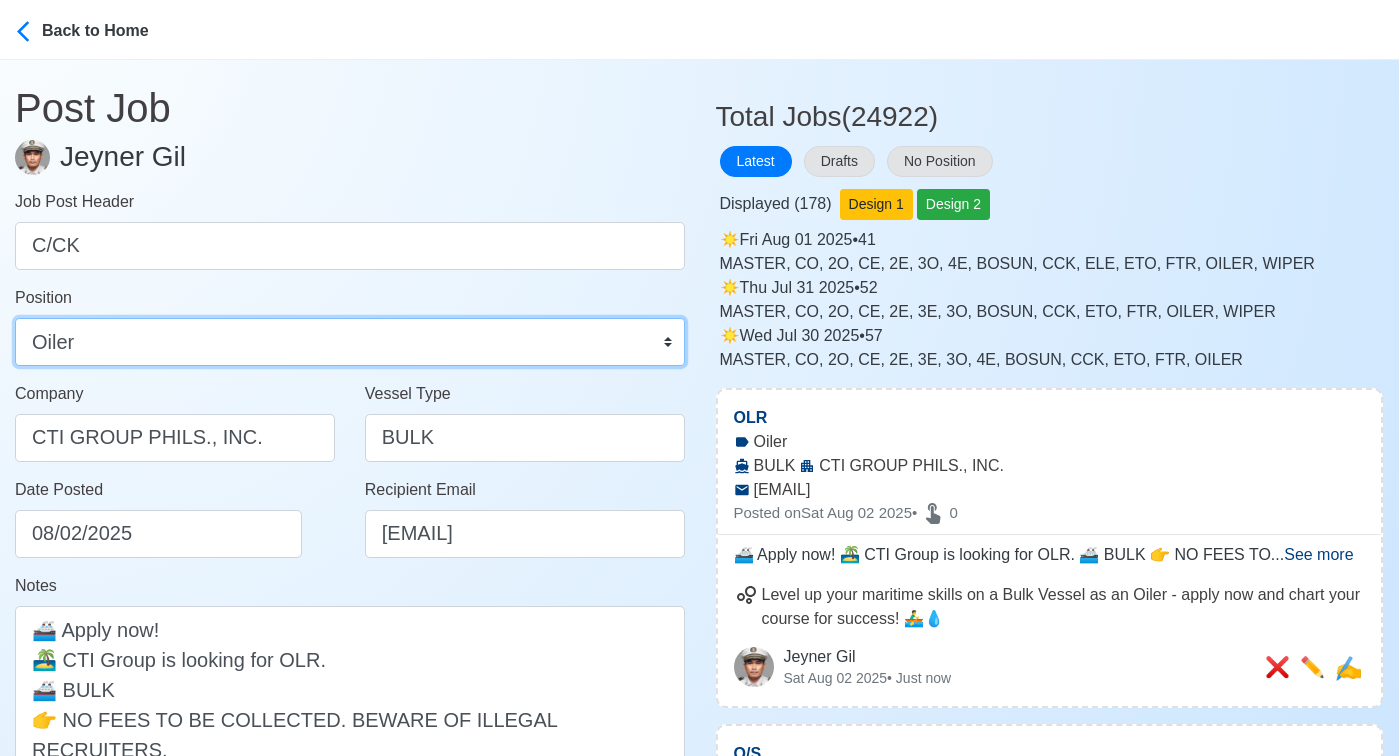 click on "Master Chief Officer 2nd Officer 3rd Officer Junior Officer Chief Engineer 2nd Engineer 3rd Engineer 4th Engineer Gas Engineer Junior Engineer 1st Assistant Engineer 2nd Assistant Engineer 3rd Assistant Engineer ETO/ETR Electrician Electrical Engineer Oiler Fitter Welder Chief Cook Chef Cook Messman Wiper Rigger Ordinary Seaman Able Seaman Motorman Pumpman Bosun Cadet Reefer Mechanic Operator Repairman Painter Steward Waiter Others" at bounding box center (350, 342) 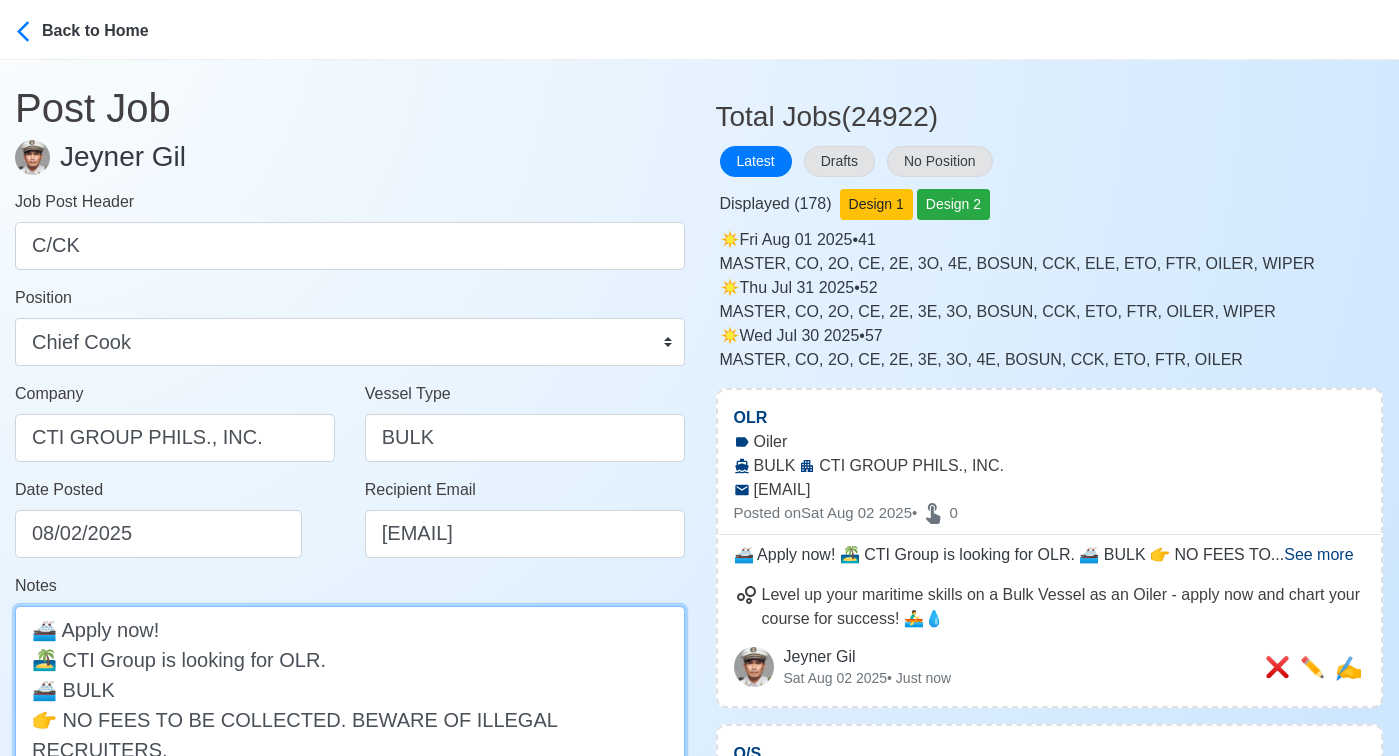 click on "🚢 Apply now!
🏝️ CTI Group is looking for OLR.
🚢 BULK
👉 NO FEES TO BE COLLECTED. BEWARE OF ILLEGAL RECRUITERS.
DMW License: POEA - 049-SB-042916-R-MLC" at bounding box center [350, 704] 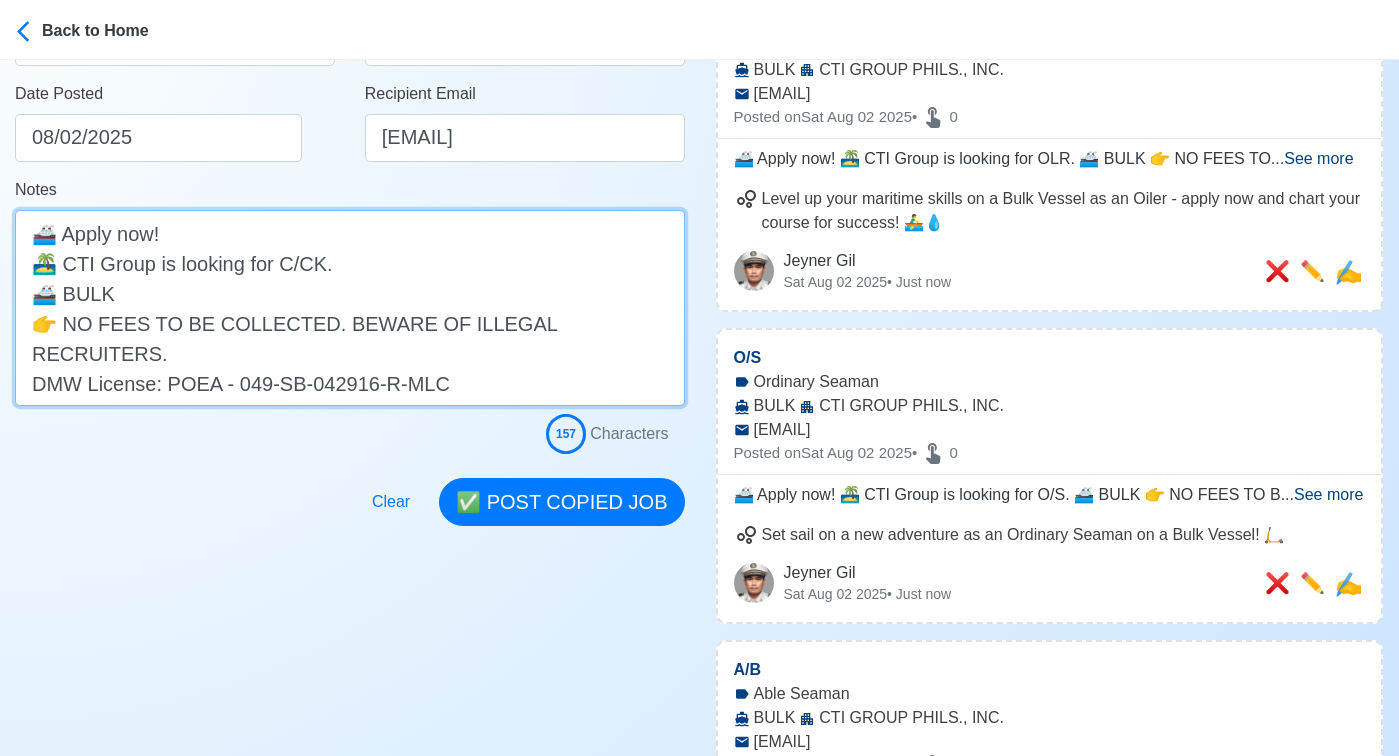 scroll, scrollTop: 438, scrollLeft: 0, axis: vertical 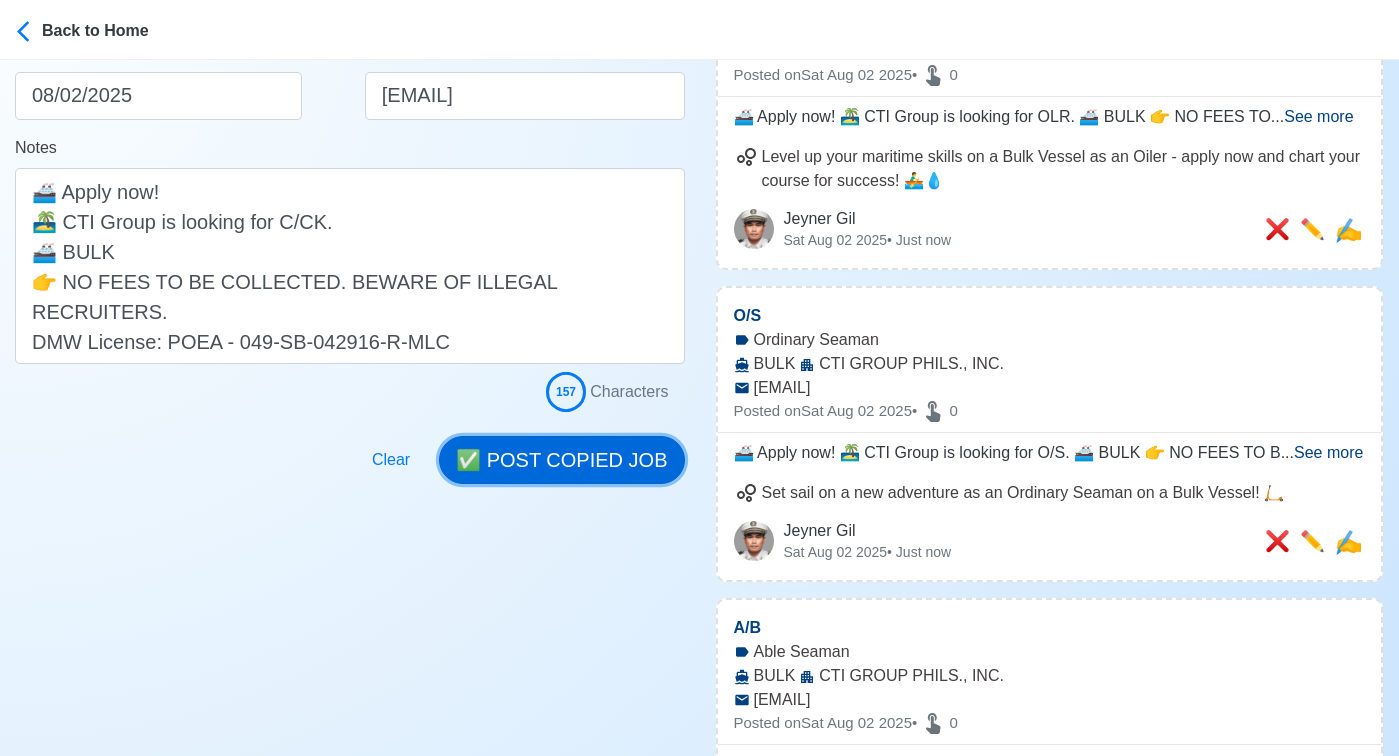 click on "✅ POST COPIED JOB" at bounding box center [561, 460] 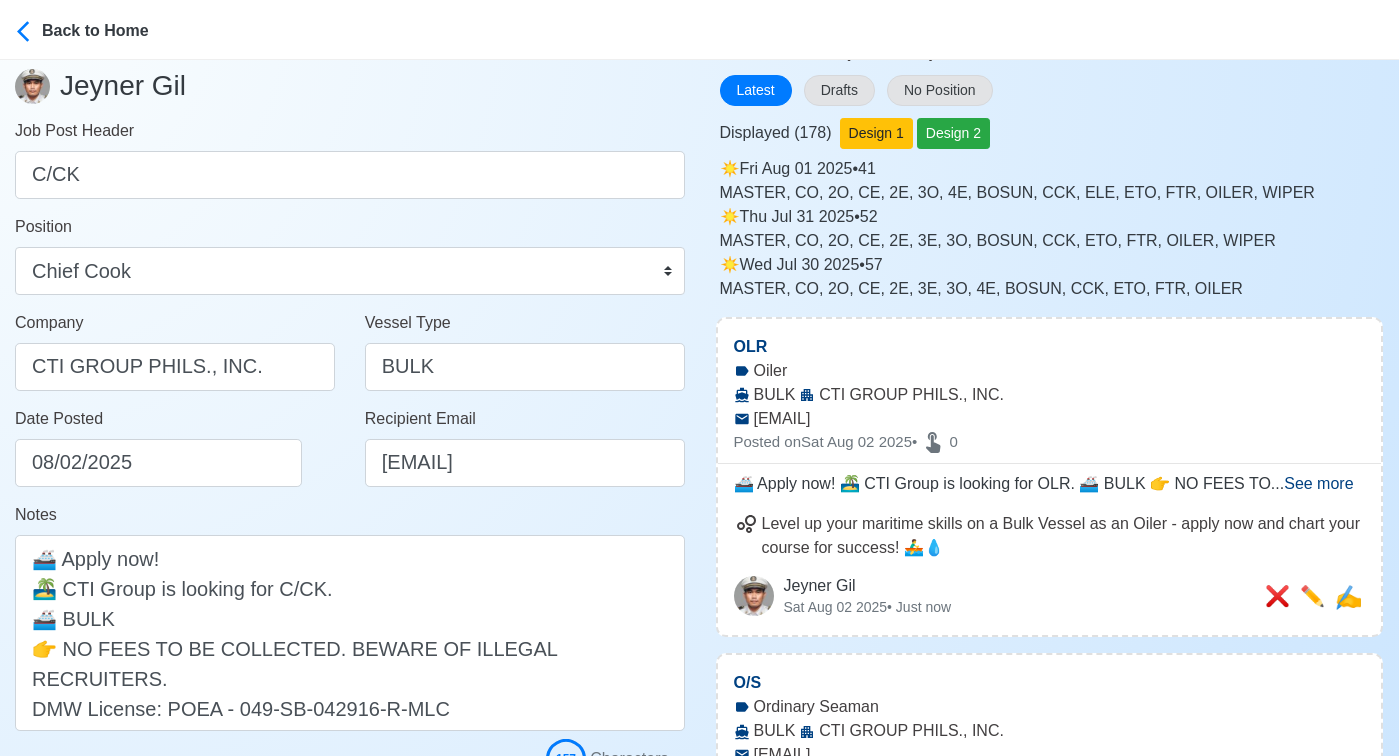 scroll, scrollTop: 0, scrollLeft: 0, axis: both 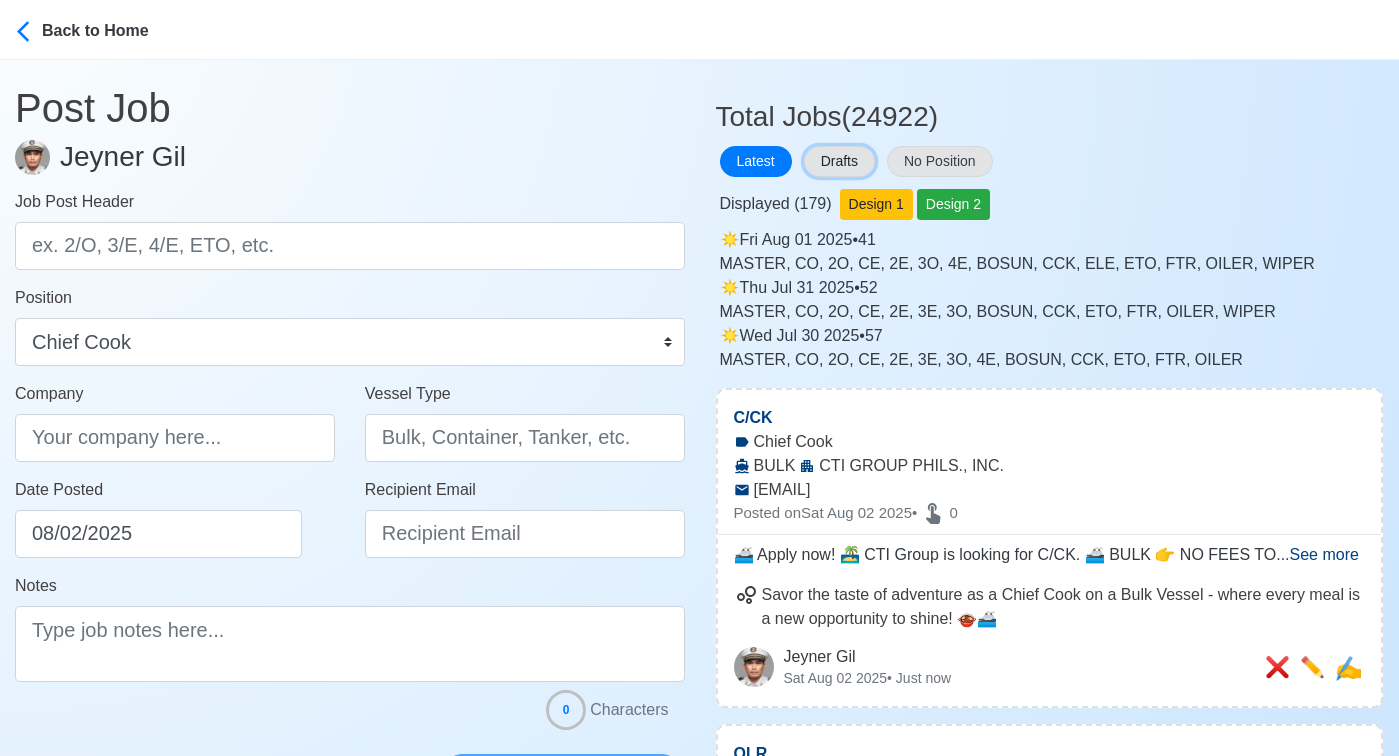 click on "Drafts" at bounding box center (839, 161) 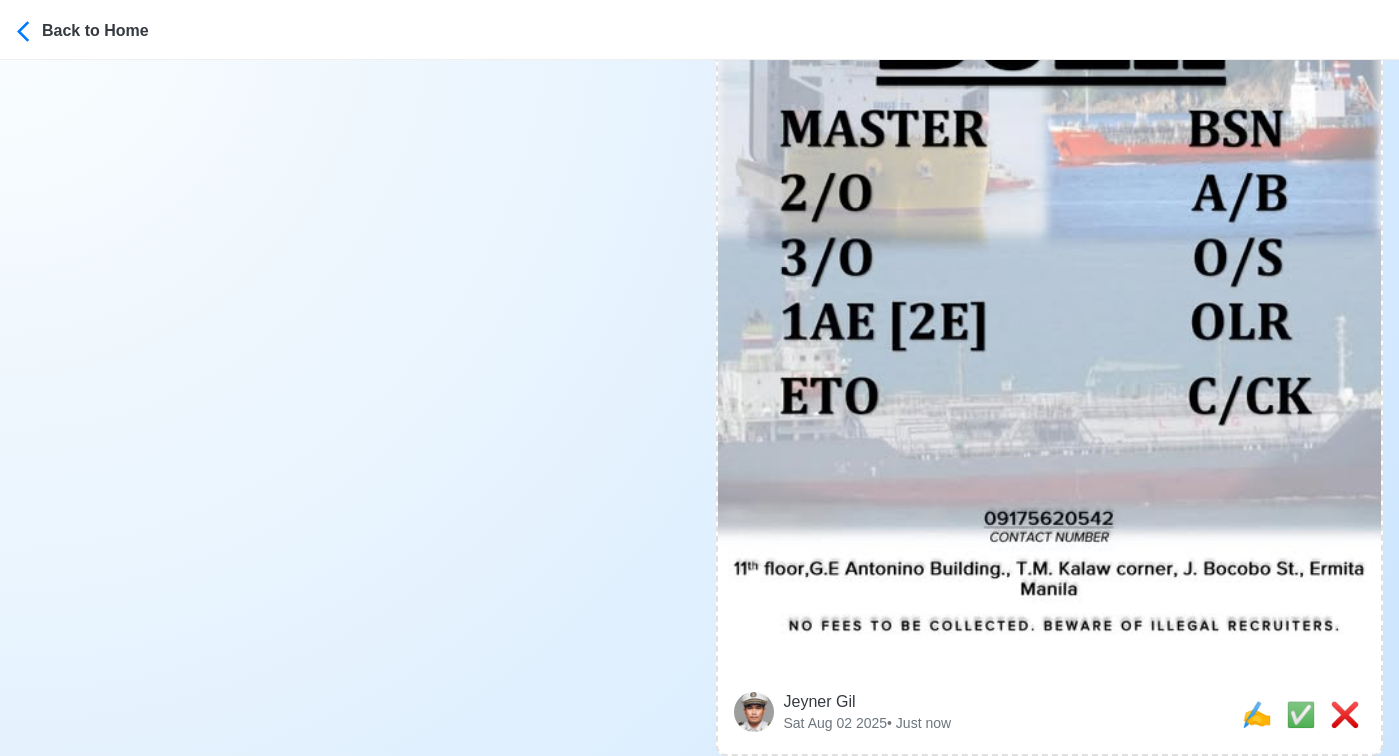 scroll, scrollTop: 995, scrollLeft: 0, axis: vertical 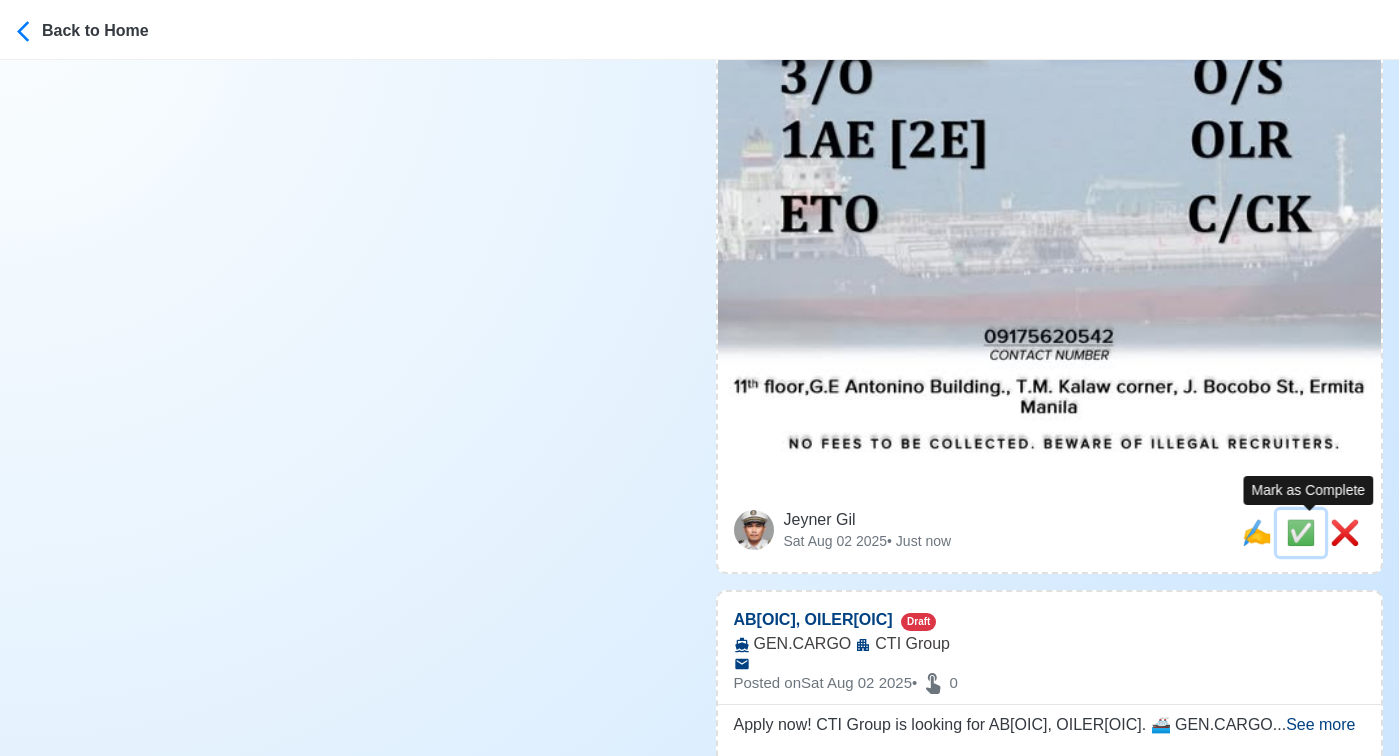 click on "✅" at bounding box center (1301, 532) 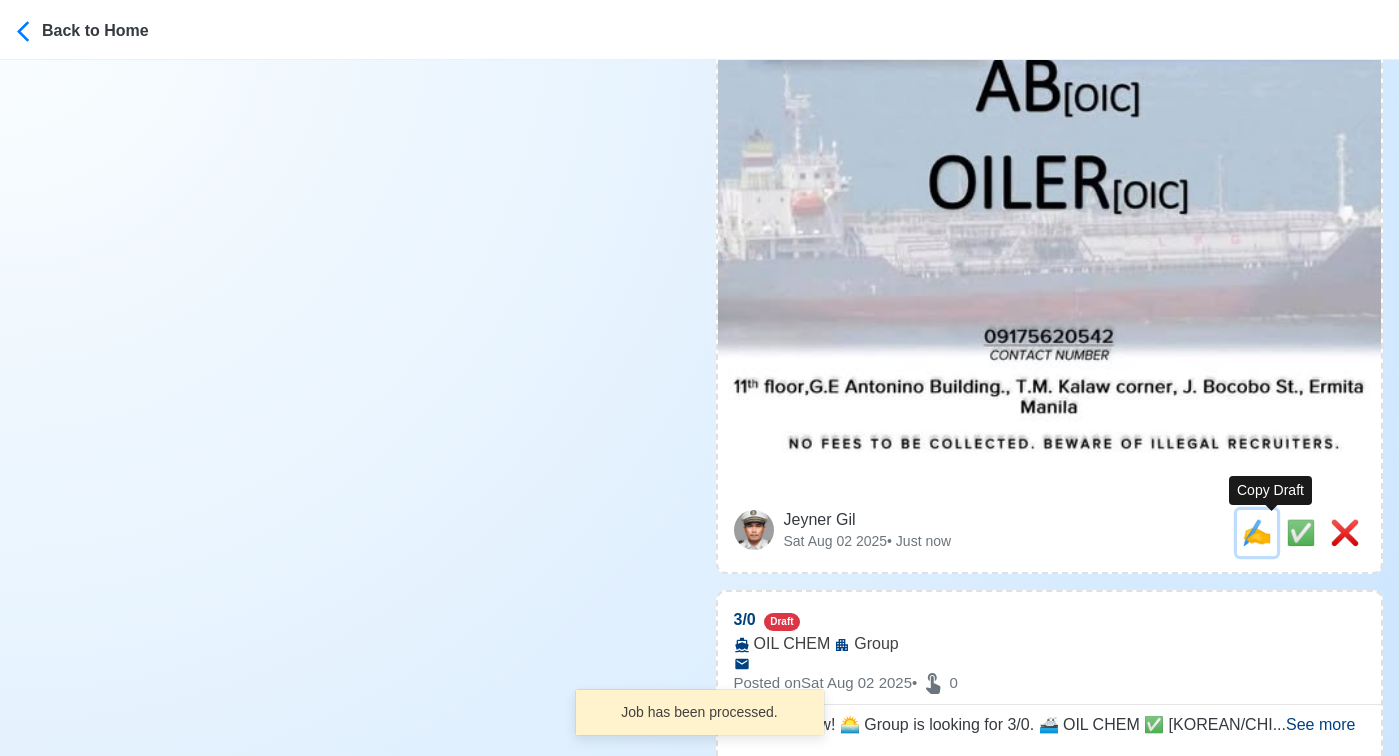 click on "✍️" at bounding box center [1257, 532] 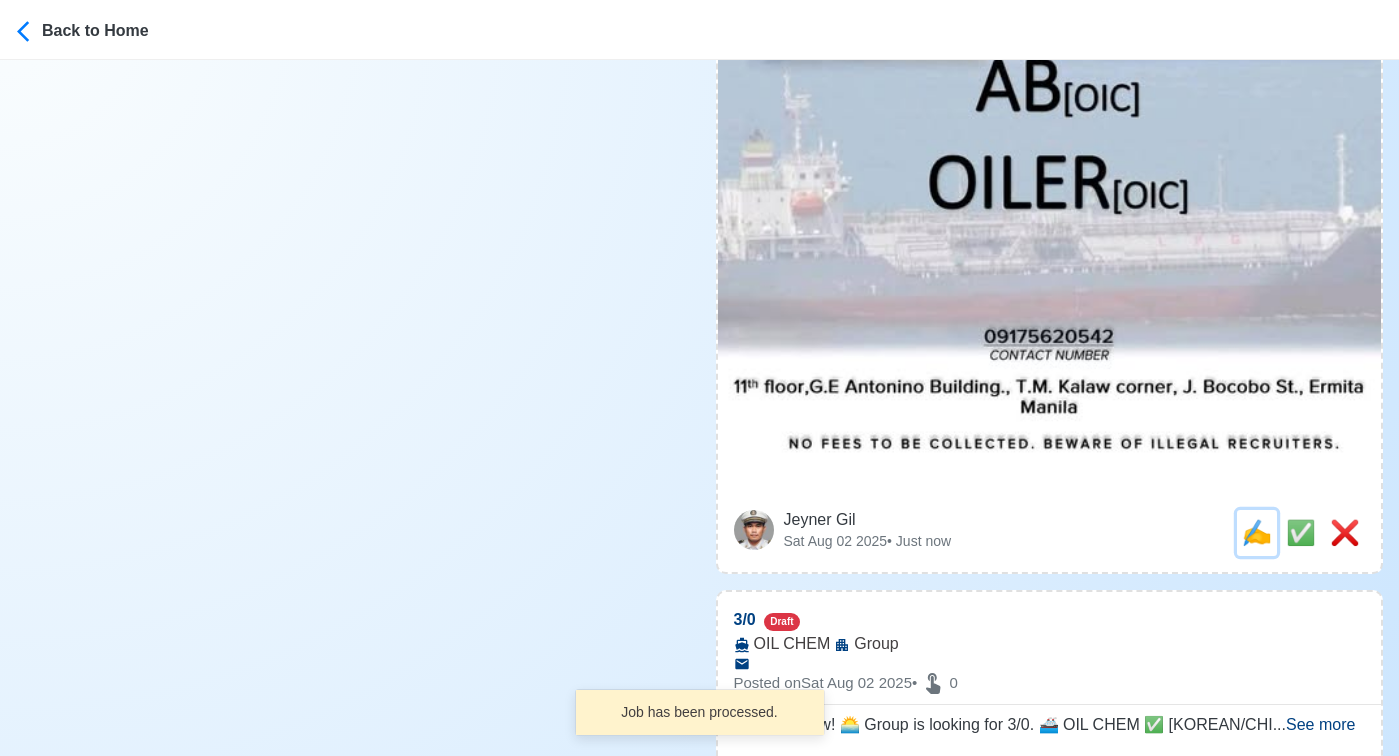 scroll, scrollTop: 0, scrollLeft: 0, axis: both 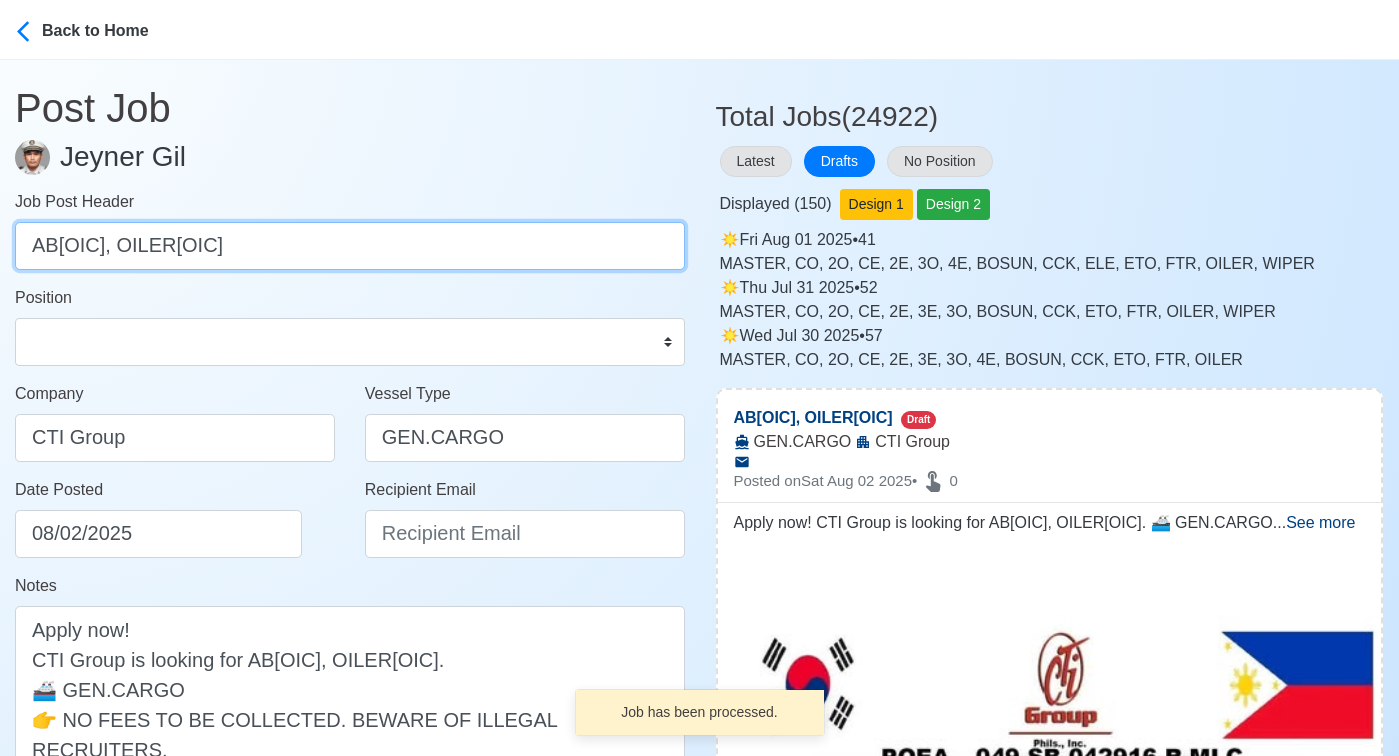 drag, startPoint x: 117, startPoint y: 249, endPoint x: 395, endPoint y: 248, distance: 278.0018 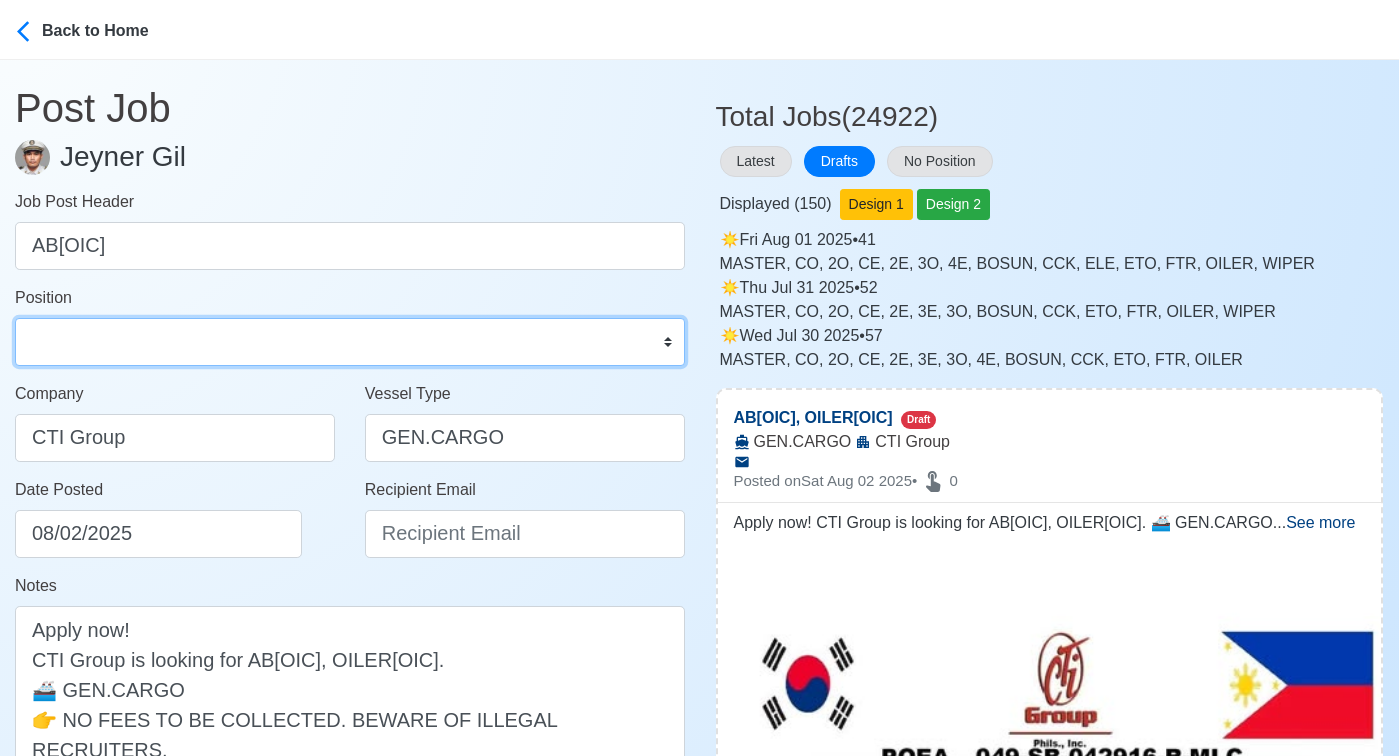 click on "Master Chief Officer 2nd Officer 3rd Officer Junior Officer Chief Engineer 2nd Engineer 3rd Engineer 4th Engineer Gas Engineer Junior Engineer 1st Assistant Engineer 2nd Assistant Engineer 3rd Assistant Engineer ETO/ETR Electrician Electrical Engineer Oiler Fitter Welder Chief Cook Chef Cook Messman Wiper Rigger Ordinary Seaman Able Seaman Motorman Pumpman Bosun Cadet Reefer Mechanic Operator Repairman Painter Steward Waiter Others" at bounding box center [350, 342] 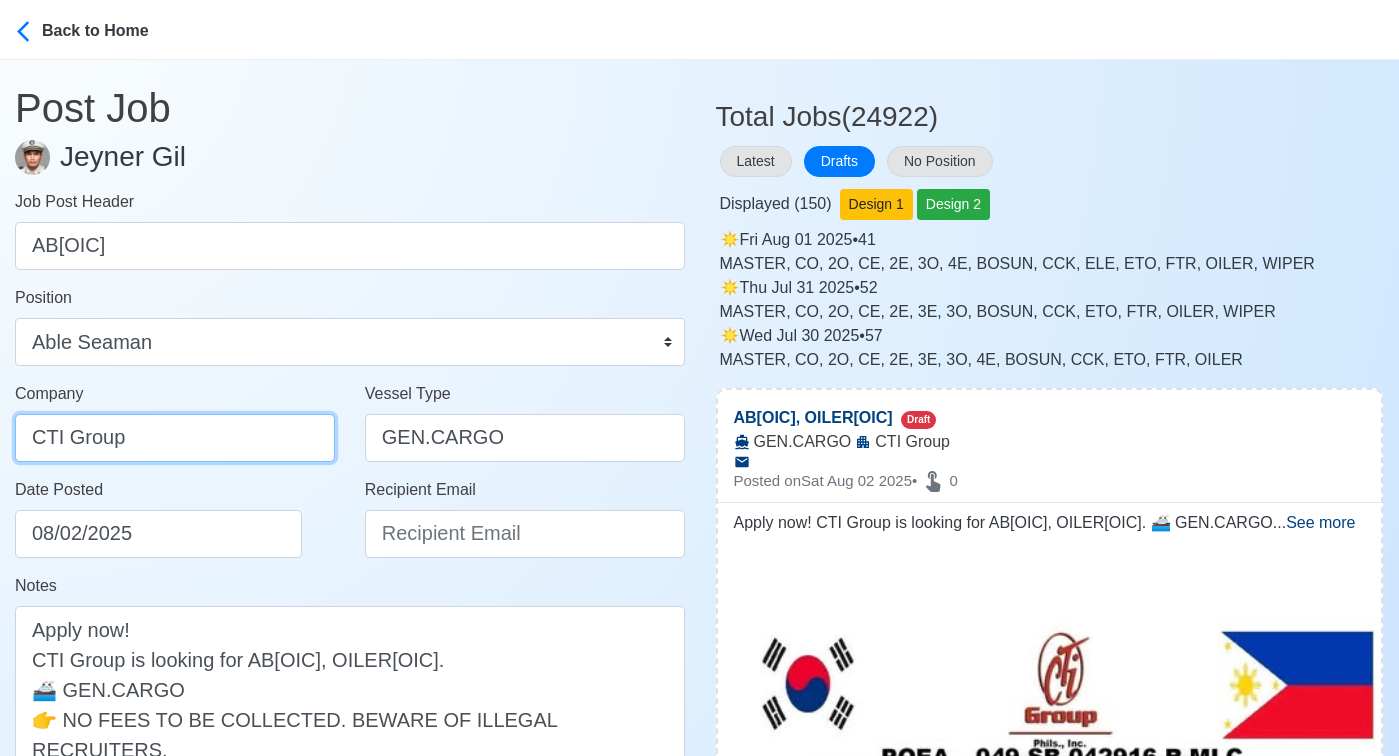 click on "CTI Group" at bounding box center (175, 438) 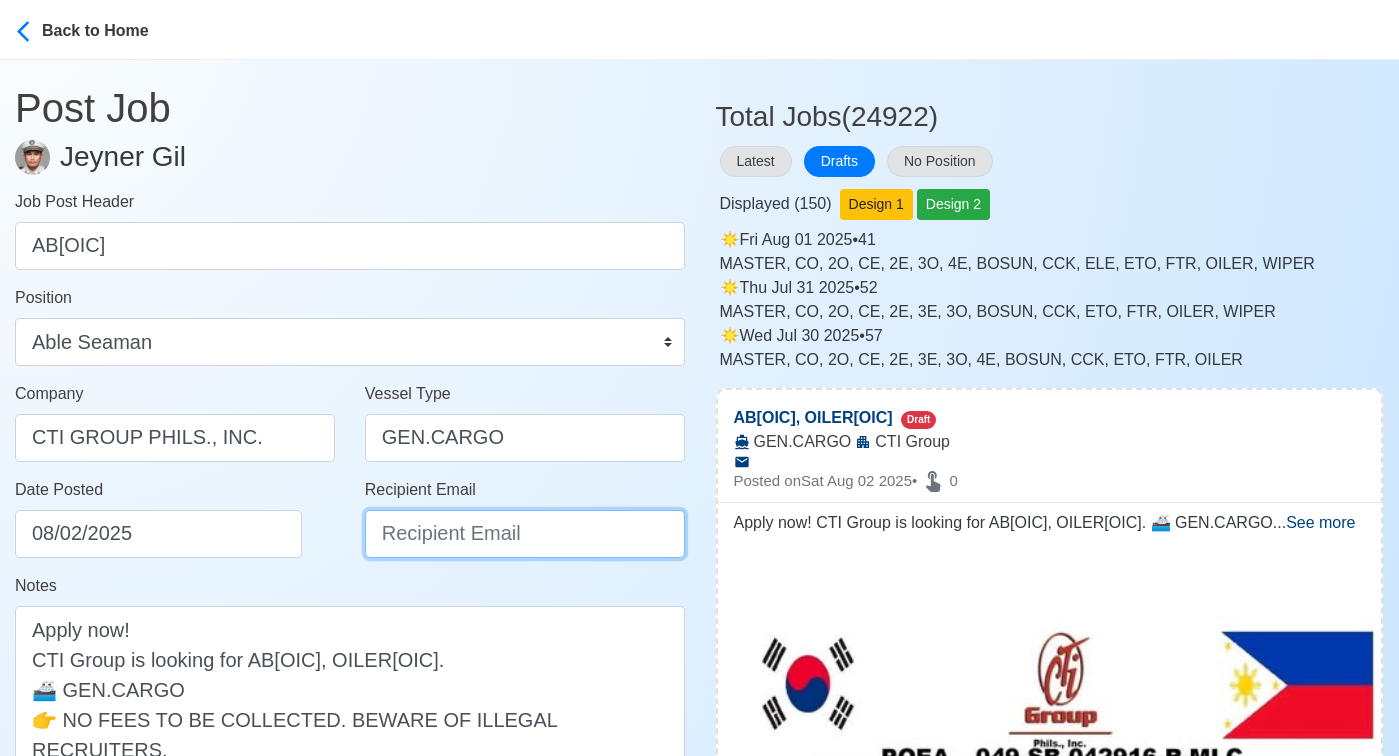 click on "Recipient Email" at bounding box center (525, 534) 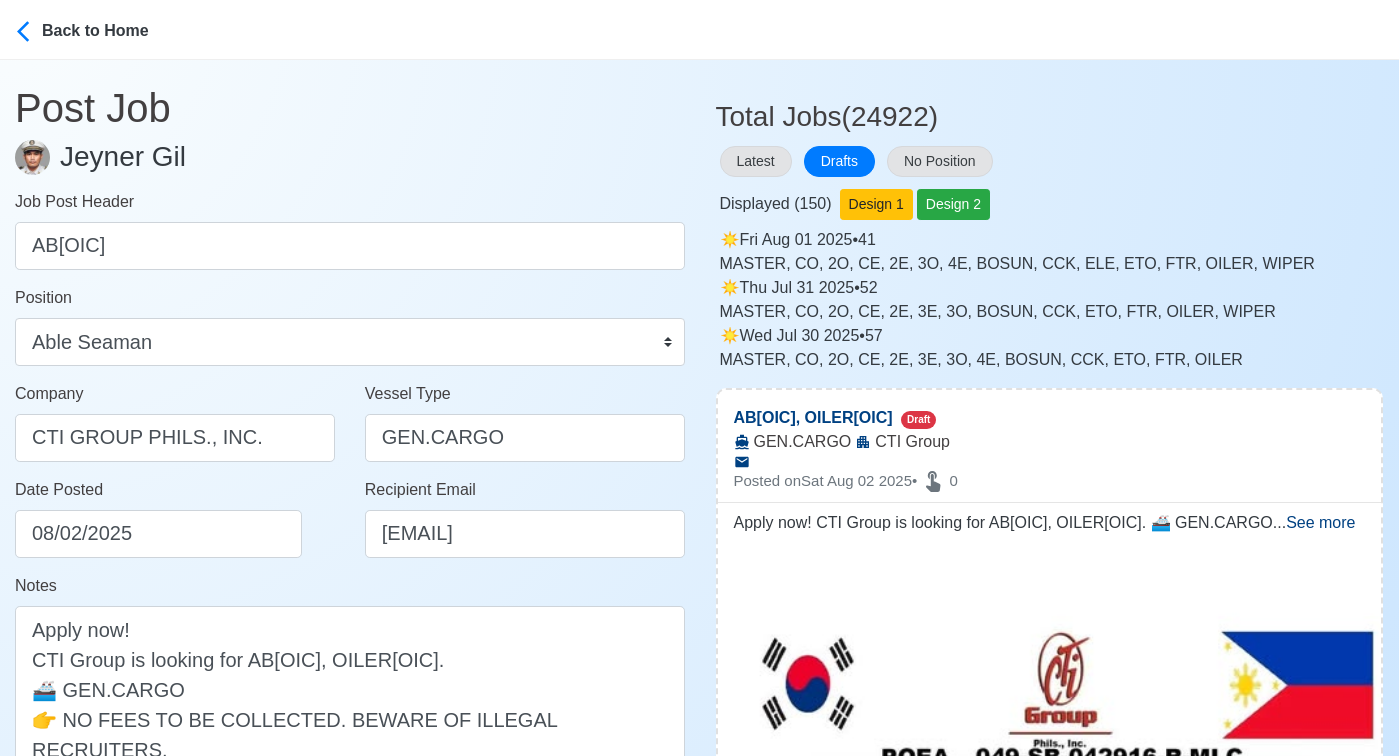 click on "Notes Apply now!
CTI Group is looking for AB[OIC], OILER[OIC].
🚢 GEN.CARGO
👉 NO FEES TO BE COLLECTED. BEWARE OF ILLEGAL RECRUITERS.
DMW License: POEA - 049-SB-042916-R-MLC" at bounding box center [350, 688] 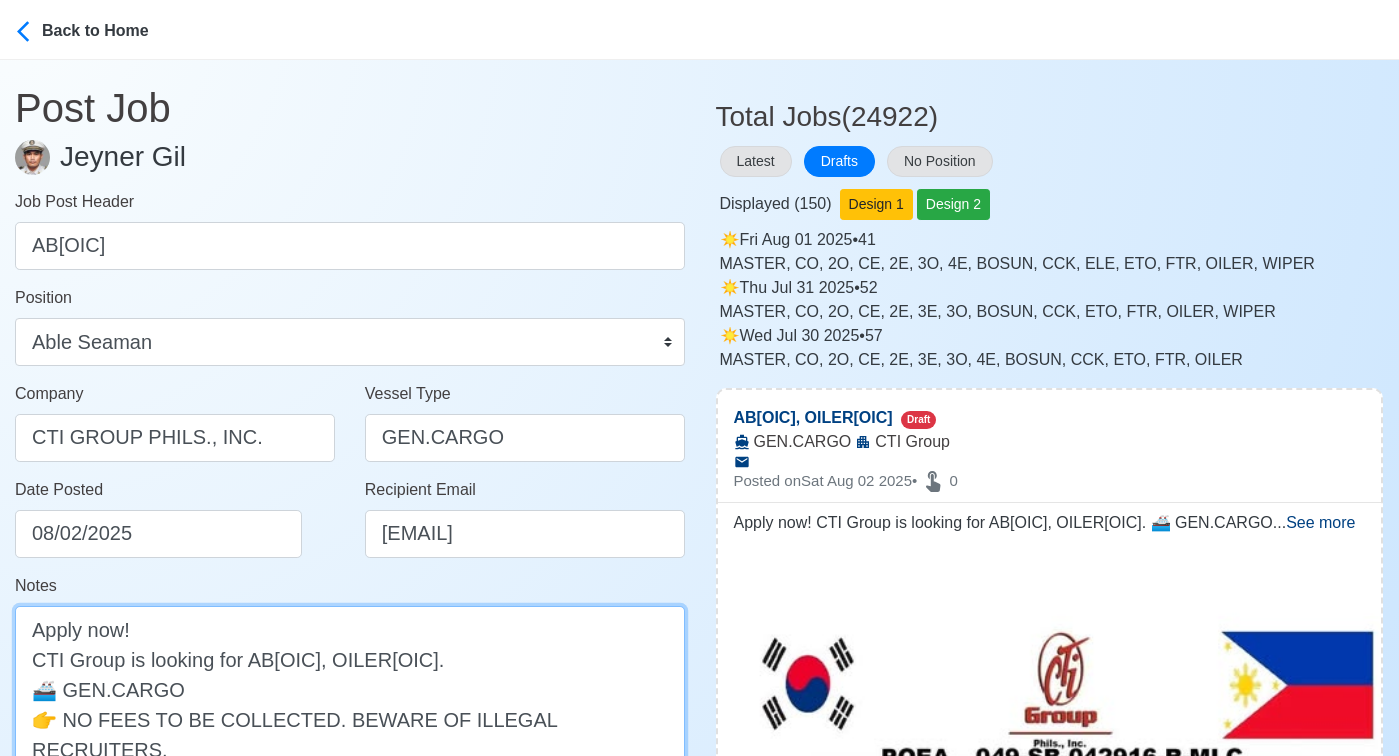 drag, startPoint x: 327, startPoint y: 663, endPoint x: 423, endPoint y: 660, distance: 96.04687 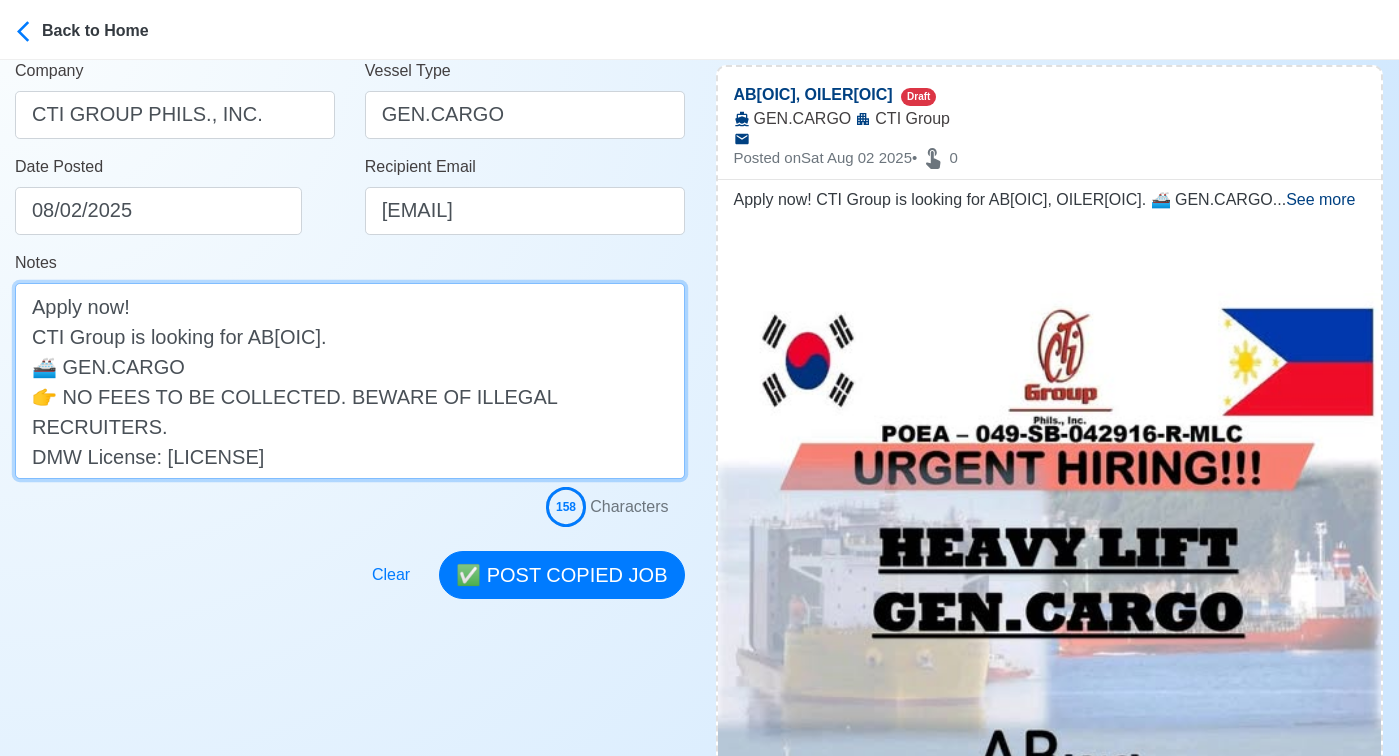 scroll, scrollTop: 389, scrollLeft: 0, axis: vertical 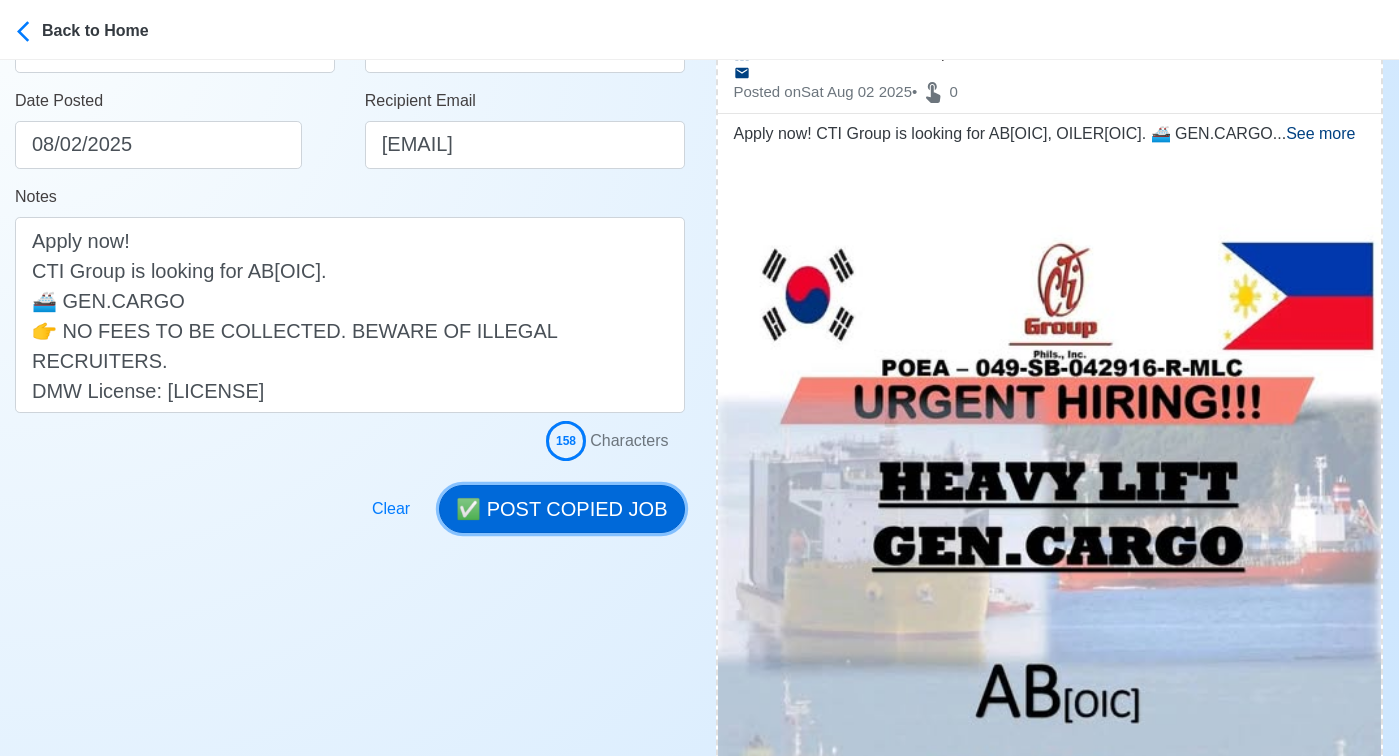 click on "✅ POST COPIED JOB" at bounding box center (561, 509) 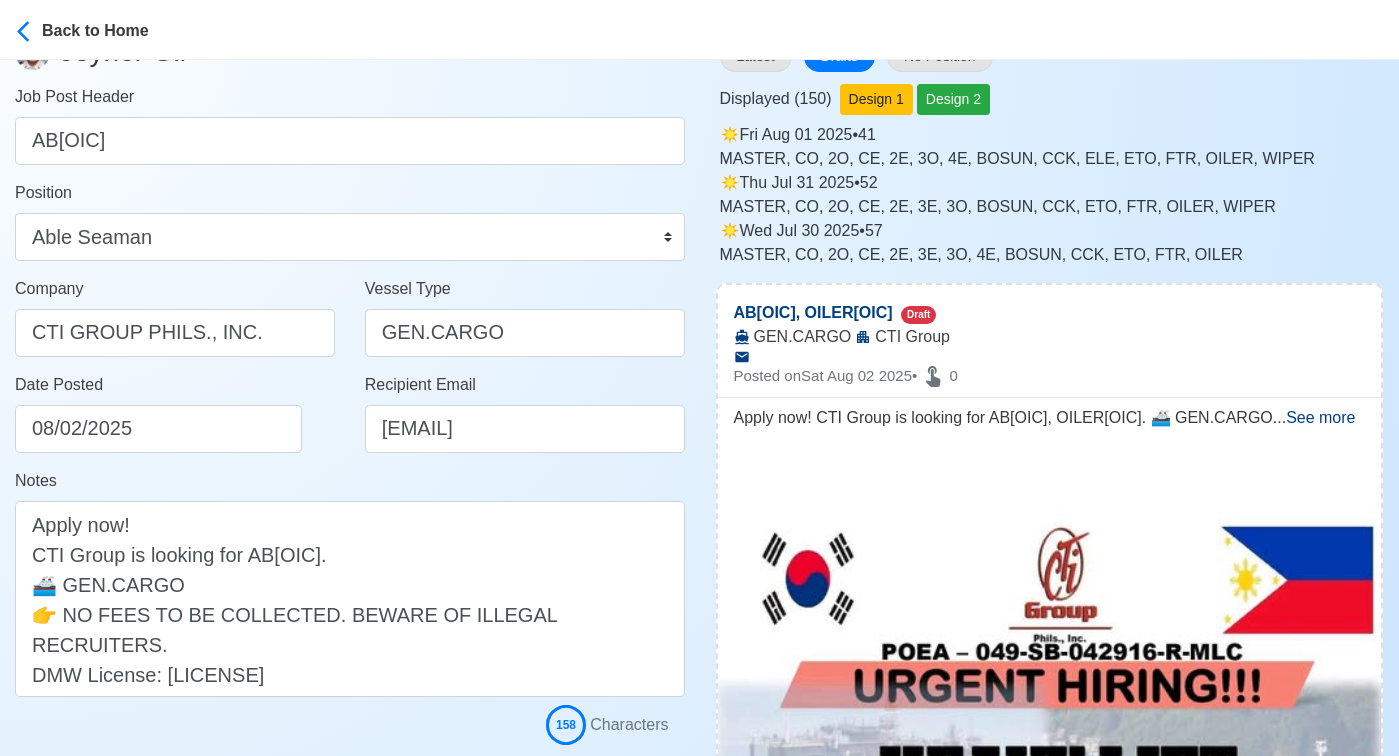 scroll, scrollTop: 0, scrollLeft: 0, axis: both 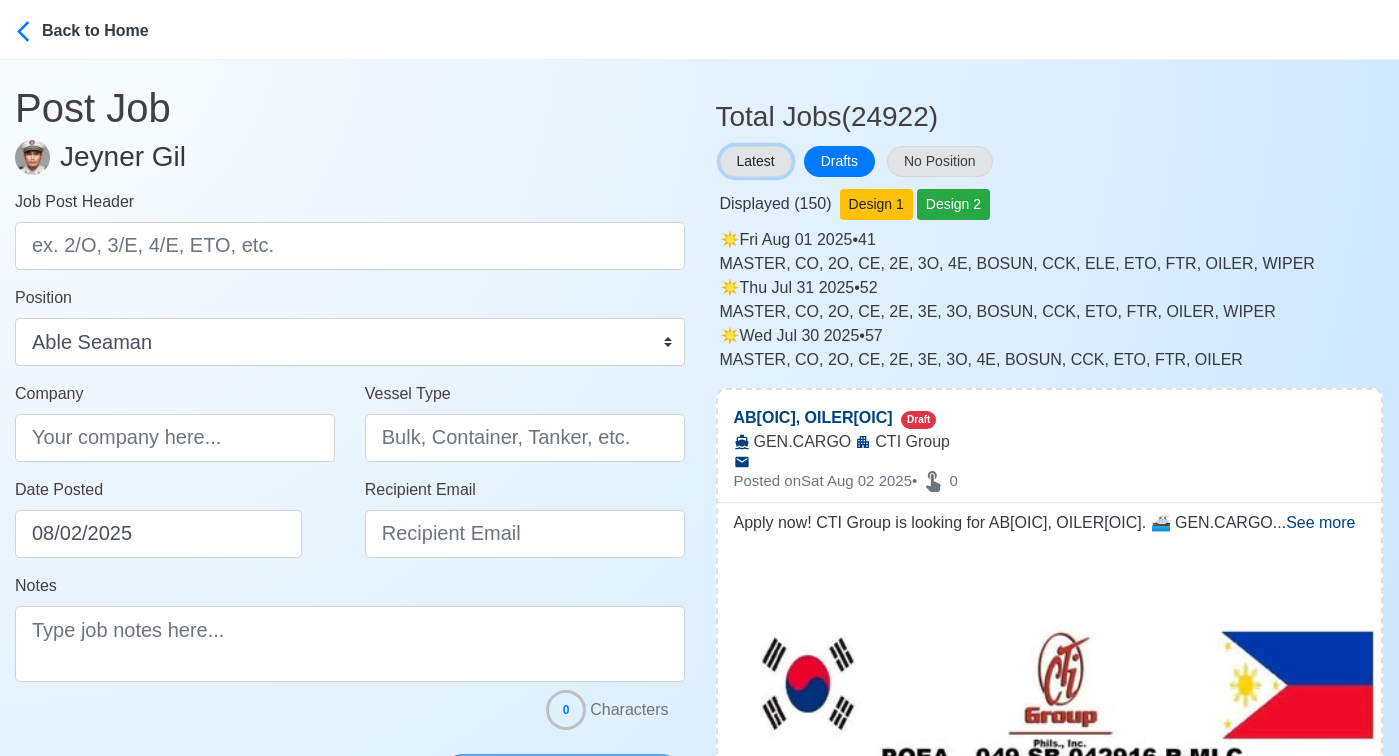 click on "Latest" at bounding box center [756, 161] 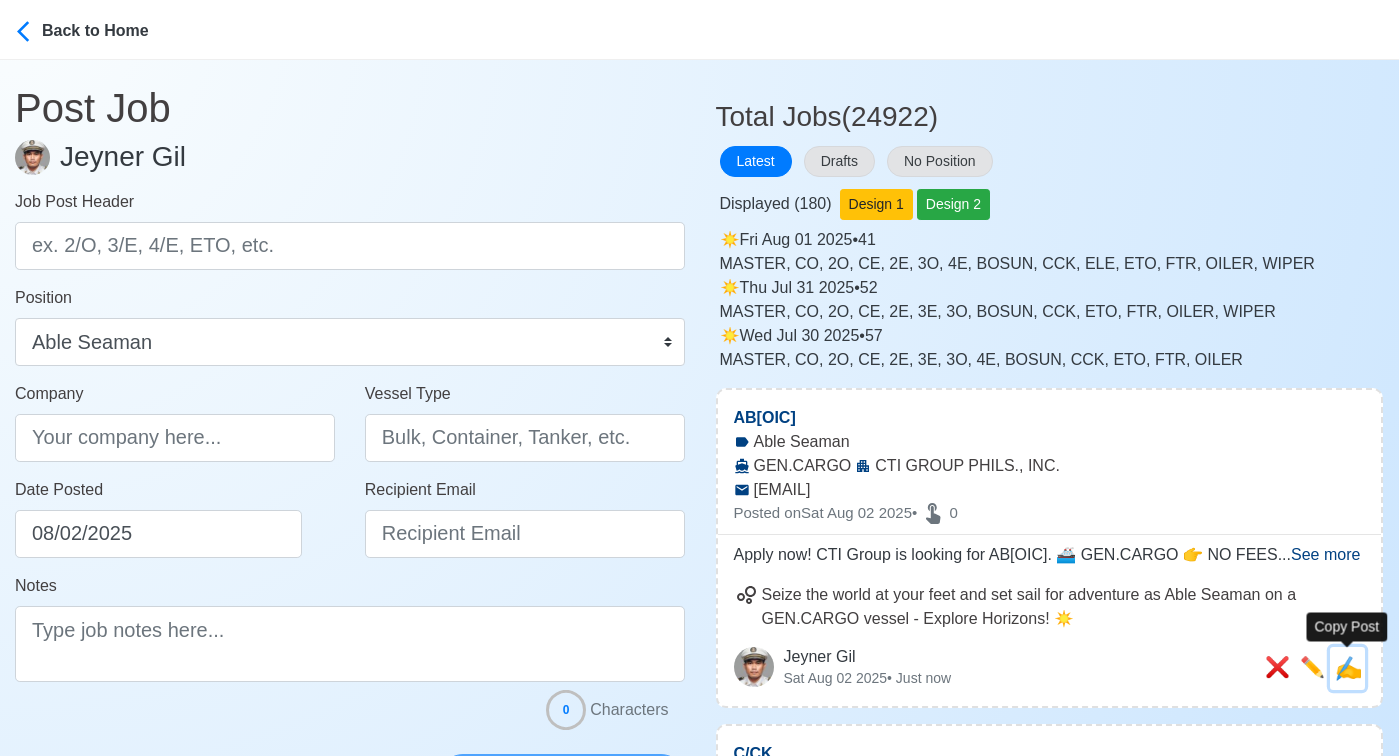 click on "✍️" at bounding box center (1348, 668) 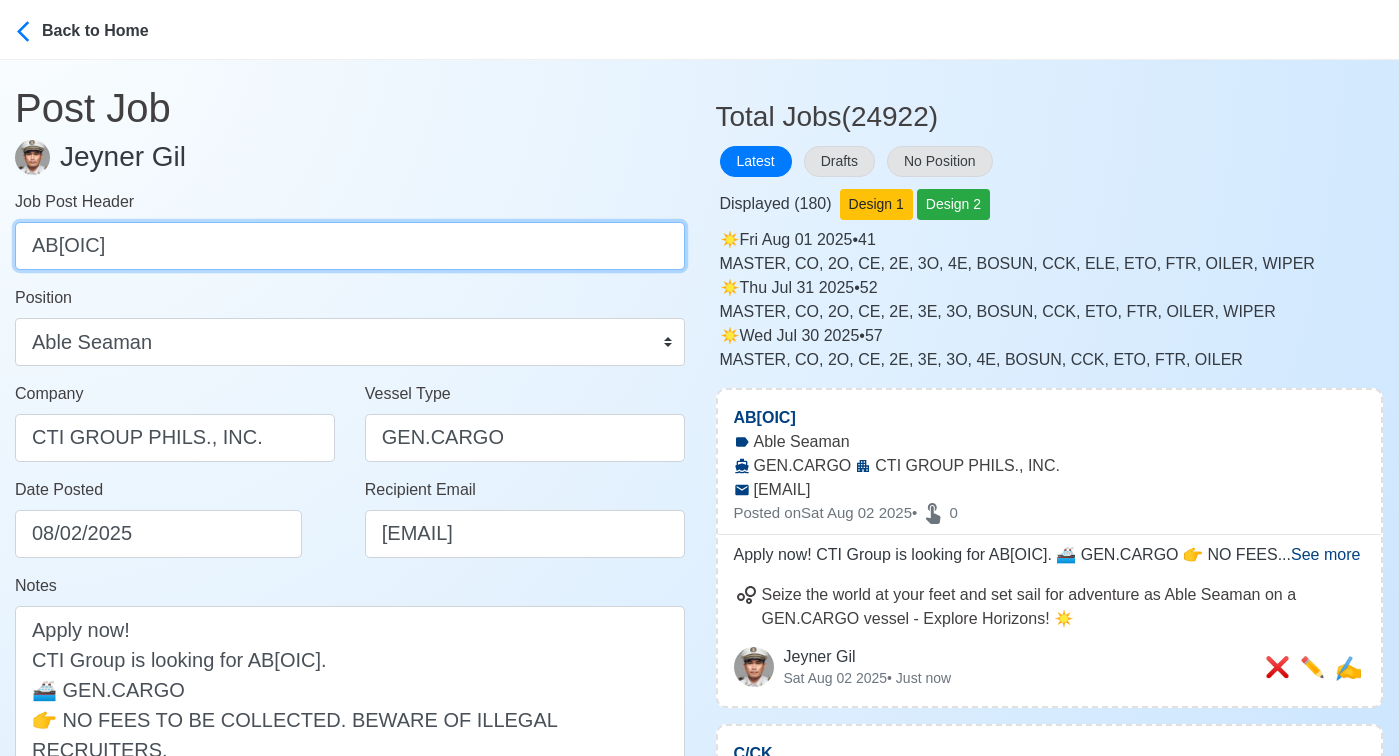 click on "AB[OIC]" at bounding box center (350, 246) 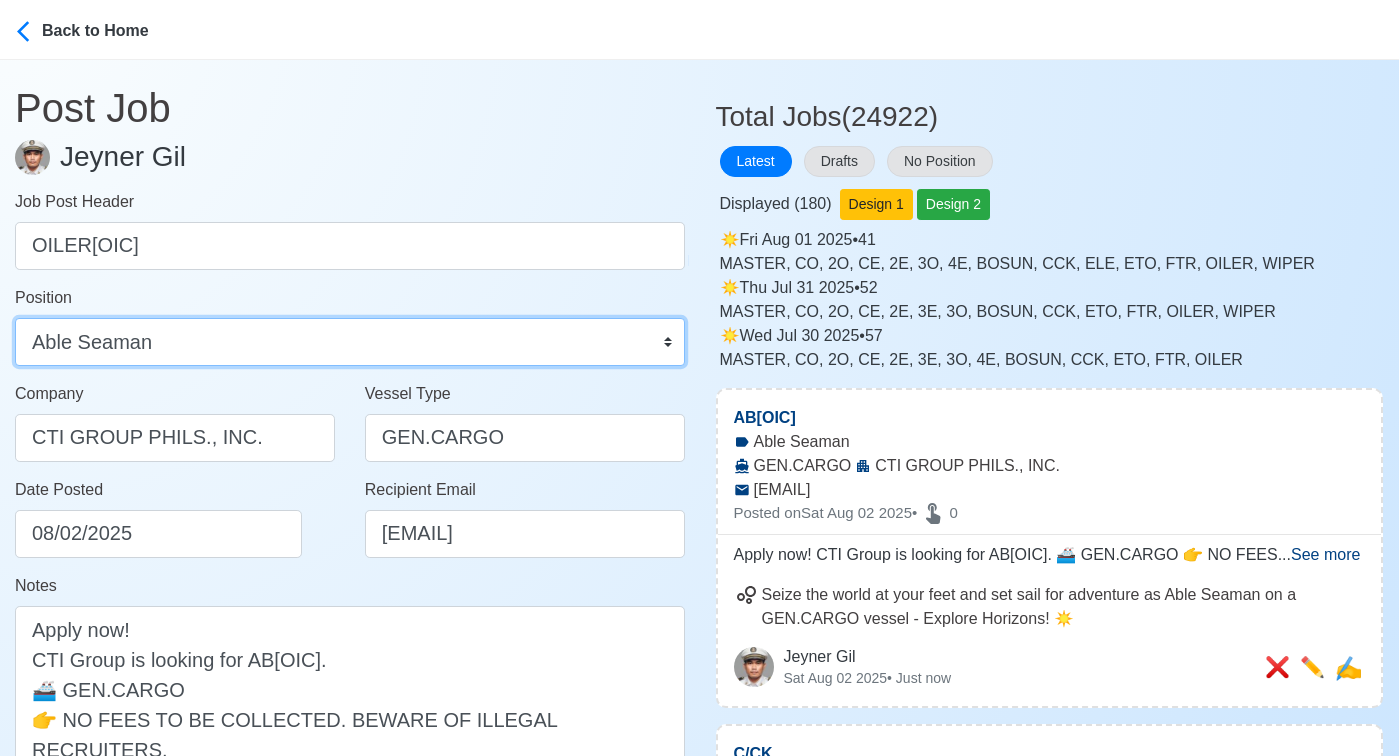 click on "Master Chief Officer 2nd Officer 3rd Officer Junior Officer Chief Engineer 2nd Engineer 3rd Engineer 4th Engineer Gas Engineer Junior Engineer 1st Assistant Engineer 2nd Assistant Engineer 3rd Assistant Engineer ETO/ETR Electrician Electrical Engineer Oiler Fitter Welder Chief Cook Chef Cook Messman Wiper Rigger Ordinary Seaman Able Seaman Motorman Pumpman Bosun Cadet Reefer Mechanic Operator Repairman Painter Steward Waiter Others" at bounding box center (350, 342) 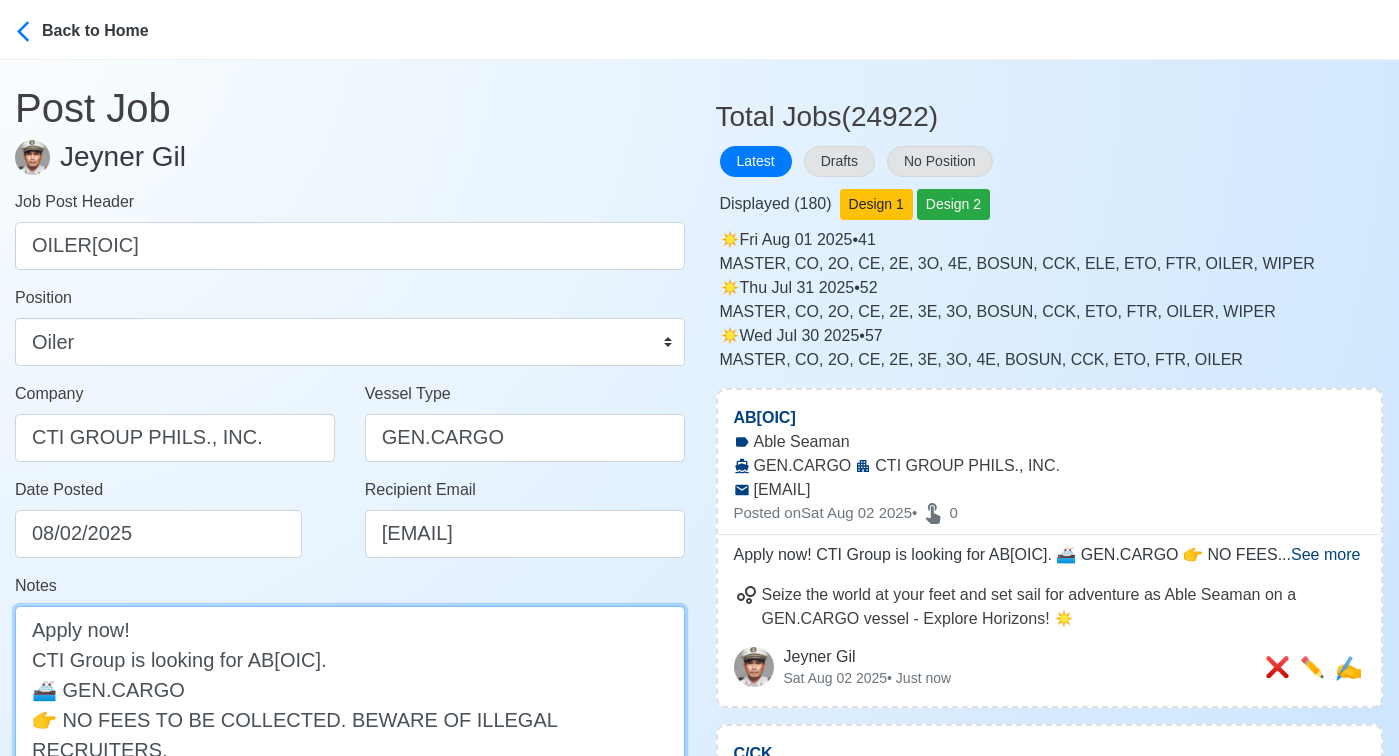 drag, startPoint x: 242, startPoint y: 659, endPoint x: 314, endPoint y: 659, distance: 72 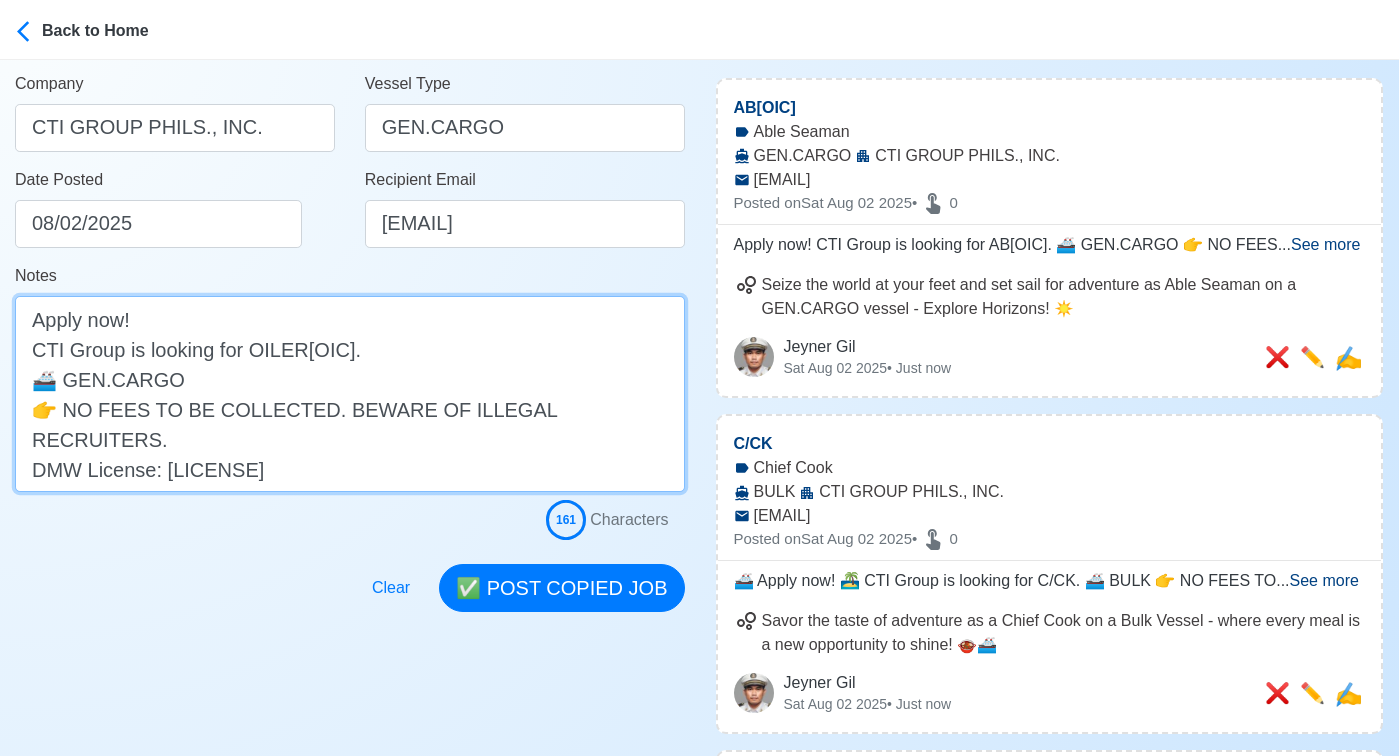 scroll, scrollTop: 433, scrollLeft: 0, axis: vertical 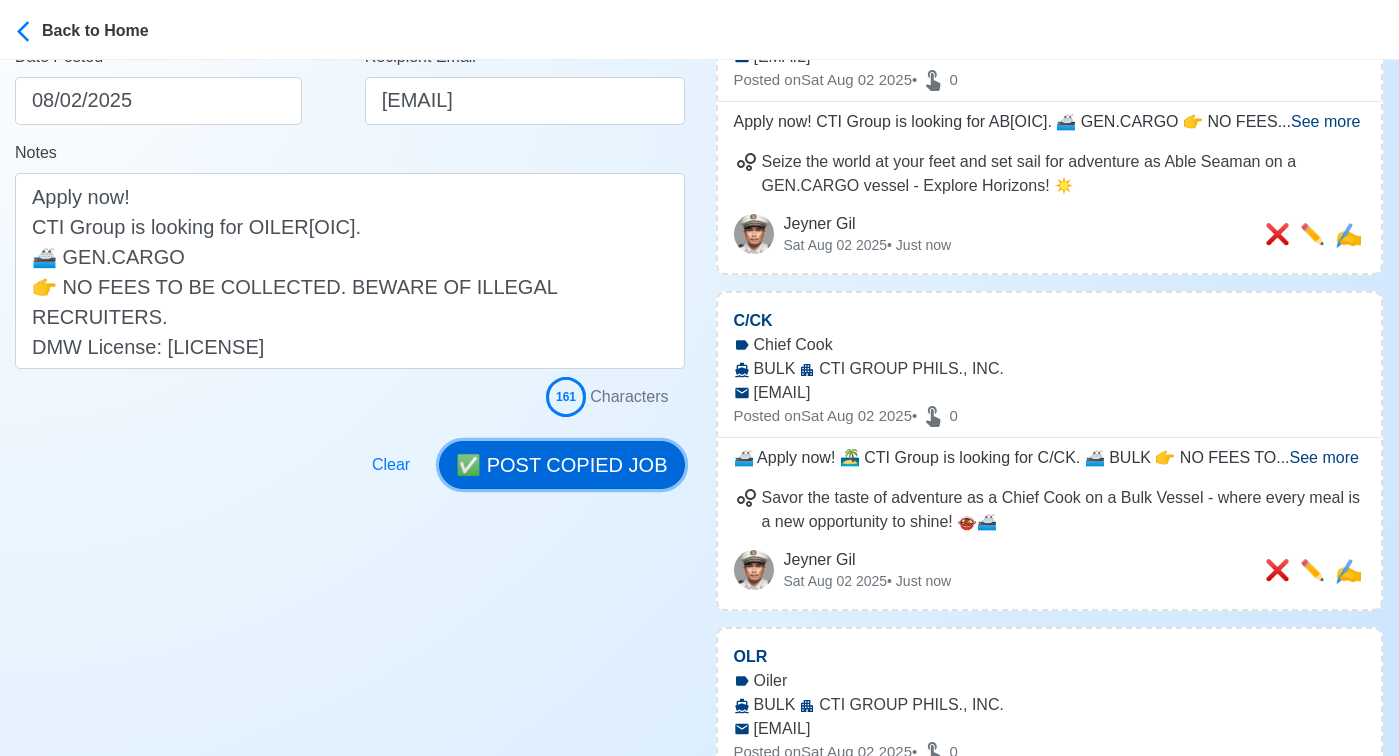 click on "✅ POST COPIED JOB" at bounding box center (561, 465) 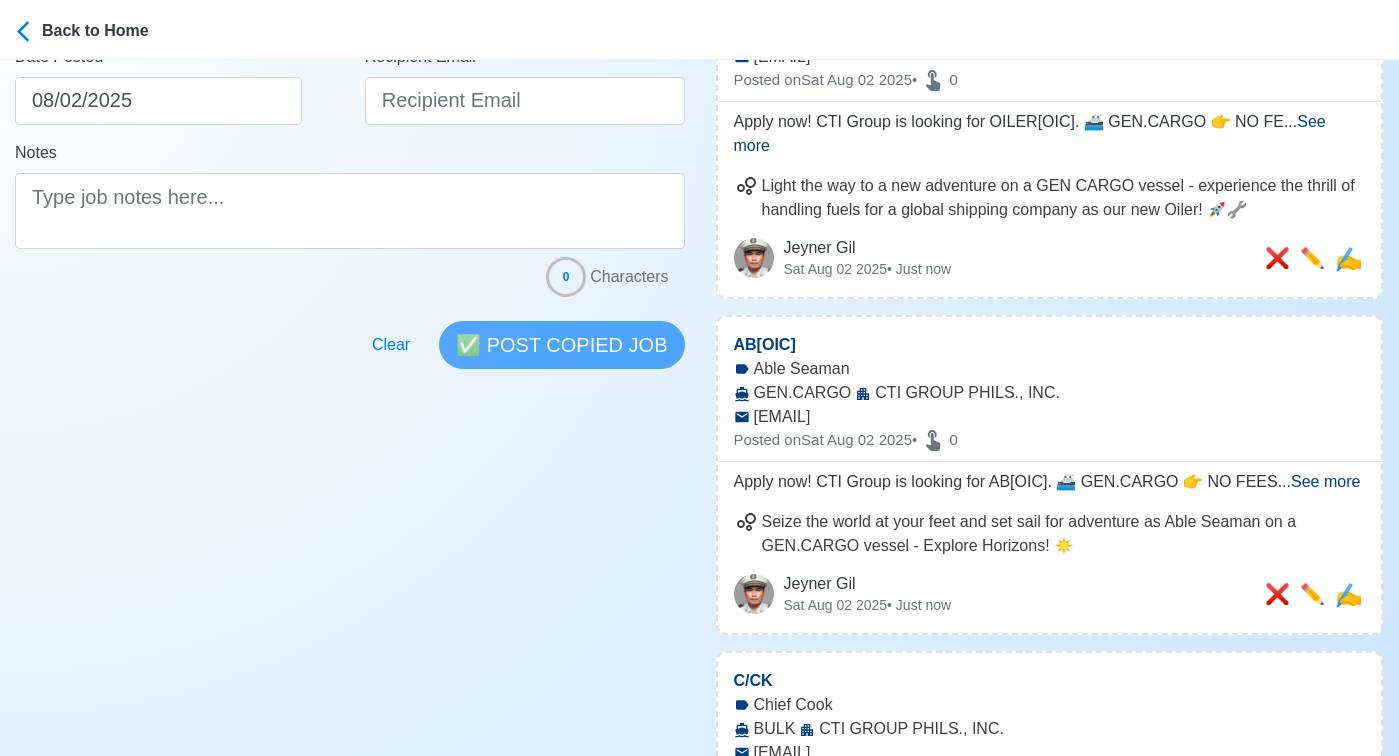 scroll, scrollTop: 0, scrollLeft: 0, axis: both 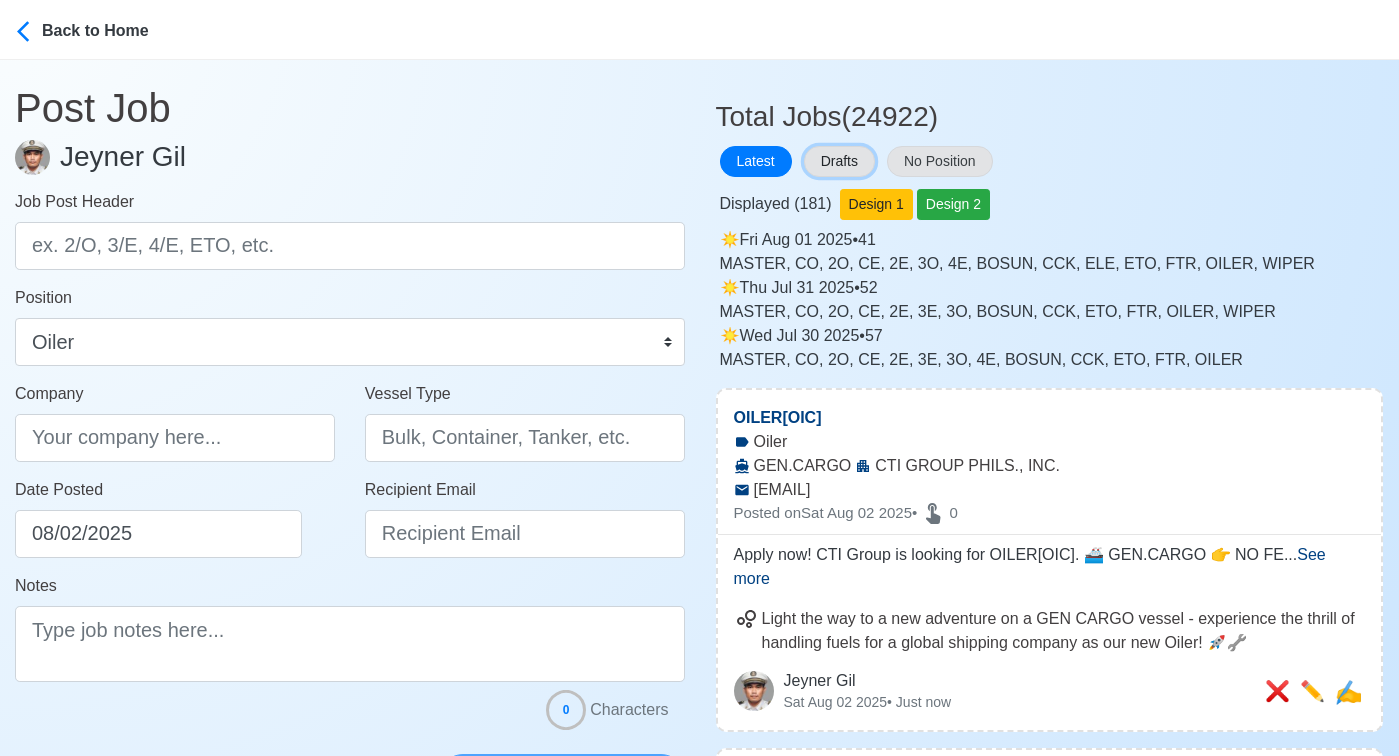 click on "Drafts" at bounding box center [839, 161] 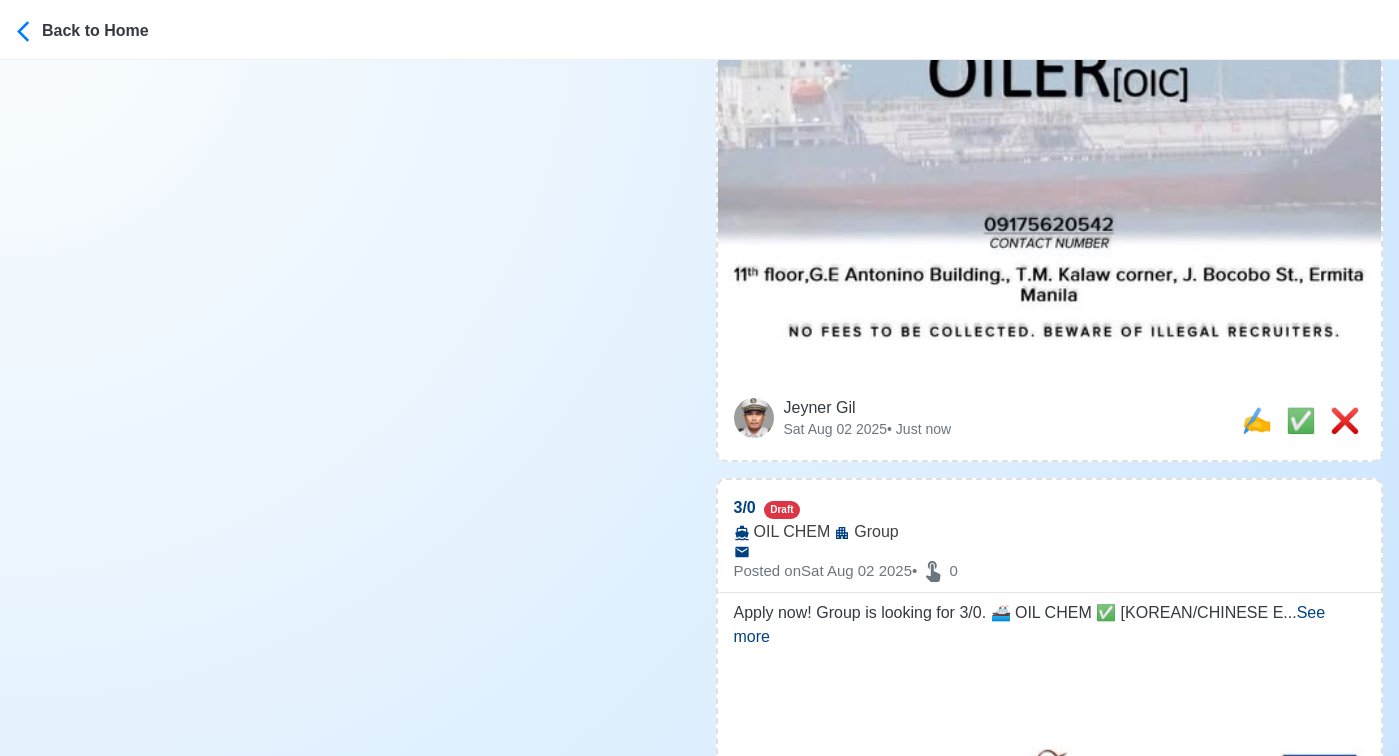 scroll, scrollTop: 1173, scrollLeft: 0, axis: vertical 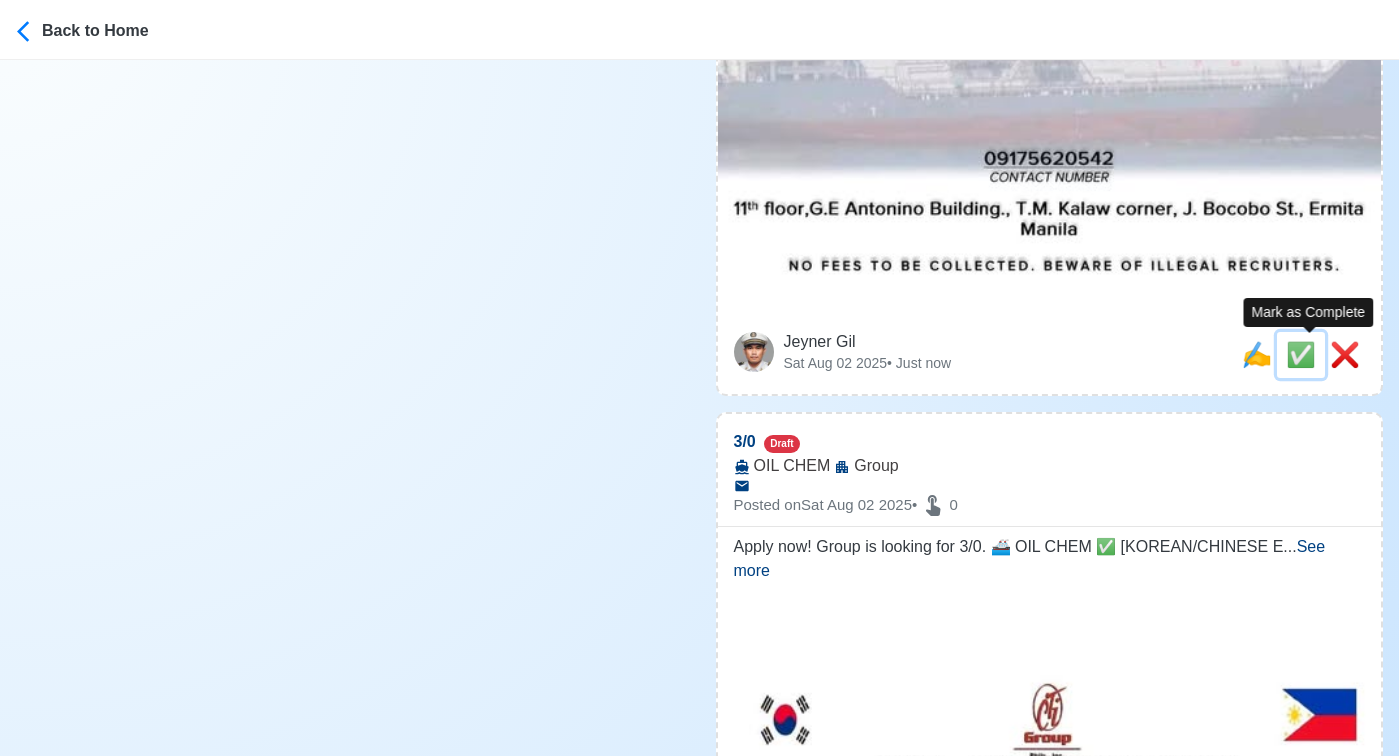 click on "✅" at bounding box center (1301, 354) 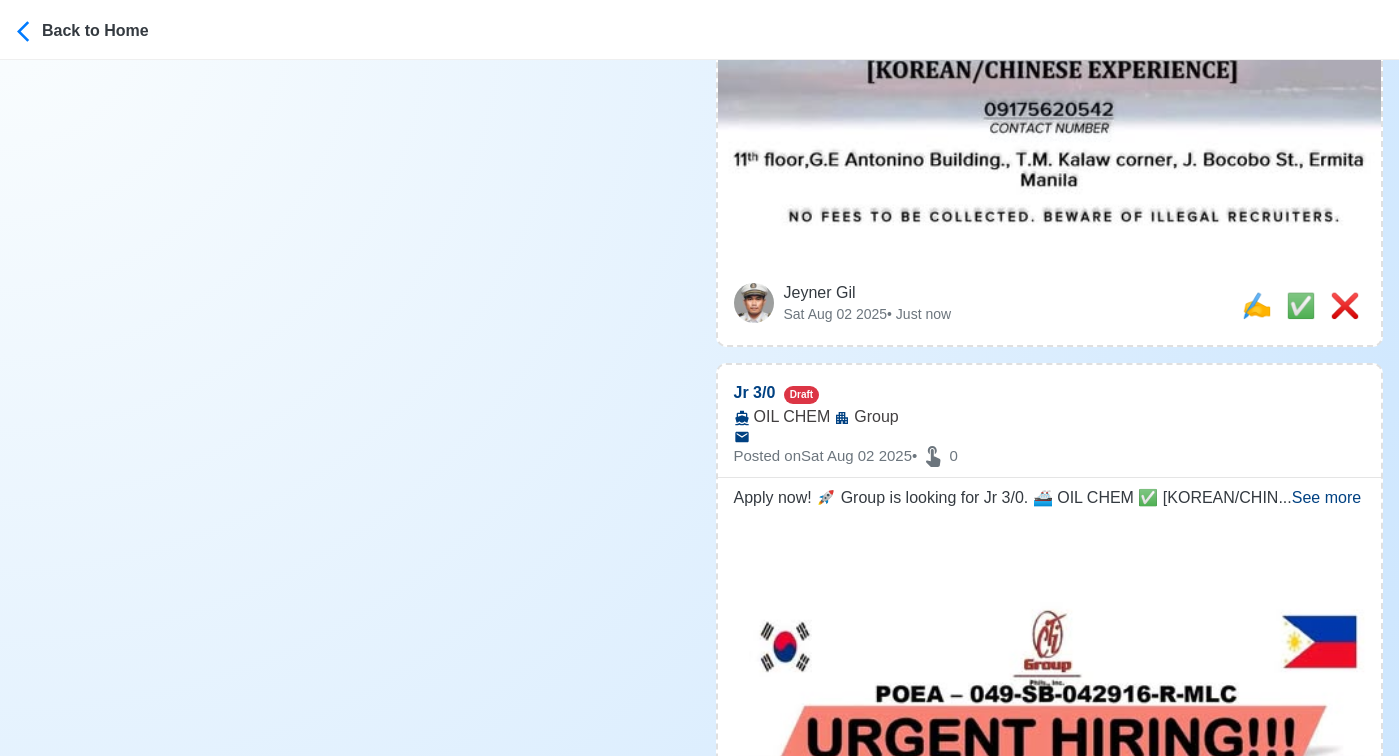 scroll, scrollTop: 1268, scrollLeft: 0, axis: vertical 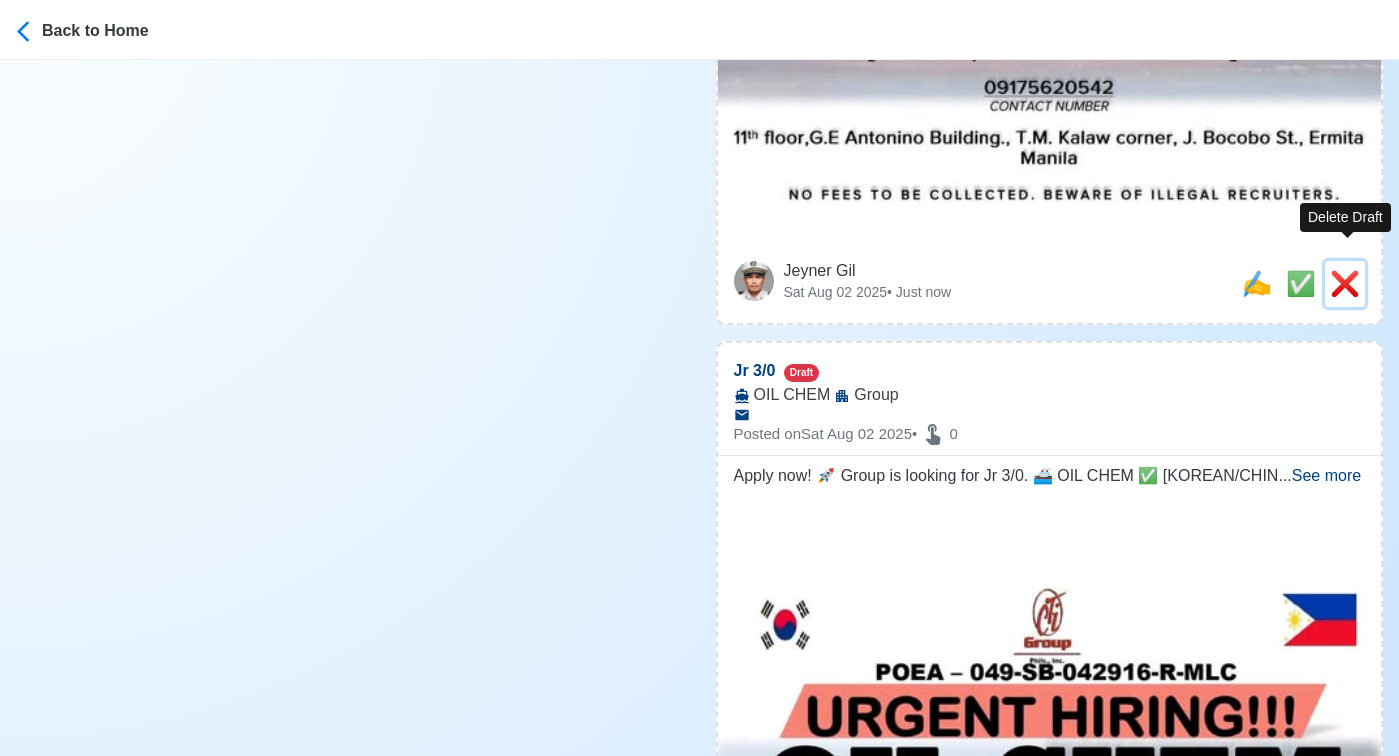 click on "❌" at bounding box center (1345, 283) 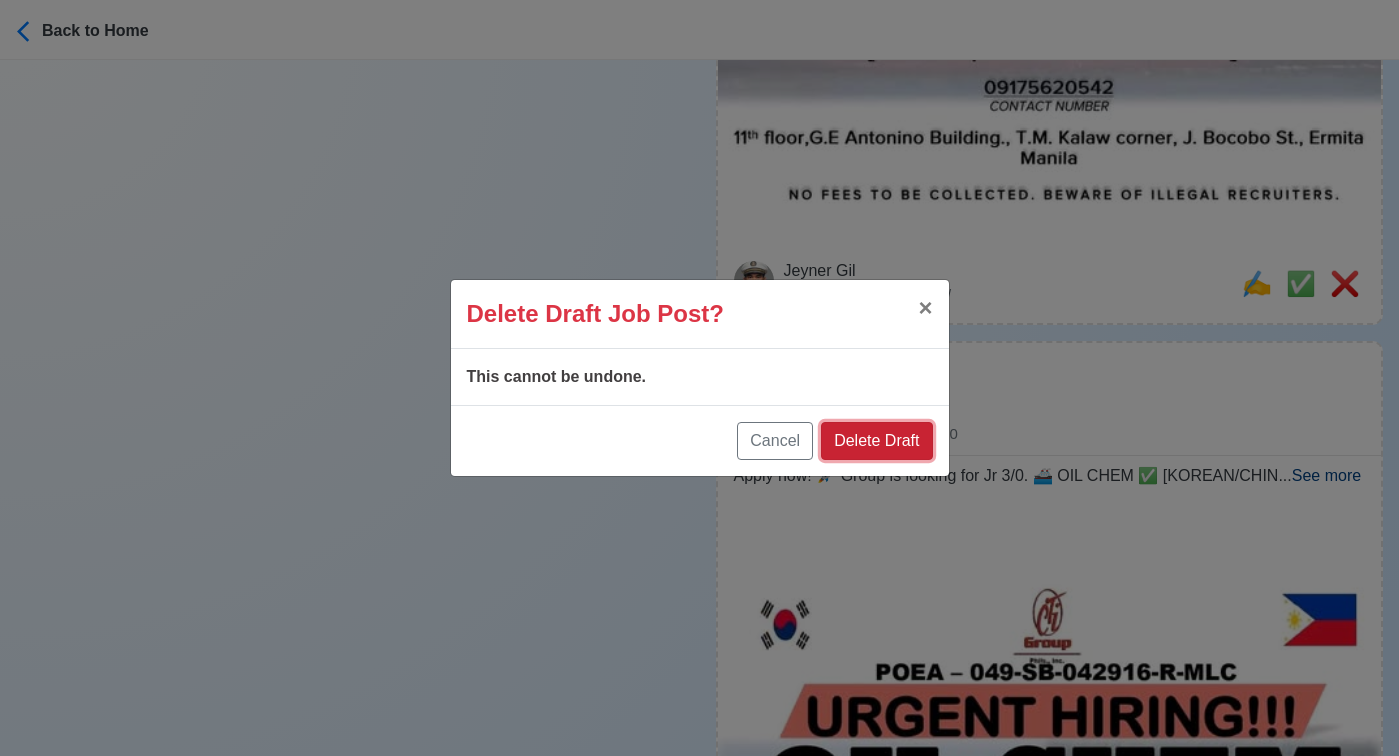 click on "Delete Draft" at bounding box center [876, 441] 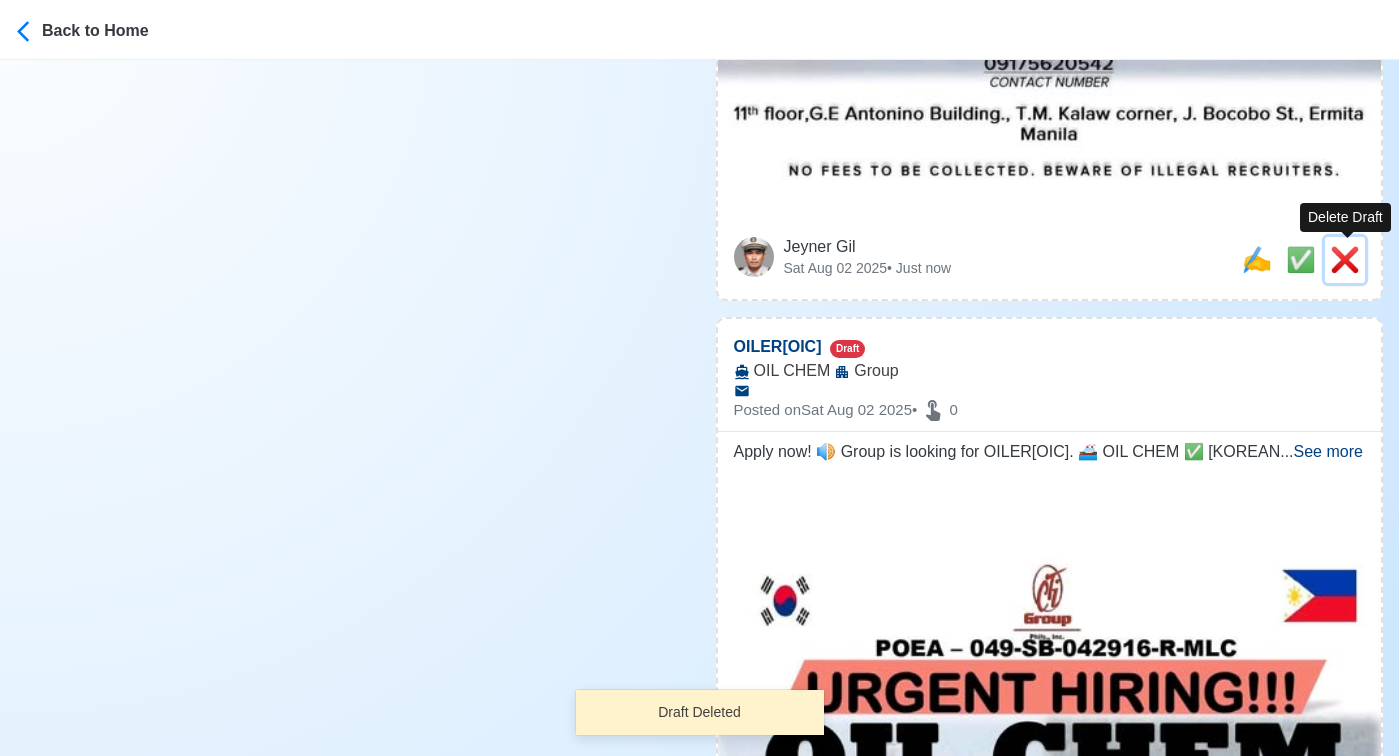 click on "❌" at bounding box center (1345, 259) 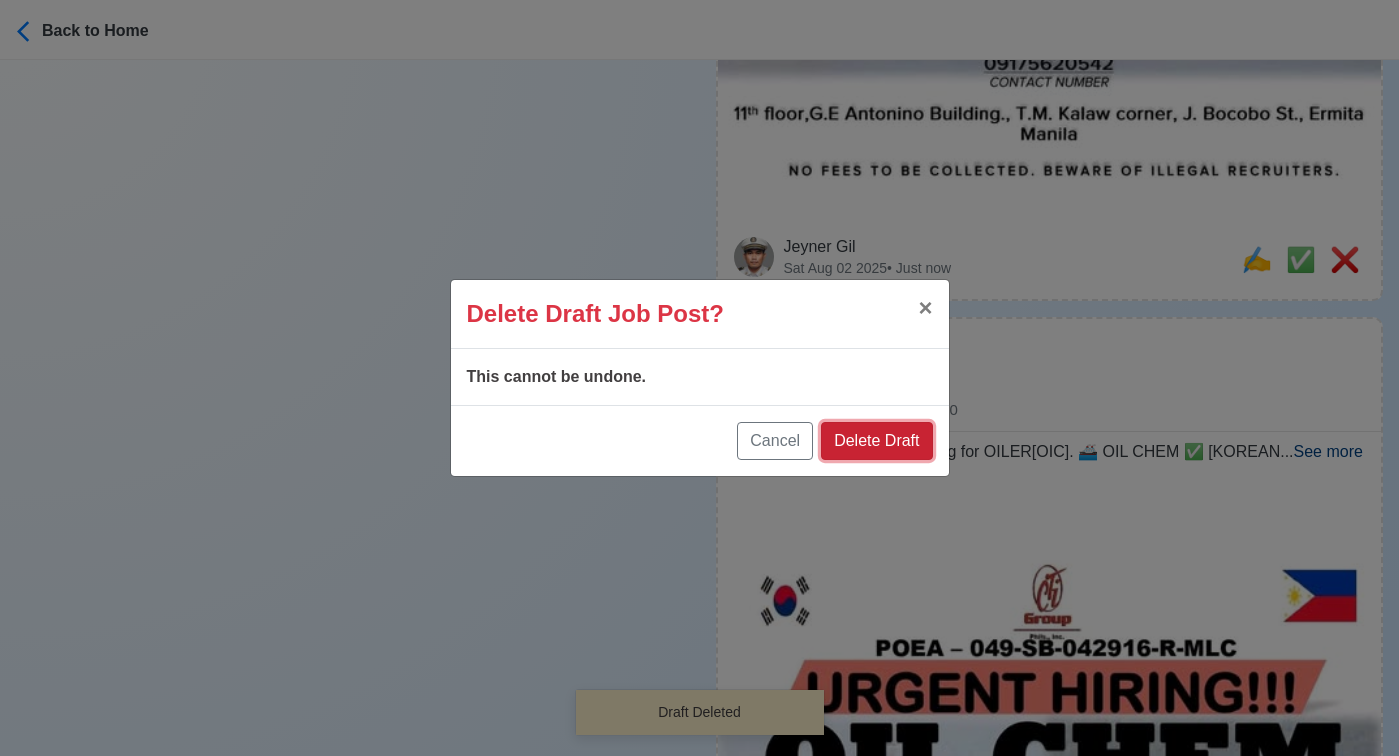 click on "Delete Draft" at bounding box center [876, 441] 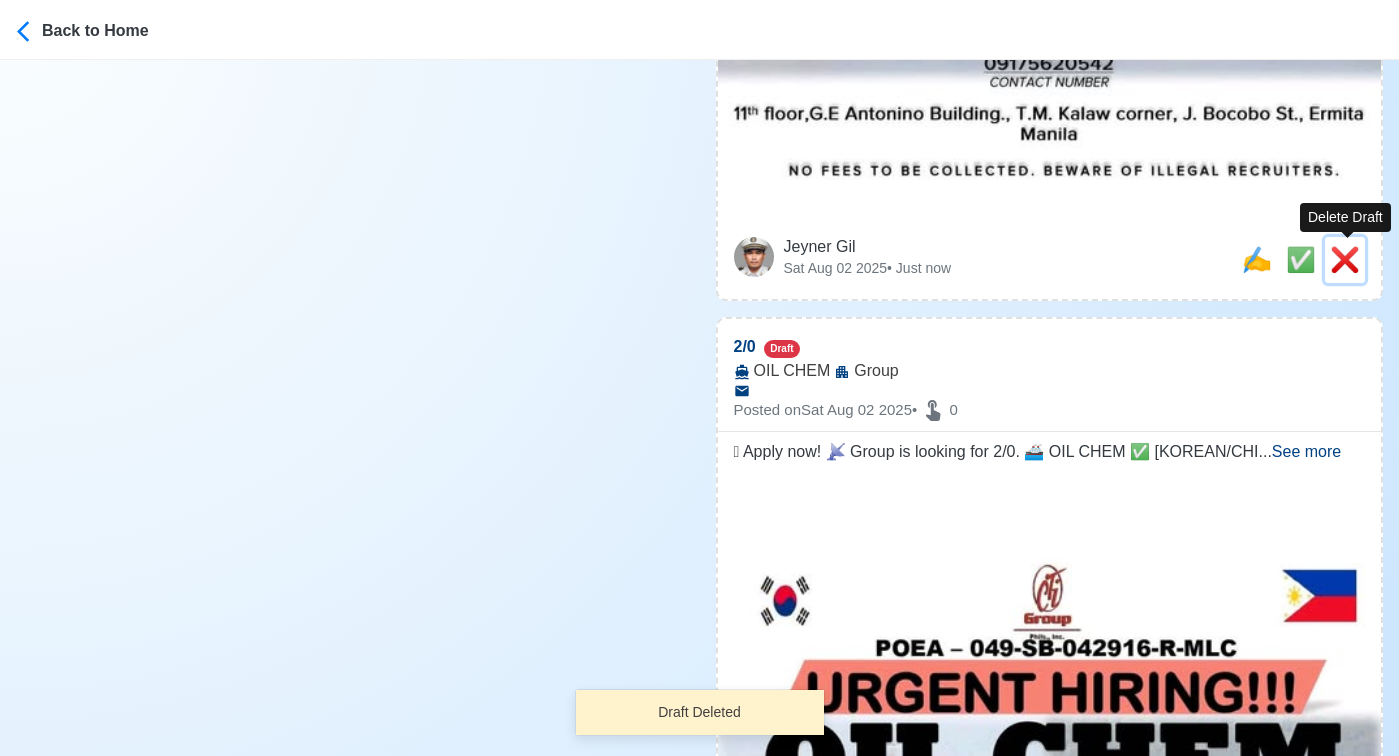 click on "❌" at bounding box center [1345, 259] 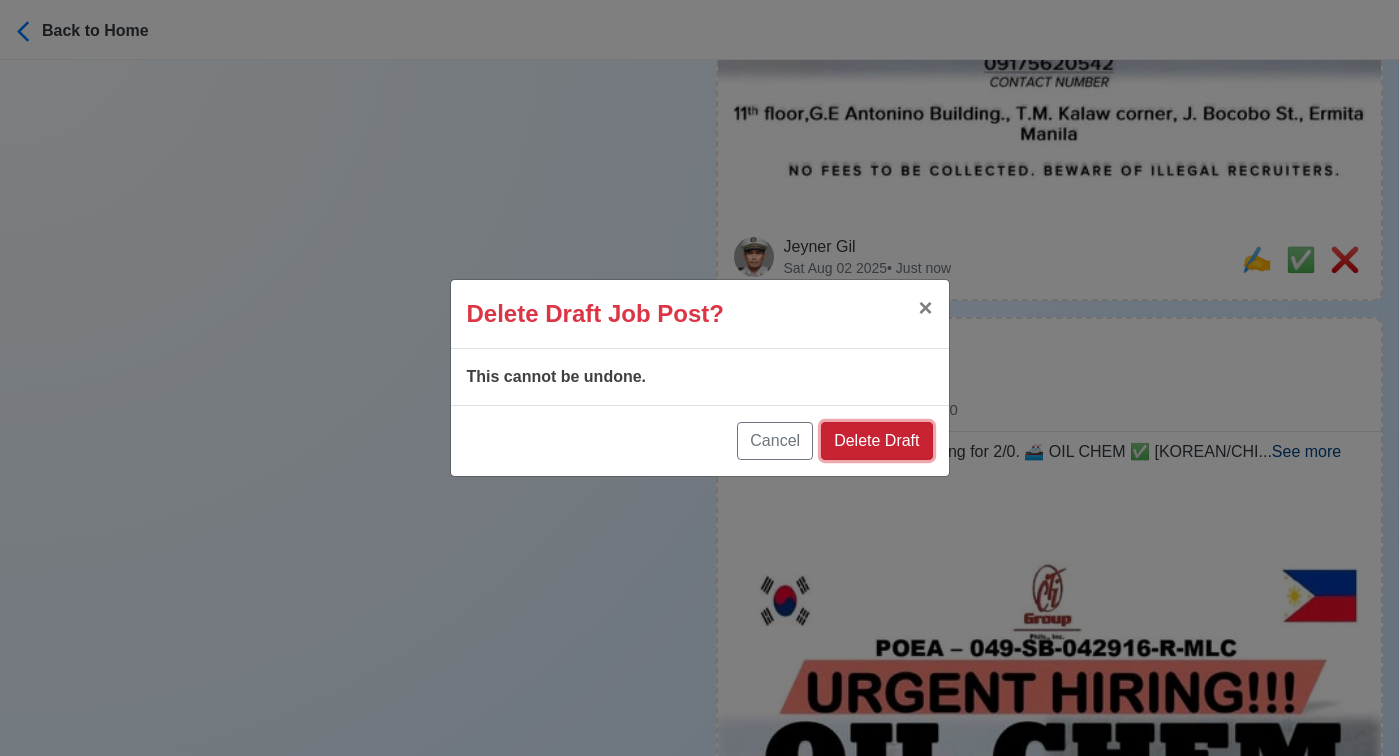 click on "Delete Draft" at bounding box center (876, 441) 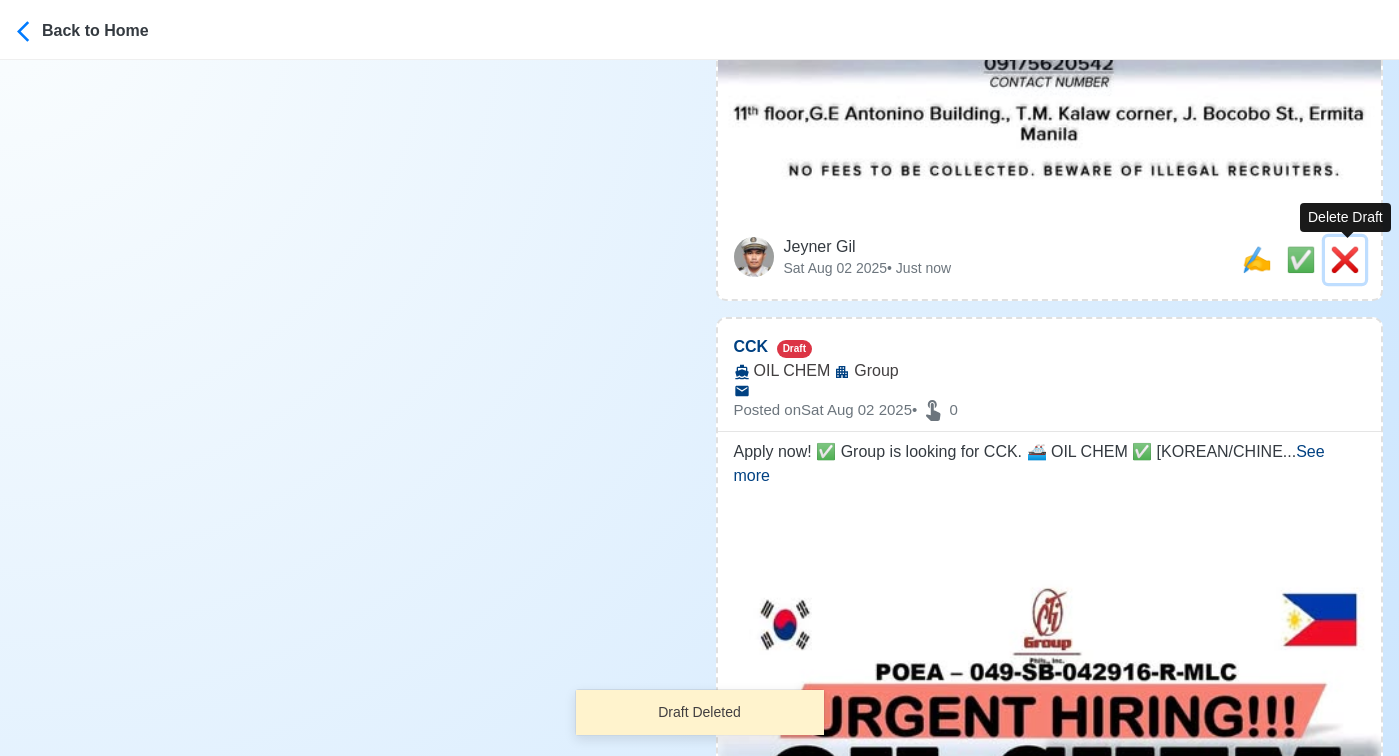 click on "❌" at bounding box center (1345, 259) 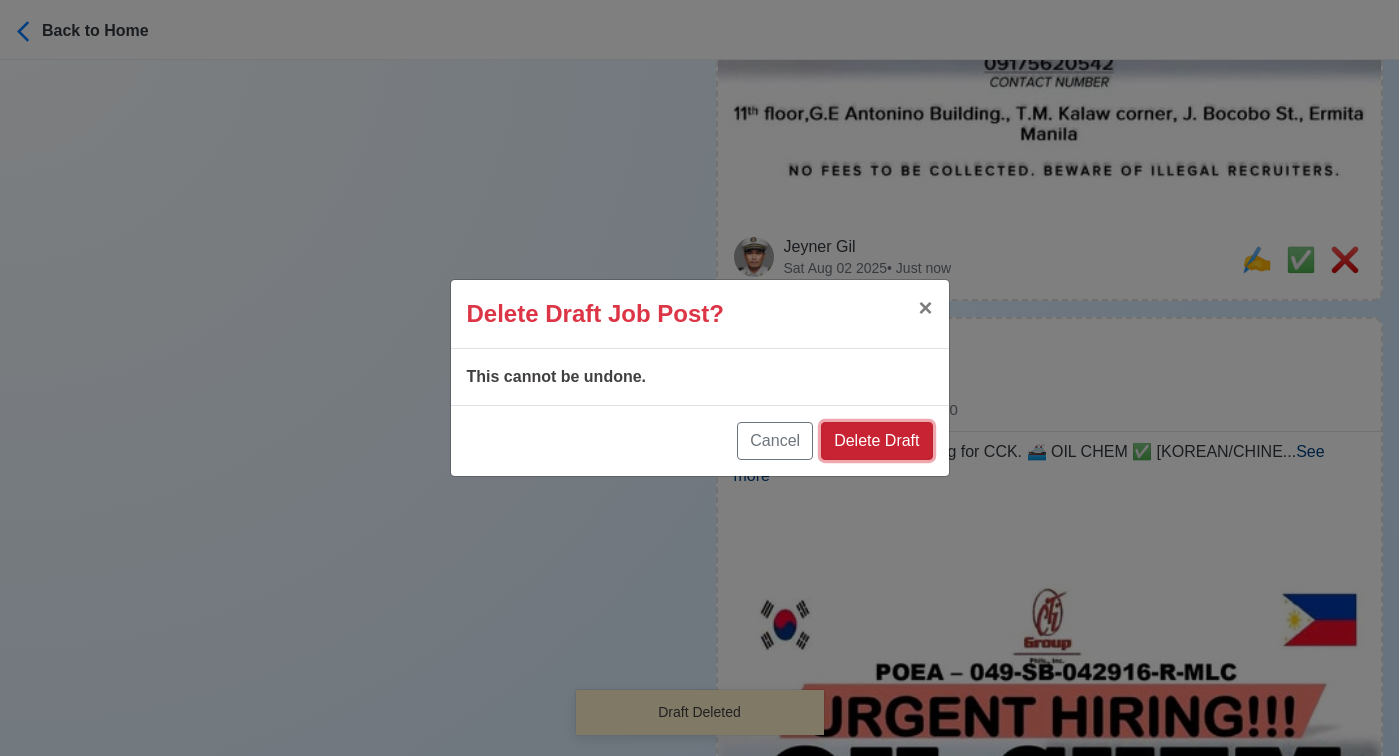 click on "Delete Draft" at bounding box center [876, 441] 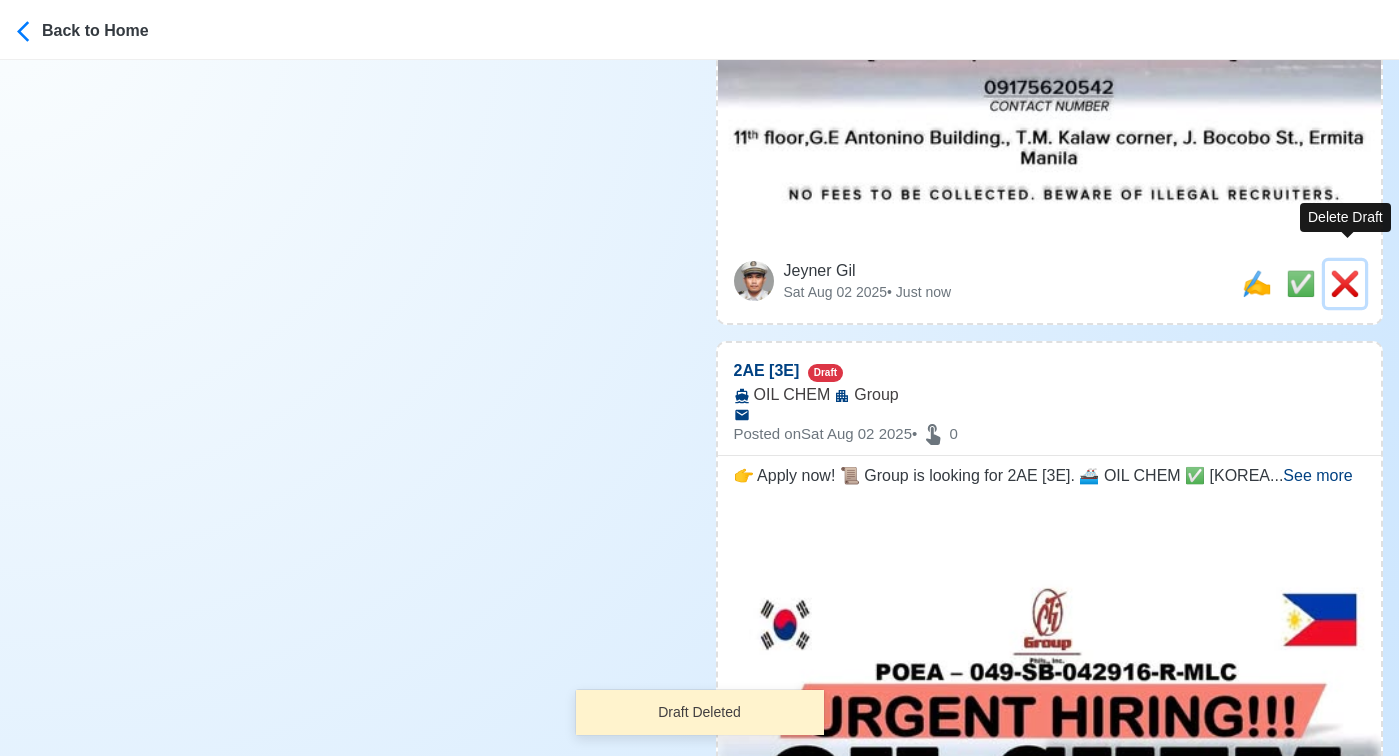 click on "❌" at bounding box center [1345, 283] 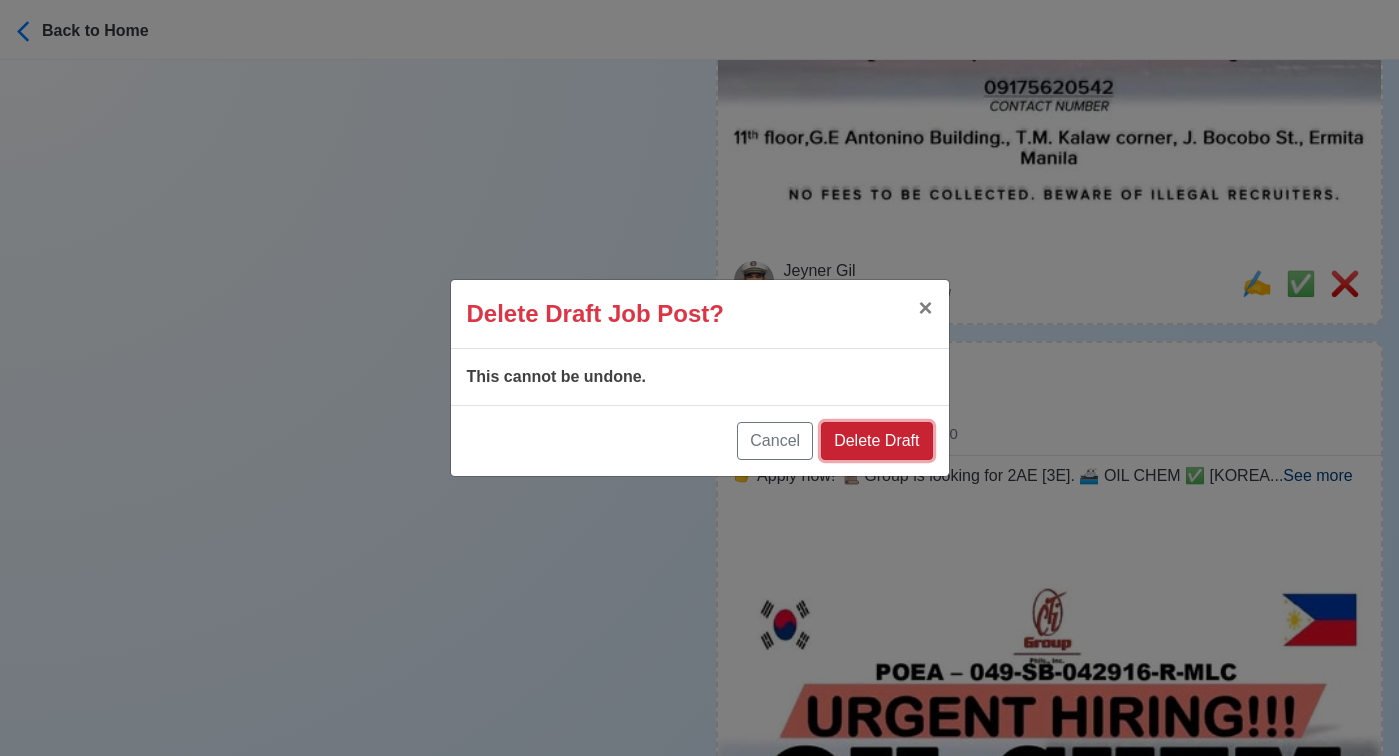 click on "Delete Draft" at bounding box center [876, 441] 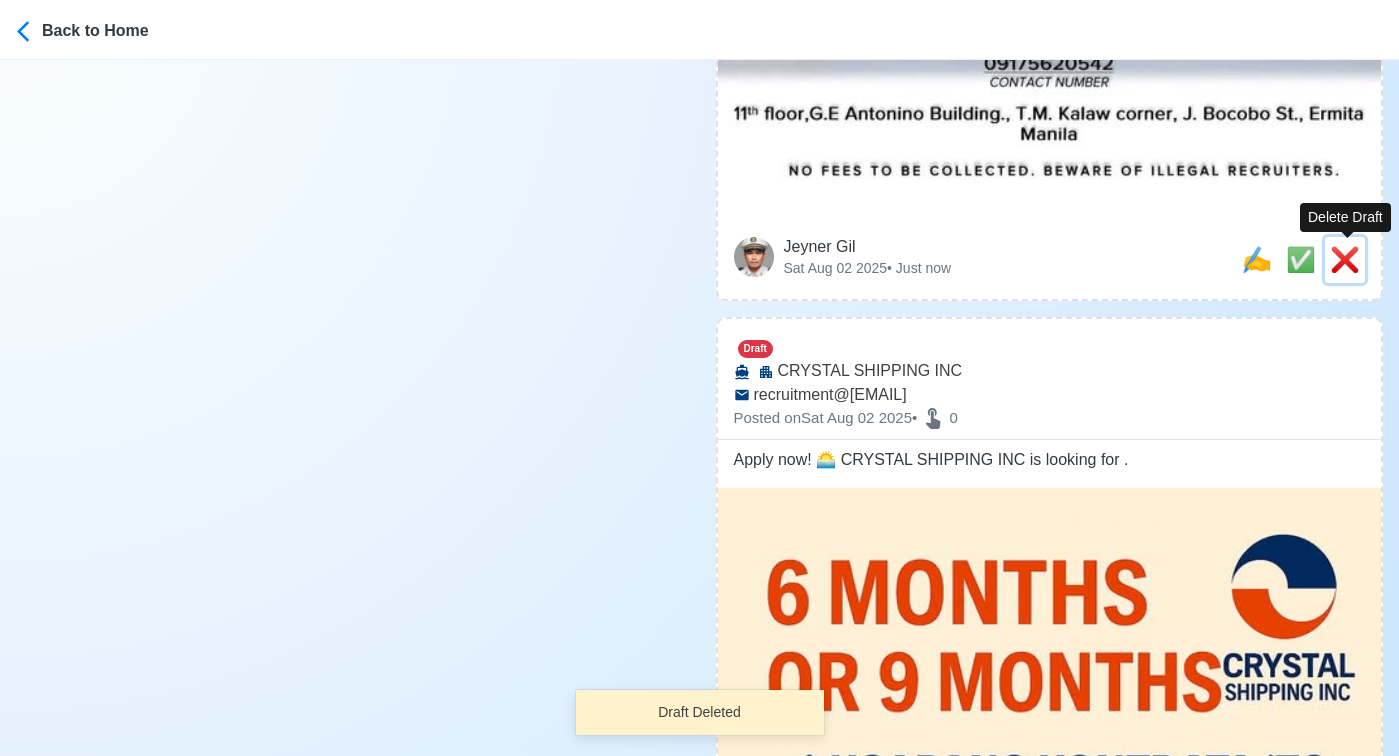 click on "❌" at bounding box center [1345, 259] 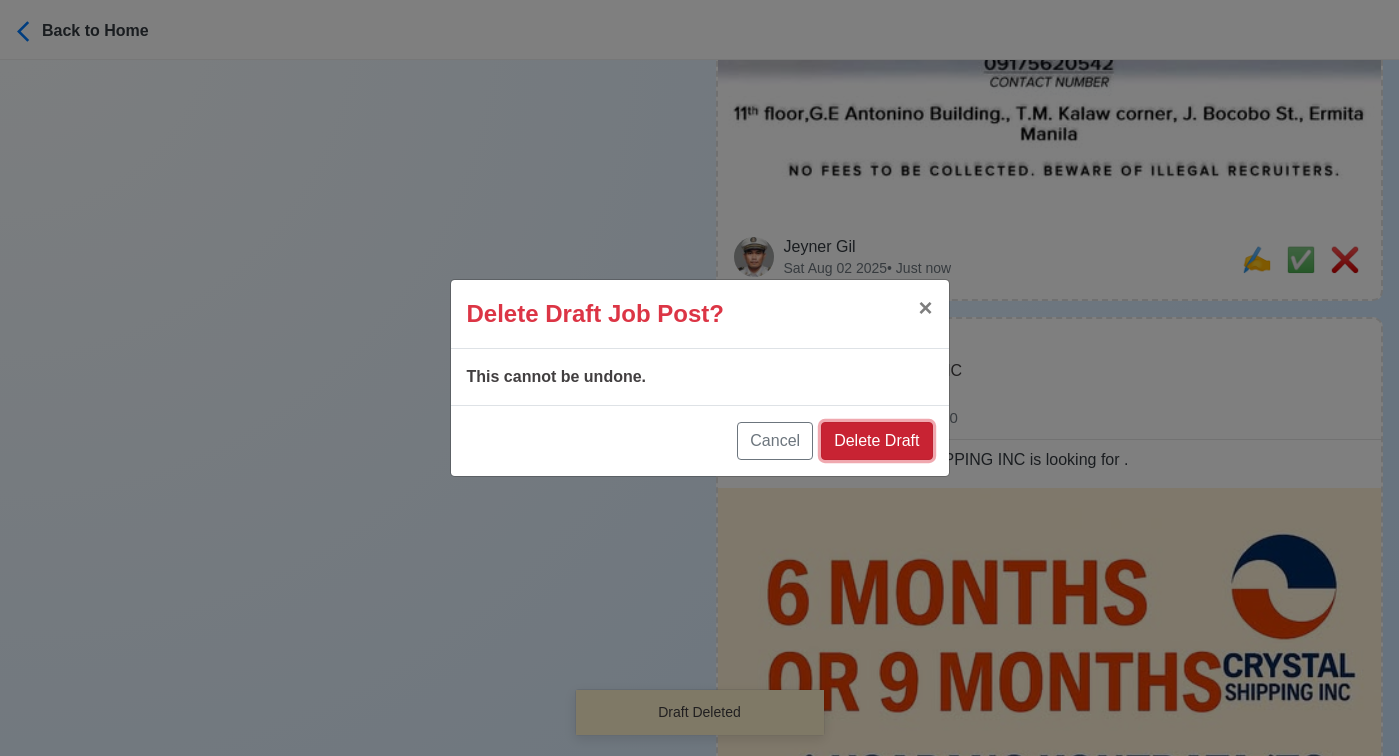 click on "Delete Draft" at bounding box center (876, 441) 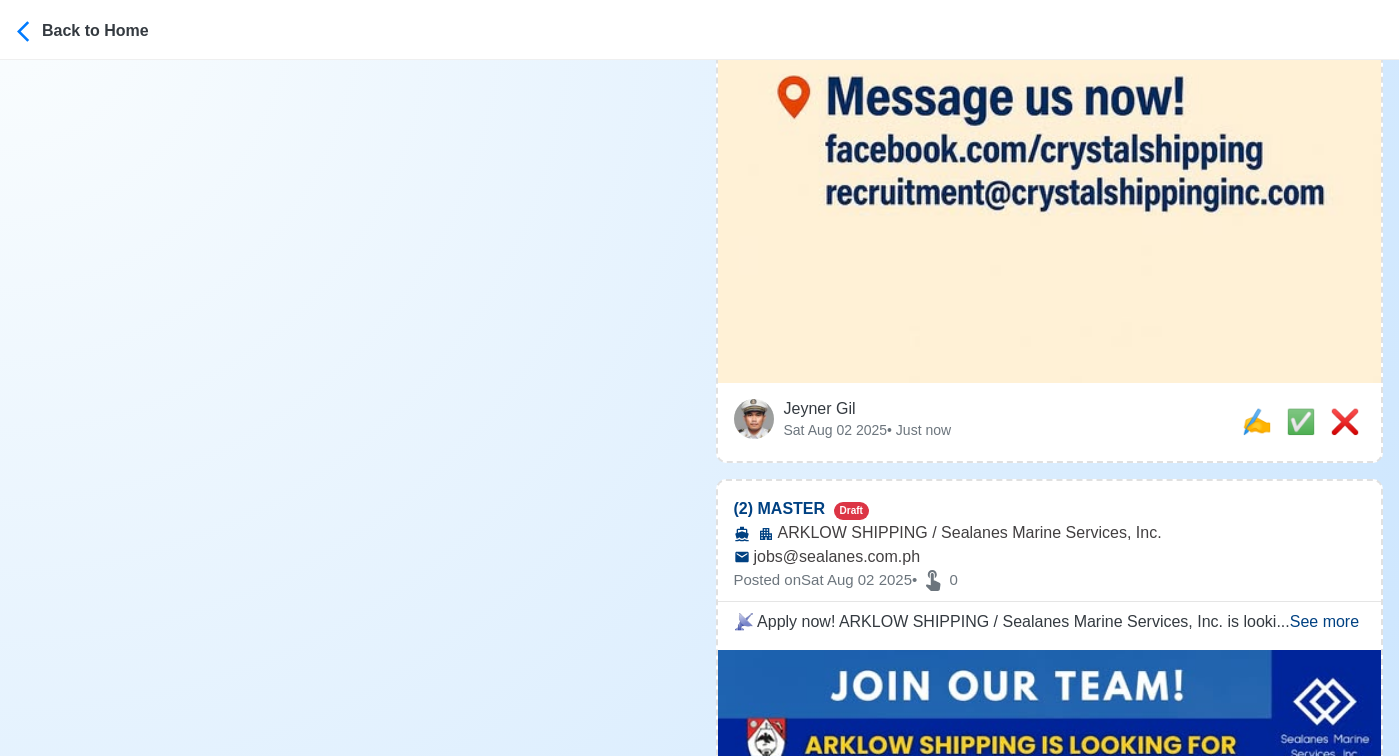scroll, scrollTop: 1195, scrollLeft: 0, axis: vertical 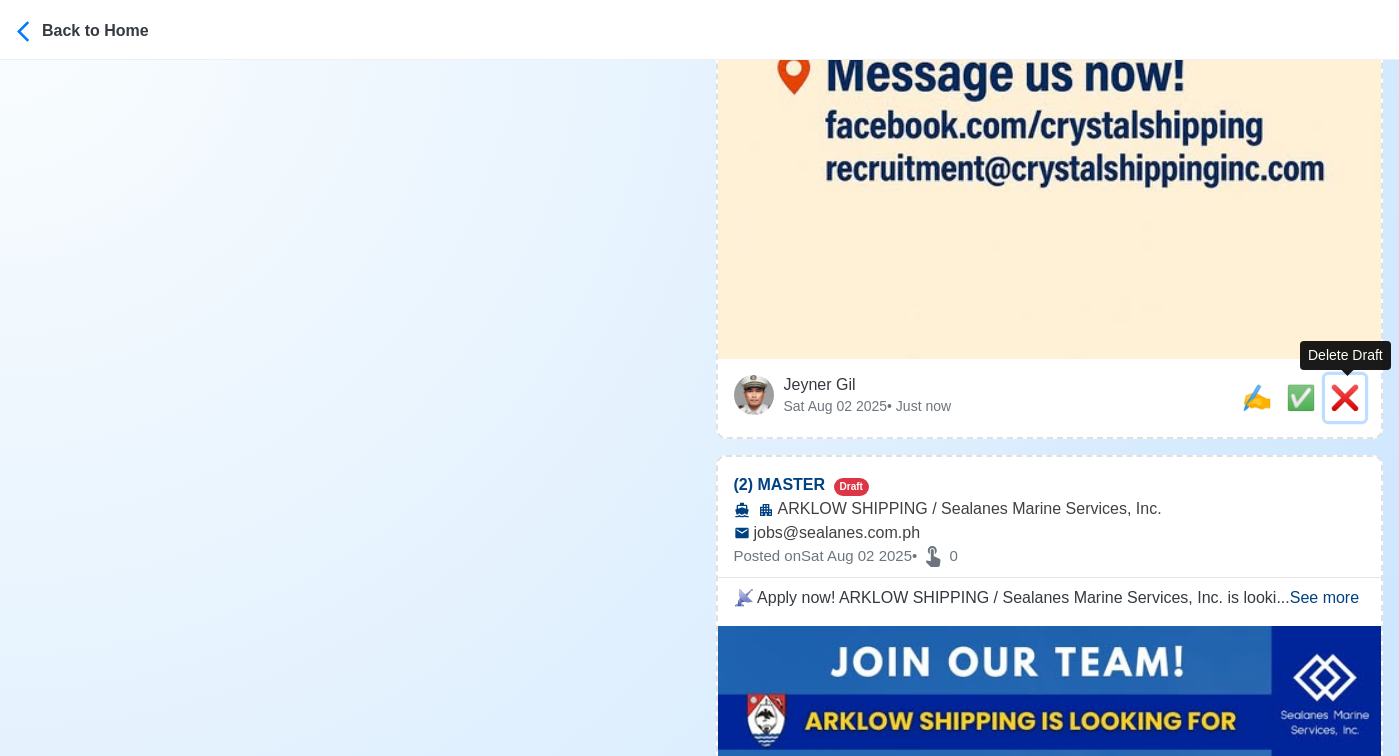 click on "❌" at bounding box center (1345, 398) 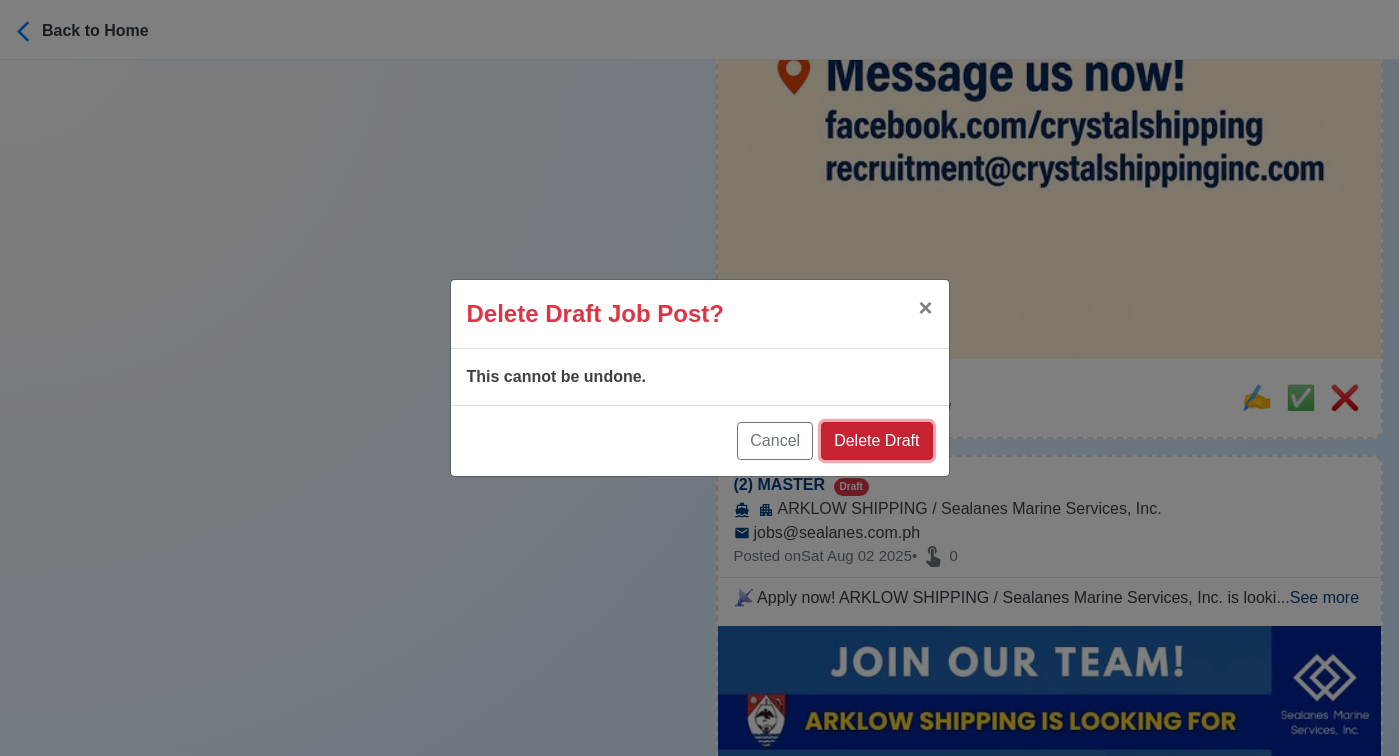 click on "Delete Draft" at bounding box center (876, 441) 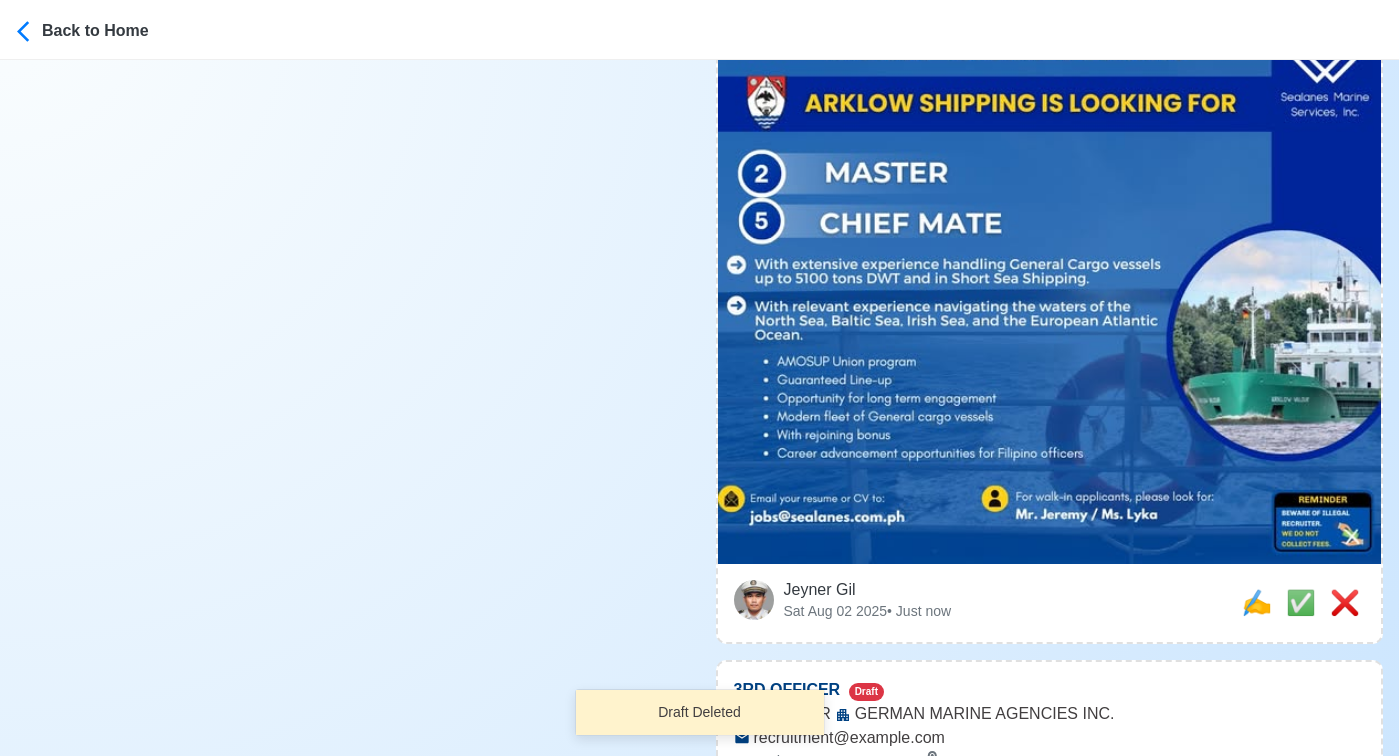scroll, scrollTop: 1561, scrollLeft: 0, axis: vertical 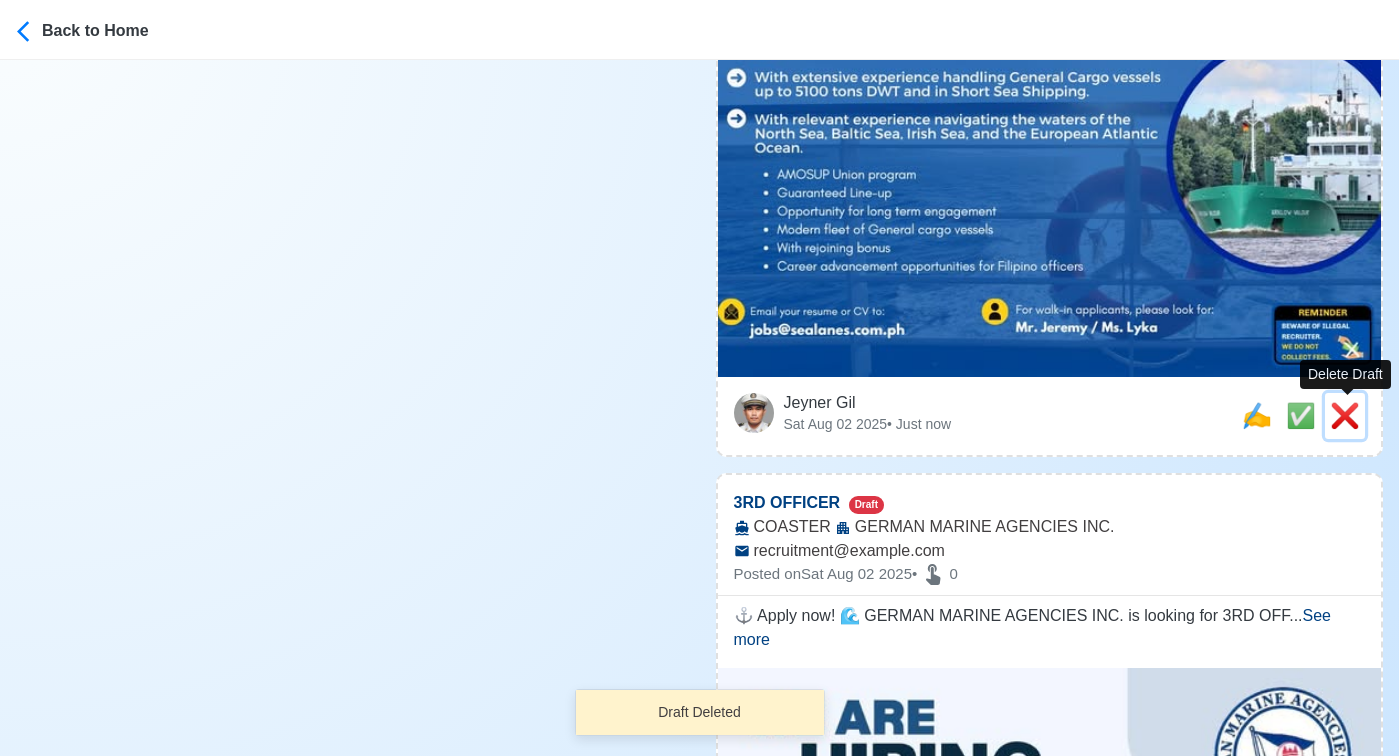 click on "❌" at bounding box center [1345, 415] 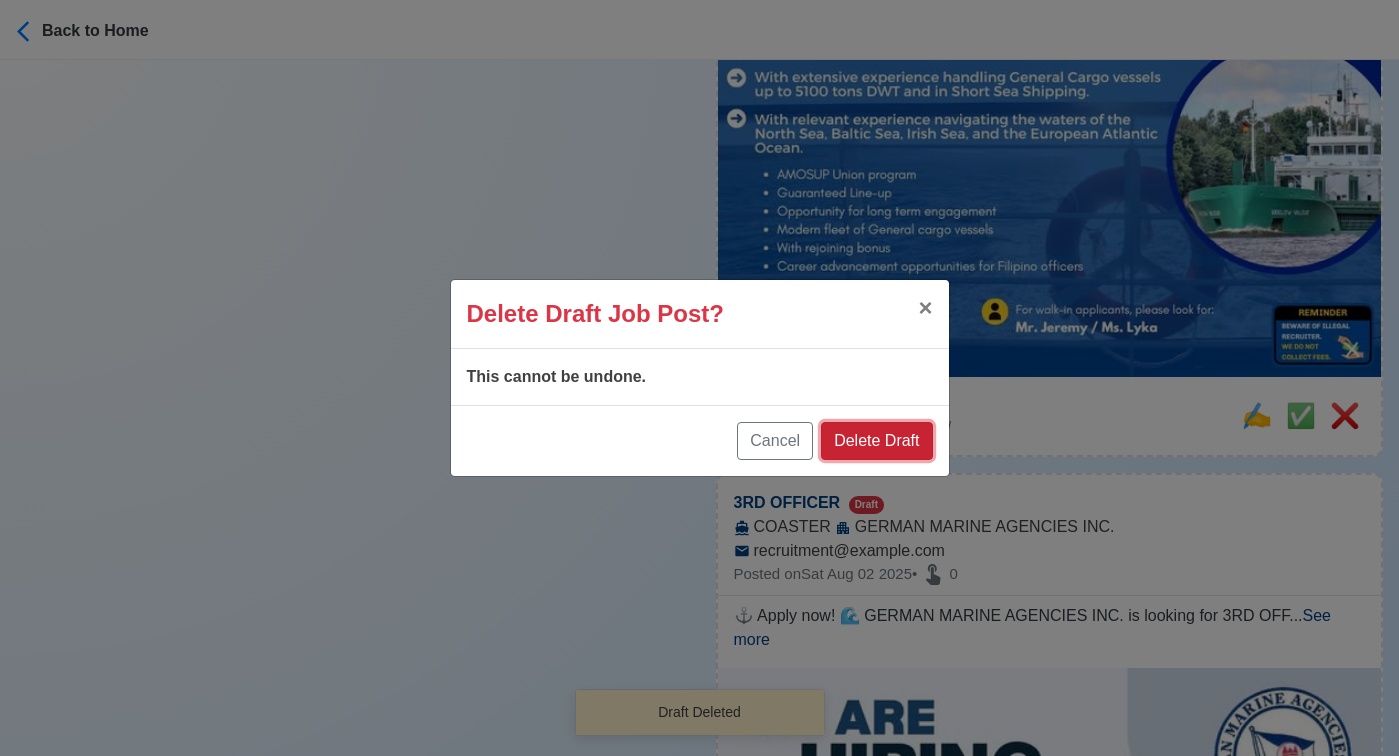 click on "Delete Draft" at bounding box center (876, 441) 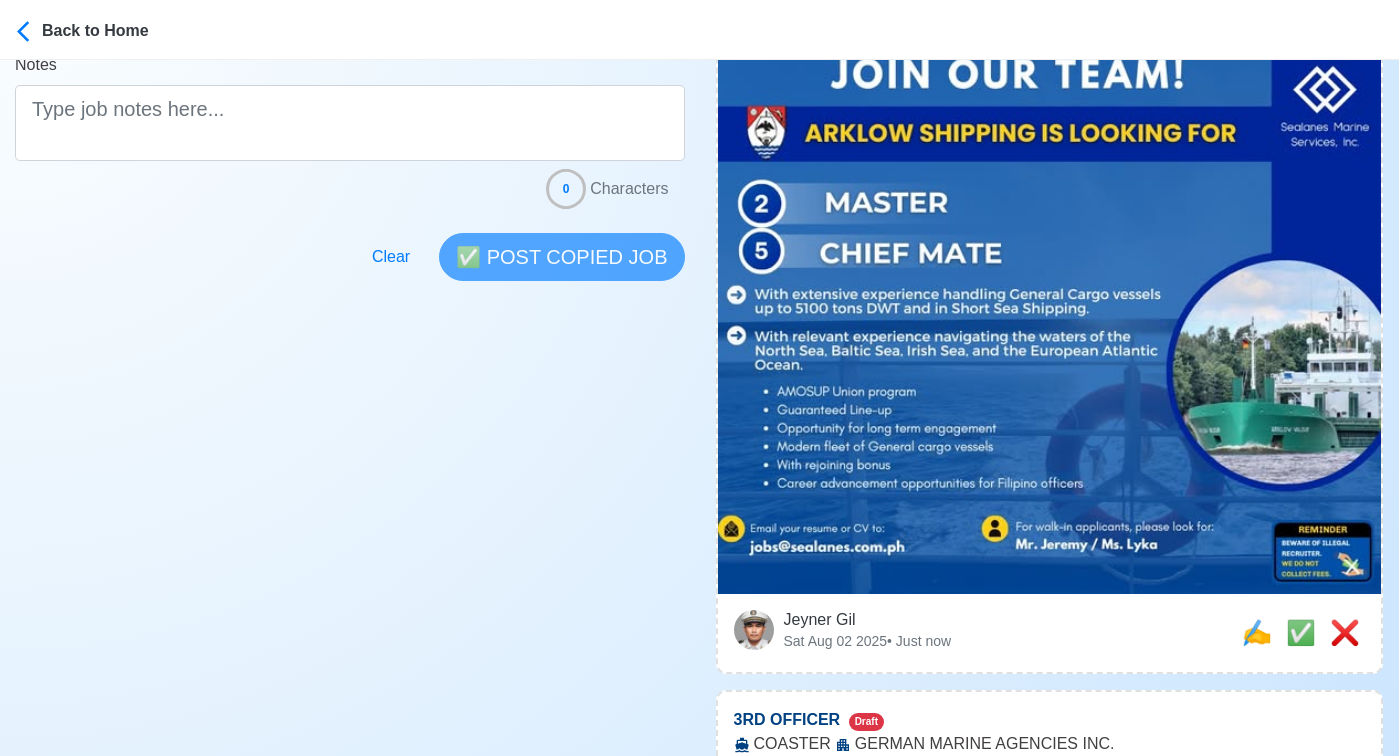 scroll, scrollTop: 629, scrollLeft: 0, axis: vertical 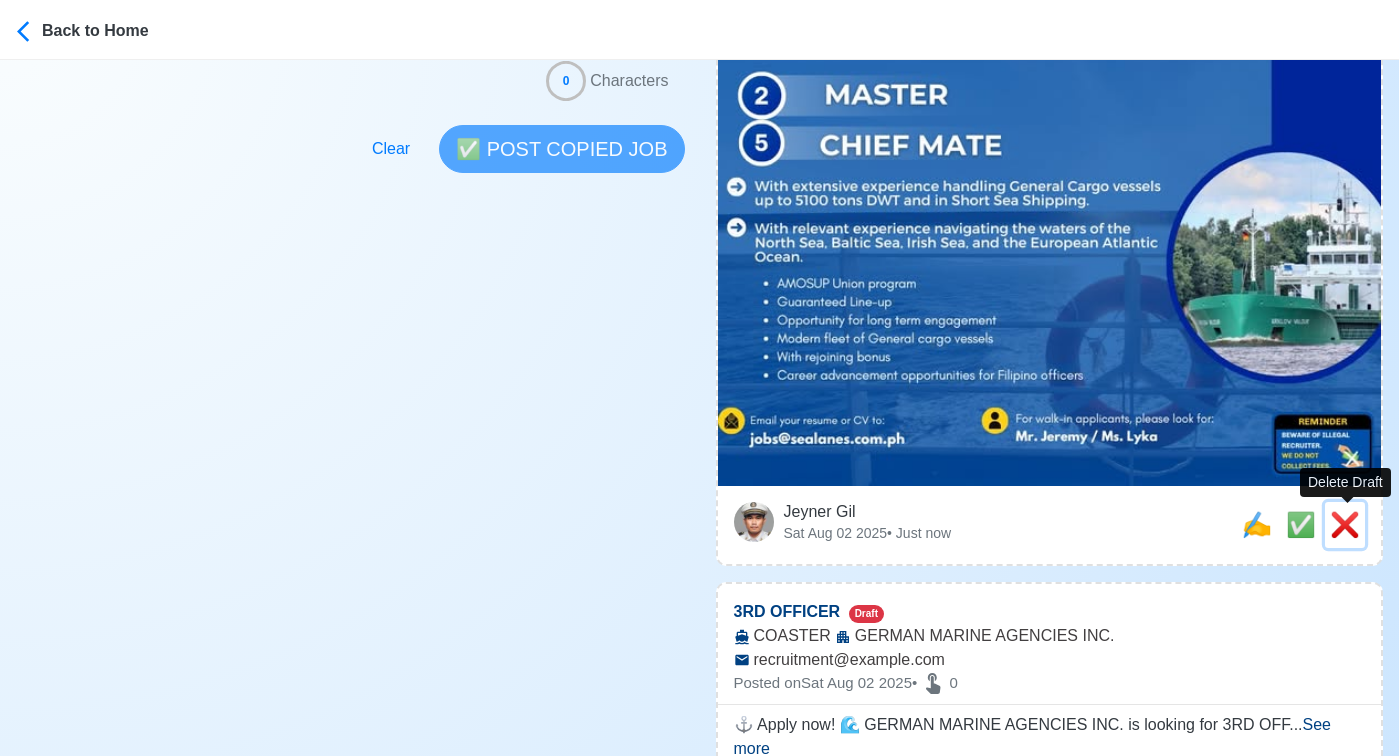 click on "❌" at bounding box center (1345, 524) 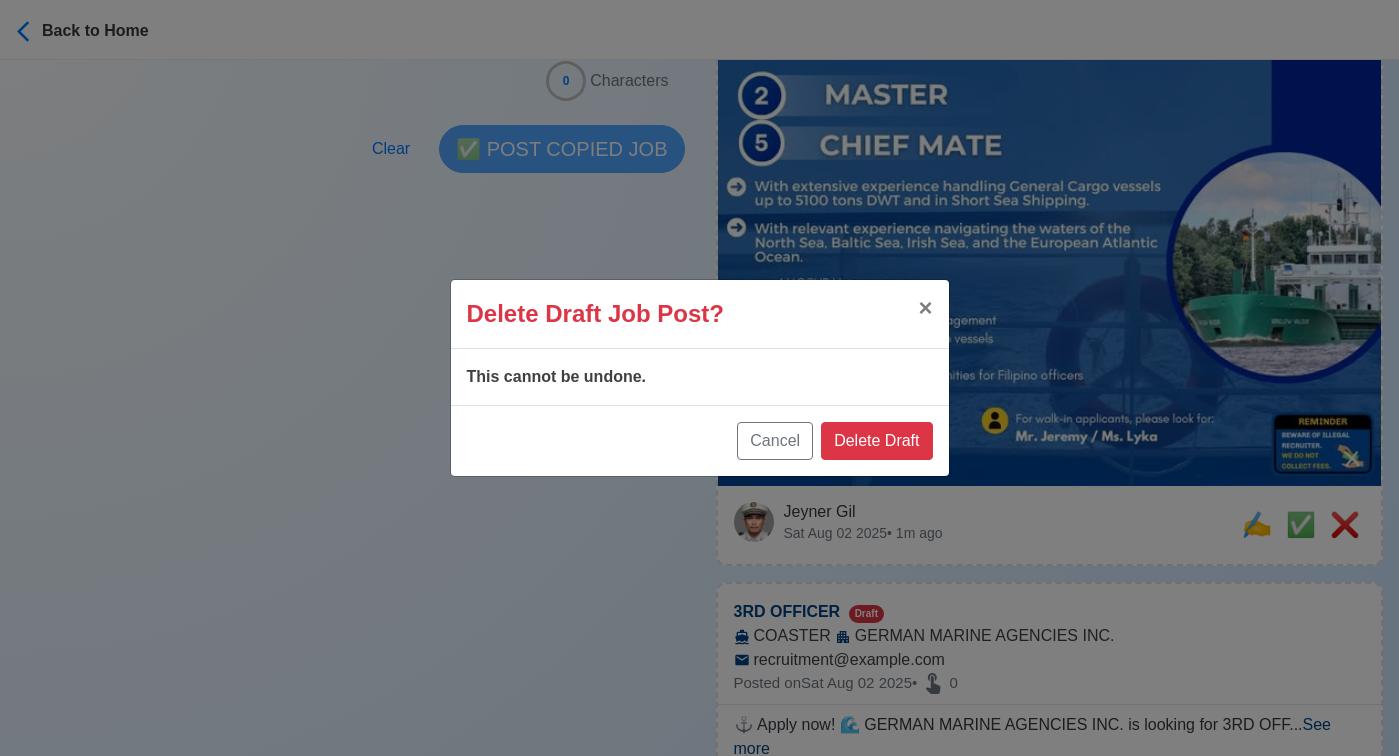 click on "Cancel Delete Draft" at bounding box center [700, 440] 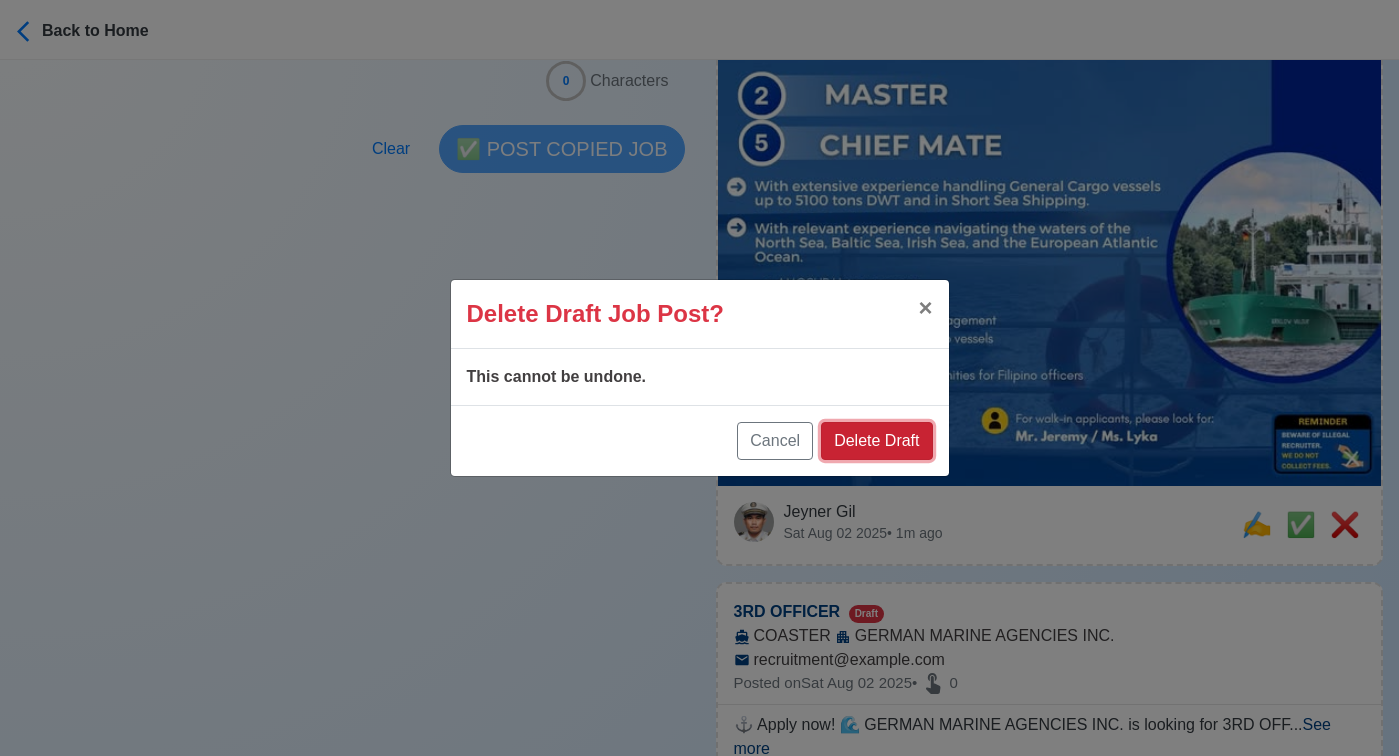click on "Delete Draft" at bounding box center [876, 441] 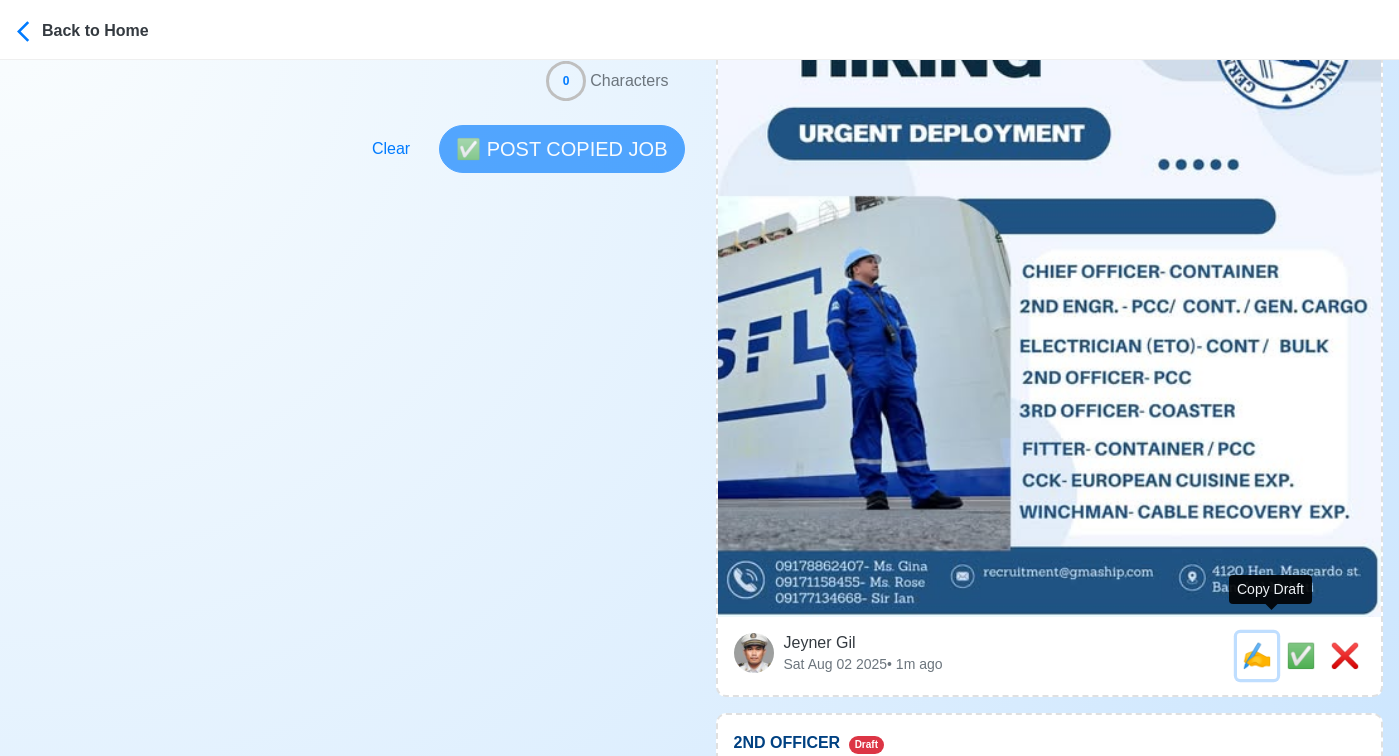 click on "✍️" at bounding box center [1257, 655] 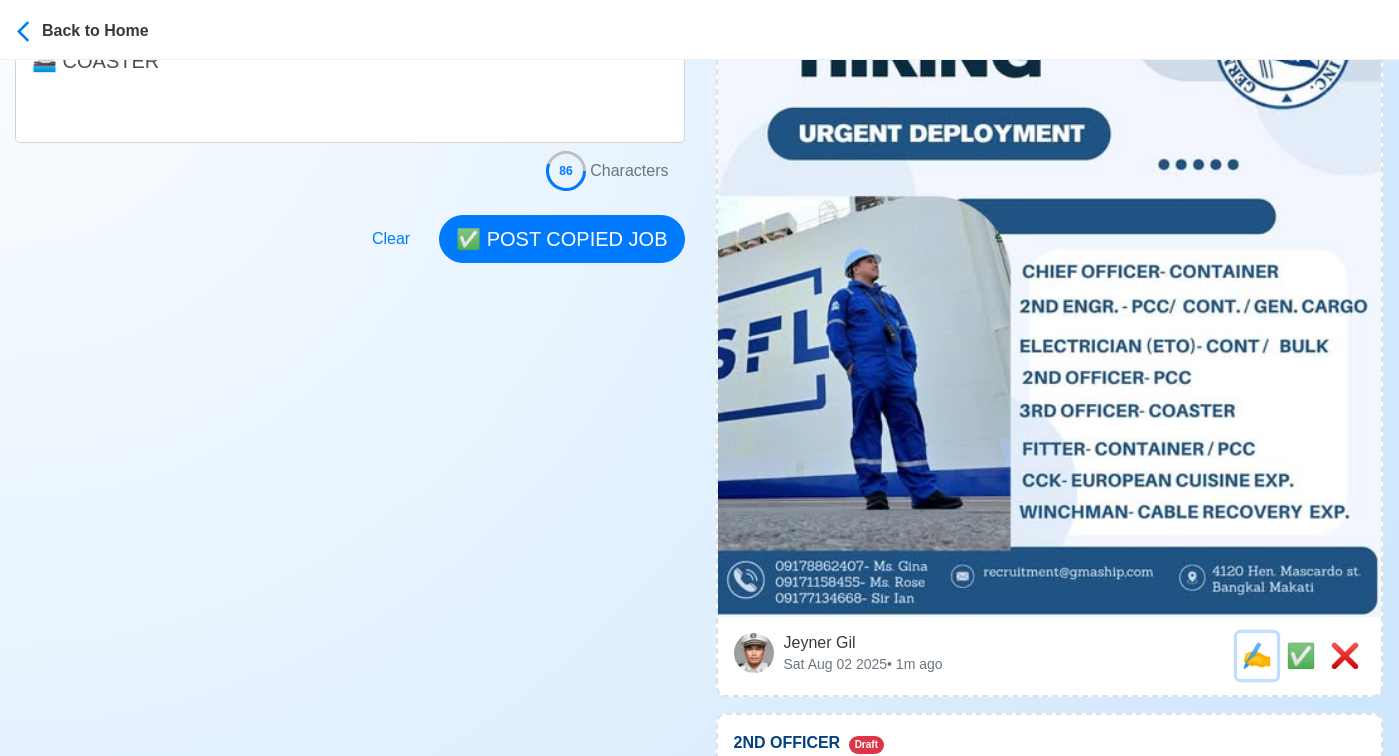 scroll, scrollTop: 0, scrollLeft: 0, axis: both 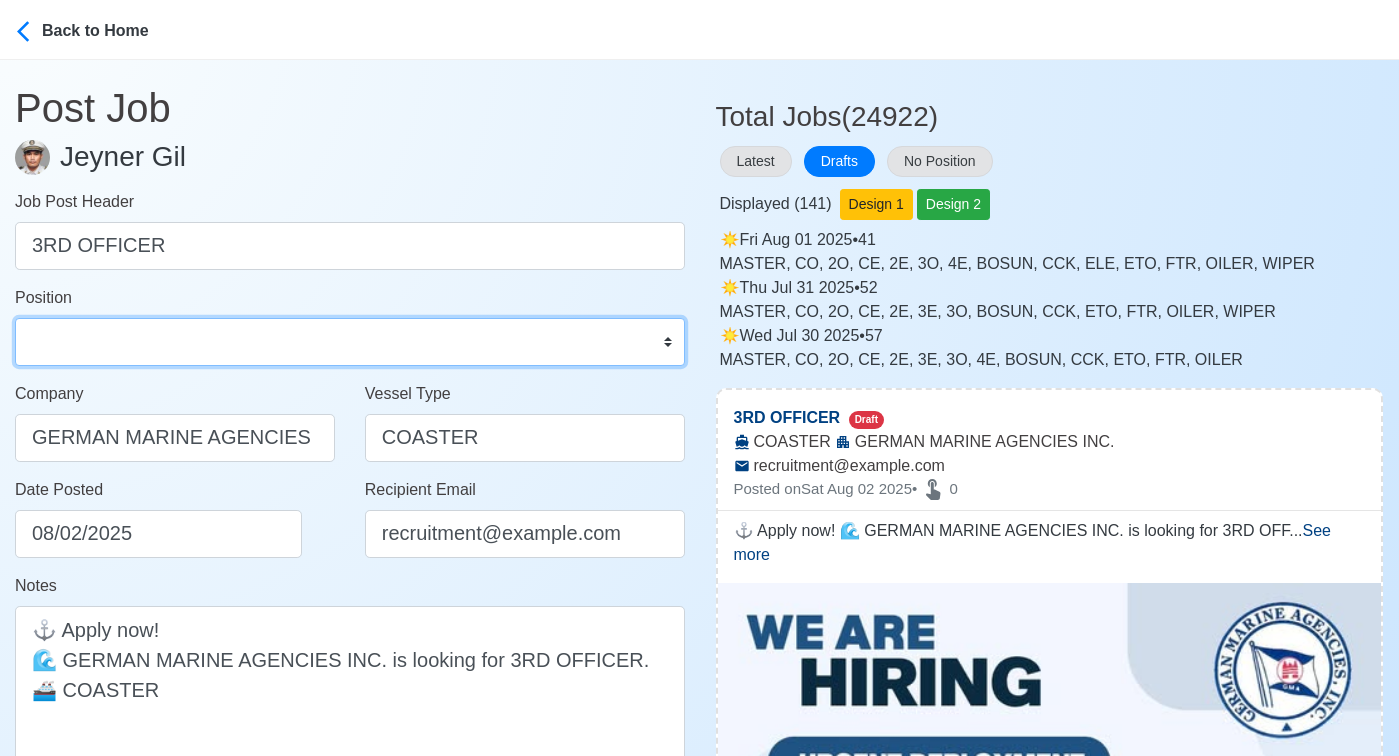 click on "Master Chief Officer 2nd Officer 3rd Officer Junior Officer Chief Engineer 2nd Engineer 3rd Engineer 4th Engineer Gas Engineer Junior Engineer 1st Assistant Engineer 2nd Assistant Engineer 3rd Assistant Engineer ETO/ETR Electrician Electrical Engineer Oiler Fitter Welder Chief Cook Chef Cook Messman Wiper Rigger Ordinary Seaman Able Seaman Motorman Pumpman Bosun Cadet Reefer Mechanic Operator Repairman Painter Steward Waiter Others" at bounding box center (350, 342) 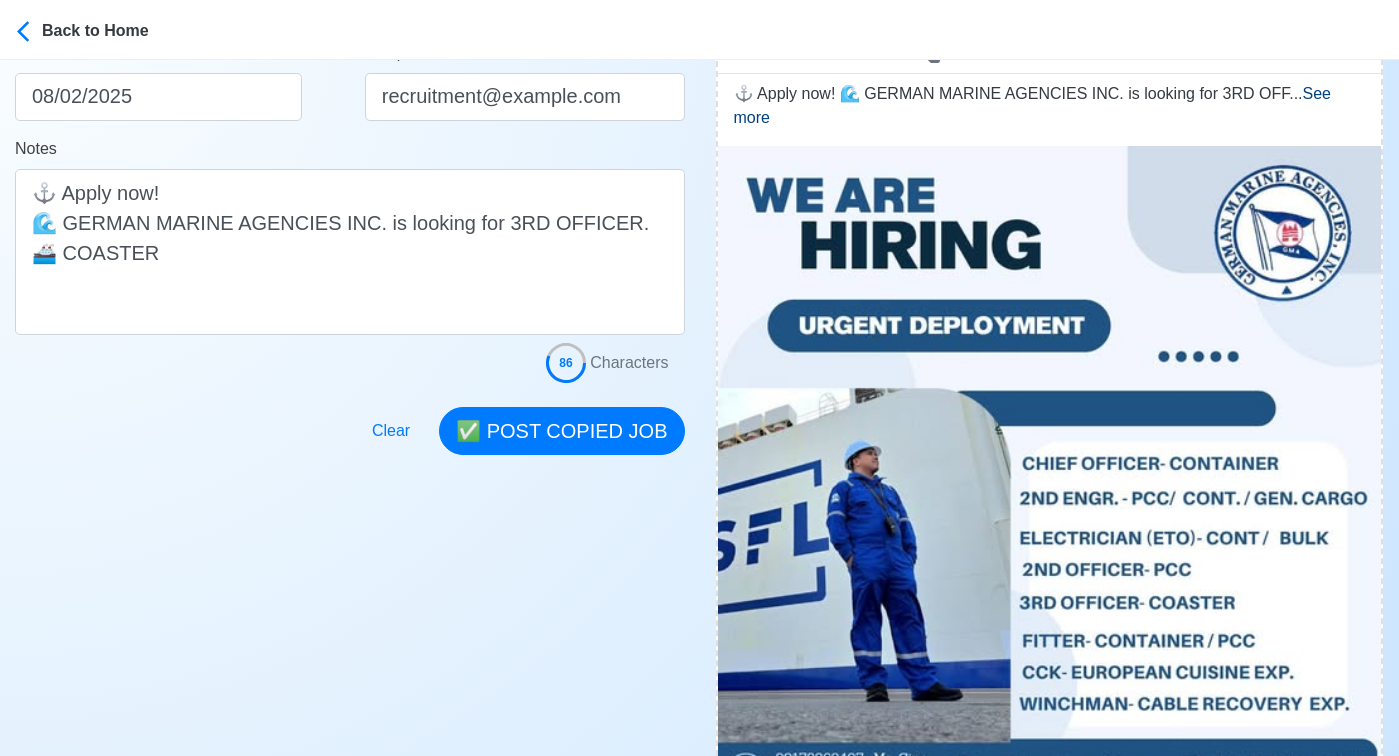 scroll, scrollTop: 438, scrollLeft: 0, axis: vertical 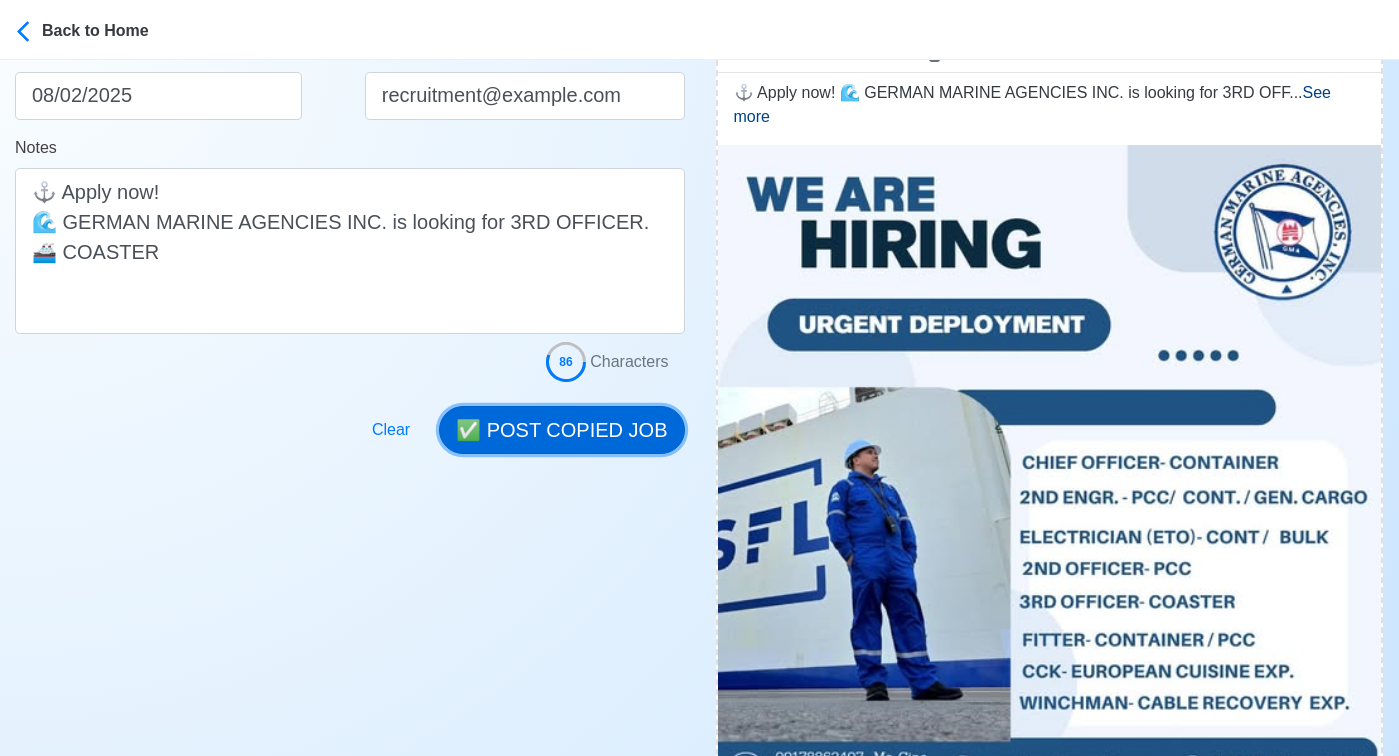 click on "✅ POST COPIED JOB" at bounding box center (561, 430) 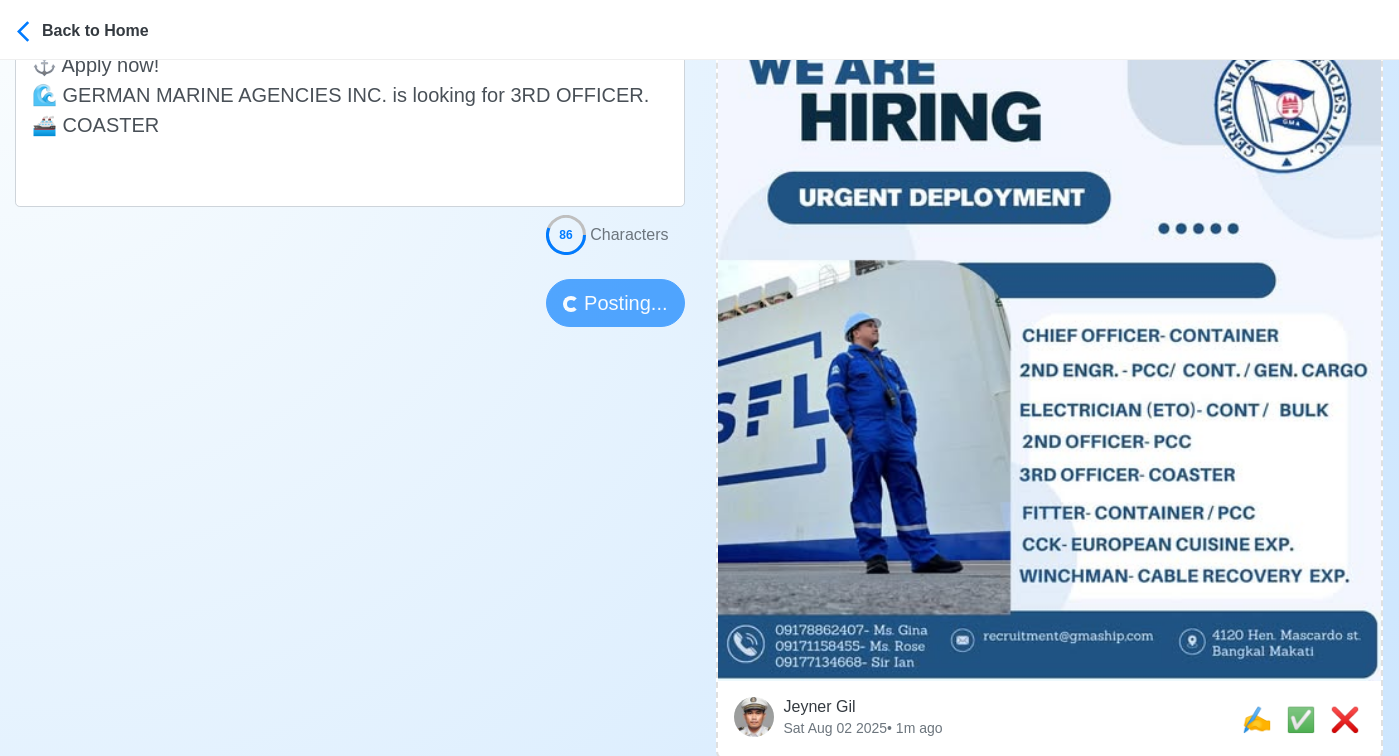 scroll, scrollTop: 569, scrollLeft: 0, axis: vertical 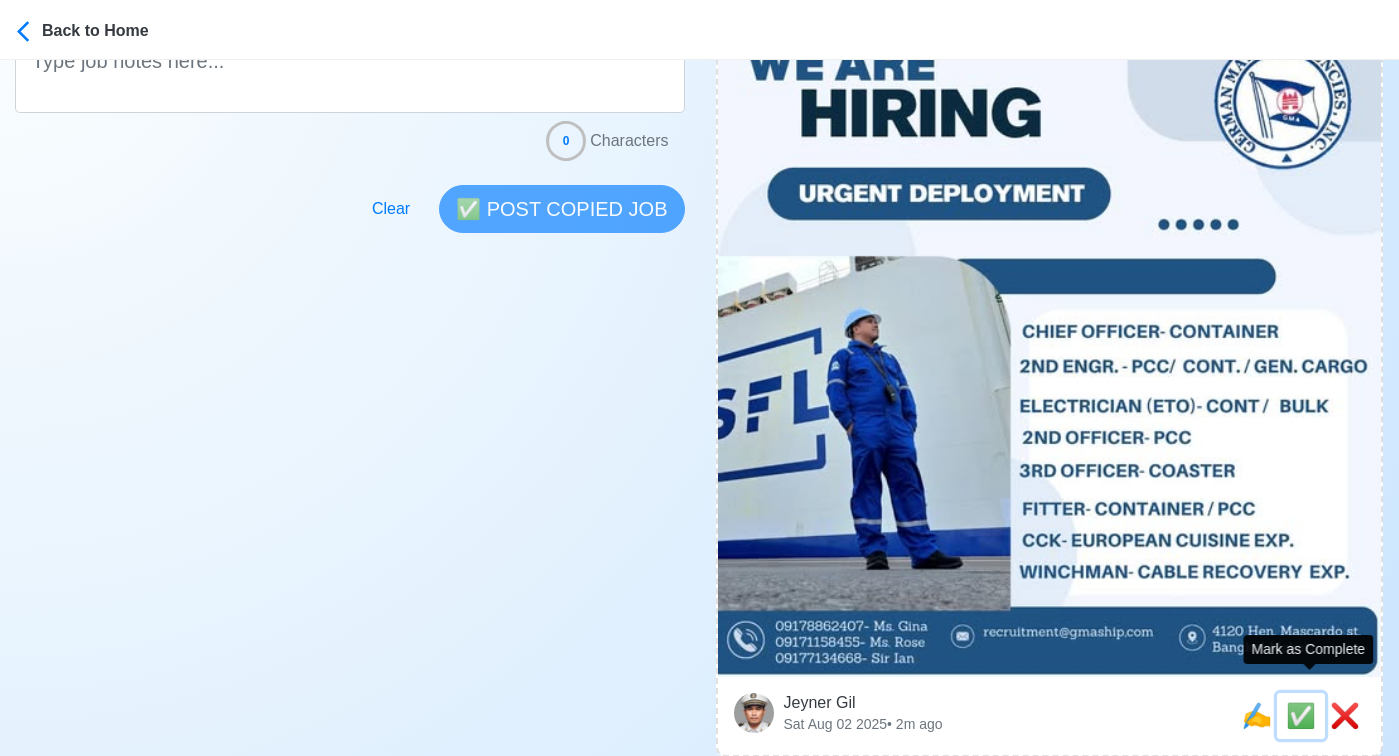 click on "✅" at bounding box center [1301, 716] 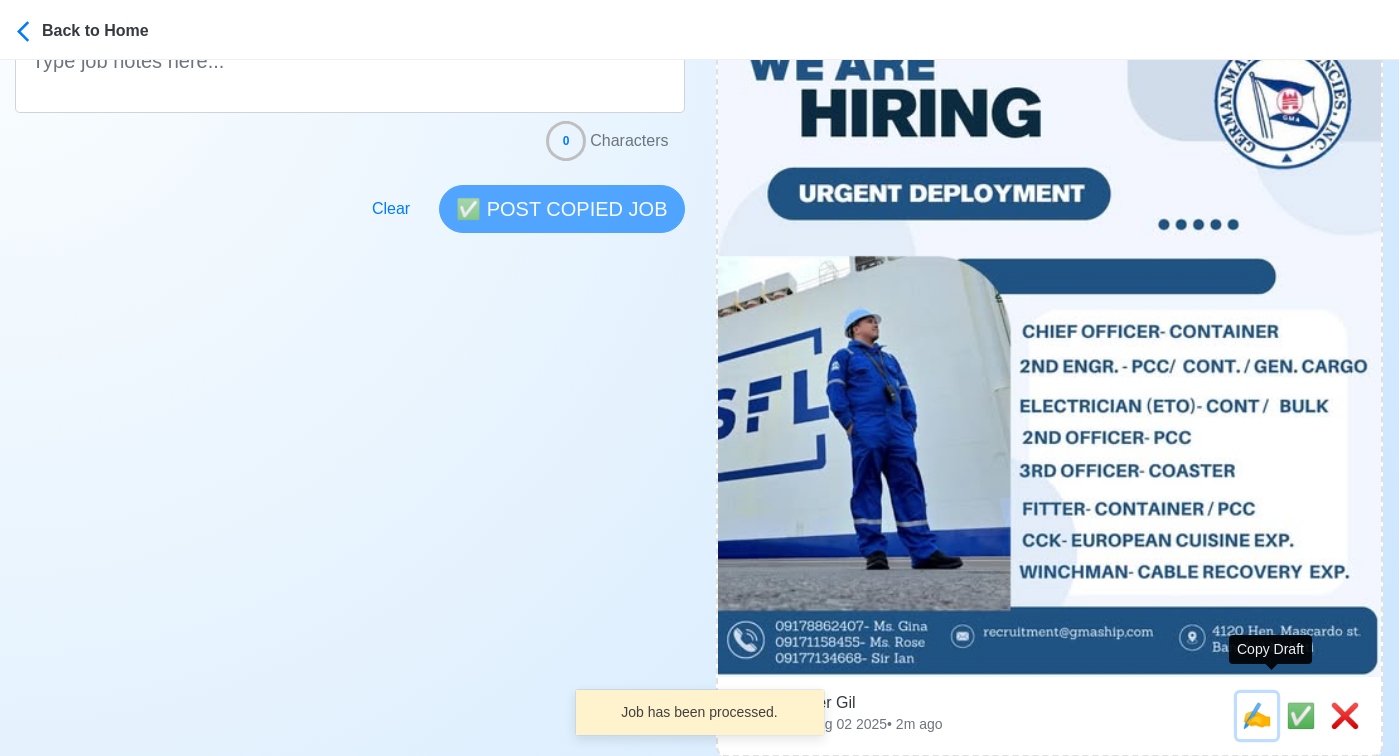 click on "✍️" at bounding box center (1257, 716) 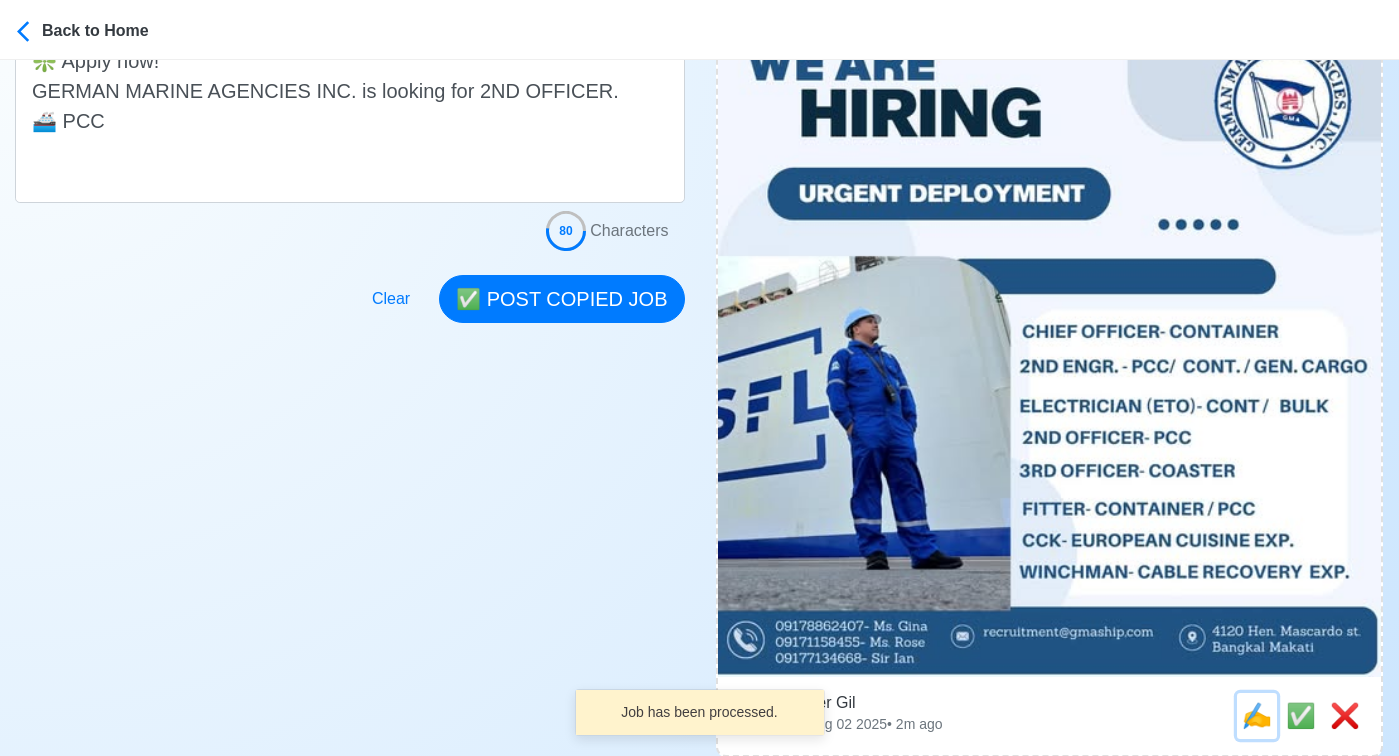 scroll, scrollTop: 0, scrollLeft: 0, axis: both 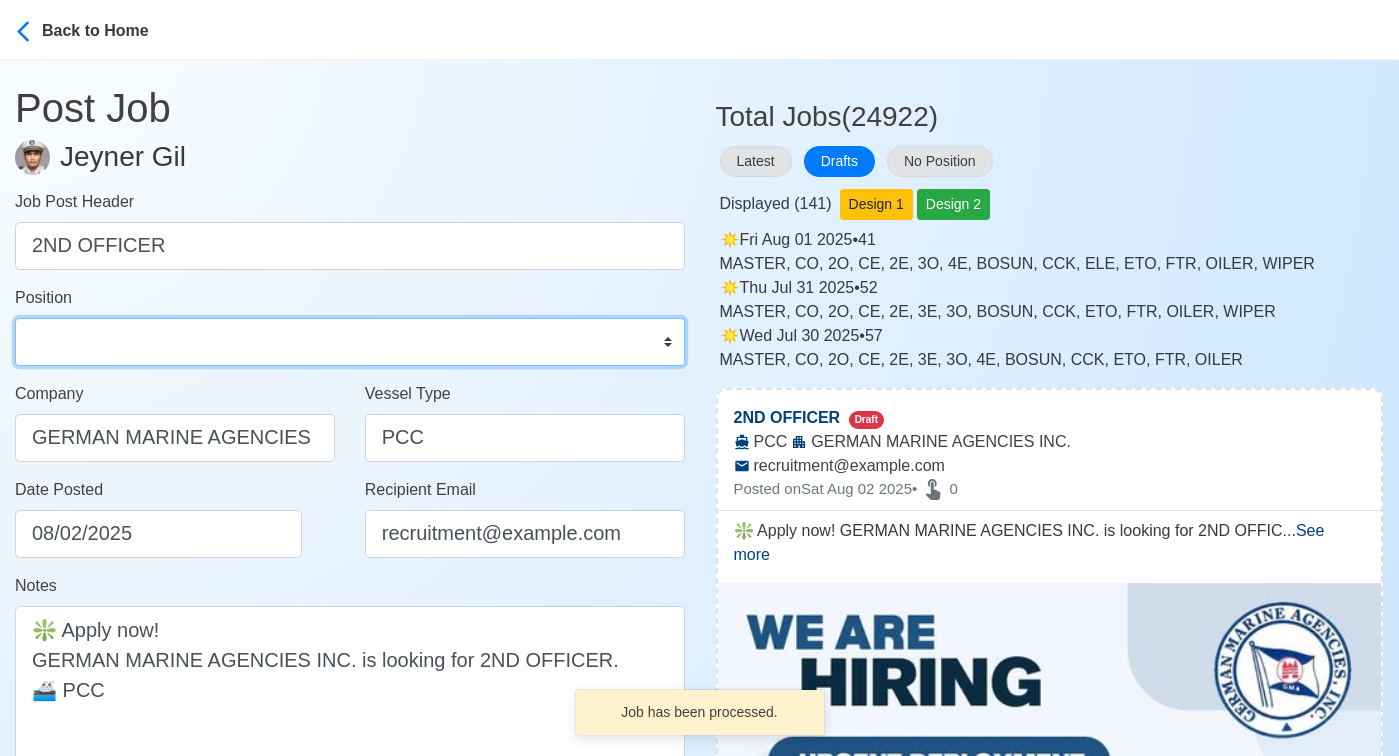click on "Master Chief Officer 2nd Officer 3rd Officer Junior Officer Chief Engineer 2nd Engineer 3rd Engineer 4th Engineer Gas Engineer Junior Engineer 1st Assistant Engineer 2nd Assistant Engineer 3rd Assistant Engineer ETO/ETR Electrician Electrical Engineer Oiler Fitter Welder Chief Cook Chef Cook Messman Wiper Rigger Ordinary Seaman Able Seaman Motorman Pumpman Bosun Cadet Reefer Mechanic Operator Repairman Painter Steward Waiter Others" at bounding box center (350, 342) 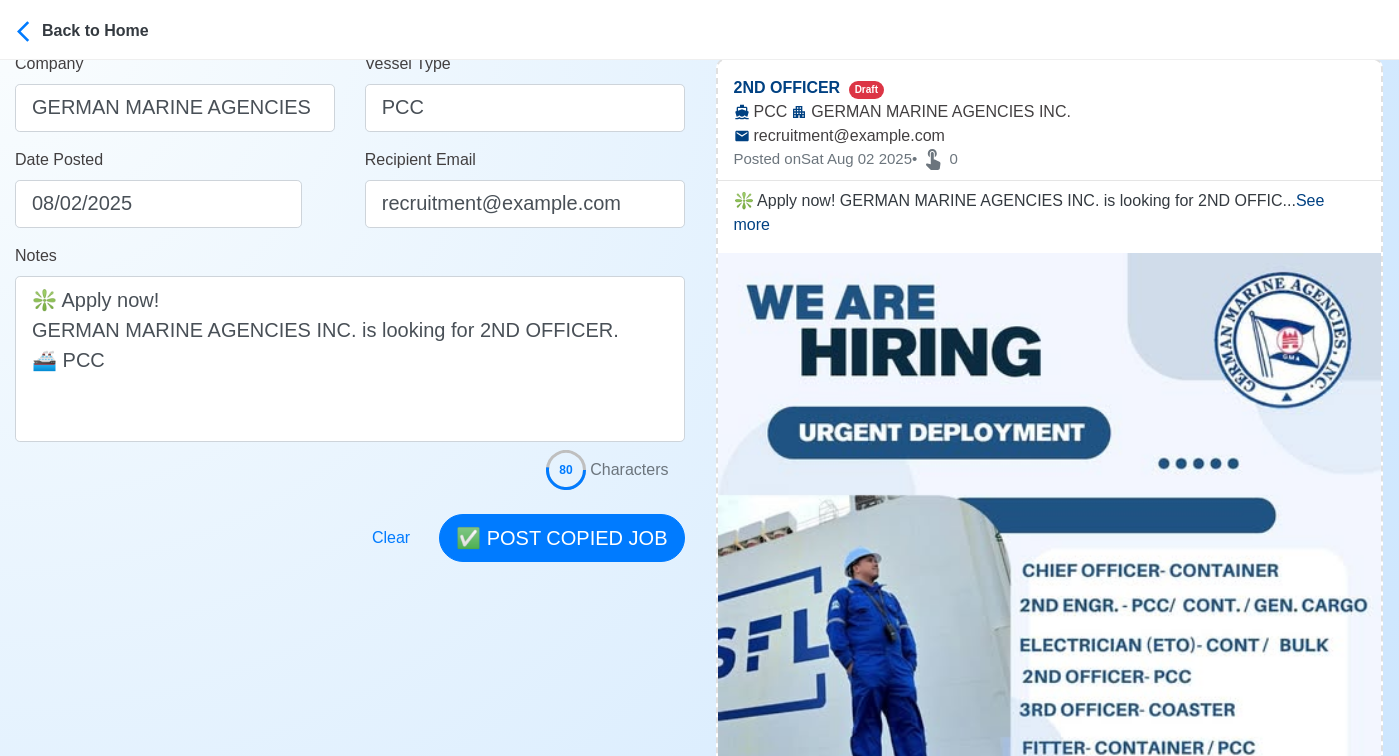 scroll, scrollTop: 347, scrollLeft: 0, axis: vertical 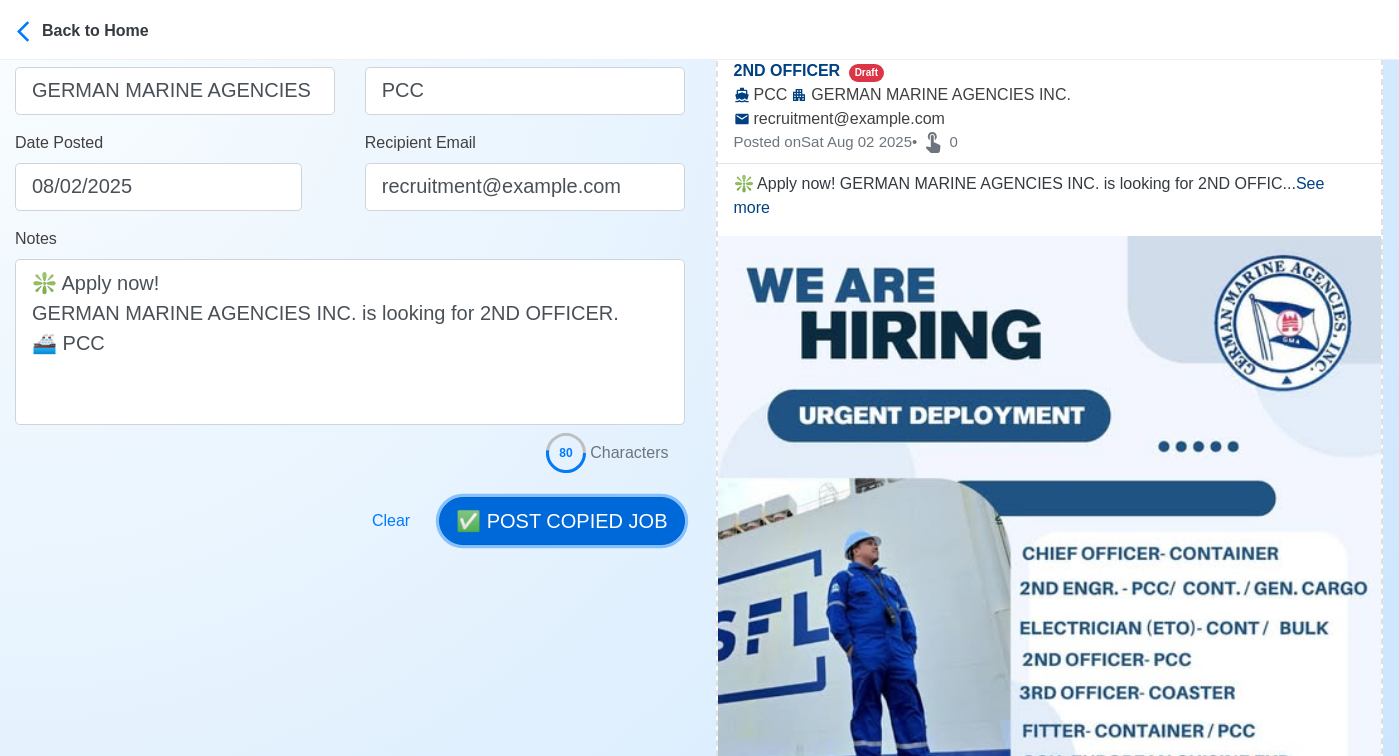 click on "✅ POST COPIED JOB" at bounding box center [561, 521] 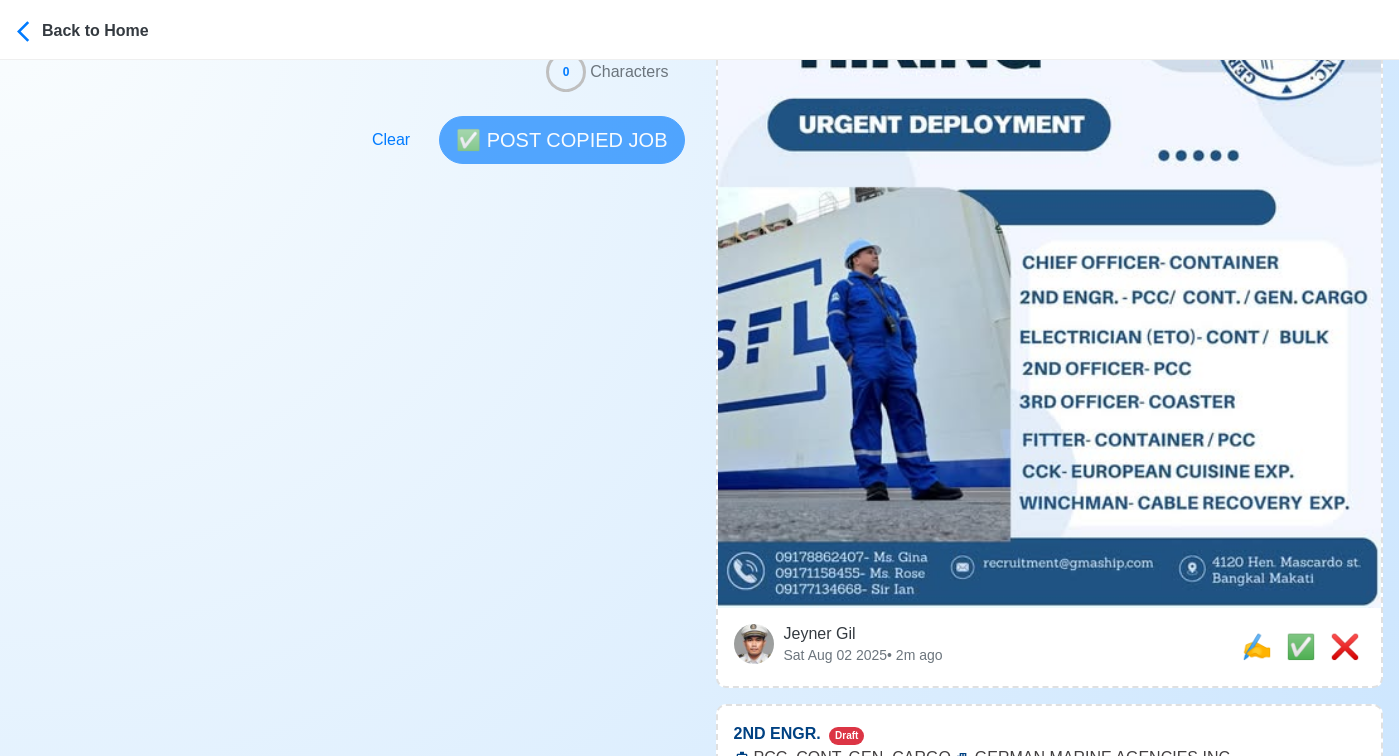 scroll, scrollTop: 653, scrollLeft: 0, axis: vertical 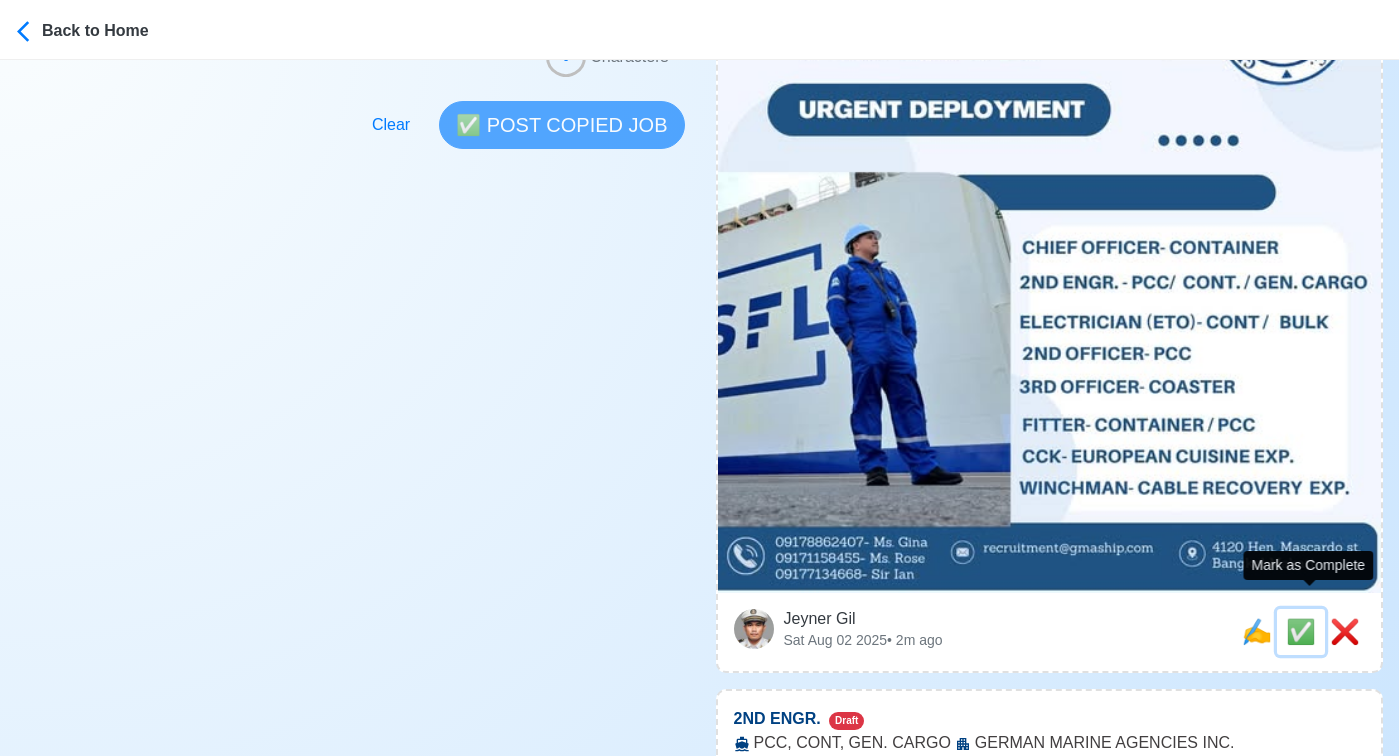 click on "✅" at bounding box center (1301, 631) 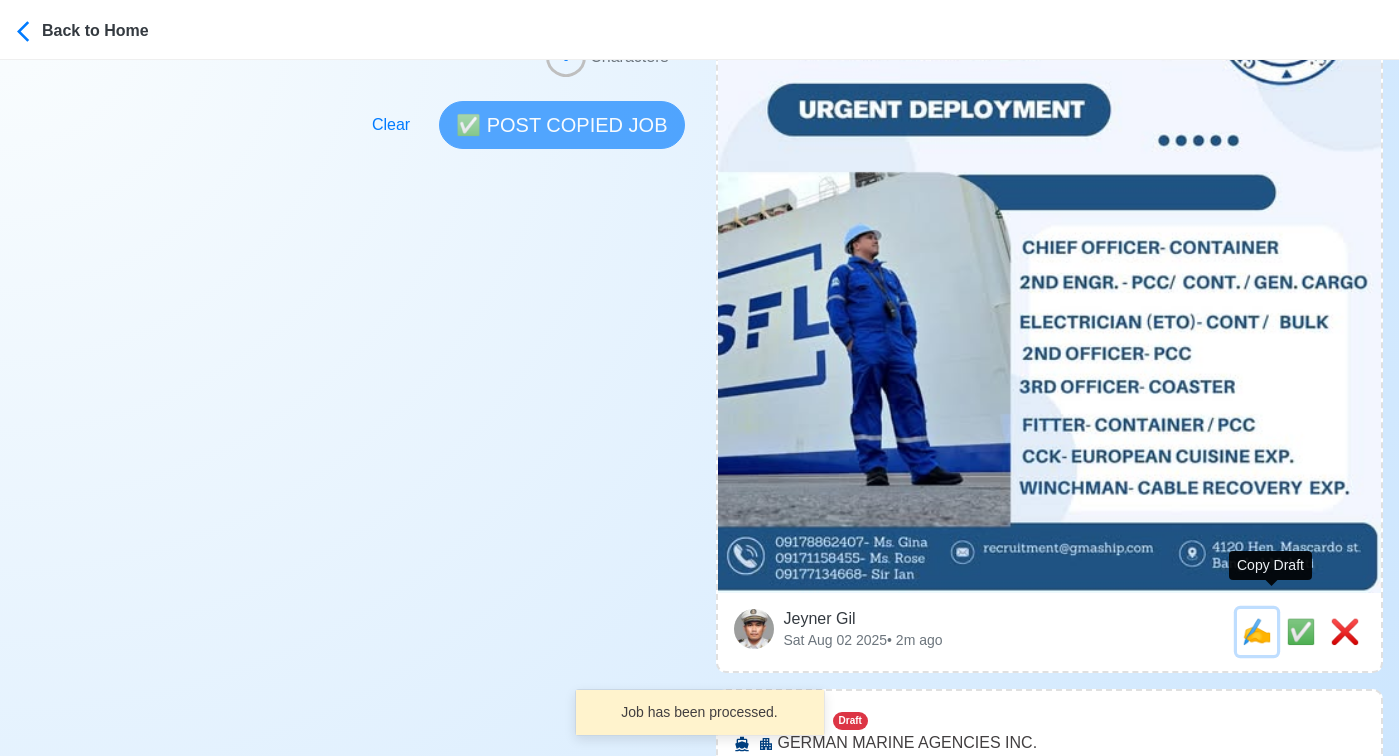 click on "✍️" at bounding box center (1257, 631) 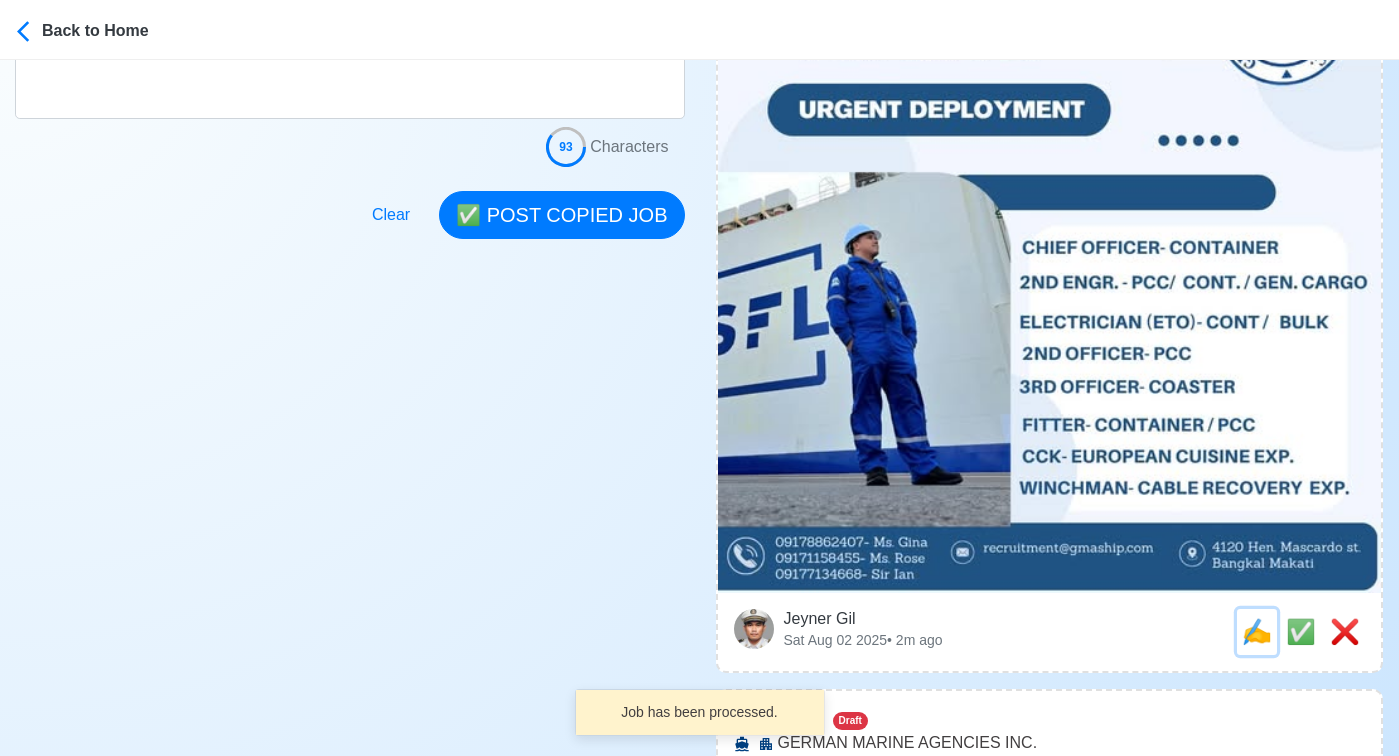 scroll, scrollTop: 0, scrollLeft: 0, axis: both 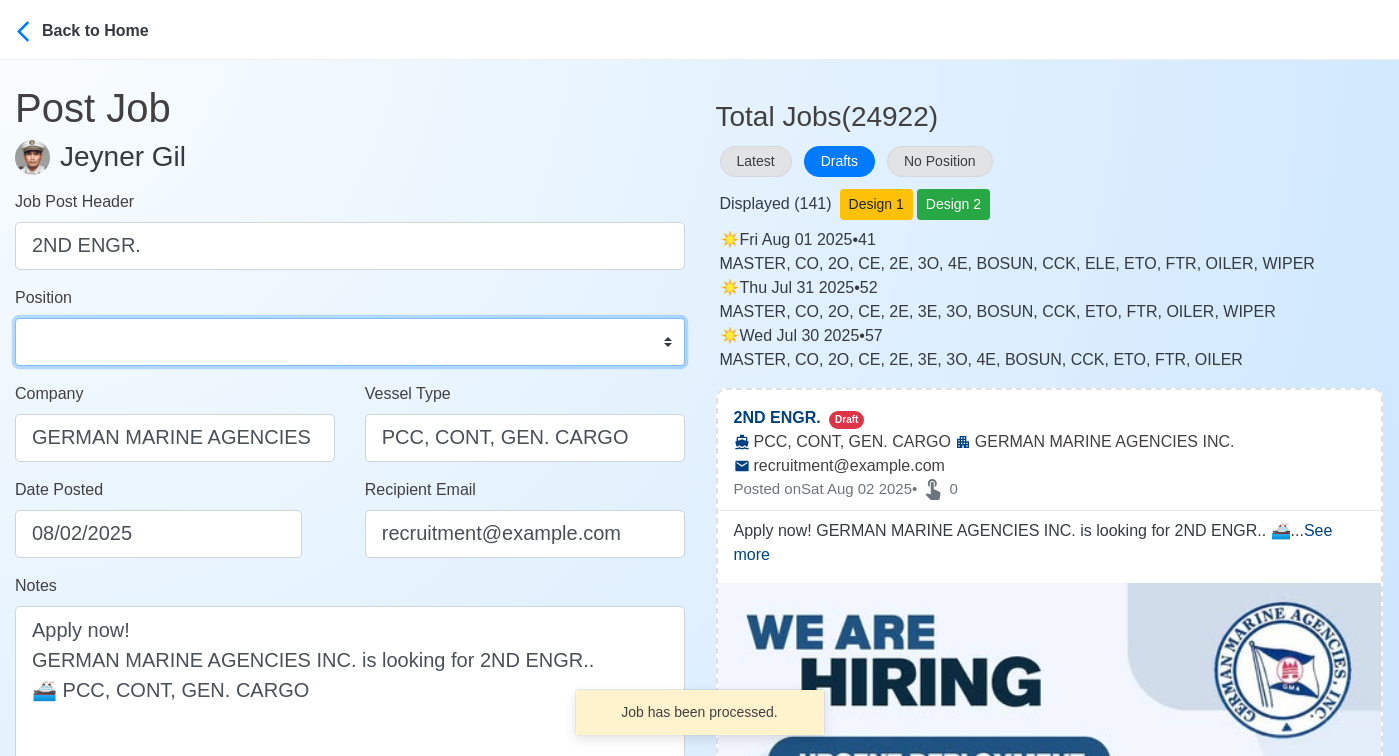 click on "Master Chief Officer 2nd Officer 3rd Officer Junior Officer Chief Engineer 2nd Engineer 3rd Engineer 4th Engineer Gas Engineer Junior Engineer 1st Assistant Engineer 2nd Assistant Engineer 3rd Assistant Engineer ETO/ETR Electrician Electrical Engineer Oiler Fitter Welder Chief Cook Chef Cook Messman Wiper Rigger Ordinary Seaman Able Seaman Motorman Pumpman Bosun Cadet Reefer Mechanic Operator Repairman Painter Steward Waiter Others" at bounding box center [350, 342] 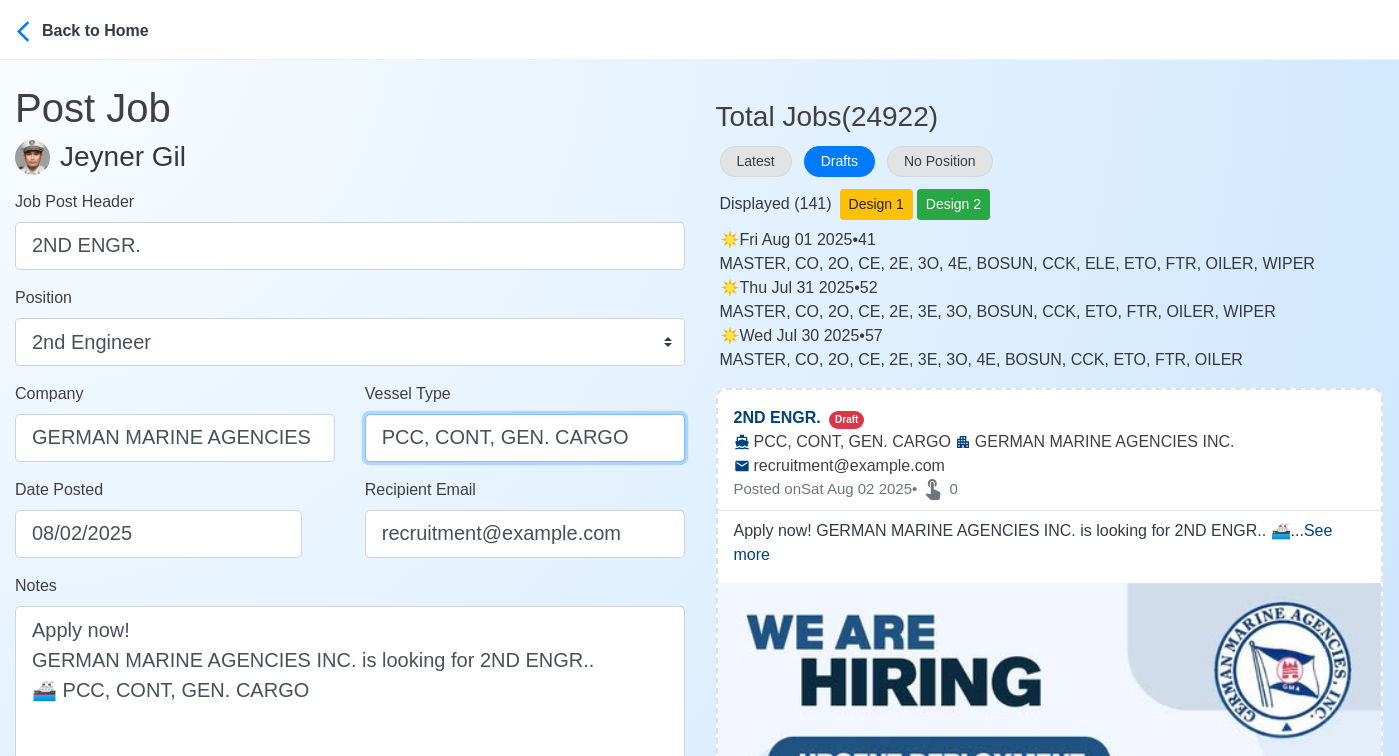 drag, startPoint x: 436, startPoint y: 445, endPoint x: 730, endPoint y: 452, distance: 294.0833 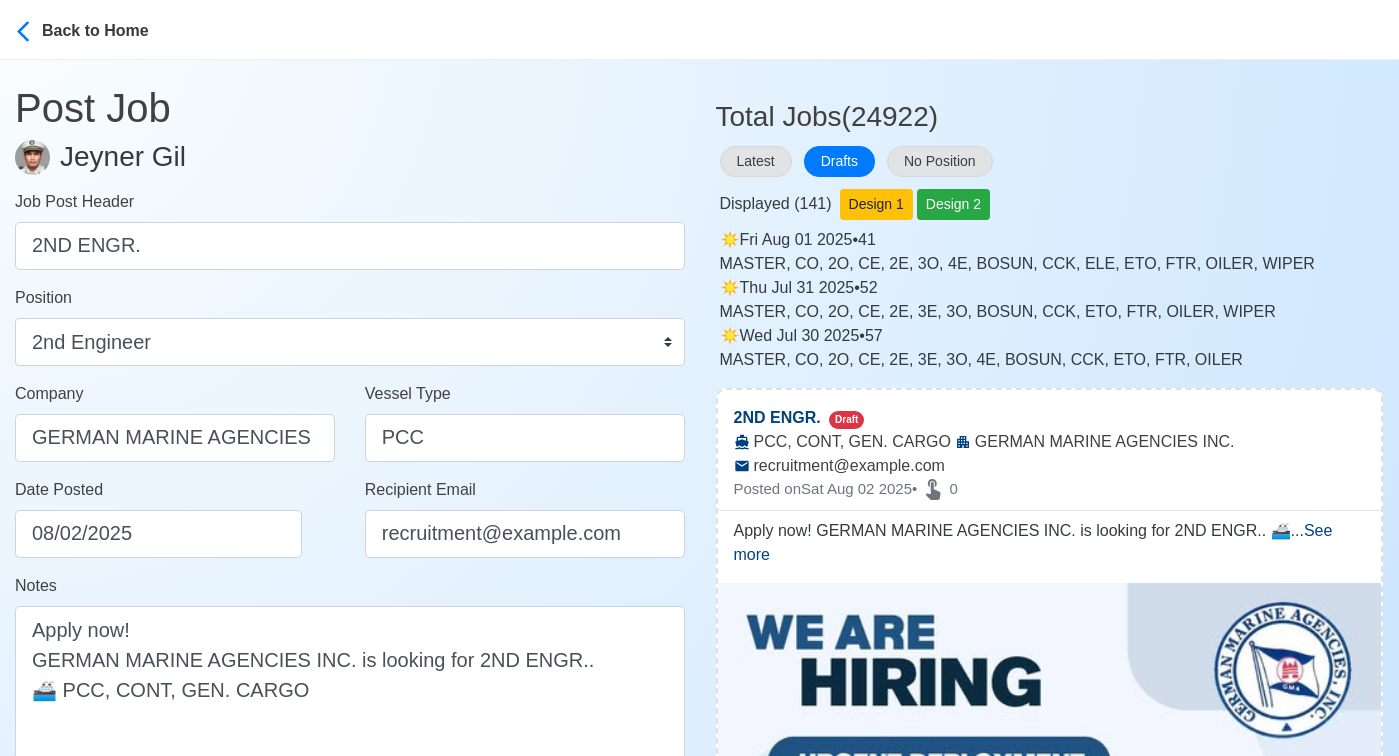 click on "Date Posted       08/02/2025" at bounding box center (175, 526) 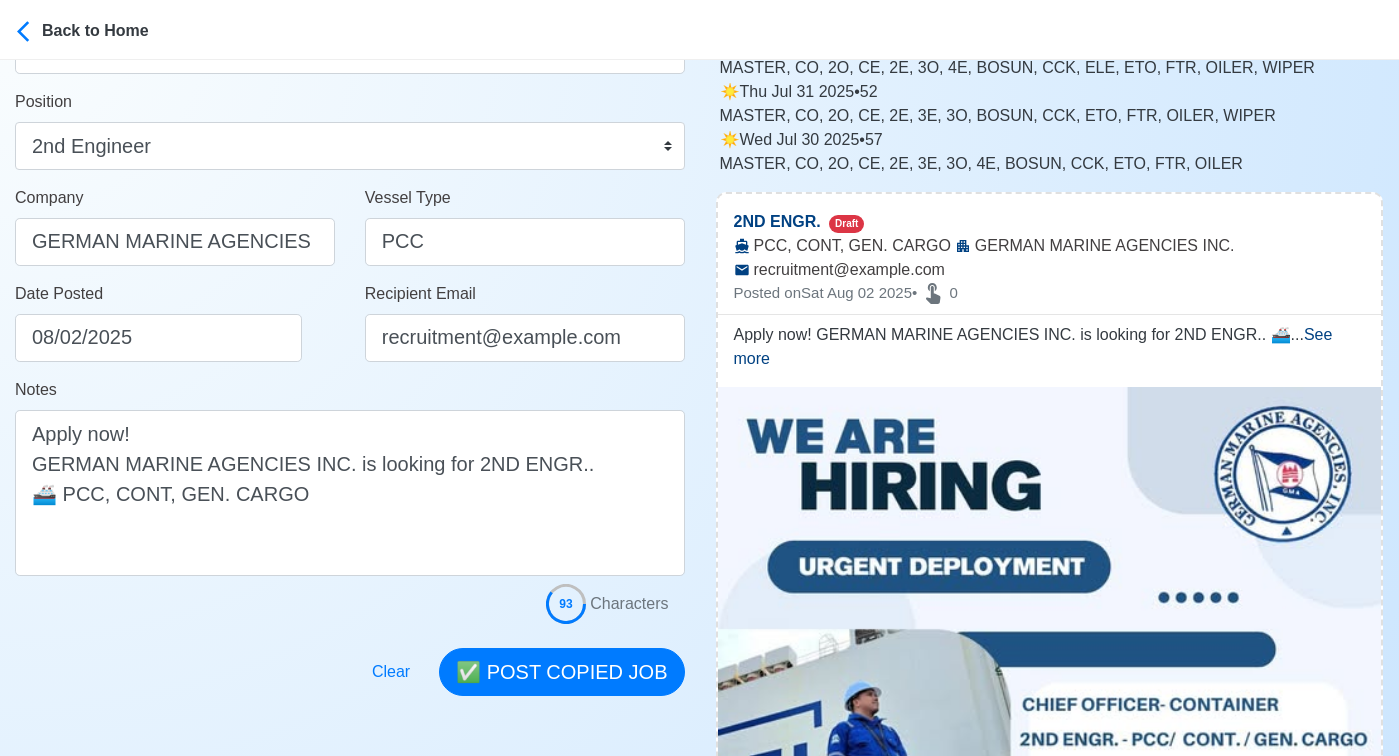 scroll, scrollTop: 265, scrollLeft: 0, axis: vertical 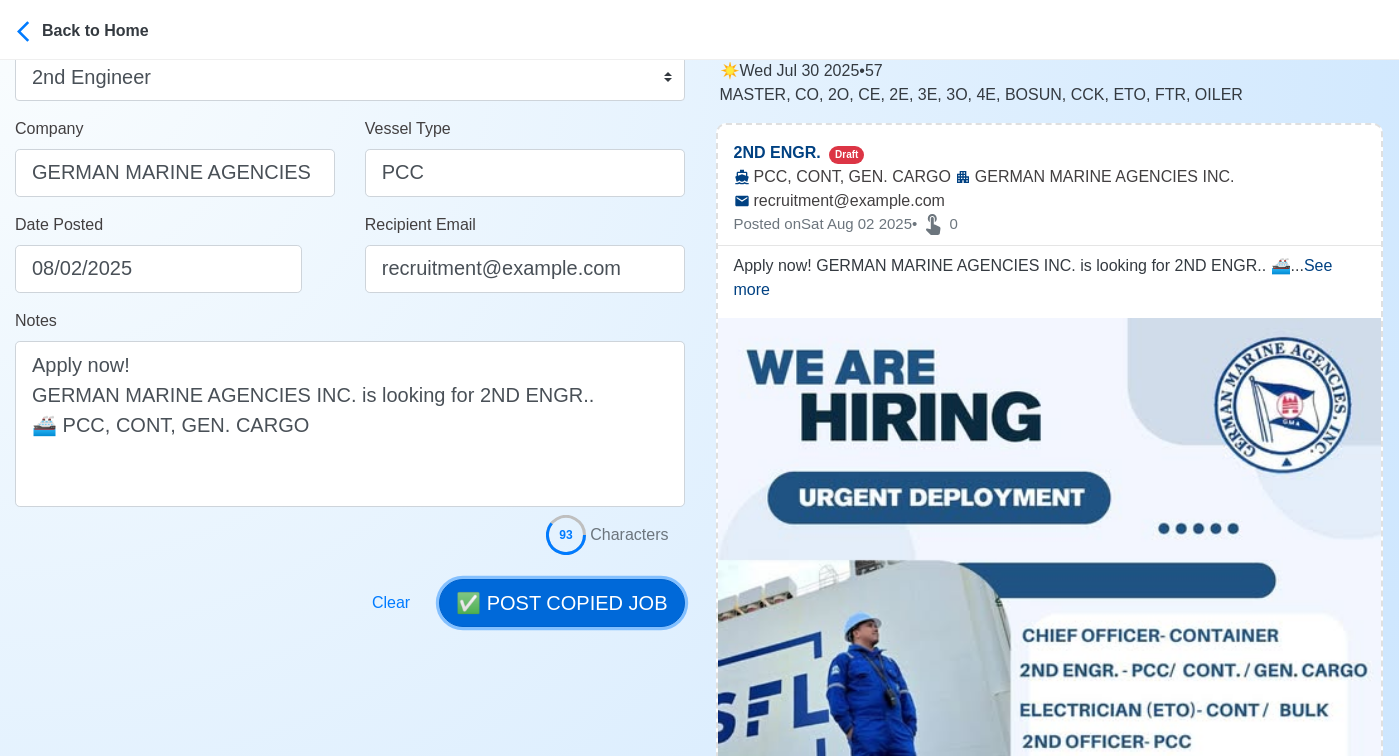 click on "✅ POST COPIED JOB" at bounding box center (561, 603) 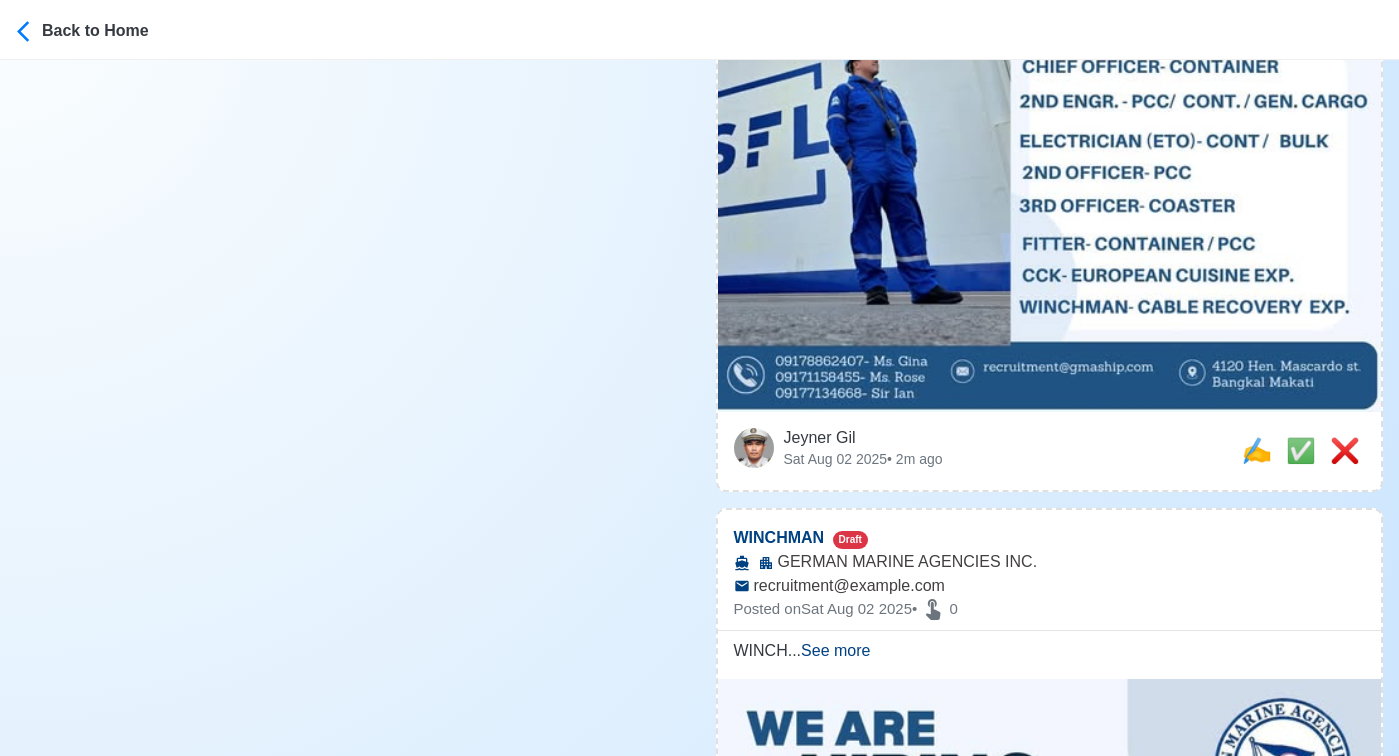scroll, scrollTop: 856, scrollLeft: 0, axis: vertical 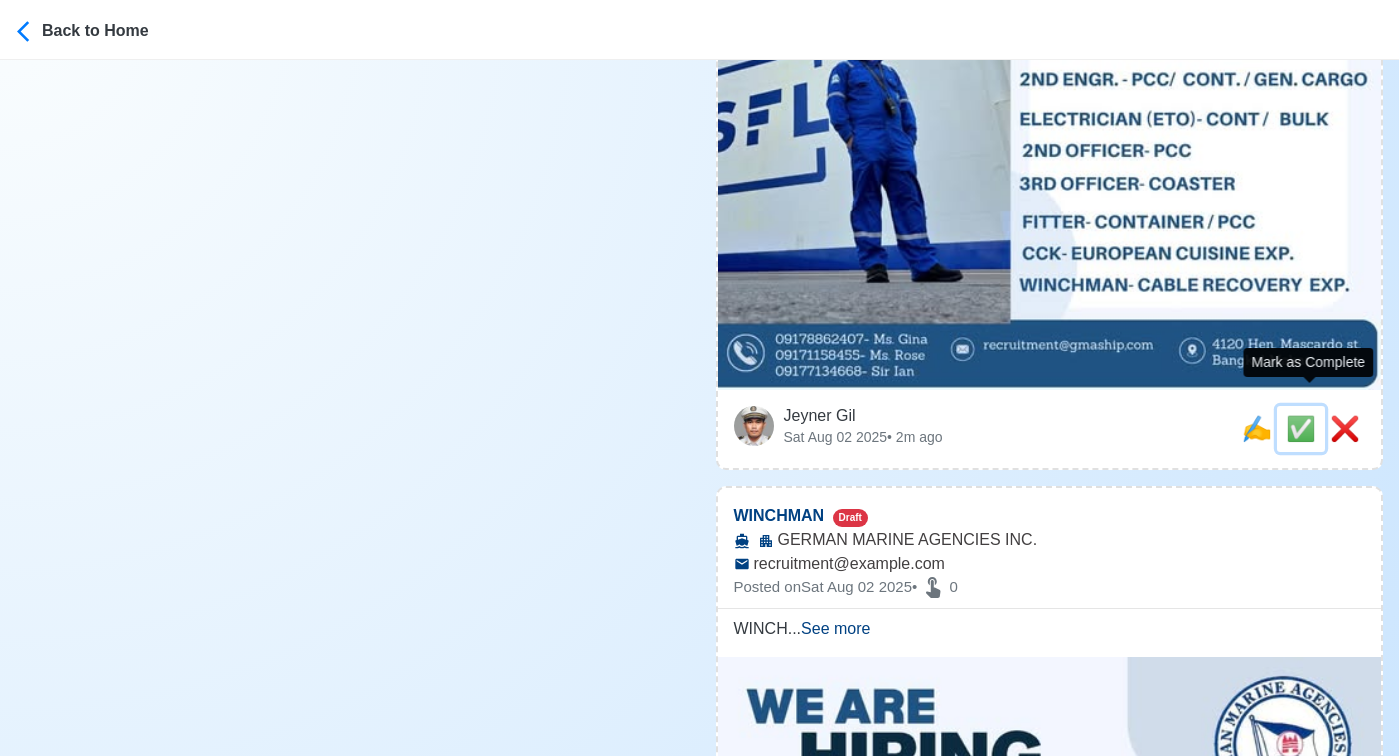 click on "✅" at bounding box center [1301, 428] 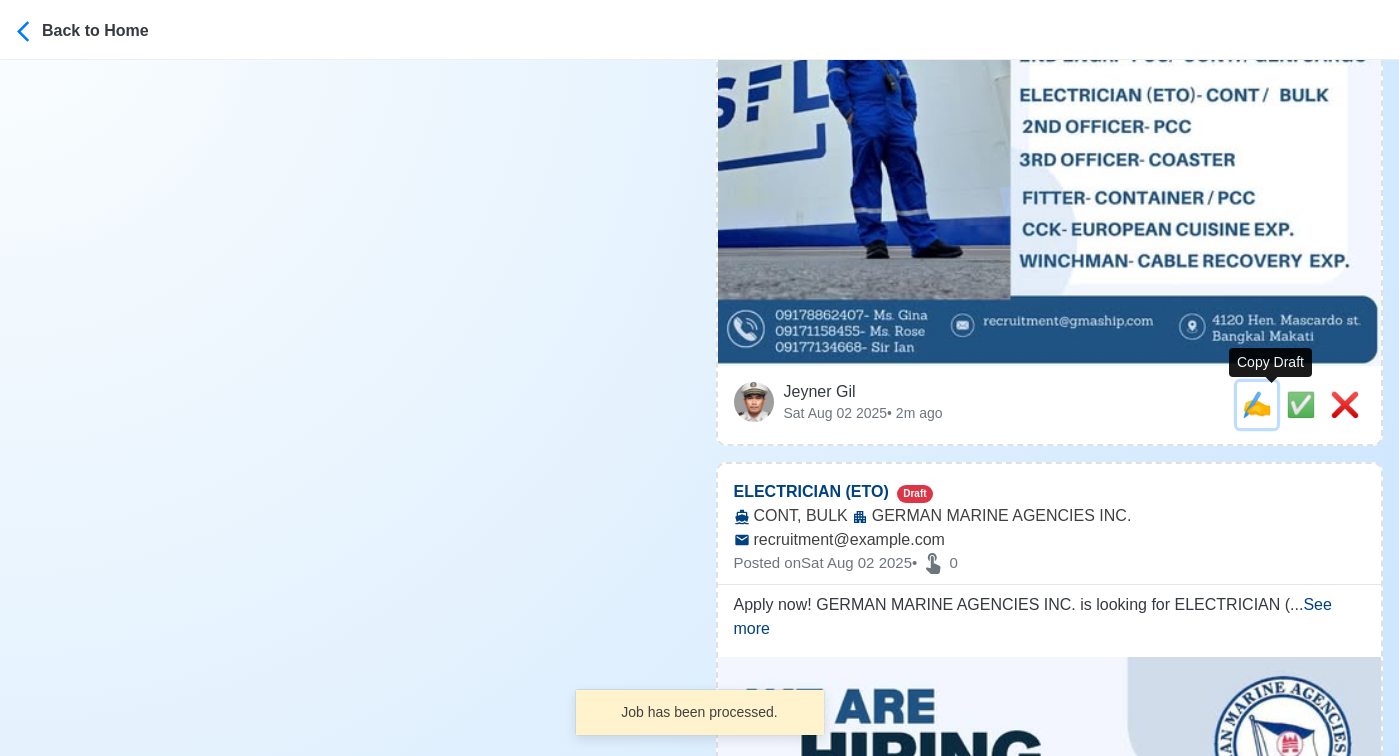 click on "✍️" at bounding box center [1257, 404] 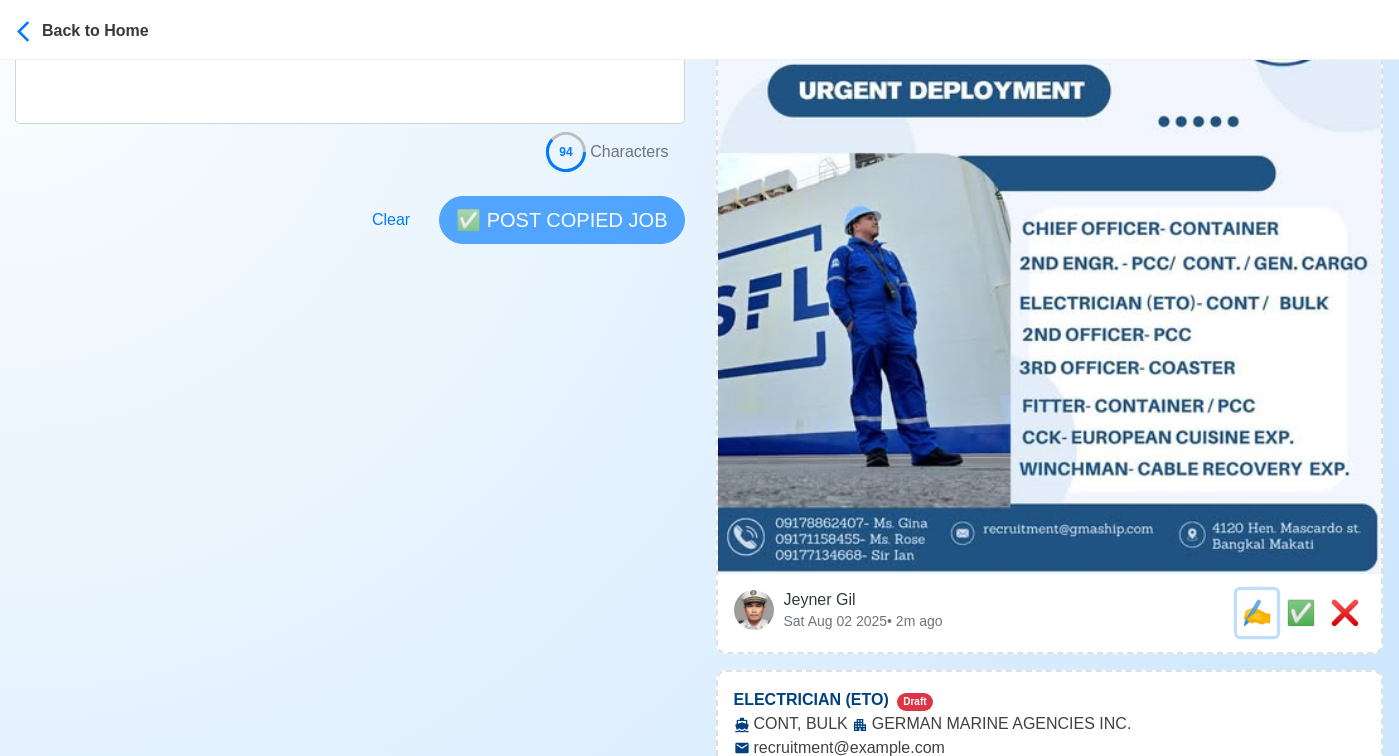 scroll, scrollTop: 683, scrollLeft: 0, axis: vertical 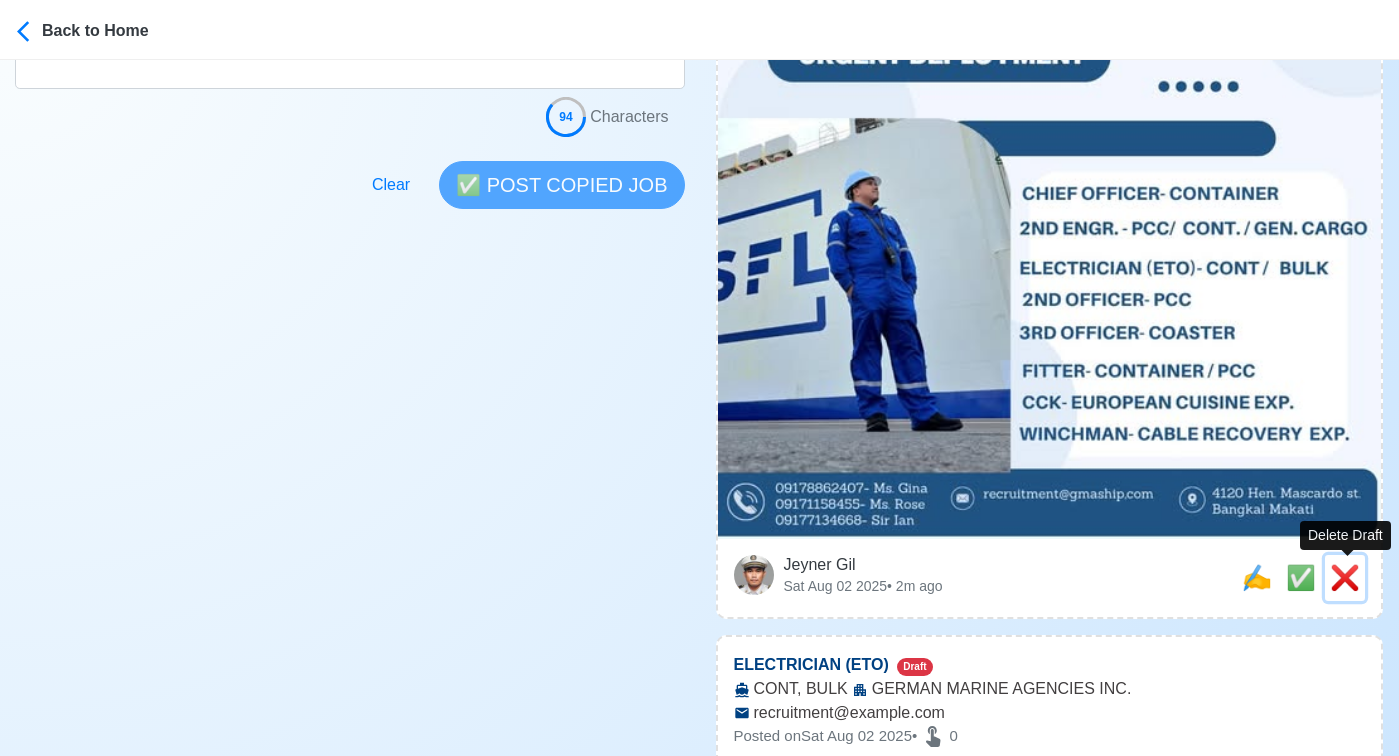 click on "❌" at bounding box center (1345, 577) 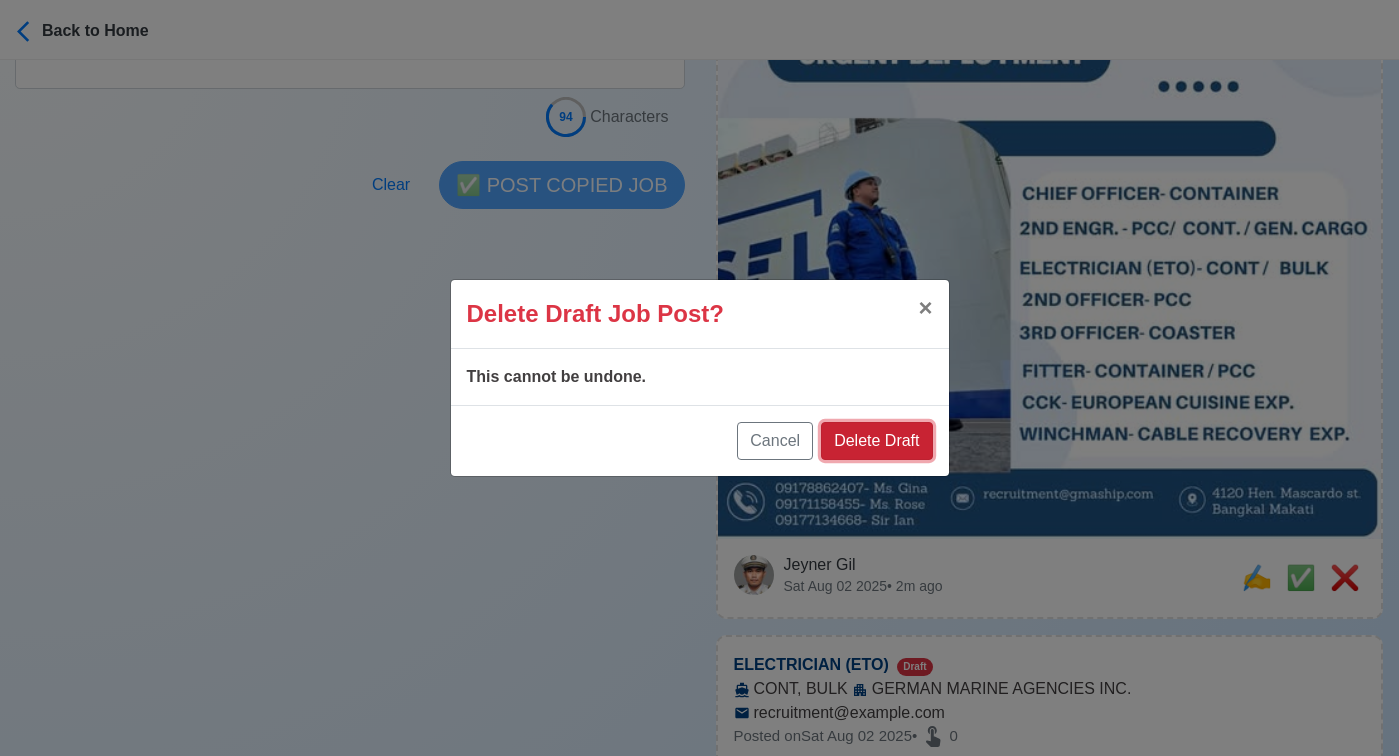 click on "Delete Draft" at bounding box center [876, 441] 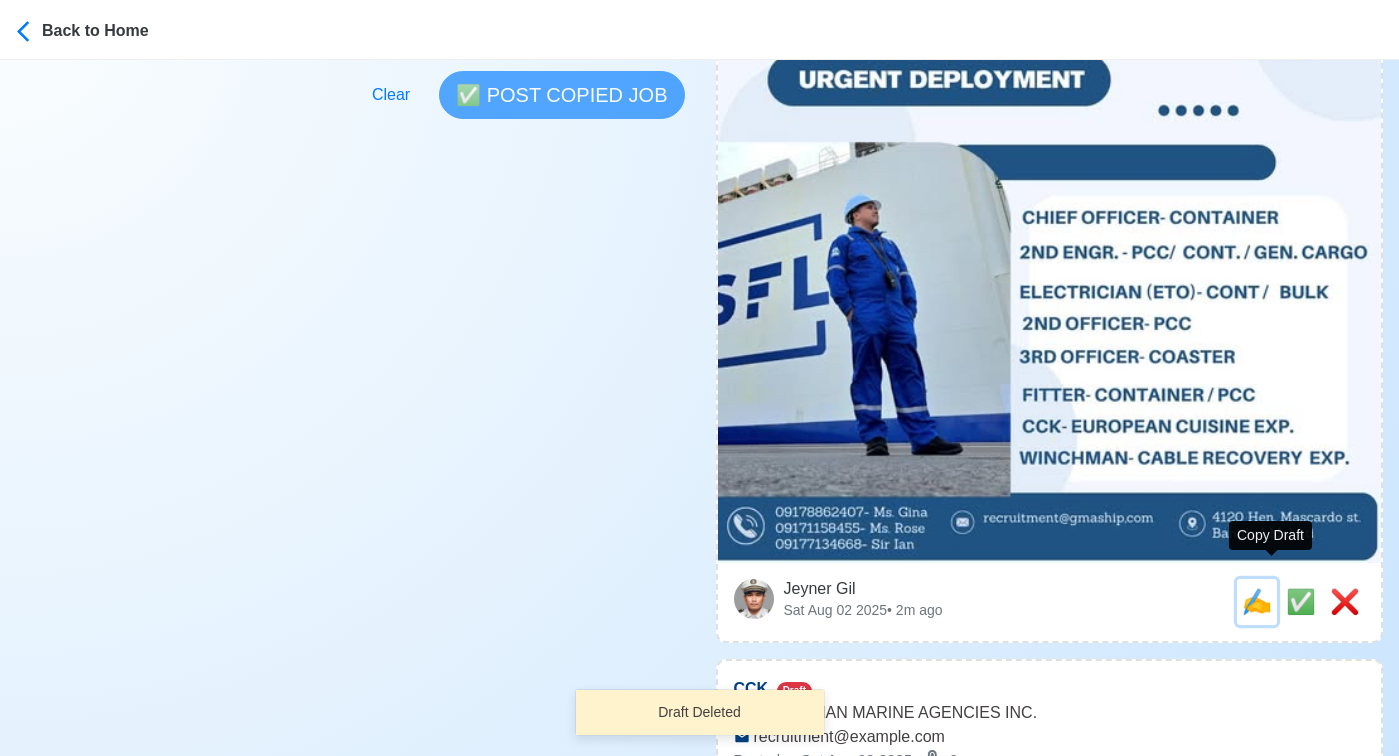 click on "✍️" at bounding box center [1257, 601] 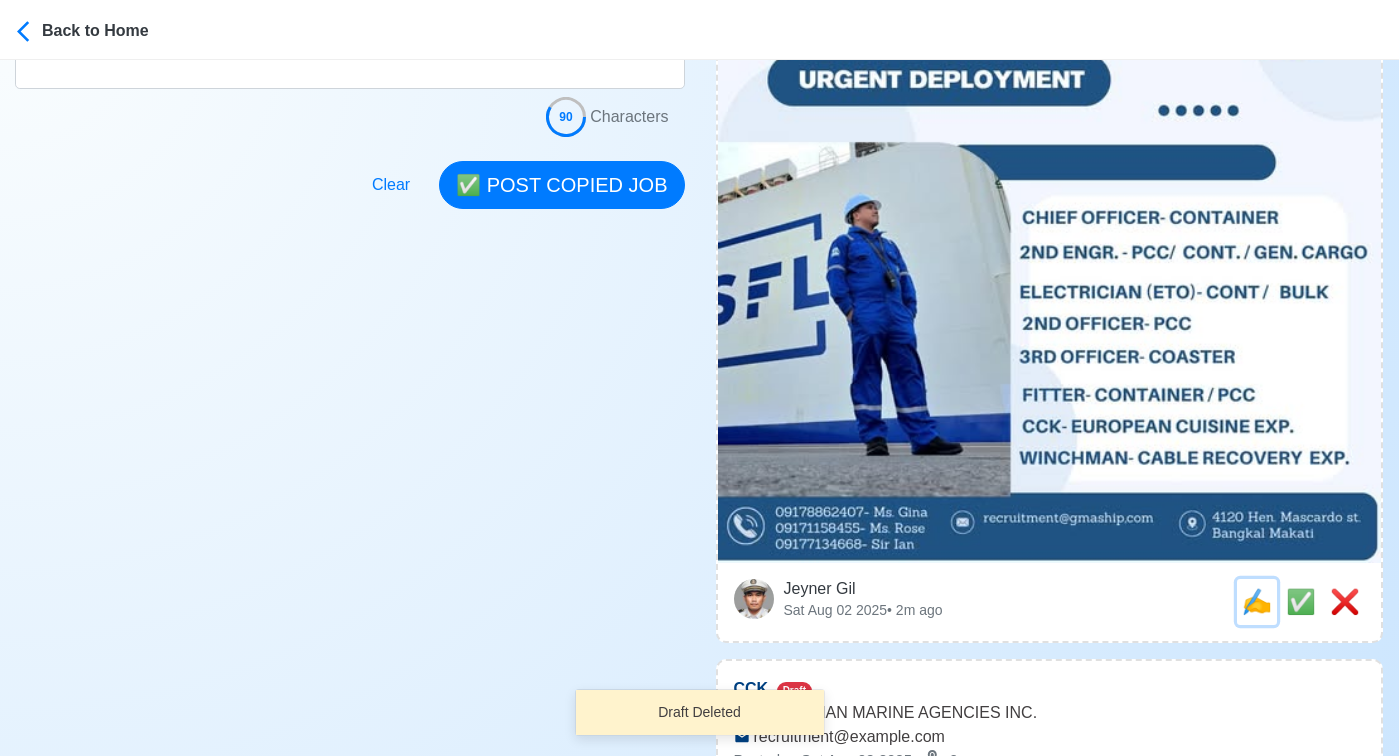 scroll, scrollTop: 0, scrollLeft: 0, axis: both 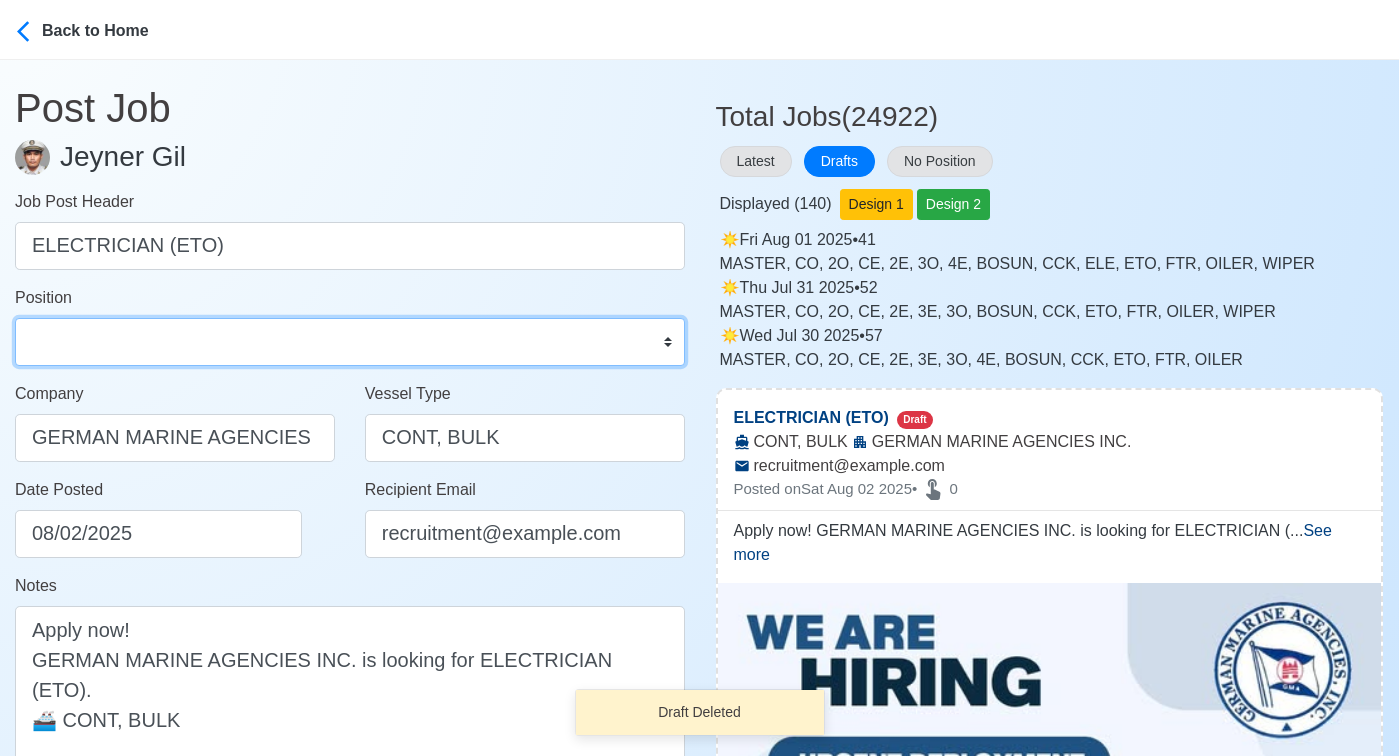click on "Master Chief Officer 2nd Officer 3rd Officer Junior Officer Chief Engineer 2nd Engineer 3rd Engineer 4th Engineer Gas Engineer Junior Engineer 1st Assistant Engineer 2nd Assistant Engineer 3rd Assistant Engineer ETO/ETR Electrician Electrical Engineer Oiler Fitter Welder Chief Cook Chef Cook Messman Wiper Rigger Ordinary Seaman Able Seaman Motorman Pumpman Bosun Cadet Reefer Mechanic Operator Repairman Painter Steward Waiter Others" at bounding box center (350, 342) 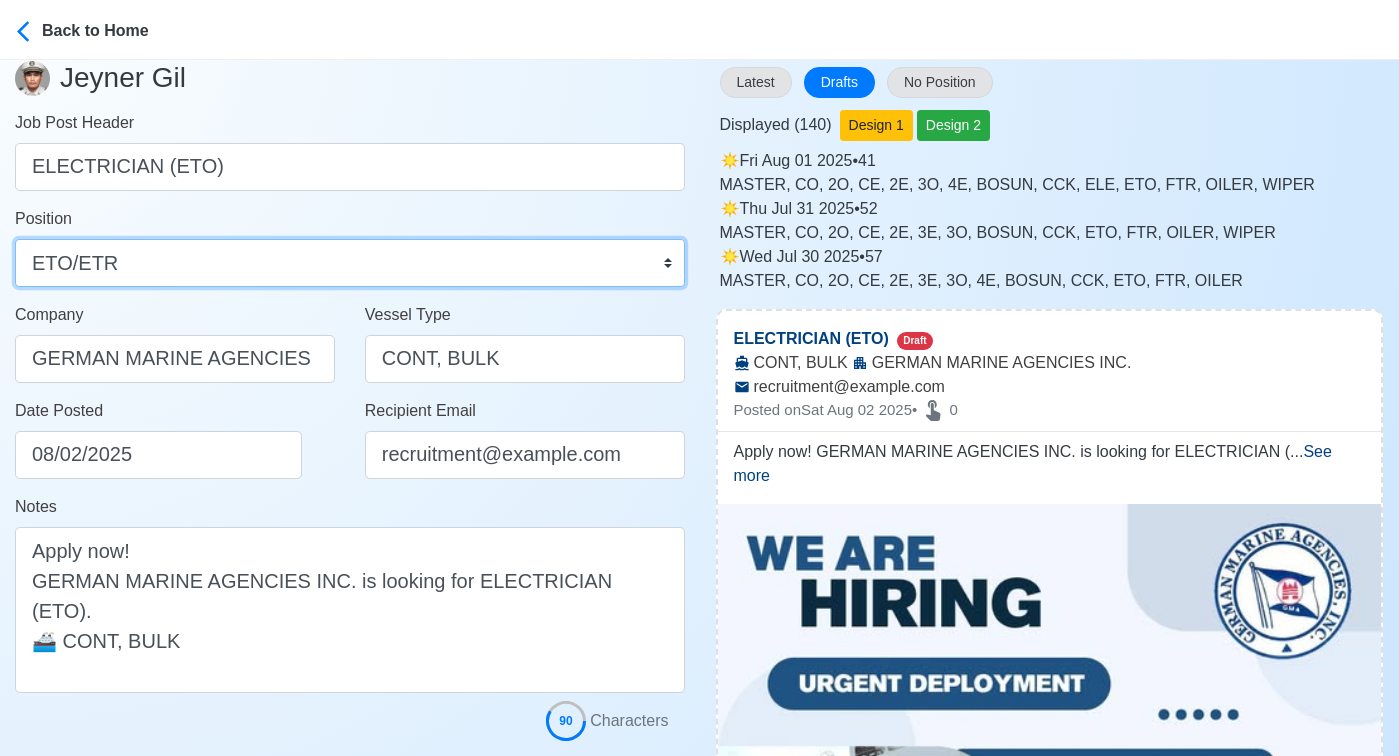 scroll, scrollTop: 84, scrollLeft: 0, axis: vertical 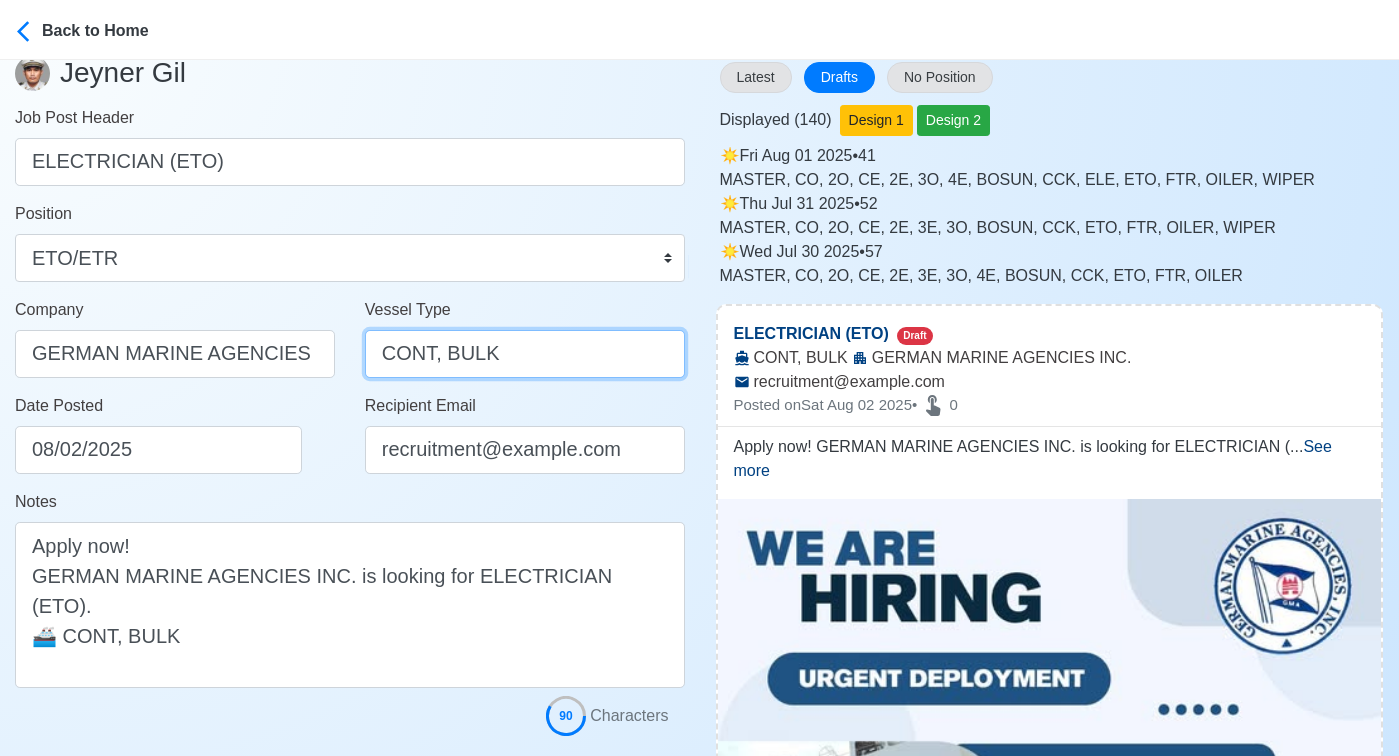 click on "CONT, BULK" at bounding box center (525, 354) 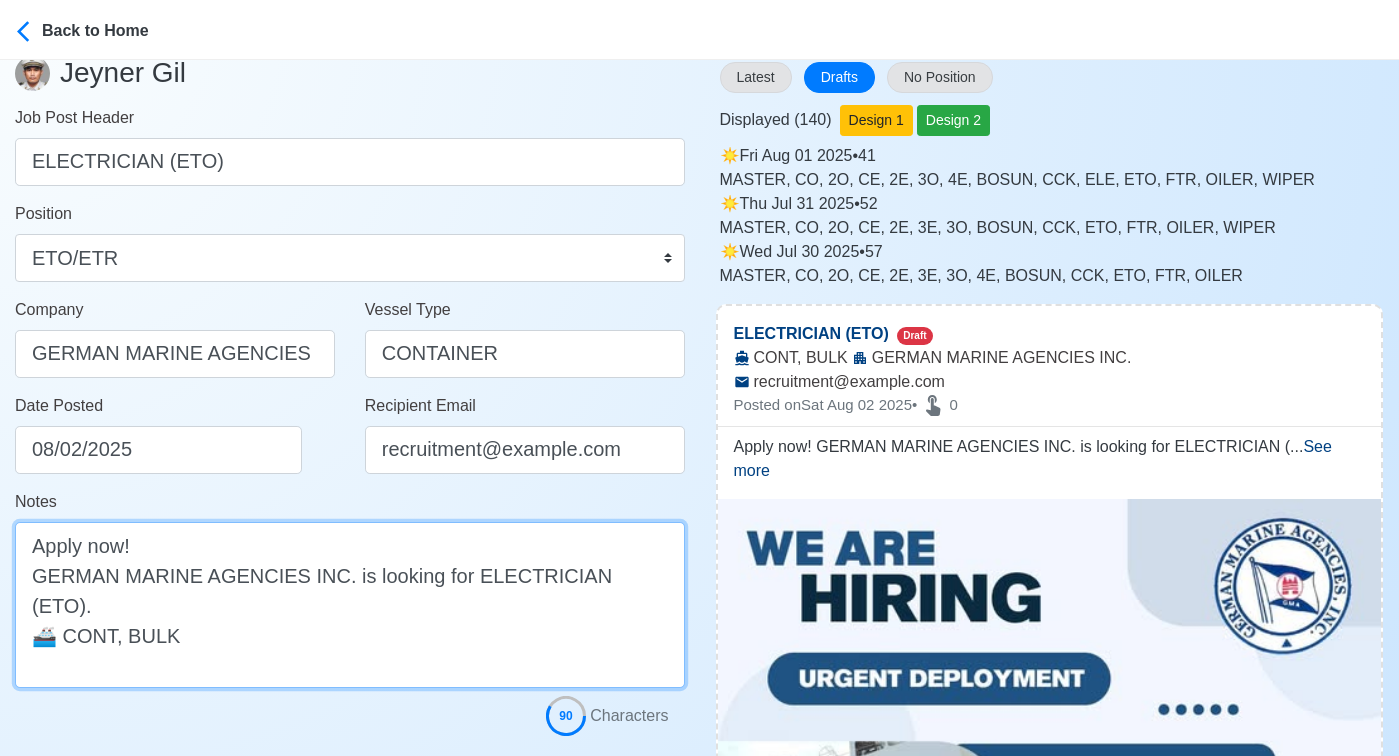 click on "Apply now!
GERMAN MARINE AGENCIES INC. is looking for ELECTRICIAN (ETO).
🚢 CONT, BULK" at bounding box center (350, 605) 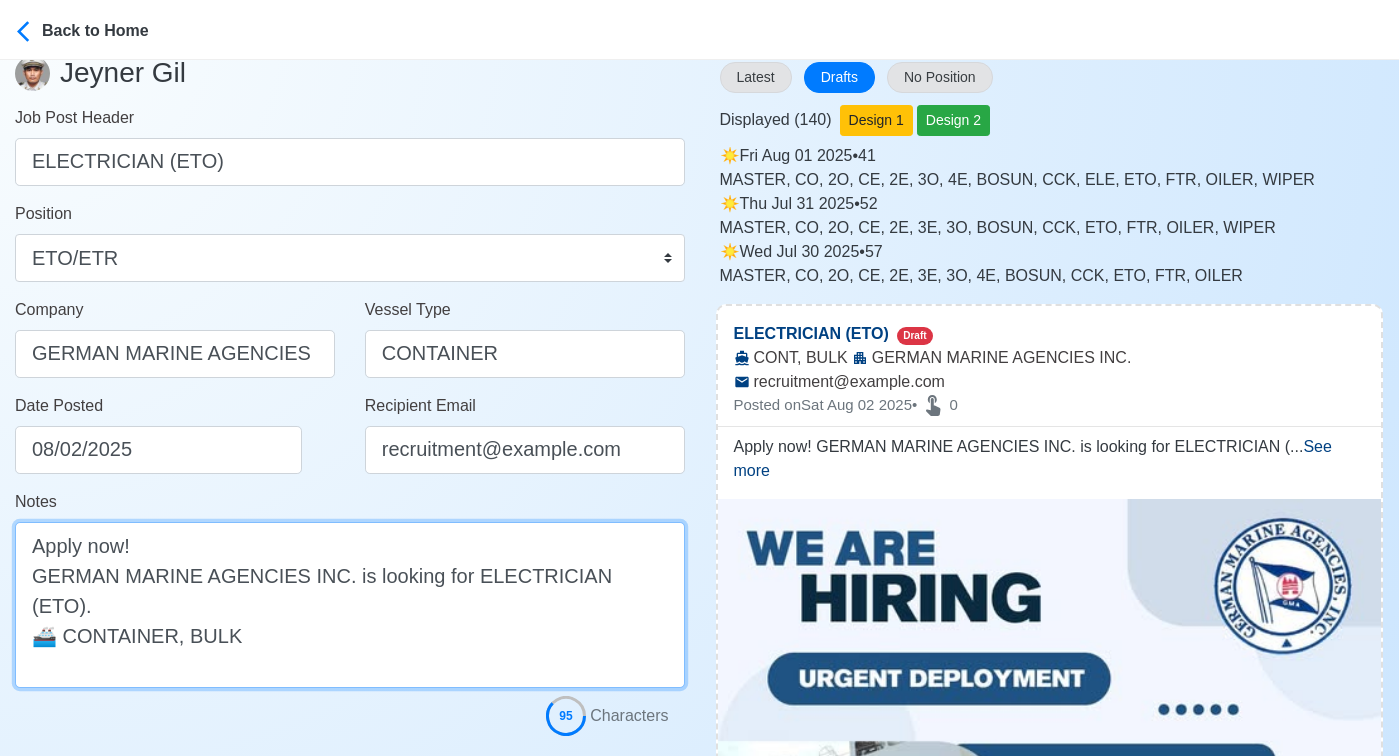 scroll, scrollTop: 244, scrollLeft: 0, axis: vertical 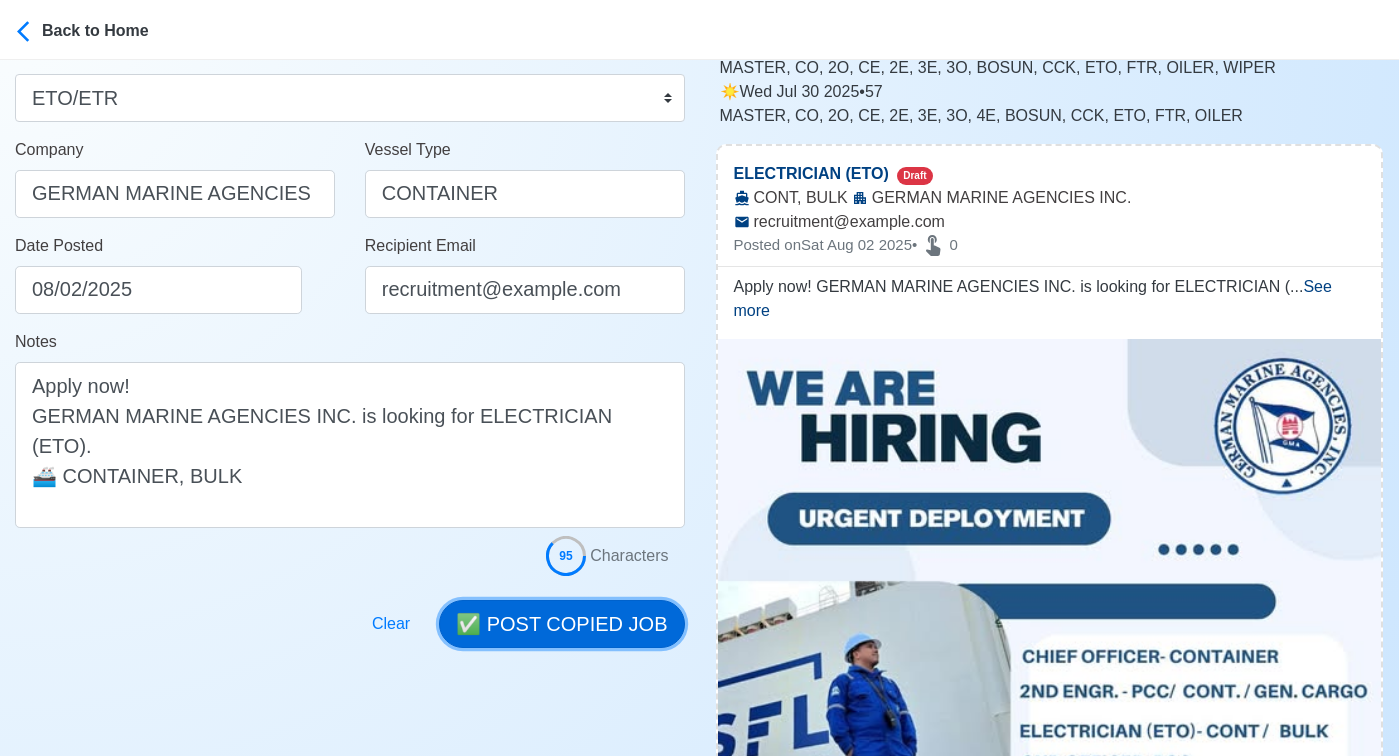 click on "✅ POST COPIED JOB" at bounding box center [561, 624] 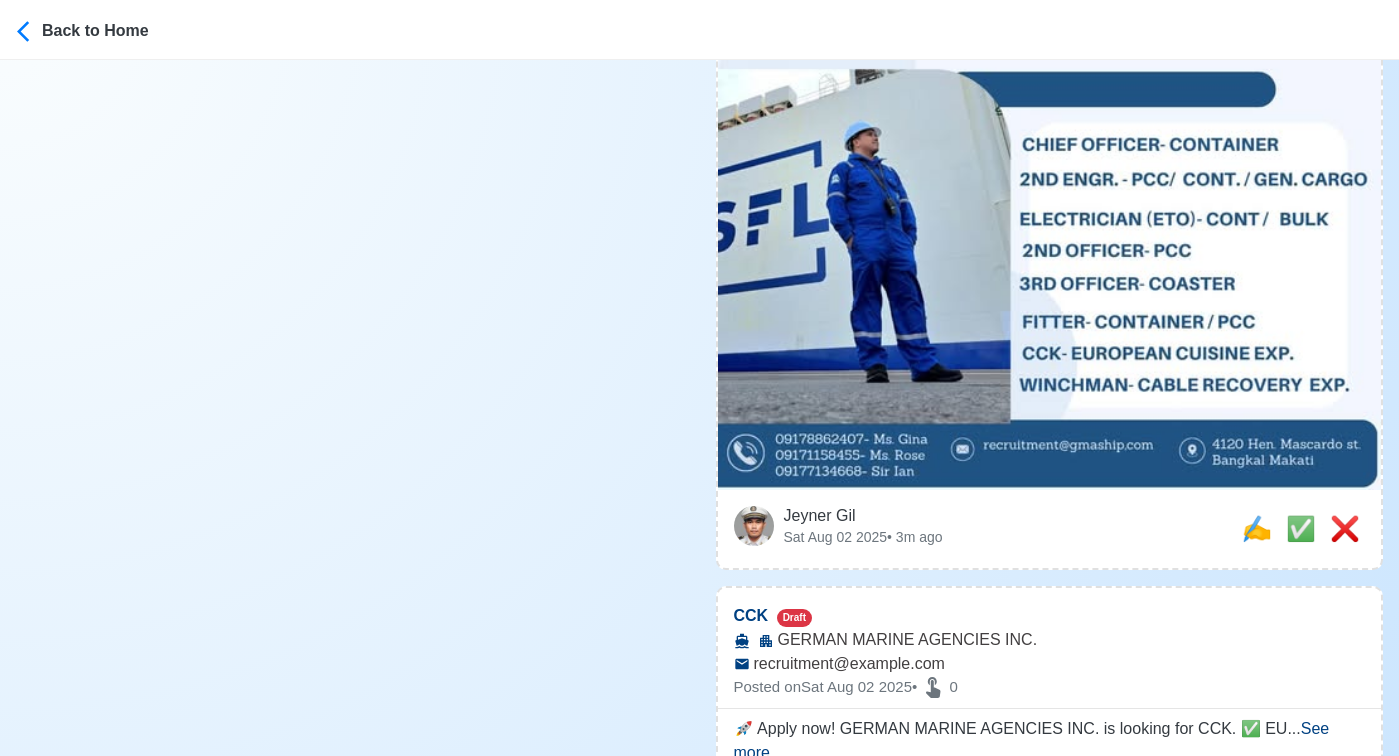 scroll, scrollTop: 828, scrollLeft: 0, axis: vertical 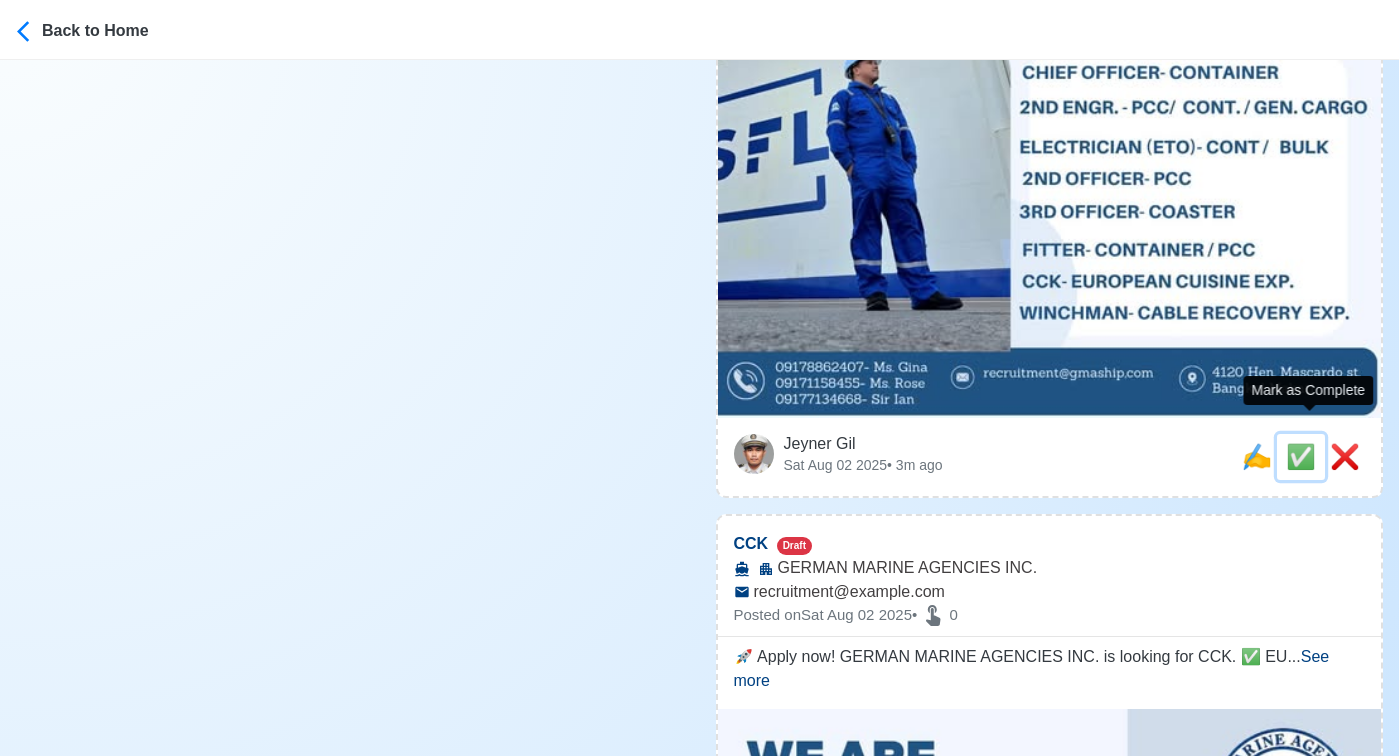 click on "✅" at bounding box center (1301, 456) 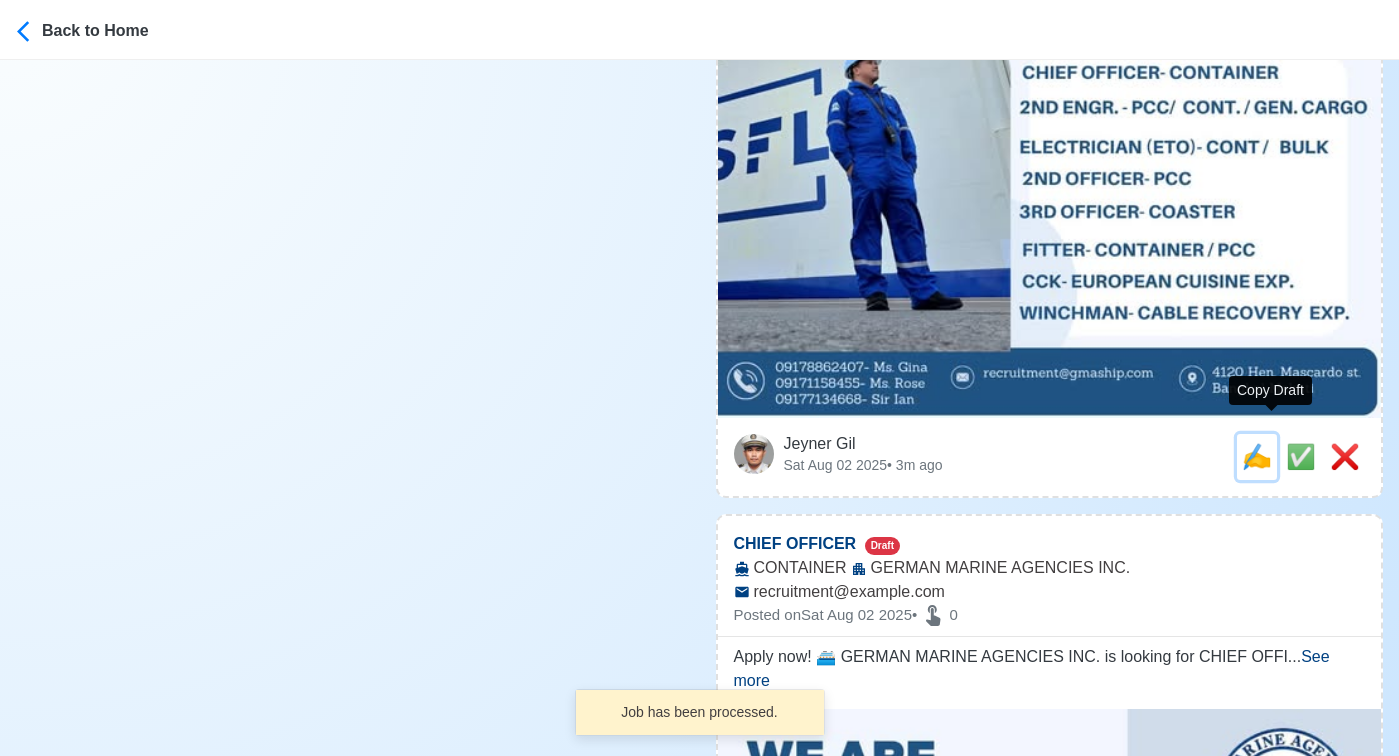 click on "✍️" at bounding box center [1257, 456] 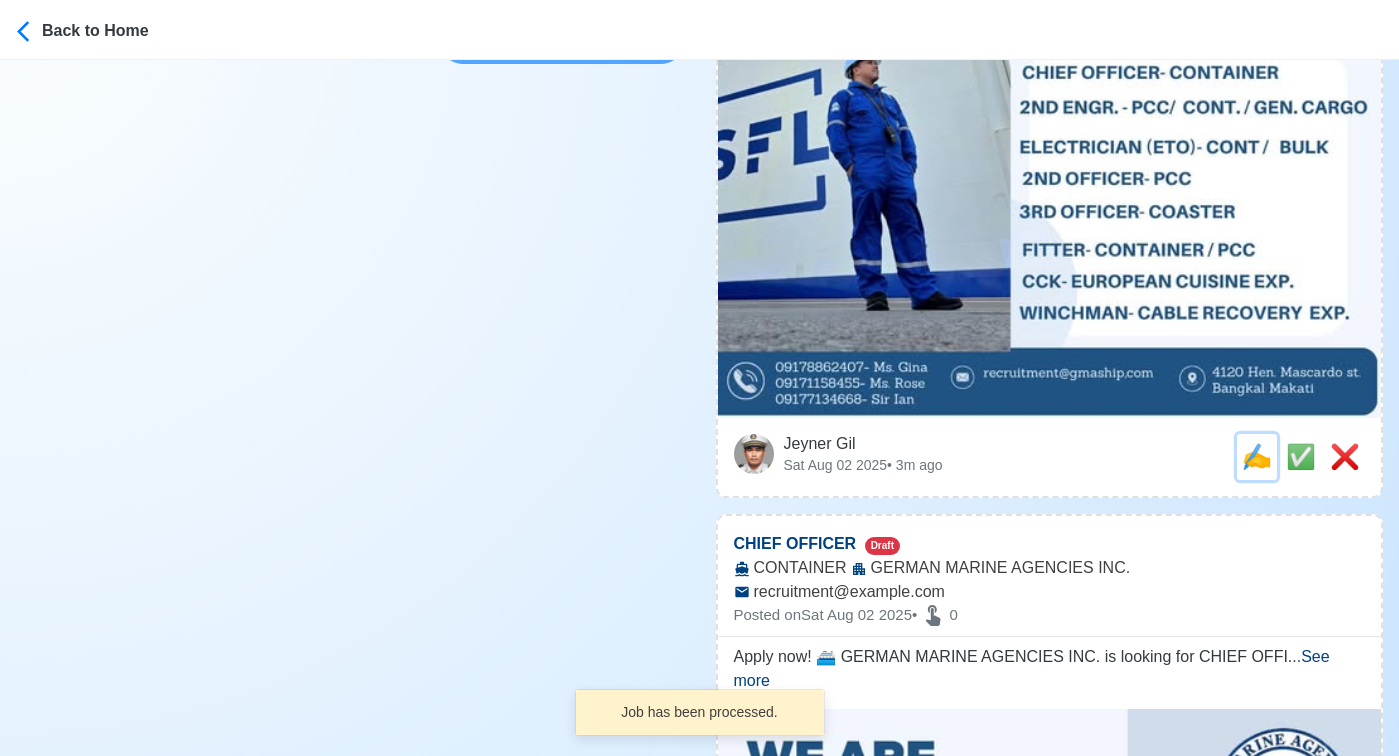 scroll, scrollTop: 0, scrollLeft: 0, axis: both 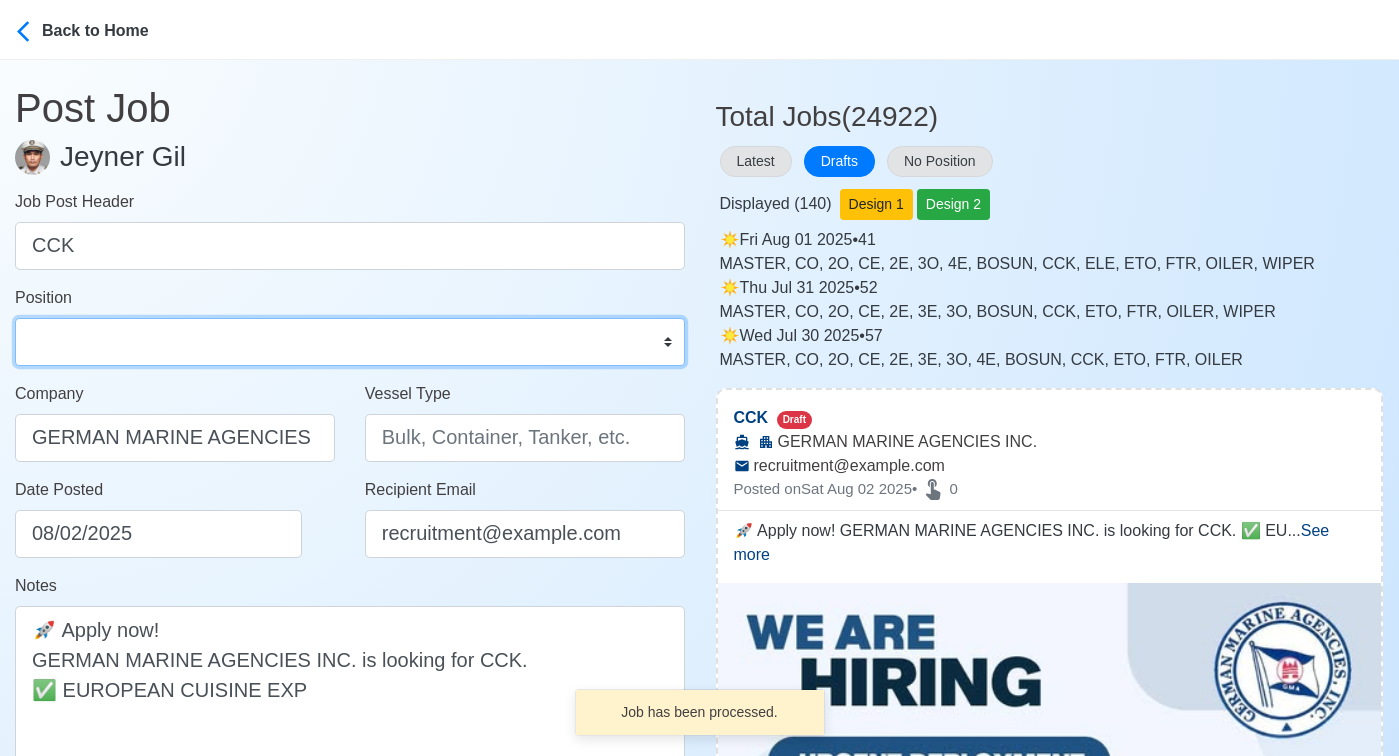 click on "Master Chief Officer 2nd Officer 3rd Officer Junior Officer Chief Engineer 2nd Engineer 3rd Engineer 4th Engineer Gas Engineer Junior Engineer 1st Assistant Engineer 2nd Assistant Engineer 3rd Assistant Engineer ETO/ETR Electrician Electrical Engineer Oiler Fitter Welder Chief Cook Chef Cook Messman Wiper Rigger Ordinary Seaman Able Seaman Motorman Pumpman Bosun Cadet Reefer Mechanic Operator Repairman Painter Steward Waiter Others" at bounding box center [350, 342] 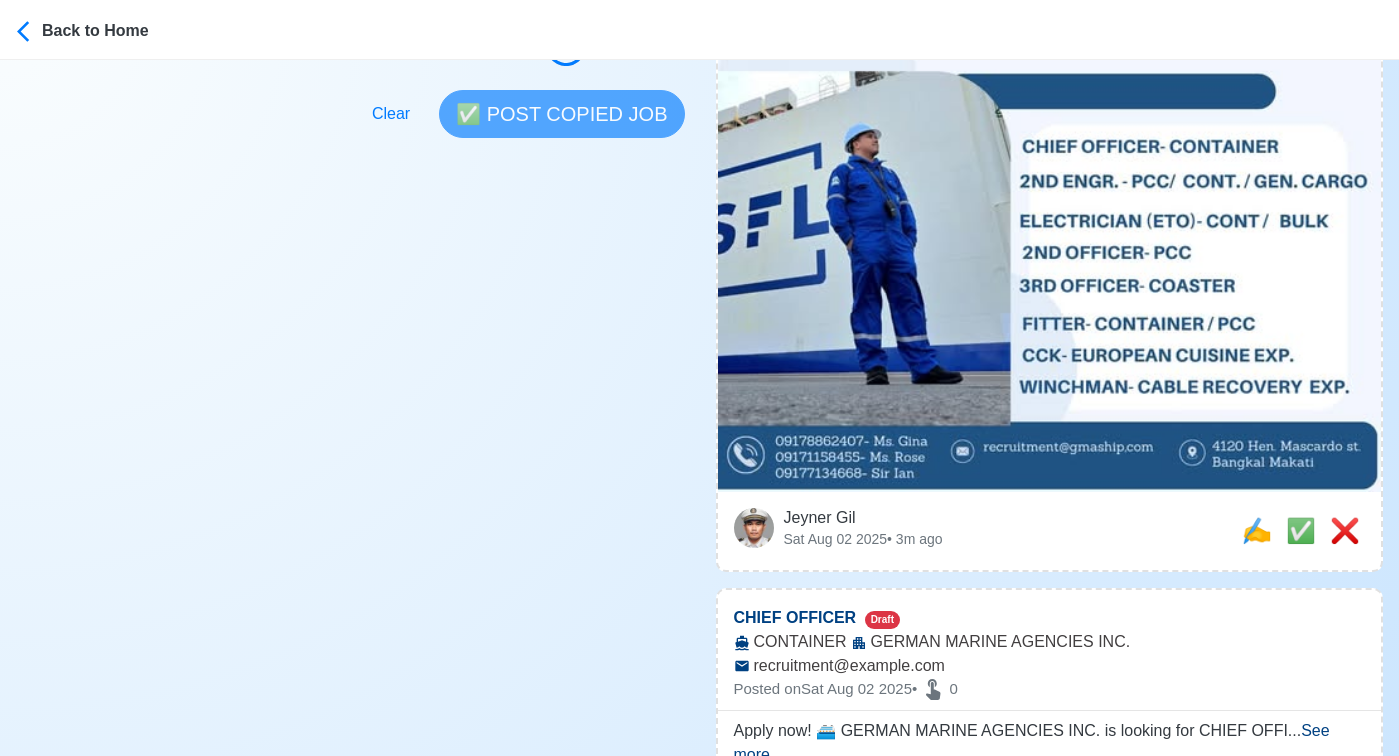 scroll, scrollTop: 774, scrollLeft: 0, axis: vertical 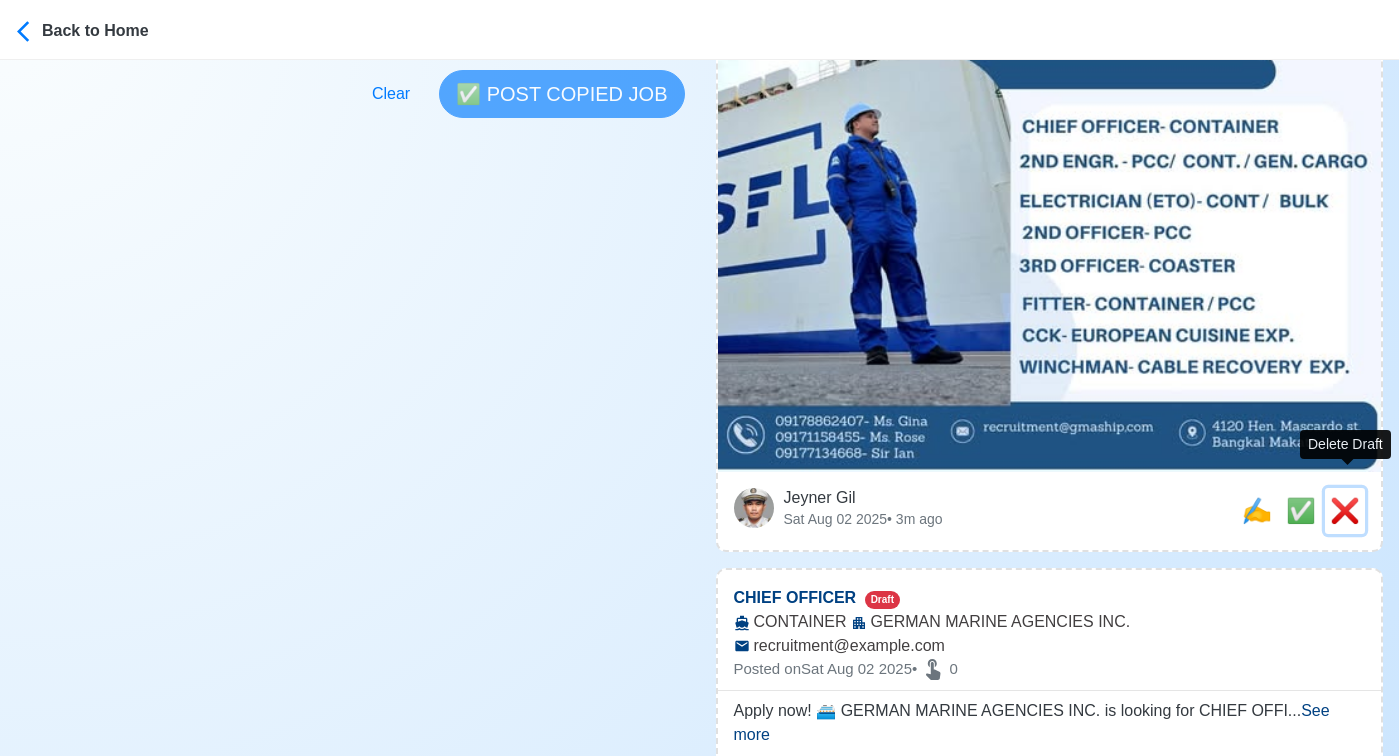 click on "❌" at bounding box center [1345, 510] 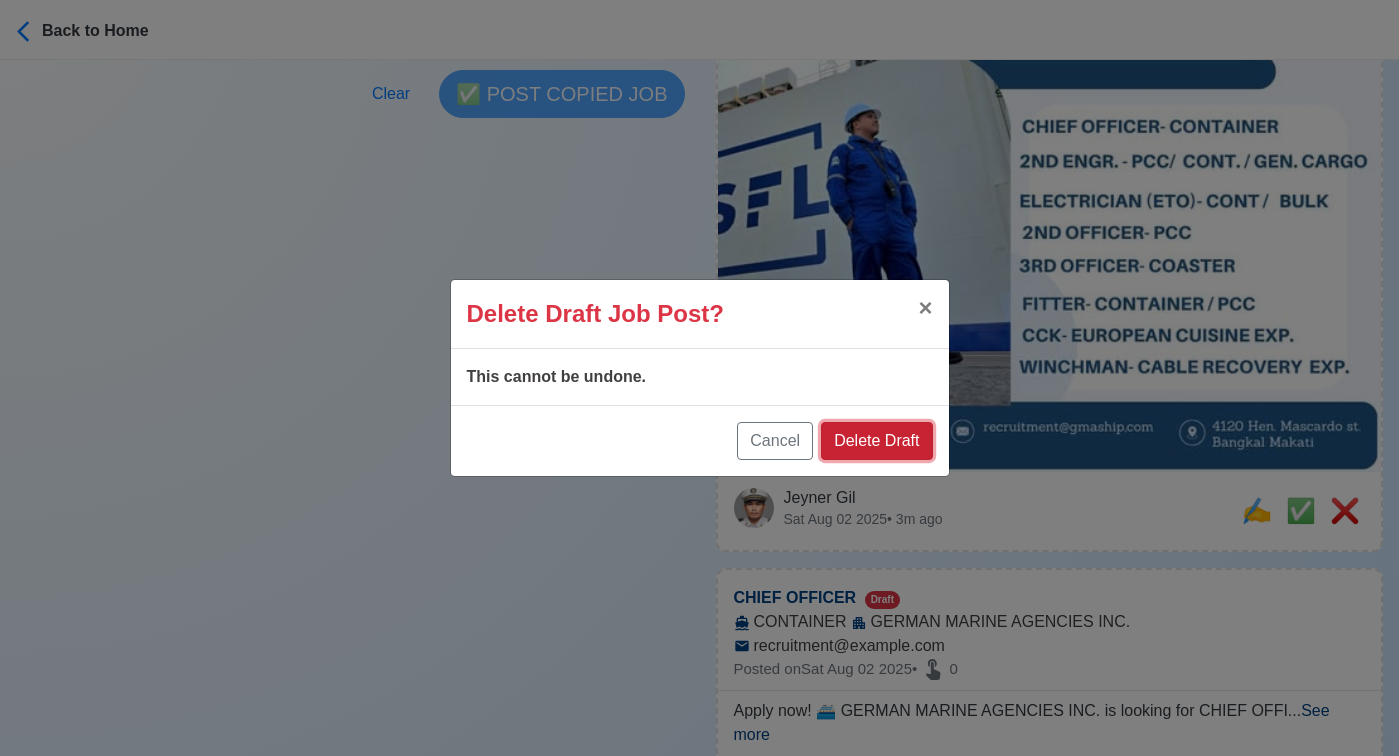 click on "Delete Draft" at bounding box center (876, 441) 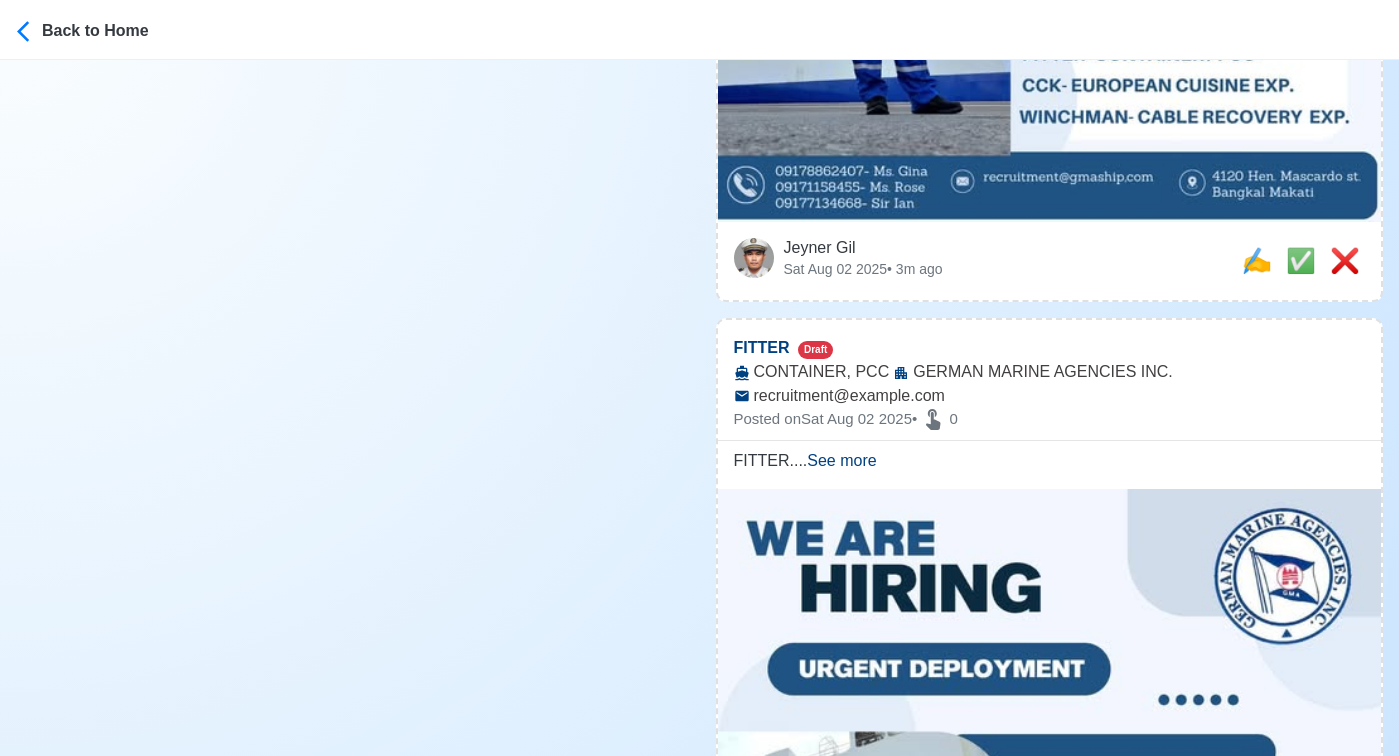 scroll, scrollTop: 1005, scrollLeft: 0, axis: vertical 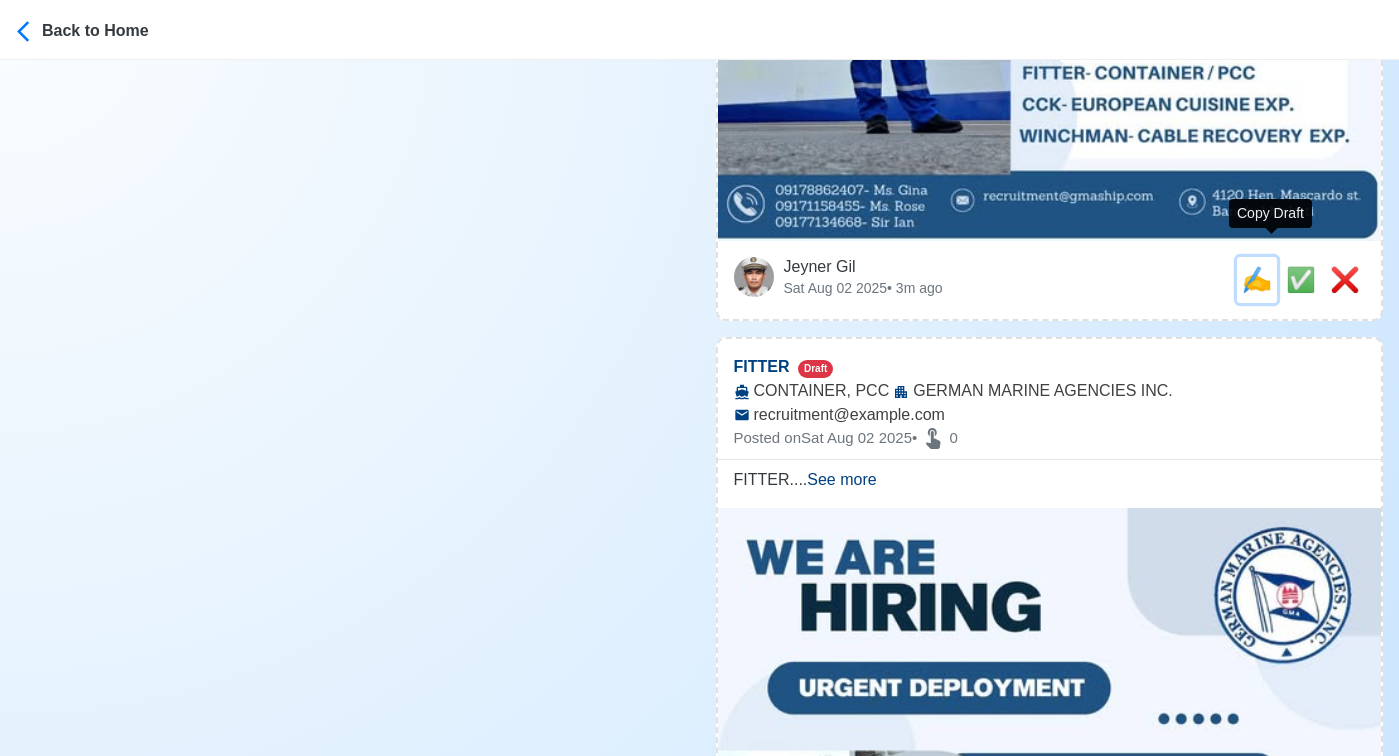 click on "✍️" at bounding box center (1257, 279) 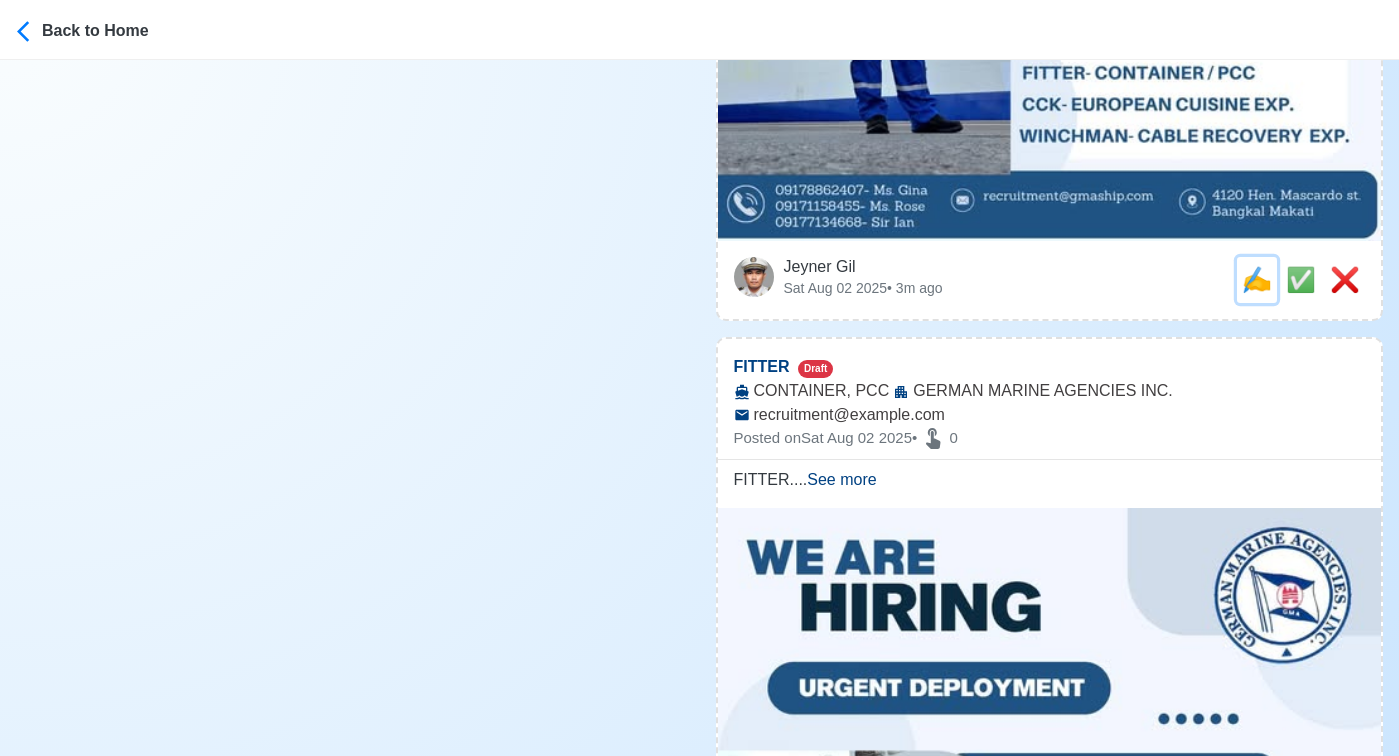 scroll, scrollTop: 0, scrollLeft: 0, axis: both 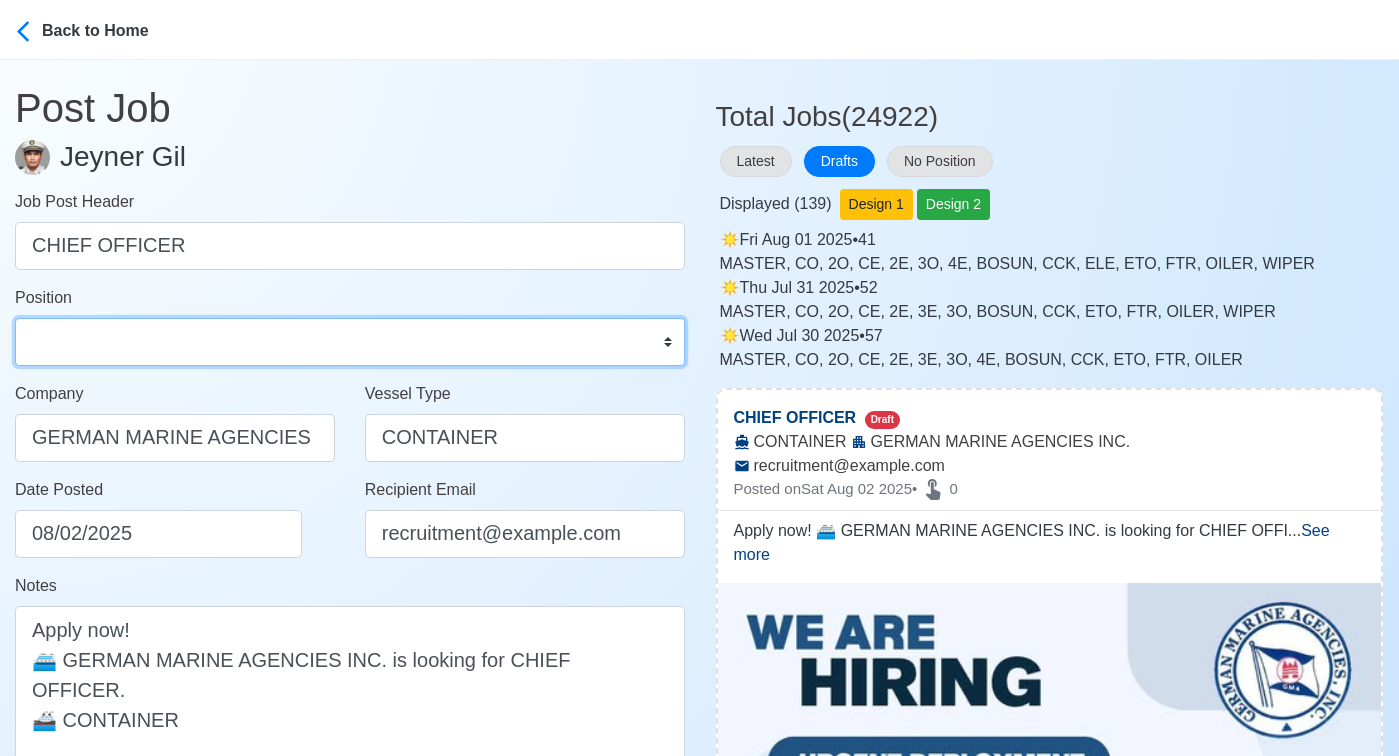click on "Master Chief Officer 2nd Officer 3rd Officer Junior Officer Chief Engineer 2nd Engineer 3rd Engineer 4th Engineer Gas Engineer Junior Engineer 1st Assistant Engineer 2nd Assistant Engineer 3rd Assistant Engineer ETO/ETR Electrician Electrical Engineer Oiler Fitter Welder Chief Cook Chef Cook Messman Wiper Rigger Ordinary Seaman Able Seaman Motorman Pumpman Bosun Cadet Reefer Mechanic Operator Repairman Painter Steward Waiter Others" at bounding box center (350, 342) 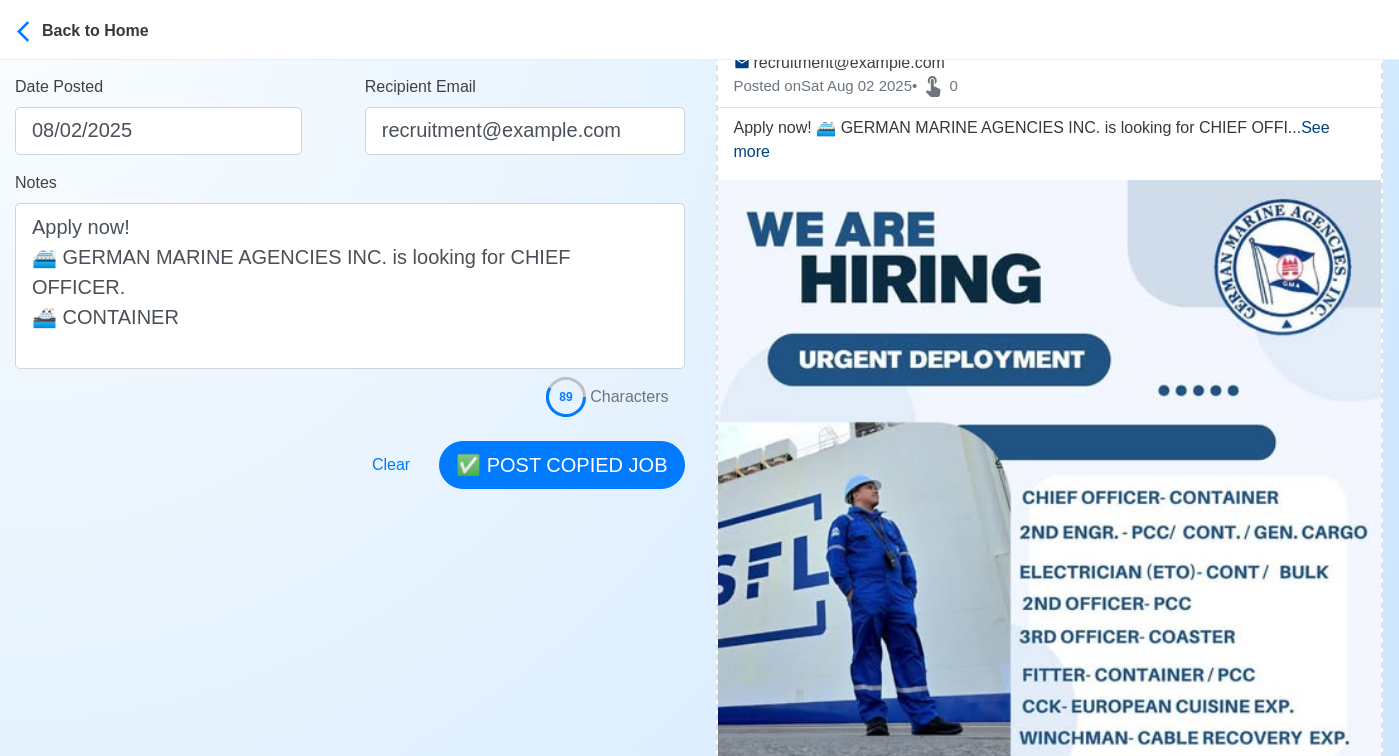 scroll, scrollTop: 415, scrollLeft: 0, axis: vertical 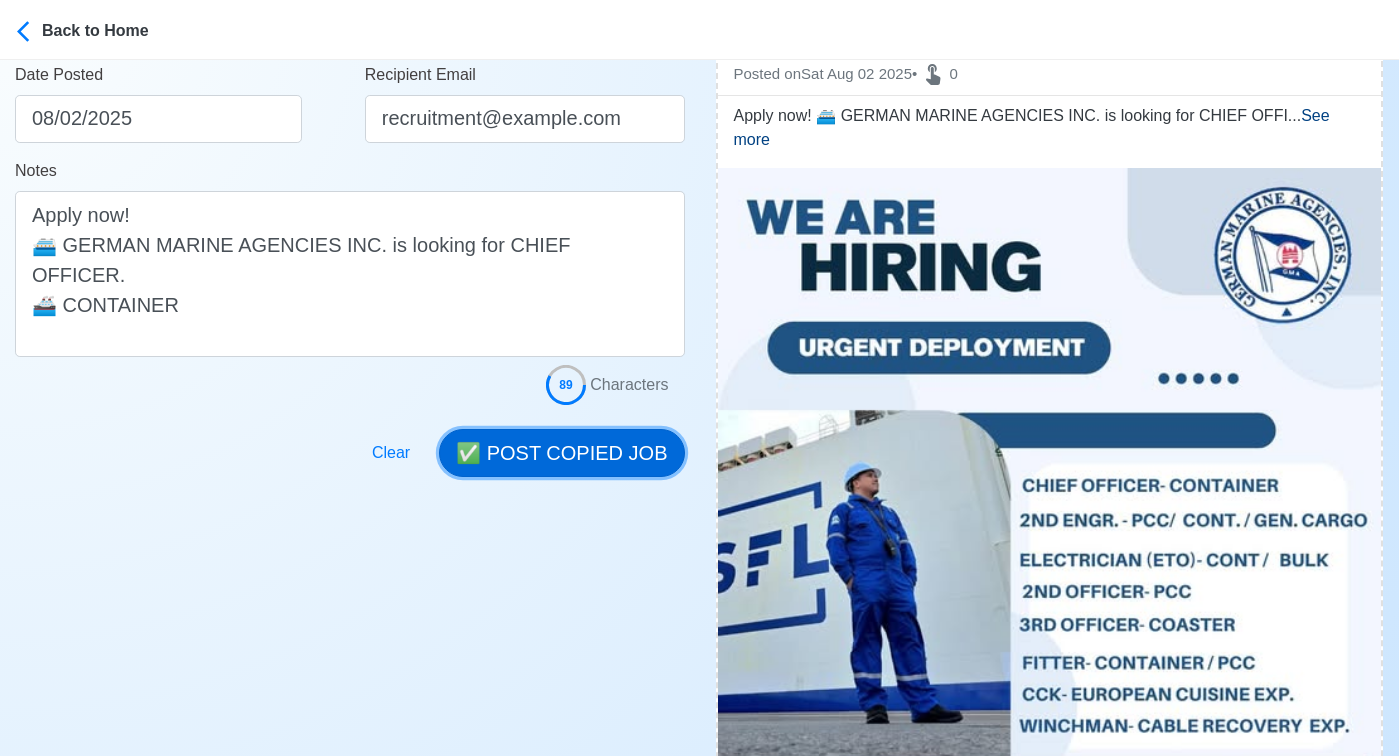 click on "✅ POST COPIED JOB" at bounding box center (561, 453) 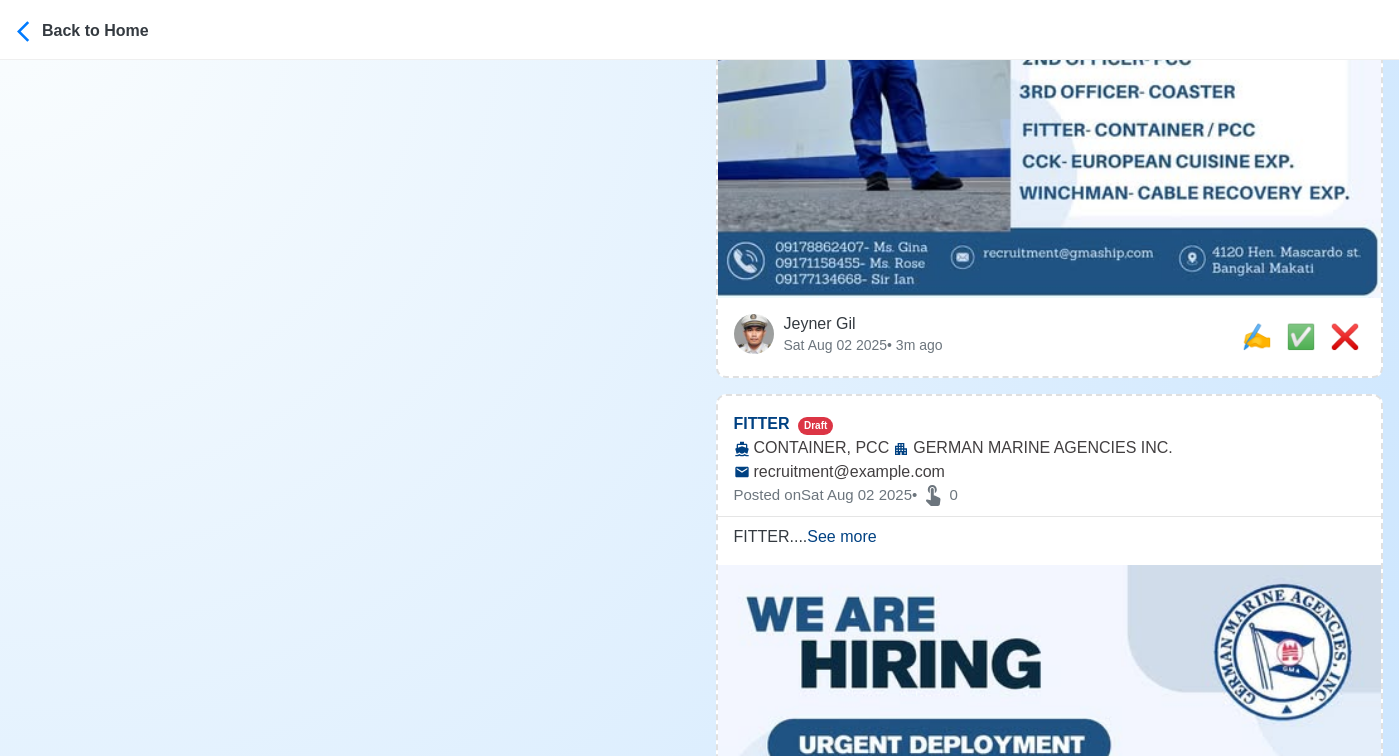 scroll, scrollTop: 963, scrollLeft: 0, axis: vertical 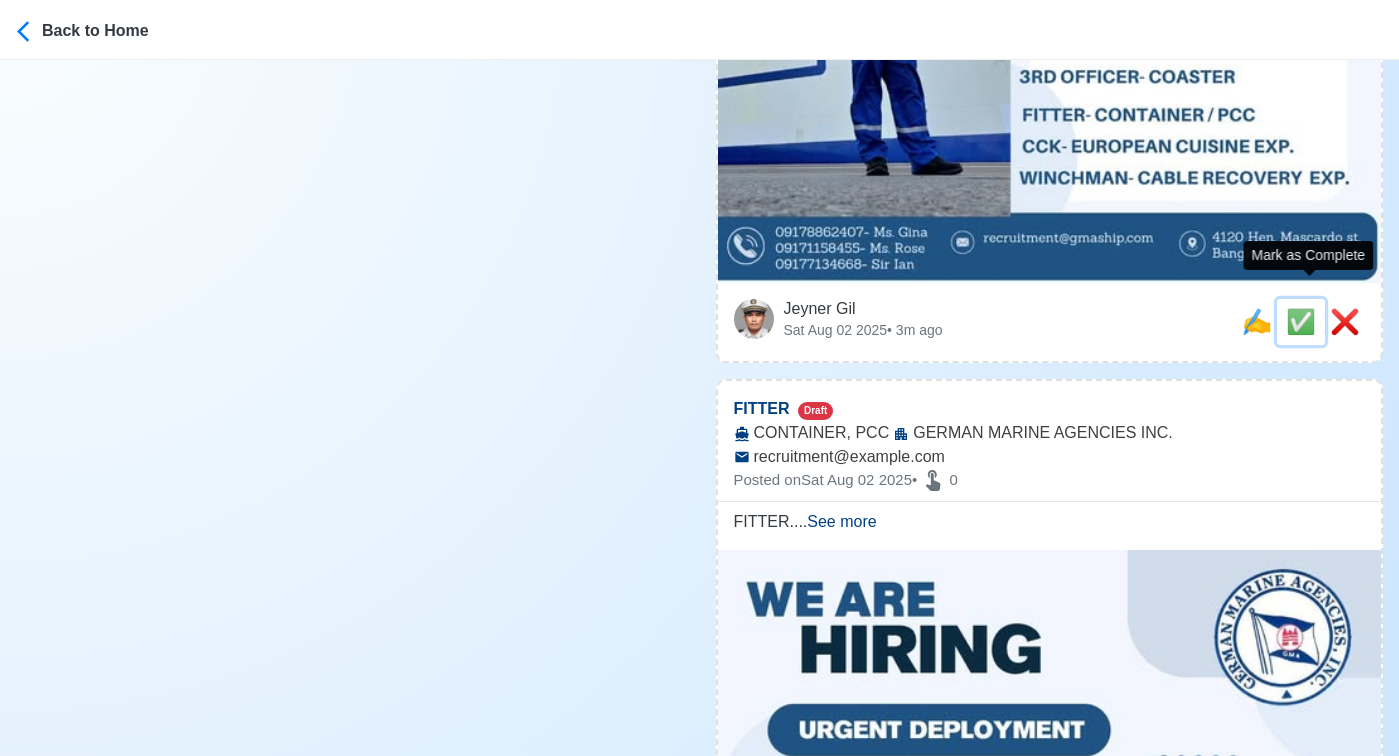 click on "✅" at bounding box center (1301, 321) 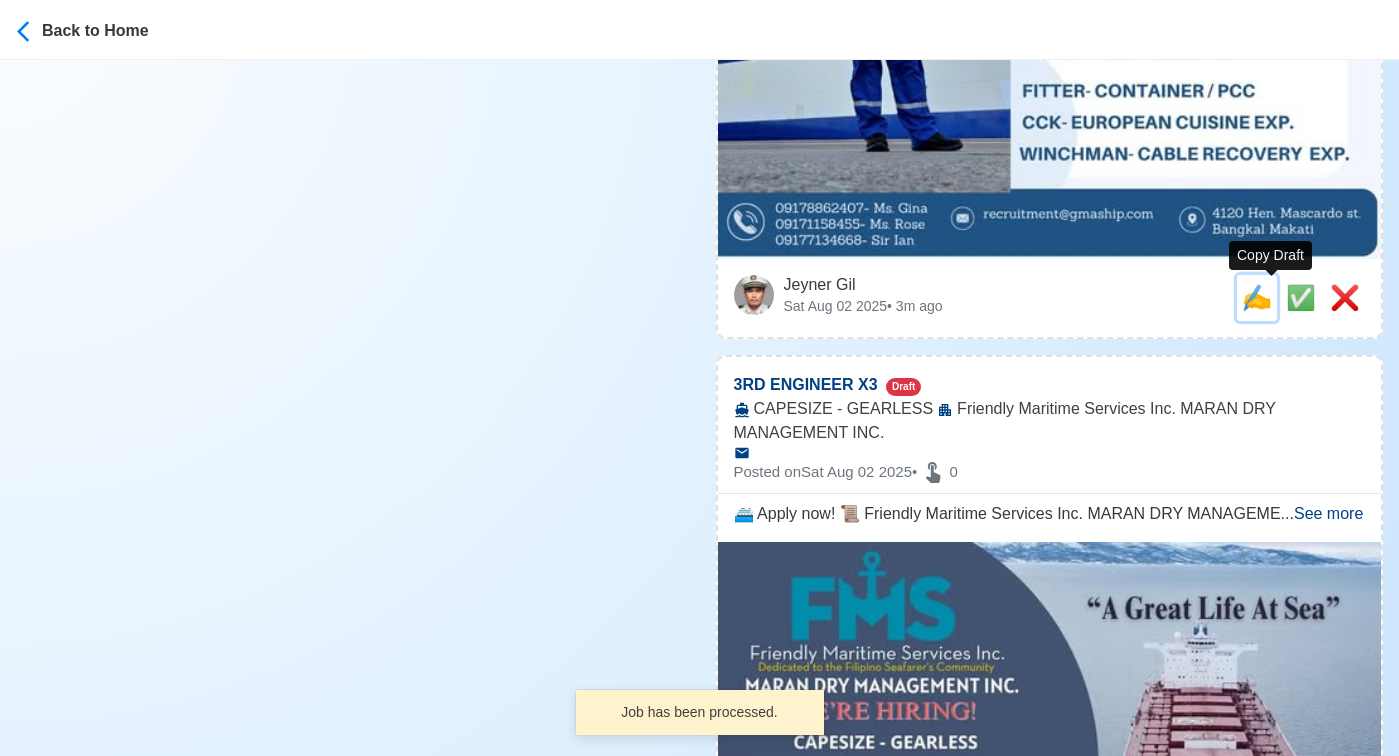 click on "✍️" at bounding box center (1257, 297) 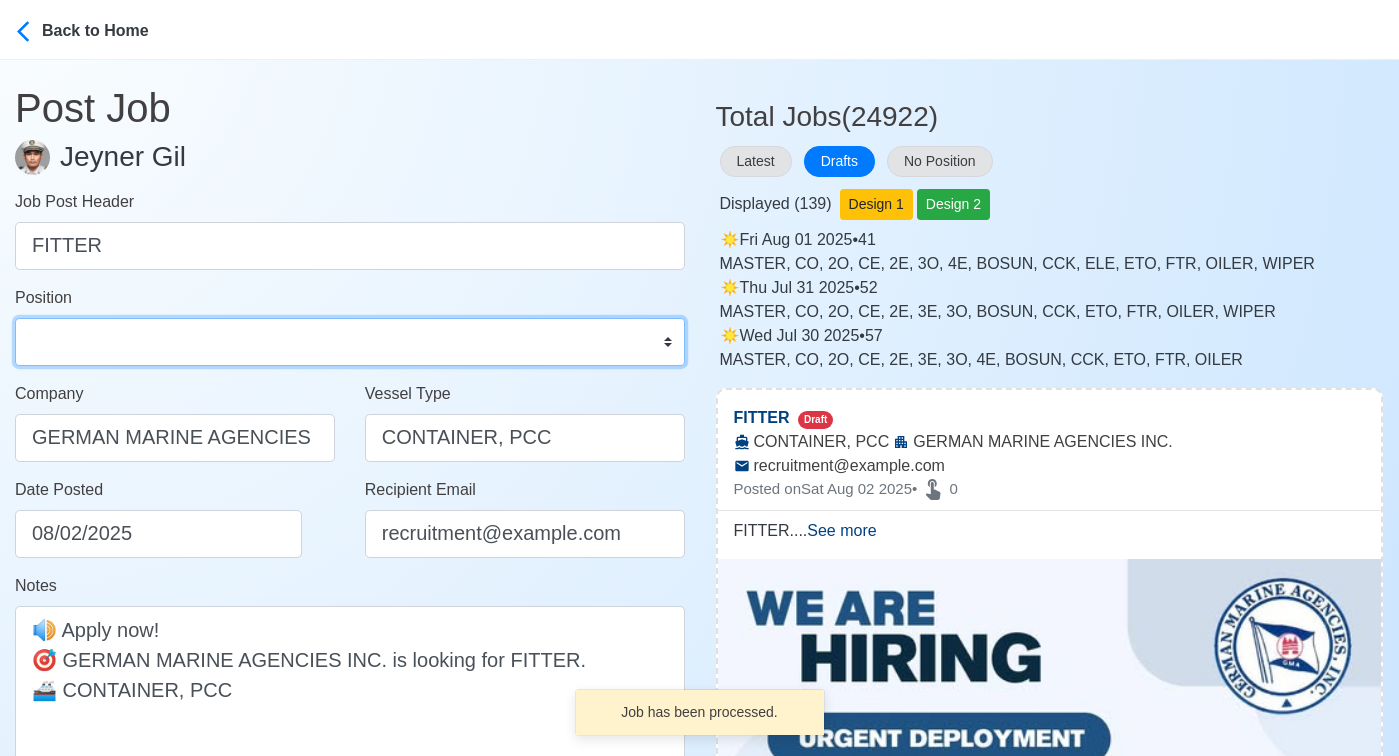 click on "Master Chief Officer 2nd Officer 3rd Officer Junior Officer Chief Engineer 2nd Engineer 3rd Engineer 4th Engineer Gas Engineer Junior Engineer 1st Assistant Engineer 2nd Assistant Engineer 3rd Assistant Engineer ETO/ETR Electrician Electrical Engineer Oiler Fitter Welder Chief Cook Chef Cook Messman Wiper Rigger Ordinary Seaman Able Seaman Motorman Pumpman Bosun Cadet Reefer Mechanic Operator Repairman Painter Steward Waiter Others" at bounding box center [350, 342] 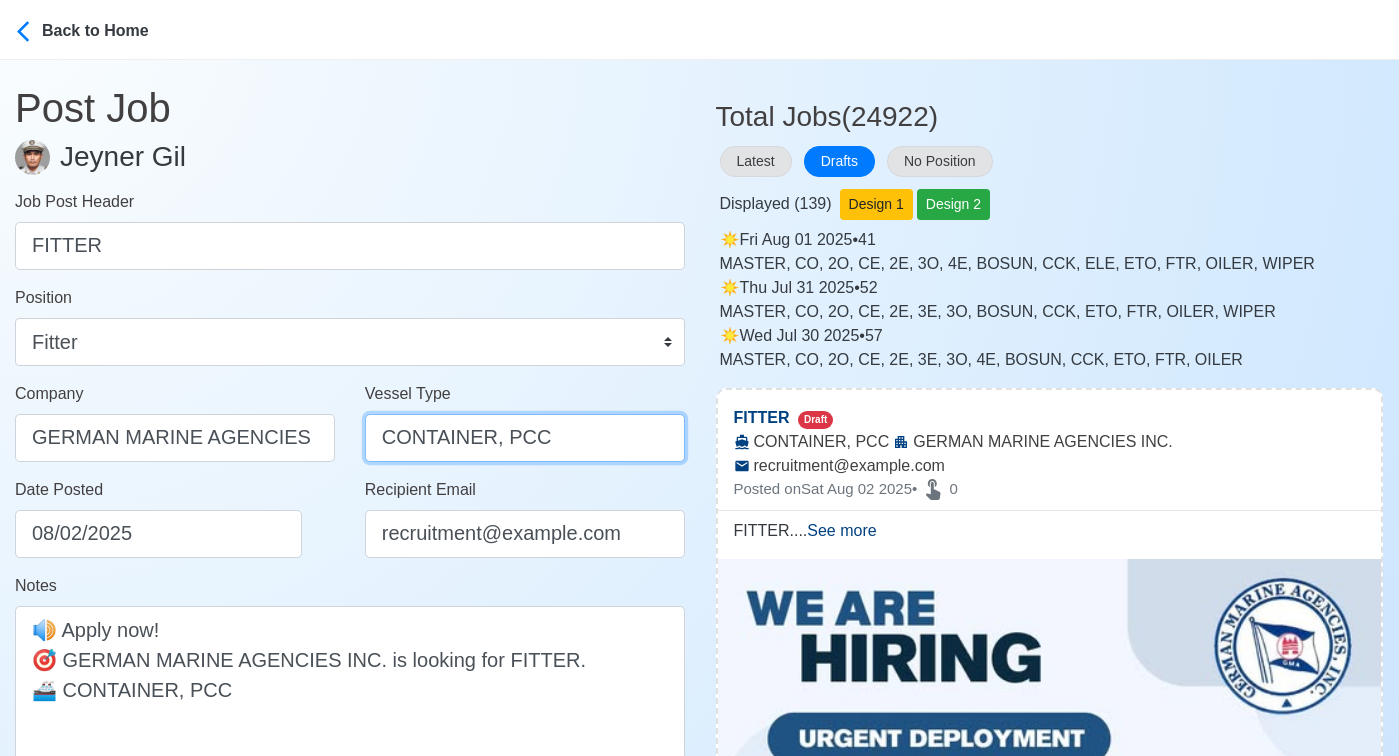 click on "CONTAINER, PCC" at bounding box center [525, 438] 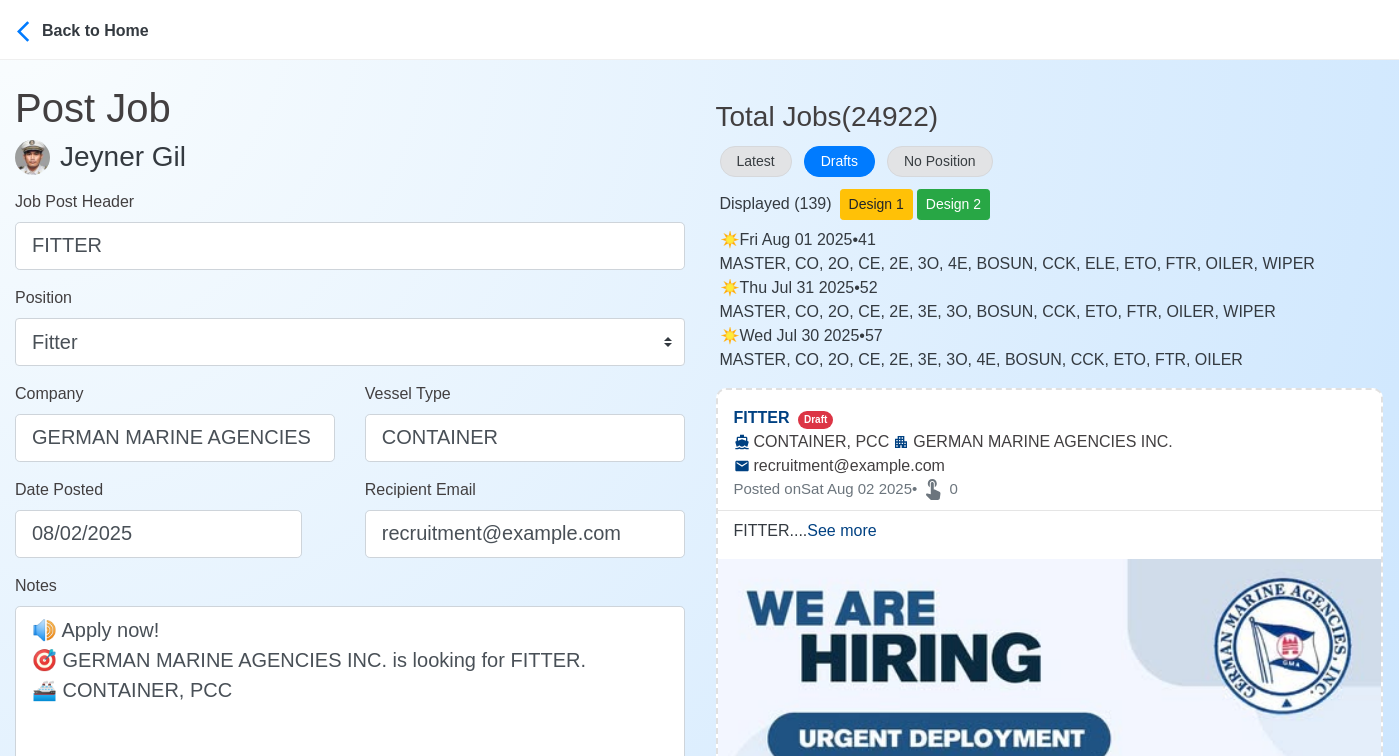 click on "Date Posted       08/02/2025" at bounding box center (175, 526) 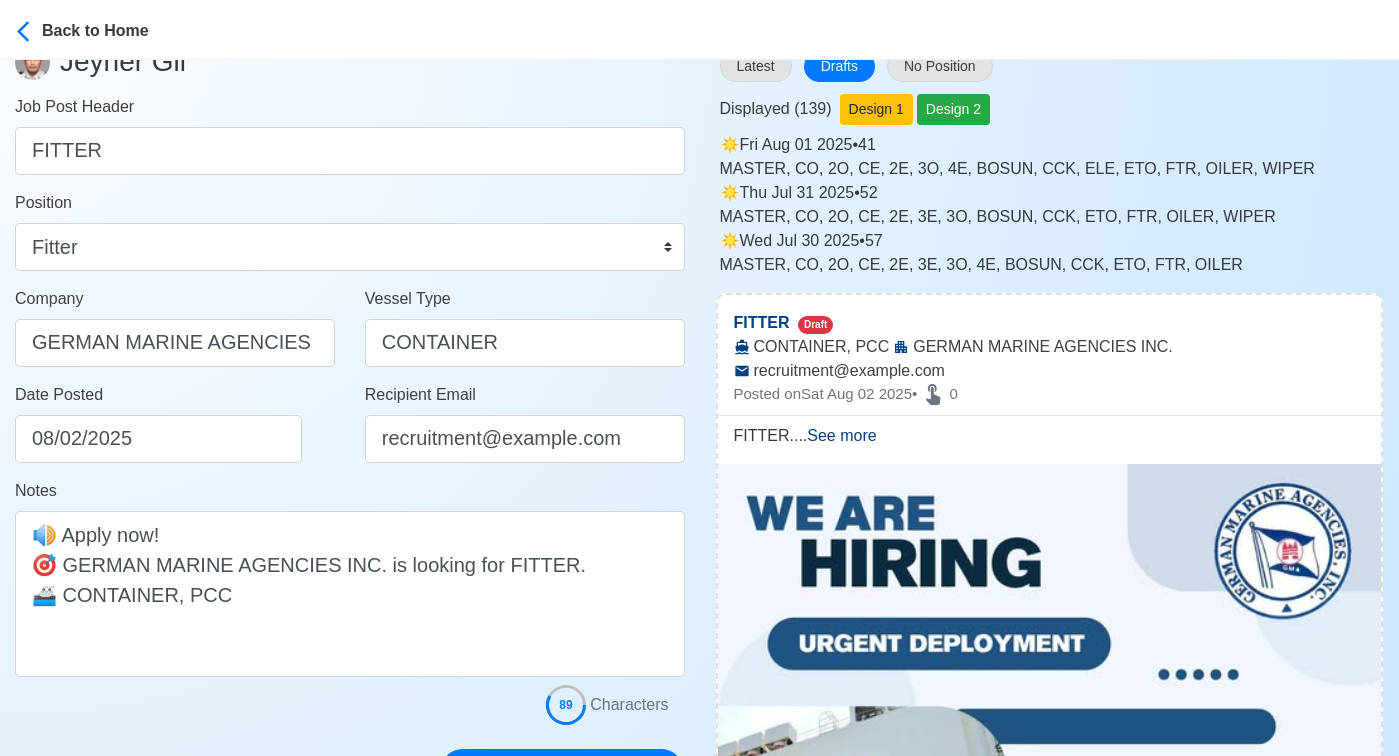 scroll, scrollTop: 338, scrollLeft: 0, axis: vertical 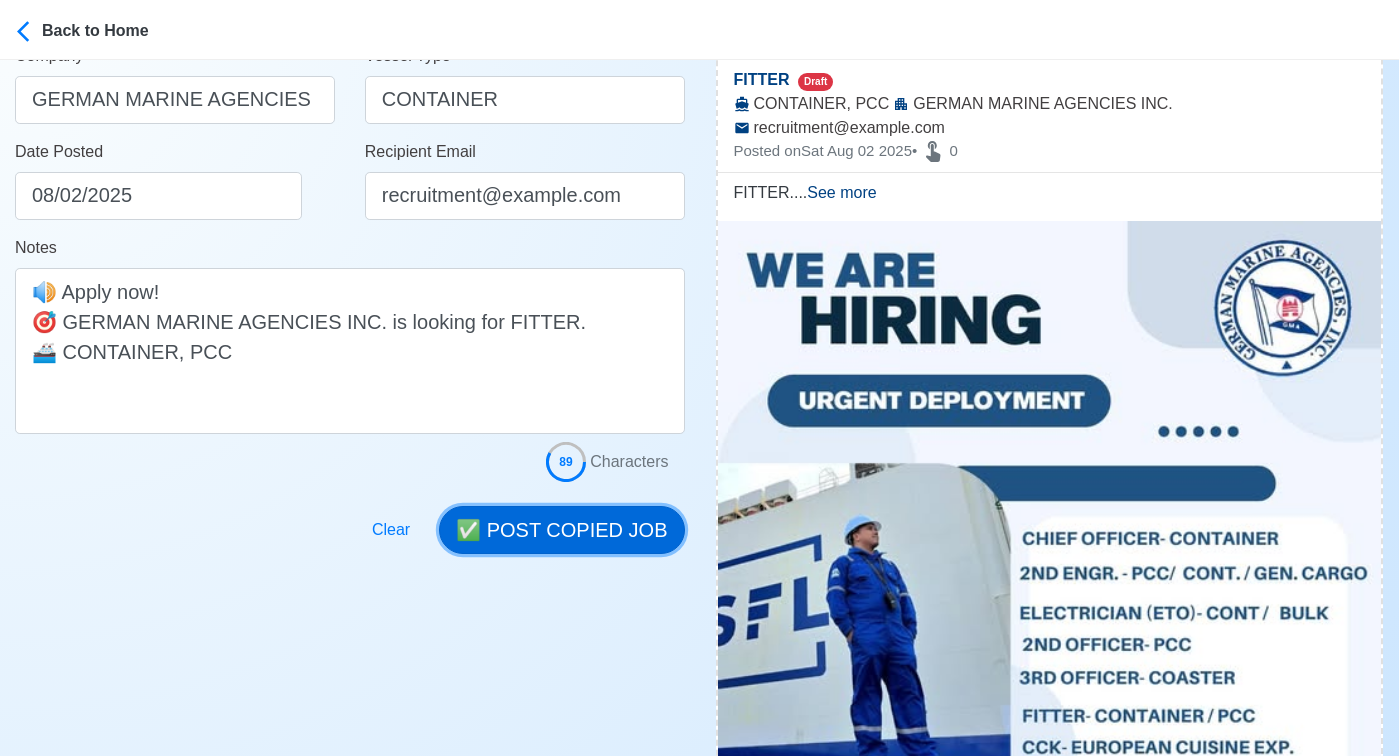 click on "✅ POST COPIED JOB" at bounding box center [561, 530] 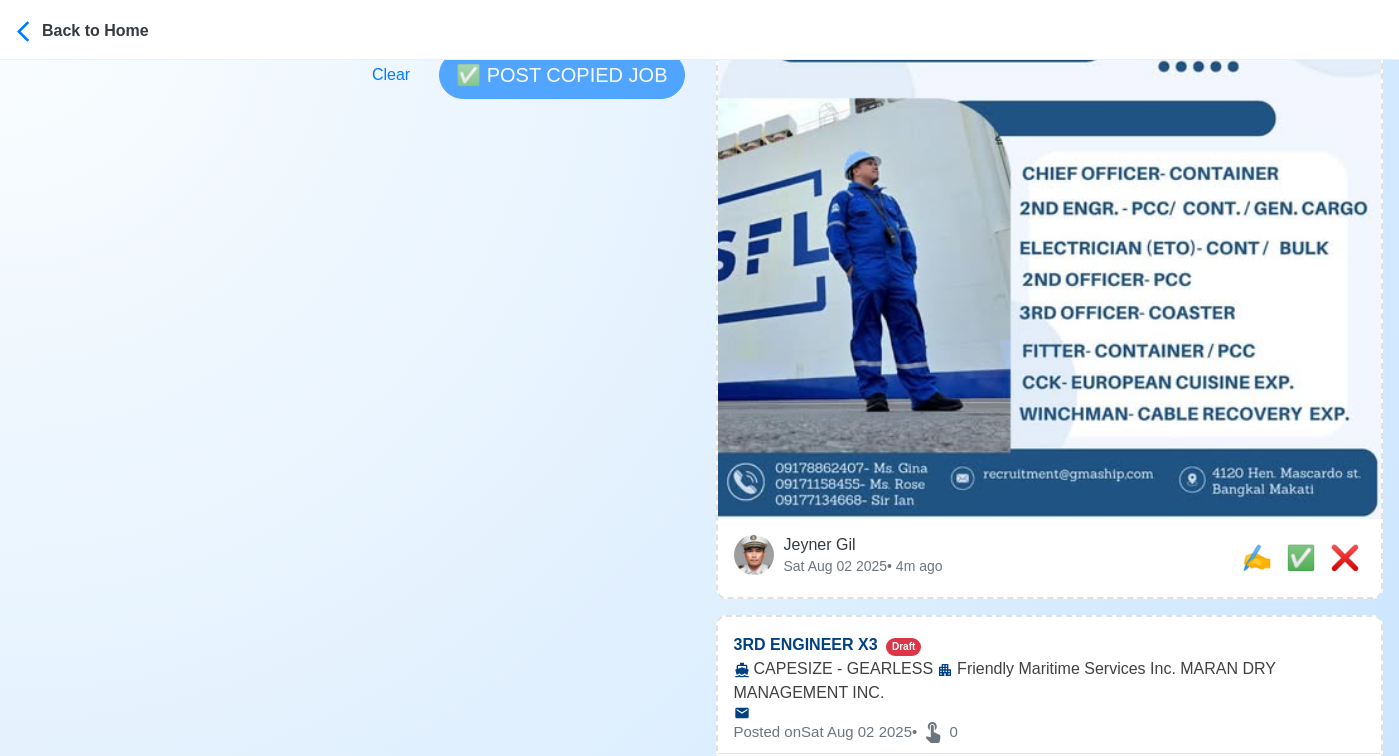 scroll, scrollTop: 758, scrollLeft: 0, axis: vertical 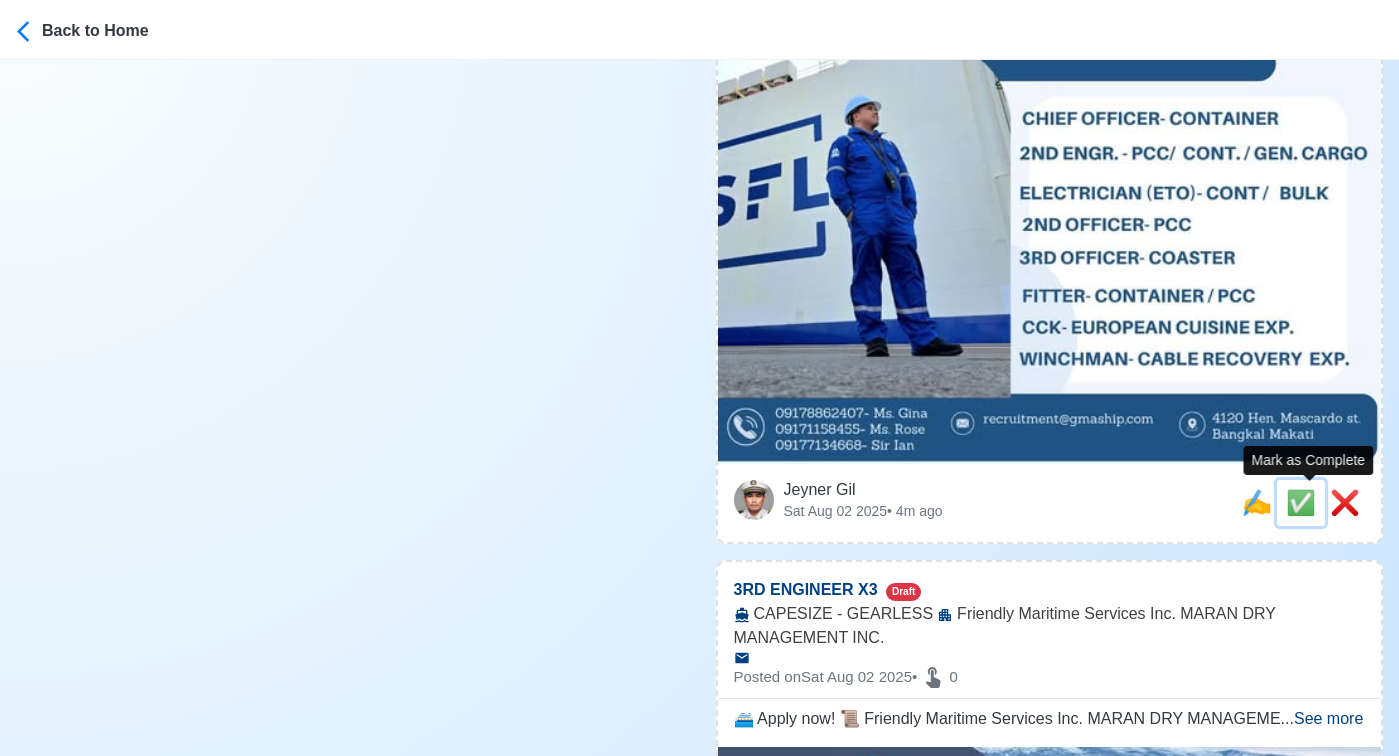 click on "✅" at bounding box center [1301, 502] 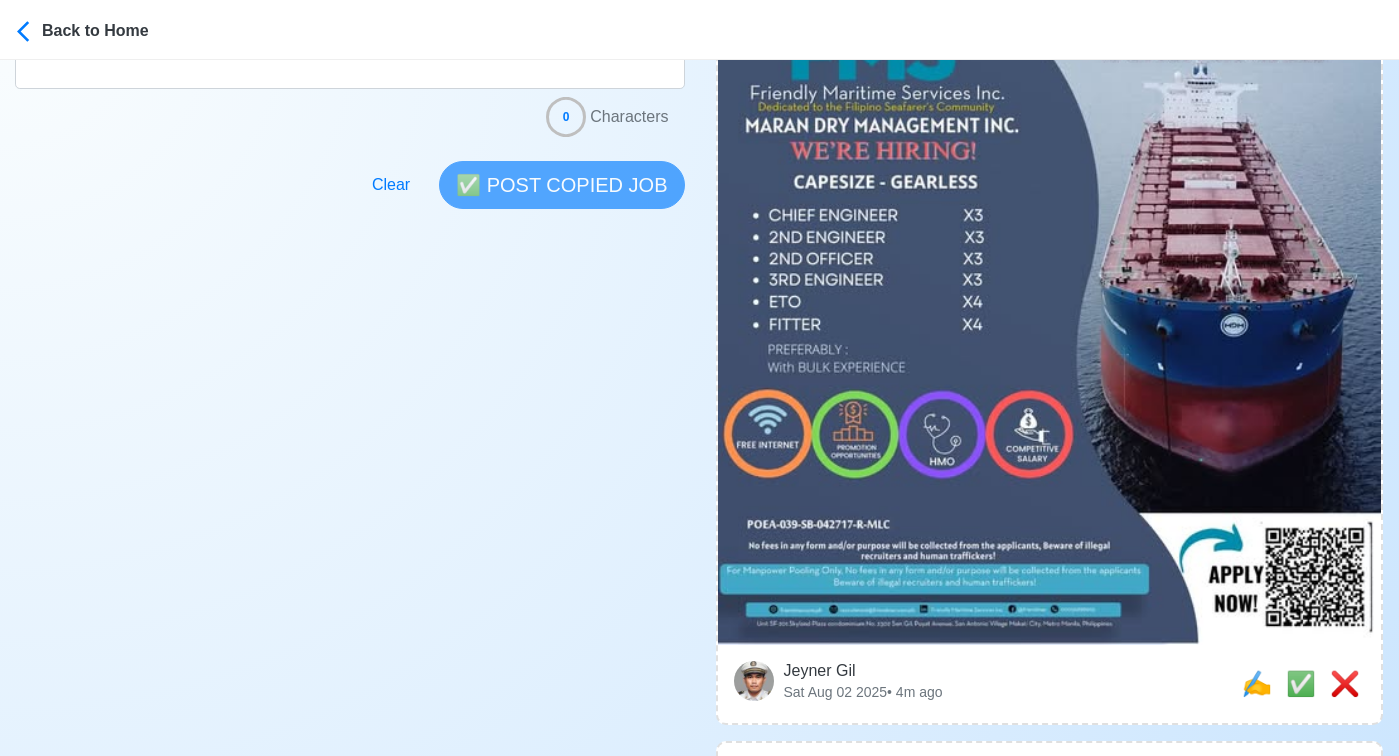 scroll, scrollTop: 528, scrollLeft: 0, axis: vertical 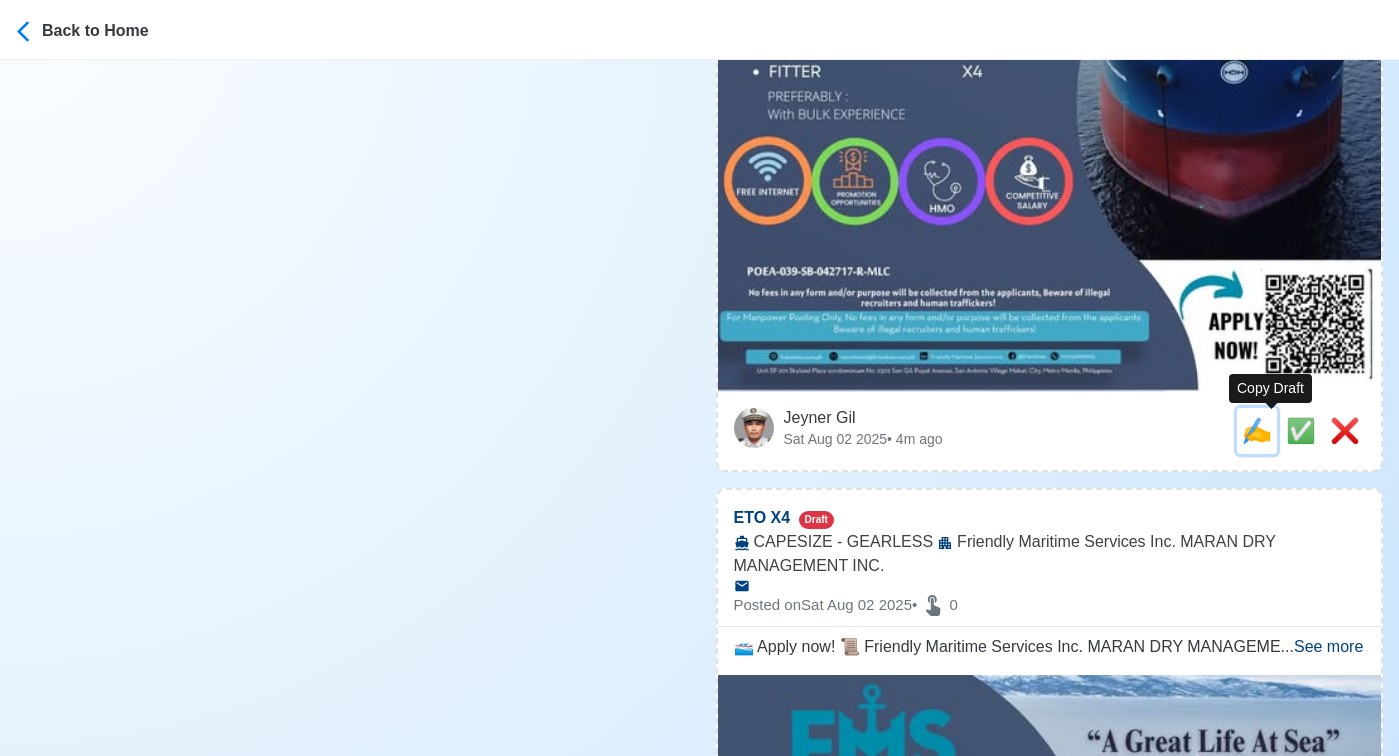 click on "✍️" at bounding box center [1257, 430] 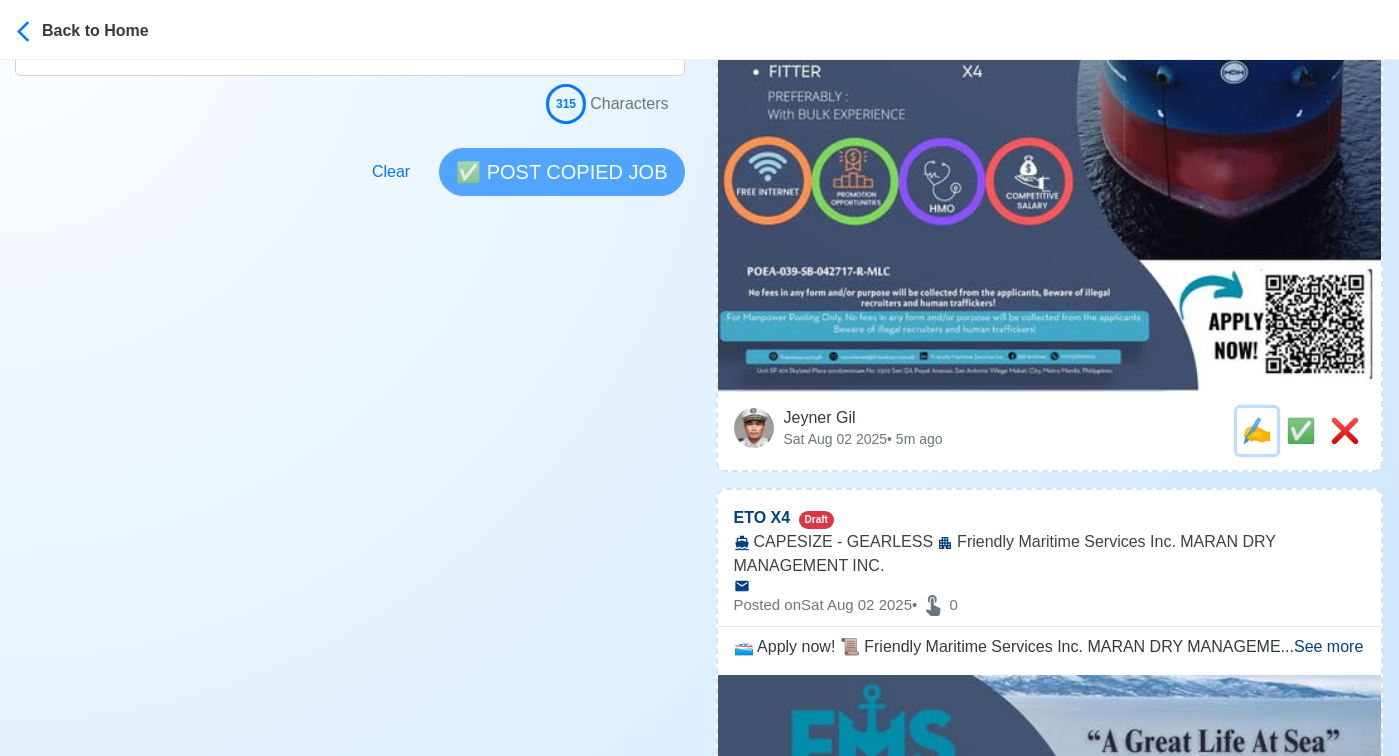 scroll, scrollTop: 0, scrollLeft: 0, axis: both 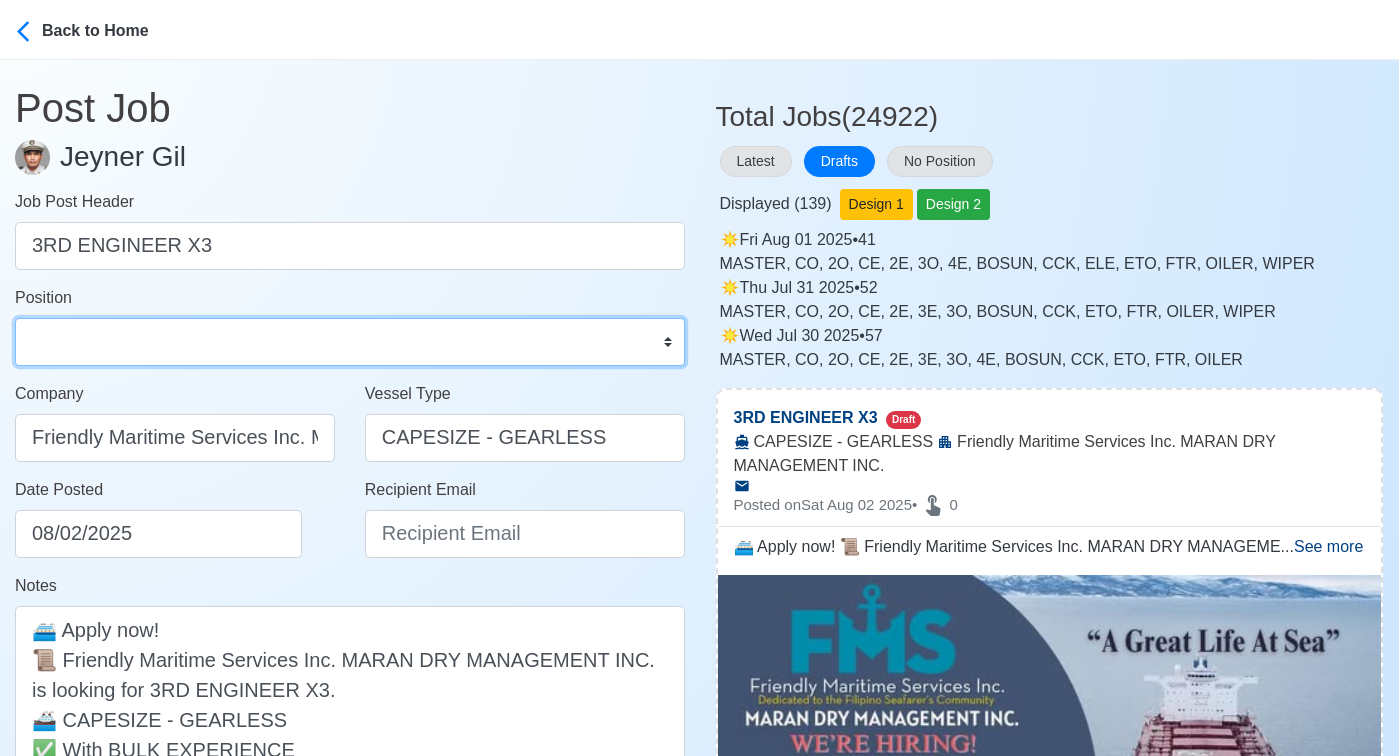 click on "Master Chief Officer 2nd Officer 3rd Officer Junior Officer Chief Engineer 2nd Engineer 3rd Engineer 4th Engineer Gas Engineer Junior Engineer 1st Assistant Engineer 2nd Assistant Engineer 3rd Assistant Engineer ETO/ETR Electrician Electrical Engineer Oiler Fitter Welder Chief Cook Chef Cook Messman Wiper Rigger Ordinary Seaman Able Seaman Motorman Pumpman Bosun Cadet Reefer Mechanic Operator Repairman Painter Steward Waiter Others" at bounding box center (350, 342) 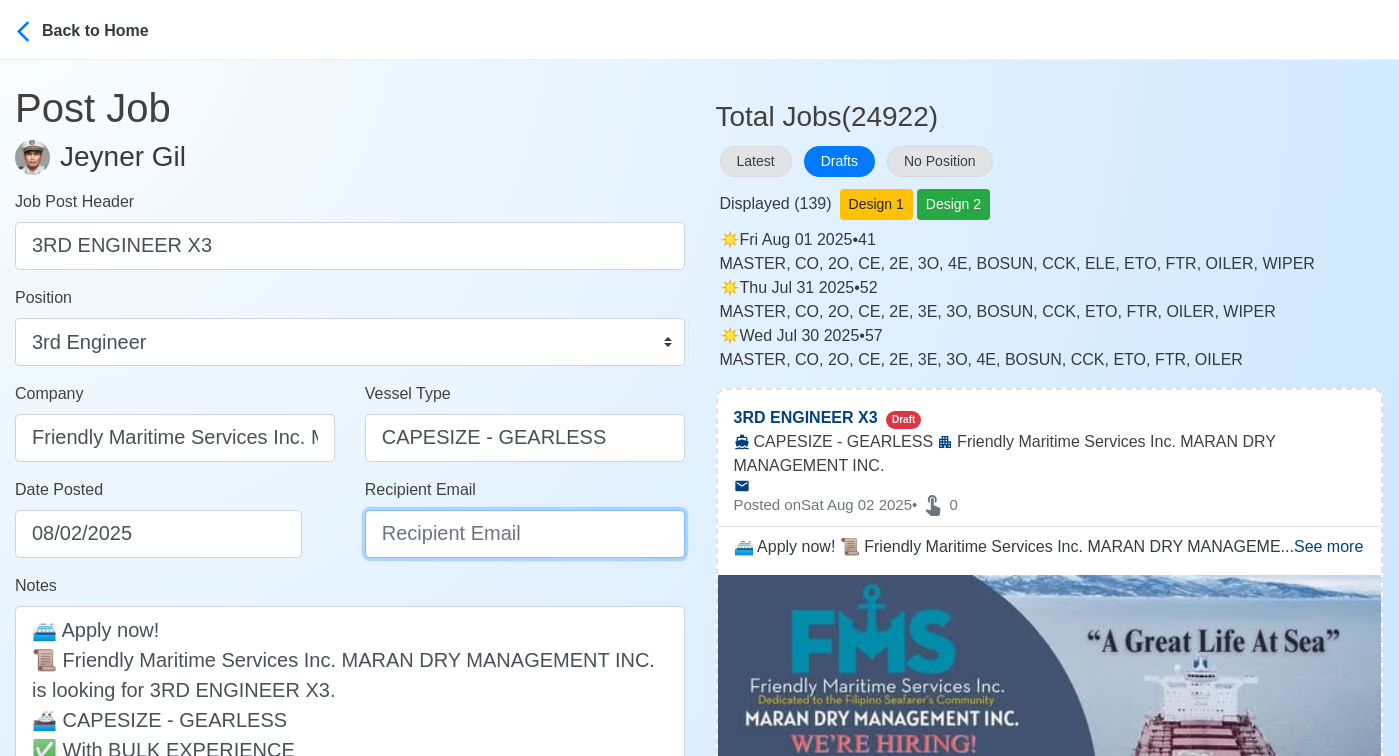 click on "Recipient Email" at bounding box center [525, 534] 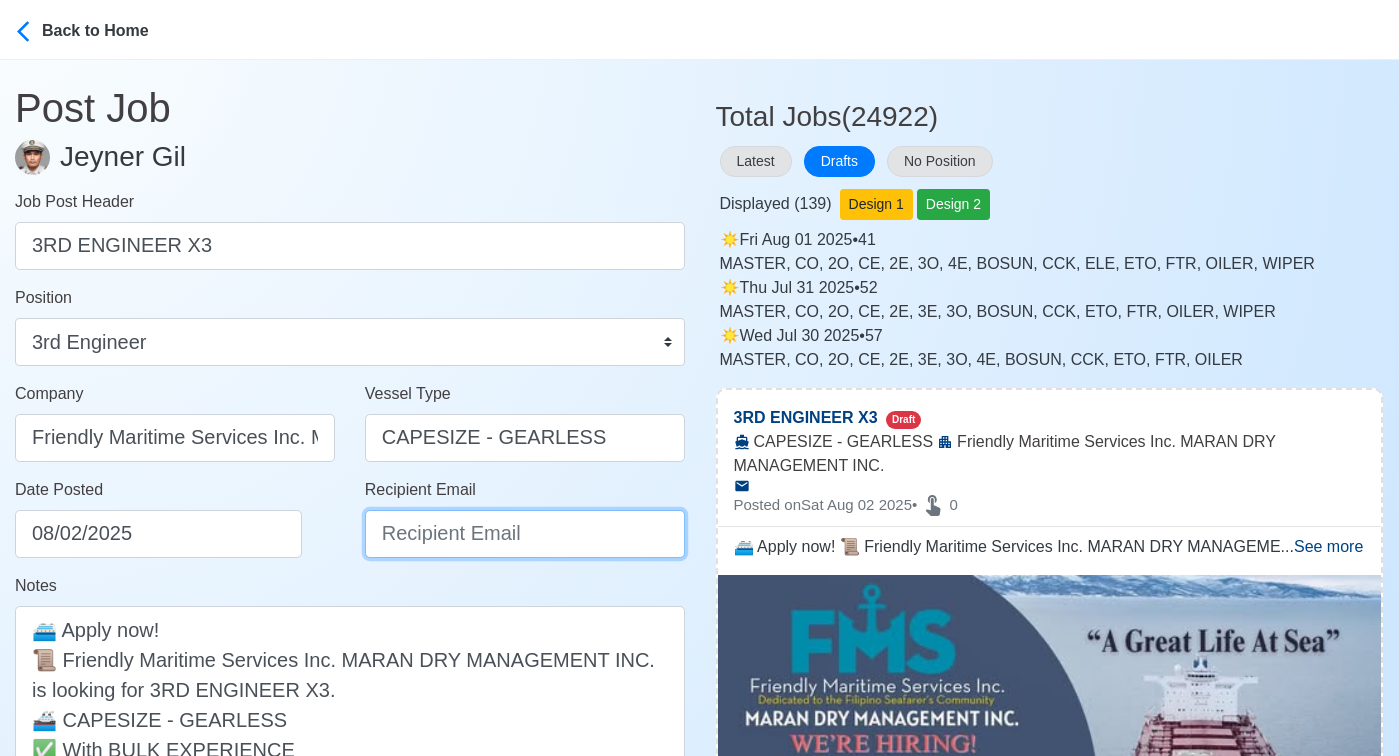 paste on "recruitment@friendmar.com.ph" 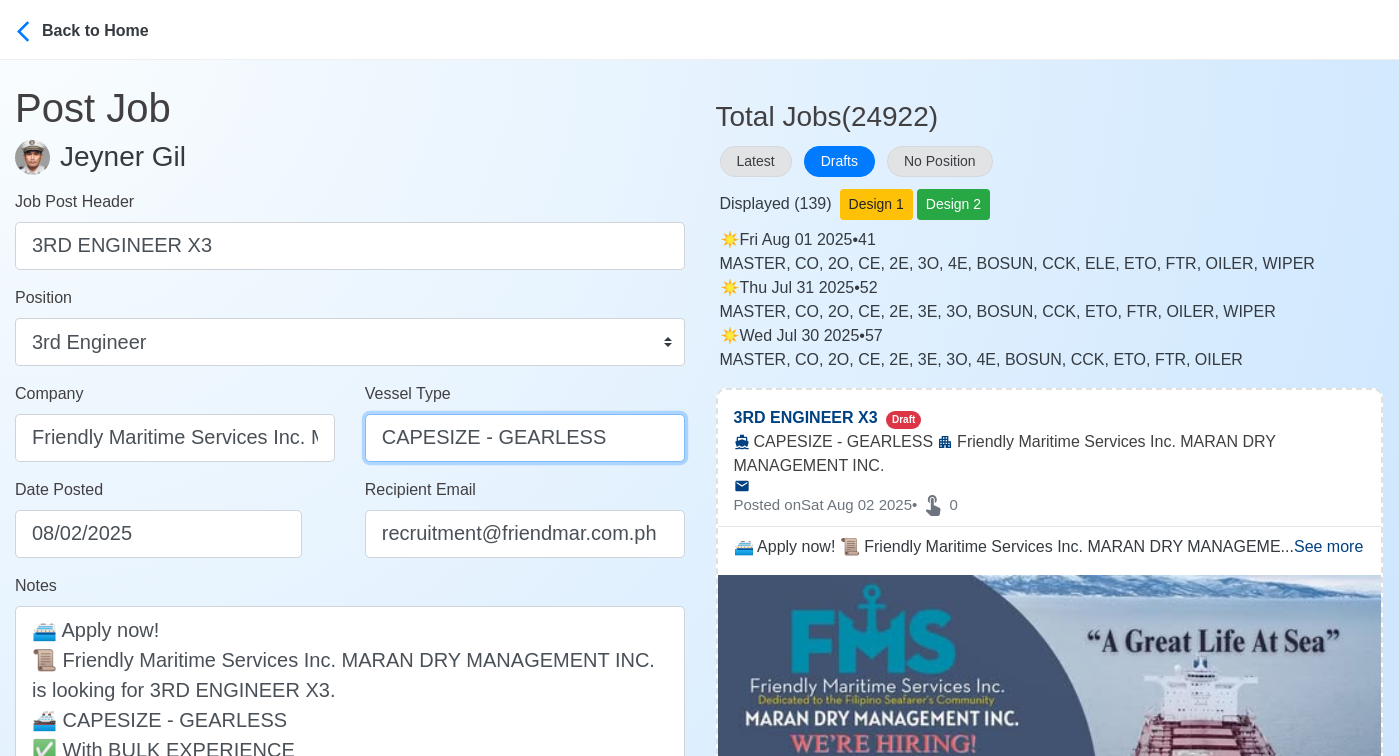 click on "CAPESIZE - GEARLESS" at bounding box center [525, 438] 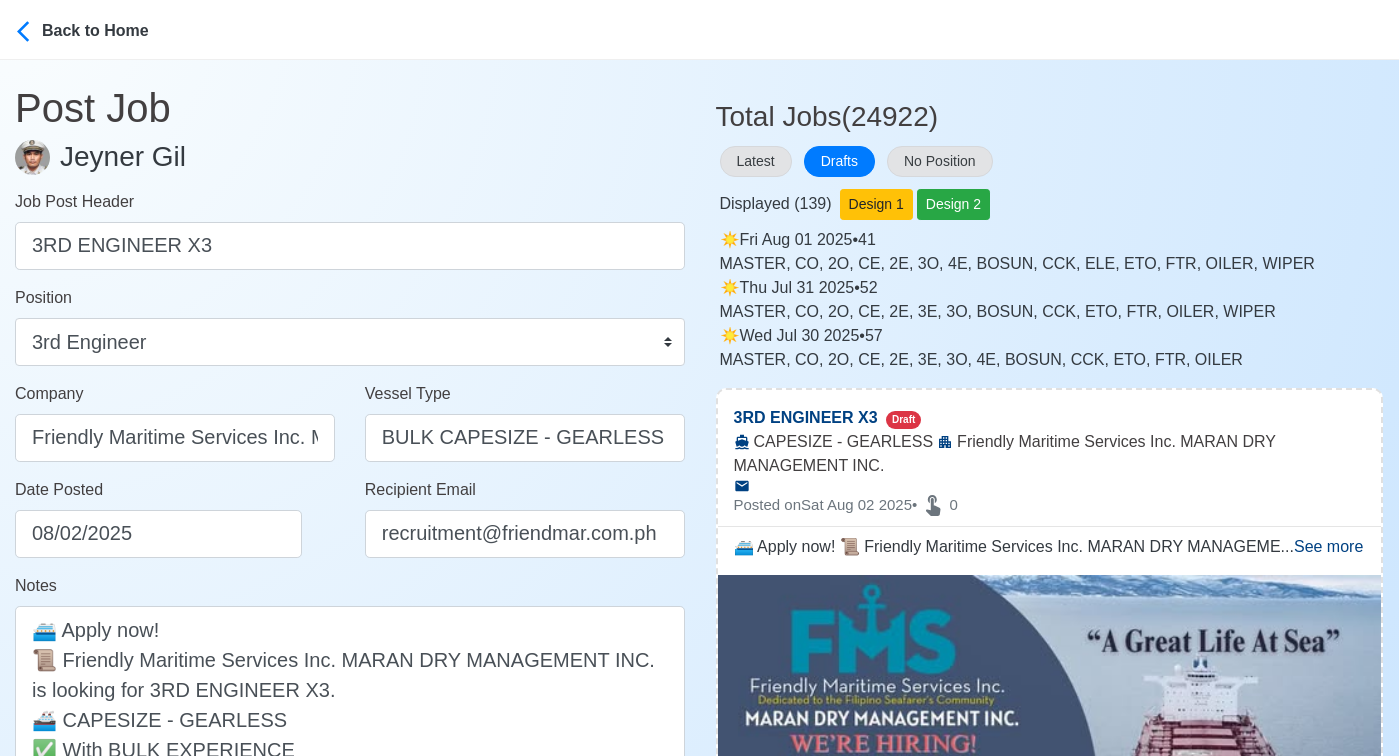 click on "Date Posted       08/02/2025" at bounding box center [180, 518] 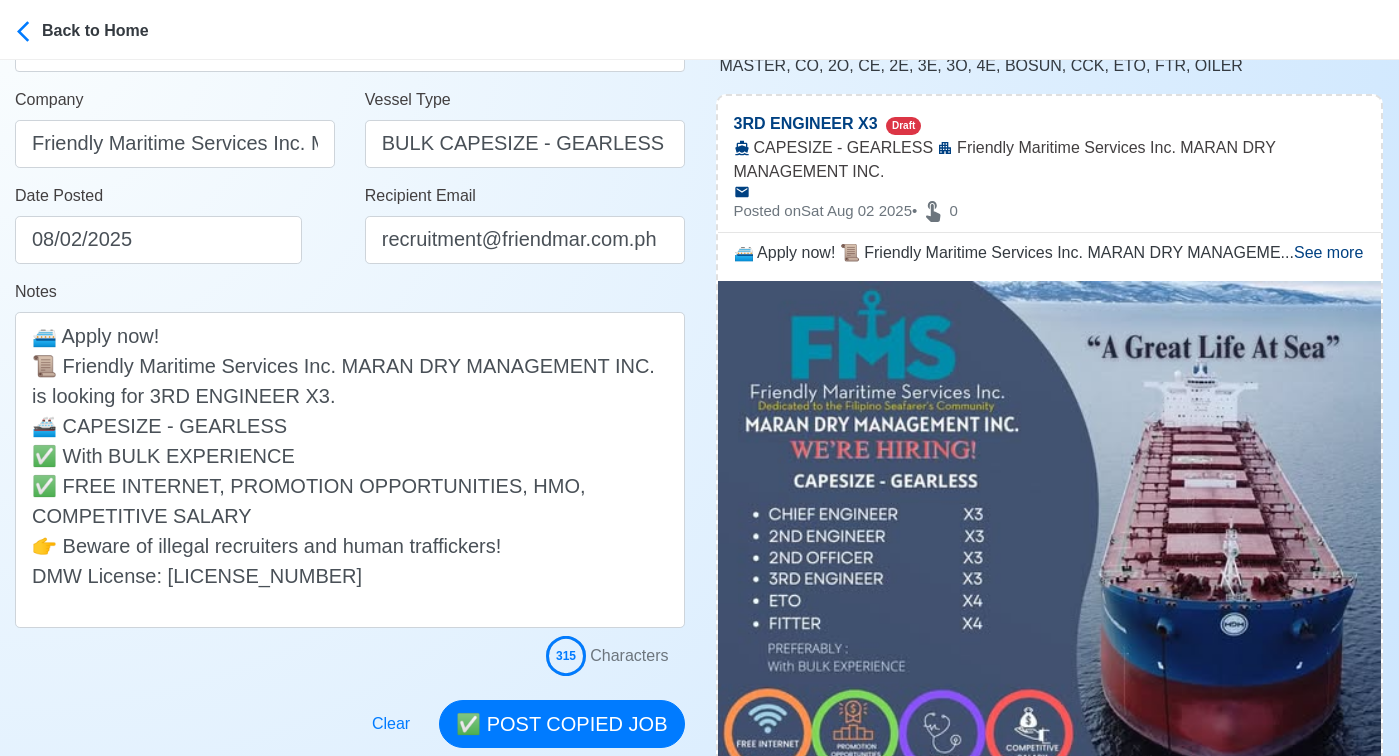 scroll, scrollTop: 304, scrollLeft: 0, axis: vertical 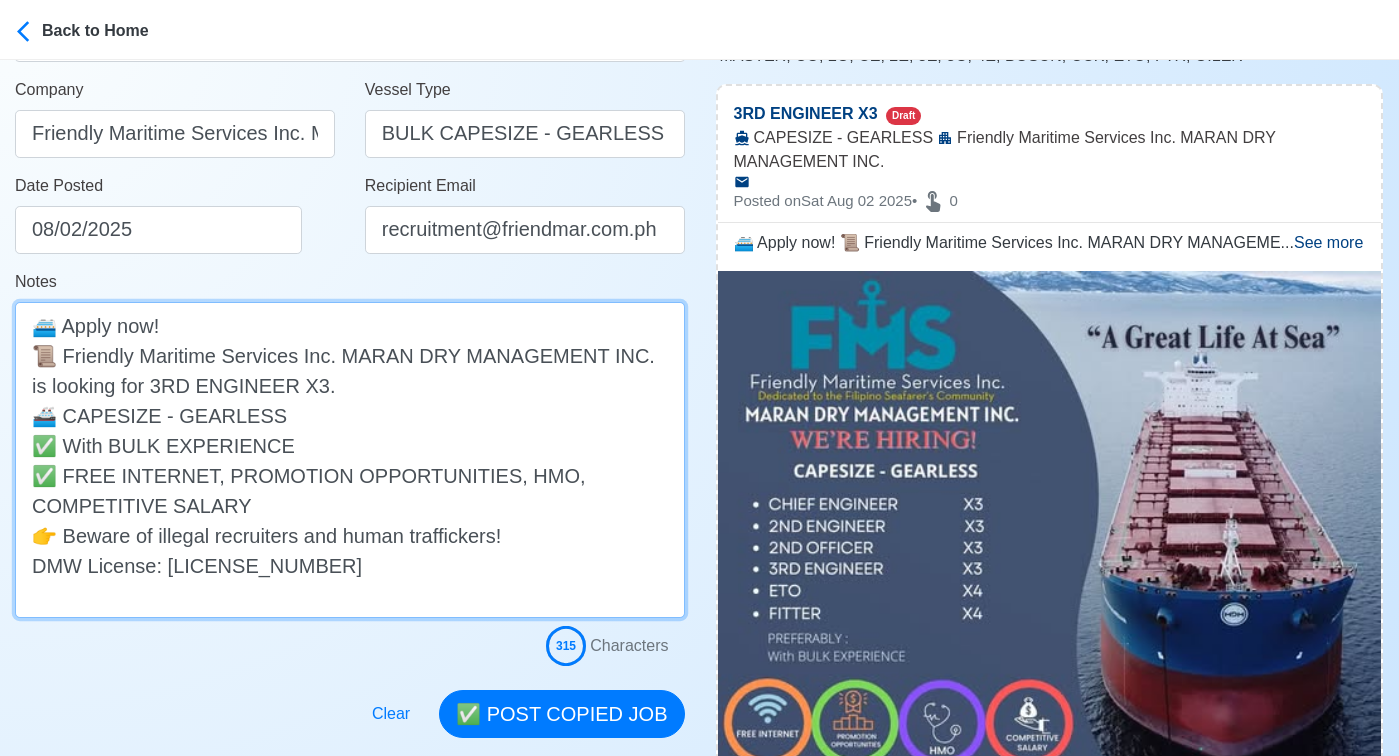 click on "🛳️ Apply now!
📜 Friendly Maritime Services Inc. MARAN DRY MANAGEMENT INC. is looking for 3RD ENGINEER X3.
🚢 CAPESIZE - GEARLESS
✅ With BULK EXPERIENCE
✅ FREE INTERNET, PROMOTION OPPORTUNITIES, HMO, COMPETITIVE SALARY
👉 Beware of illegal recruiters and human traffickers!
DMW License: POEA-039-SB-042717-R-MLC" at bounding box center (350, 460) 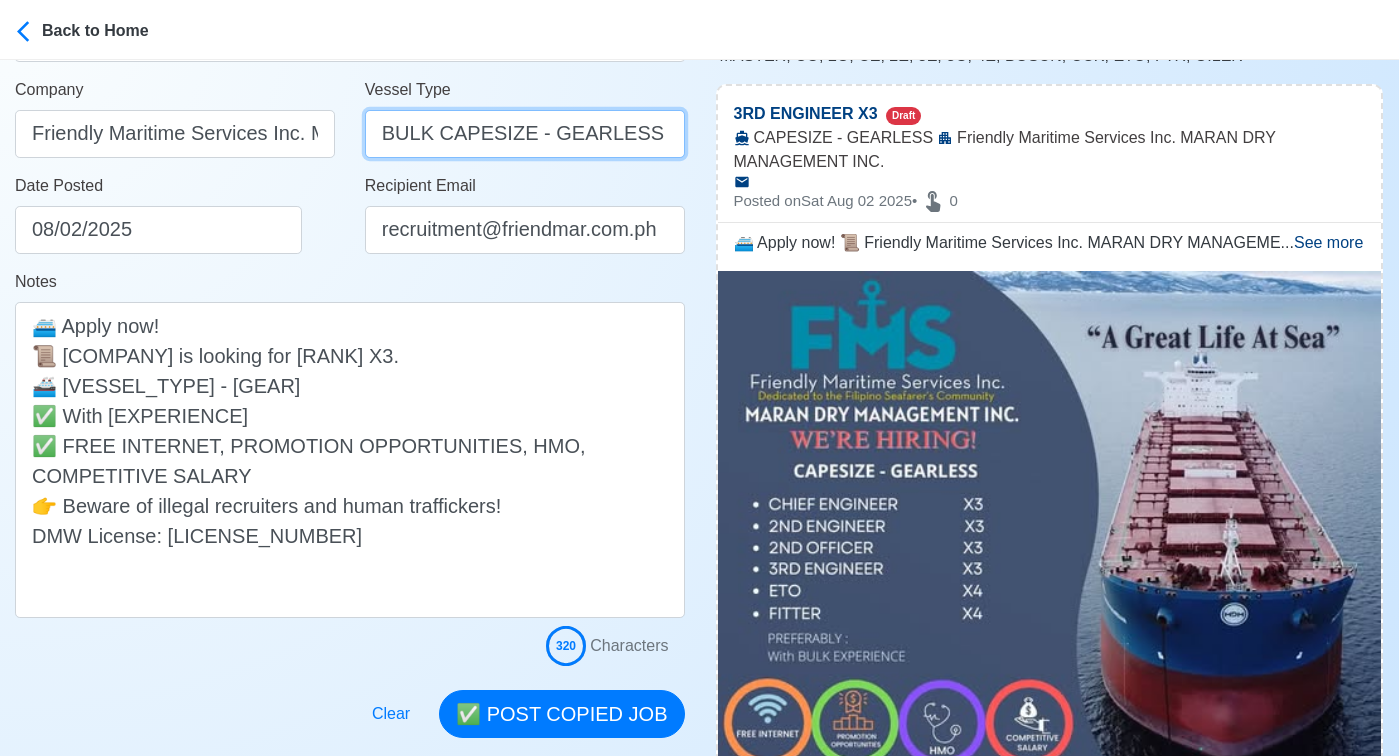 click on "BULK CAPESIZE - GEARLESS" at bounding box center (525, 134) 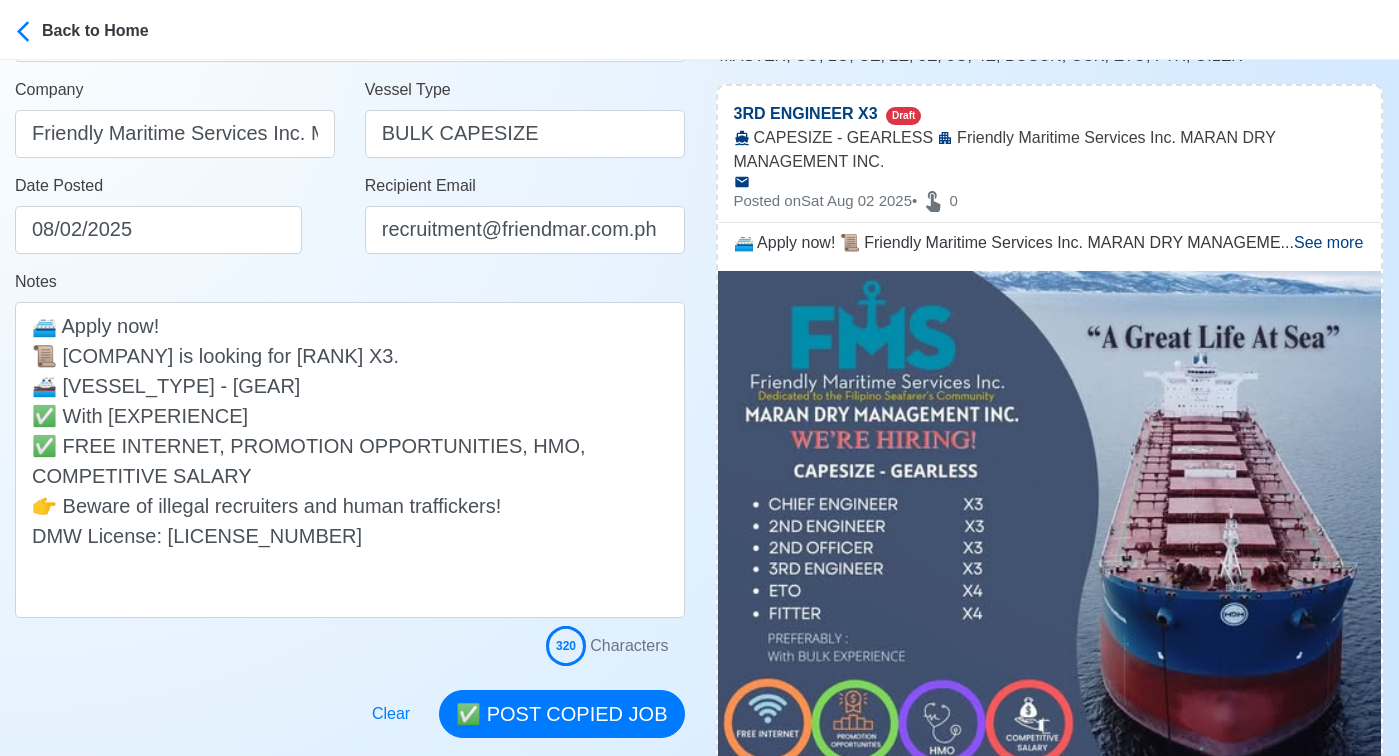 click on "Date Posted       08/02/2025" at bounding box center (180, 214) 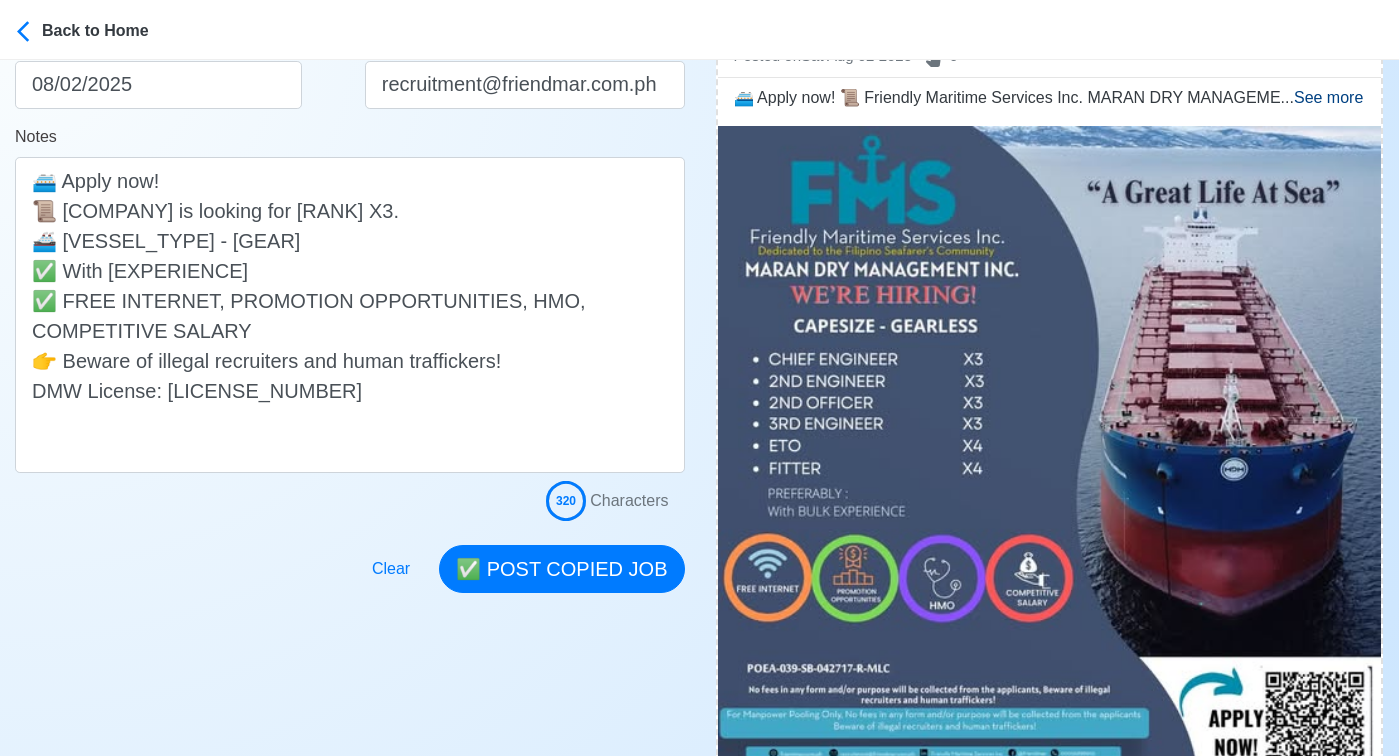 scroll, scrollTop: 499, scrollLeft: 0, axis: vertical 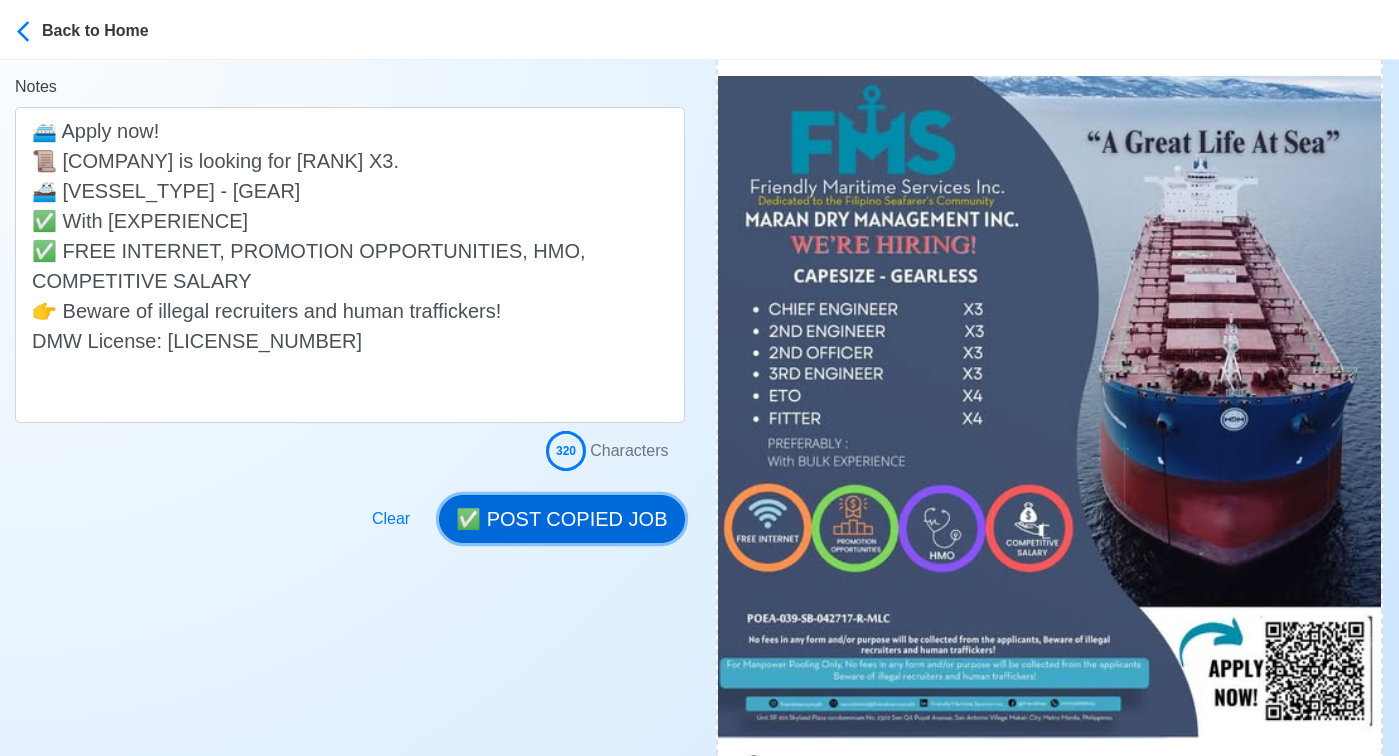 click on "✅ POST COPIED JOB" at bounding box center [561, 519] 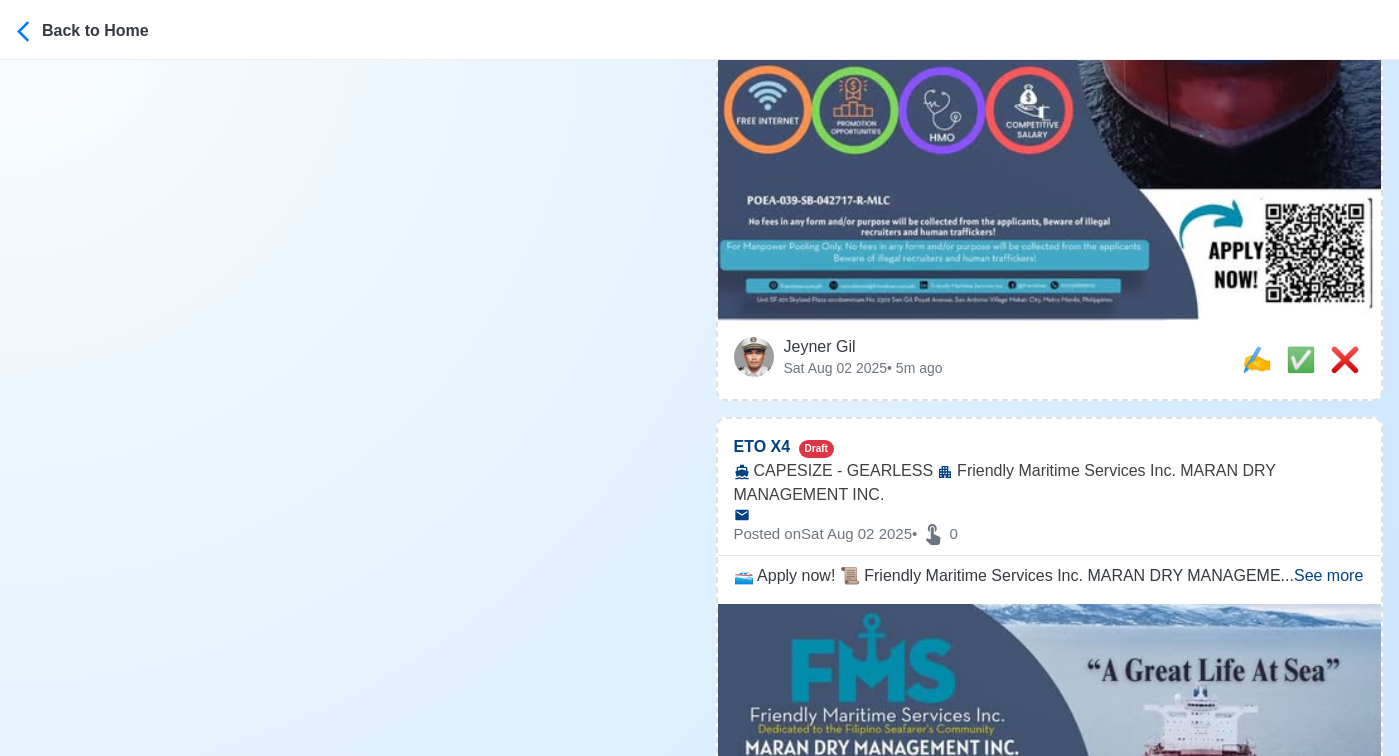 scroll, scrollTop: 993, scrollLeft: 0, axis: vertical 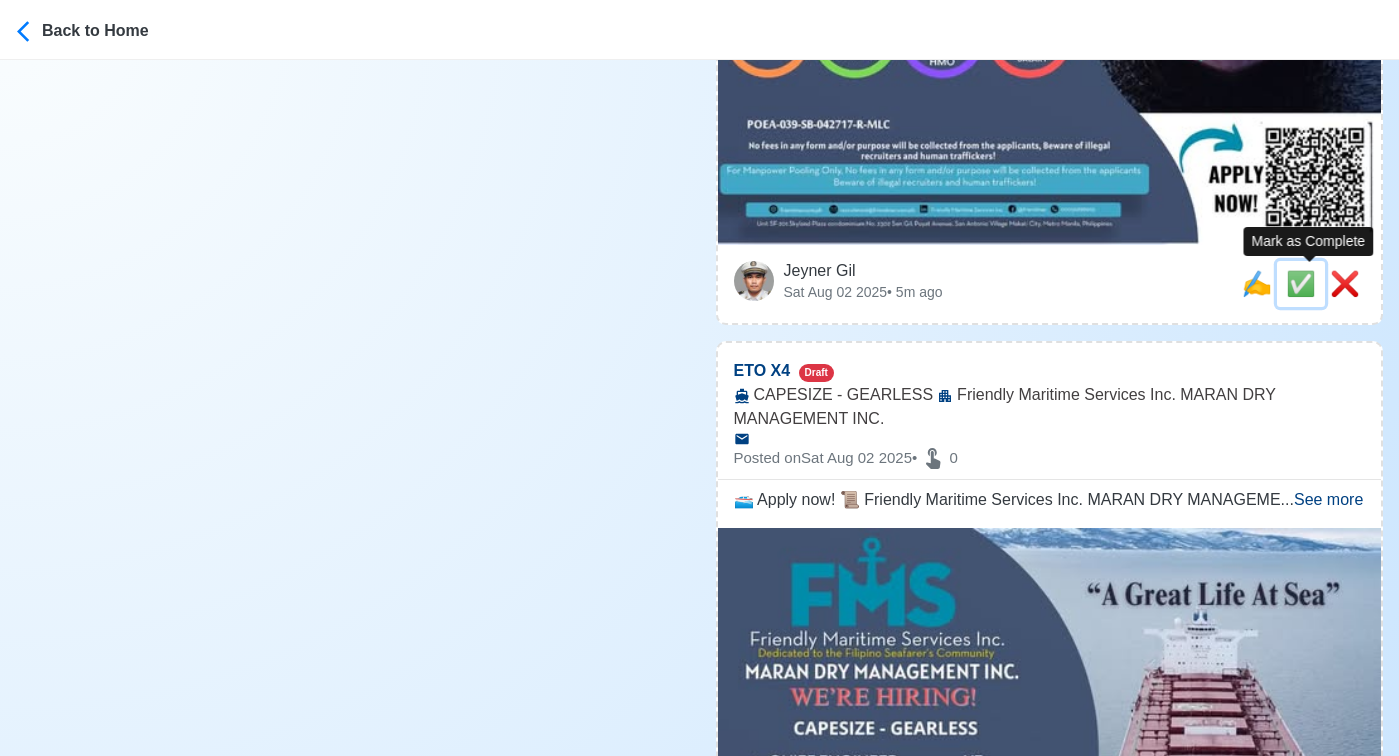 click on "✅" at bounding box center [1301, 283] 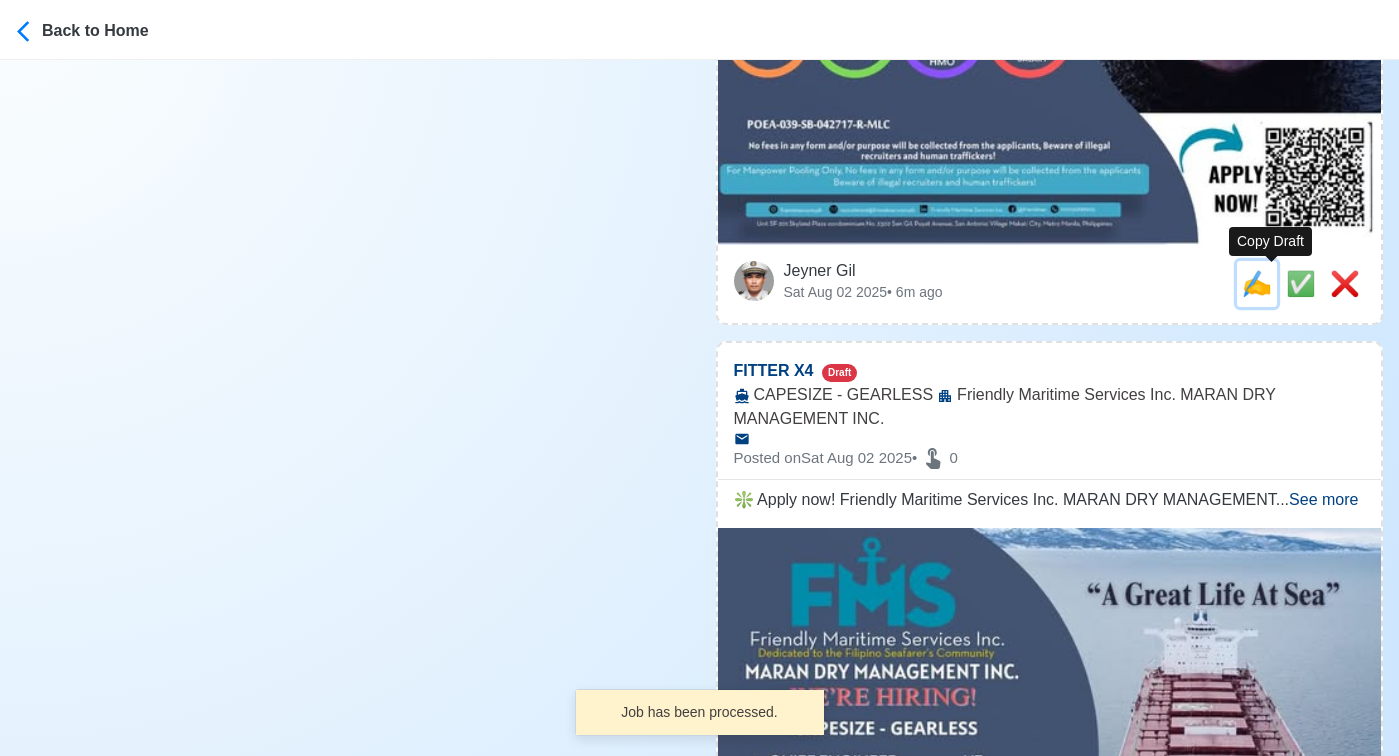 click on "✍️" at bounding box center [1257, 283] 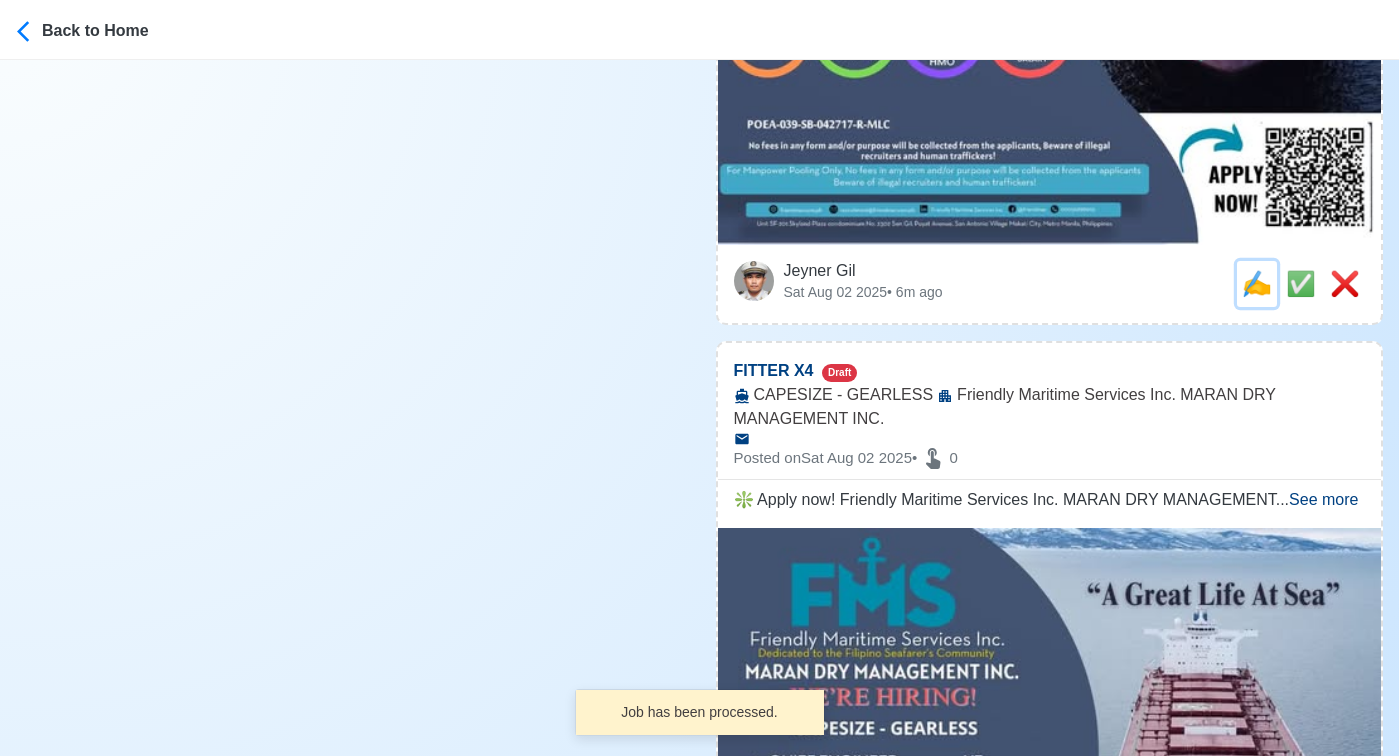 scroll, scrollTop: 0, scrollLeft: 0, axis: both 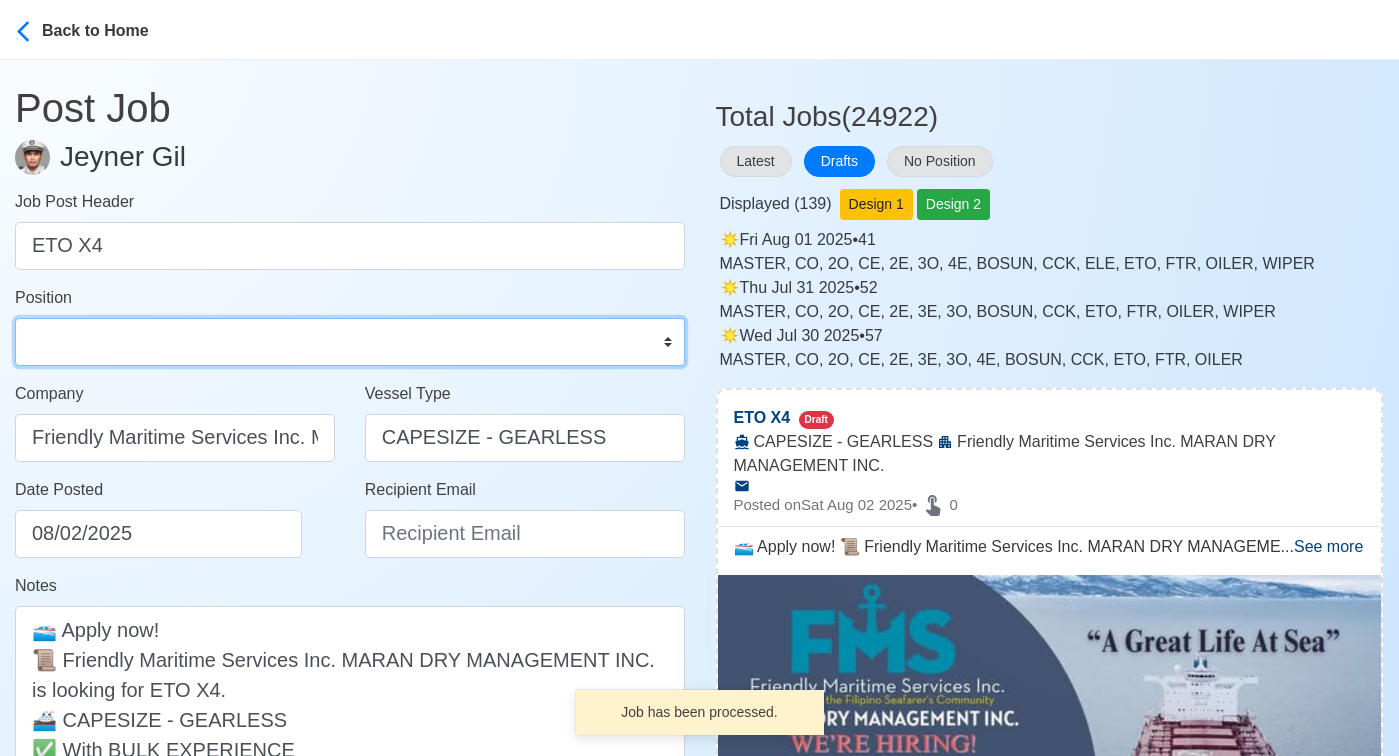 click on "Master Chief Officer 2nd Officer 3rd Officer Junior Officer Chief Engineer 2nd Engineer 3rd Engineer 4th Engineer Gas Engineer Junior Engineer 1st Assistant Engineer 2nd Assistant Engineer 3rd Assistant Engineer ETO/ETR Electrician Electrical Engineer Oiler Fitter Welder Chief Cook Chef Cook Messman Wiper Rigger Ordinary Seaman Able Seaman Motorman Pumpman Bosun Cadet Reefer Mechanic Operator Repairman Painter Steward Waiter Others" at bounding box center [350, 342] 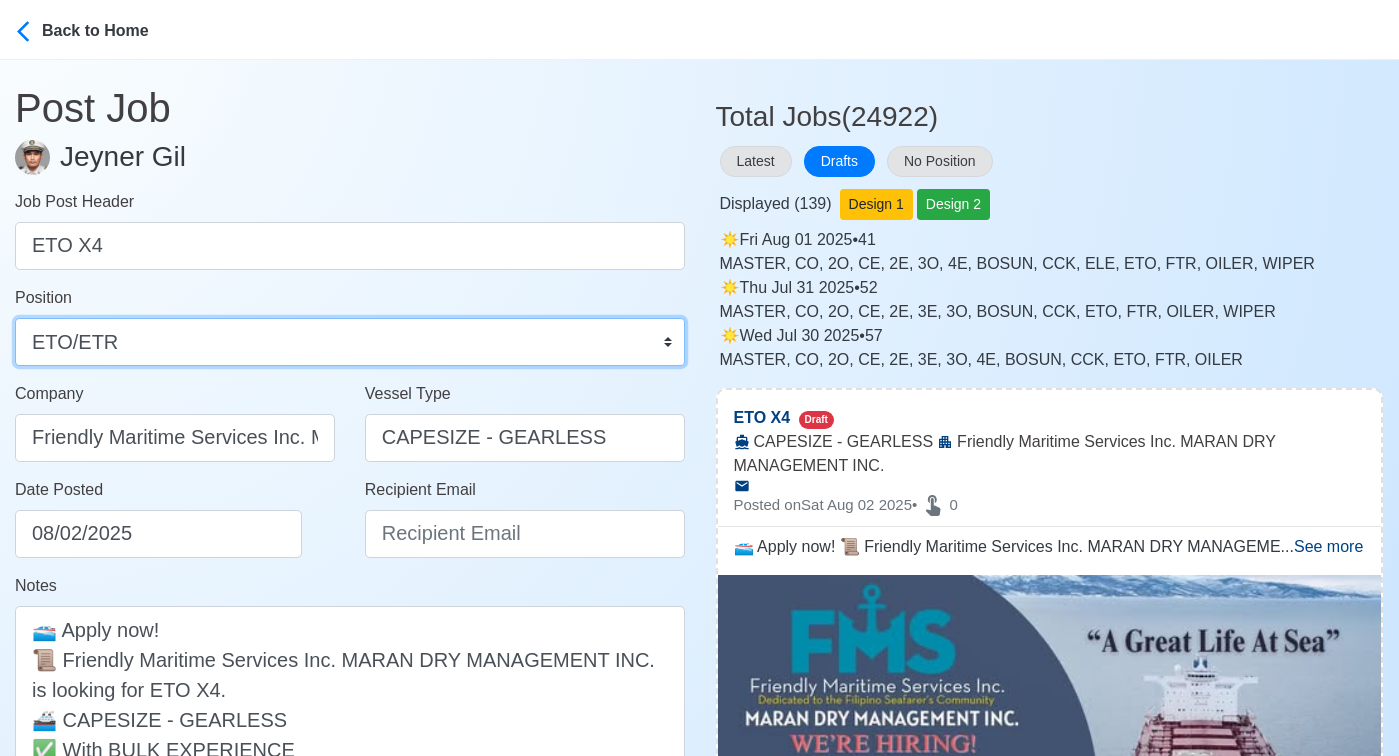 scroll, scrollTop: 26, scrollLeft: 0, axis: vertical 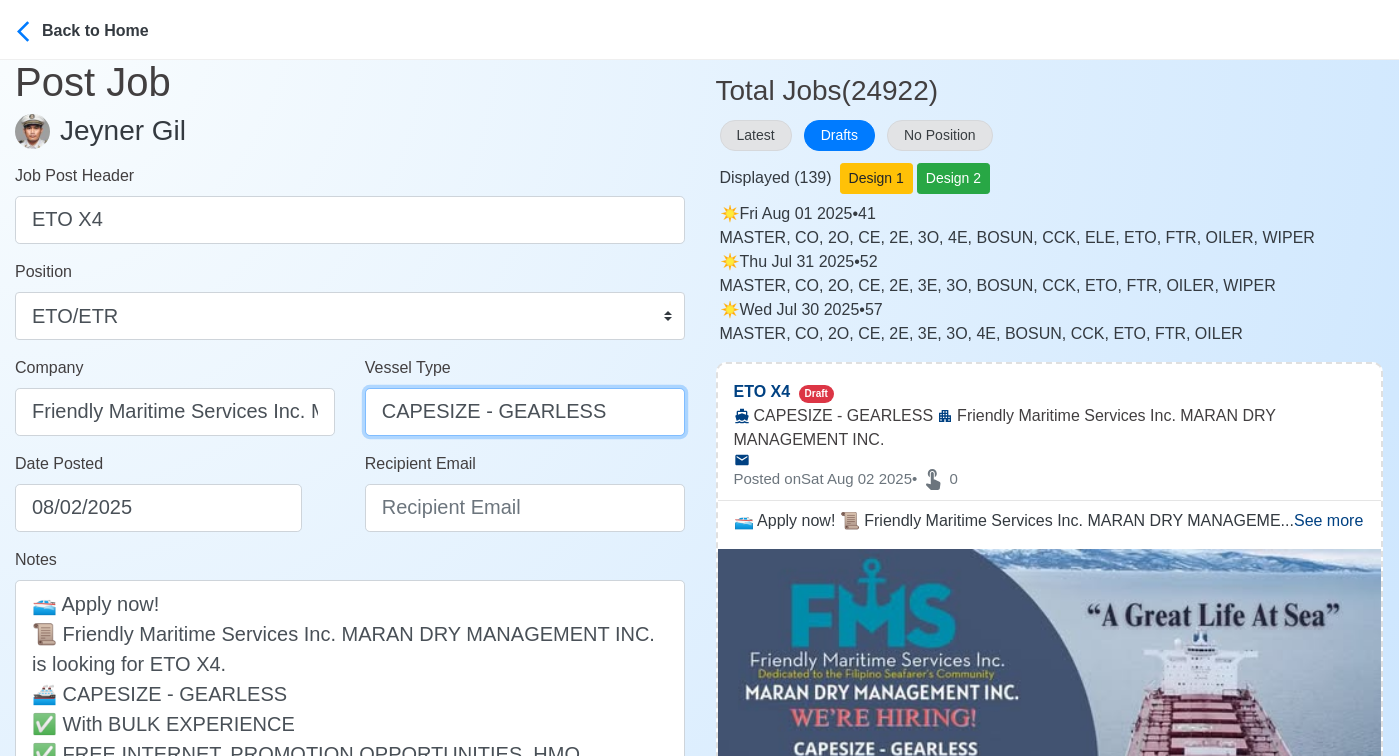click on "CAPESIZE - GEARLESS" at bounding box center (525, 412) 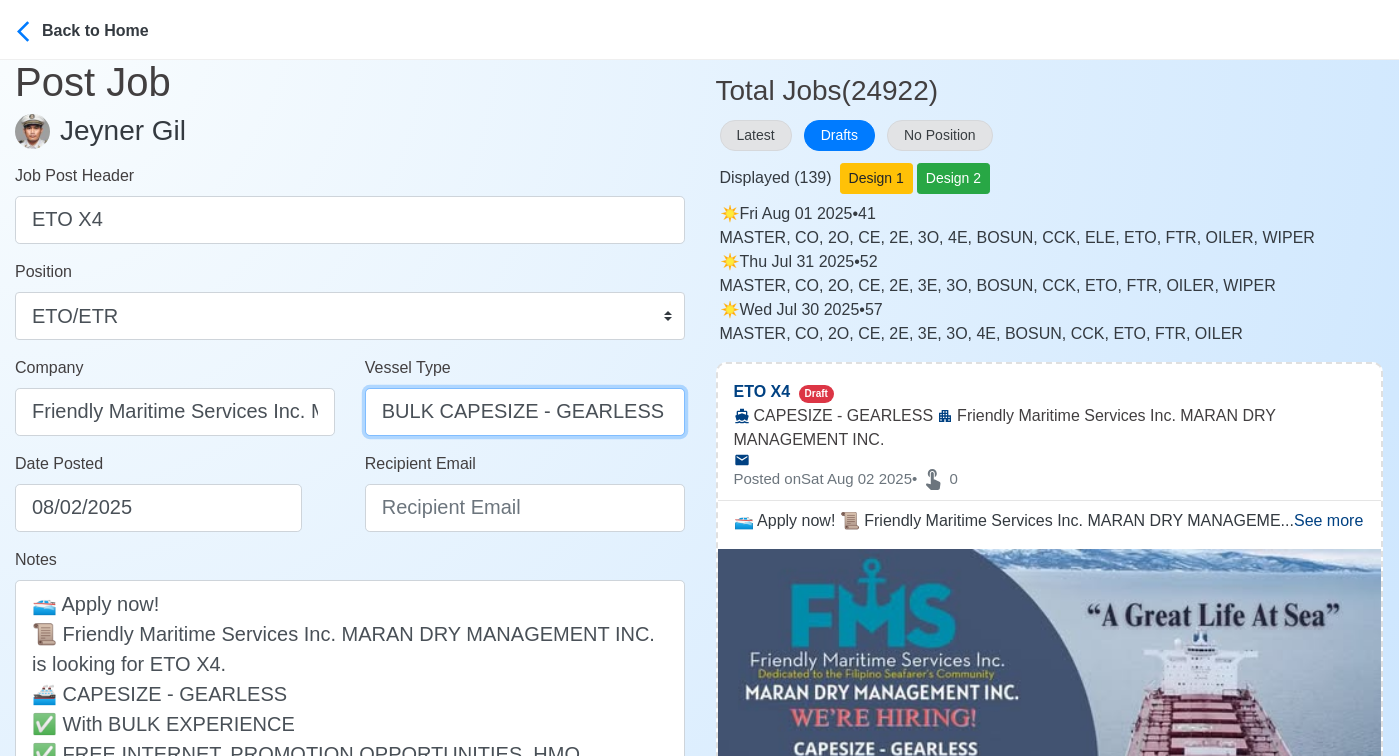 click on "BULK CAPESIZE - GEARLESS" at bounding box center [525, 412] 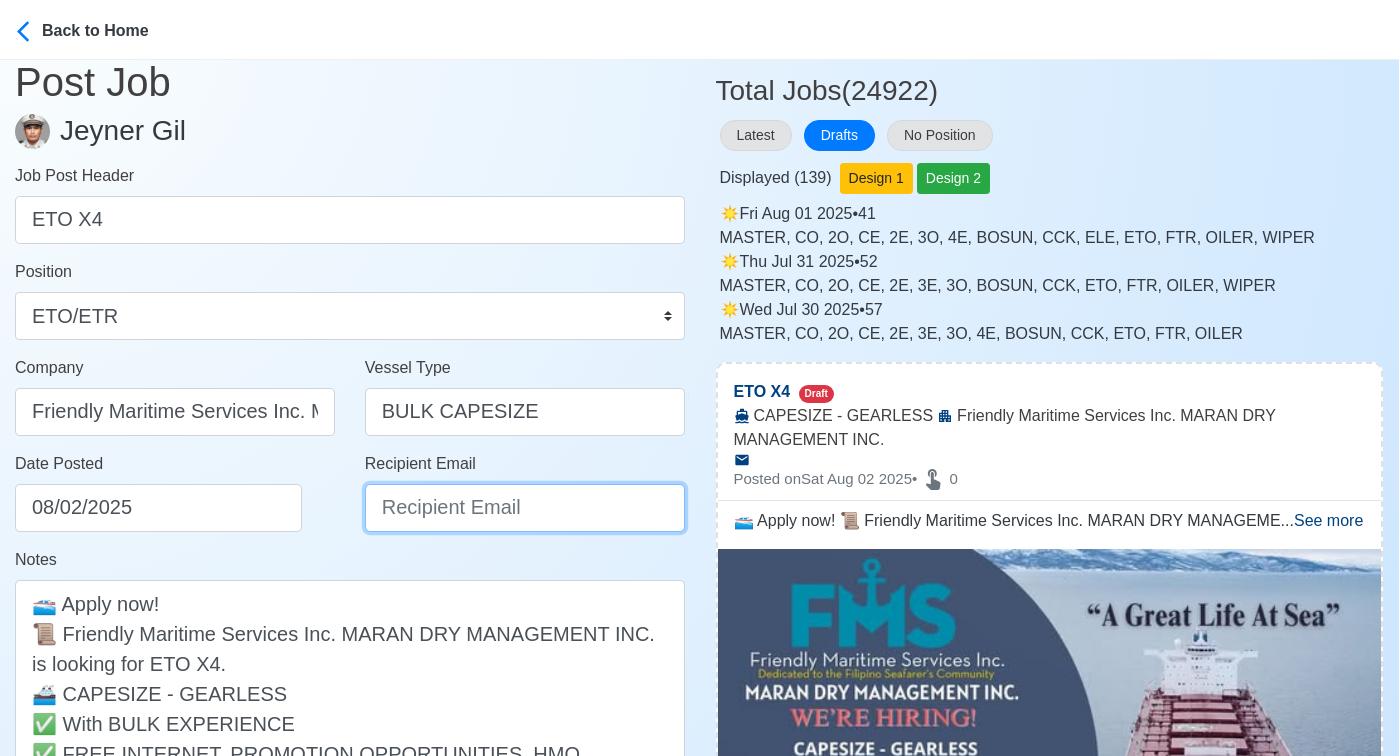 click on "Recipient Email" at bounding box center (525, 508) 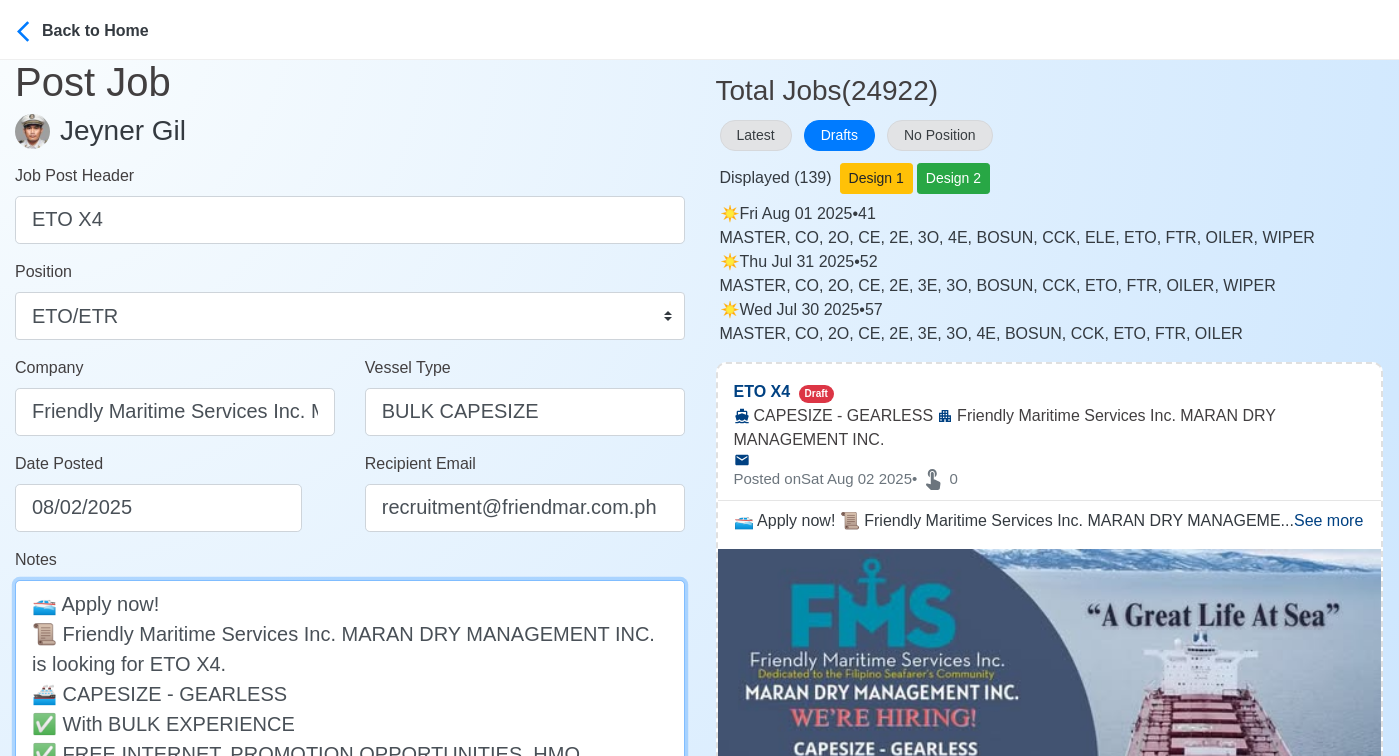 click on "🛥️ Apply now!
📜 Friendly Maritime Services Inc. MARAN DRY MANAGEMENT INC. is looking for ETO X4.
🚢 CAPESIZE - GEARLESS
✅ With BULK EXPERIENCE
✅ FREE INTERNET, PROMOTION OPPORTUNITIES, HMO, COMPETITIVE SALARY
👉 Beware of illegal recruiters and human traffickers!
DMW License: POEA-039-SB-042717-R-MLC" at bounding box center (350, 738) 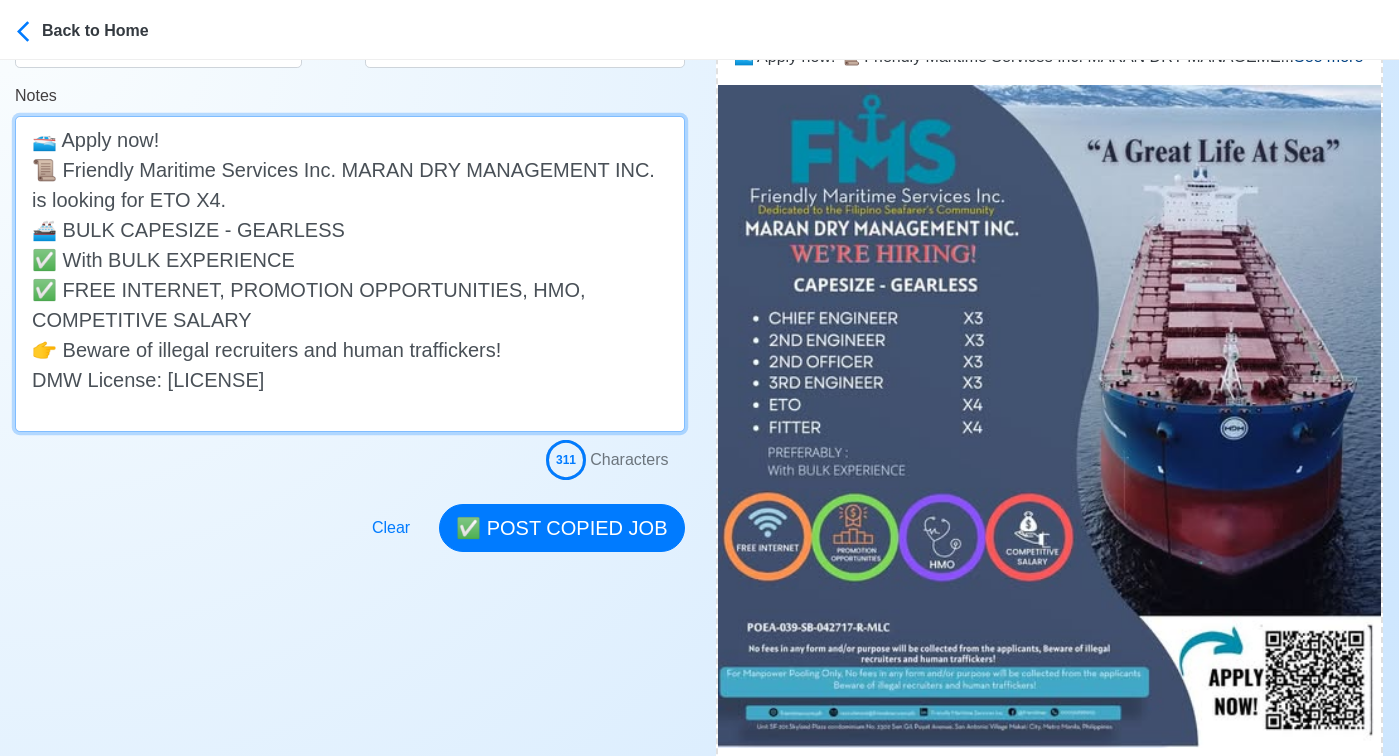 scroll, scrollTop: 536, scrollLeft: 0, axis: vertical 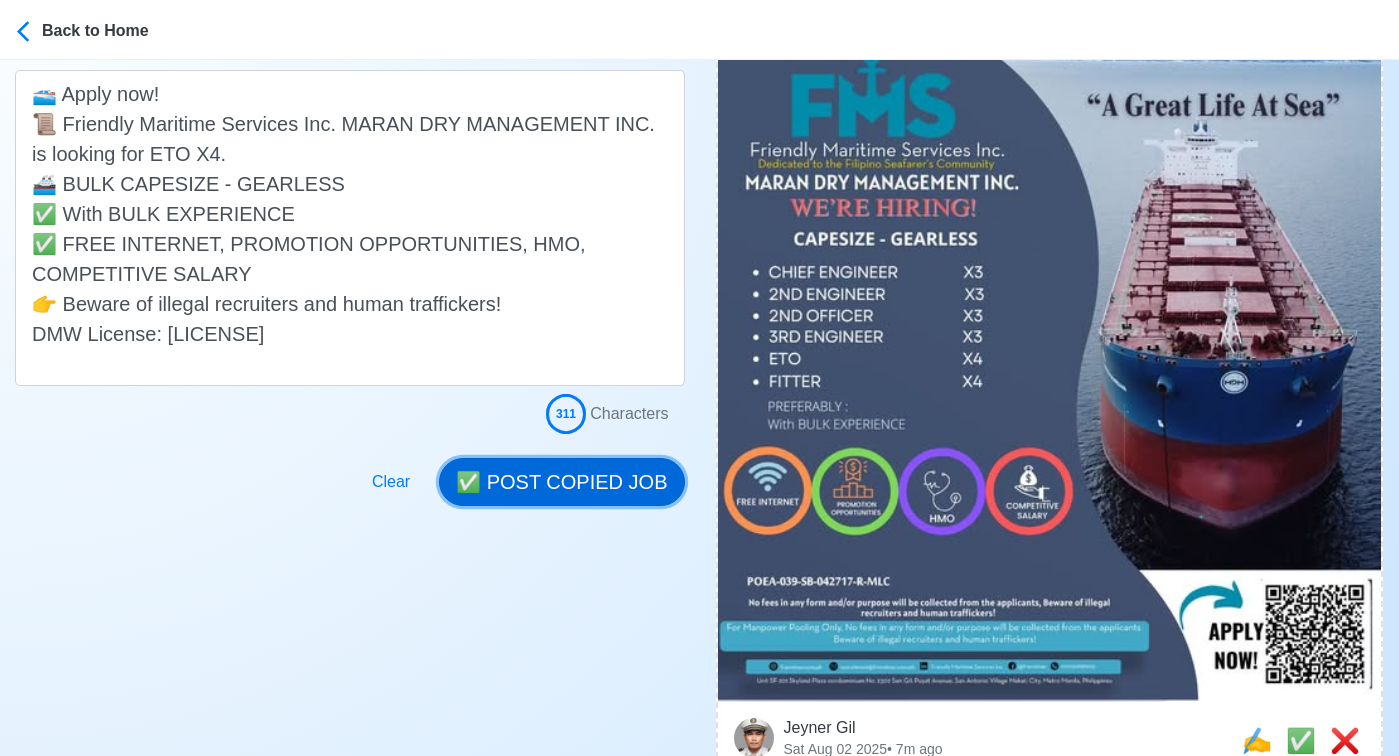 click on "✅ POST COPIED JOB" at bounding box center [561, 482] 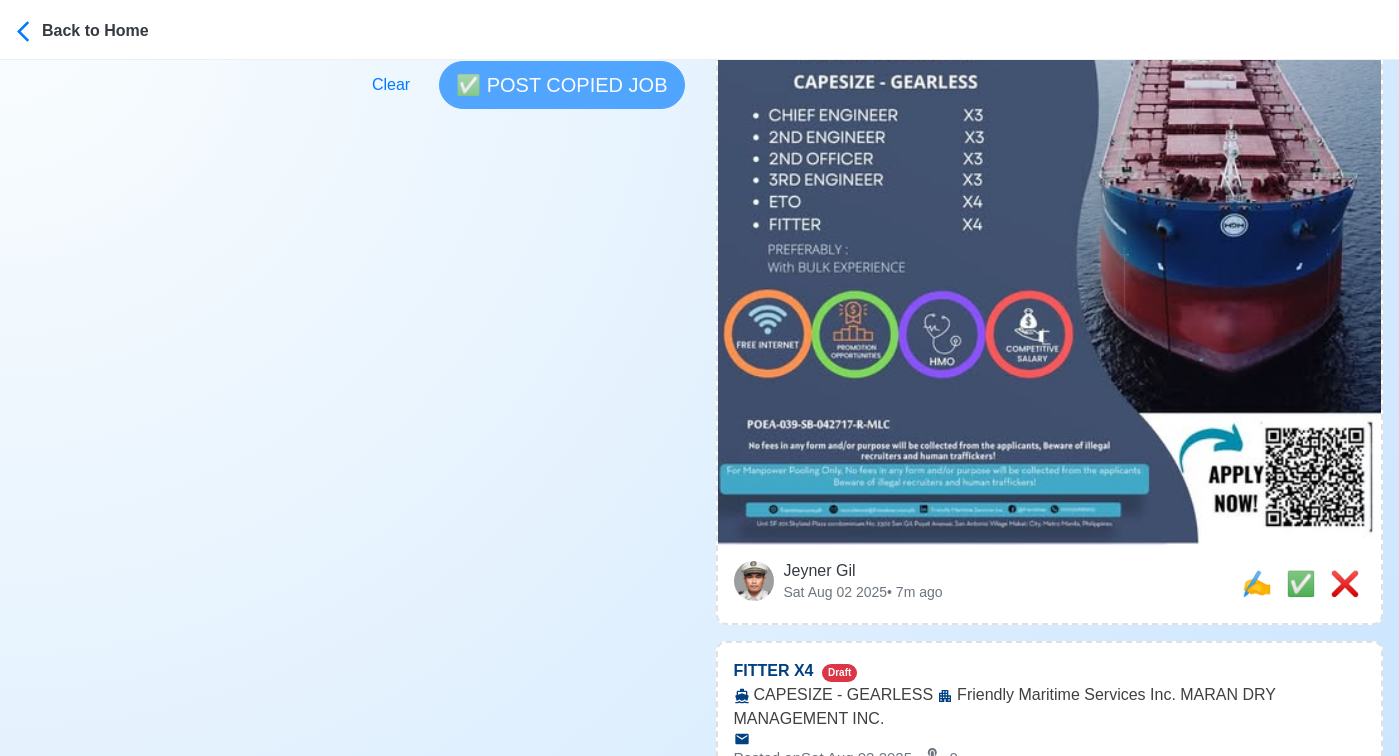 scroll, scrollTop: 831, scrollLeft: 0, axis: vertical 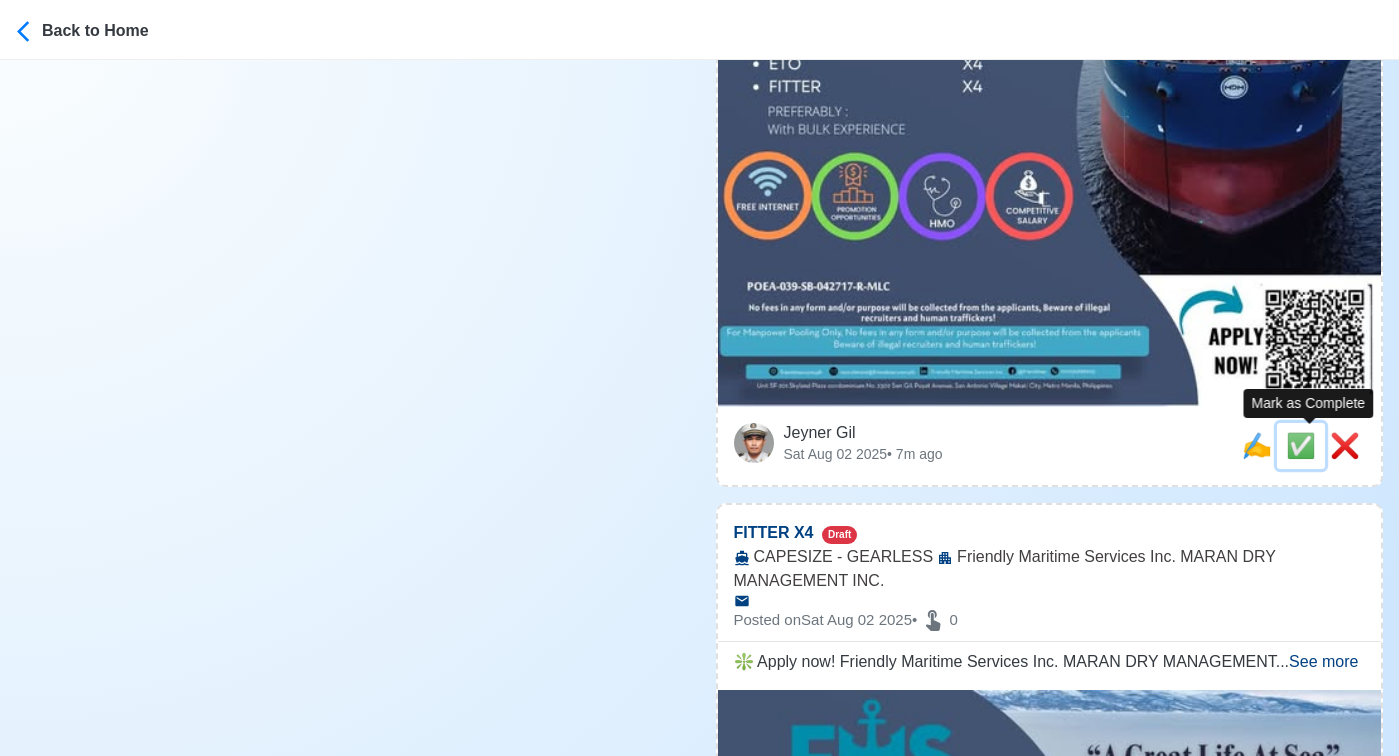 click on "✅" at bounding box center [1301, 445] 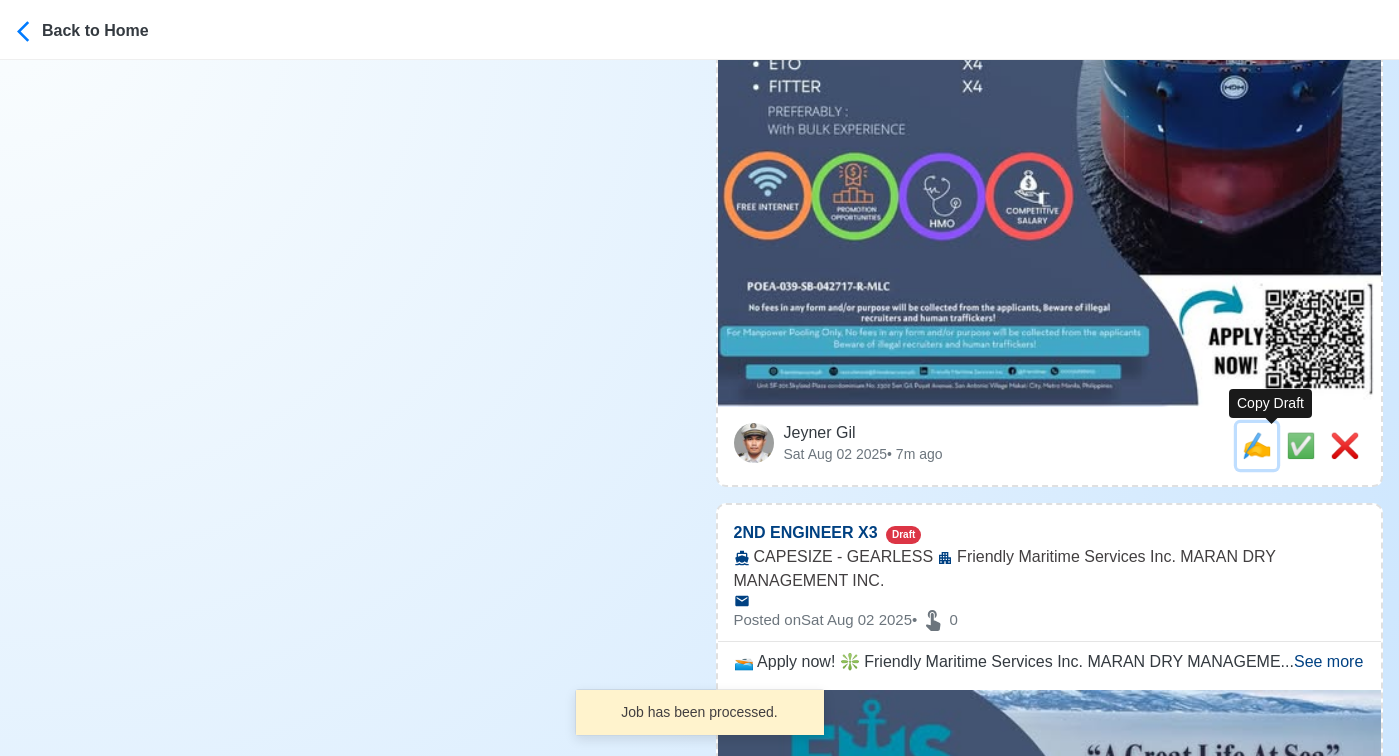 click on "✍️" at bounding box center [1257, 445] 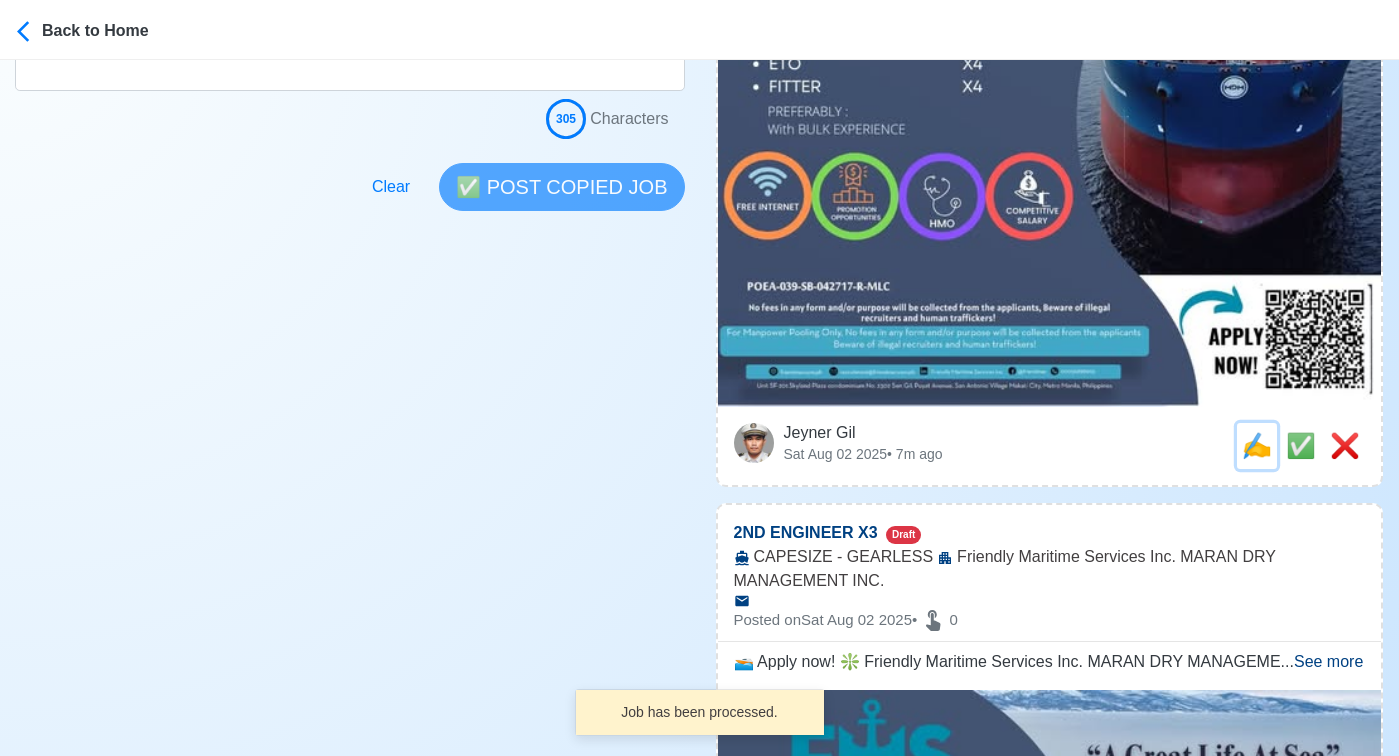 scroll, scrollTop: 0, scrollLeft: 0, axis: both 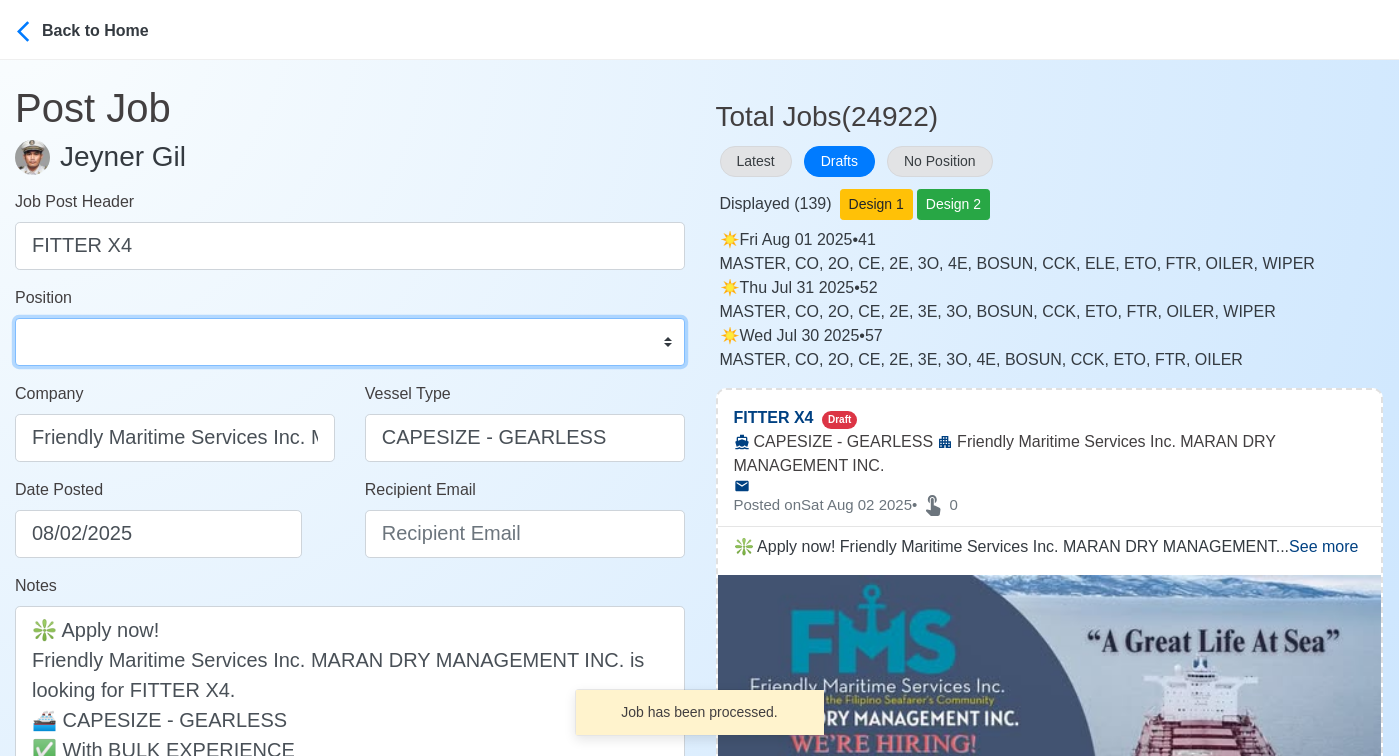click on "Master Chief Officer 2nd Officer 3rd Officer Junior Officer Chief Engineer 2nd Engineer 3rd Engineer 4th Engineer Gas Engineer Junior Engineer 1st Assistant Engineer 2nd Assistant Engineer 3rd Assistant Engineer ETO/ETR Electrician Electrical Engineer Oiler Fitter Welder Chief Cook Chef Cook Messman Wiper Rigger Ordinary Seaman Able Seaman Motorman Pumpman Bosun Cadet Reefer Mechanic Operator Repairman Painter Steward Waiter Others" at bounding box center [350, 342] 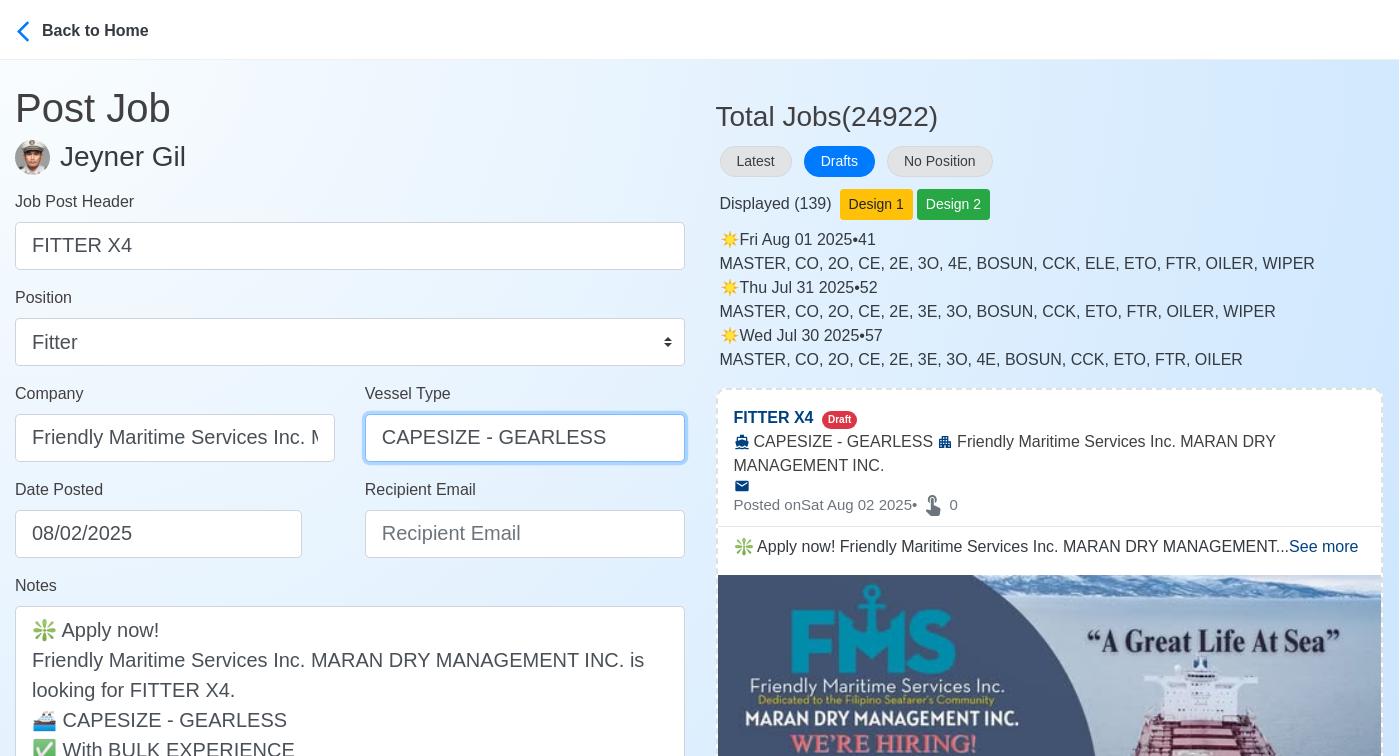 click on "CAPESIZE - GEARLESS" at bounding box center (525, 438) 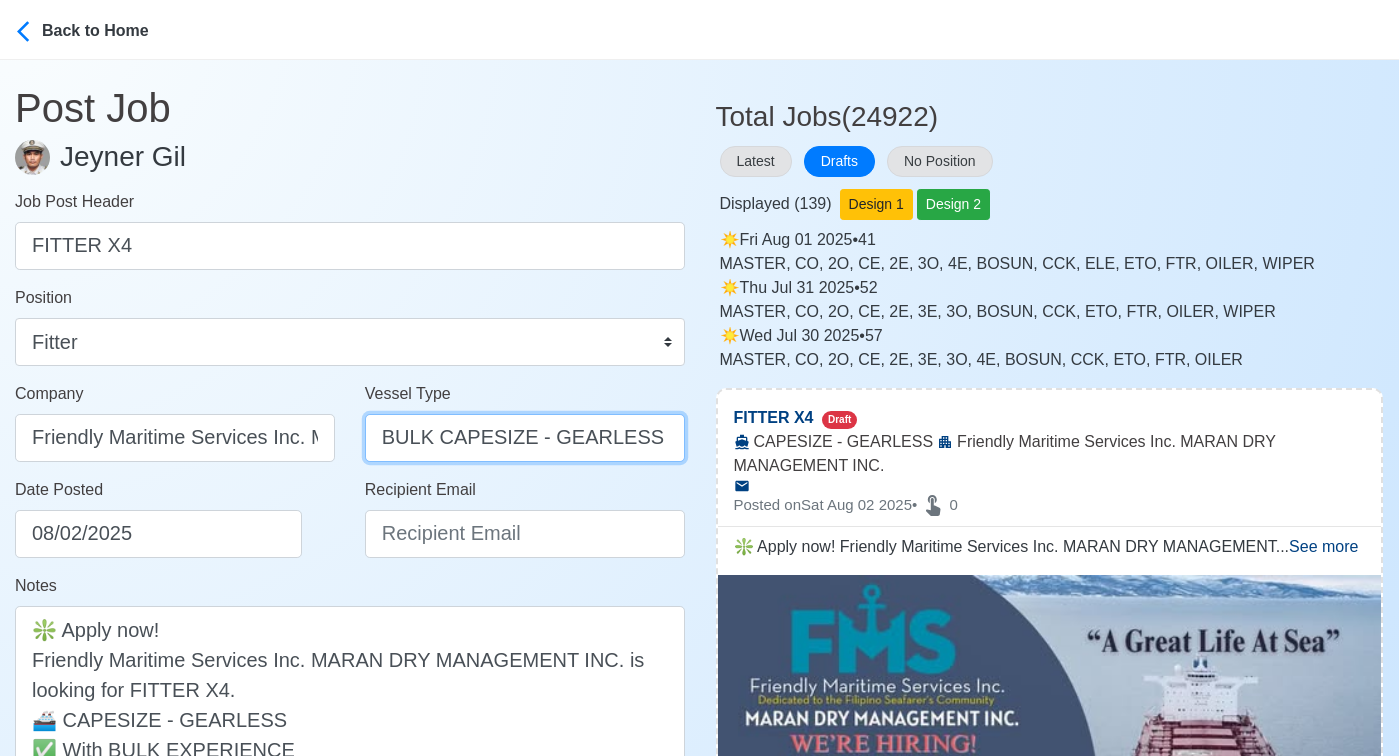 click on "BULK CAPESIZE - GEARLESS" at bounding box center (525, 438) 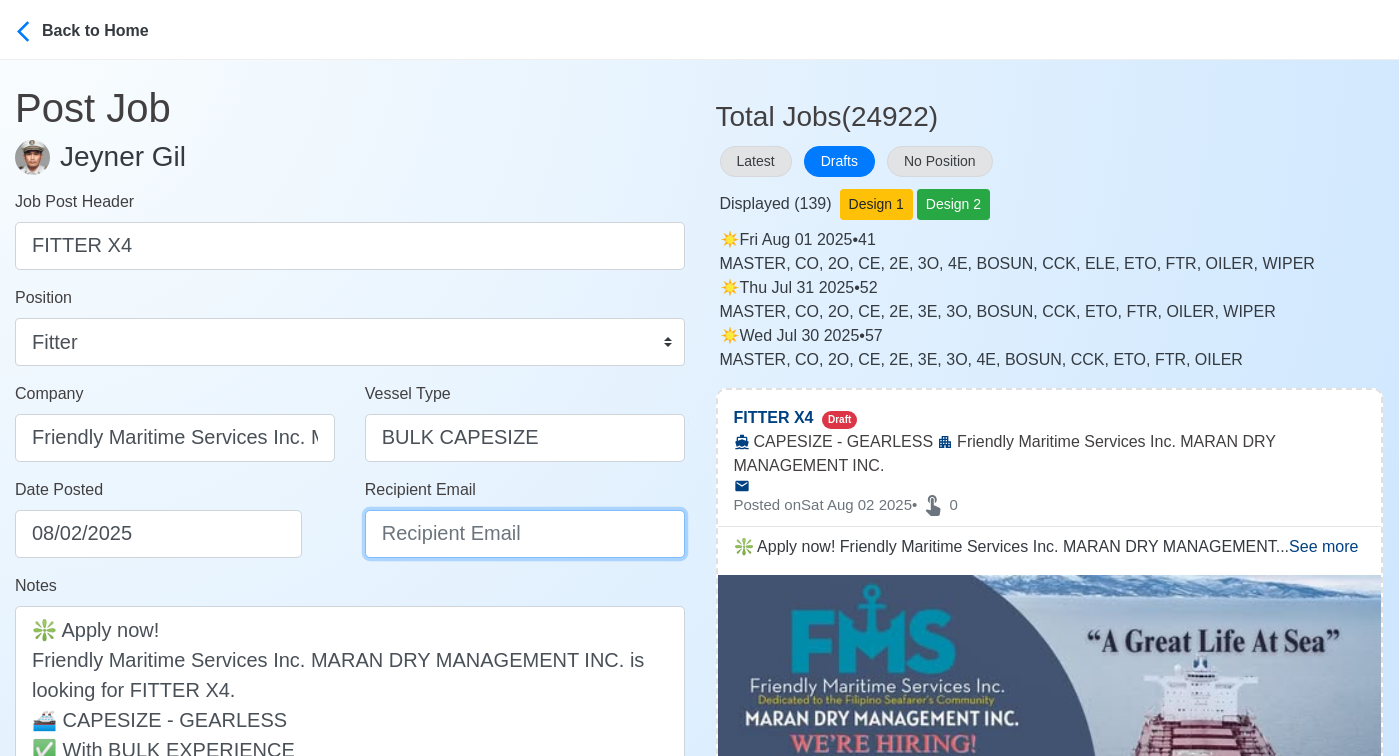 click on "Recipient Email" at bounding box center [525, 534] 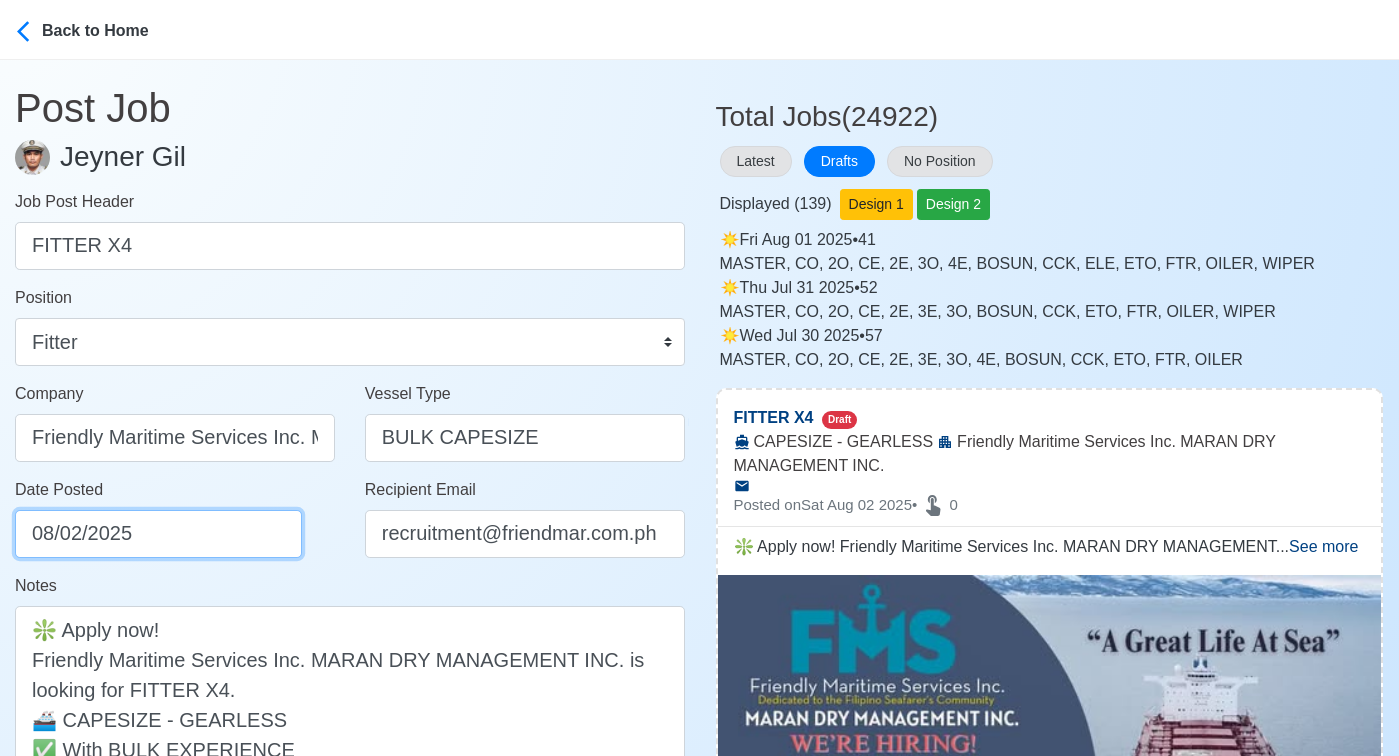 click on "08/02/2025" at bounding box center [158, 534] 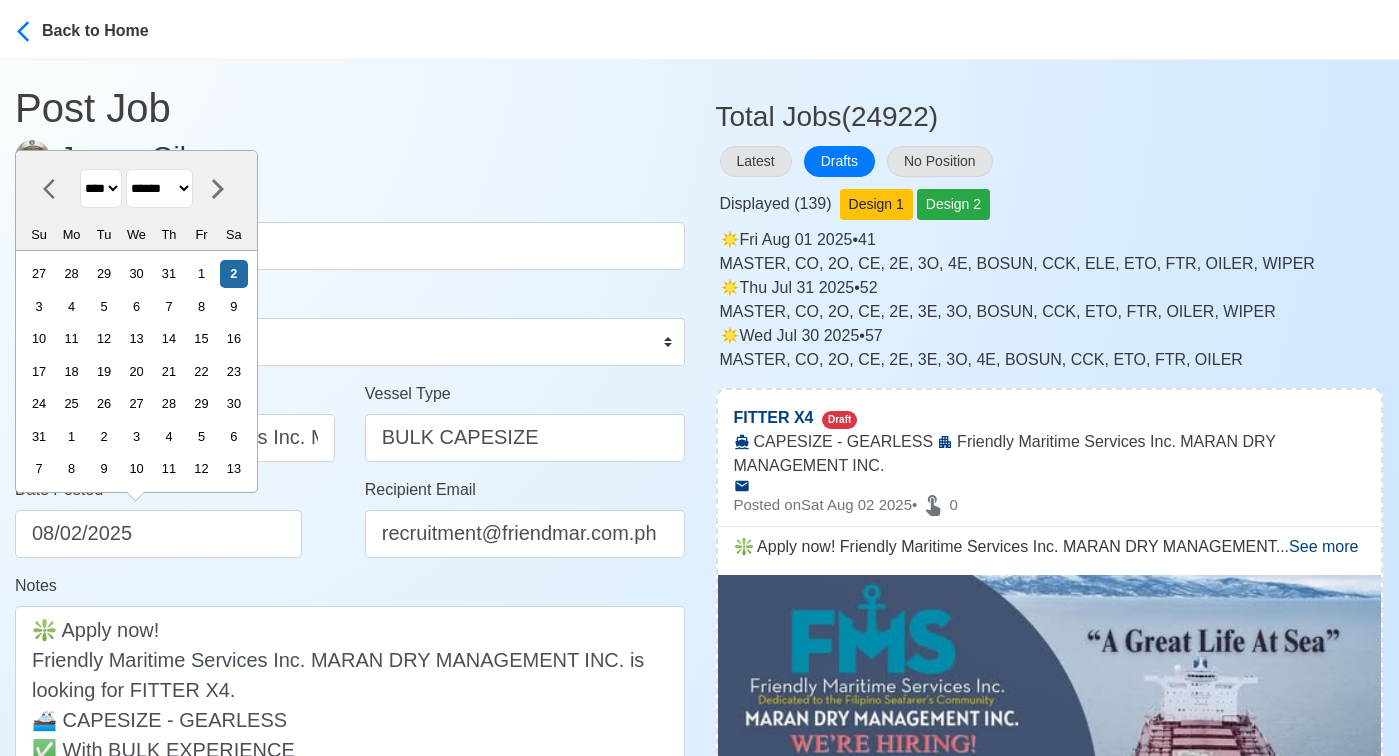 click on "Notes ❇️ Apply now!
Friendly Maritime Services Inc. MARAN DRY MANAGEMENT INC. is looking for FITTER X4.
🚢 CAPESIZE - GEARLESS
✅ With BULK EXPERIENCE
✅ FREE INTERNET, PROMOTION OPPORTUNITIES, HMO, COMPETITIVE SALARY
👉 Beware of illegal recruiters and human traffickers!
DMW License: POEA-039-SB-042717-R-MLC" at bounding box center [350, 748] 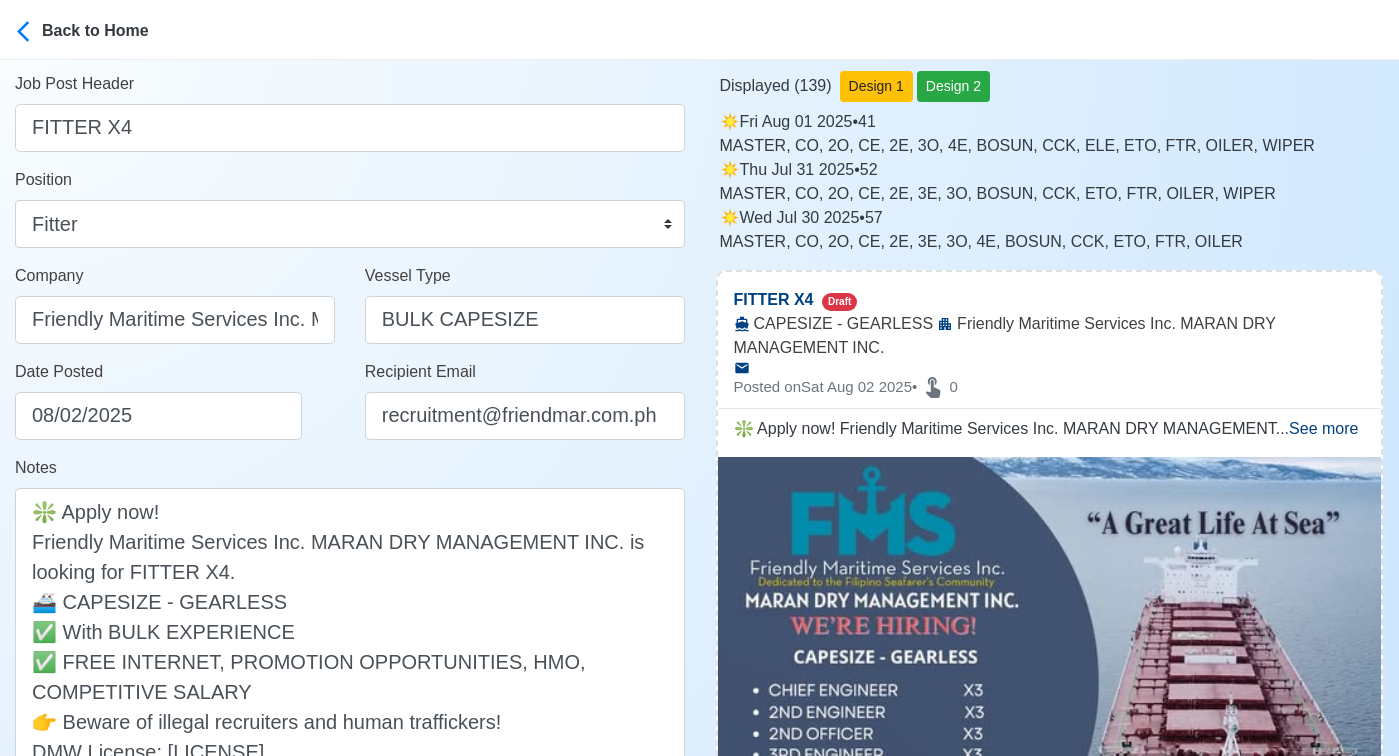 scroll, scrollTop: 137, scrollLeft: 0, axis: vertical 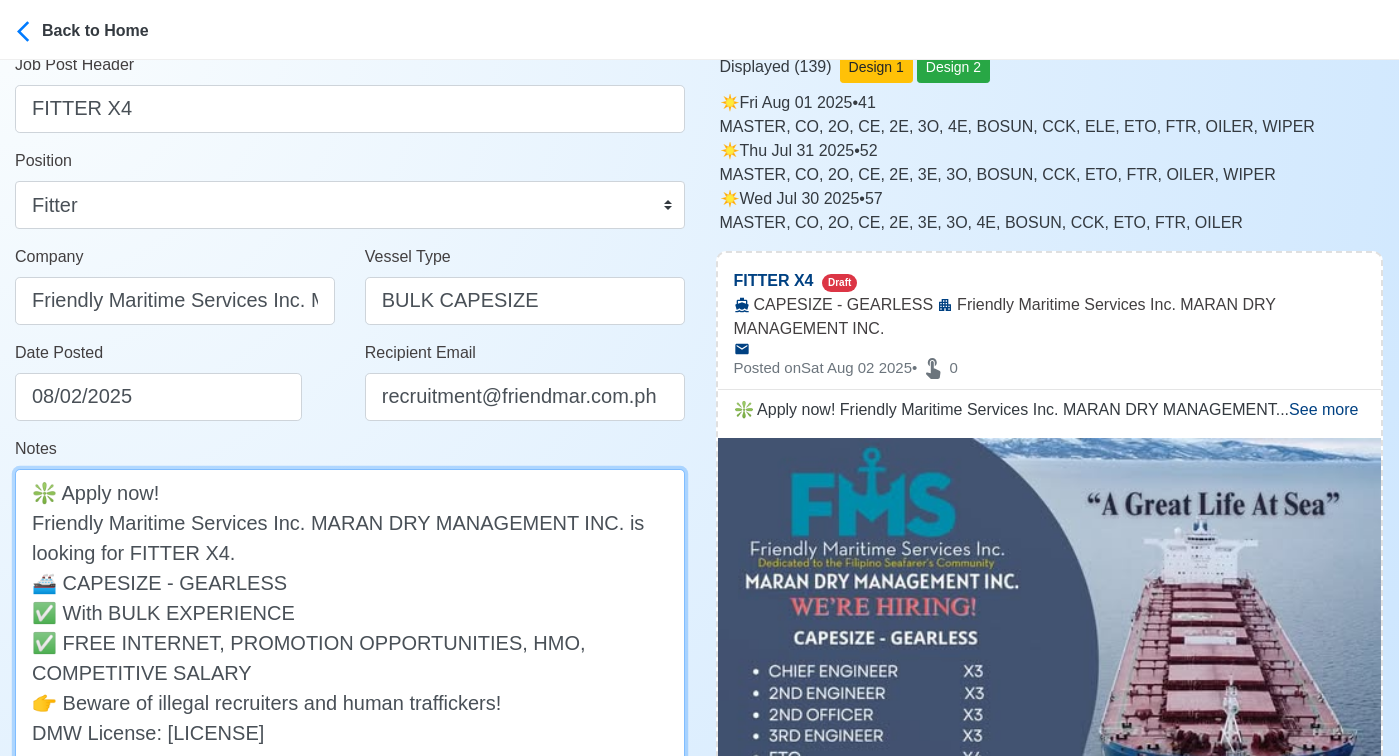 click on "❇️ Apply now!
Friendly Maritime Services Inc. MARAN DRY MANAGEMENT INC. is looking for FITTER X4.
🚢 CAPESIZE - GEARLESS
✅ With BULK EXPERIENCE
✅ FREE INTERNET, PROMOTION OPPORTUNITIES, HMO, COMPETITIVE SALARY
👉 Beware of illegal recruiters and human traffickers!
DMW License: POEA-039-SB-042717-R-MLC" at bounding box center (350, 627) 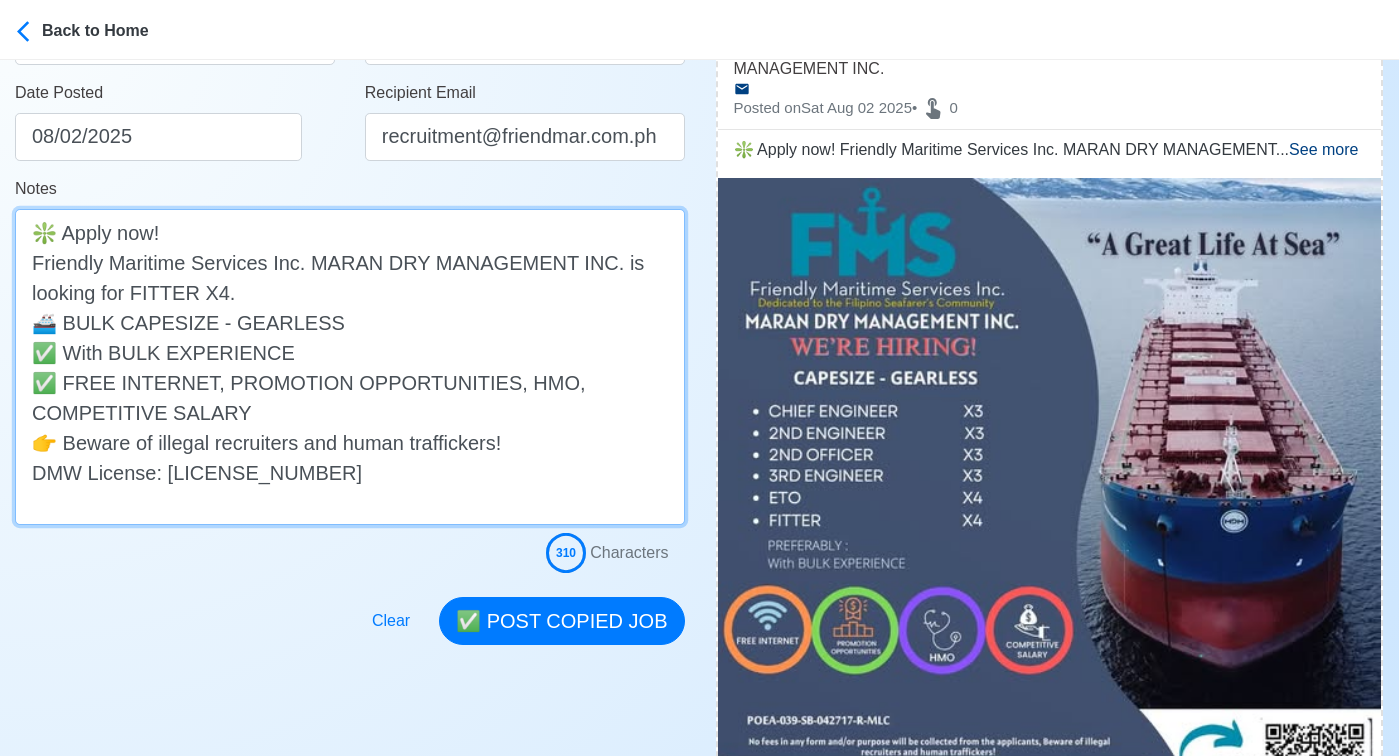 scroll, scrollTop: 427, scrollLeft: 0, axis: vertical 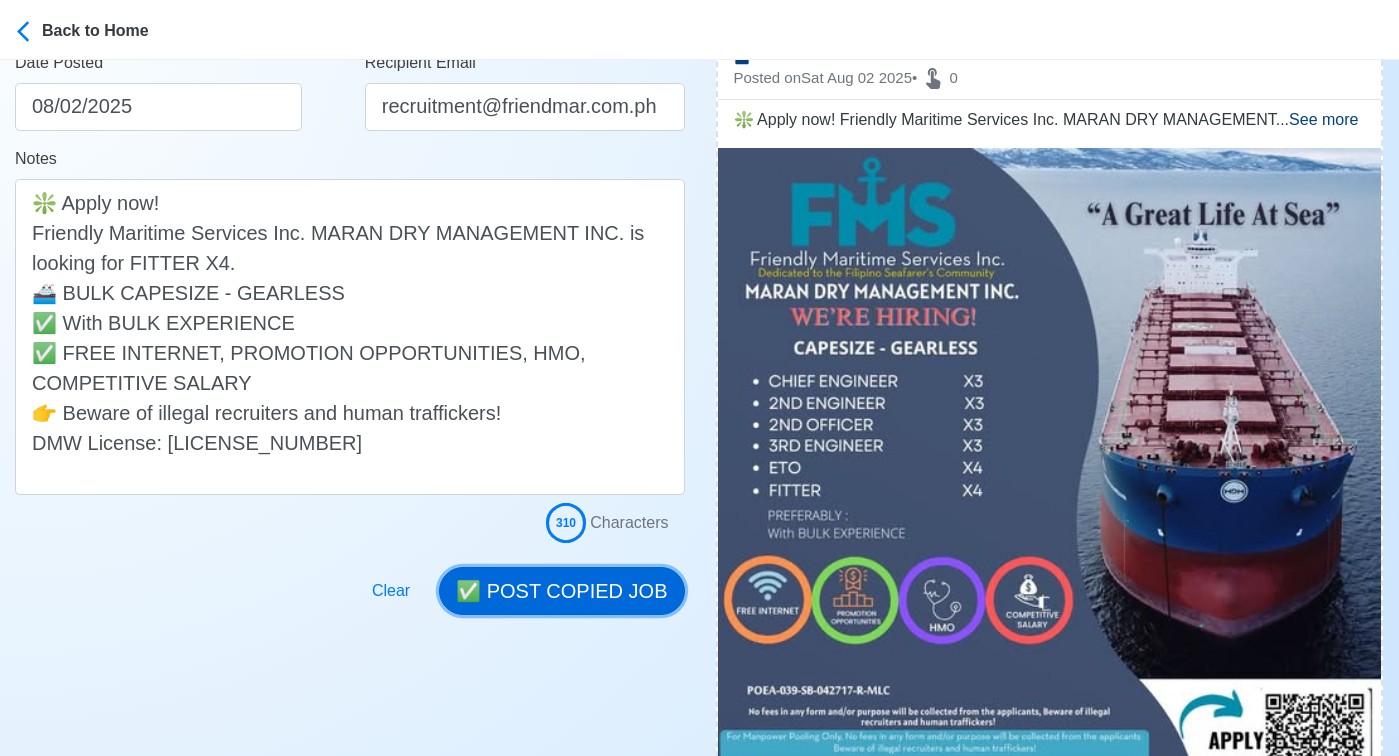 click on "✅ POST COPIED JOB" at bounding box center [561, 591] 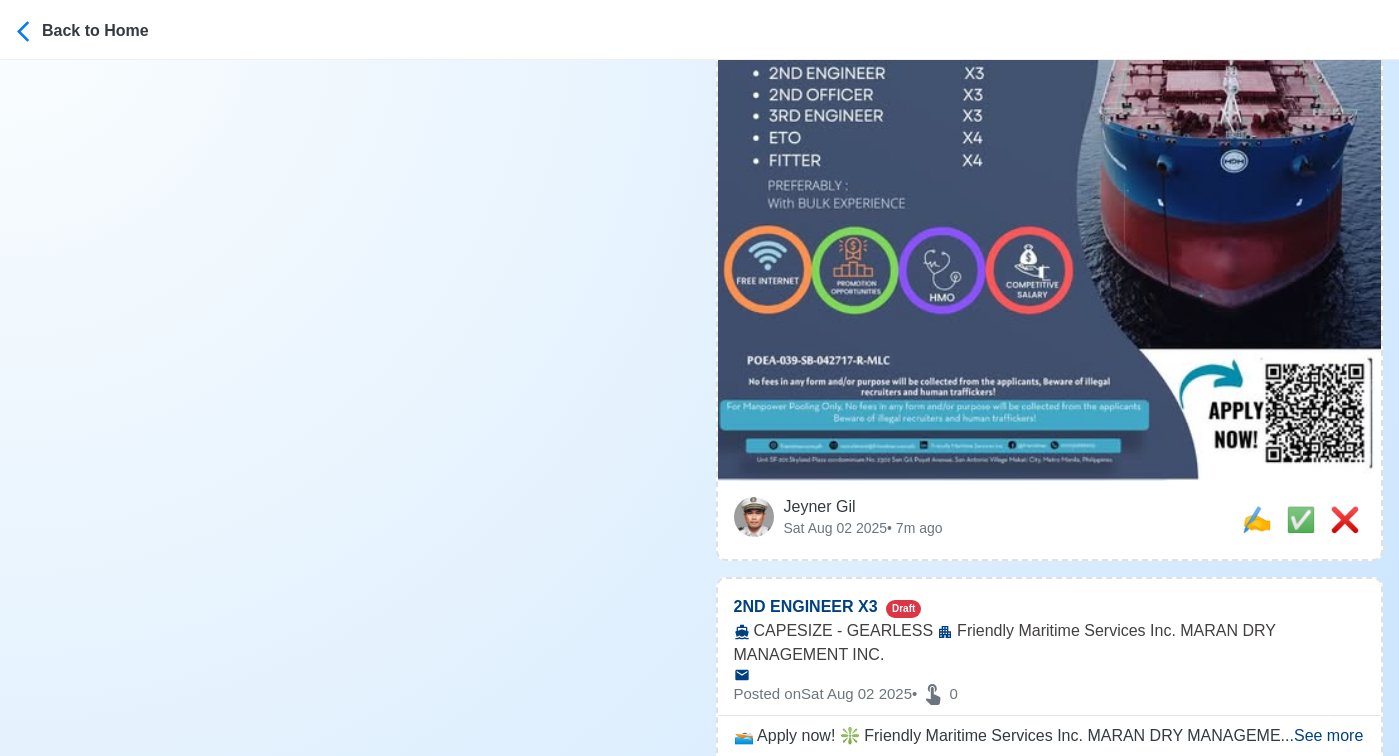 scroll, scrollTop: 825, scrollLeft: 0, axis: vertical 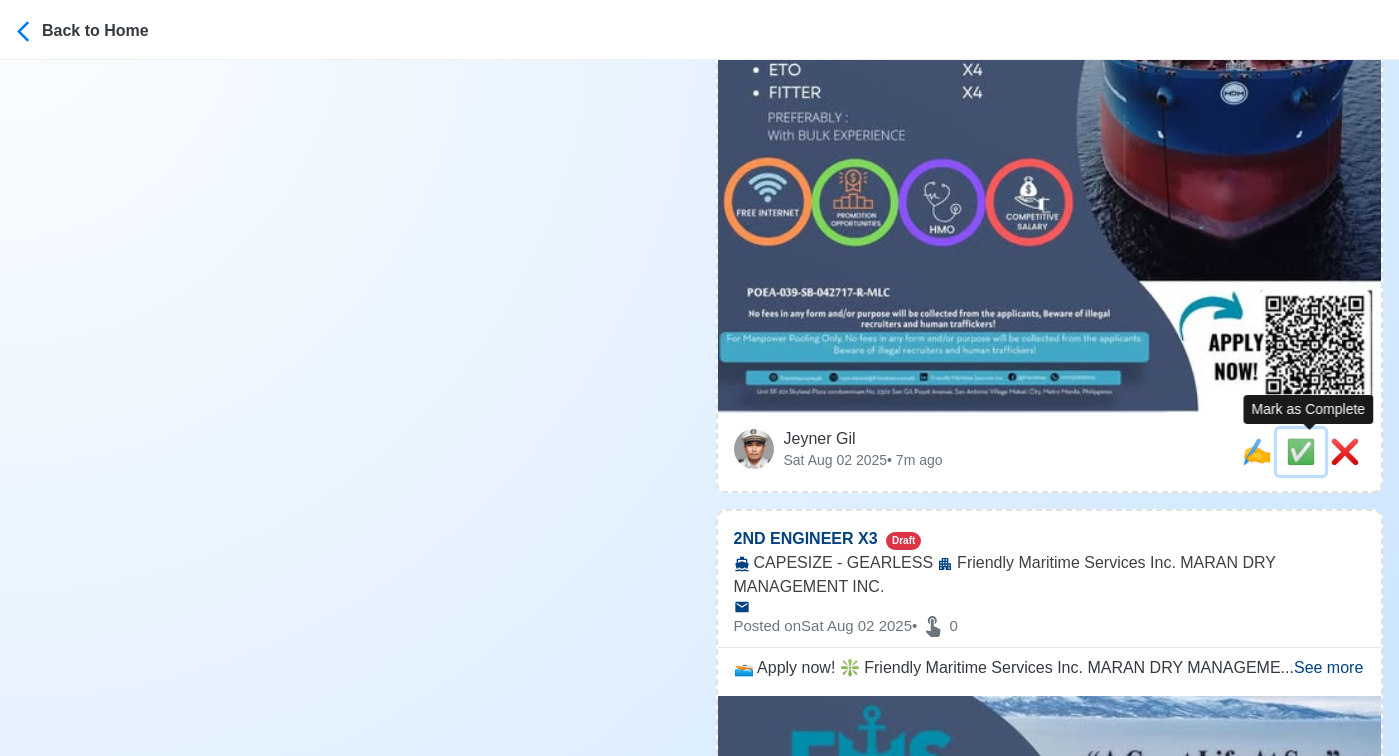 click on "✅" at bounding box center (1301, 451) 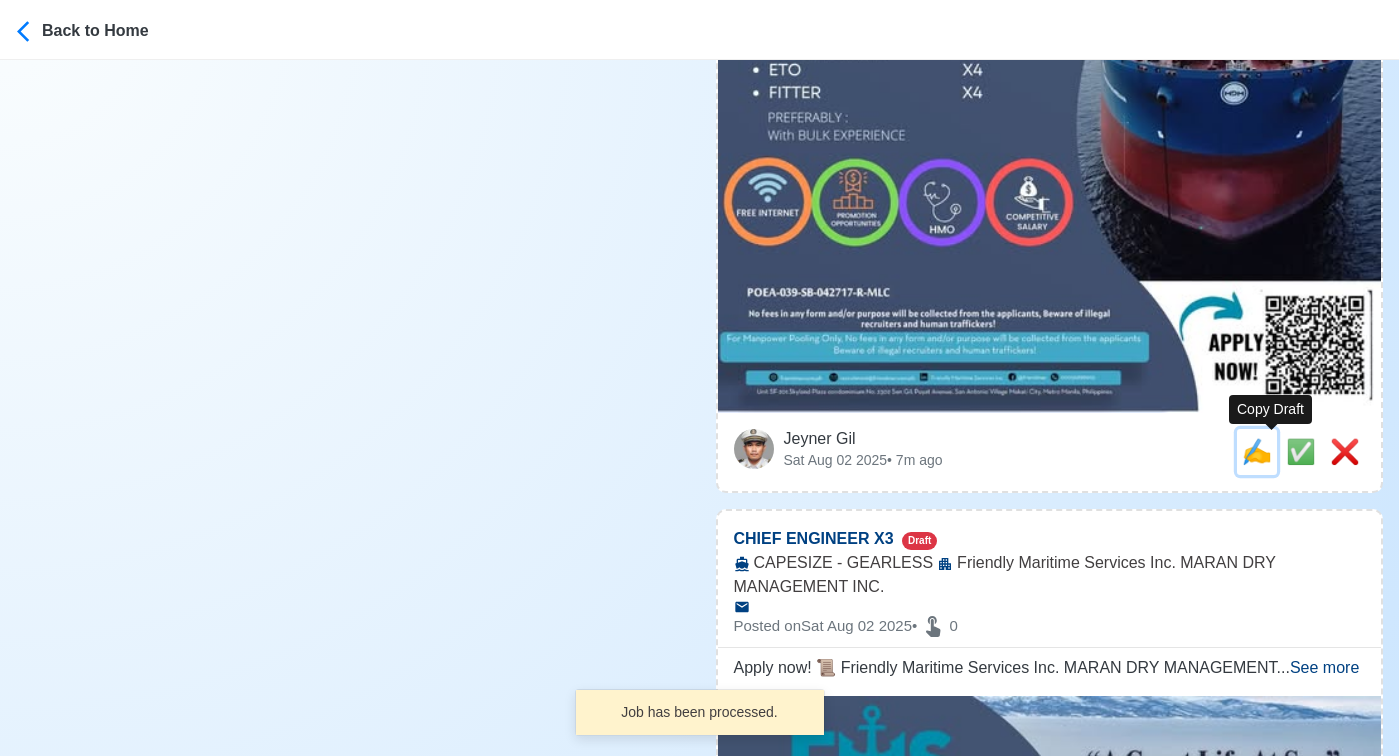 click on "✍️" at bounding box center [1257, 451] 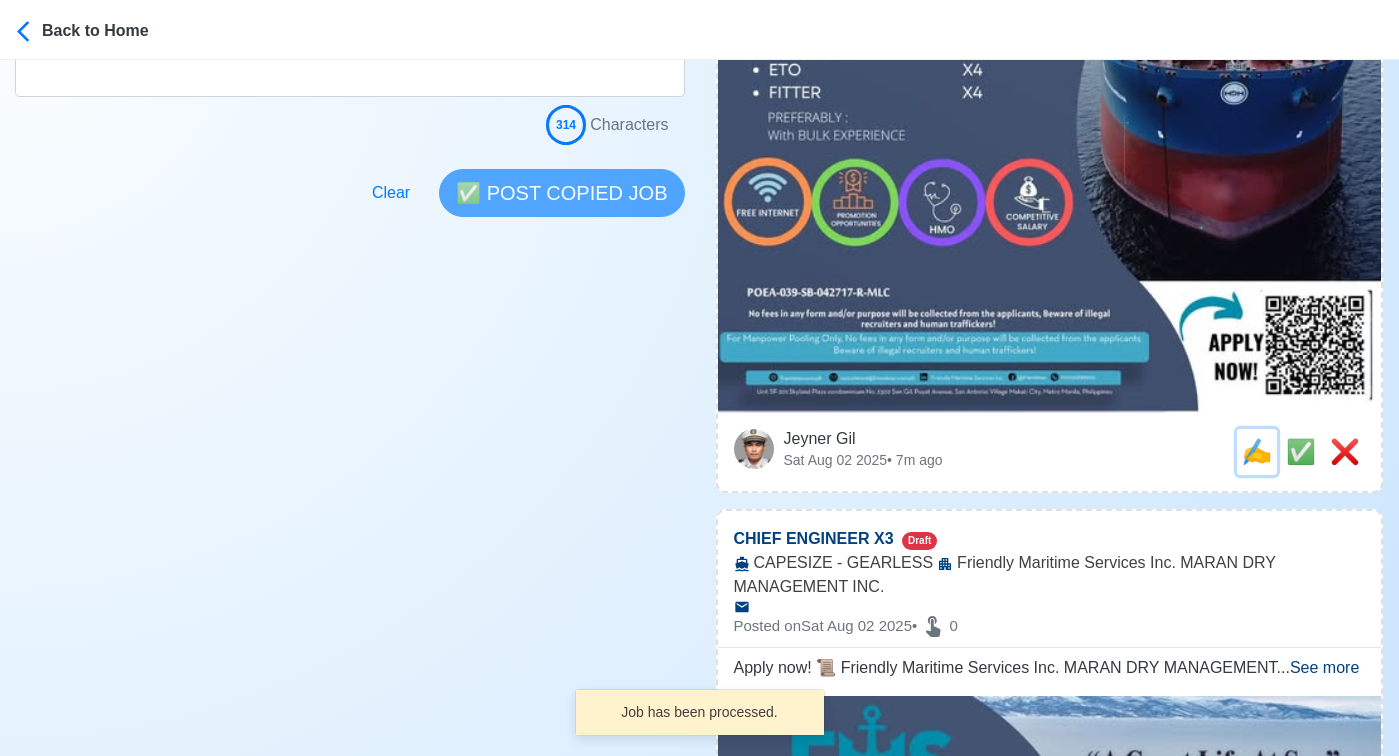 scroll, scrollTop: 0, scrollLeft: 0, axis: both 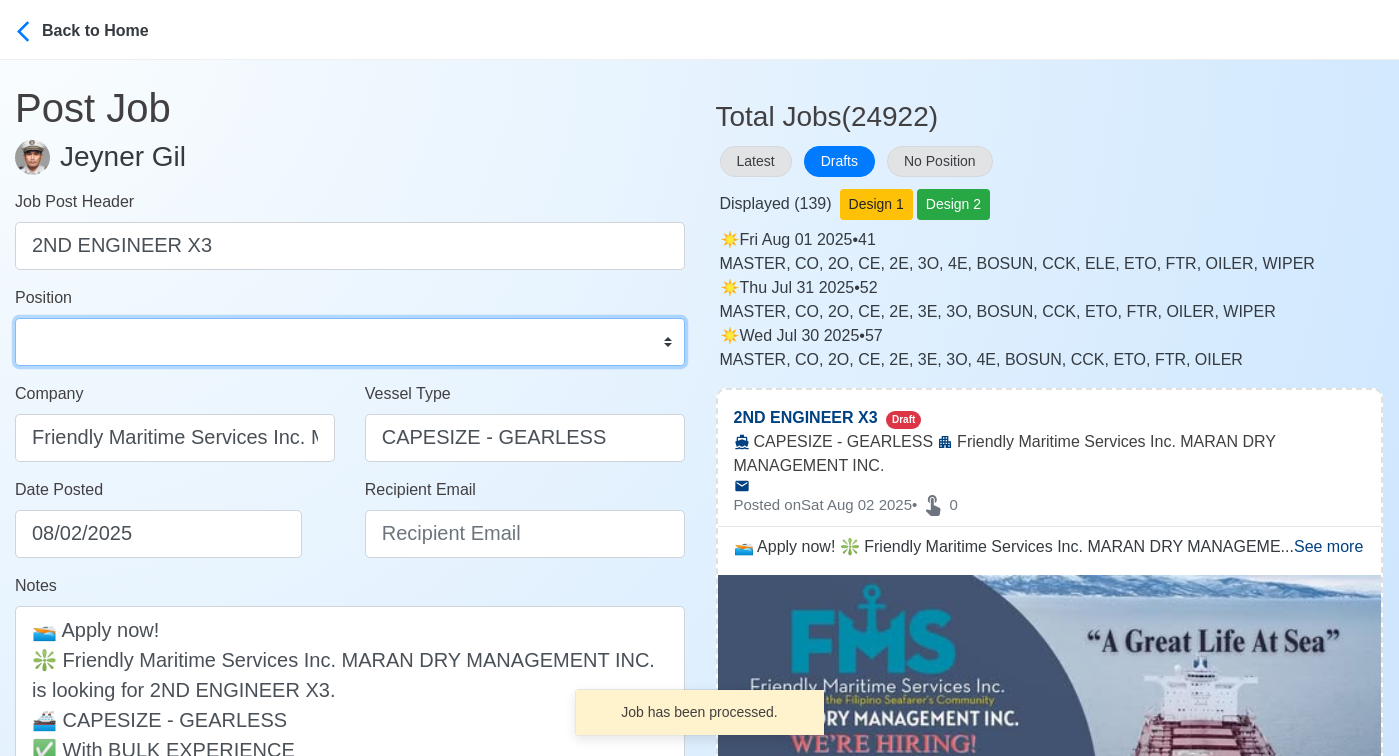 click on "Master Chief Officer 2nd Officer 3rd Officer Junior Officer Chief Engineer 2nd Engineer 3rd Engineer 4th Engineer Gas Engineer Junior Engineer 1st Assistant Engineer 2nd Assistant Engineer 3rd Assistant Engineer ETO/ETR Electrician Electrical Engineer Oiler Fitter Welder Chief Cook Chef Cook Messman Wiper Rigger Ordinary Seaman Able Seaman Motorman Pumpman Bosun Cadet Reefer Mechanic Operator Repairman Painter Steward Waiter Others" at bounding box center [350, 342] 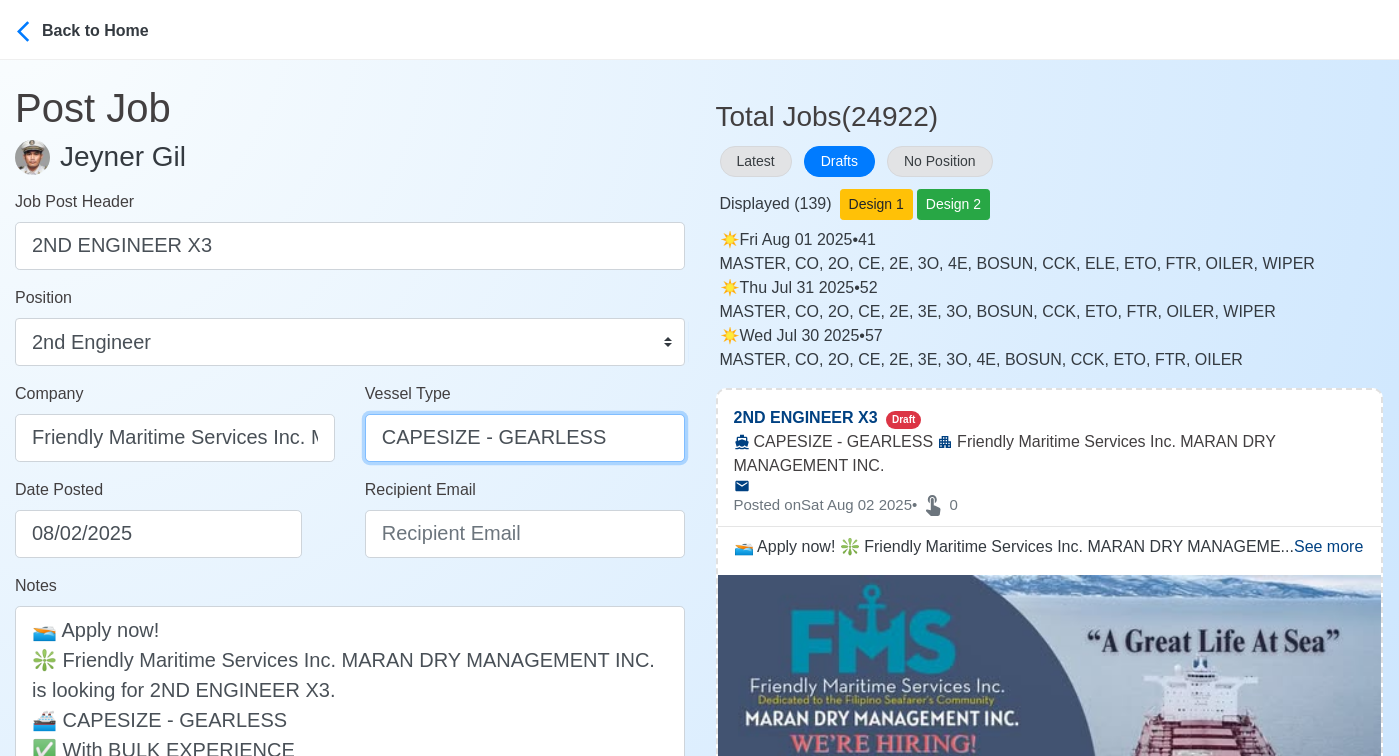 click on "CAPESIZE - GEARLESS" at bounding box center [525, 438] 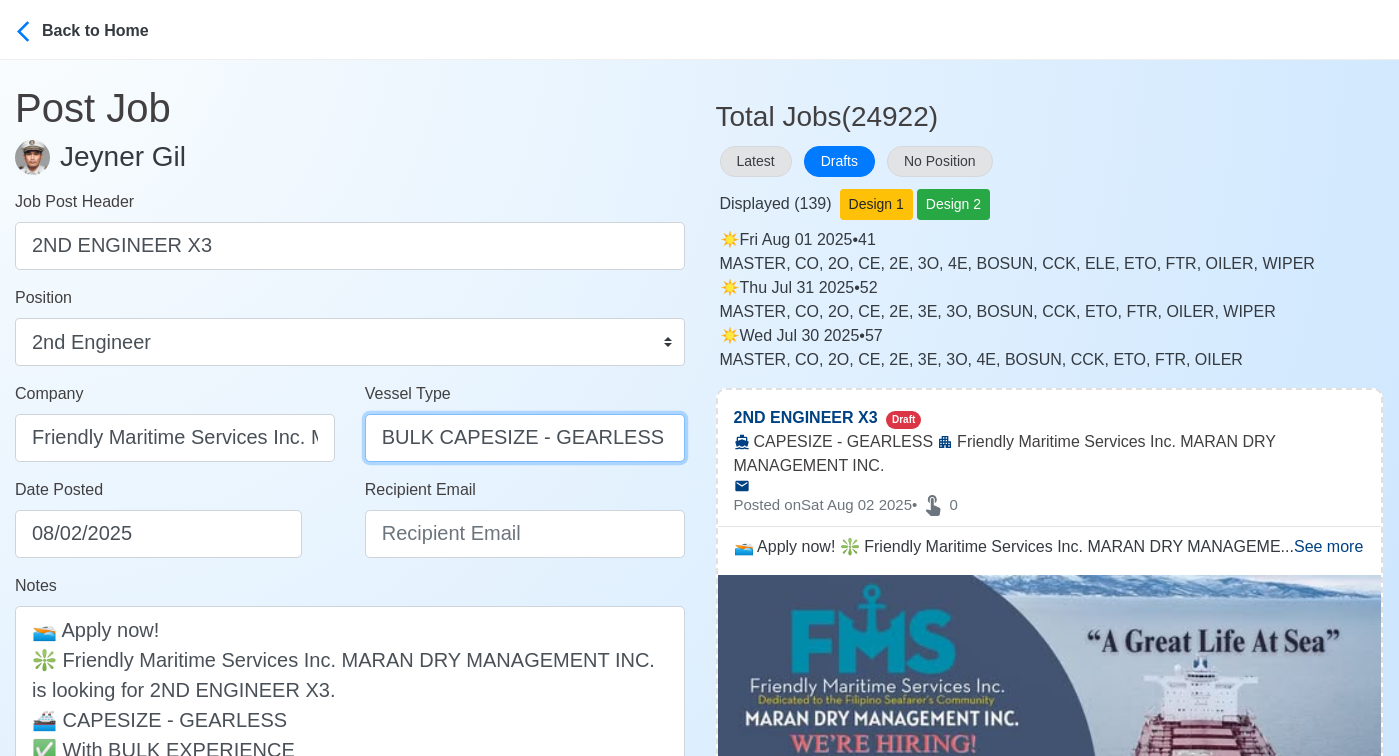 click on "BULK CAPESIZE - GEARLESS" at bounding box center (525, 438) 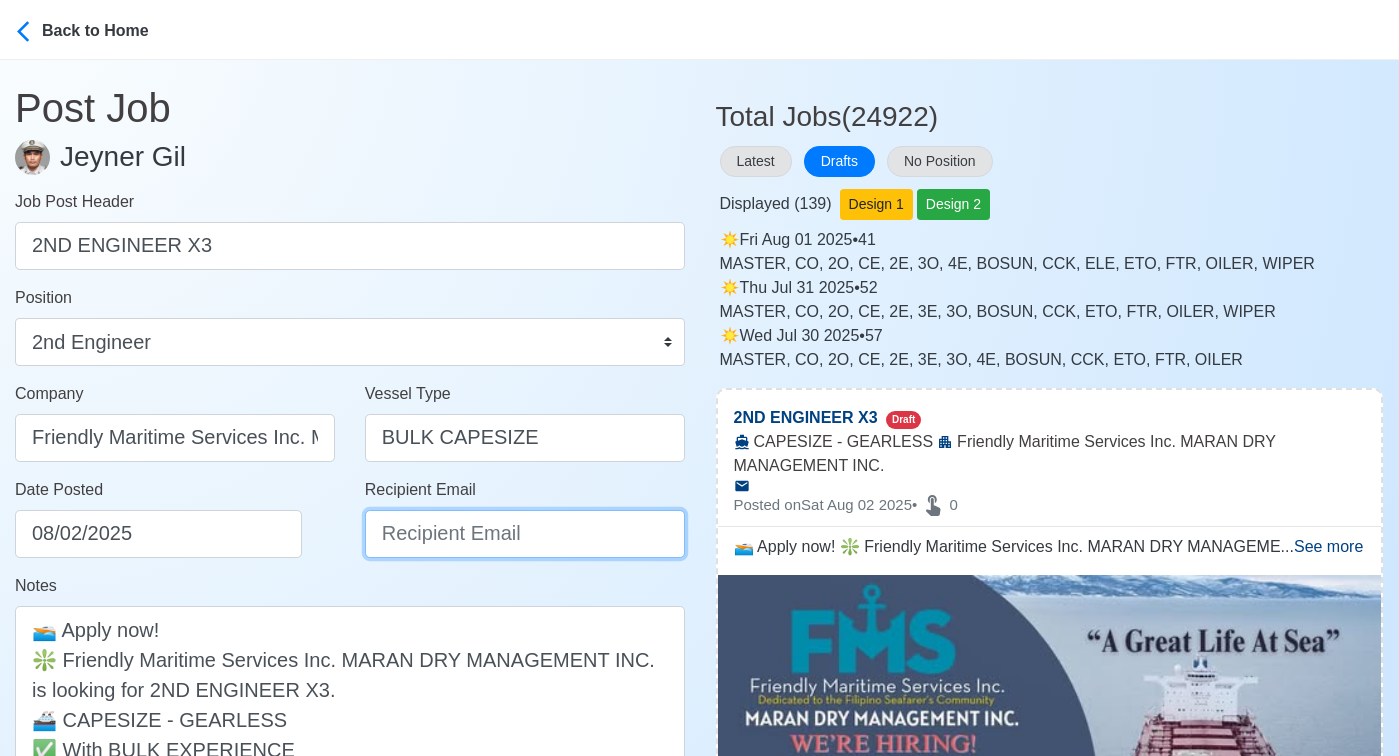 click on "Recipient Email" at bounding box center [525, 534] 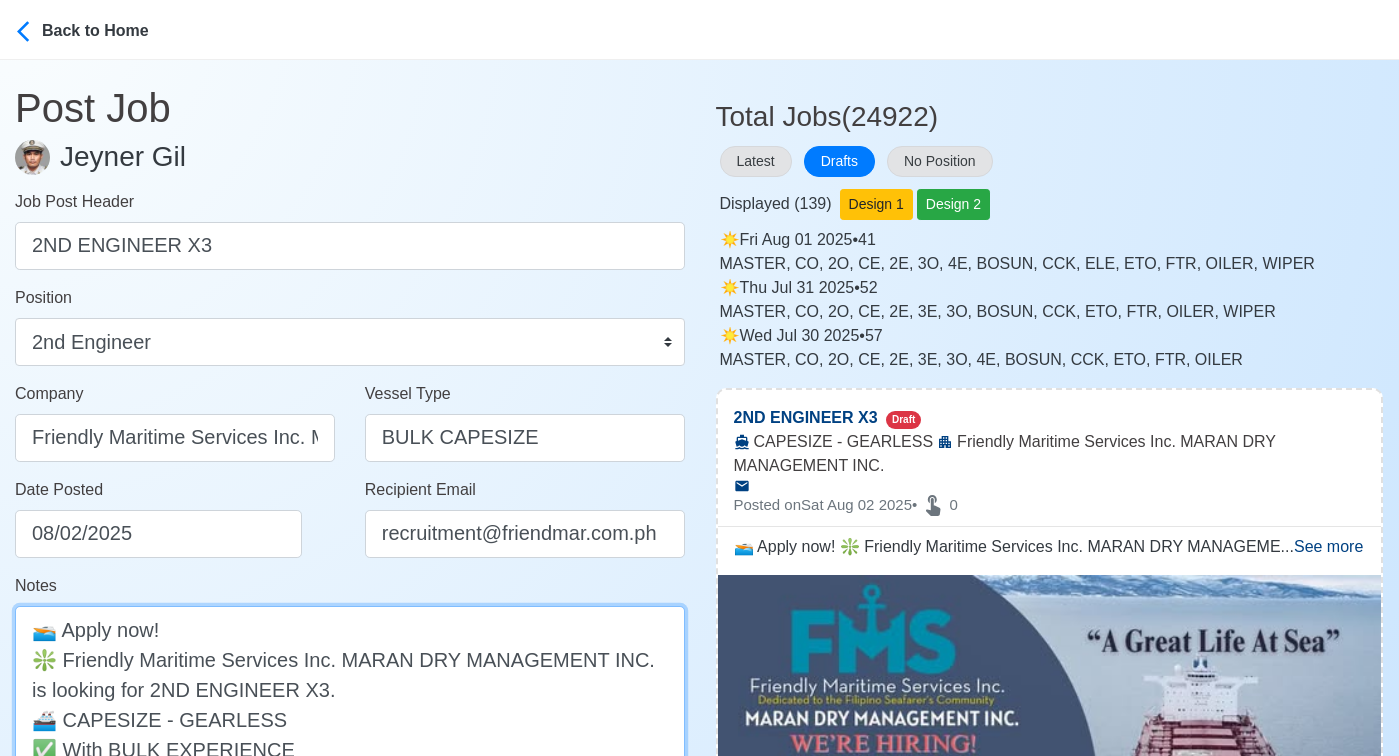 click on "🚤 Apply now!
❇️ Friendly Maritime Services Inc. MARAN DRY MANAGEMENT INC. is looking for 2ND ENGINEER X3.
🚢 CAPESIZE - GEARLESS
✅ With BULK EXPERIENCE
✅ FREE INTERNET, PROMOTION OPPORTUNITIES, HMO, COMPETITIVE SALARY
👉 Beware of illegal recruiters and human traffickers!
DMW License: POEA-039-SB-042717-R-MLC" at bounding box center (350, 764) 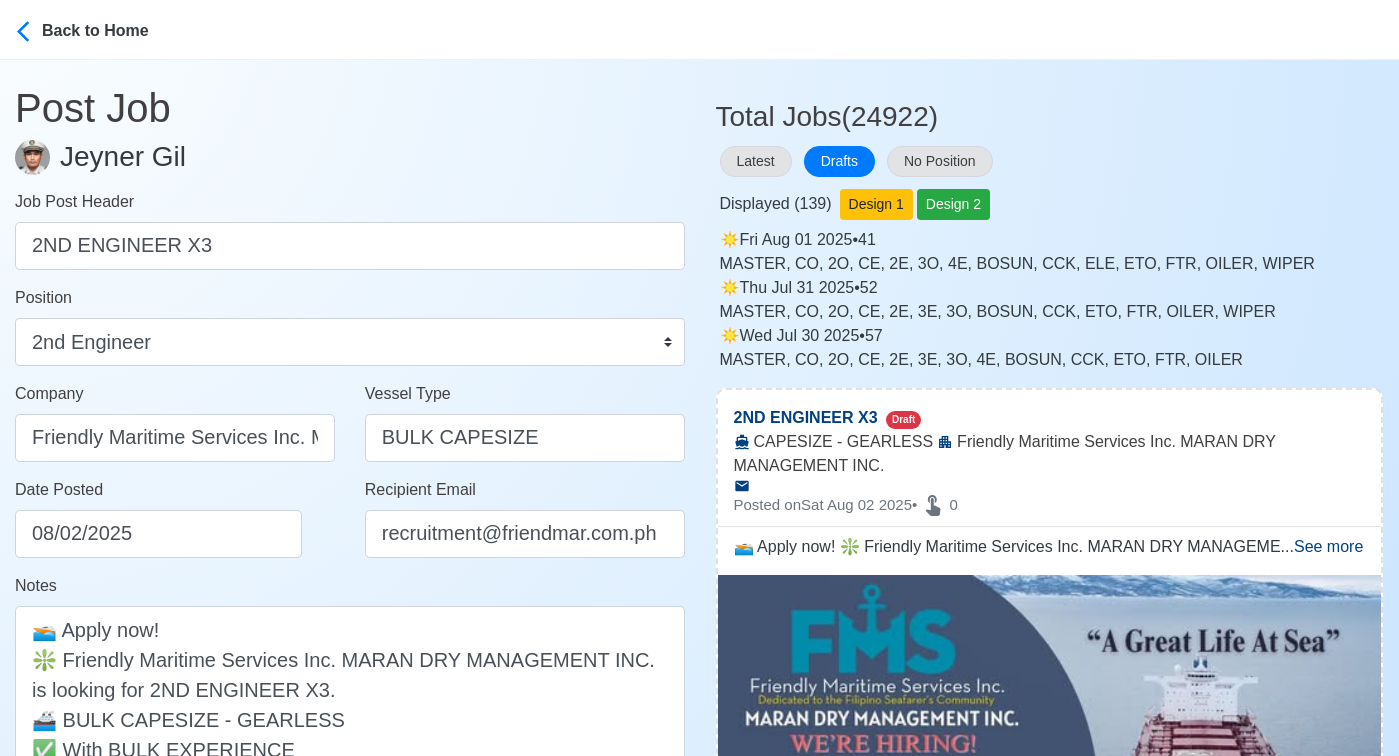 click on "Notes 🚤 Apply now!
❇️ Friendly Maritime Services Inc. MARAN DRY MANAGEMENT INC. is looking for 2ND ENGINEER X3.
🚢 BULK CAPESIZE - GEARLESS
✅ With BULK EXPERIENCE
✅ FREE INTERNET, PROMOTION OPPORTUNITIES, HMO, COMPETITIVE SALARY
👉 Beware of illegal recruiters and human traffickers!
DMW License: POEA-039-SB-042717-R-MLC" at bounding box center [350, 748] 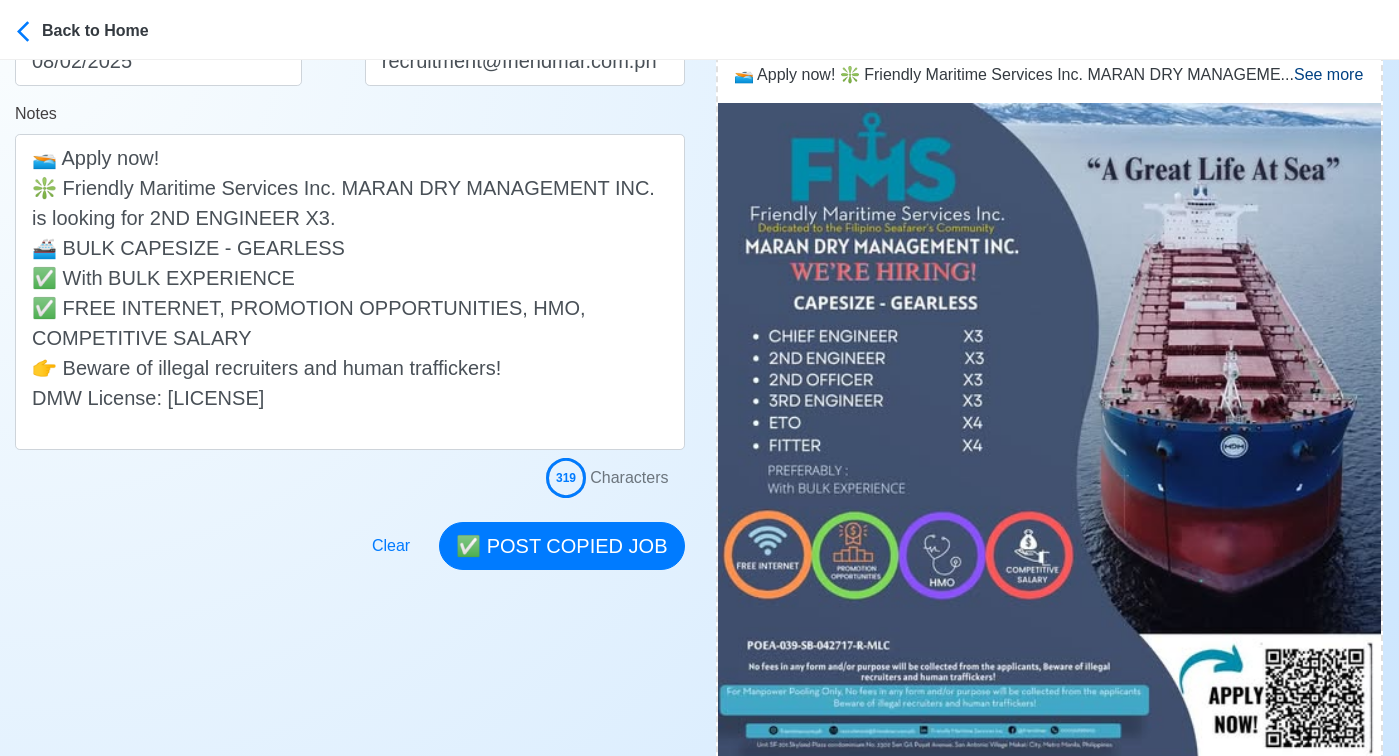 scroll, scrollTop: 551, scrollLeft: 0, axis: vertical 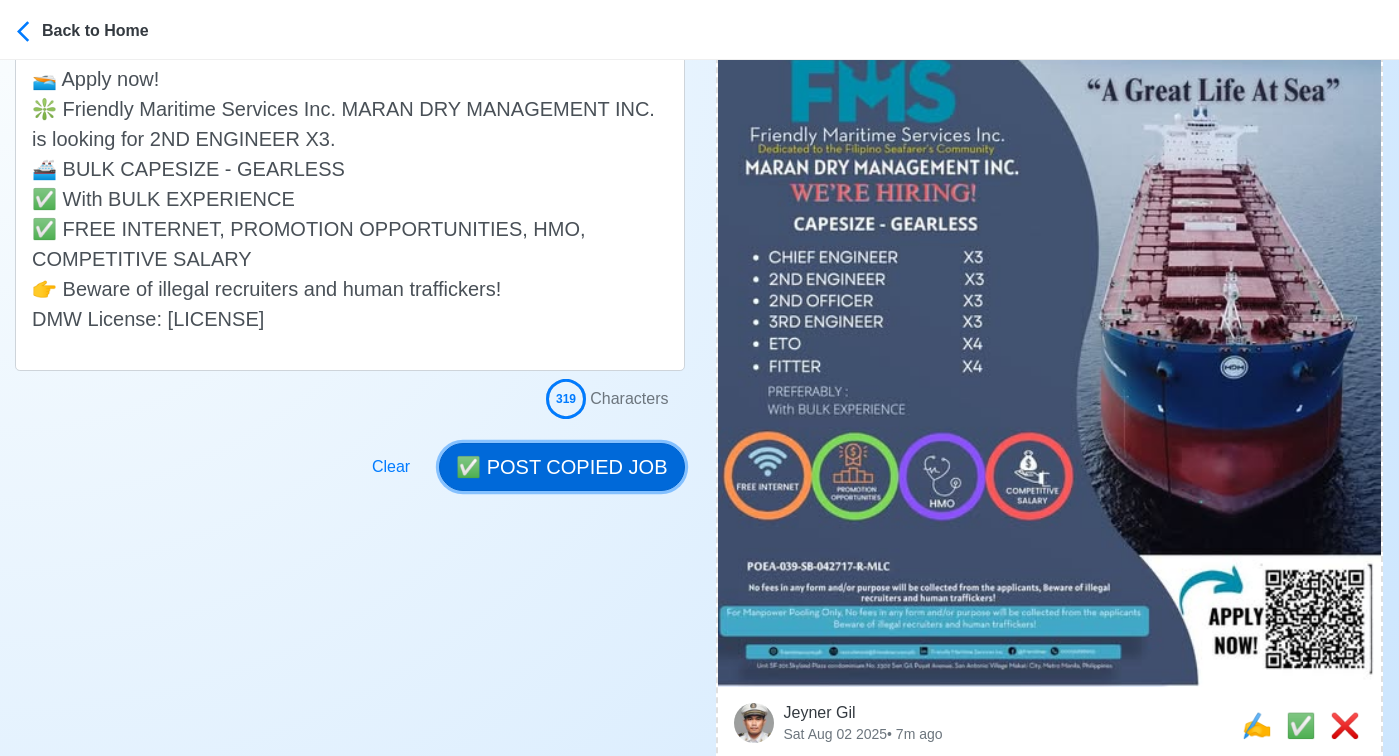 click on "✅ POST COPIED JOB" at bounding box center (561, 467) 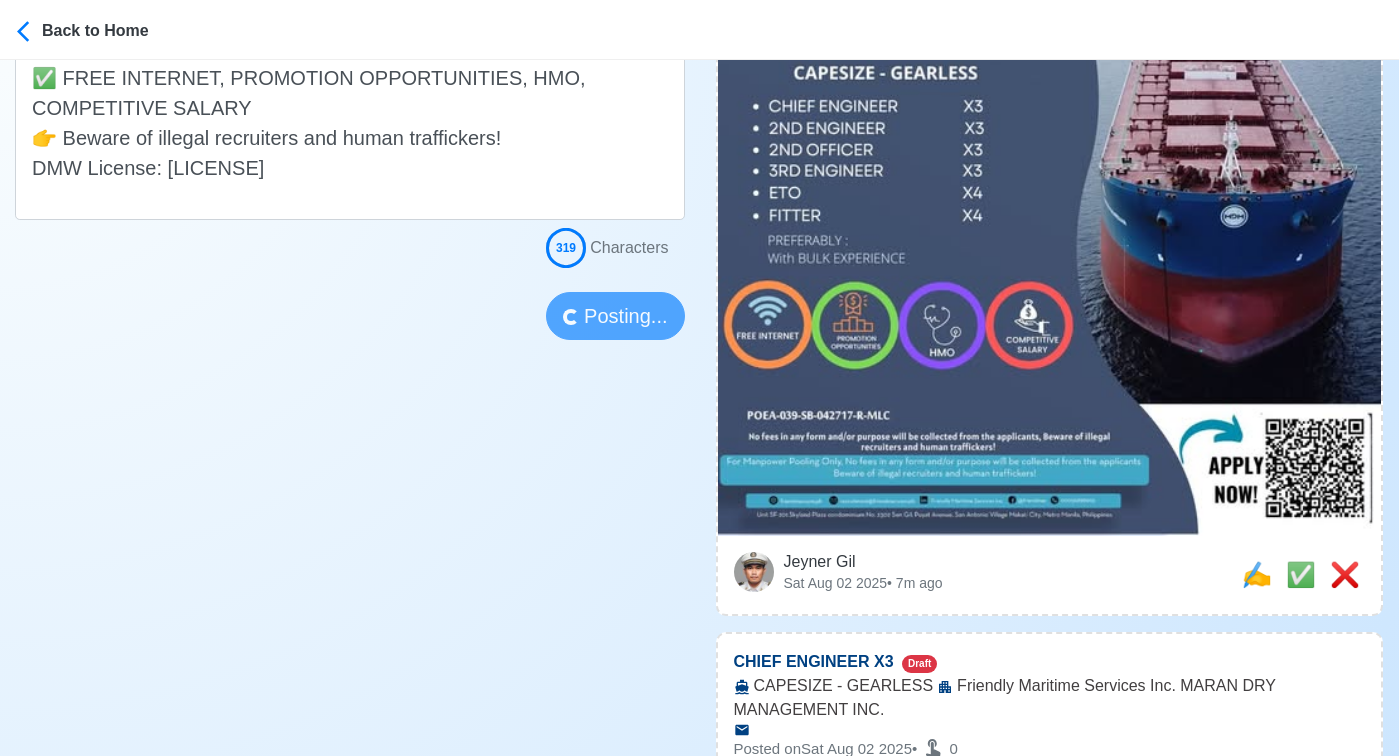 scroll, scrollTop: 703, scrollLeft: 0, axis: vertical 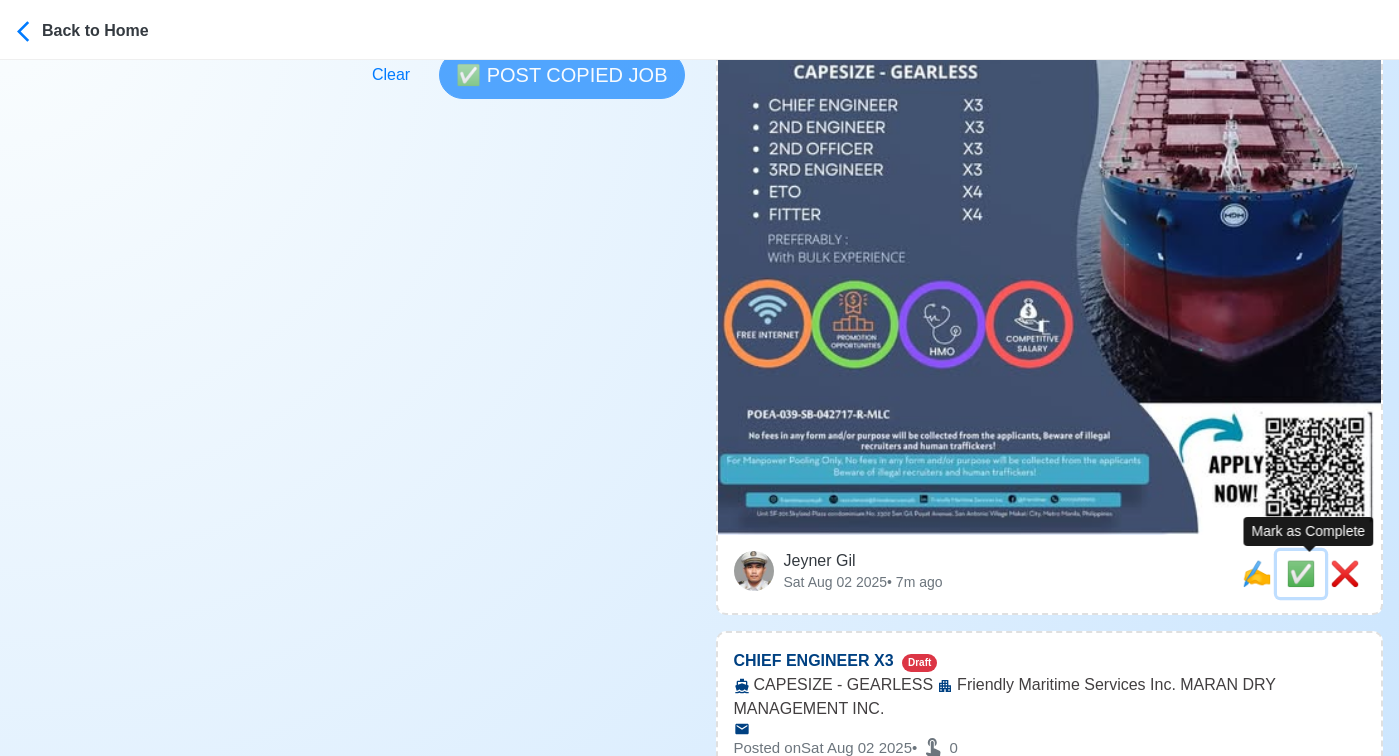 click on "✅" at bounding box center [1301, 573] 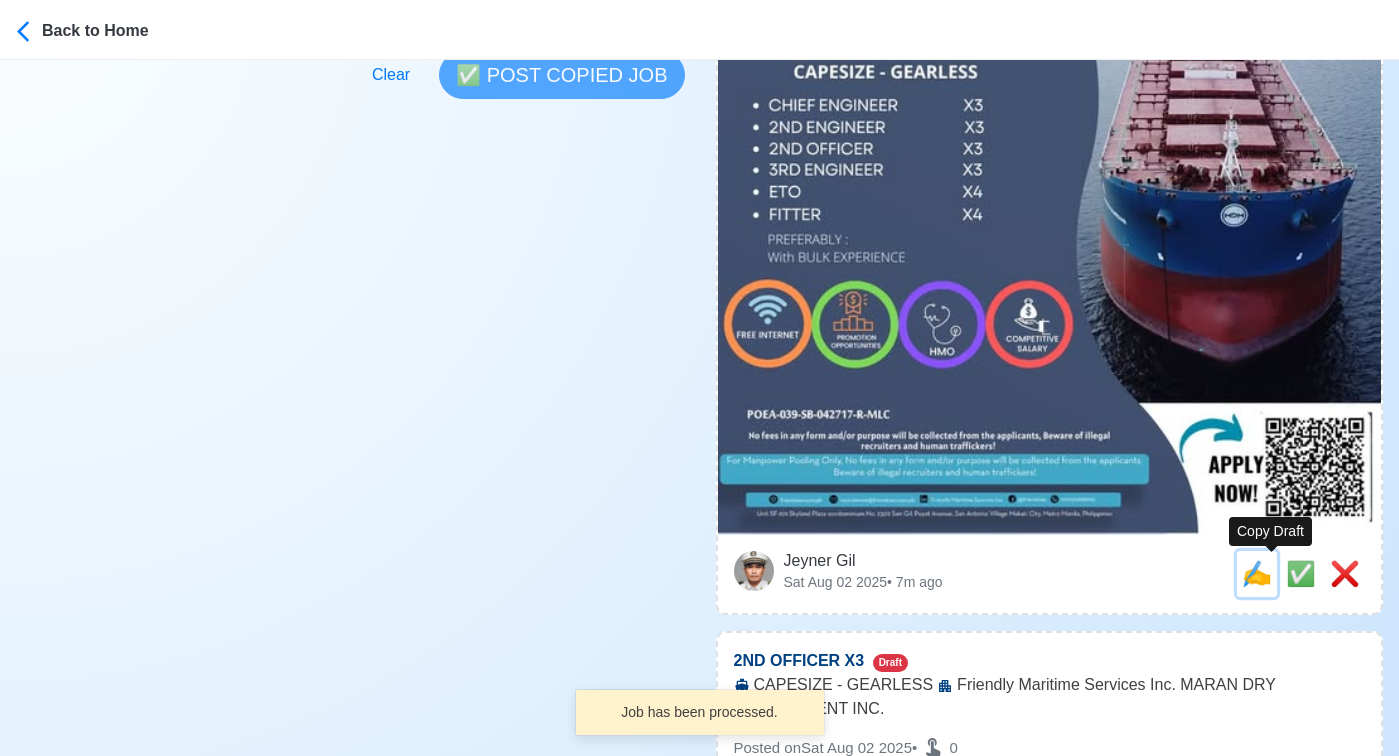 click on "✍️" at bounding box center [1257, 573] 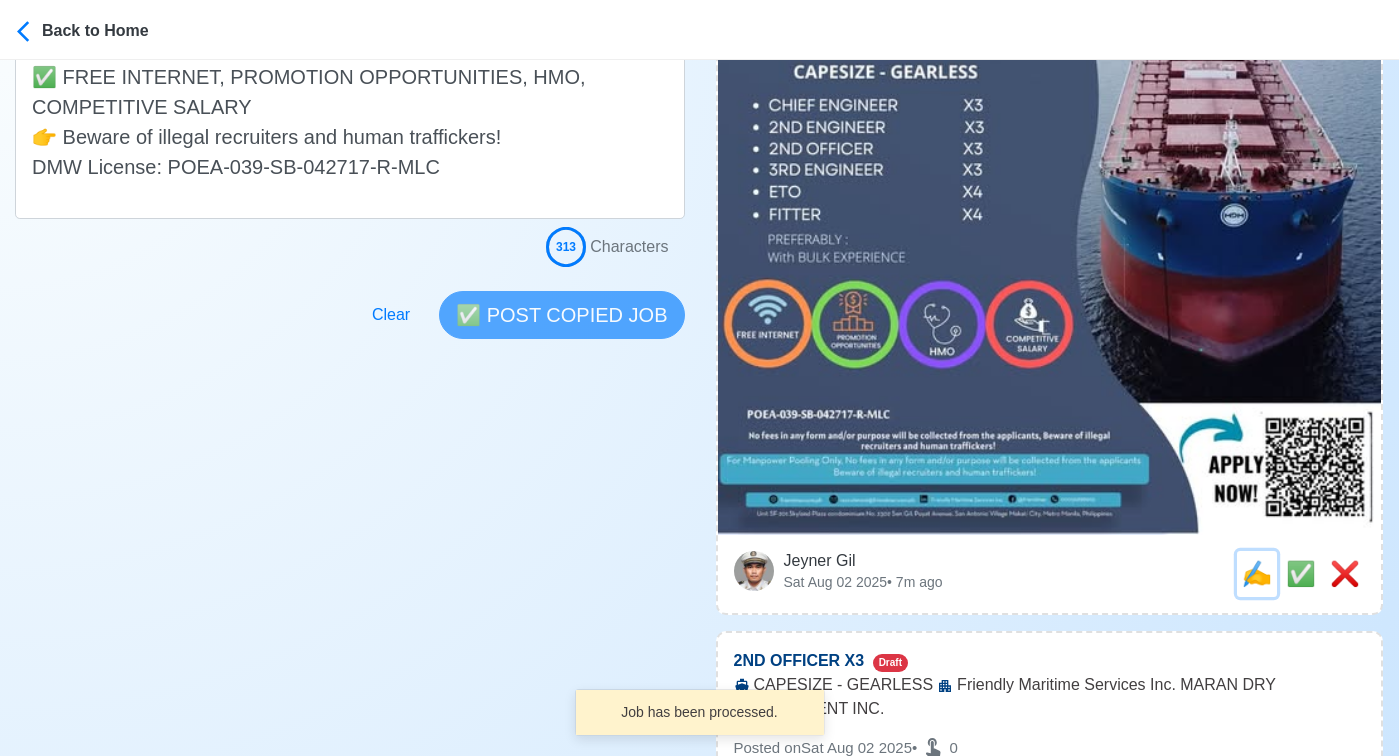 scroll, scrollTop: 0, scrollLeft: 0, axis: both 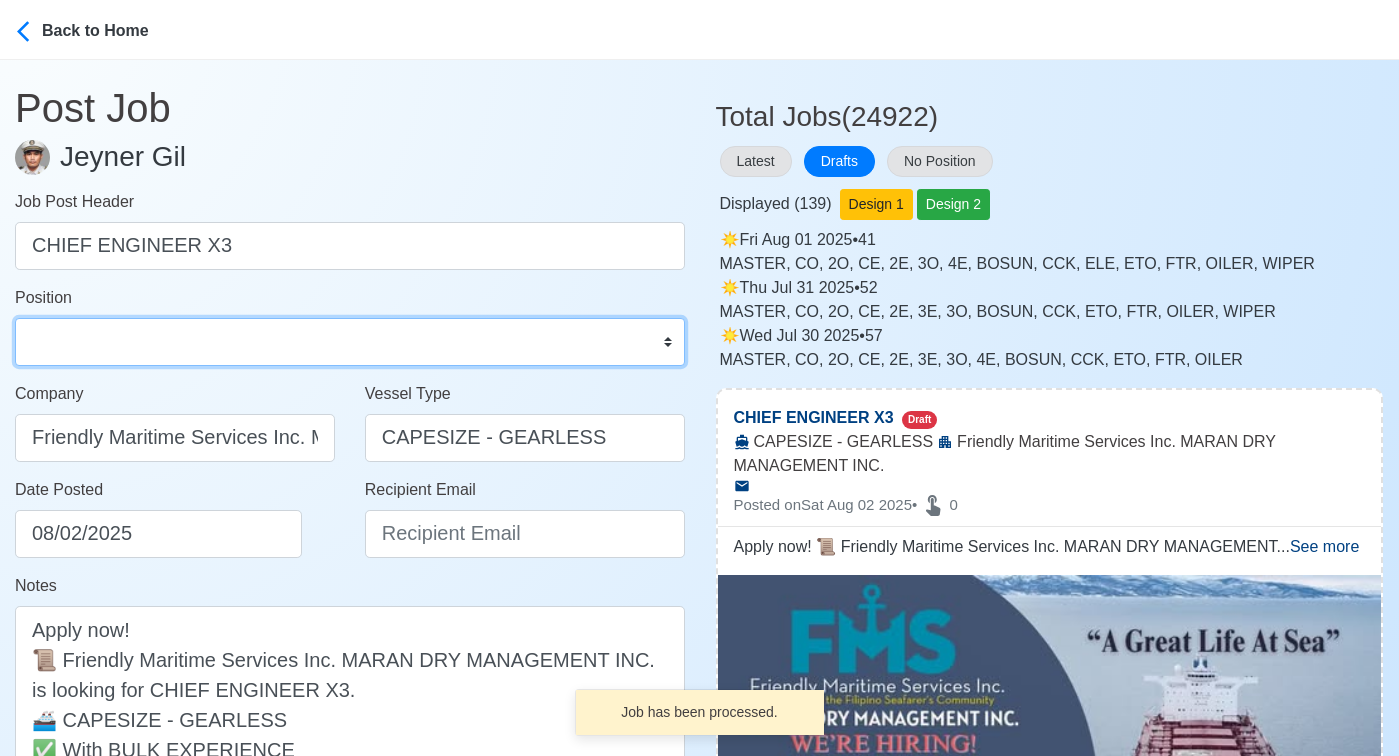 click on "Master Chief Officer 2nd Officer 3rd Officer Junior Officer Chief Engineer 2nd Engineer 3rd Engineer 4th Engineer Gas Engineer Junior Engineer 1st Assistant Engineer 2nd Assistant Engineer 3rd Assistant Engineer ETO/ETR Electrician Electrical Engineer Oiler Fitter Welder Chief Cook Chef Cook Messman Wiper Rigger Ordinary Seaman Able Seaman Motorman Pumpman Bosun Cadet Reefer Mechanic Operator Repairman Painter Steward Waiter Others" at bounding box center [350, 342] 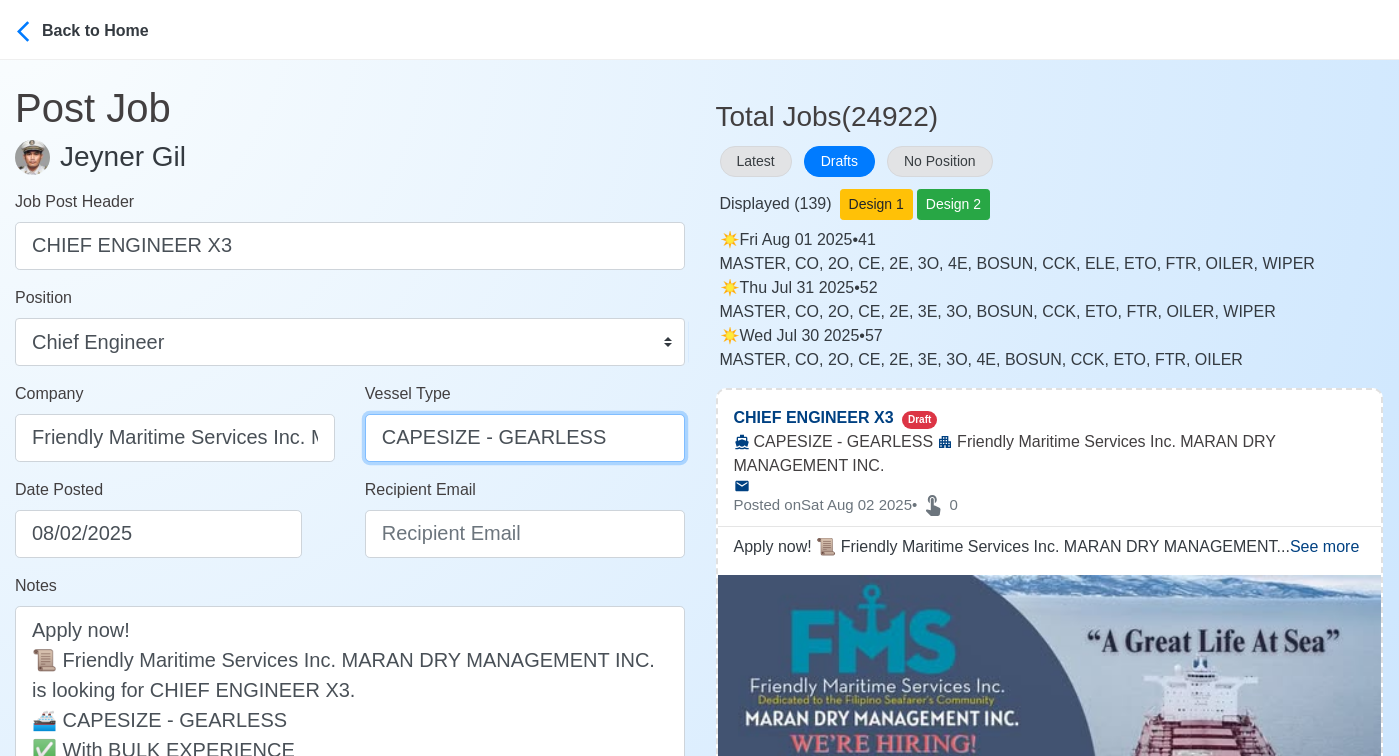 click on "CAPESIZE - GEARLESS" at bounding box center (525, 438) 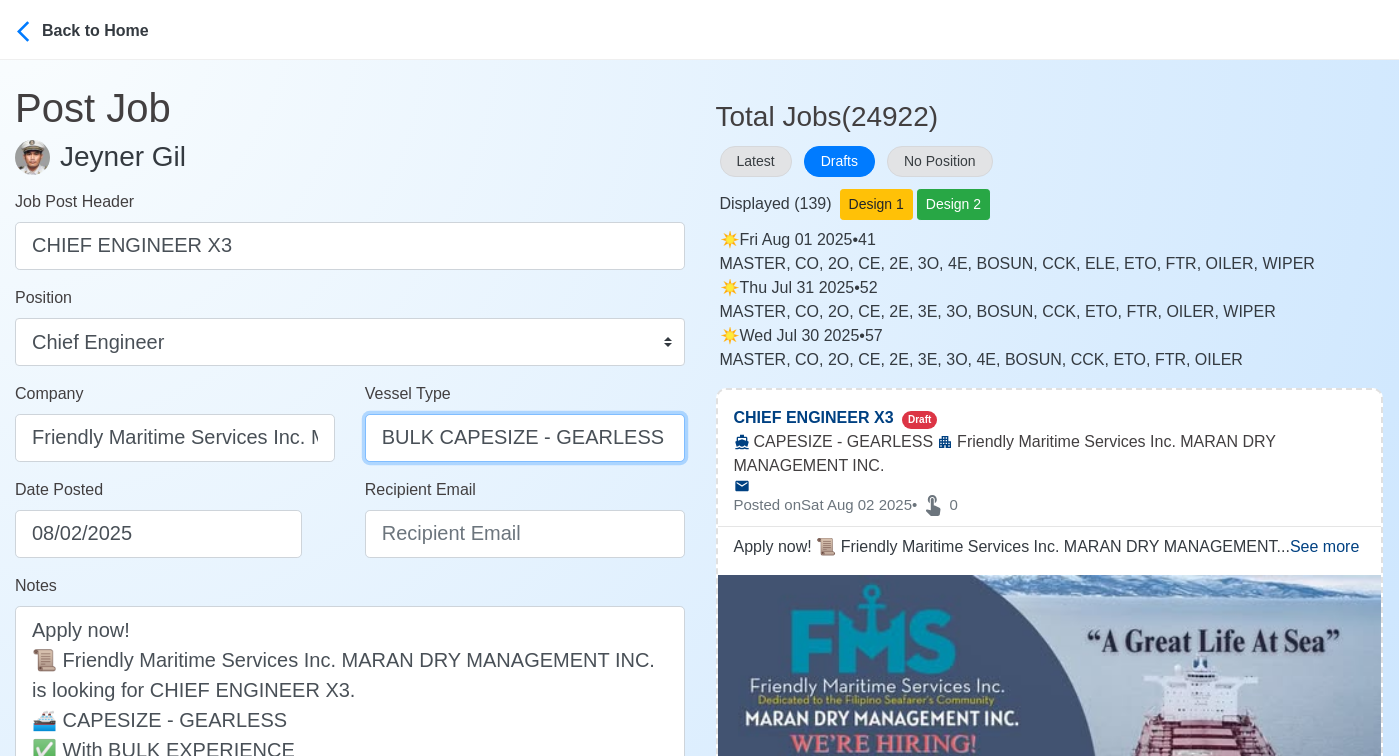 click on "BULK CAPESIZE - GEARLESS" at bounding box center (525, 438) 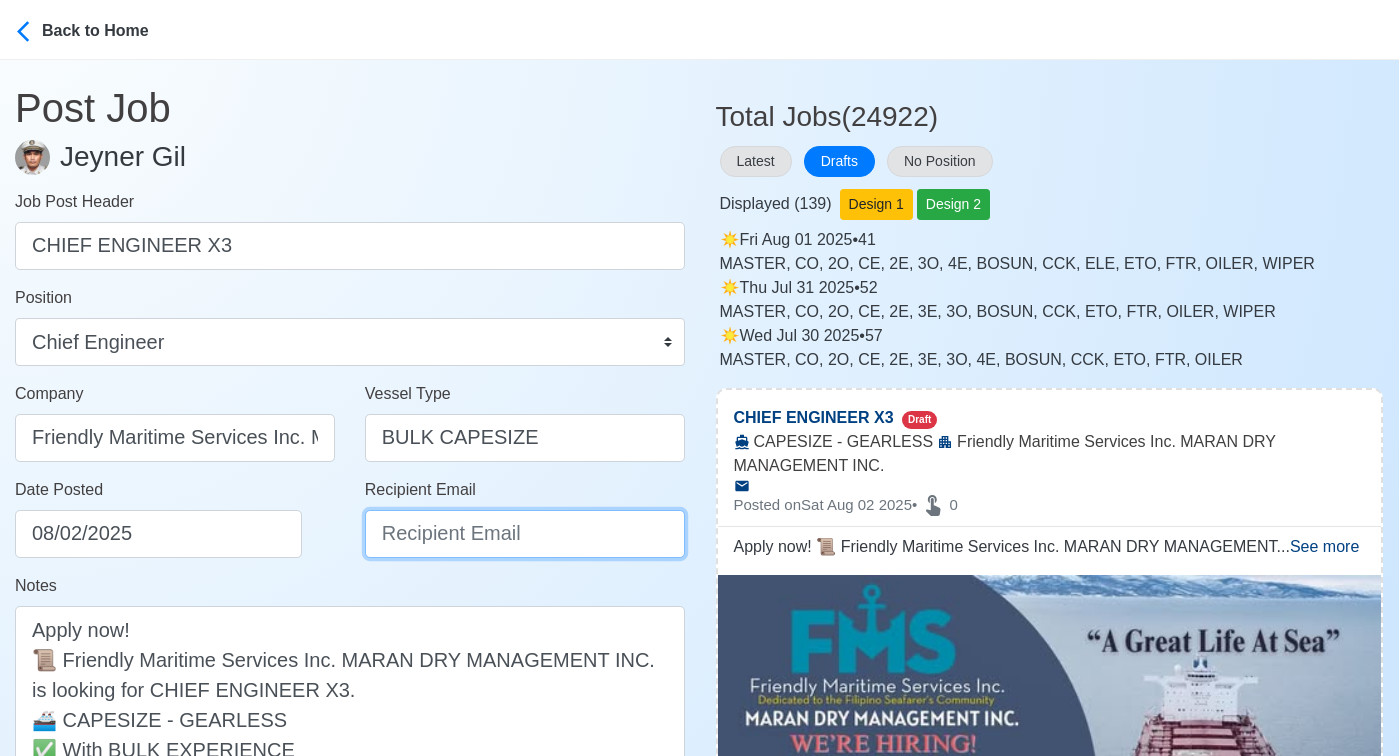 click on "Recipient Email" at bounding box center (525, 534) 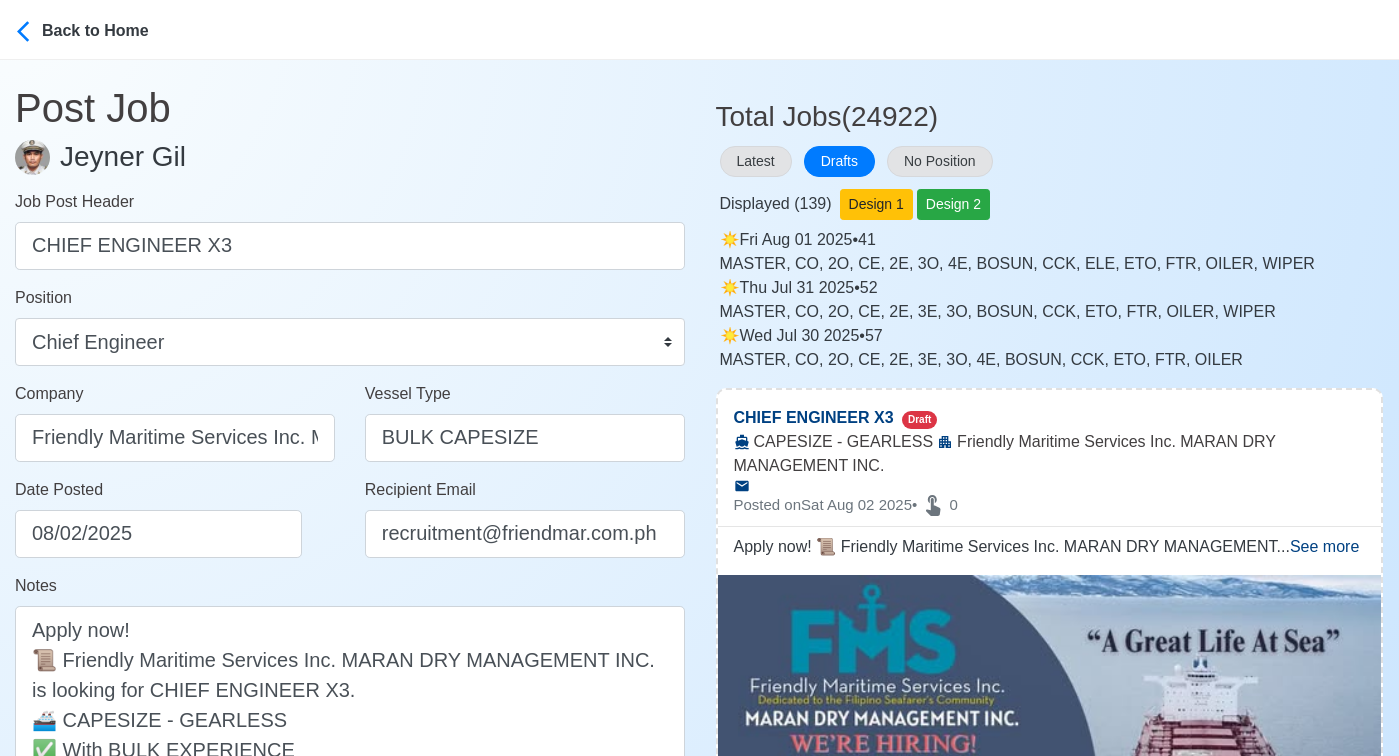 click on "Notes Apply now!
📜 Friendly Maritime Services Inc. MARAN DRY MANAGEMENT INC. is looking for CHIEF ENGINEER X3.
🚢 CAPESIZE - GEARLESS
✅ With BULK EXPERIENCE
✅ FREE INTERNET, PROMOTION OPPORTUNITIES, HMO, COMPETITIVE SALARY
👉 Beware of illegal recruiters and human traffickers!
DMW License: POEA-039-SB-042717-R-MLC" at bounding box center (350, 748) 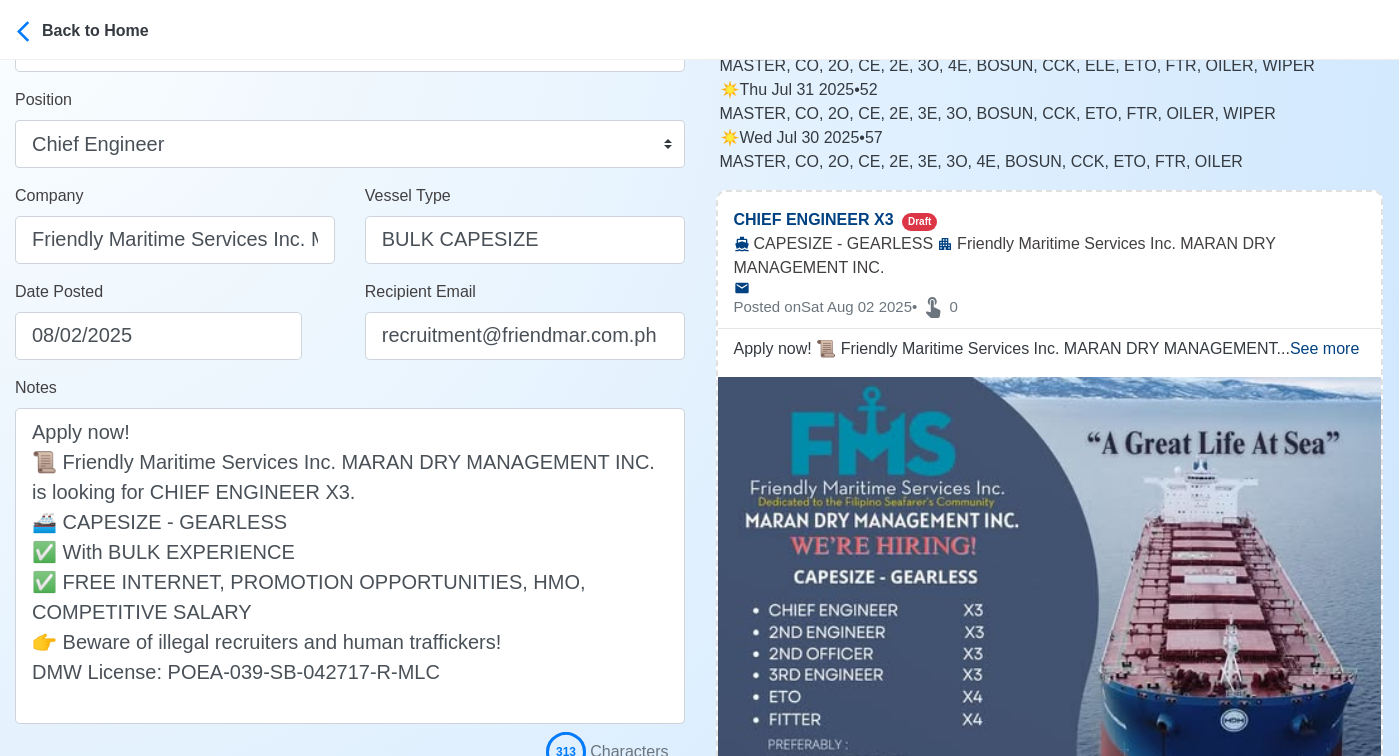 scroll, scrollTop: 244, scrollLeft: 0, axis: vertical 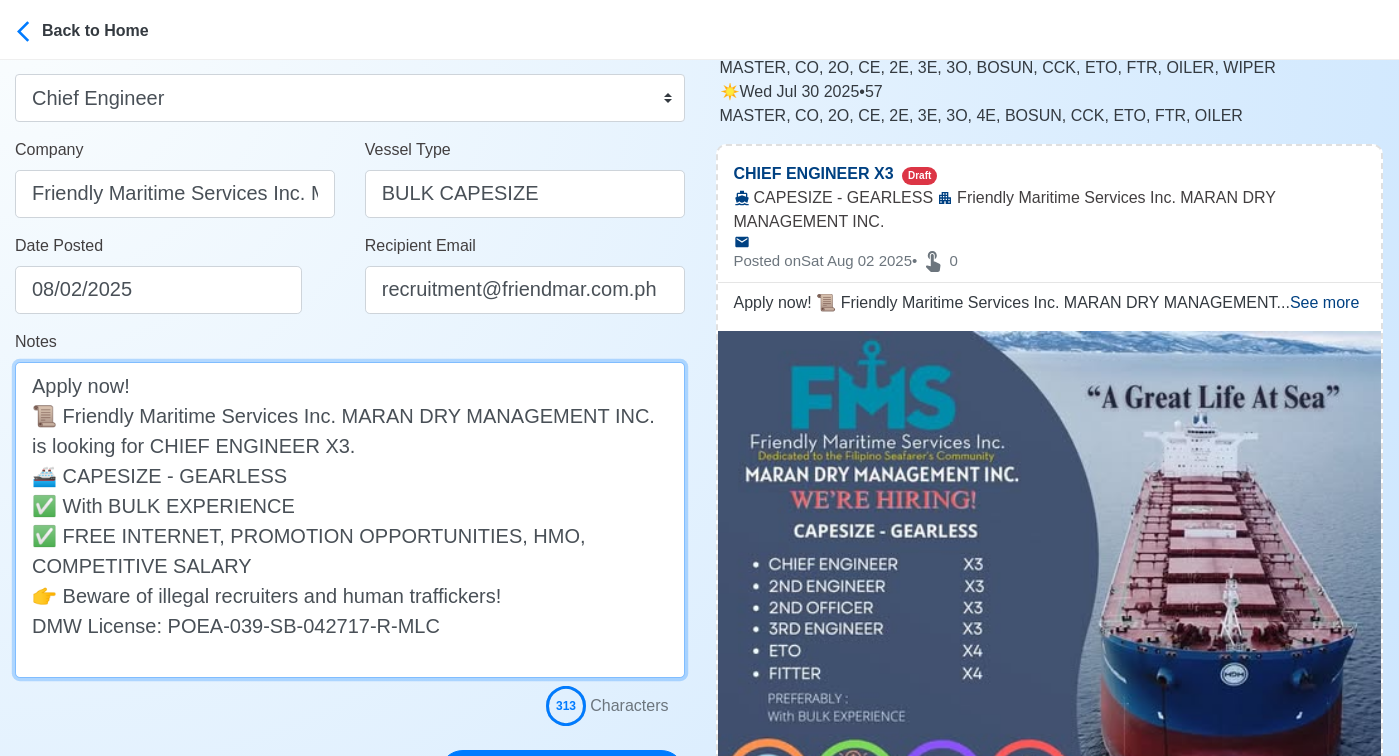 click on "Apply now!
📜 Friendly Maritime Services Inc. MARAN DRY MANAGEMENT INC. is looking for CHIEF ENGINEER X3.
🚢 CAPESIZE - GEARLESS
✅ With BULK EXPERIENCE
✅ FREE INTERNET, PROMOTION OPPORTUNITIES, HMO, COMPETITIVE SALARY
👉 Beware of illegal recruiters and human traffickers!
DMW License: POEA-039-SB-042717-R-MLC" at bounding box center (350, 520) 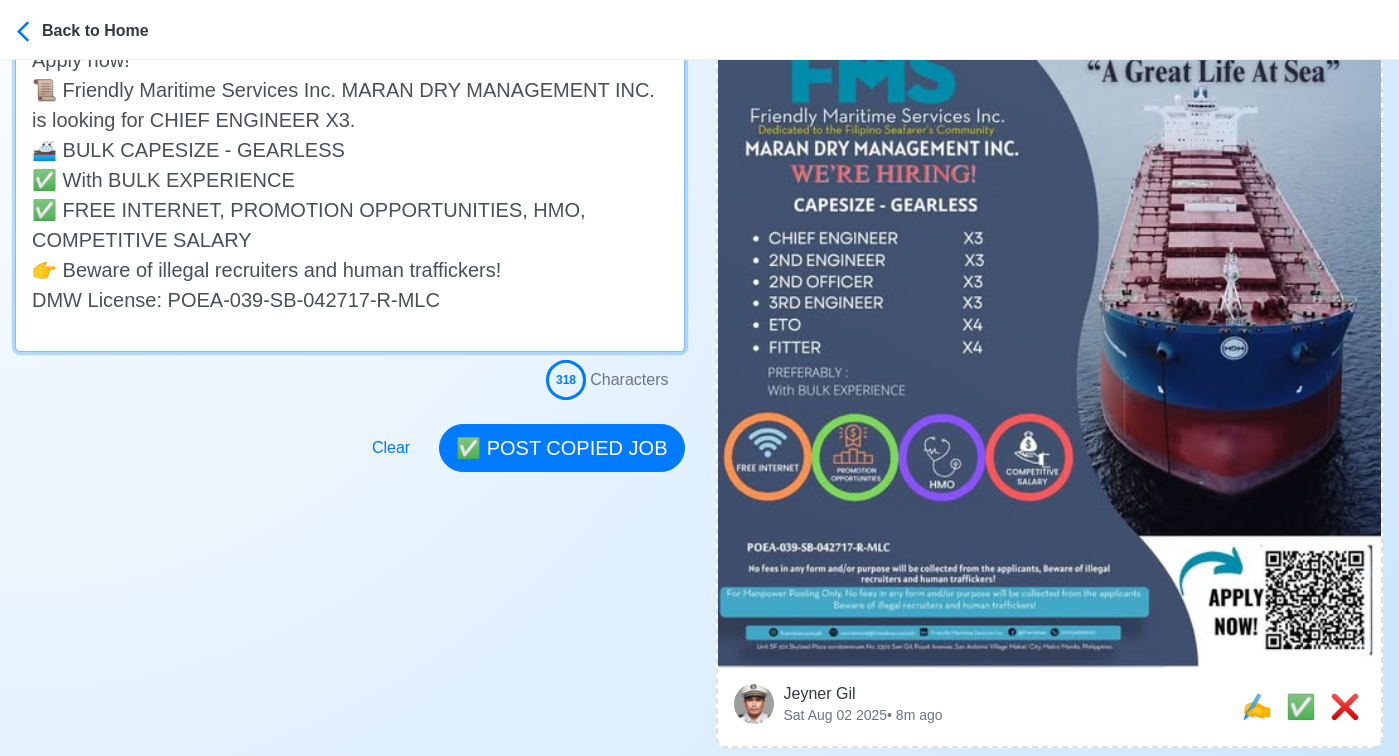 scroll, scrollTop: 646, scrollLeft: 0, axis: vertical 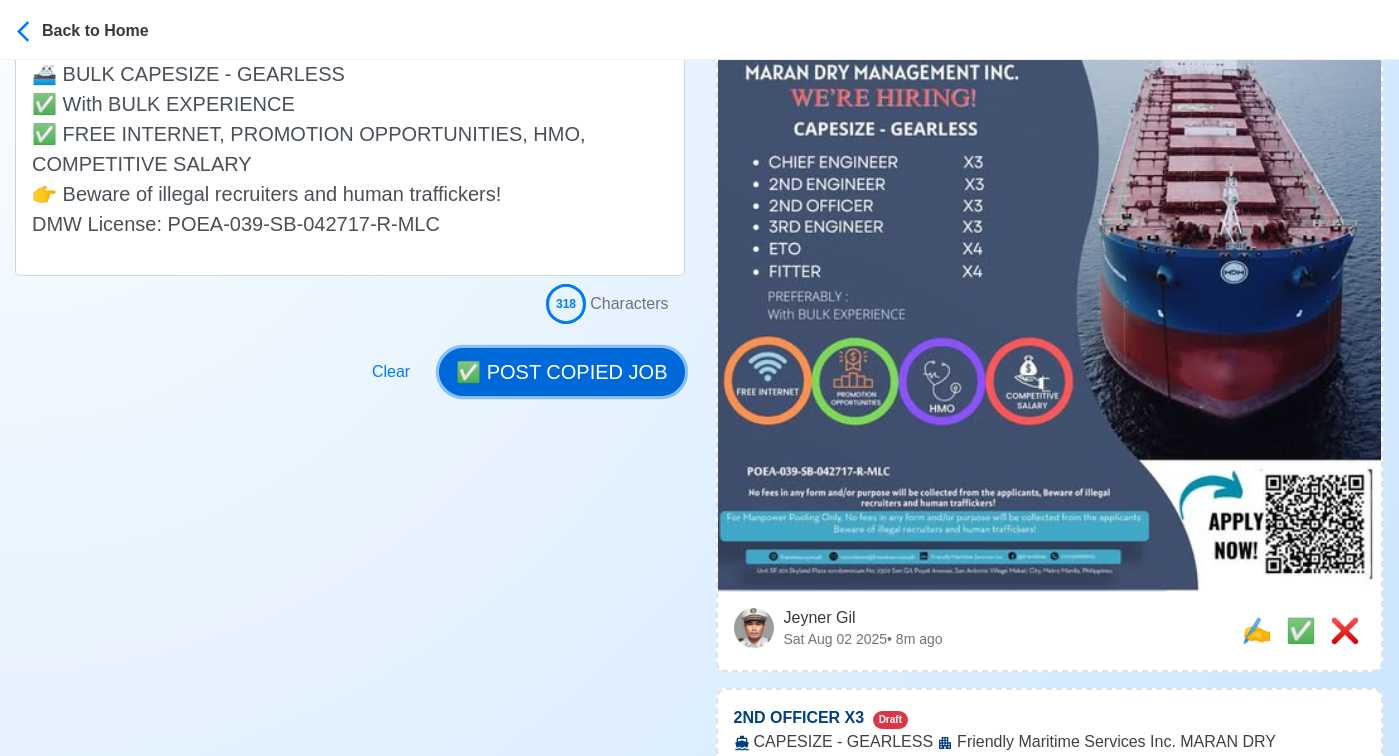 click on "✅ POST COPIED JOB" at bounding box center [561, 372] 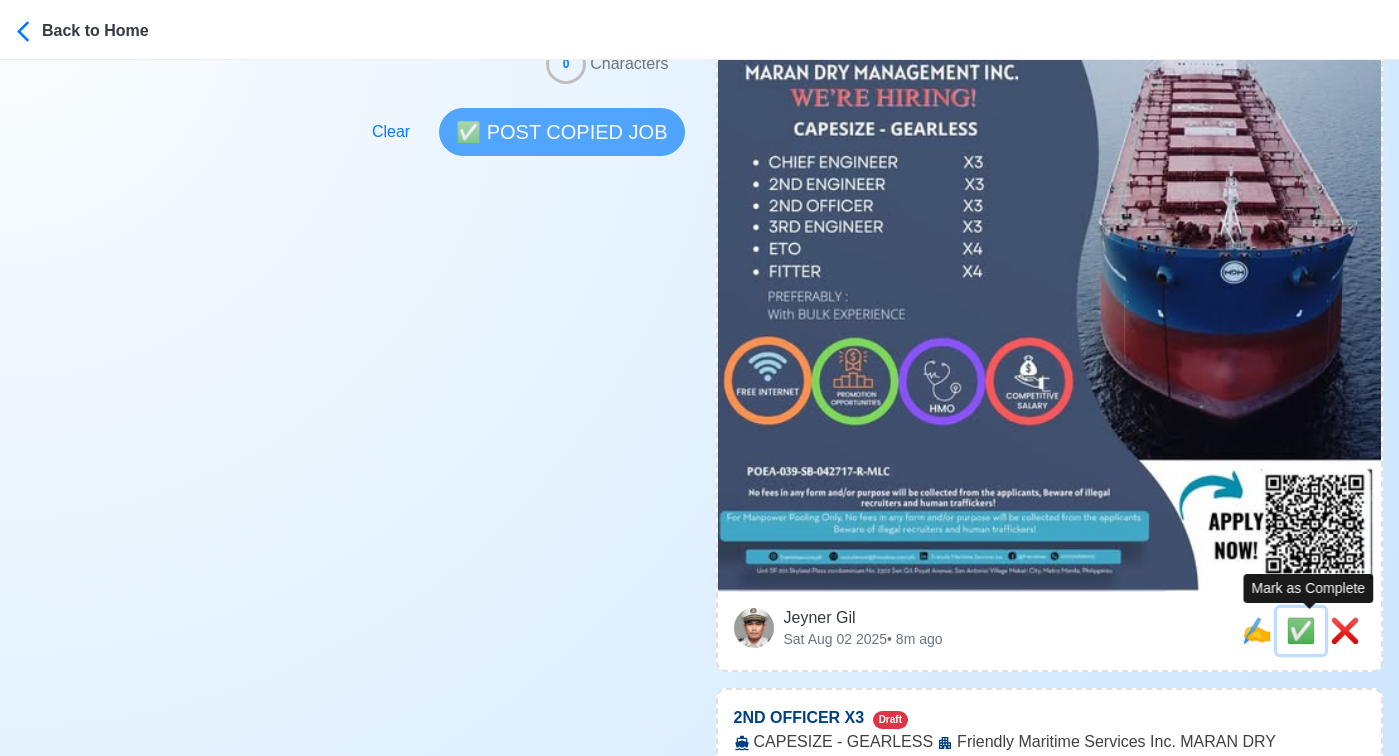 click on "✅" at bounding box center [1301, 630] 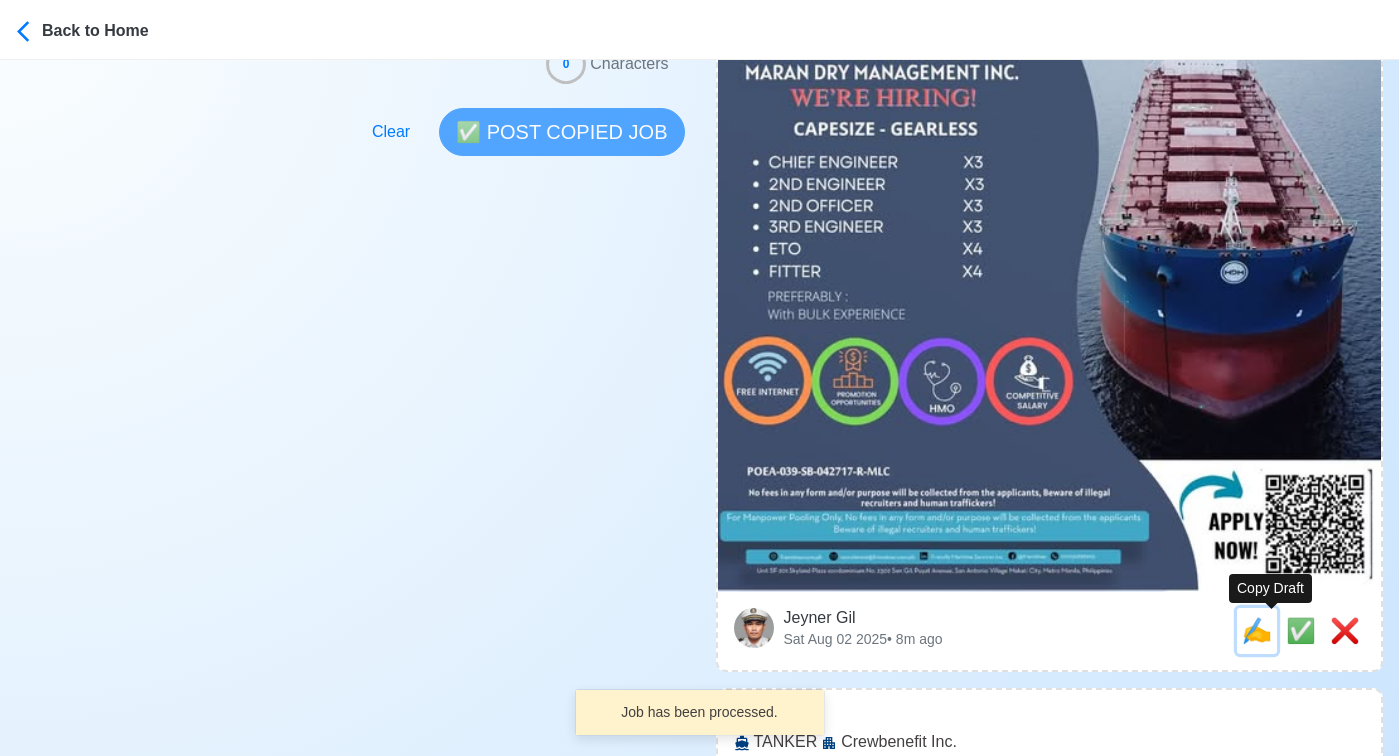 click on "✍️" at bounding box center (1257, 630) 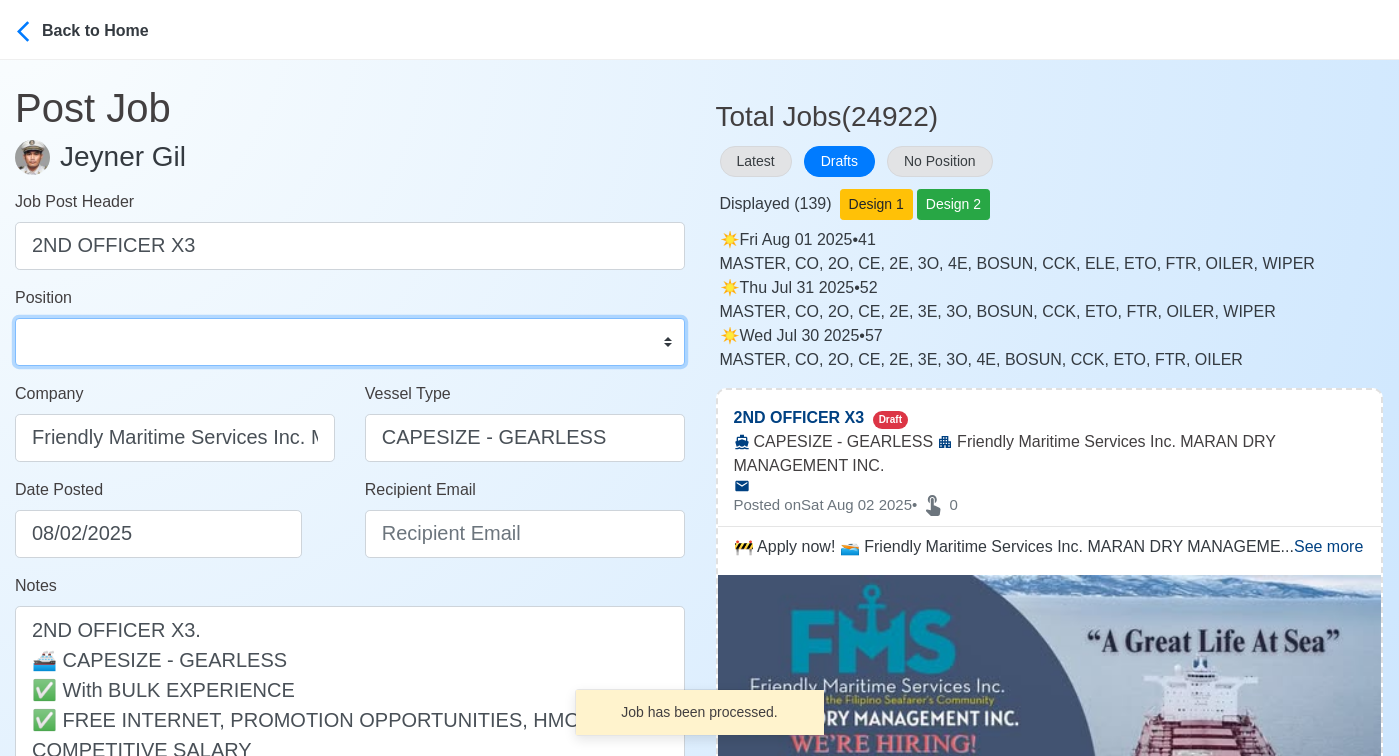 click on "Master Chief Officer 2nd Officer 3rd Officer Junior Officer Chief Engineer 2nd Engineer 3rd Engineer 4th Engineer Gas Engineer Junior Engineer 1st Assistant Engineer 2nd Assistant Engineer 3rd Assistant Engineer ETO/ETR Electrician Electrical Engineer Oiler Fitter Welder Chief Cook Chef Cook Messman Wiper Rigger Ordinary Seaman Able Seaman Motorman Pumpman Bosun Cadet Reefer Mechanic Operator Repairman Painter Steward Waiter Others" at bounding box center [350, 342] 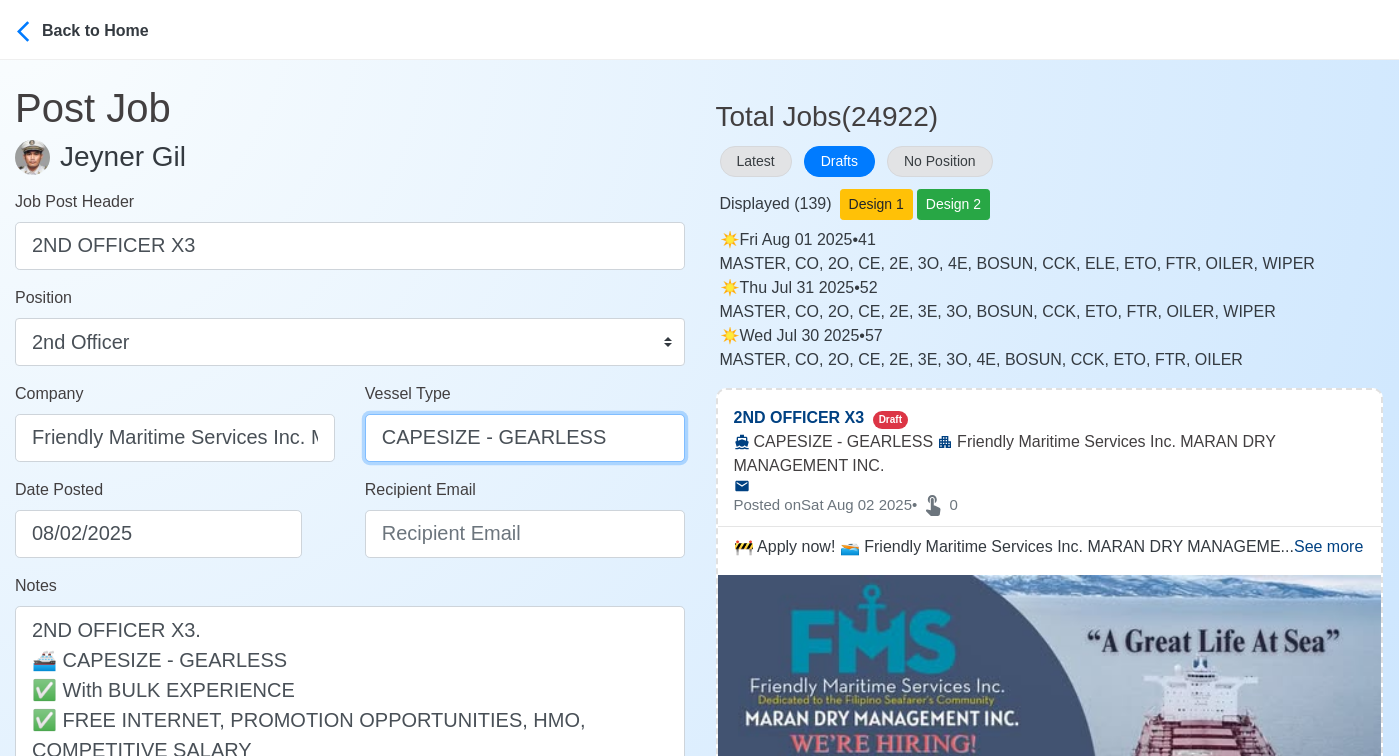 click on "CAPESIZE - GEARLESS" at bounding box center (525, 438) 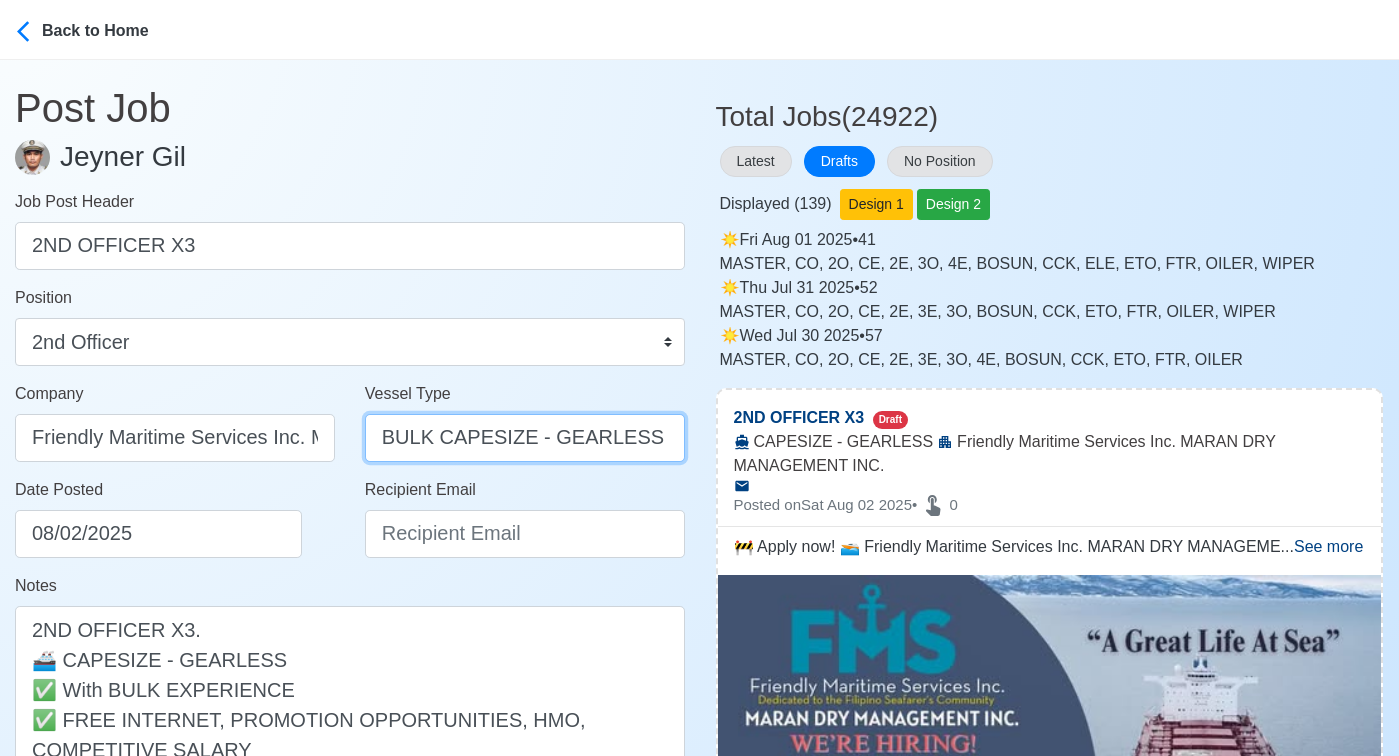 click on "BULK CAPESIZE - GEARLESS" at bounding box center [525, 438] 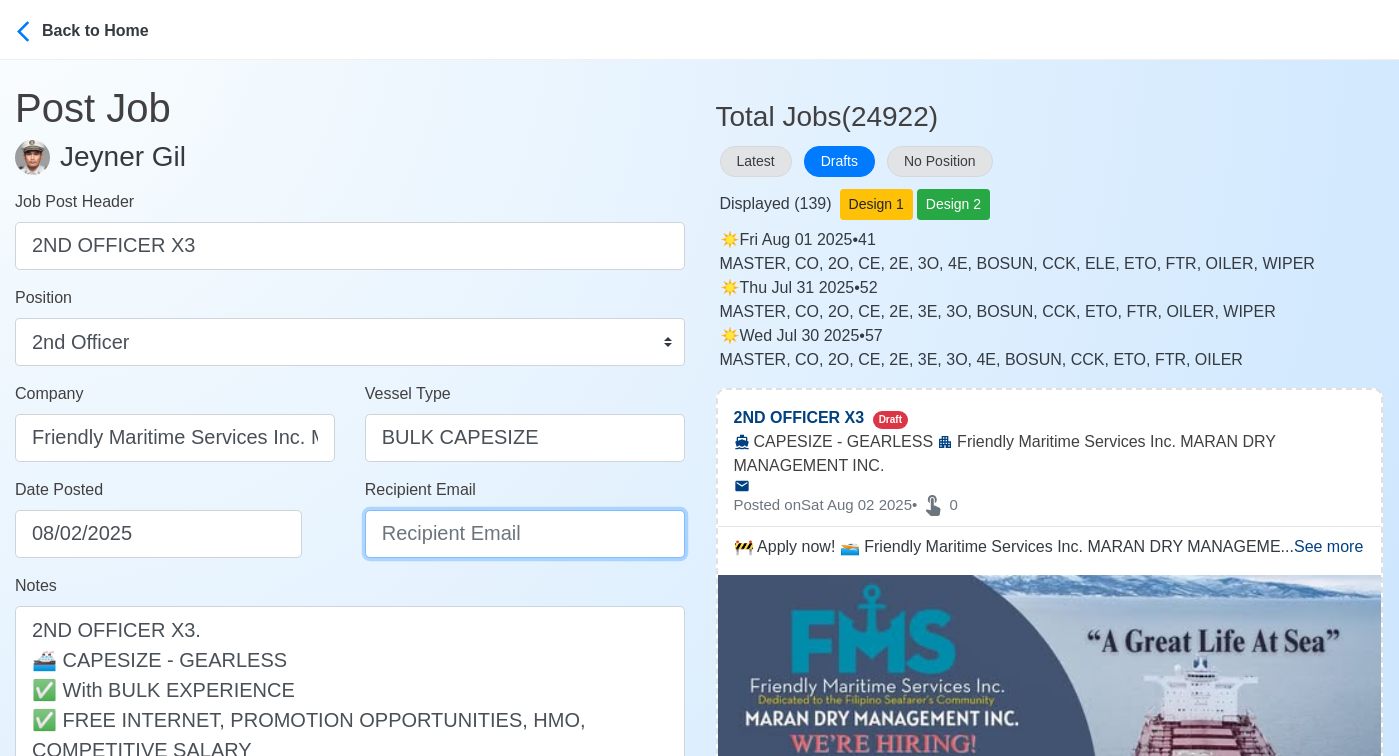 click on "Recipient Email" at bounding box center (525, 534) 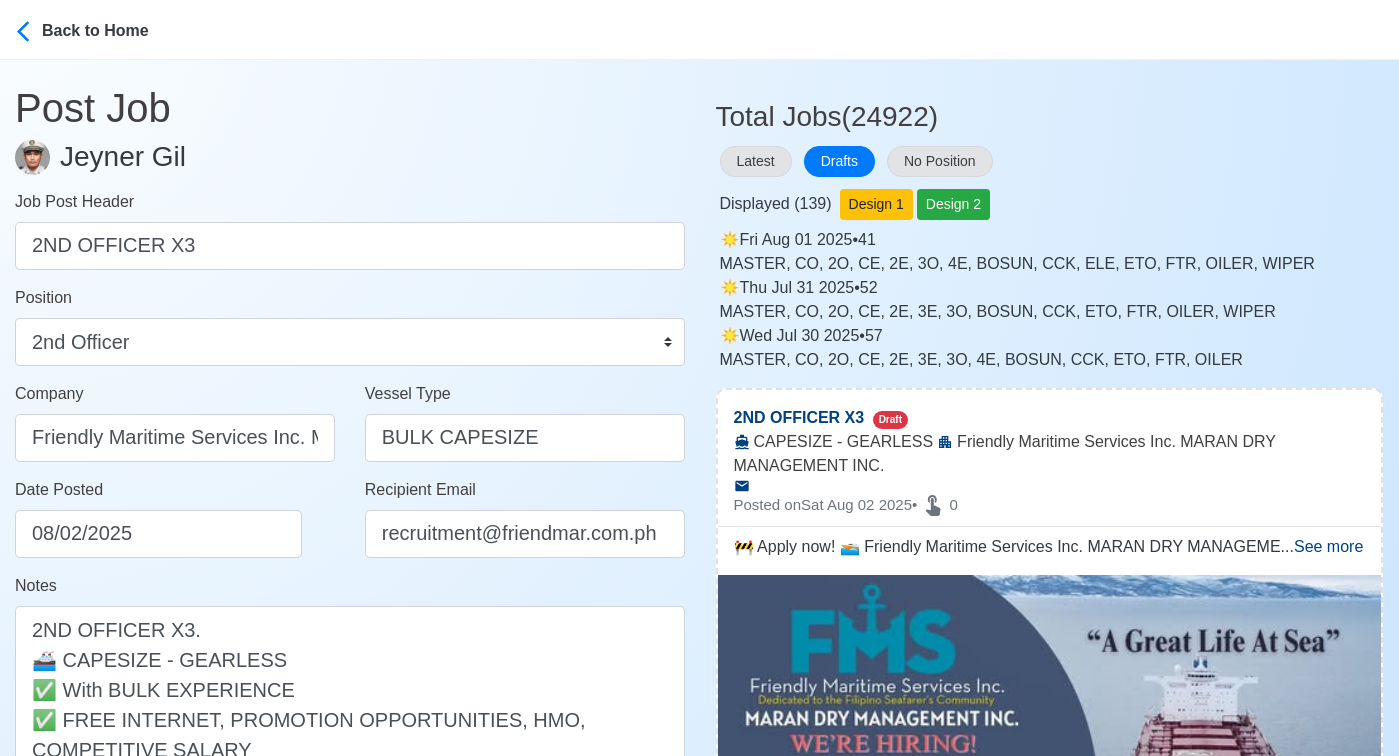 click on "Date Posted       08/02/2025" at bounding box center [180, 518] 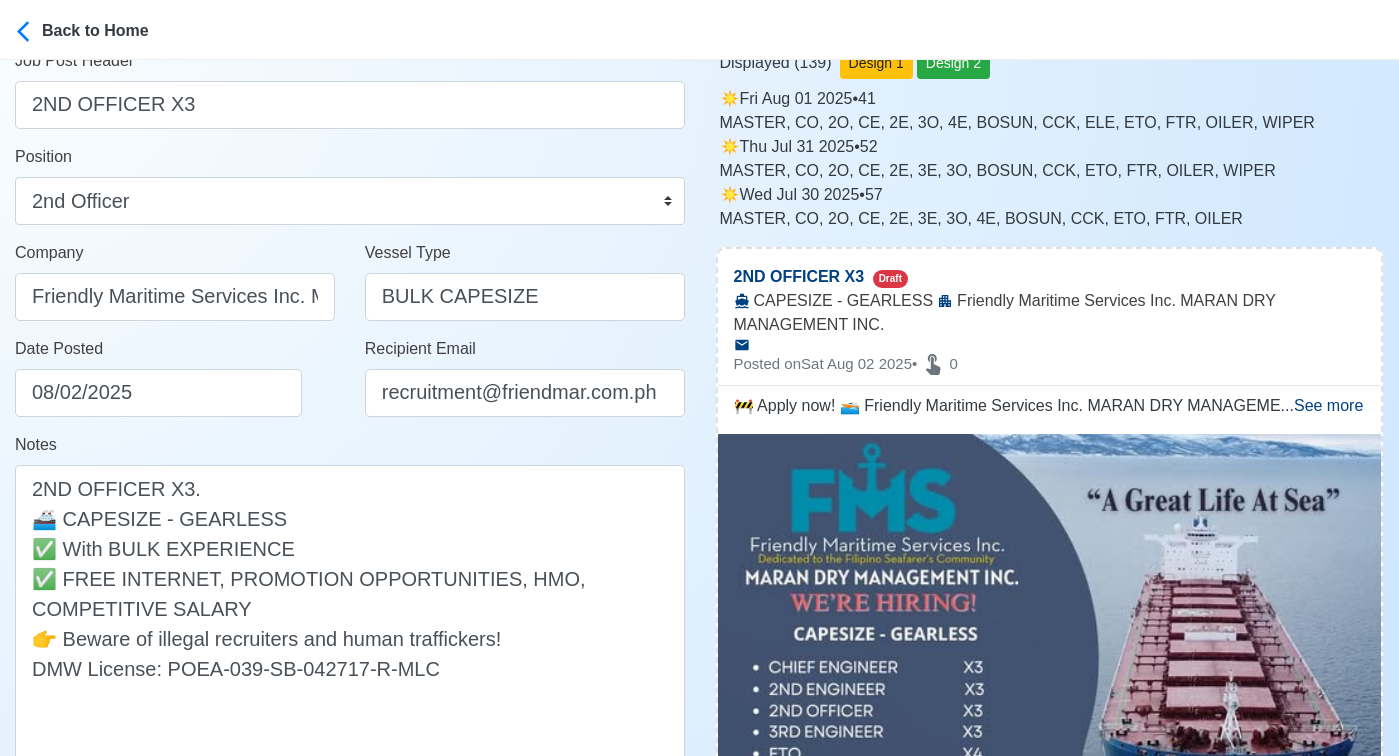 scroll, scrollTop: 180, scrollLeft: 0, axis: vertical 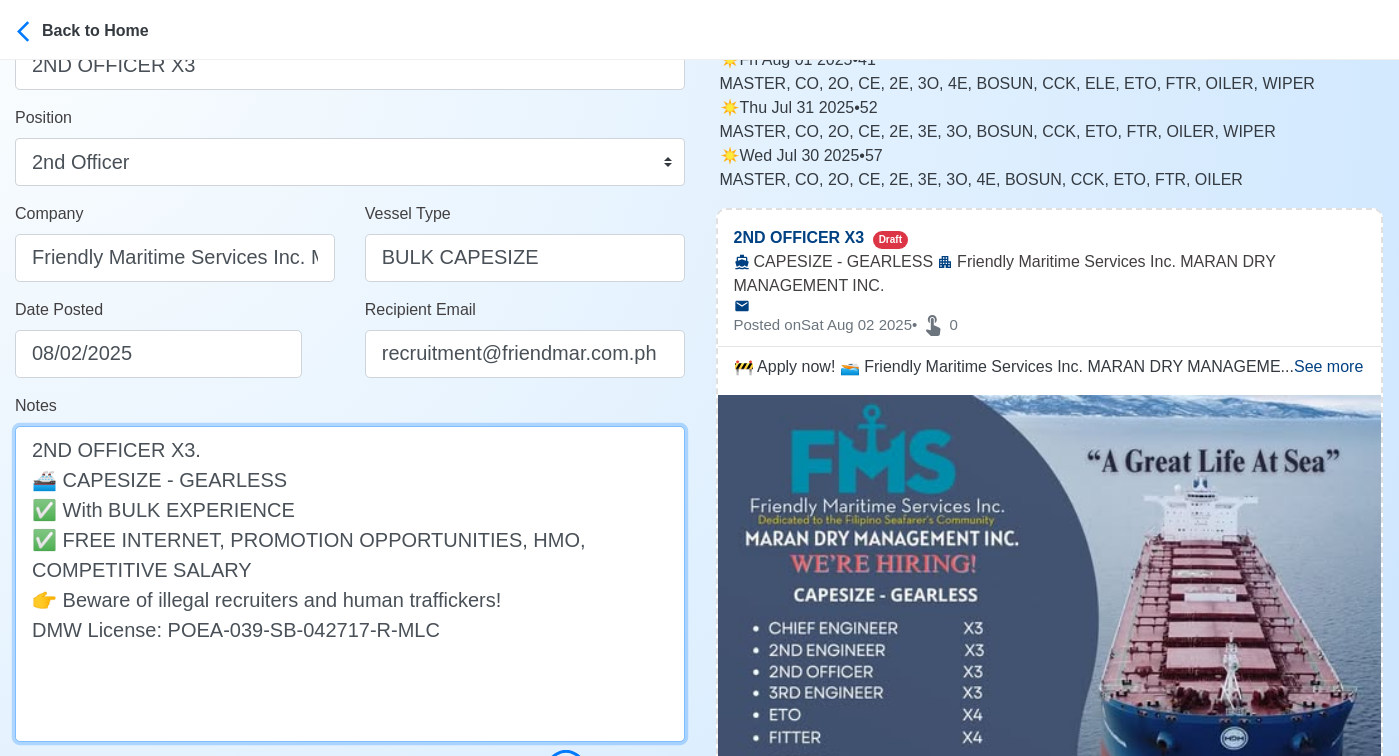 click on "🚧 Apply now!
🚤 Friendly Maritime Services Inc. MARAN DRY MANAGEMENT INC. is looking for 2ND OFFICER X3.
🚢 CAPESIZE - GEARLESS
✅ With BULK EXPERIENCE
✅ FREE INTERNET, PROMOTION OPPORTUNITIES, HMO, COMPETITIVE SALARY
👉 Beware of illegal recruiters and human traffickers!
DMW License: POEA-039-SB-042717-R-MLC" at bounding box center (350, 584) 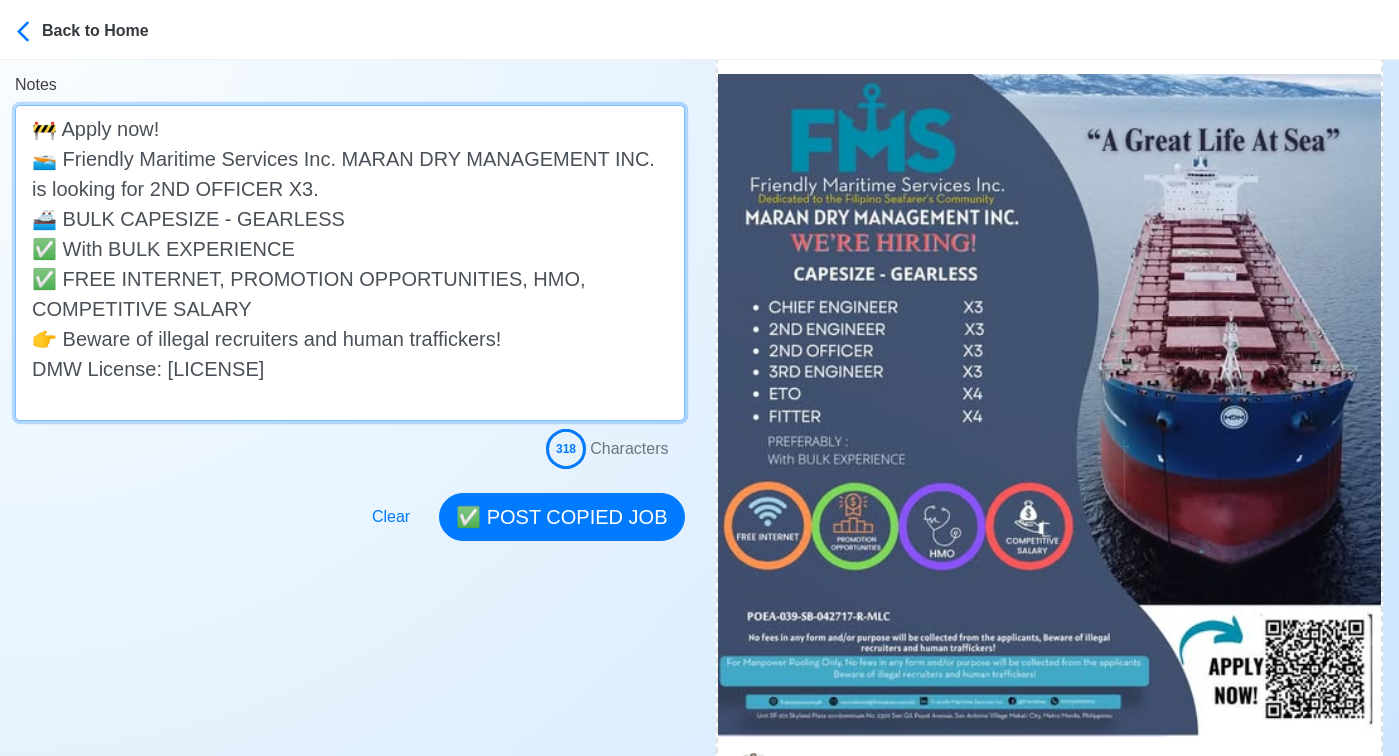 scroll, scrollTop: 597, scrollLeft: 0, axis: vertical 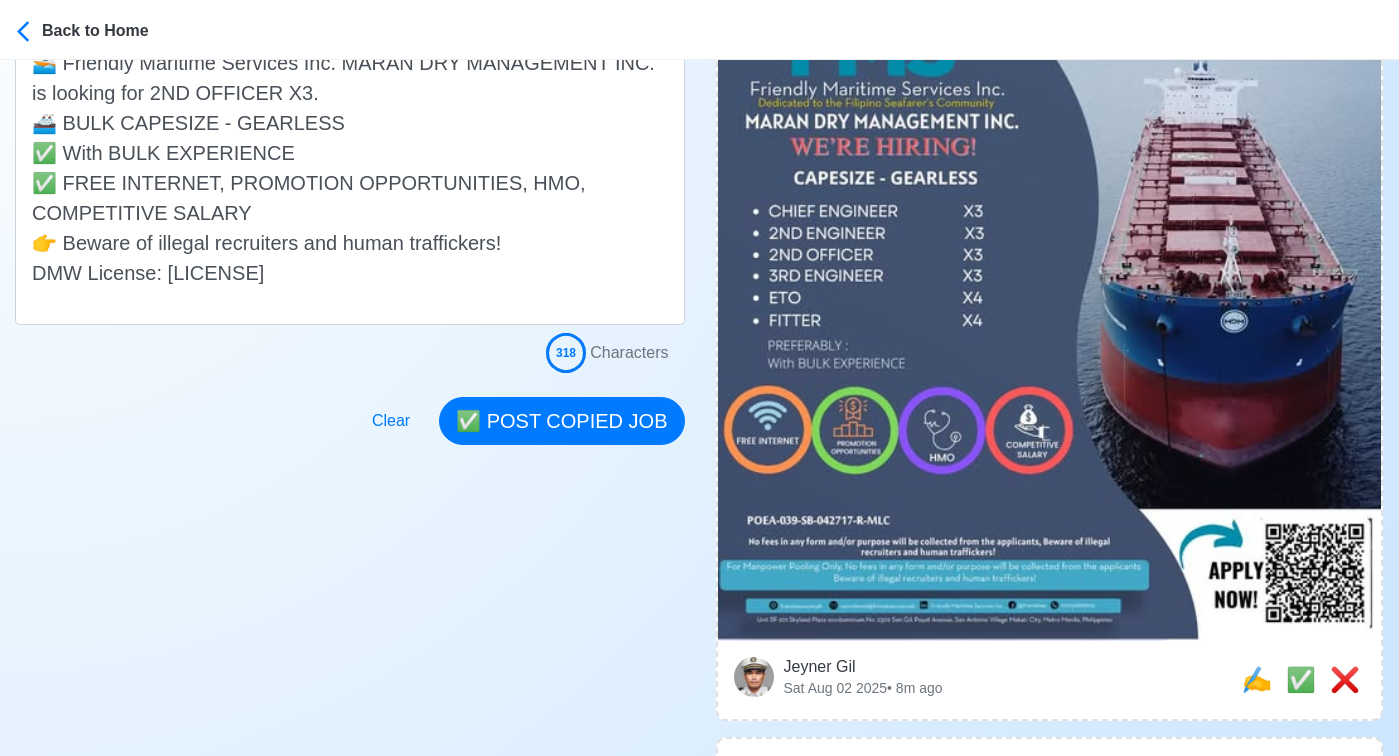 click on "Post Job   Jeyner Gil Job Post Header 2ND OFFICER X3 Position Master Chief Officer 2nd Officer 3rd Officer Junior Officer Chief Engineer 2nd Engineer 3rd Engineer 4th Engineer Gas Engineer Junior Engineer 1st Assistant Engineer 2nd Assistant Engineer 3rd Assistant Engineer ETO/ETR Electrician Electrical Engineer Oiler Fitter Welder Chief Cook Chef Cook Messman Wiper Rigger Ordinary Seaman Able Seaman Motorman Pumpman Bosun Cadet Reefer Mechanic Operator Repairman Painter Steward Waiter Others Company Friendly Maritime Services Inc. MARAN DRY MANAGEMENT INC. Vessel Type BULK CAPESIZE Date Posted       08/02/2025 Recipient Email recruitment@friendmar.com.ph Notes 🚧 Apply now!
🚤 Friendly Maritime Services Inc. MARAN DRY MANAGEMENT INC. is looking for 2ND OFFICER X3.
🚢 BULK CAPESIZE - GEARLESS
✅ With BULK EXPERIENCE
✅ FREE INTERNET, PROMOTION OPPORTUNITIES, HMO, COMPETITIVE SALARY
👉 Beware of illegal recruiters and human traffickers!
DMW License: POEA-039-SB-042717-R-MLC
318 Characters" at bounding box center [350, 65572] 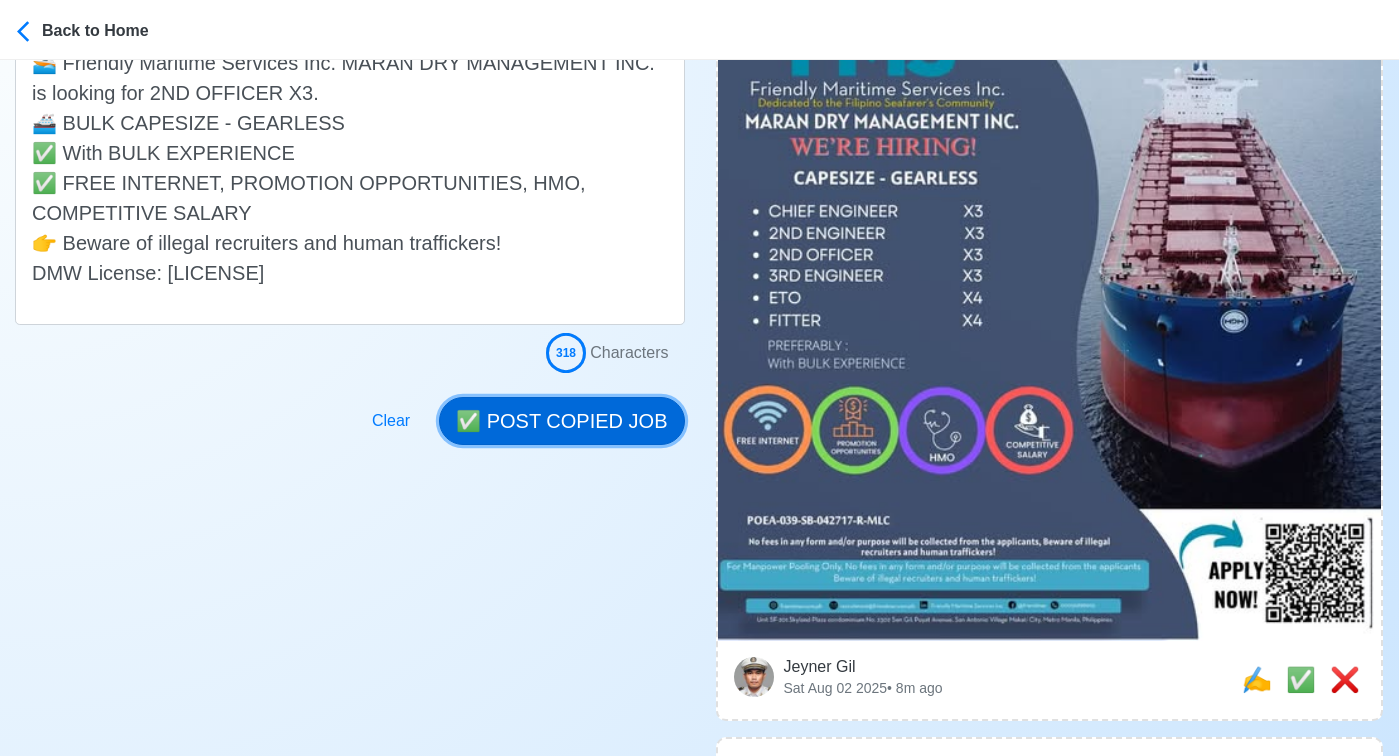 click on "✅ POST COPIED JOB" at bounding box center (561, 421) 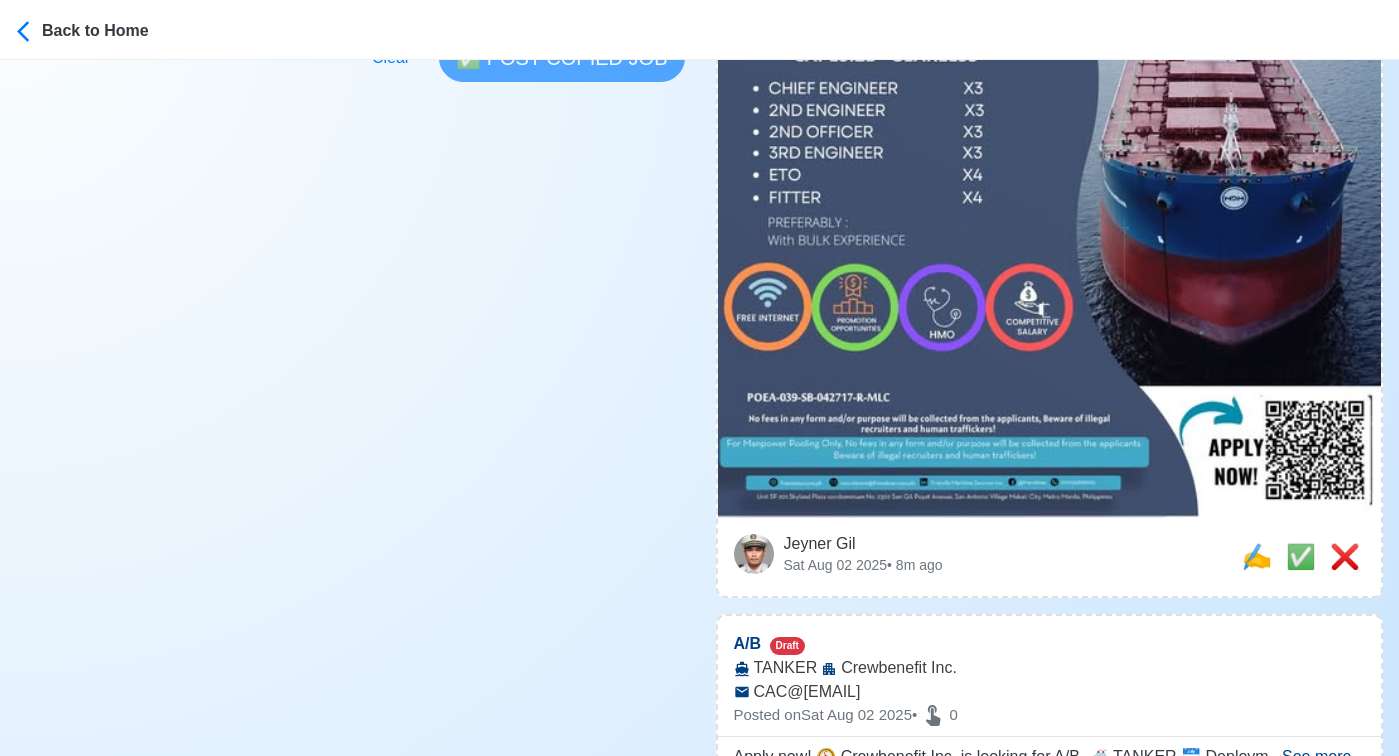 scroll, scrollTop: 850, scrollLeft: 0, axis: vertical 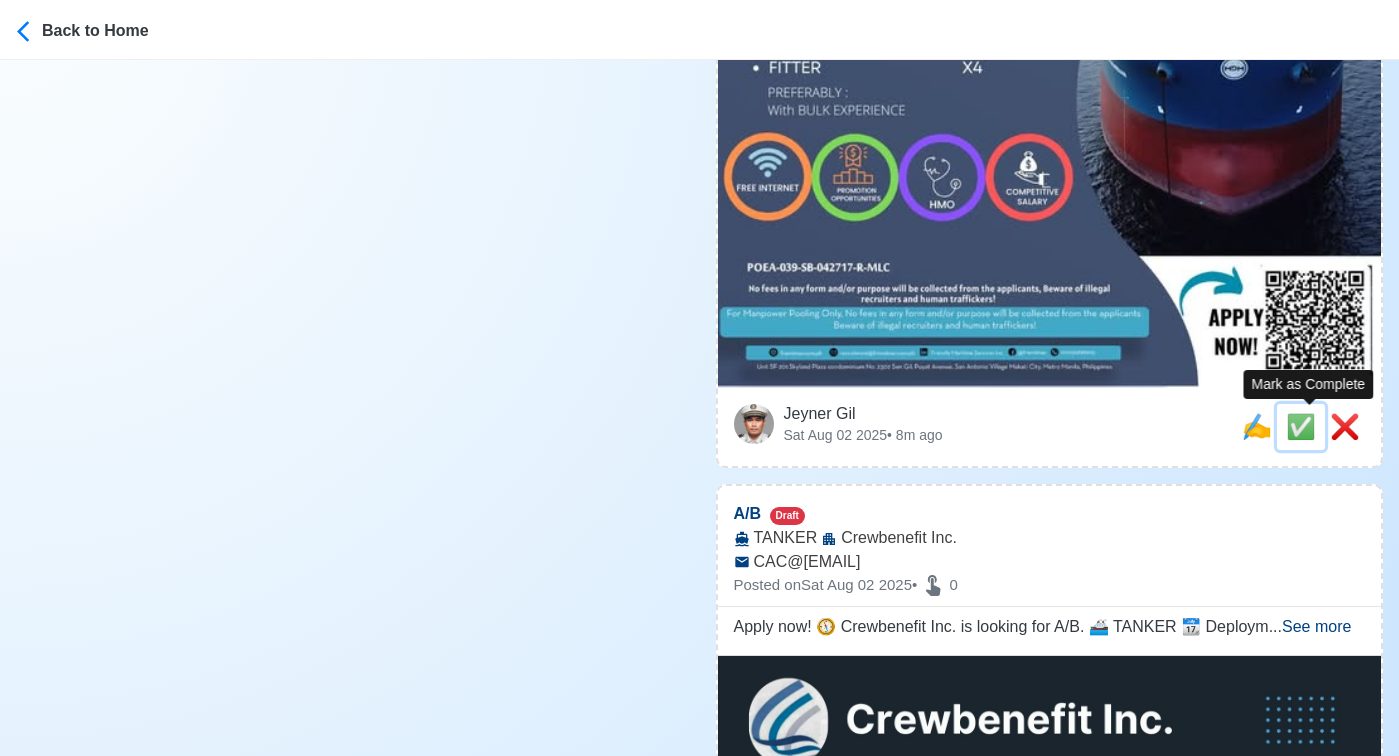 click on "✅" at bounding box center [1301, 426] 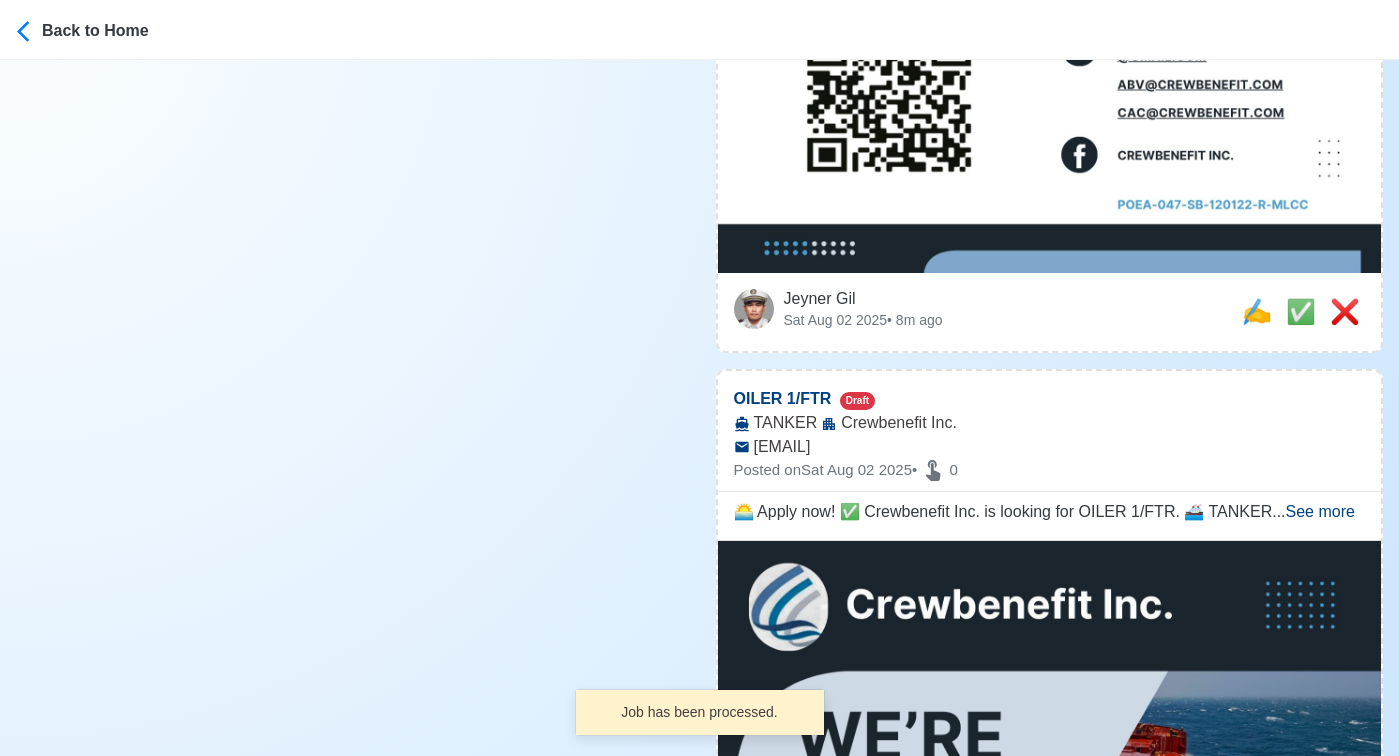 scroll, scrollTop: 1241, scrollLeft: 0, axis: vertical 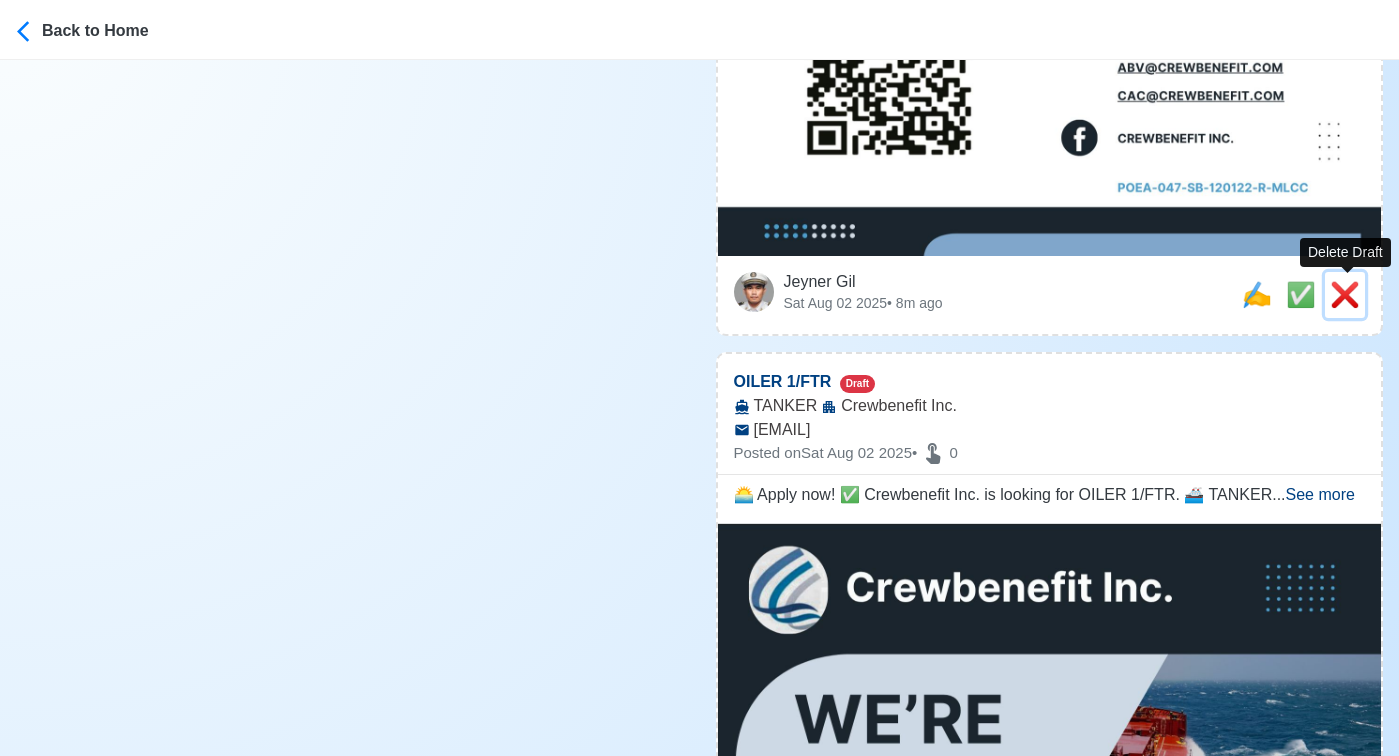 click on "❌" at bounding box center [1345, 294] 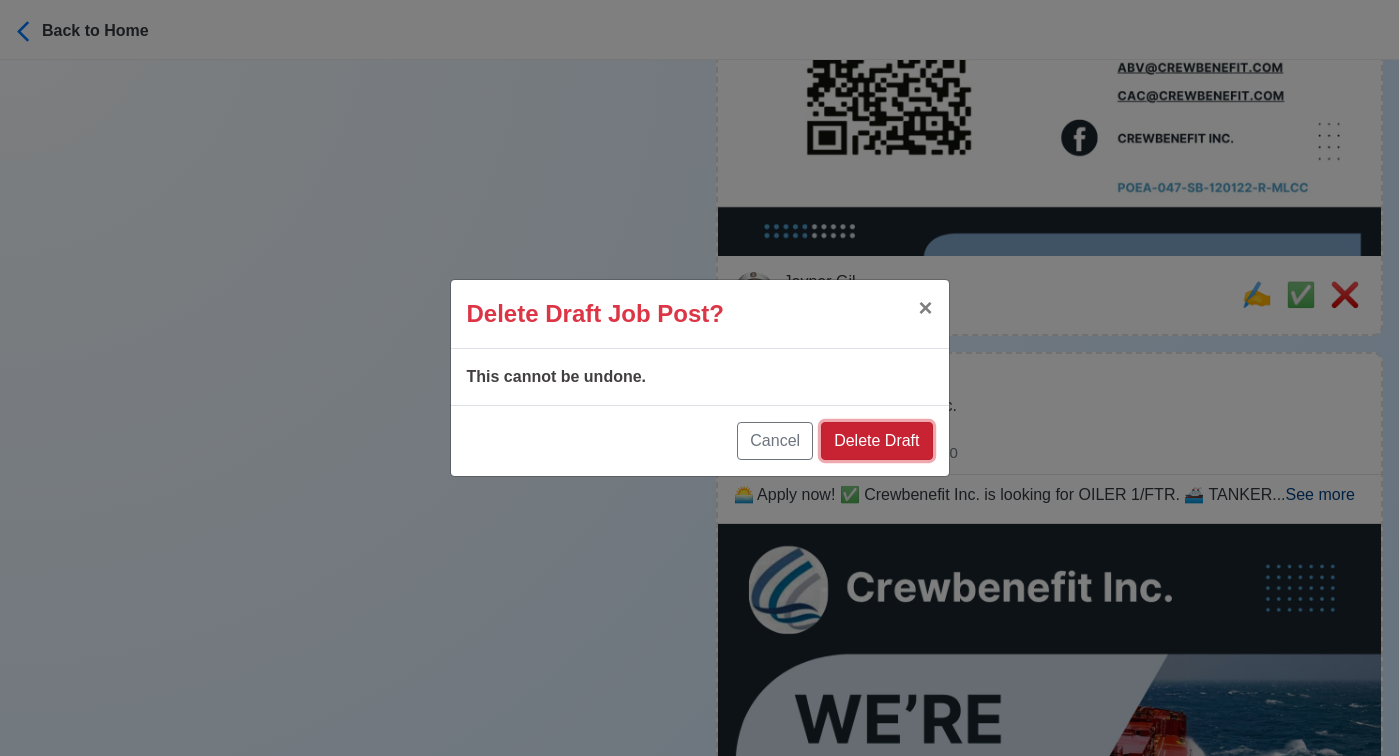 click on "Delete Draft" at bounding box center (876, 441) 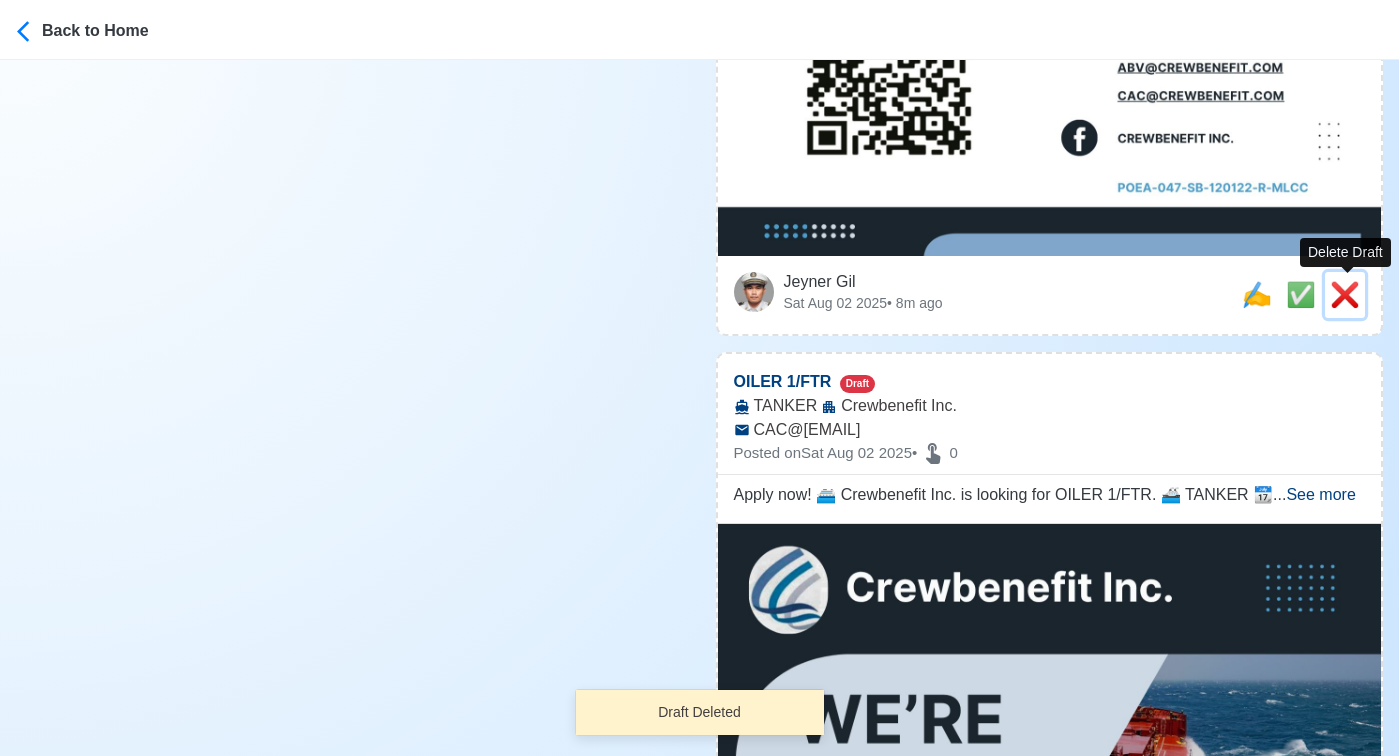 click on "❌" at bounding box center [1345, 294] 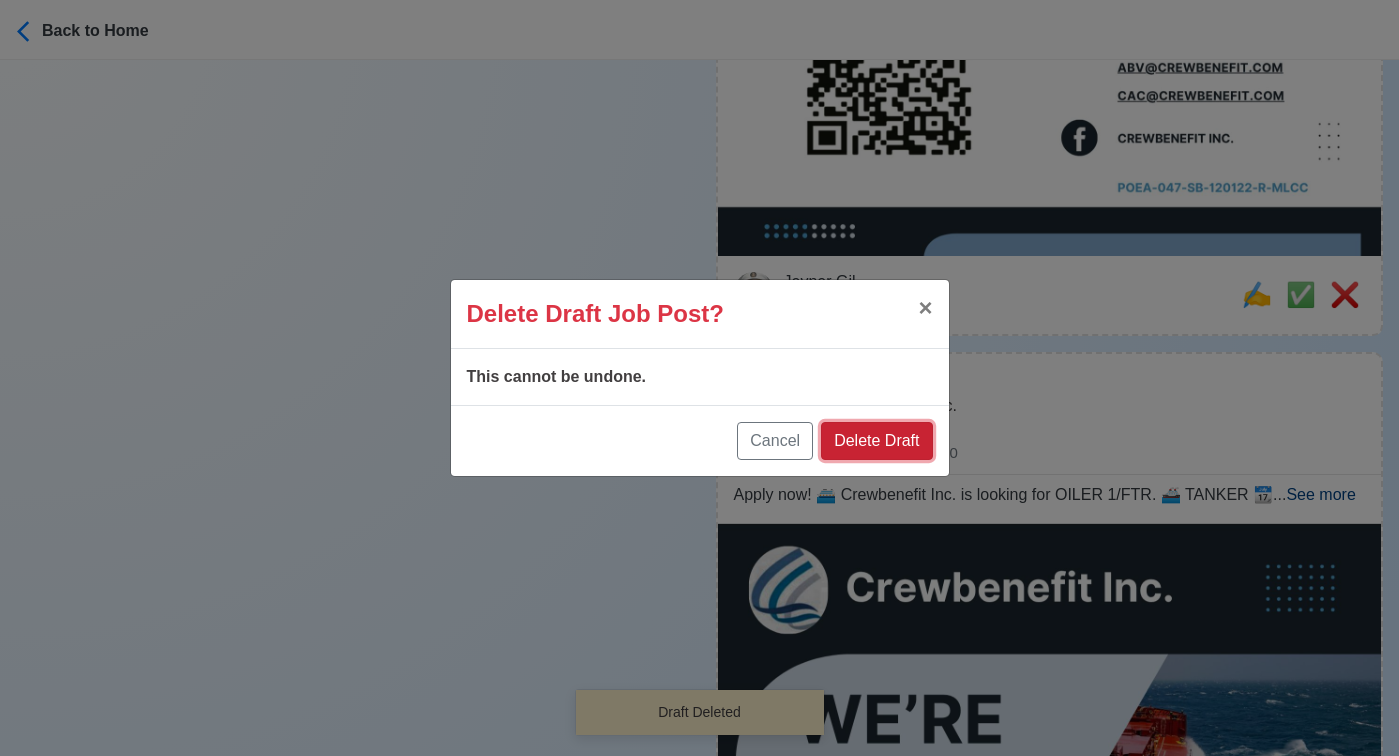 click on "Delete Draft" at bounding box center (876, 441) 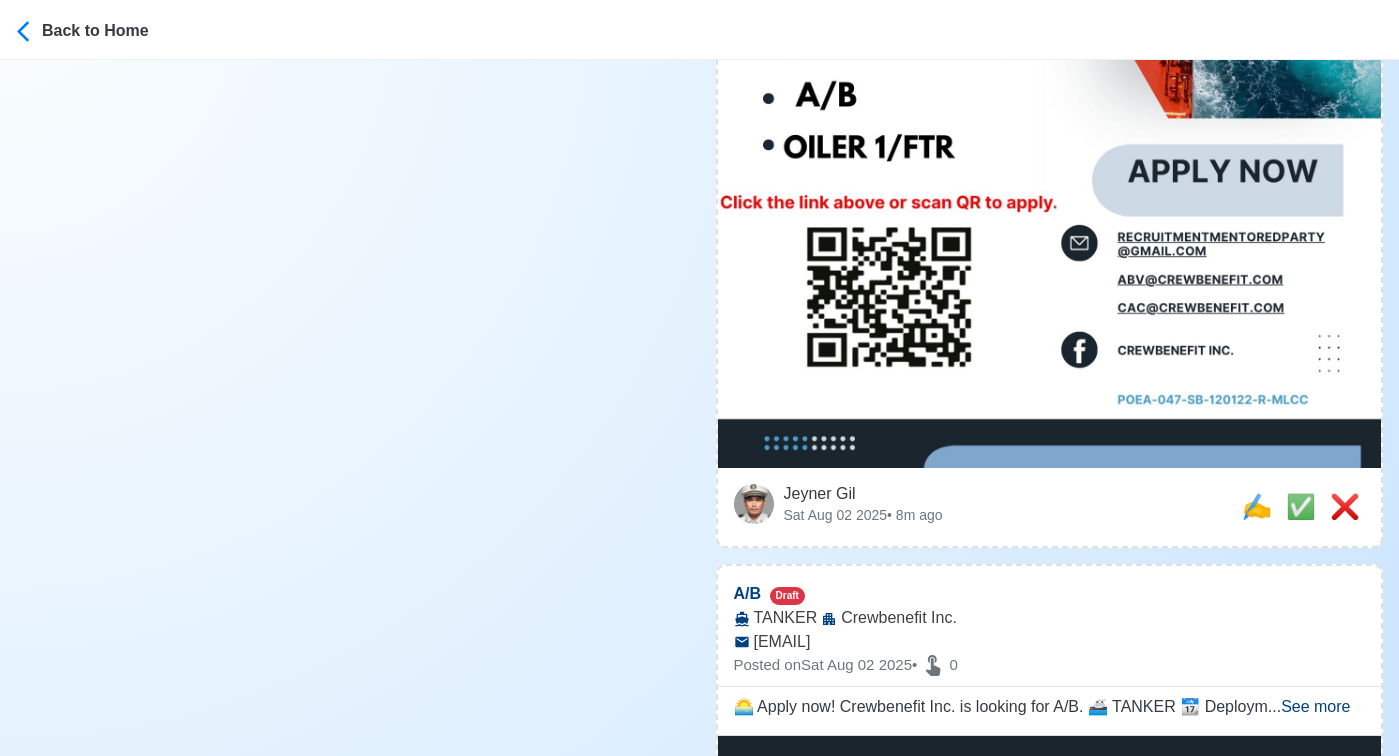 scroll, scrollTop: 1115, scrollLeft: 0, axis: vertical 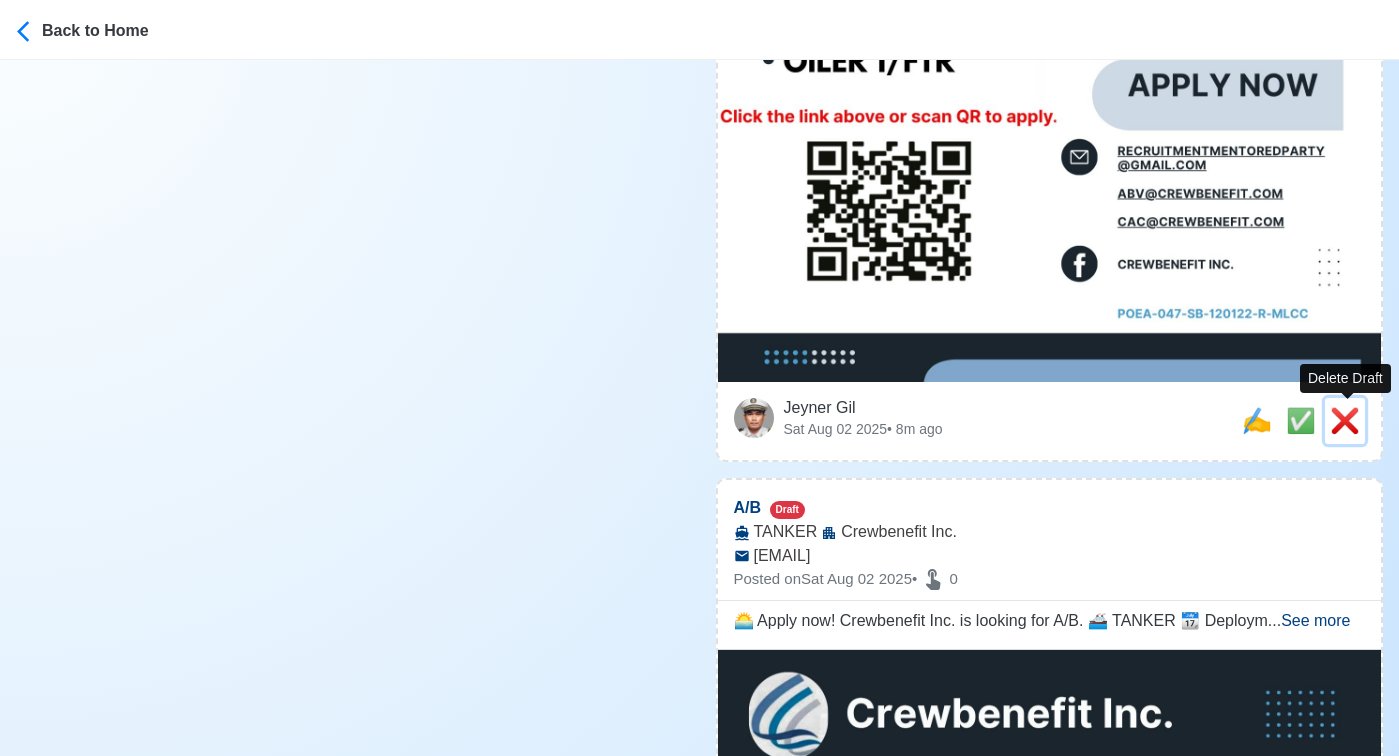 click on "❌" at bounding box center [1345, 420] 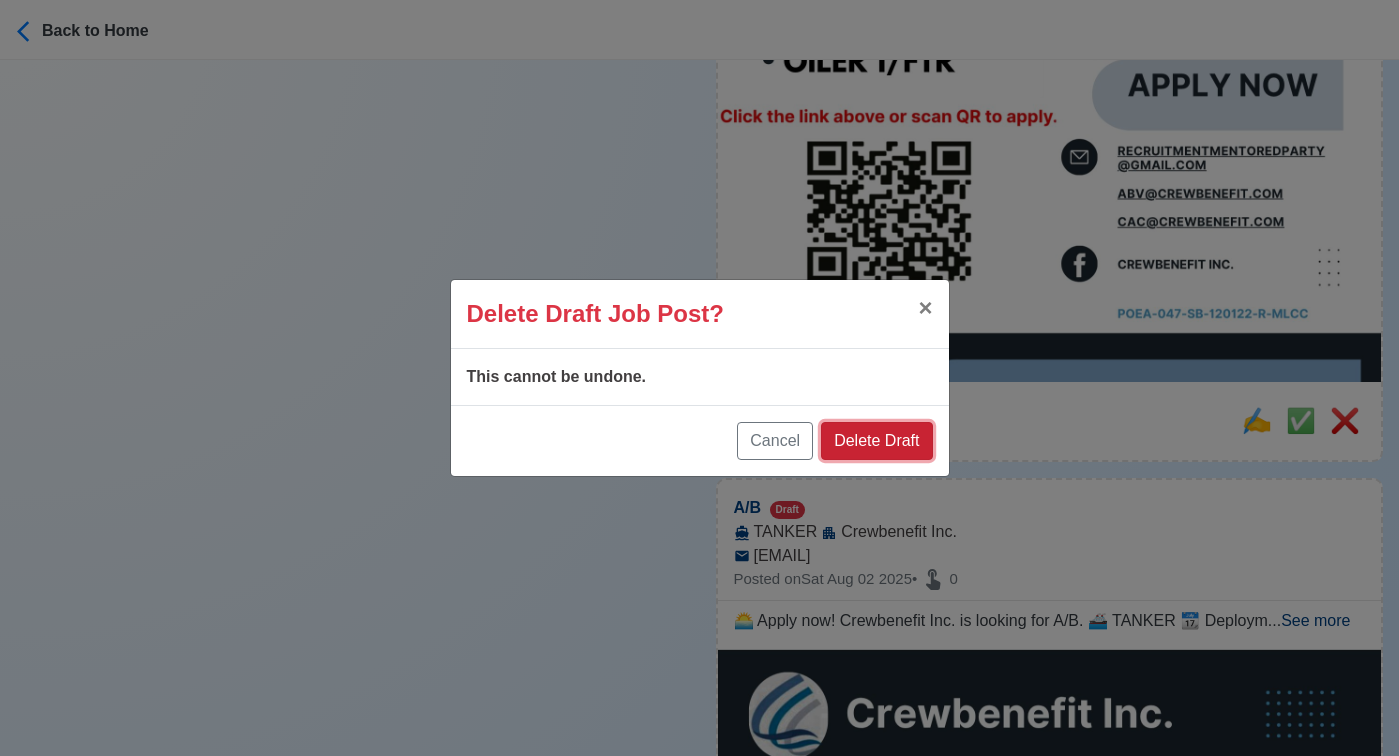 click on "Delete Draft" at bounding box center [876, 441] 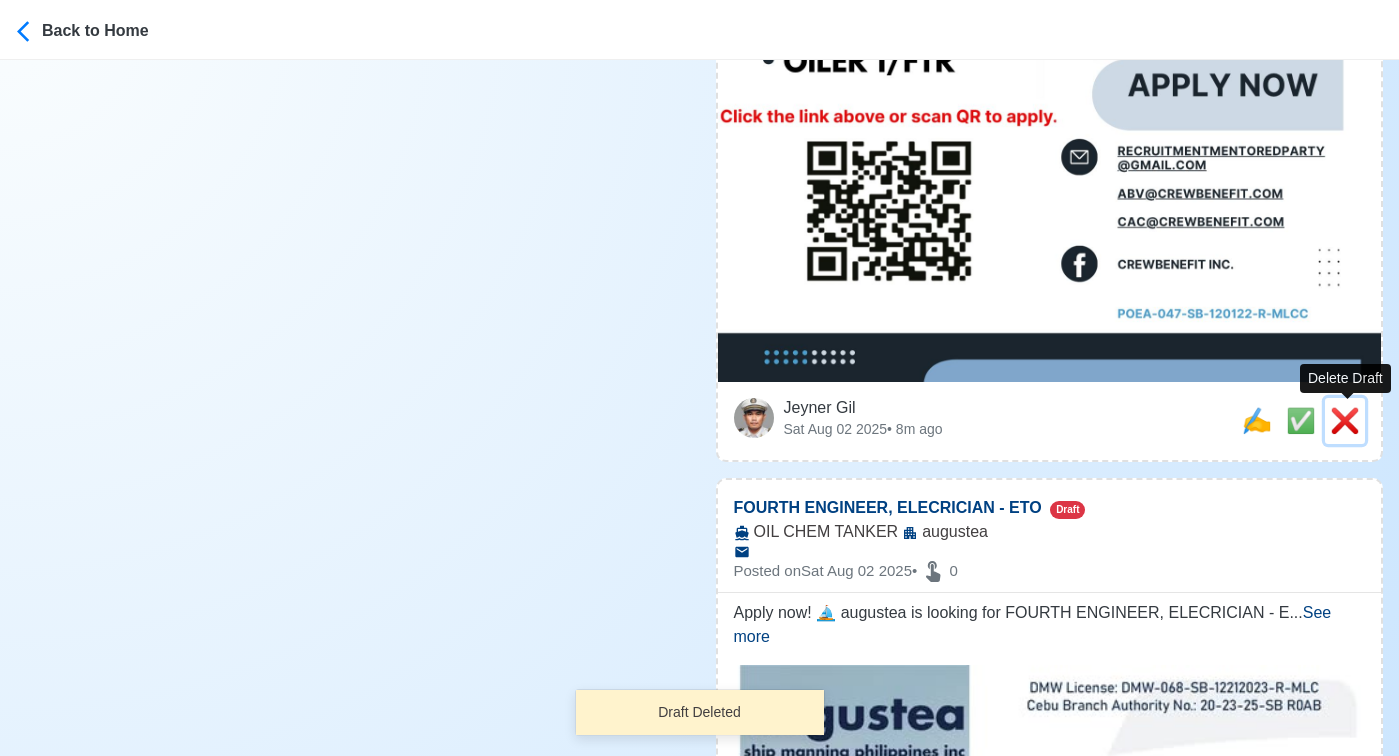 click on "❌" at bounding box center (1345, 420) 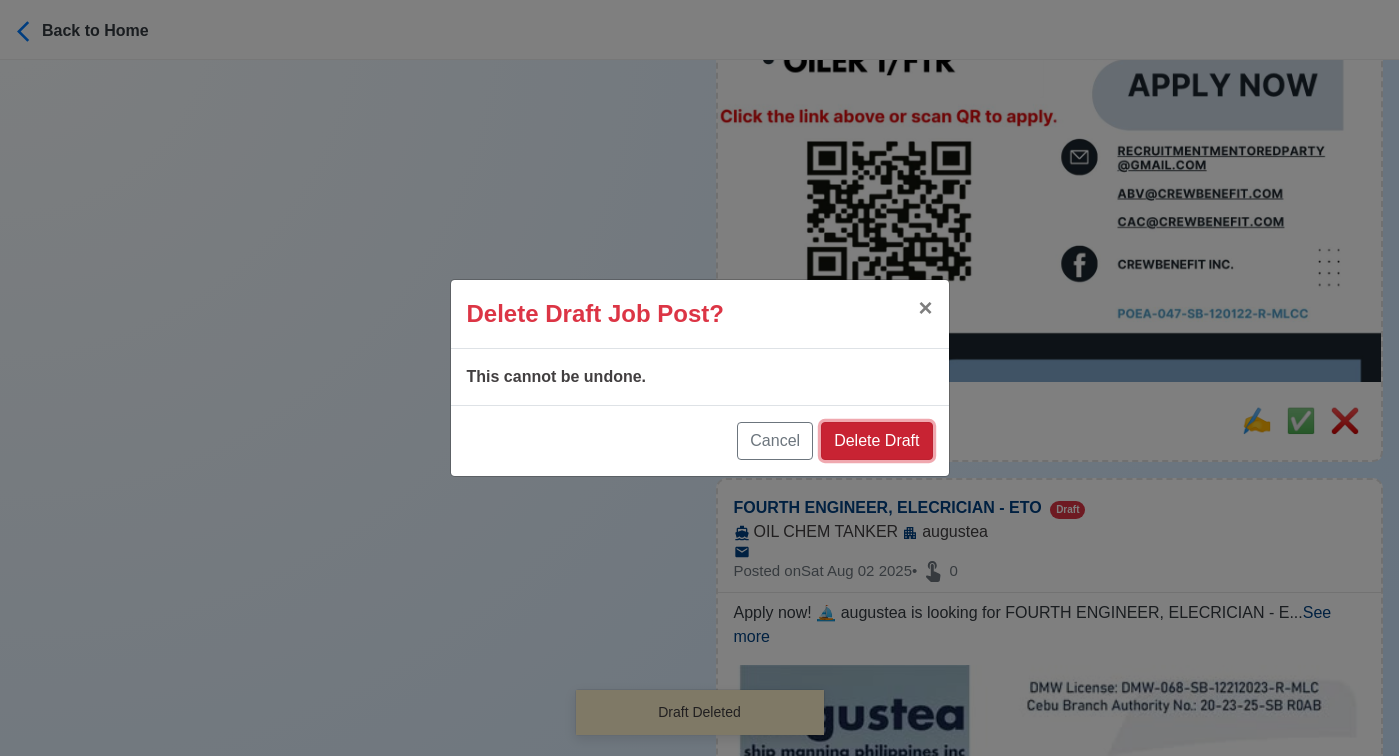 click on "Delete Draft" at bounding box center (876, 441) 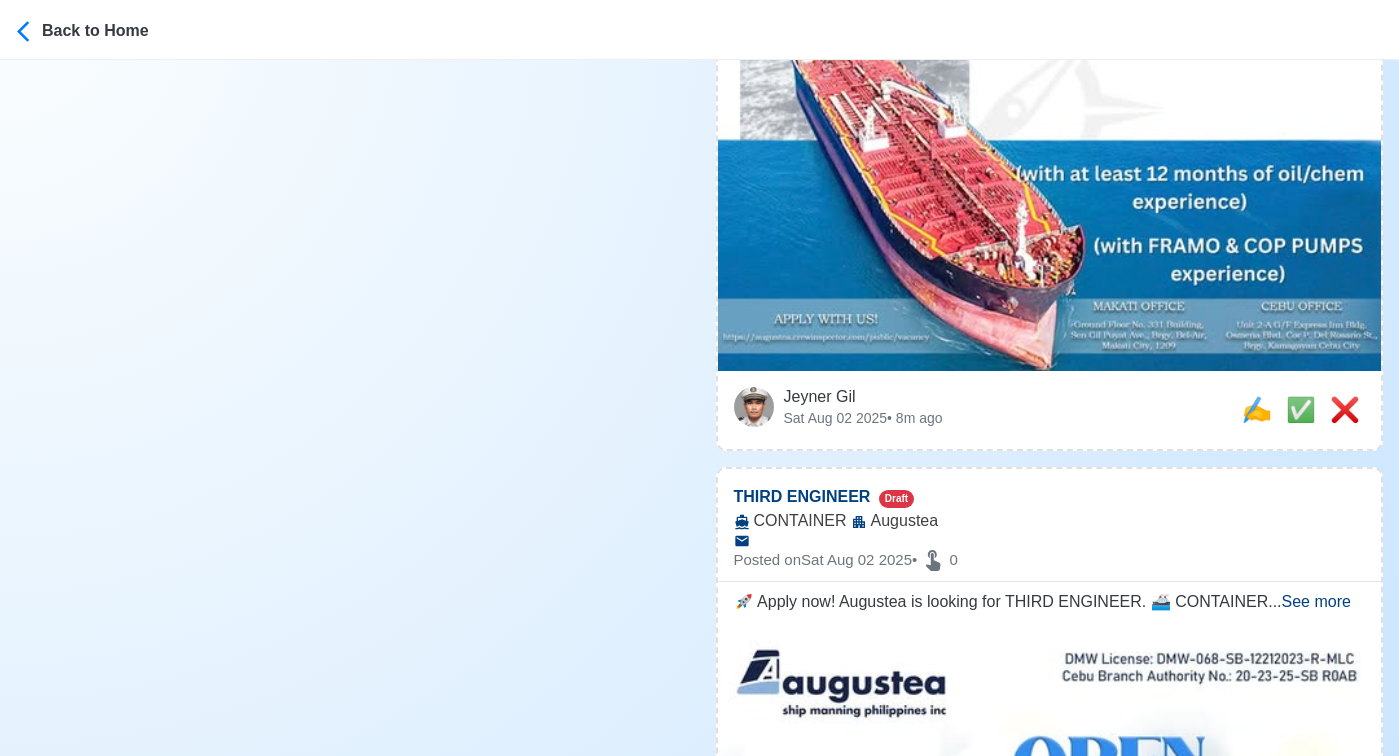 scroll, scrollTop: 1082, scrollLeft: 0, axis: vertical 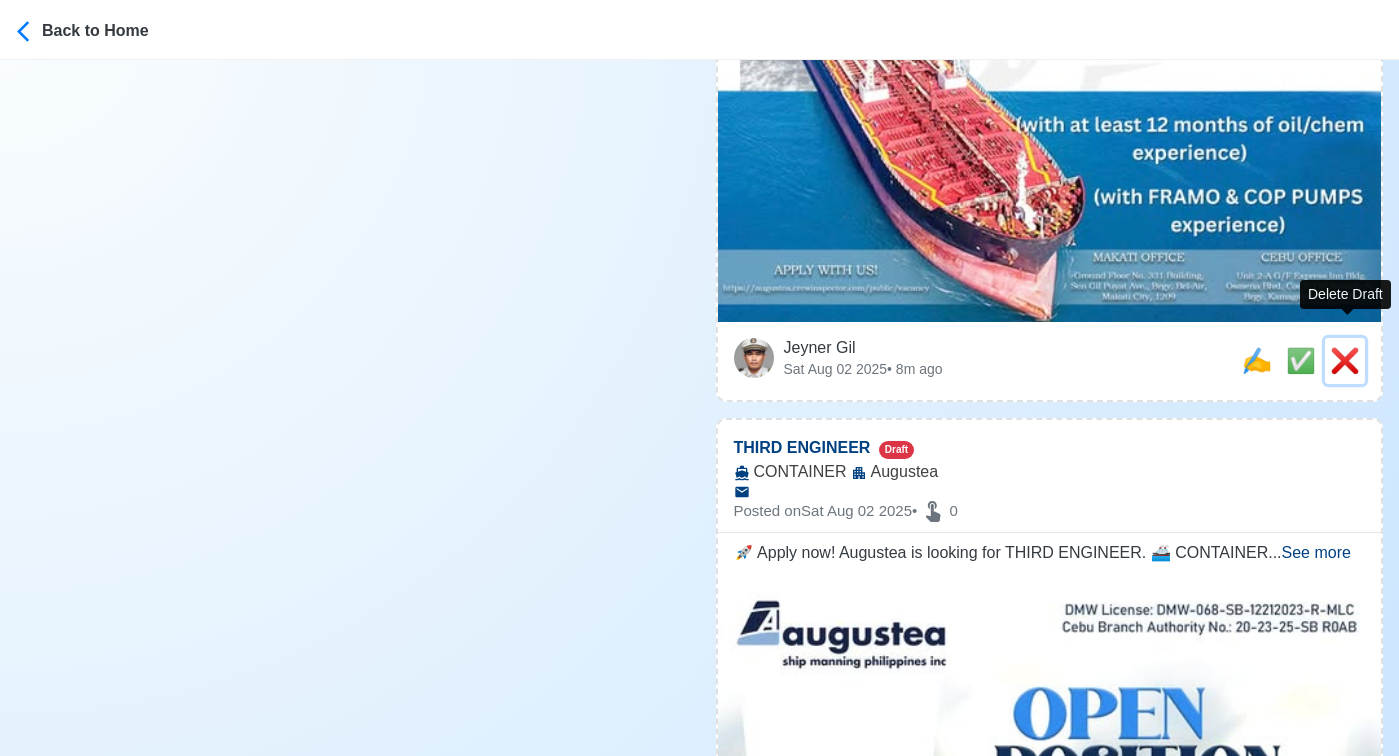 click on "❌" at bounding box center [1345, 360] 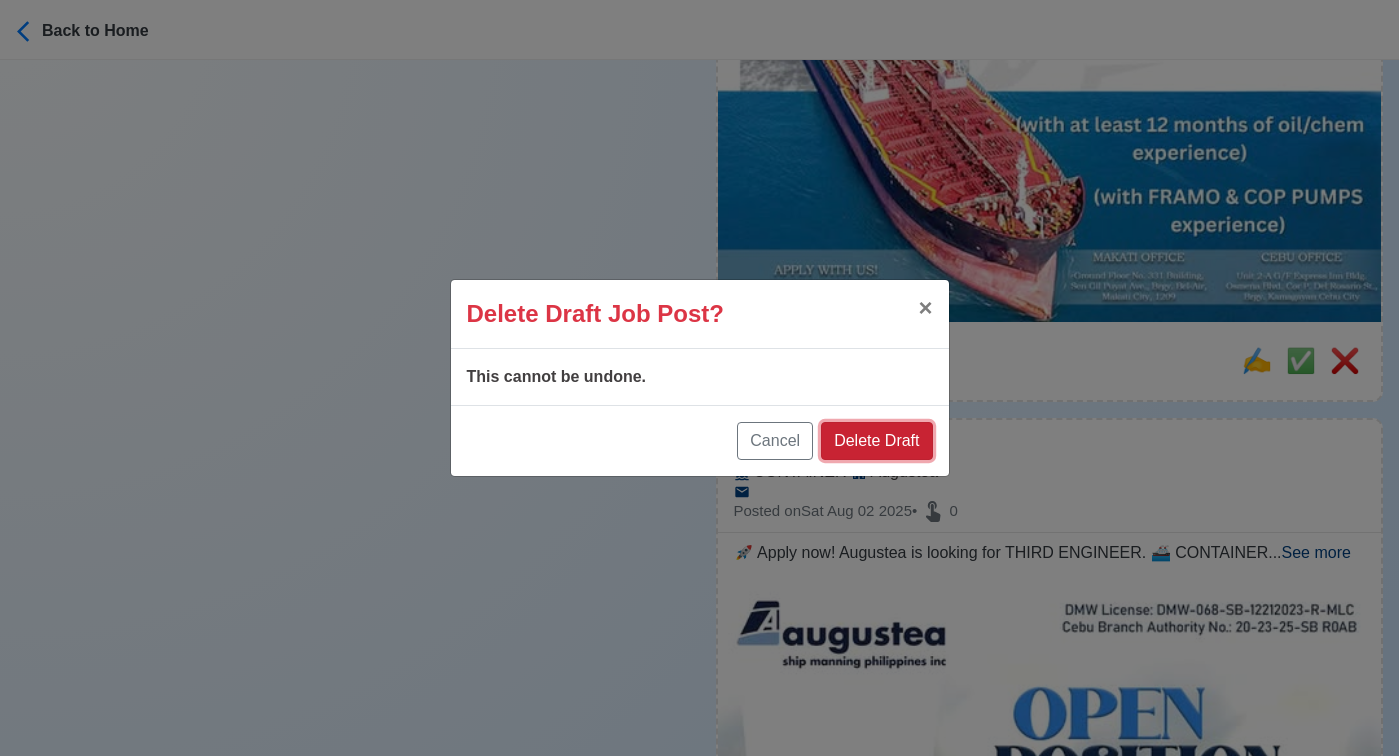 click on "Delete Draft" at bounding box center [876, 441] 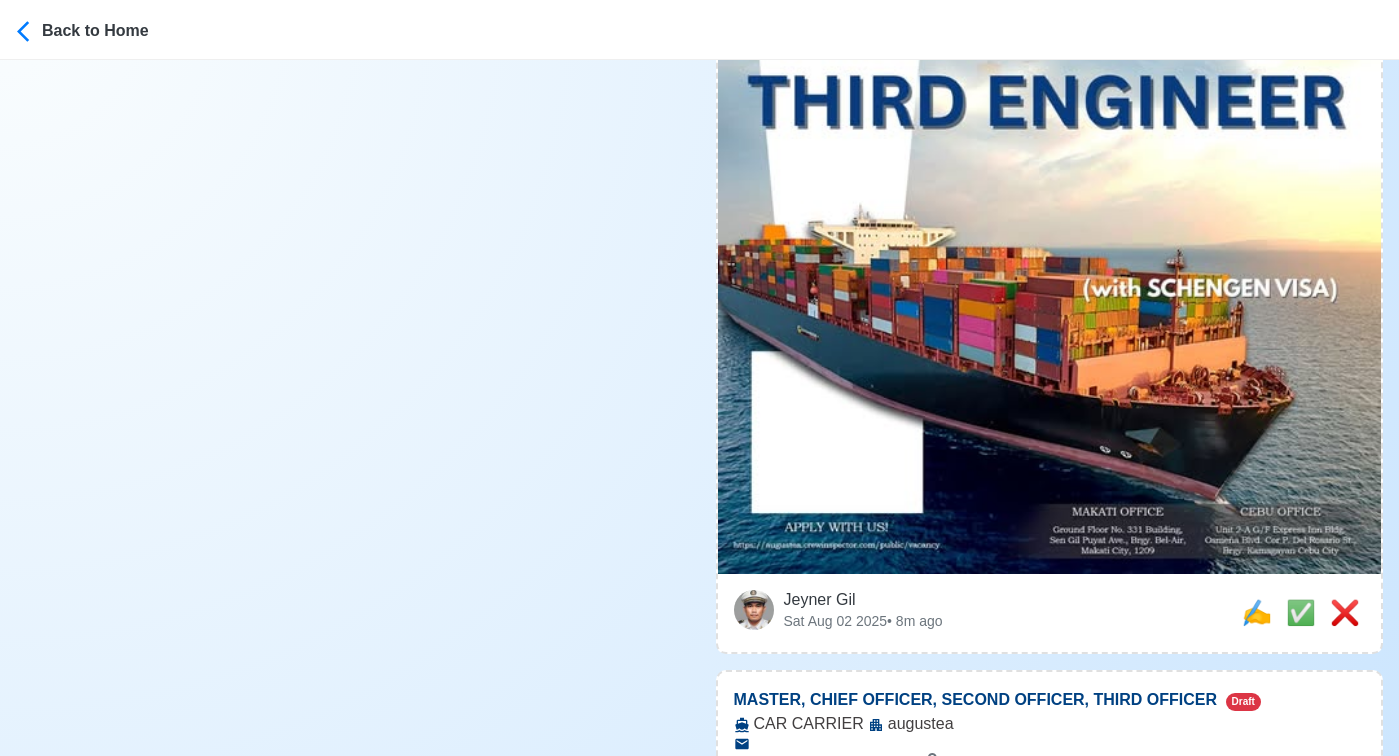 scroll, scrollTop: 858, scrollLeft: 0, axis: vertical 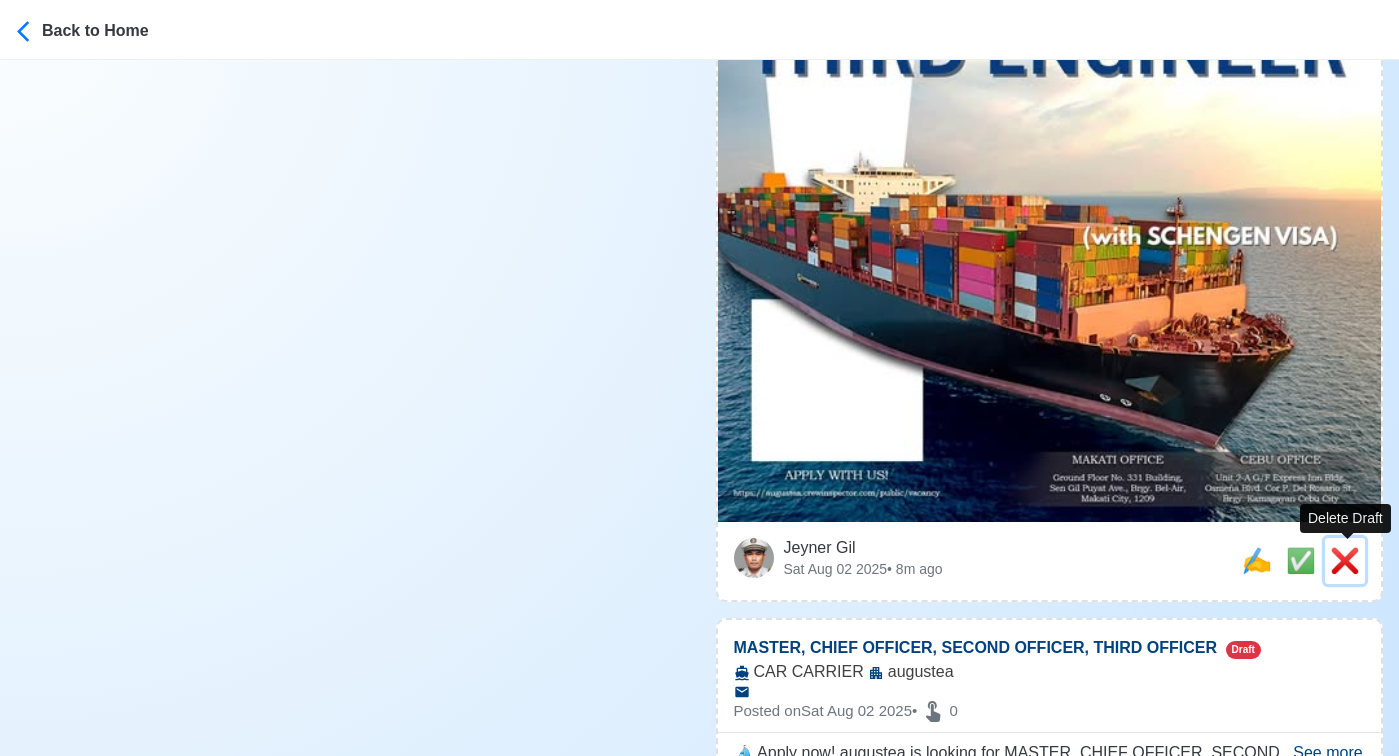 click on "❌" at bounding box center (1345, 560) 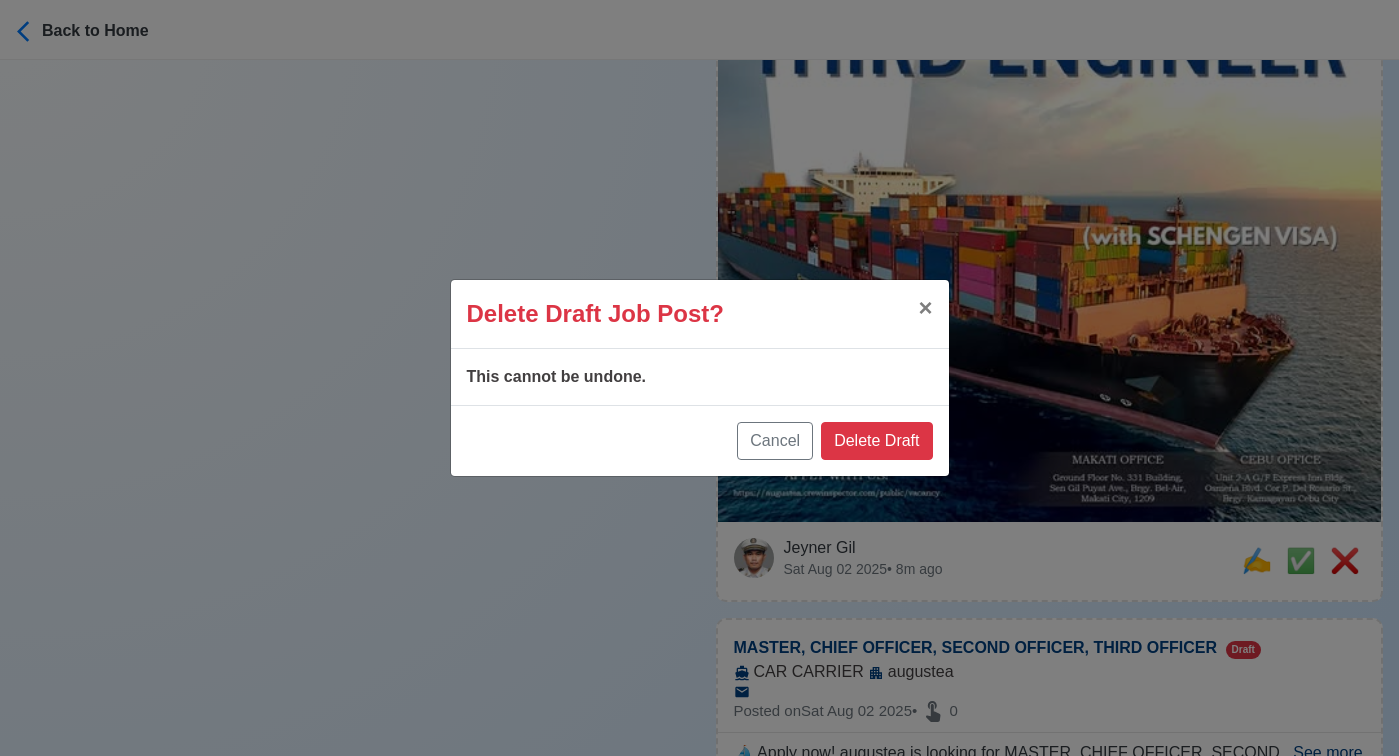 click on "Cancel Delete Draft" at bounding box center [700, 440] 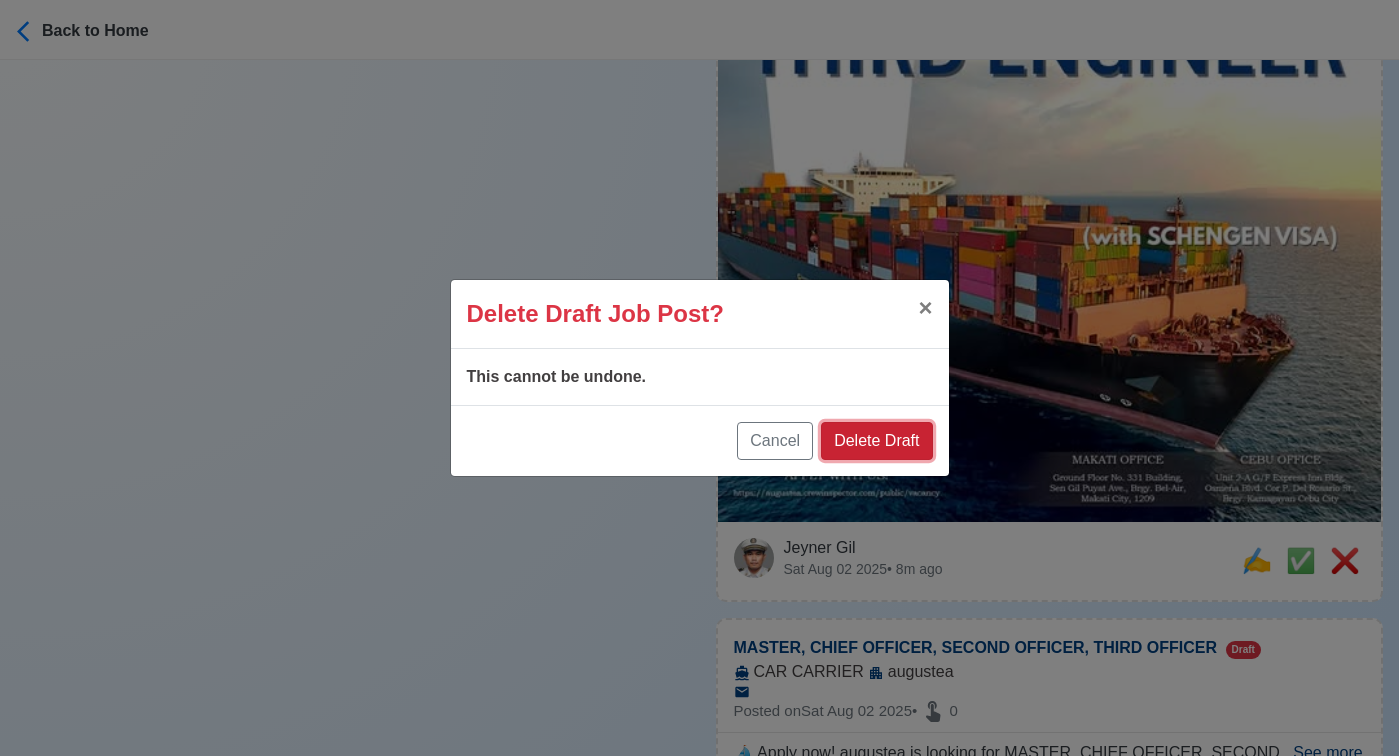 click on "Delete Draft" at bounding box center [876, 441] 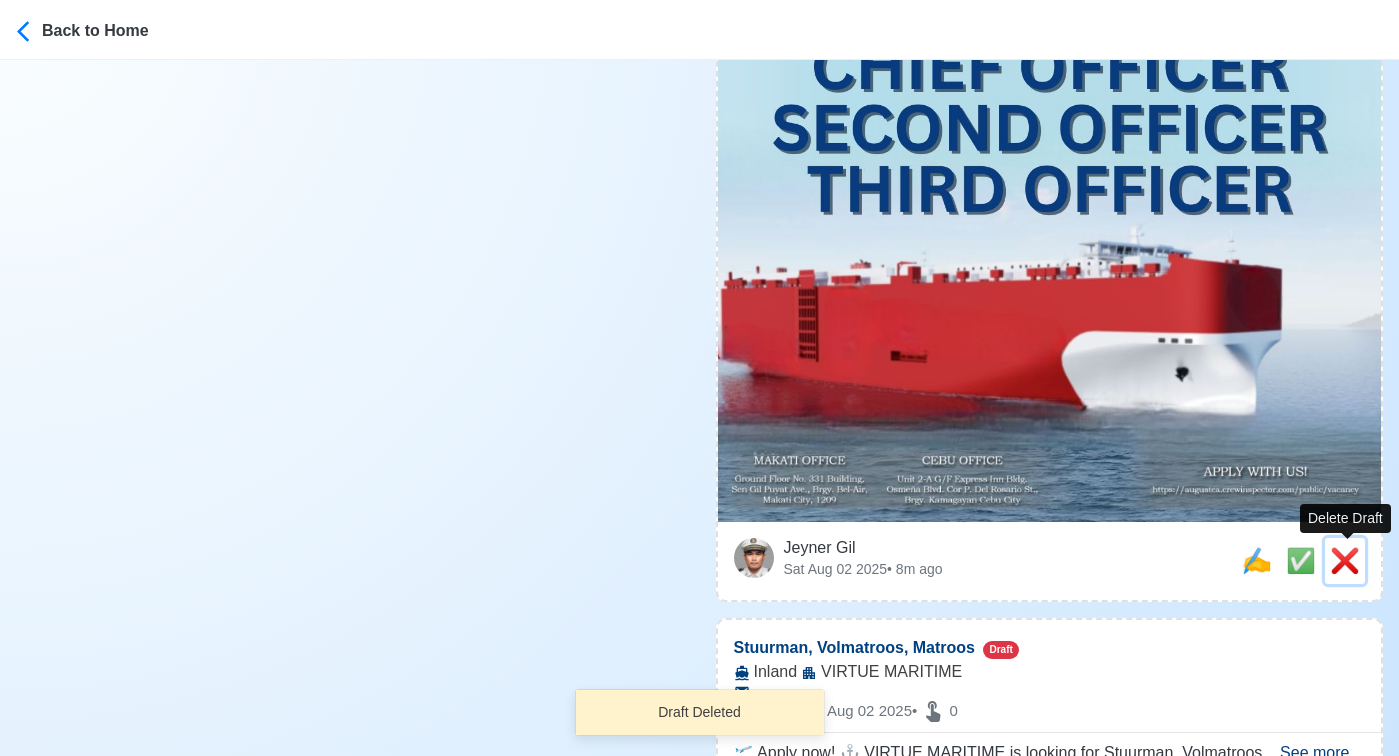click on "❌" at bounding box center [1345, 560] 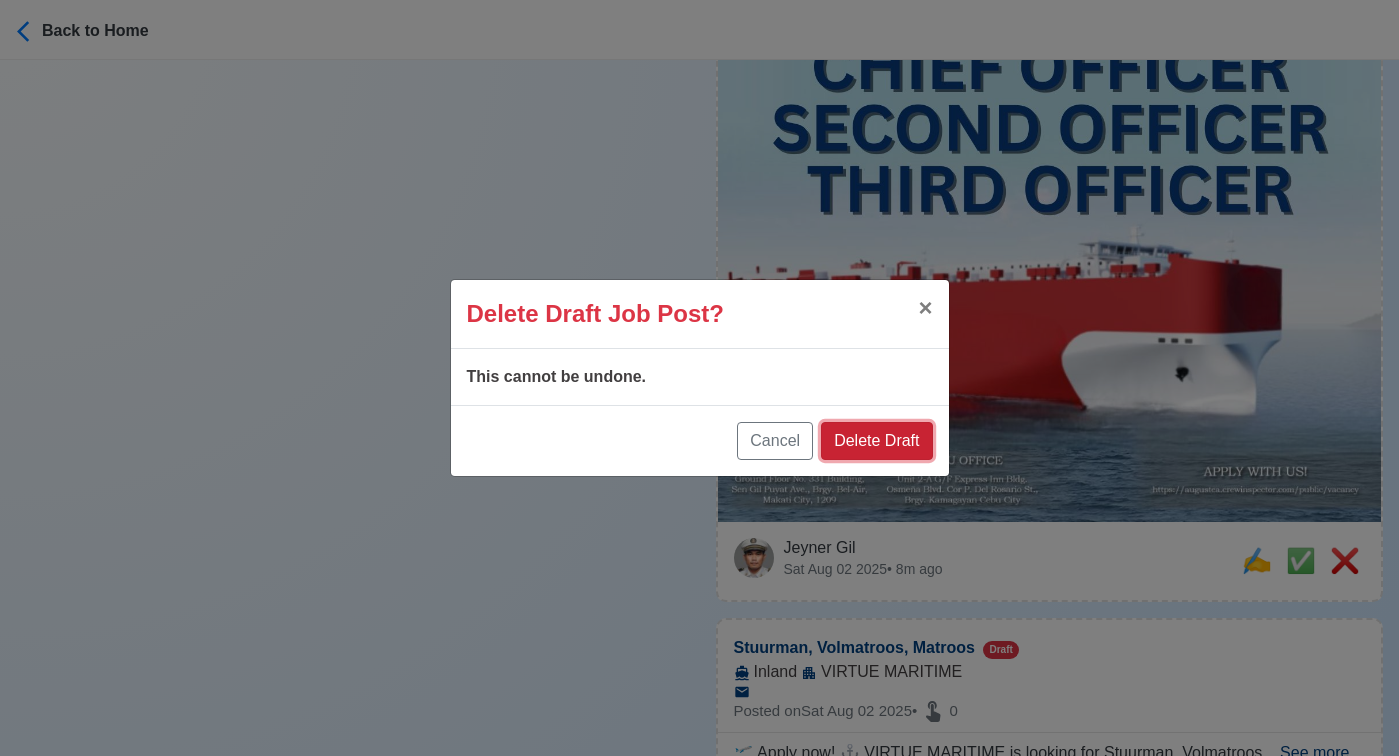 click on "Delete Draft" at bounding box center [876, 441] 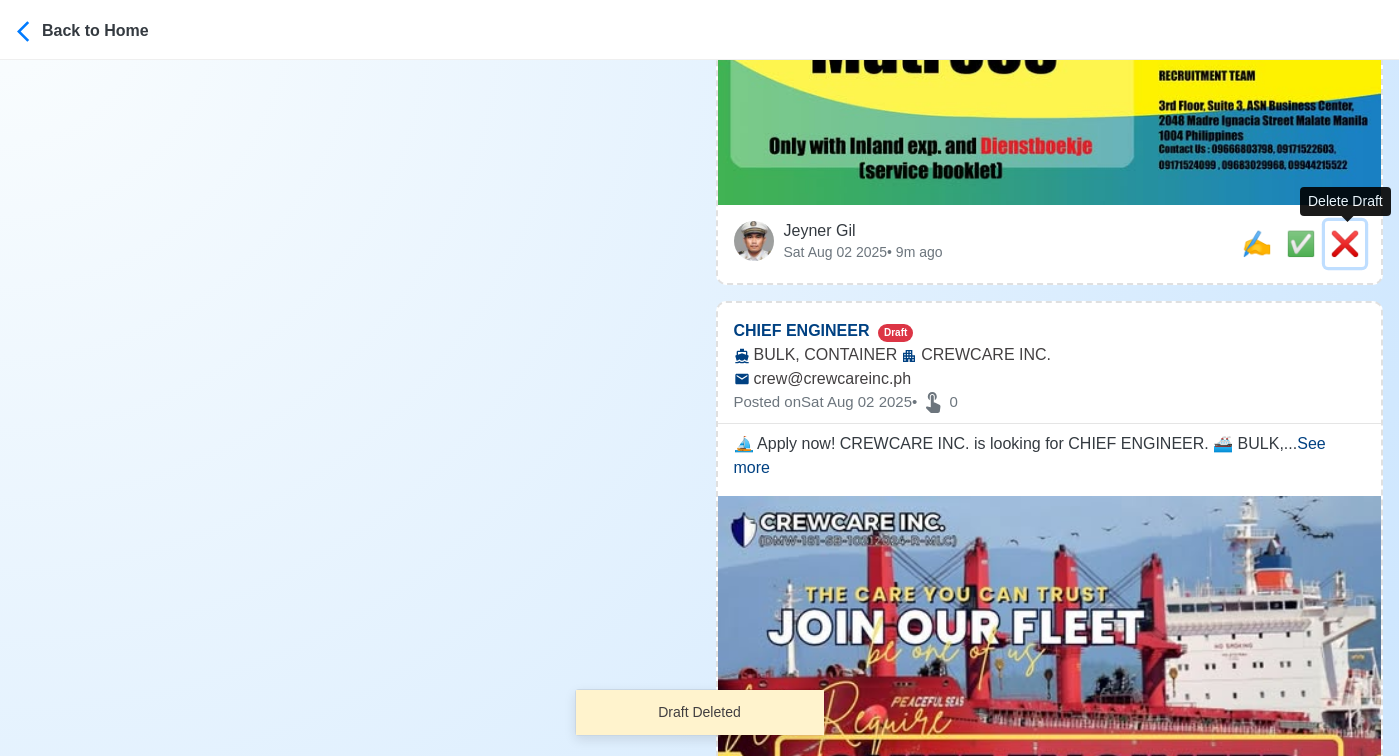 click on "❌" at bounding box center [1345, 243] 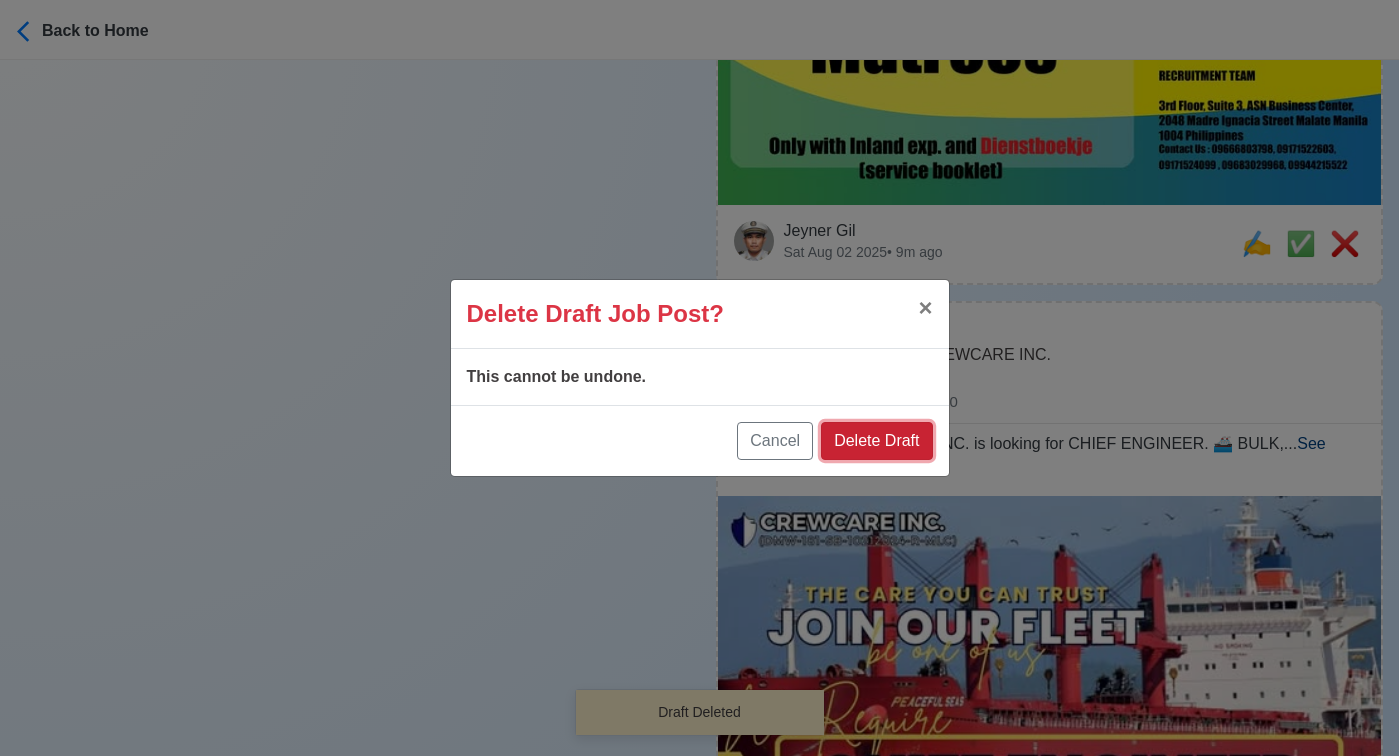 click on "Delete Draft" at bounding box center (876, 441) 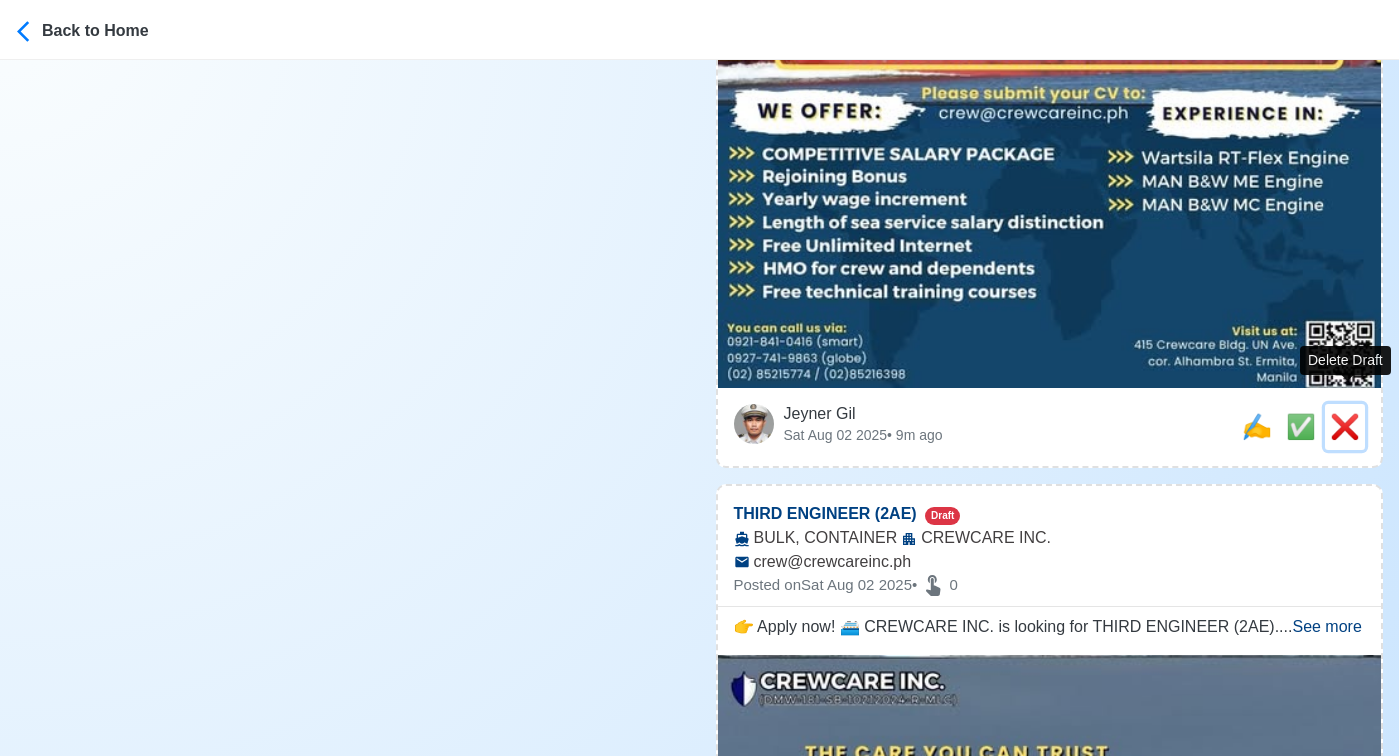 click on "❌" at bounding box center [1345, 426] 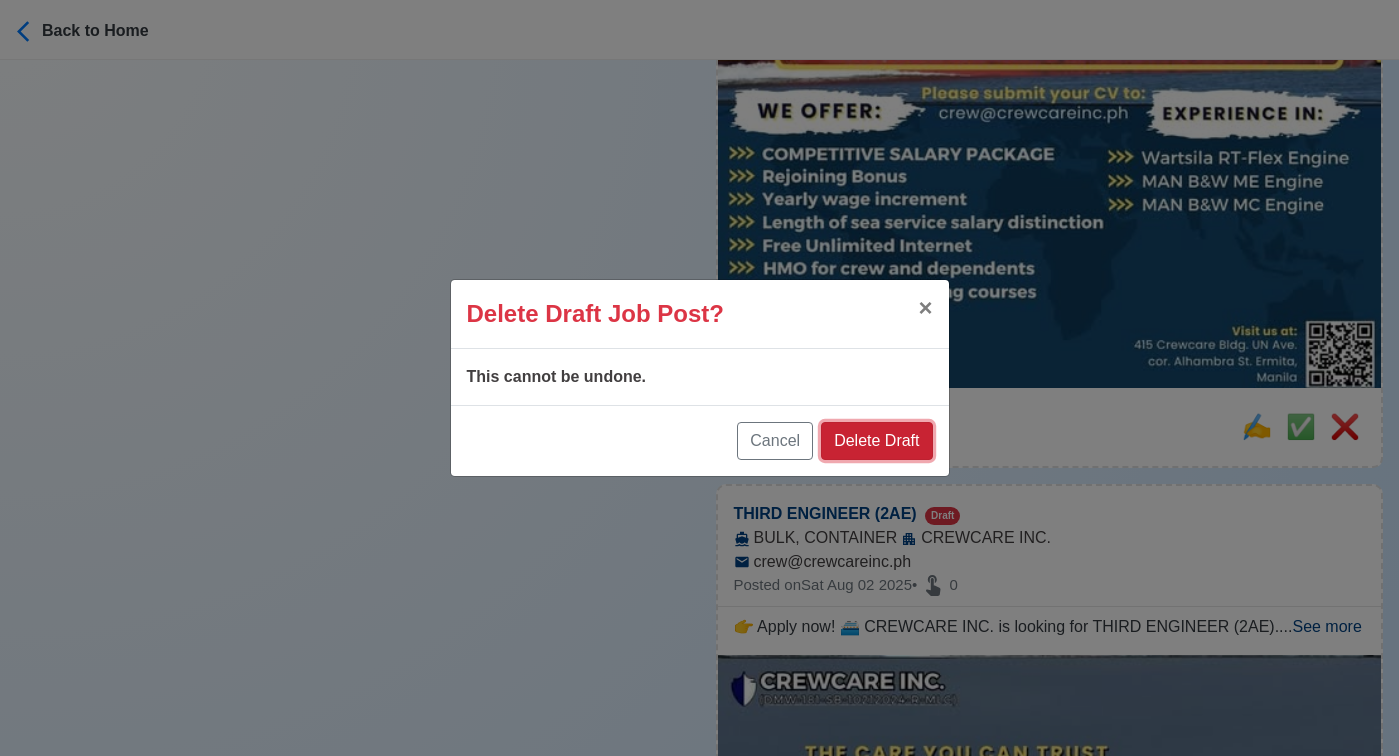 click on "Delete Draft" at bounding box center [876, 441] 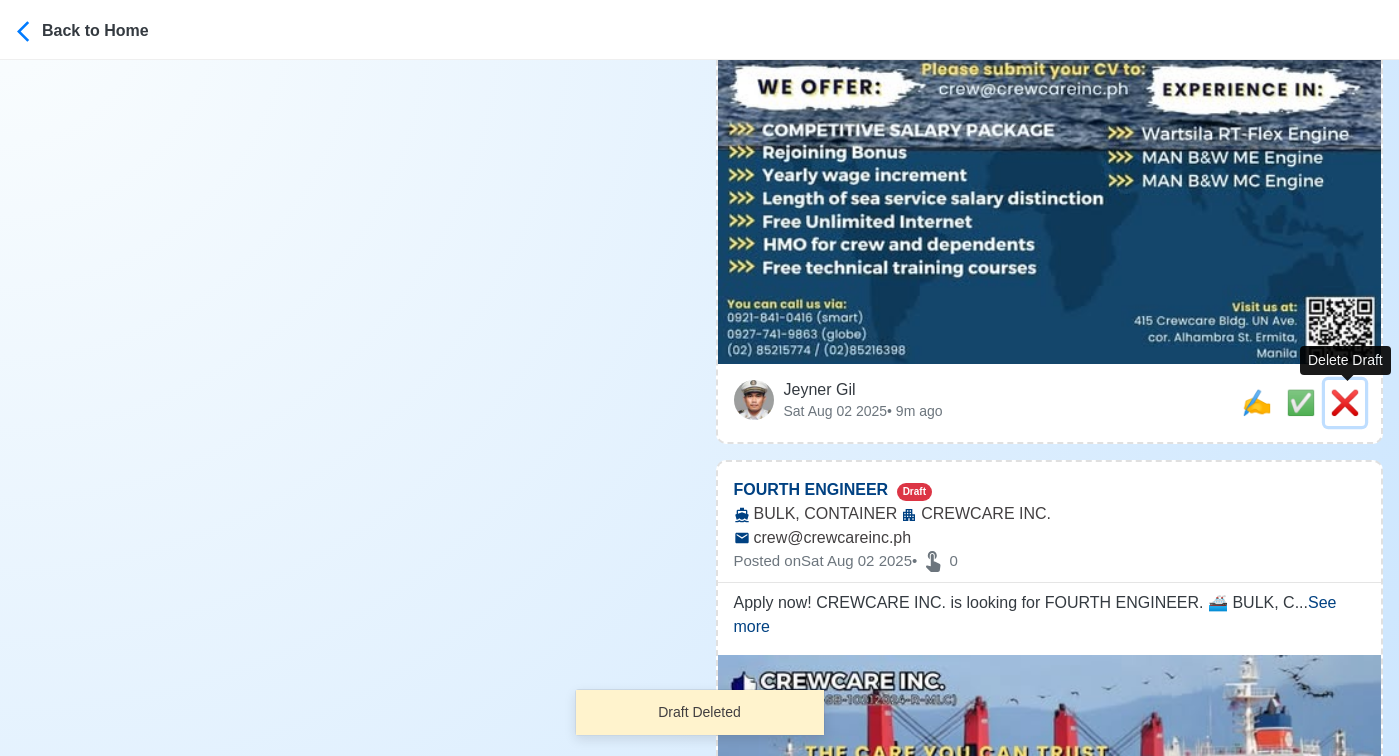 click on "❌" at bounding box center [1345, 402] 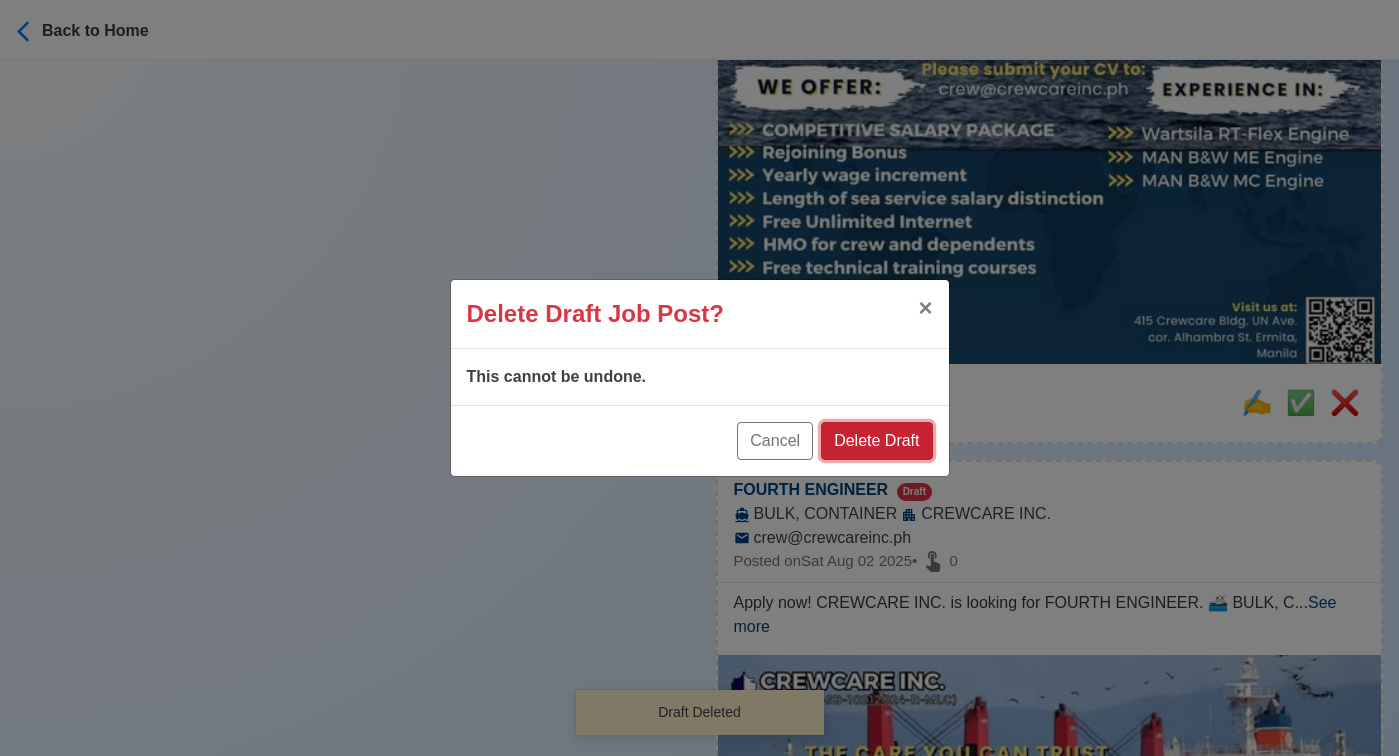 click on "Delete Draft" at bounding box center (876, 441) 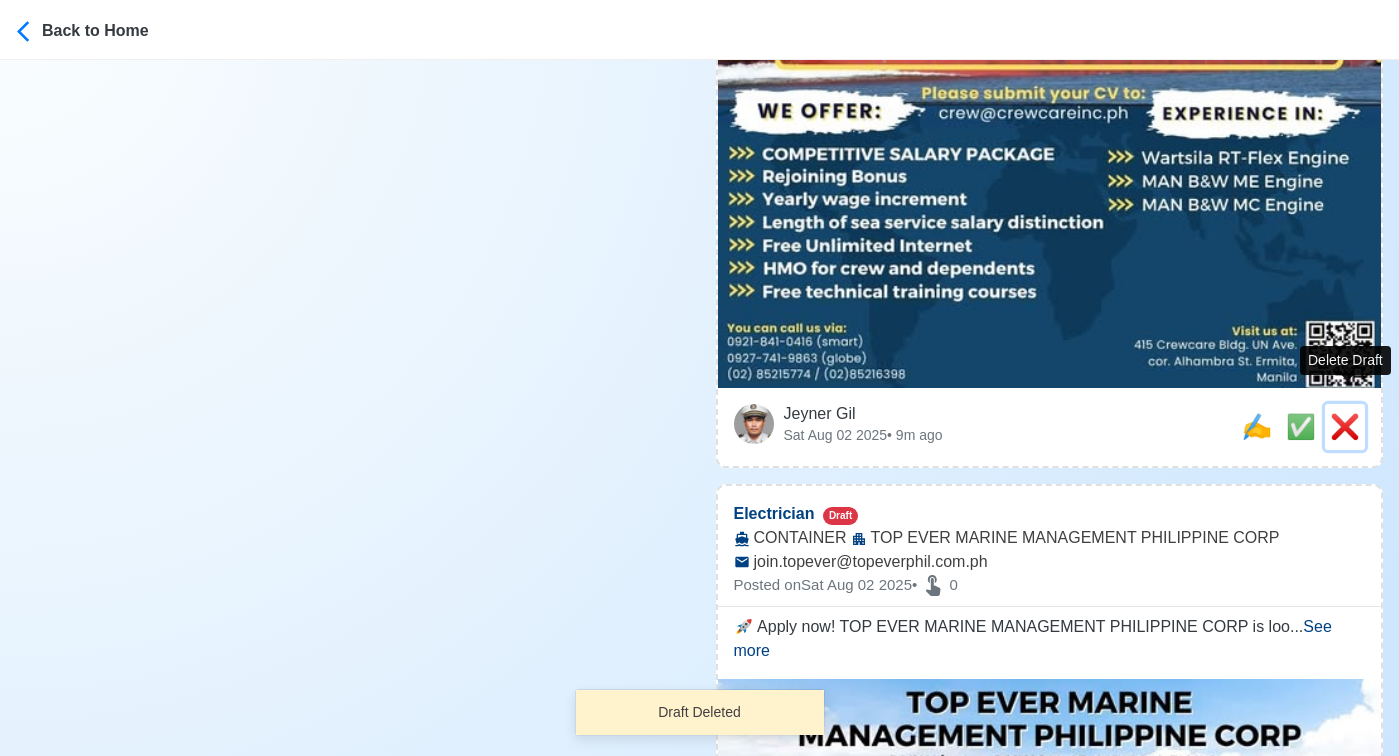 click on "❌" at bounding box center (1345, 426) 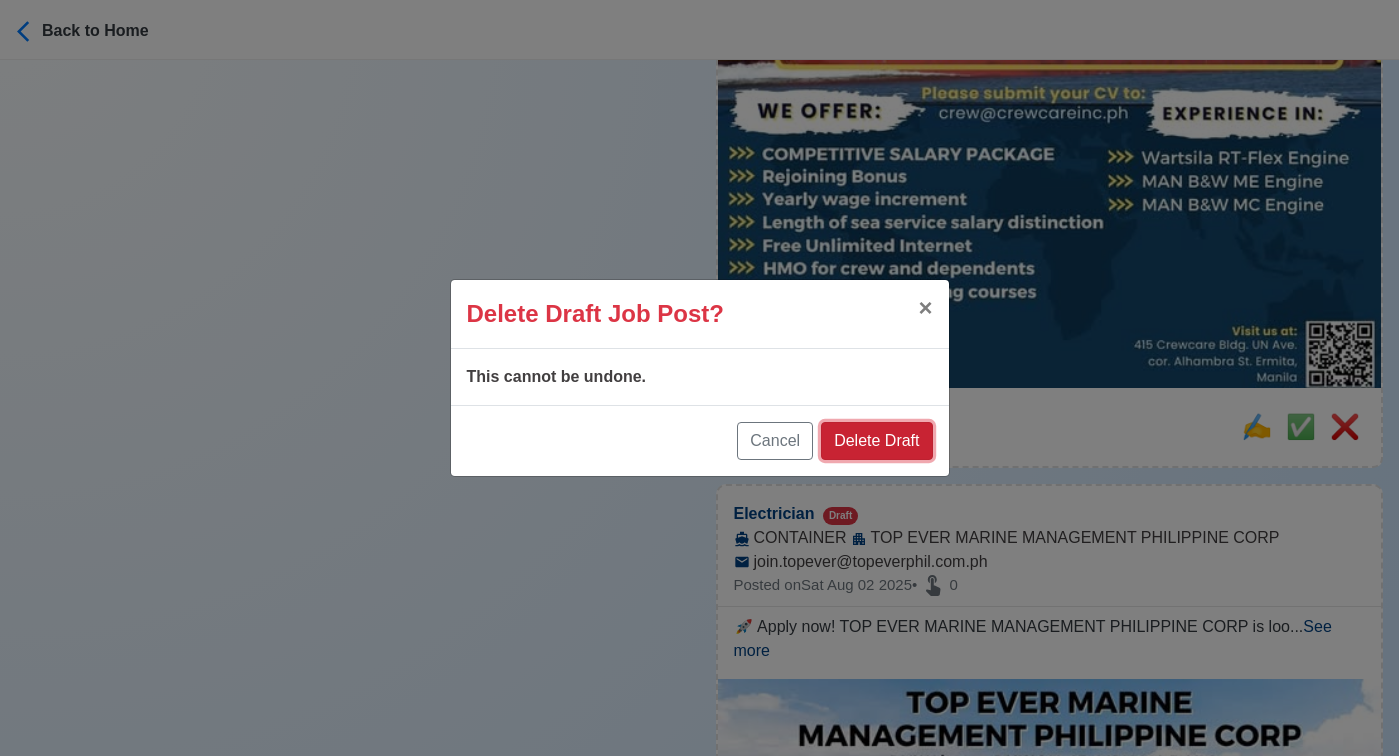 click on "Delete Draft" at bounding box center [876, 441] 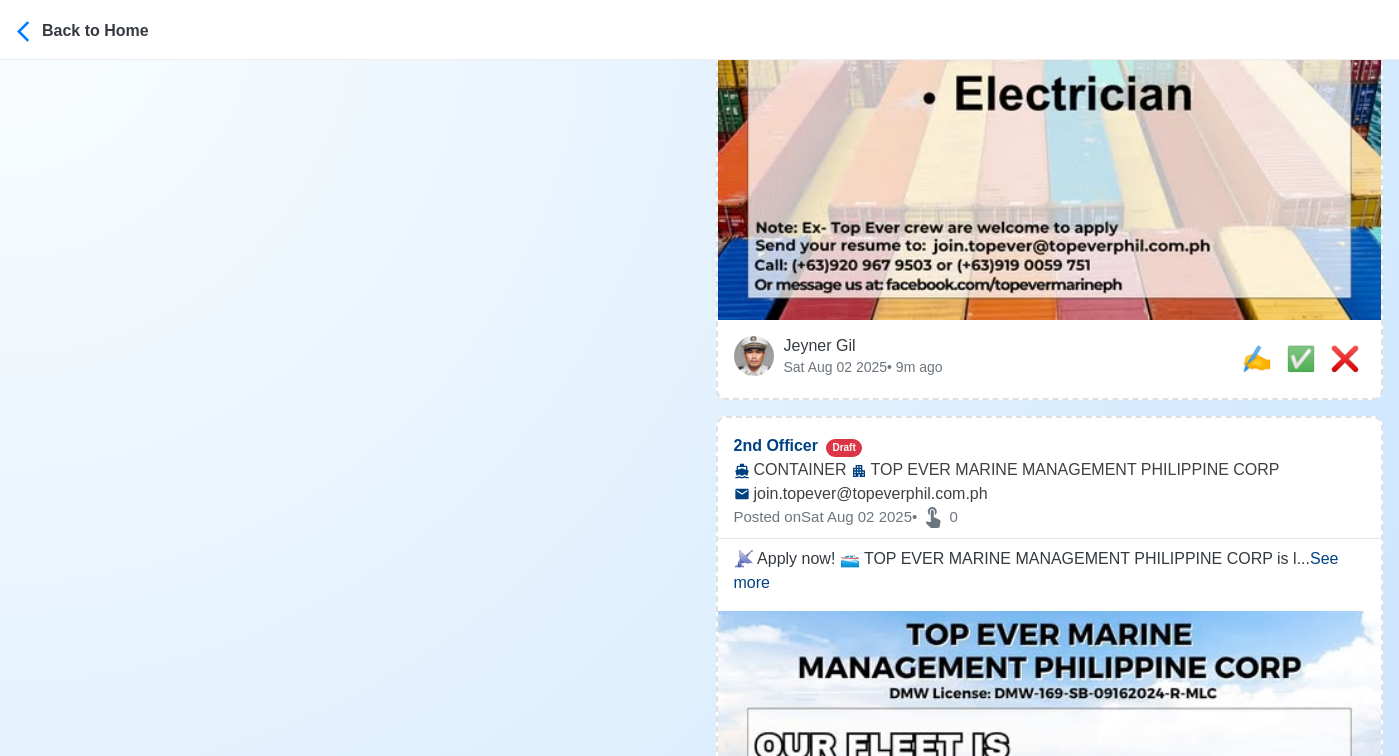 scroll, scrollTop: 927, scrollLeft: 0, axis: vertical 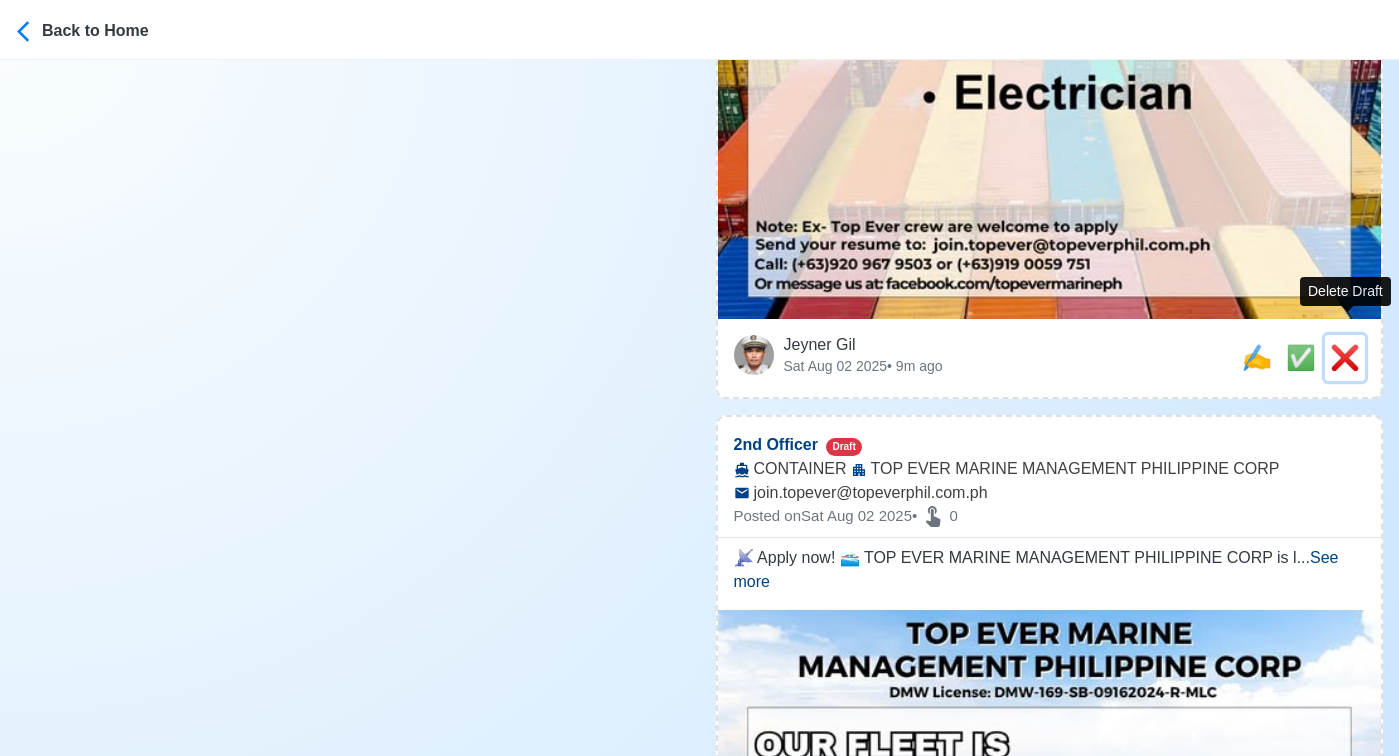 click on "❌" at bounding box center (1345, 357) 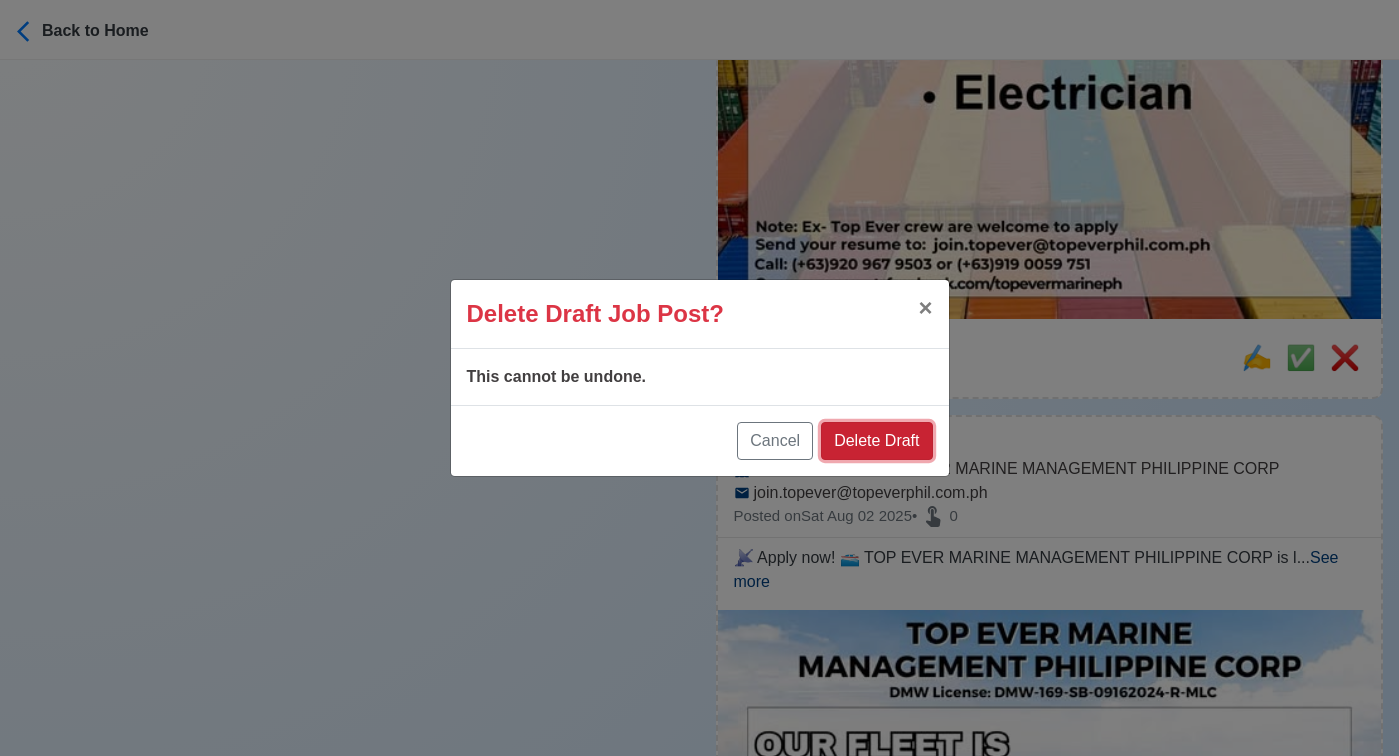 click on "Delete Draft" at bounding box center [876, 441] 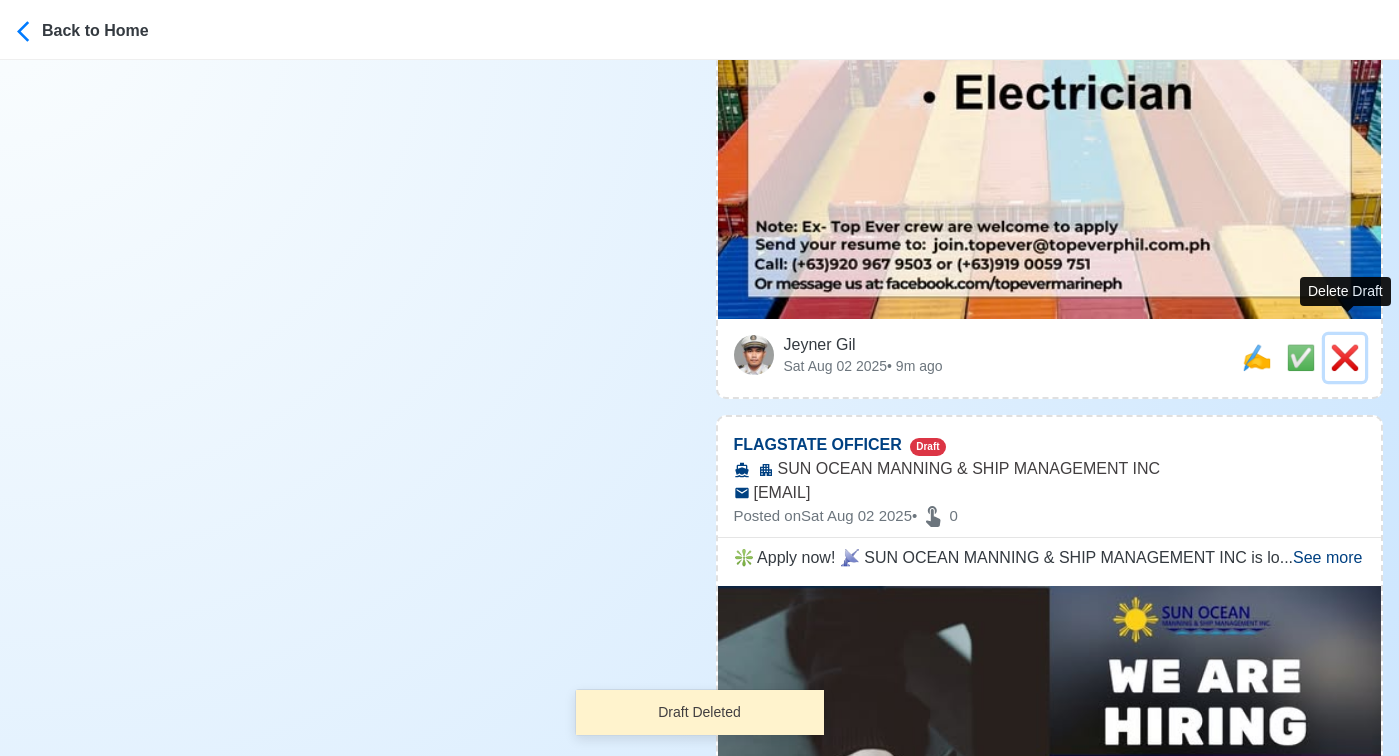 click on "❌" at bounding box center [1345, 357] 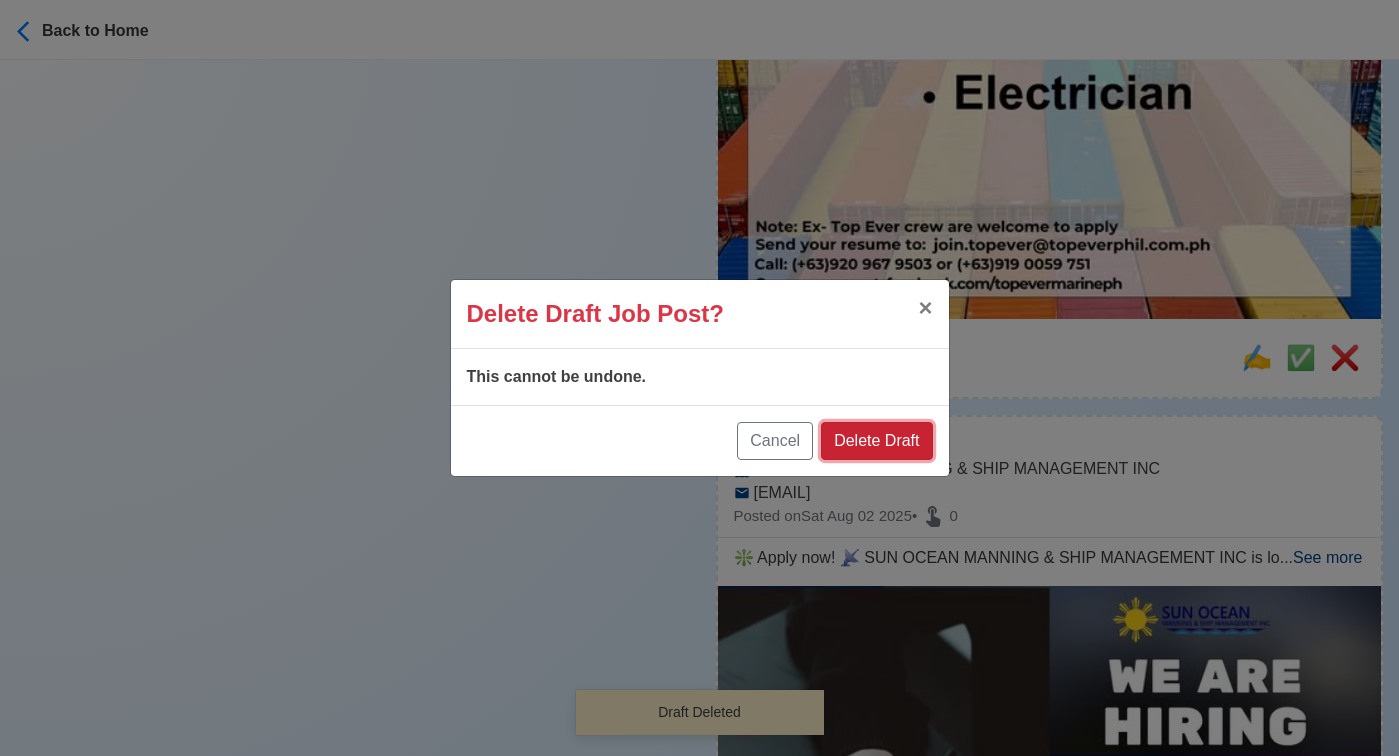 click on "Delete Draft" at bounding box center (876, 441) 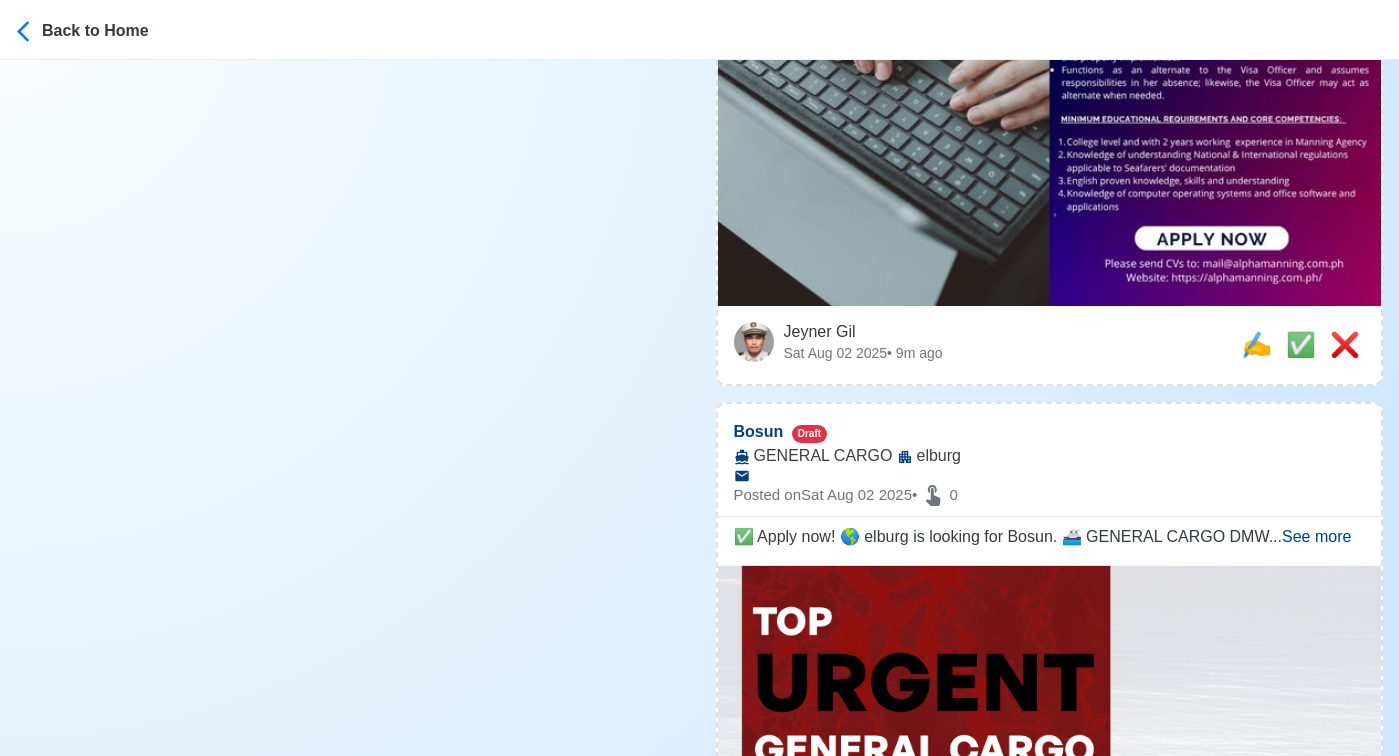 scroll, scrollTop: 842, scrollLeft: 0, axis: vertical 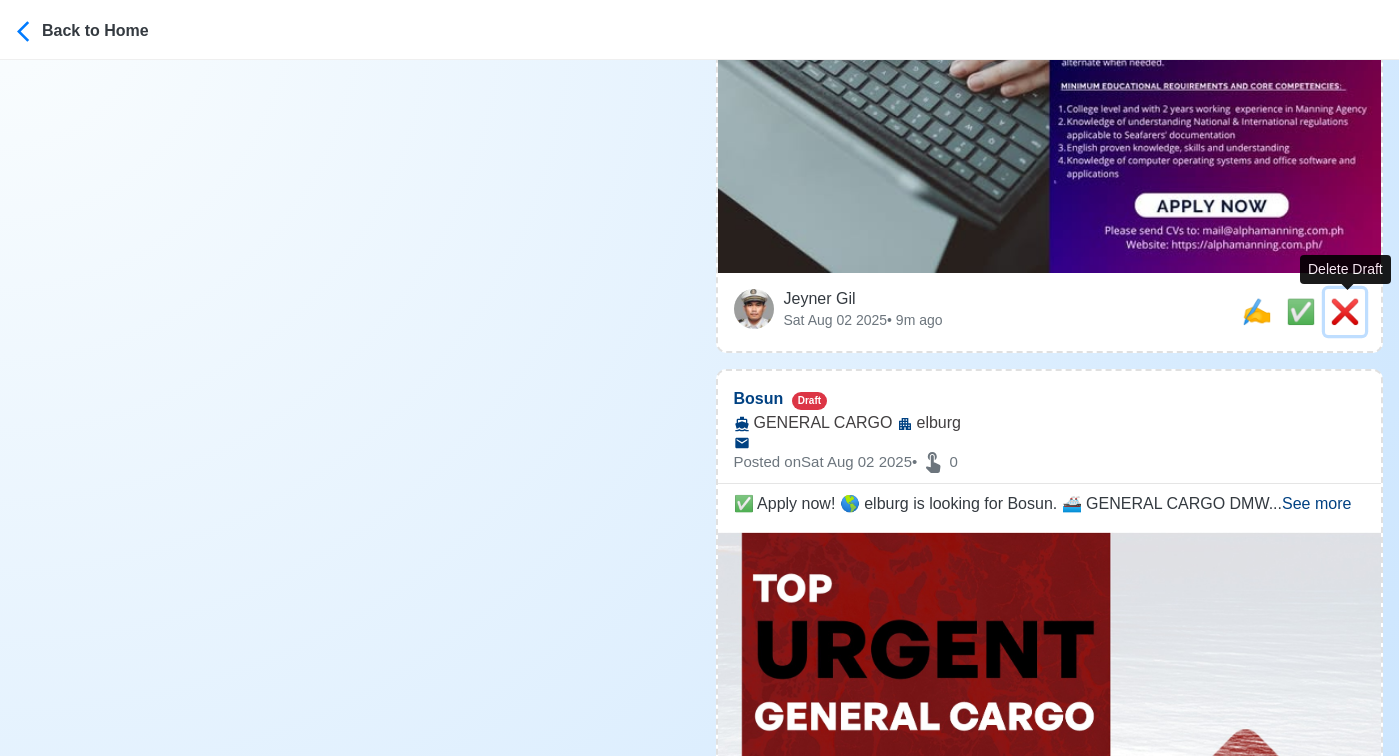 click on "❌" at bounding box center (1345, 312) 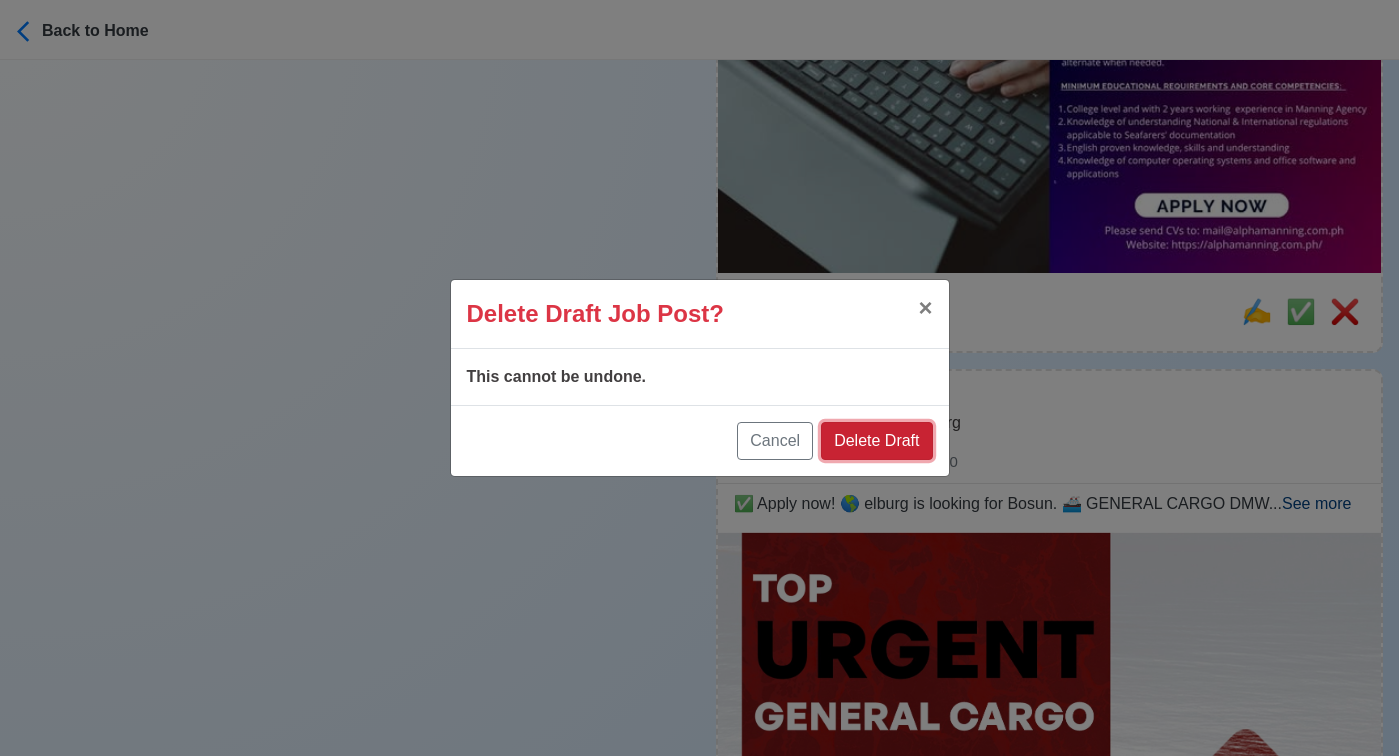 click on "Delete Draft" at bounding box center (876, 441) 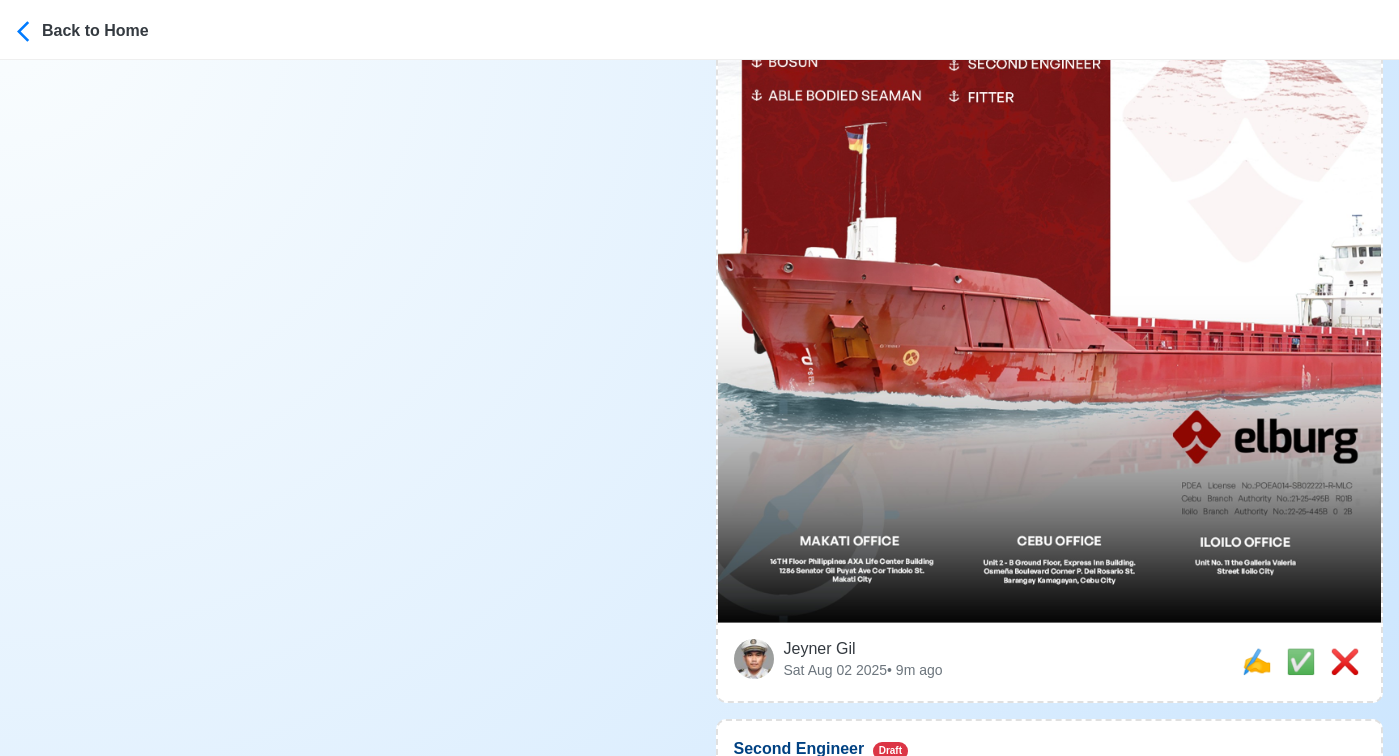 scroll, scrollTop: 763, scrollLeft: 0, axis: vertical 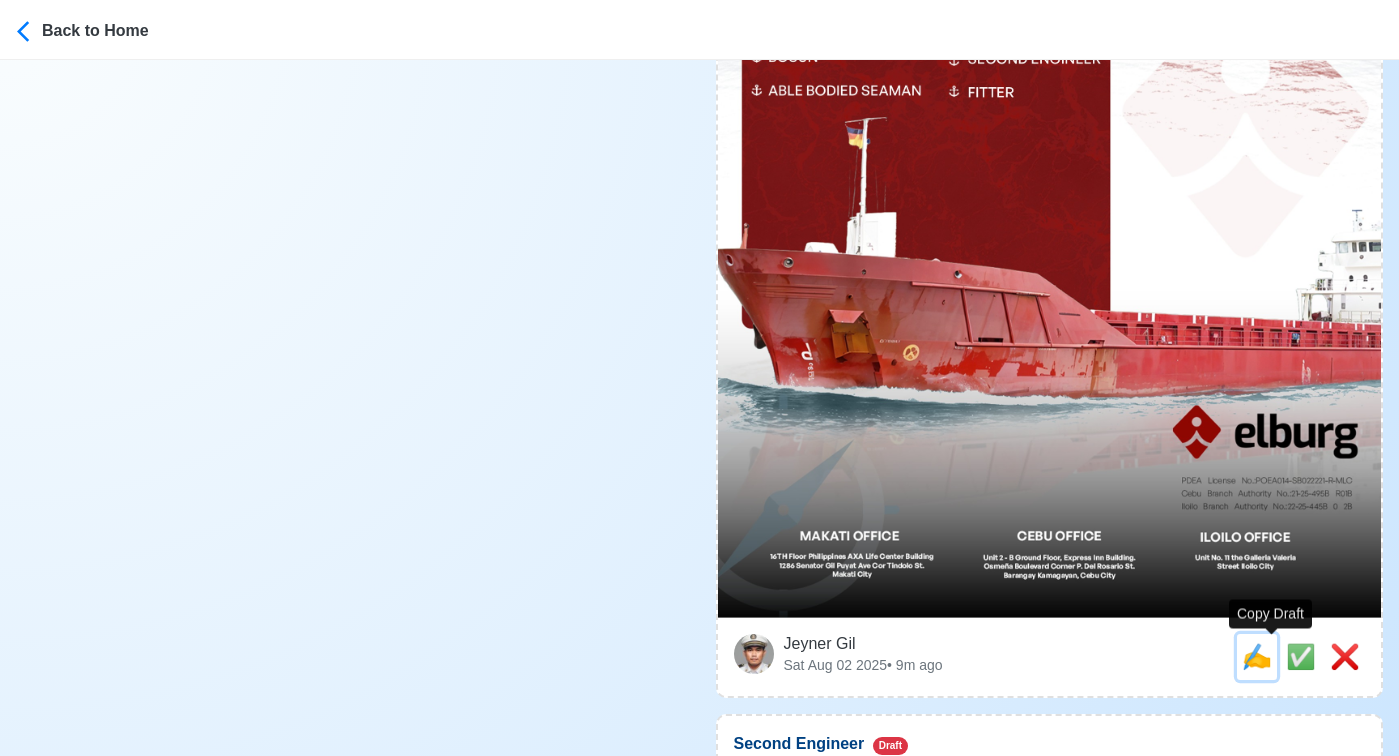 click on "✍️" at bounding box center (1257, 656) 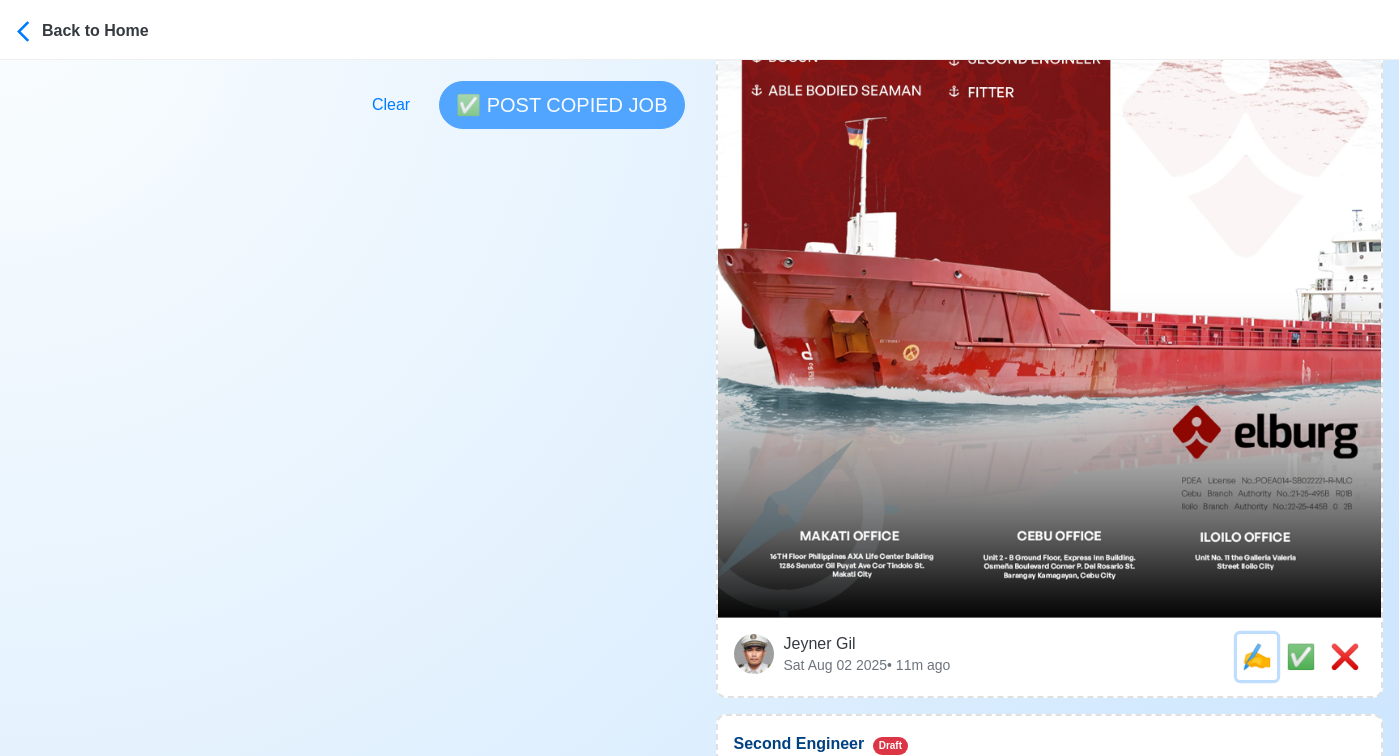 scroll, scrollTop: 0, scrollLeft: 0, axis: both 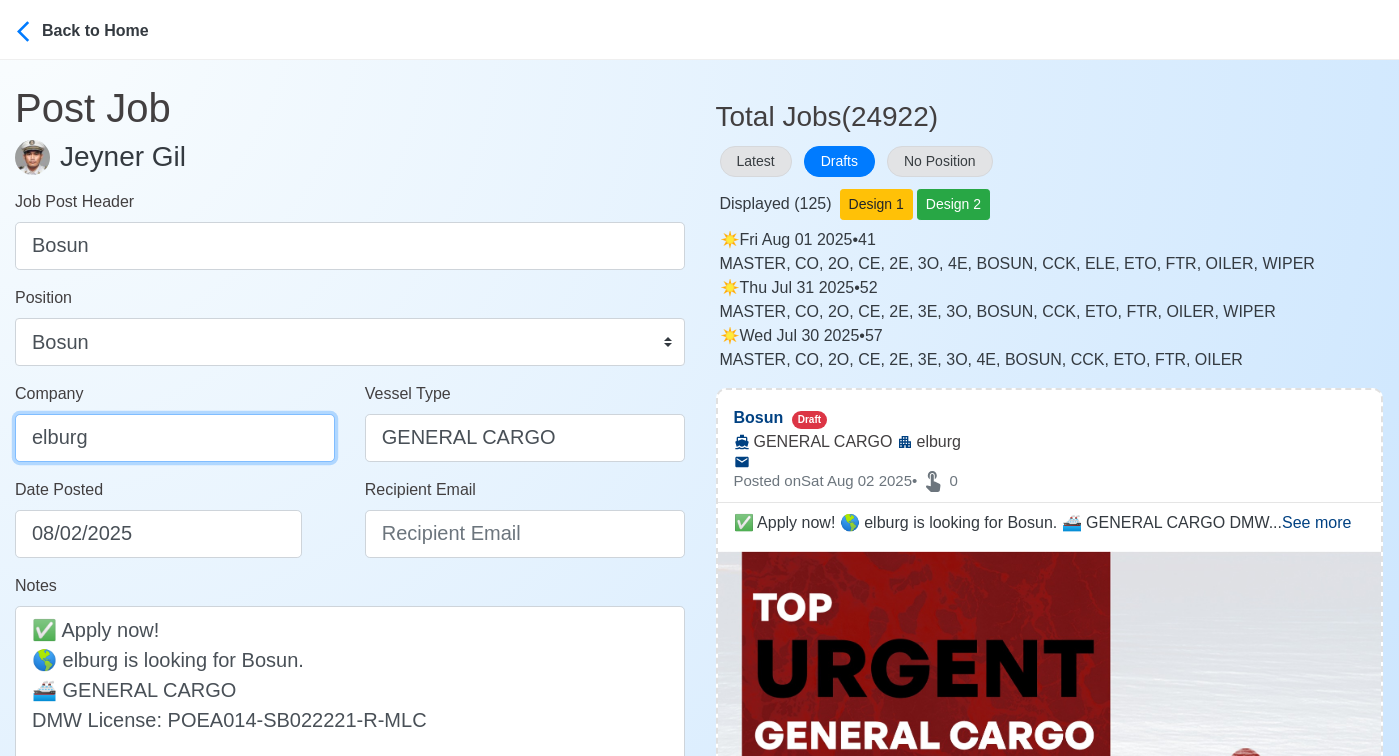 click on "elburg" at bounding box center [175, 438] 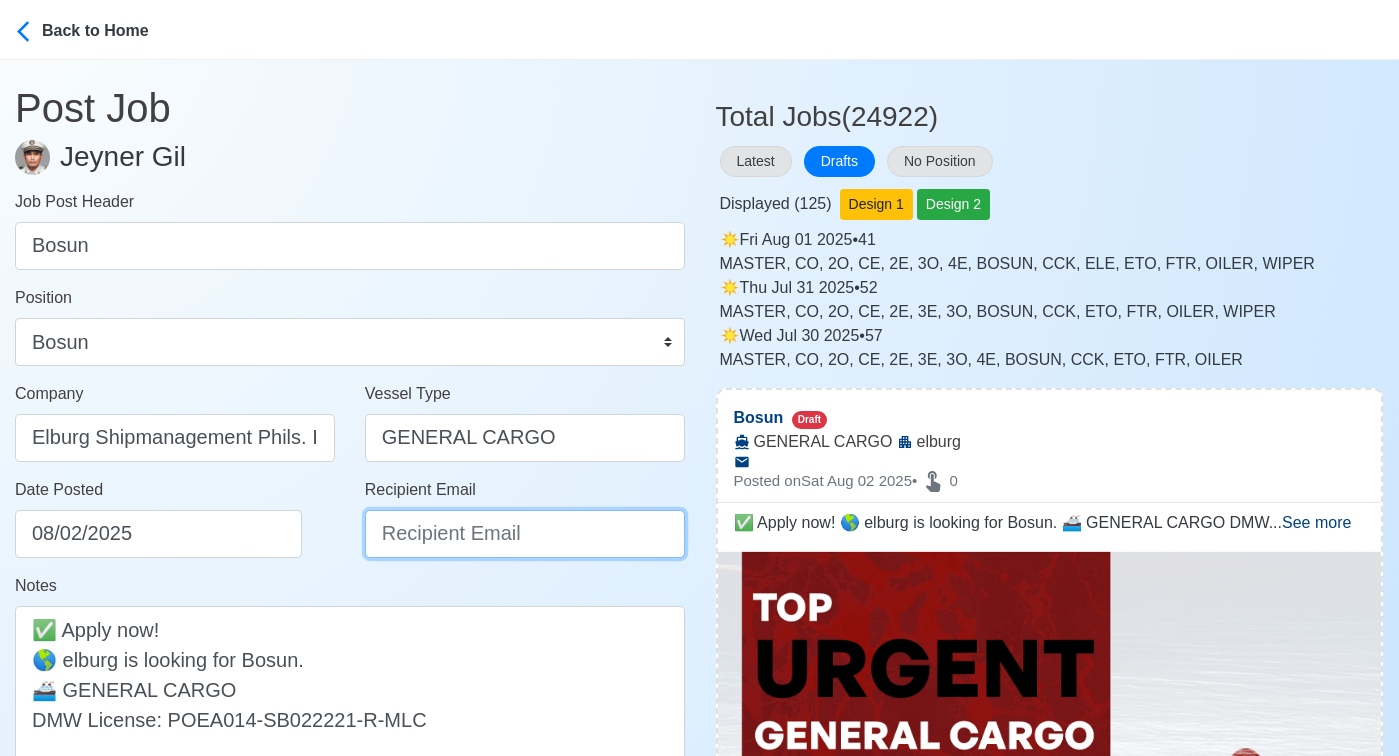 click on "Recipient Email" at bounding box center [525, 534] 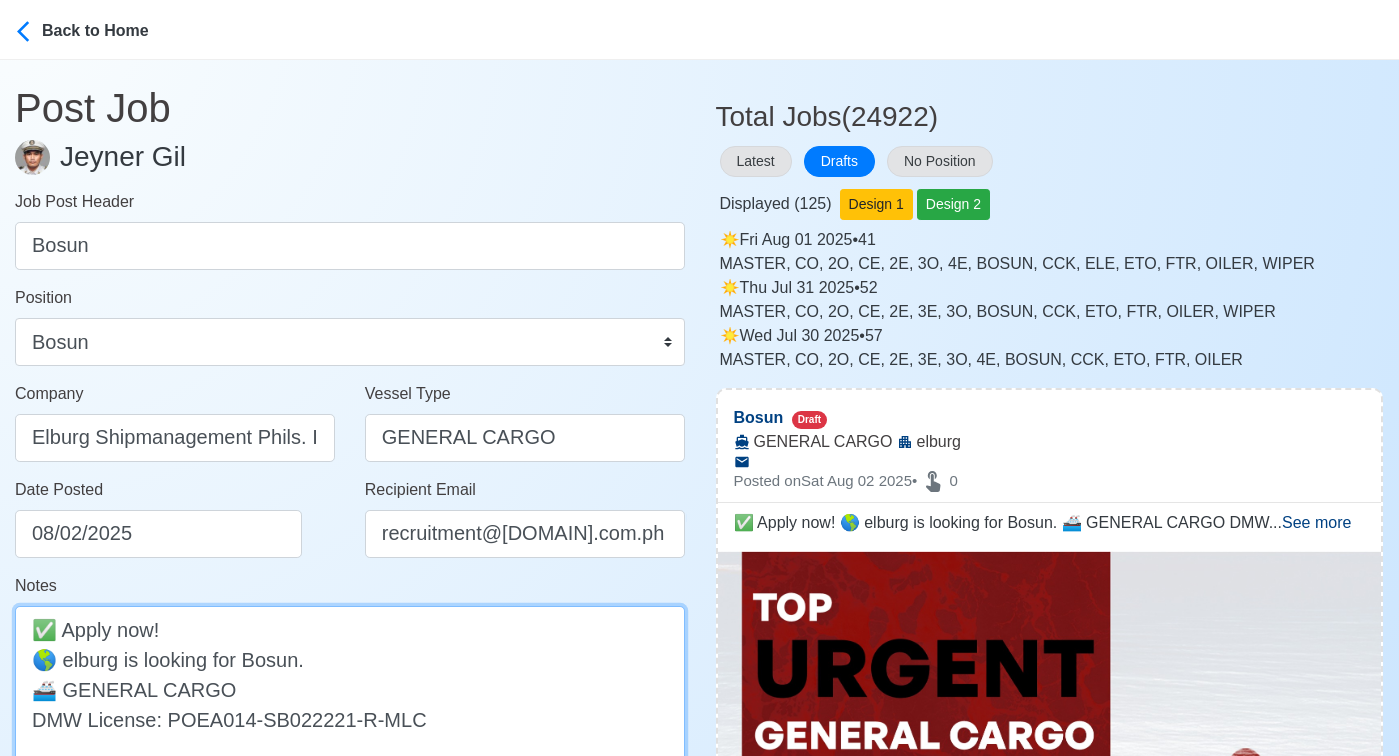 click on "✅ Apply now!
🌎 elburg is looking for Bosun.
🚢 GENERAL CARGO
DMW License: POEA014-SB022221-R-MLC" at bounding box center (350, 689) 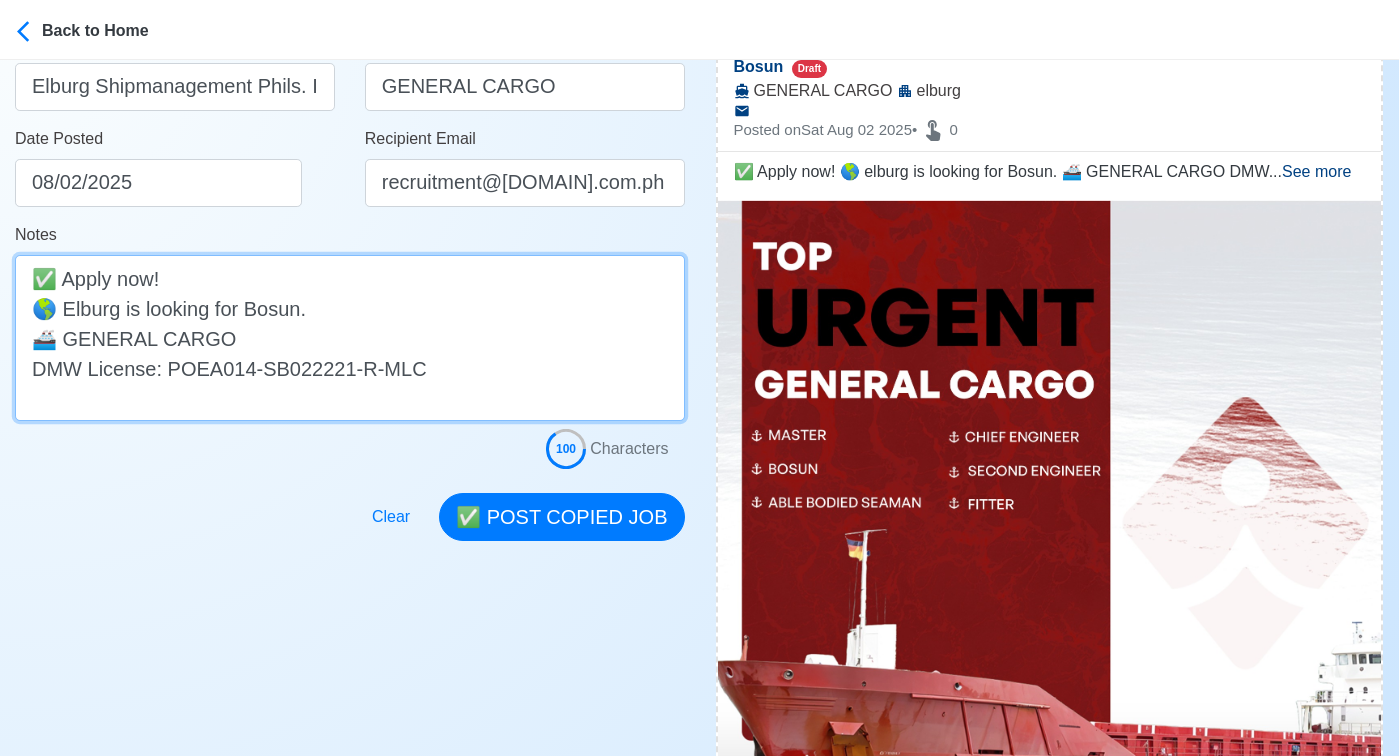 scroll, scrollTop: 352, scrollLeft: 0, axis: vertical 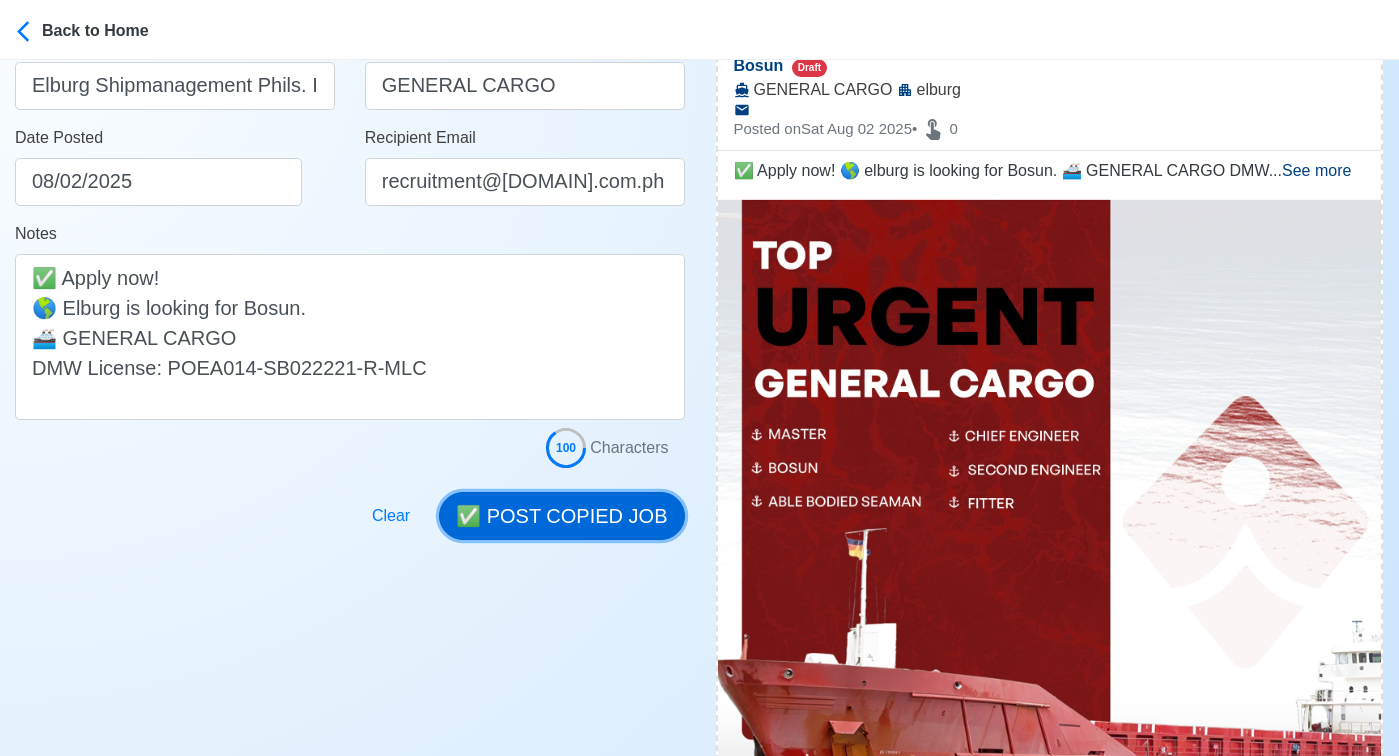 click on "✅ POST COPIED JOB" at bounding box center (561, 516) 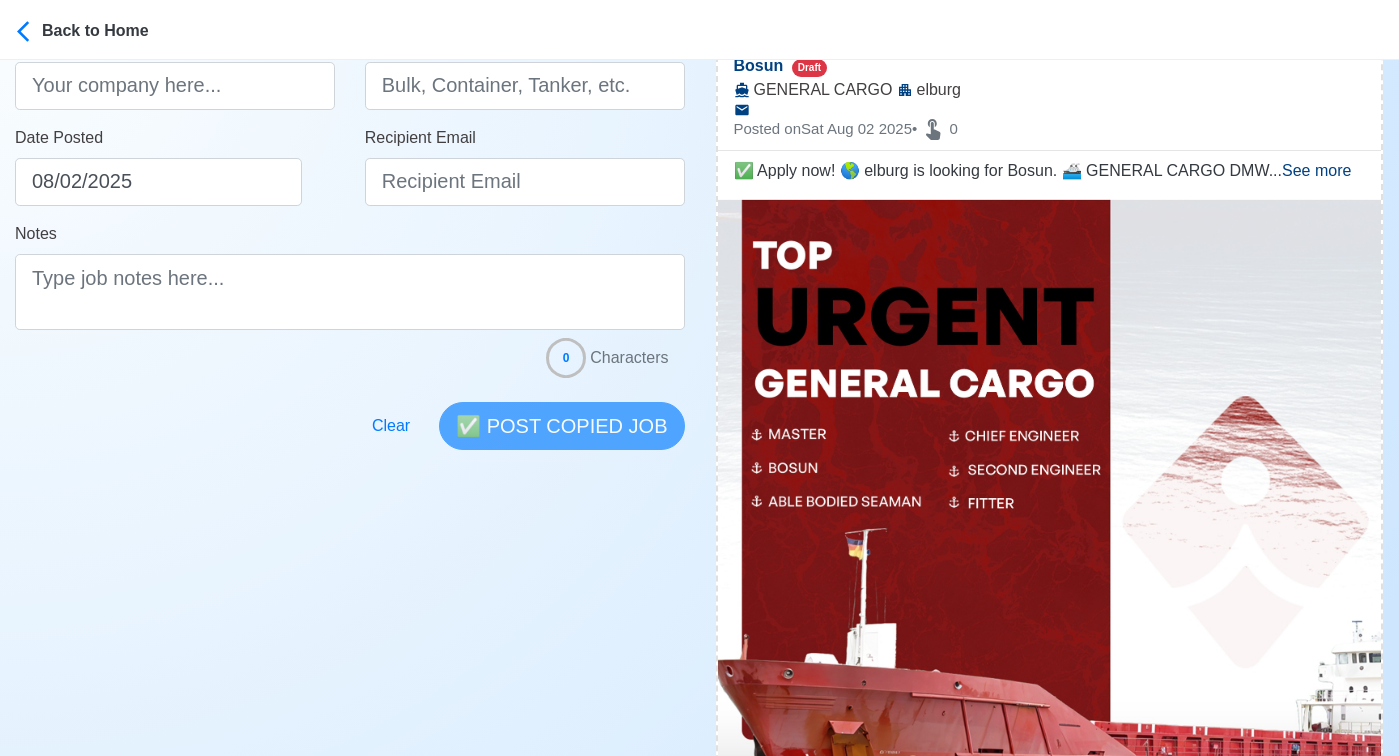 scroll, scrollTop: 0, scrollLeft: 0, axis: both 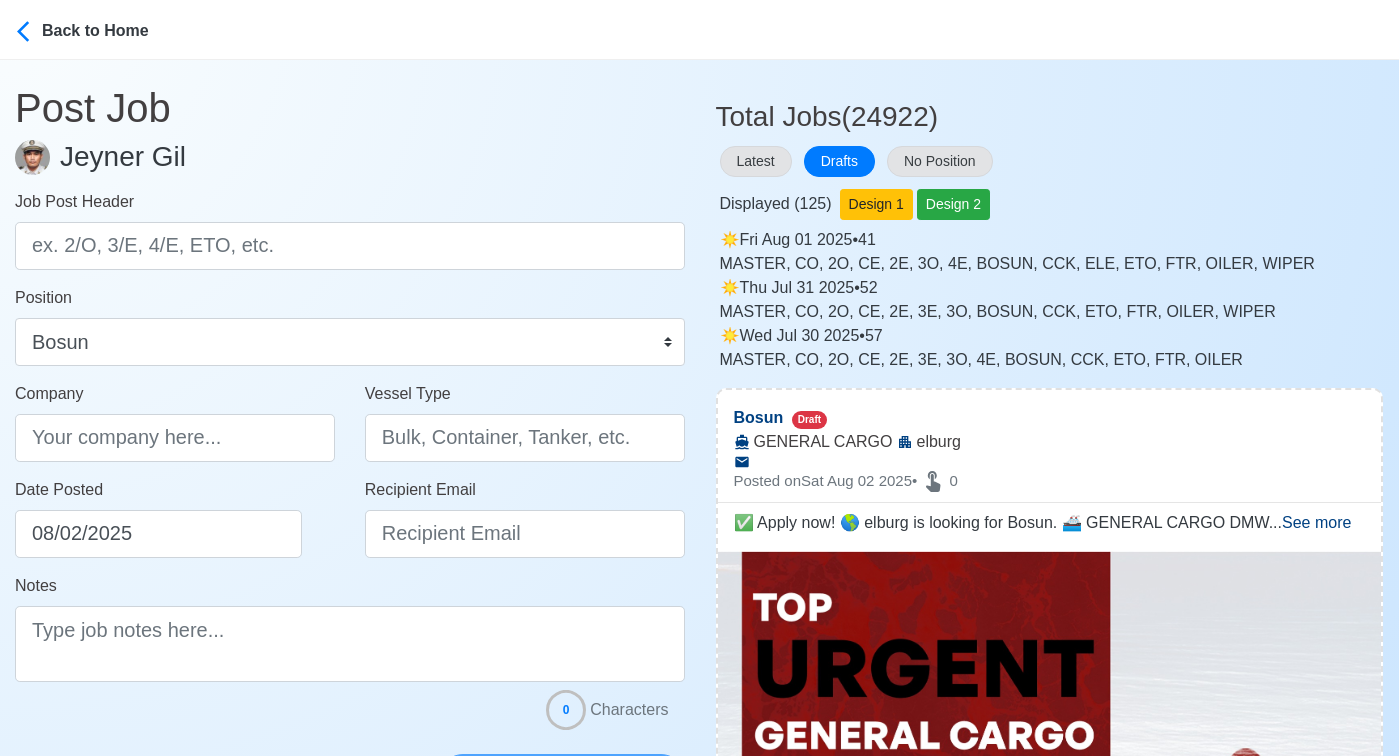 click on "Latest" at bounding box center [758, 161] 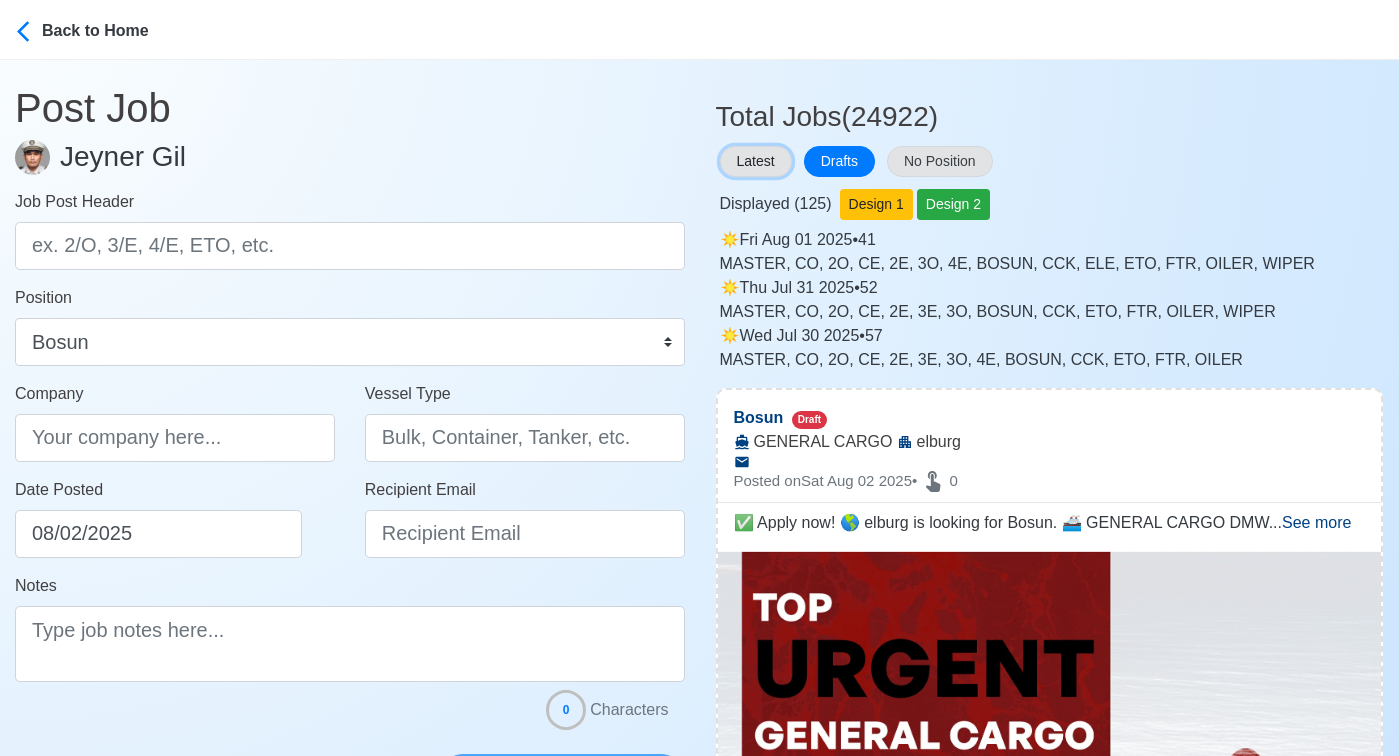 click on "Latest" at bounding box center [756, 161] 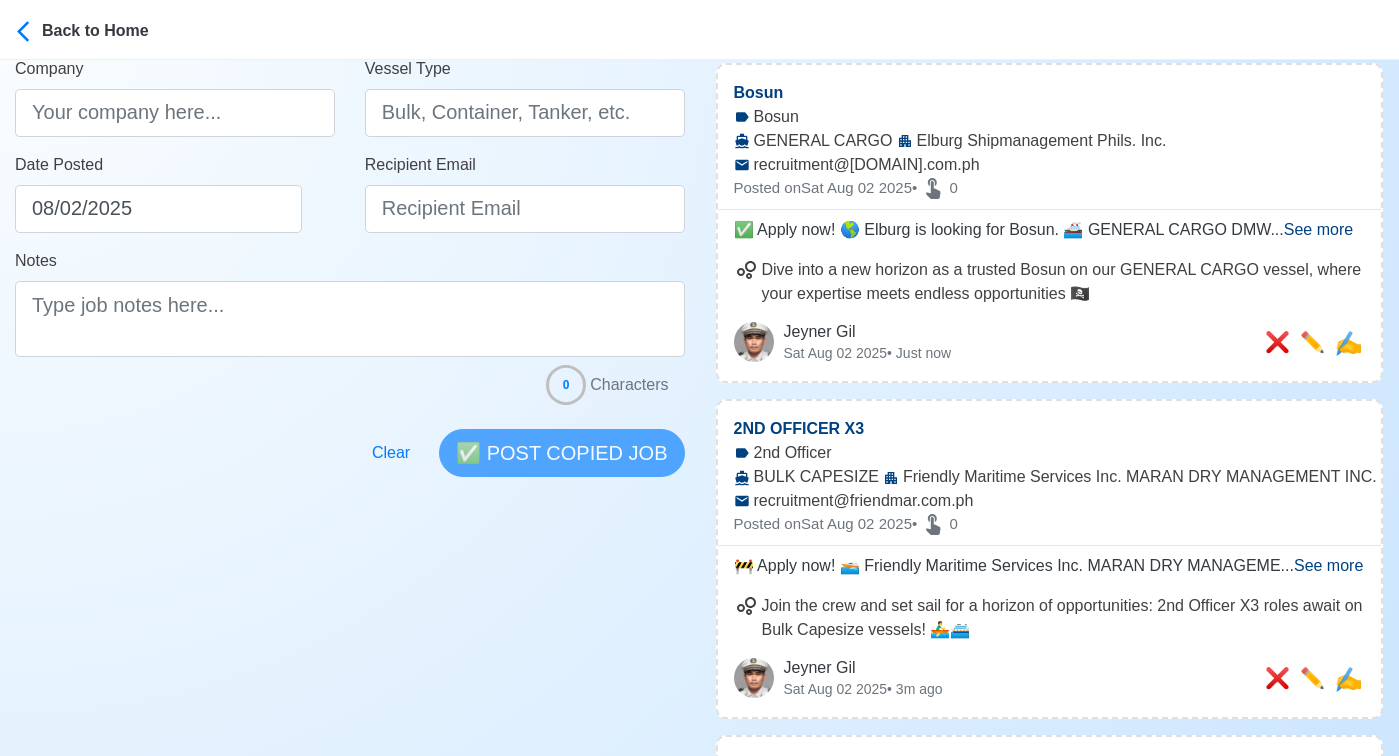 scroll, scrollTop: 0, scrollLeft: 0, axis: both 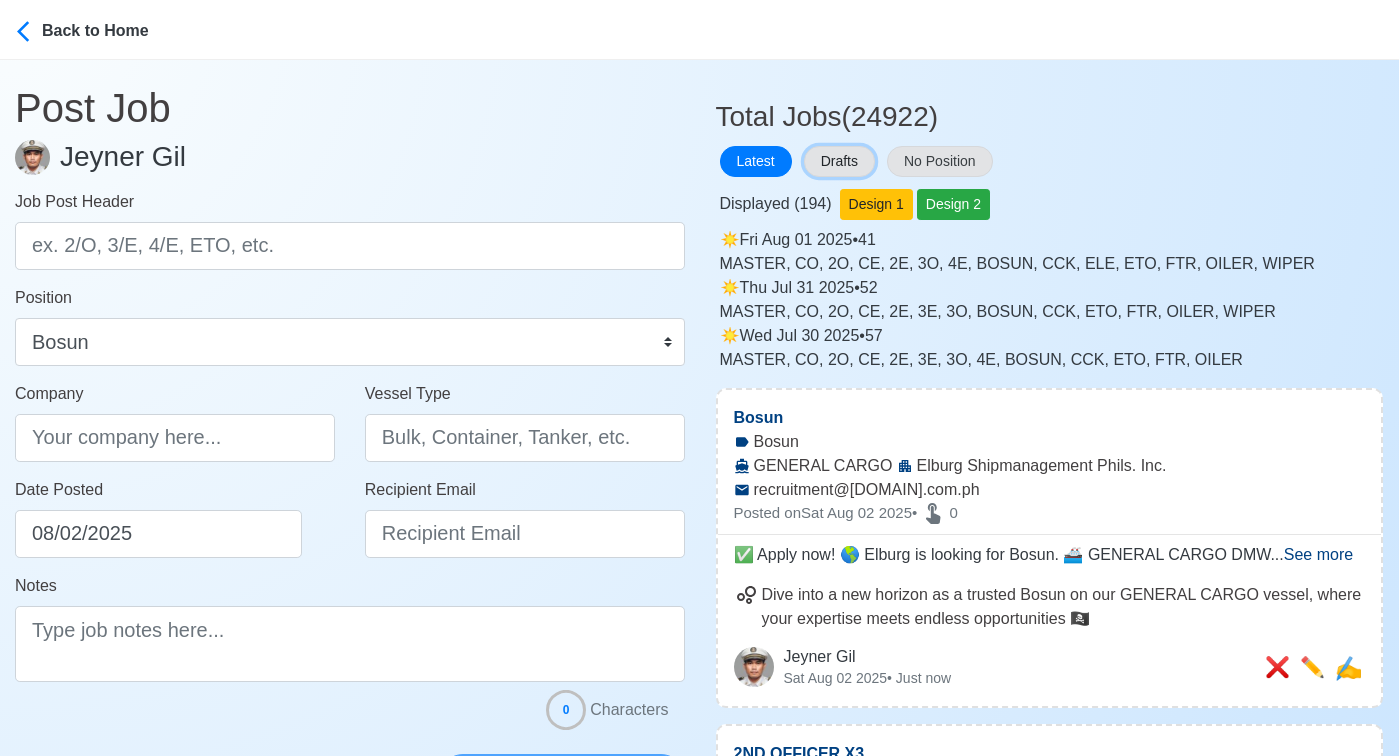 click on "Drafts" at bounding box center (839, 161) 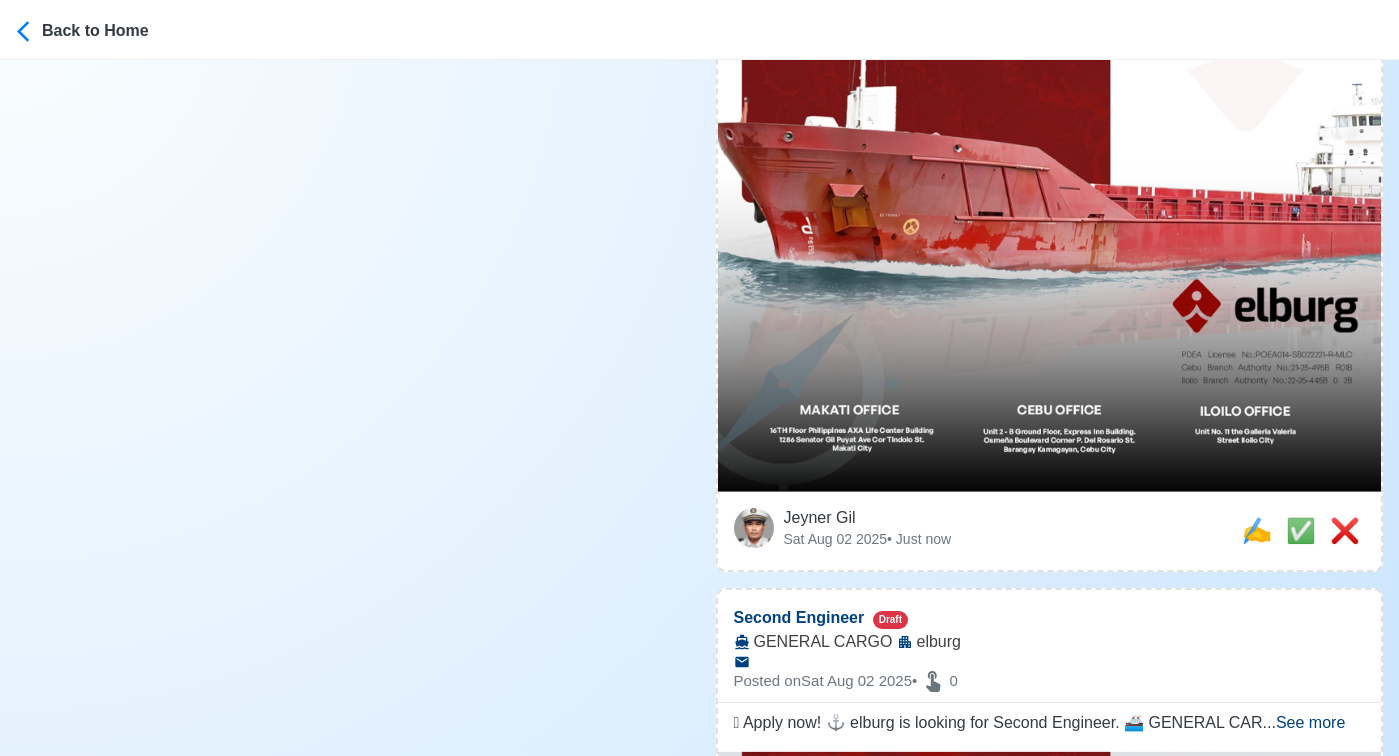scroll, scrollTop: 894, scrollLeft: 0, axis: vertical 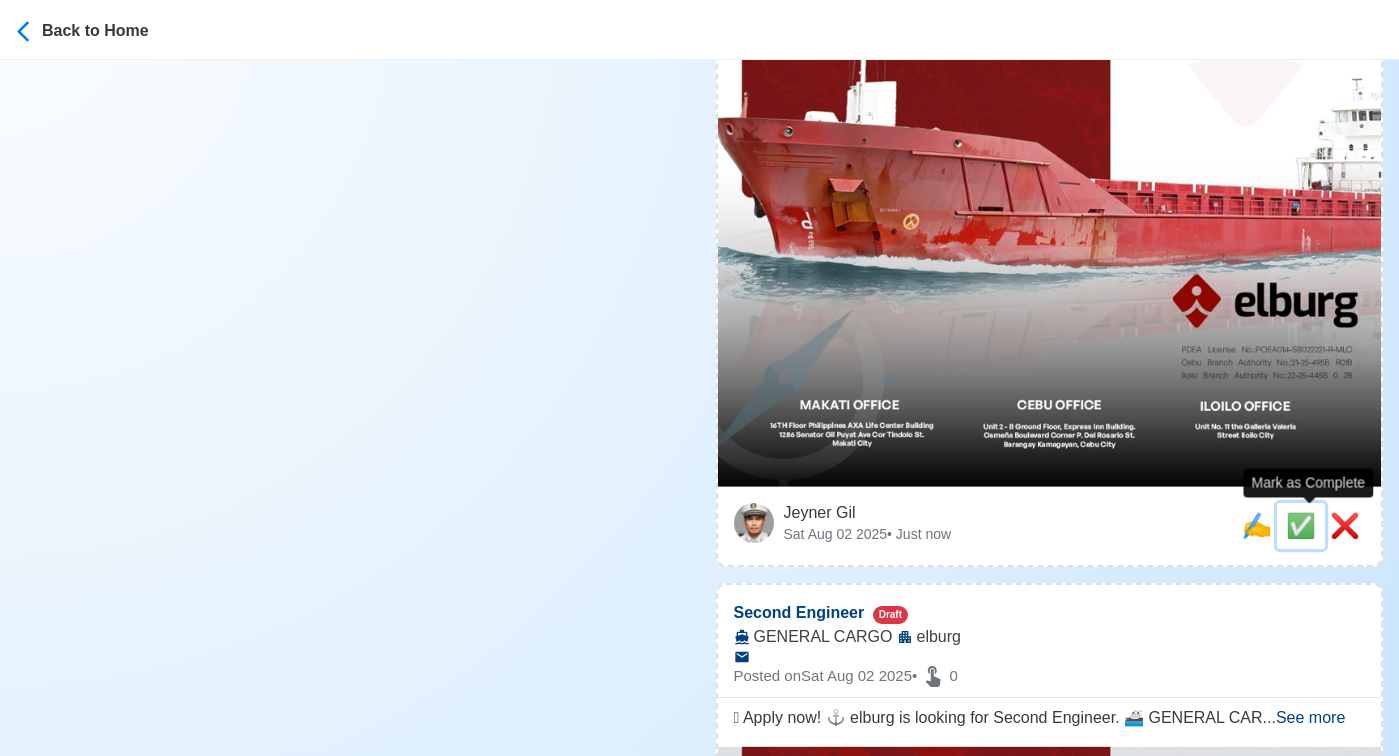 click on "✅" at bounding box center (1301, 525) 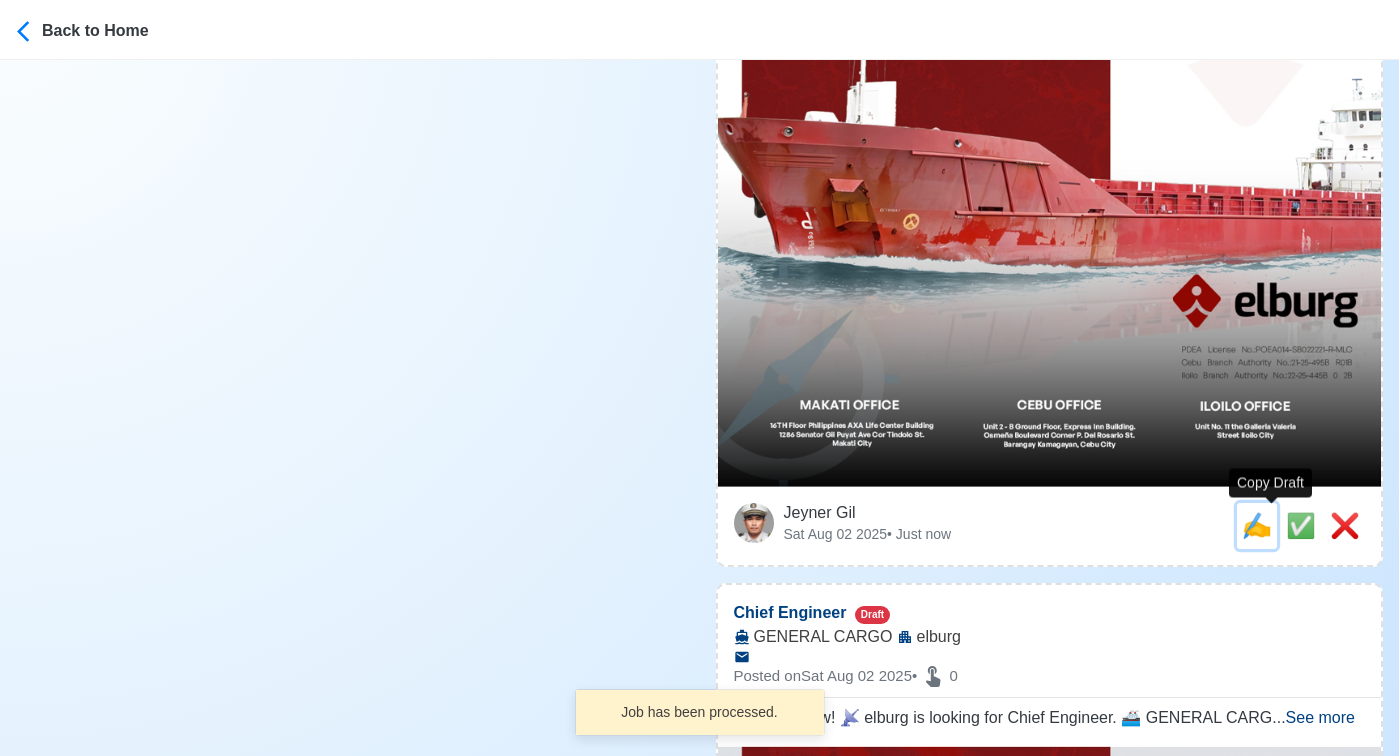 click on "✍️" at bounding box center (1257, 525) 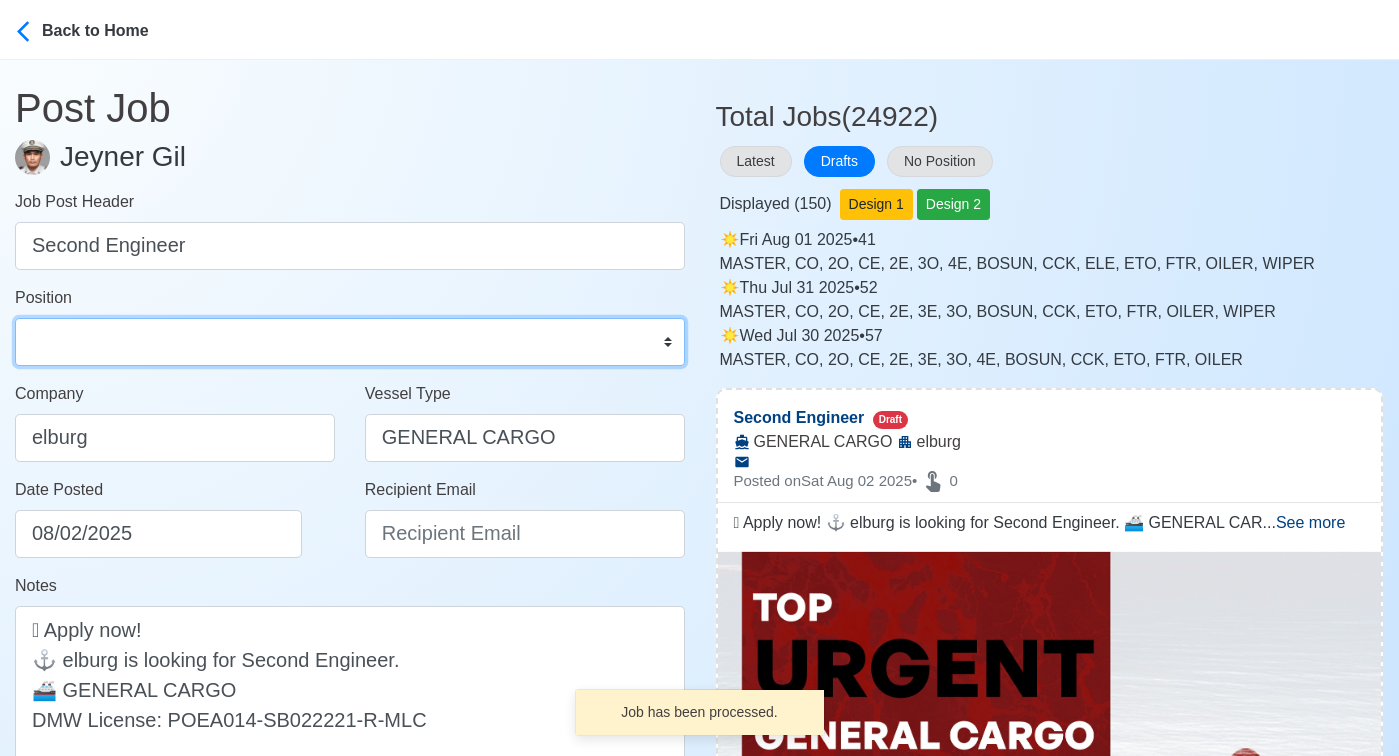 click on "Master Chief Officer 2nd Officer 3rd Officer Junior Officer Chief Engineer 2nd Engineer 3rd Engineer 4th Engineer Gas Engineer Junior Engineer 1st Assistant Engineer 2nd Assistant Engineer 3rd Assistant Engineer ETO/ETR Electrician Electrical Engineer Oiler Fitter Welder Chief Cook Chef Cook Messman Wiper Rigger Ordinary Seaman Able Seaman Motorman Pumpman Bosun Cadet Reefer Mechanic Operator Repairman Painter Steward Waiter Others" at bounding box center [350, 342] 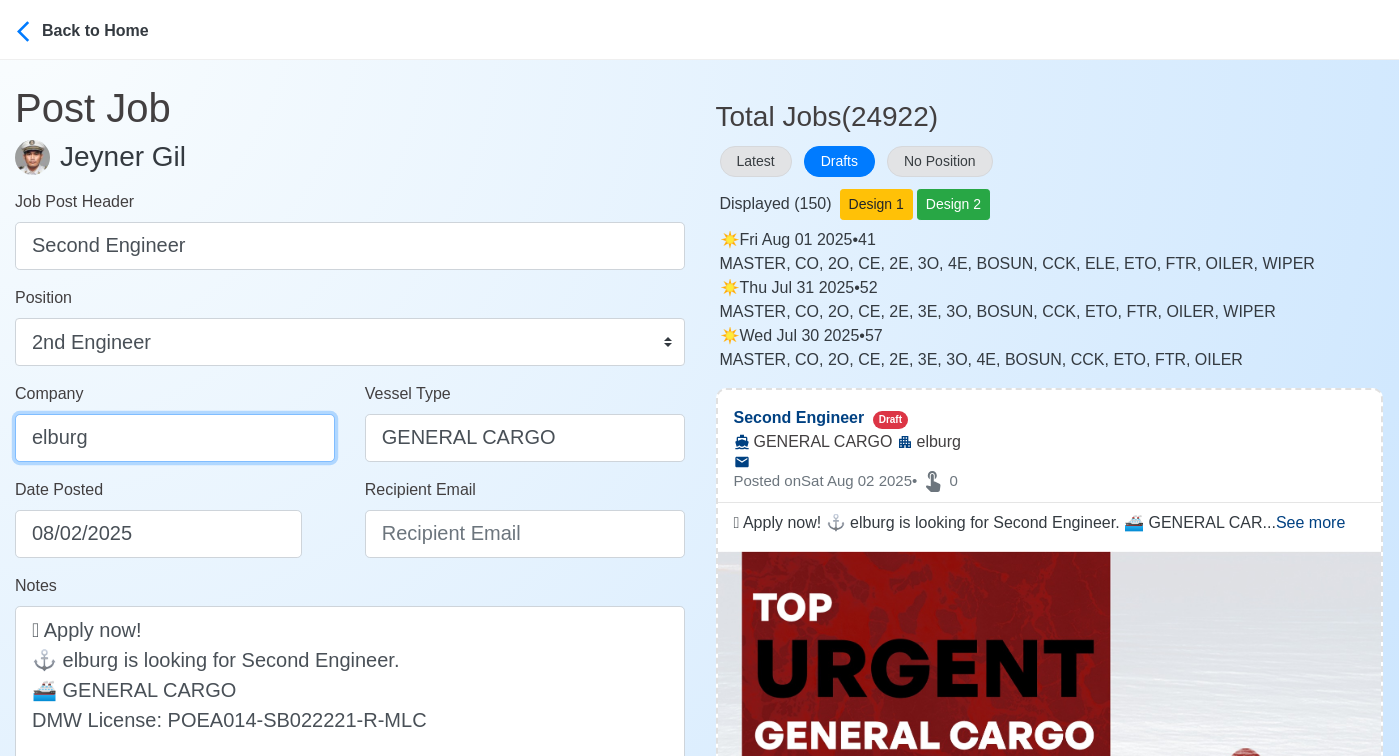 click on "elburg" at bounding box center [175, 438] 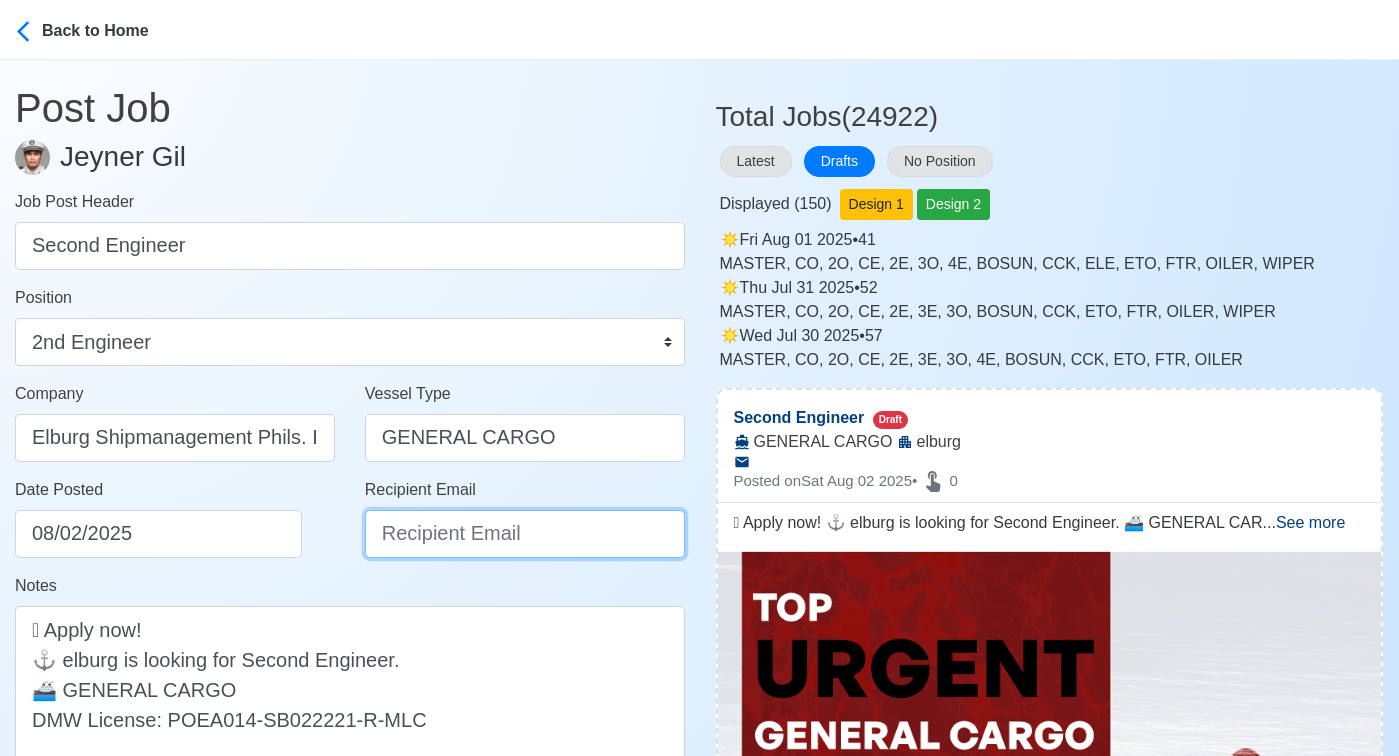 click on "Recipient Email" at bounding box center (525, 534) 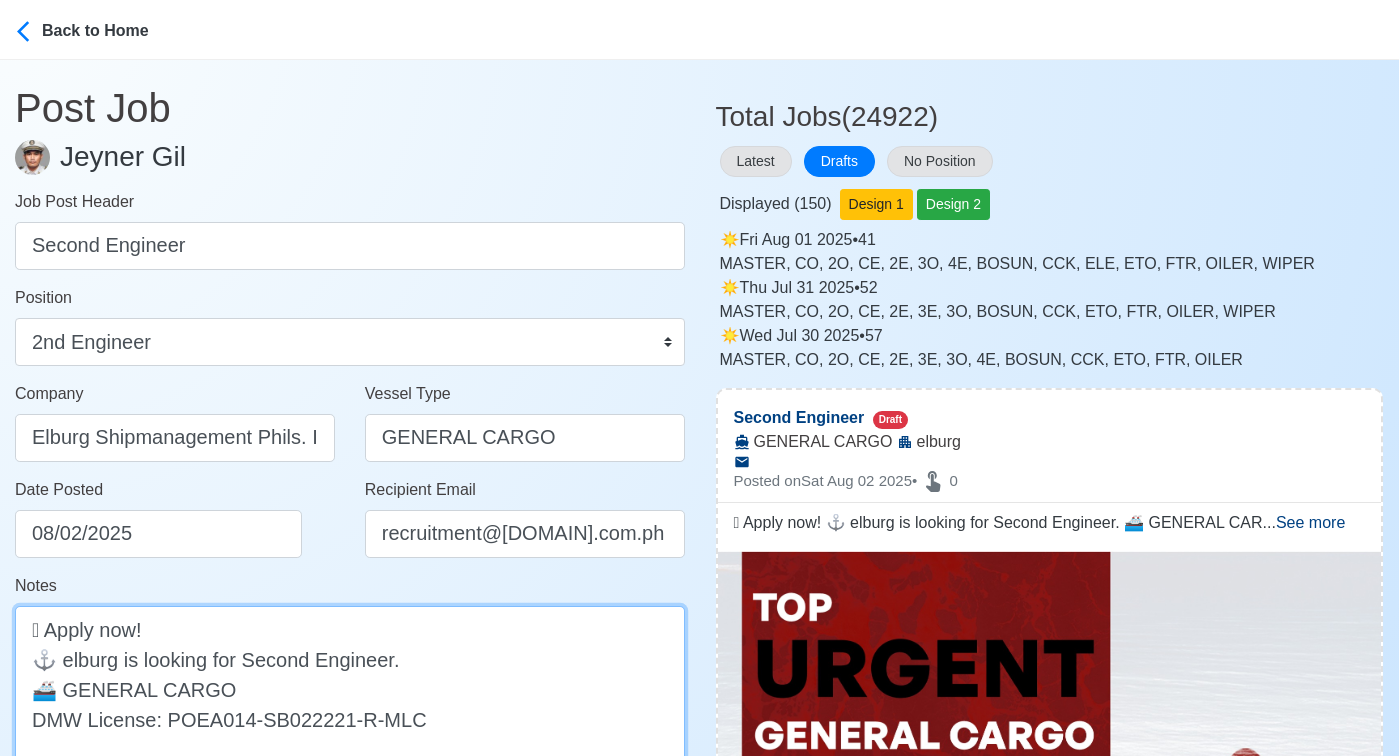 click on "🛟 Apply now!
⚓ elburg is looking for Second Engineer.
🚢 GENERAL CARGO
DMW License: POEA014-SB022221-R-MLC" at bounding box center [350, 689] 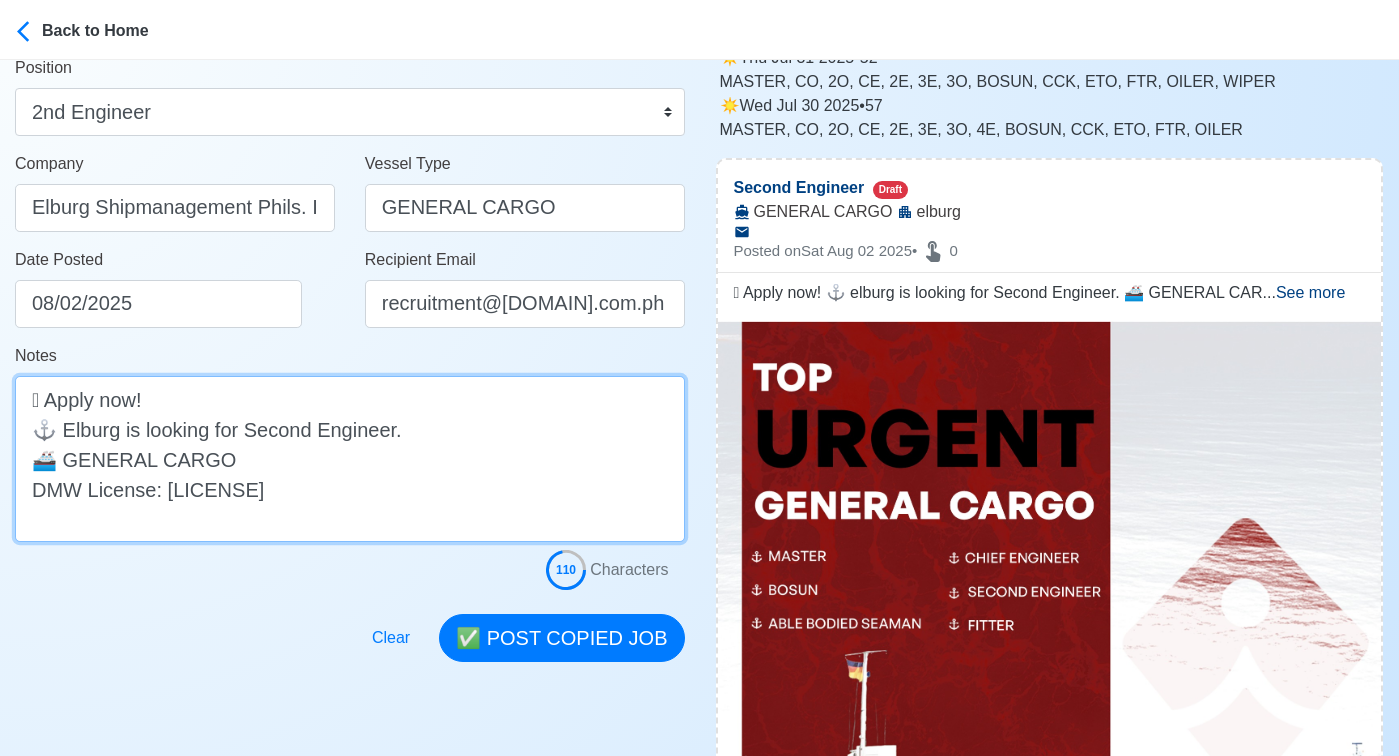 scroll, scrollTop: 238, scrollLeft: 0, axis: vertical 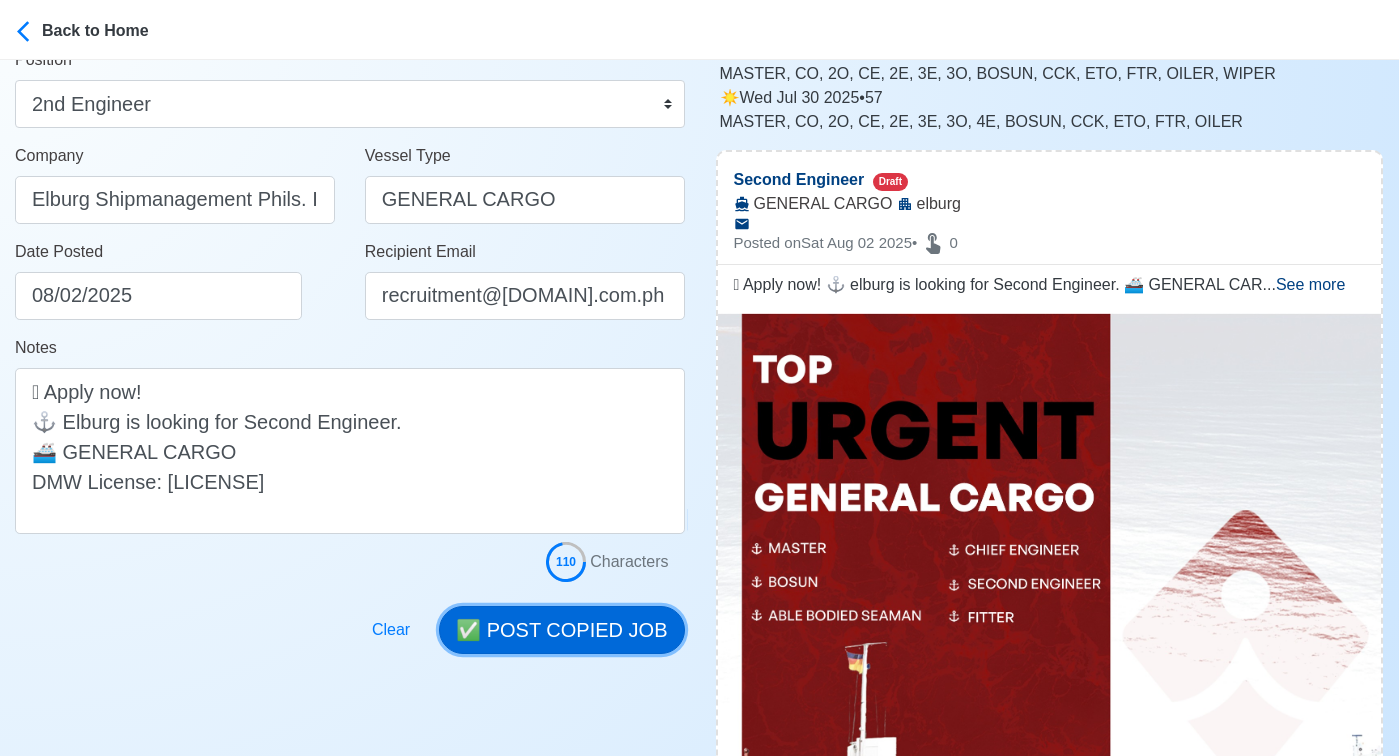 click on "✅ POST COPIED JOB" at bounding box center (561, 630) 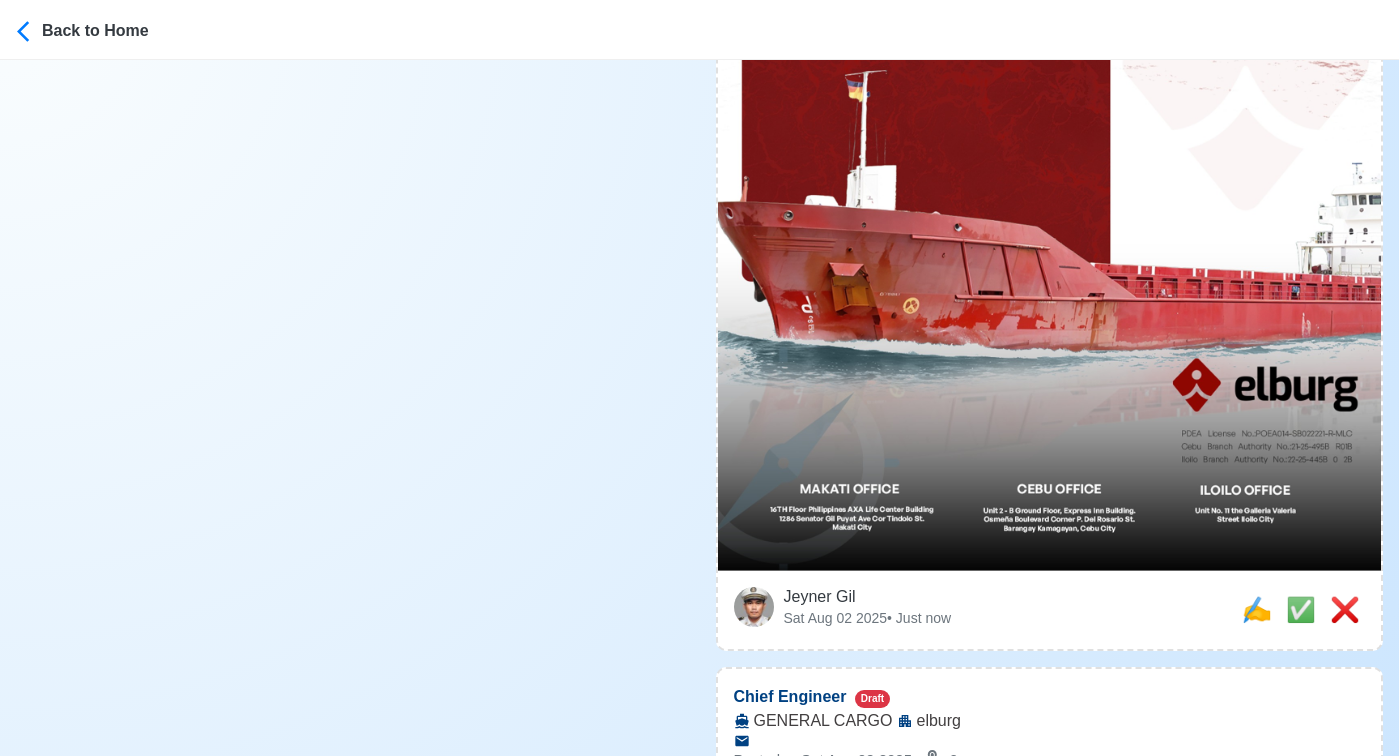 scroll, scrollTop: 812, scrollLeft: 0, axis: vertical 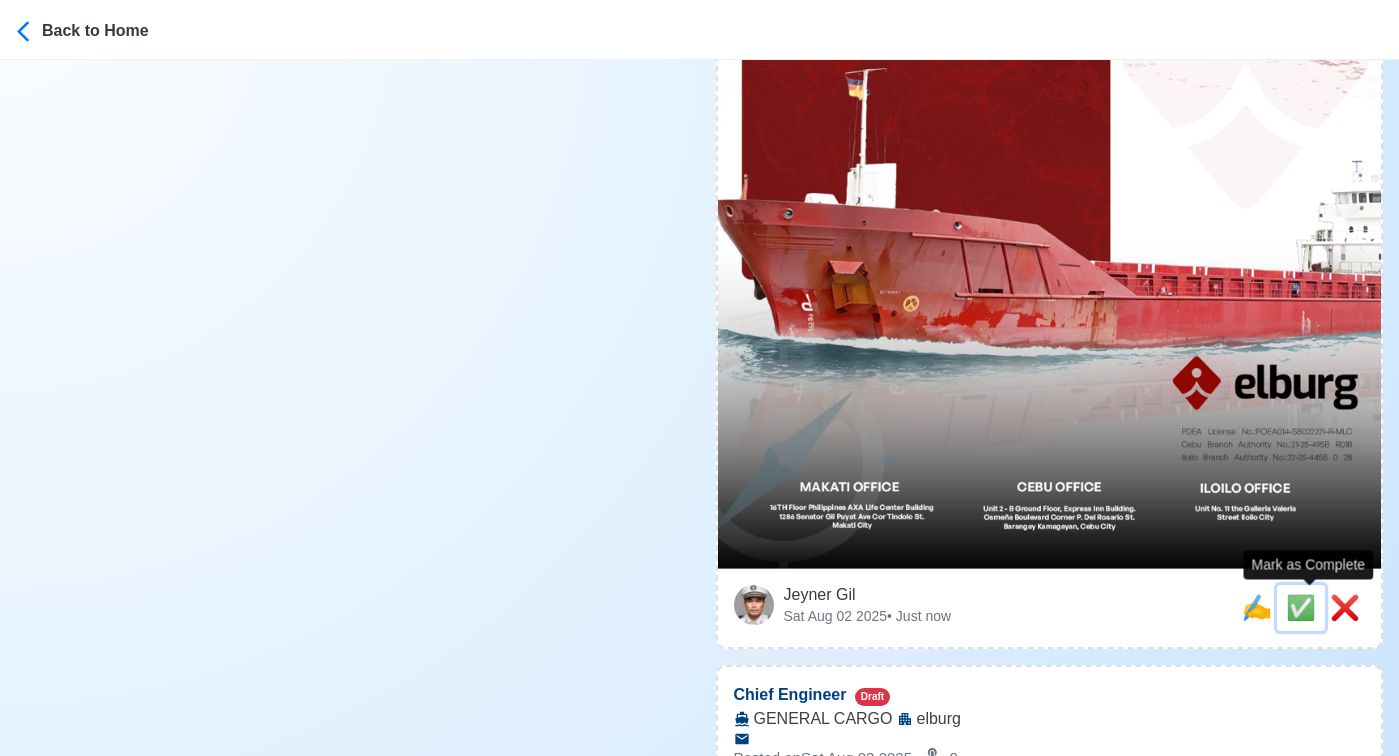 click on "✅" at bounding box center [1301, 607] 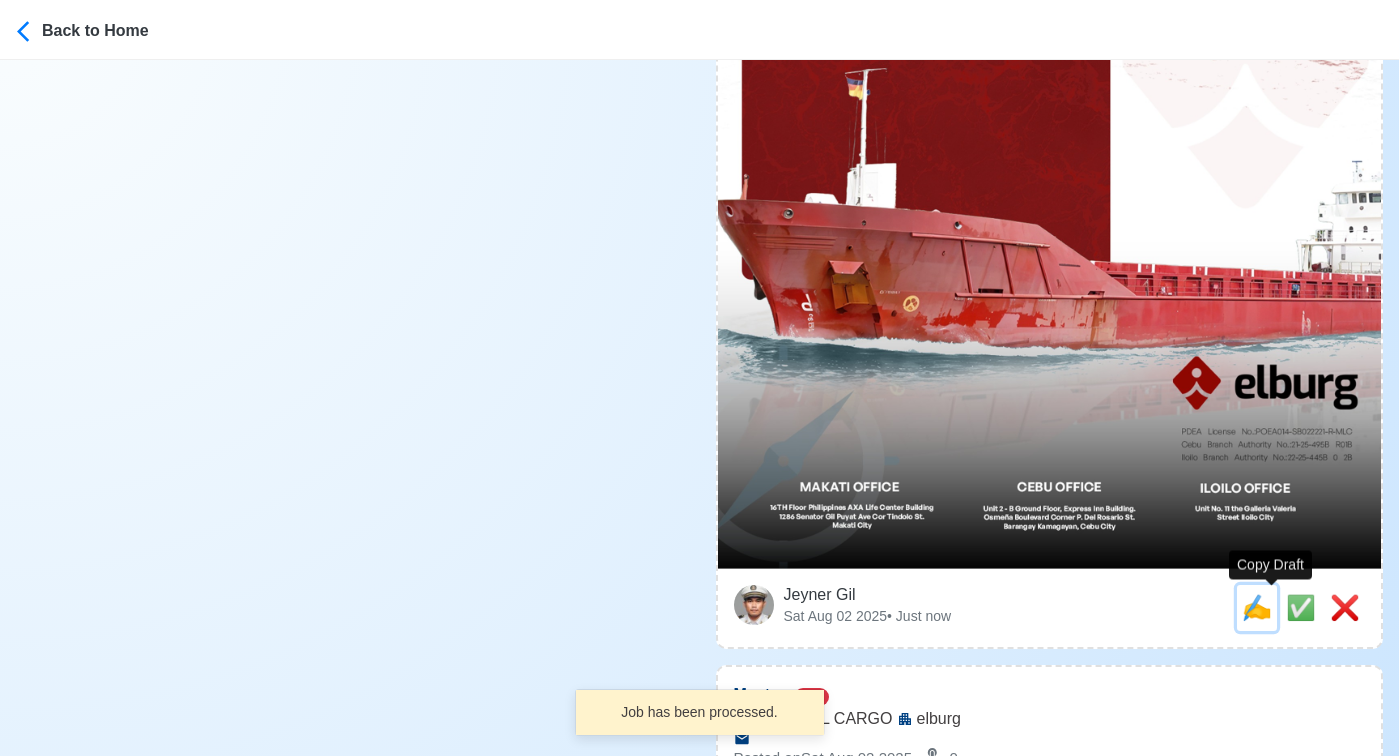 click on "✍️" at bounding box center [1257, 607] 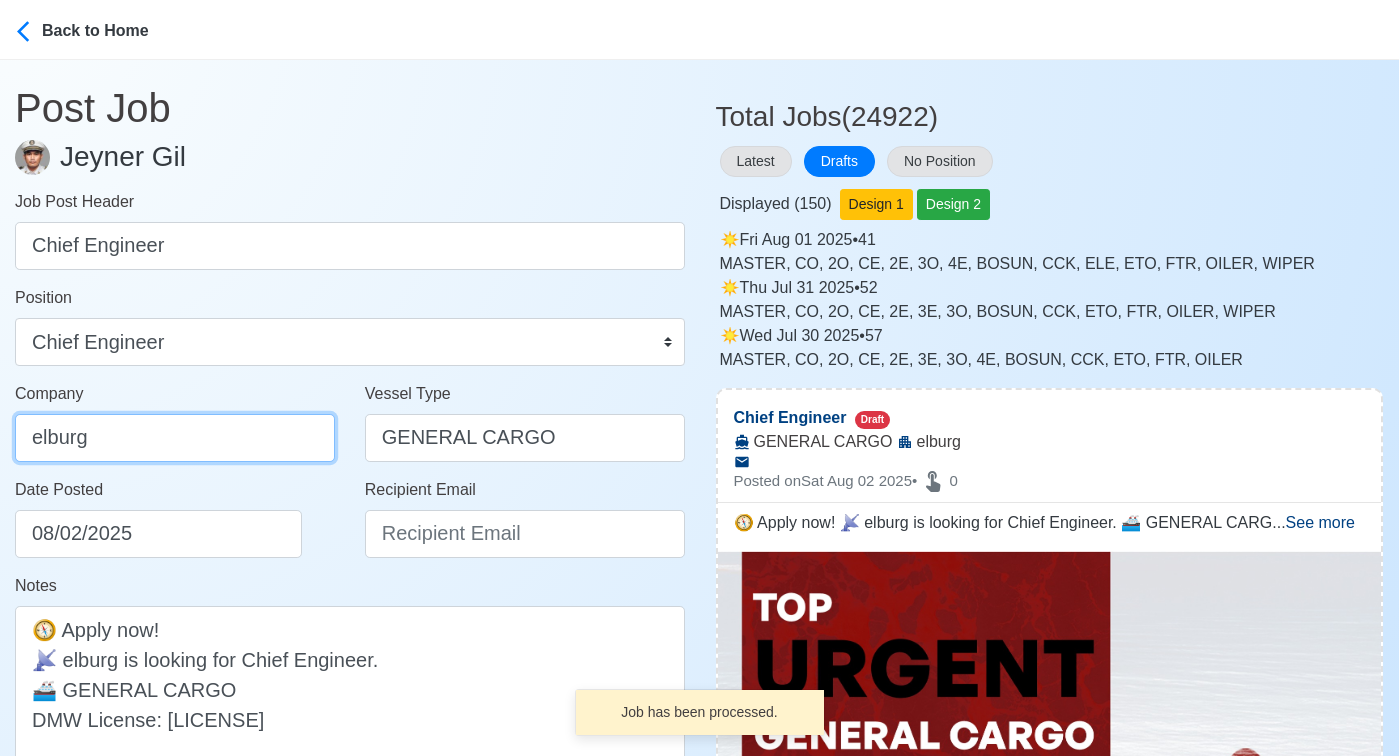 click on "elburg" at bounding box center [175, 438] 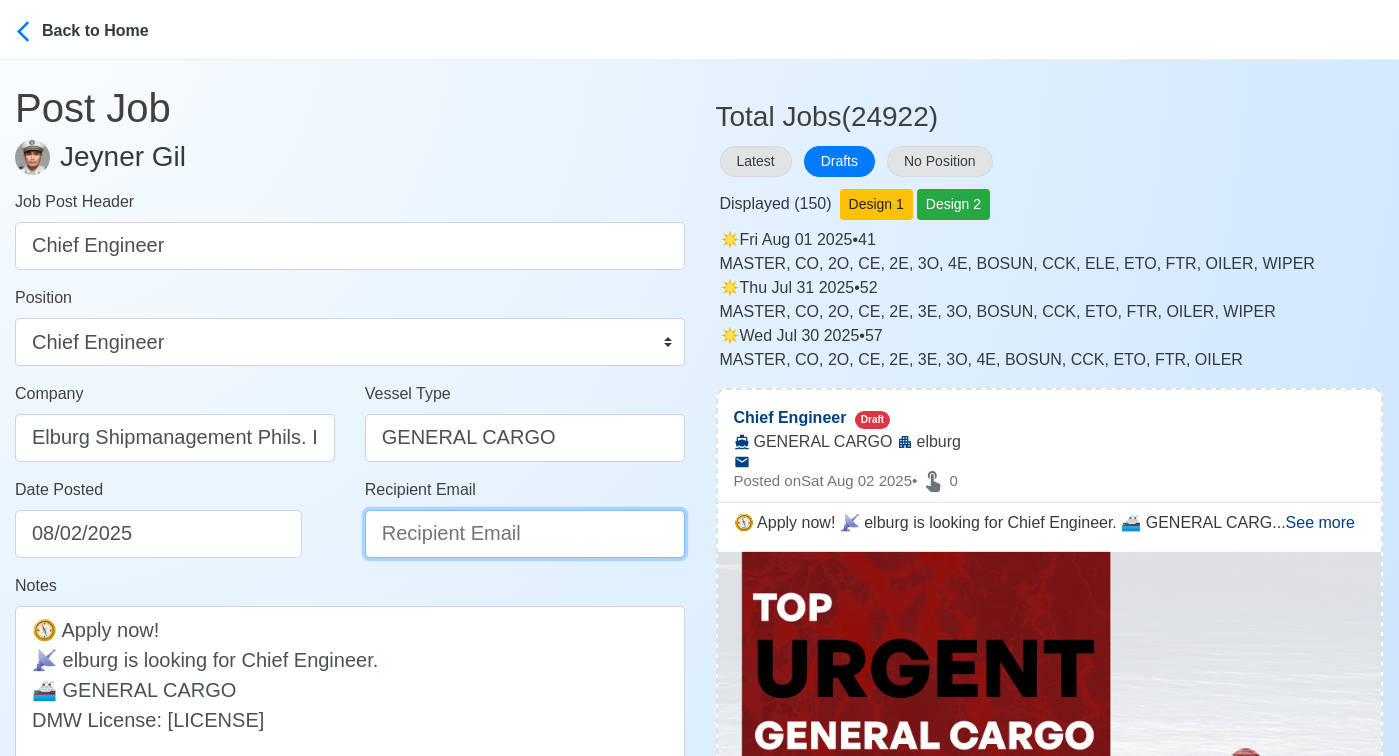 click on "Recipient Email" at bounding box center (525, 534) 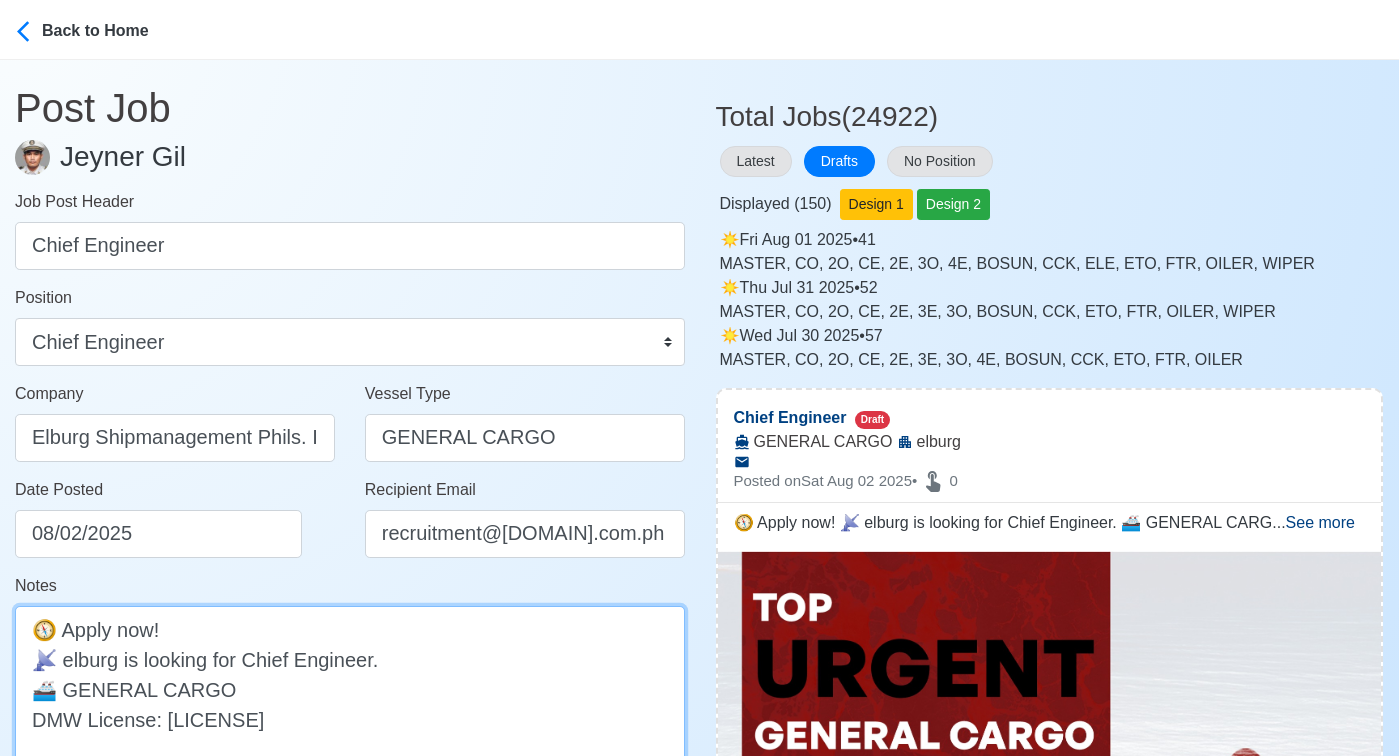 click on "🧭 Apply now!
📡 elburg is looking for Chief Engineer.
🚢 GENERAL CARGO
DMW License: POEA014-SB022221-R-MLC" at bounding box center [350, 689] 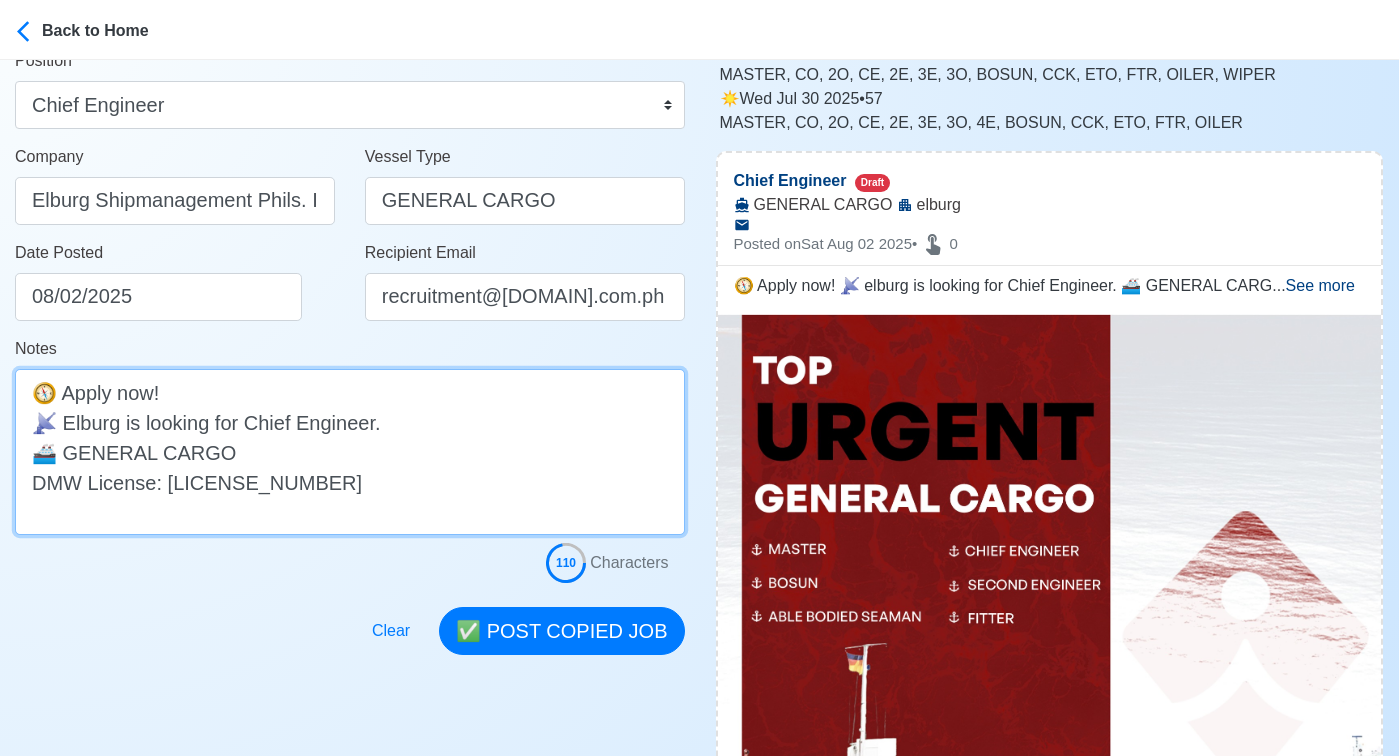 scroll, scrollTop: 437, scrollLeft: 0, axis: vertical 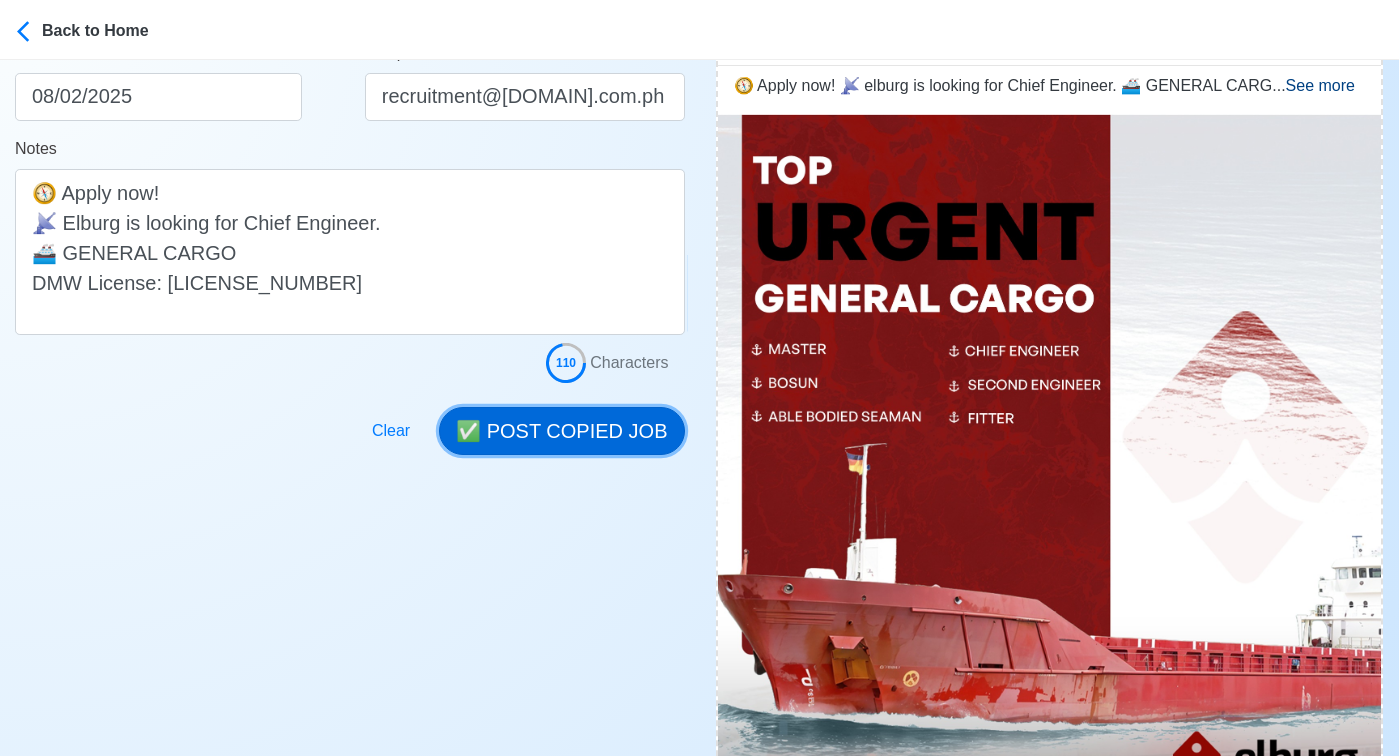 click on "✅ POST COPIED JOB" at bounding box center (561, 431) 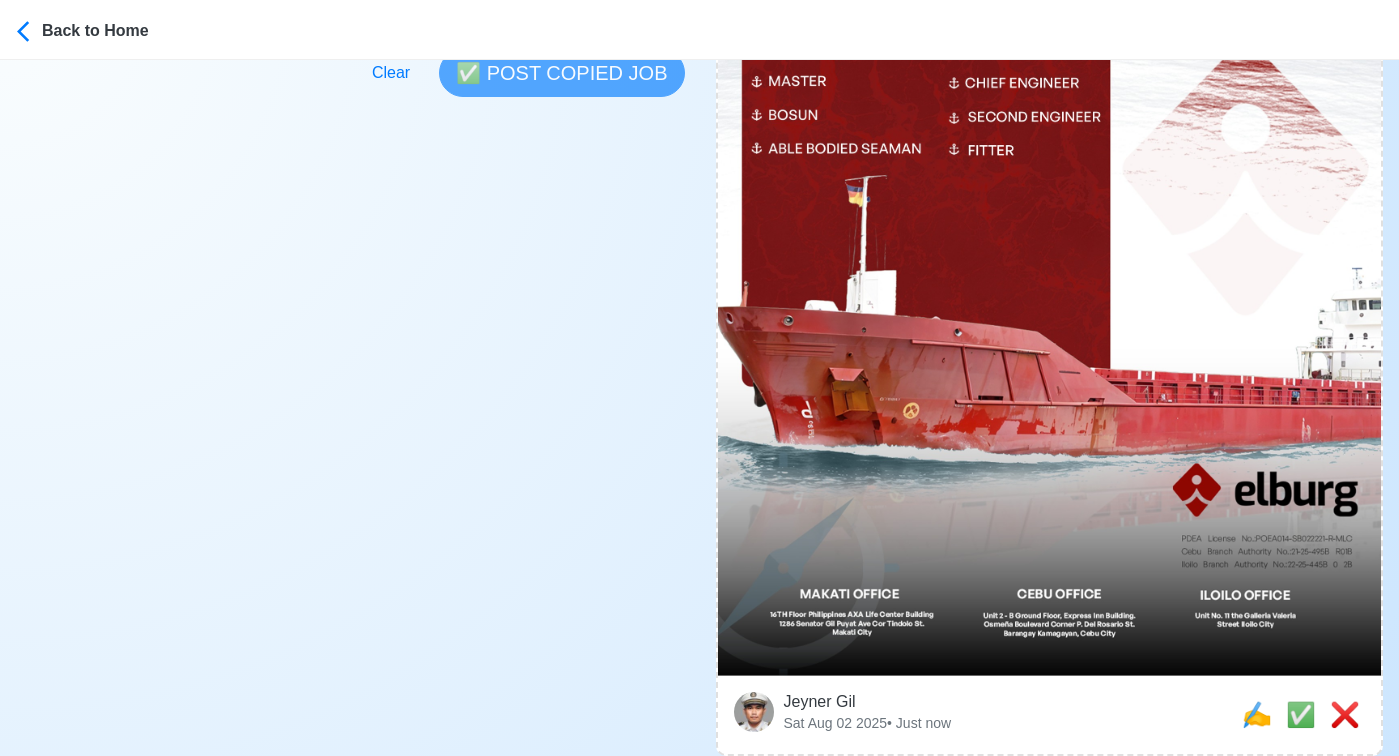 scroll, scrollTop: 711, scrollLeft: 0, axis: vertical 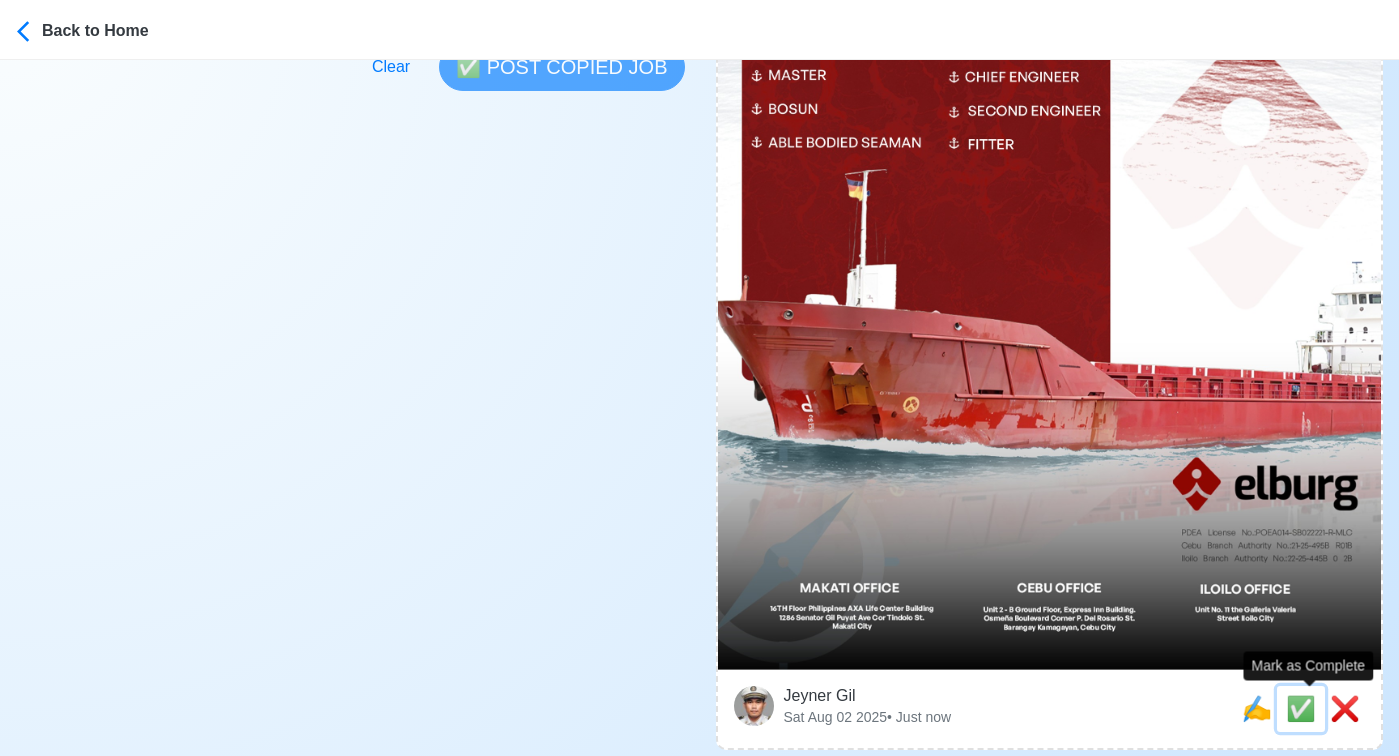 click on "✅" at bounding box center (1301, 708) 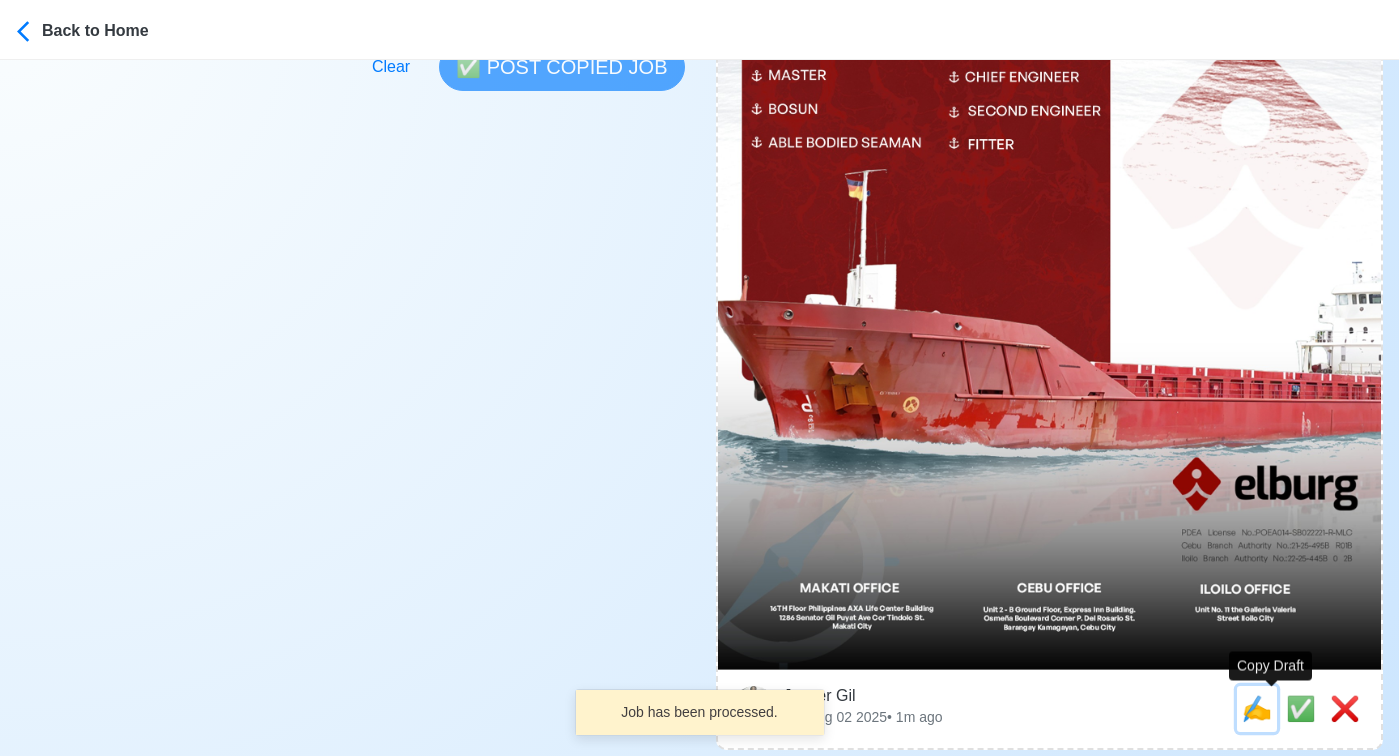 click on "✍️" at bounding box center (1257, 708) 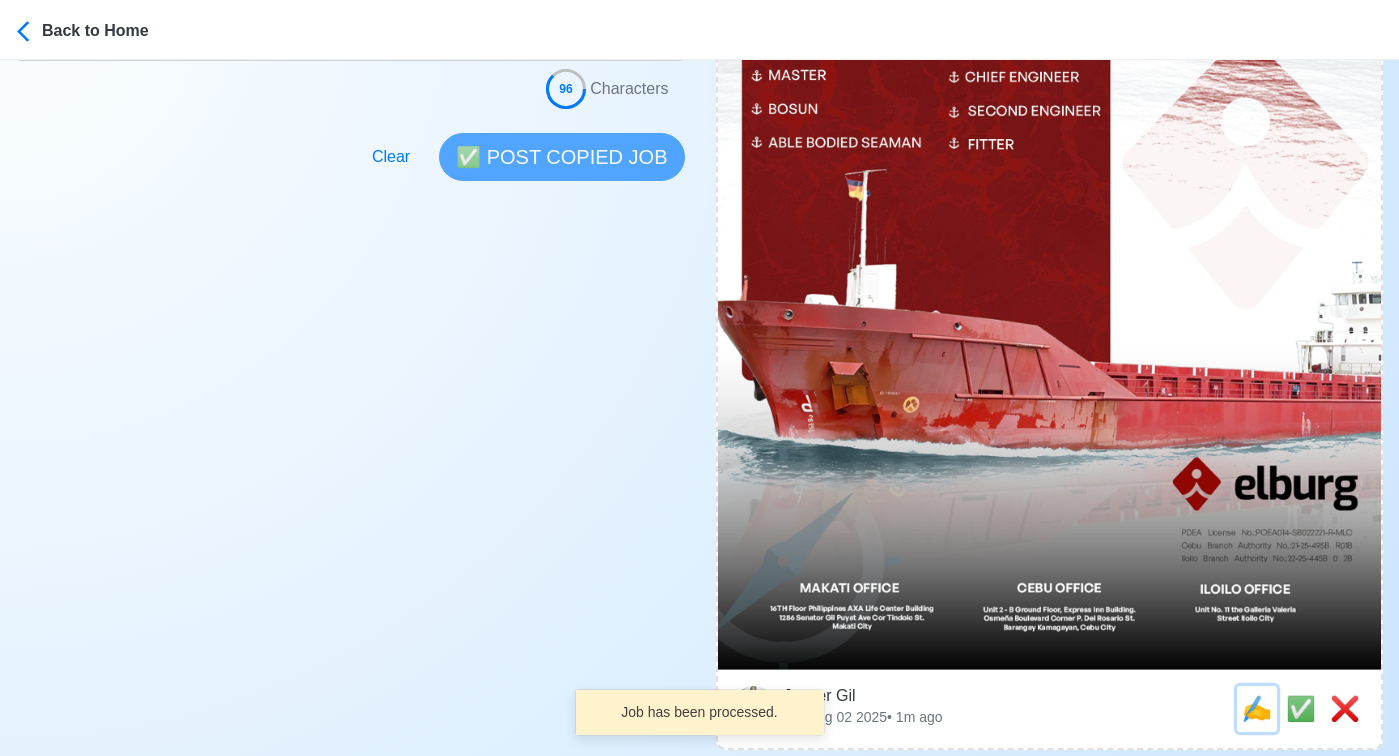 scroll, scrollTop: 0, scrollLeft: 0, axis: both 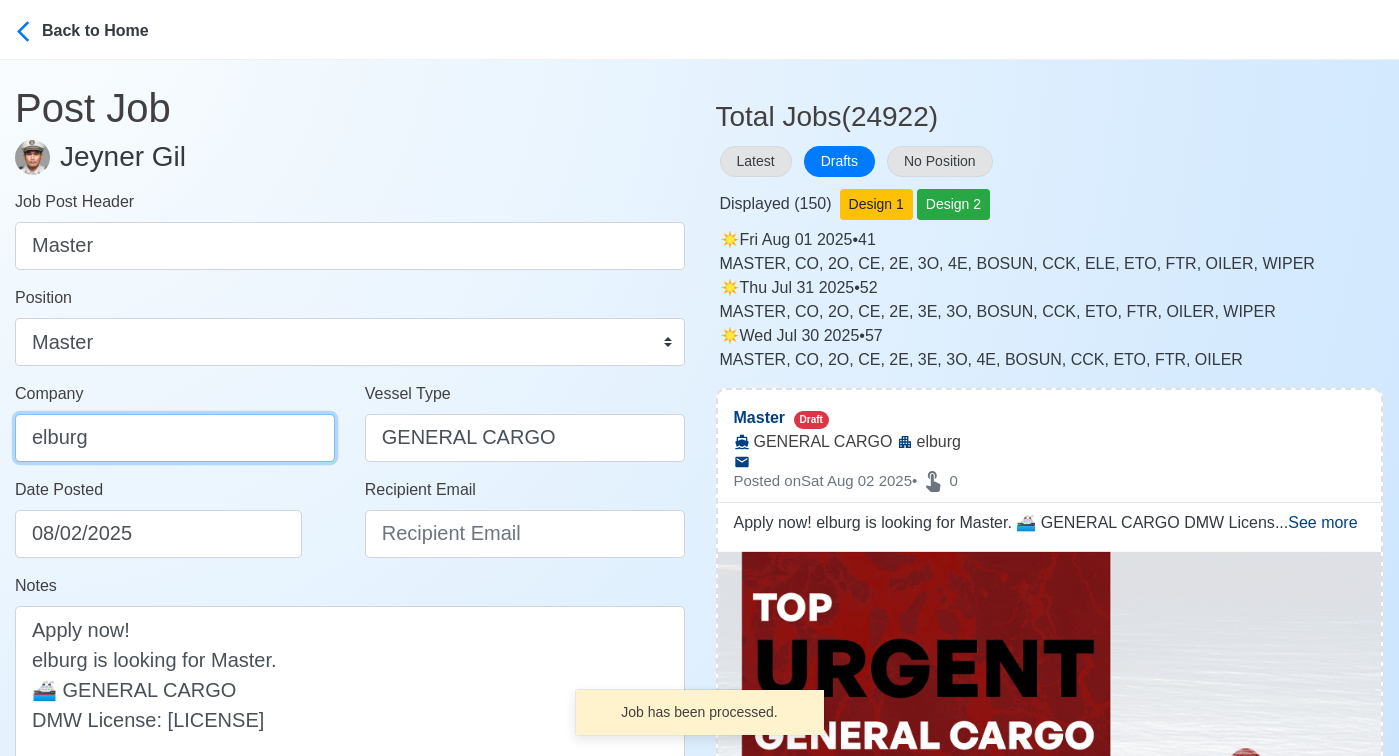 click on "elburg" at bounding box center [175, 438] 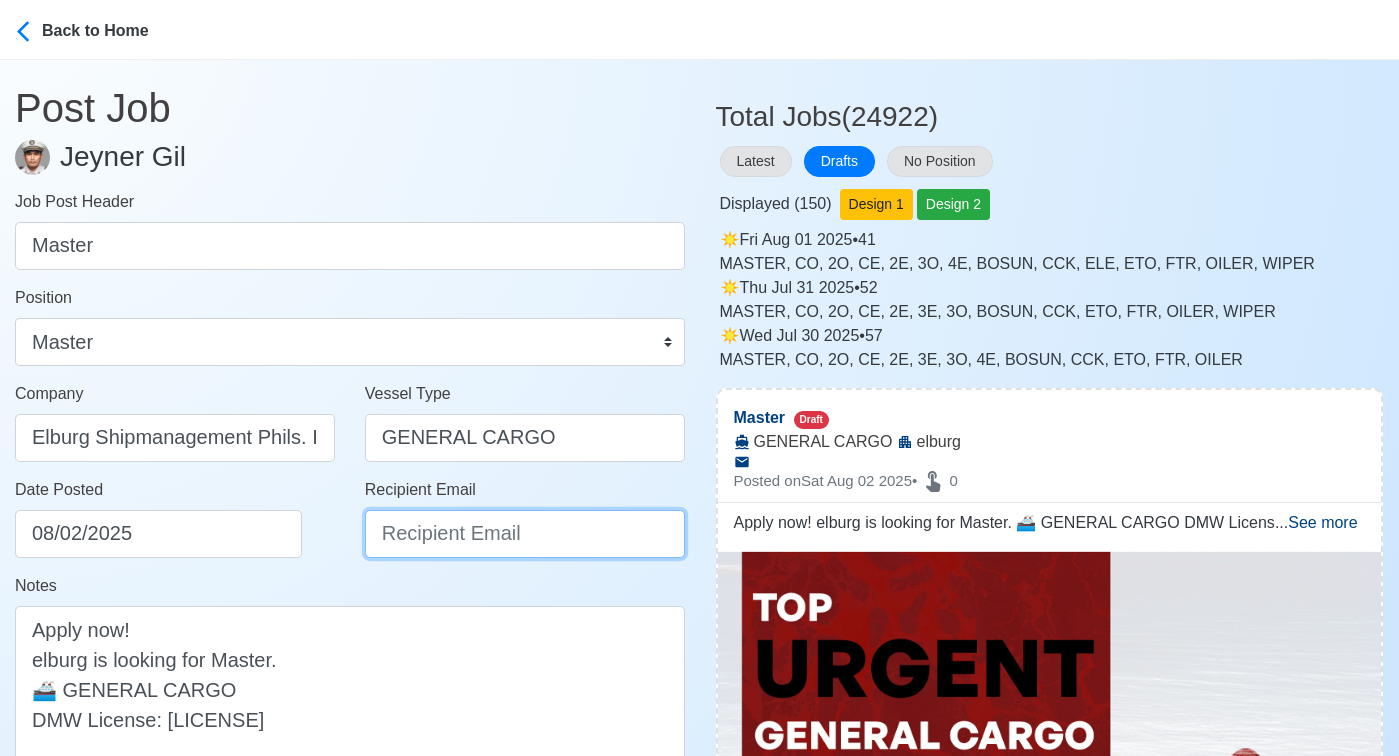 click on "Recipient Email" at bounding box center (525, 534) 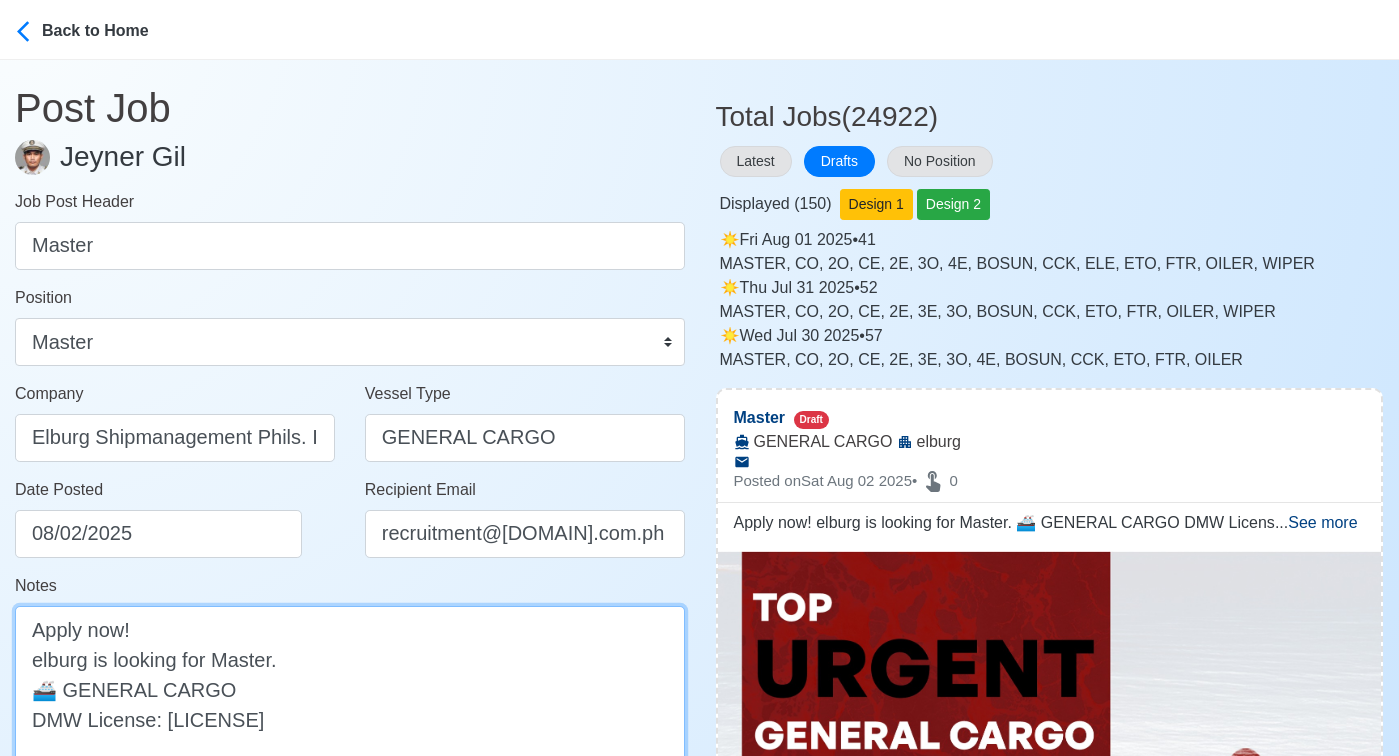 click on "Apply now!
elburg is looking for Master.
🚢 GENERAL CARGO
DMW License: POEA014-SB022221-R-MLC" at bounding box center [350, 689] 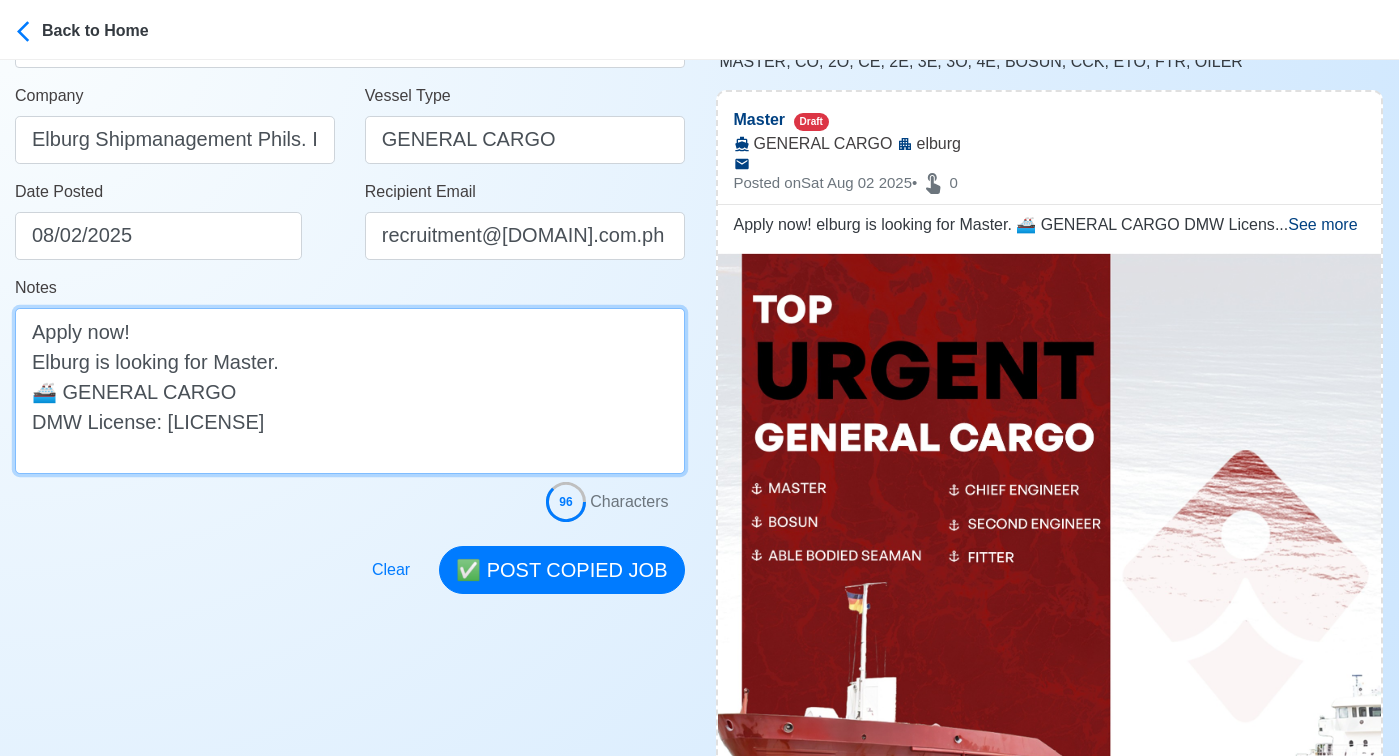 scroll, scrollTop: 421, scrollLeft: 0, axis: vertical 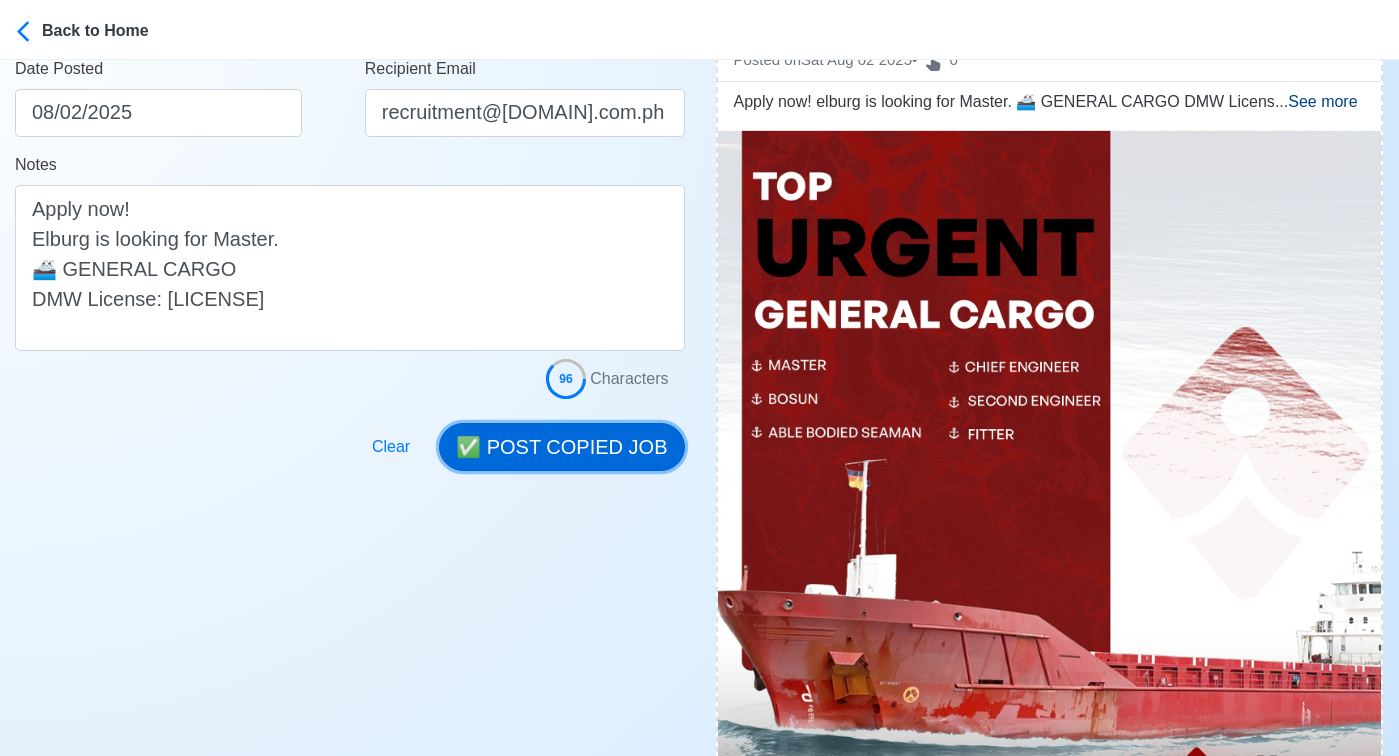 click on "✅ POST COPIED JOB" at bounding box center [561, 447] 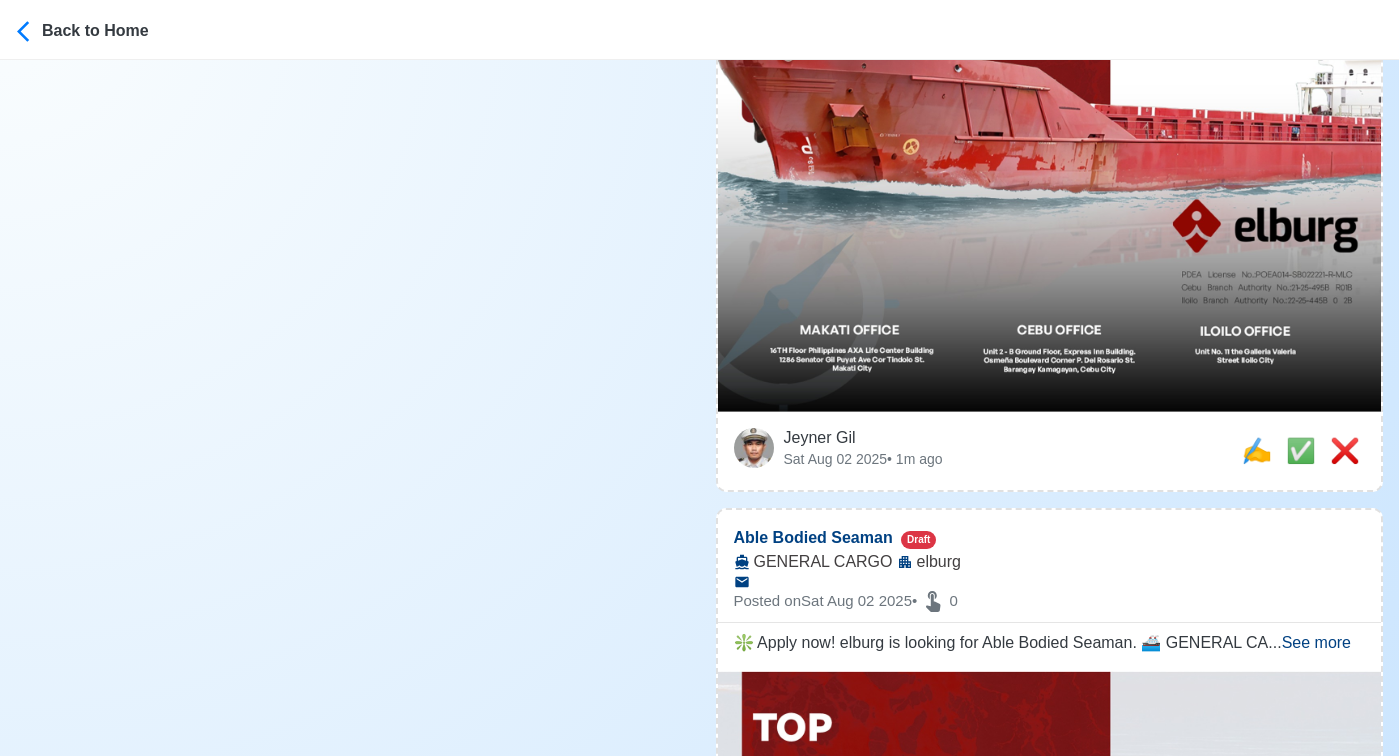 scroll, scrollTop: 1174, scrollLeft: 0, axis: vertical 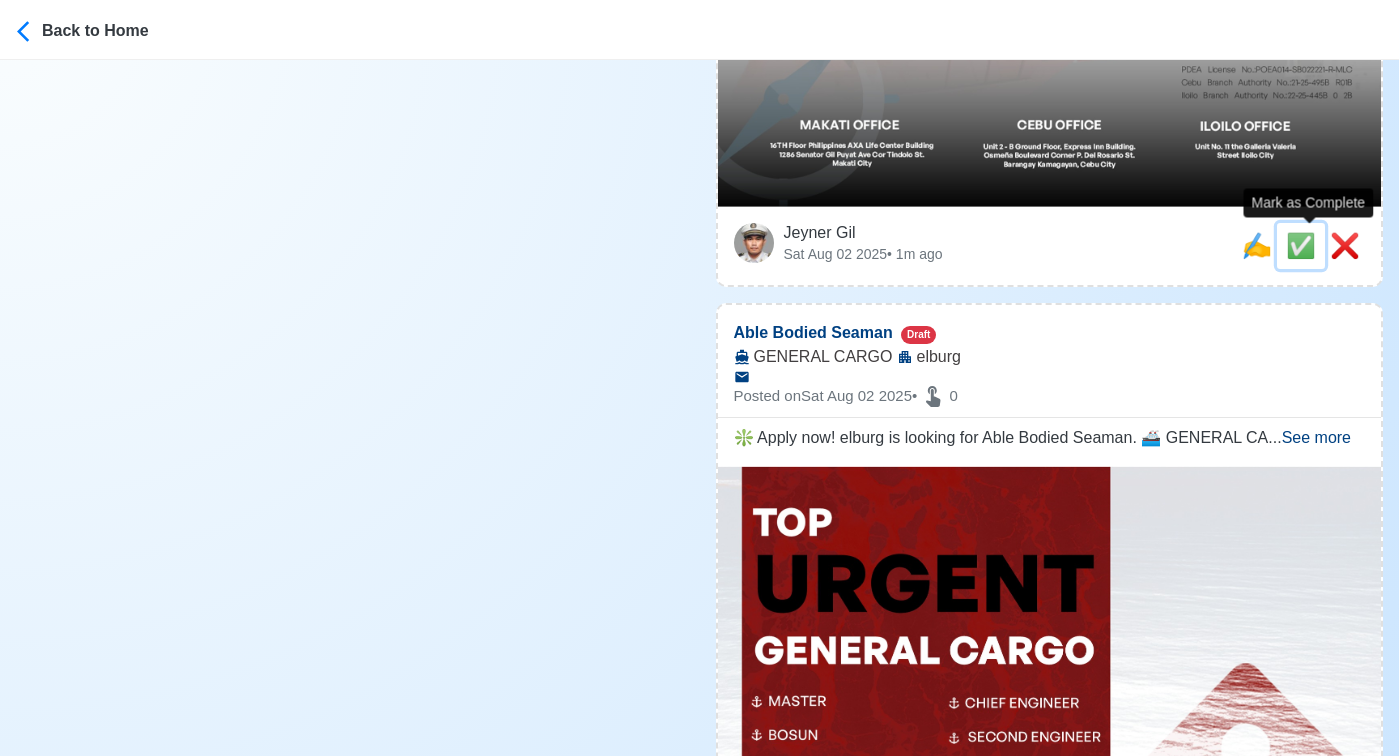 click on "✅" at bounding box center [1301, 245] 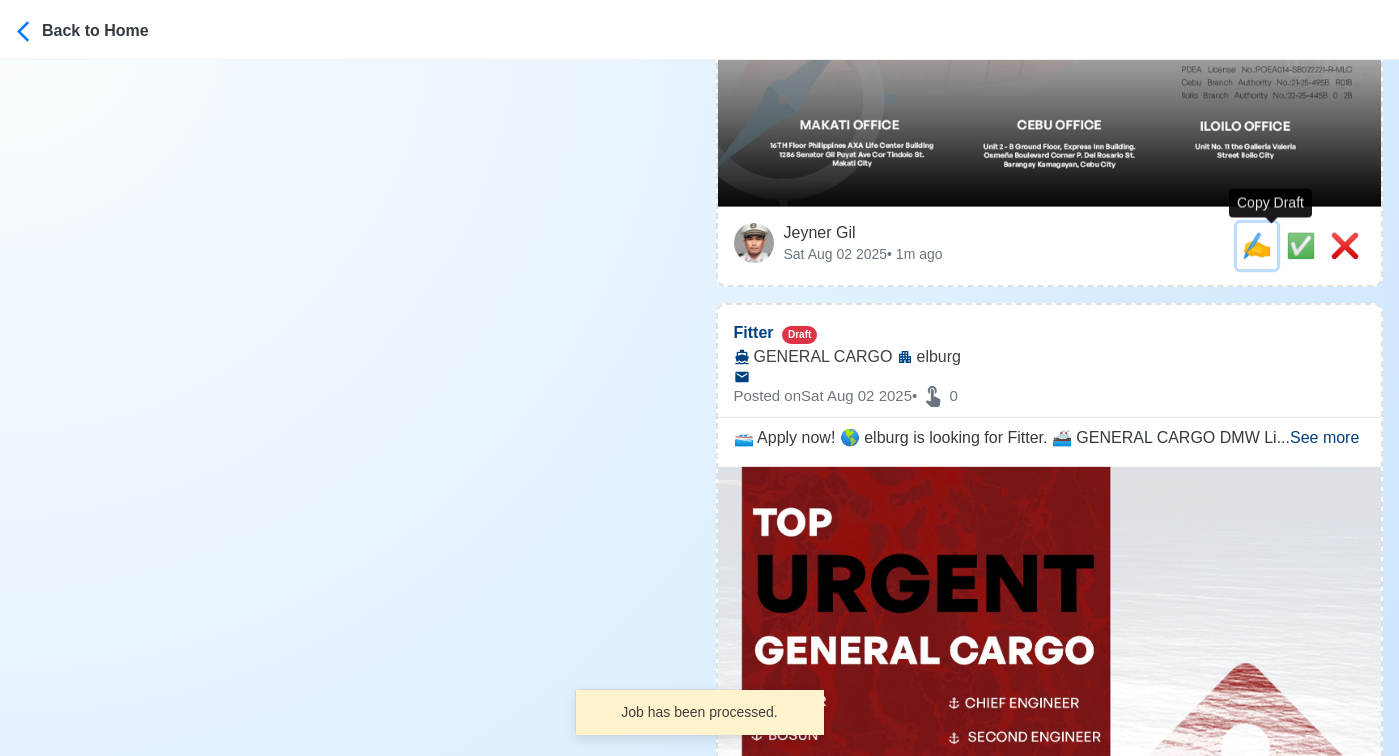 click on "✍️" at bounding box center [1257, 245] 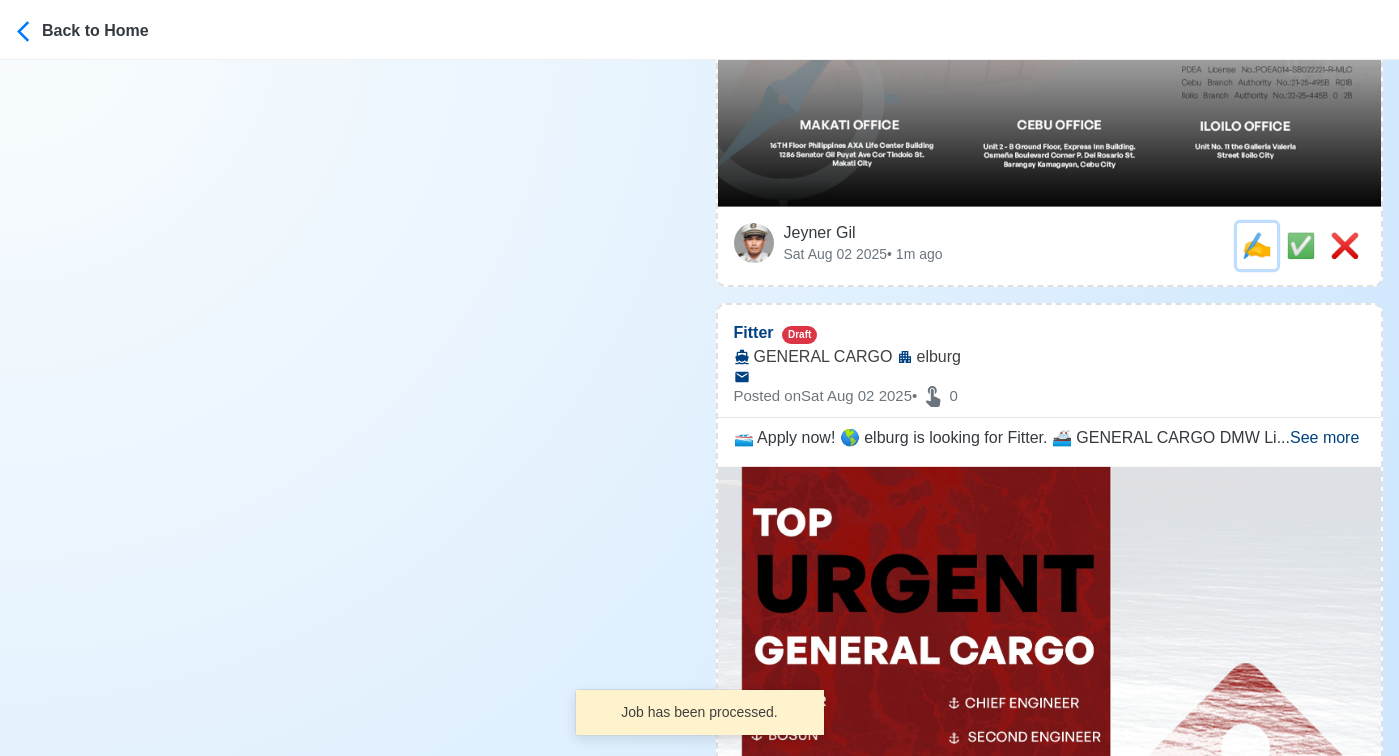 scroll, scrollTop: 0, scrollLeft: 0, axis: both 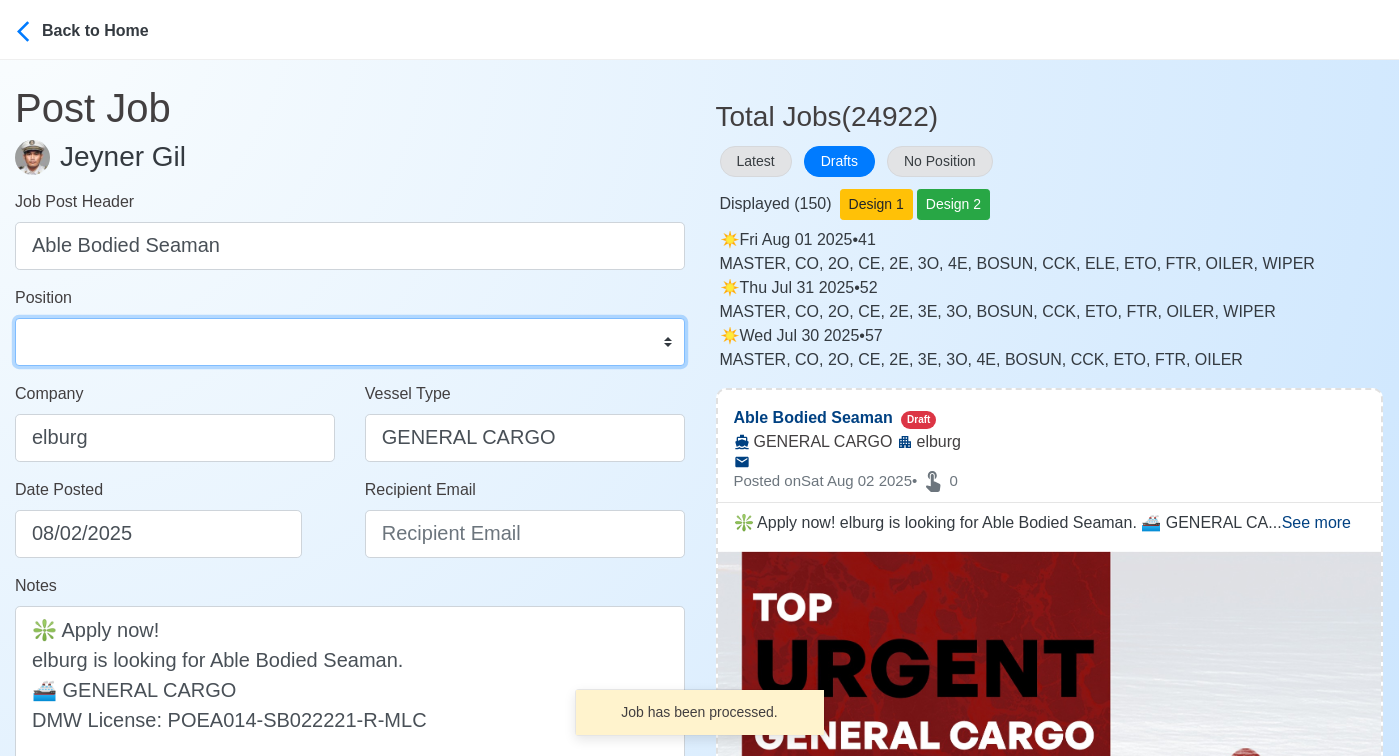 click on "Master Chief Officer 2nd Officer 3rd Officer Junior Officer Chief Engineer 2nd Engineer 3rd Engineer 4th Engineer Gas Engineer Junior Engineer 1st Assistant Engineer 2nd Assistant Engineer 3rd Assistant Engineer ETO/ETR Electrician Electrical Engineer Oiler Fitter Welder Chief Cook Chef Cook Messman Wiper Rigger Ordinary Seaman Able Seaman Motorman Pumpman Bosun Cadet Reefer Mechanic Operator Repairman Painter Steward Waiter Others" at bounding box center (350, 342) 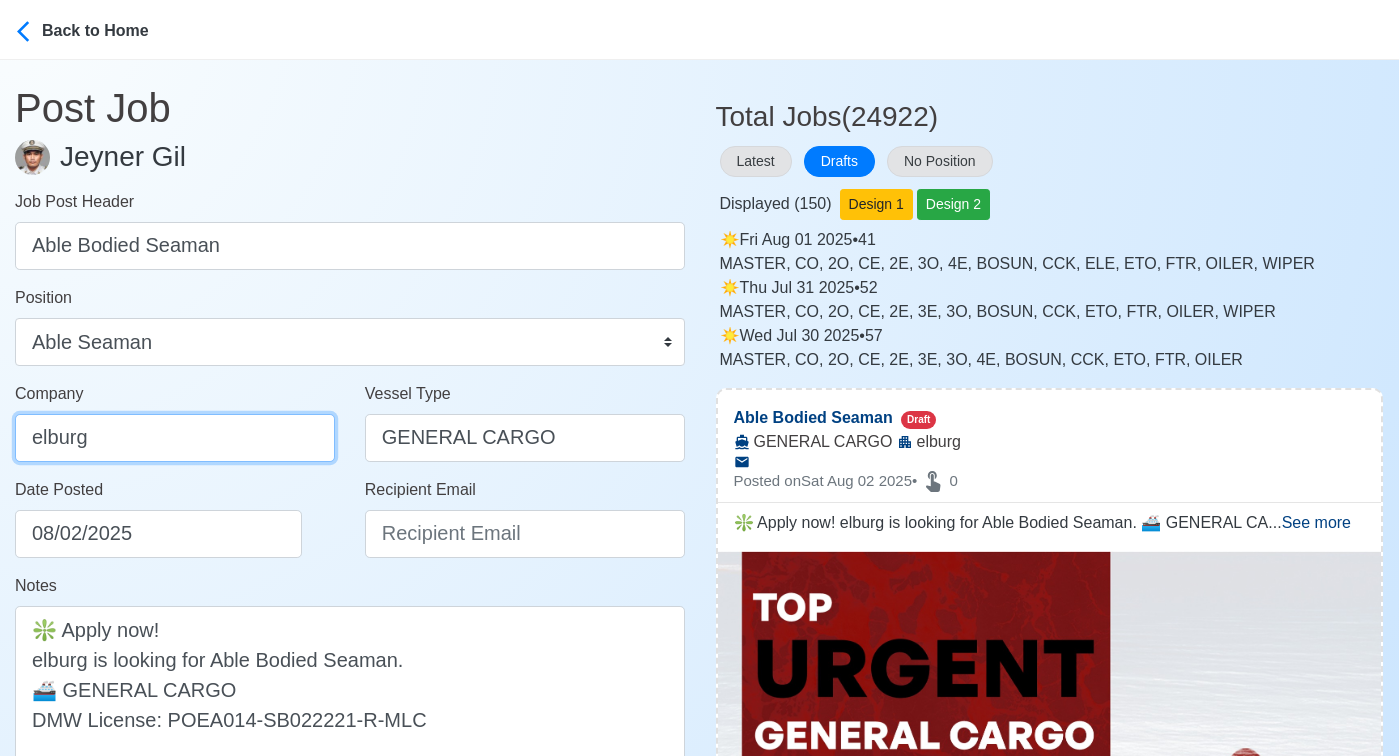 click on "elburg" at bounding box center [175, 438] 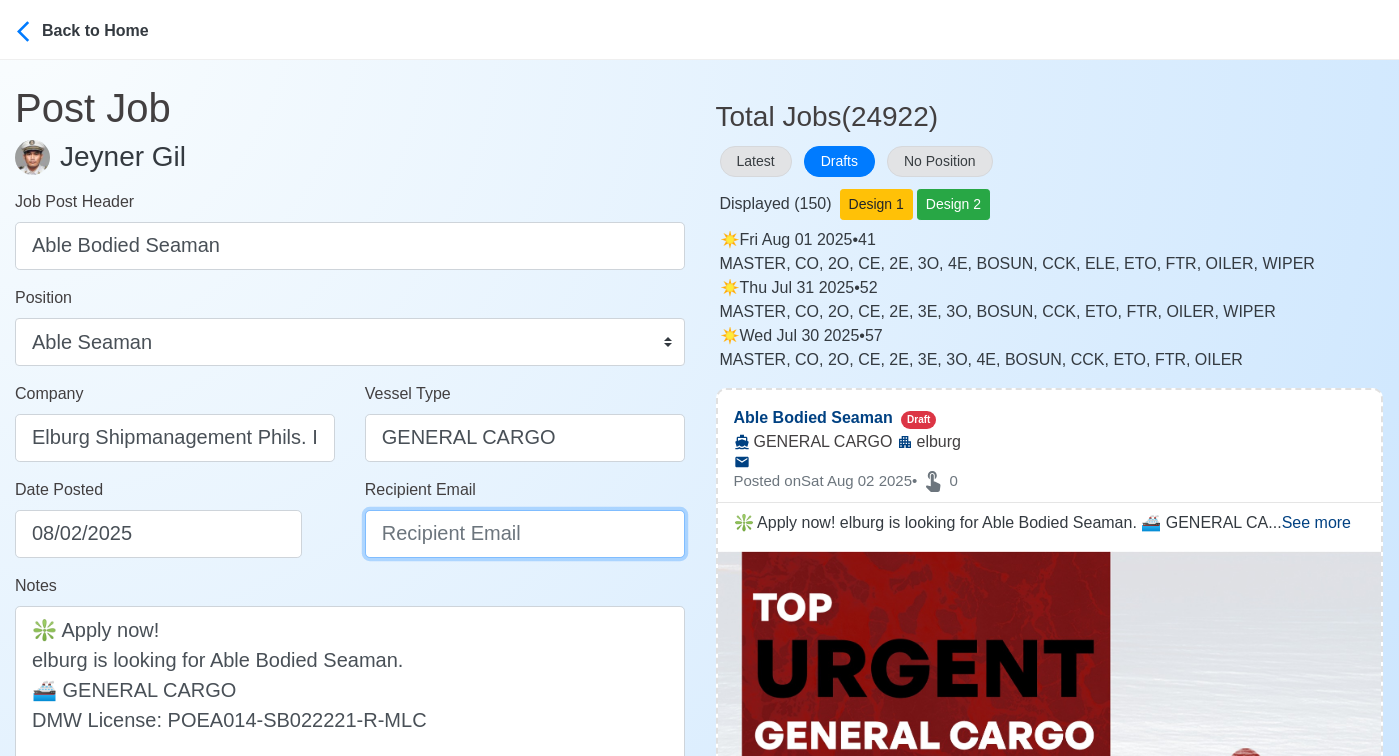 click on "Recipient Email" at bounding box center (525, 534) 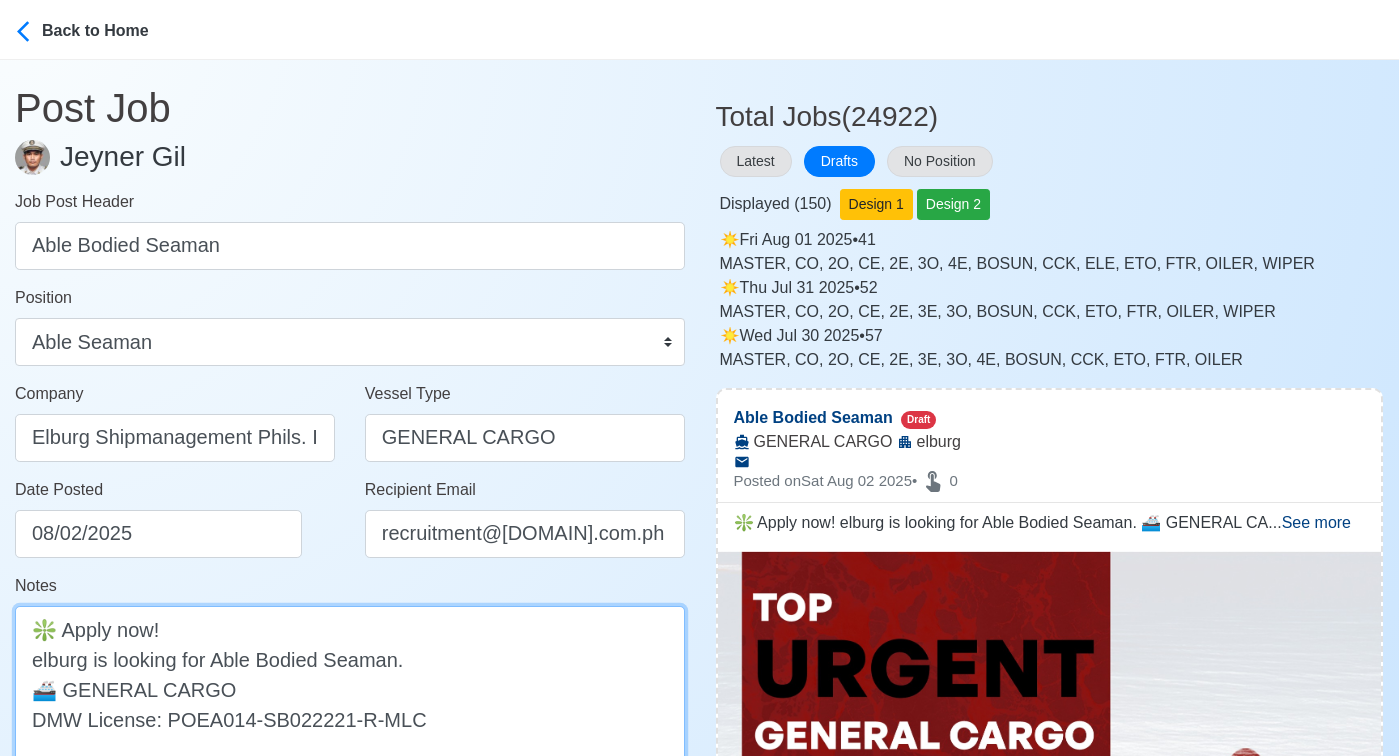 click on "❇️ Apply now!
elburg is looking for Able Bodied Seaman.
🚢 GENERAL CARGO
DMW License: POEA014-SB022221-R-MLC" at bounding box center (350, 689) 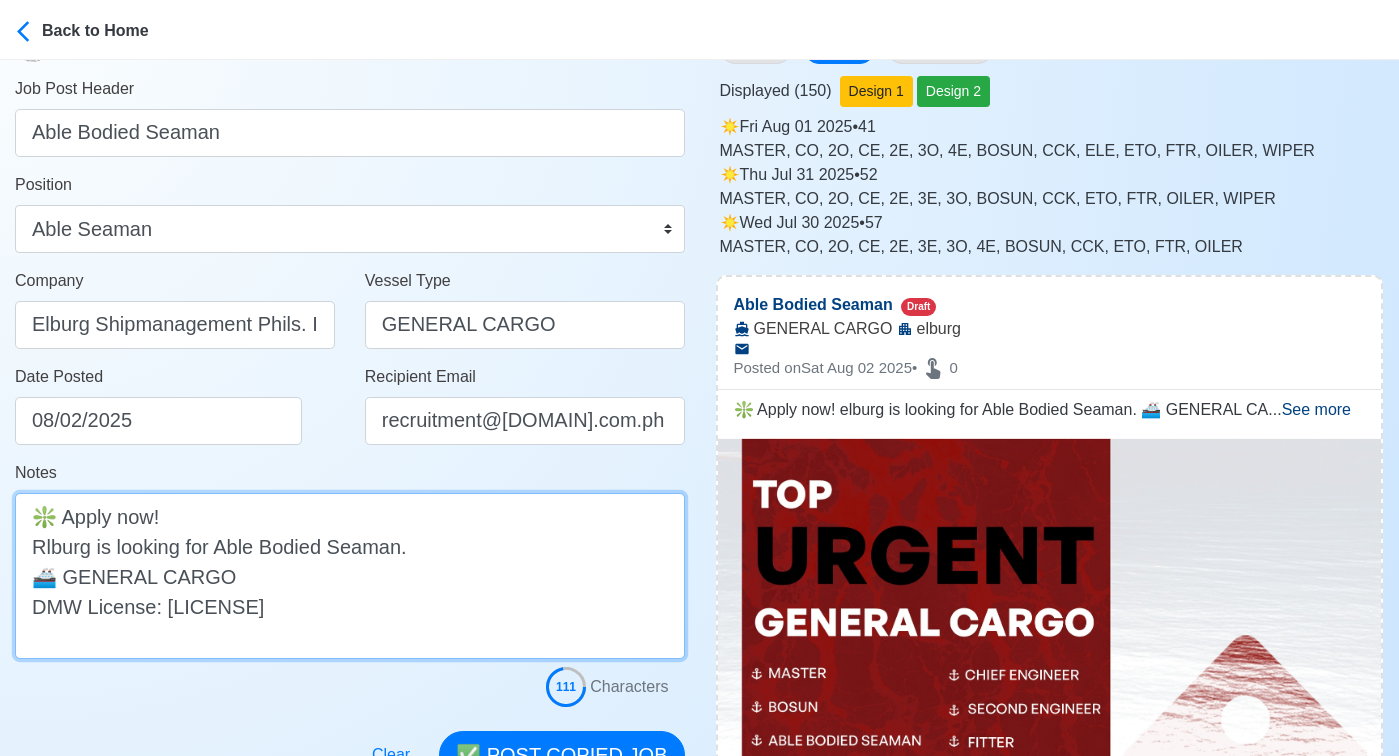 scroll, scrollTop: 327, scrollLeft: 0, axis: vertical 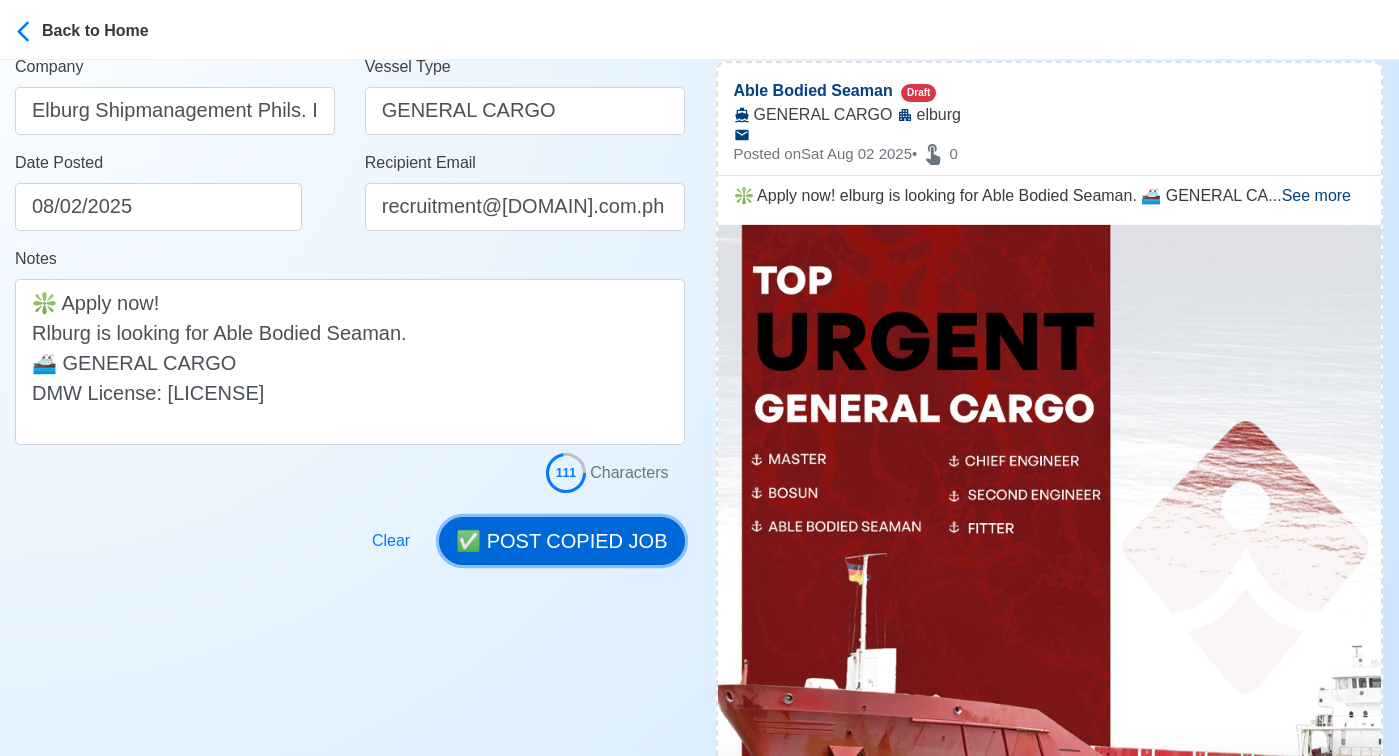click on "✅ POST COPIED JOB" at bounding box center (561, 541) 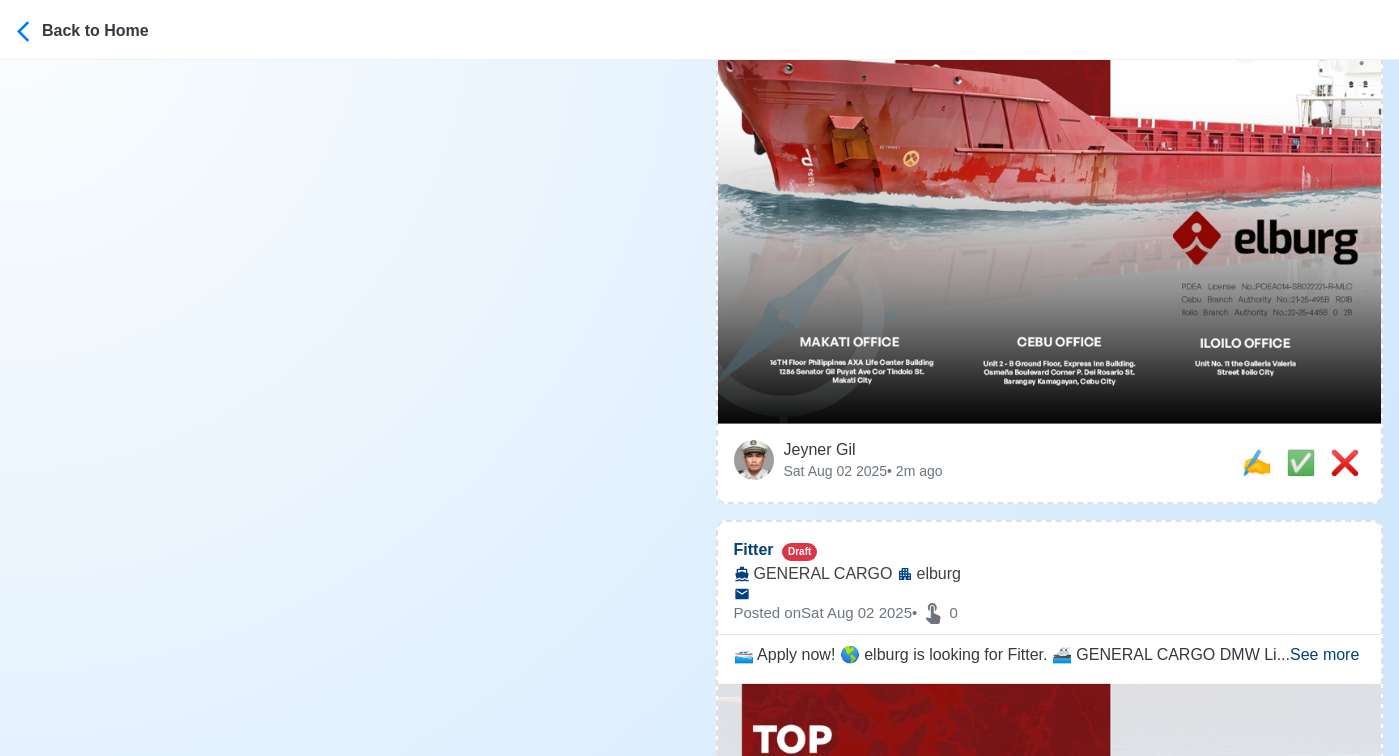 scroll, scrollTop: 992, scrollLeft: 0, axis: vertical 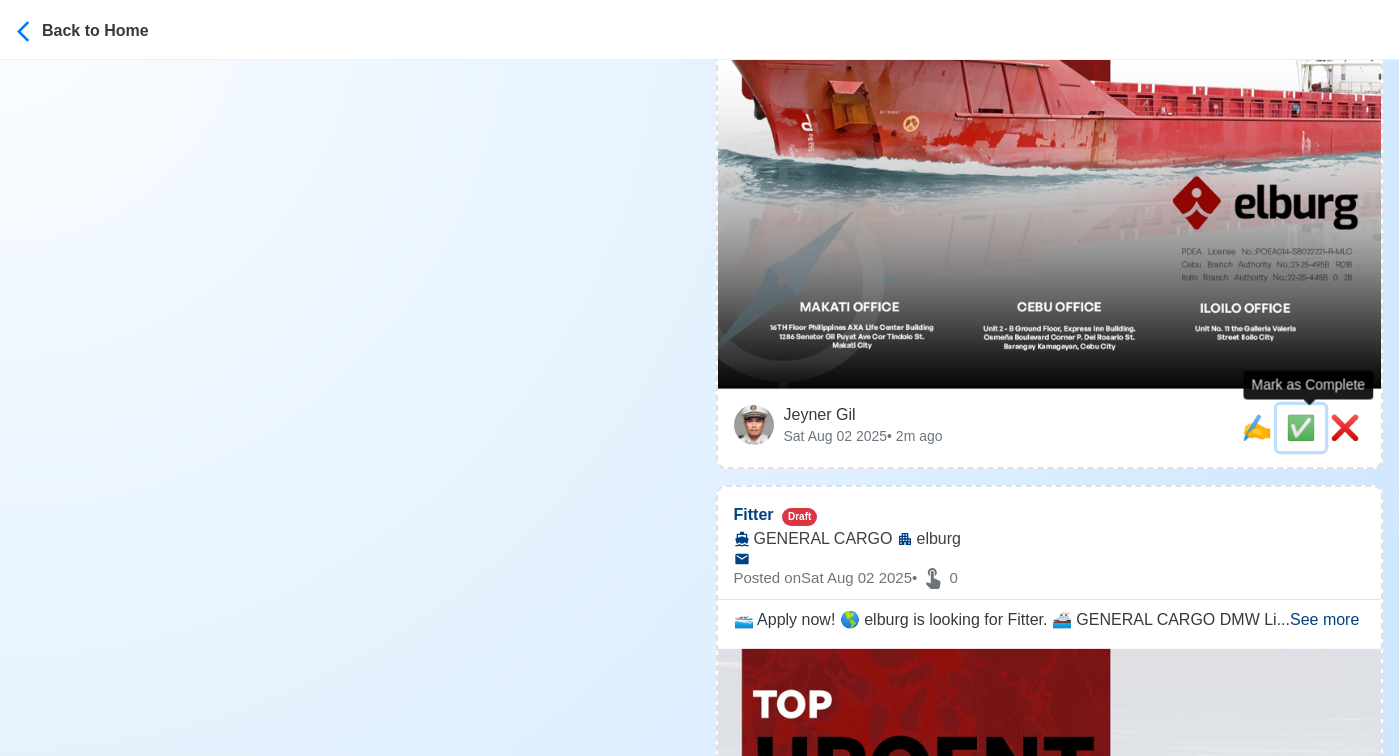 click on "✅" at bounding box center (1301, 427) 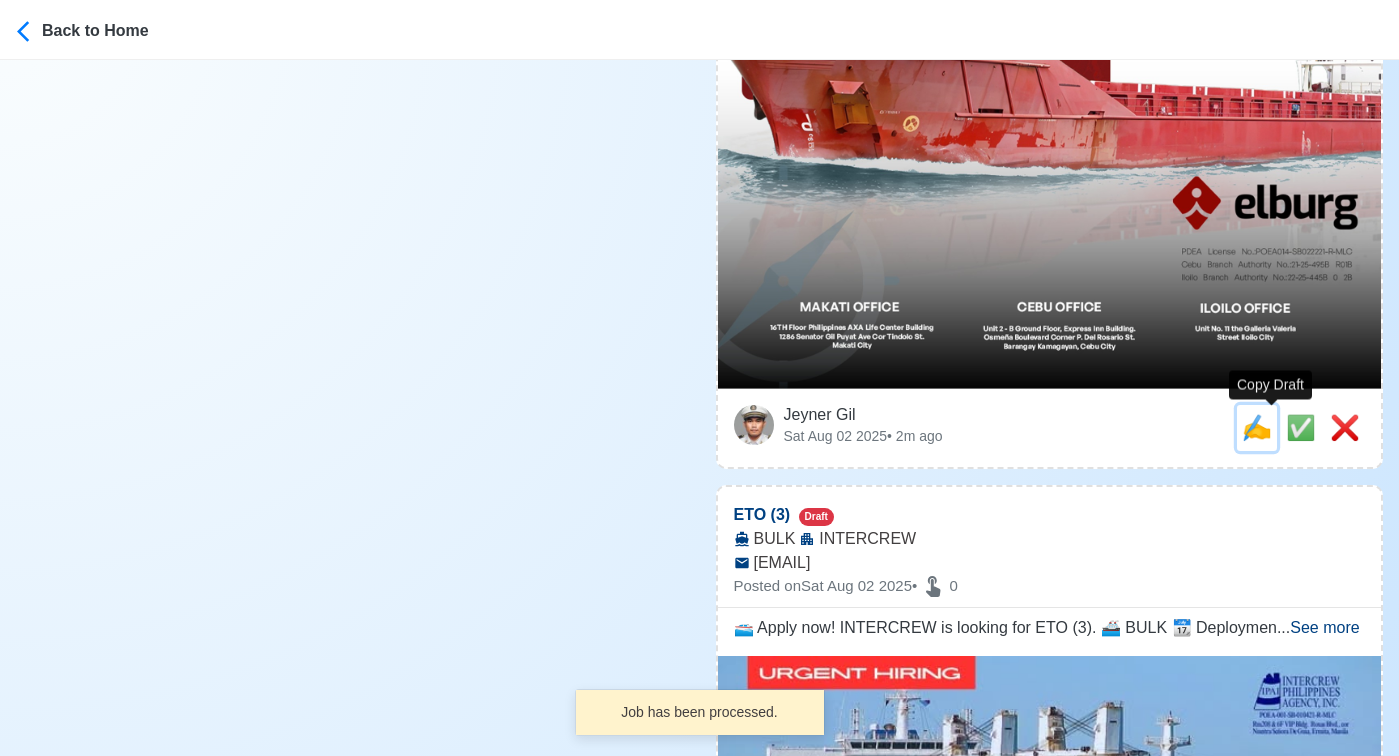 click on "✍️" at bounding box center (1257, 427) 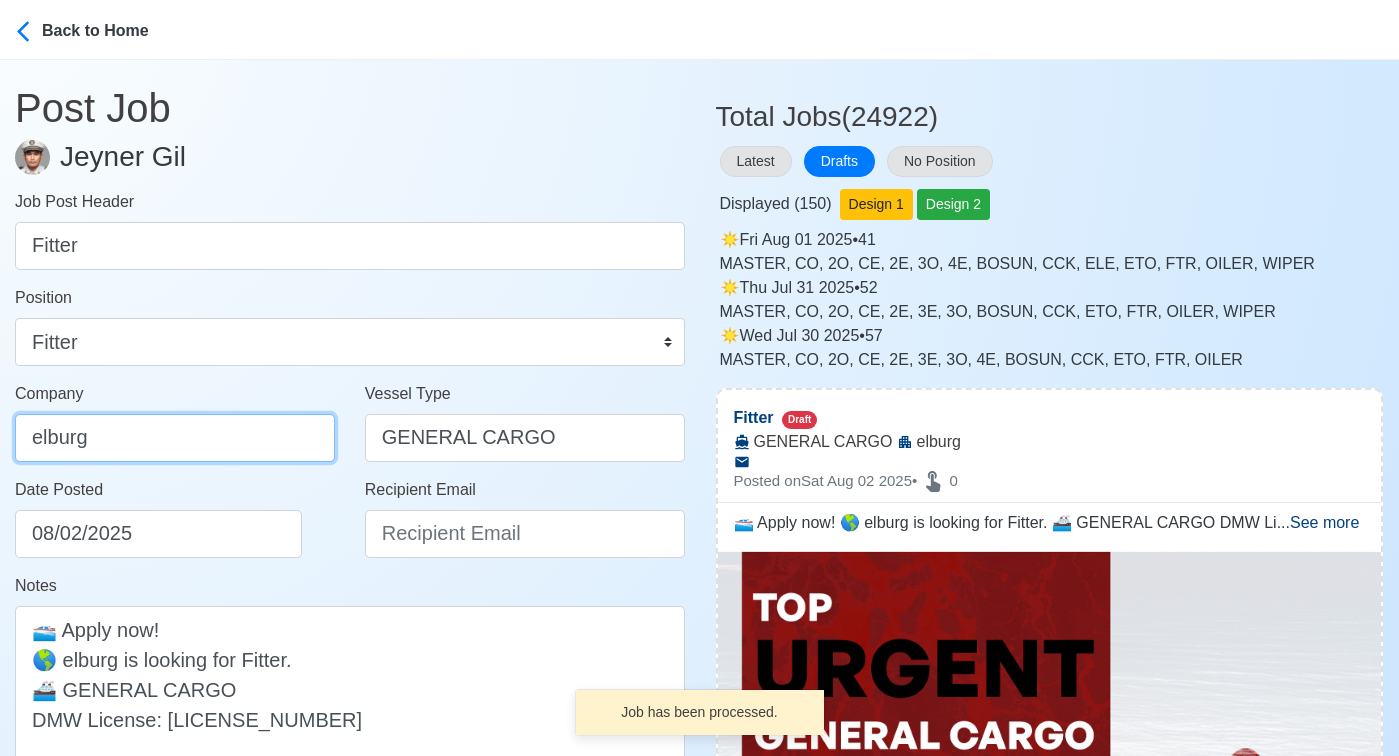 click on "elburg" at bounding box center (175, 438) 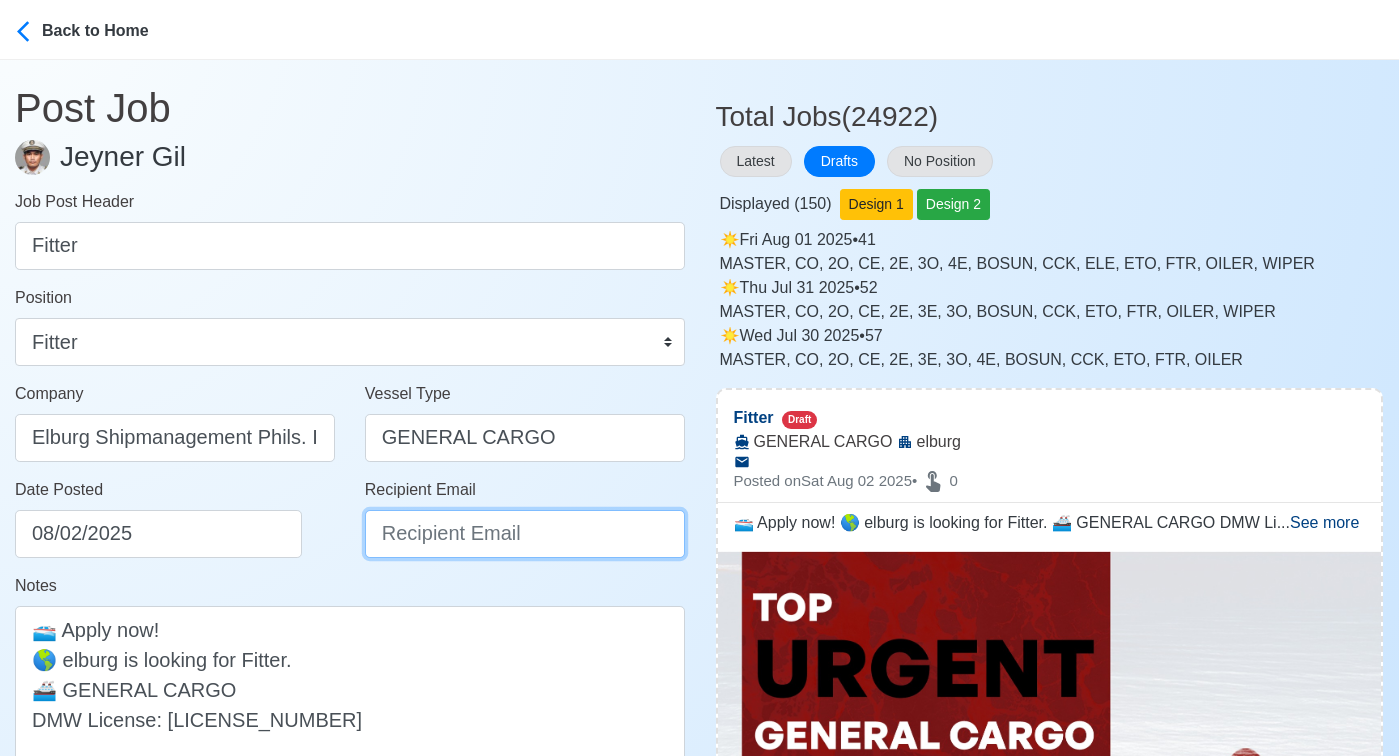 click on "Recipient Email" at bounding box center [525, 534] 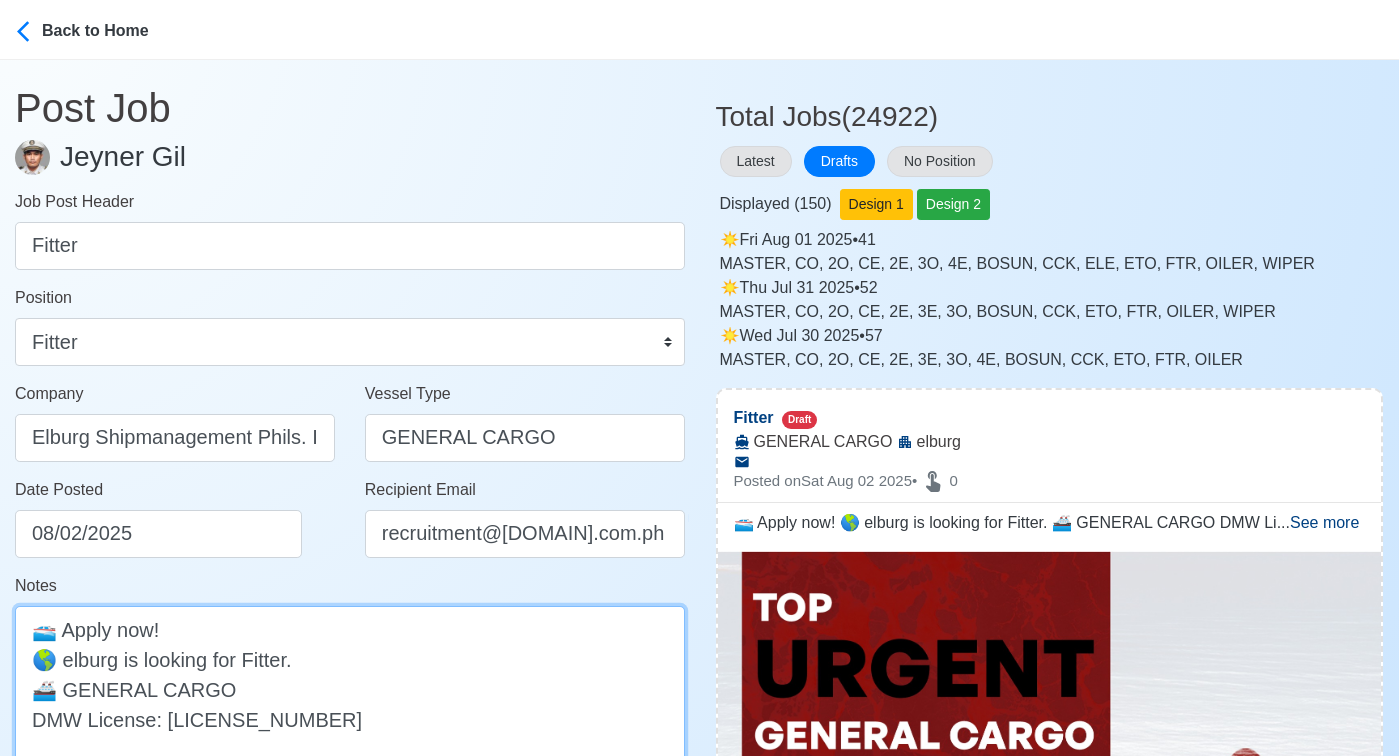 click on "🛥️ Apply now!
🌎 elburg is looking for Fitter.
🚢 GENERAL CARGO
DMW License: POEA014-SB022221-R-MLC" at bounding box center [350, 689] 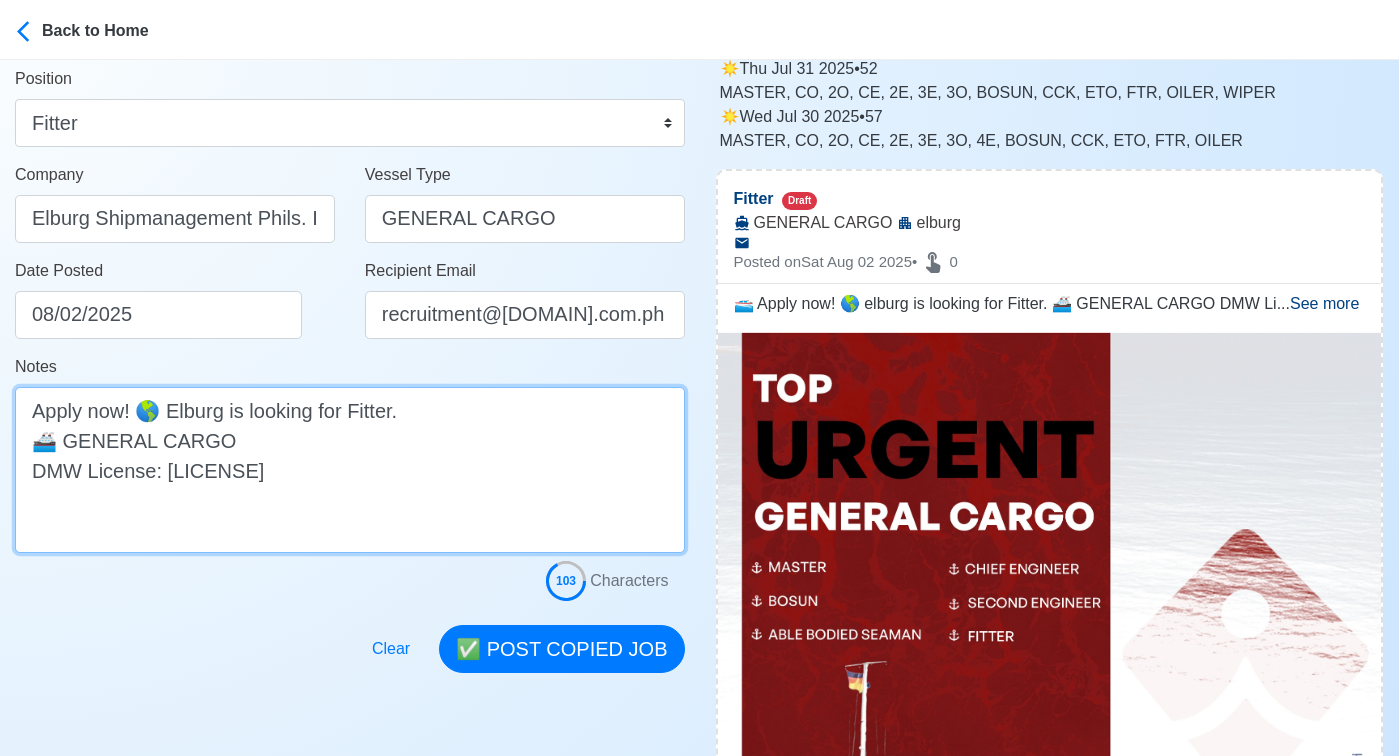 scroll, scrollTop: 304, scrollLeft: 0, axis: vertical 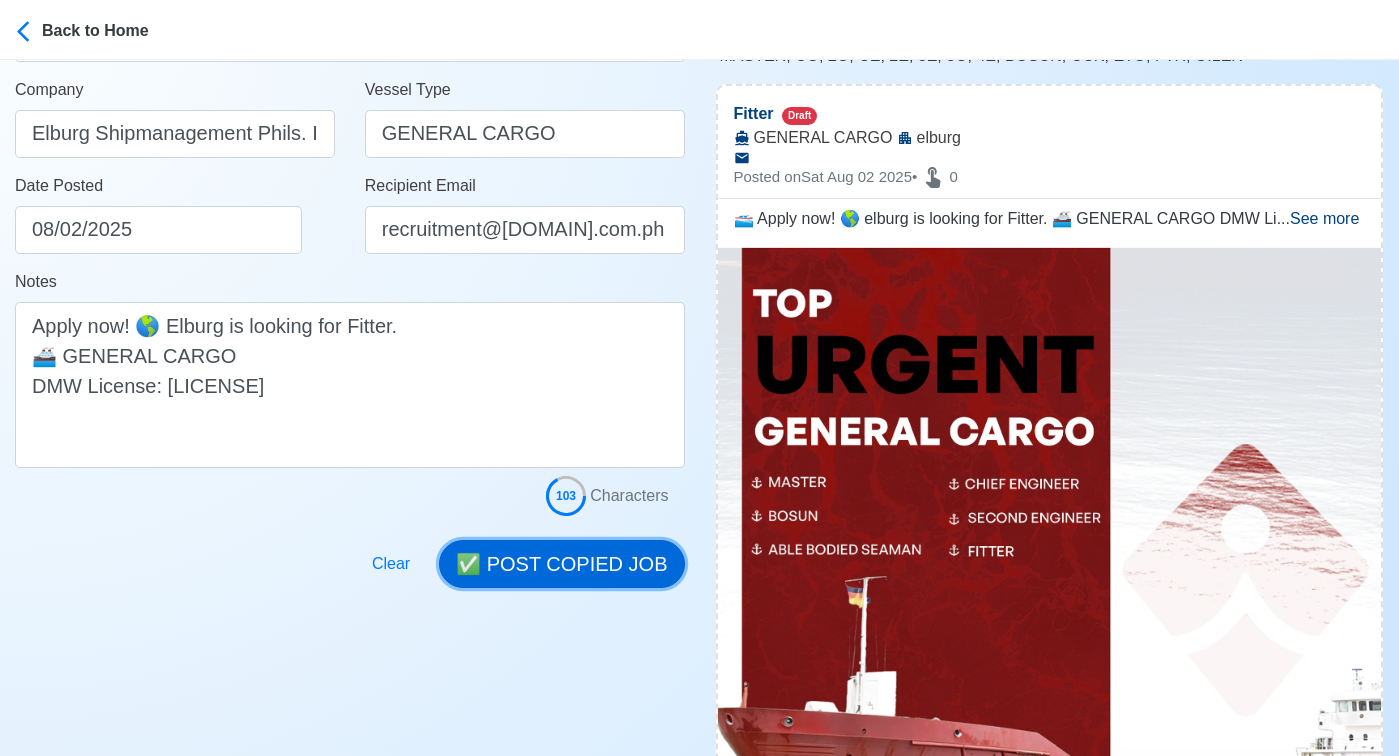 click on "✅ POST COPIED JOB" at bounding box center [561, 564] 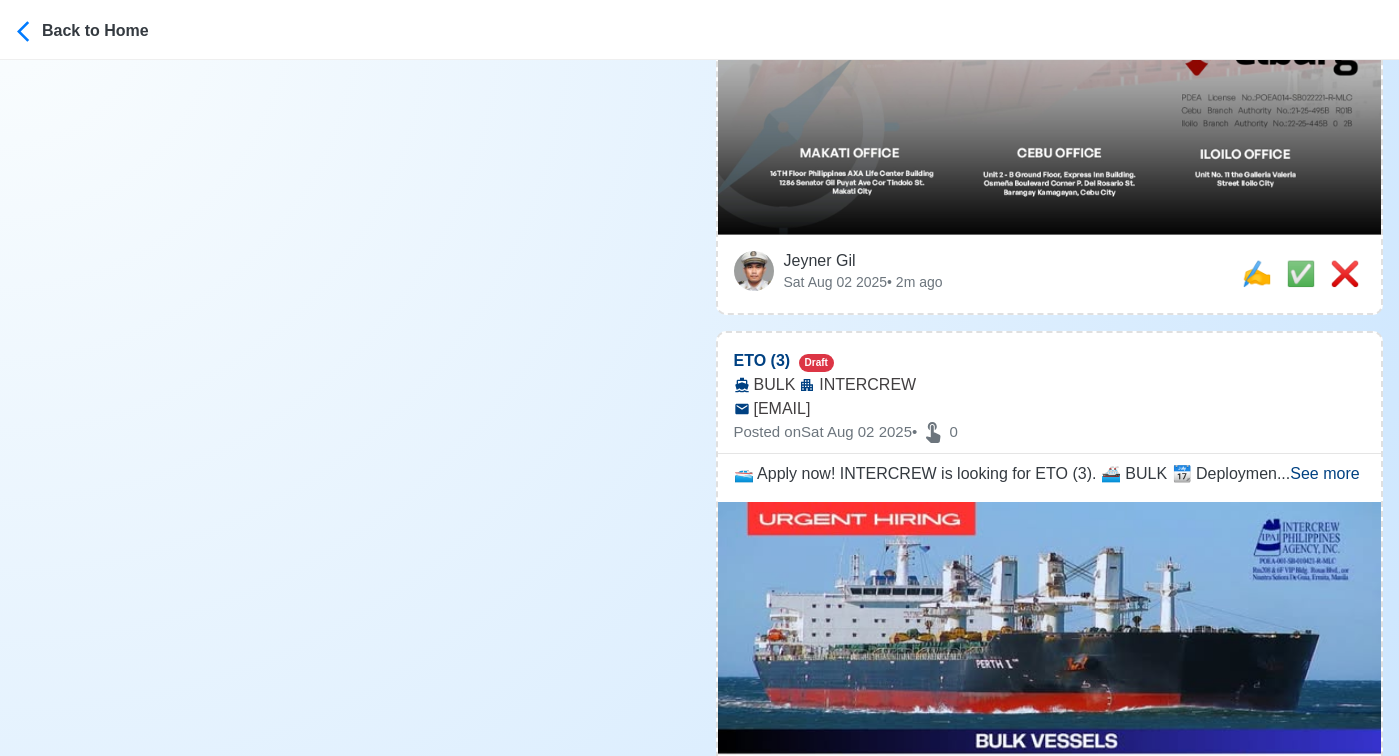 scroll, scrollTop: 1189, scrollLeft: 0, axis: vertical 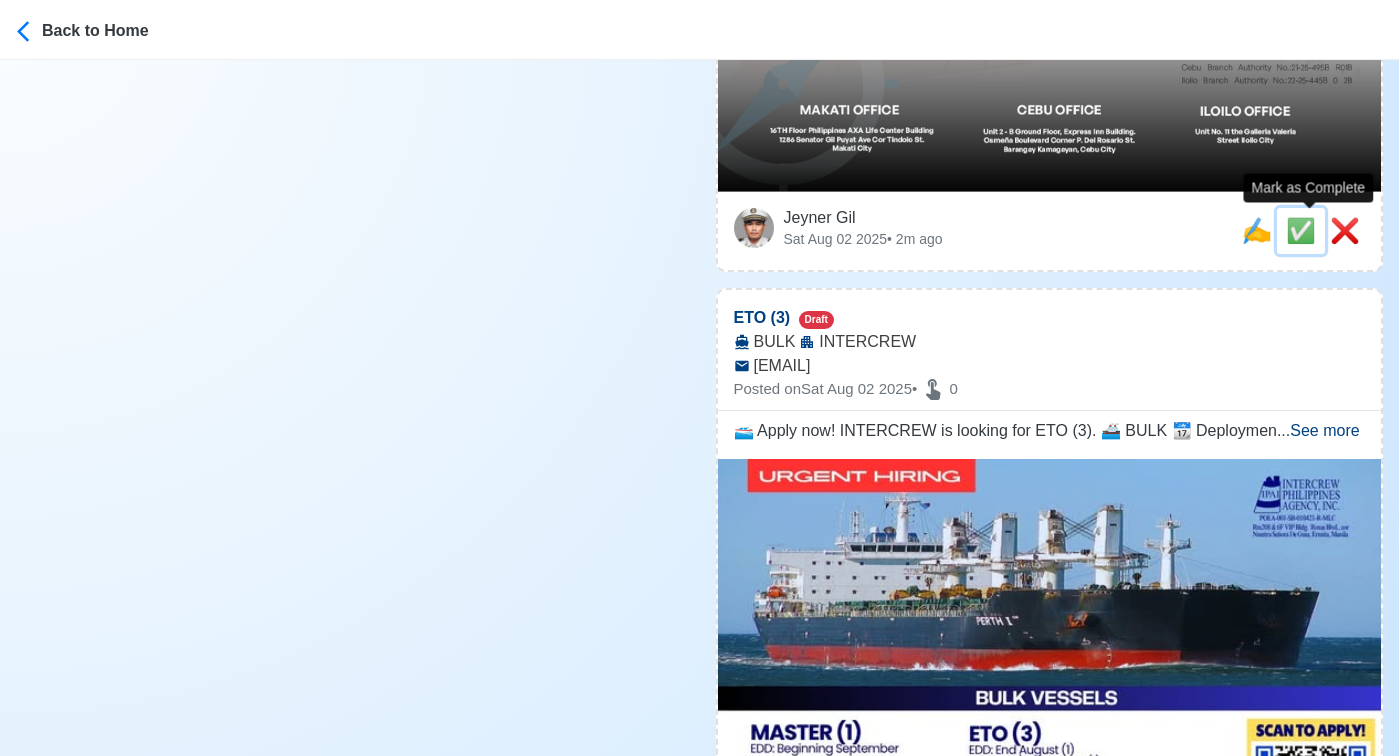 click on "✅" at bounding box center [1301, 230] 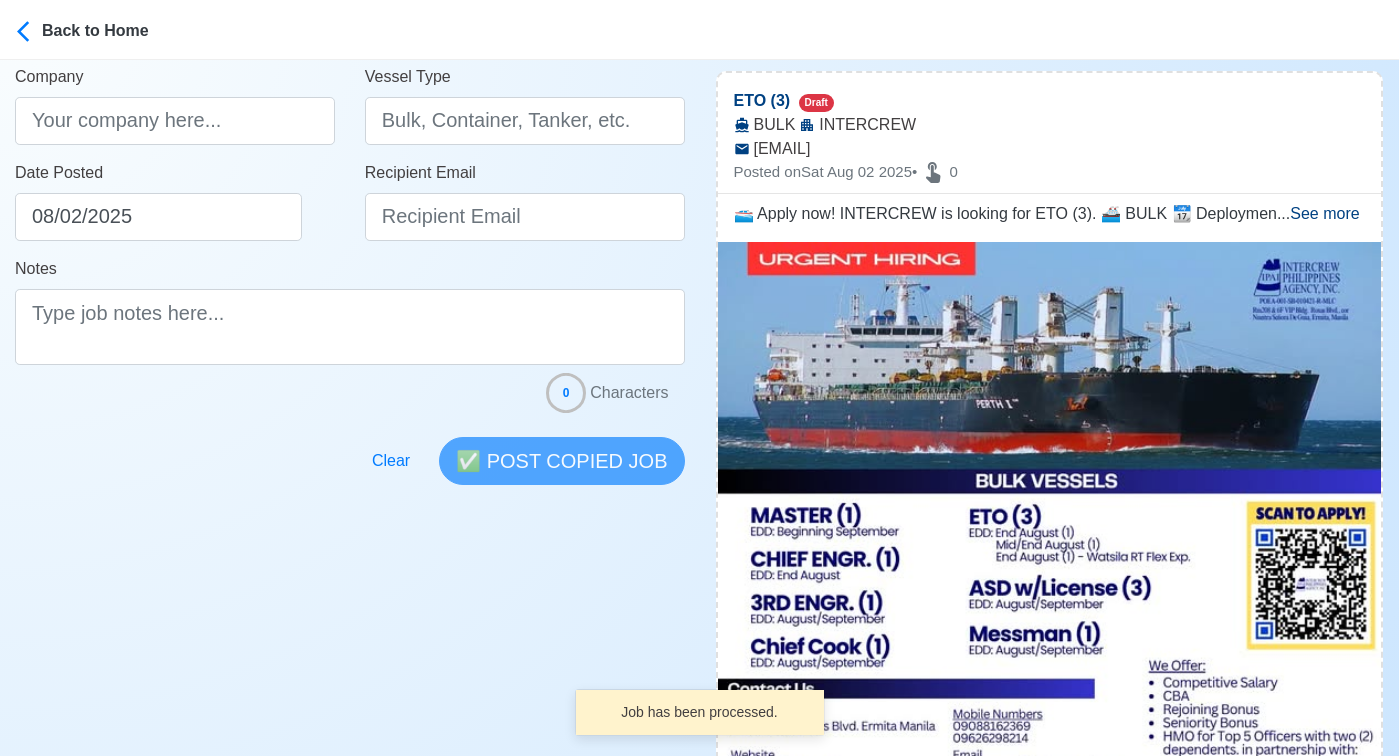 scroll, scrollTop: 480, scrollLeft: 0, axis: vertical 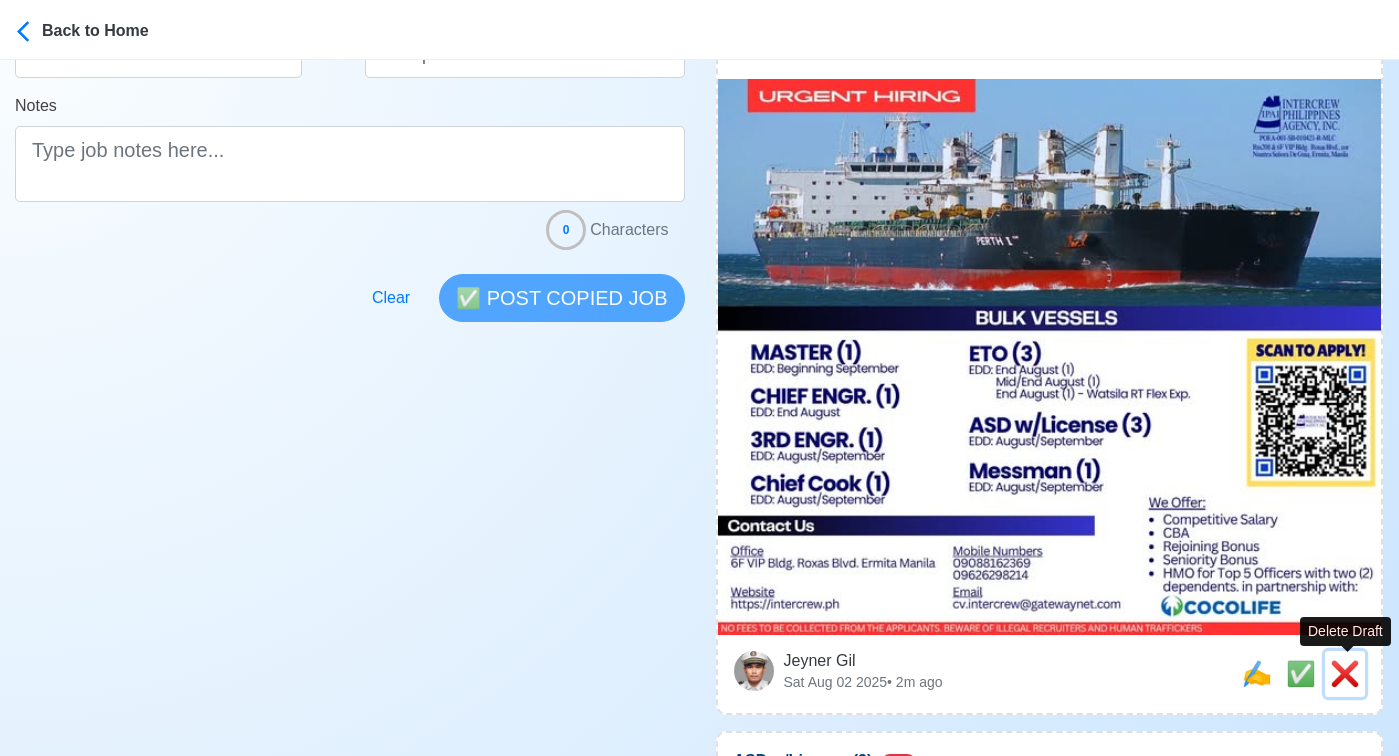 click on "❌" at bounding box center [1345, 673] 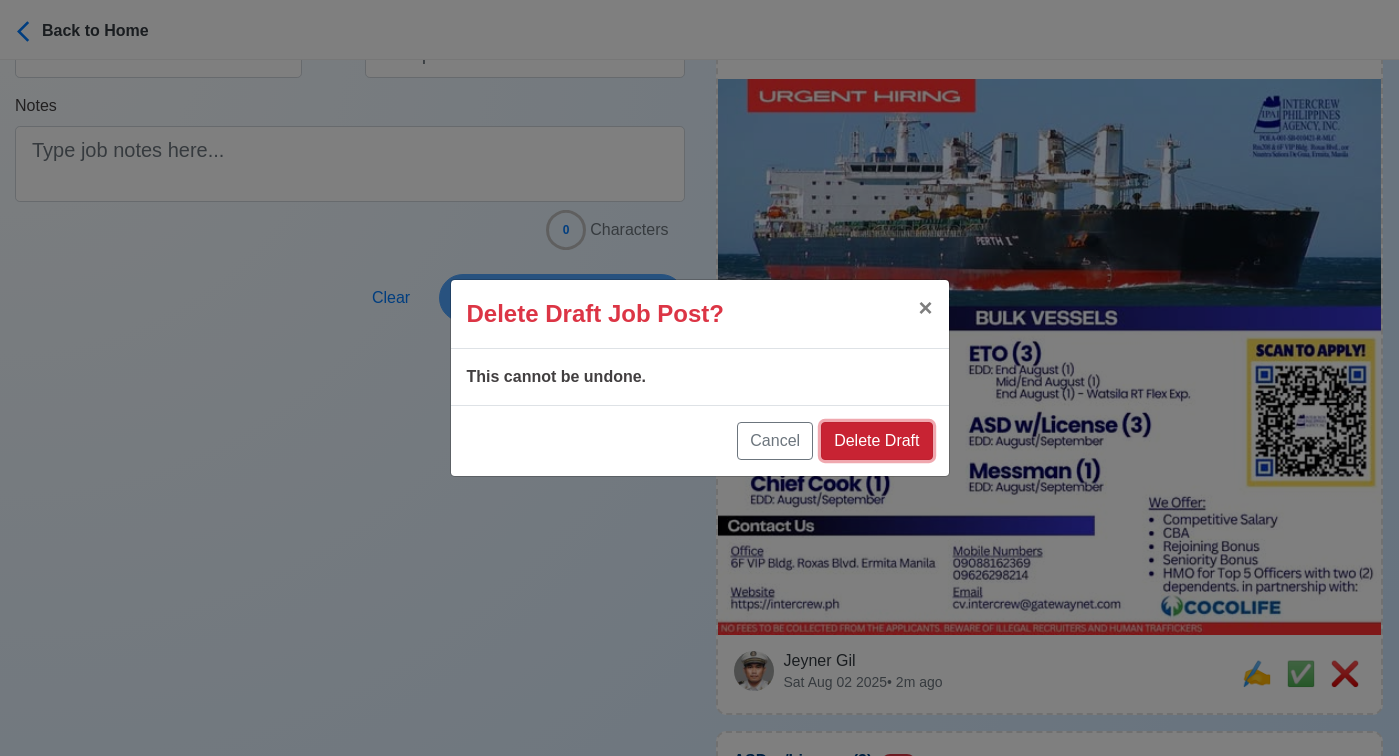 click on "Delete Draft" at bounding box center (876, 441) 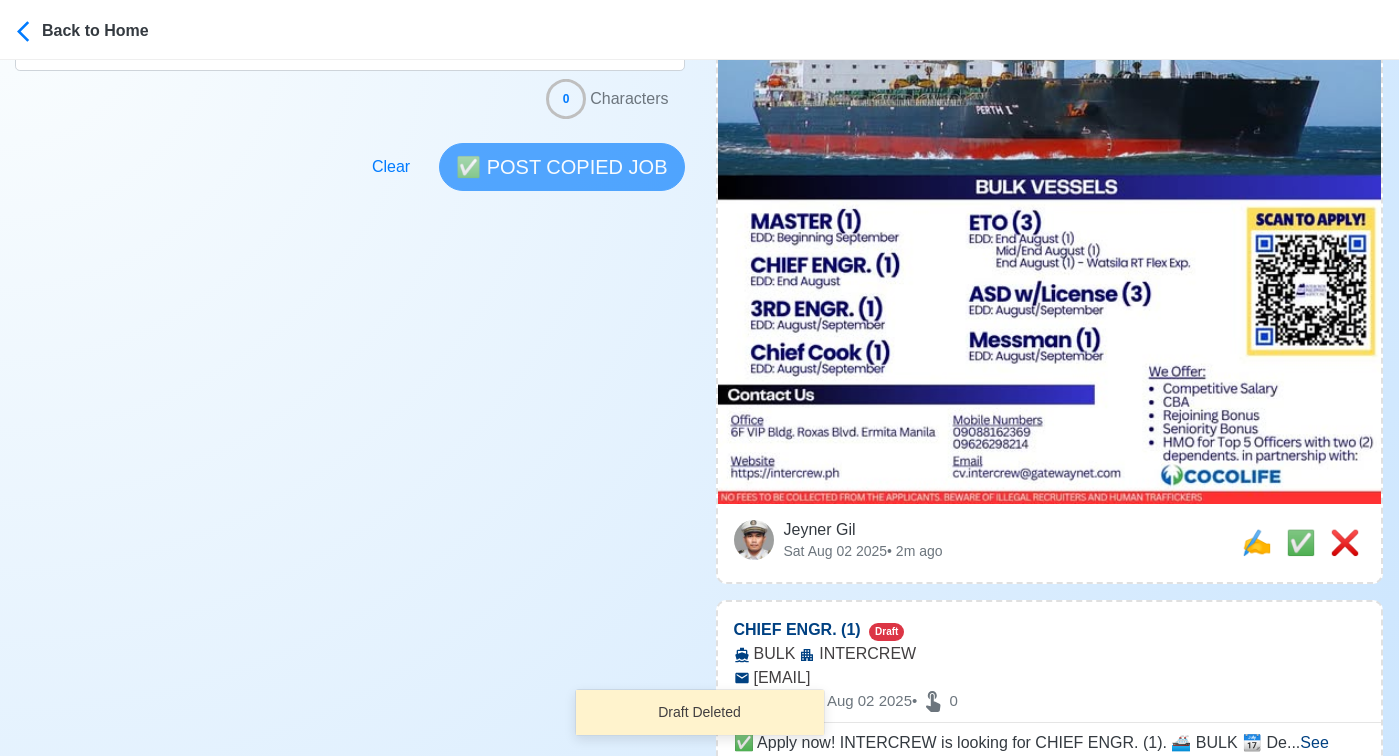 scroll, scrollTop: 684, scrollLeft: 0, axis: vertical 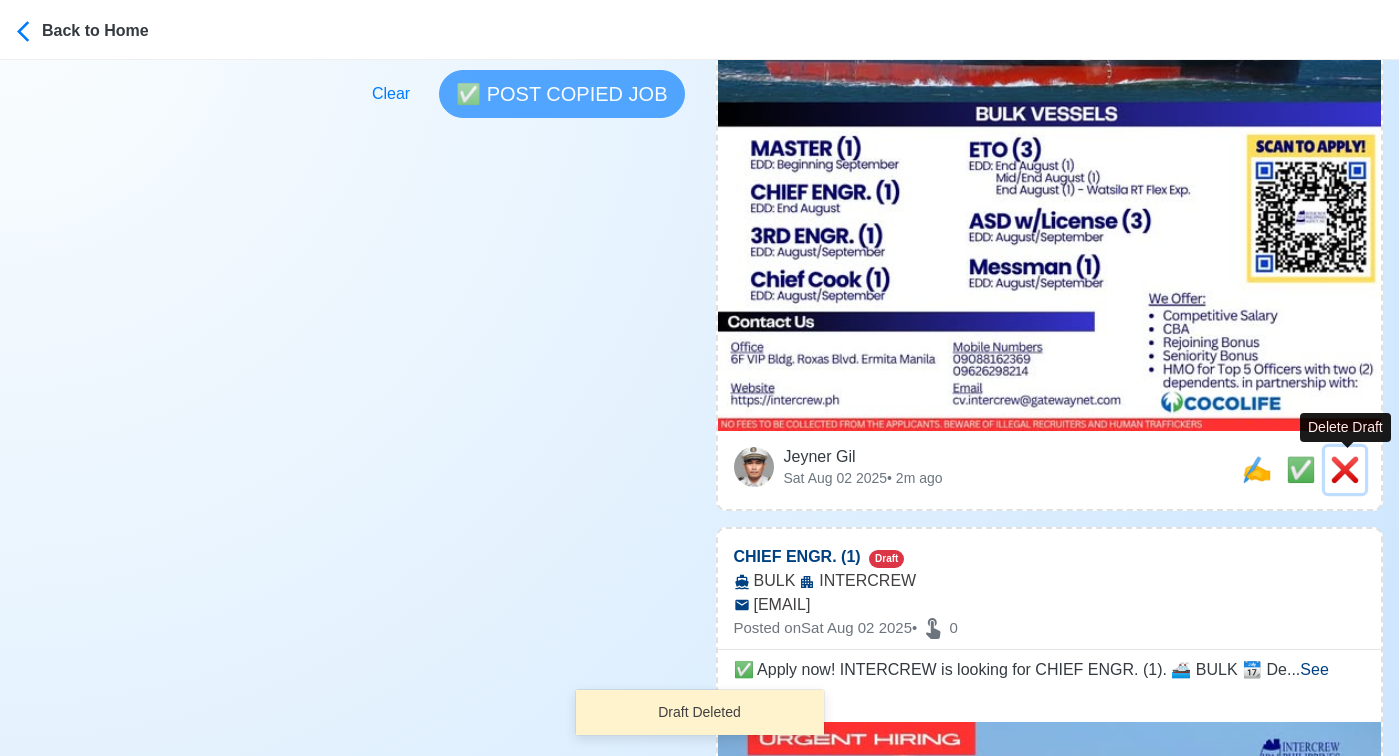 click on "❌" at bounding box center (1345, 469) 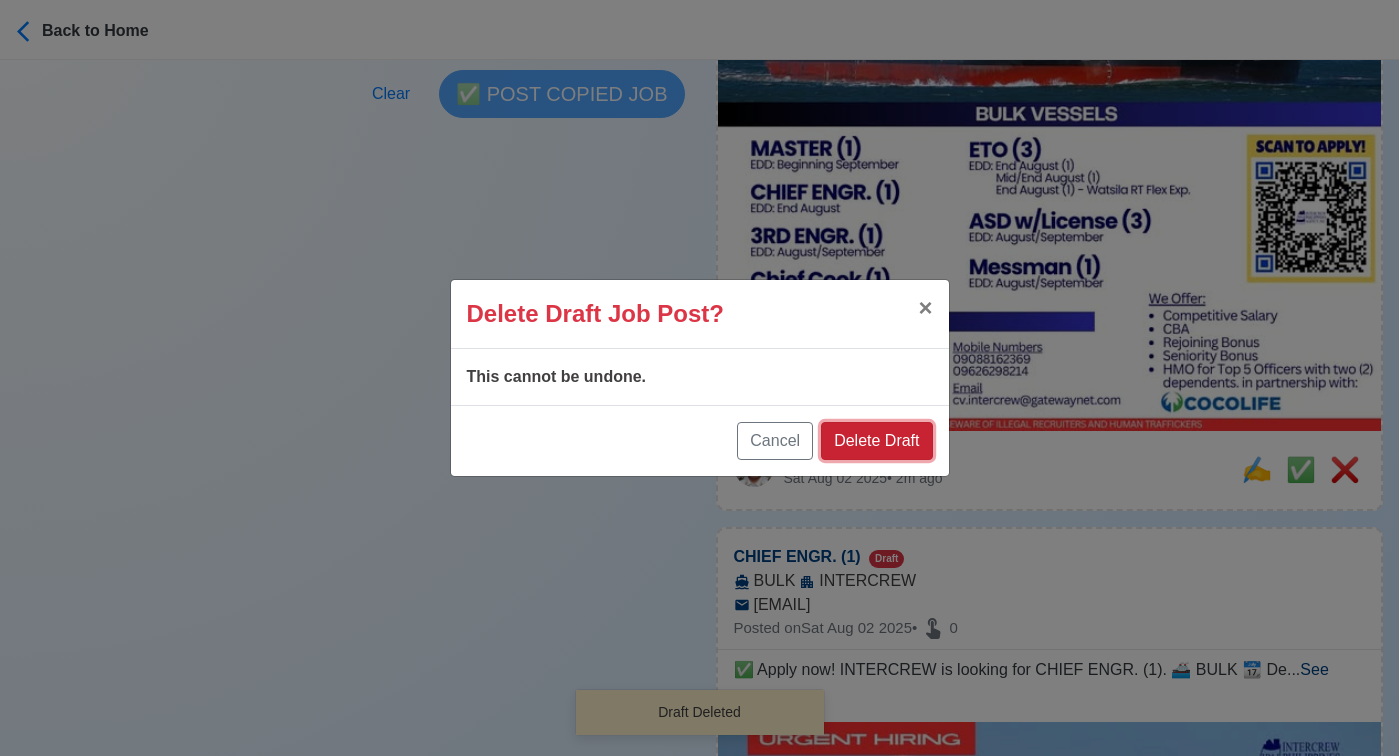 click on "Delete Draft" at bounding box center [876, 441] 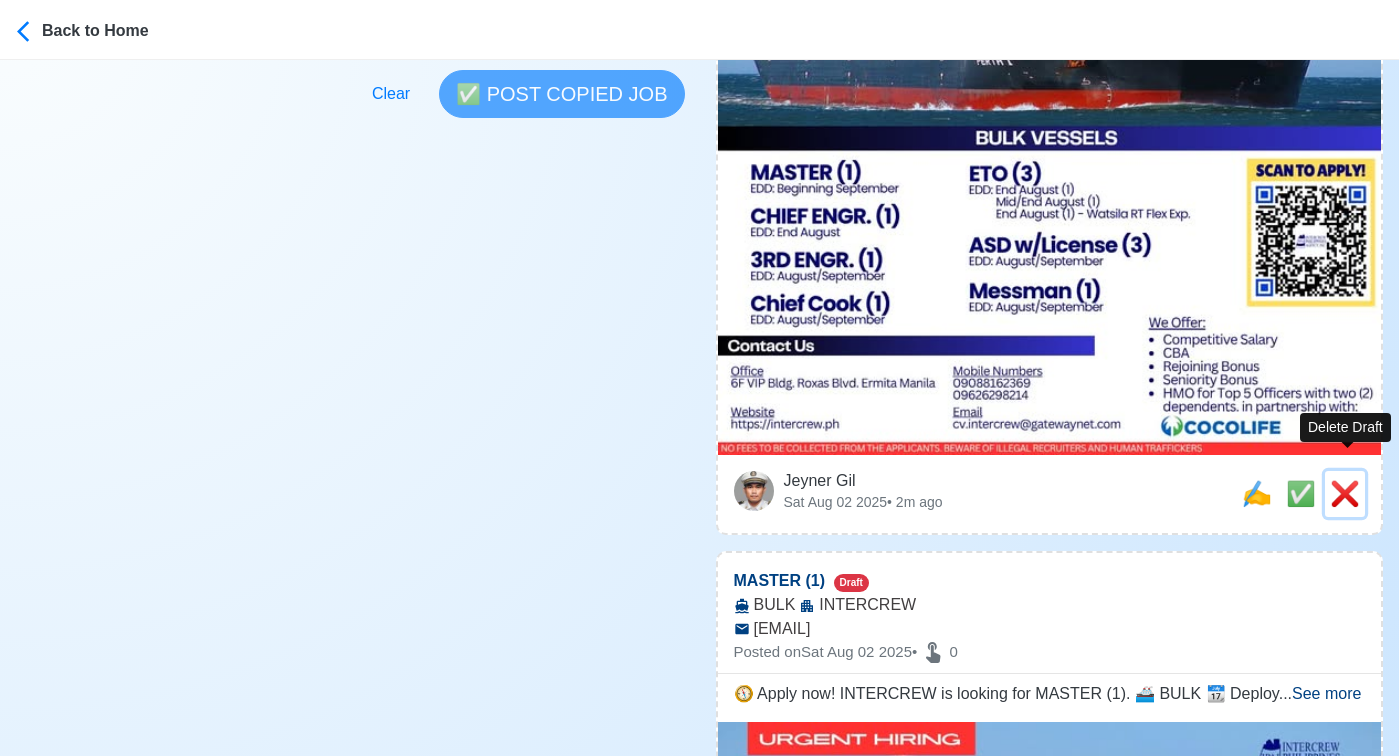 click on "❌" at bounding box center [1345, 493] 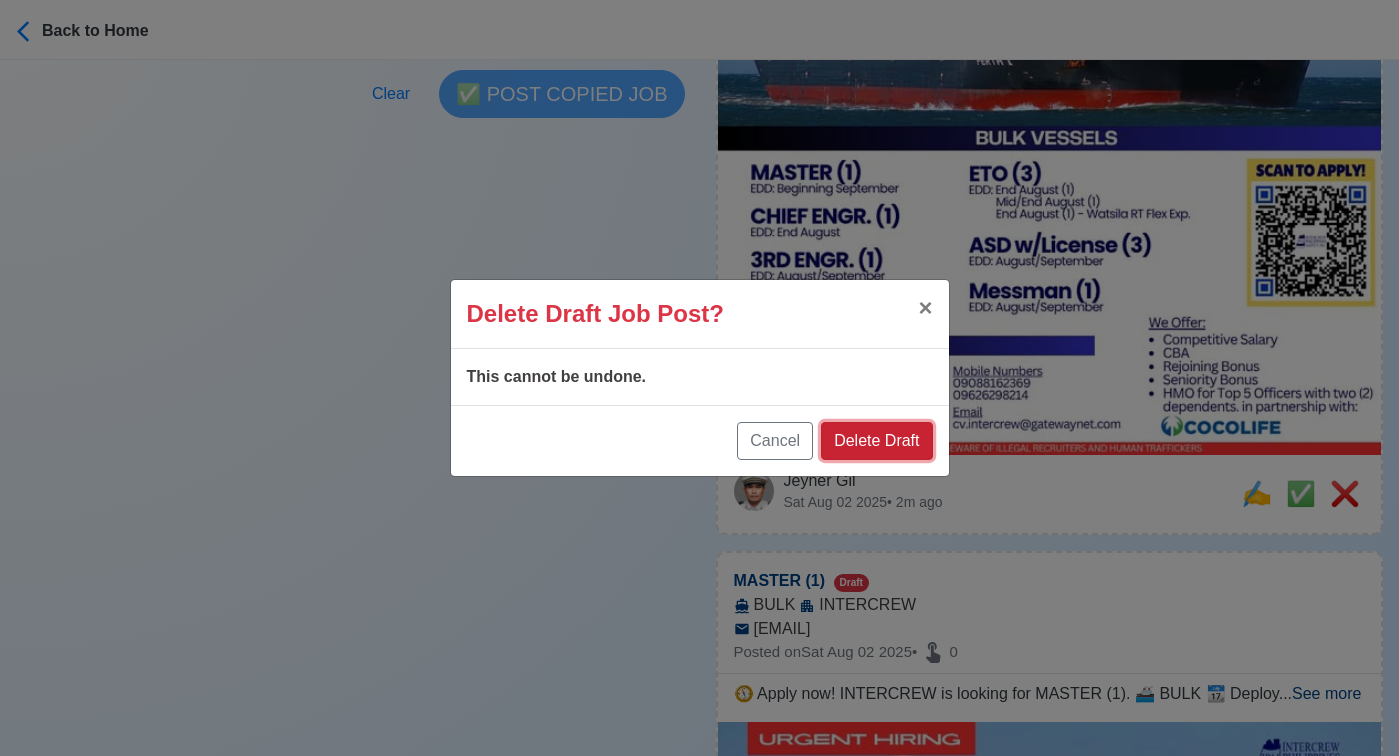 click on "Delete Draft" at bounding box center [876, 441] 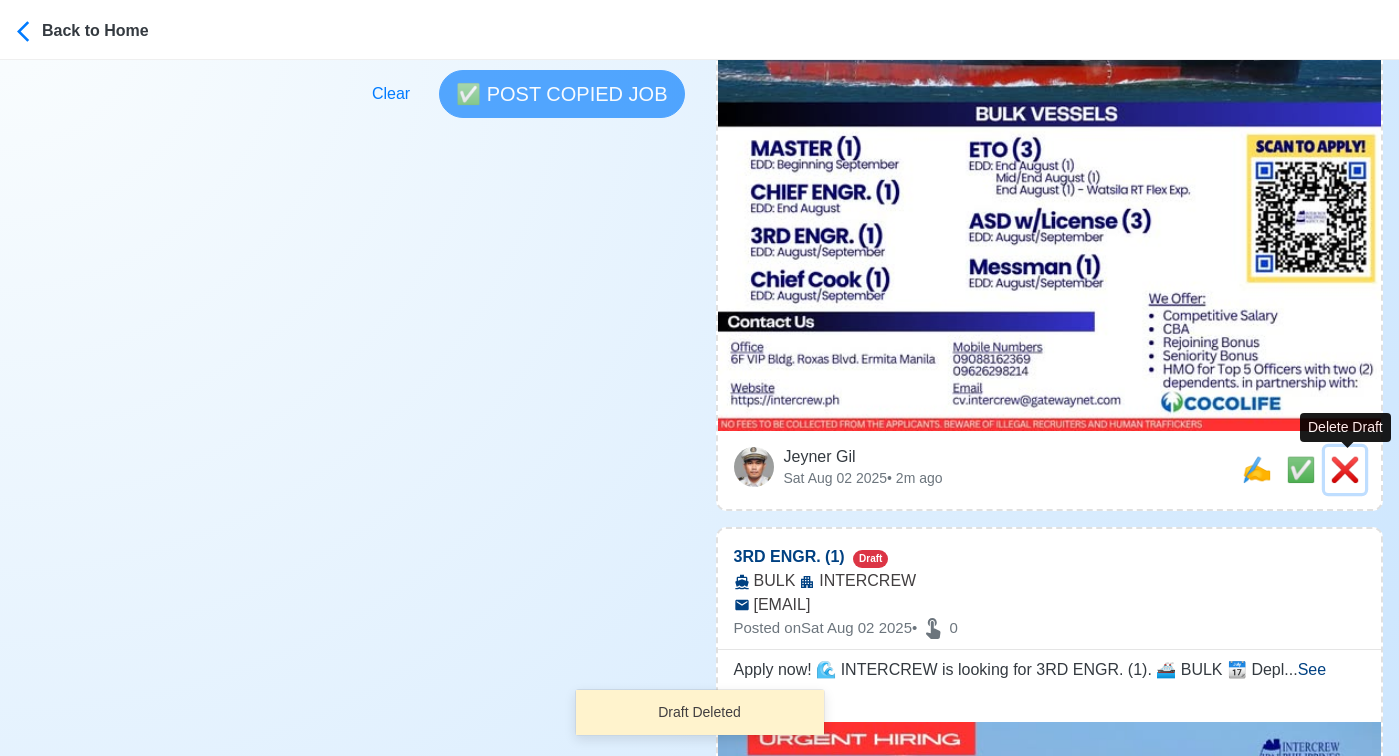 click on "❌" at bounding box center [1345, 469] 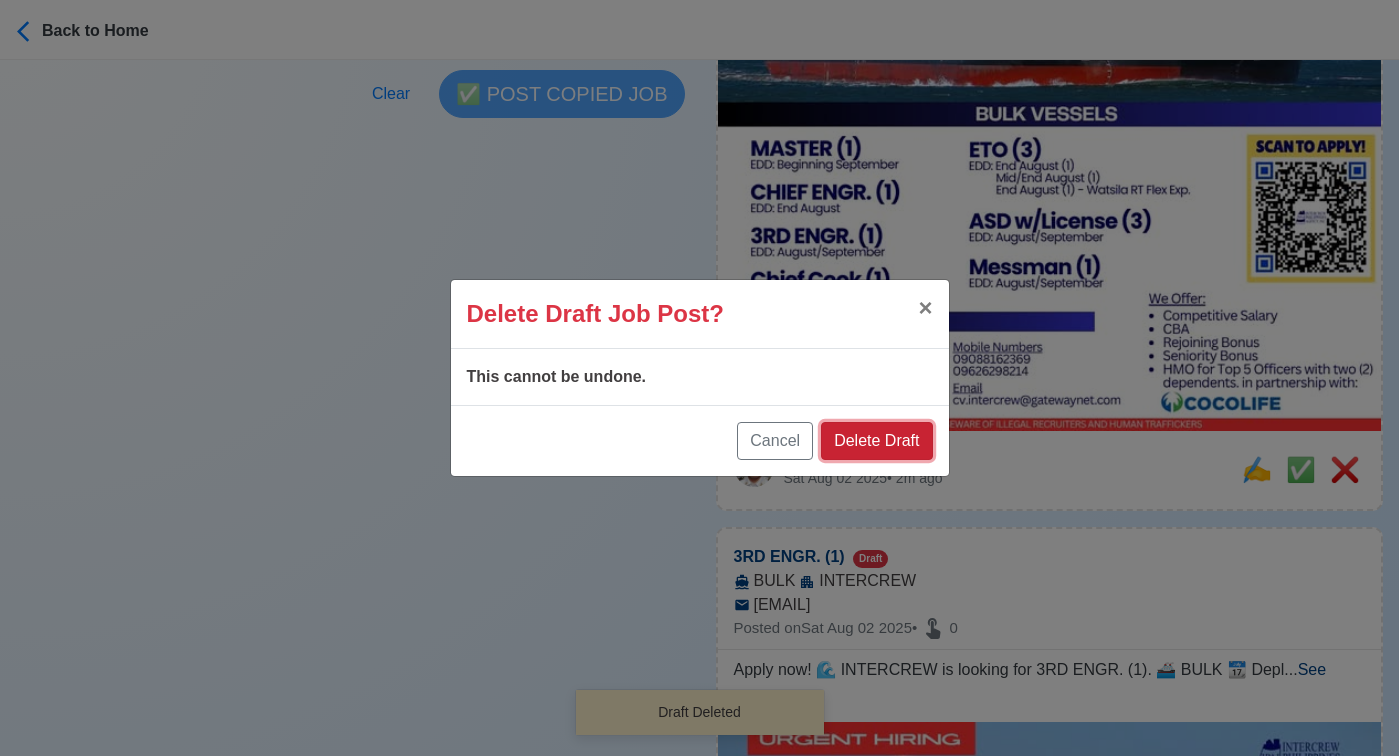 click on "Delete Draft" at bounding box center [876, 441] 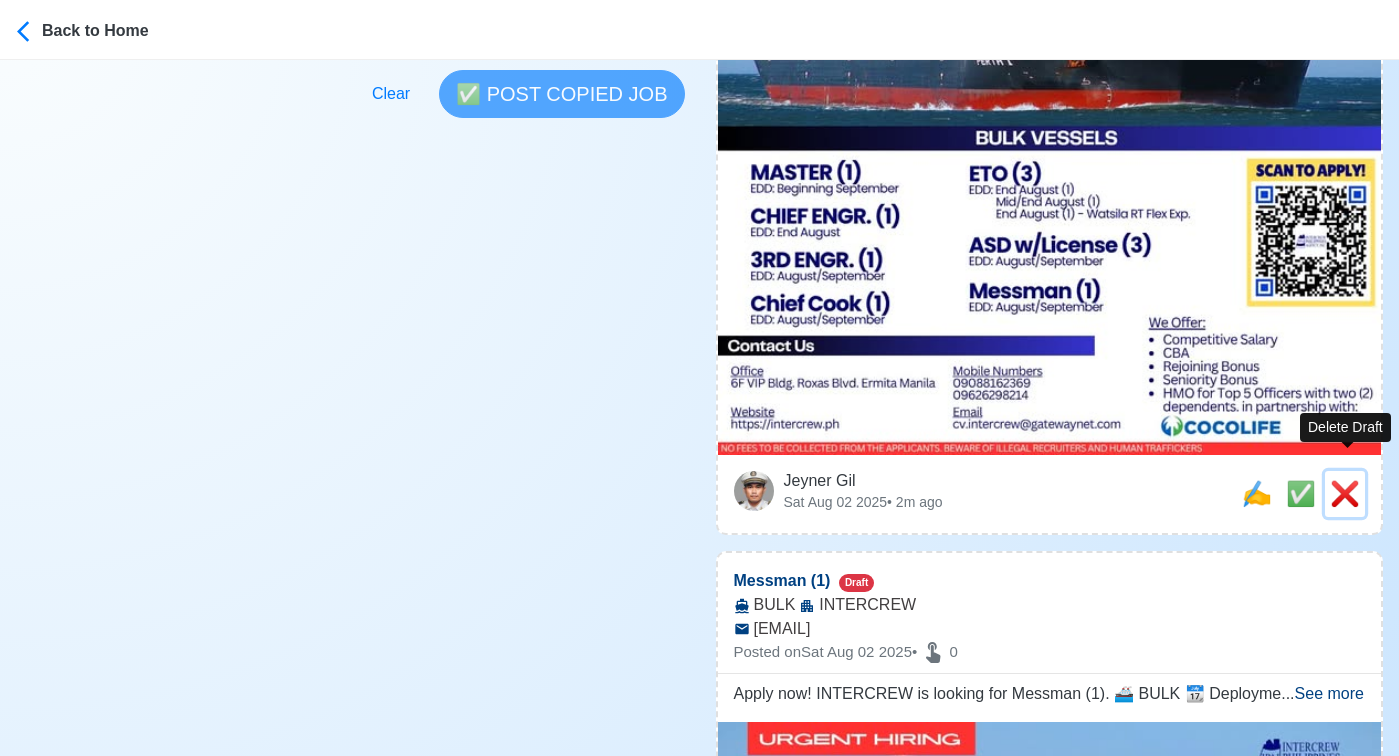 click on "❌" at bounding box center [1345, 493] 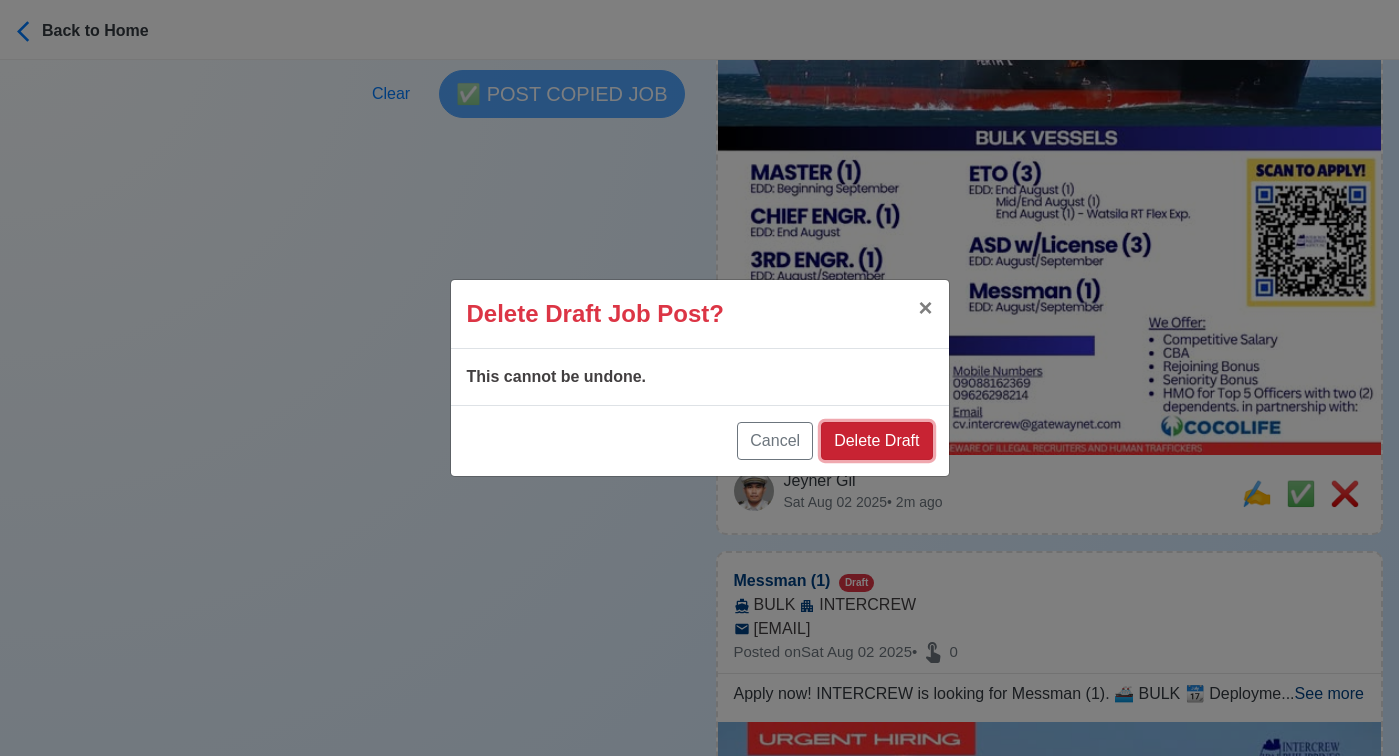 click on "Delete Draft" at bounding box center (876, 441) 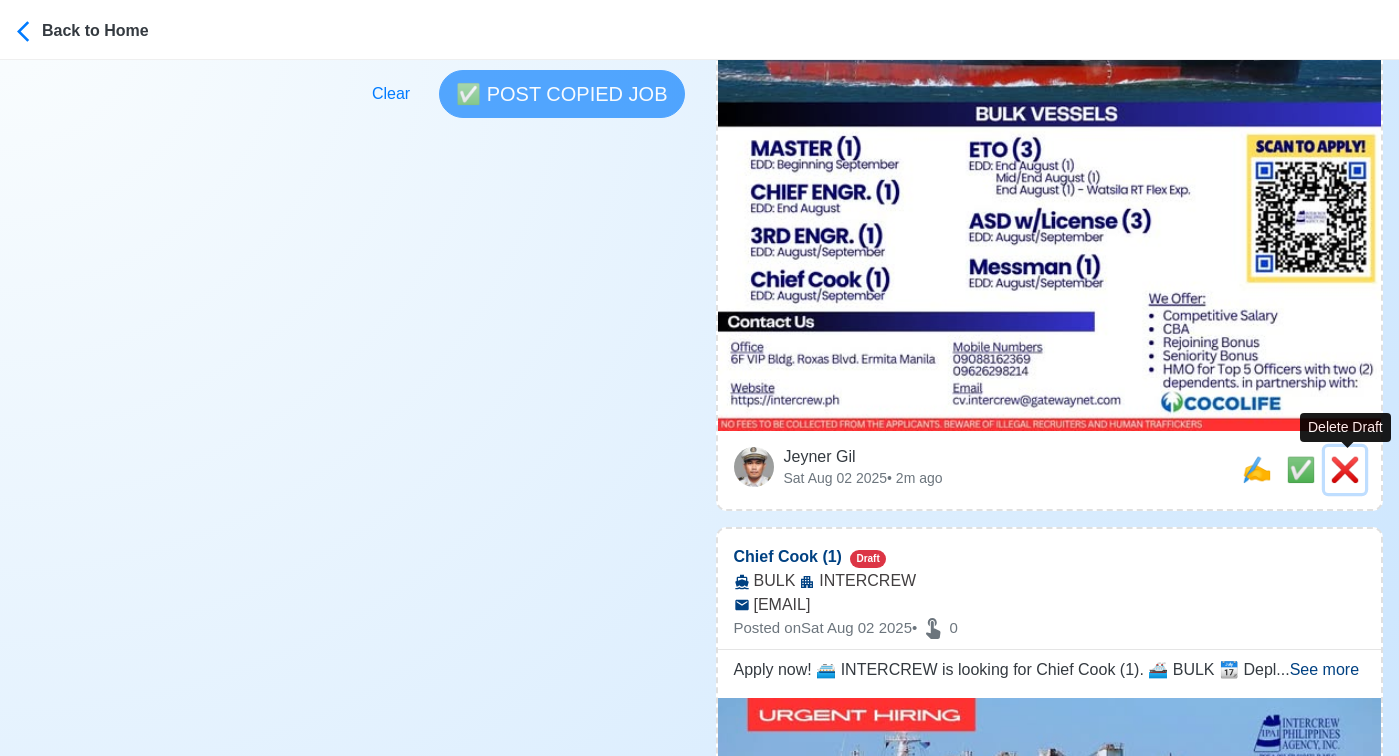 click on "❌" at bounding box center [1345, 469] 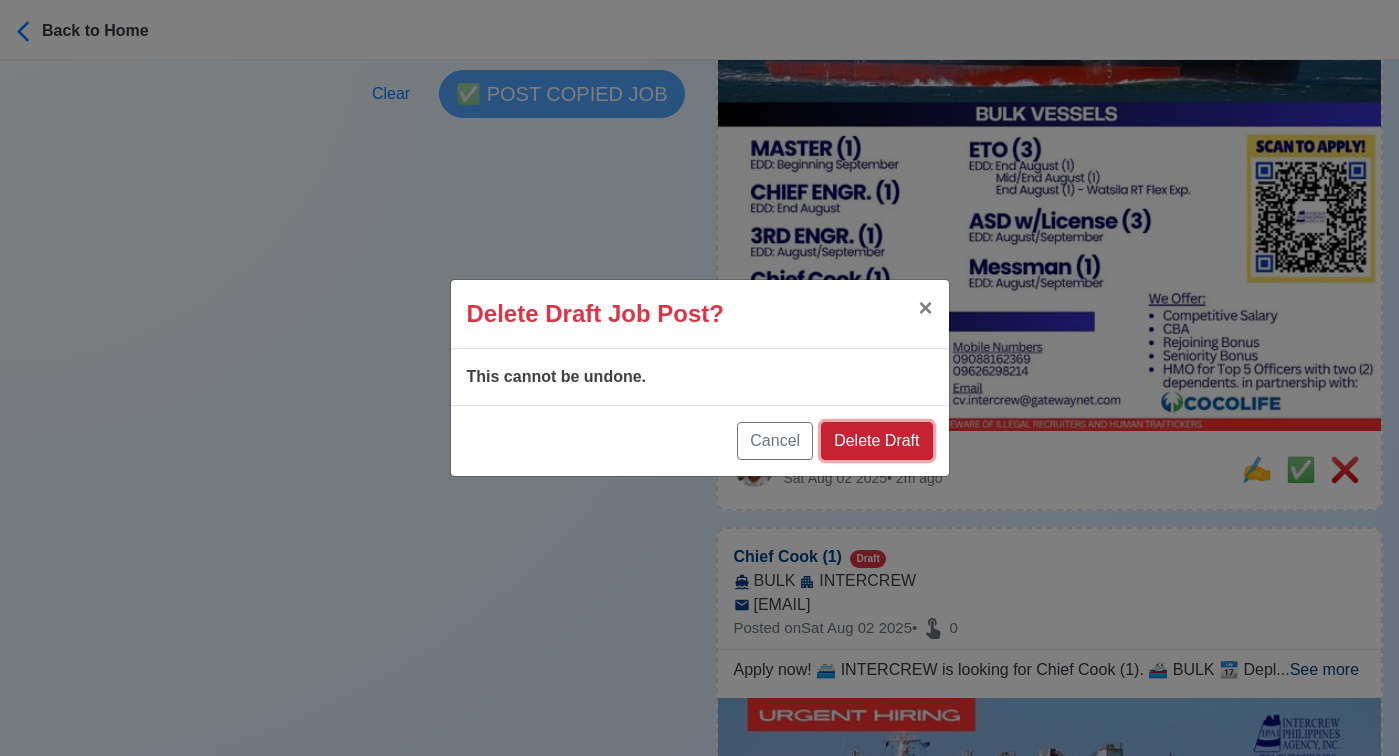click on "Delete Draft" at bounding box center [876, 441] 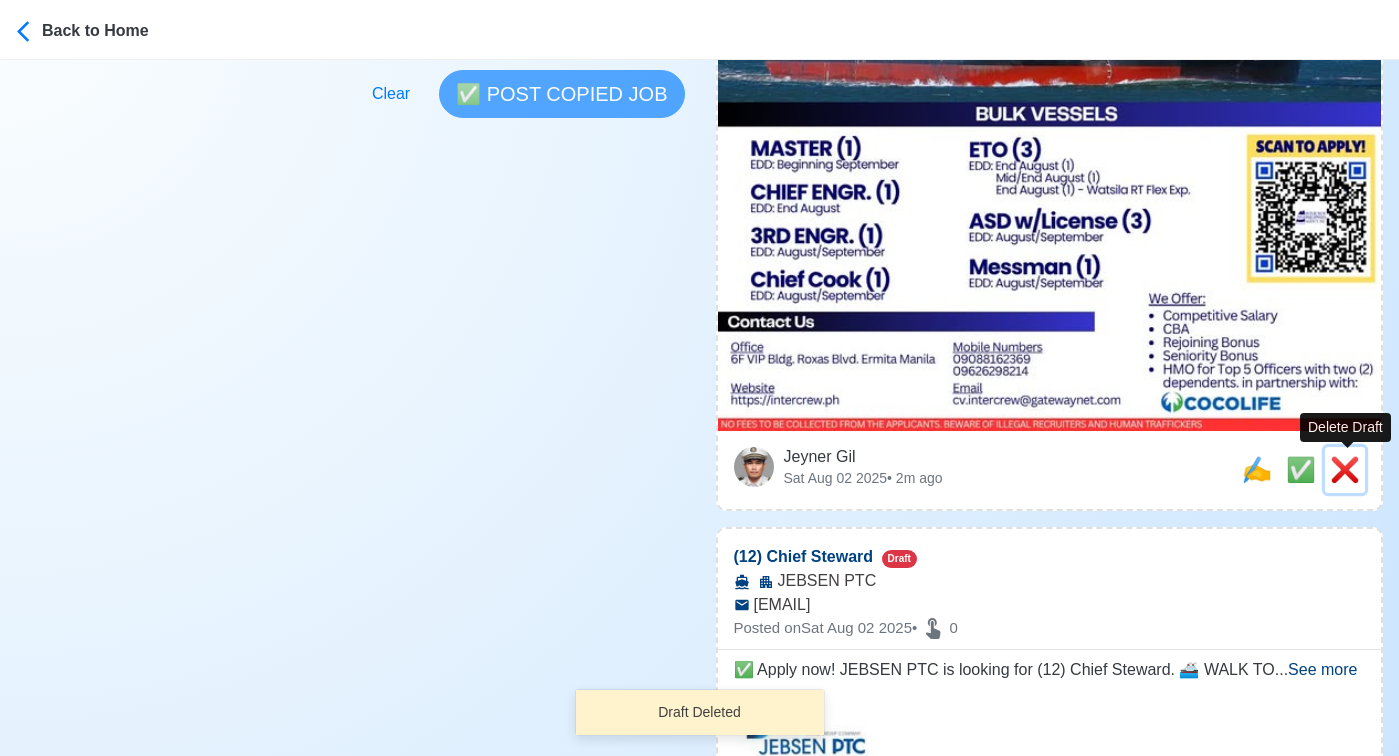 click on "❌" at bounding box center (1345, 469) 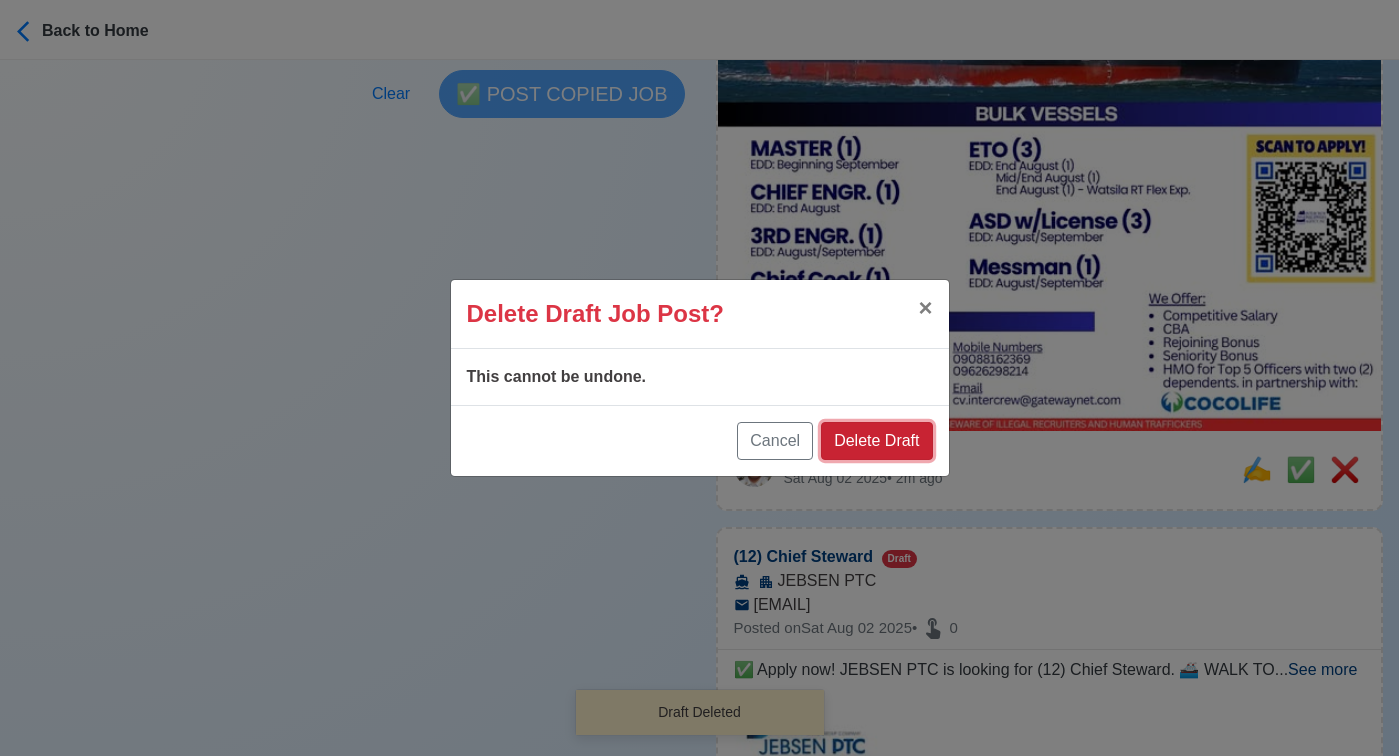 click on "Delete Draft" at bounding box center [876, 441] 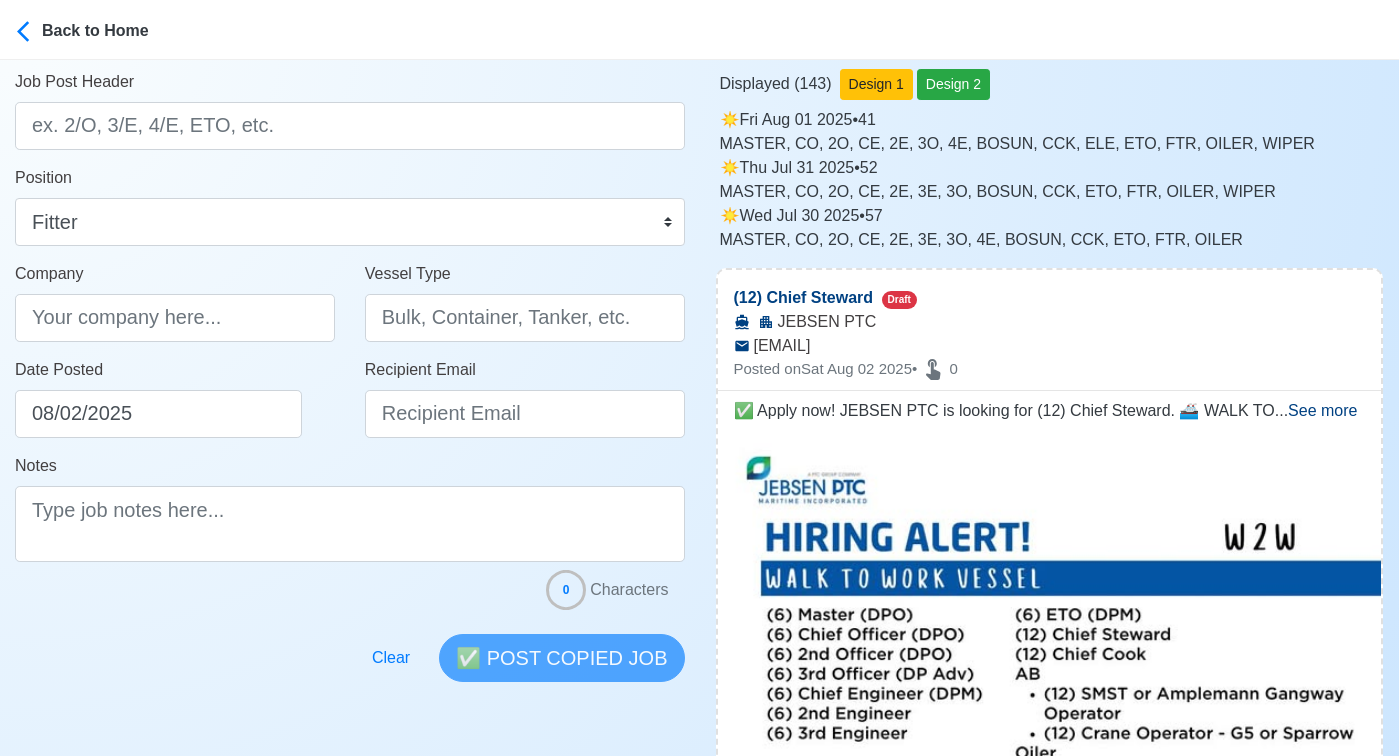 scroll, scrollTop: 0, scrollLeft: 0, axis: both 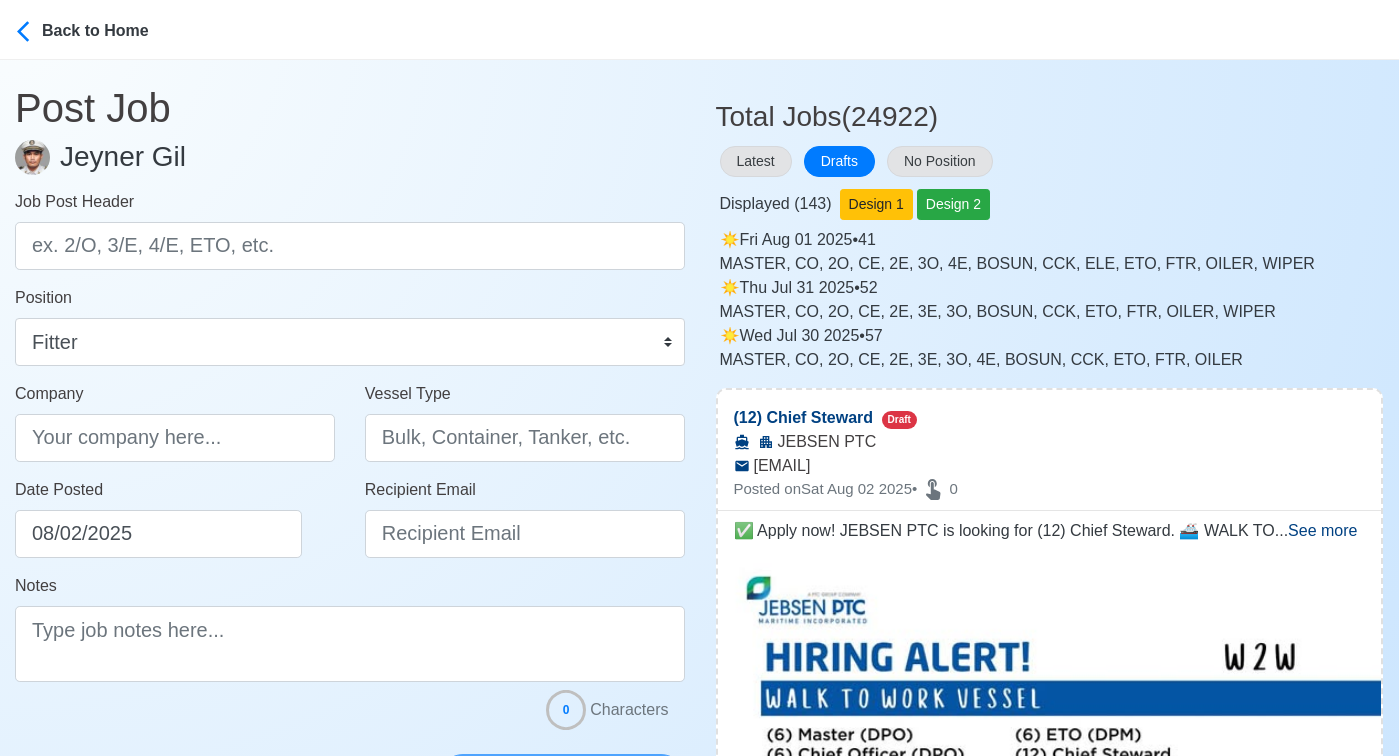 click on "Latest Drafts No Position" at bounding box center (1050, 161) 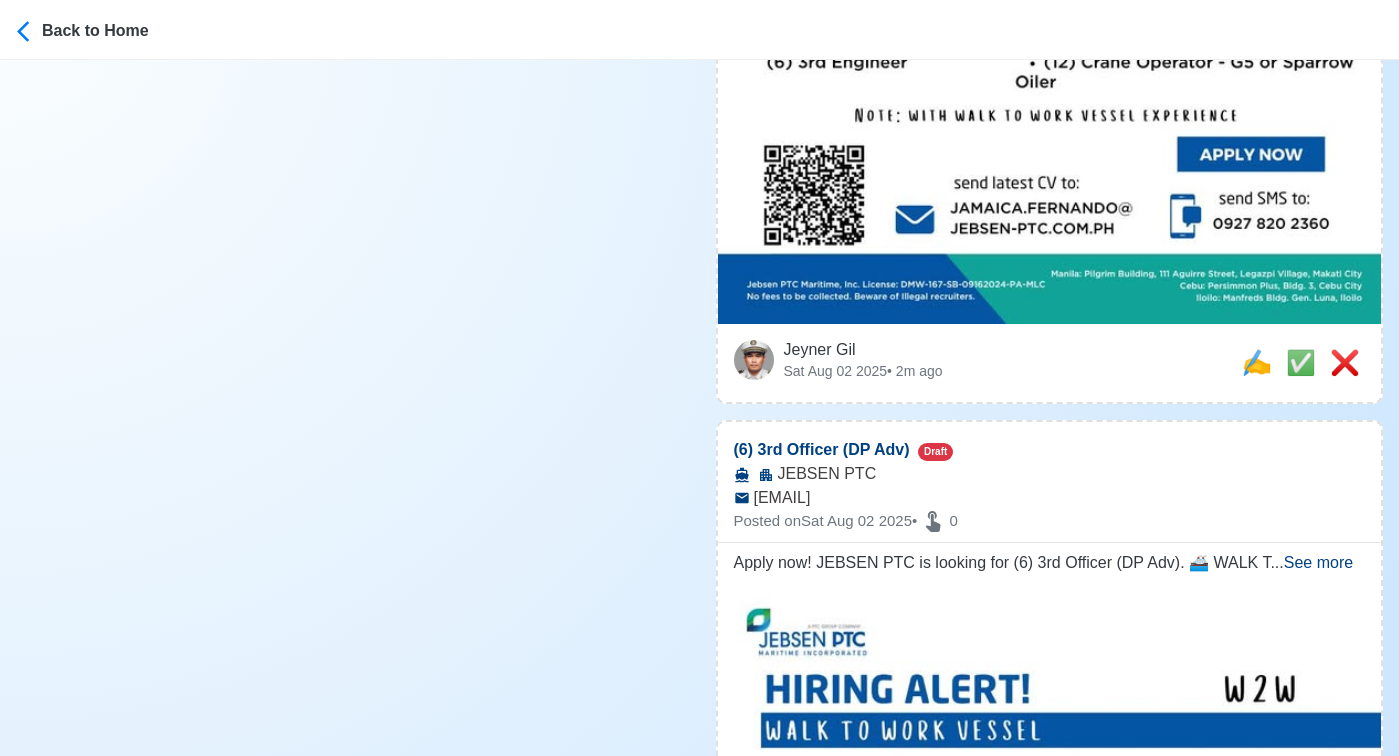 scroll, scrollTop: 801, scrollLeft: 0, axis: vertical 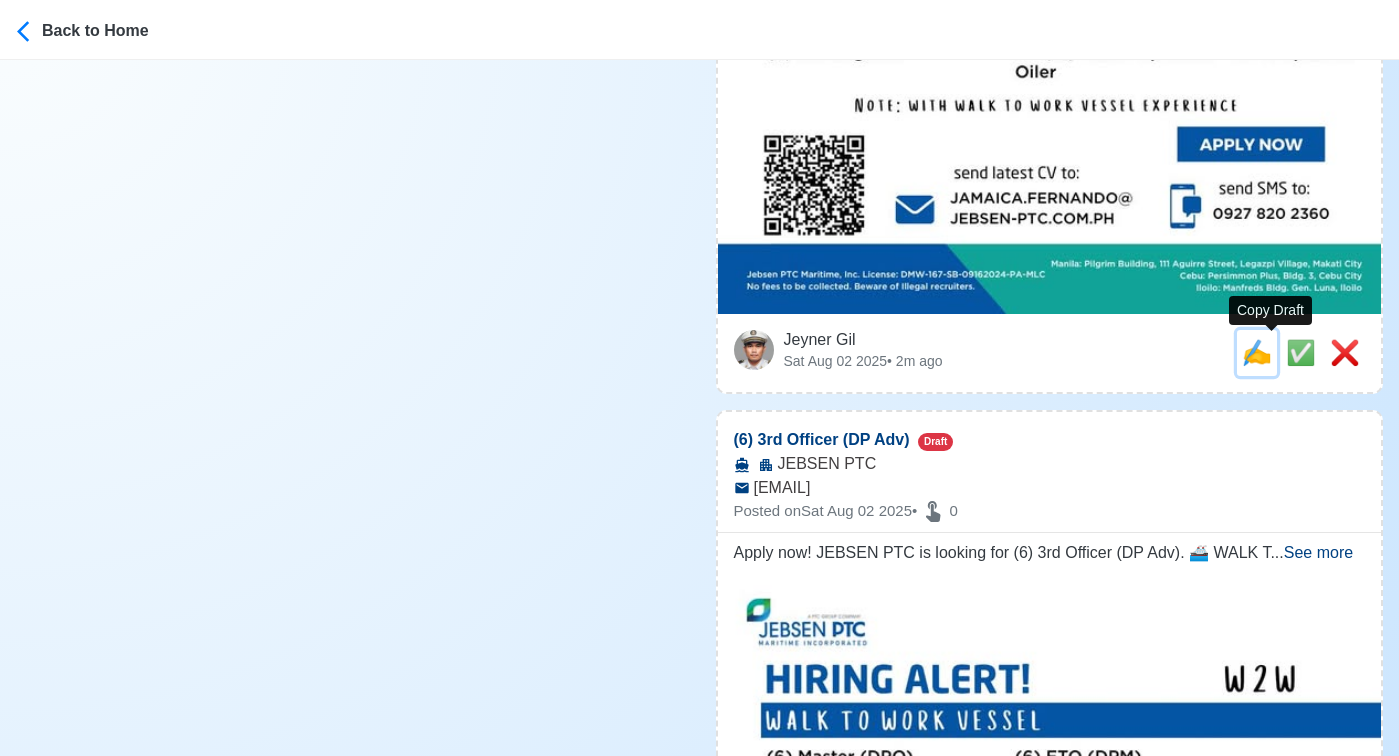 click on "✍️" at bounding box center (1257, 352) 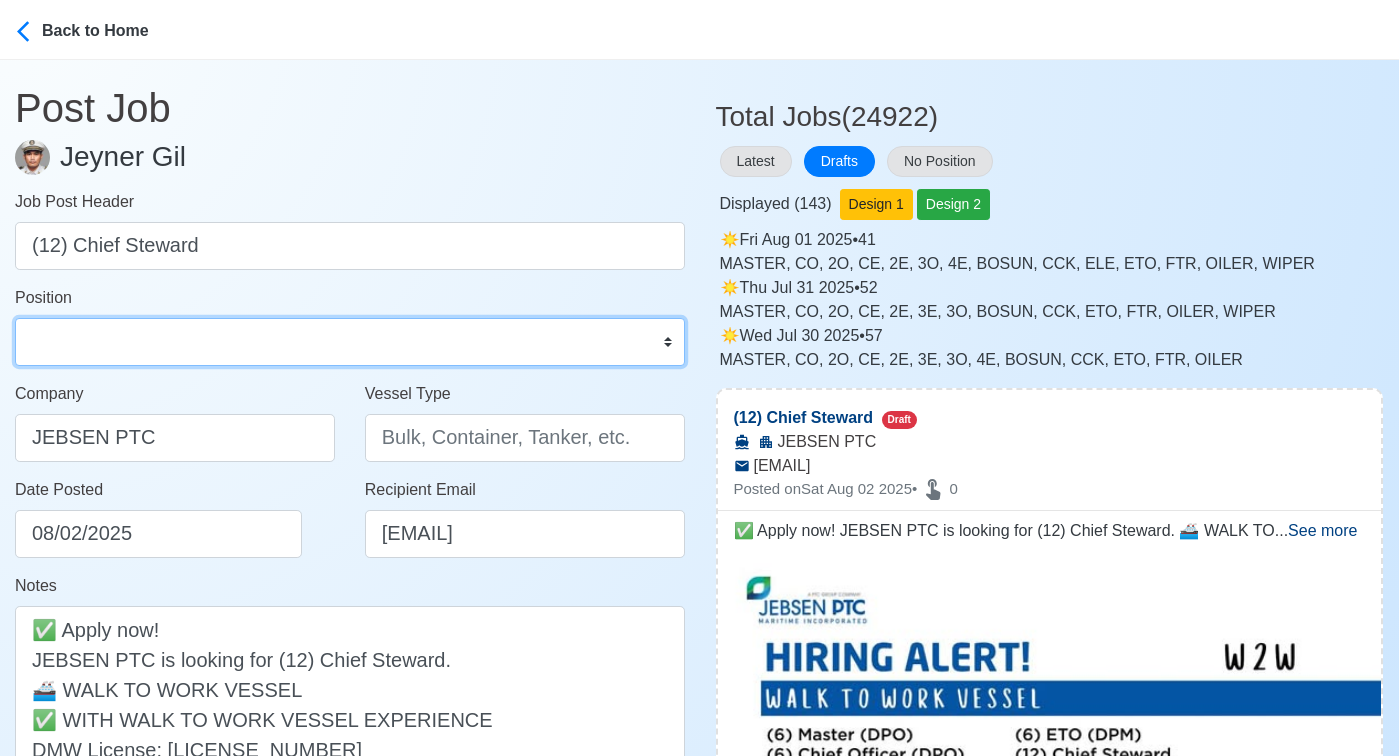 click on "Master Chief Officer 2nd Officer 3rd Officer Junior Officer Chief Engineer 2nd Engineer 3rd Engineer 4th Engineer Gas Engineer Junior Engineer 1st Assistant Engineer 2nd Assistant Engineer 3rd Assistant Engineer ETO/ETR Electrician Electrical Engineer Oiler Fitter Welder Chief Cook Chef Cook Messman Wiper Rigger Ordinary Seaman Able Seaman Motorman Pumpman Bosun Cadet Reefer Mechanic Operator Repairman Painter Steward Waiter Others" at bounding box center (350, 342) 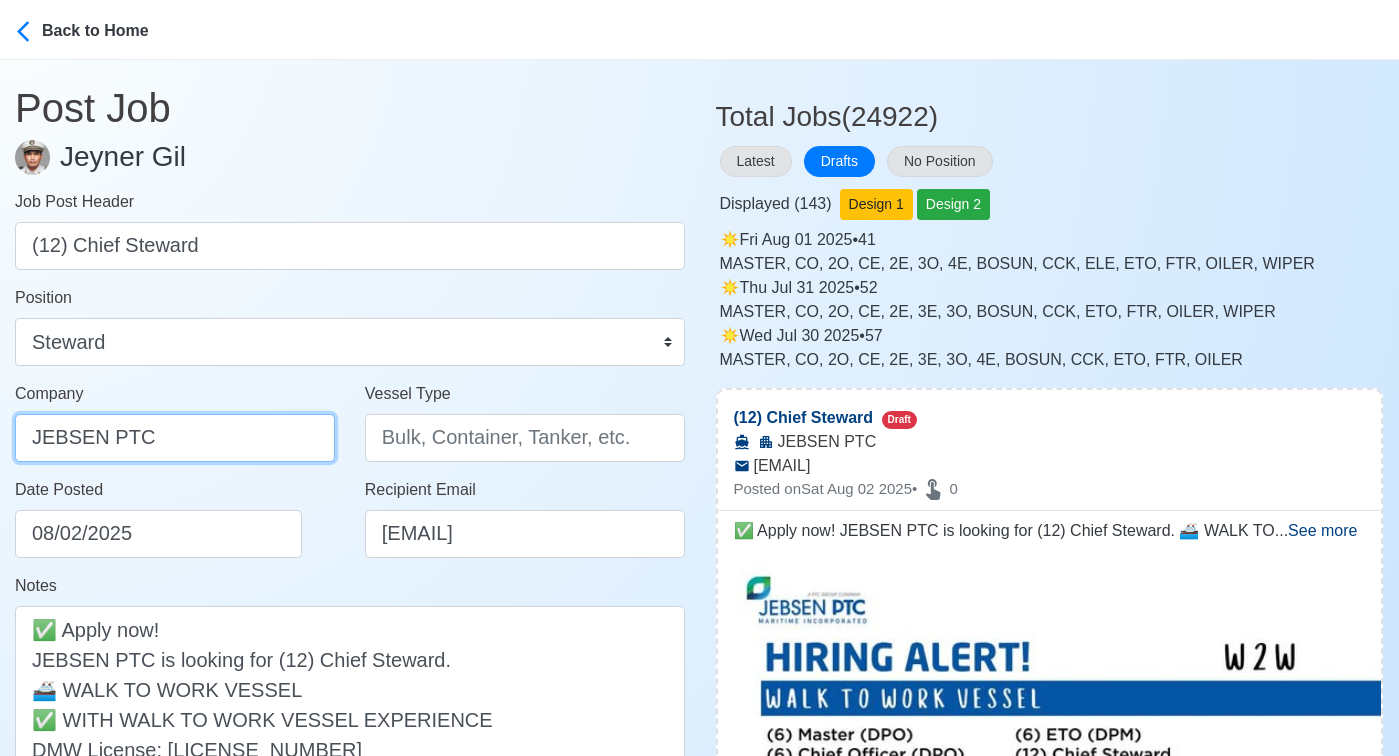 click on "JEBSEN PTC" at bounding box center [175, 438] 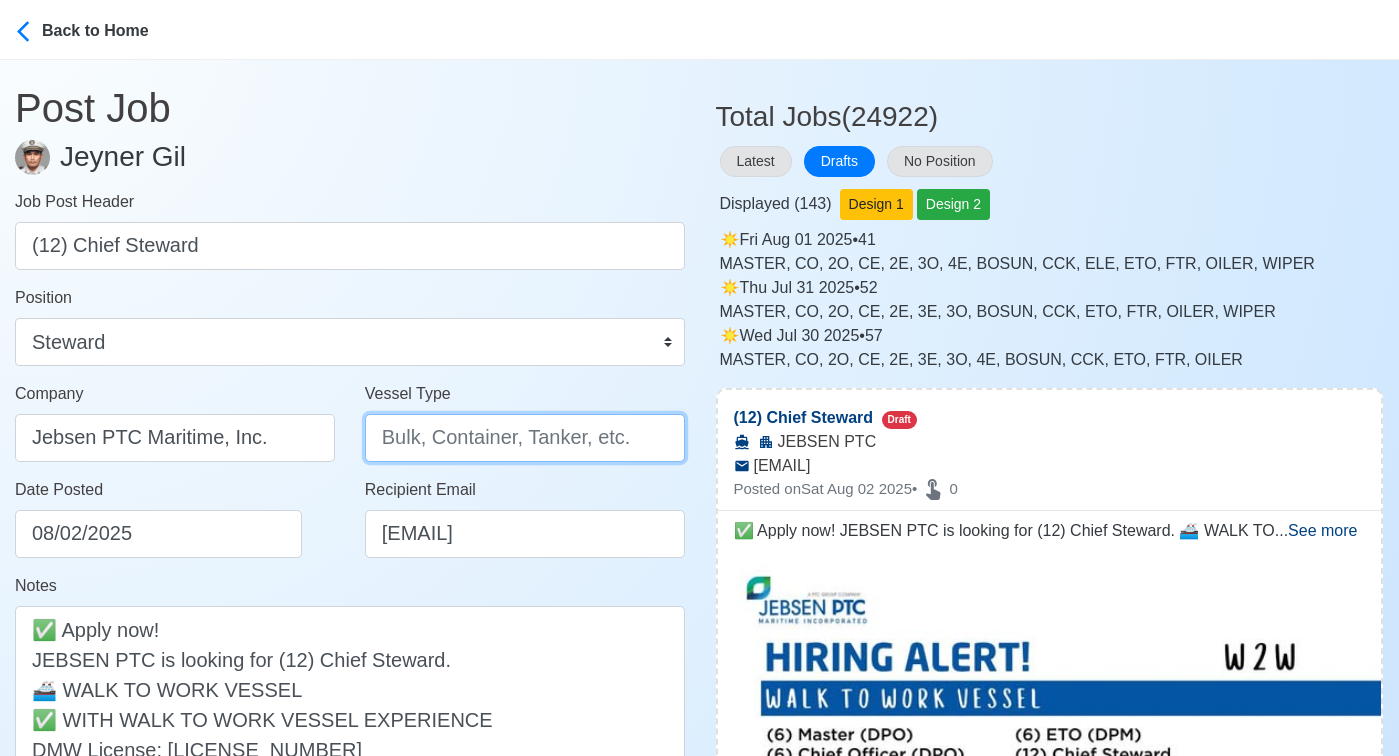 click on "Vessel Type" at bounding box center [525, 438] 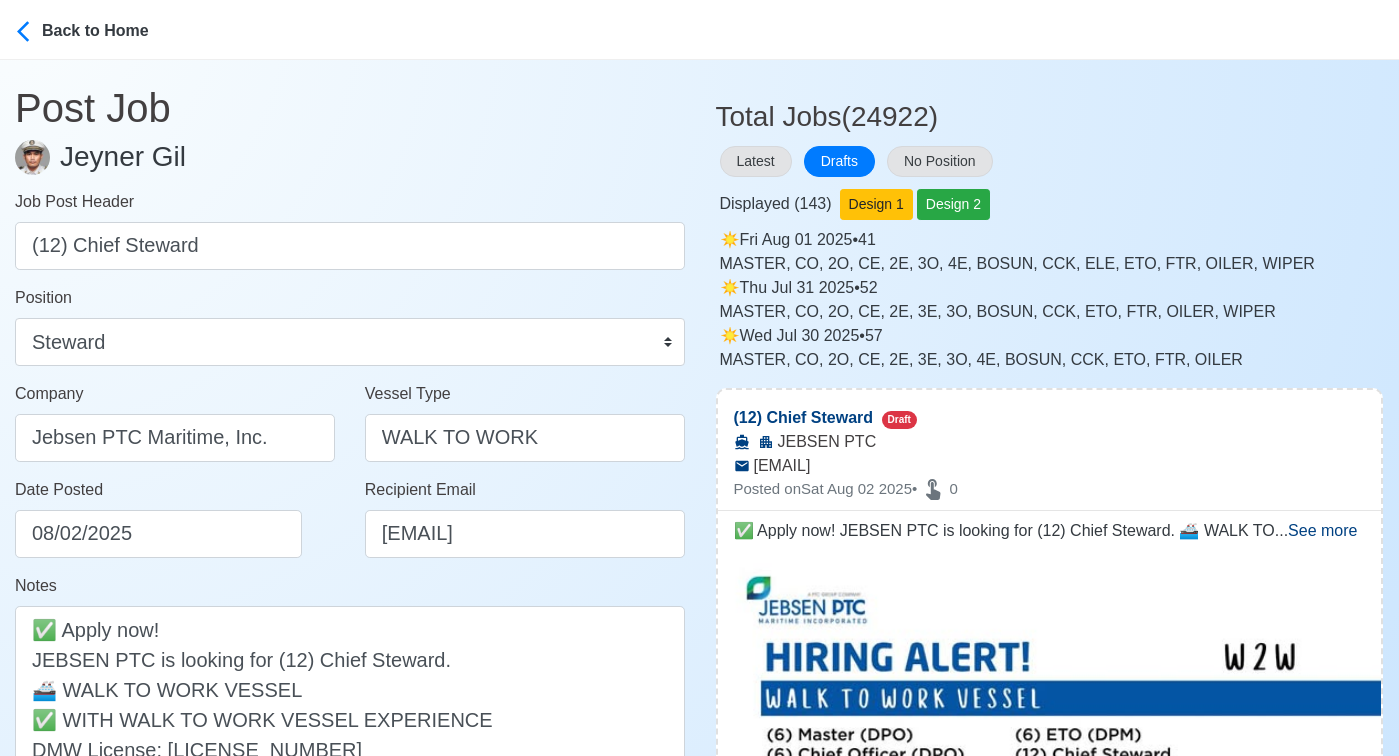 click on "Notes ✅ Apply now!
JEBSEN PTC is looking for (12) Chief Steward.
🚢 WALK TO WORK VESSEL
✅ WITH WALK TO WORK VESSEL EXPERIENCE
DMW License: DMW-167-SB-09162024-PA-MLC" at bounding box center (350, 688) 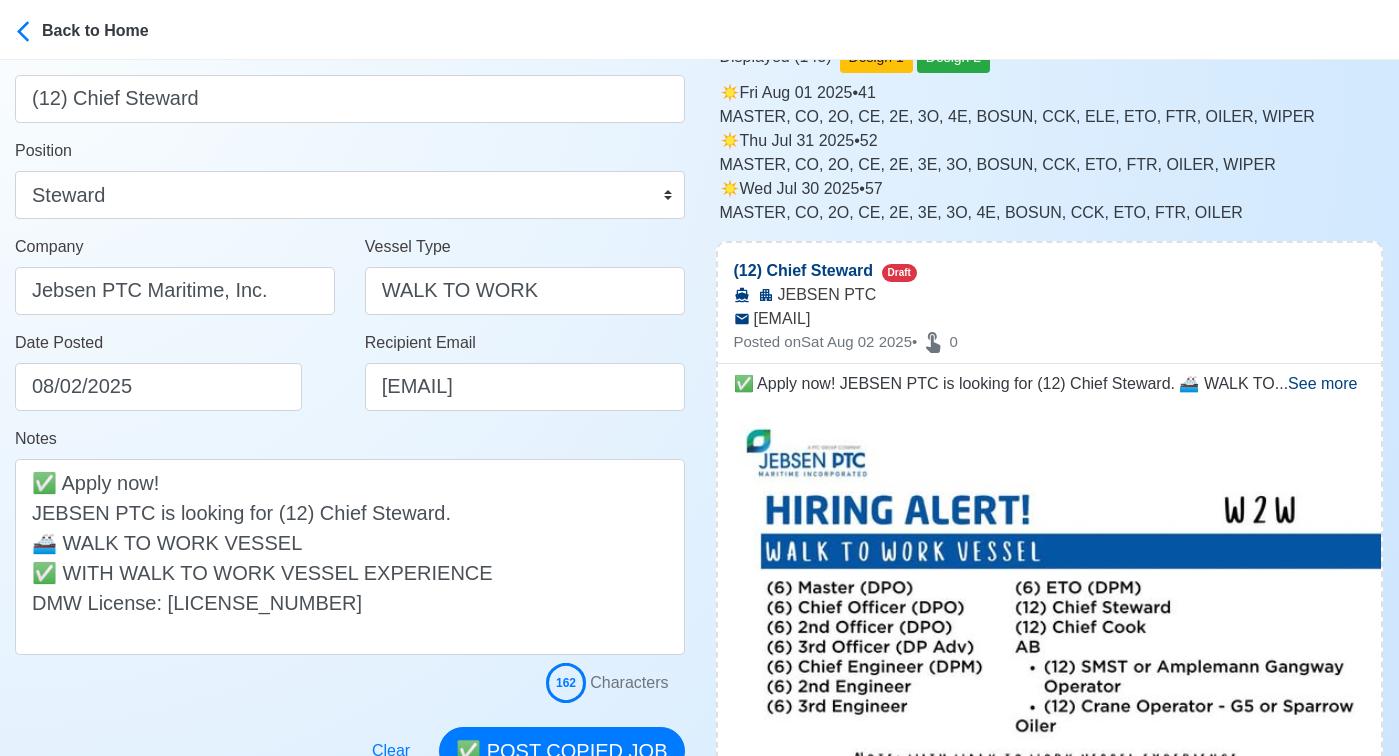 scroll, scrollTop: 274, scrollLeft: 0, axis: vertical 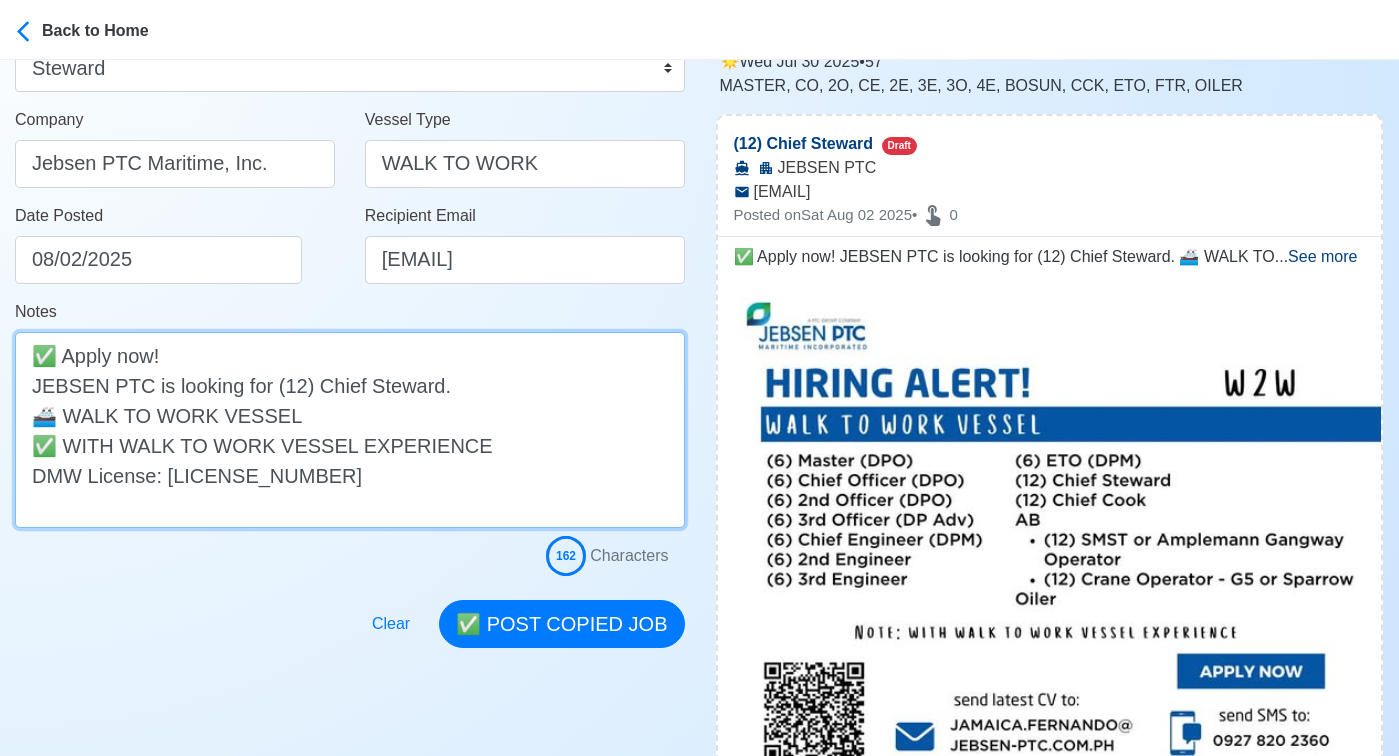 drag, startPoint x: 203, startPoint y: 415, endPoint x: 60, endPoint y: 414, distance: 143.0035 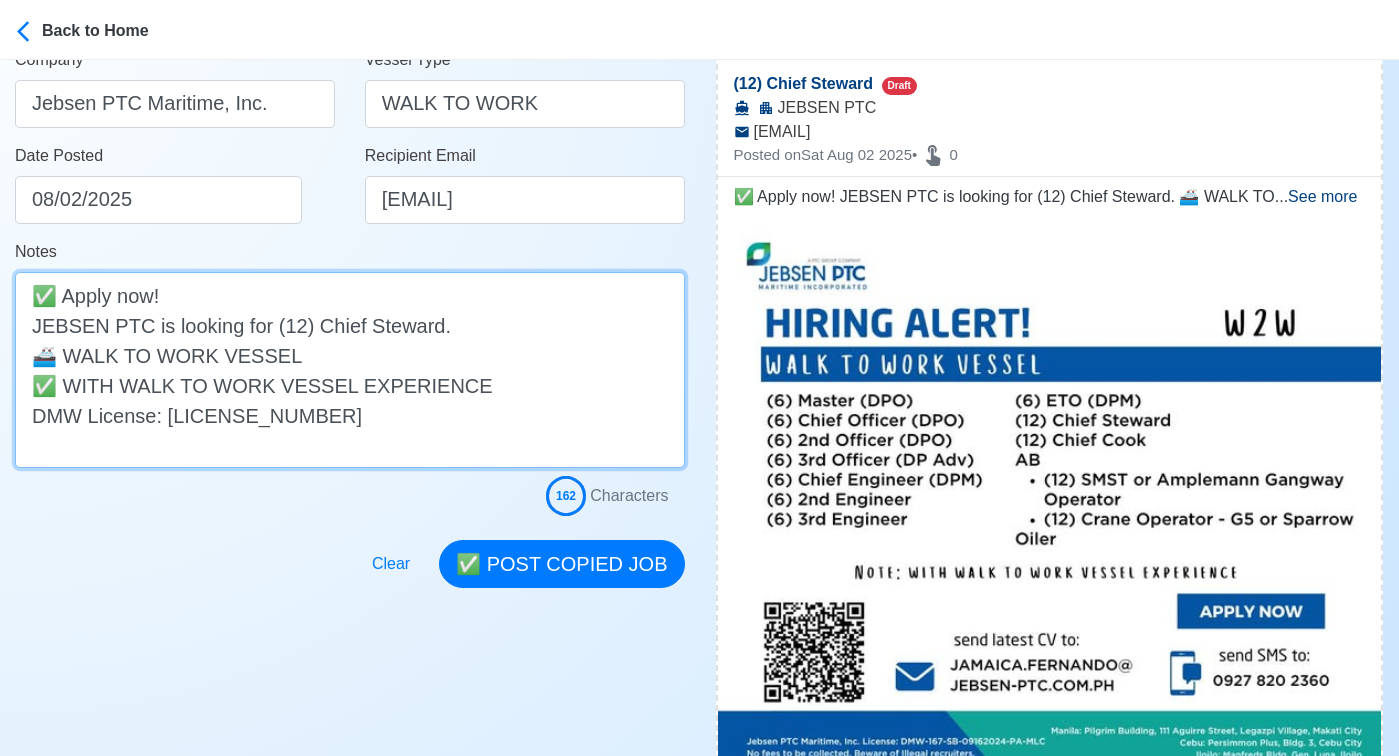 scroll, scrollTop: 396, scrollLeft: 0, axis: vertical 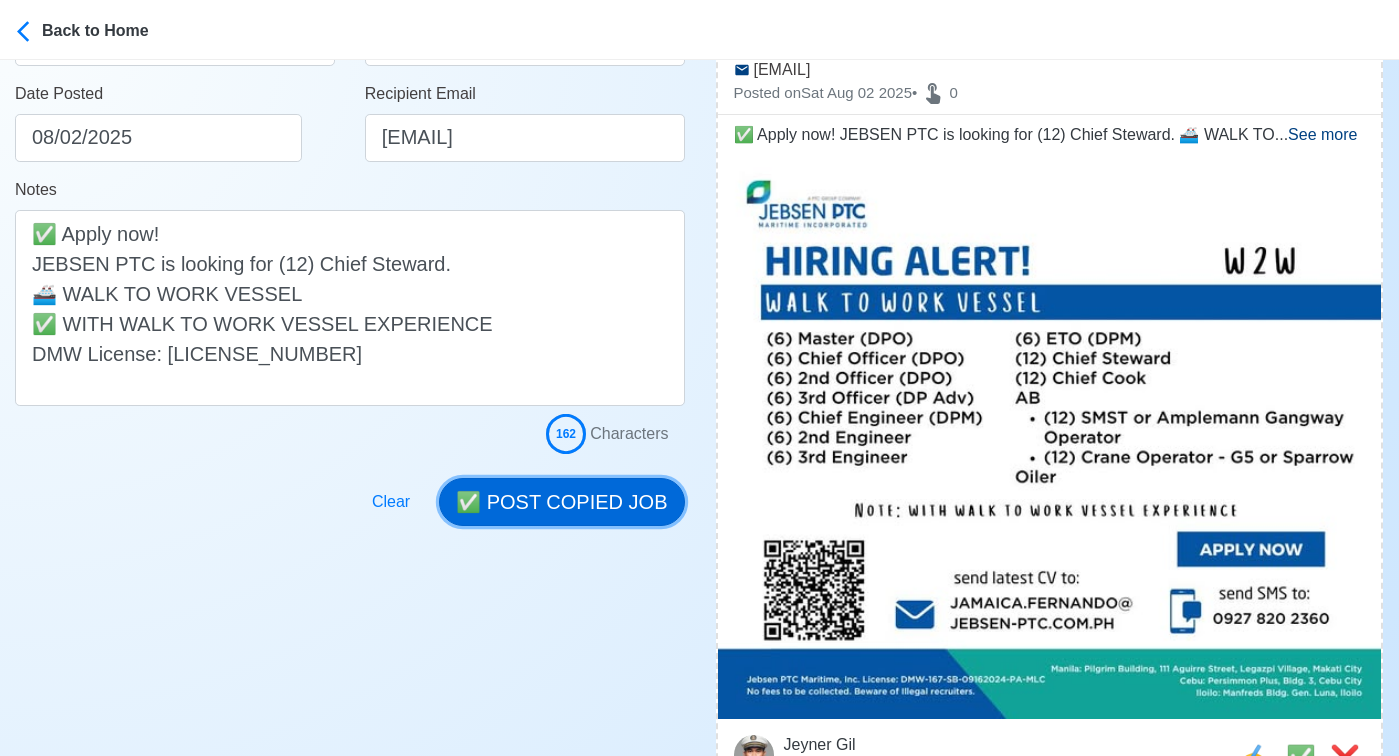 click on "✅ POST COPIED JOB" at bounding box center (561, 502) 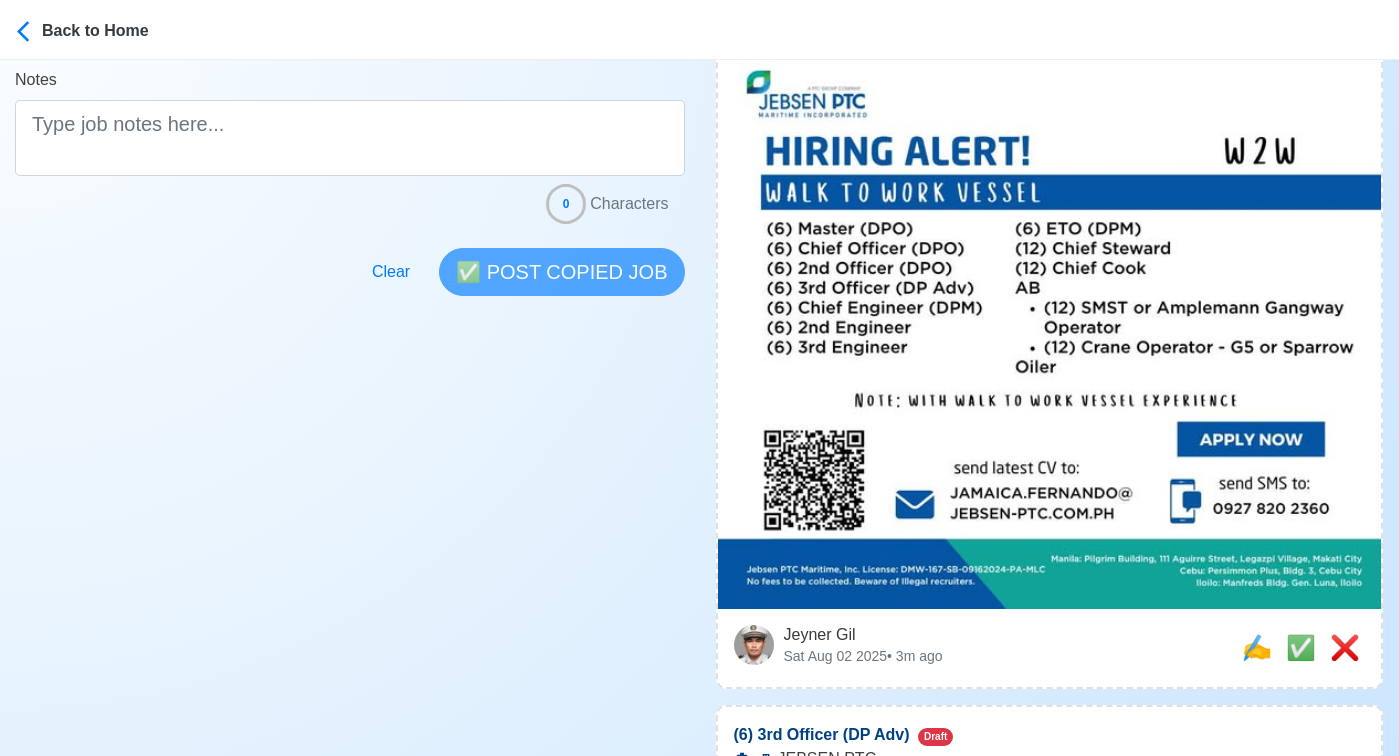 scroll, scrollTop: 509, scrollLeft: 0, axis: vertical 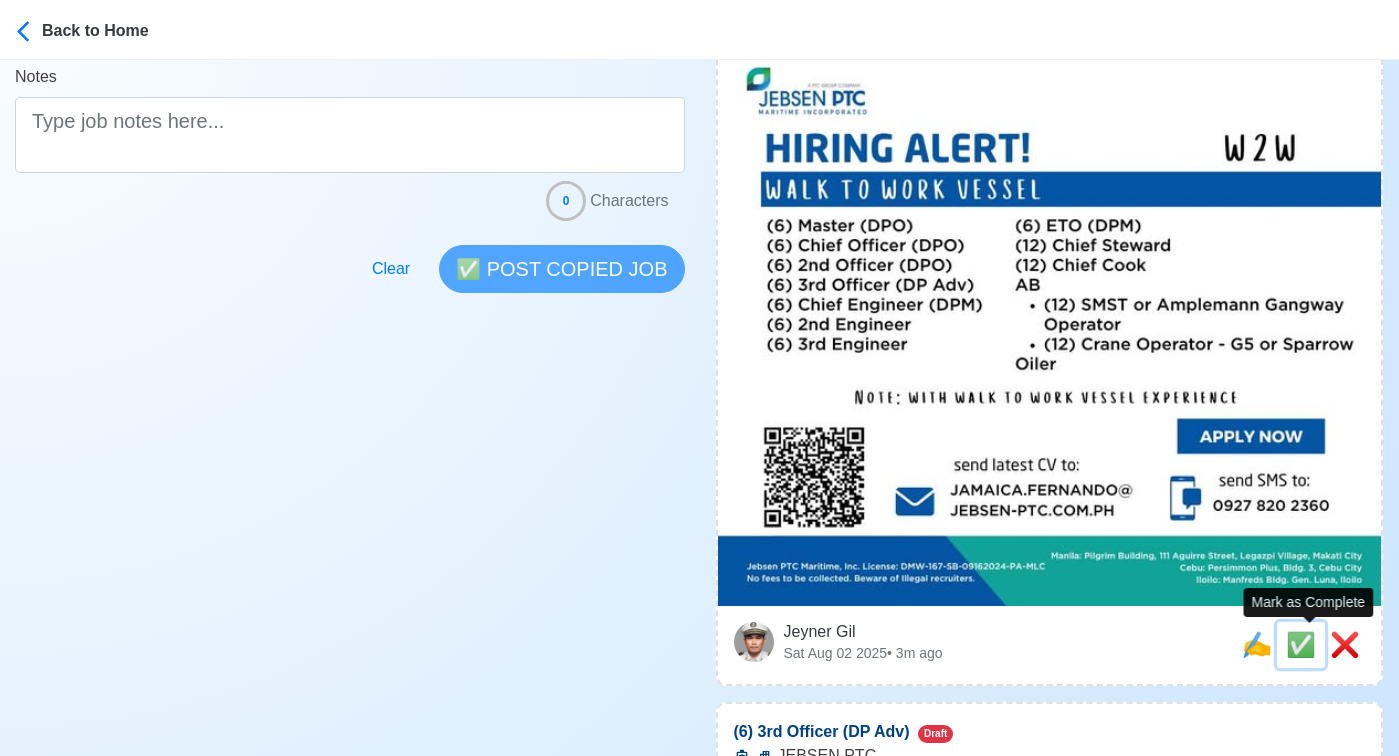 click on "✅" at bounding box center (1301, 644) 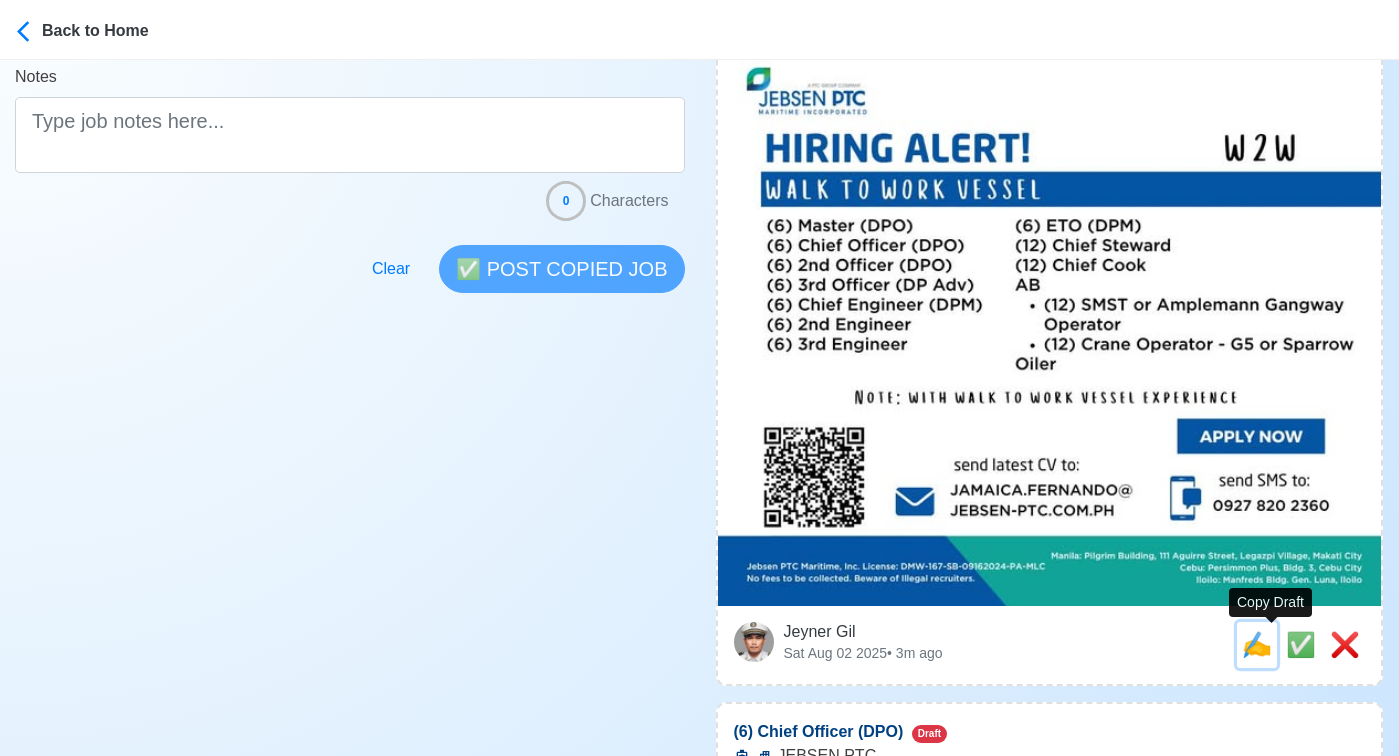 click on "✍️" at bounding box center (1257, 644) 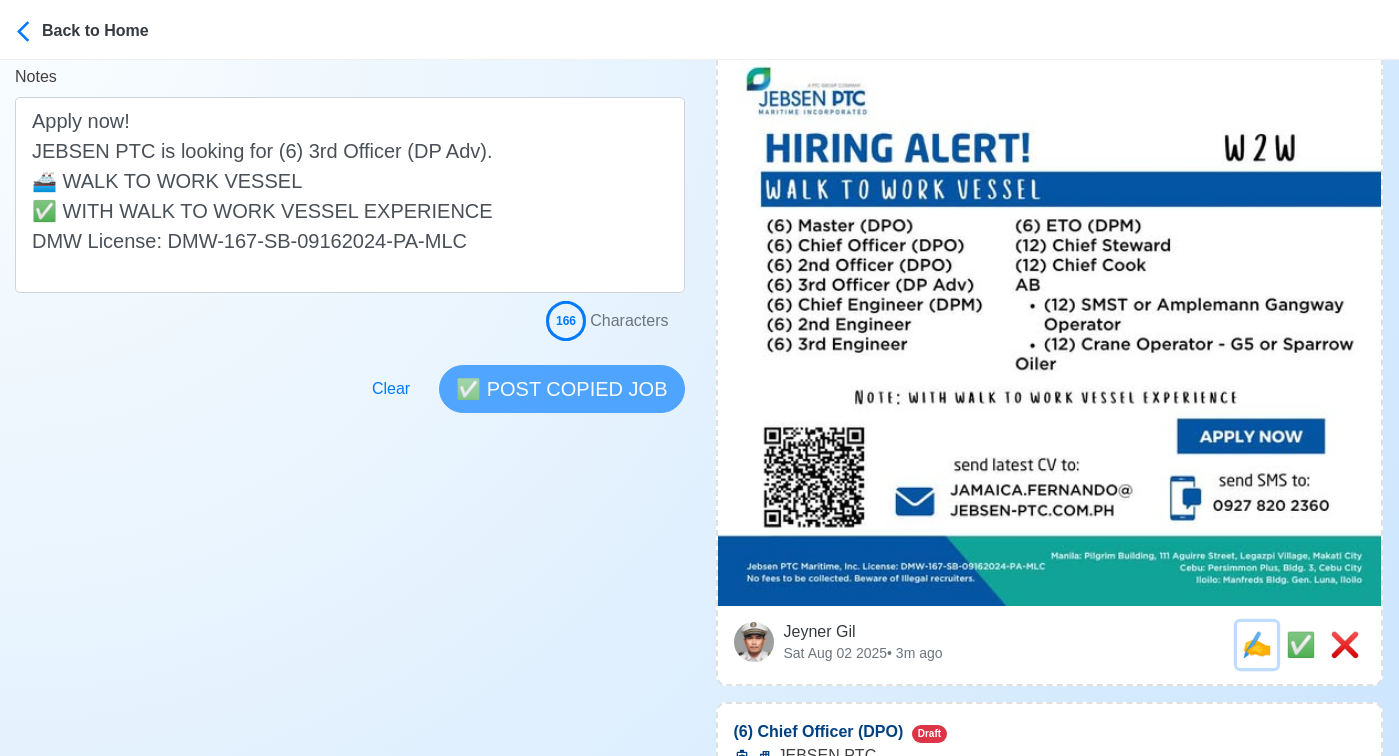 scroll, scrollTop: 0, scrollLeft: 0, axis: both 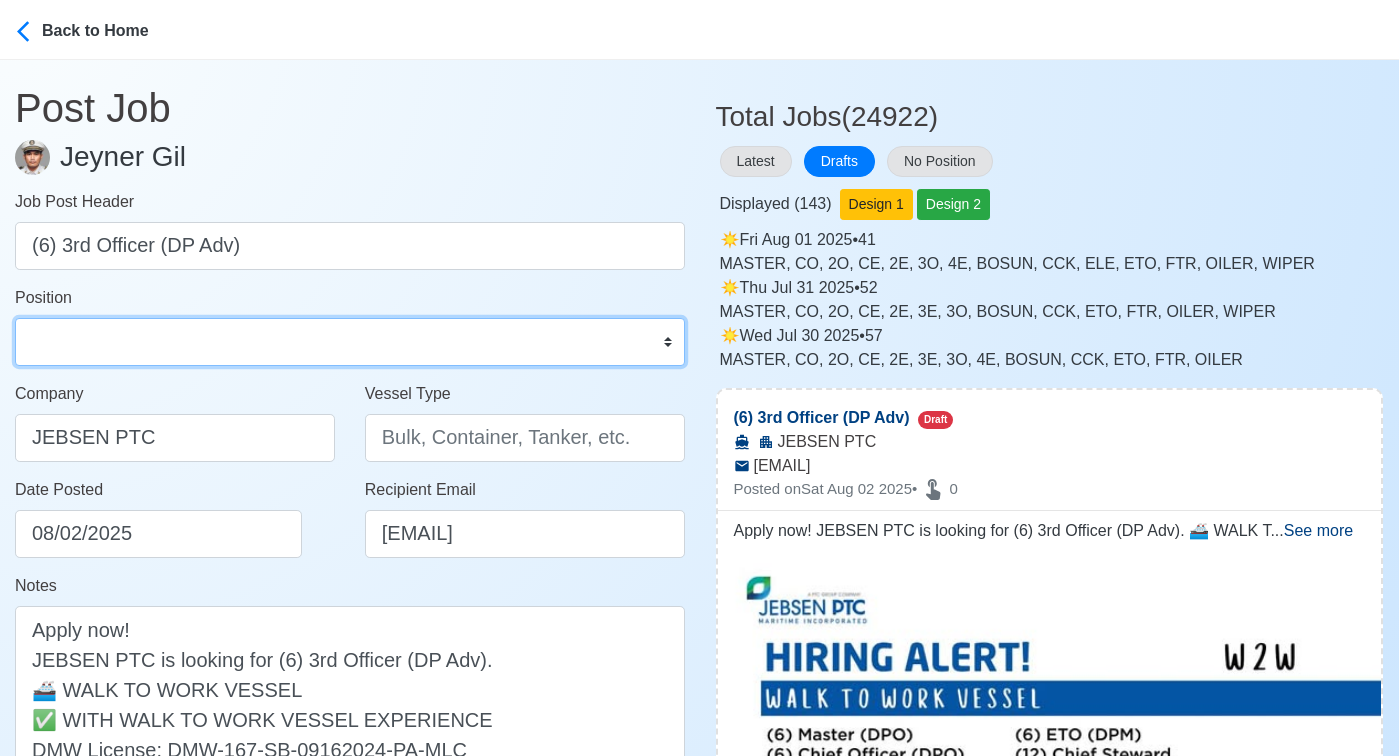 click on "Master Chief Officer 2nd Officer 3rd Officer Junior Officer Chief Engineer 2nd Engineer 3rd Engineer 4th Engineer Gas Engineer Junior Engineer 1st Assistant Engineer 2nd Assistant Engineer 3rd Assistant Engineer ETO/ETR Electrician Electrical Engineer Oiler Fitter Welder Chief Cook Chef Cook Messman Wiper Rigger Ordinary Seaman Able Seaman Motorman Pumpman Bosun Cadet Reefer Mechanic Operator Repairman Painter Steward Waiter Others" at bounding box center (350, 342) 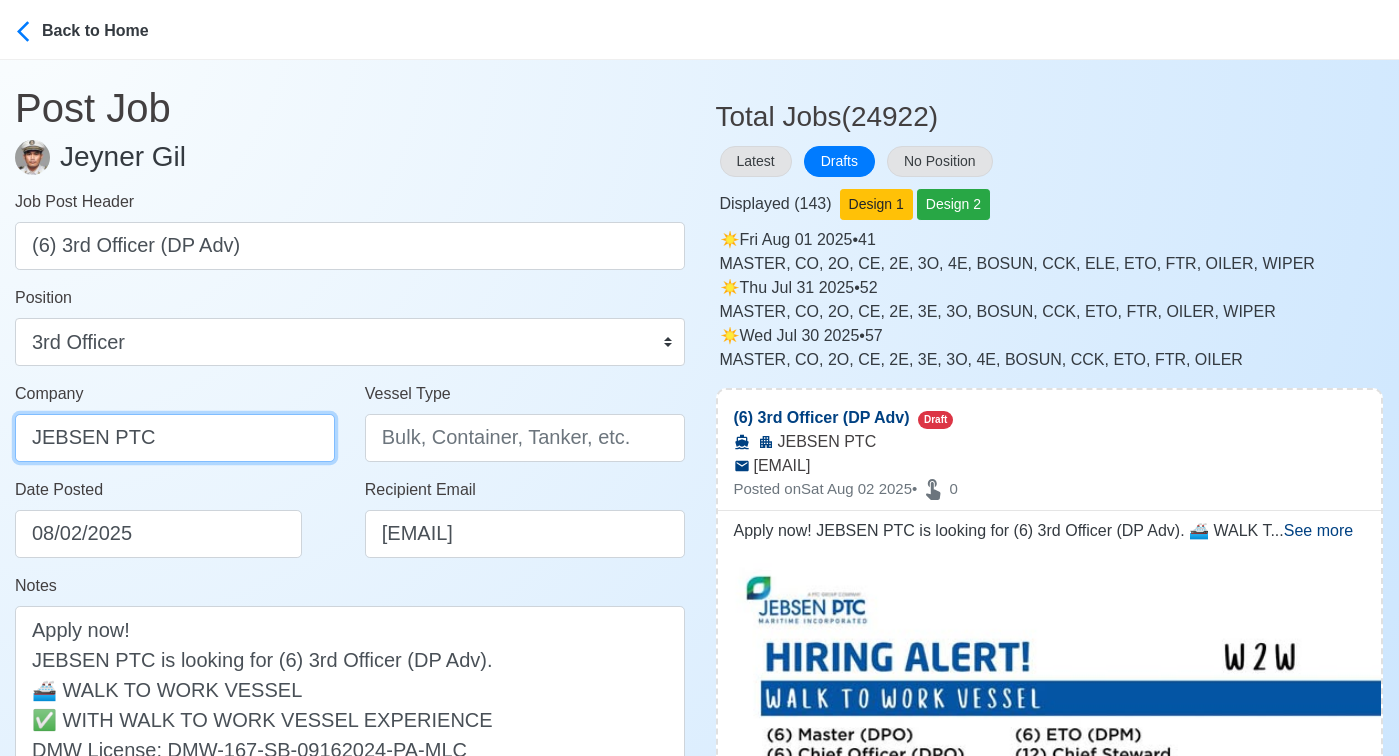 click on "JEBSEN PTC" at bounding box center (175, 438) 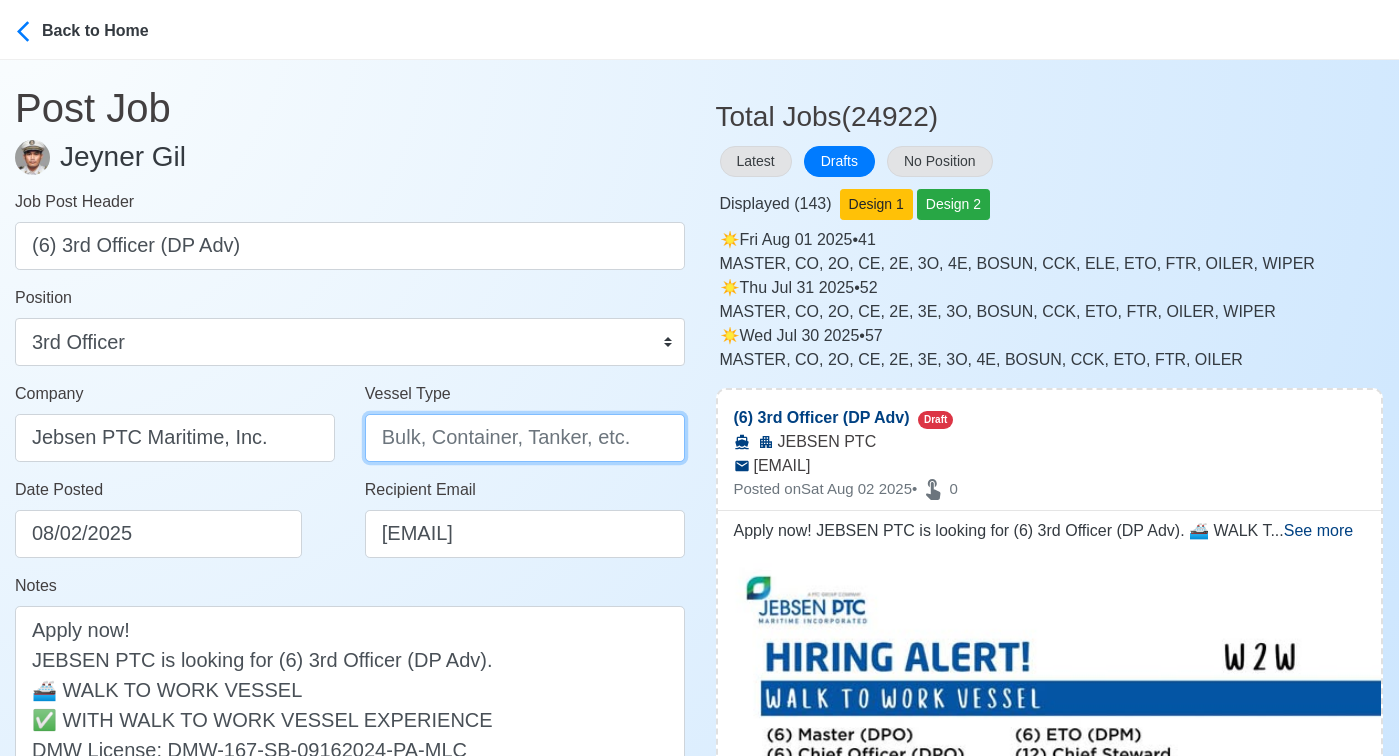 click on "Vessel Type" at bounding box center (525, 438) 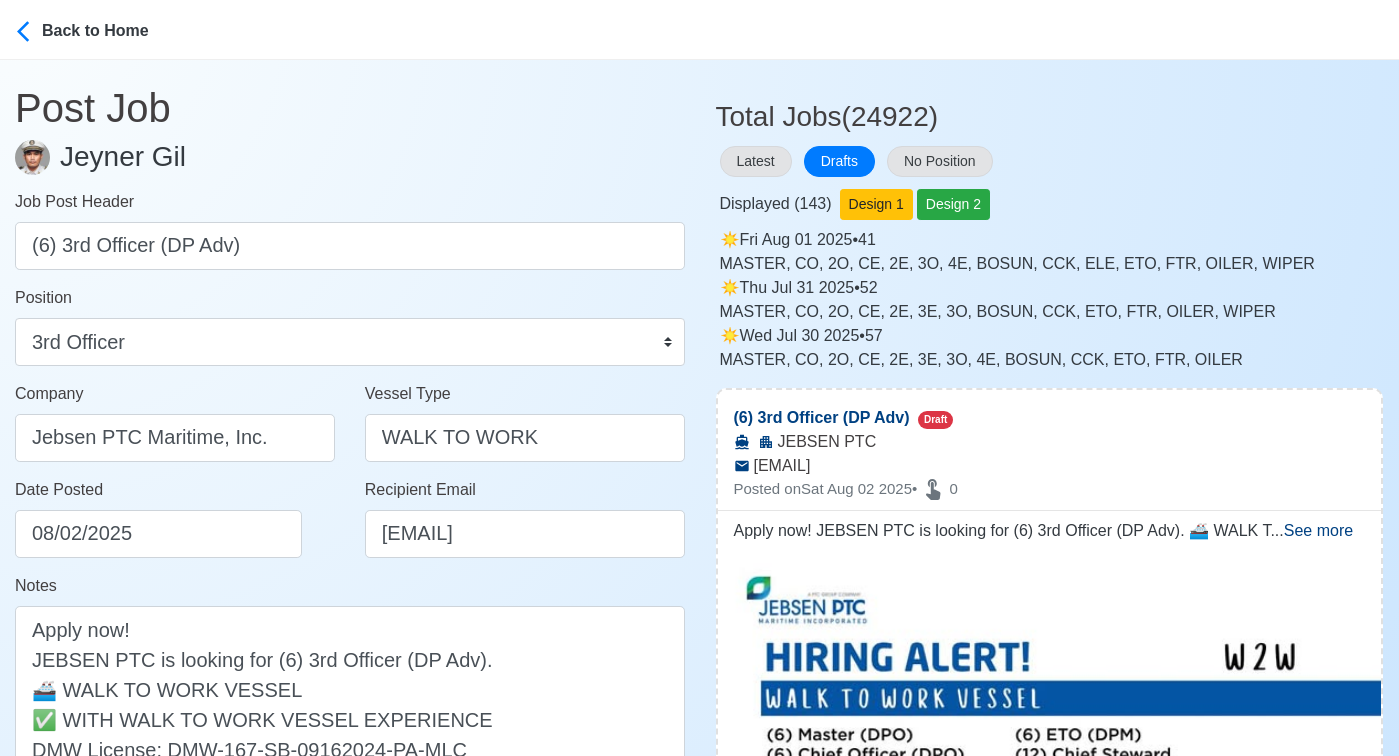 click on "Date Posted       08/02/2025" at bounding box center (175, 526) 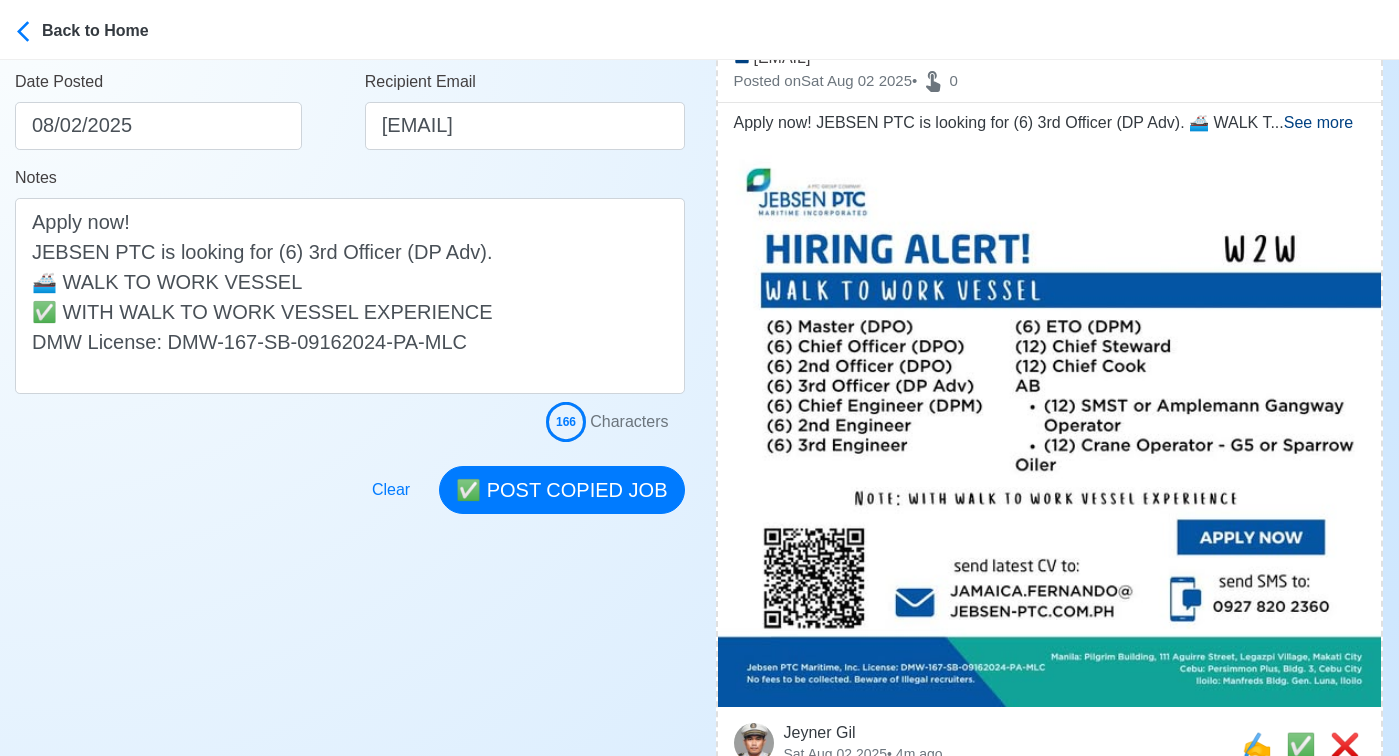 scroll, scrollTop: 411, scrollLeft: 0, axis: vertical 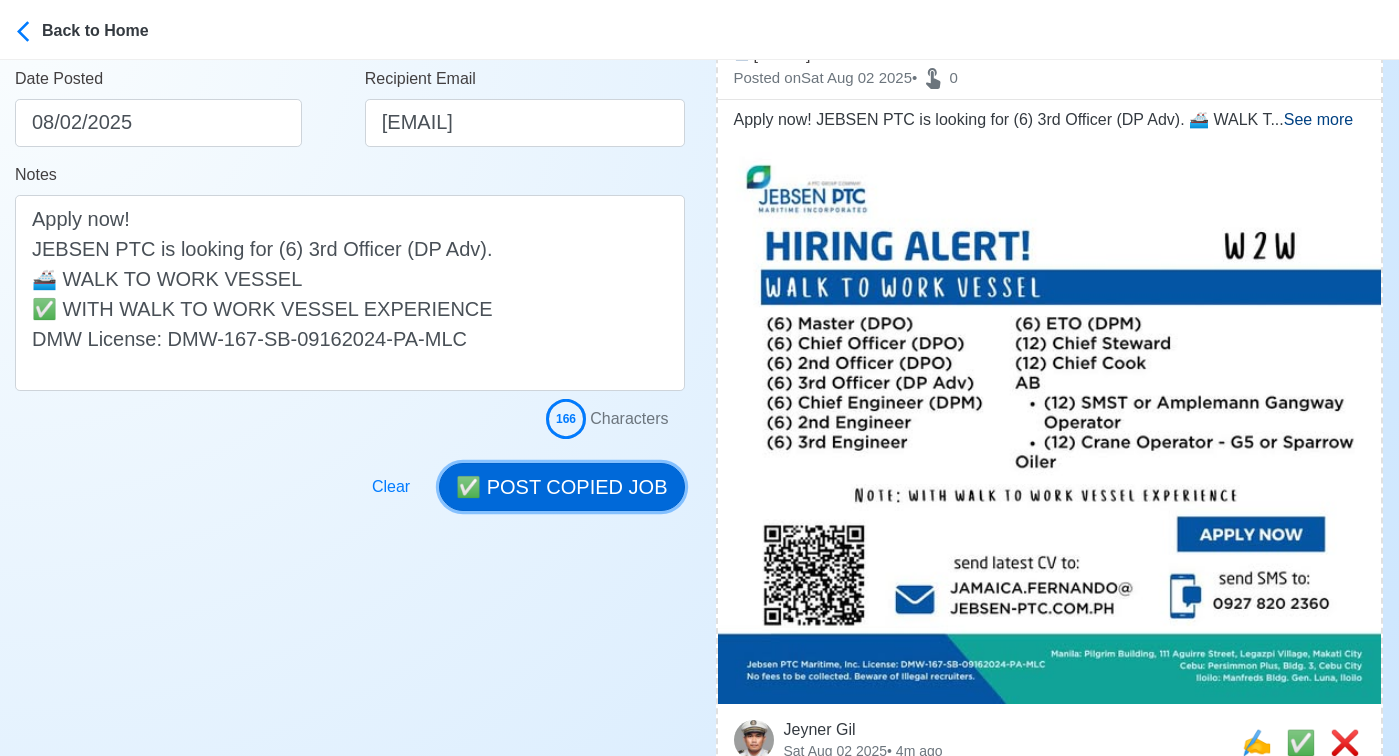 click on "✅ POST COPIED JOB" at bounding box center [561, 487] 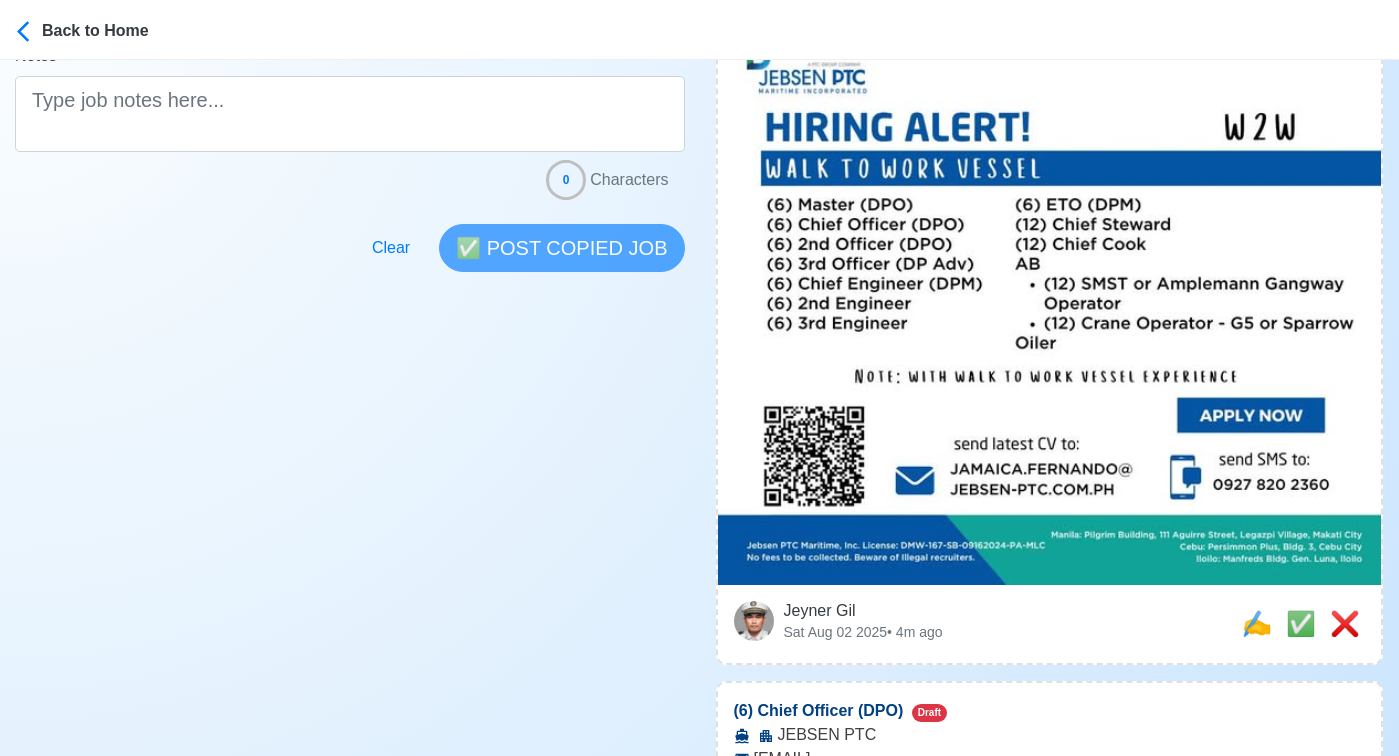 scroll, scrollTop: 579, scrollLeft: 0, axis: vertical 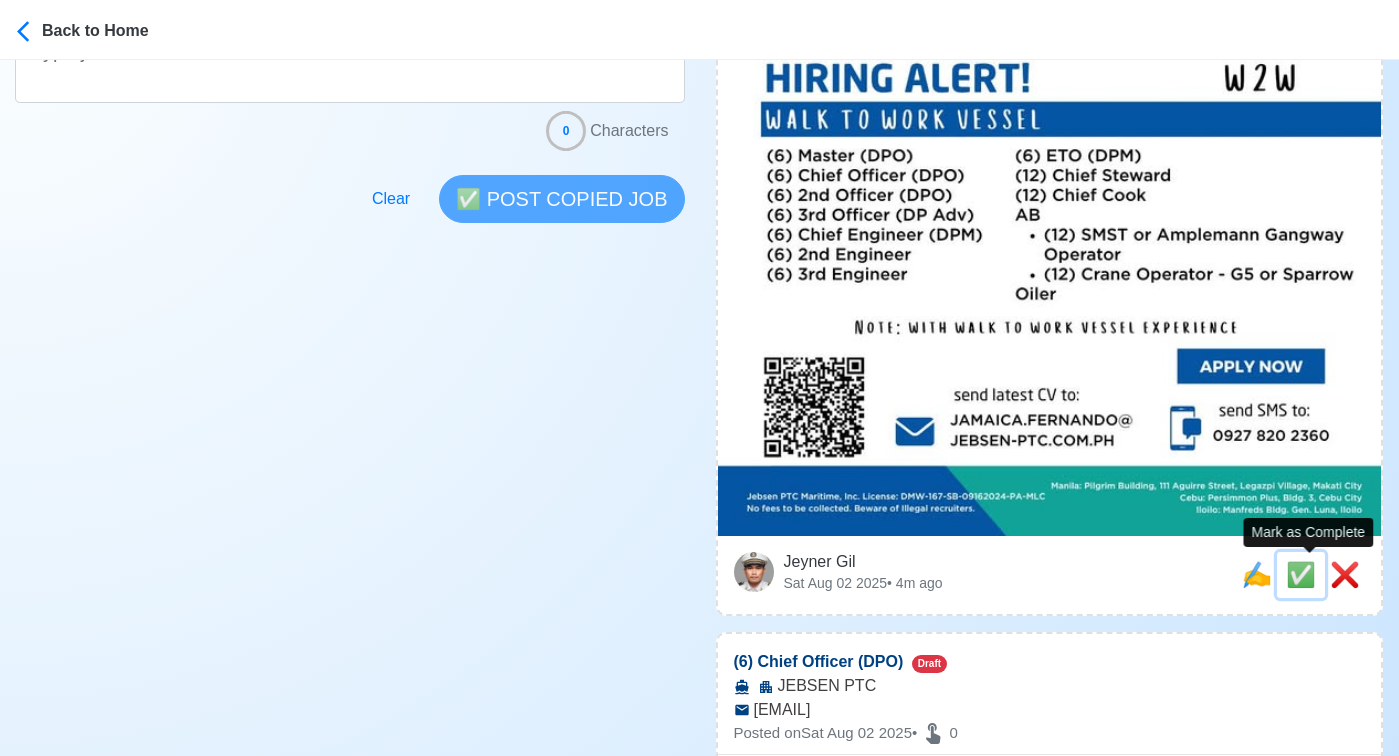 click on "✅" at bounding box center [1301, 574] 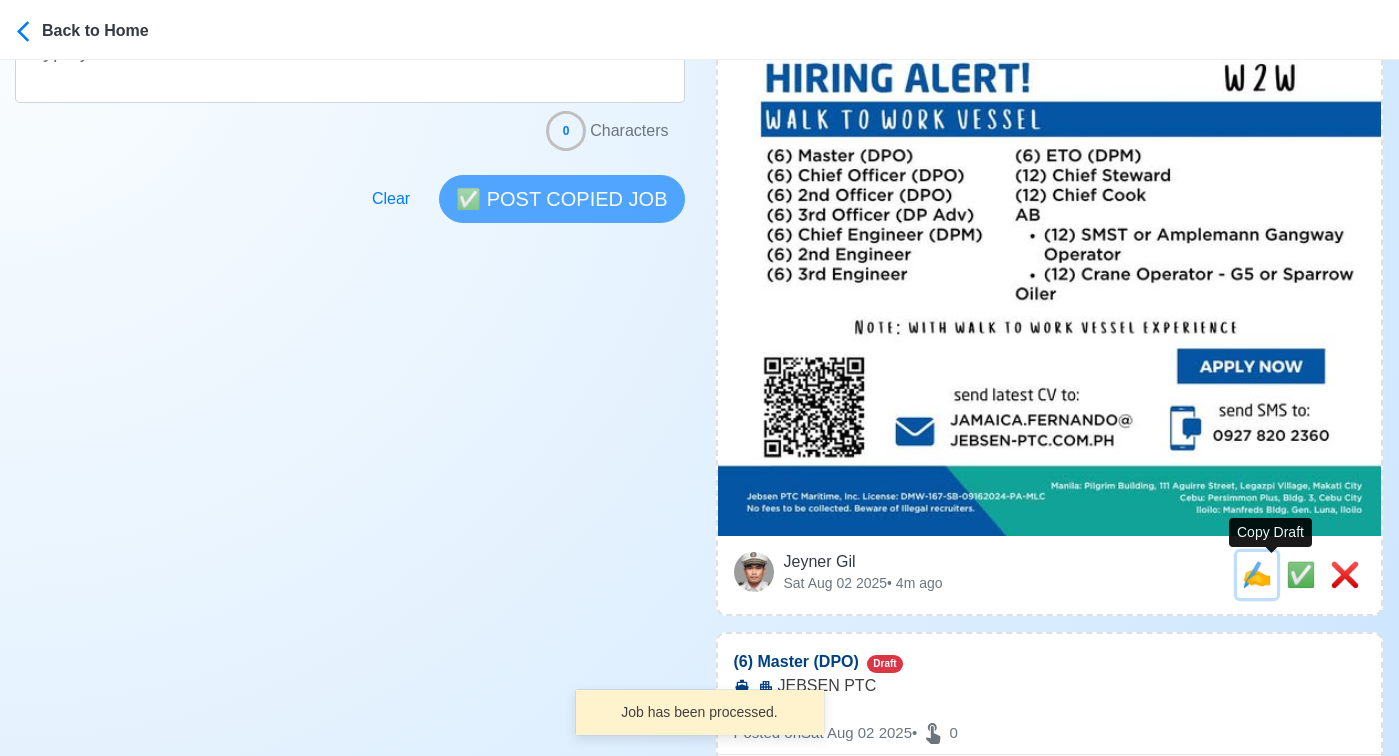click on "✍️" at bounding box center (1257, 574) 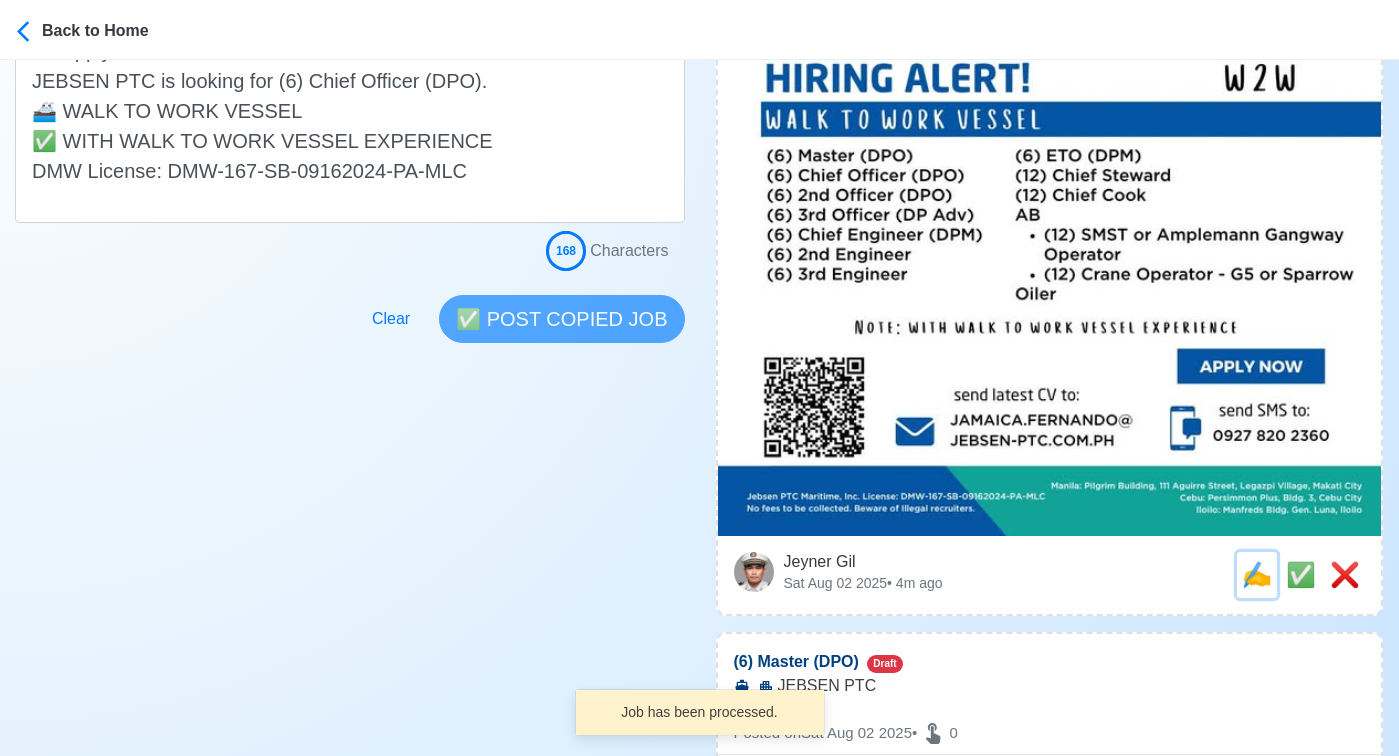 scroll, scrollTop: 0, scrollLeft: 0, axis: both 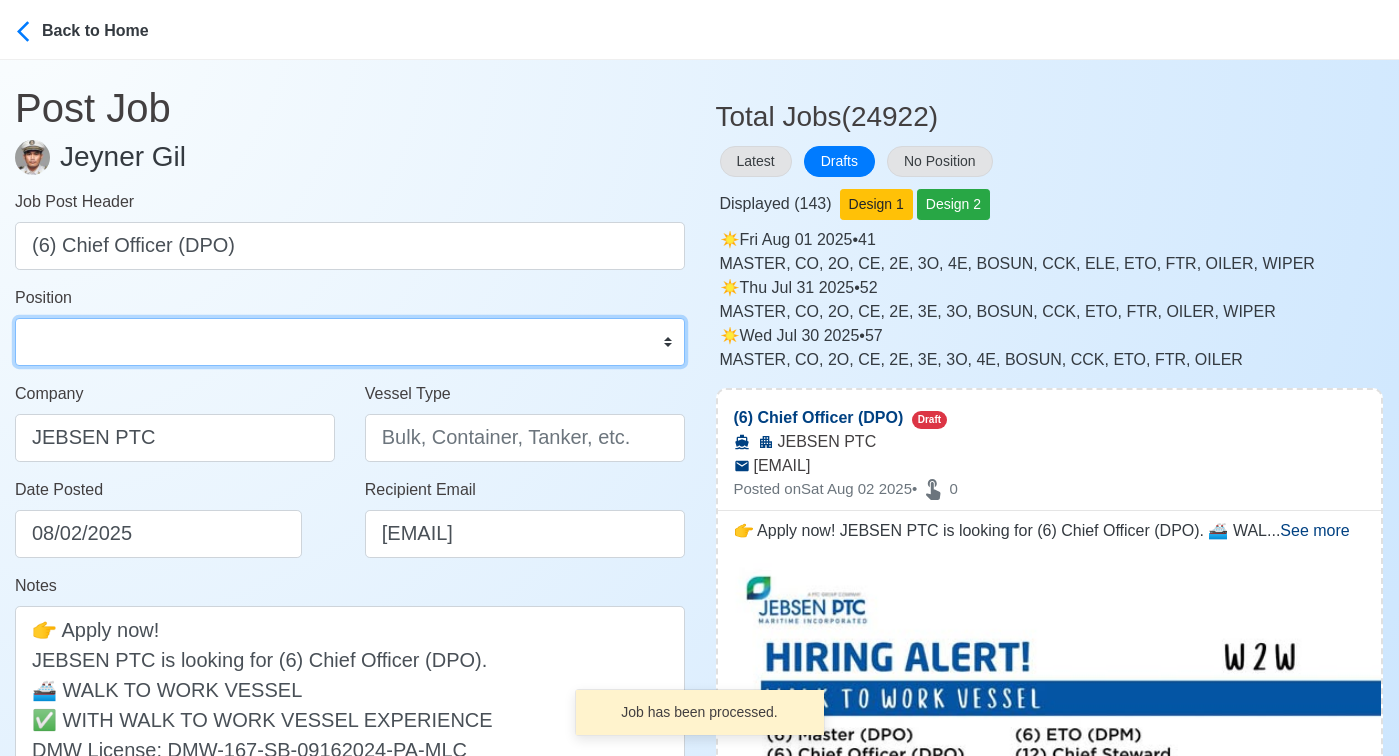 click on "Master Chief Officer 2nd Officer 3rd Officer Junior Officer Chief Engineer 2nd Engineer 3rd Engineer 4th Engineer Gas Engineer Junior Engineer 1st Assistant Engineer 2nd Assistant Engineer 3rd Assistant Engineer ETO/ETR Electrician Electrical Engineer Oiler Fitter Welder Chief Cook Chef Cook Messman Wiper Rigger Ordinary Seaman Able Seaman Motorman Pumpman Bosun Cadet Reefer Mechanic Operator Repairman Painter Steward Waiter Others" at bounding box center (350, 342) 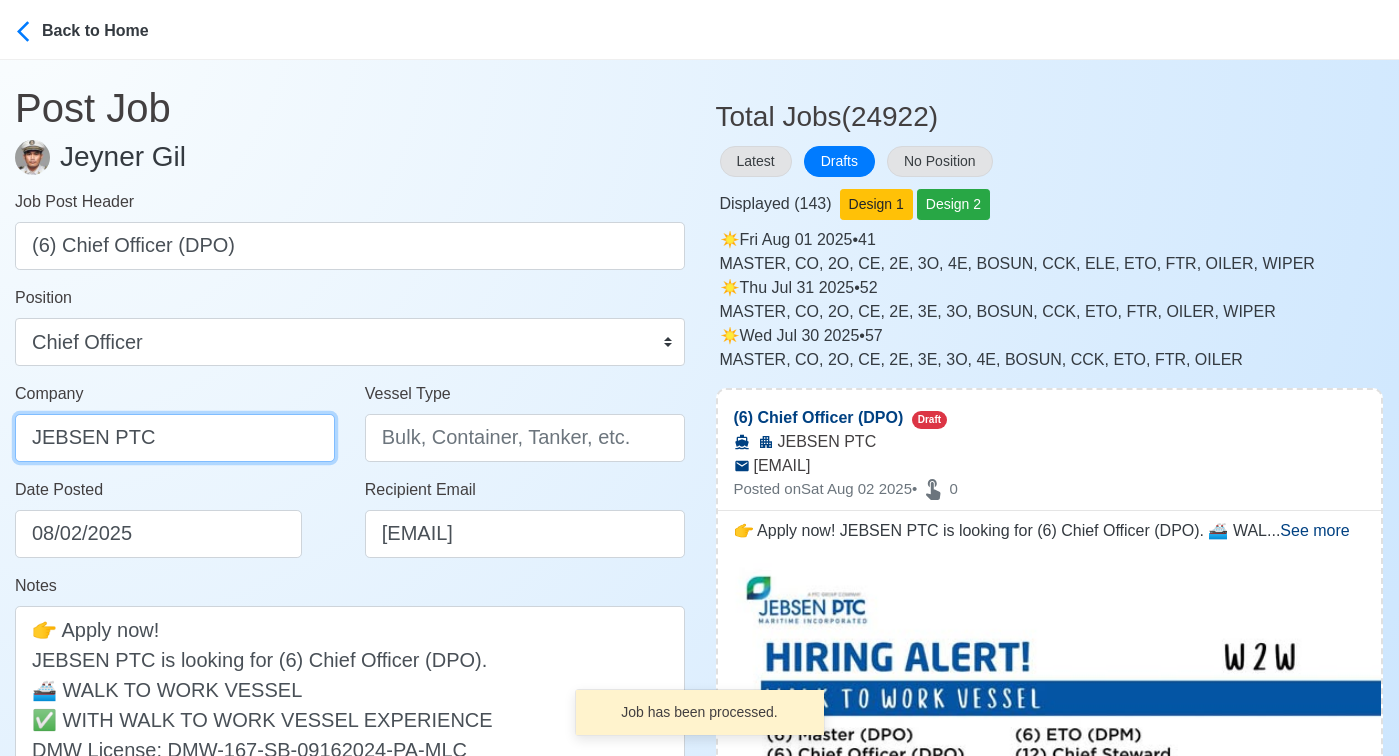 click on "JEBSEN PTC" at bounding box center (175, 438) 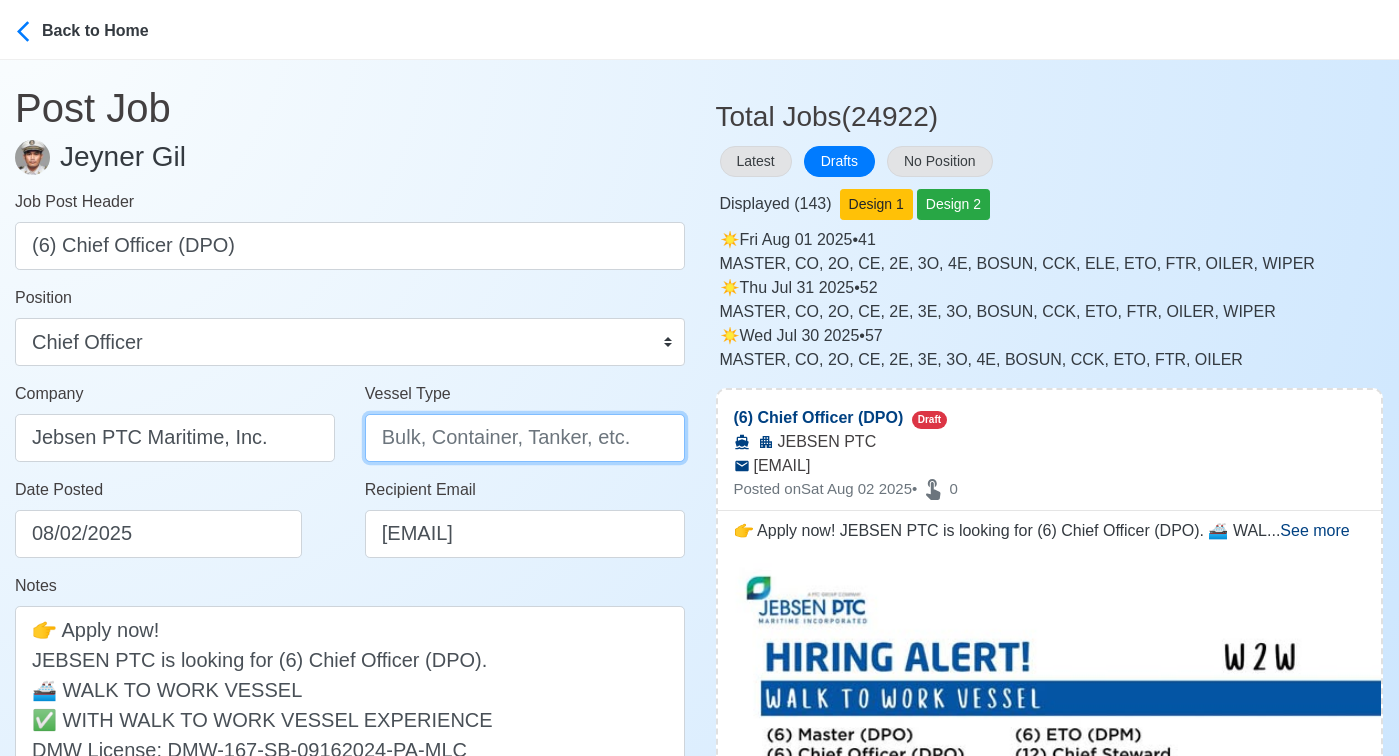 click on "Vessel Type" at bounding box center [525, 438] 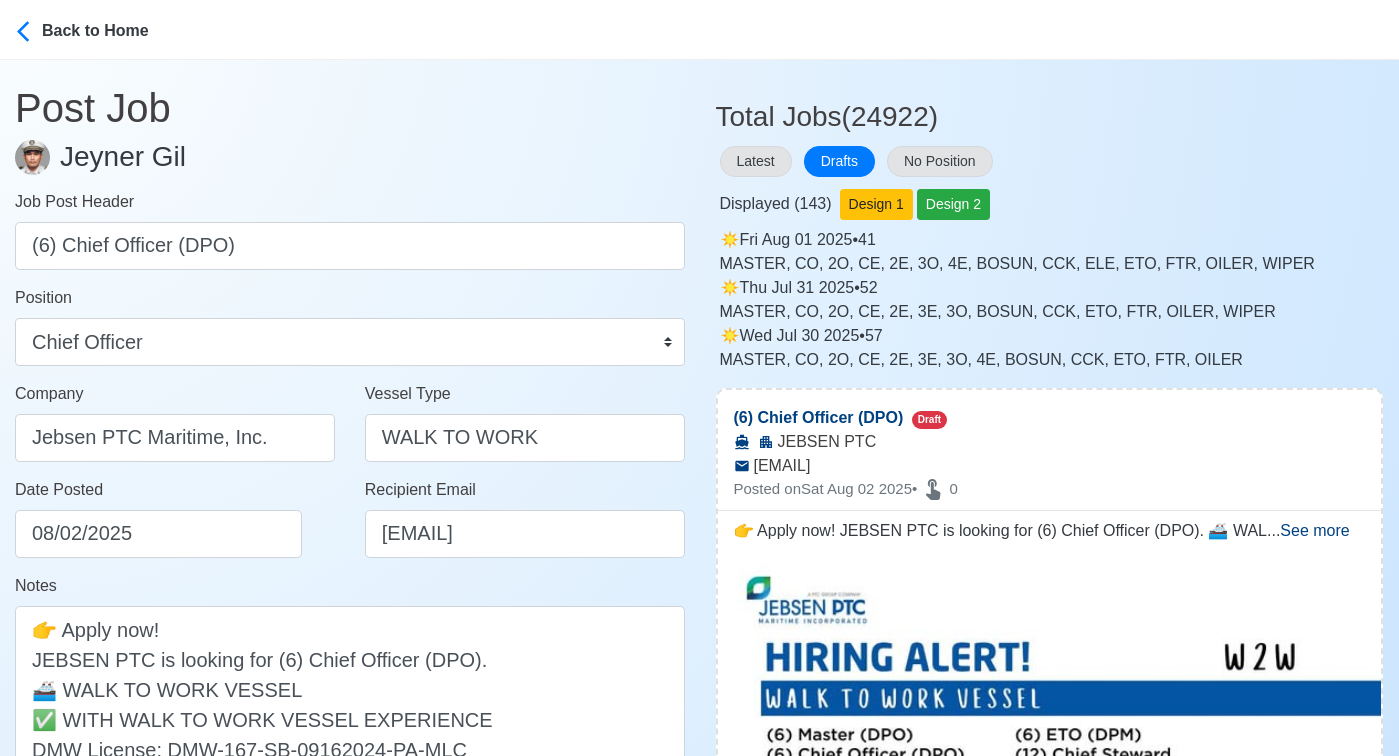 click on "Date Posted       08/02/2025" at bounding box center (180, 518) 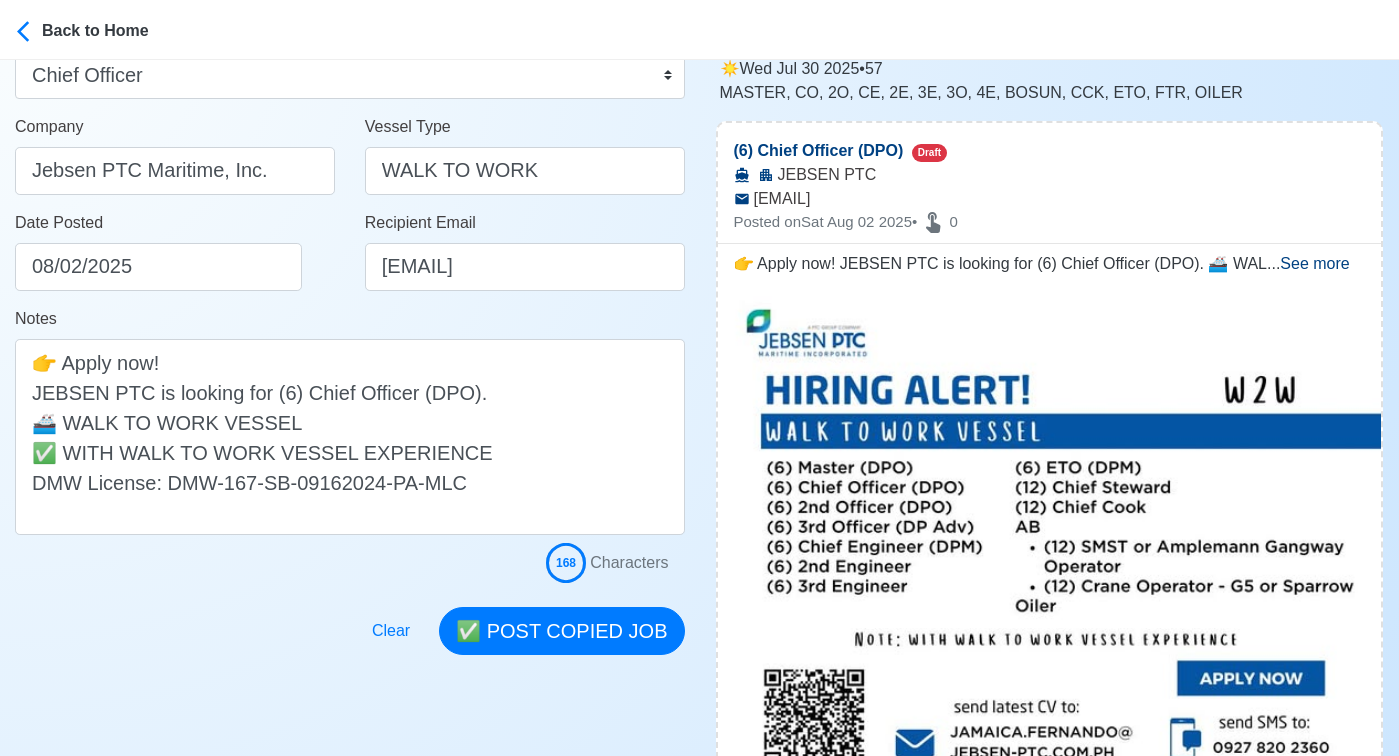 scroll, scrollTop: 272, scrollLeft: 0, axis: vertical 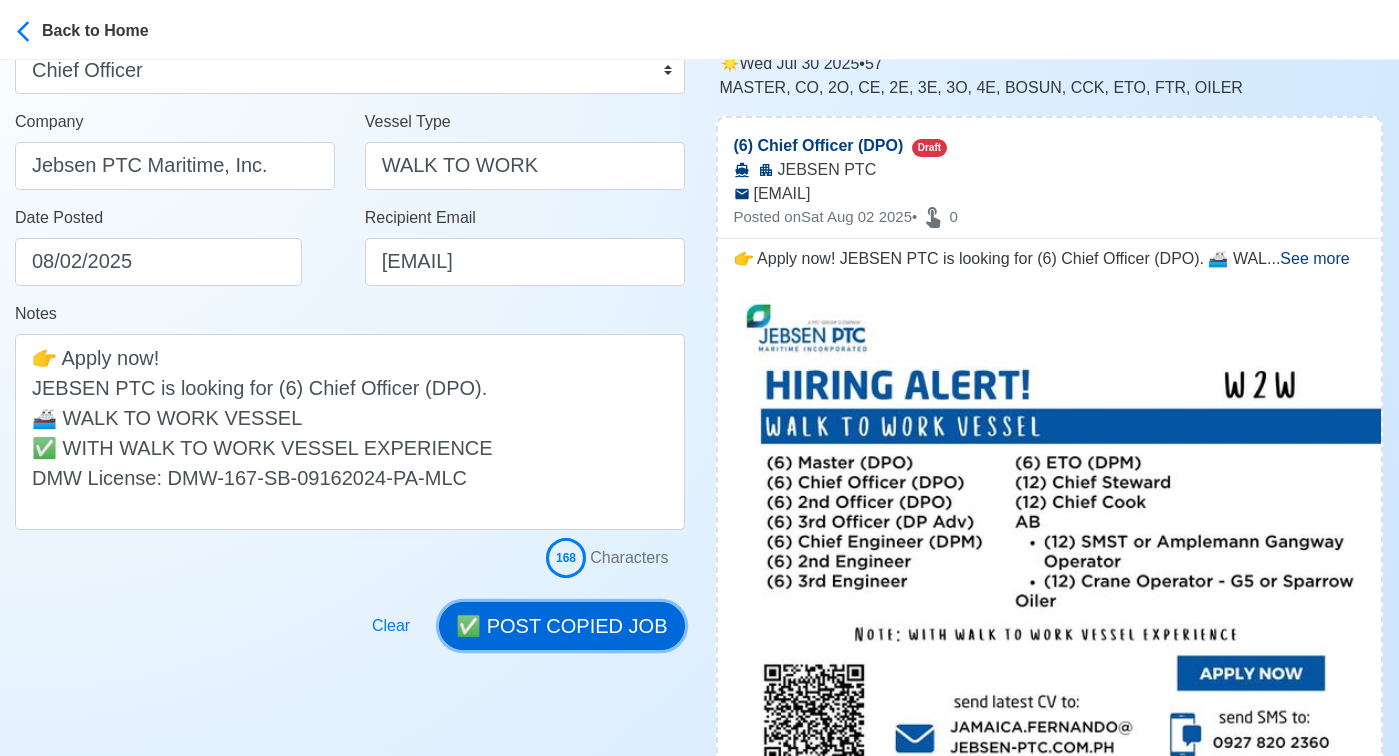 click on "✅ POST COPIED JOB" at bounding box center (561, 626) 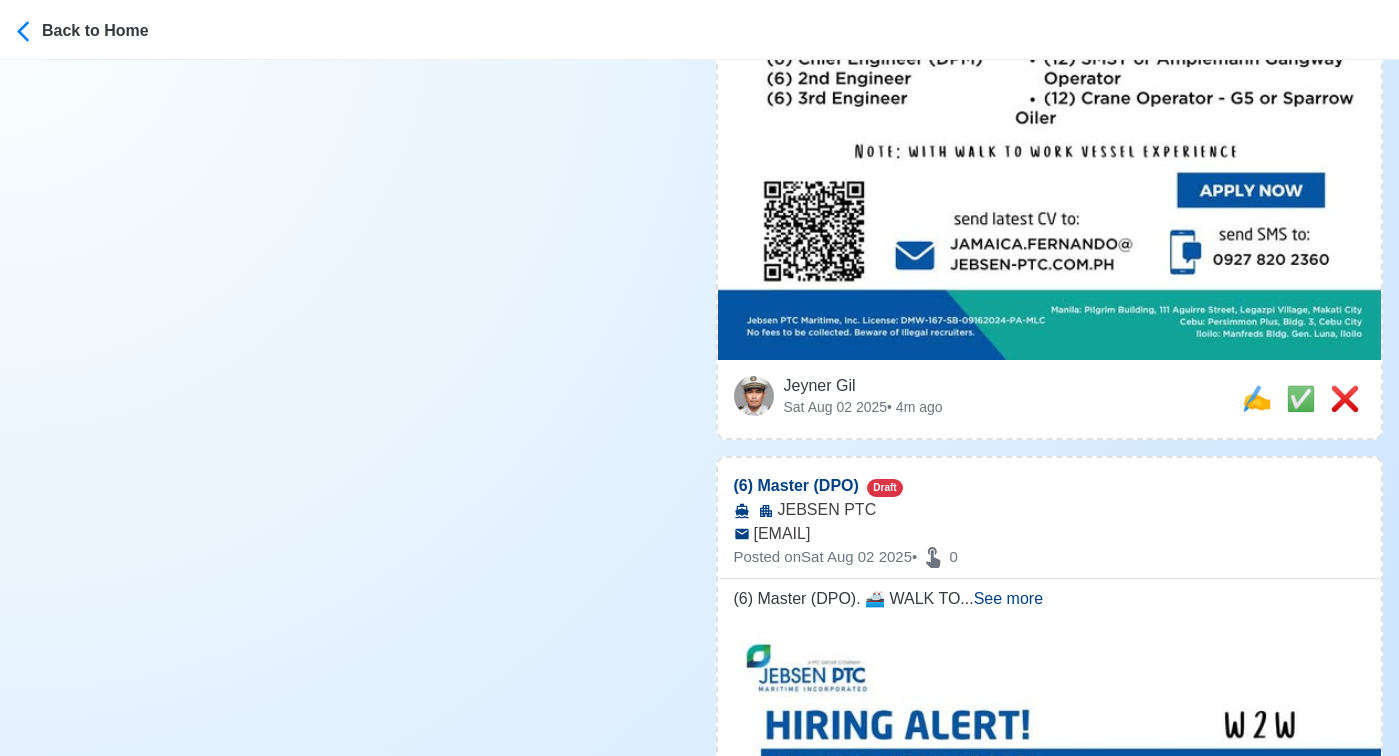 scroll, scrollTop: 759, scrollLeft: 0, axis: vertical 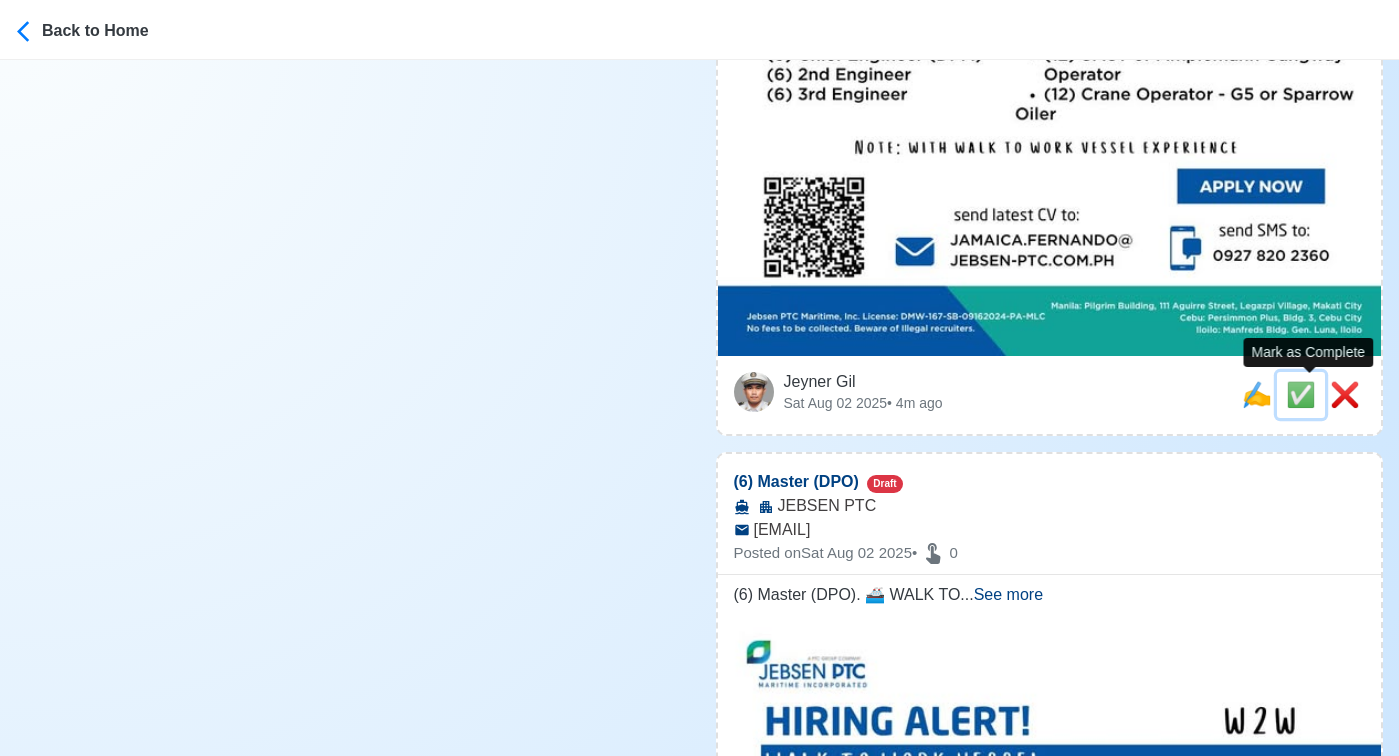 click on "✅" at bounding box center (1301, 394) 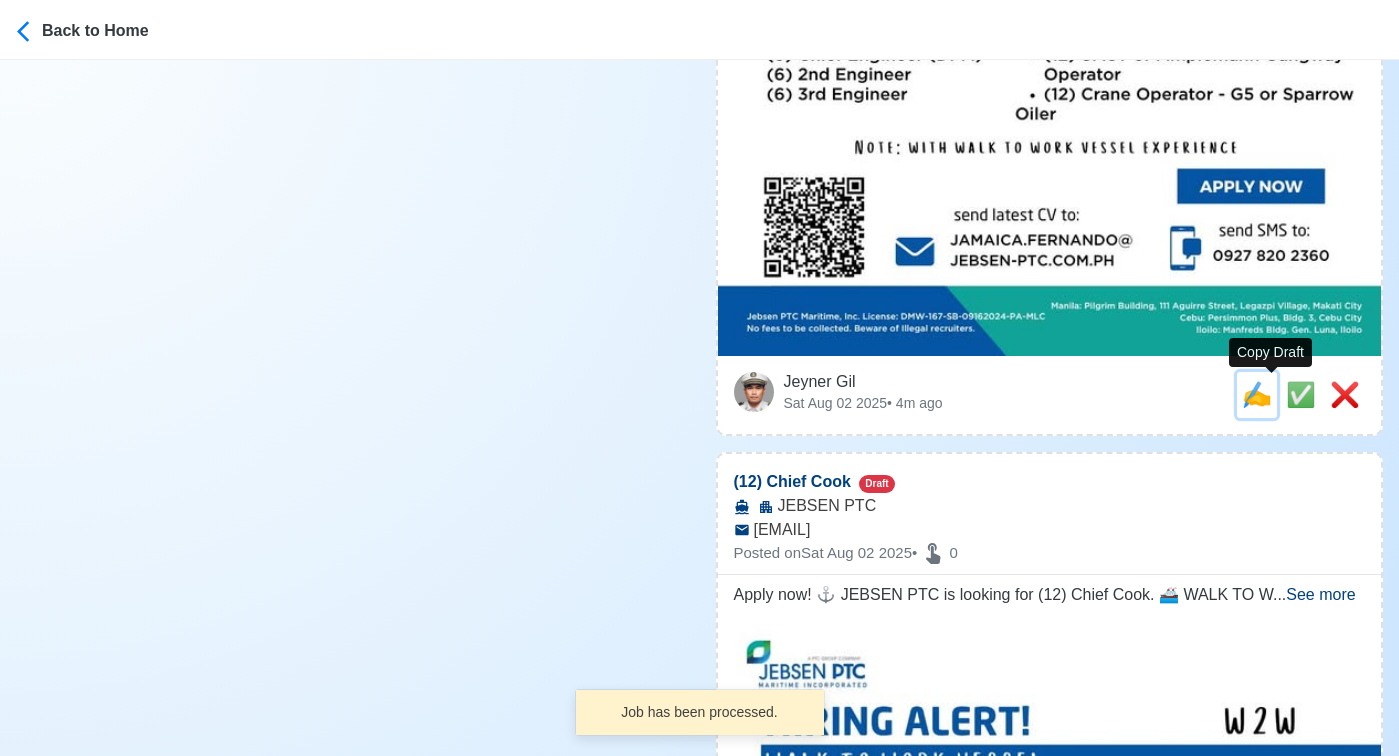 click on "✍️" at bounding box center (1257, 394) 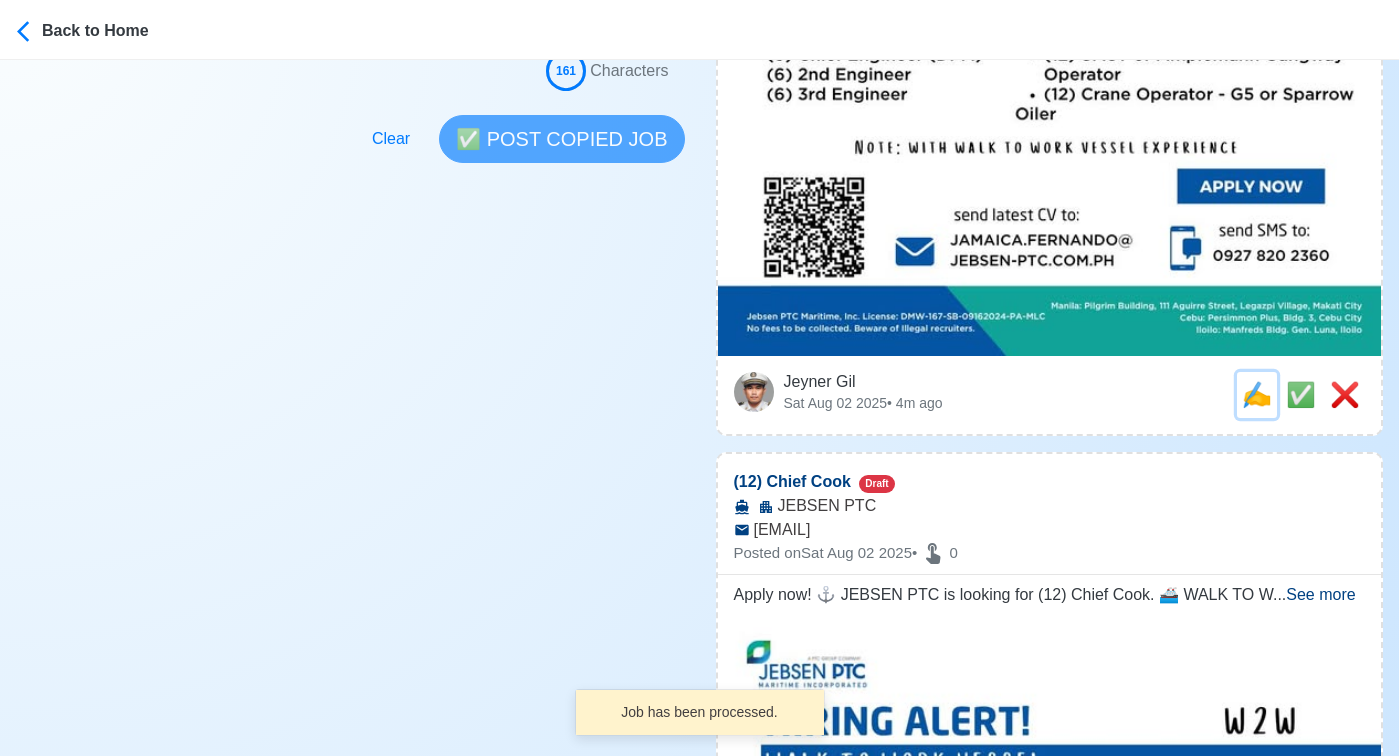 scroll, scrollTop: 0, scrollLeft: 0, axis: both 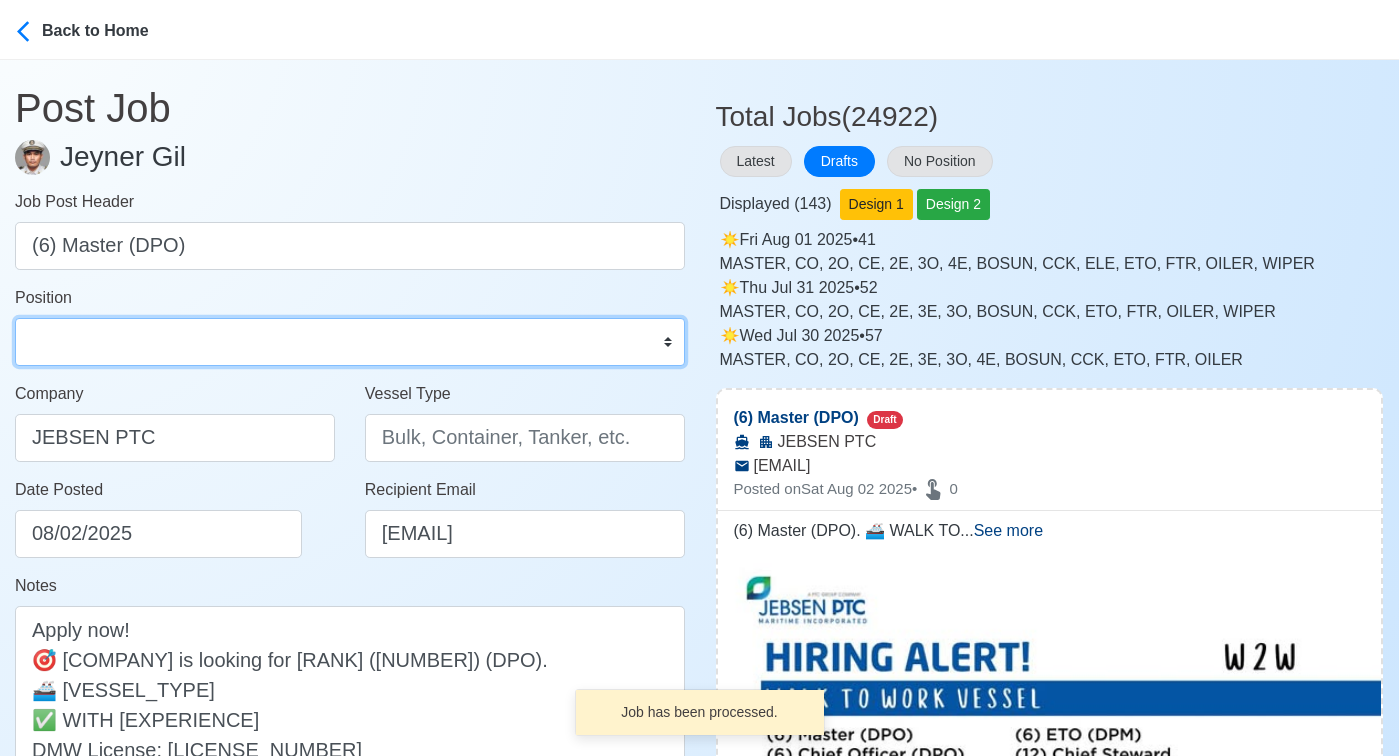 click on "Master Chief Officer 2nd Officer 3rd Officer Junior Officer Chief Engineer 2nd Engineer 3rd Engineer 4th Engineer Gas Engineer Junior Engineer 1st Assistant Engineer 2nd Assistant Engineer 3rd Assistant Engineer ETO/ETR Electrician Electrical Engineer Oiler Fitter Welder Chief Cook Chef Cook Messman Wiper Rigger Ordinary Seaman Able Seaman Motorman Pumpman Bosun Cadet Reefer Mechanic Operator Repairman Painter Steward Waiter Others" at bounding box center [350, 342] 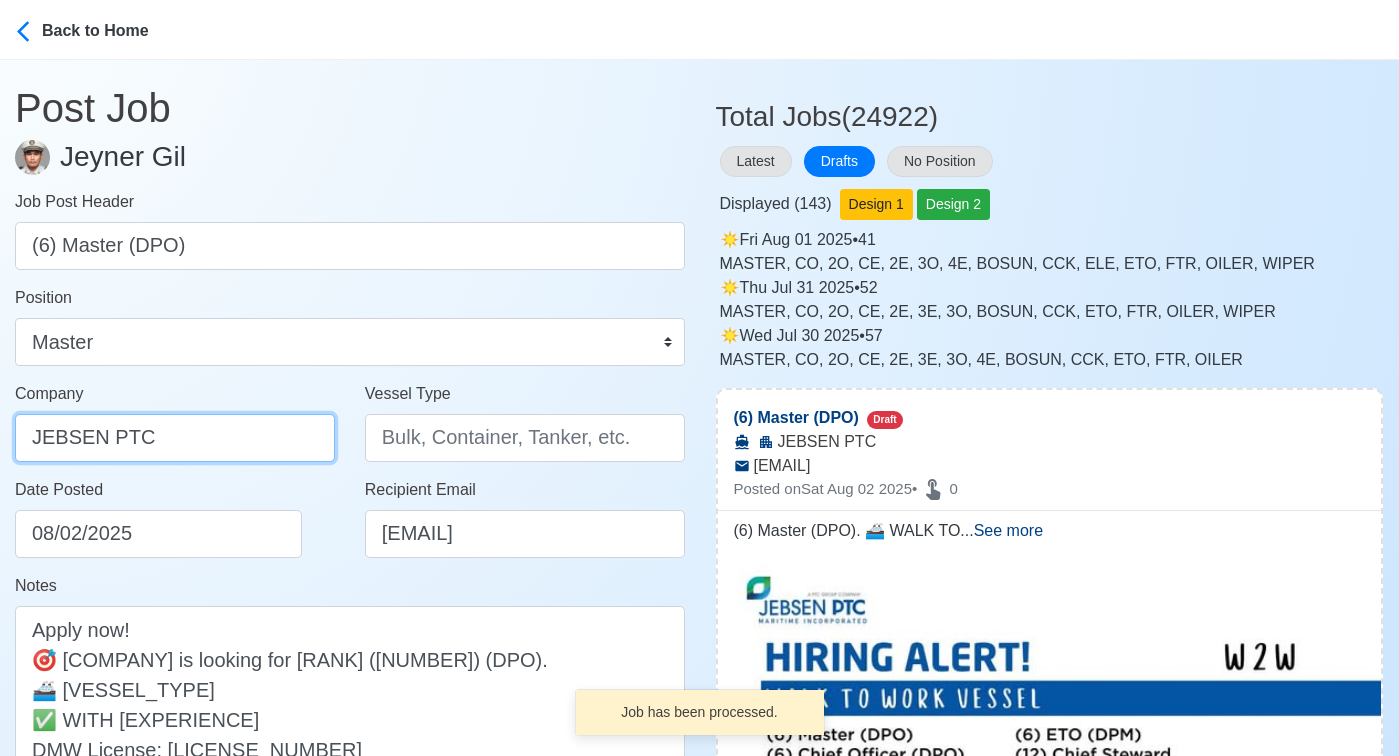 click on "JEBSEN PTC" at bounding box center [175, 438] 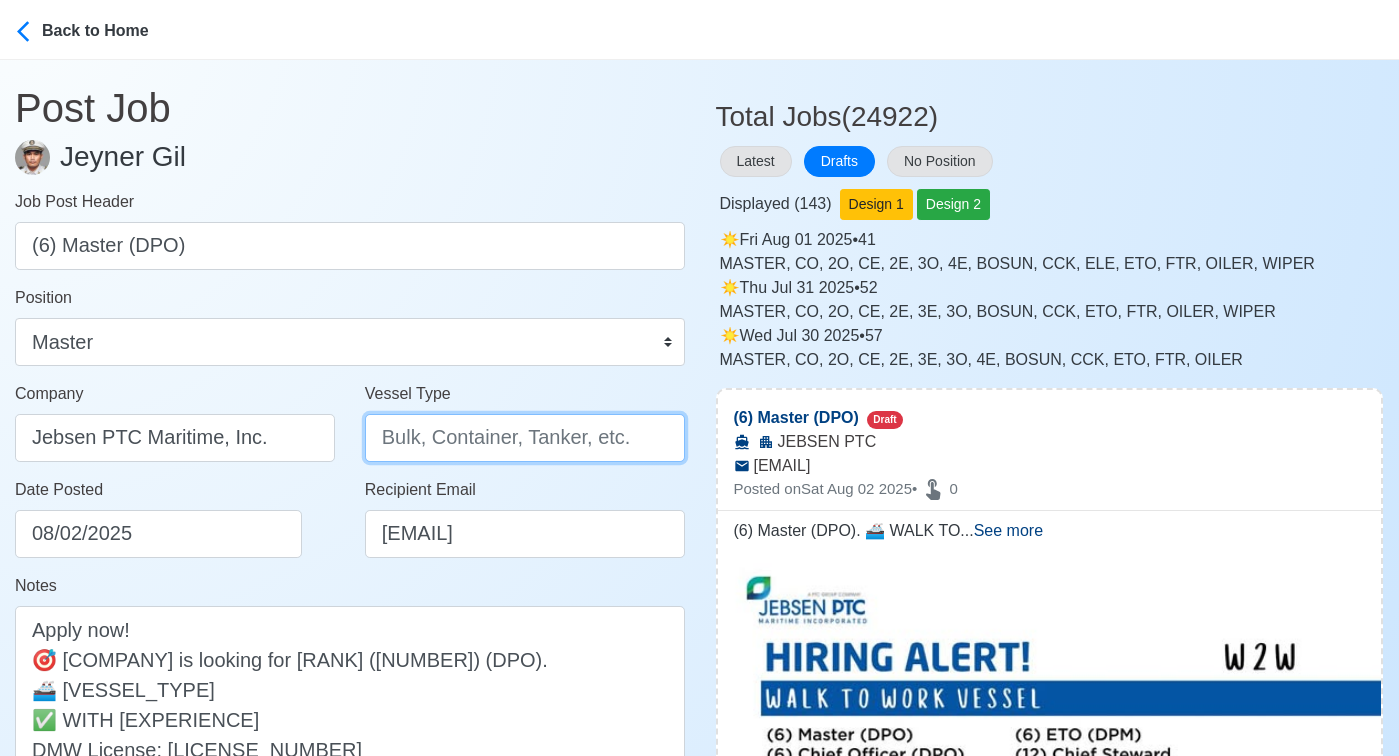 click on "Vessel Type" at bounding box center (525, 438) 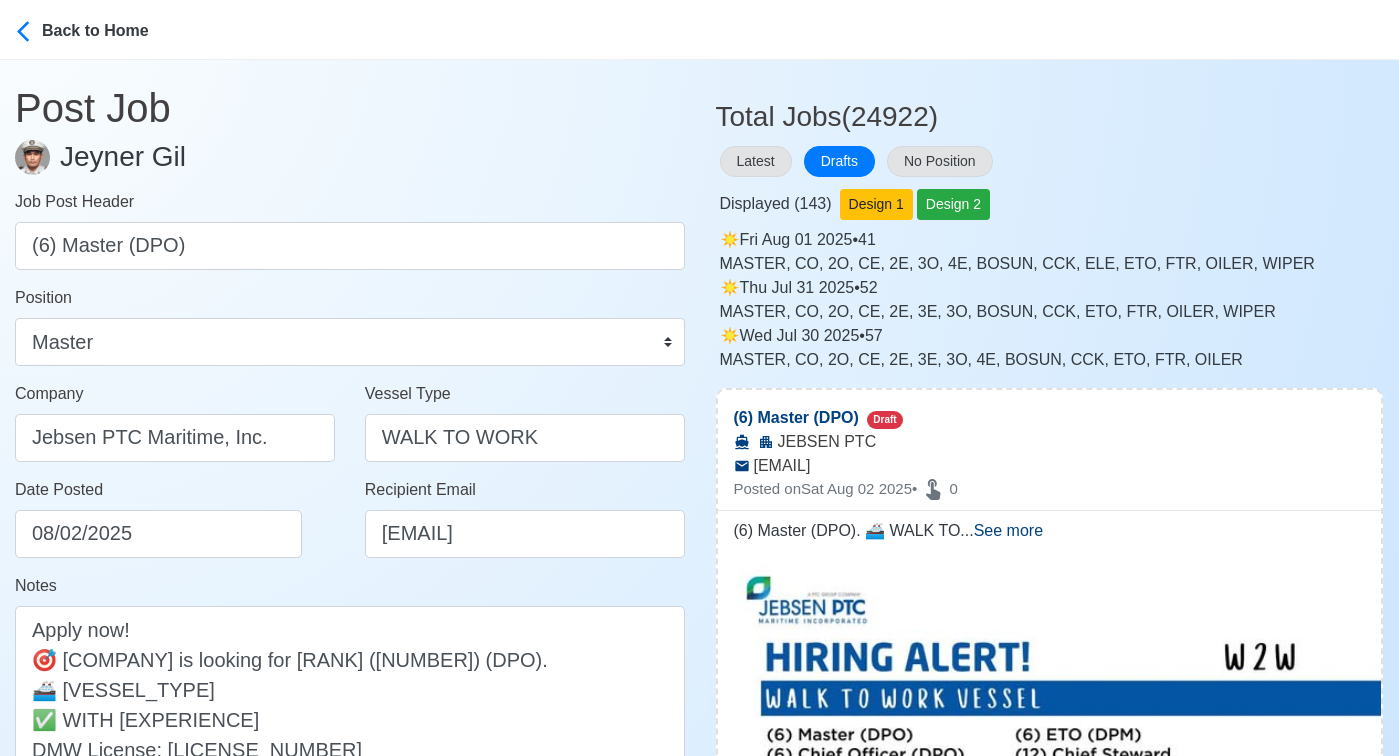 click on "Date Posted       08/02/2025" at bounding box center (180, 518) 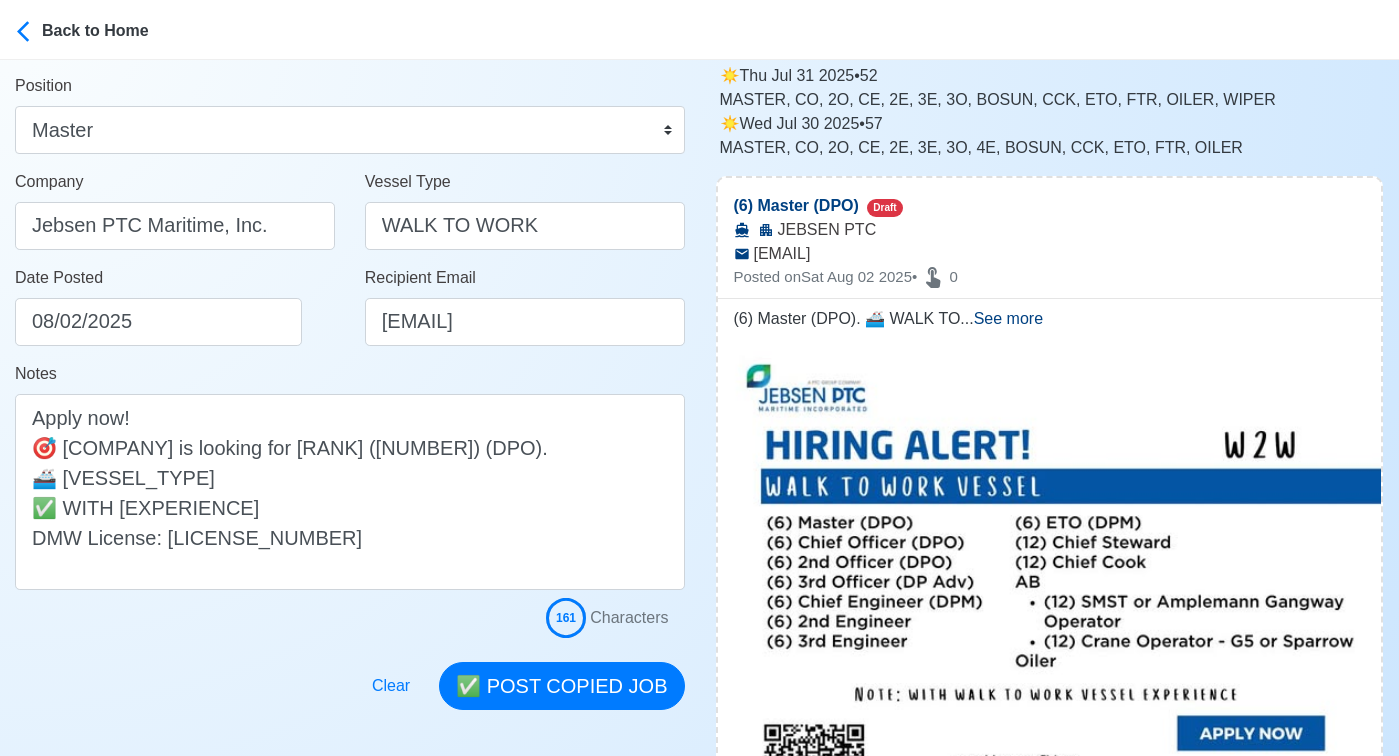 scroll, scrollTop: 354, scrollLeft: 0, axis: vertical 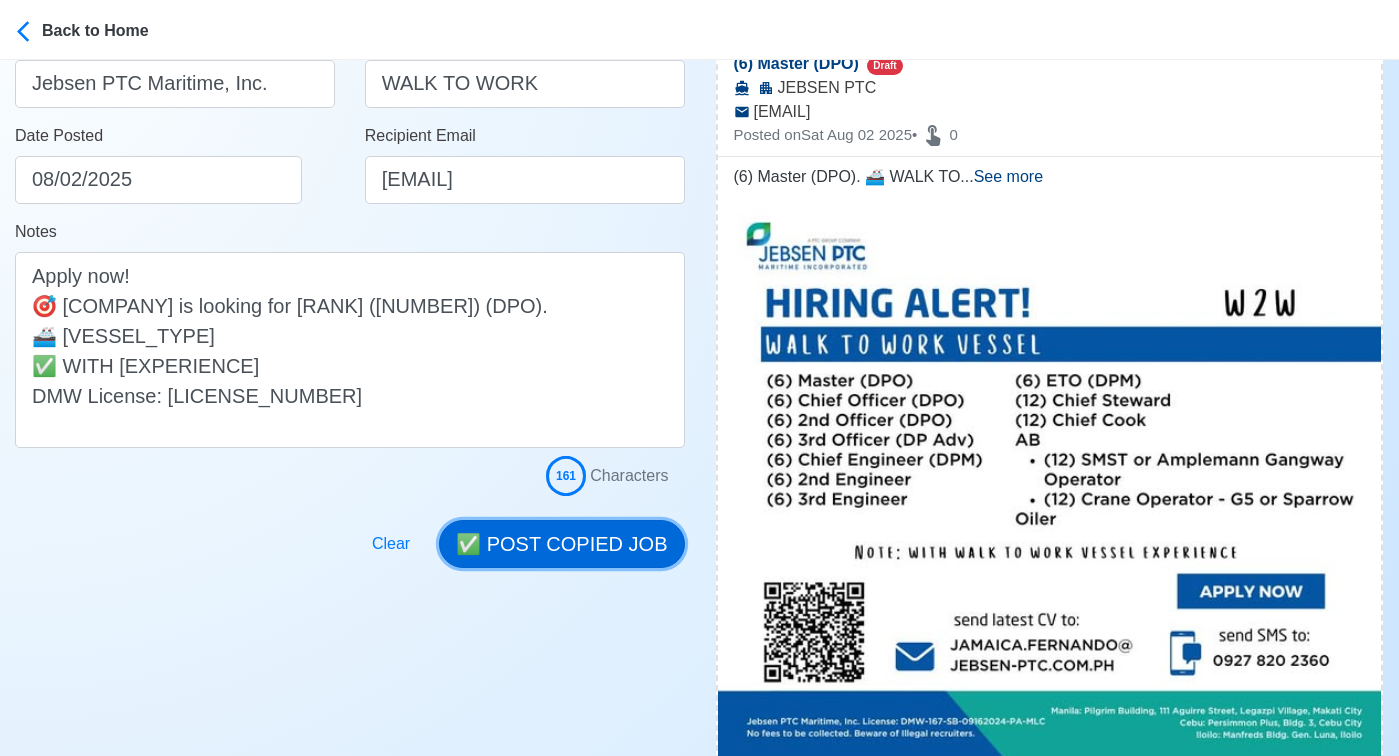 click on "✅ POST COPIED JOB" at bounding box center (561, 544) 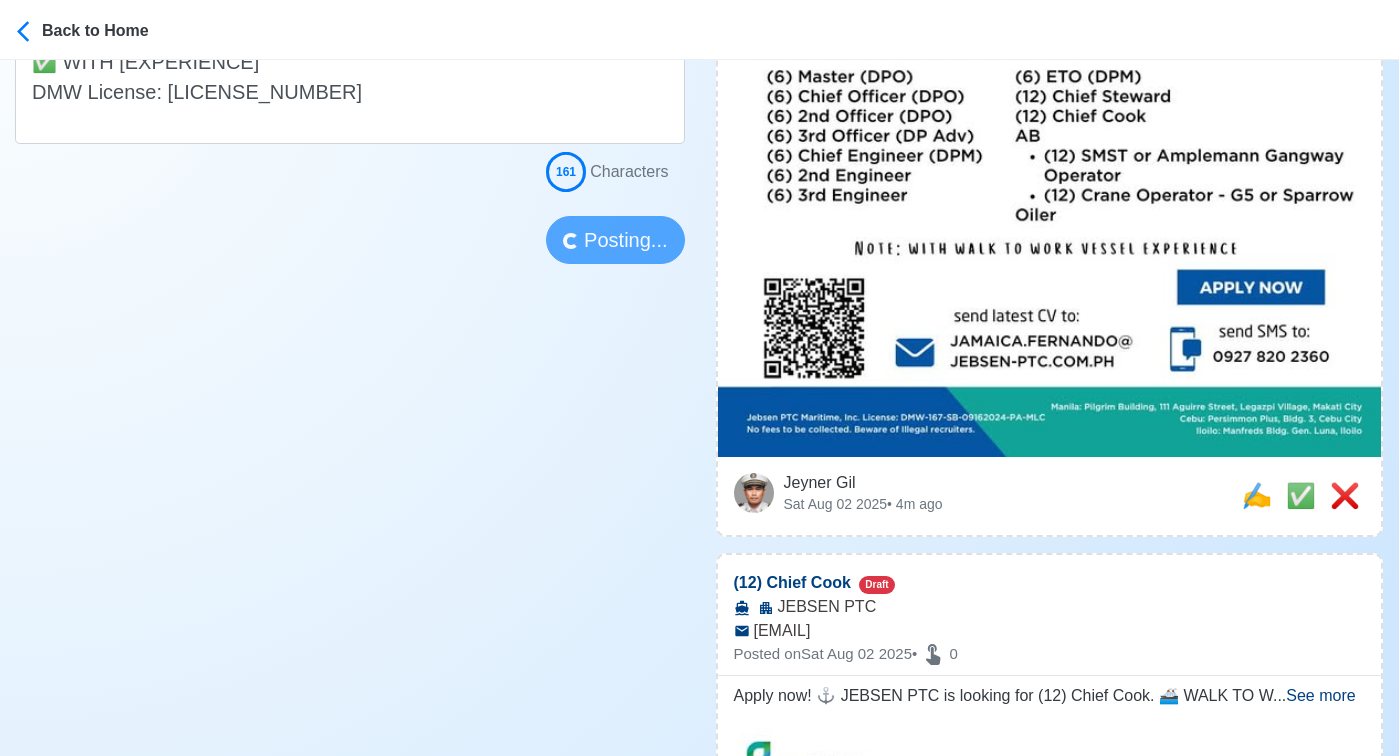 scroll, scrollTop: 664, scrollLeft: 0, axis: vertical 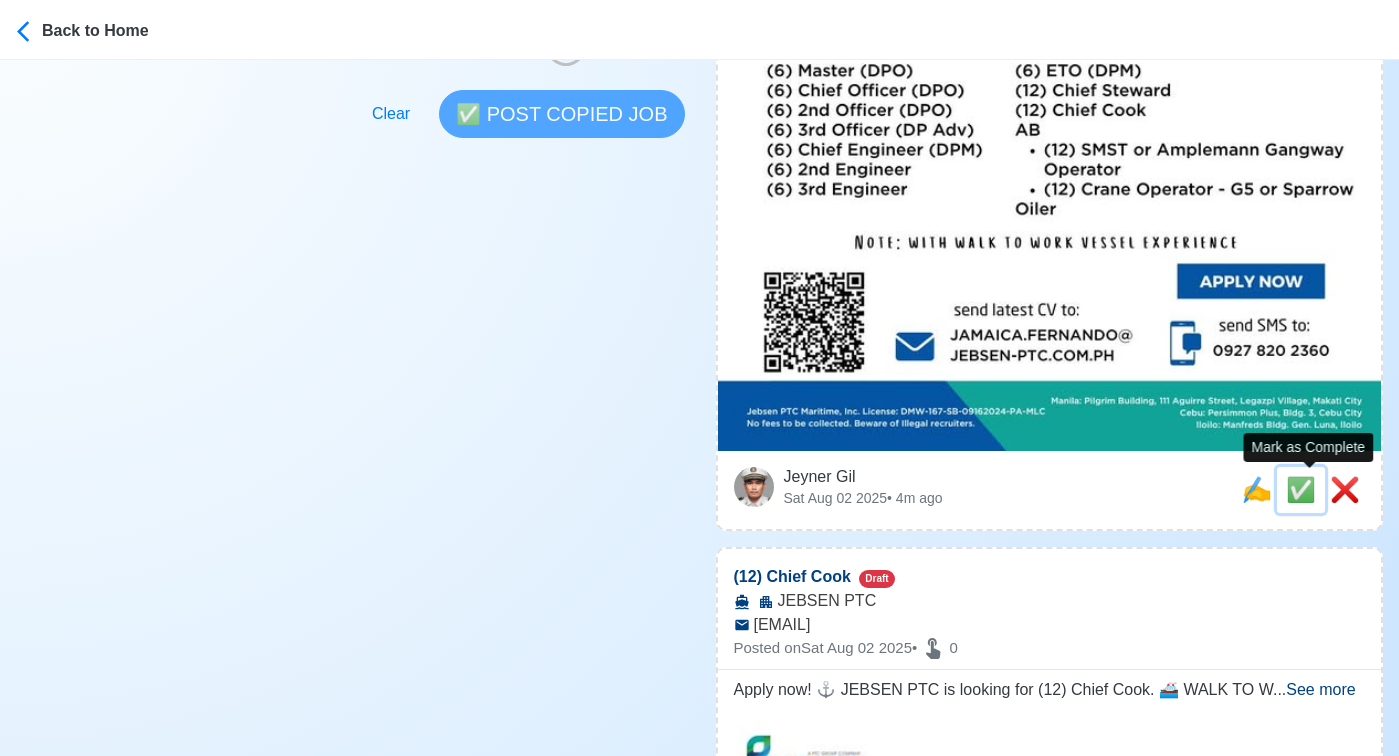 click on "✅" at bounding box center [1301, 489] 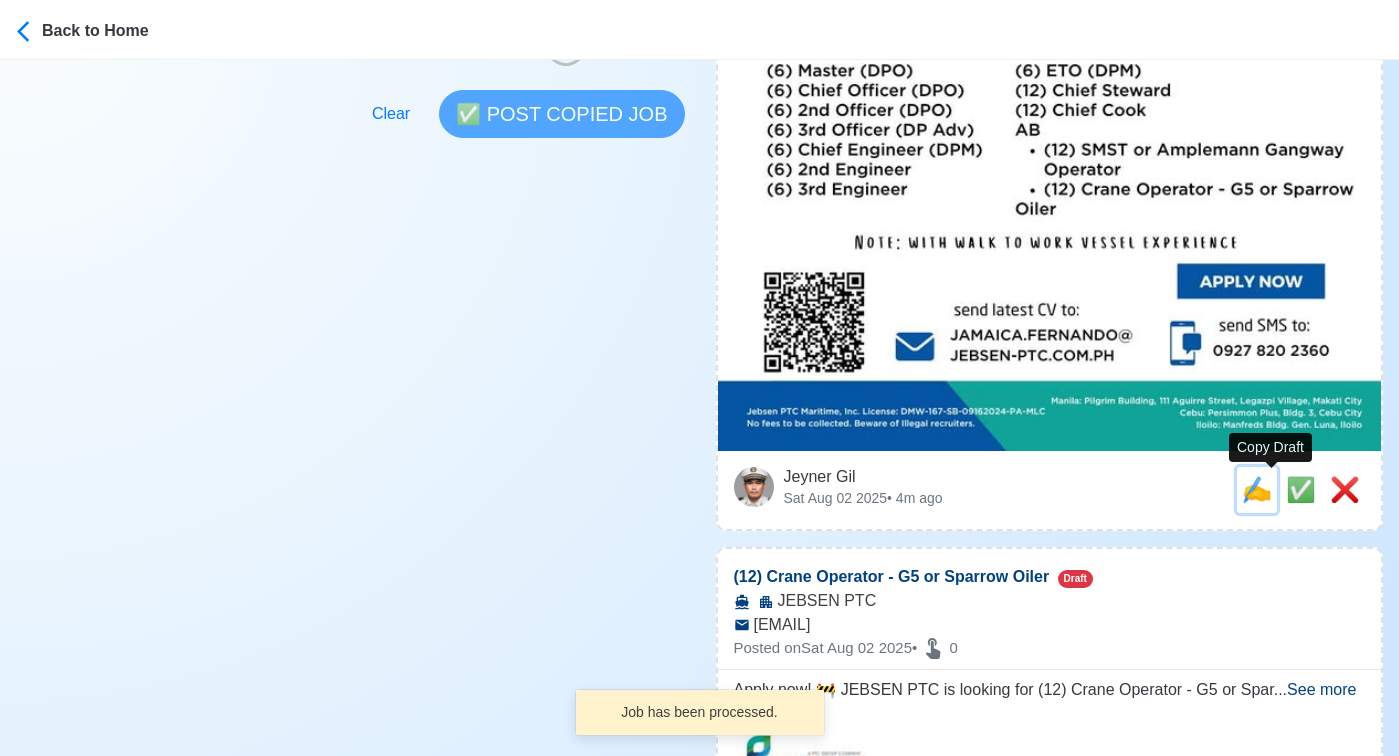 click on "✍️" at bounding box center (1257, 489) 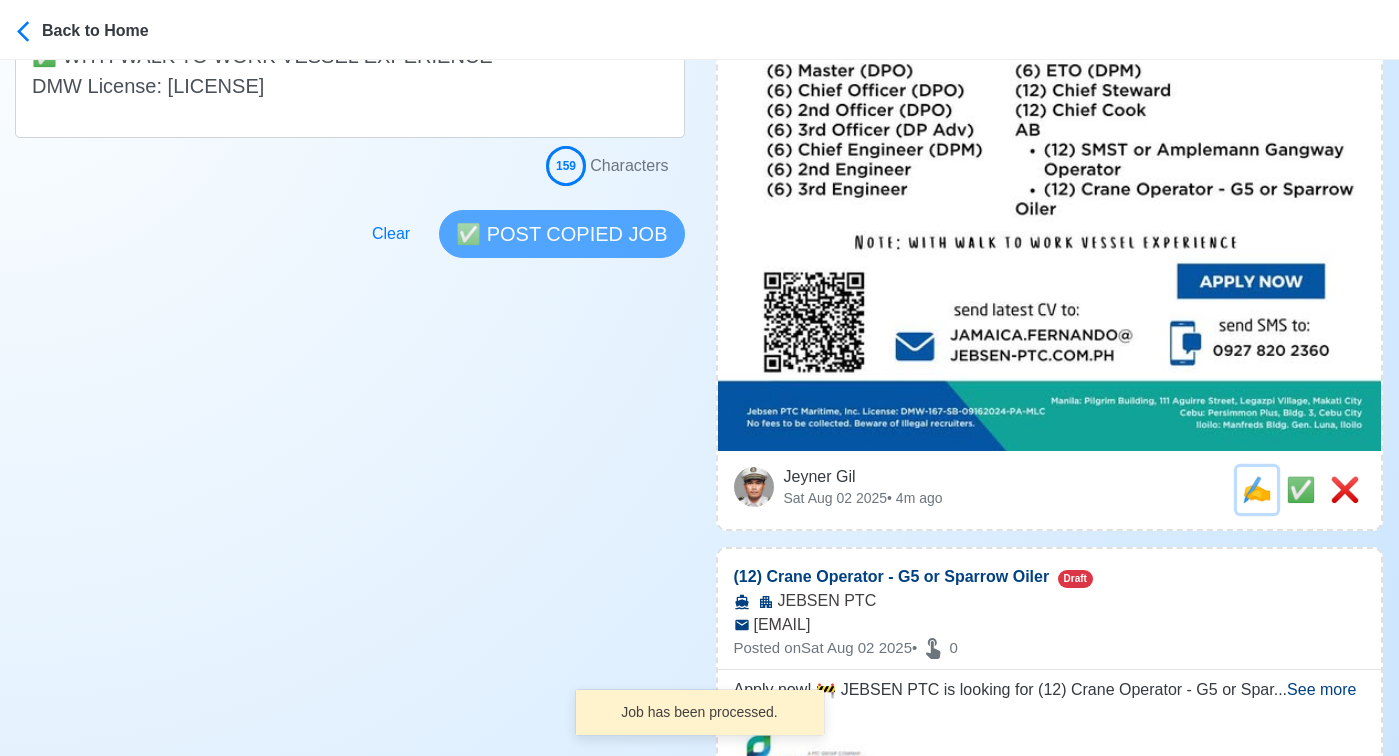 scroll, scrollTop: 0, scrollLeft: 0, axis: both 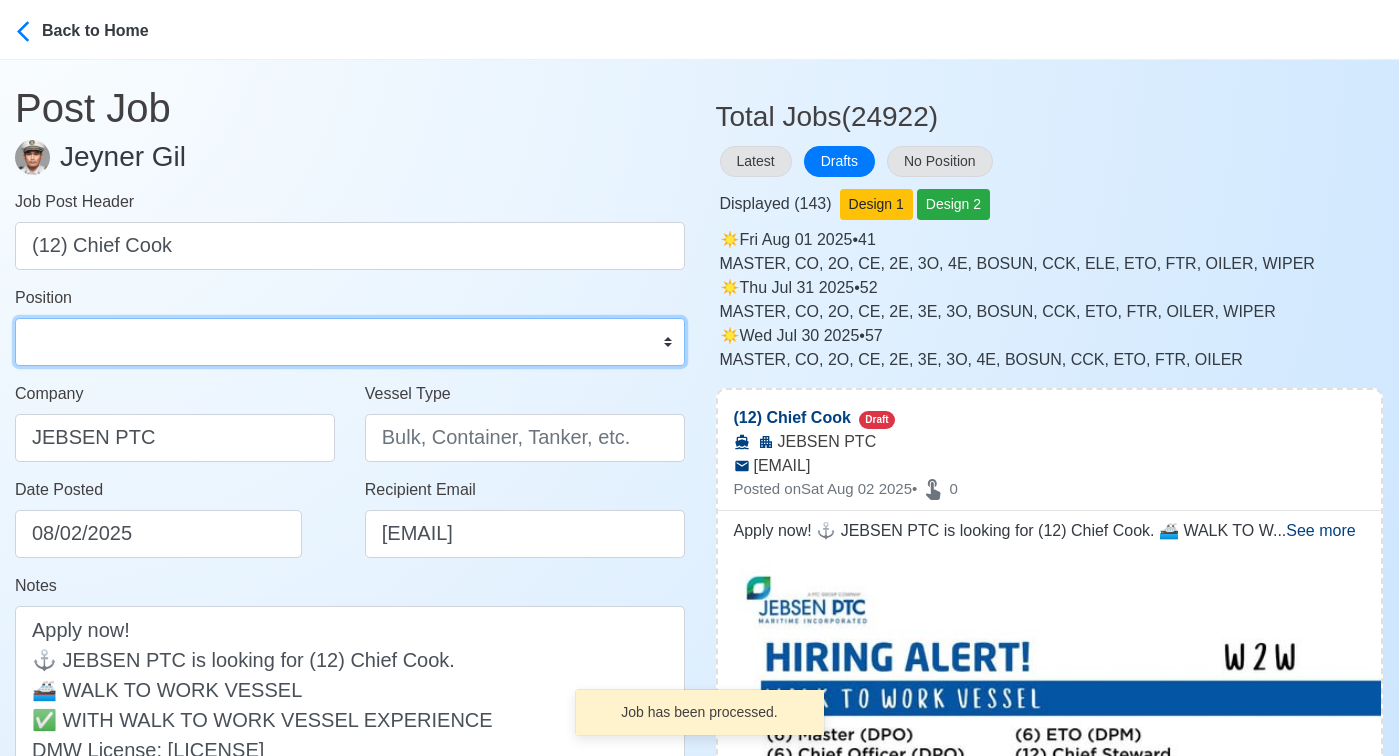 click on "Master Chief Officer 2nd Officer 3rd Officer Junior Officer Chief Engineer 2nd Engineer 3rd Engineer 4th Engineer Gas Engineer Junior Engineer 1st Assistant Engineer 2nd Assistant Engineer 3rd Assistant Engineer ETO/ETR Electrician Electrical Engineer Oiler Fitter Welder Chief Cook Chef Cook Messman Wiper Rigger Ordinary Seaman Able Seaman Motorman Pumpman Bosun Cadet Reefer Mechanic Operator Repairman Painter Steward Waiter Others" at bounding box center [350, 342] 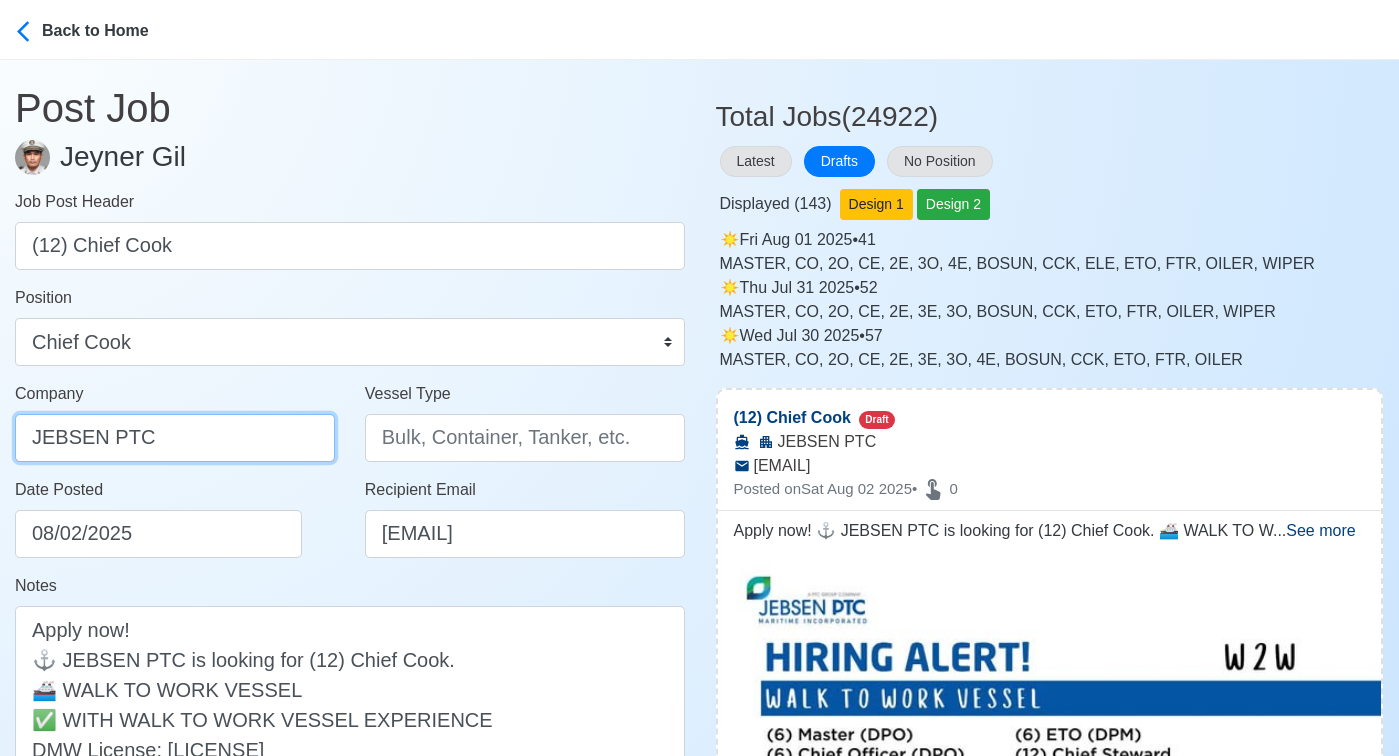 click on "JEBSEN PTC" at bounding box center [175, 438] 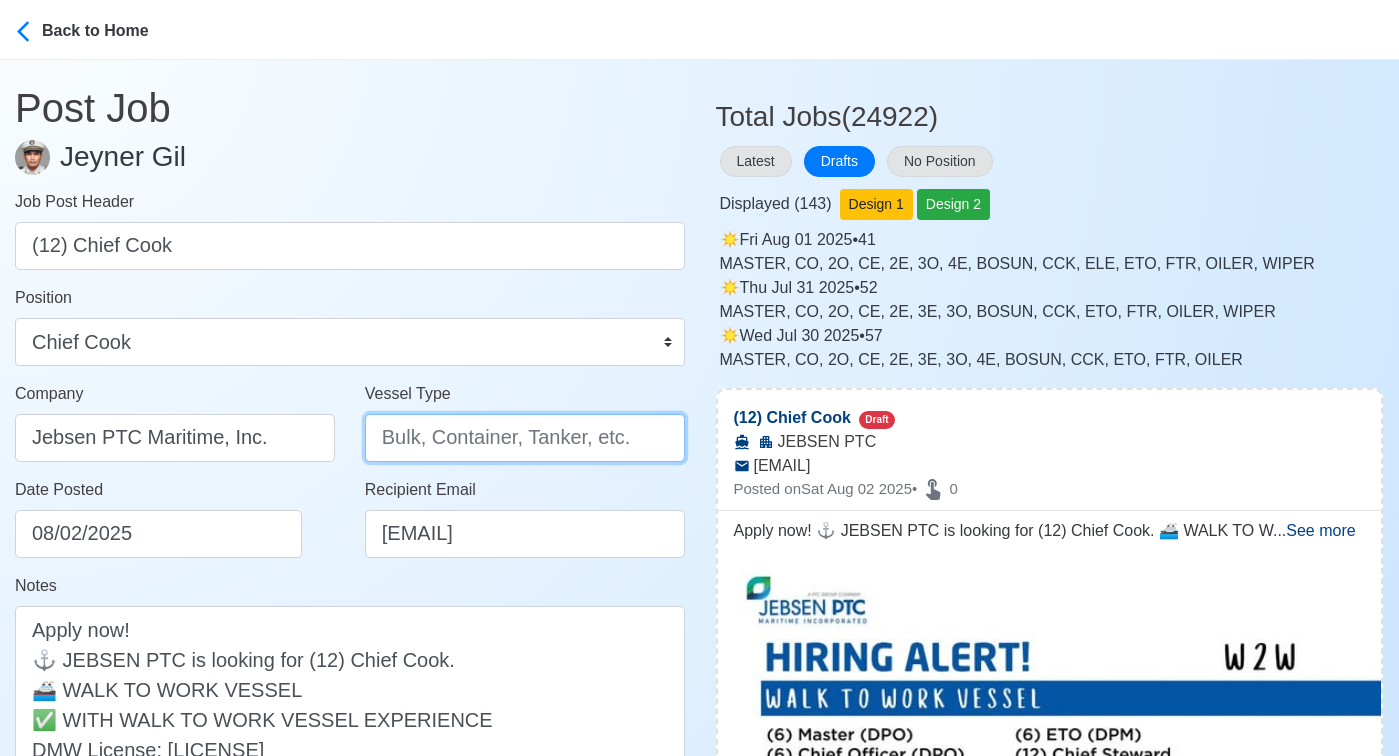 click on "Vessel Type" at bounding box center (525, 438) 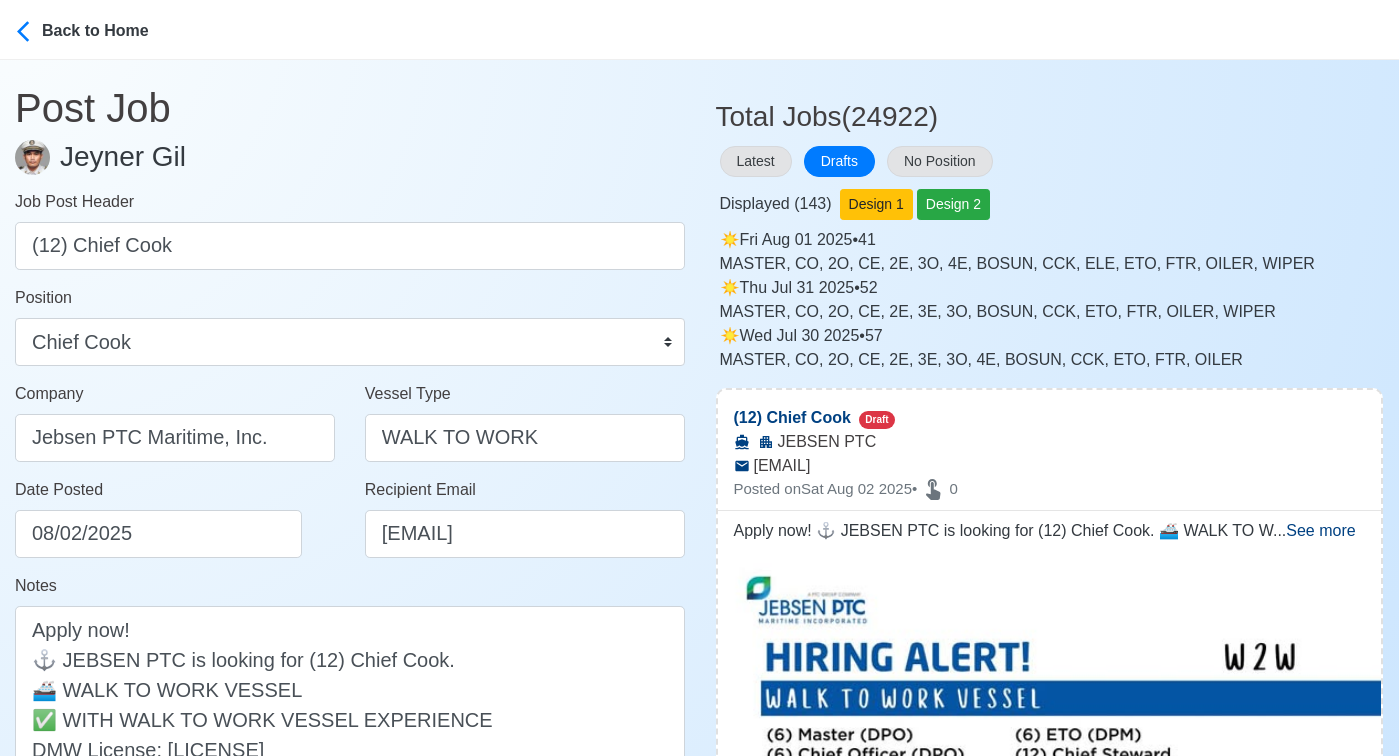 click on "Date Posted       08/02/2025" at bounding box center (180, 518) 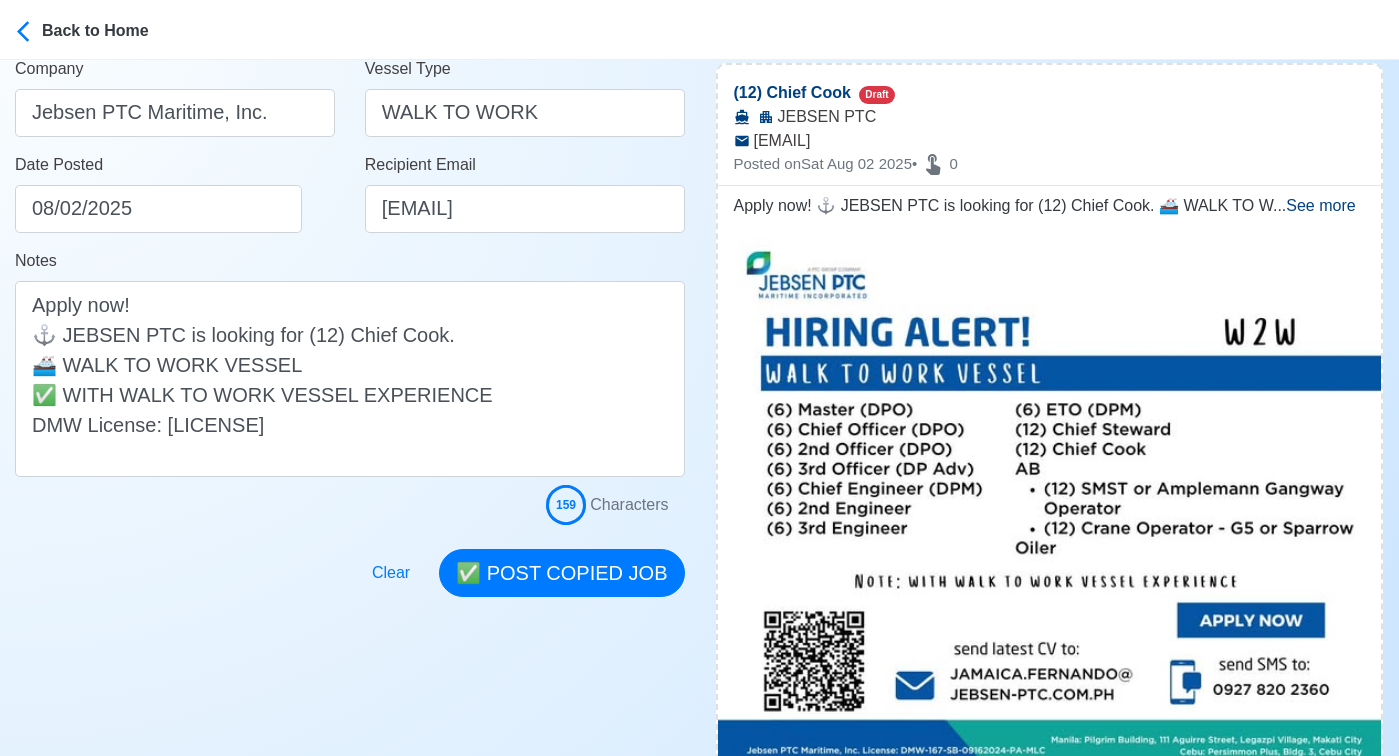 scroll, scrollTop: 338, scrollLeft: 0, axis: vertical 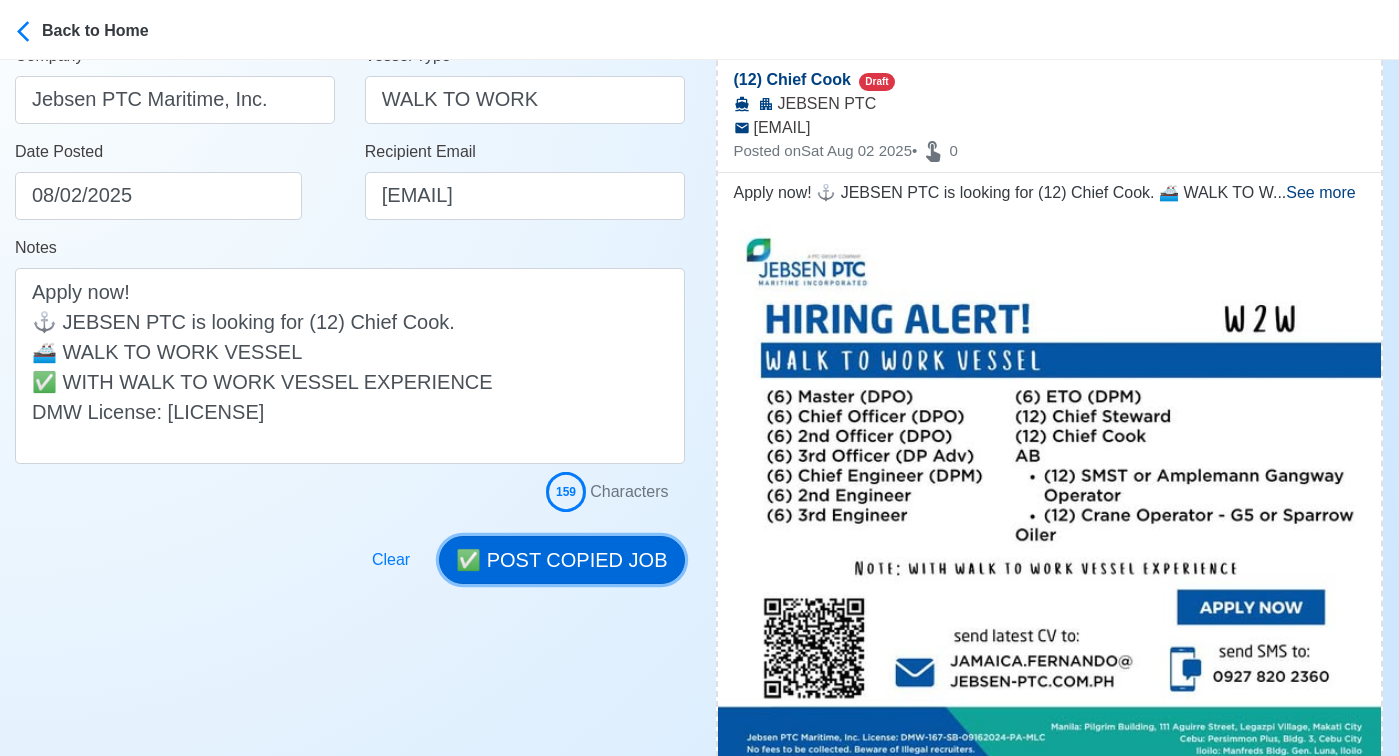 click on "✅ POST COPIED JOB" at bounding box center (561, 560) 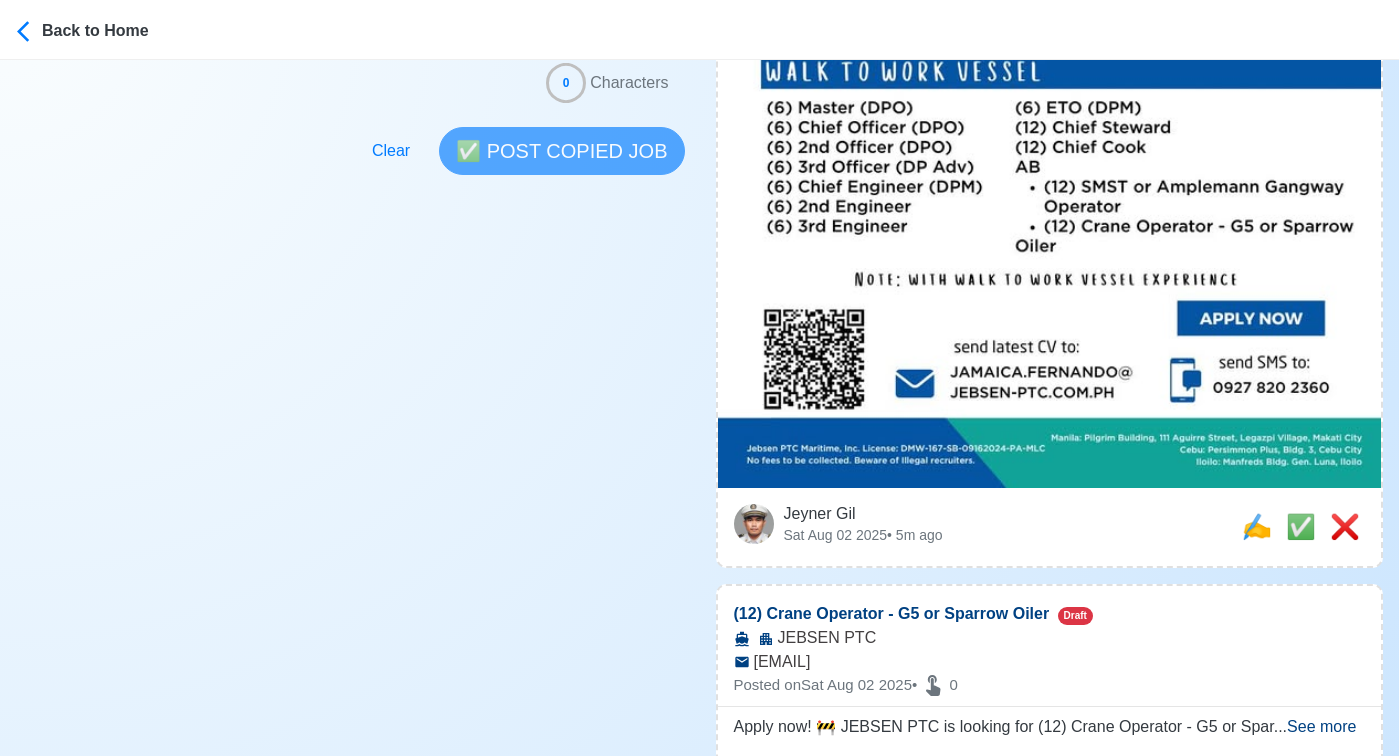 scroll, scrollTop: 665, scrollLeft: 0, axis: vertical 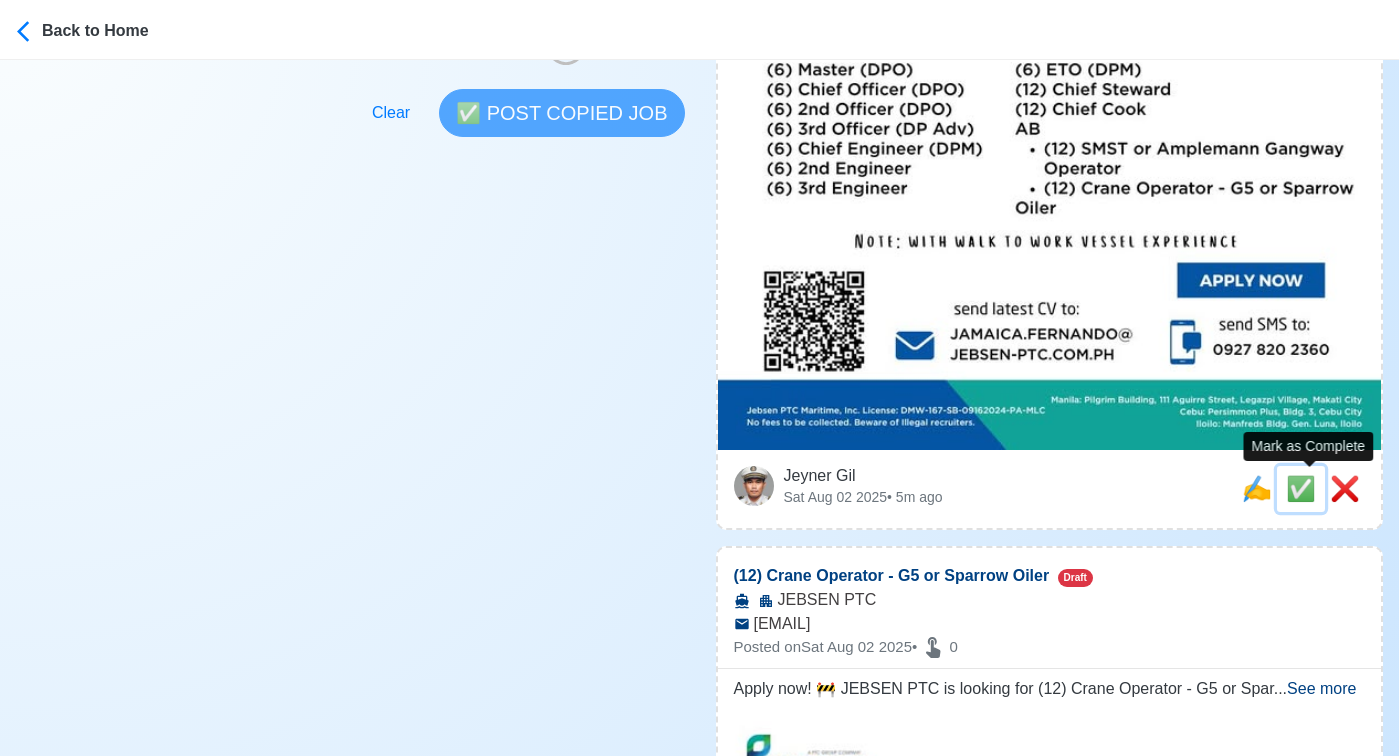 click on "✅" at bounding box center (1301, 488) 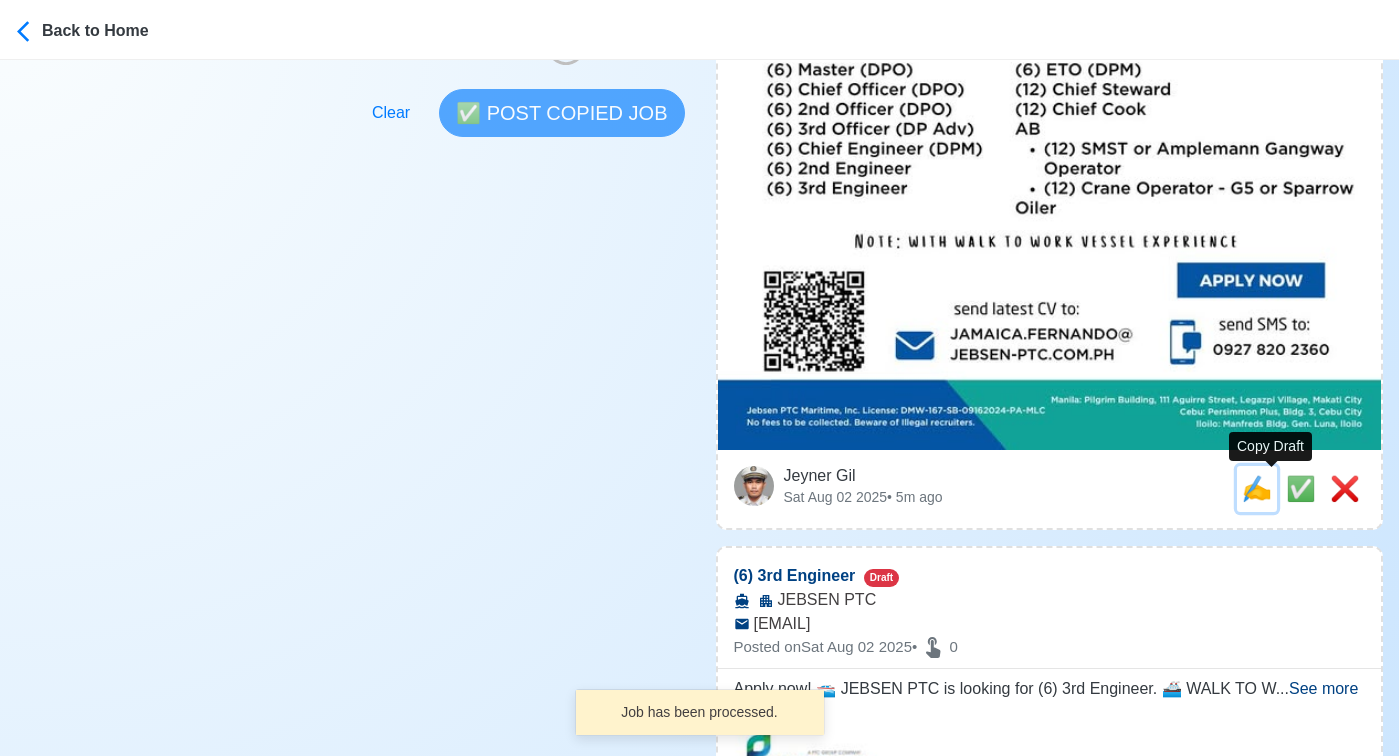 click on "✍️" at bounding box center (1257, 488) 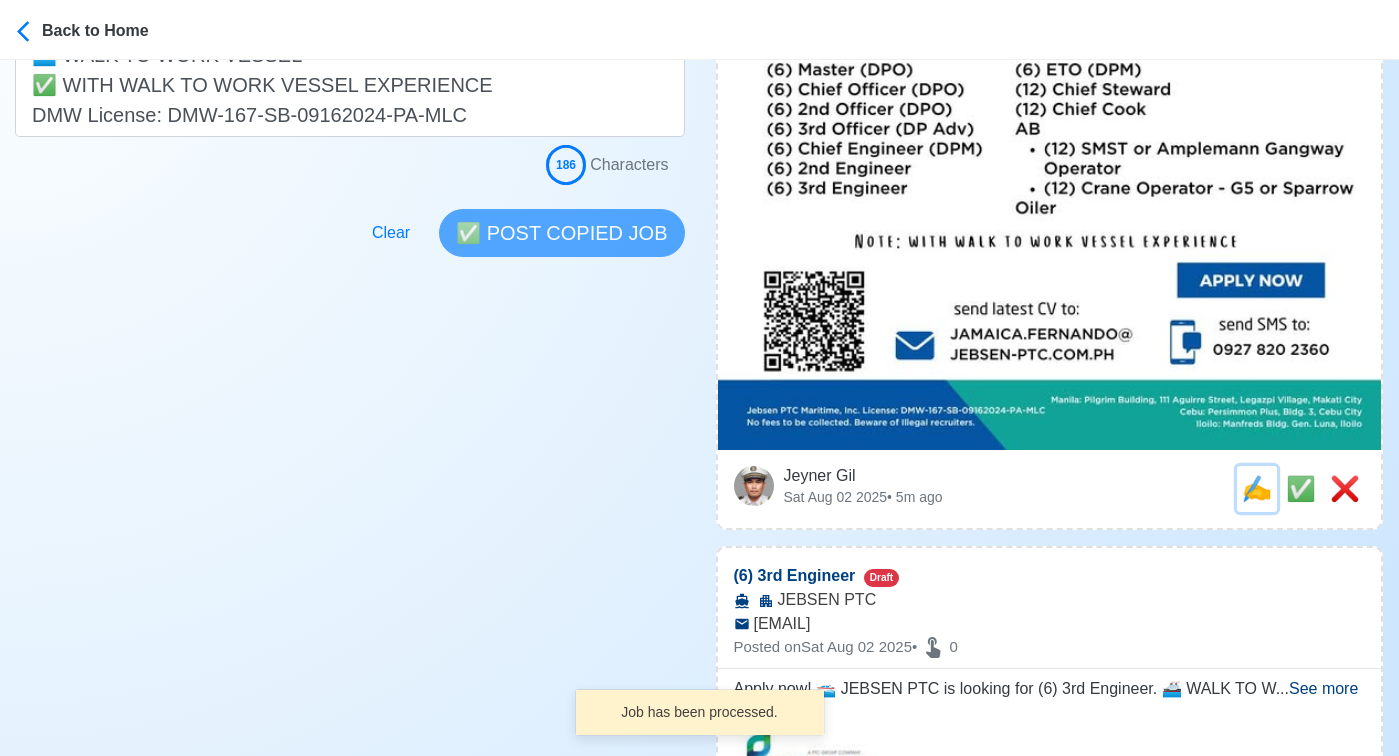 scroll, scrollTop: 0, scrollLeft: 0, axis: both 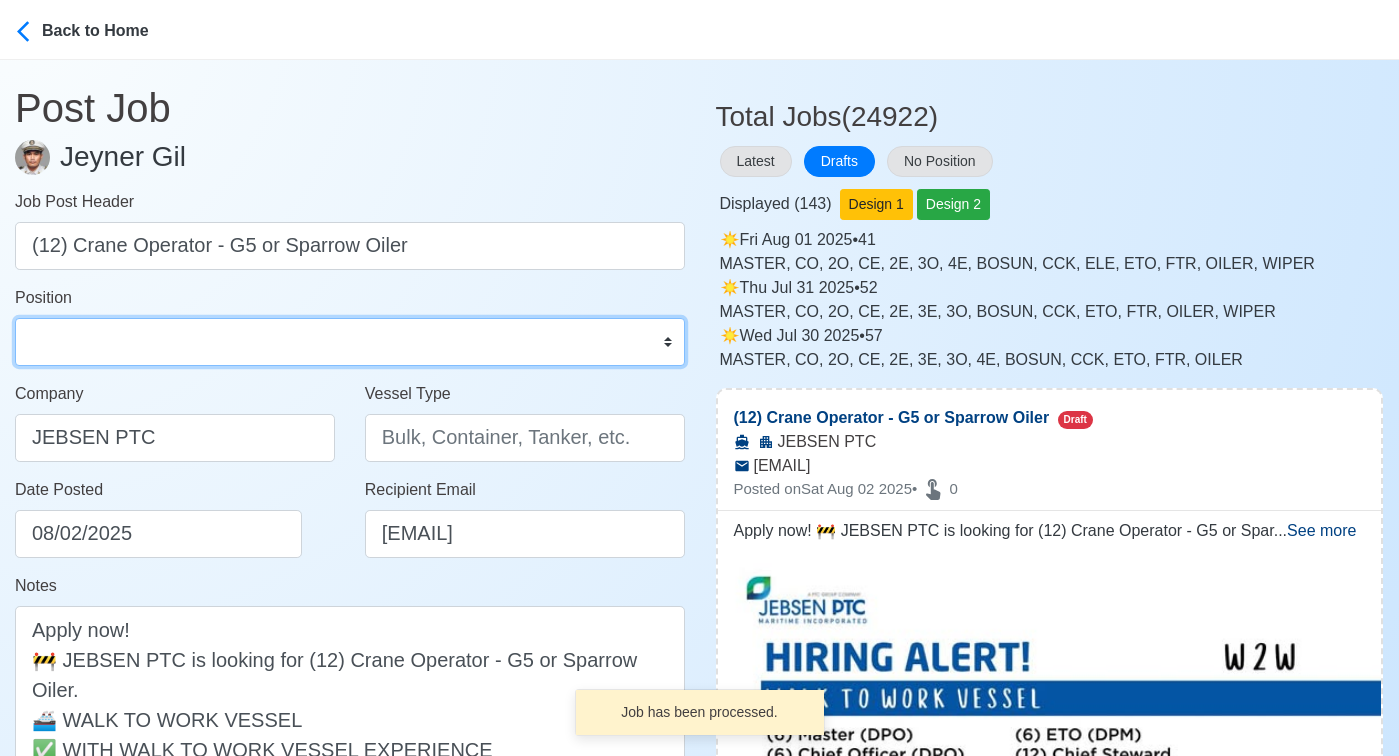 click on "Master Chief Officer 2nd Officer 3rd Officer Junior Officer Chief Engineer 2nd Engineer 3rd Engineer 4th Engineer Gas Engineer Junior Engineer 1st Assistant Engineer 2nd Assistant Engineer 3rd Assistant Engineer ETO/ETR Electrician Electrical Engineer Oiler Fitter Welder Chief Cook Chef Cook Messman Wiper Rigger Ordinary Seaman Able Seaman Motorman Pumpman Bosun Cadet Reefer Mechanic Operator Repairman Painter Steward Waiter Others" at bounding box center (350, 342) 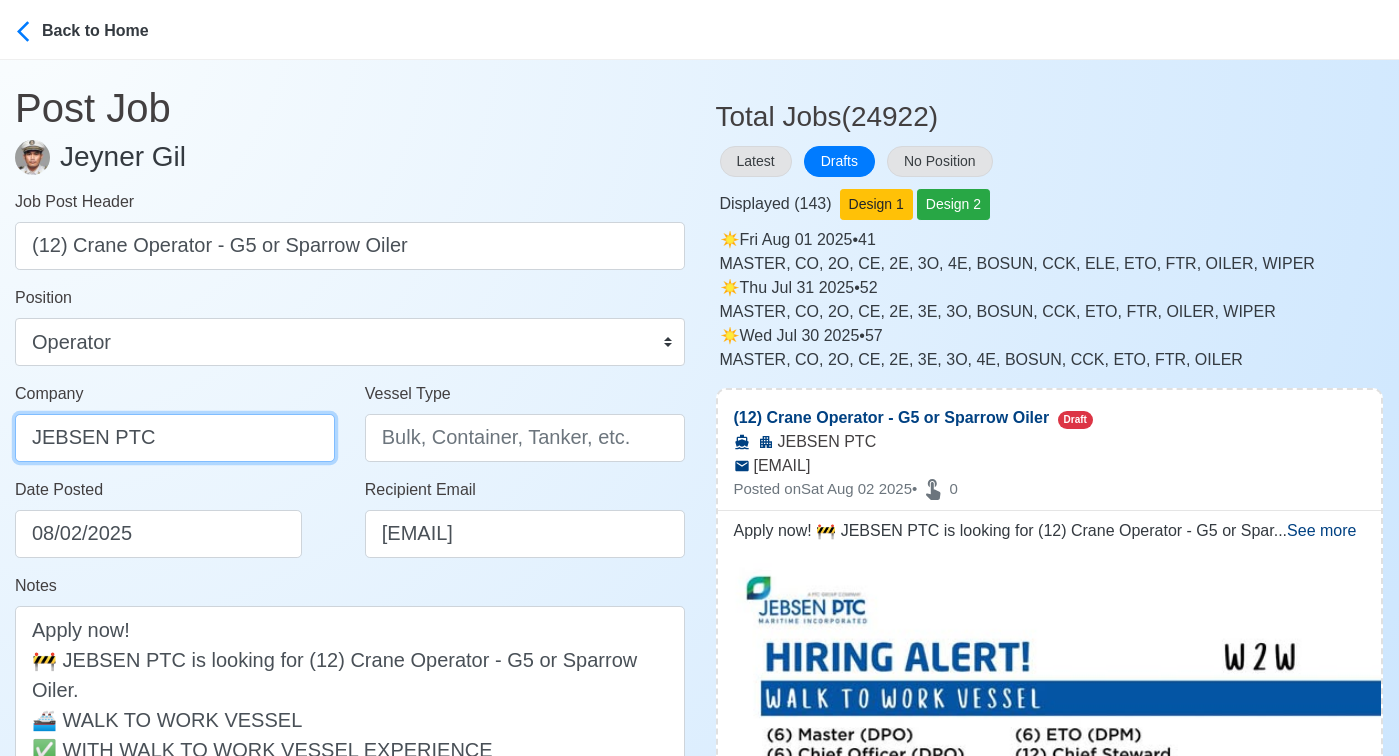 click on "JEBSEN PTC" at bounding box center (175, 438) 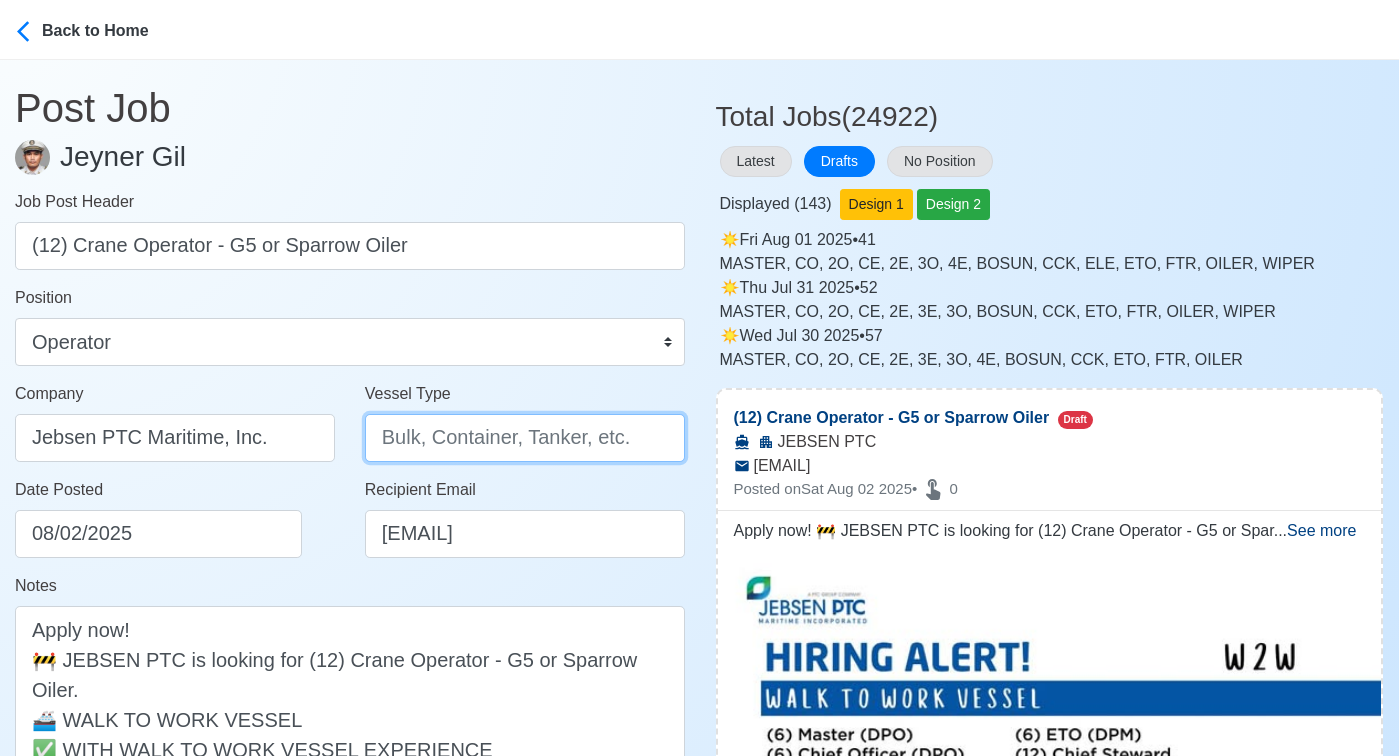 click on "Vessel Type" at bounding box center [525, 438] 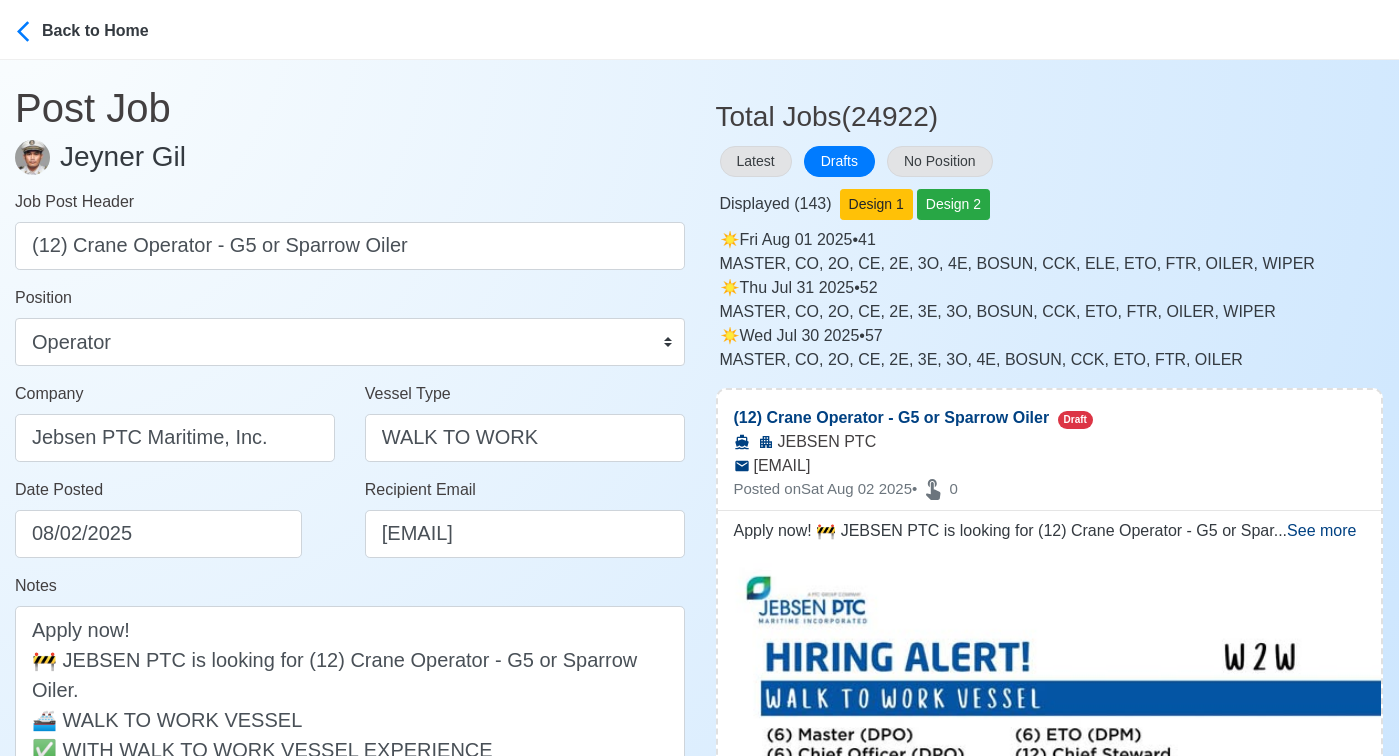 click on "Date Posted       08/02/2025" at bounding box center (180, 518) 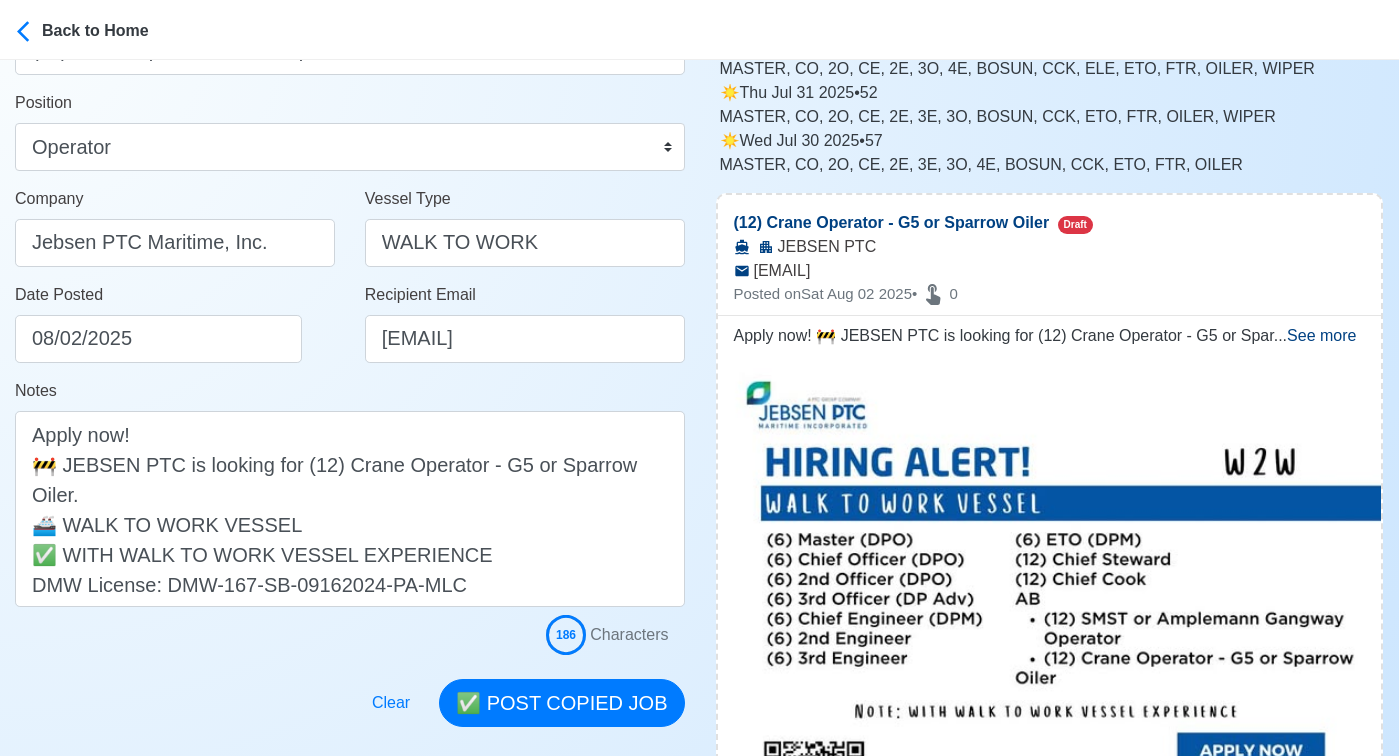 scroll, scrollTop: 228, scrollLeft: 0, axis: vertical 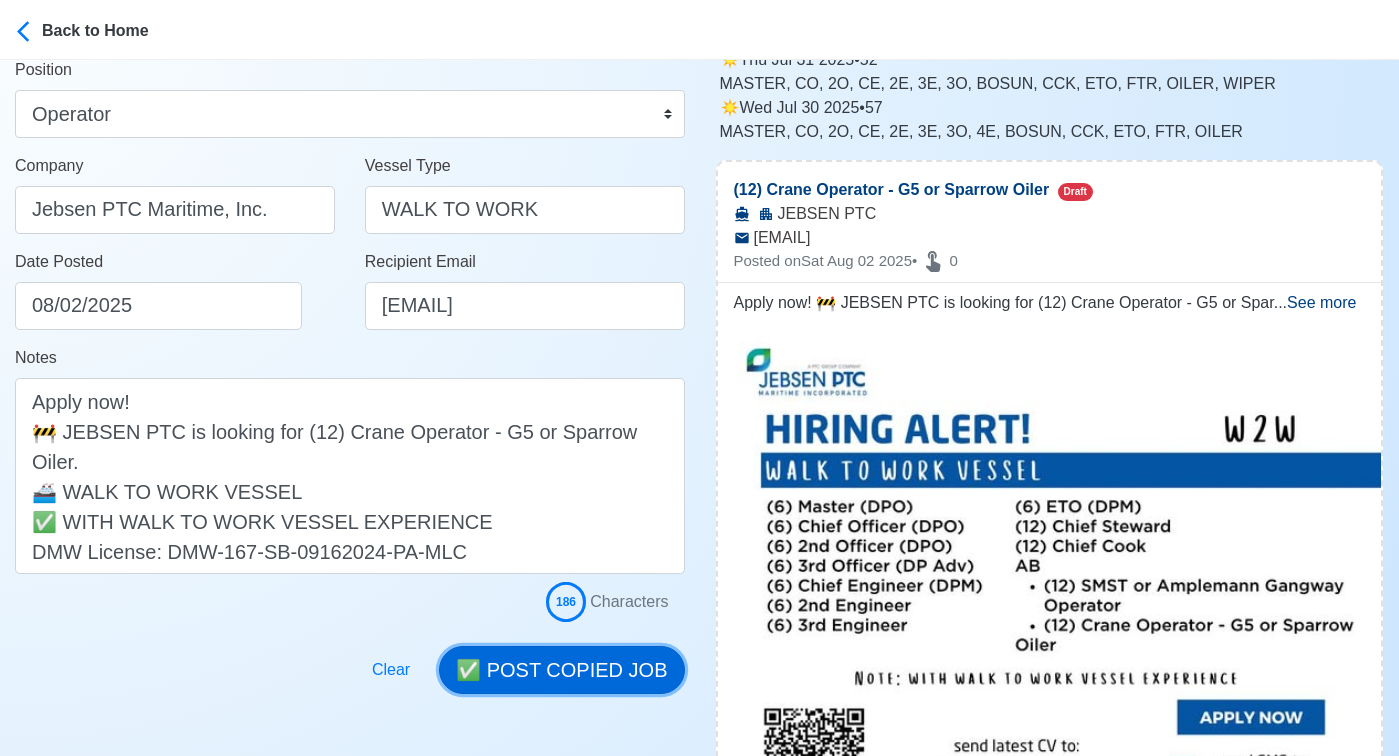 click on "✅ POST COPIED JOB" at bounding box center (561, 670) 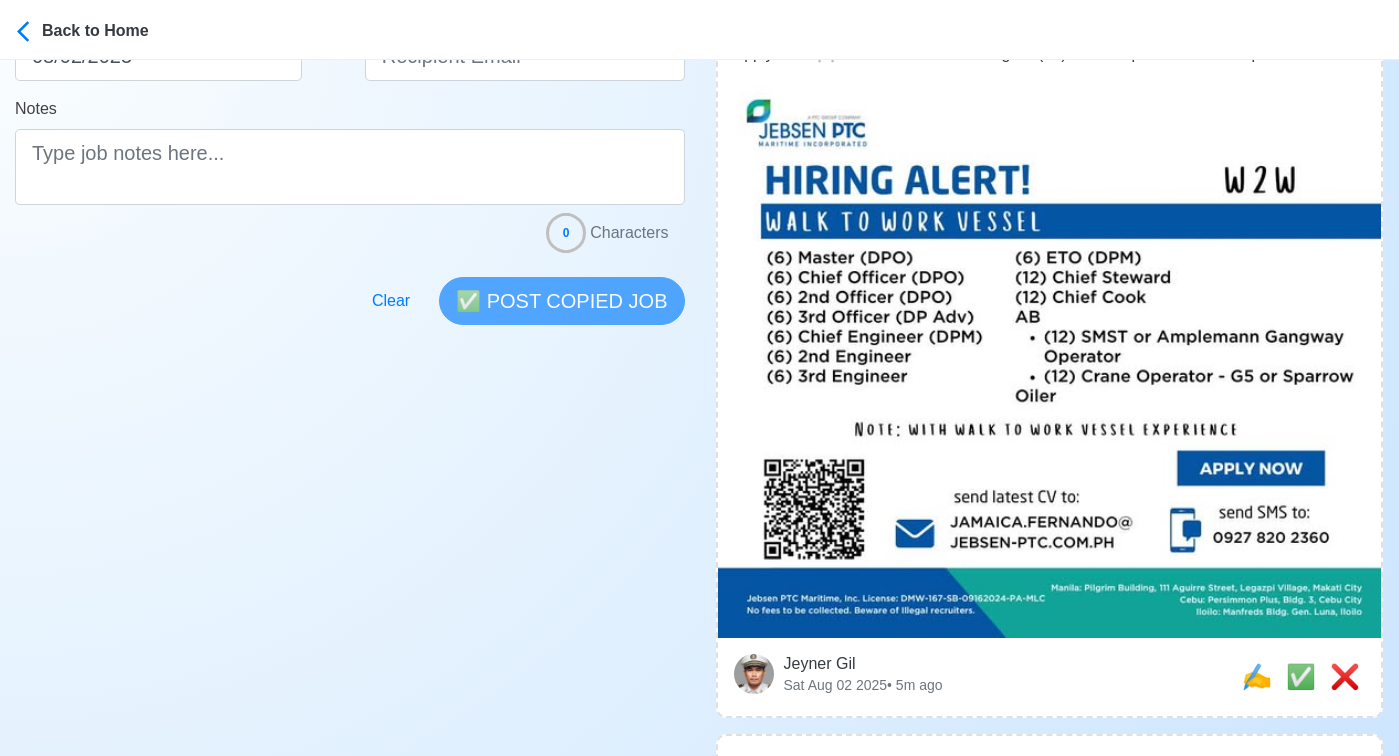 scroll, scrollTop: 555, scrollLeft: 0, axis: vertical 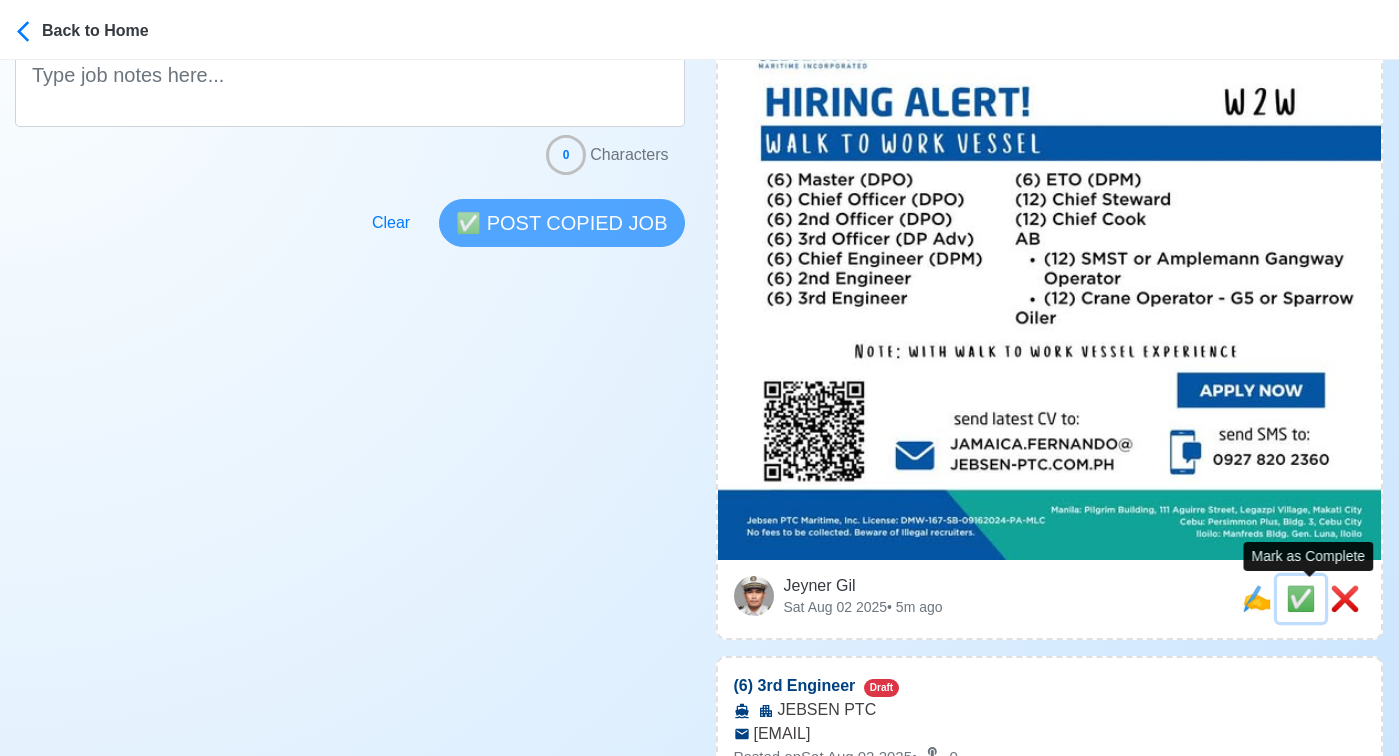 click on "✅" at bounding box center [1301, 598] 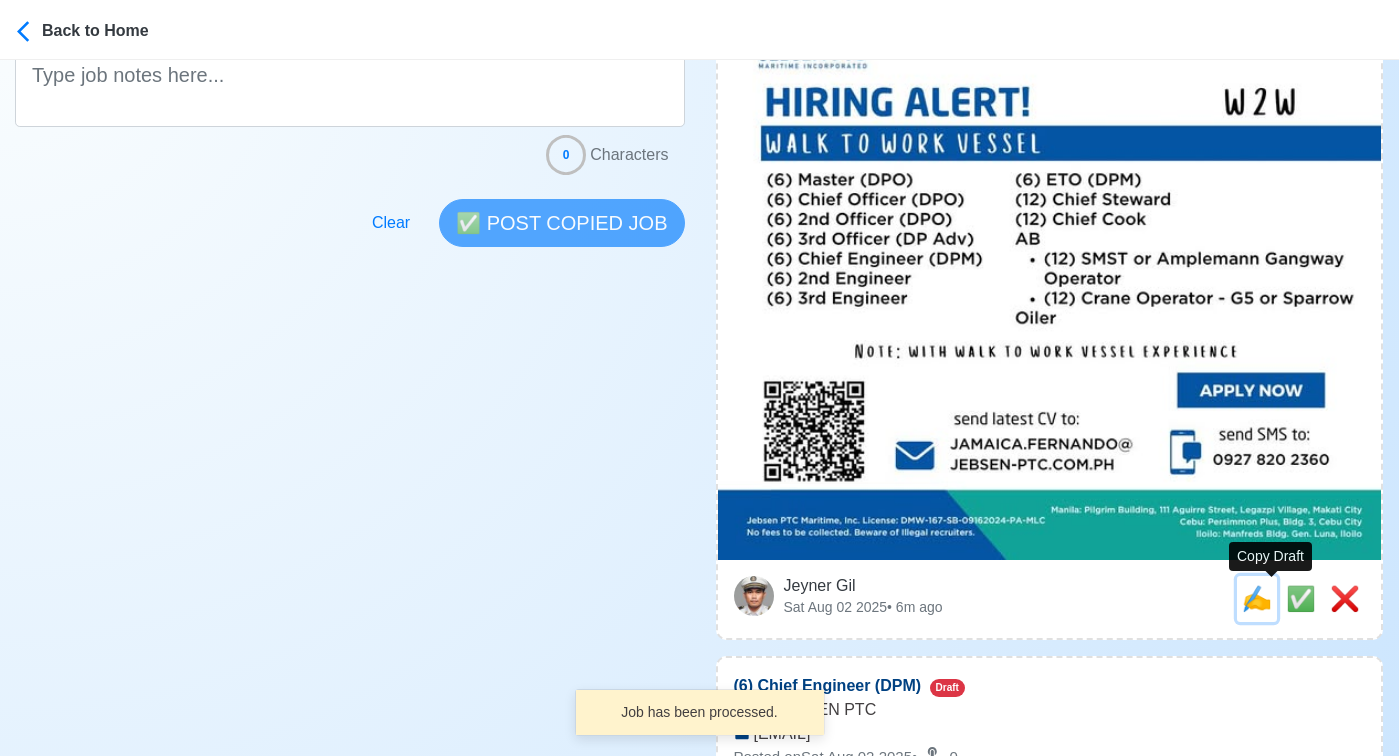 click on "✍️" at bounding box center (1257, 598) 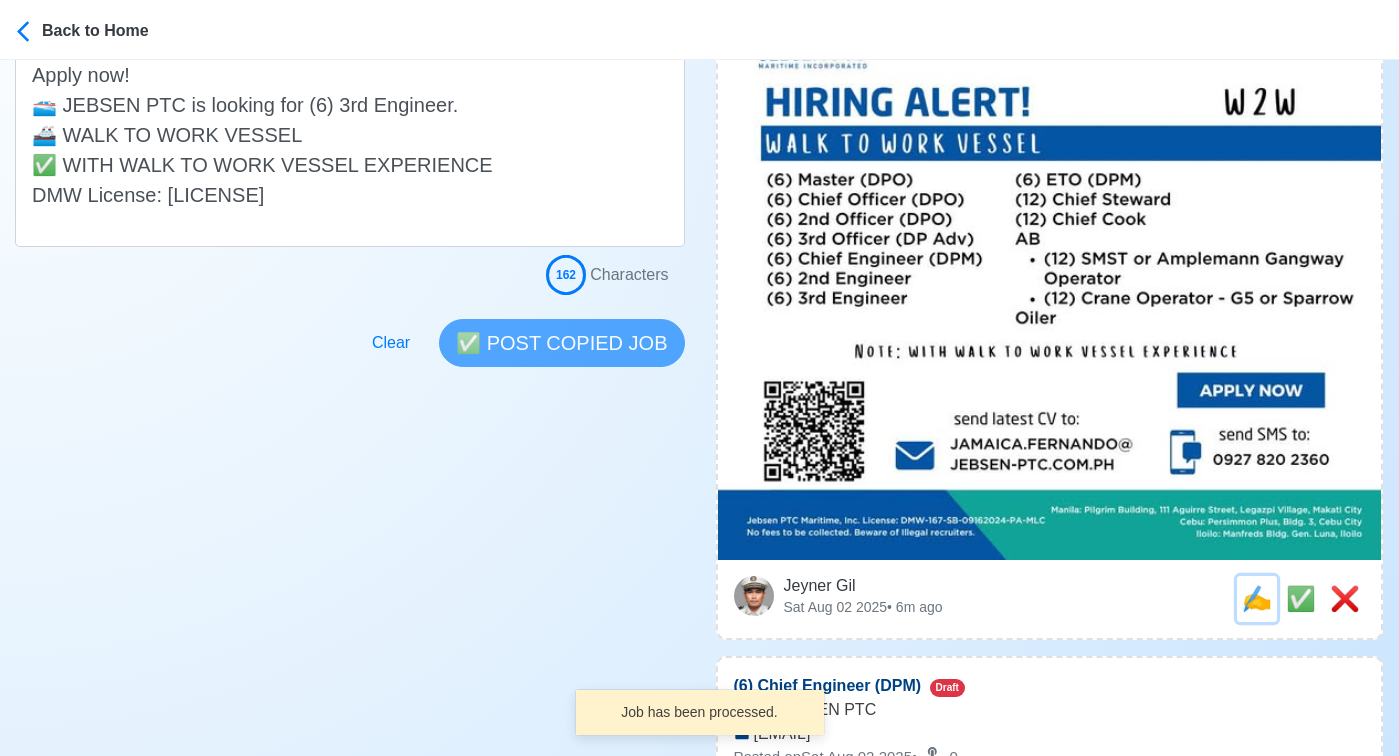 scroll, scrollTop: 0, scrollLeft: 0, axis: both 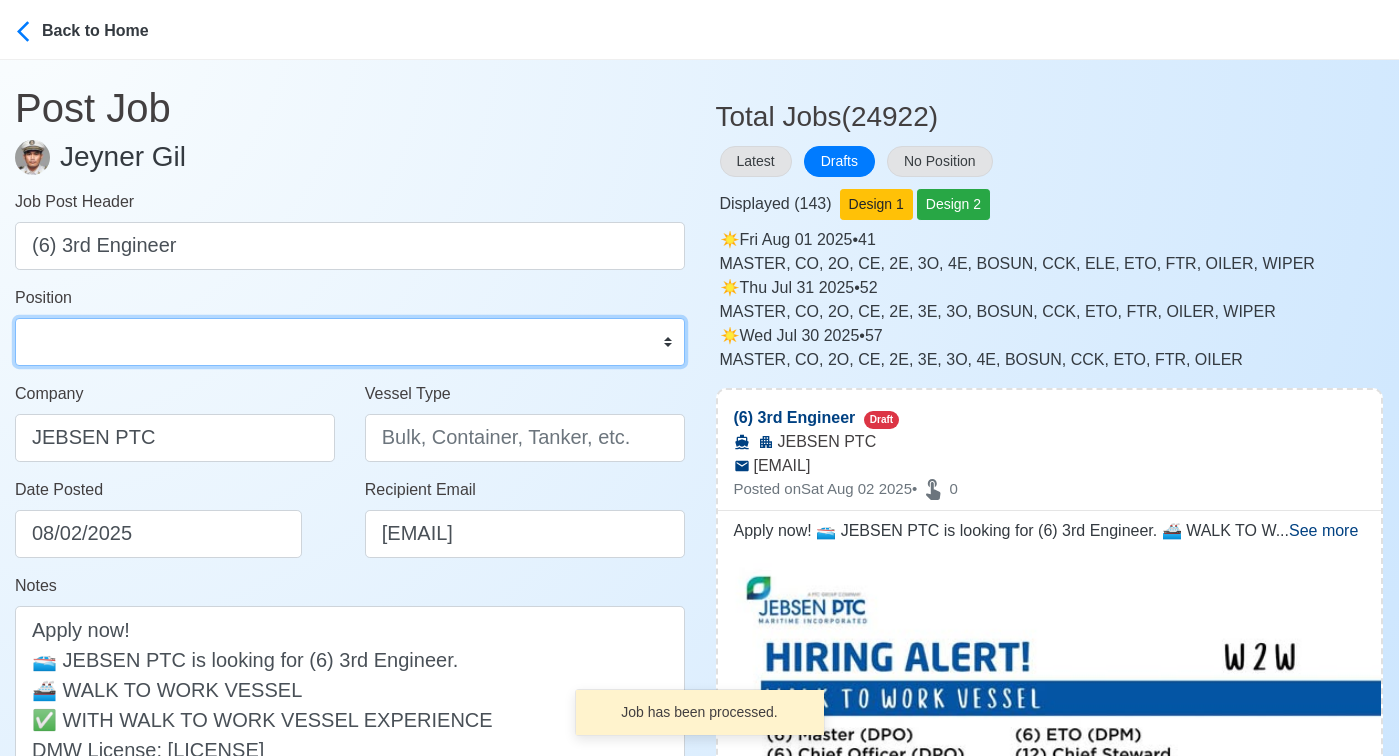 click on "Master Chief Officer 2nd Officer 3rd Officer Junior Officer Chief Engineer 2nd Engineer 3rd Engineer 4th Engineer Gas Engineer Junior Engineer 1st Assistant Engineer 2nd Assistant Engineer 3rd Assistant Engineer ETO/ETR Electrician Electrical Engineer Oiler Fitter Welder Chief Cook Chef Cook Messman Wiper Rigger Ordinary Seaman Able Seaman Motorman Pumpman Bosun Cadet Reefer Mechanic Operator Repairman Painter Steward Waiter Others" at bounding box center [350, 342] 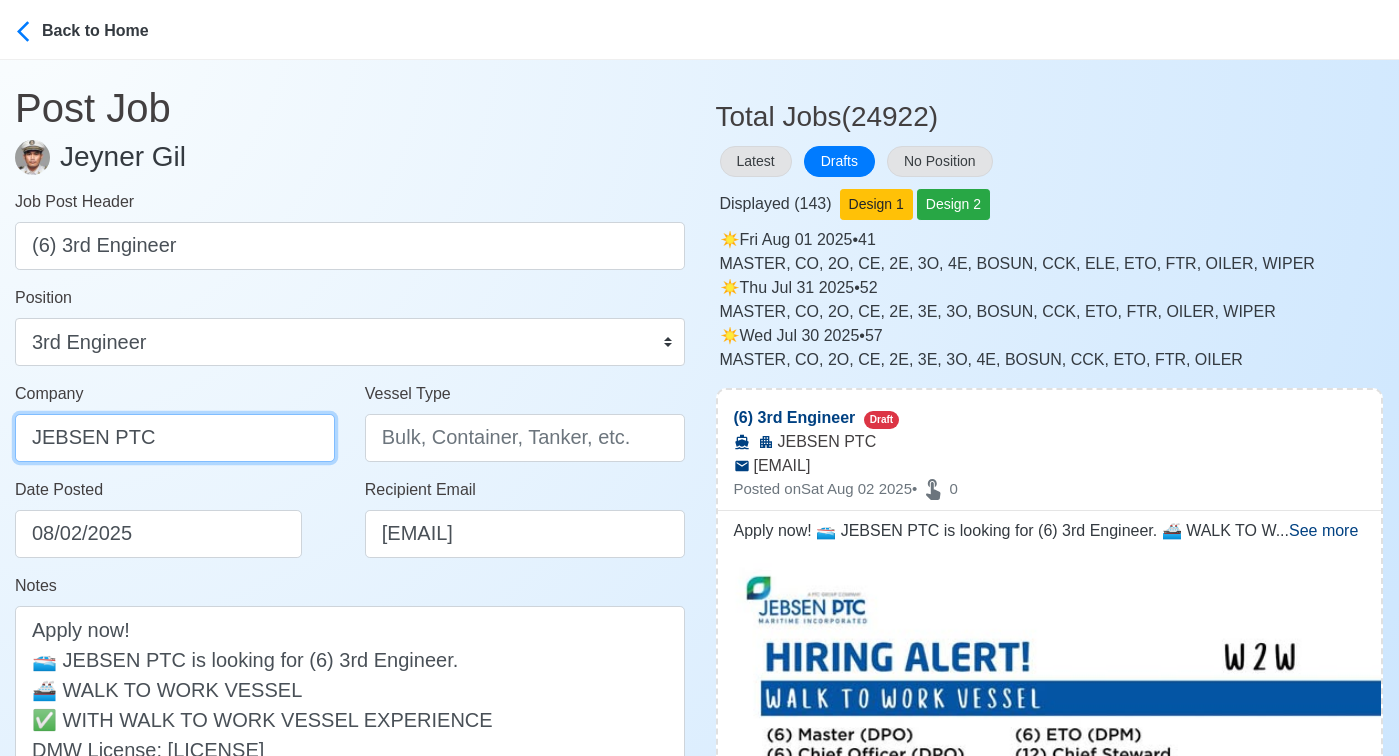 click on "JEBSEN PTC" at bounding box center (175, 438) 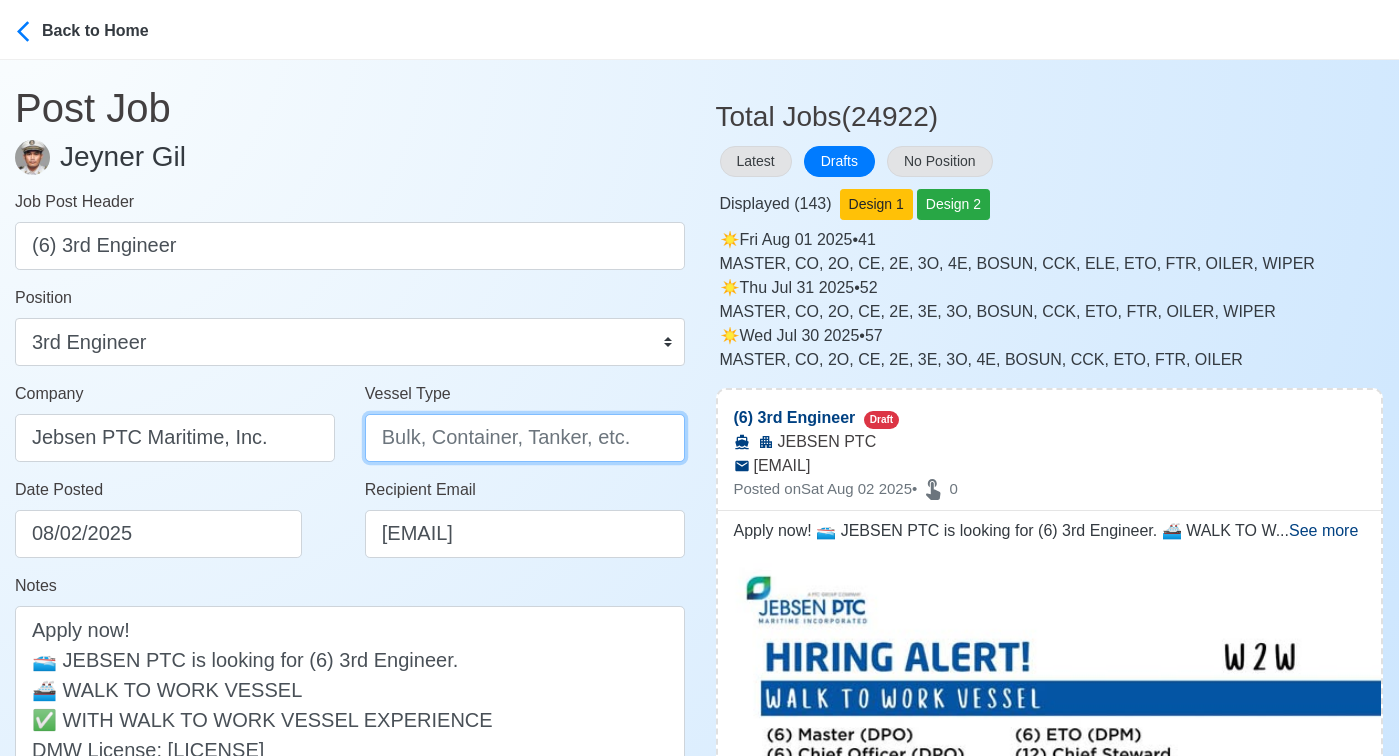 click on "Vessel Type" at bounding box center (525, 438) 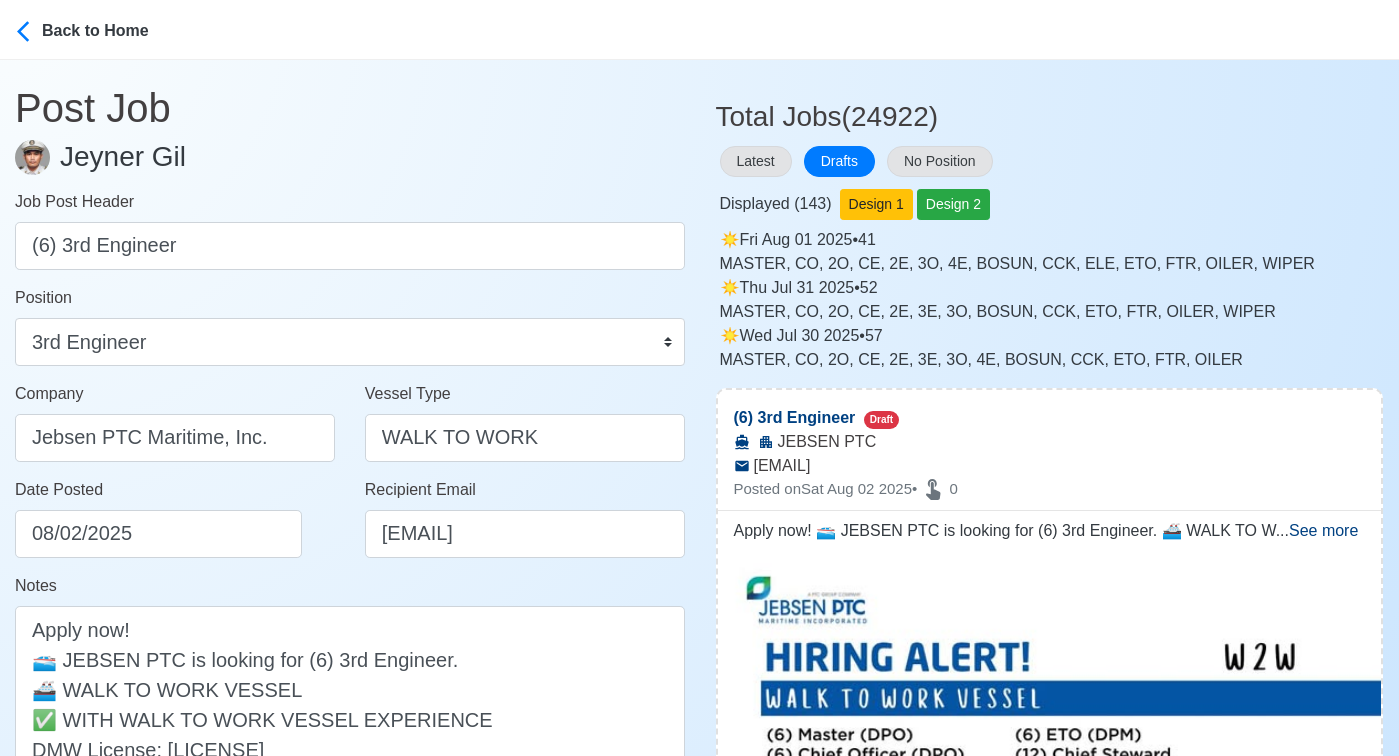 click on "Date Posted       08/02/2025" at bounding box center (180, 518) 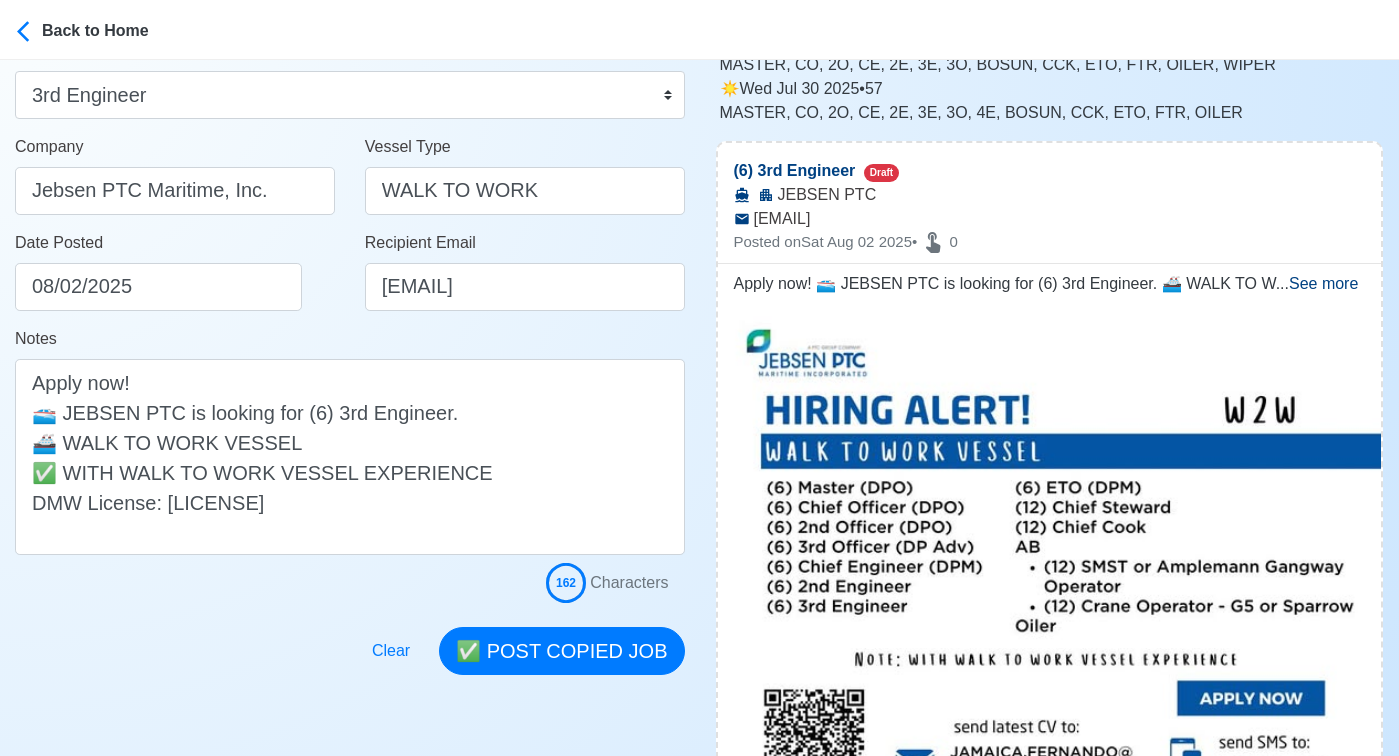 scroll, scrollTop: 265, scrollLeft: 0, axis: vertical 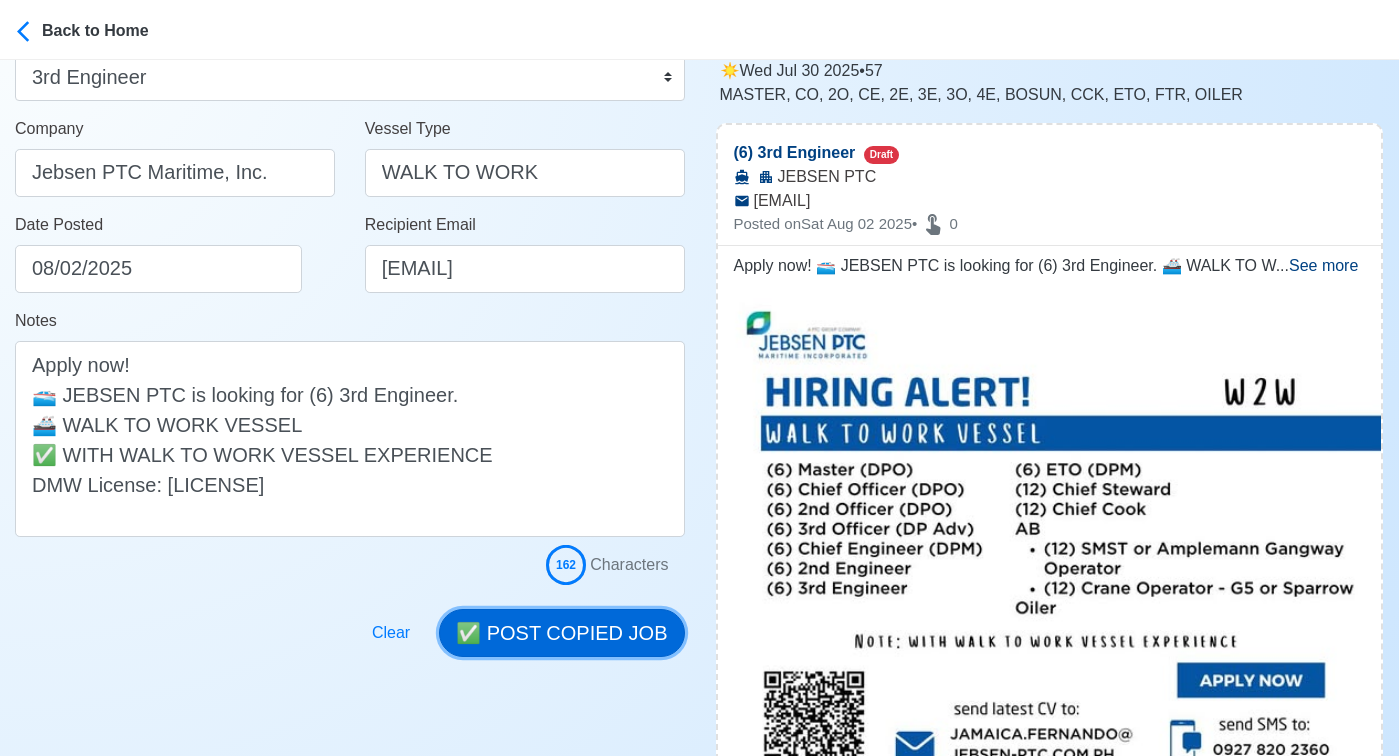 click on "✅ POST COPIED JOB" at bounding box center (561, 633) 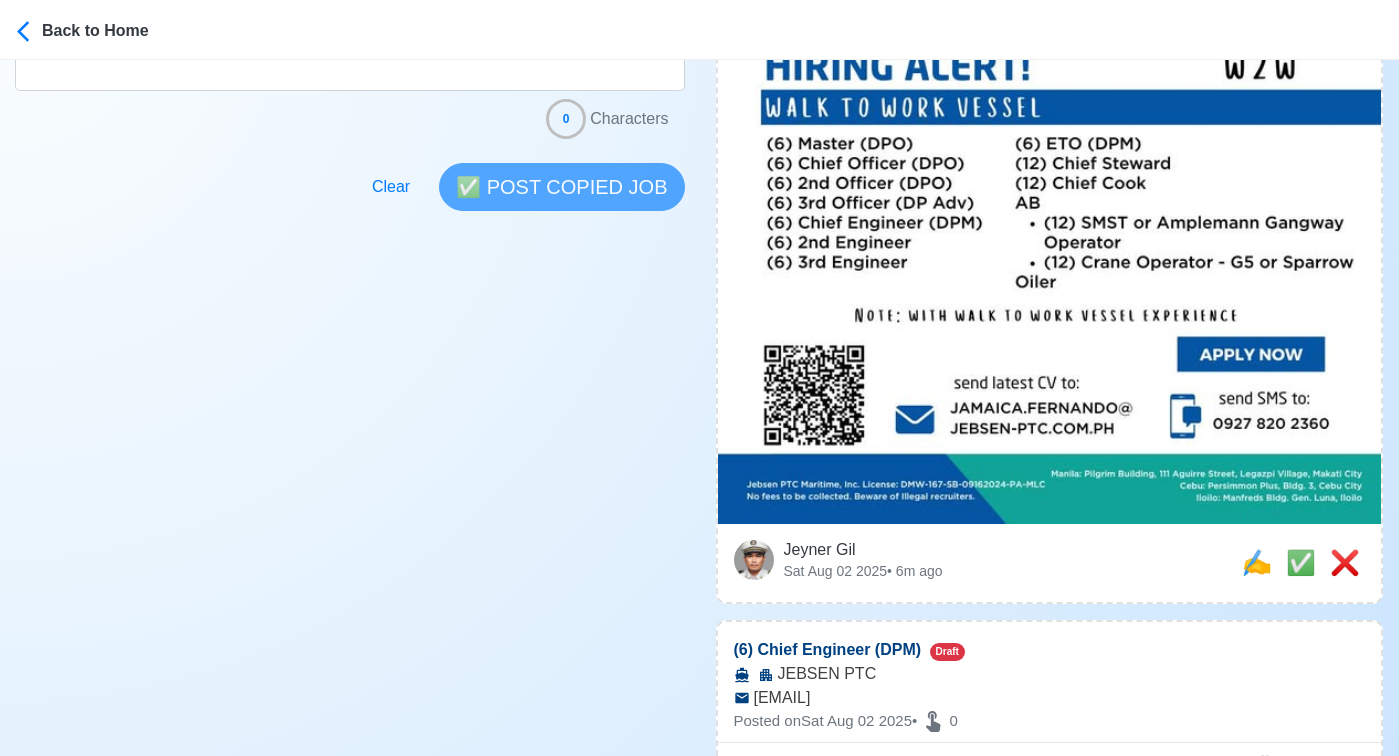 scroll, scrollTop: 669, scrollLeft: 0, axis: vertical 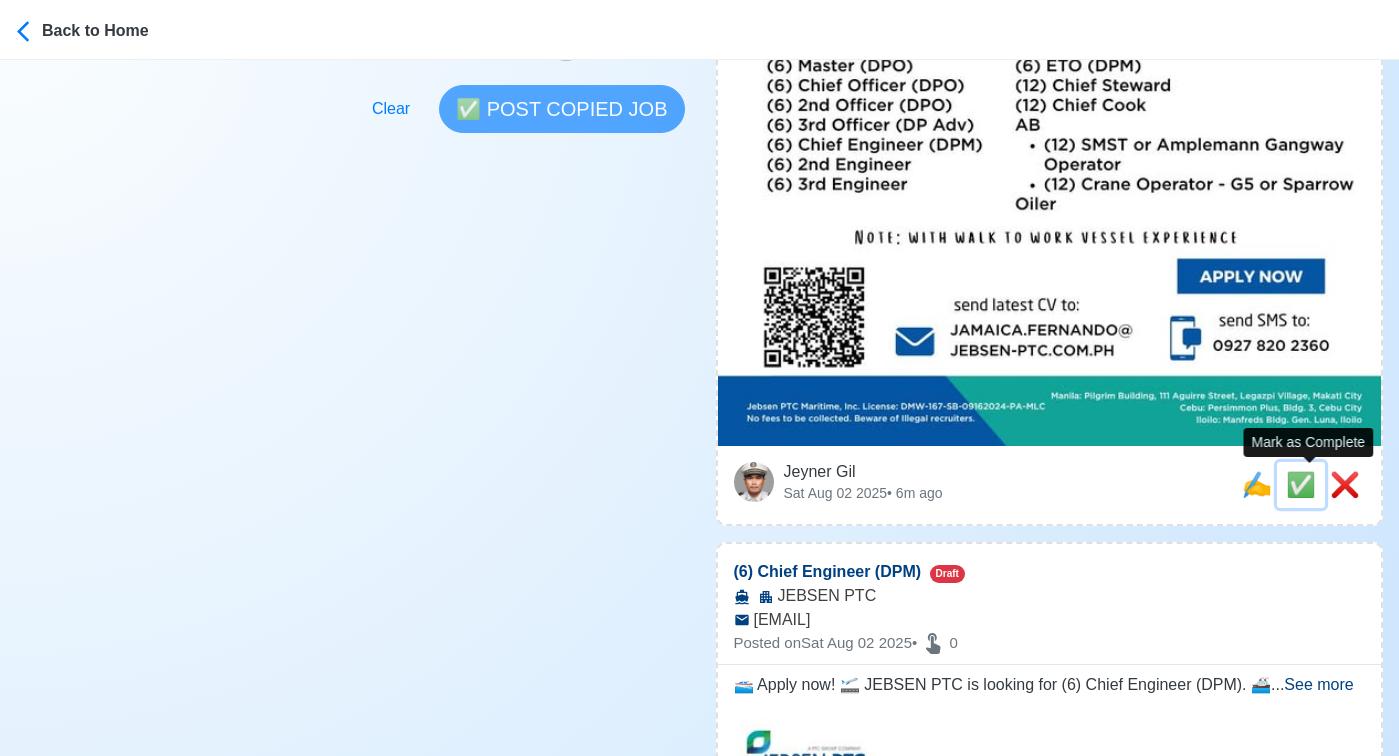 click on "✅" at bounding box center (1301, 485) 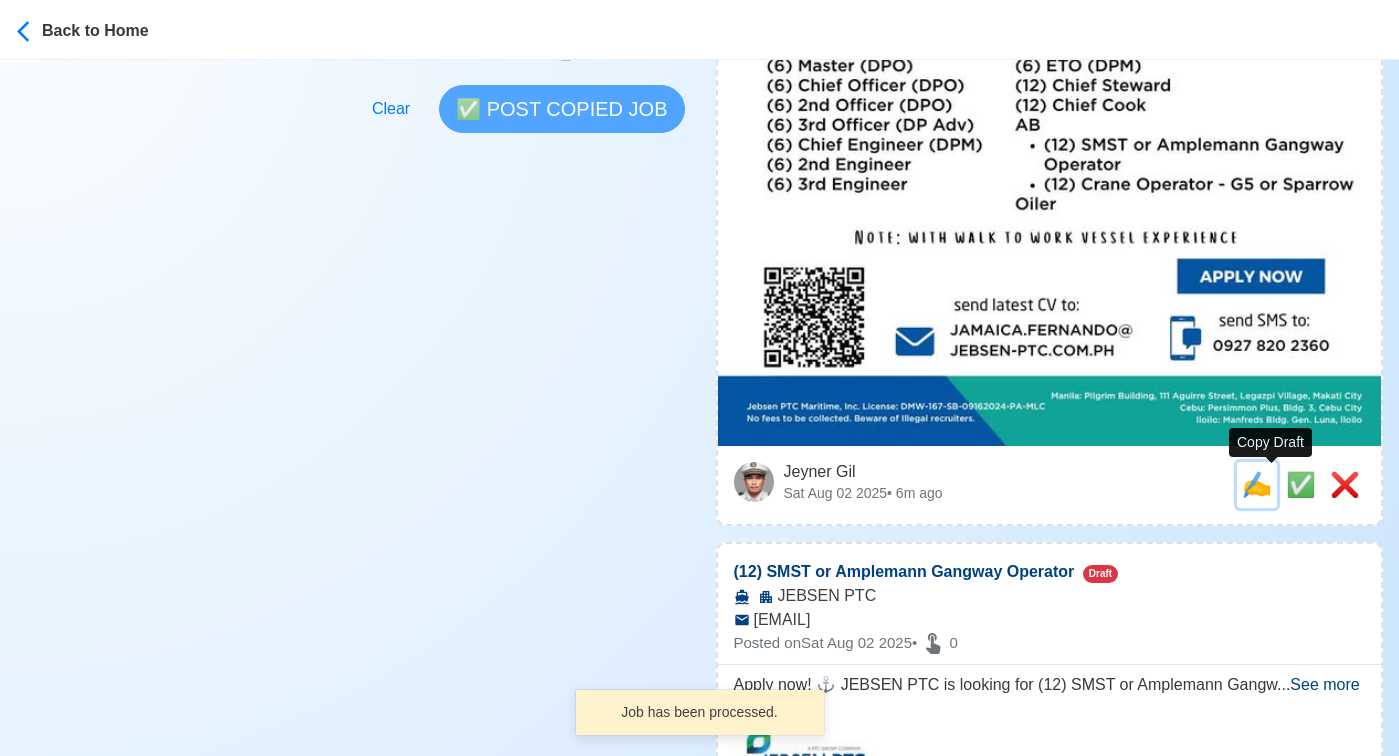 click on "✍️" at bounding box center (1257, 484) 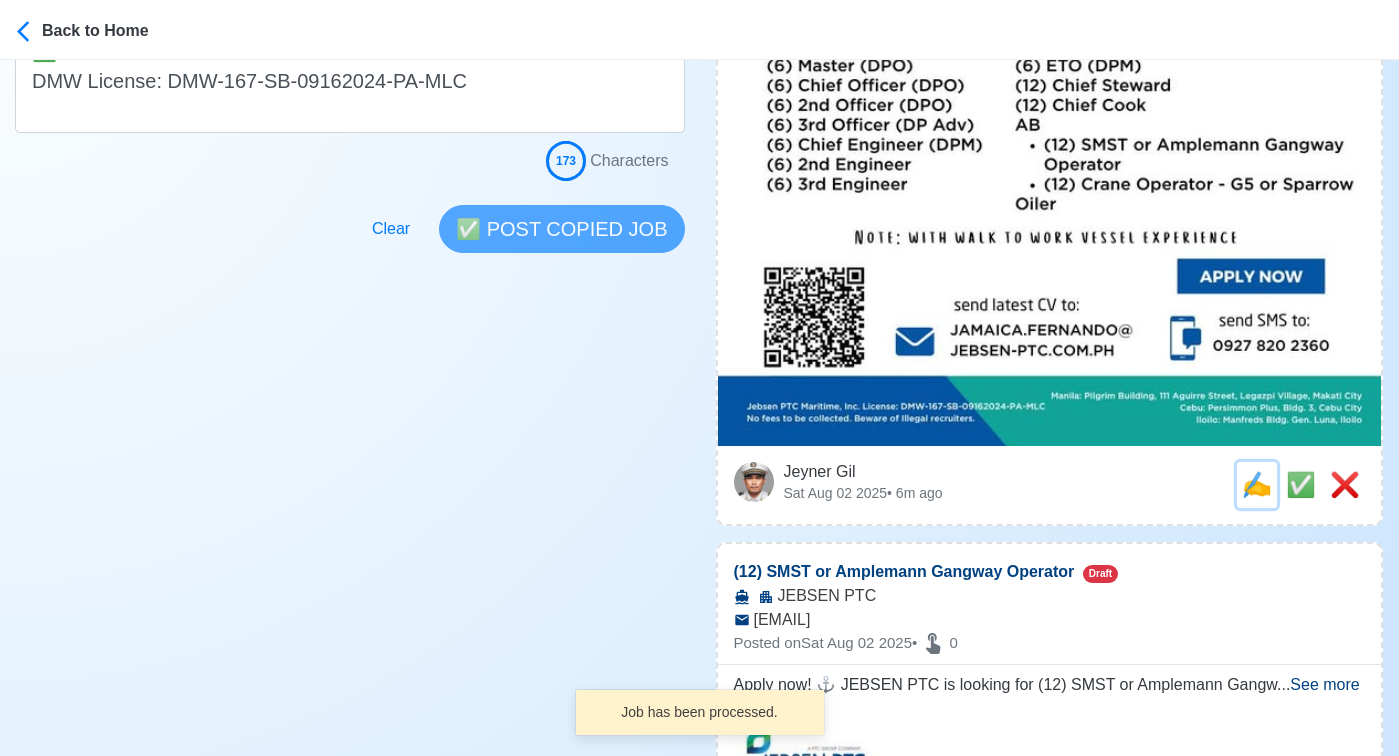 scroll, scrollTop: 0, scrollLeft: 0, axis: both 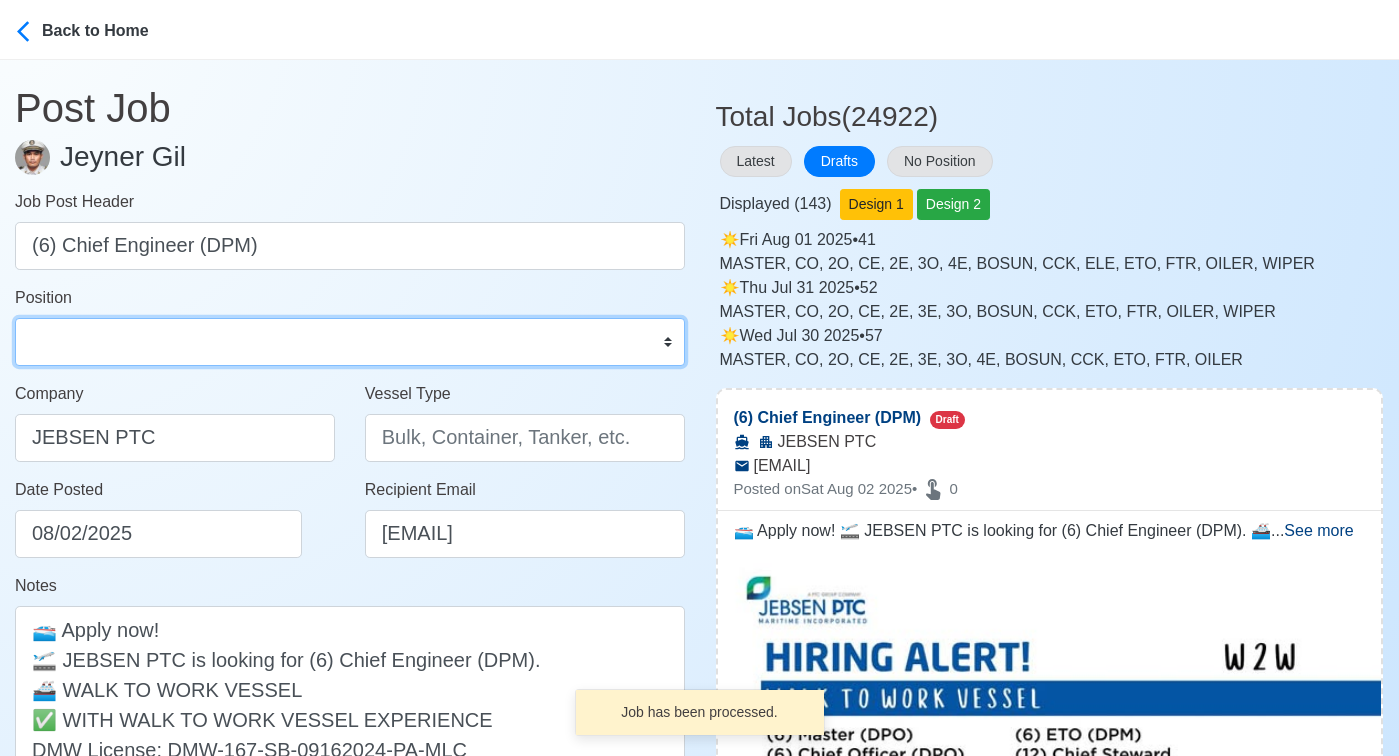 click on "Master Chief Officer 2nd Officer 3rd Officer Junior Officer Chief Engineer 2nd Engineer 3rd Engineer 4th Engineer Gas Engineer Junior Engineer 1st Assistant Engineer 2nd Assistant Engineer 3rd Assistant Engineer ETO/ETR Electrician Electrical Engineer Oiler Fitter Welder Chief Cook Chef Cook Messman Wiper Rigger Ordinary Seaman Able Seaman Motorman Pumpman Bosun Cadet Reefer Mechanic Operator Repairman Painter Steward Waiter Others" at bounding box center [350, 342] 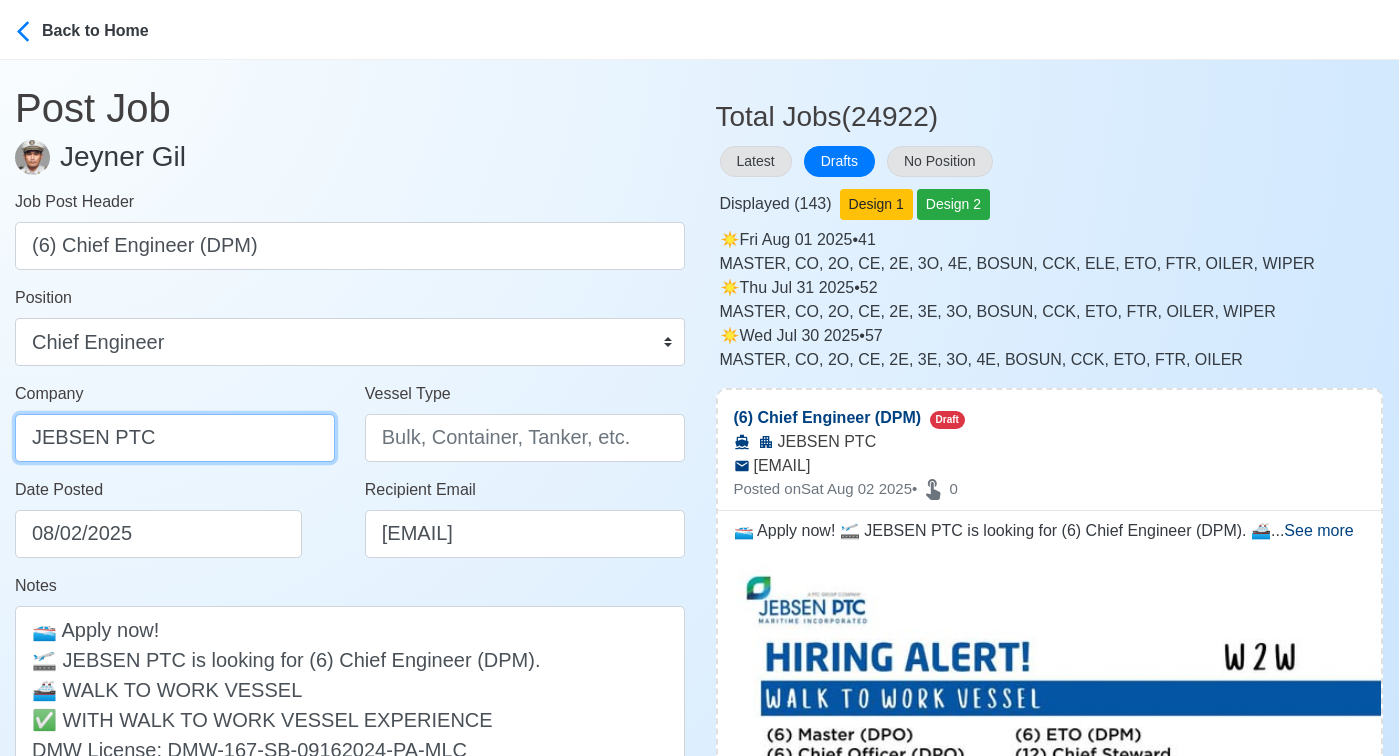 click on "JEBSEN PTC" at bounding box center (175, 438) 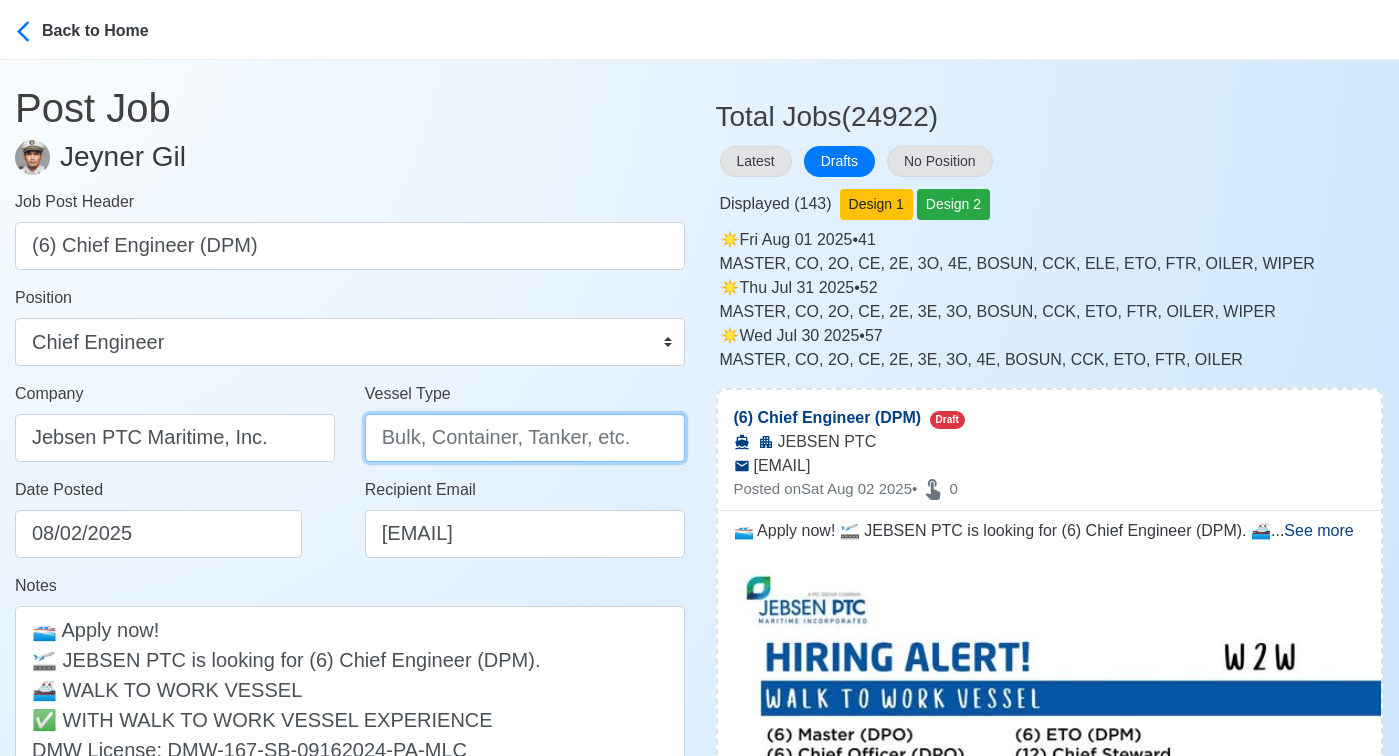 click on "Vessel Type" at bounding box center (525, 438) 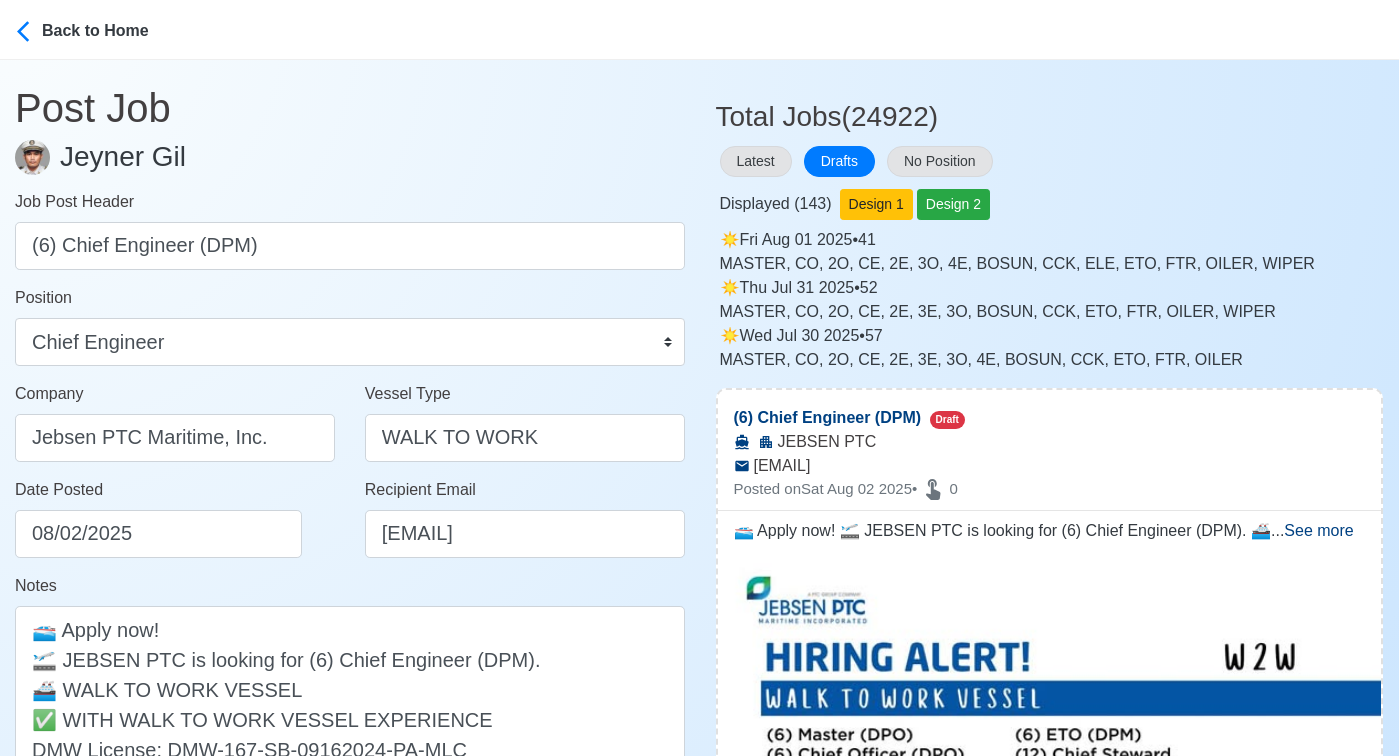 click on "Date Posted       08/02/2025" at bounding box center [175, 526] 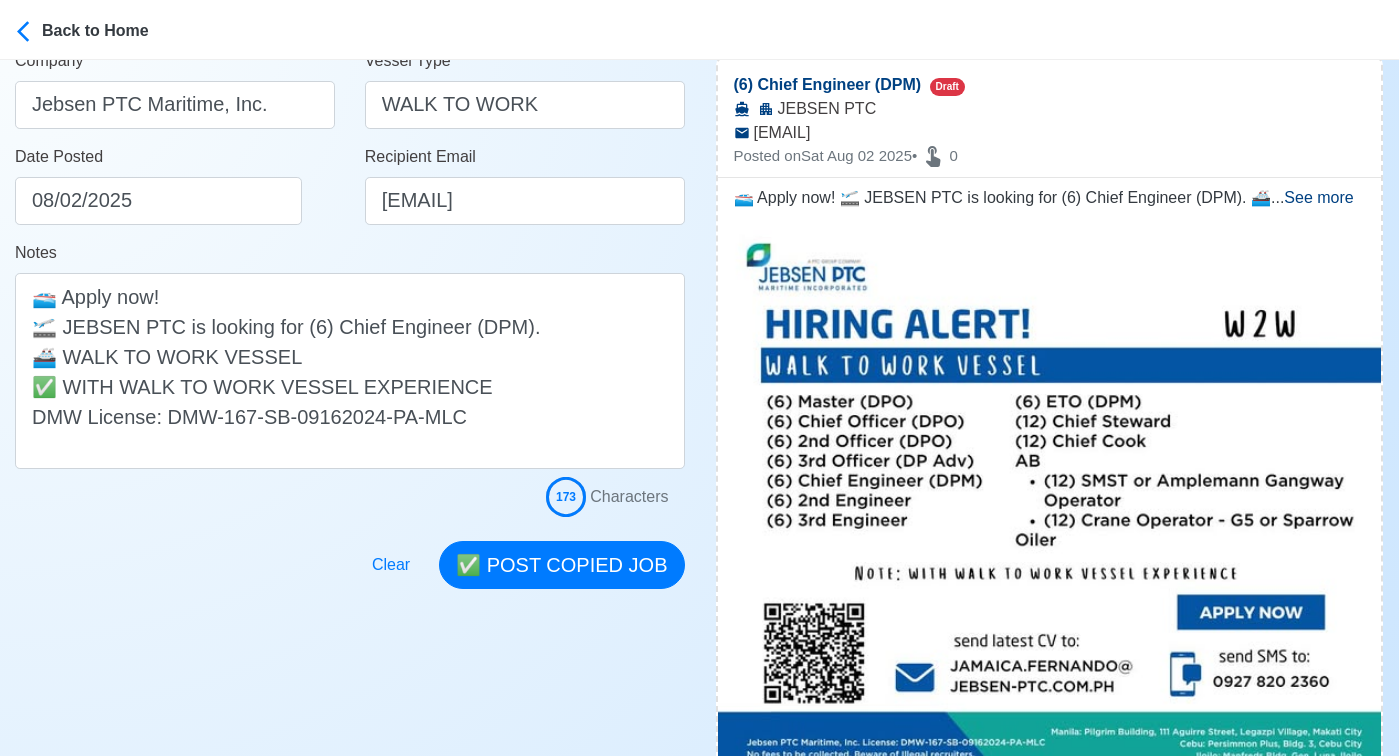 scroll, scrollTop: 364, scrollLeft: 0, axis: vertical 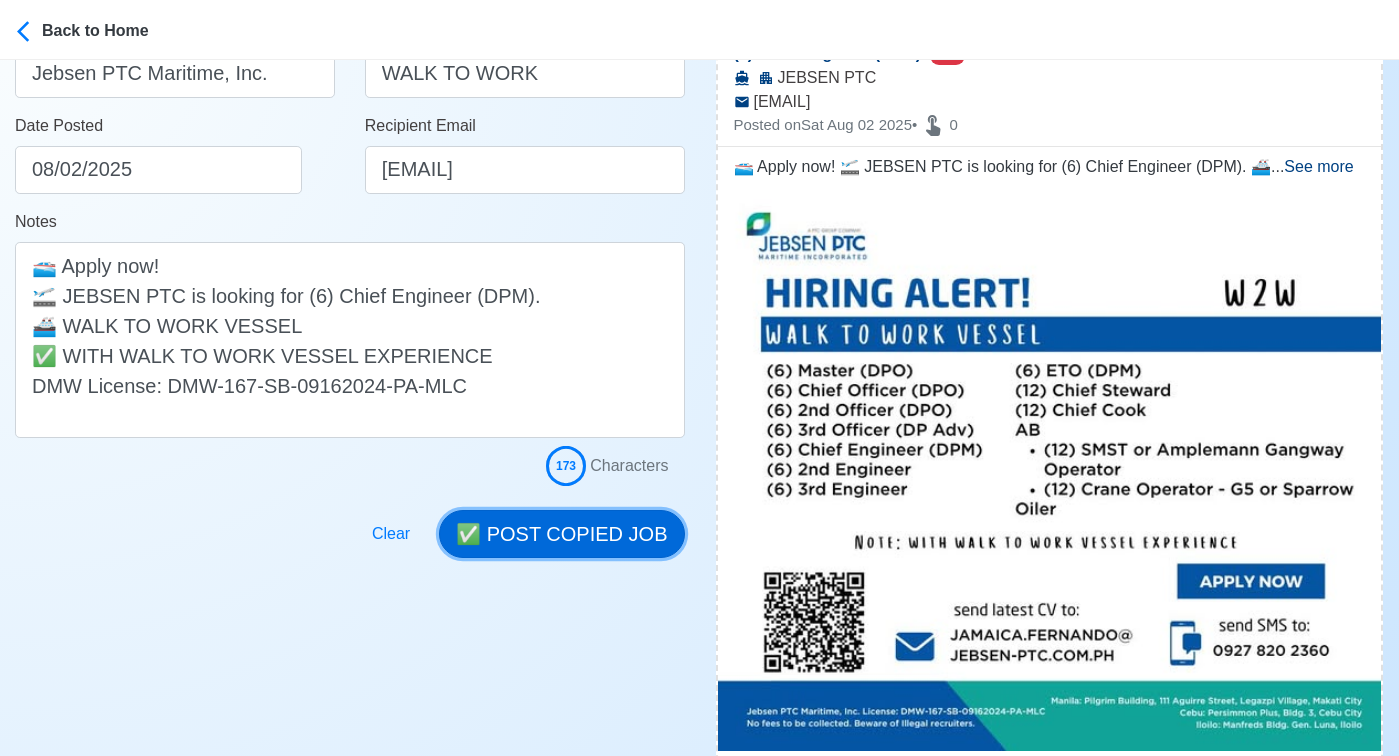 click on "✅ POST COPIED JOB" at bounding box center [561, 534] 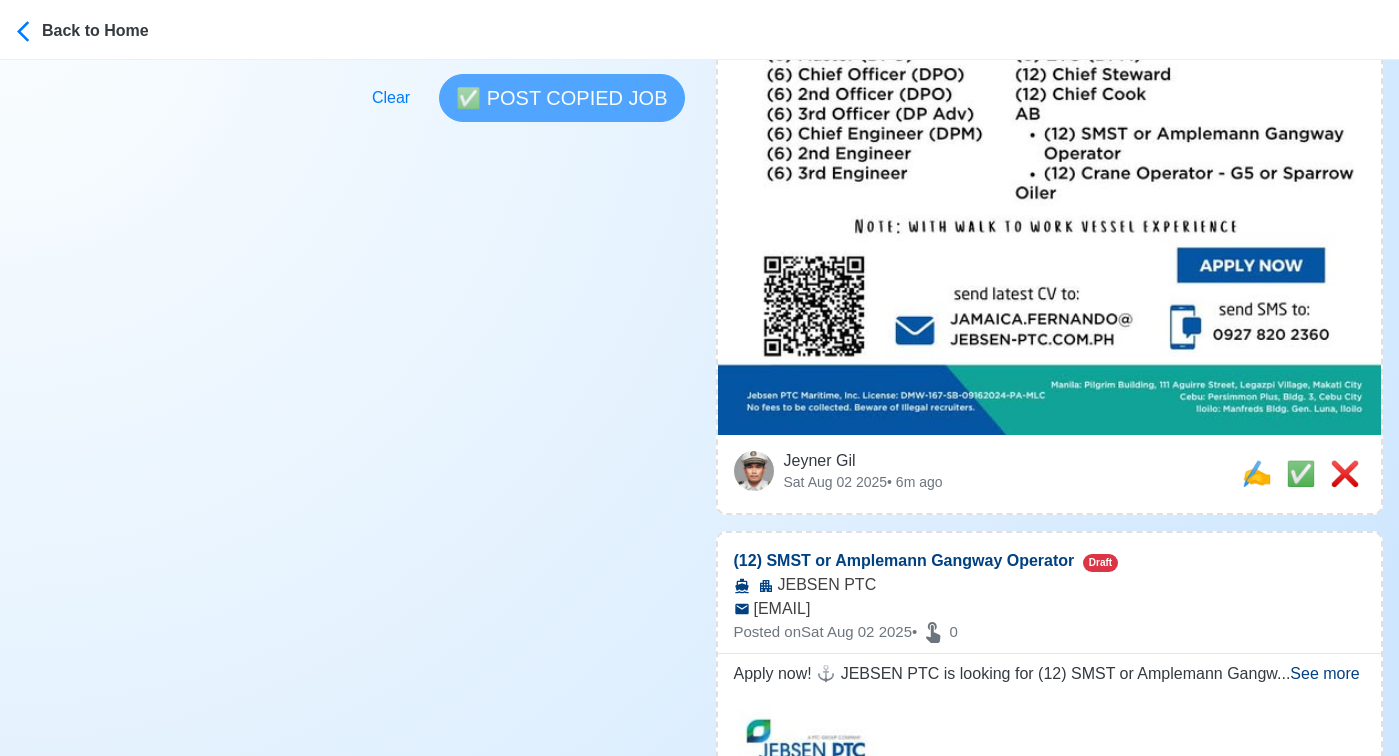 scroll, scrollTop: 718, scrollLeft: 0, axis: vertical 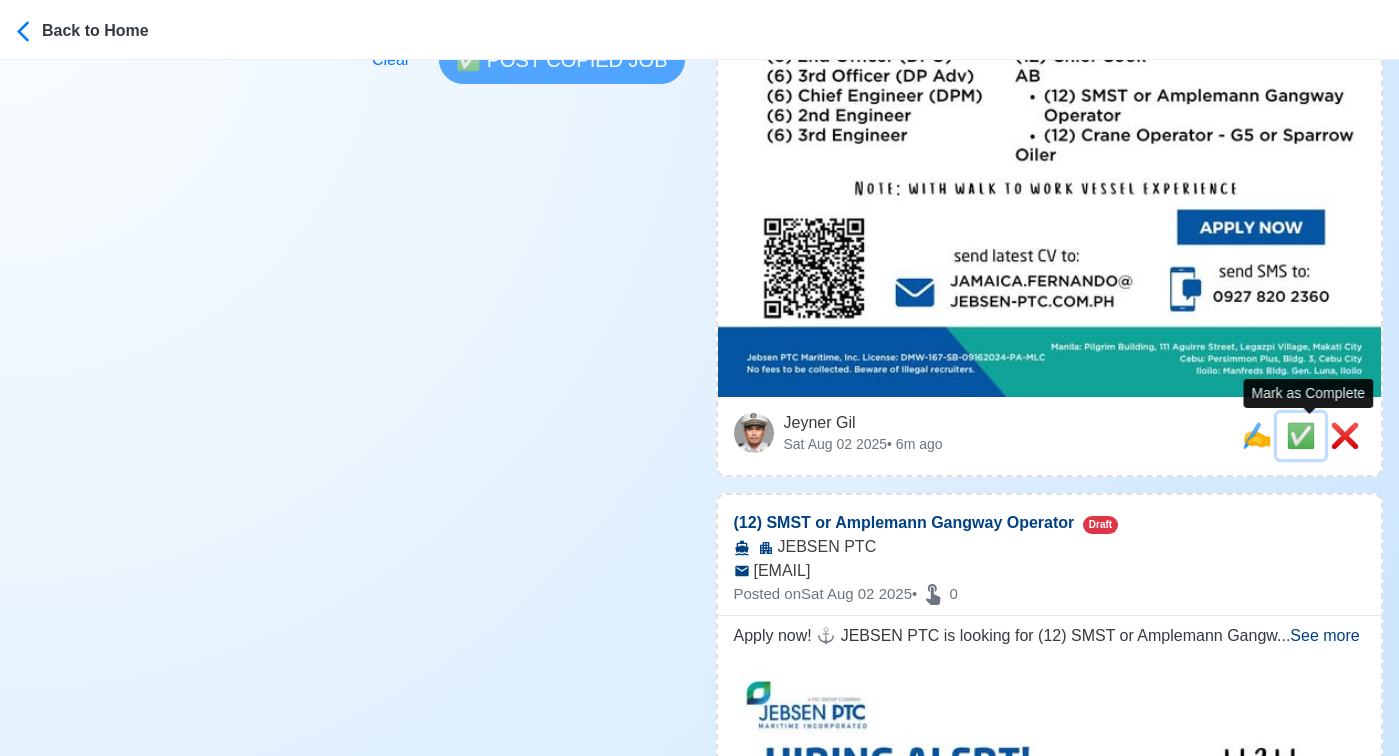 click on "✅" at bounding box center [1301, 435] 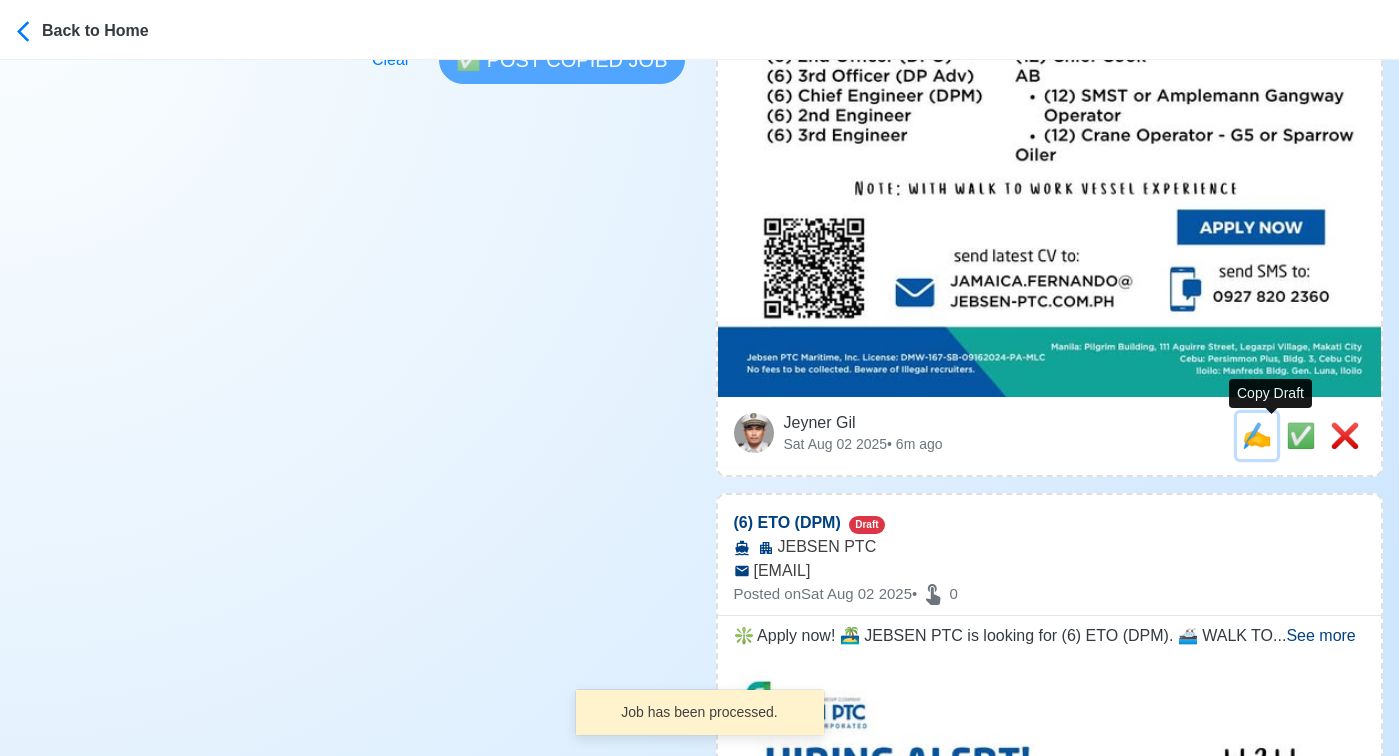 click on "✍️" at bounding box center [1257, 436] 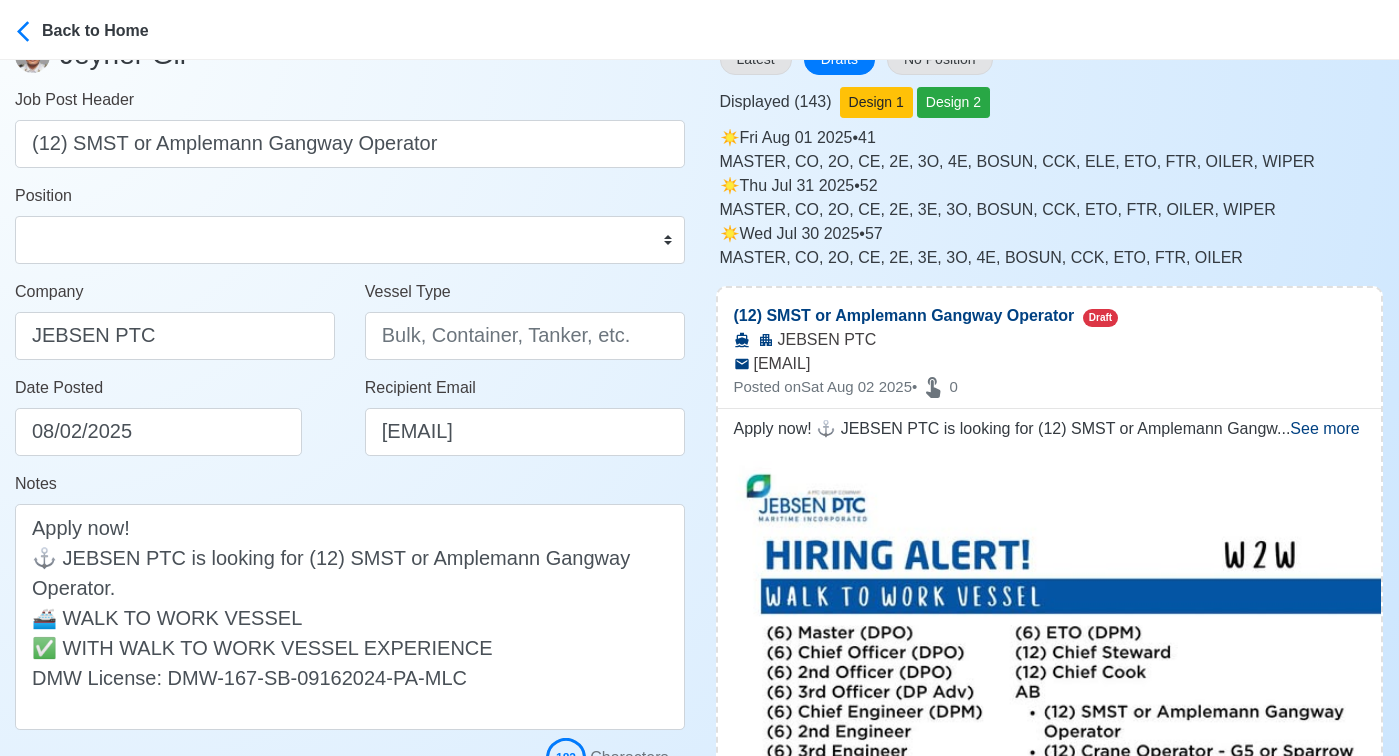 scroll, scrollTop: 0, scrollLeft: 0, axis: both 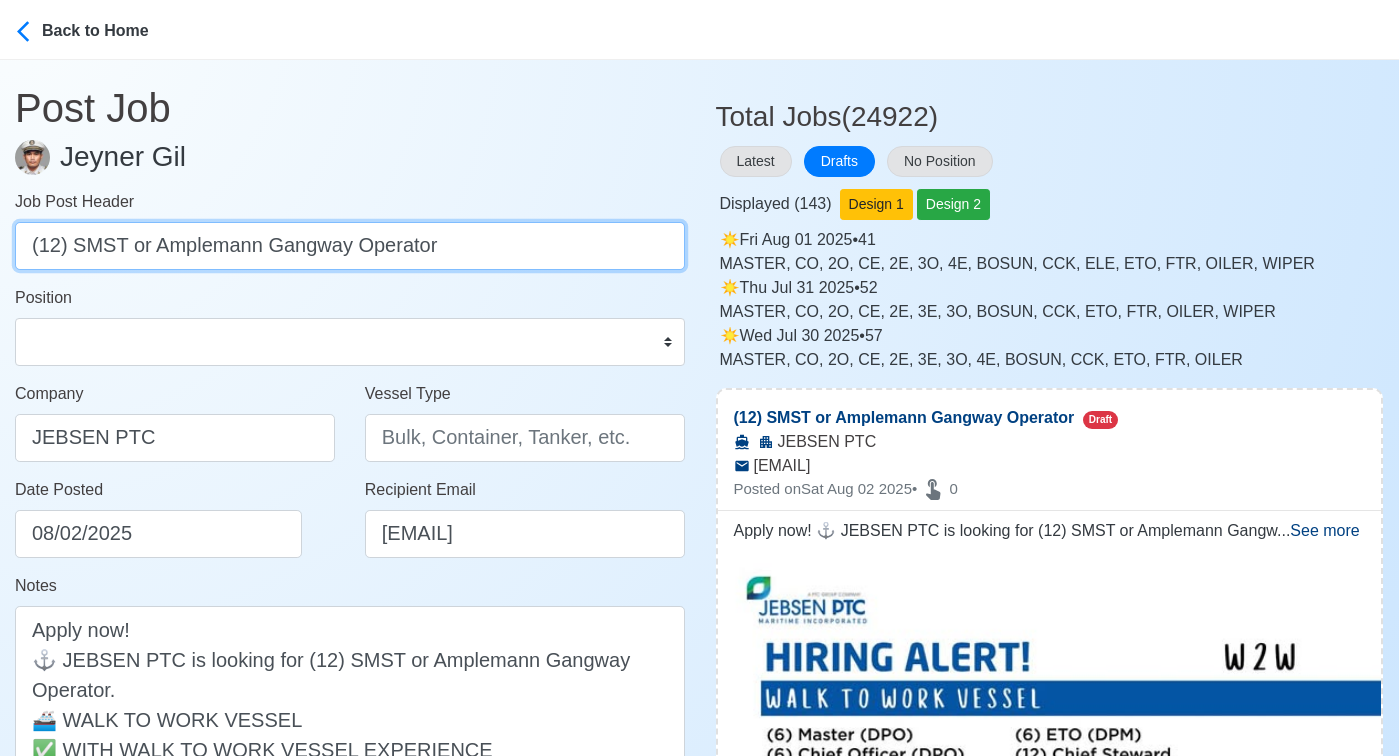 drag, startPoint x: 74, startPoint y: 249, endPoint x: 538, endPoint y: 279, distance: 464.9688 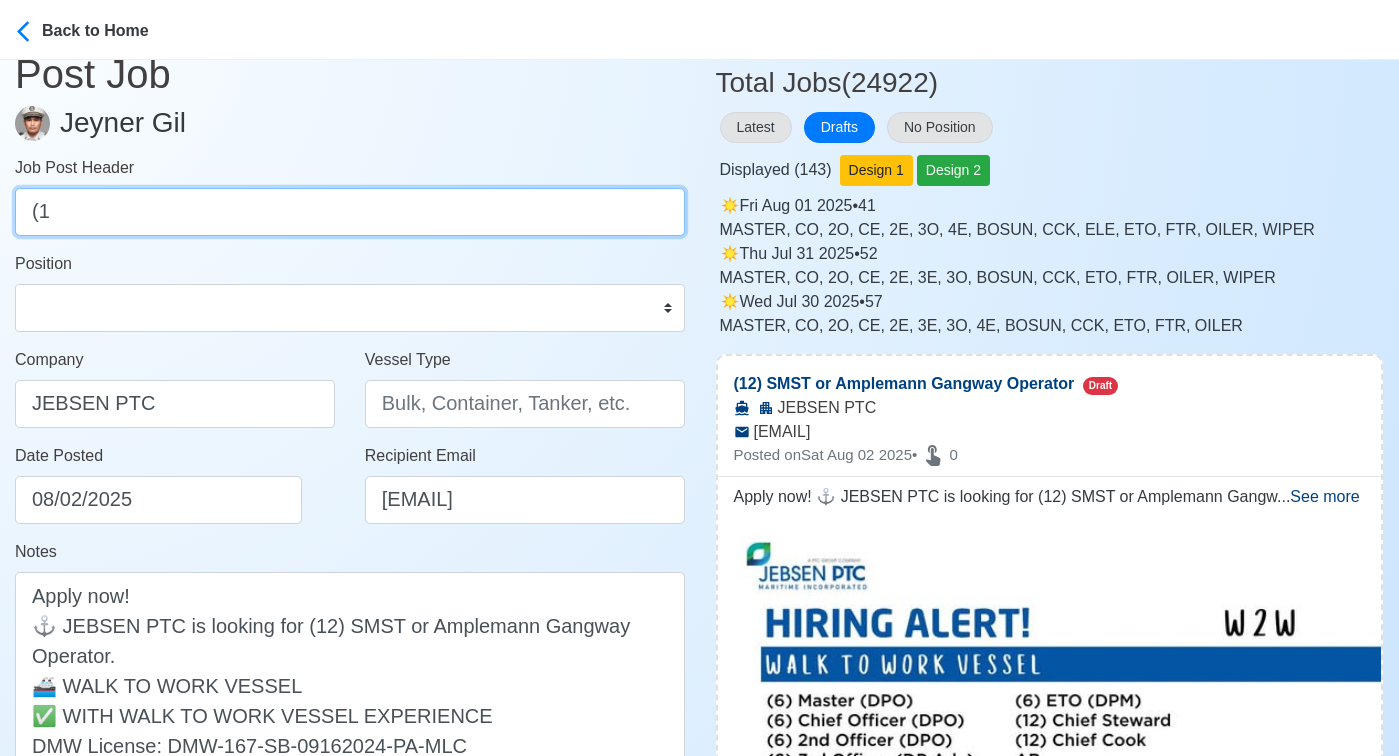 scroll, scrollTop: 31, scrollLeft: 0, axis: vertical 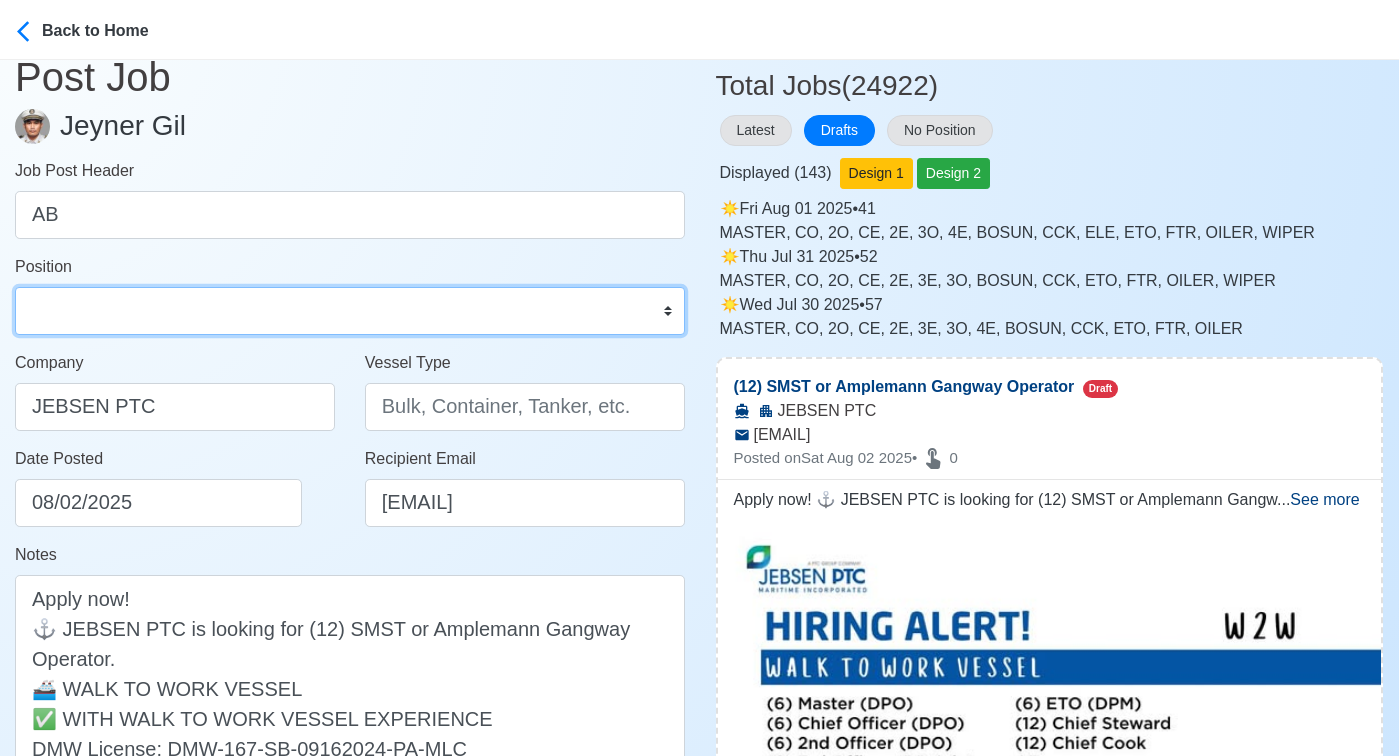 click on "Master Chief Officer 2nd Officer 3rd Officer Junior Officer Chief Engineer 2nd Engineer 3rd Engineer 4th Engineer Gas Engineer Junior Engineer 1st Assistant Engineer 2nd Assistant Engineer 3rd Assistant Engineer ETO/ETR Electrician Electrical Engineer Oiler Fitter Welder Chief Cook Chef Cook Messman Wiper Rigger Ordinary Seaman Able Seaman Motorman Pumpman Bosun Cadet Reefer Mechanic Operator Repairman Painter Steward Waiter Others" at bounding box center (350, 311) 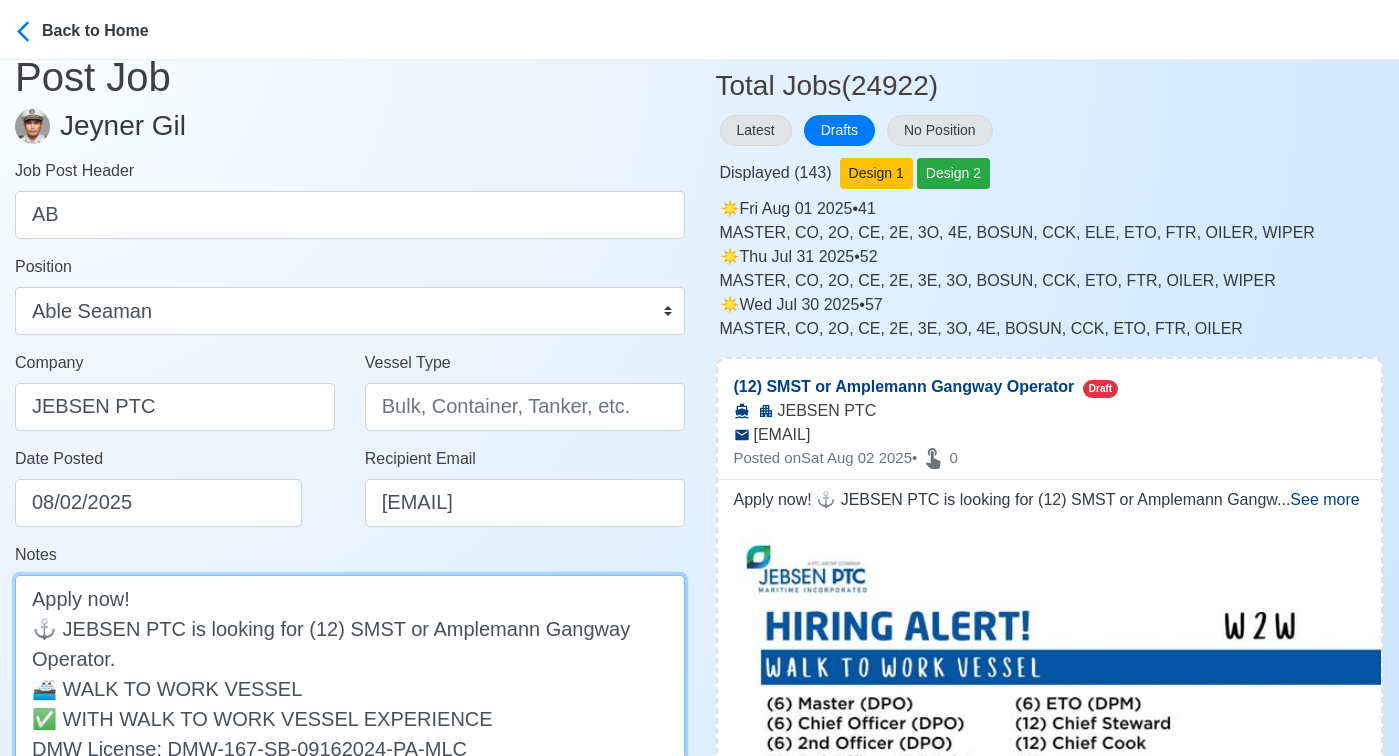 click on "Apply now!
⚓ JEBSEN PTC is looking for (12) SMST or Amplemann Gangway Operator.
🚢 WALK TO WORK VESSEL
✅ WITH WALK TO WORK VESSEL EXPERIENCE
DMW License: DMW-167-SB-09162024-PA-MLC" at bounding box center (350, 688) 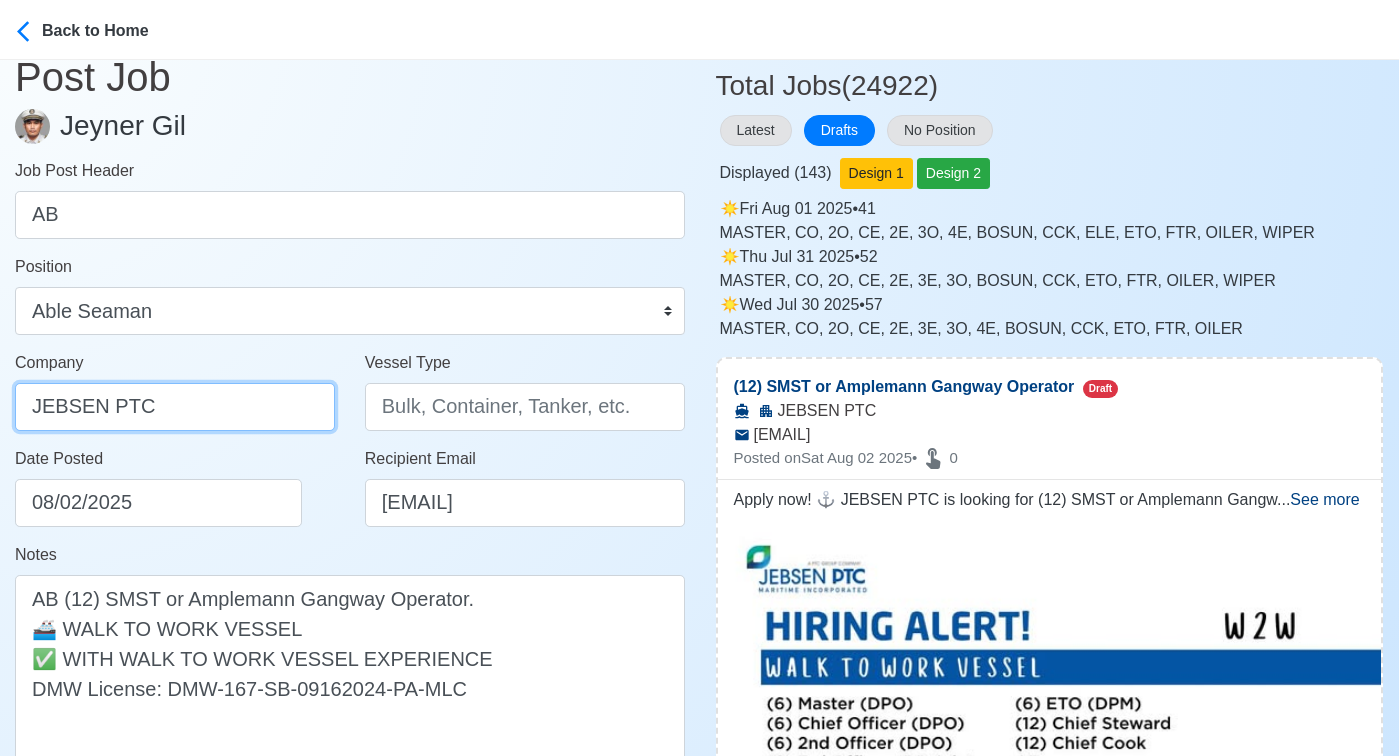 click on "JEBSEN PTC" at bounding box center (175, 407) 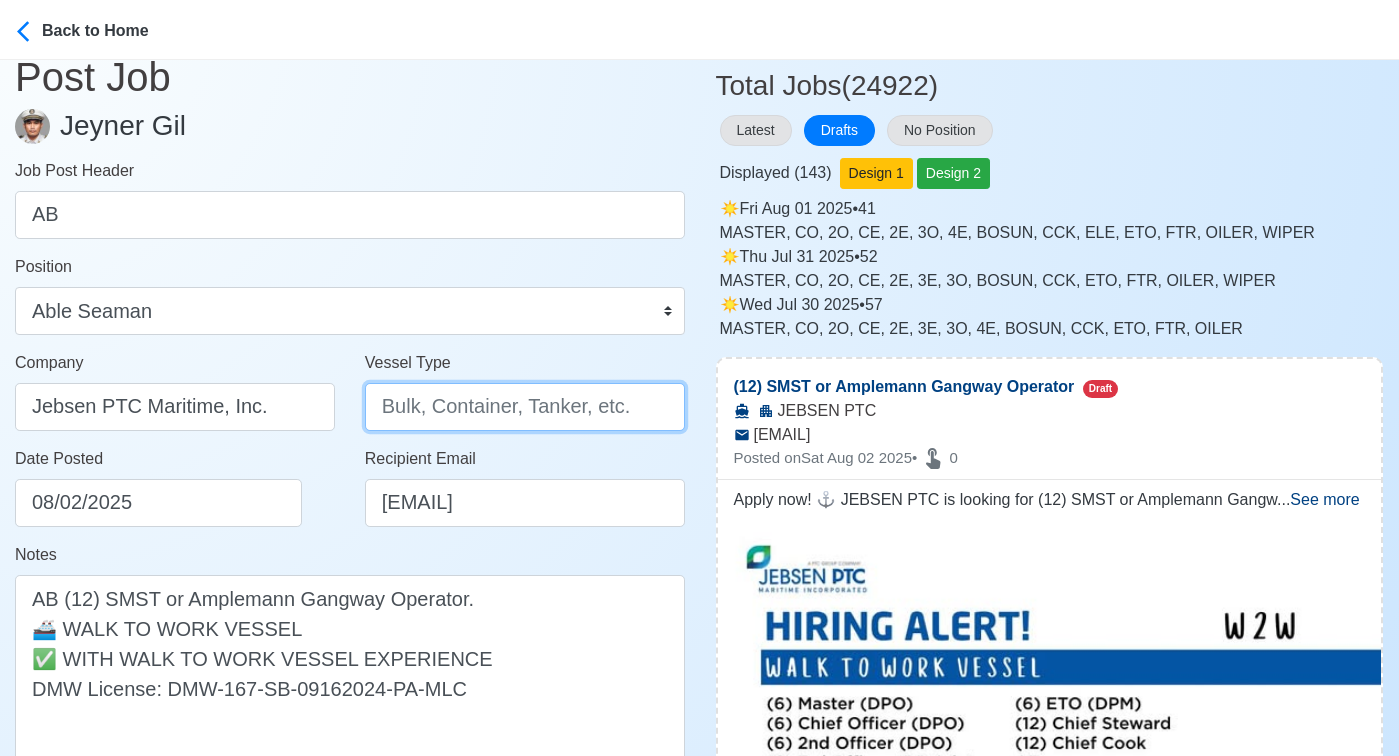 click on "Vessel Type" at bounding box center [525, 407] 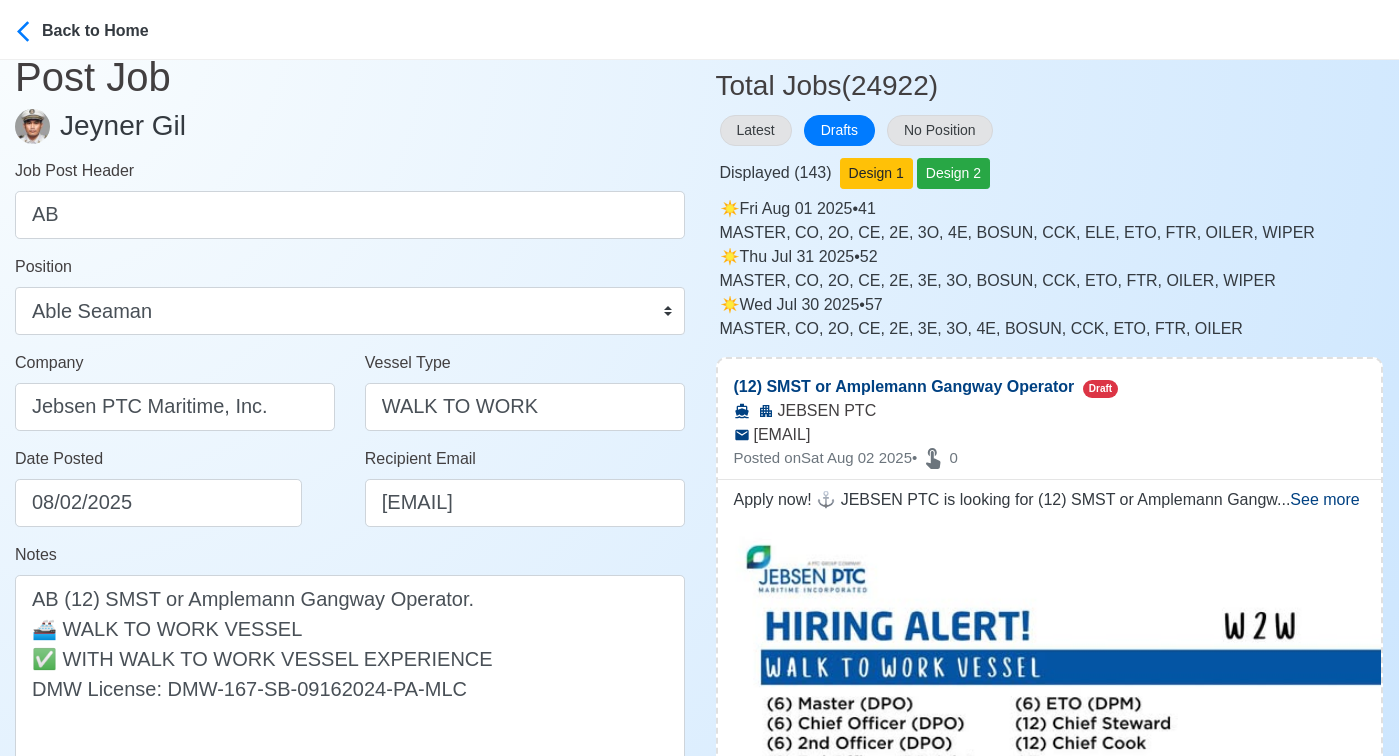 click on "Date Posted       08/02/2025" at bounding box center (180, 487) 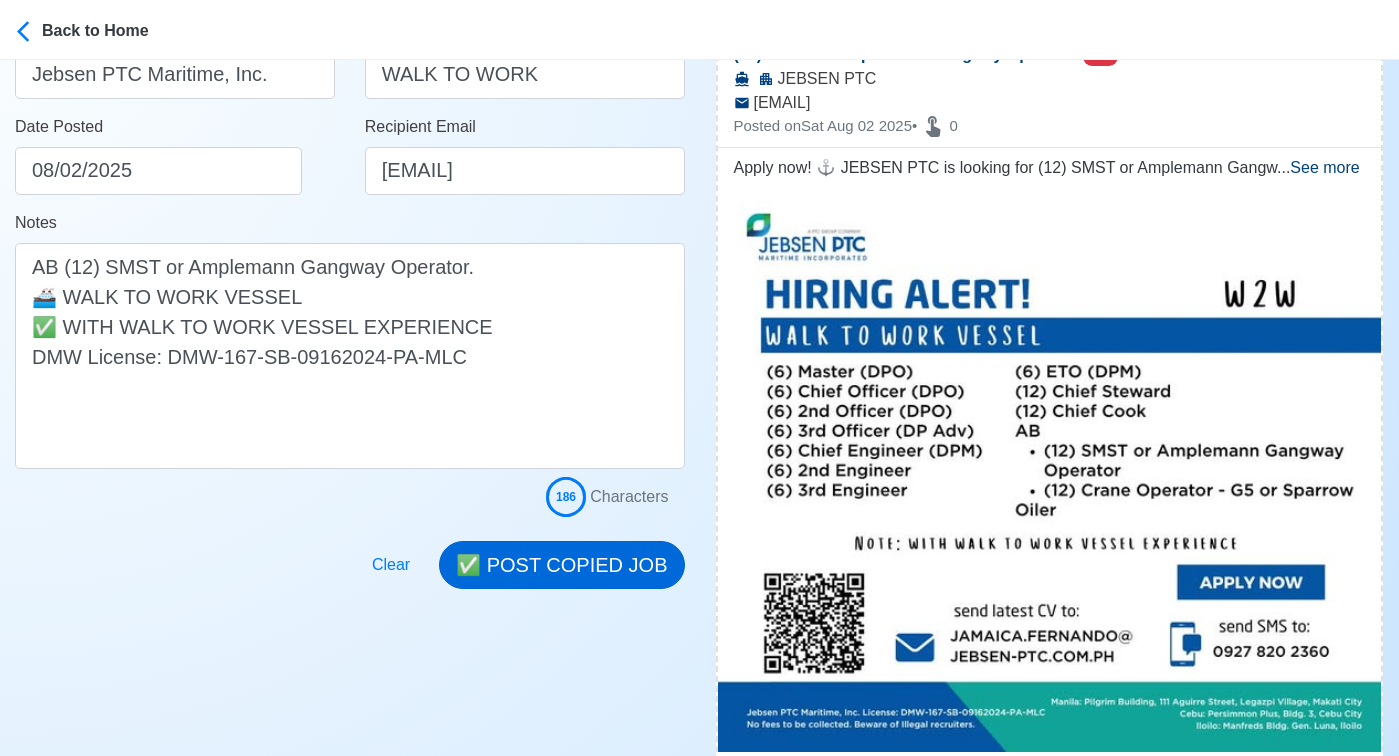 scroll, scrollTop: 367, scrollLeft: 0, axis: vertical 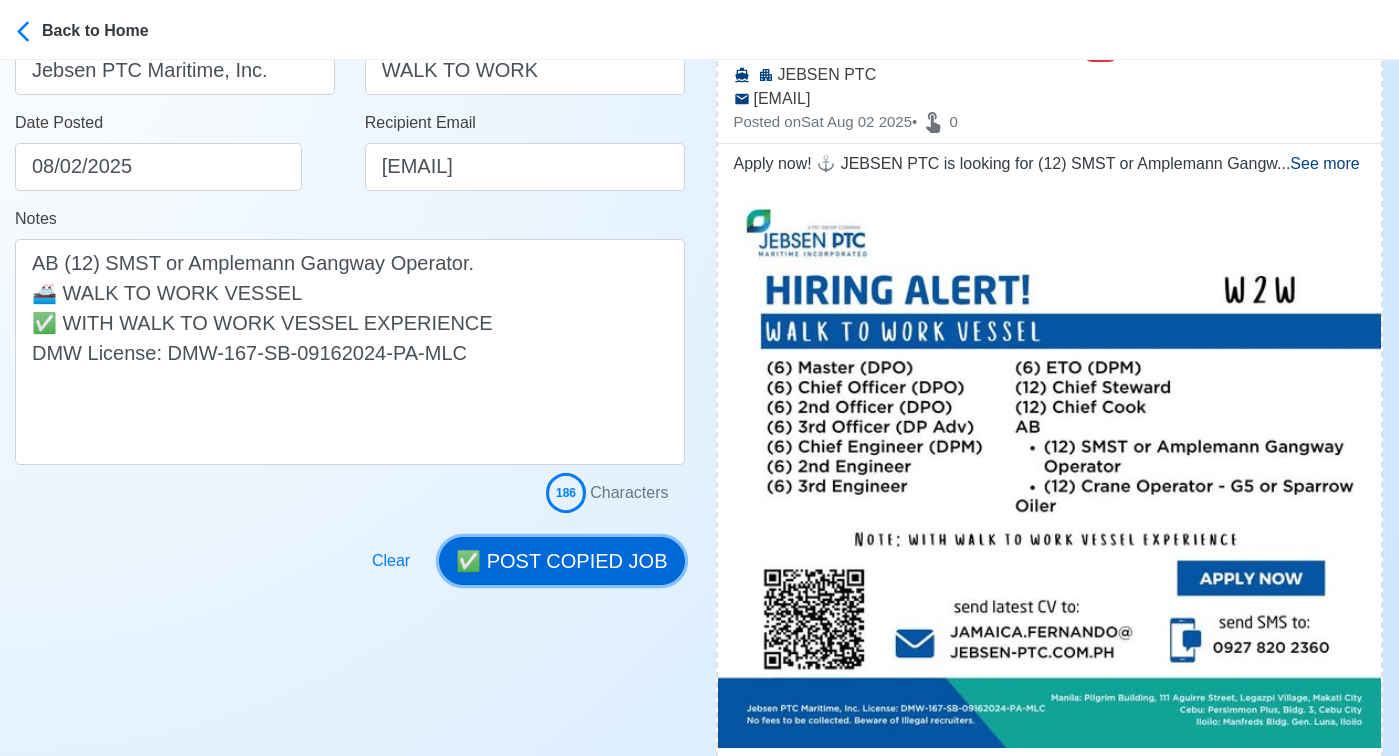 click on "✅ POST COPIED JOB" at bounding box center (561, 561) 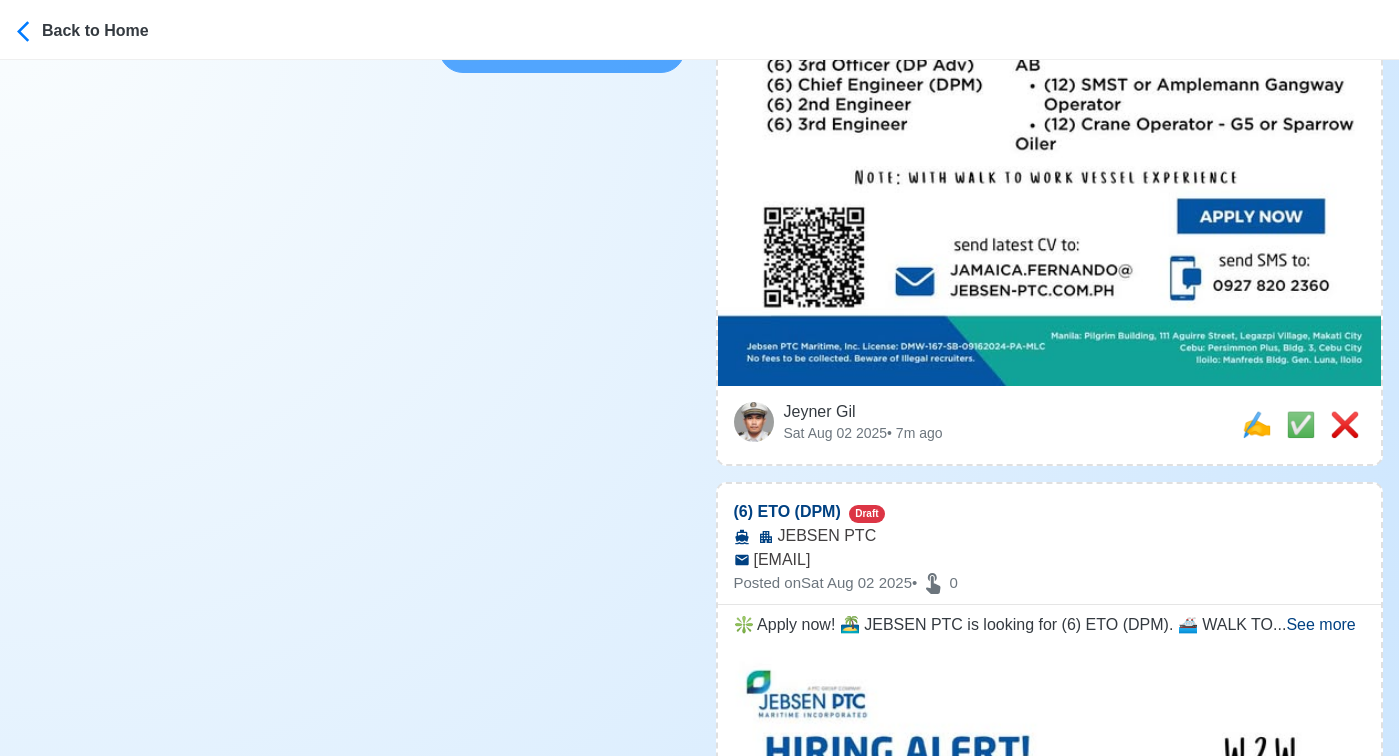 scroll, scrollTop: 758, scrollLeft: 0, axis: vertical 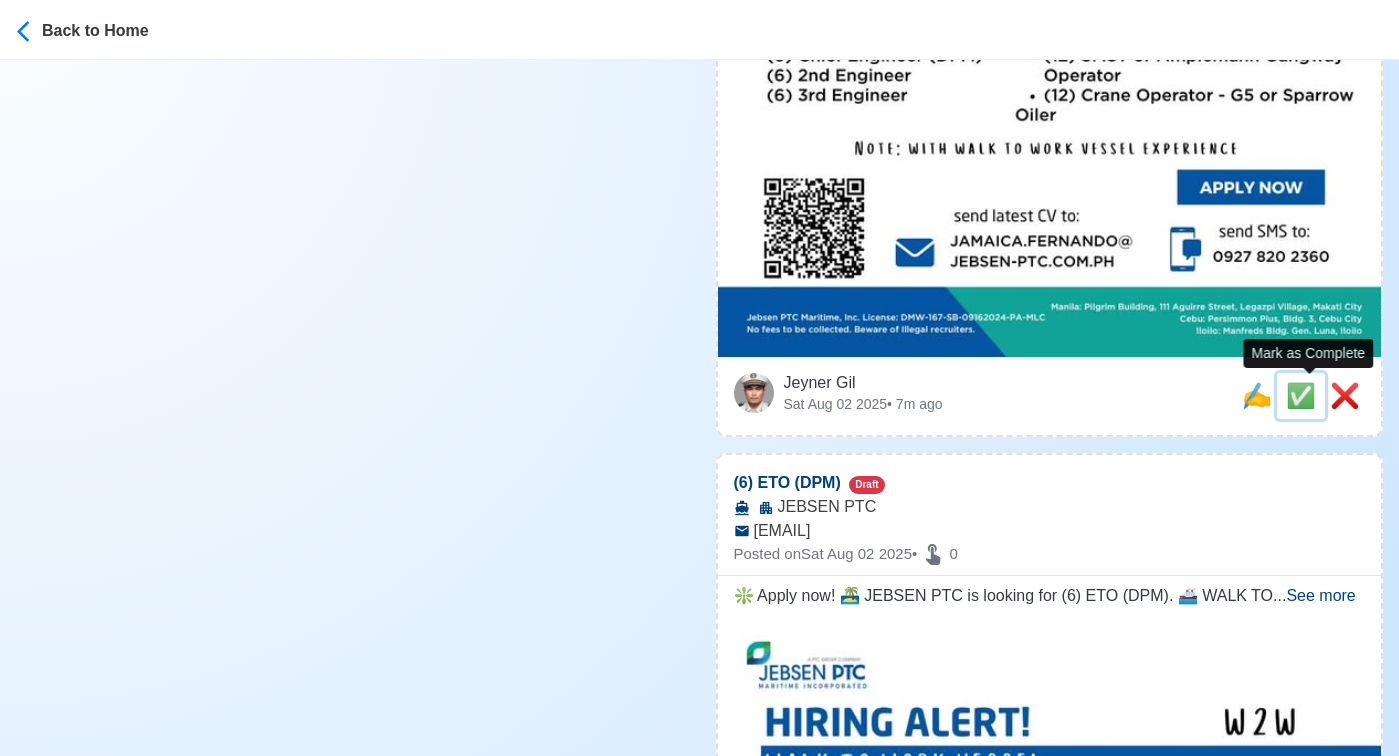 click on "✅" at bounding box center (1301, 395) 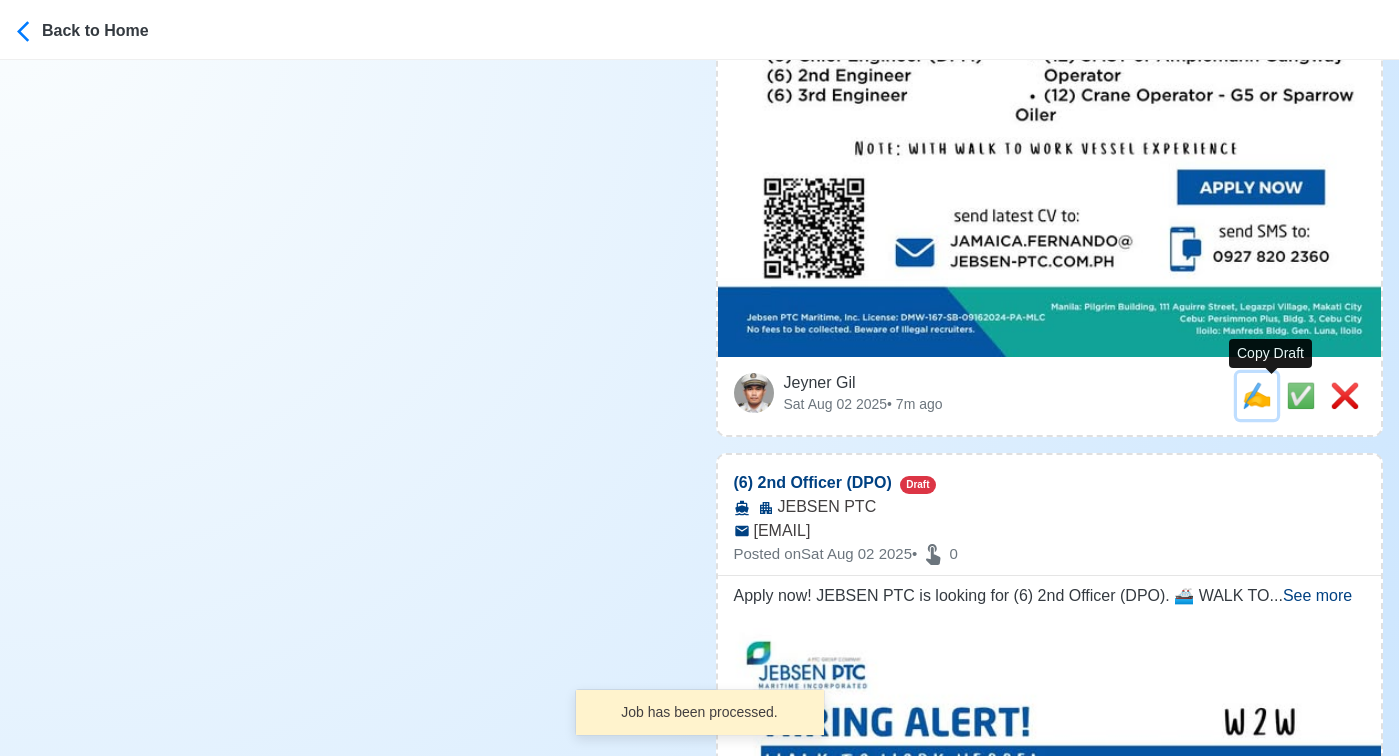 click on "✍️" at bounding box center (1257, 395) 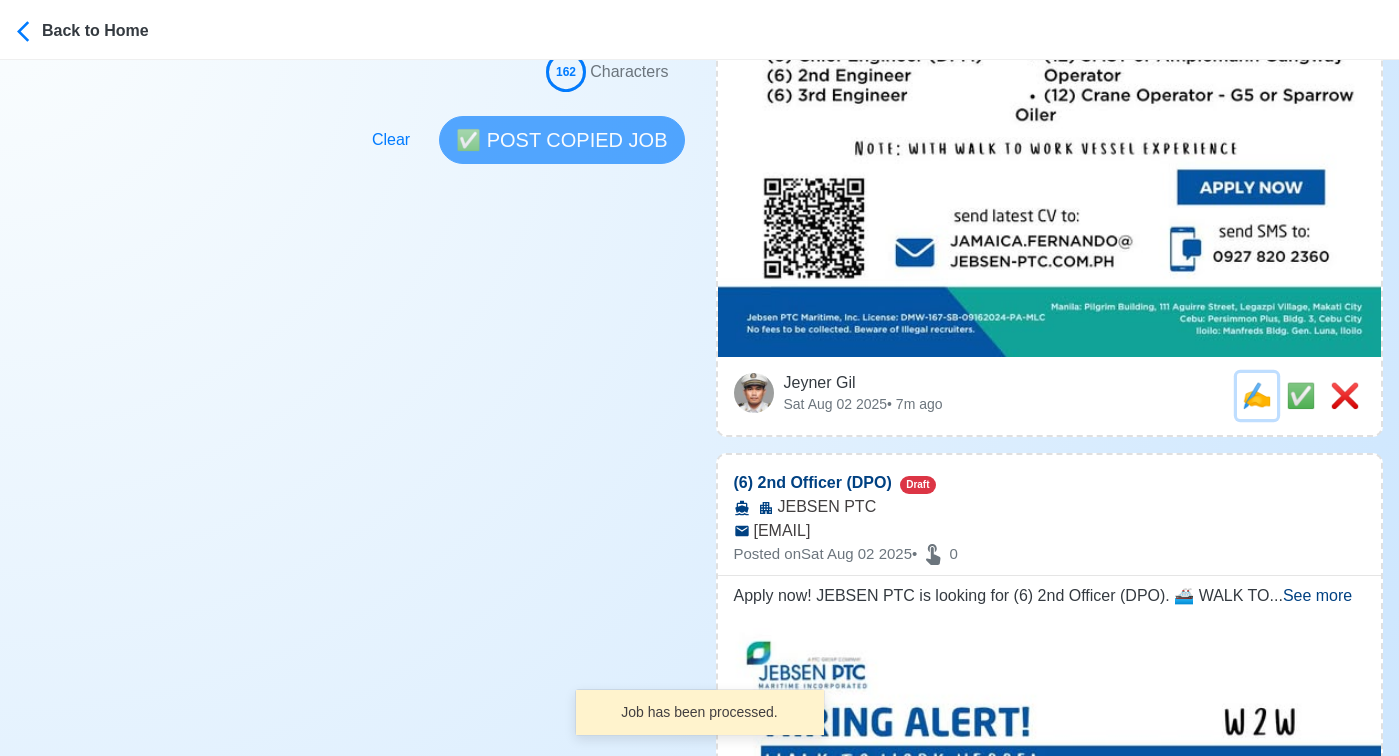 scroll, scrollTop: 0, scrollLeft: 0, axis: both 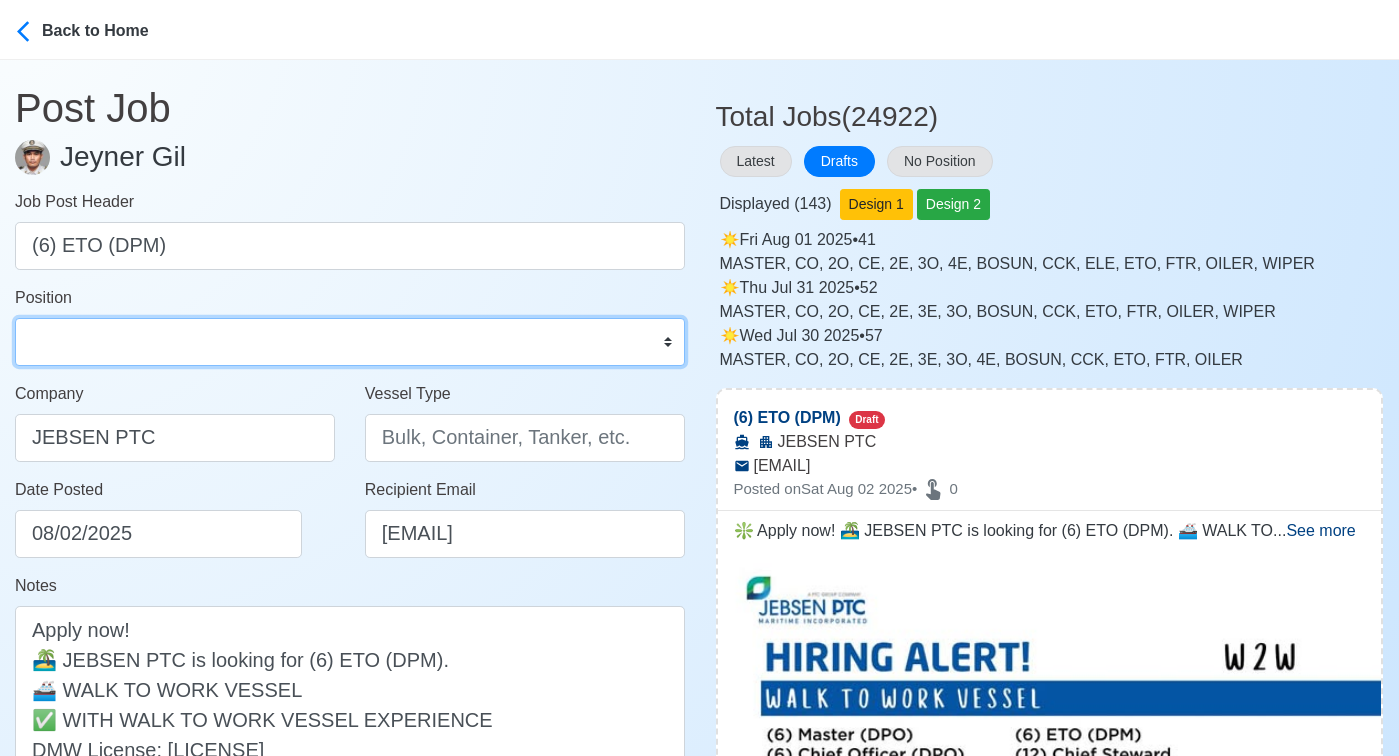 click on "Master Chief Officer 2nd Officer 3rd Officer Junior Officer Chief Engineer 2nd Engineer 3rd Engineer 4th Engineer Gas Engineer Junior Engineer 1st Assistant Engineer 2nd Assistant Engineer 3rd Assistant Engineer ETO/ETR Electrician Electrical Engineer Oiler Fitter Welder Chief Cook Chef Cook Messman Wiper Rigger Ordinary Seaman Able Seaman Motorman Pumpman Bosun Cadet Reefer Mechanic Operator Repairman Painter Steward Waiter Others" at bounding box center (350, 342) 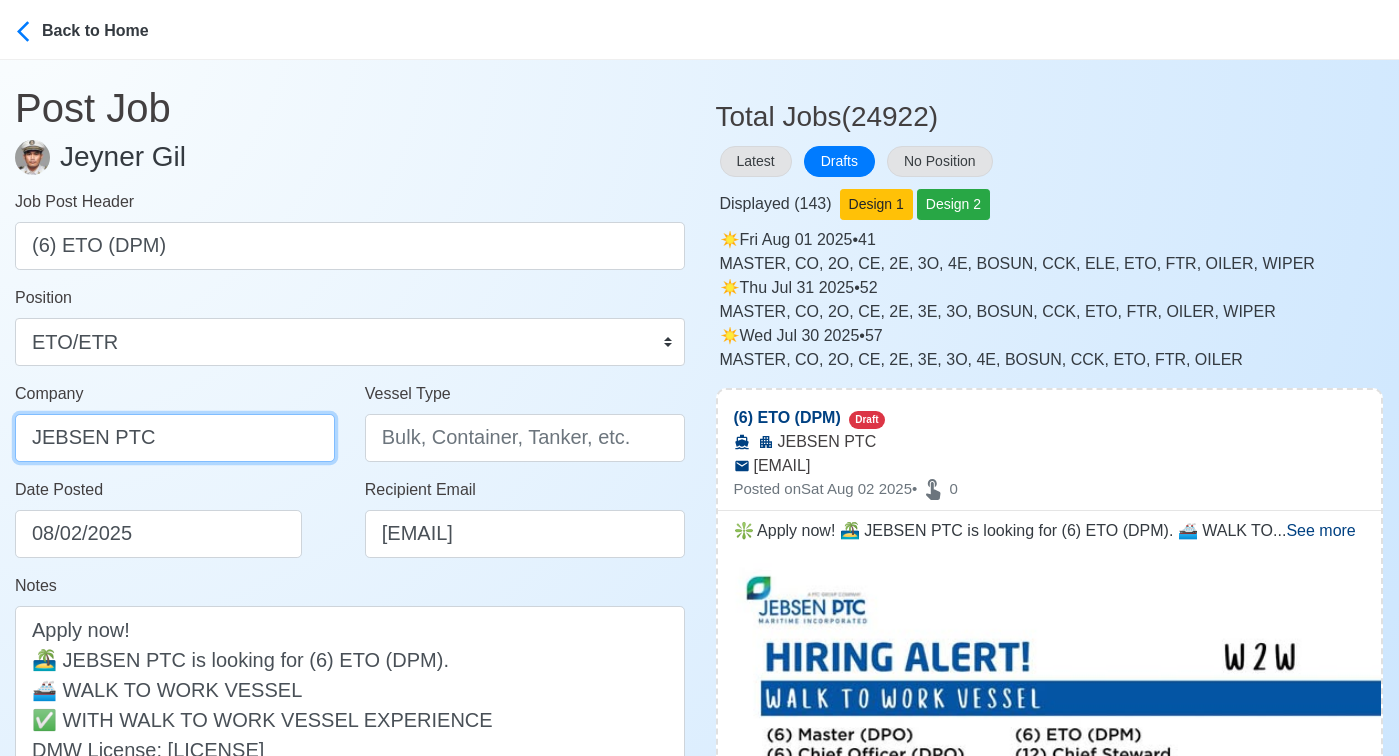 click on "JEBSEN PTC" at bounding box center [175, 438] 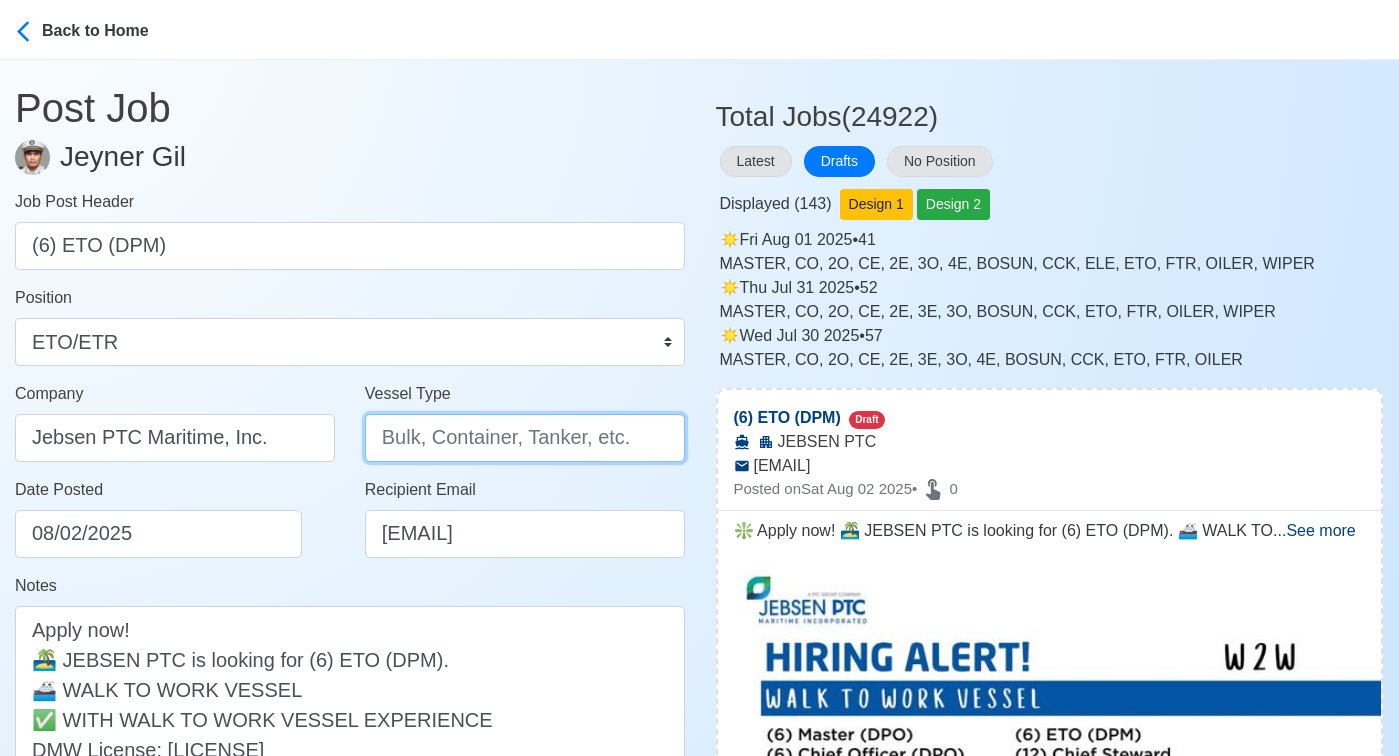 click on "Vessel Type" at bounding box center [525, 438] 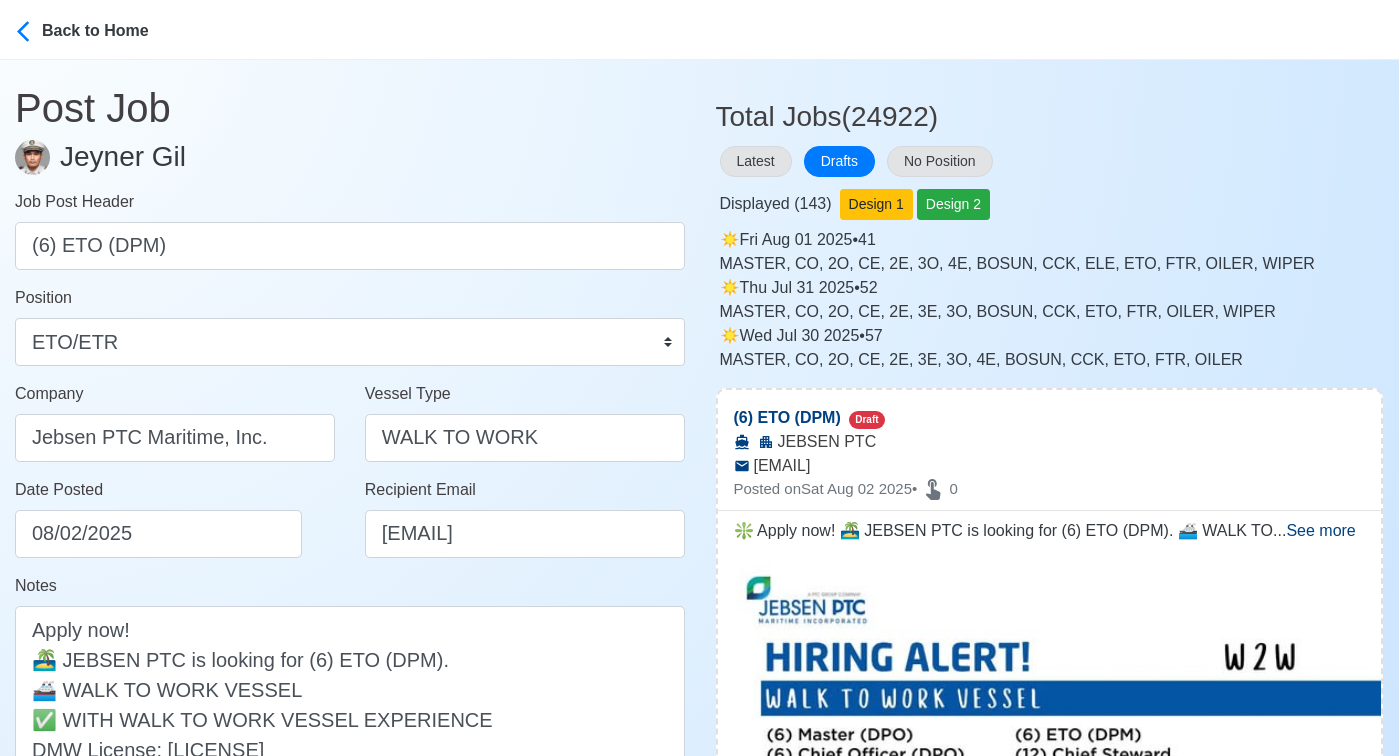 click on "Date Posted       08/02/2025" at bounding box center [180, 518] 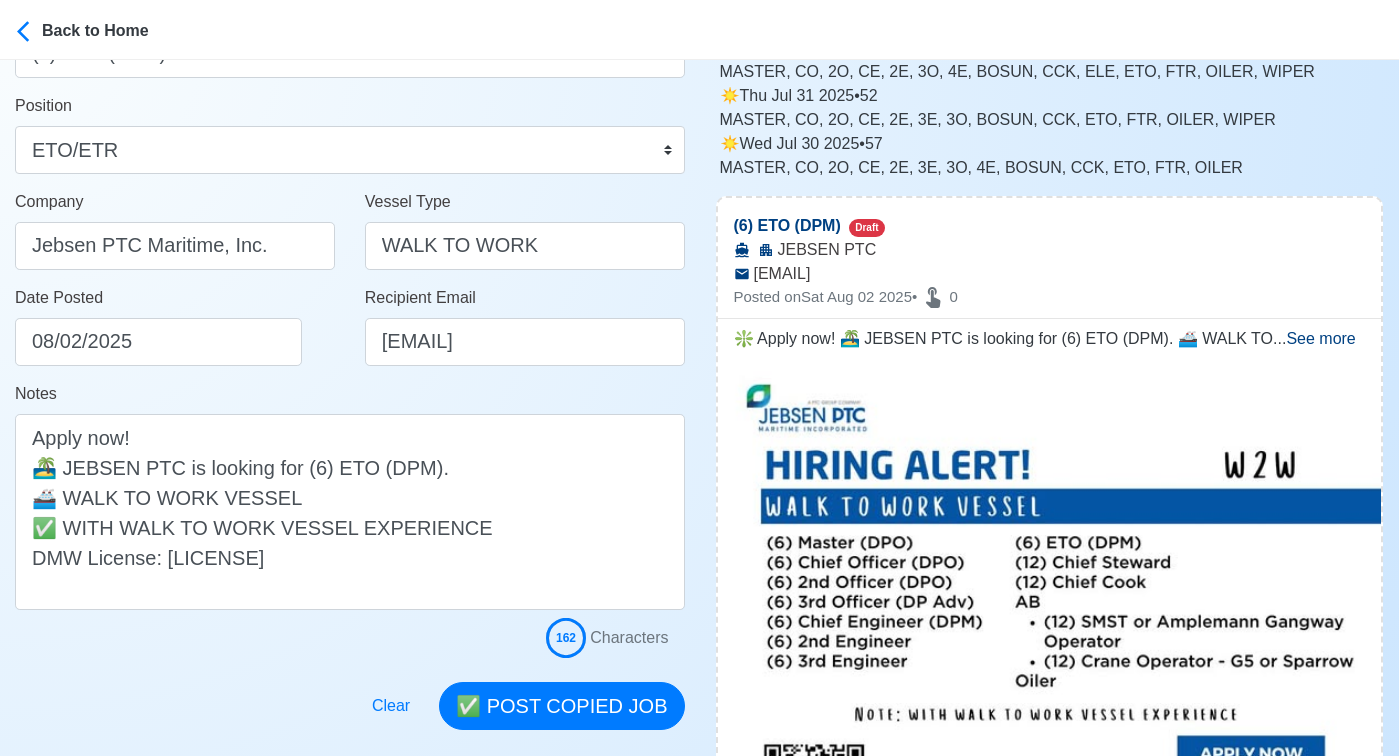 scroll, scrollTop: 319, scrollLeft: 0, axis: vertical 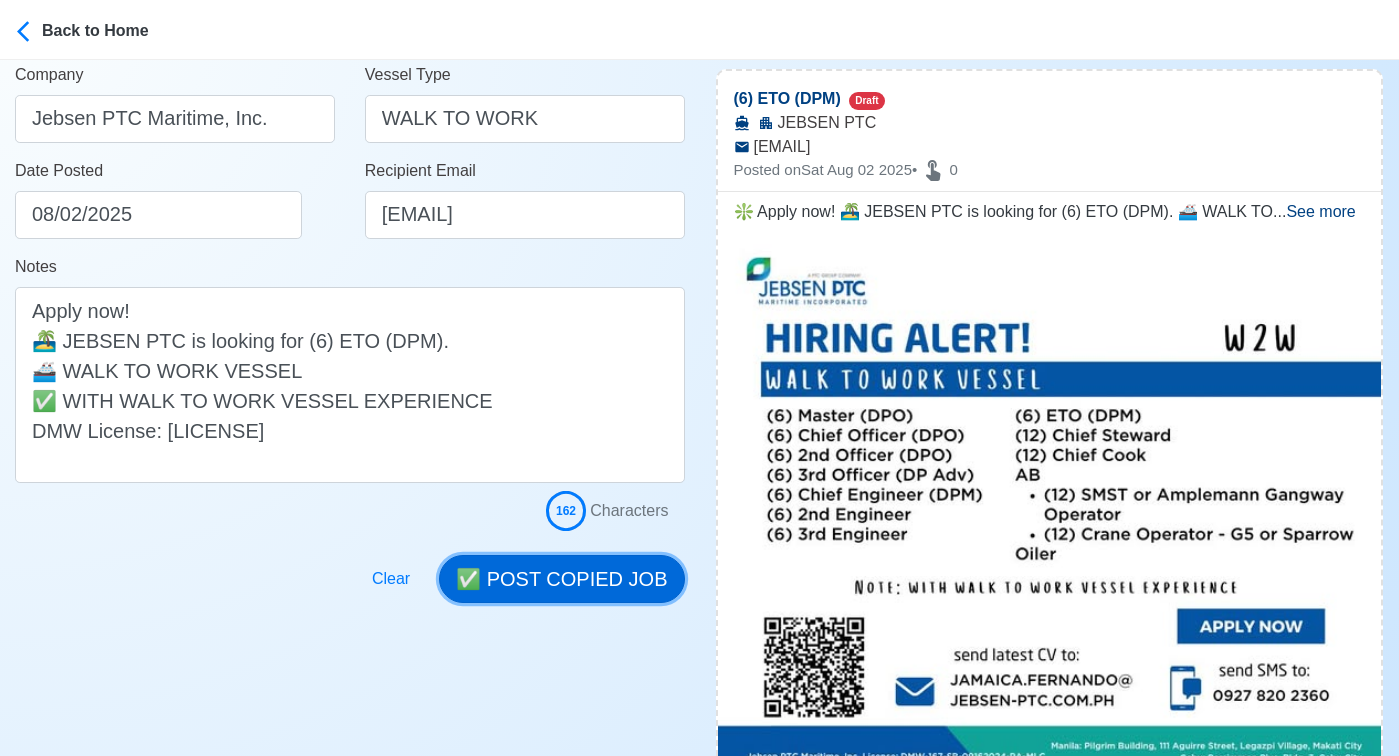 click on "✅ POST COPIED JOB" at bounding box center (561, 579) 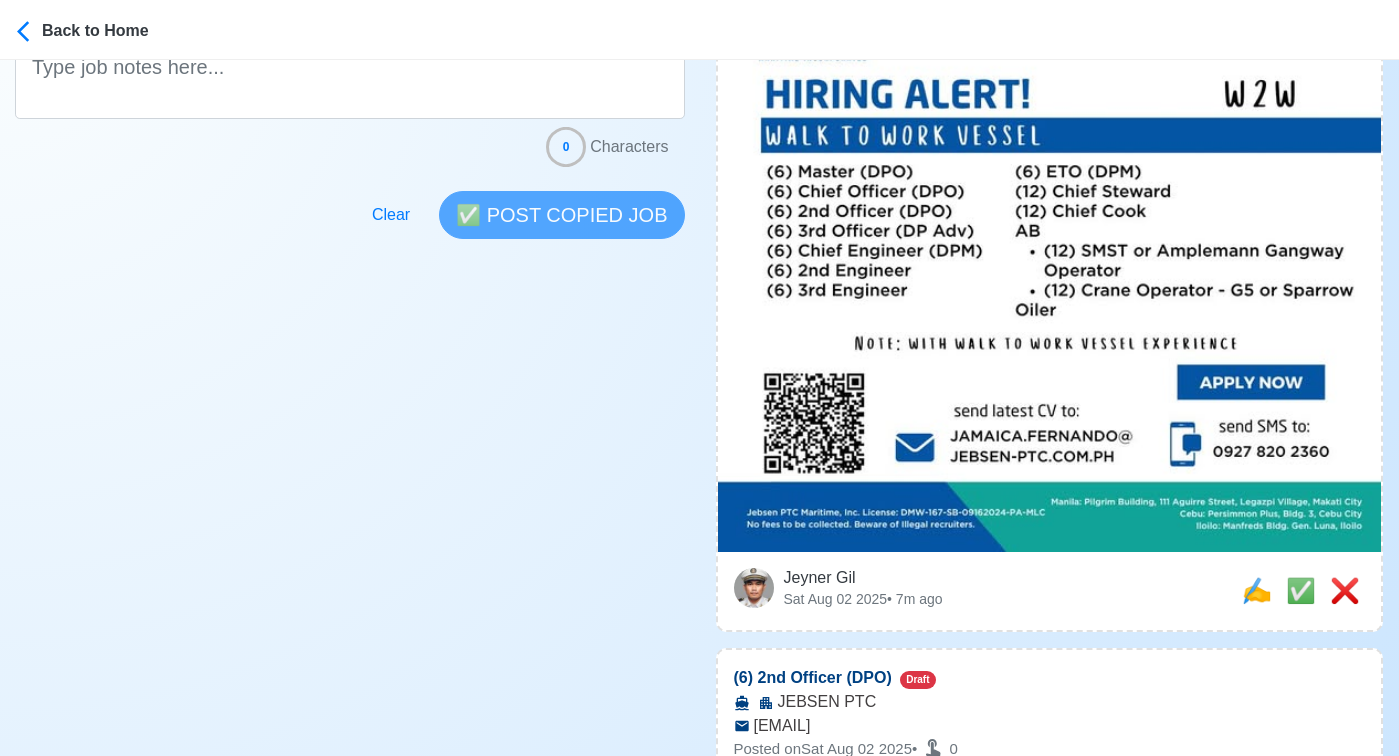 scroll, scrollTop: 786, scrollLeft: 0, axis: vertical 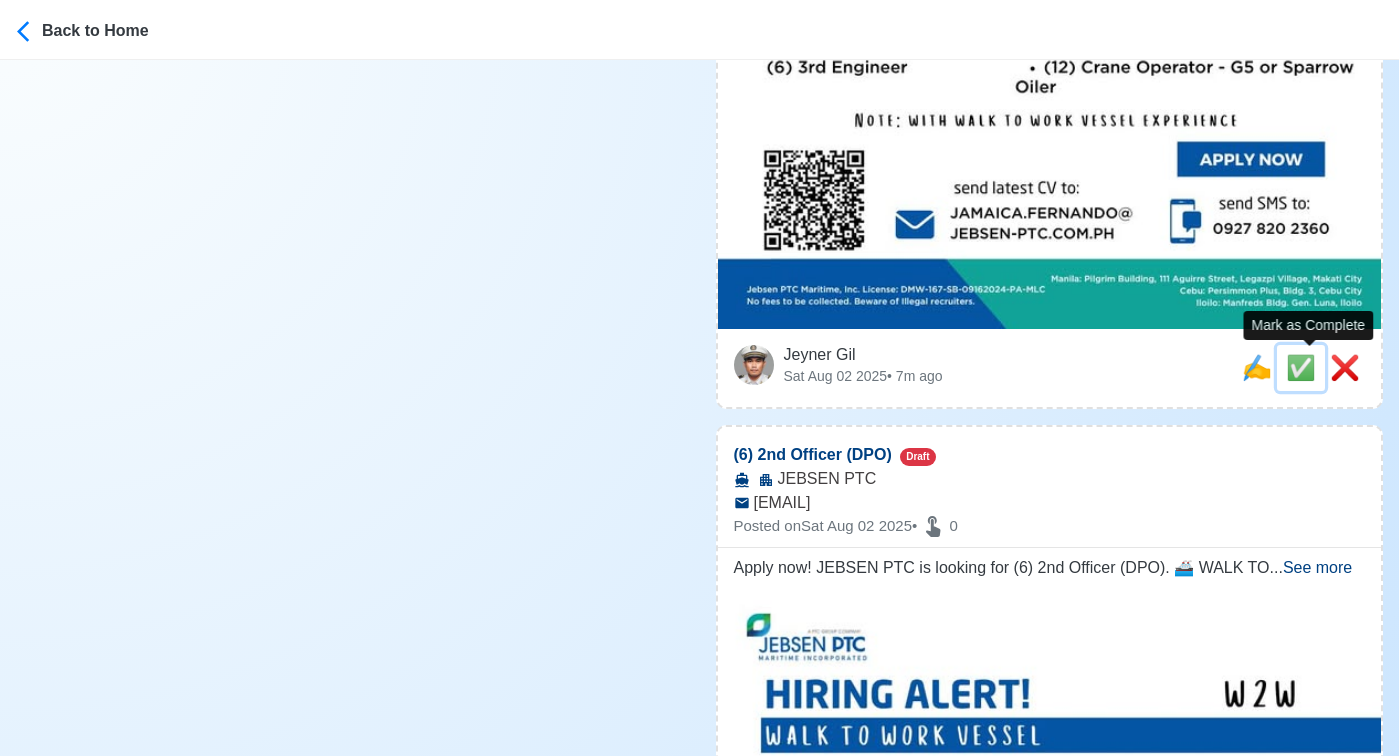 click on "✅" at bounding box center [1301, 367] 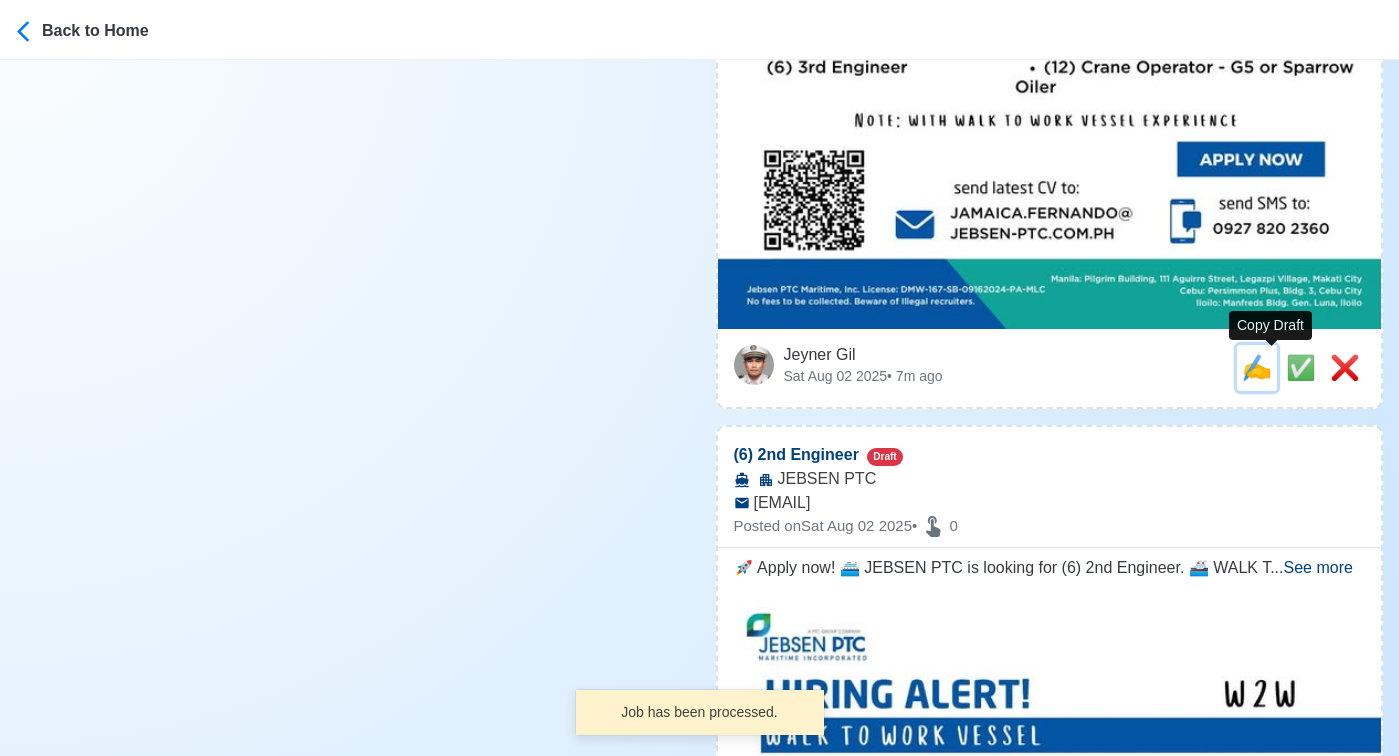 click on "✍️" at bounding box center [1257, 367] 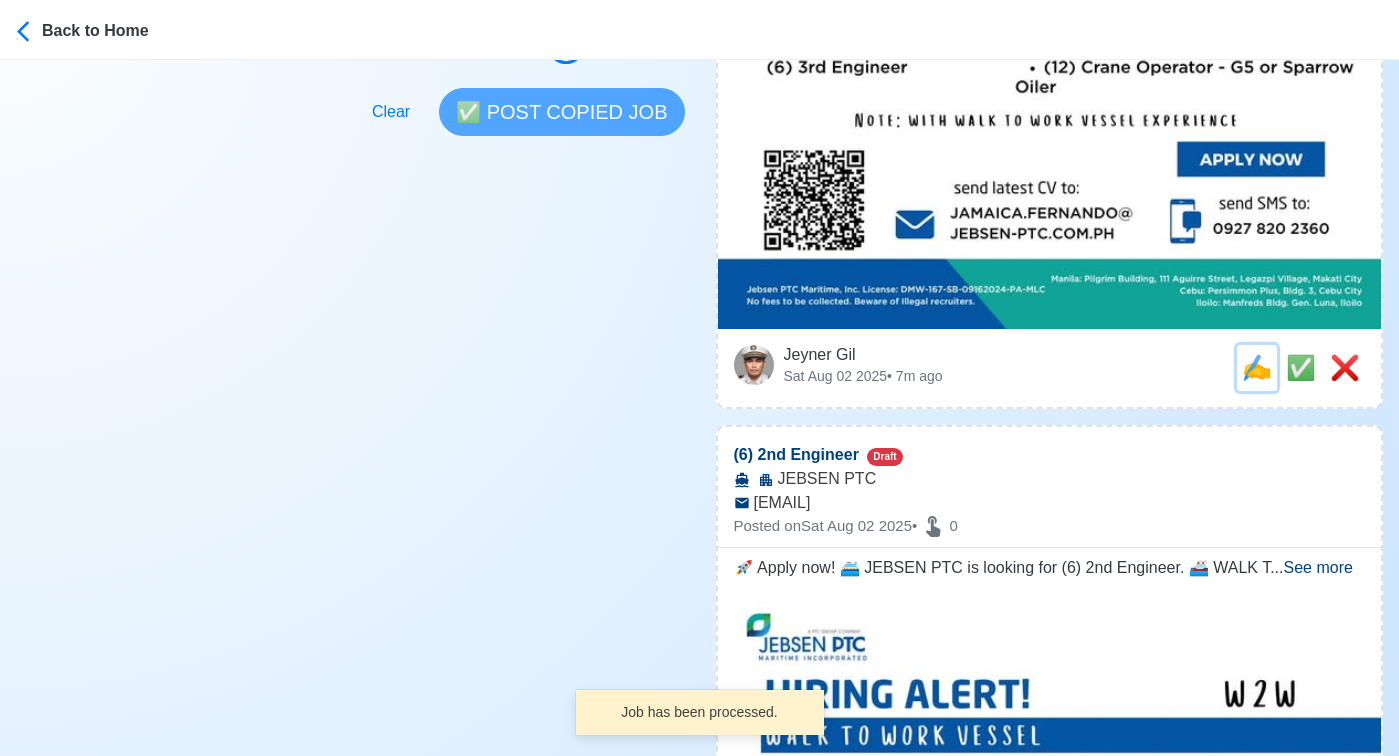 scroll, scrollTop: 0, scrollLeft: 0, axis: both 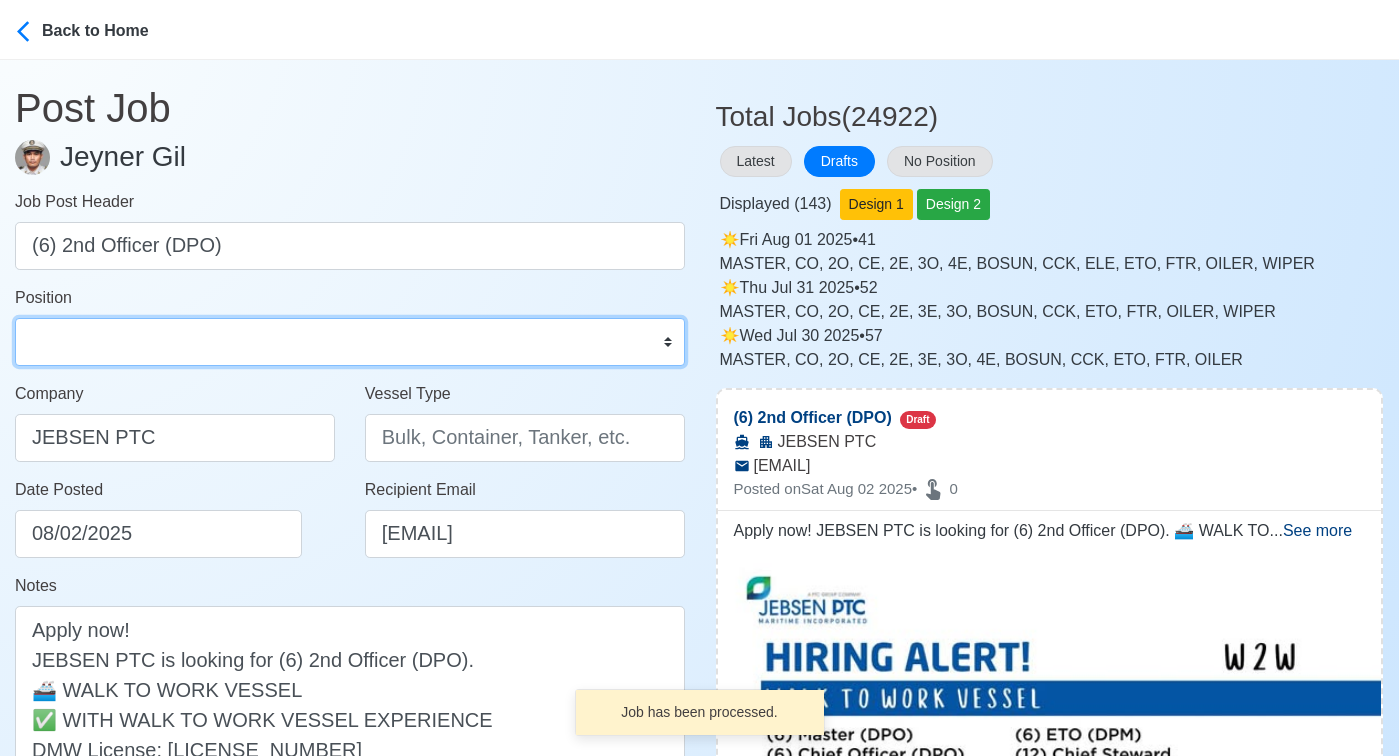 click on "Master Chief Officer 2nd Officer 3rd Officer Junior Officer Chief Engineer 2nd Engineer 3rd Engineer 4th Engineer Gas Engineer Junior Engineer 1st Assistant Engineer 2nd Assistant Engineer 3rd Assistant Engineer ETO/ETR Electrician Electrical Engineer Oiler Fitter Welder Chief Cook Chef Cook Messman Wiper Rigger Ordinary Seaman Able Seaman Motorman Pumpman Bosun Cadet Reefer Mechanic Operator Repairman Painter Steward Waiter Others" at bounding box center [350, 342] 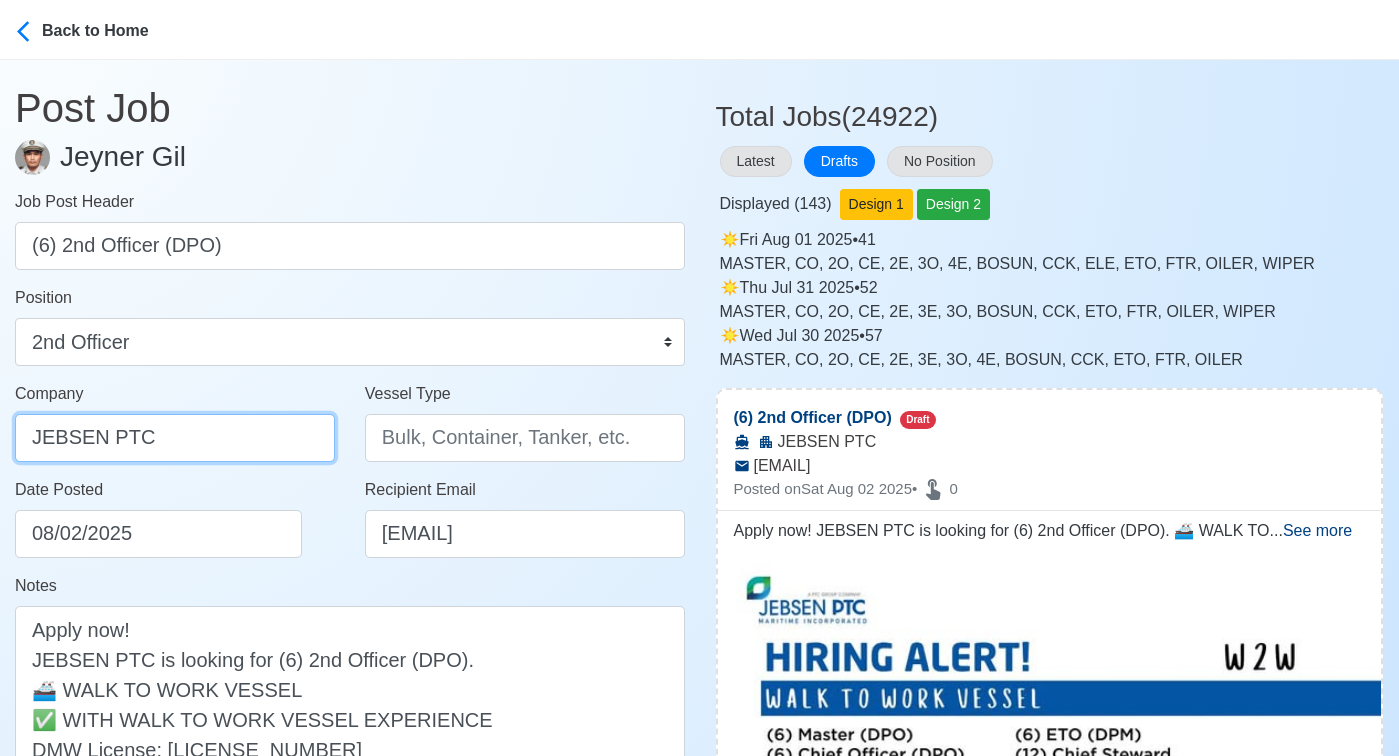 click on "JEBSEN PTC" at bounding box center [175, 438] 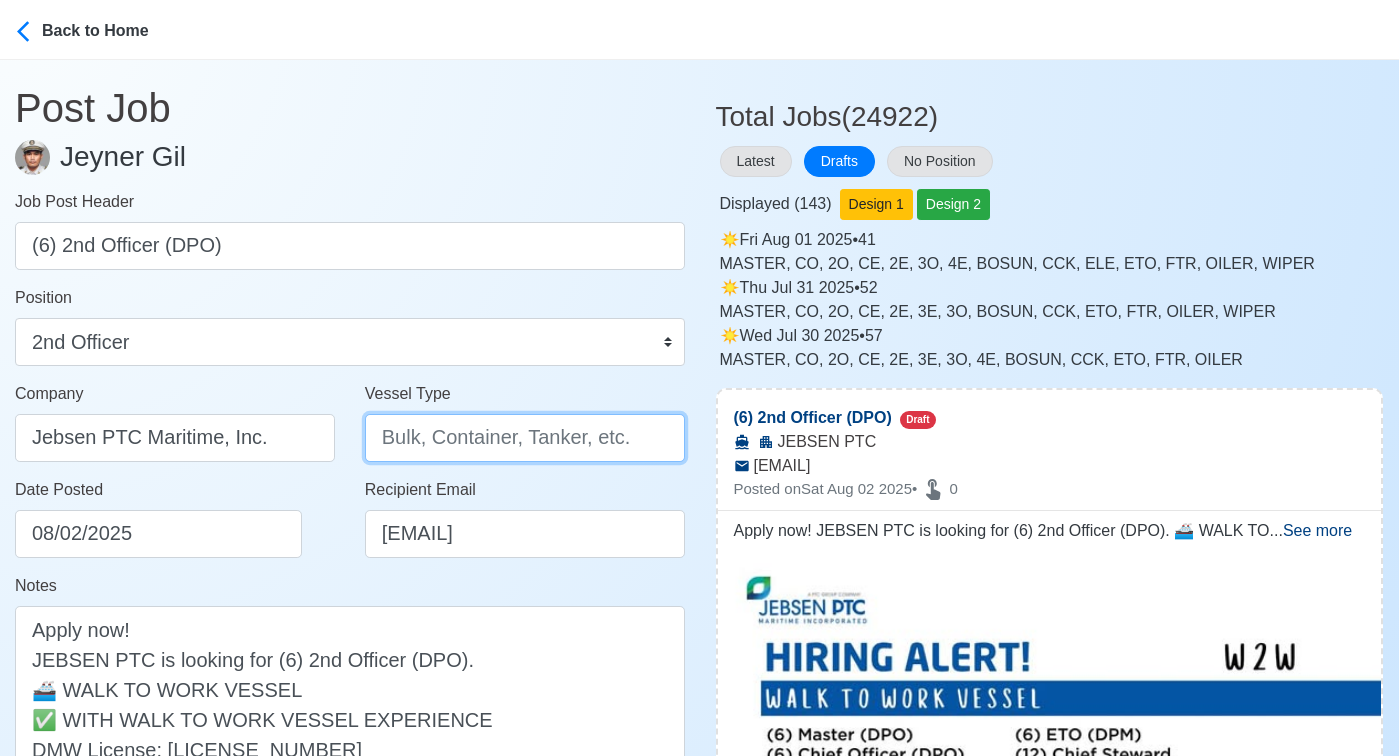 click on "Vessel Type" at bounding box center (525, 438) 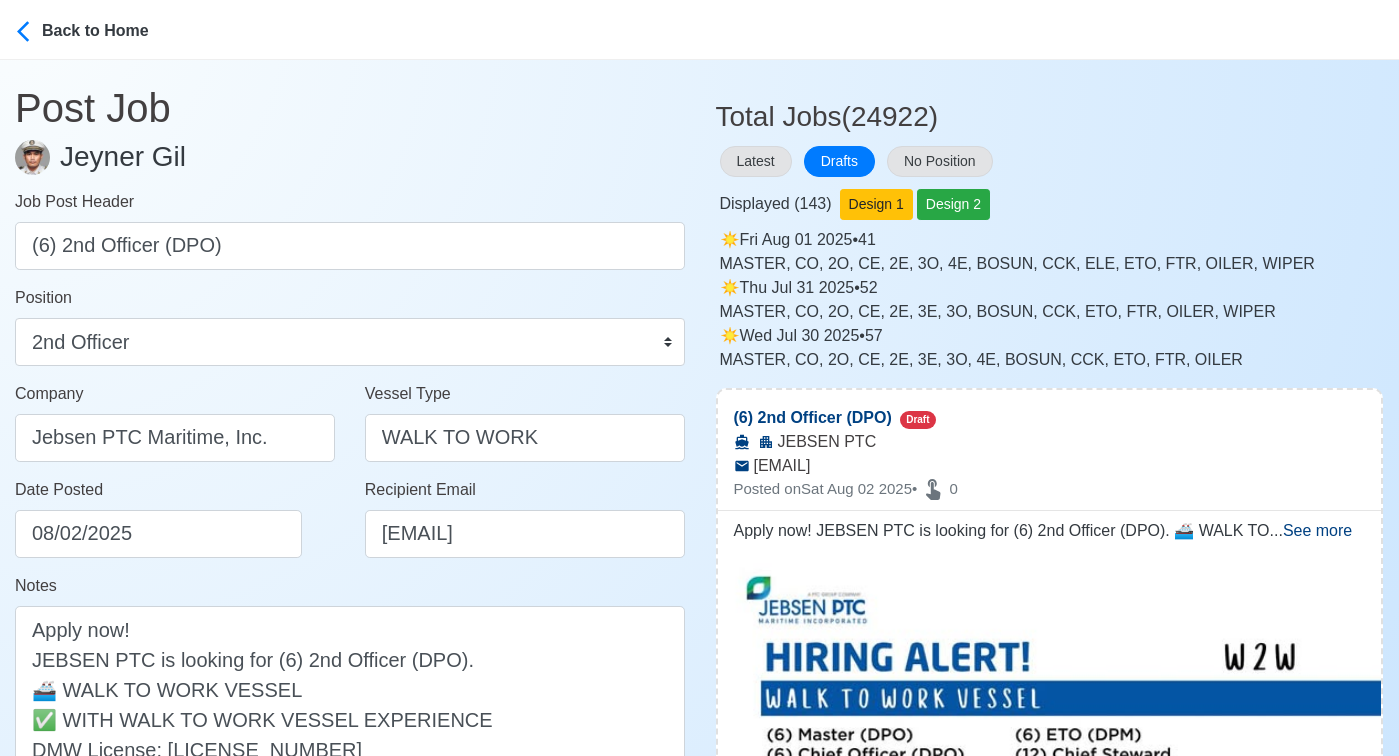 click on "Date Posted       08/02/2025" at bounding box center (180, 518) 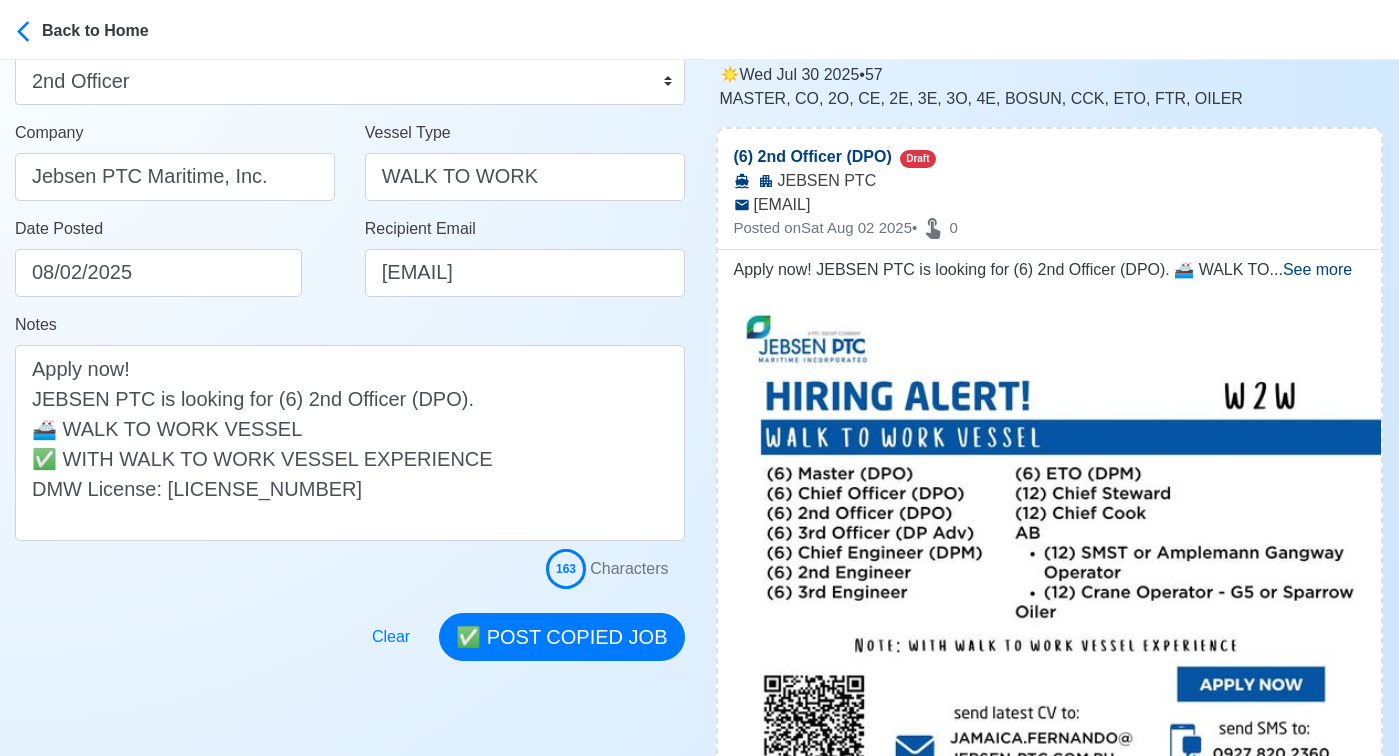 scroll, scrollTop: 272, scrollLeft: 0, axis: vertical 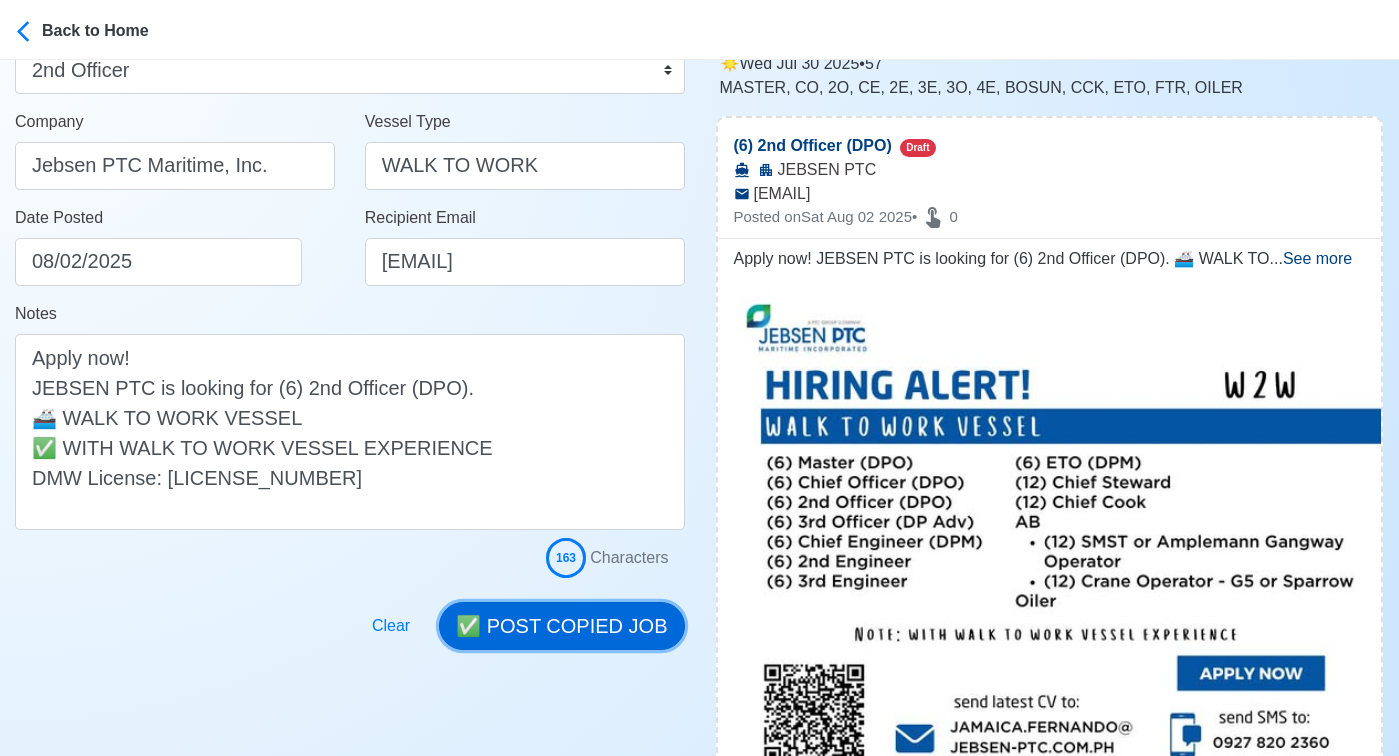 click on "✅ POST COPIED JOB" at bounding box center [561, 626] 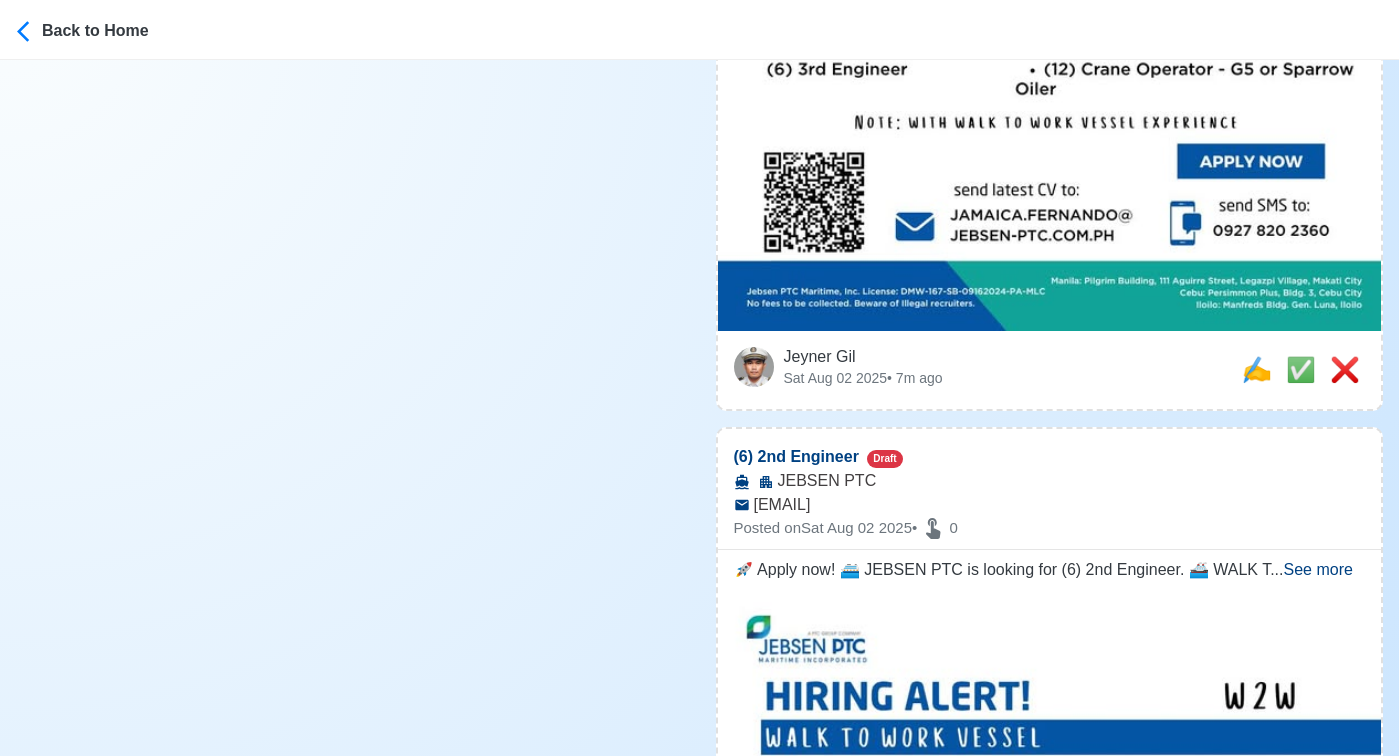 scroll, scrollTop: 797, scrollLeft: 0, axis: vertical 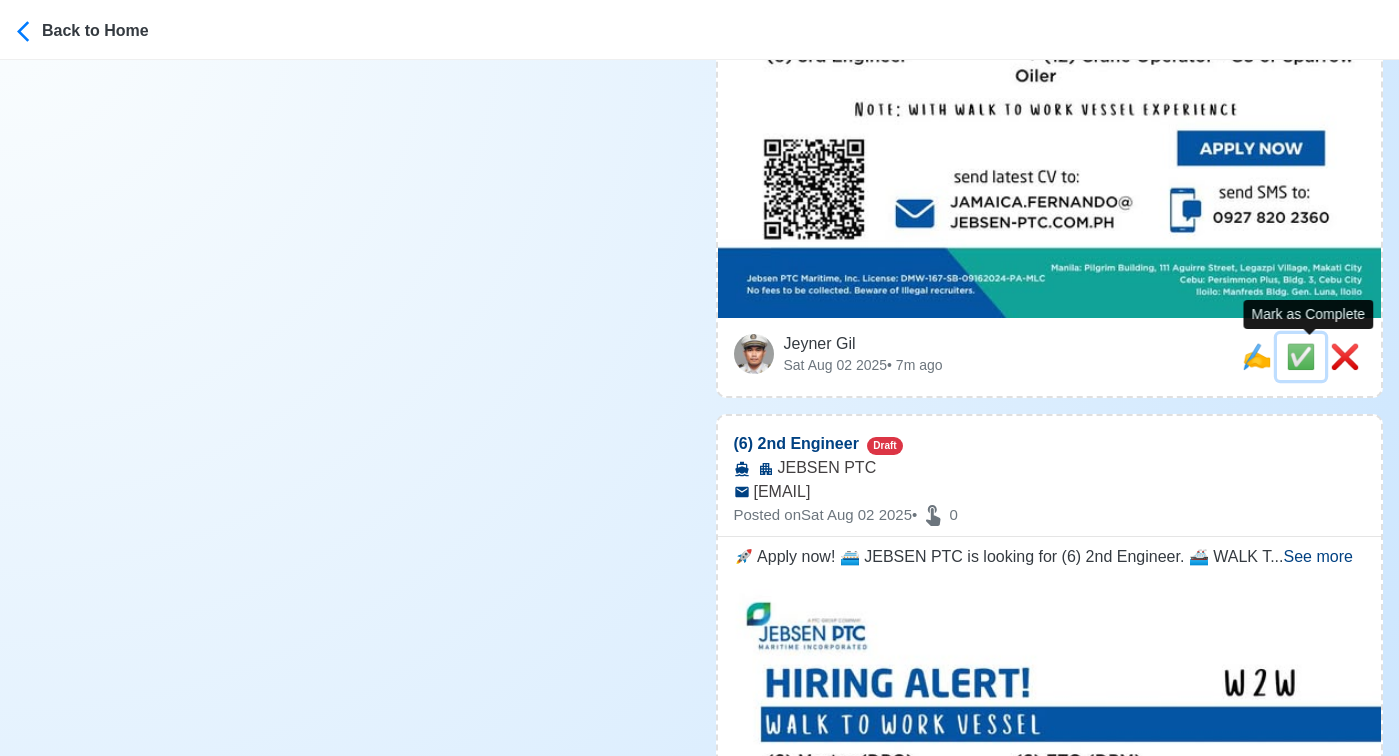 click on "✅" at bounding box center (1301, 356) 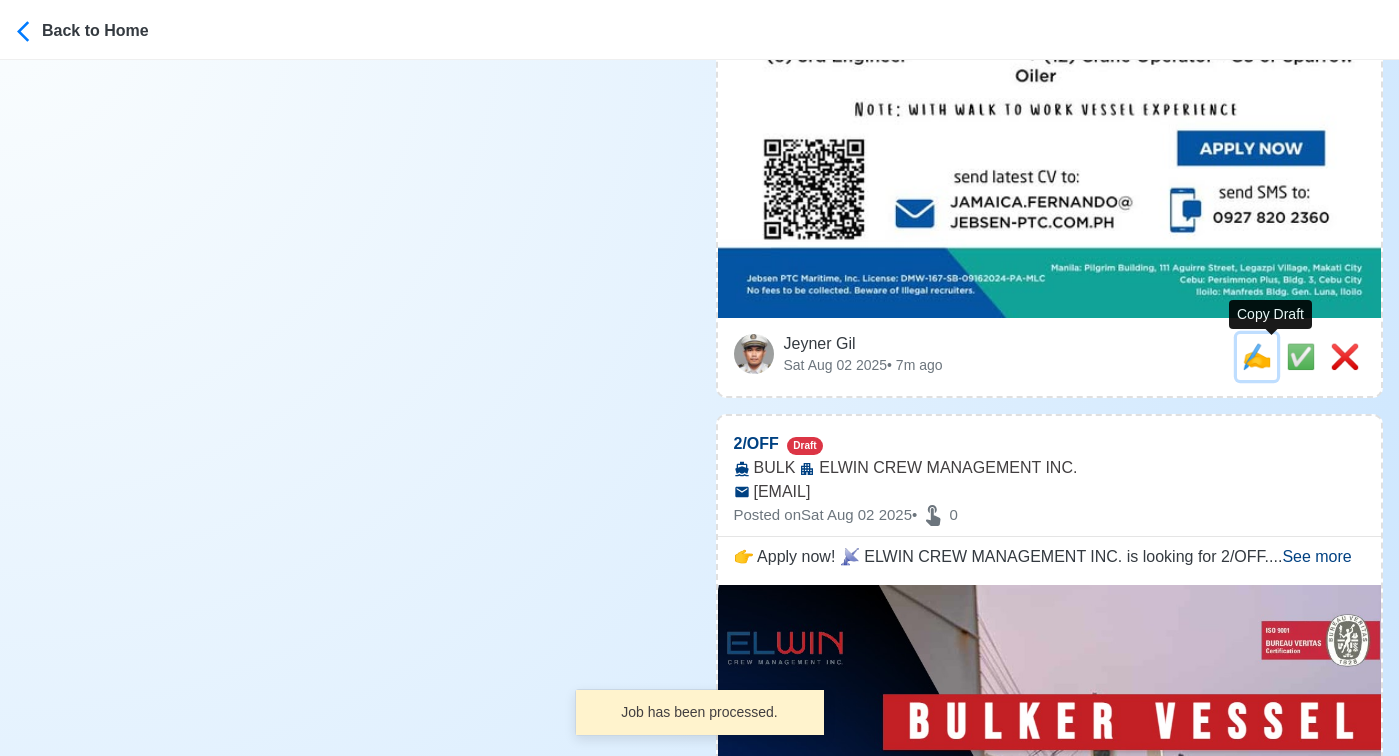 click on "✍️" at bounding box center (1257, 356) 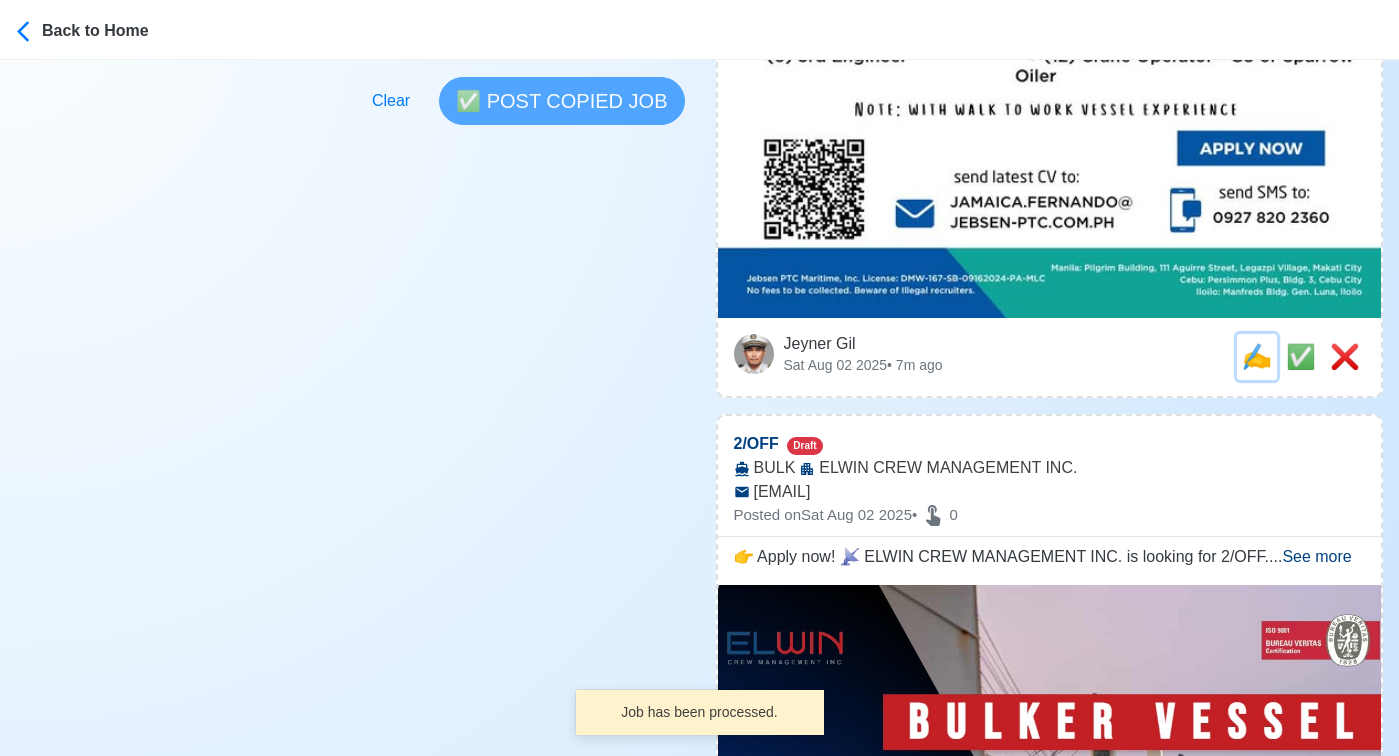 scroll, scrollTop: 0, scrollLeft: 0, axis: both 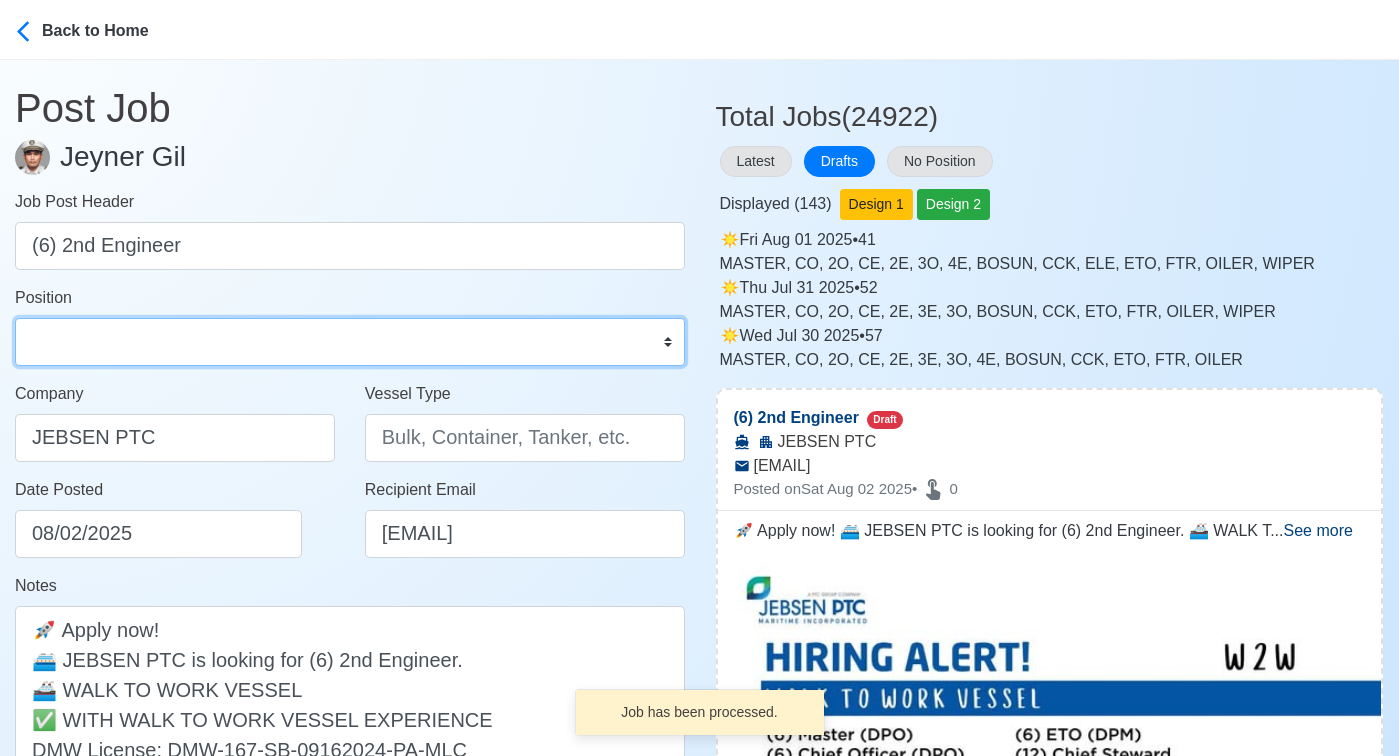 click on "Master Chief Officer 2nd Officer 3rd Officer Junior Officer Chief Engineer 2nd Engineer 3rd Engineer 4th Engineer Gas Engineer Junior Engineer 1st Assistant Engineer 2nd Assistant Engineer 3rd Assistant Engineer ETO/ETR Electrician Electrical Engineer Oiler Fitter Welder Chief Cook Chef Cook Messman Wiper Rigger Ordinary Seaman Able Seaman Motorman Pumpman Bosun Cadet Reefer Mechanic Operator Repairman Painter Steward Waiter Others" at bounding box center (350, 342) 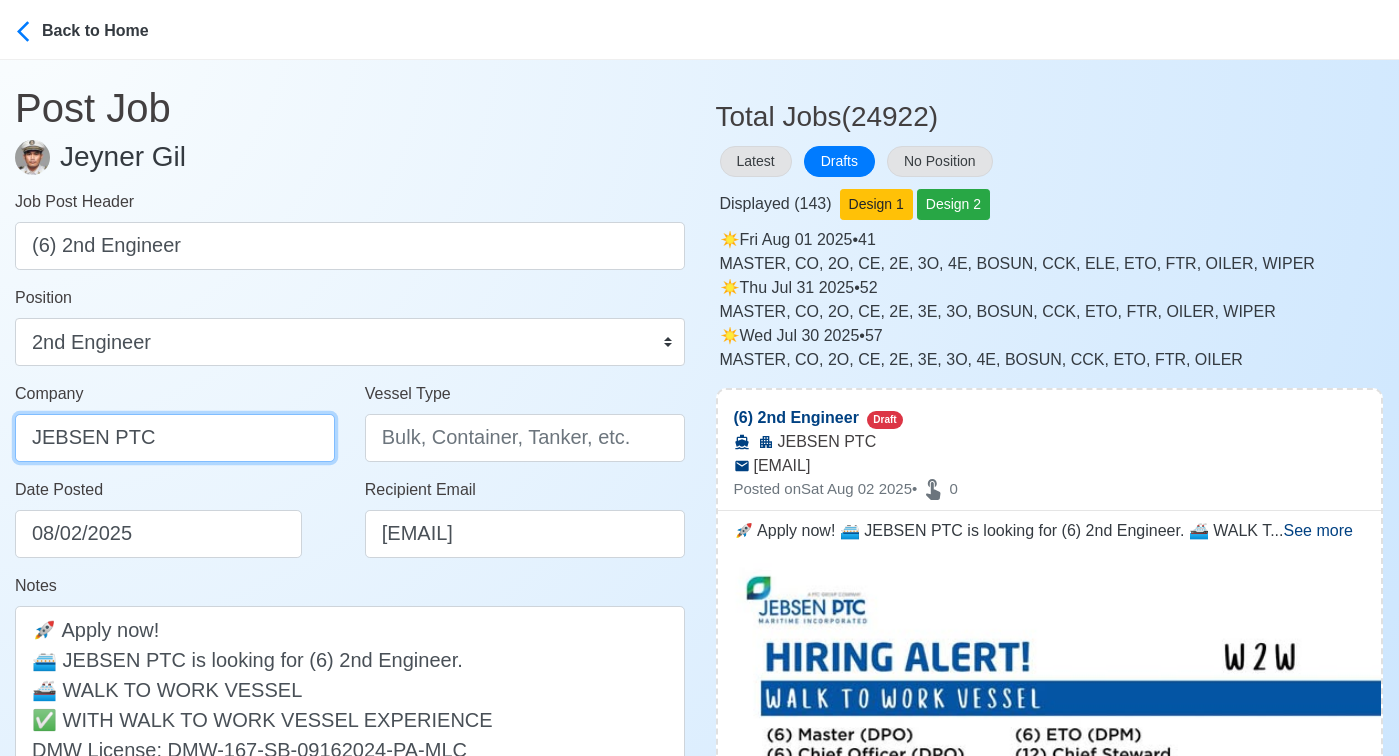 click on "JEBSEN PTC" at bounding box center [175, 438] 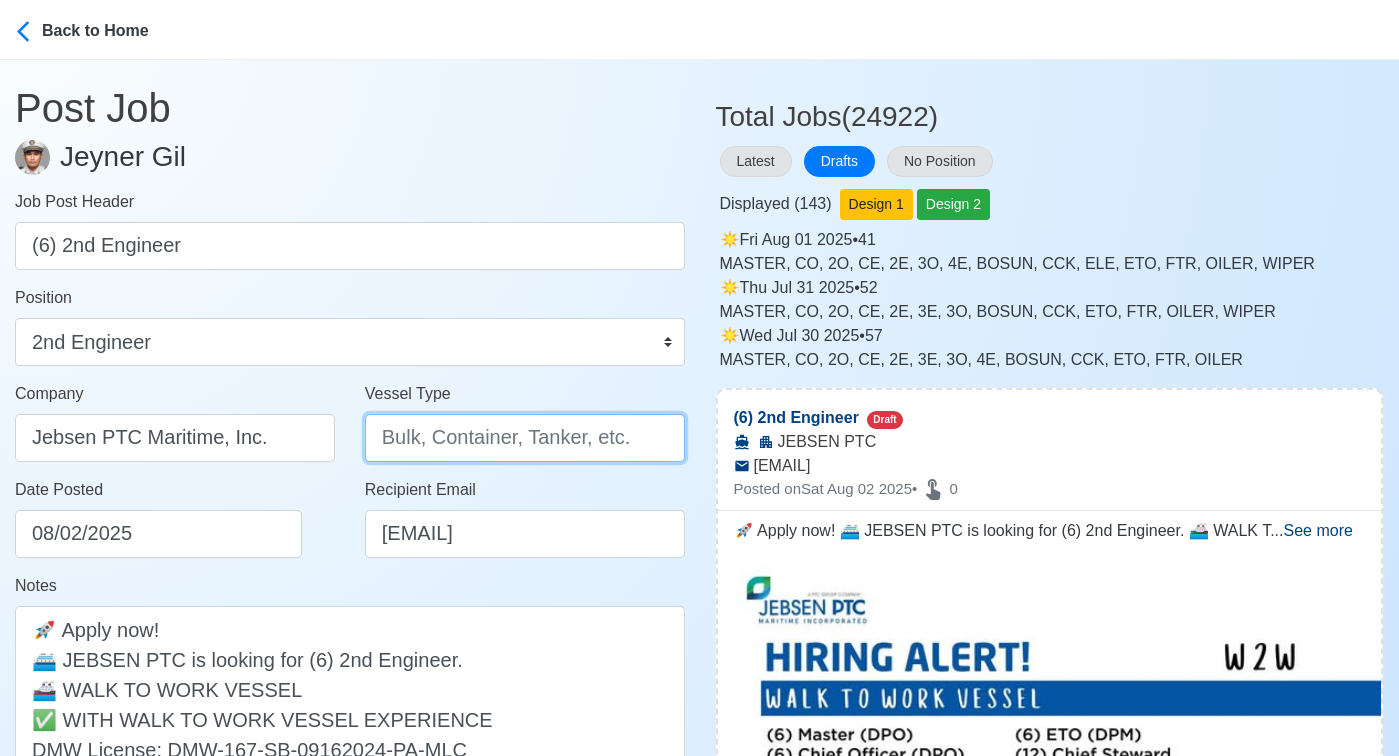 click on "Vessel Type" at bounding box center [525, 438] 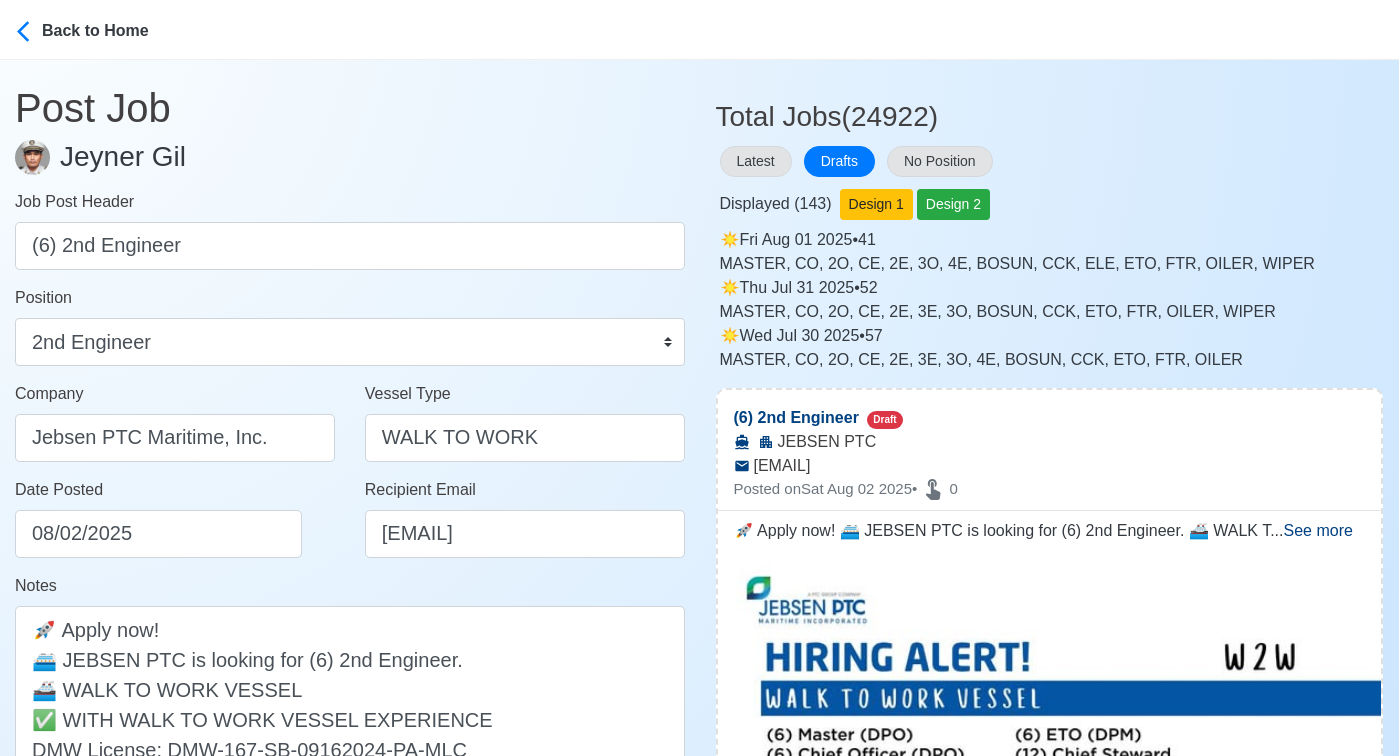 click on "Notes 🚀 Apply now!
🛳️ JEBSEN PTC is looking for (6) 2nd Engineer.
🚢 WALK TO WORK VESSEL
✅ WITH WALK TO WORK VESSEL EXPERIENCE
DMW License: DMW-167-SB-09162024-PA-MLC" at bounding box center (350, 688) 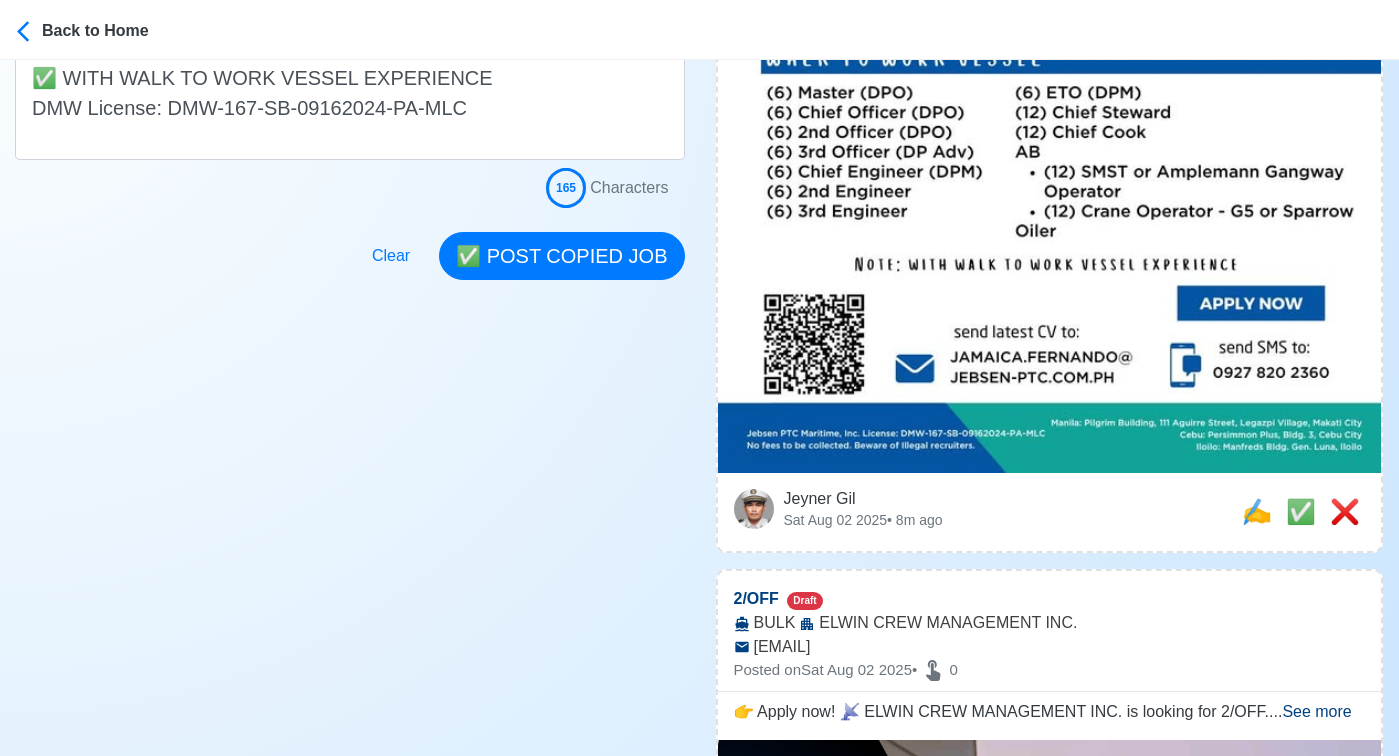 scroll, scrollTop: 652, scrollLeft: 0, axis: vertical 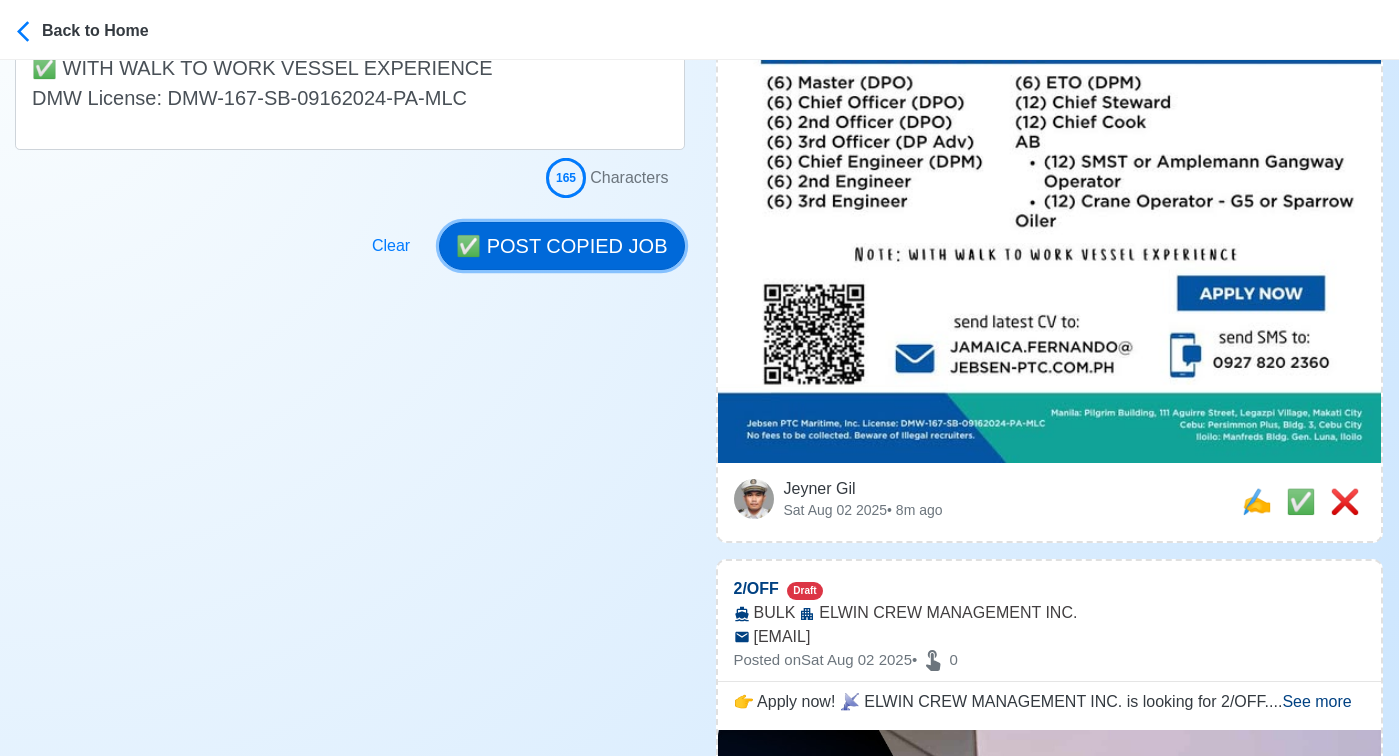 click on "✅ POST COPIED JOB" at bounding box center [561, 246] 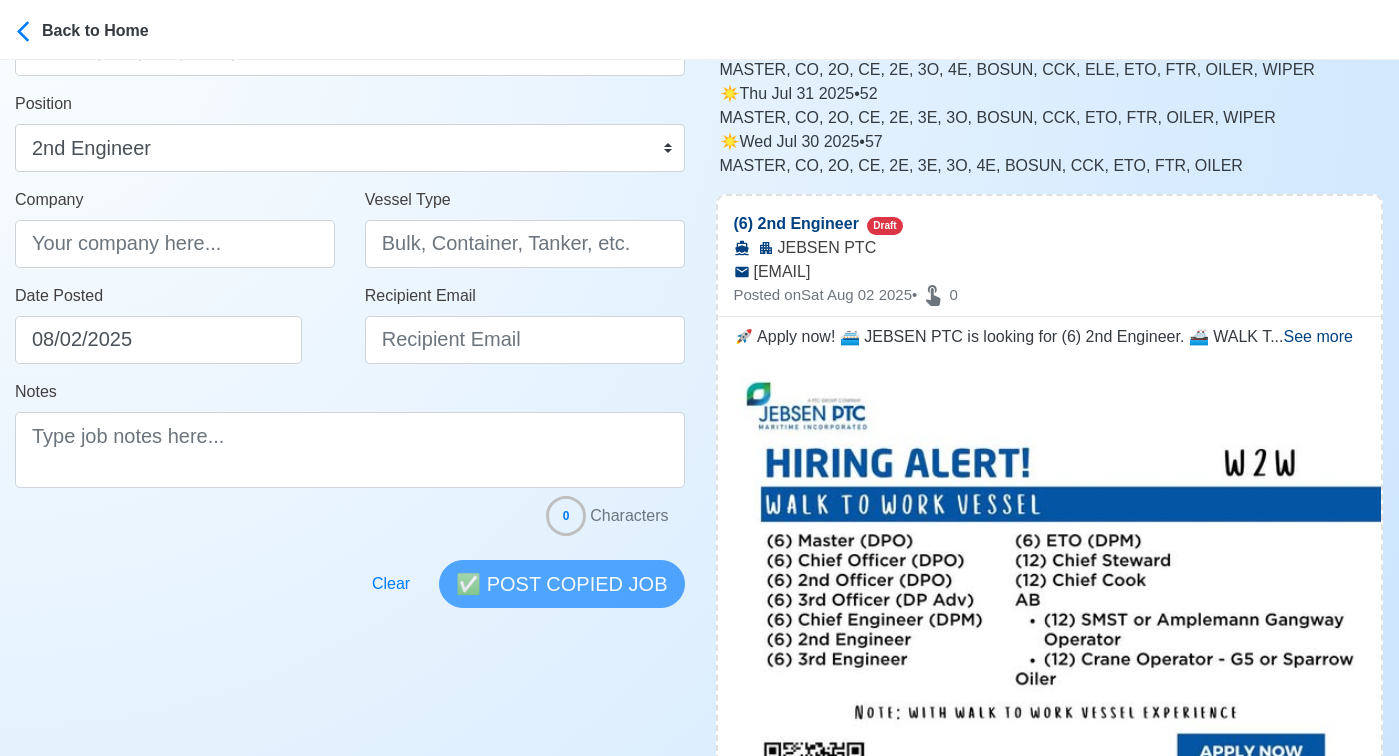 scroll, scrollTop: 0, scrollLeft: 0, axis: both 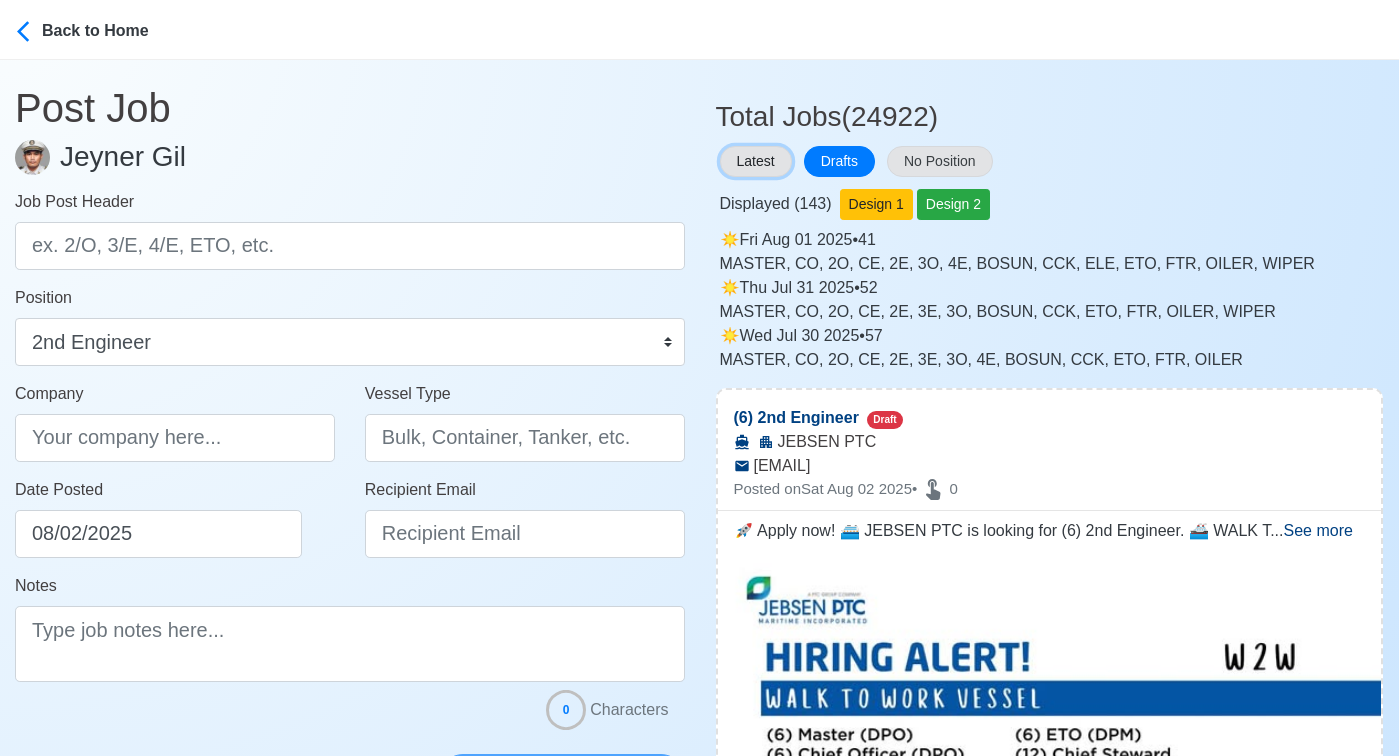 click on "Latest" at bounding box center [756, 161] 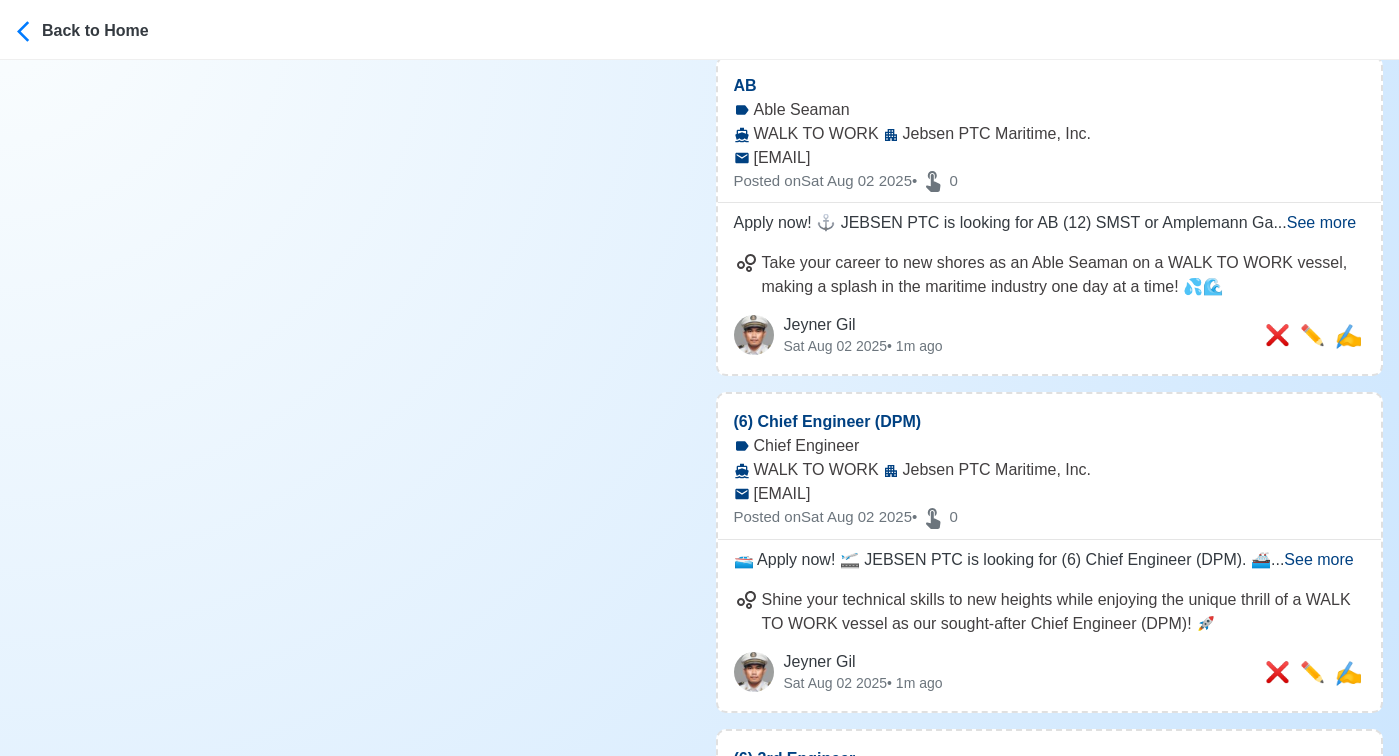 scroll, scrollTop: 1318, scrollLeft: 0, axis: vertical 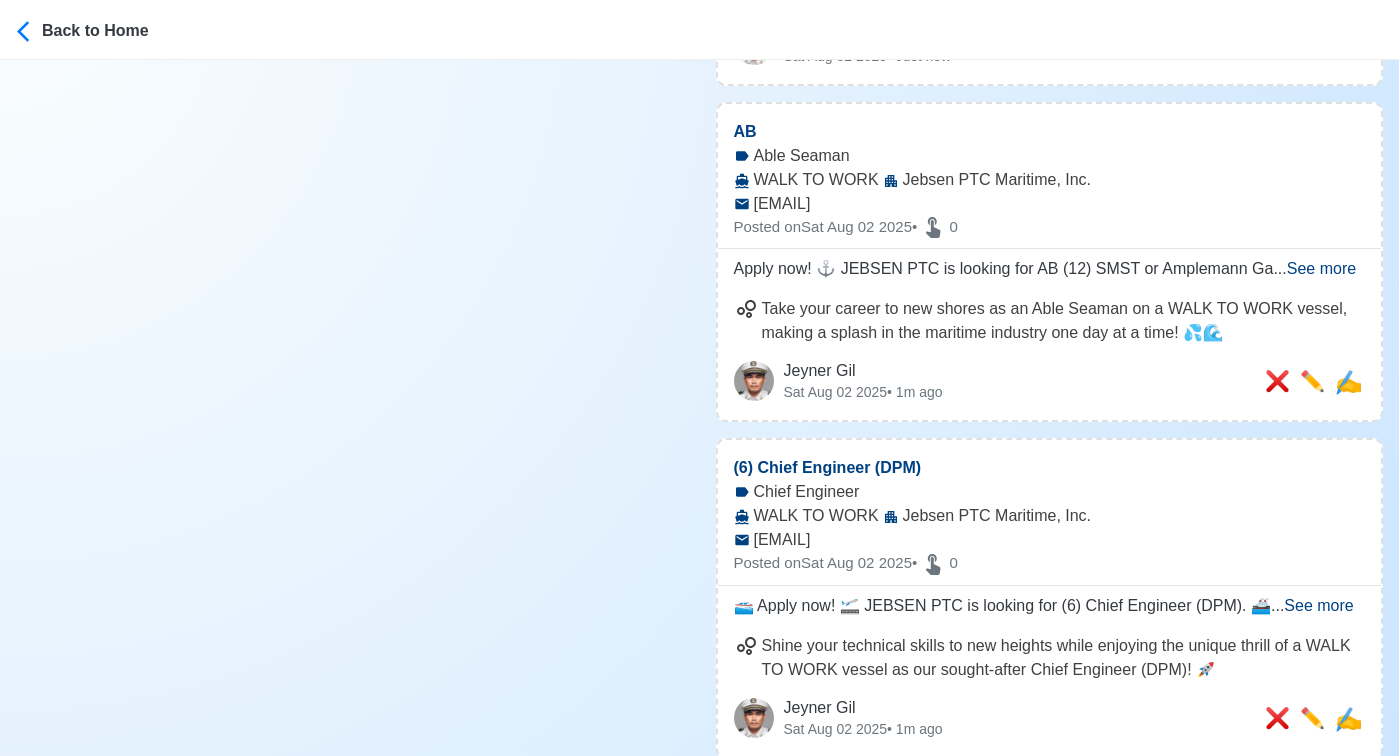click on "See more" at bounding box center (1321, 268) 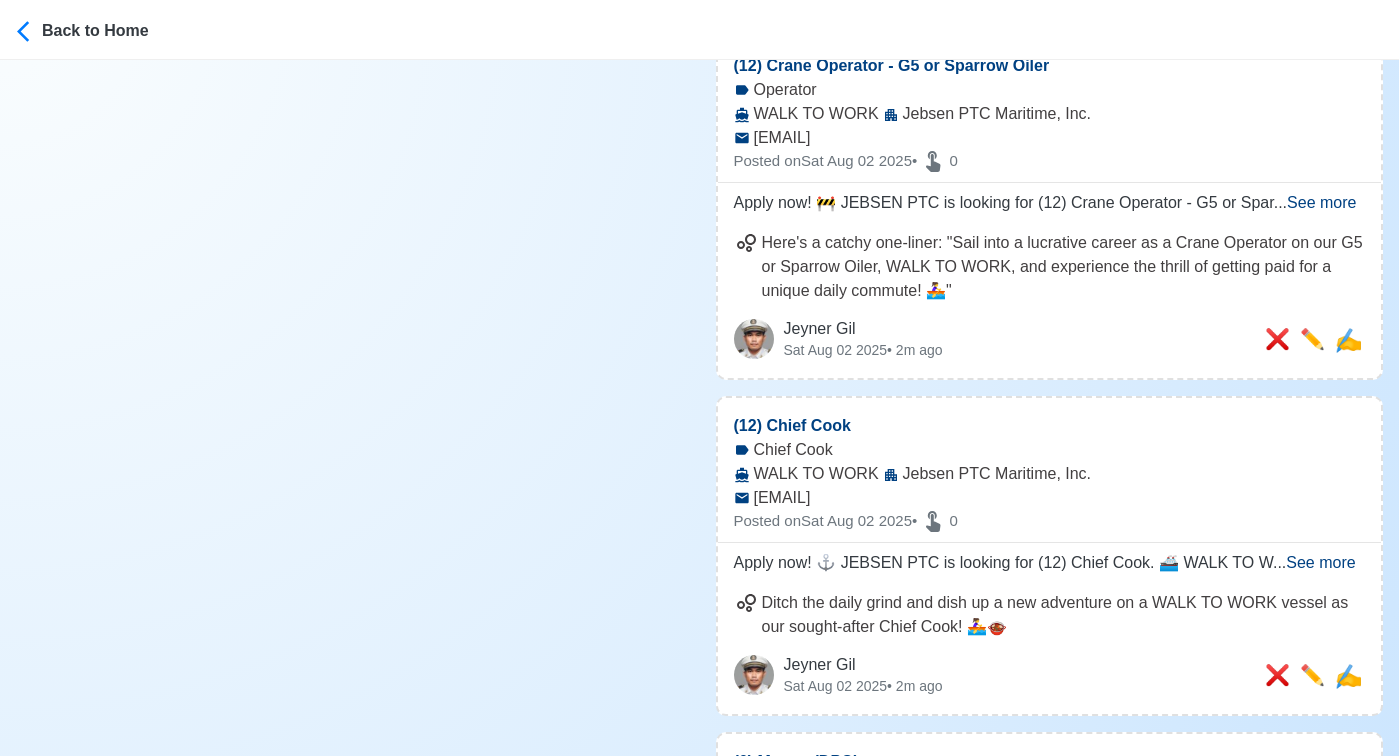 scroll, scrollTop: 2541, scrollLeft: 0, axis: vertical 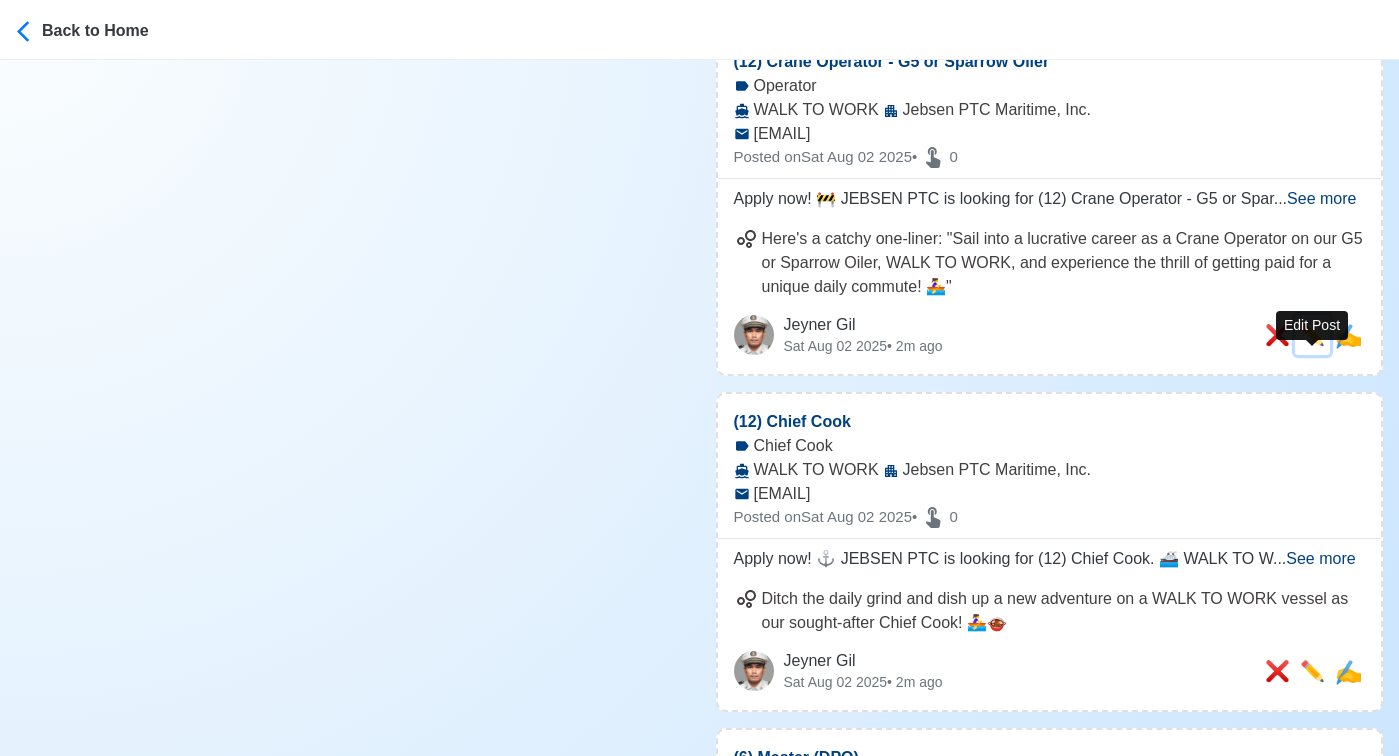 click on "✏️" at bounding box center [1312, 335] 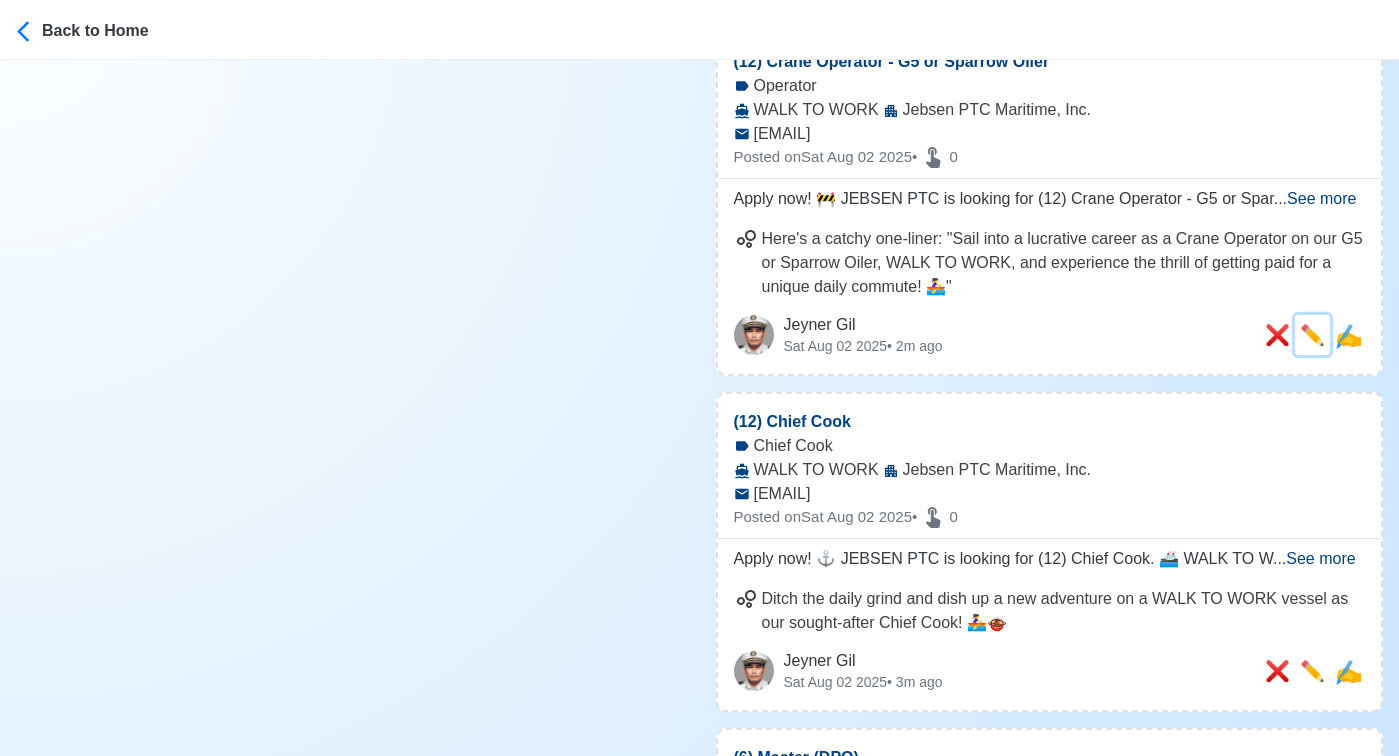 scroll, scrollTop: 0, scrollLeft: 0, axis: both 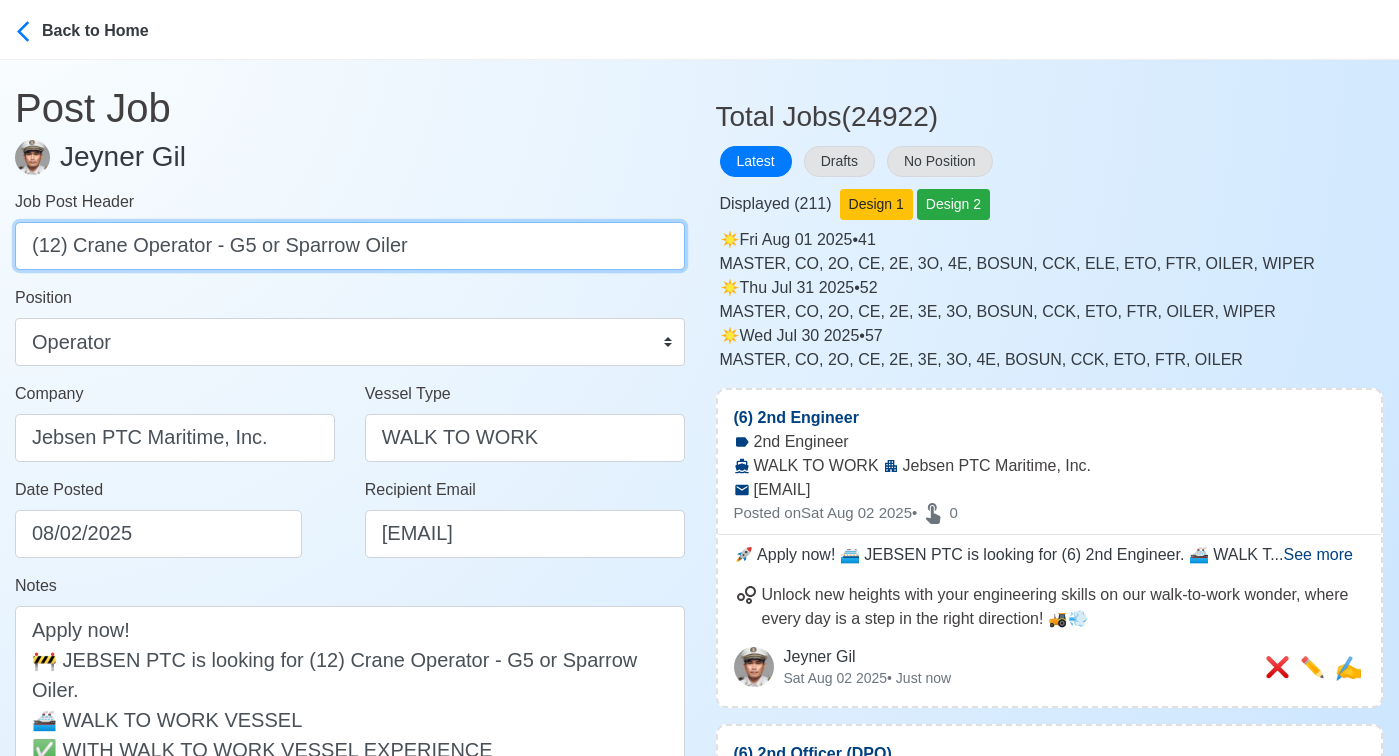 drag, startPoint x: 33, startPoint y: 248, endPoint x: 468, endPoint y: 248, distance: 435 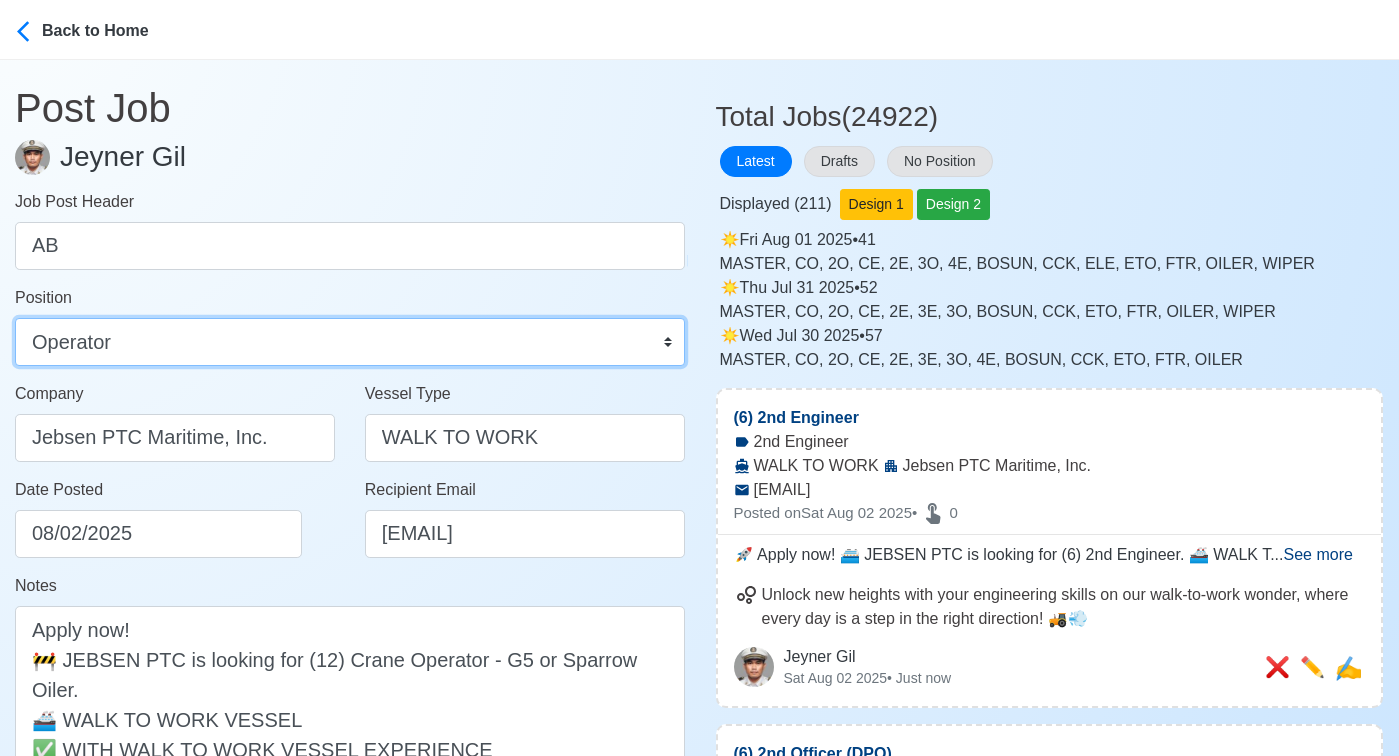 click on "Master Chief Officer 2nd Officer 3rd Officer Junior Officer Chief Engineer 2nd Engineer 3rd Engineer 4th Engineer Gas Engineer Junior Engineer 1st Assistant Engineer 2nd Assistant Engineer 3rd Assistant Engineer ETO/ETR Electrician Electrical Engineer Oiler Fitter Welder Chief Cook Chef Cook Messman Wiper Rigger Ordinary Seaman Able Seaman Motorman Pumpman Bosun Cadet Reefer Mechanic Operator Repairman Painter Steward Waiter Others" at bounding box center (350, 342) 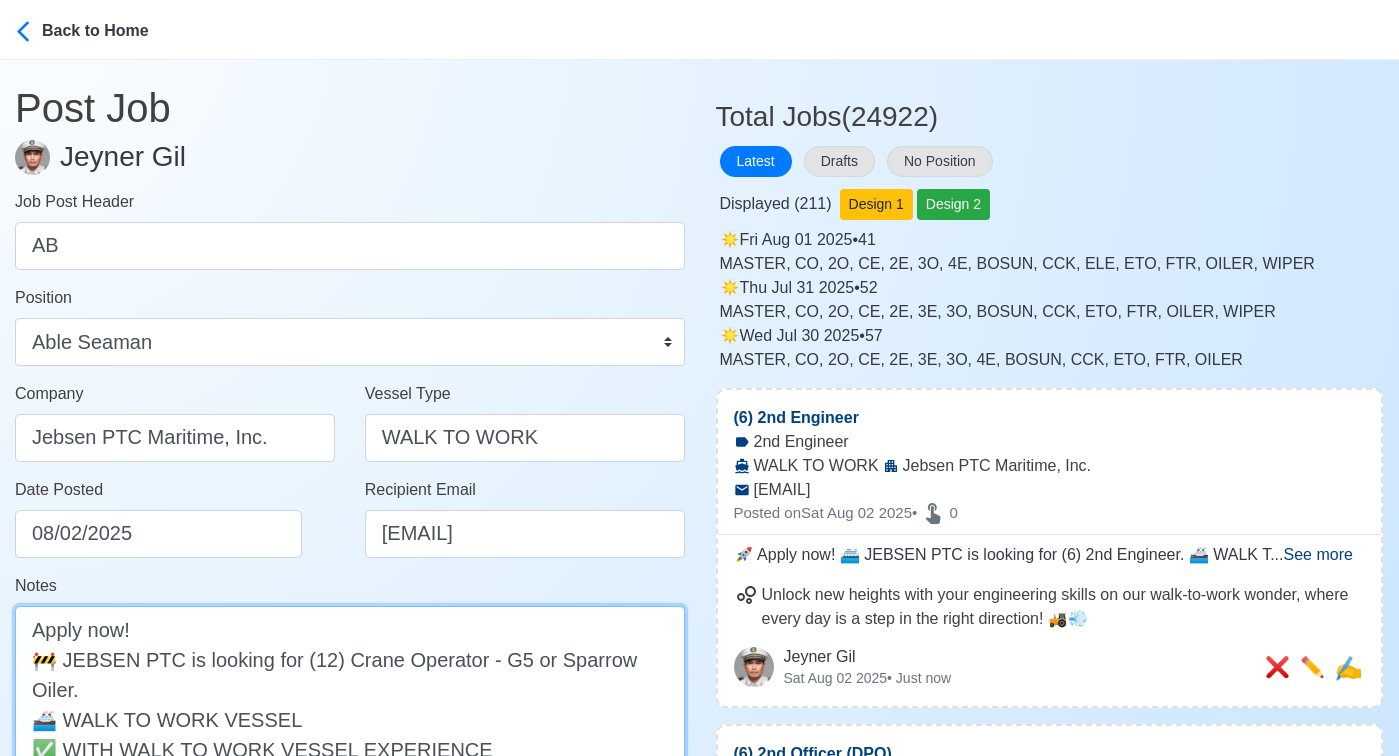 click on "Apply now!
🚧 JEBSEN PTC is looking for (12) Crane Operator - G5 or Sparrow Oiler.
🚢 WALK TO WORK VESSEL
✅ WITH WALK TO WORK VESSEL EXPERIENCE
DMW License: DMW-167-SB-09162024-PA-MLC" at bounding box center (350, 704) 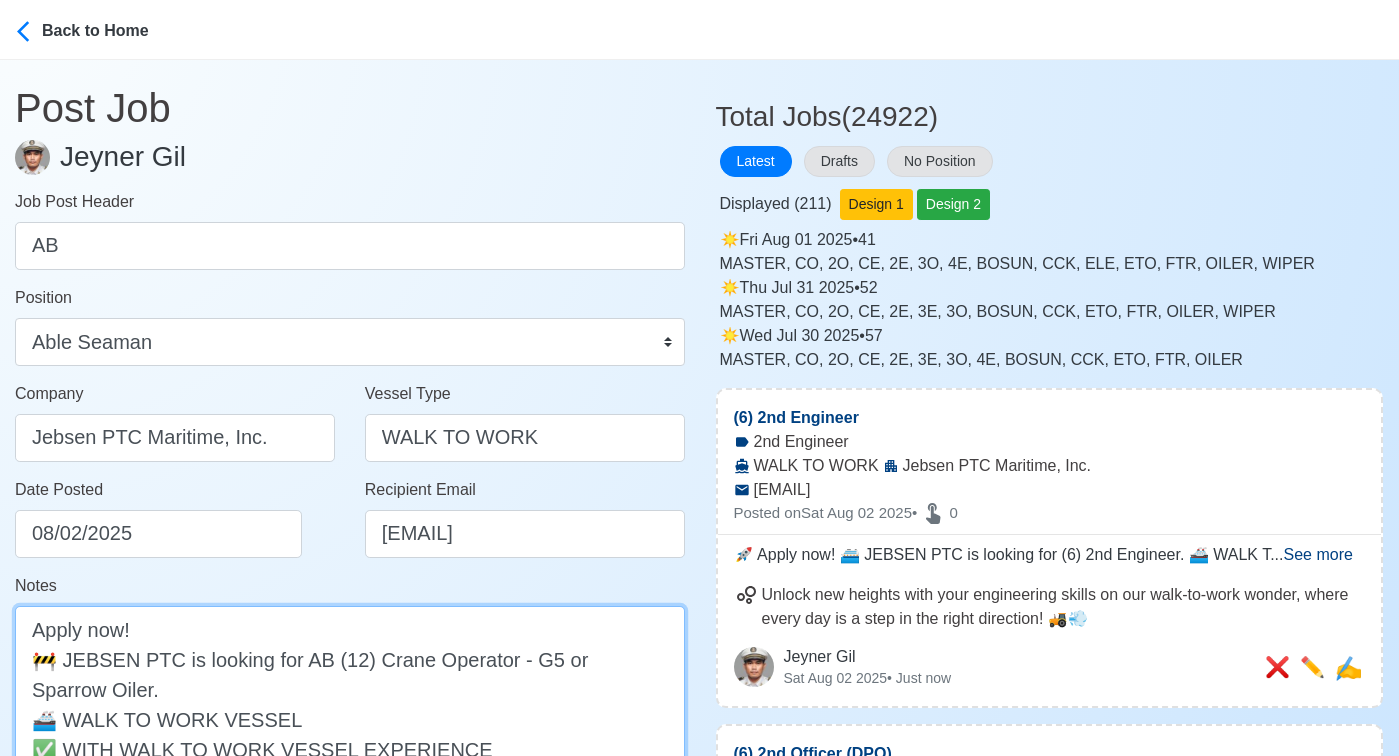 drag, startPoint x: 87, startPoint y: 685, endPoint x: 7, endPoint y: 684, distance: 80.00625 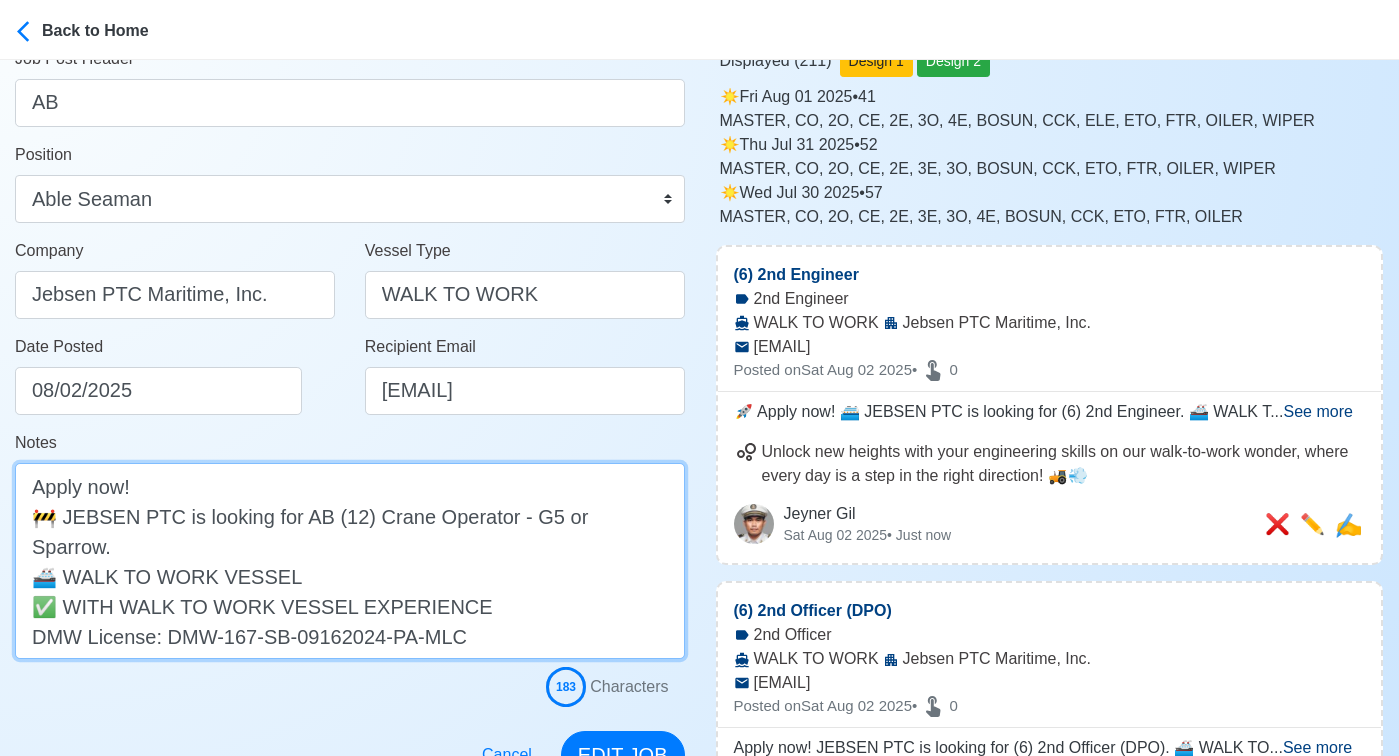 scroll, scrollTop: 218, scrollLeft: 0, axis: vertical 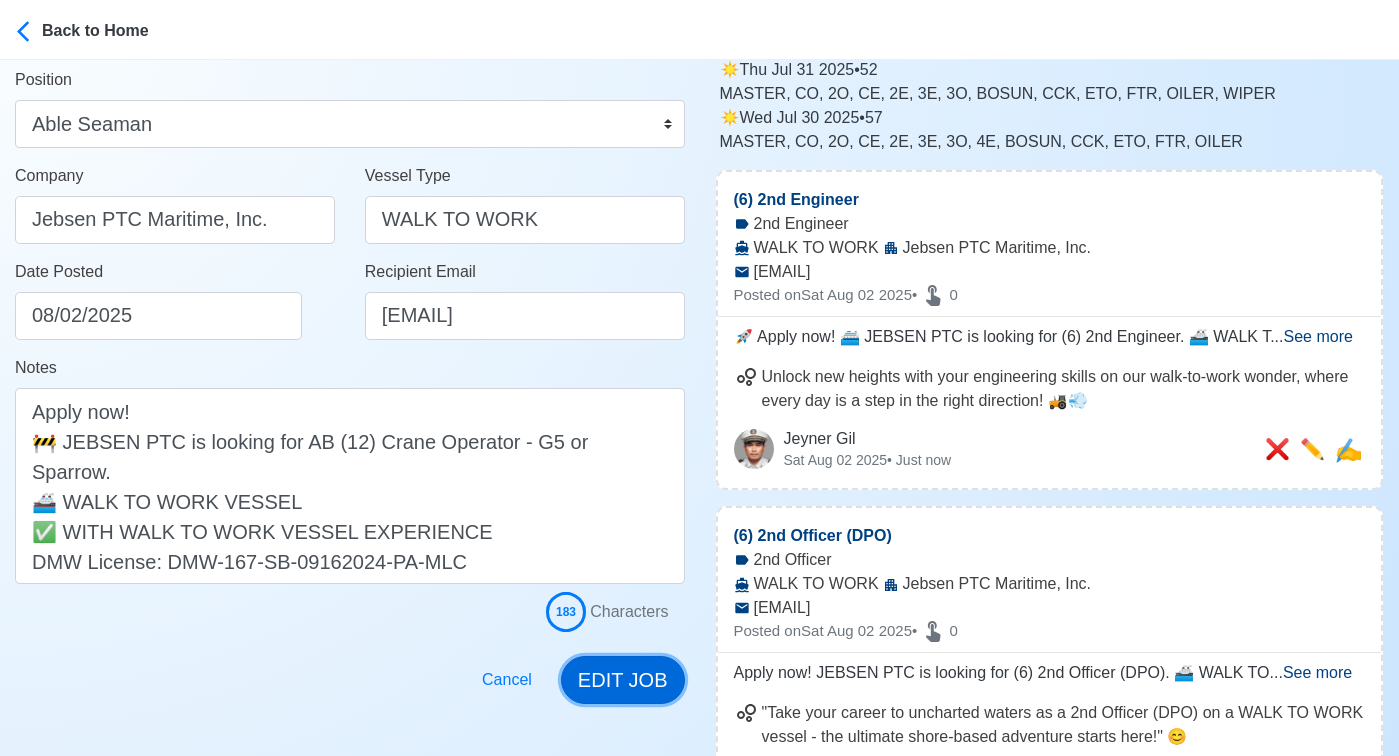 click on "EDIT JOB" at bounding box center (623, 680) 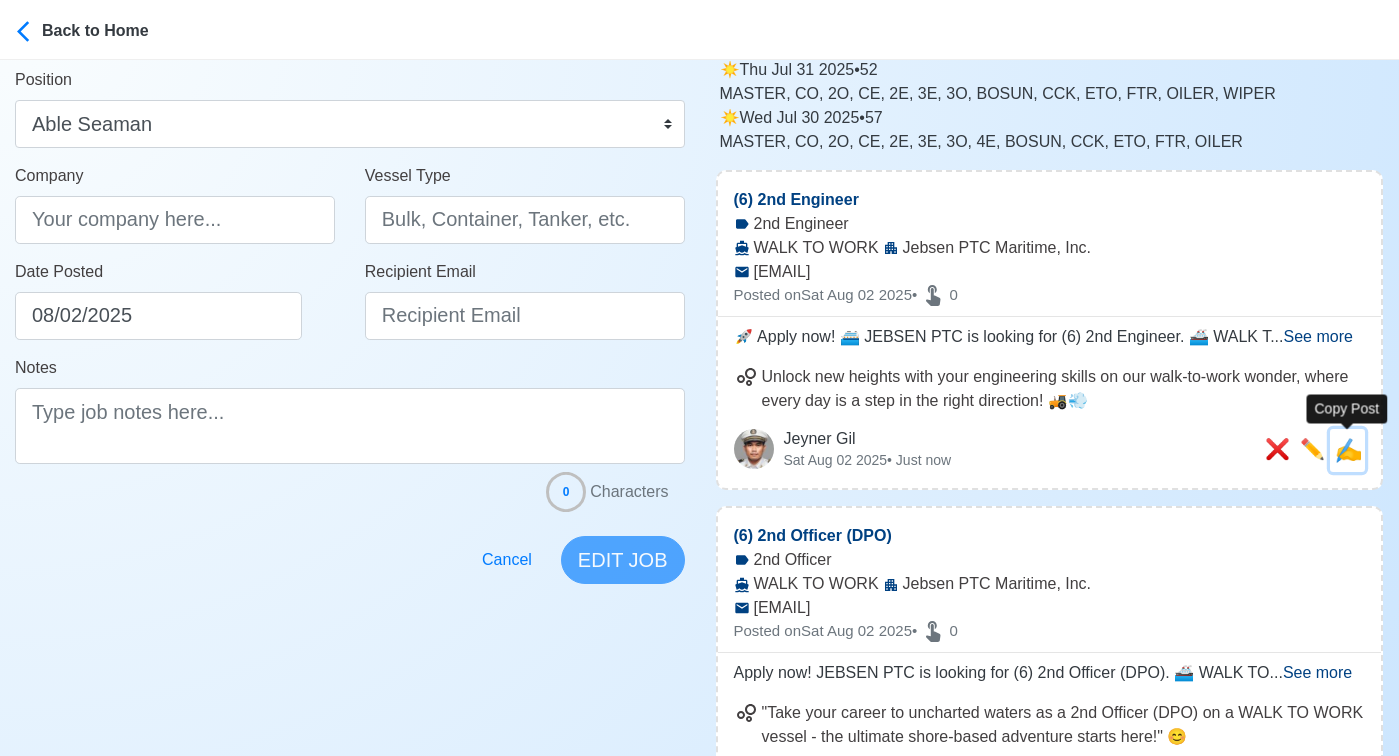 click on "✍️" at bounding box center [1348, 450] 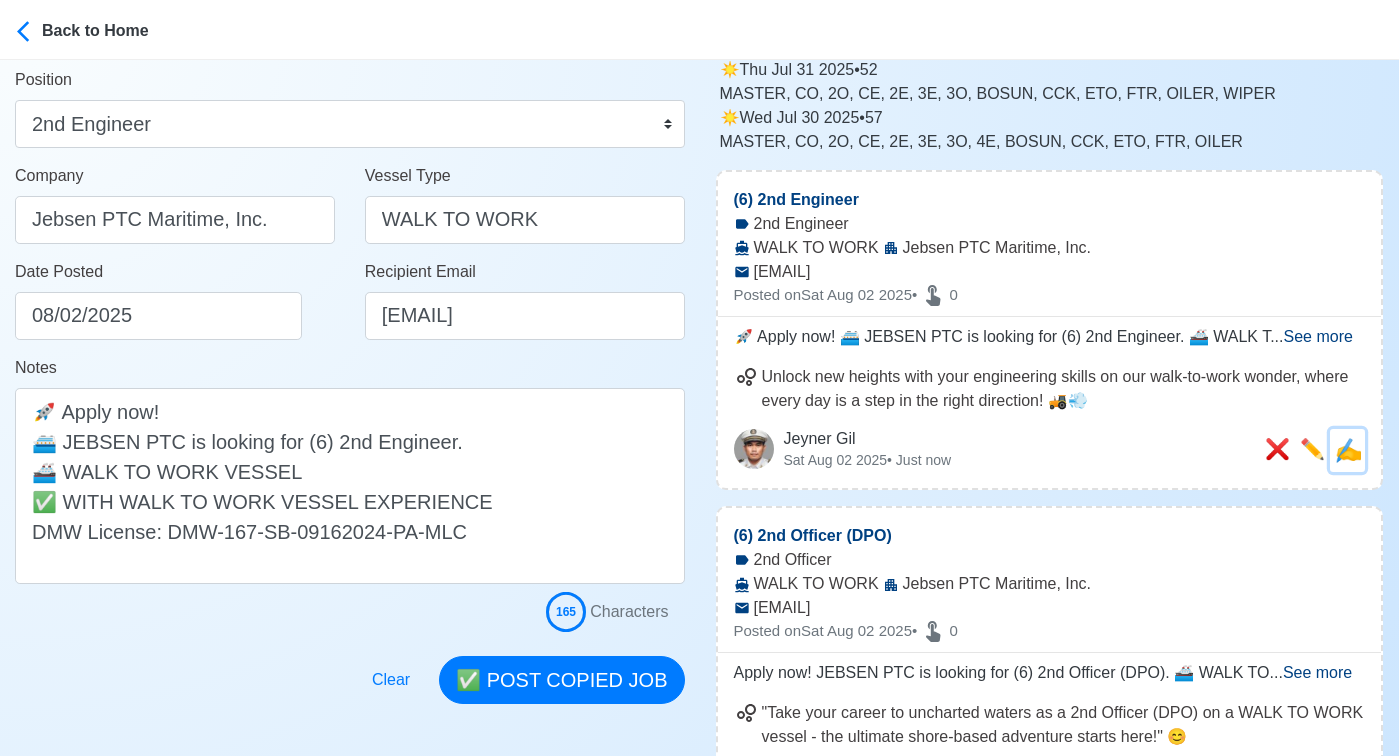 scroll, scrollTop: 0, scrollLeft: 0, axis: both 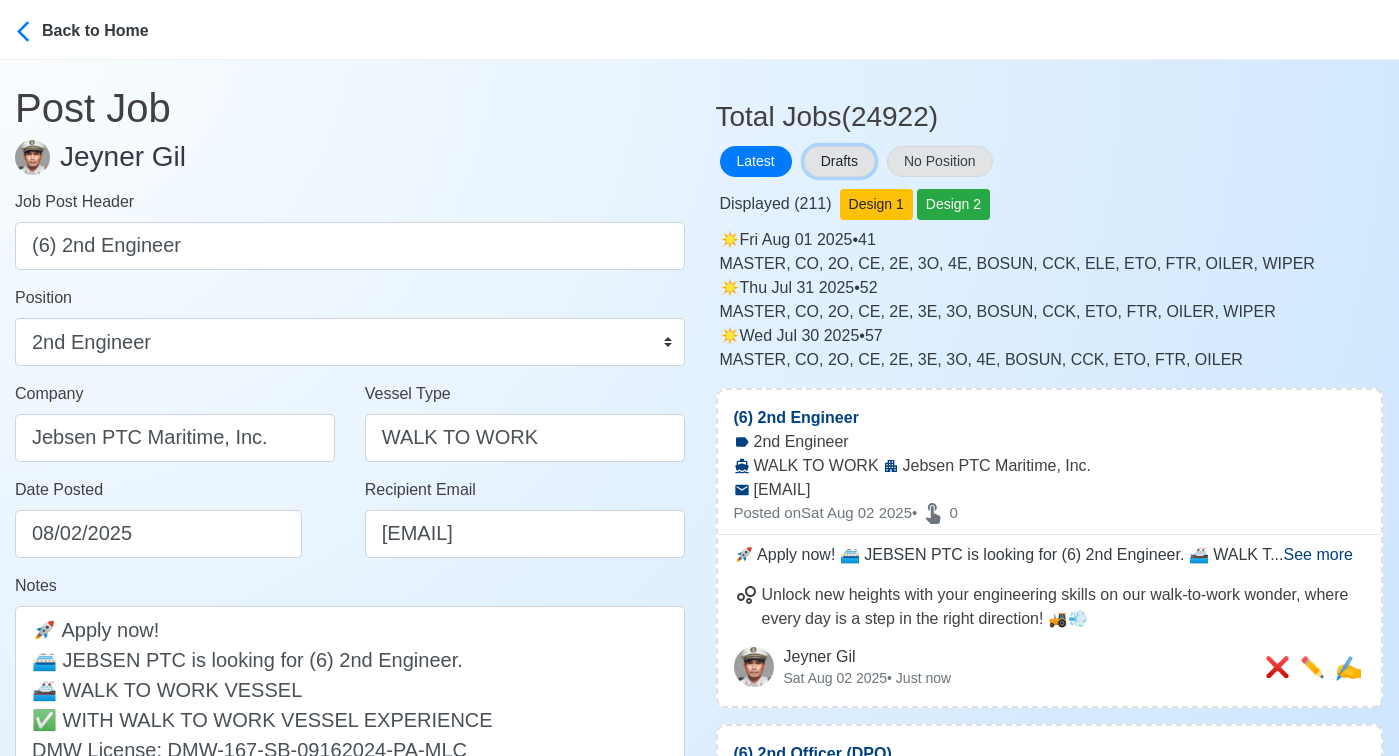 click on "Drafts" at bounding box center [839, 161] 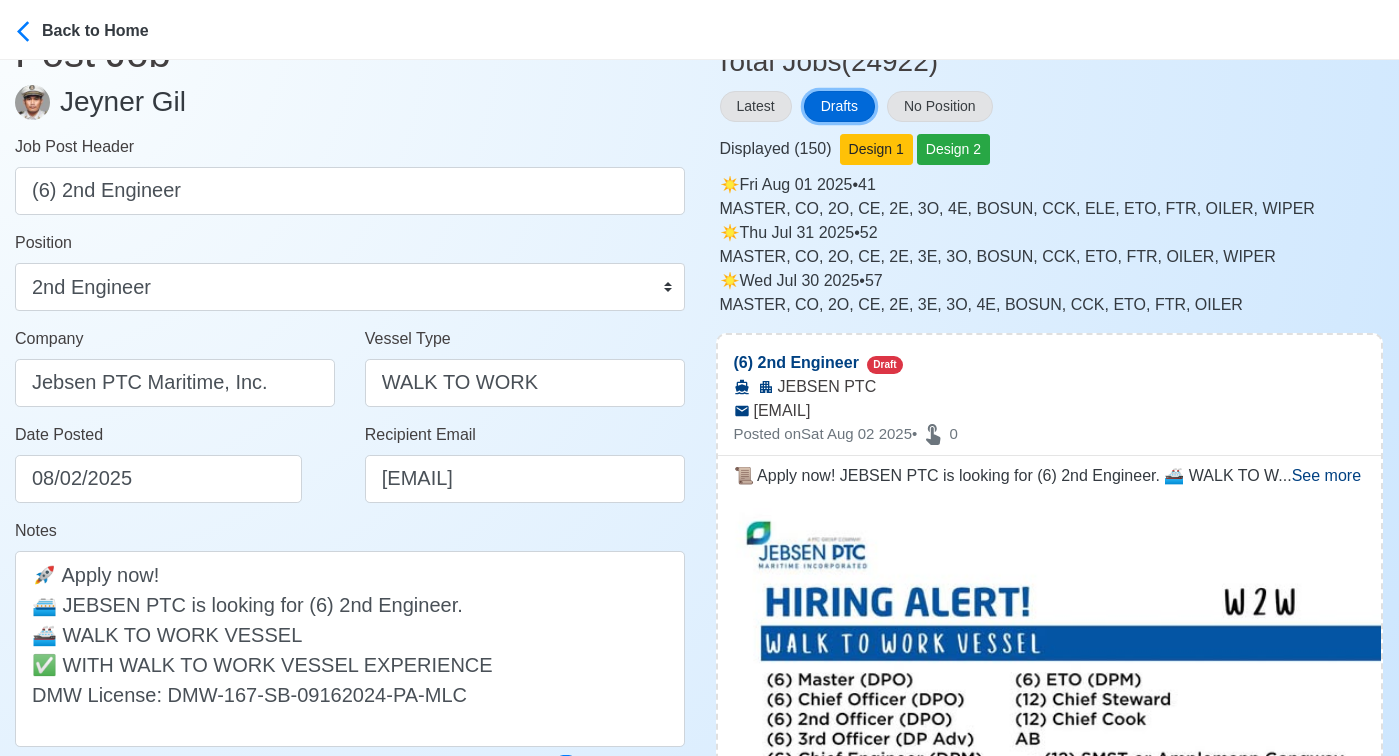 scroll, scrollTop: 5, scrollLeft: 0, axis: vertical 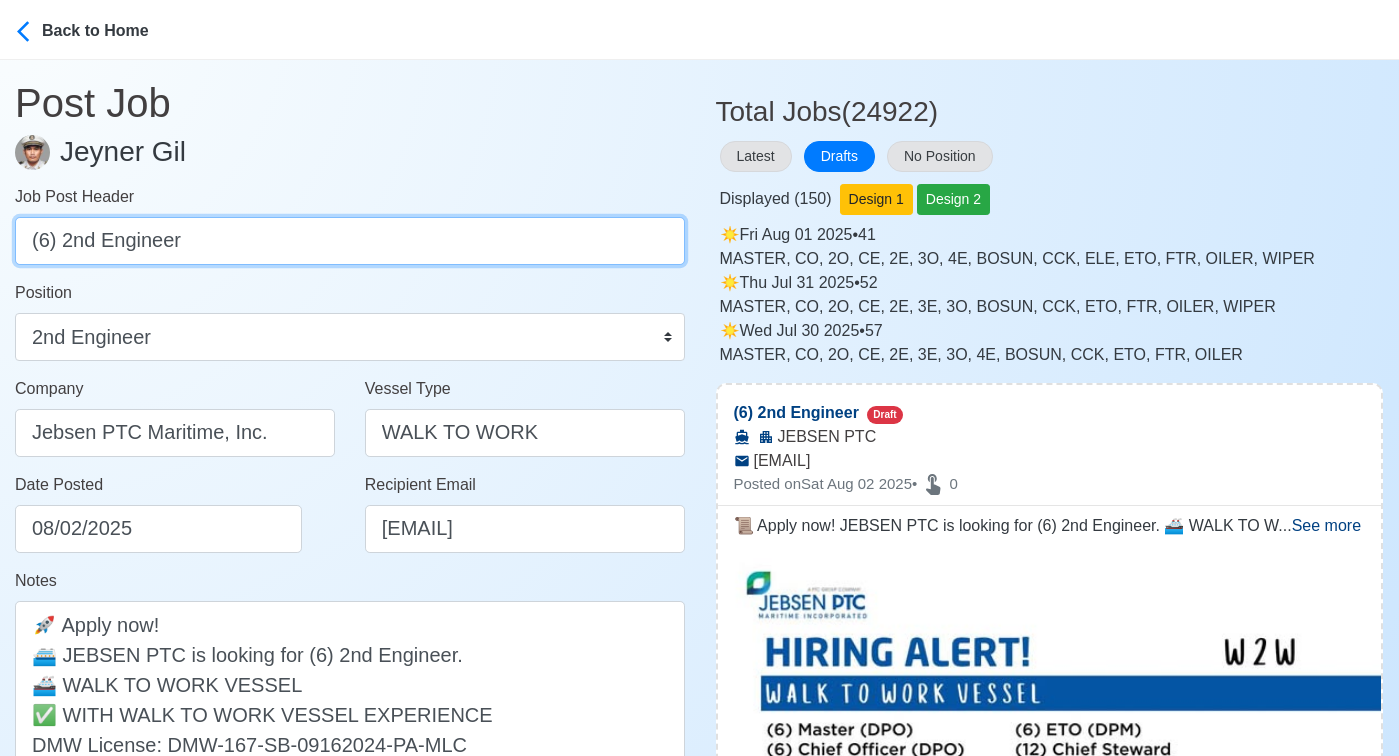 drag, startPoint x: 192, startPoint y: 245, endPoint x: -29, endPoint y: 245, distance: 221 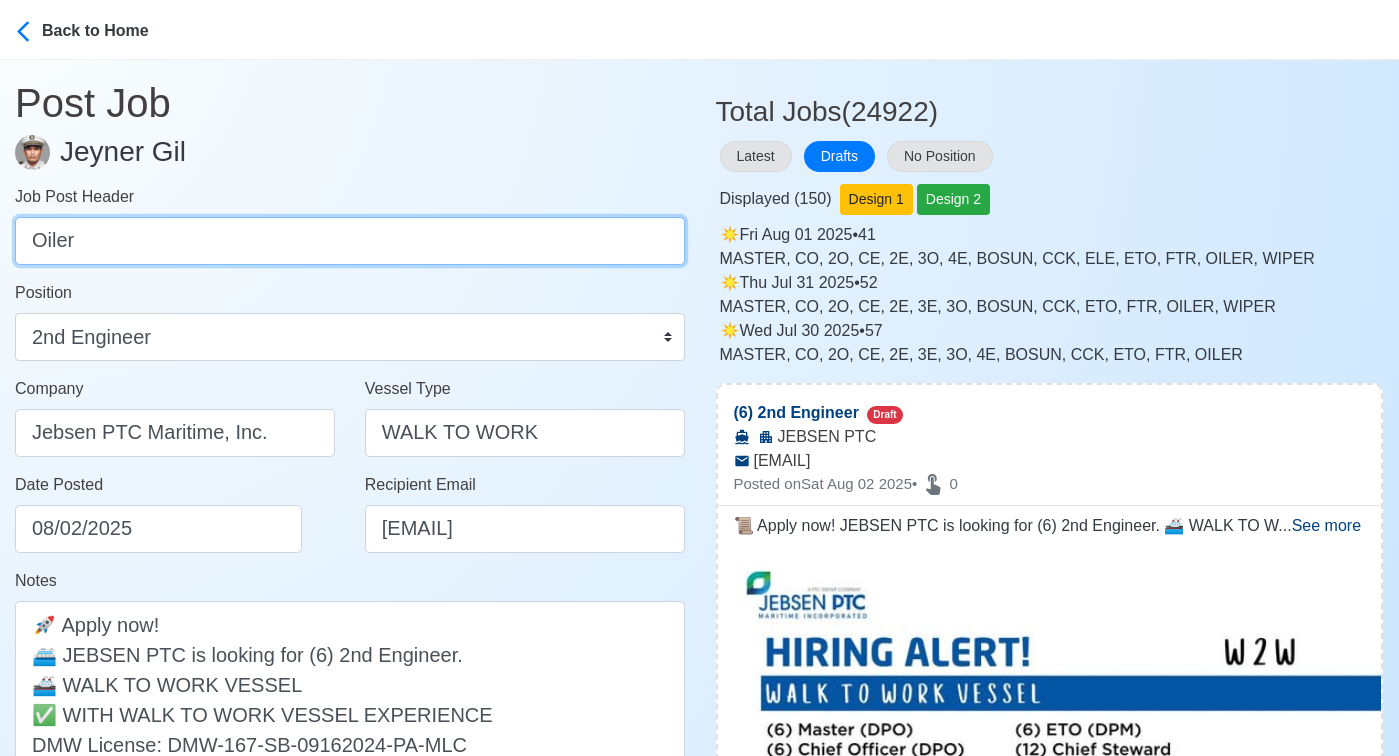 click on "Oiler" at bounding box center (350, 241) 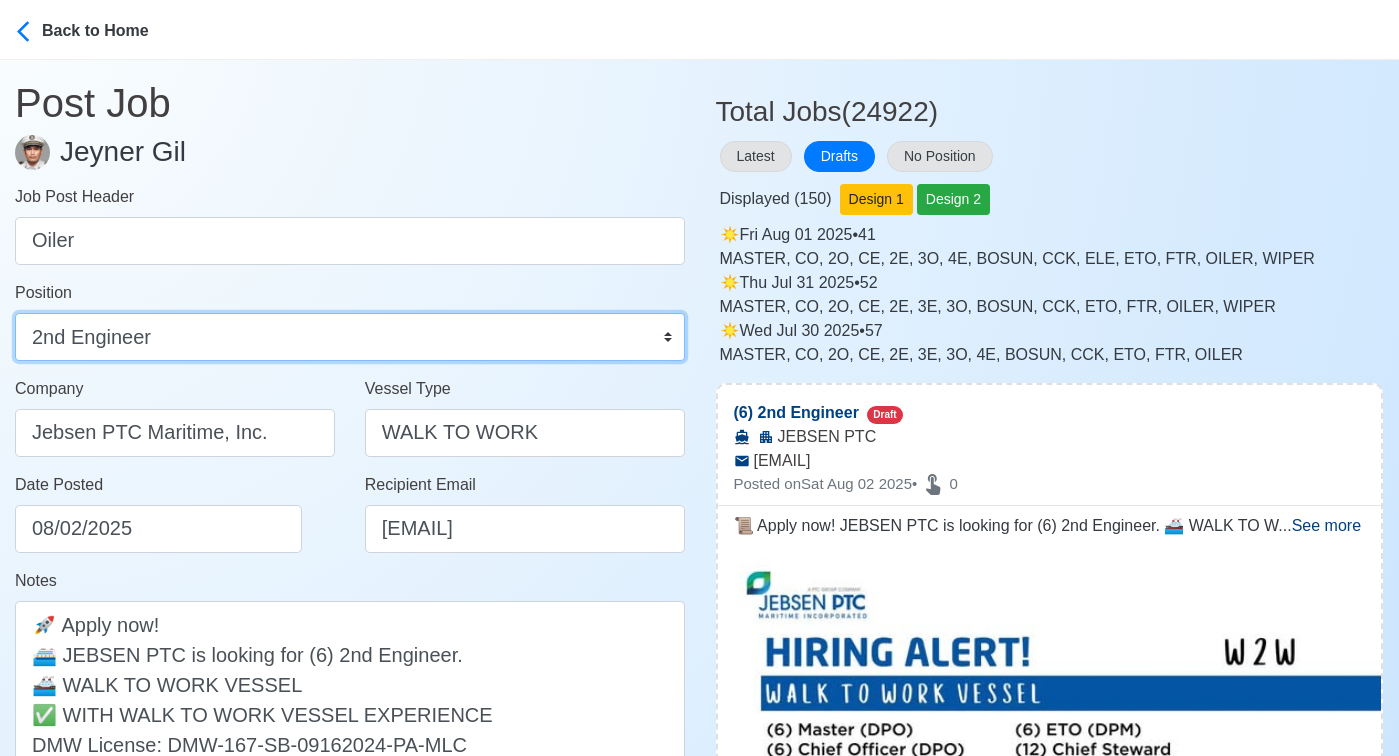 click on "Master Chief Officer 2nd Officer 3rd Officer Junior Officer Chief Engineer 2nd Engineer 3rd Engineer 4th Engineer Gas Engineer Junior Engineer 1st Assistant Engineer 2nd Assistant Engineer 3rd Assistant Engineer ETO/ETR Electrician Electrical Engineer Oiler Fitter Welder Chief Cook Chef Cook Messman Wiper Rigger Ordinary Seaman Able Seaman Motorman Pumpman Bosun Cadet Reefer Mechanic Operator Repairman Painter Steward Waiter Others" at bounding box center [350, 337] 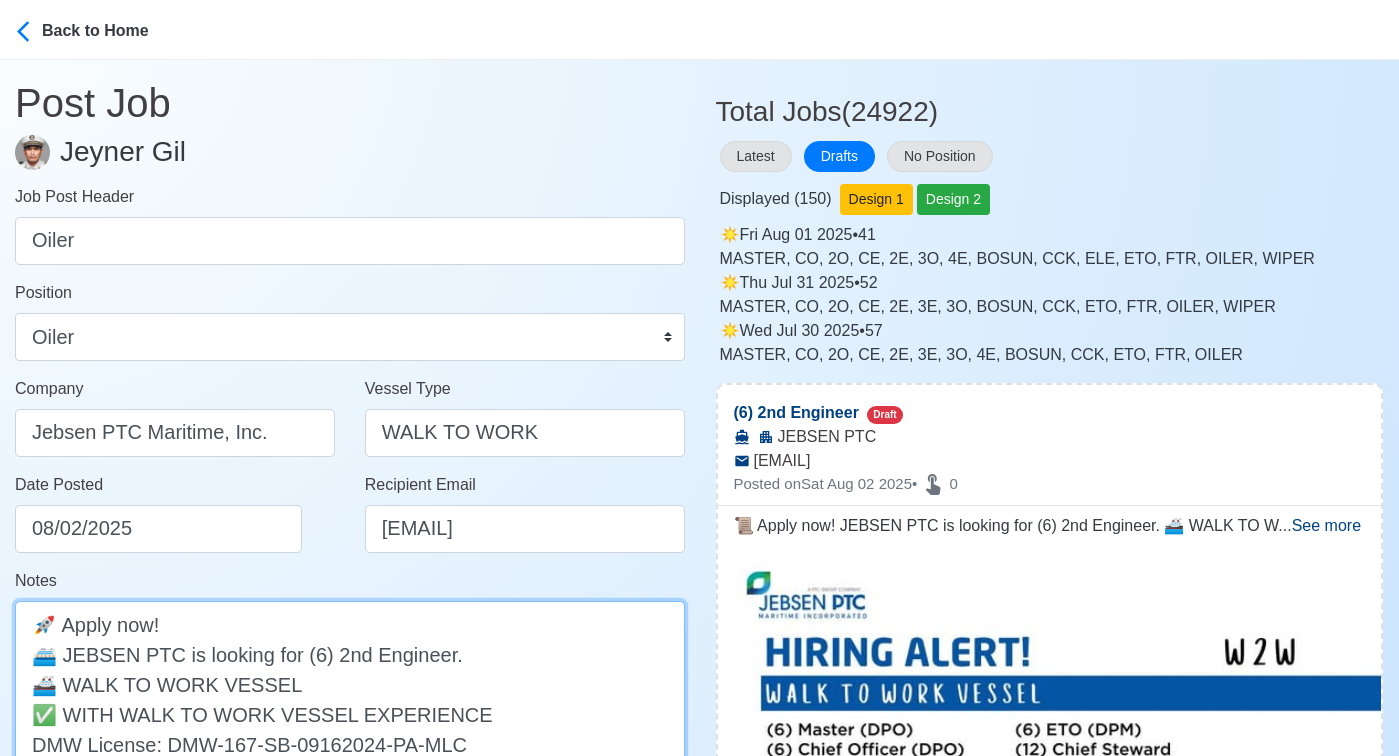 drag, startPoint x: 290, startPoint y: 656, endPoint x: 434, endPoint y: 649, distance: 144.17004 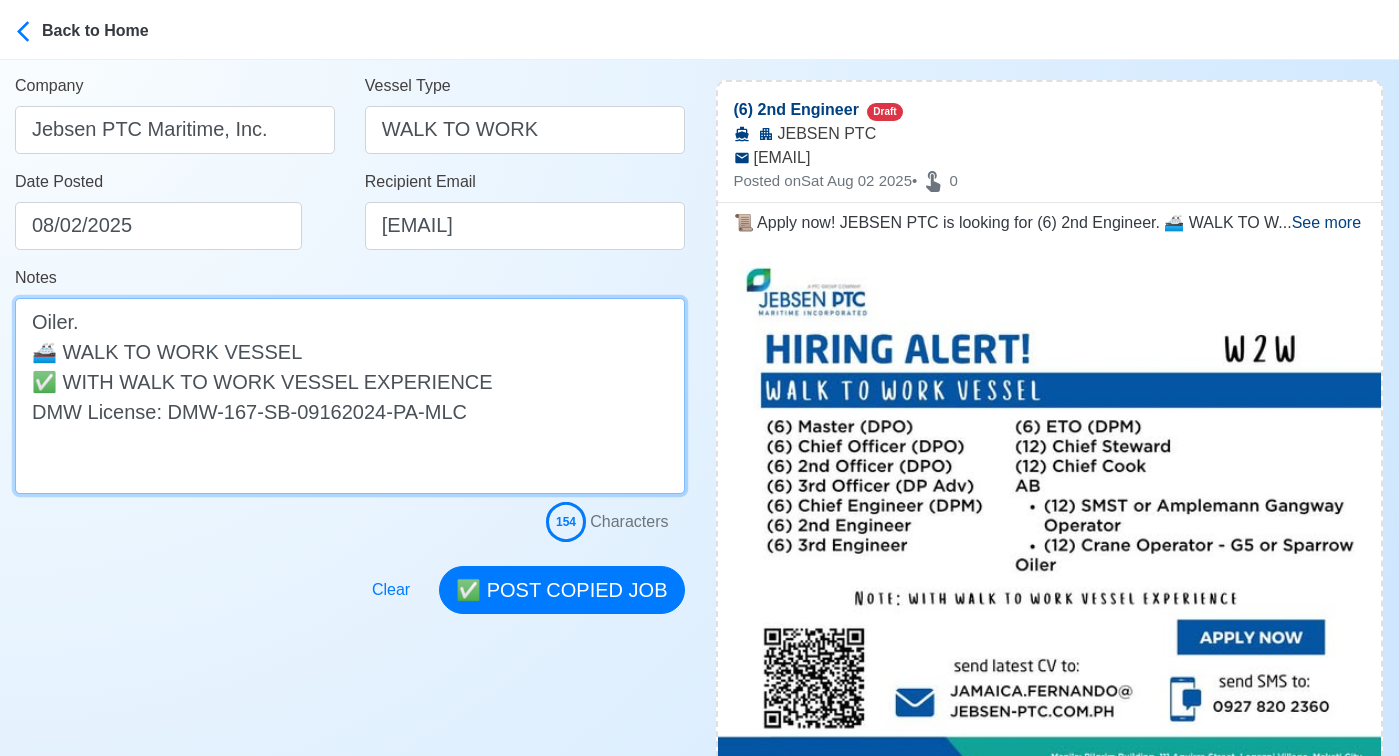 scroll, scrollTop: 317, scrollLeft: 0, axis: vertical 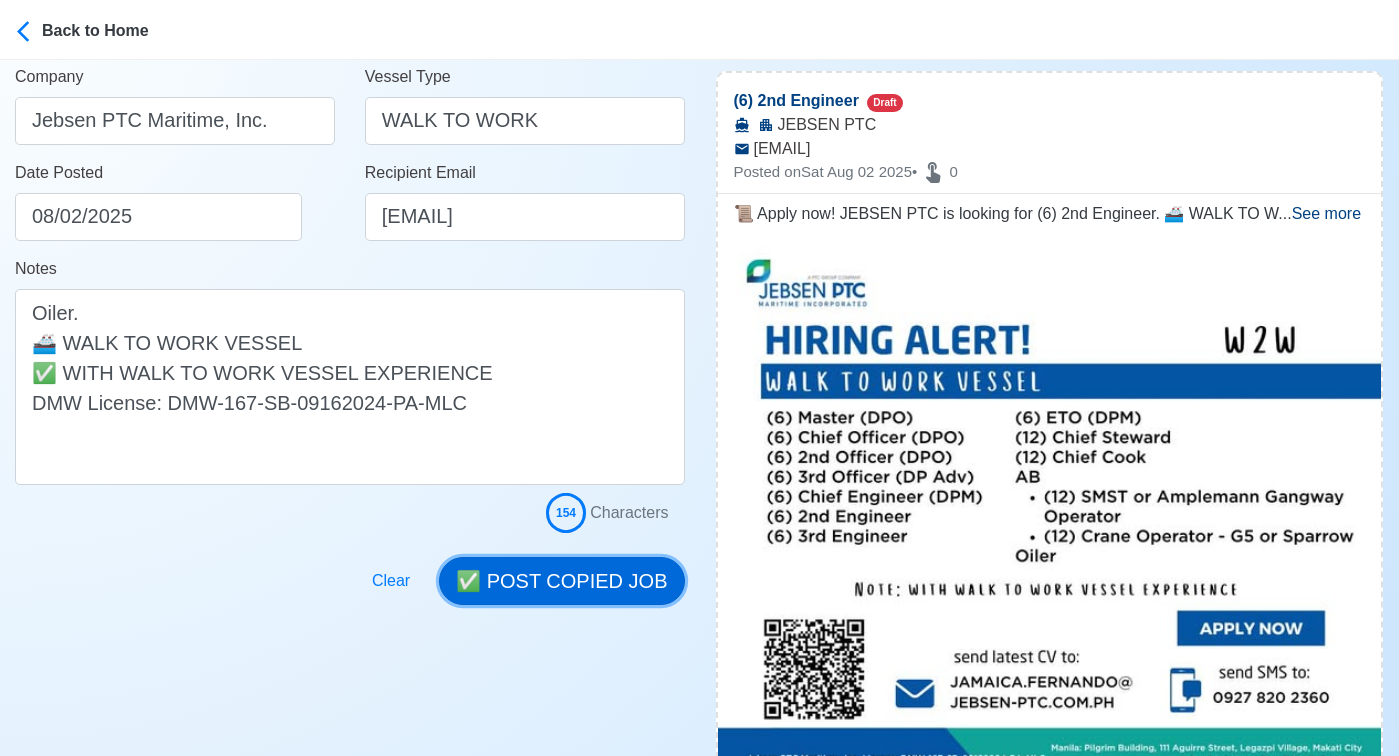 click on "✅ POST COPIED JOB" at bounding box center [561, 581] 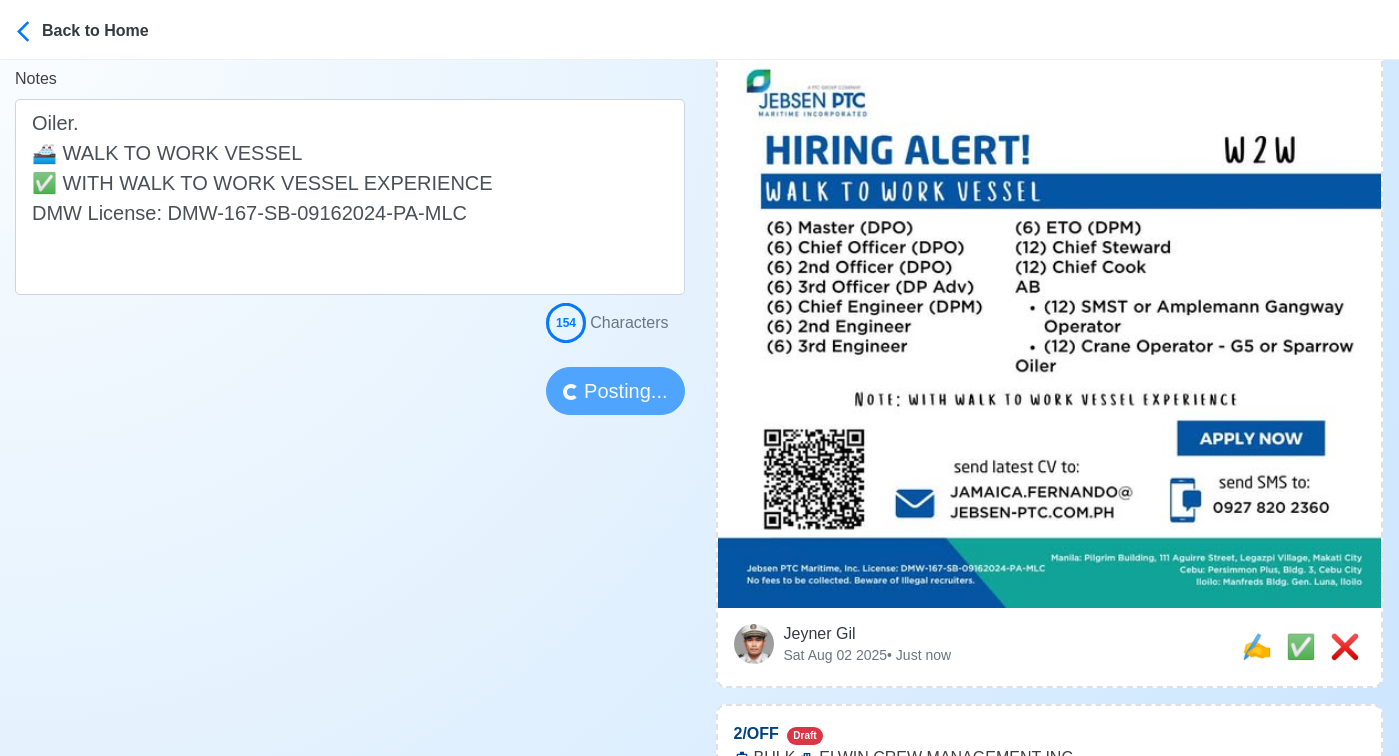 scroll, scrollTop: 510, scrollLeft: 0, axis: vertical 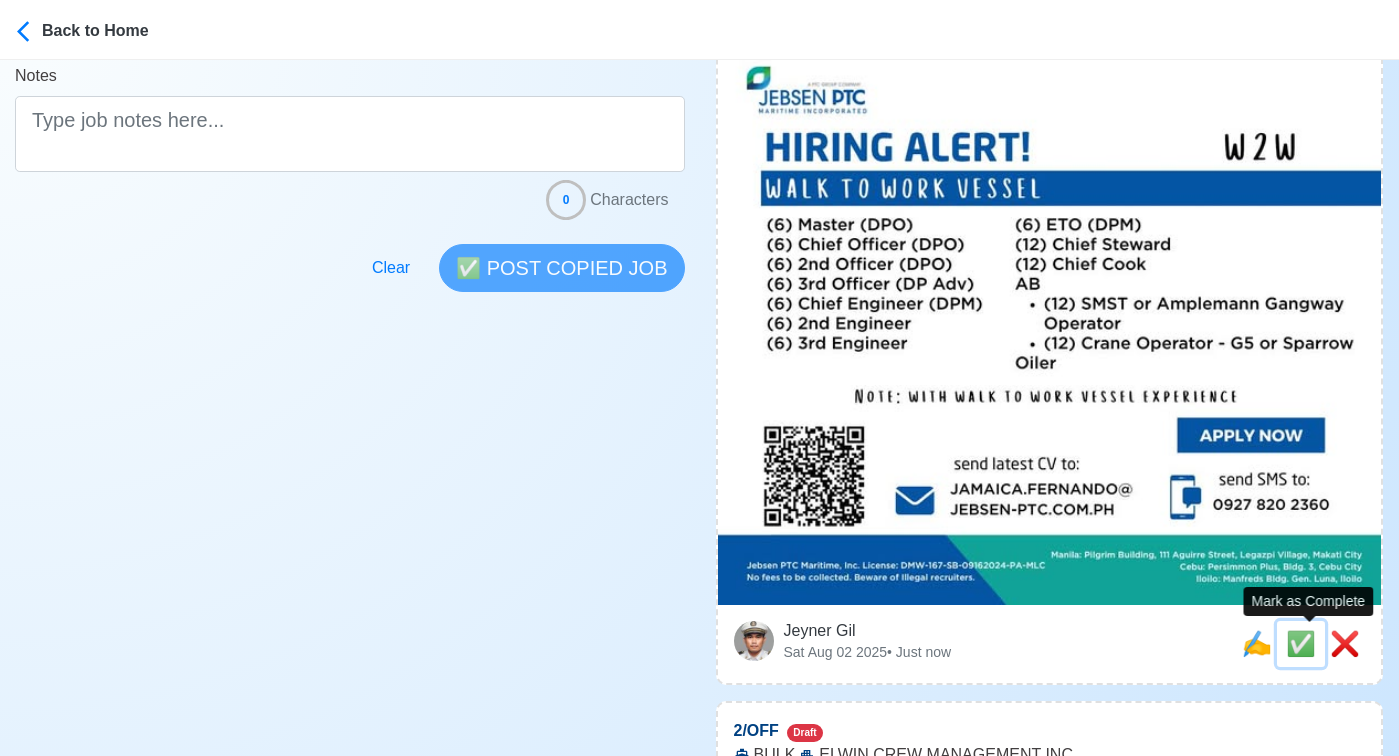 click on "✅" at bounding box center (1301, 643) 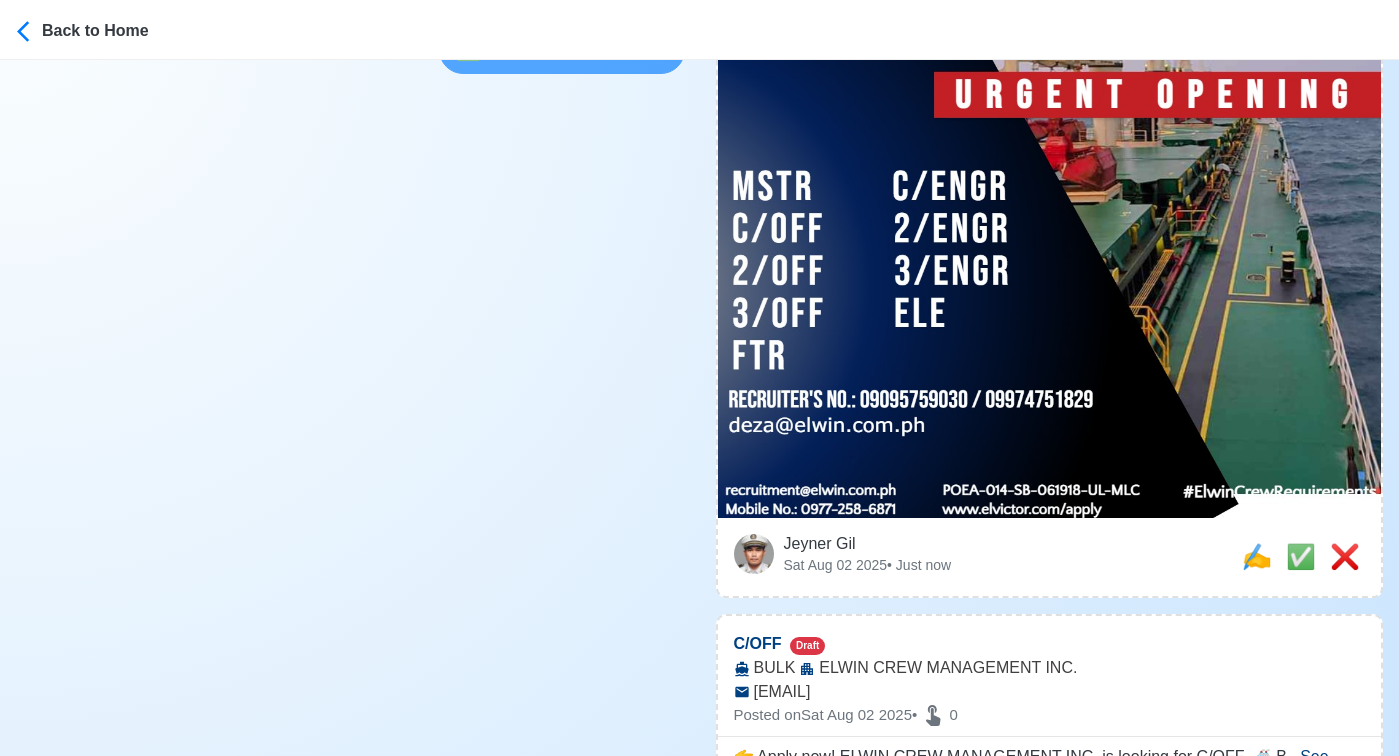 scroll, scrollTop: 765, scrollLeft: 0, axis: vertical 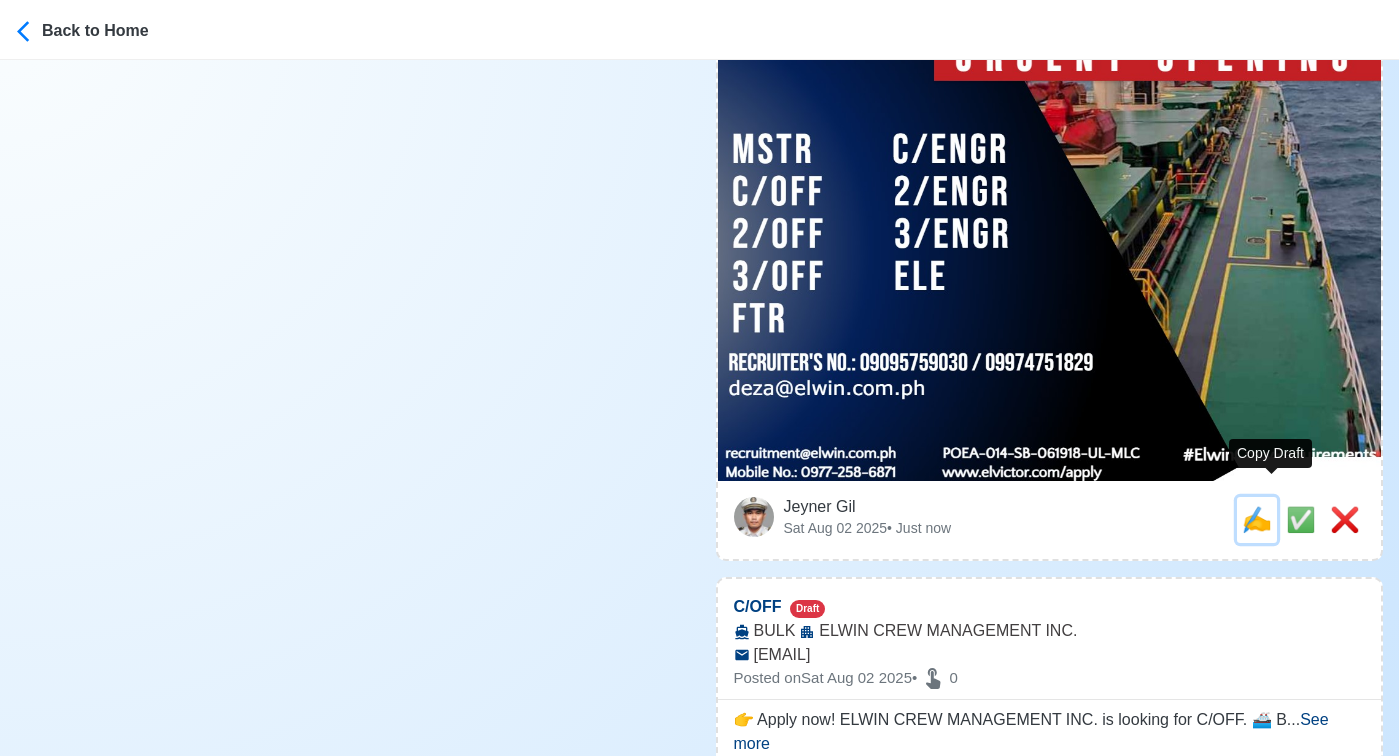 click on "✍️" at bounding box center (1257, 519) 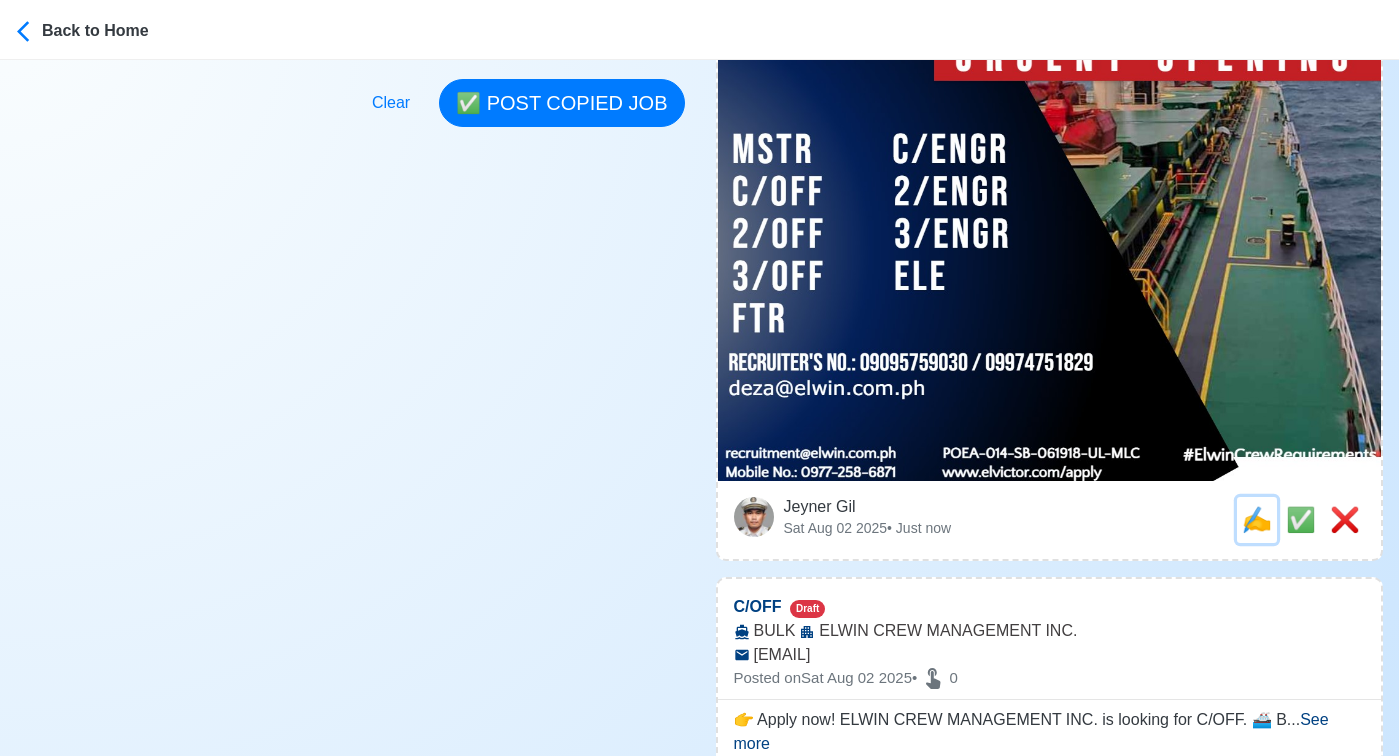 scroll, scrollTop: 0, scrollLeft: 0, axis: both 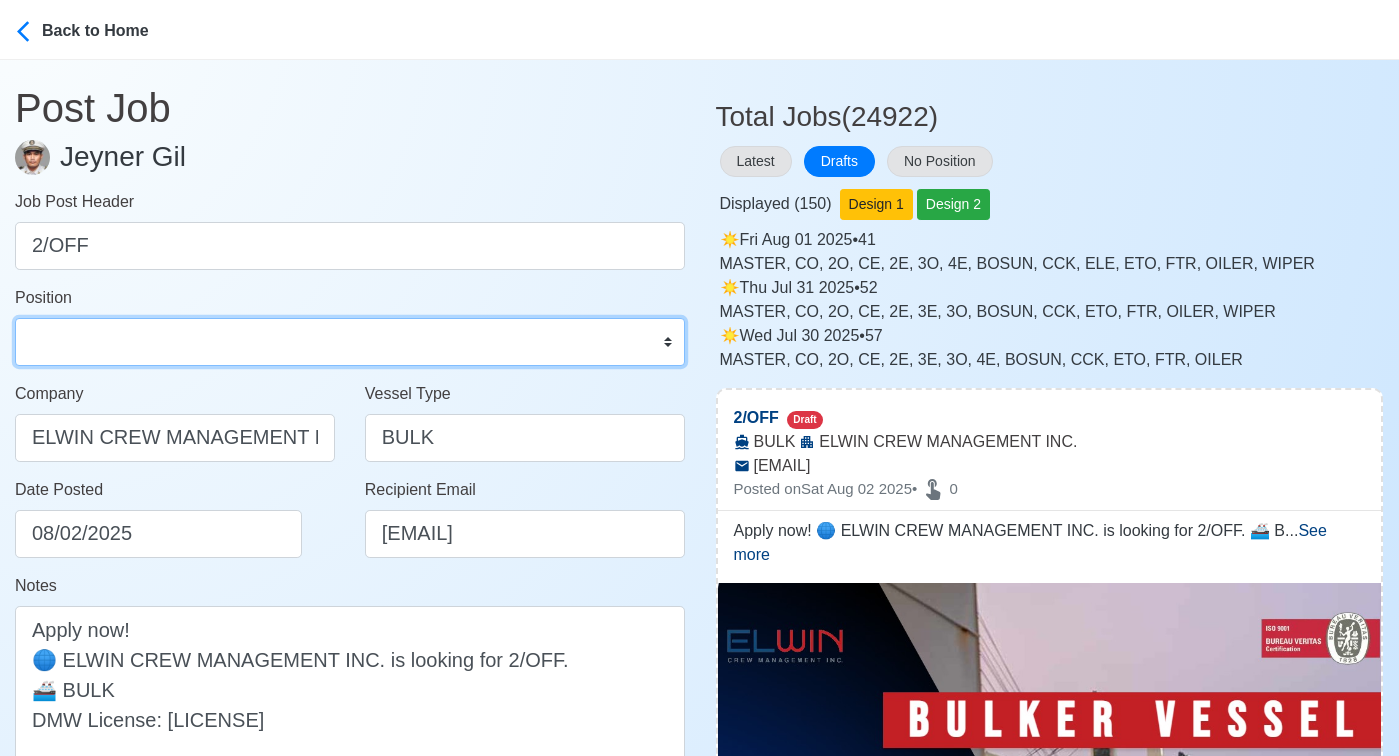 click on "Master Chief Officer 2nd Officer 3rd Officer Junior Officer Chief Engineer 2nd Engineer 3rd Engineer 4th Engineer Gas Engineer Junior Engineer 1st Assistant Engineer 2nd Assistant Engineer 3rd Assistant Engineer ETO/ETR Electrician Electrical Engineer Oiler Fitter Welder Chief Cook Chef Cook Messman Wiper Rigger Ordinary Seaman Able Seaman Motorman Pumpman Bosun Cadet Reefer Mechanic Operator Repairman Painter Steward Waiter Others" at bounding box center [350, 342] 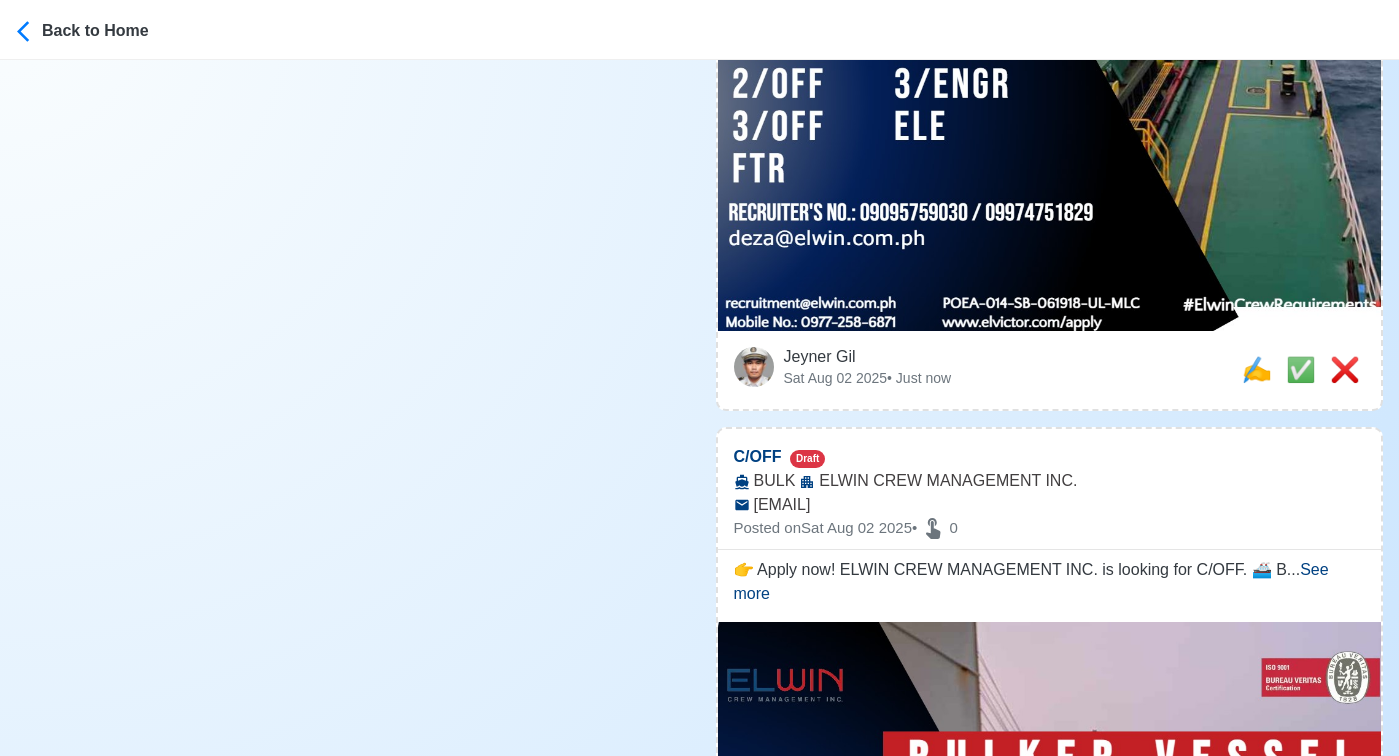 scroll, scrollTop: 933, scrollLeft: 0, axis: vertical 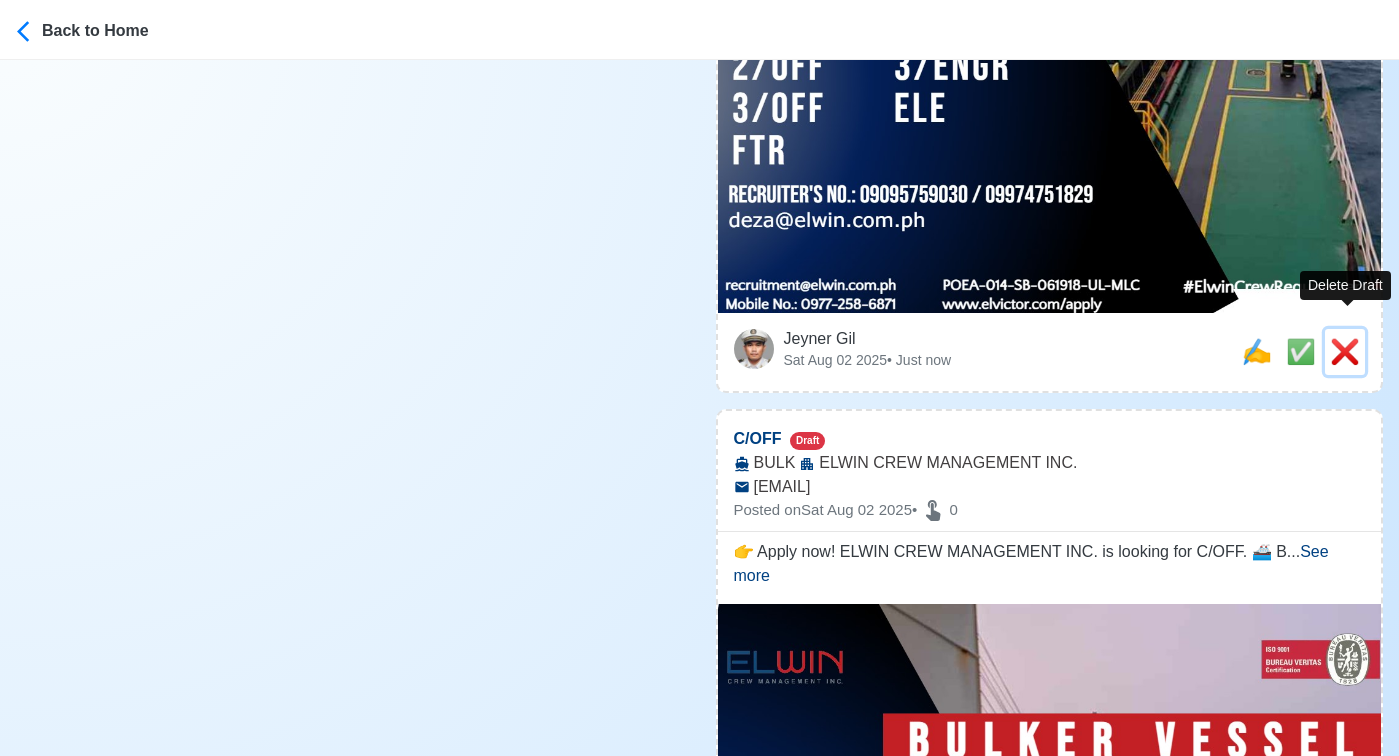 click on "❌" at bounding box center (1345, 351) 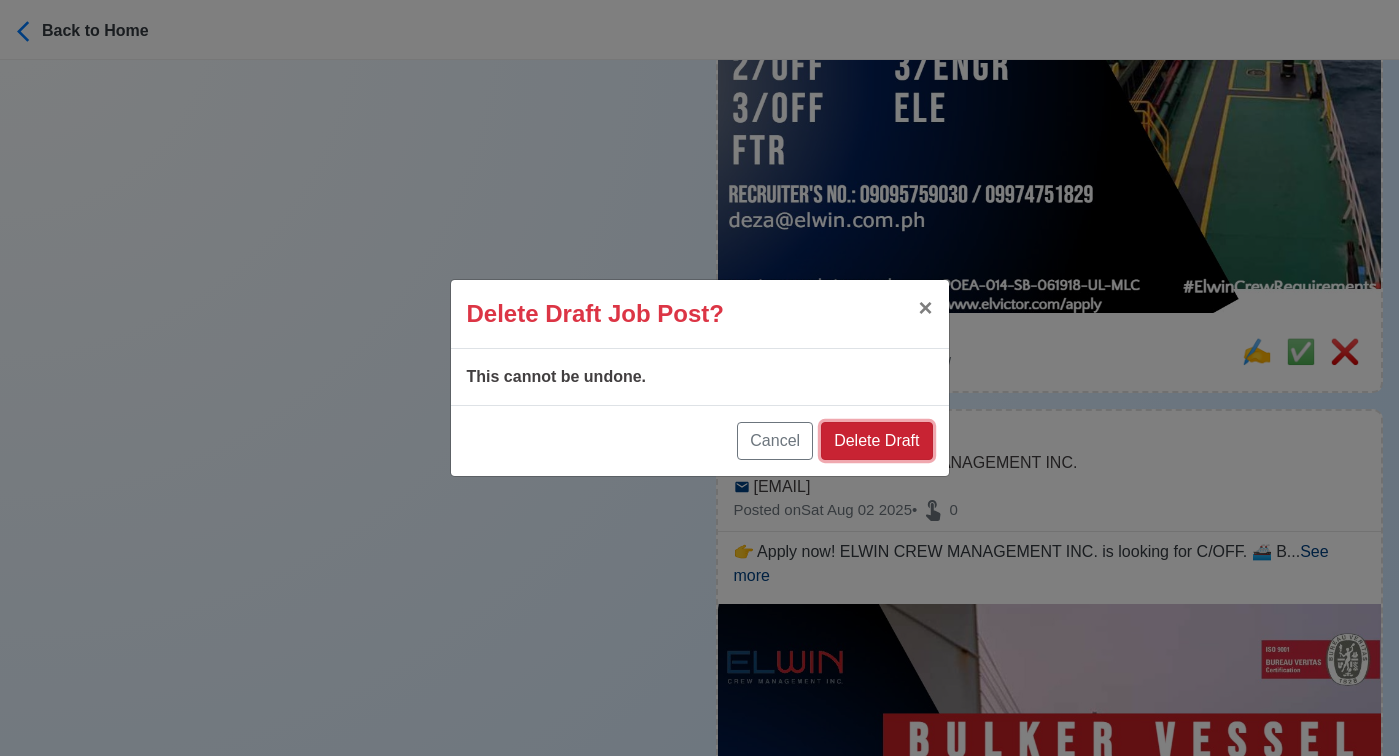 click on "Delete Draft" at bounding box center (876, 441) 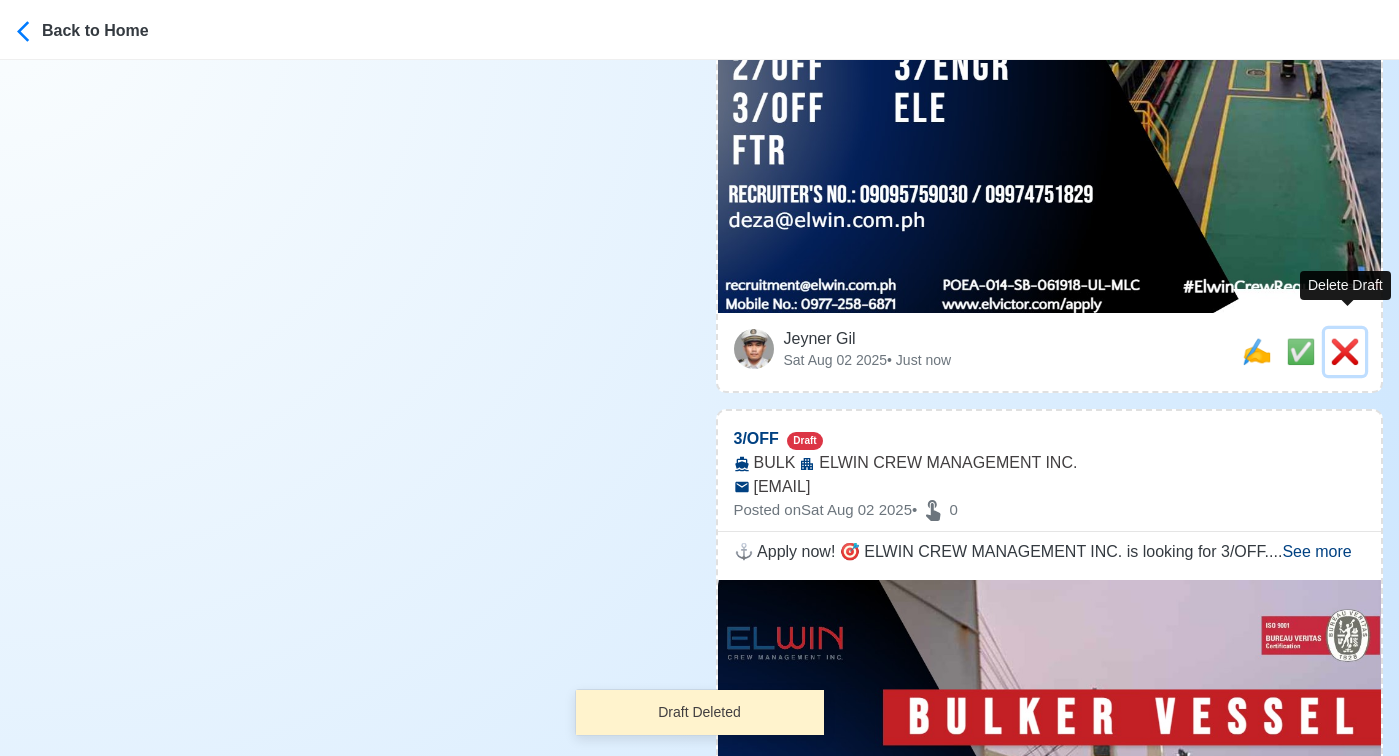 click on "❌" at bounding box center [1345, 351] 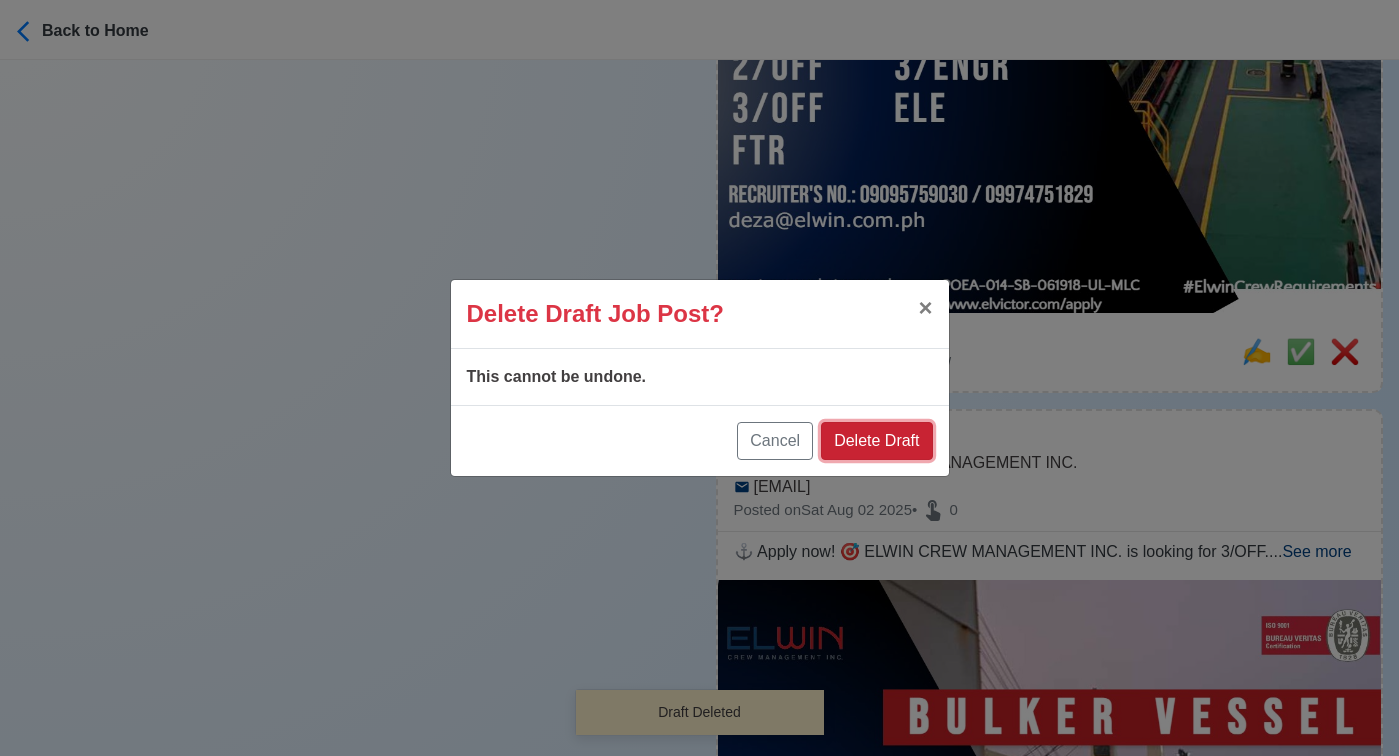 click on "Delete Draft" at bounding box center [876, 441] 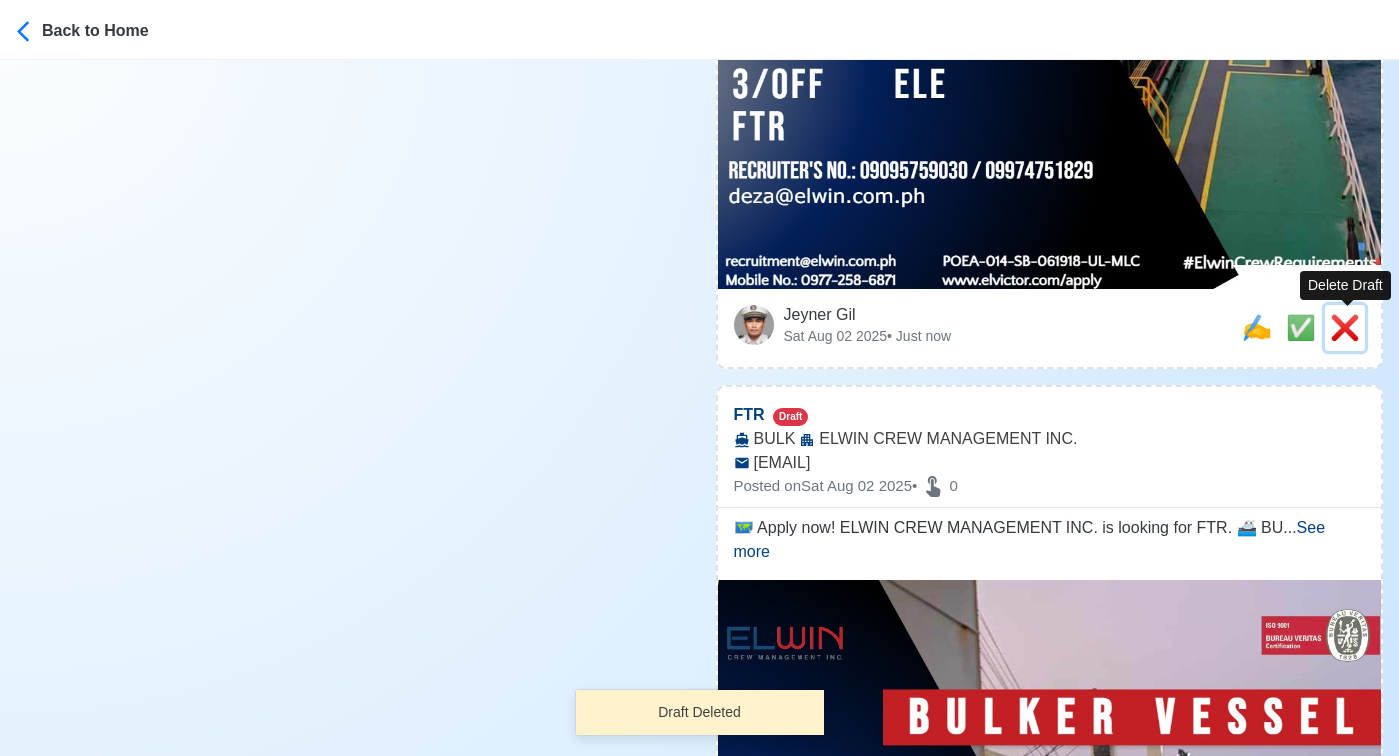 click on "❌" at bounding box center [1345, 327] 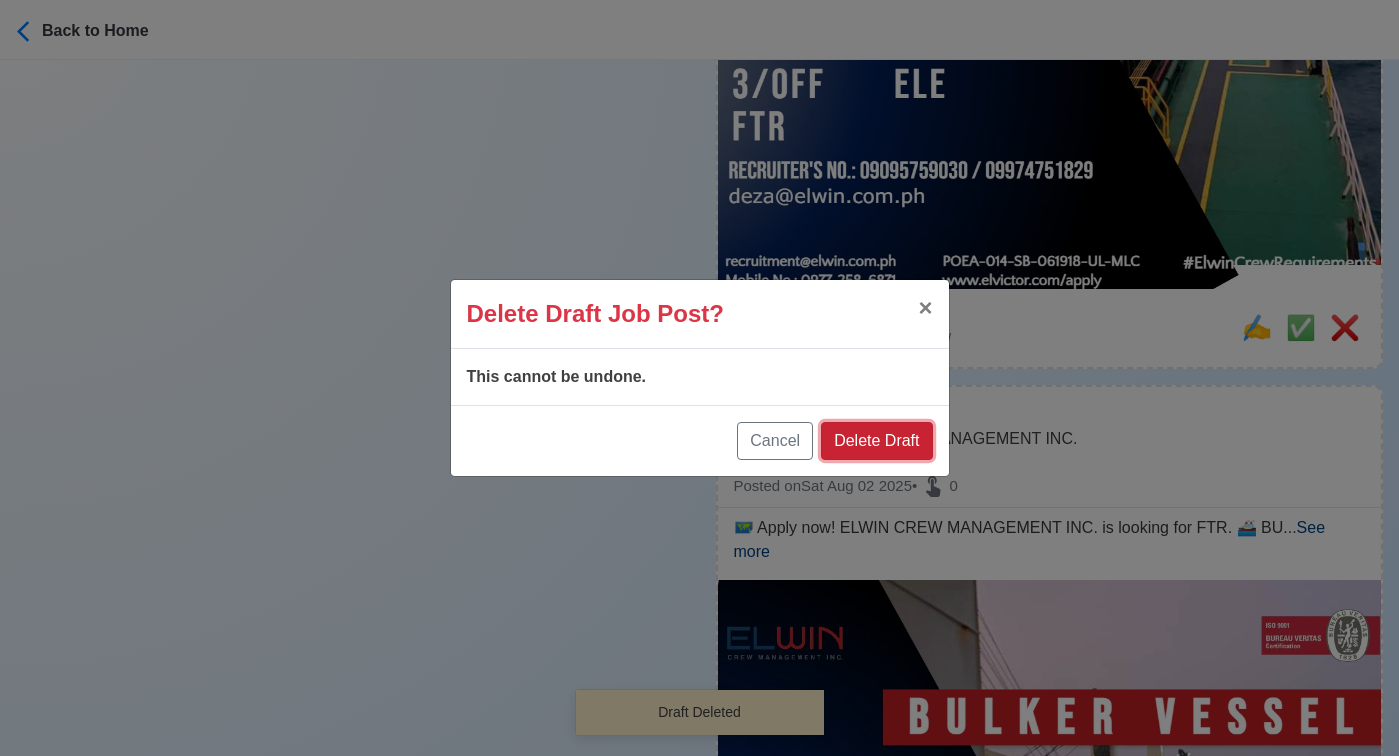 click on "Delete Draft" at bounding box center (876, 441) 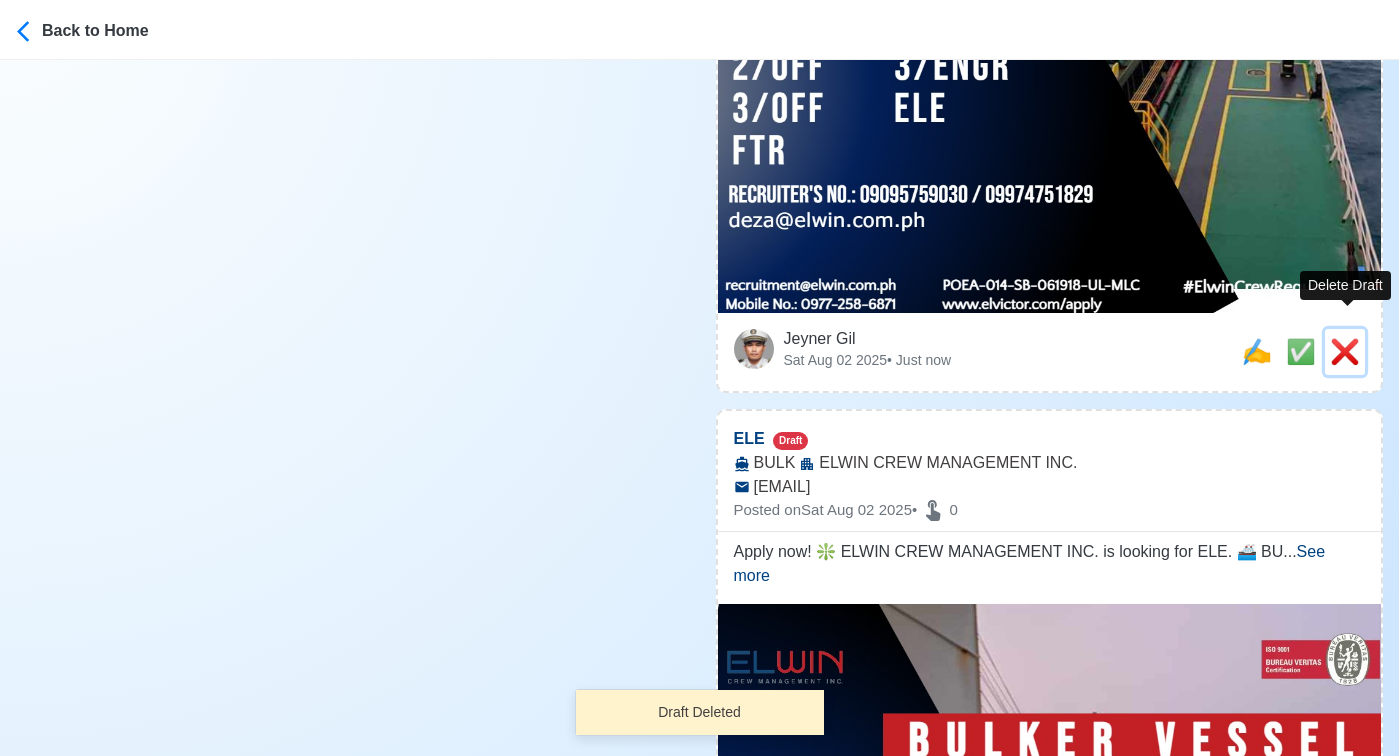 click on "❌" at bounding box center [1345, 351] 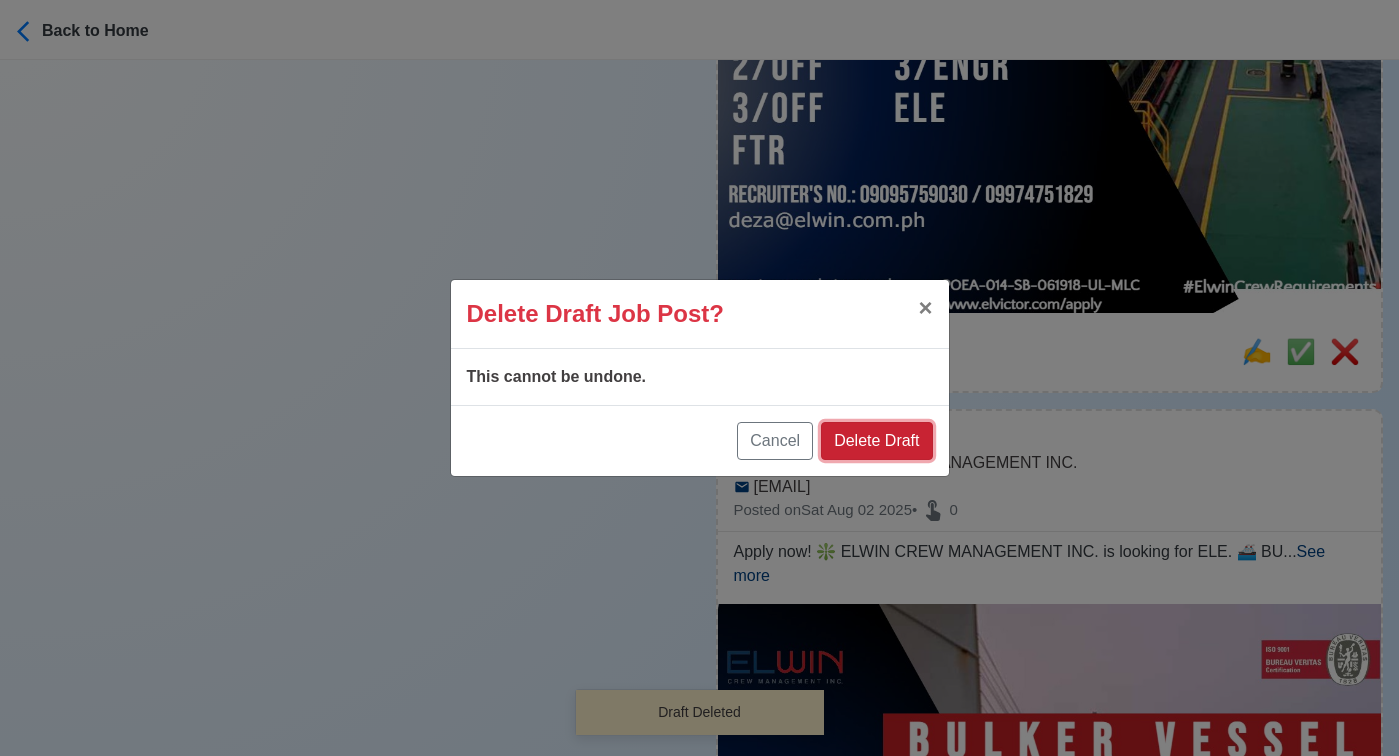 click on "Delete Draft" at bounding box center [876, 441] 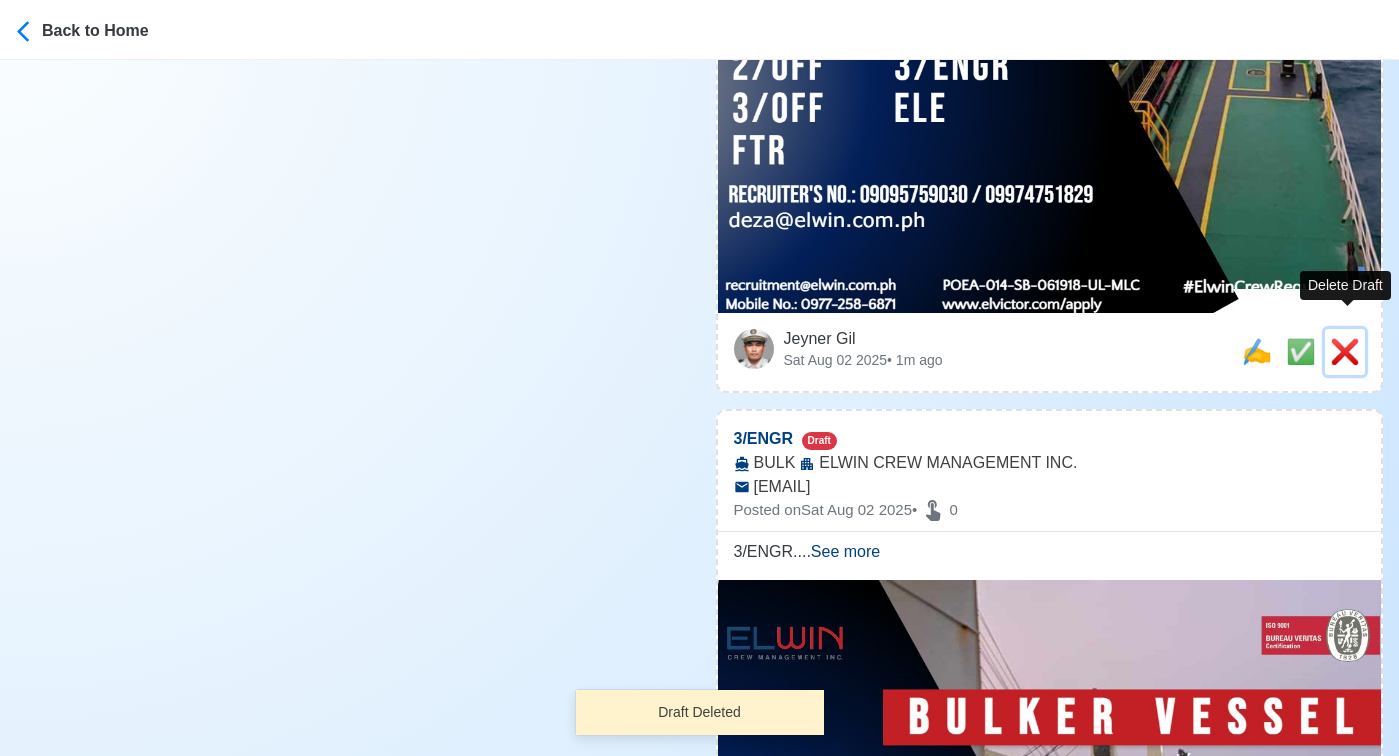 click on "❌" at bounding box center (1345, 351) 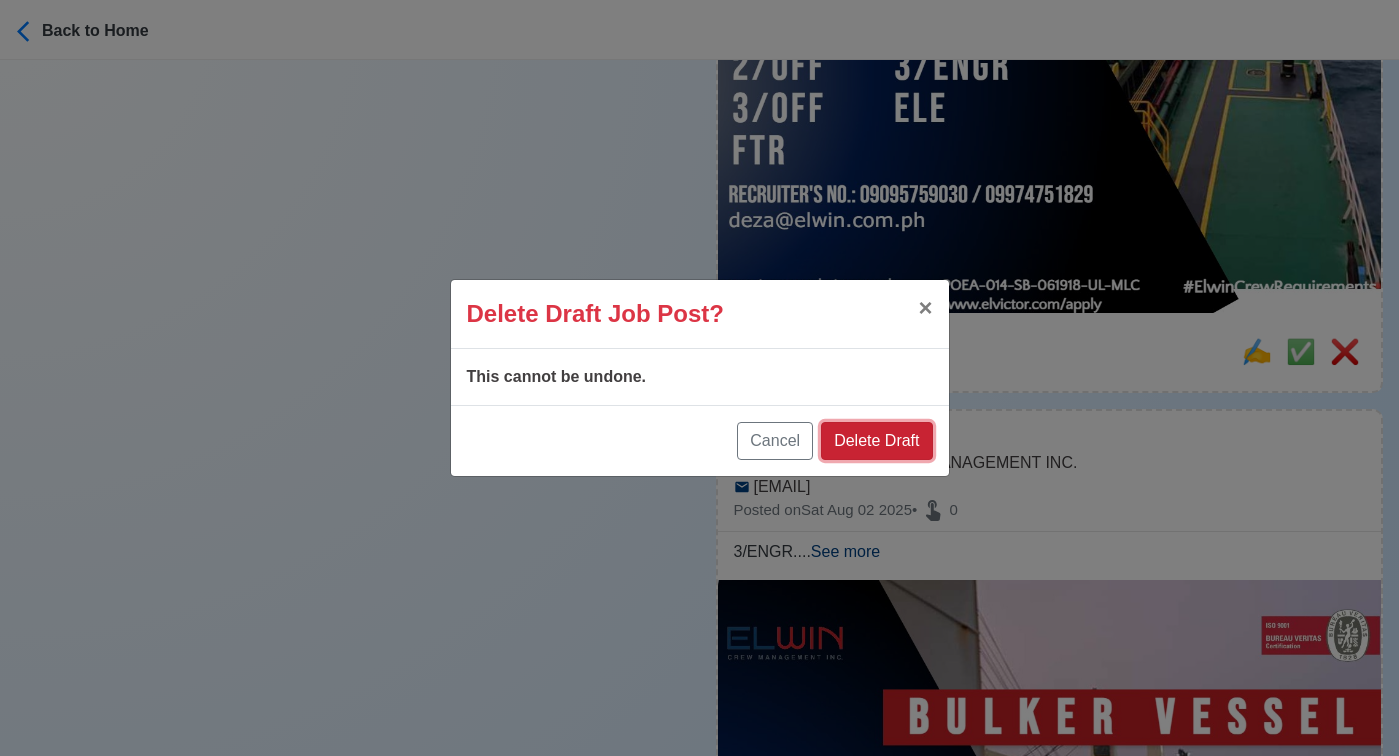 click on "Delete Draft" at bounding box center (876, 441) 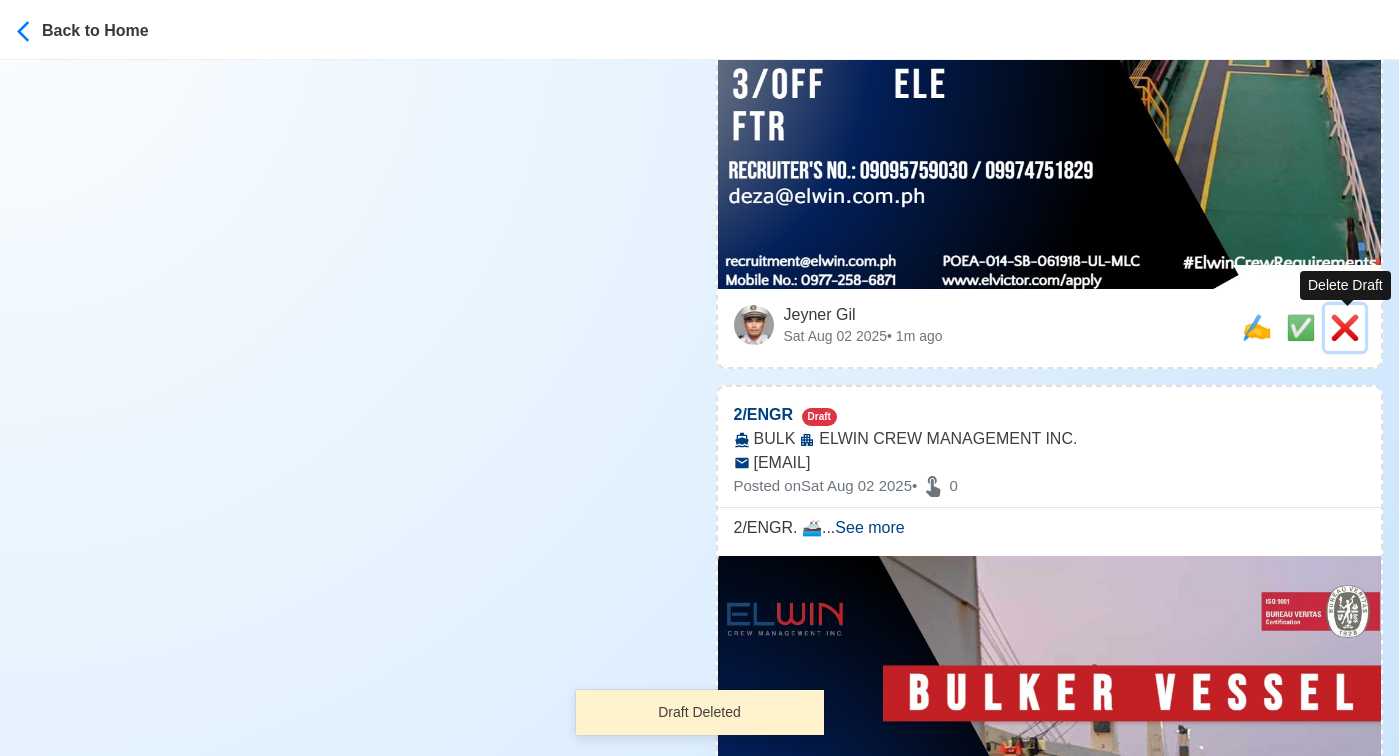 click on "❌" at bounding box center (1345, 327) 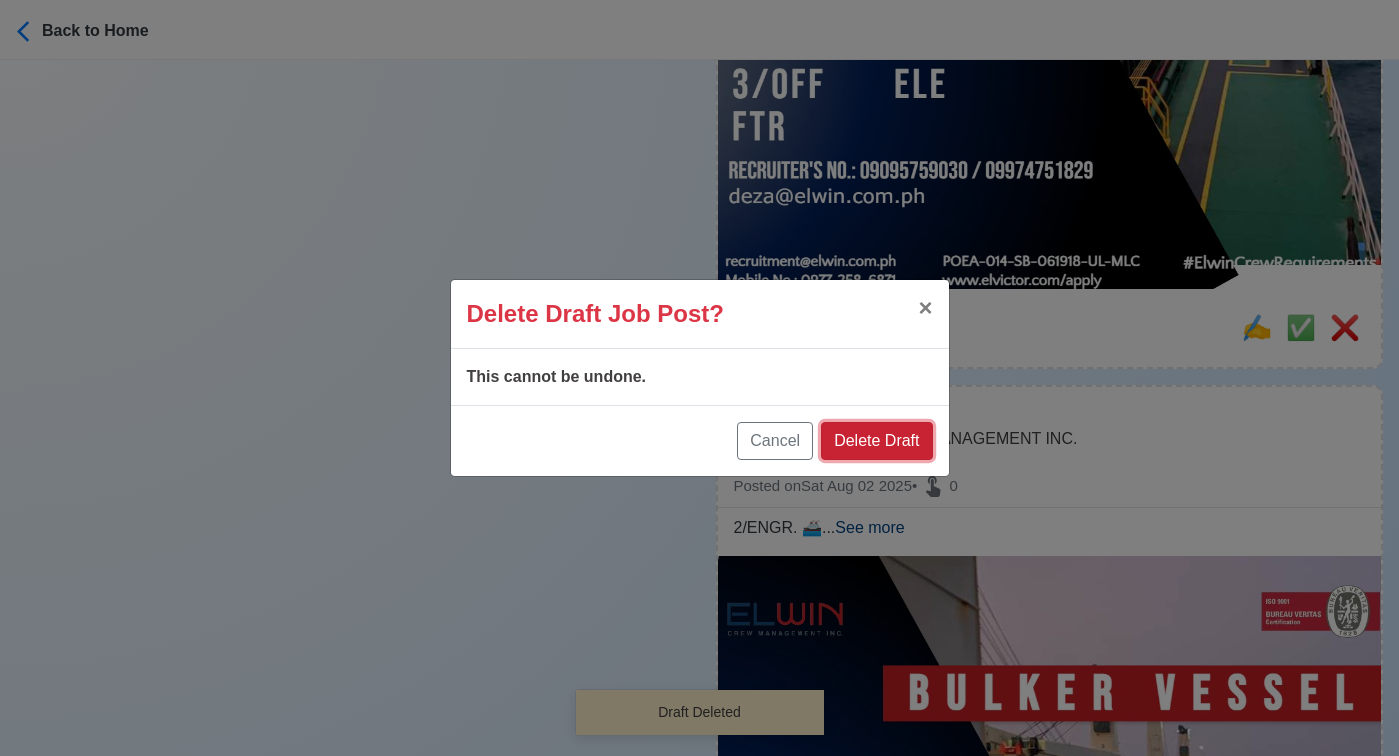 click on "Delete Draft" at bounding box center [876, 441] 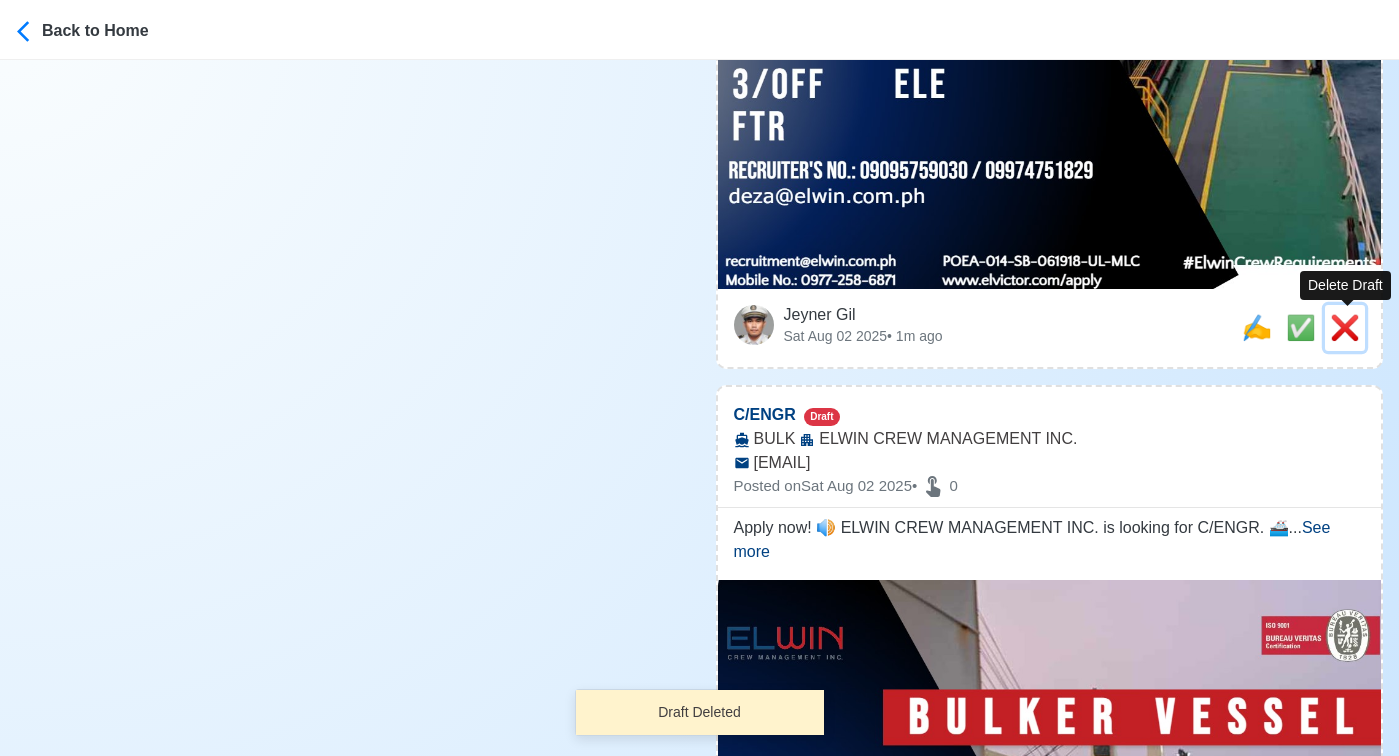 click on "❌" at bounding box center (1345, 327) 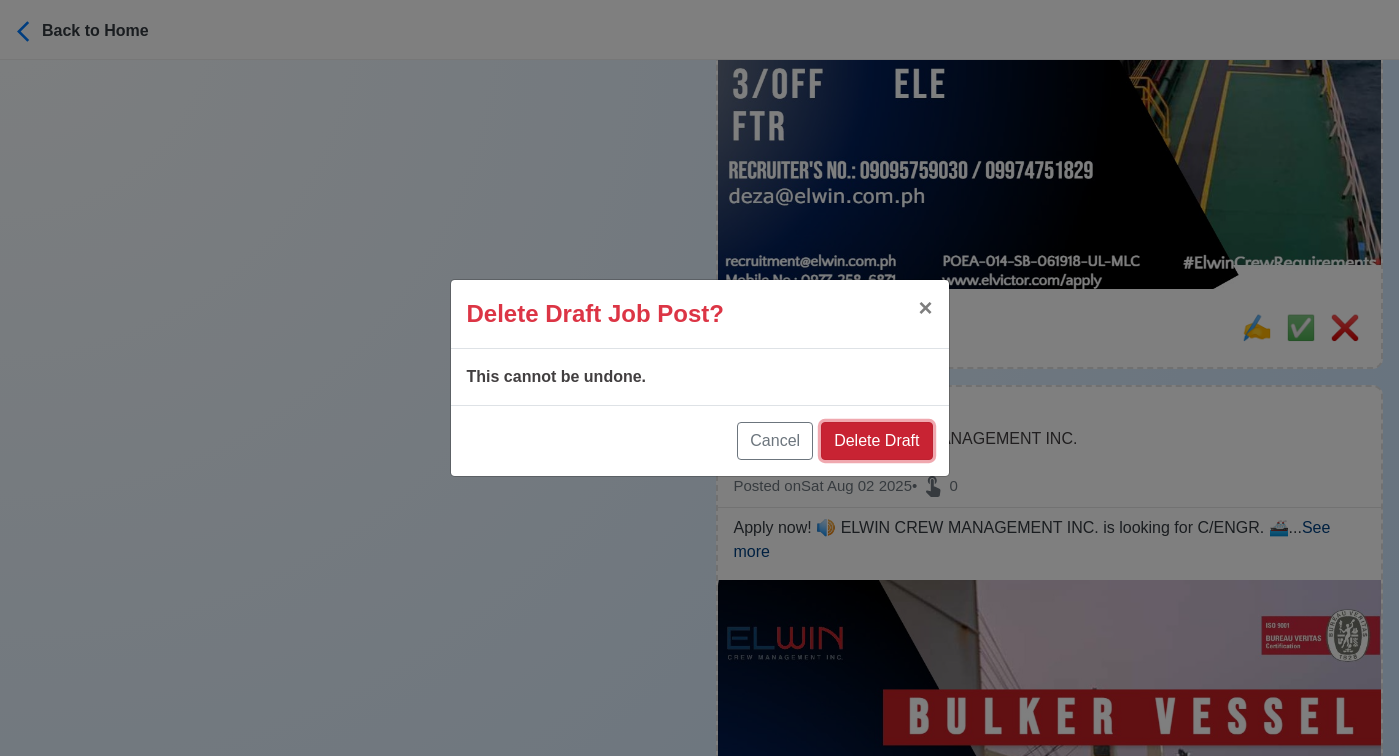 click on "Delete Draft" at bounding box center [876, 441] 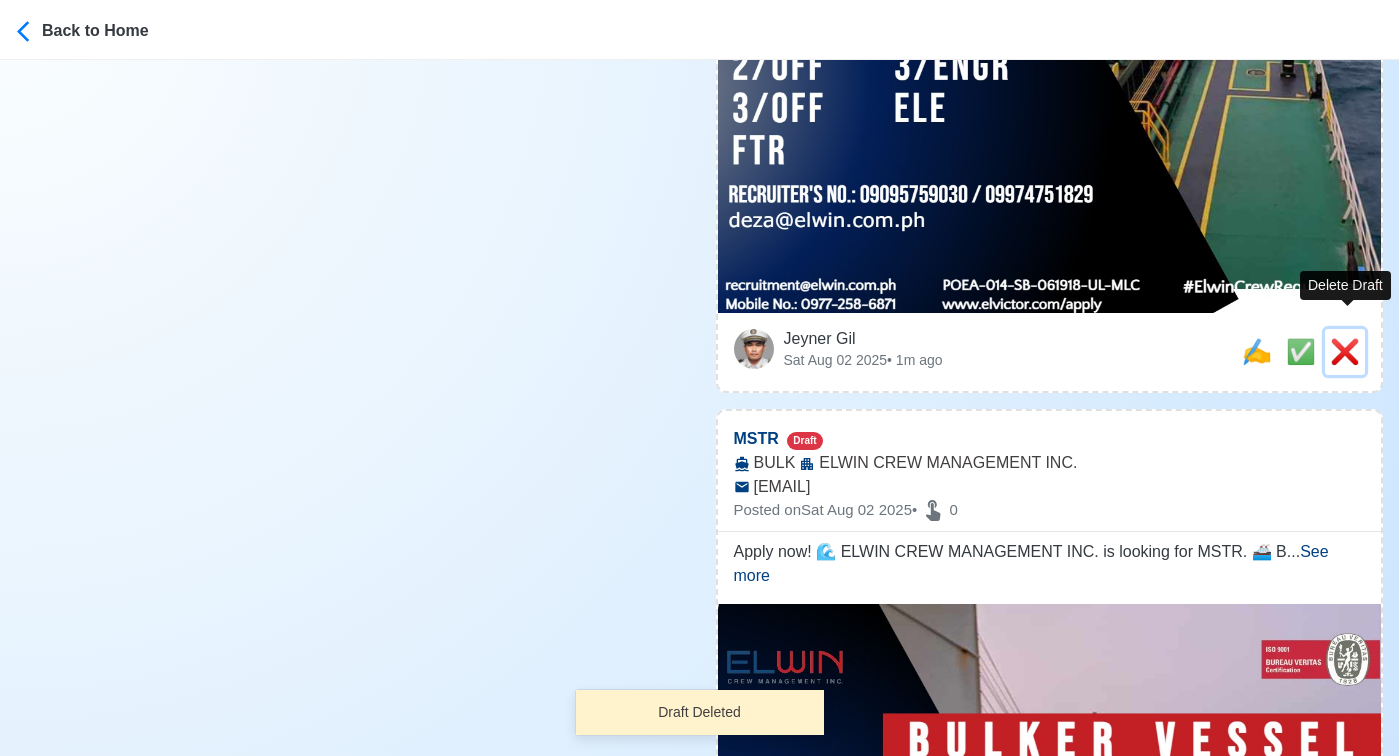 click on "❌" at bounding box center [1345, 351] 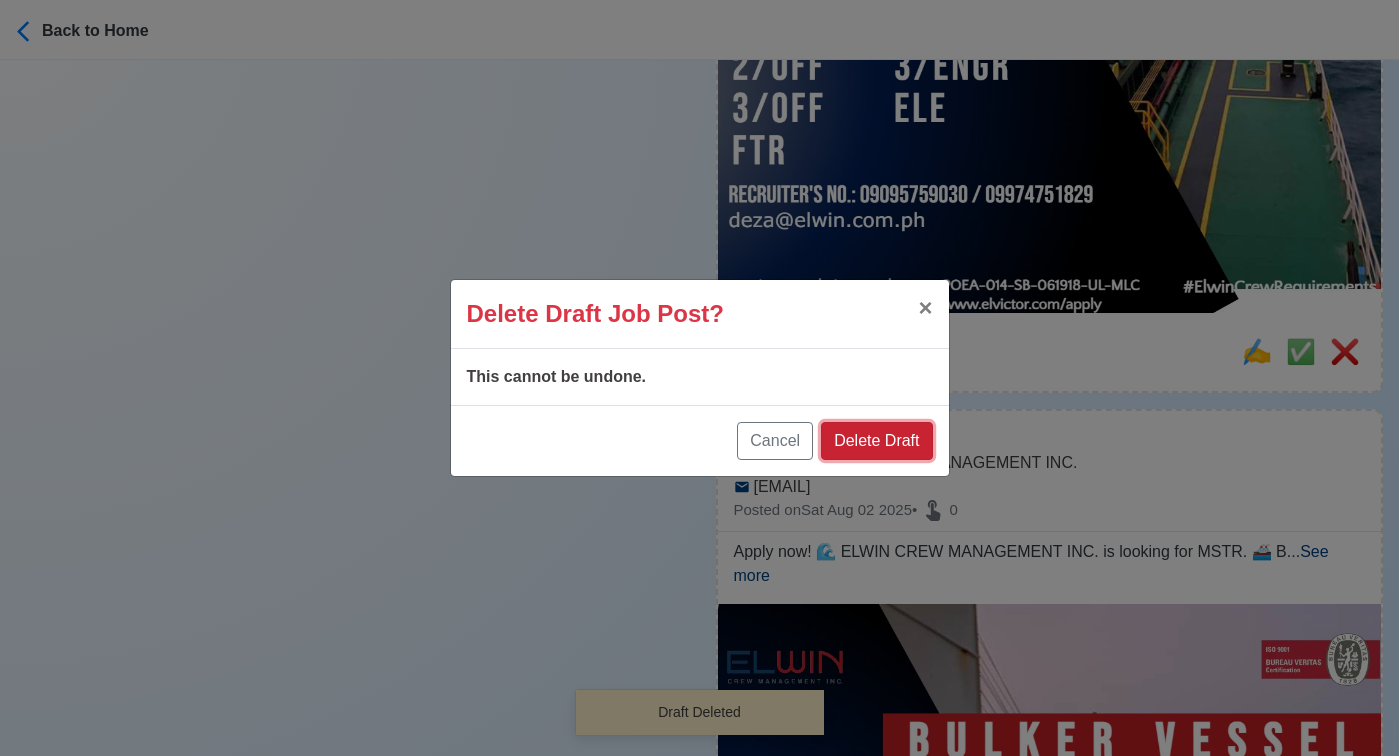 click on "Delete Draft" at bounding box center [876, 441] 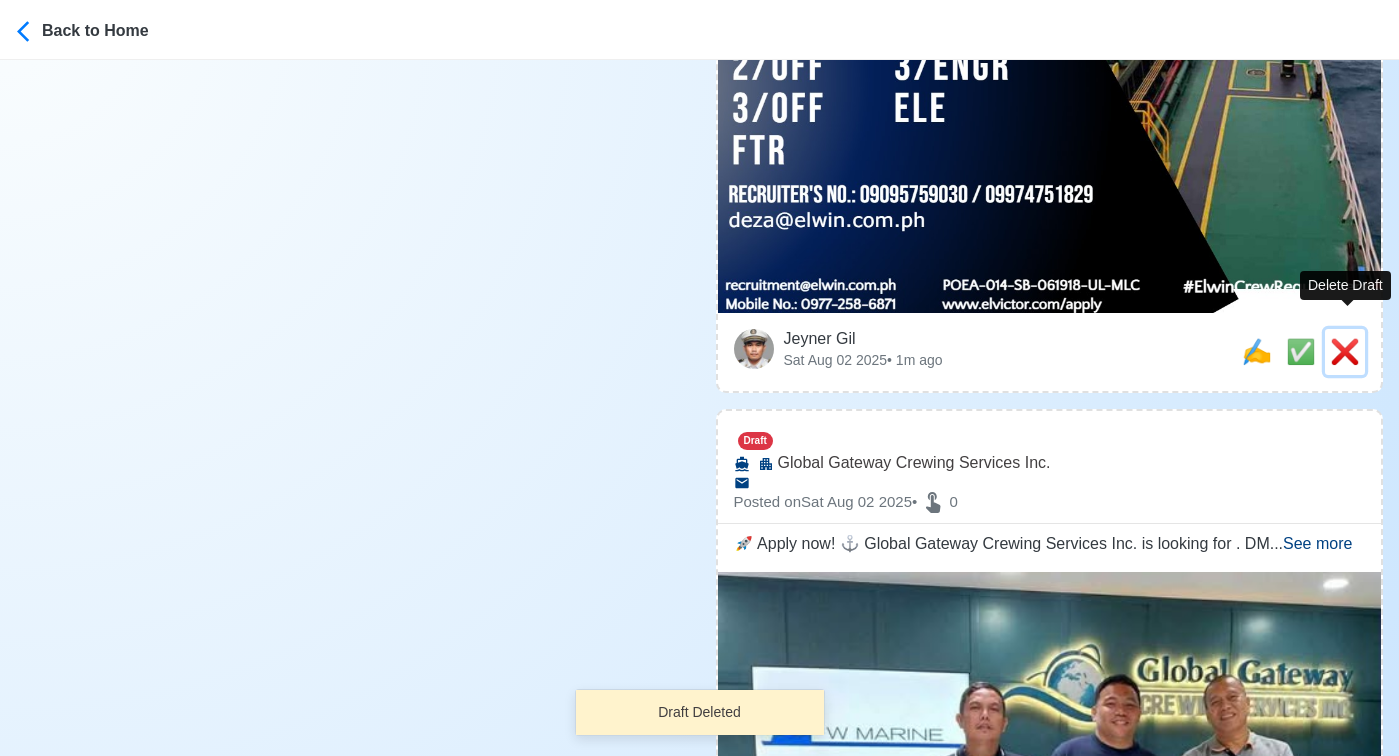 click on "❌" at bounding box center (1345, 351) 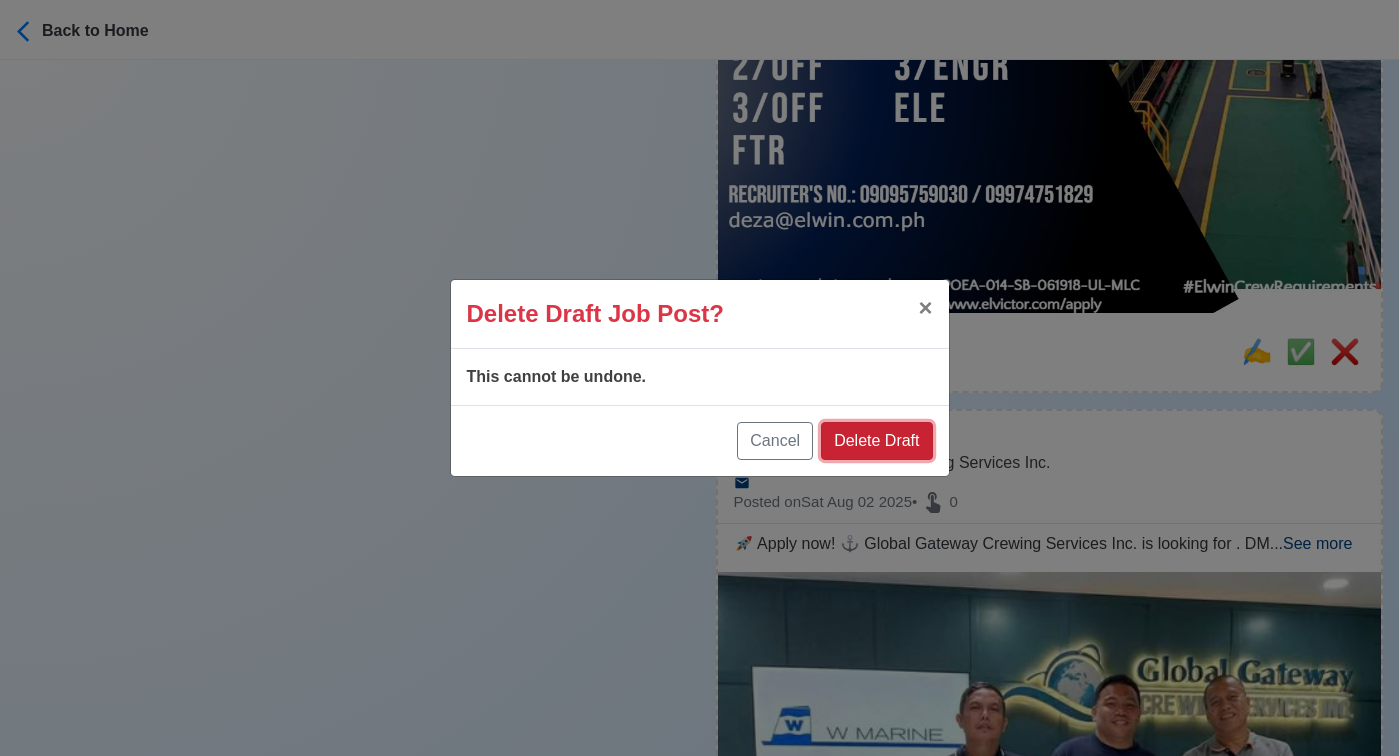 click on "Delete Draft" at bounding box center (876, 441) 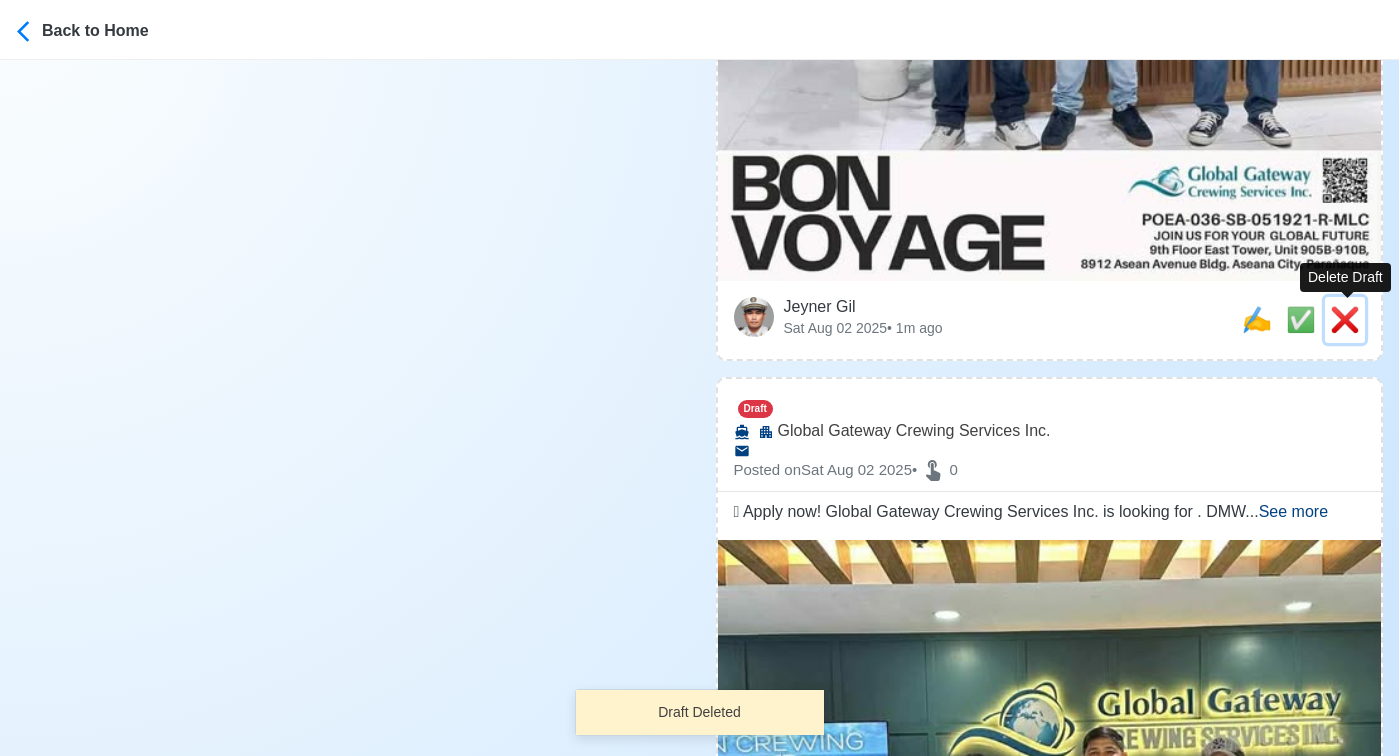 click on "❌" at bounding box center (1345, 319) 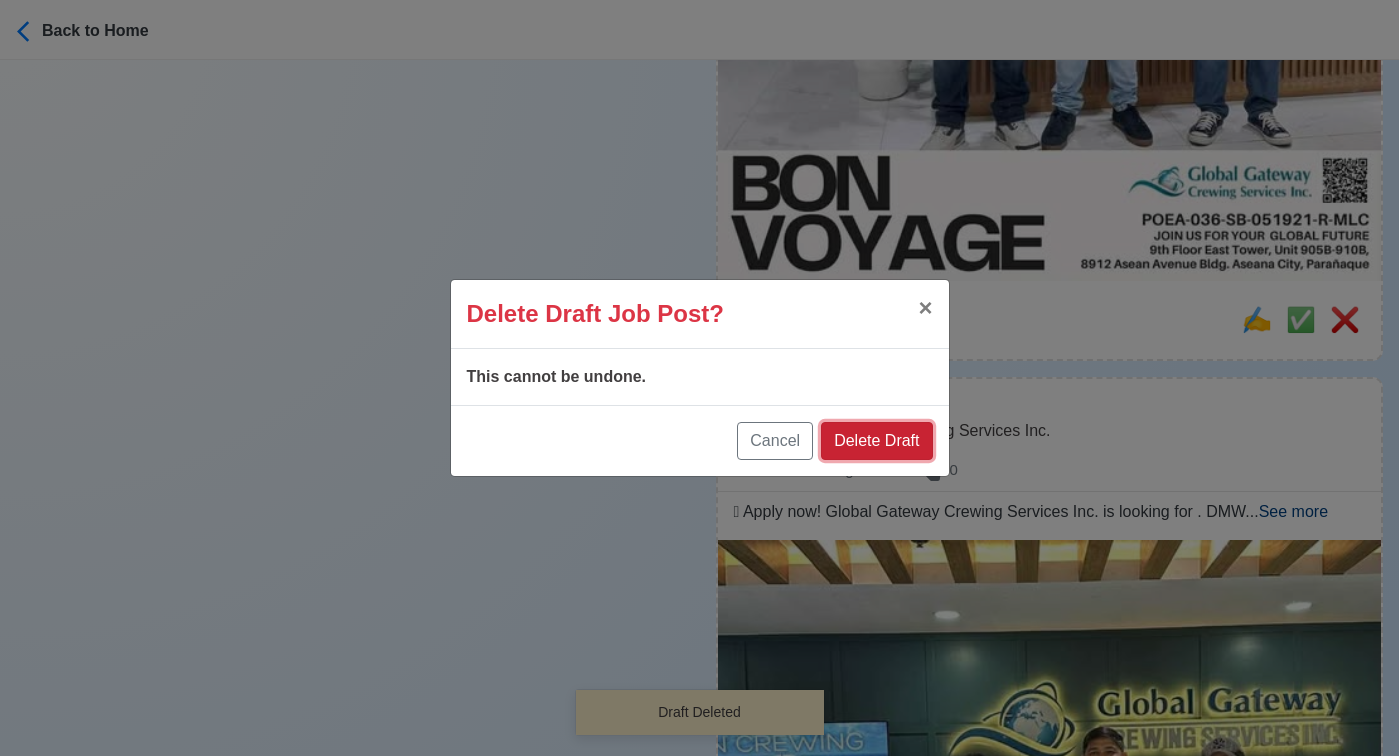 click on "Delete Draft" at bounding box center (876, 441) 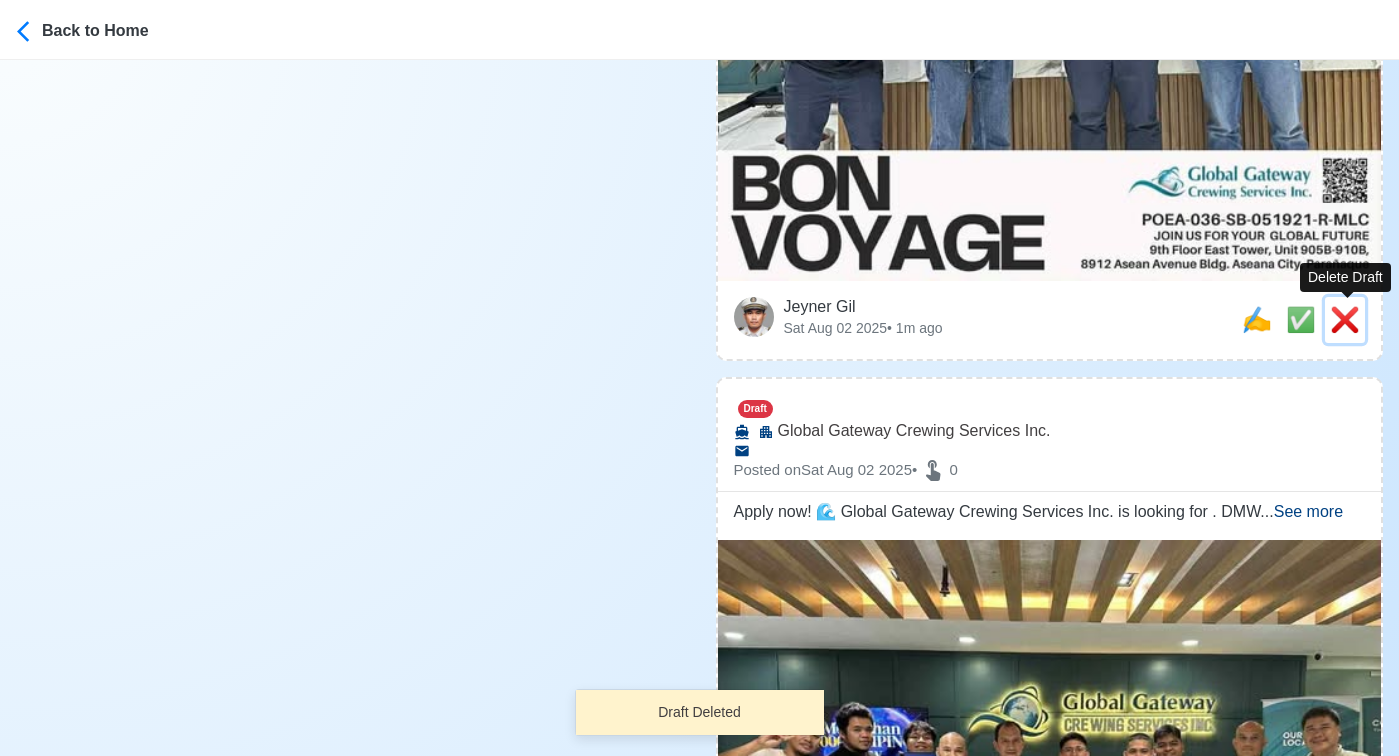 click on "❌" at bounding box center [1345, 319] 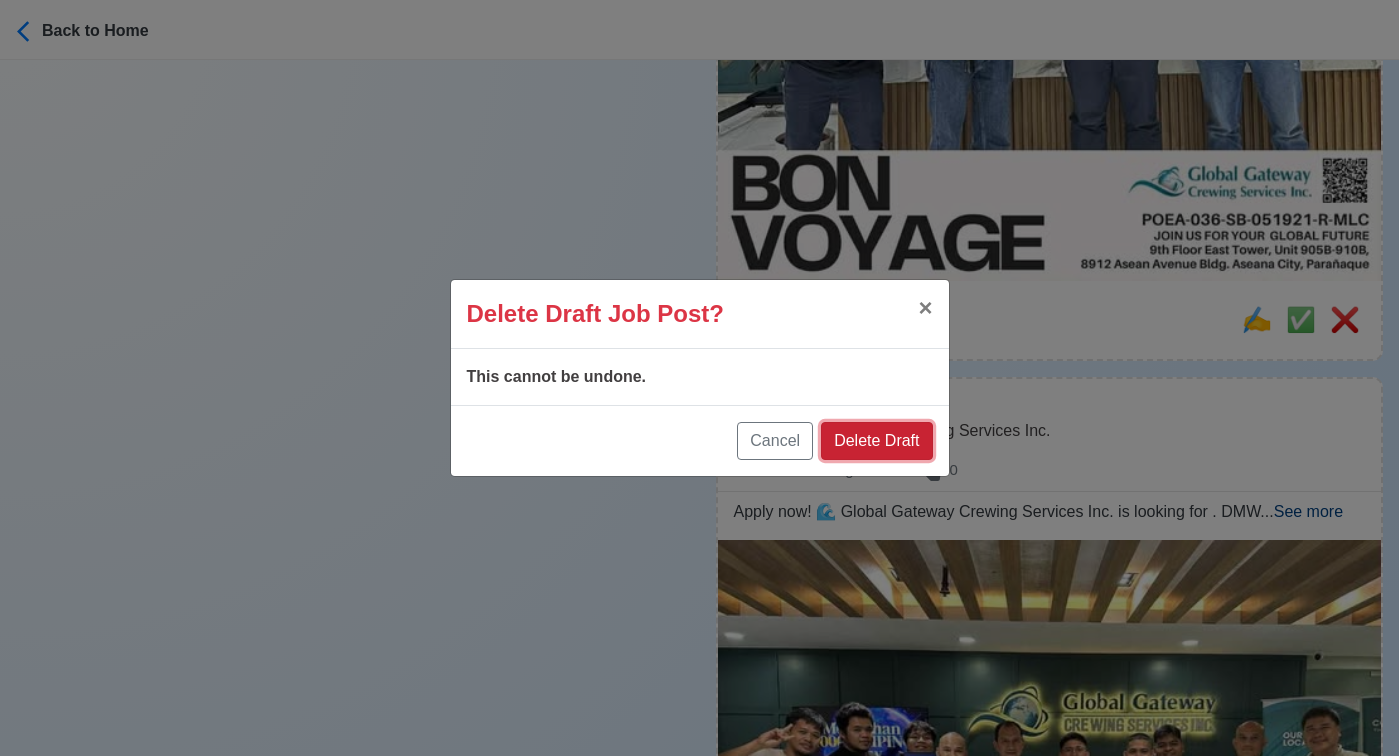 click on "Delete Draft" at bounding box center (876, 441) 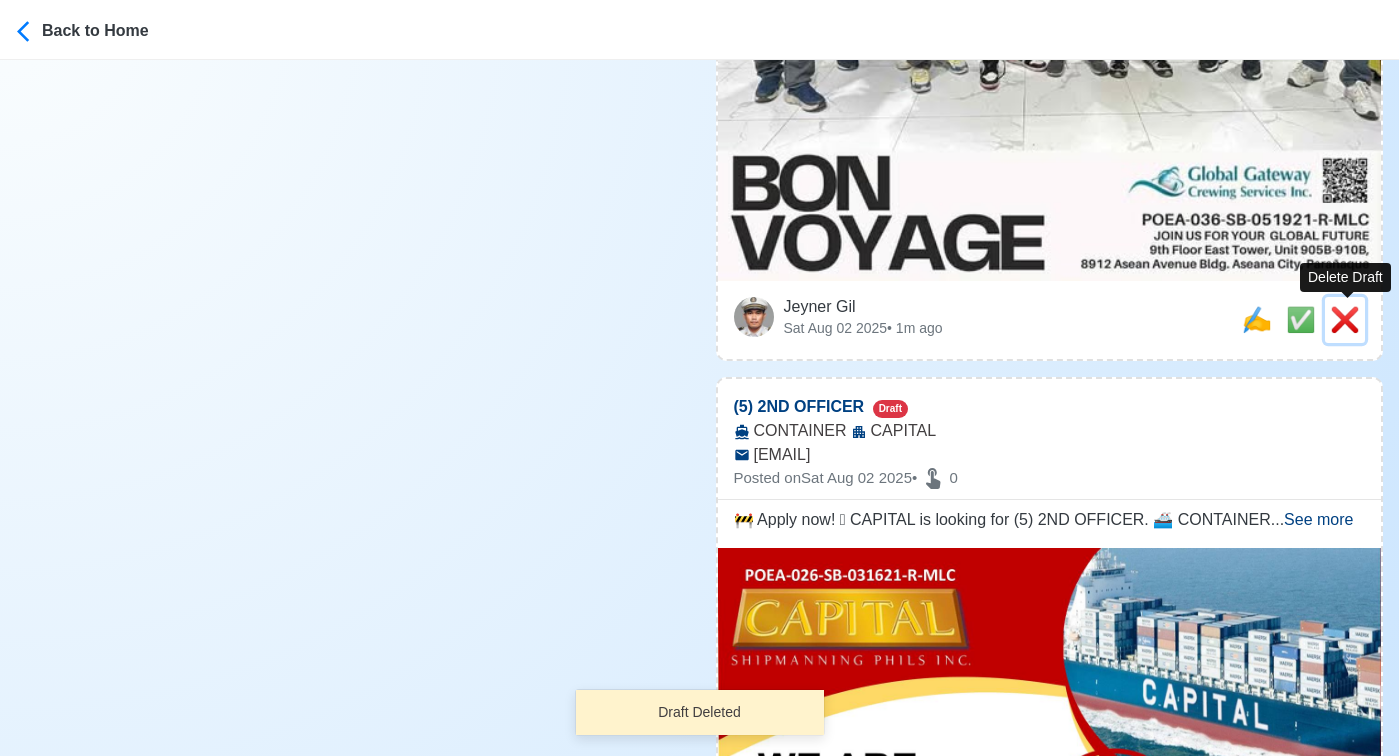 click on "❌" at bounding box center (1345, 319) 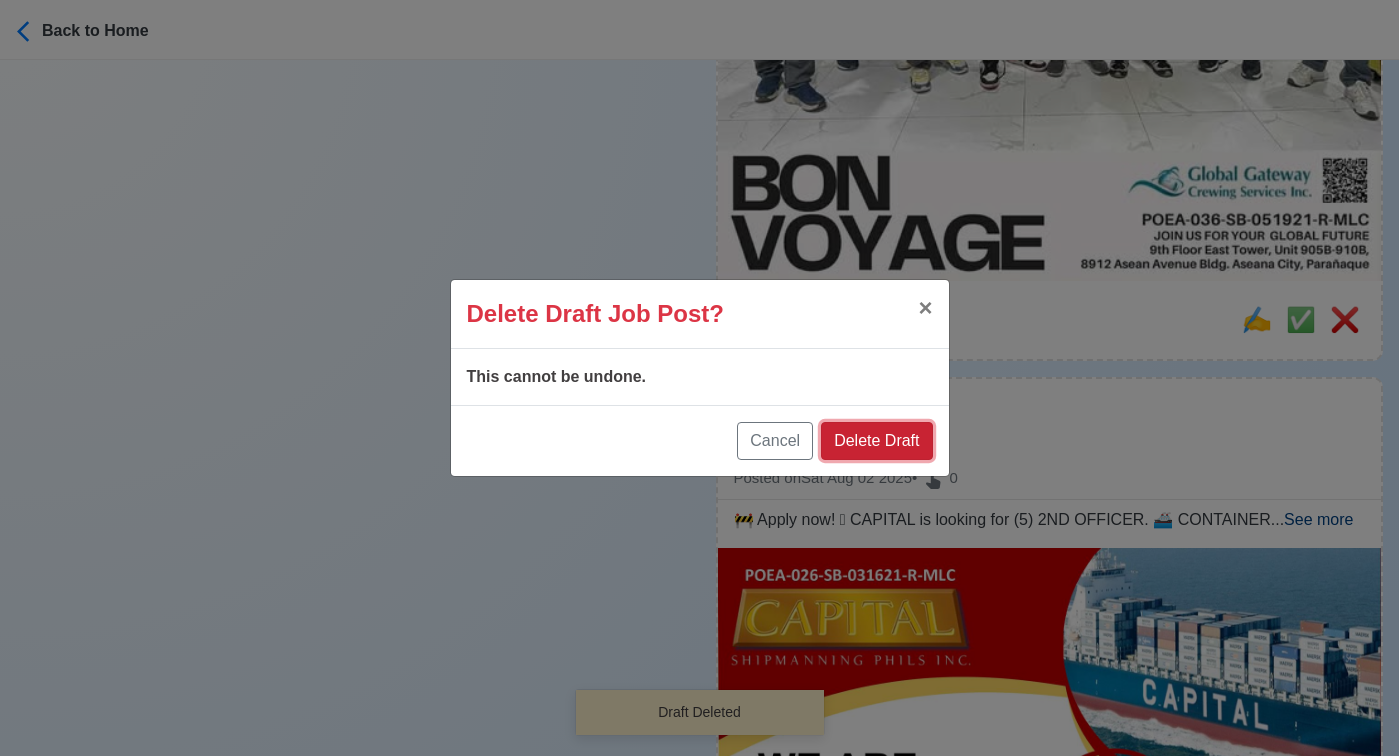 click on "Delete Draft" at bounding box center [876, 441] 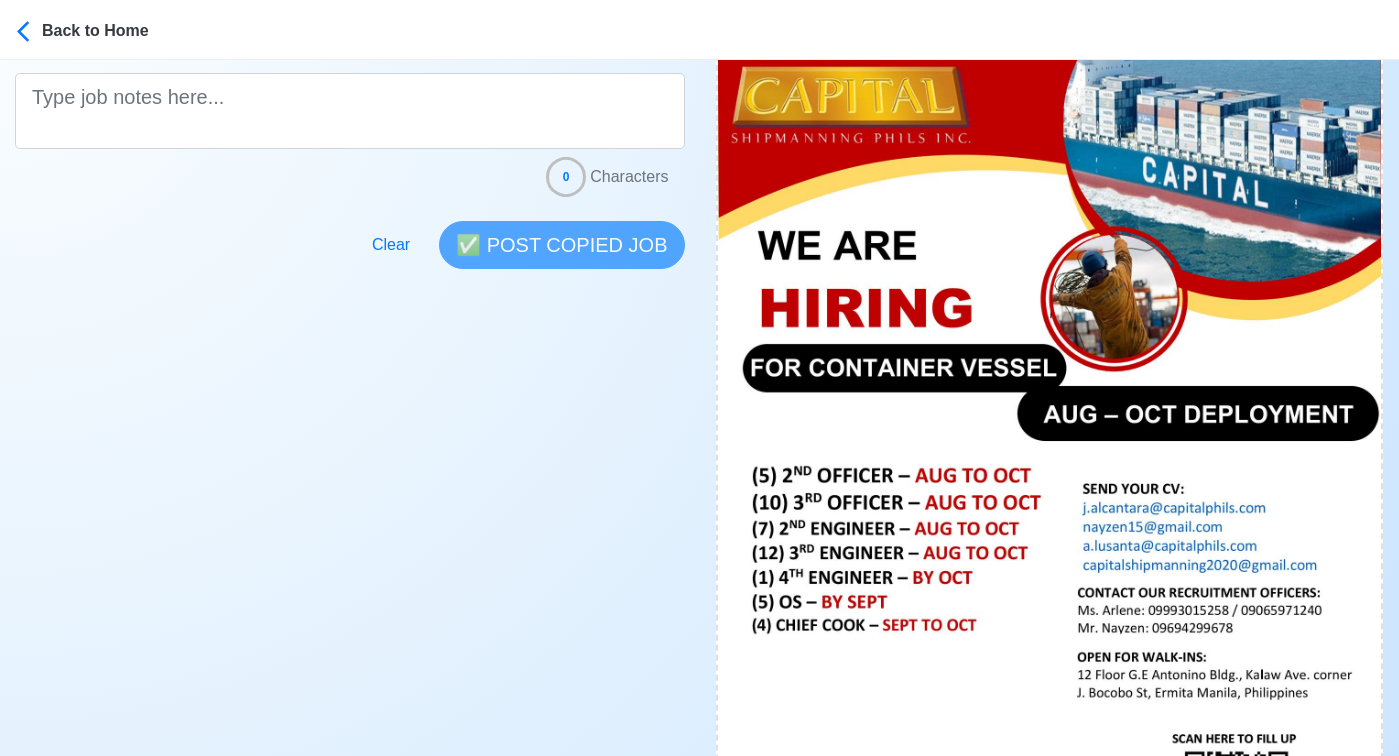 scroll, scrollTop: 0, scrollLeft: 0, axis: both 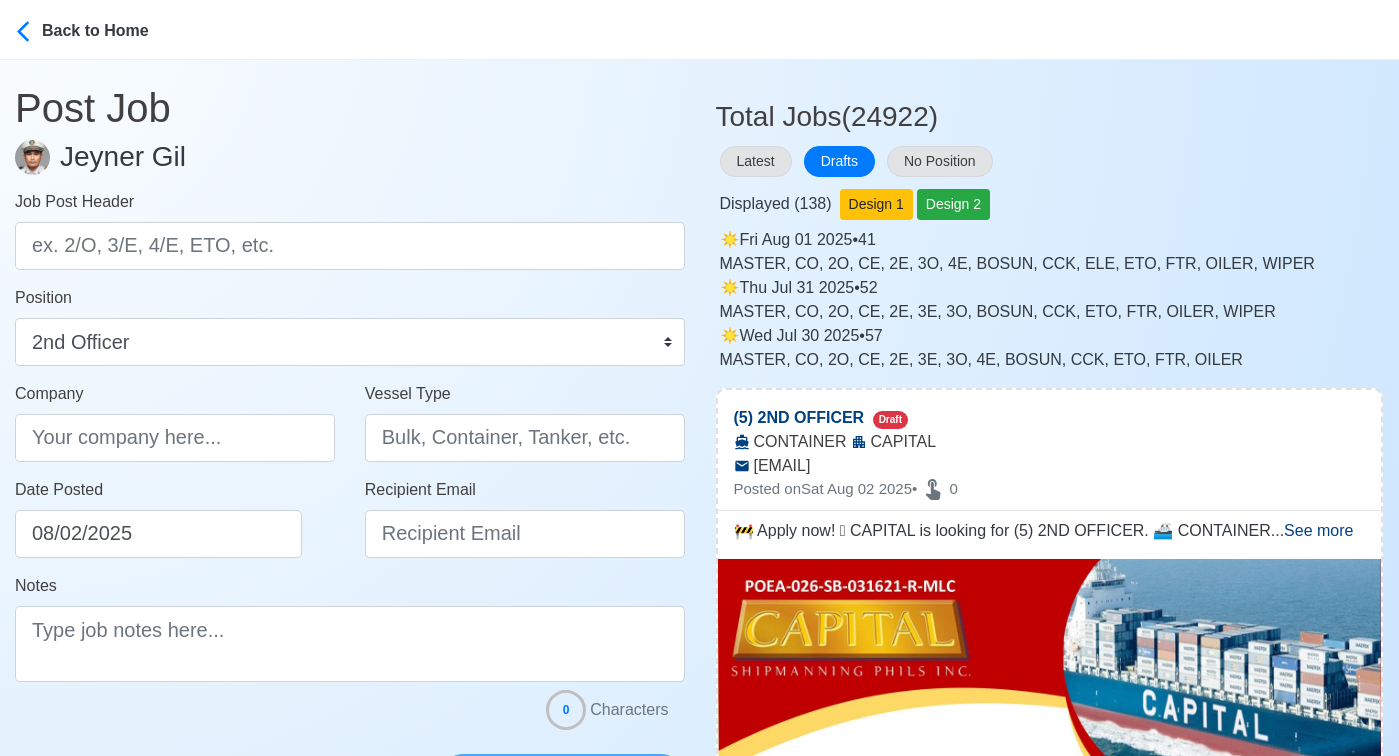 click on "Post Job" at bounding box center (350, 96) 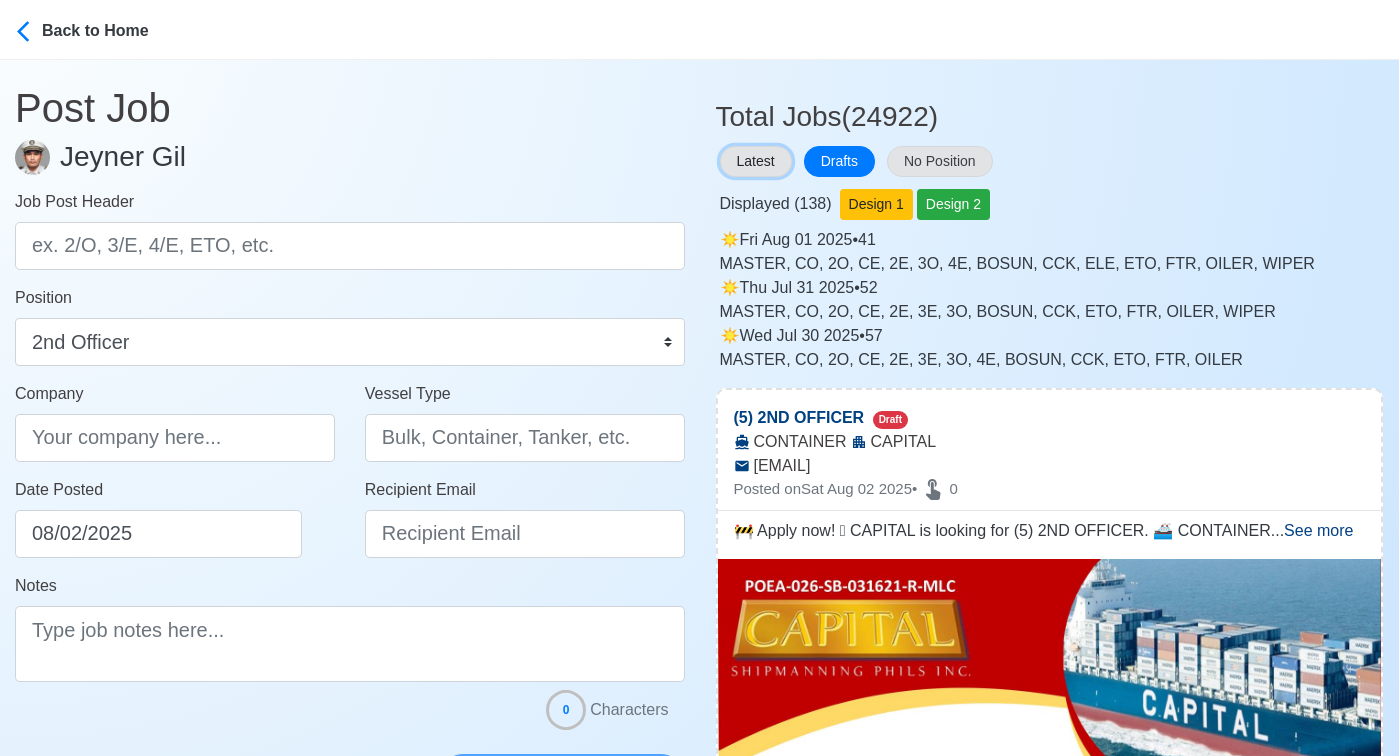 click on "Latest" at bounding box center (756, 161) 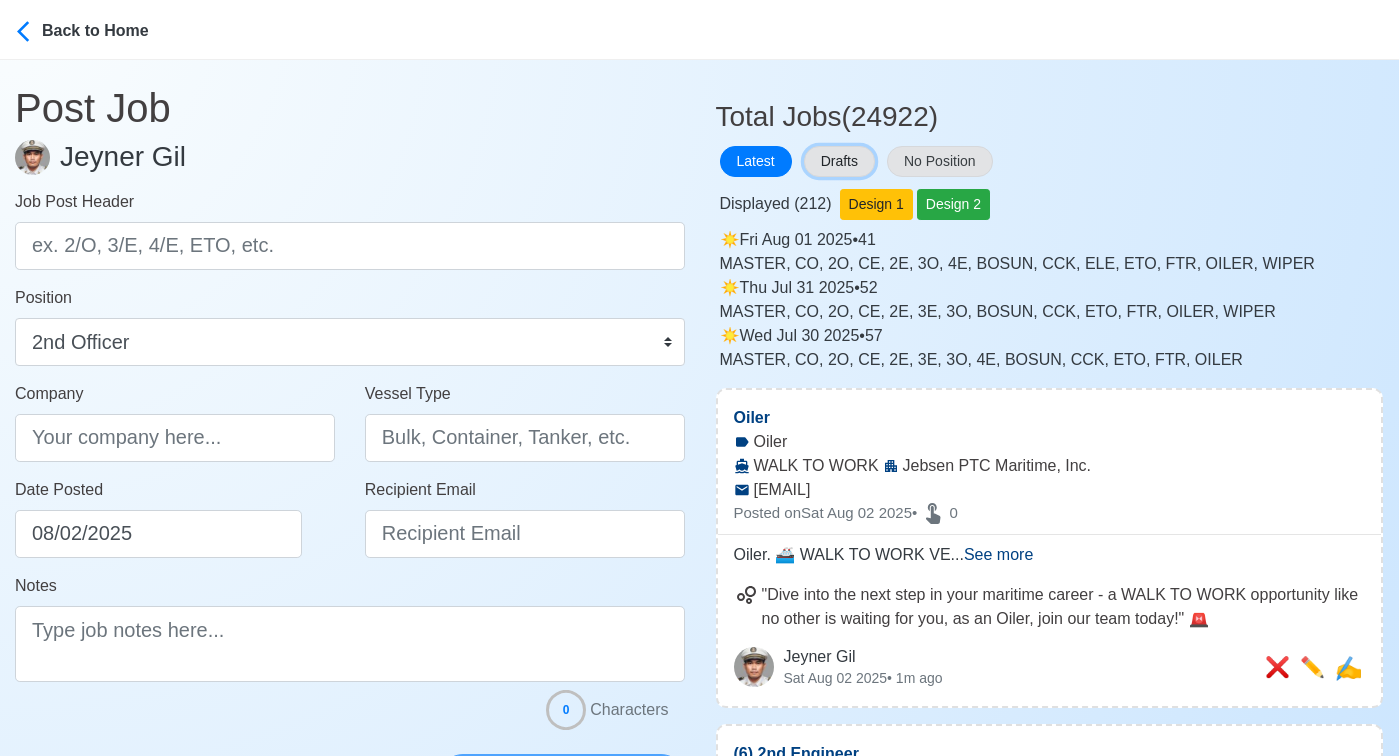 click on "Drafts" at bounding box center (839, 161) 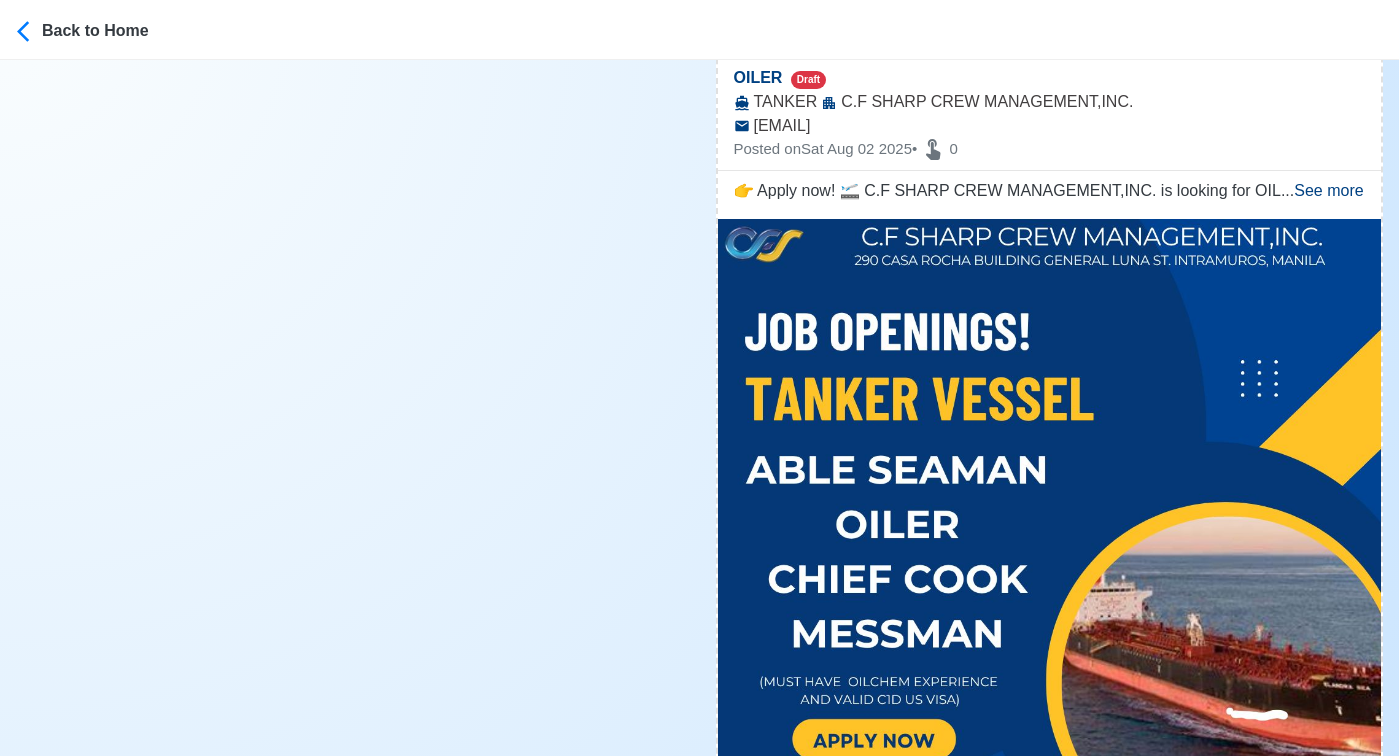 scroll, scrollTop: 8829, scrollLeft: 0, axis: vertical 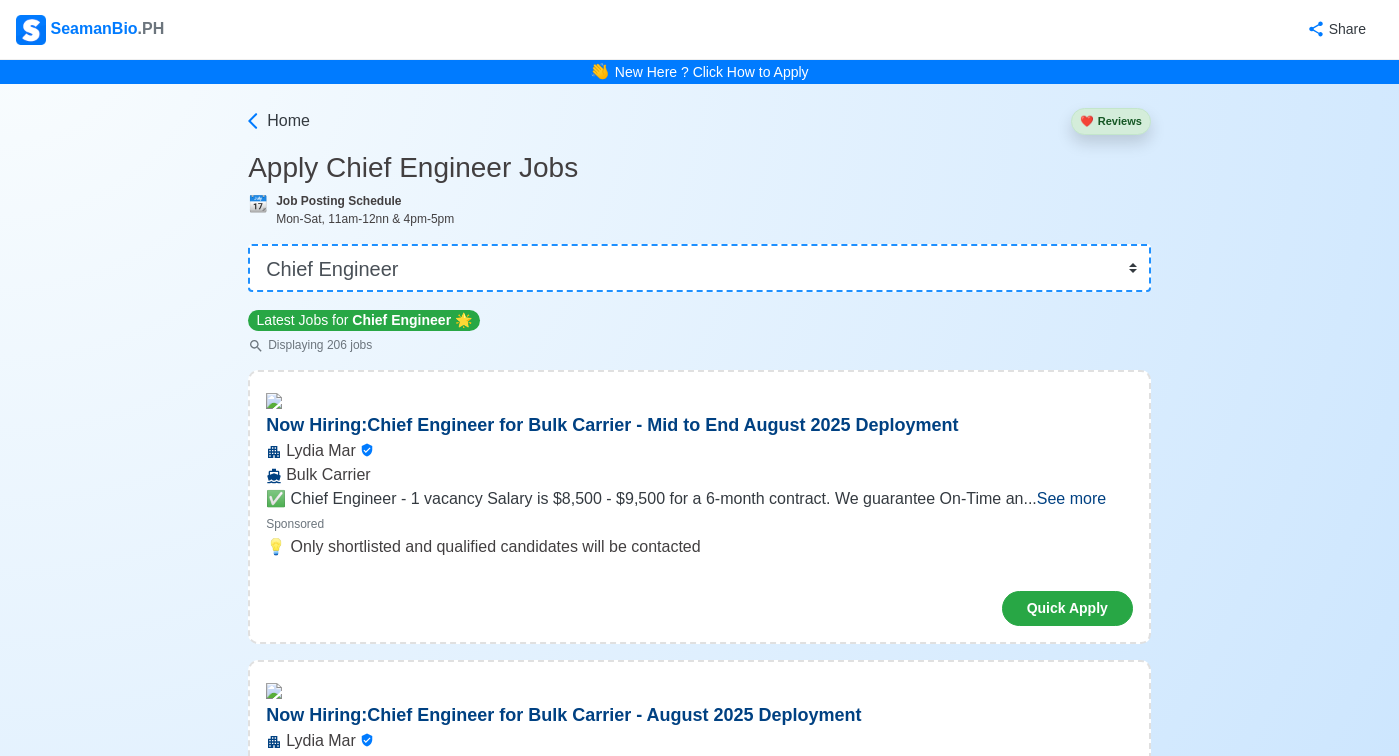 click on "Home ❤️ Reviews" at bounding box center [699, 117] 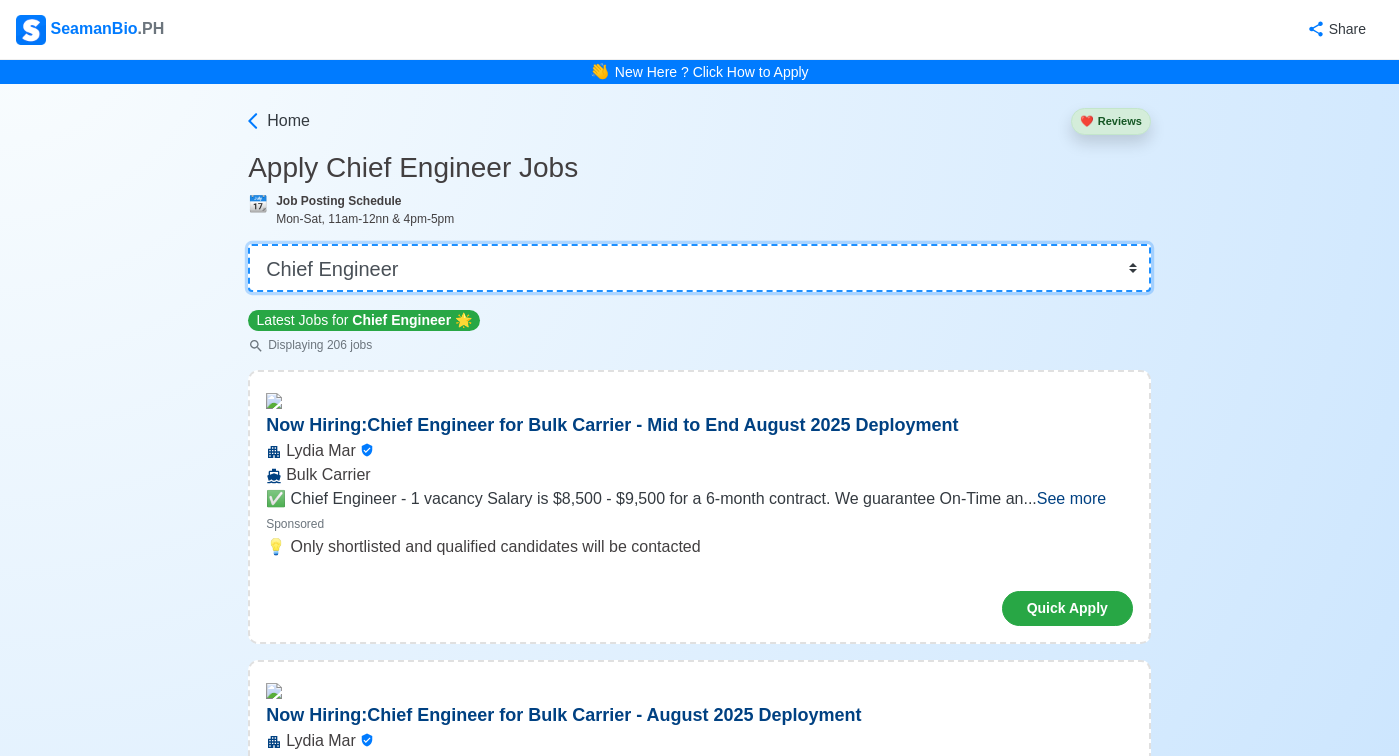 click on "👉 Select Rank or Position Master Chief Officer 2nd Officer 3rd Officer Junior Officer Chief Engineer 2nd Engineer 3rd Engineer 4th Engineer Gas Engineer Junior Engineer 1st Assistant Engineer 2nd Assistant Engineer 3rd Assistant Engineer ETO/ETR Electrician Electrical Engineer Oiler Fitter Welder Chief Cook Chef Cook Messman Wiper Rigger Ordinary Seaman Able Seaman Motorman Pumpman Bosun Cadet Reefer Mechanic Operator Repairman Painter Steward Waiter Others" at bounding box center (699, 268) 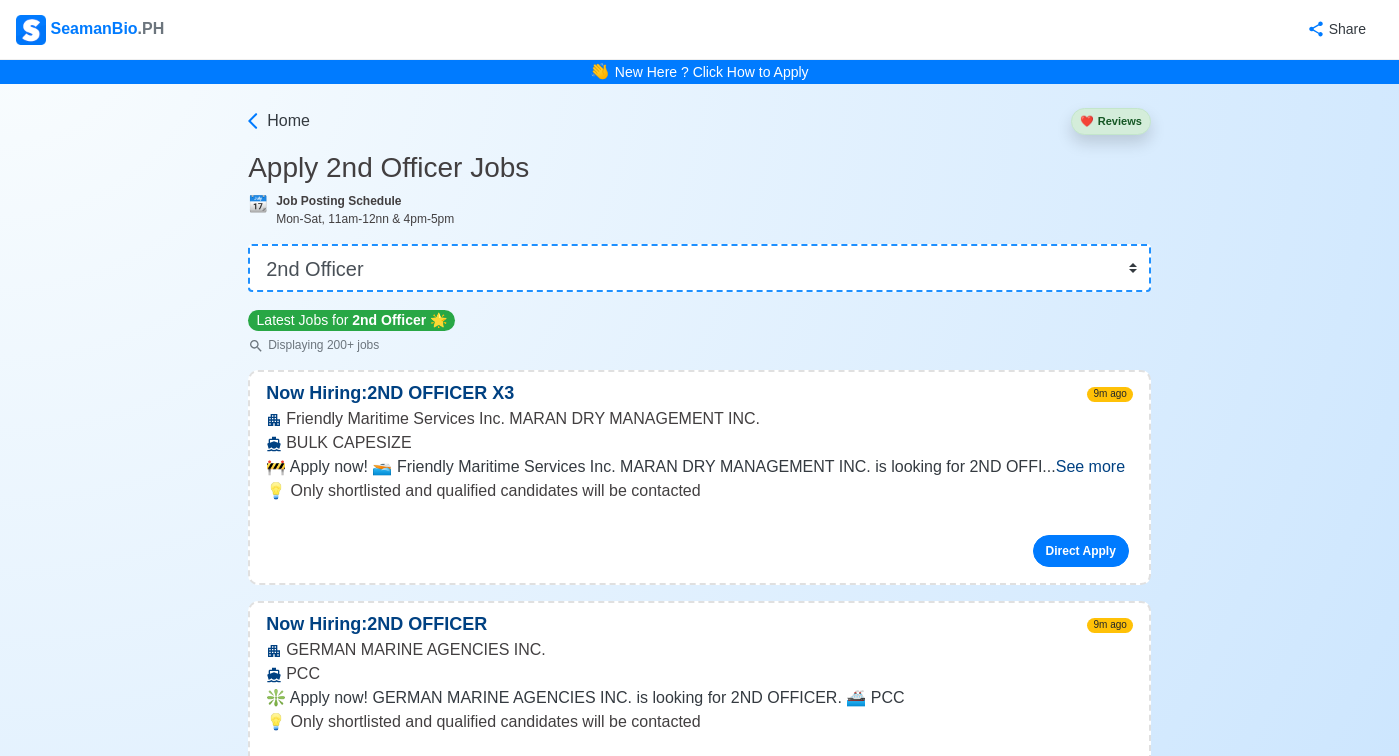 scroll, scrollTop: 2582, scrollLeft: 0, axis: vertical 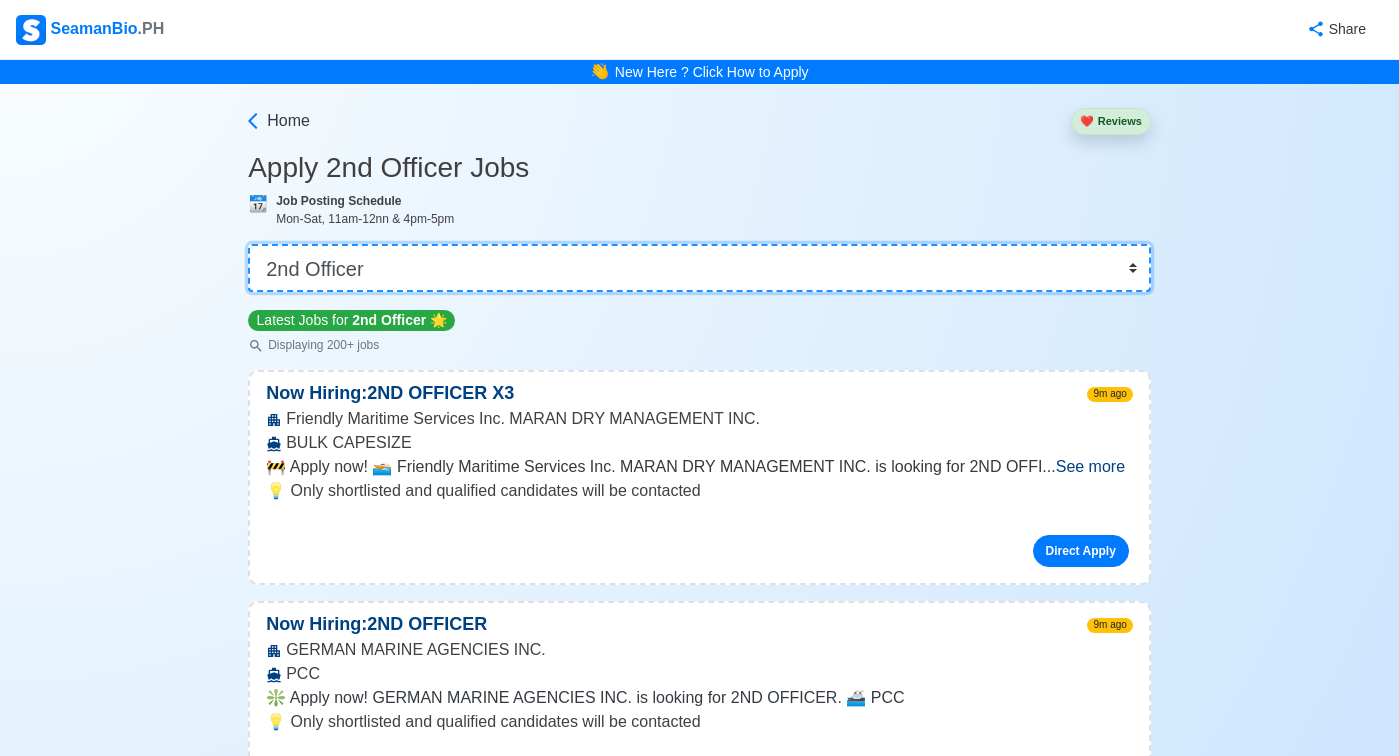 click on "👉 Select Rank or Position Master Chief Officer 2nd Officer 3rd Officer Junior Officer Chief Engineer 2nd Engineer 3rd Engineer 4th Engineer Gas Engineer Junior Engineer 1st Assistant Engineer 2nd Assistant Engineer 3rd Assistant Engineer ETO/ETR Electrician Electrical Engineer Oiler Fitter Welder Chief Cook Chef Cook Messman Wiper Rigger Ordinary Seaman Able Seaman Motorman Pumpman Bosun Cadet Reefer Mechanic Operator Repairman Painter Steward Waiter Others" at bounding box center (699, 268) 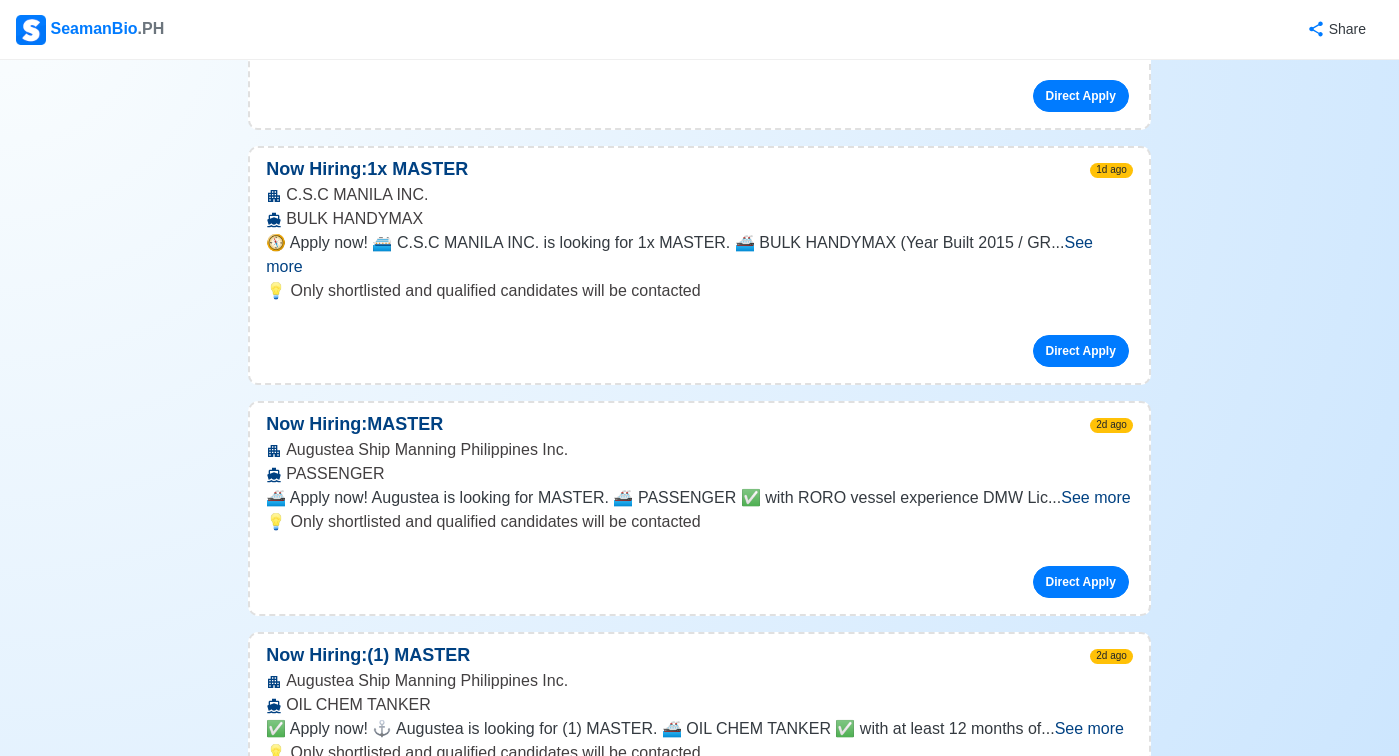scroll, scrollTop: 16211, scrollLeft: 0, axis: vertical 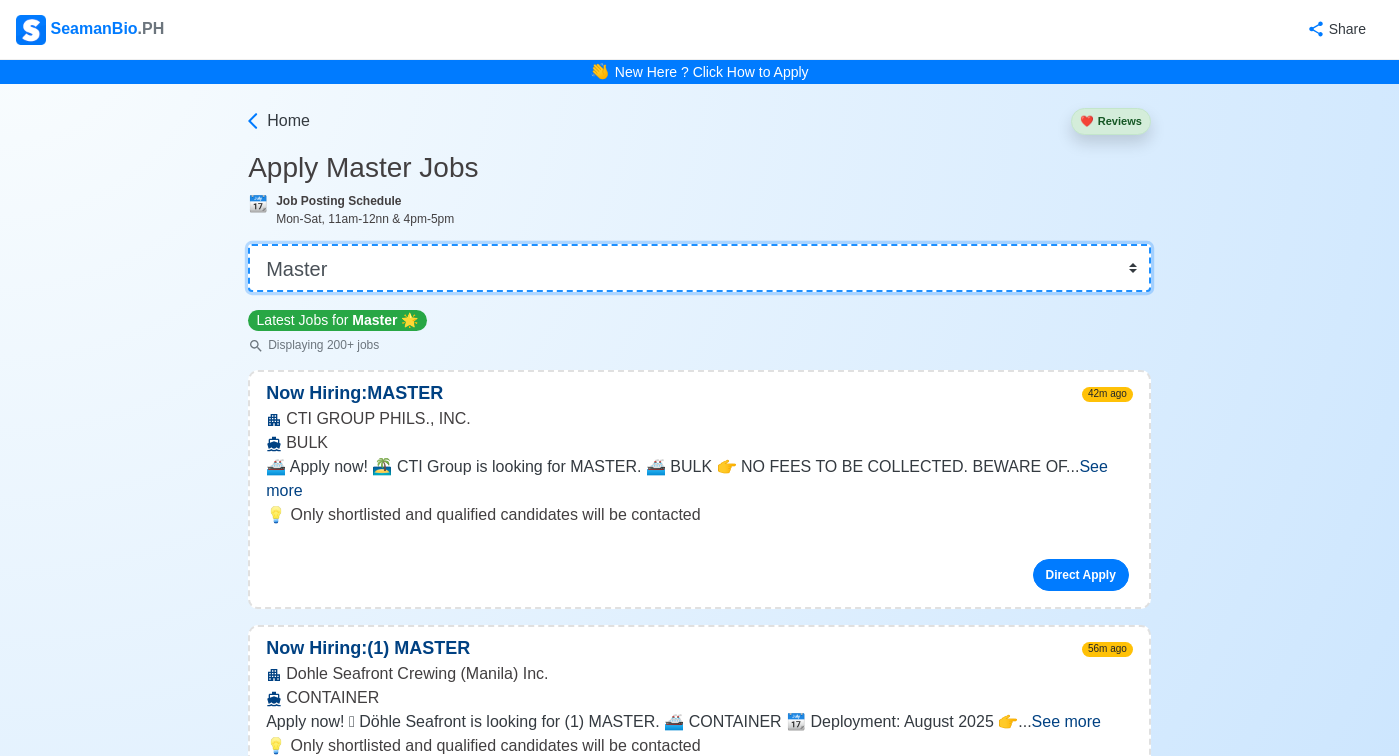click on "👉 Select Rank or Position Master Chief Officer 2nd Officer 3rd Officer Junior Officer Chief Engineer 2nd Engineer 3rd Engineer 4th Engineer Gas Engineer Junior Engineer 1st Assistant Engineer 2nd Assistant Engineer 3rd Assistant Engineer ETO/ETR Electrician Electrical Engineer Oiler Fitter Welder Chief Cook Chef Cook Messman Wiper Rigger Ordinary Seaman Able Seaman Motorman Pumpman Bosun Cadet Reefer Mechanic Operator Repairman Painter Steward Waiter Others" at bounding box center [699, 268] 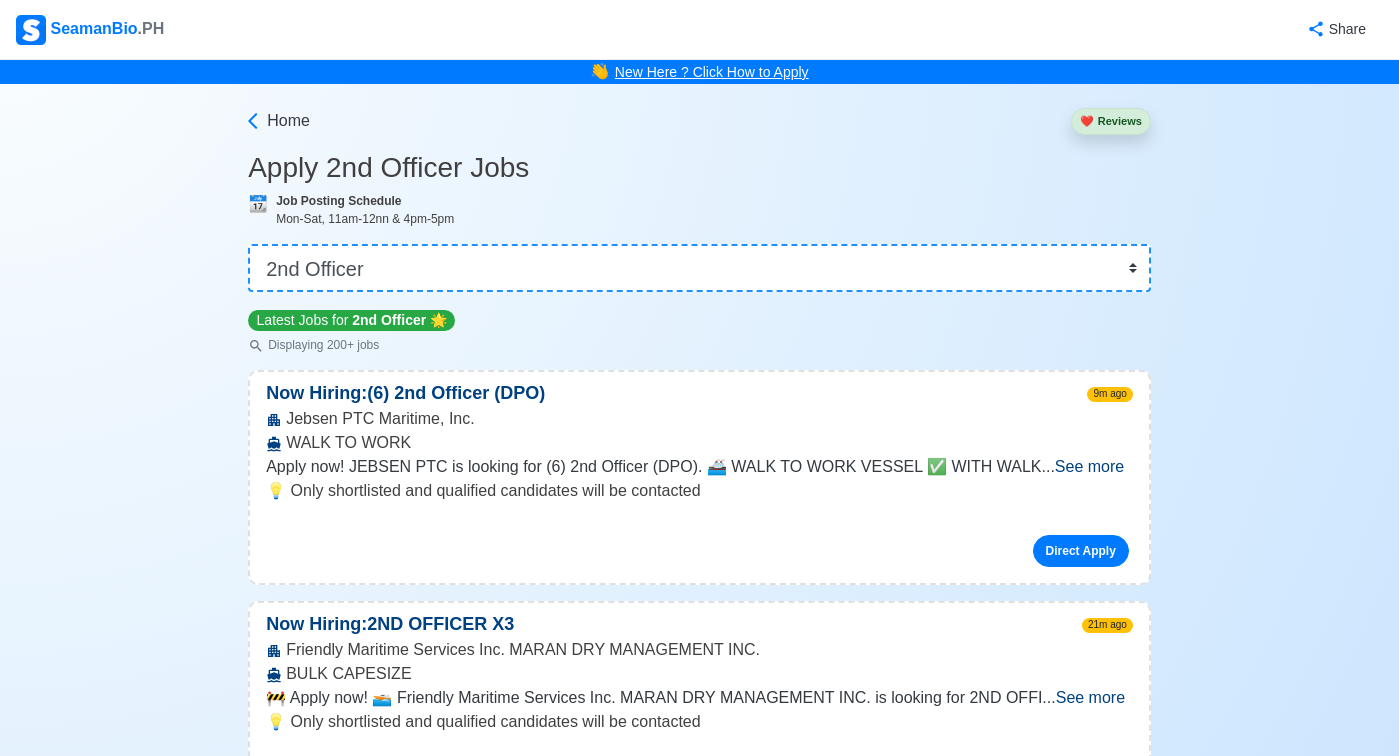 scroll, scrollTop: 3275, scrollLeft: 0, axis: vertical 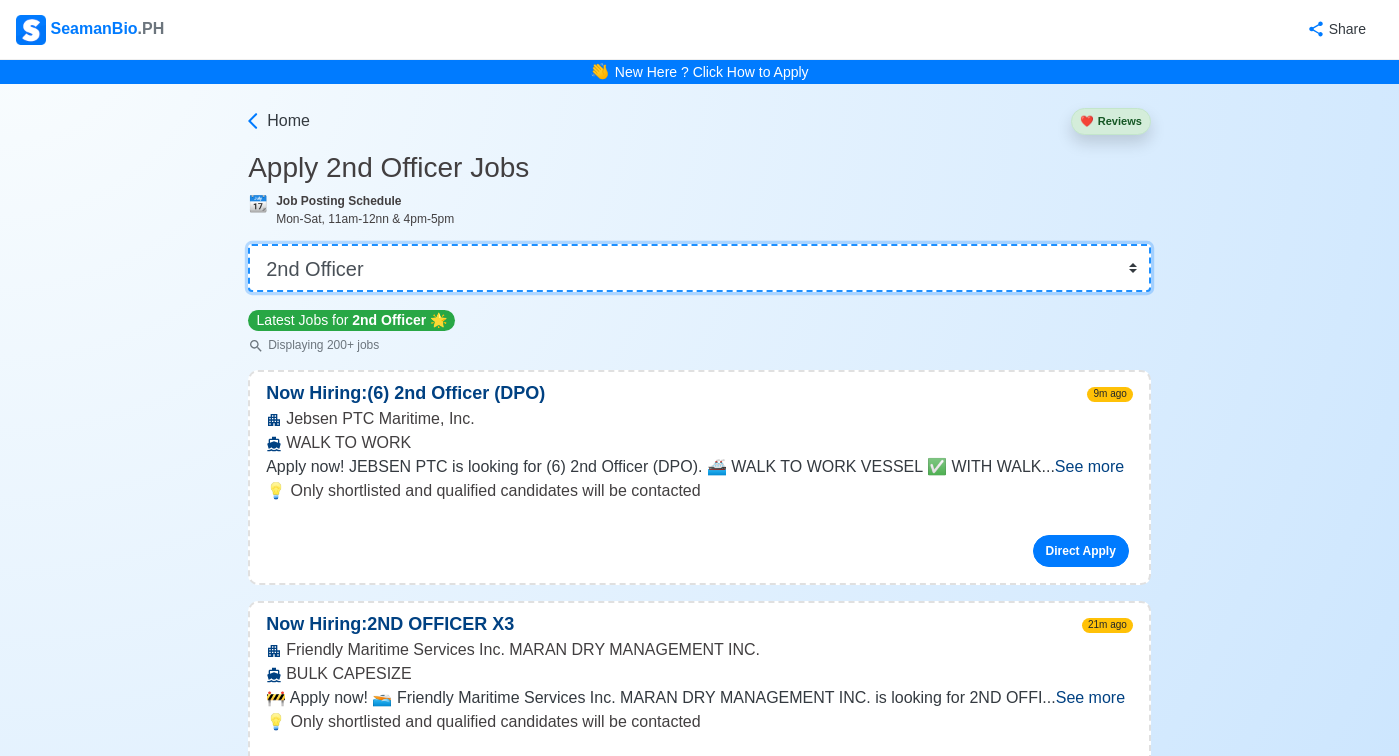 click on "👉 Select Rank or Position Master Chief Officer 2nd Officer 3rd Officer Junior Officer Chief Engineer 2nd Engineer 3rd Engineer 4th Engineer Gas Engineer Junior Engineer 1st Assistant Engineer 2nd Assistant Engineer 3rd Assistant Engineer ETO/ETR Electrician Electrical Engineer Oiler Fitter Welder Chief Cook Chef Cook Messman Wiper Rigger Ordinary Seaman Able Seaman Motorman Pumpman Bosun Cadet Reefer Mechanic Operator Repairman Painter Steward Waiter Others" at bounding box center (699, 268) 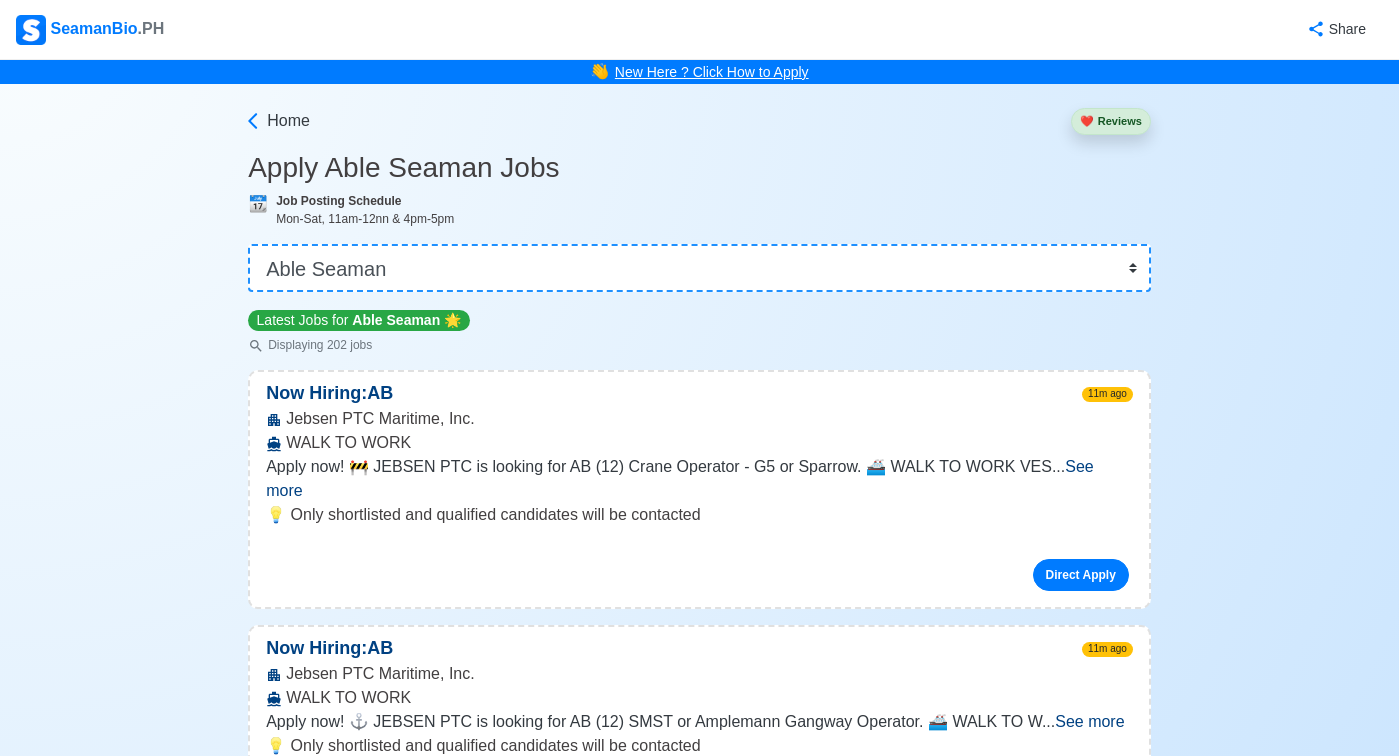 scroll, scrollTop: 17366, scrollLeft: 0, axis: vertical 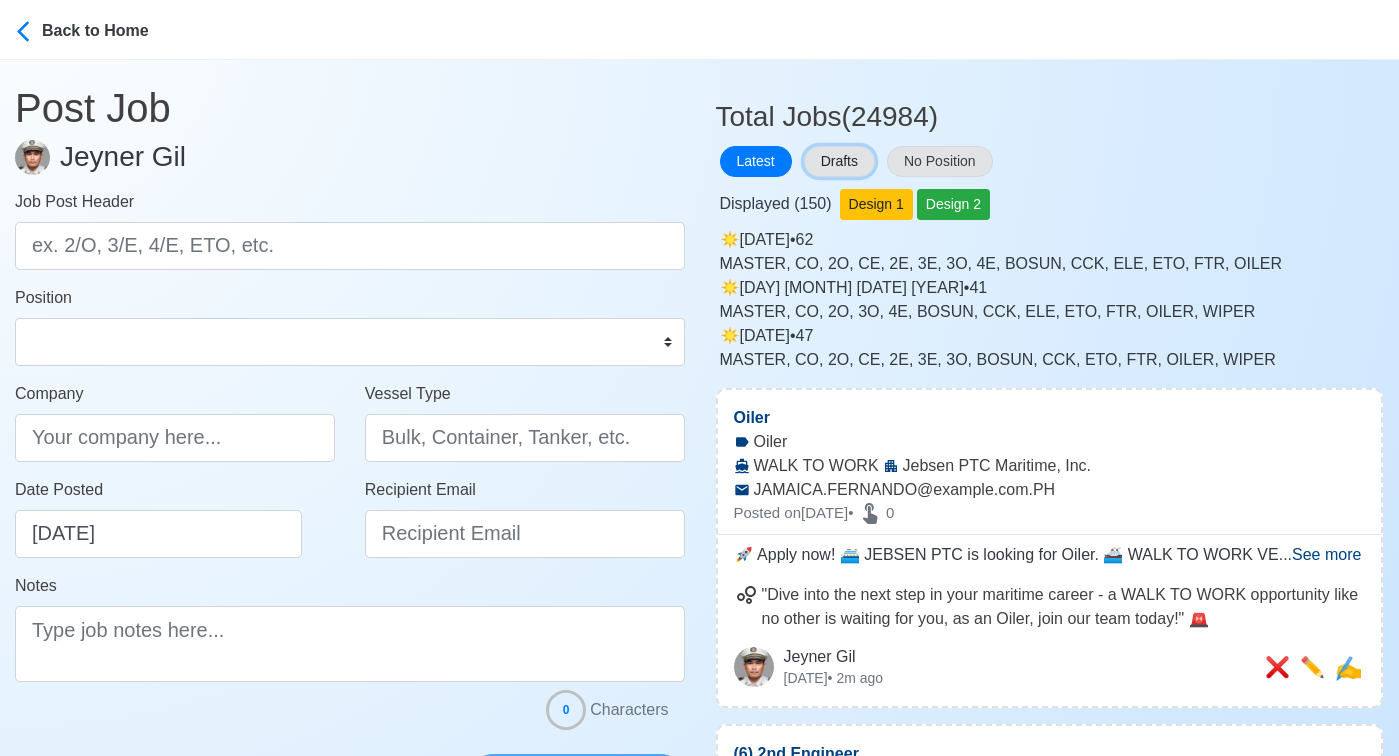 click on "Drafts" at bounding box center [839, 161] 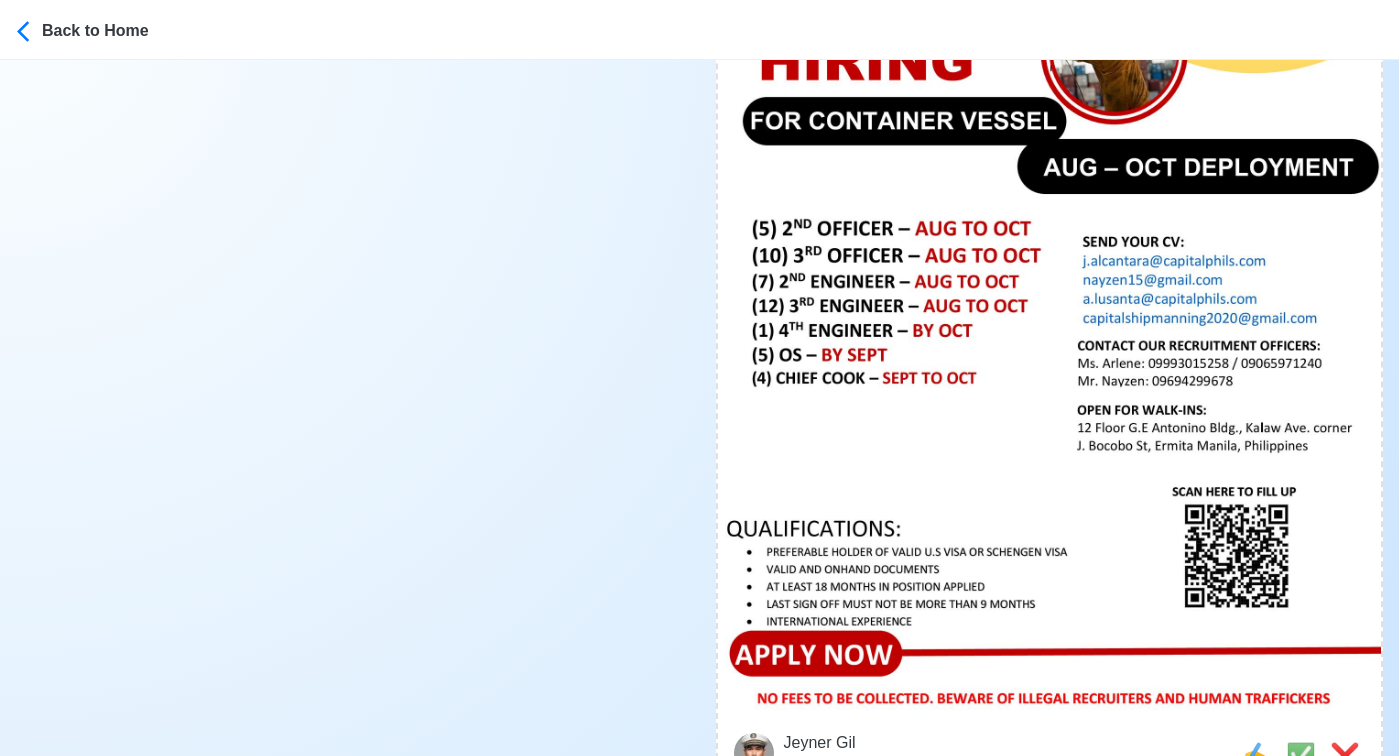 scroll, scrollTop: 912, scrollLeft: 0, axis: vertical 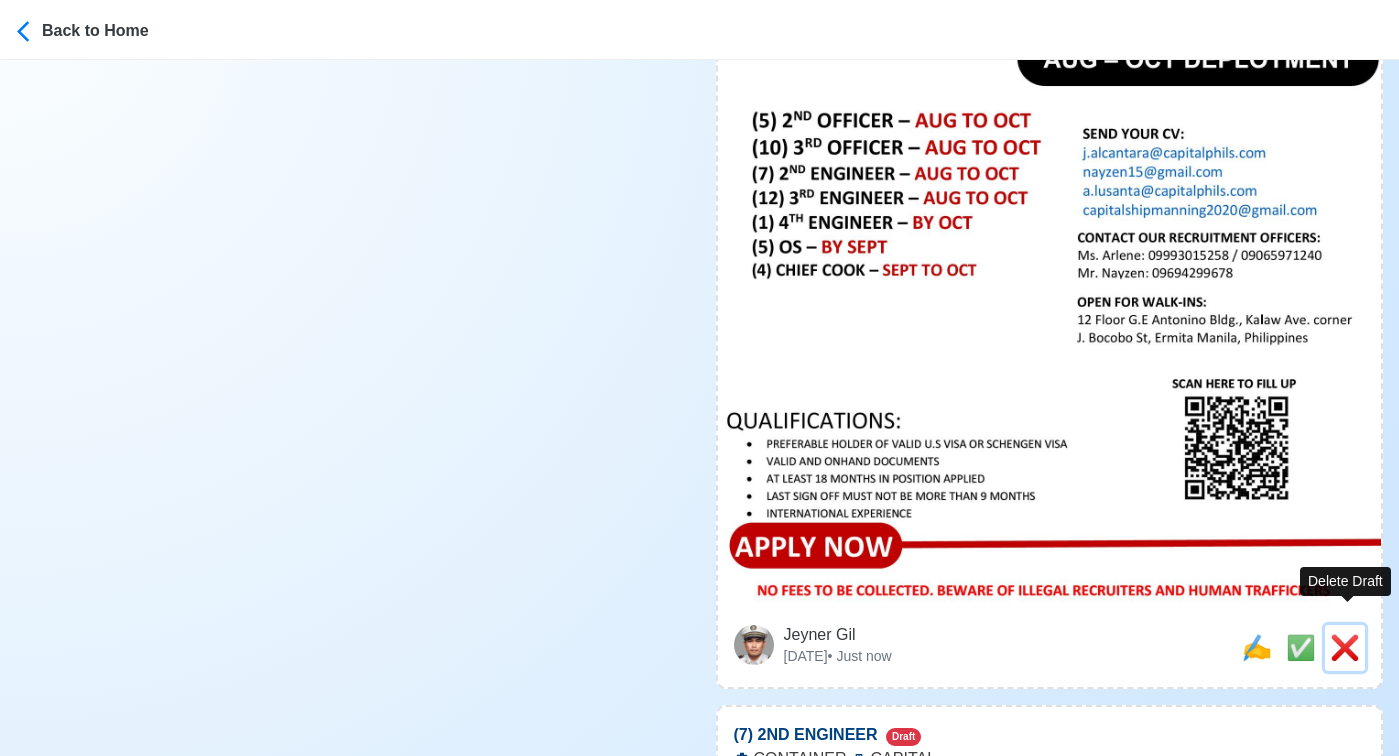 click on "❌" at bounding box center [1345, 647] 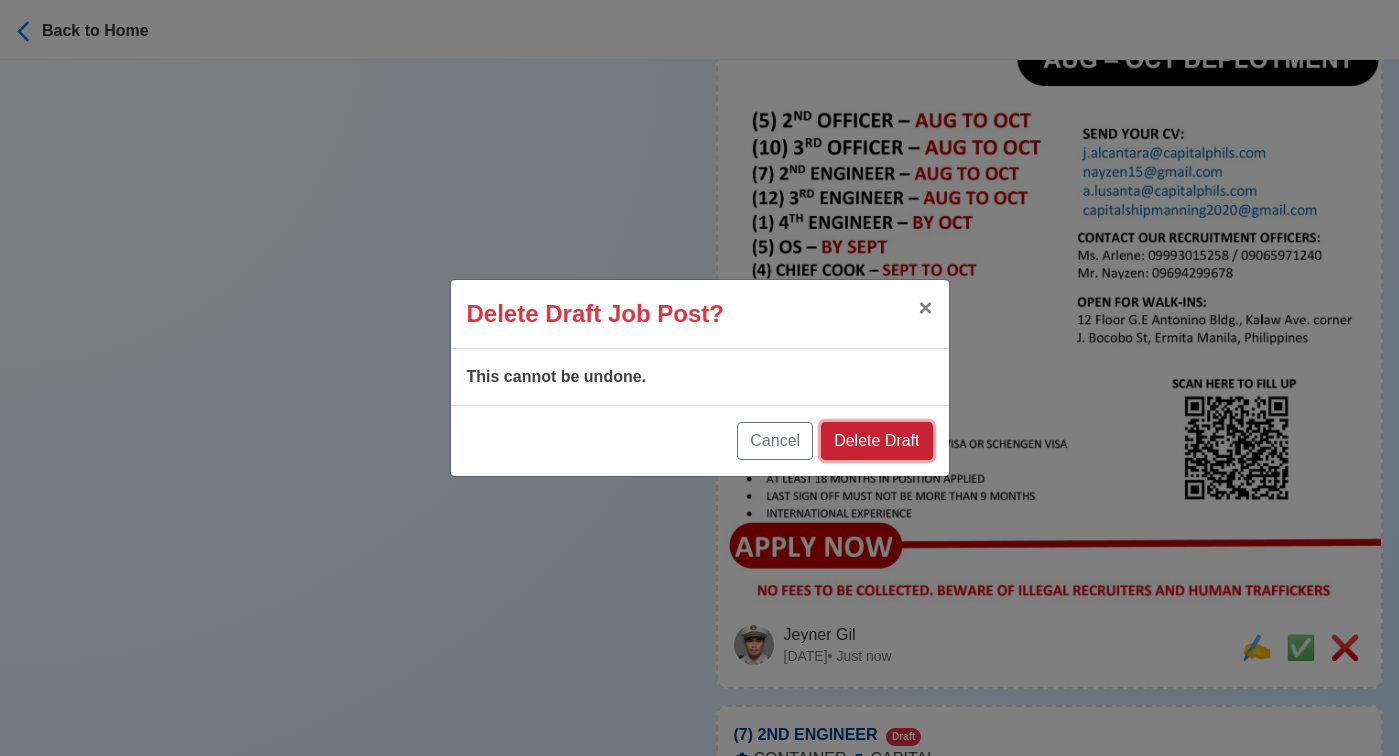 click on "Delete Draft" at bounding box center [876, 441] 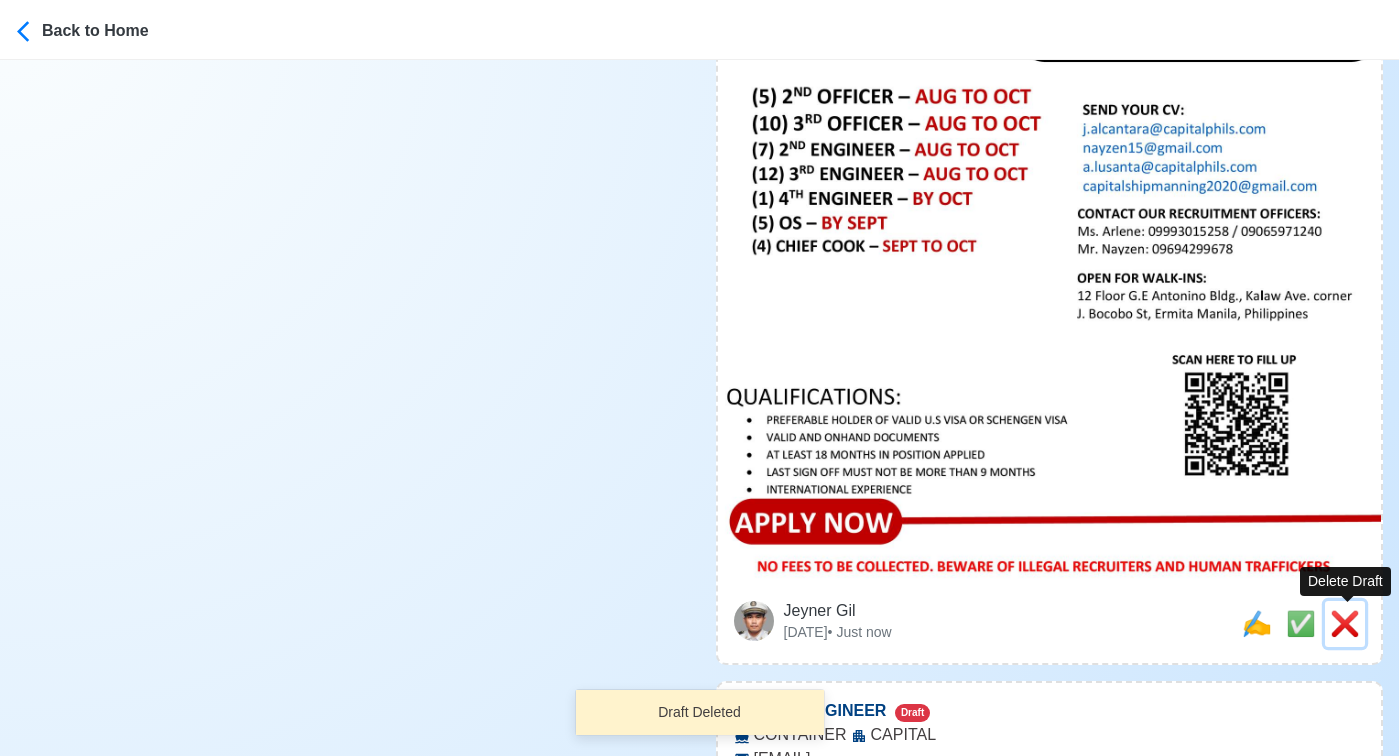 click on "❌" at bounding box center [1345, 623] 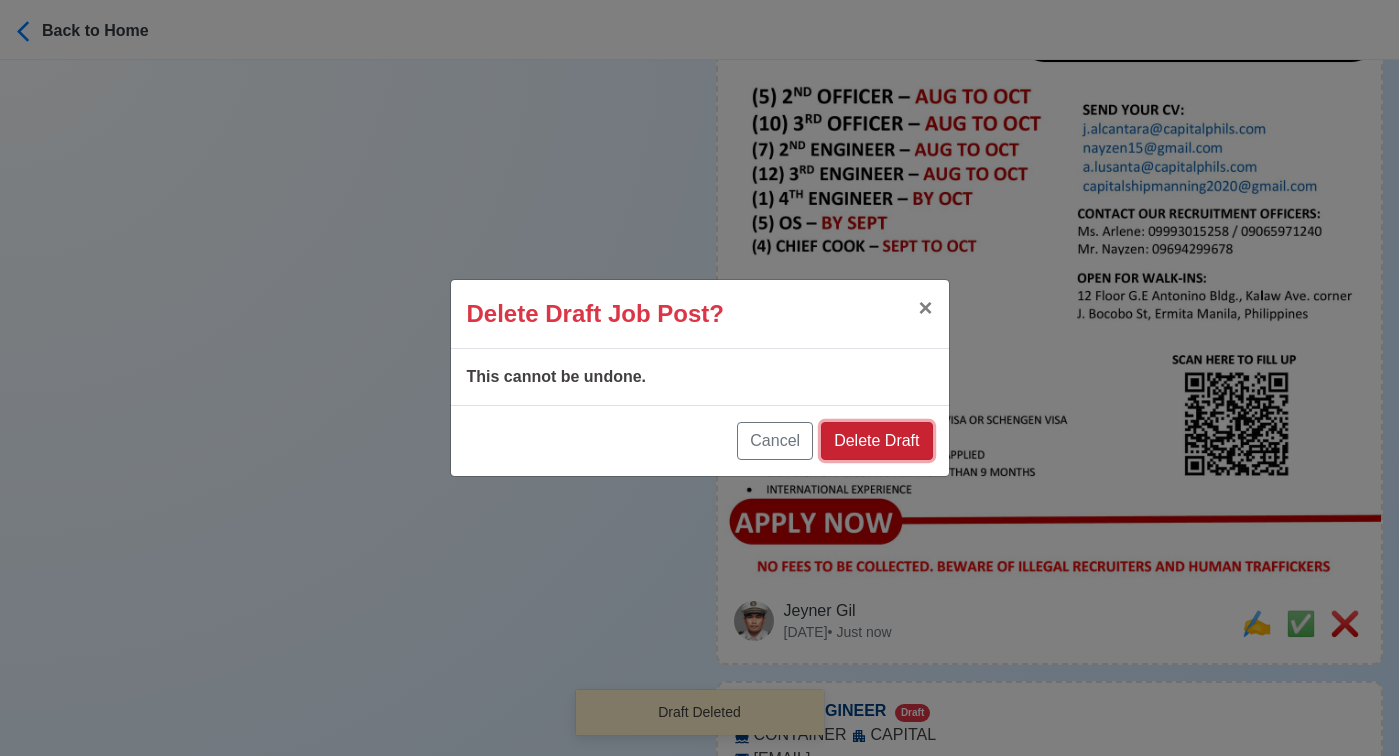 click on "Delete Draft" at bounding box center [876, 441] 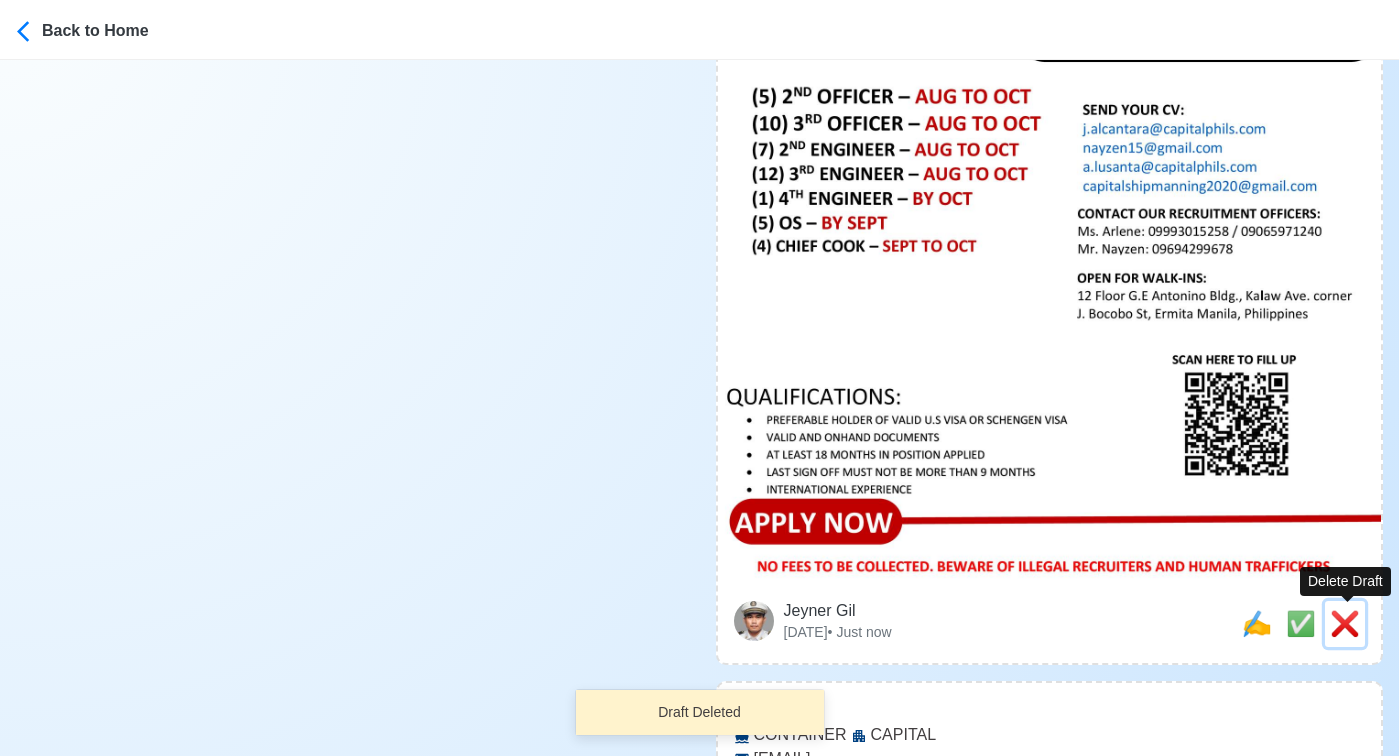 click on "❌" at bounding box center [1345, 623] 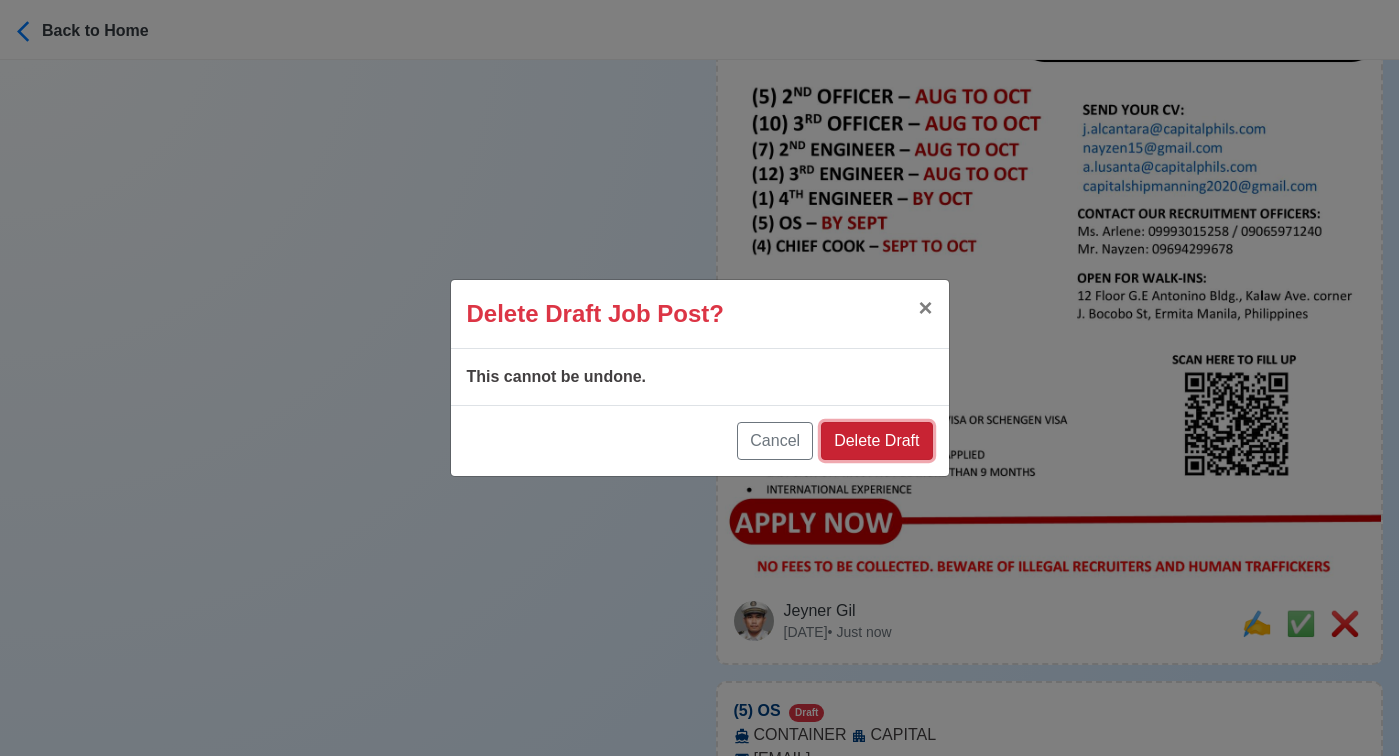 click on "Delete Draft" at bounding box center (876, 441) 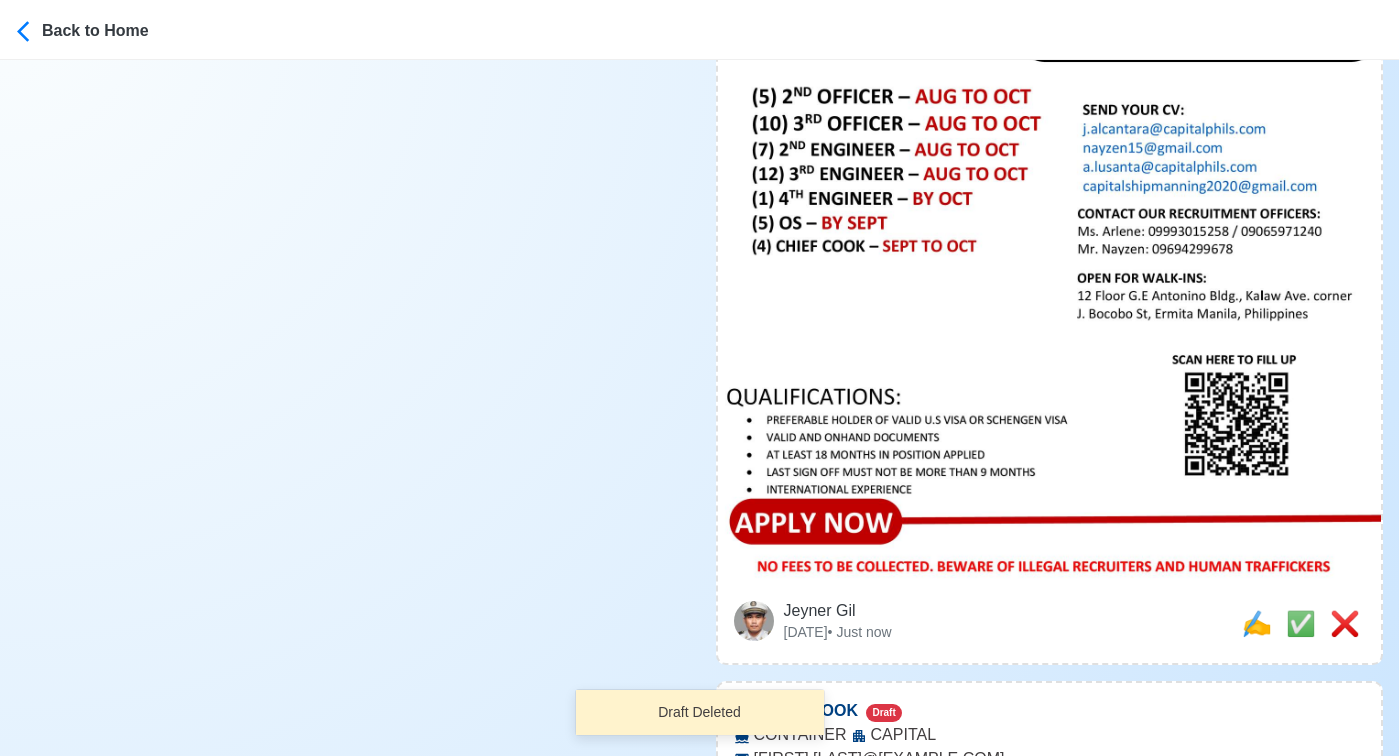 click on "[FIRST] [DAY] [MONTH] [DAY] [YEAR]  •   Just now ❌ ✅ ✍️" at bounding box center [1050, 624] 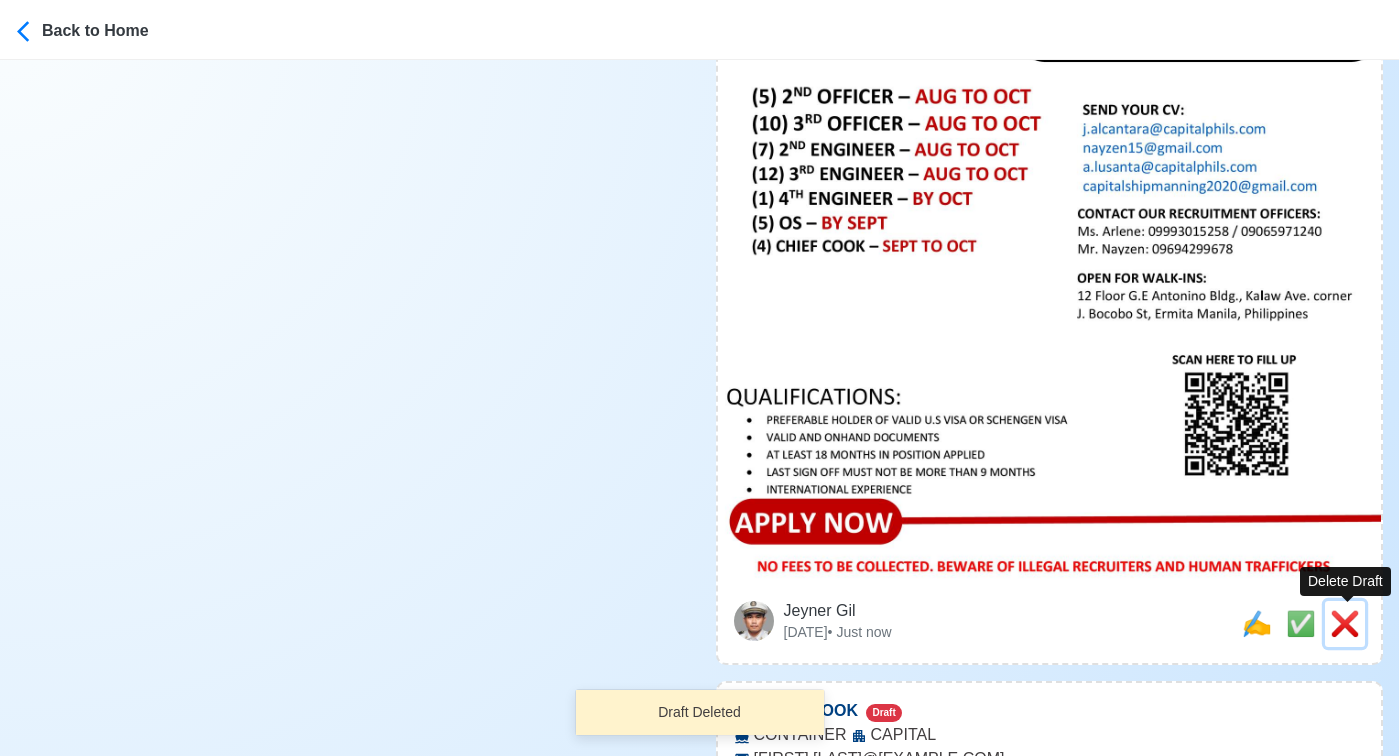 click on "❌" at bounding box center (1345, 623) 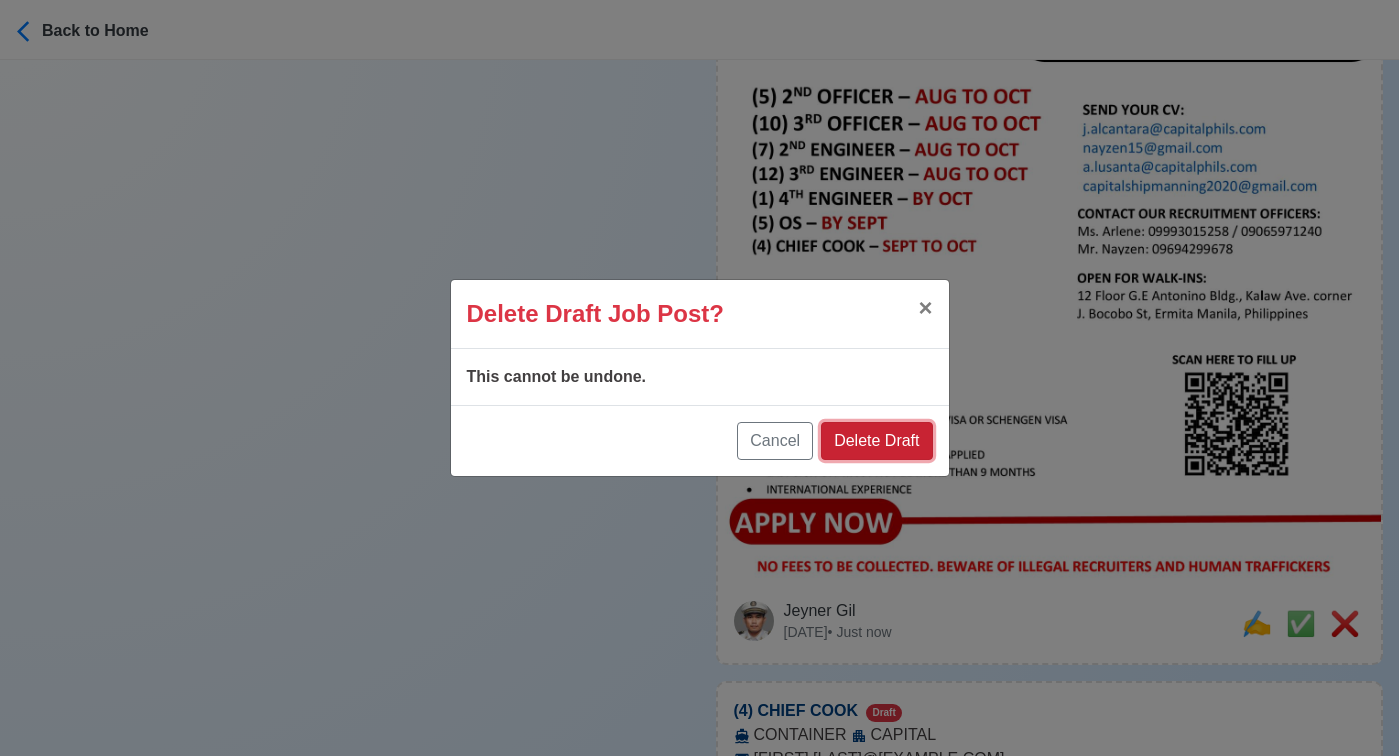click on "Delete Draft" at bounding box center (876, 441) 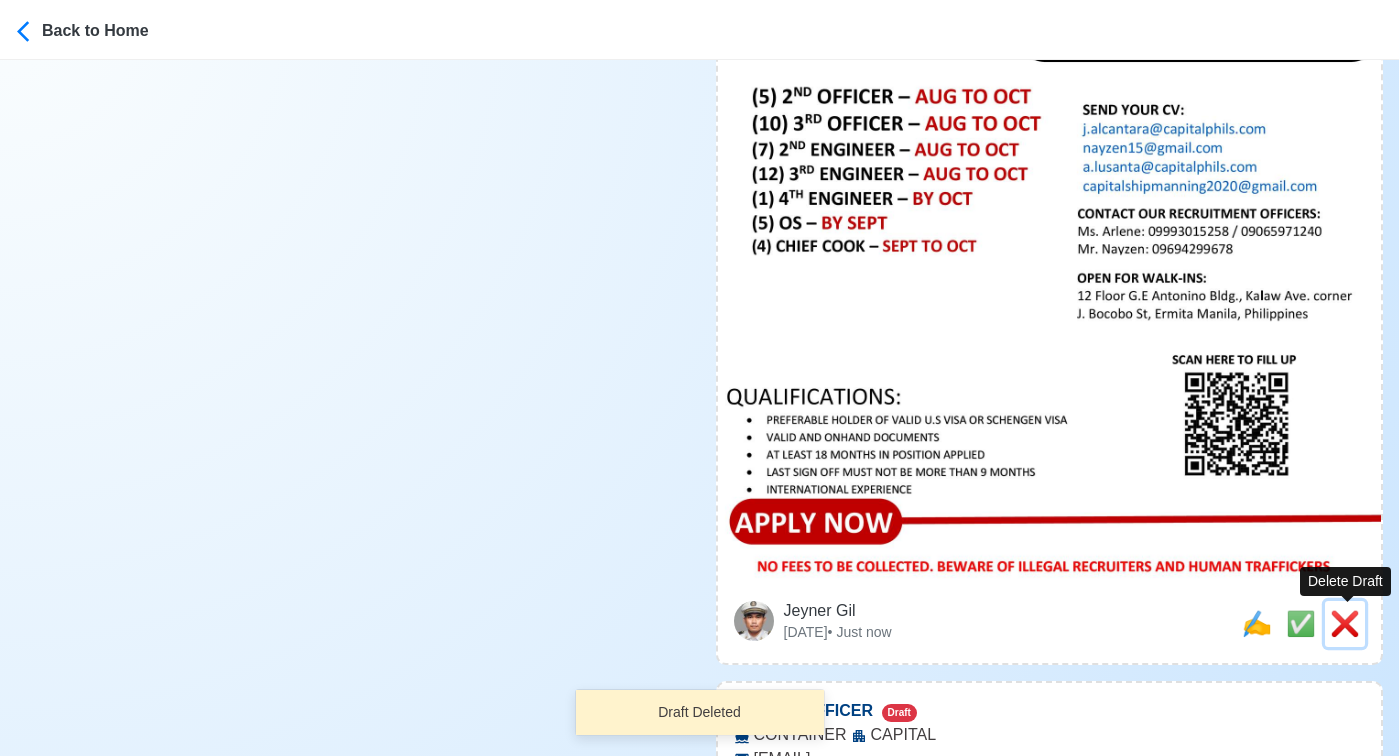 click on "❌" at bounding box center (1345, 623) 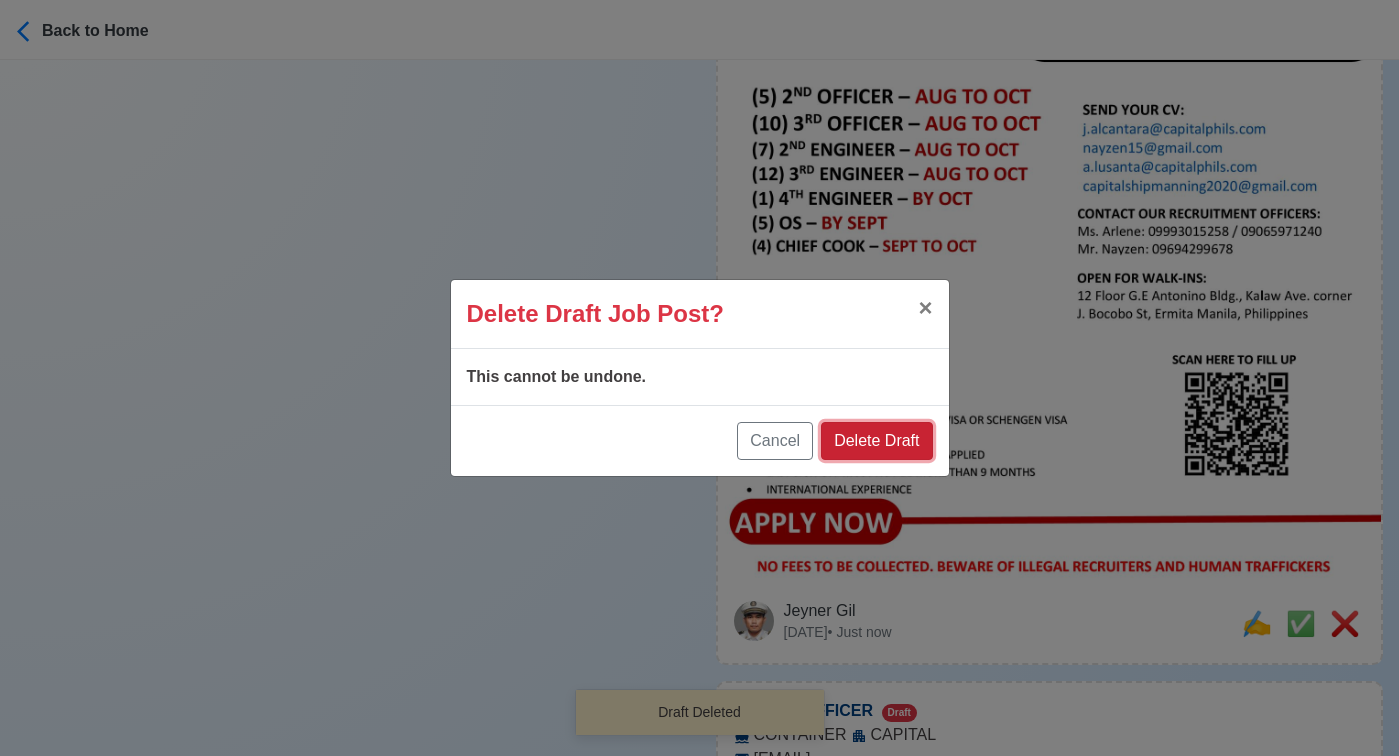 click on "Delete Draft" at bounding box center [876, 441] 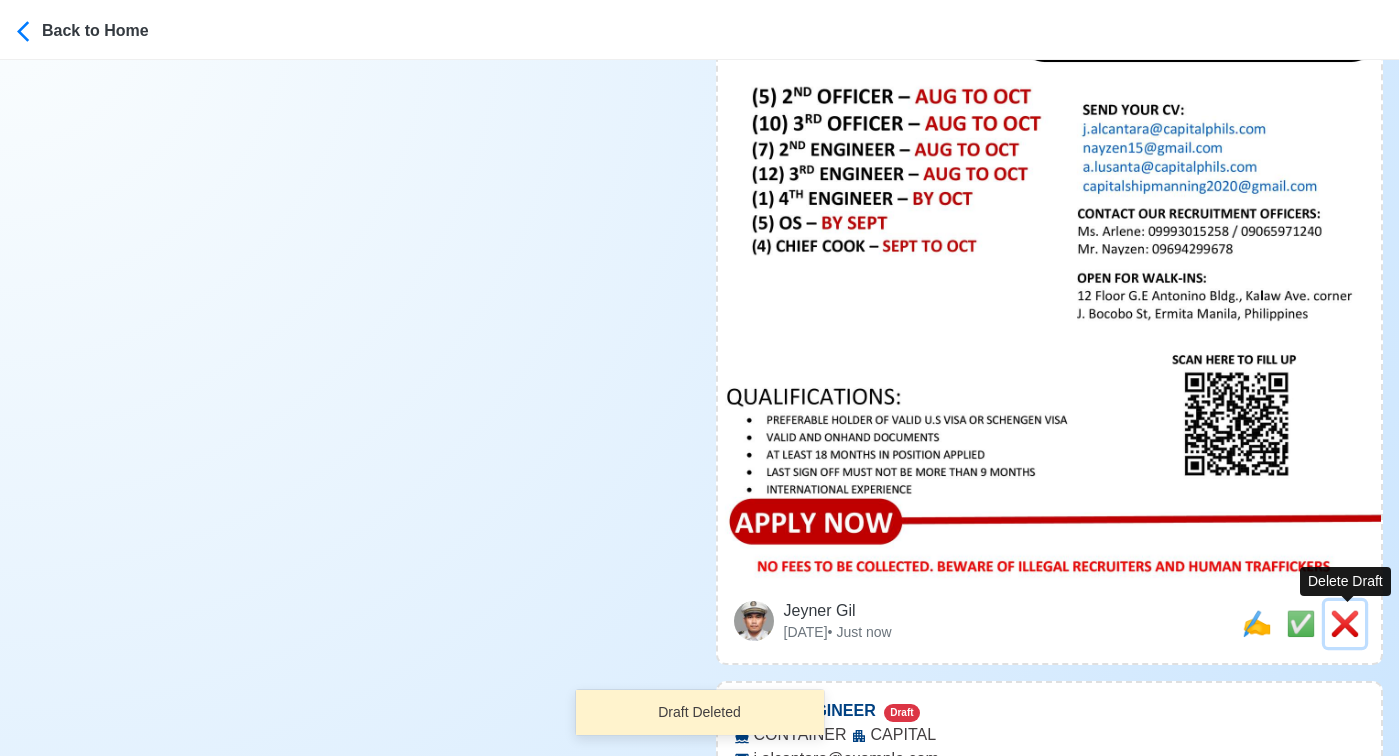 click on "❌" at bounding box center (1345, 623) 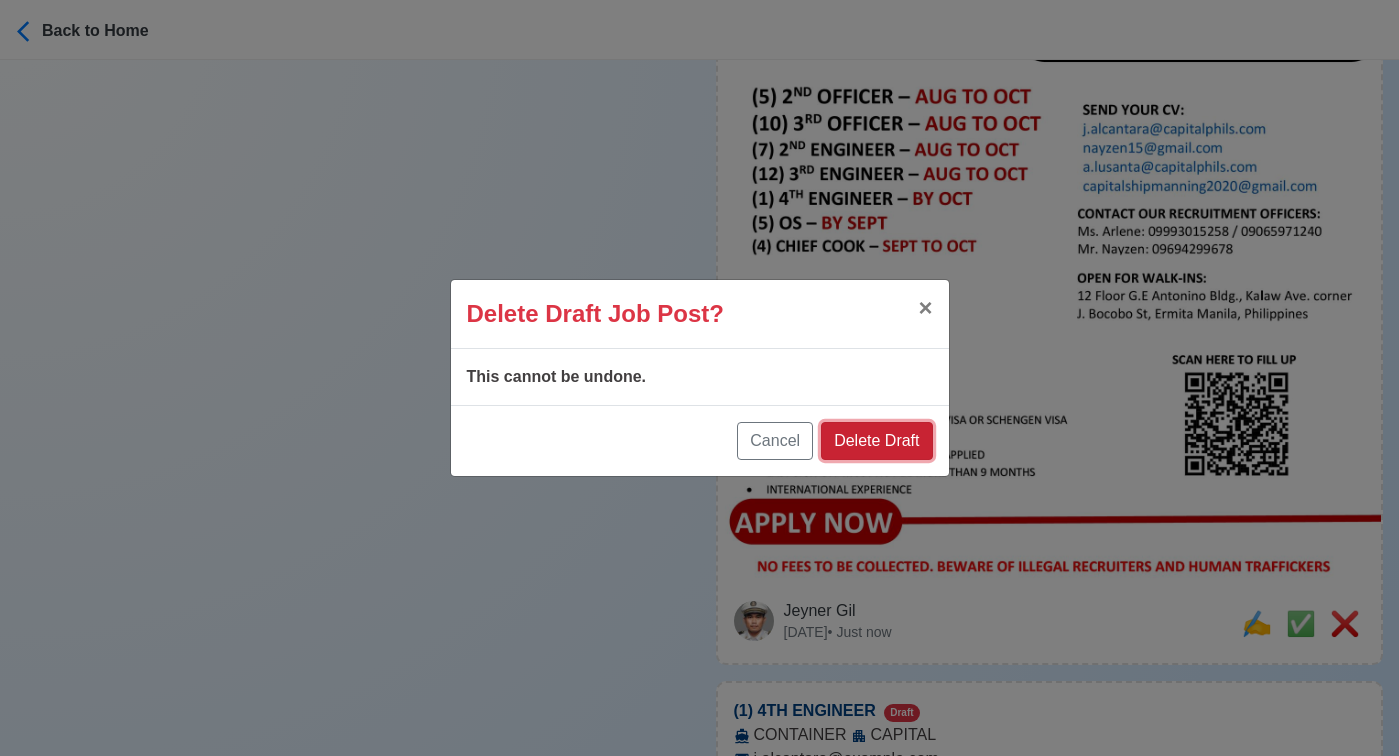 click on "Delete Draft" at bounding box center [876, 441] 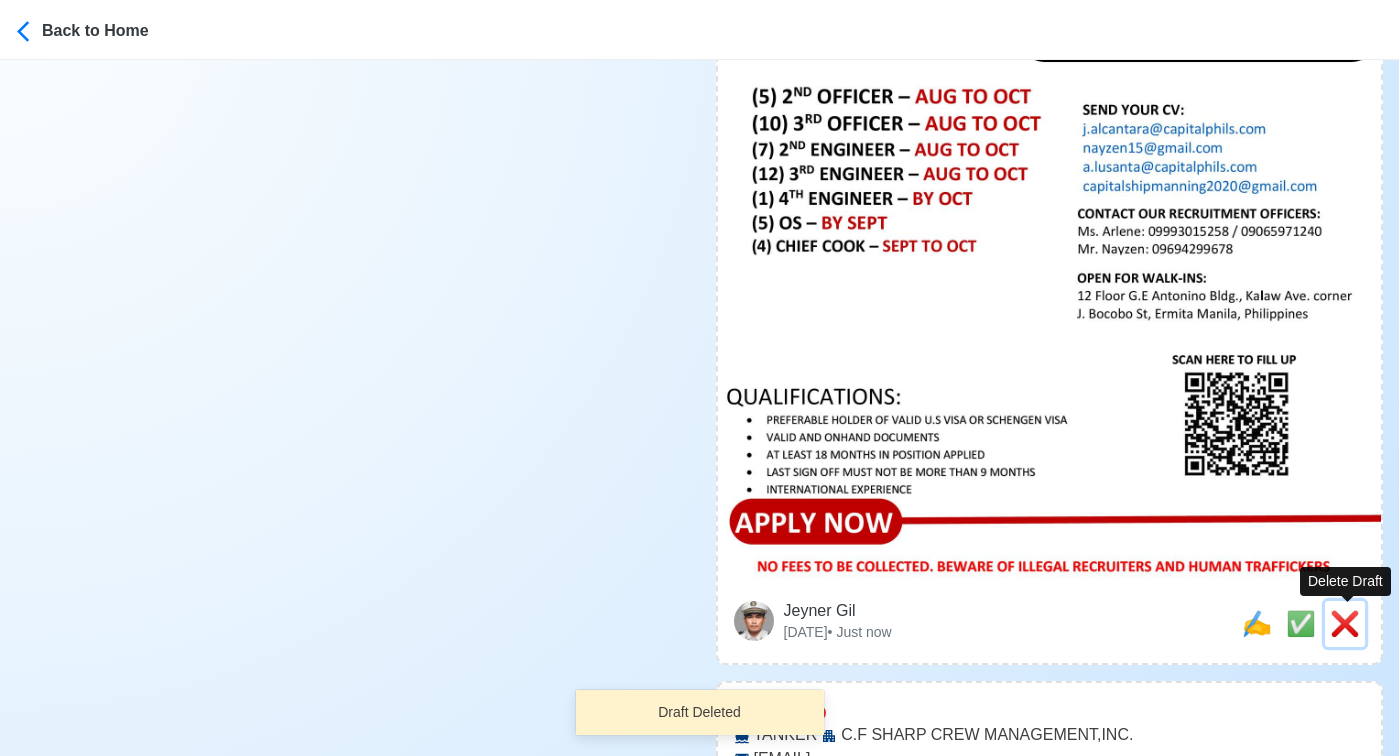 click on "❌" at bounding box center [1345, 623] 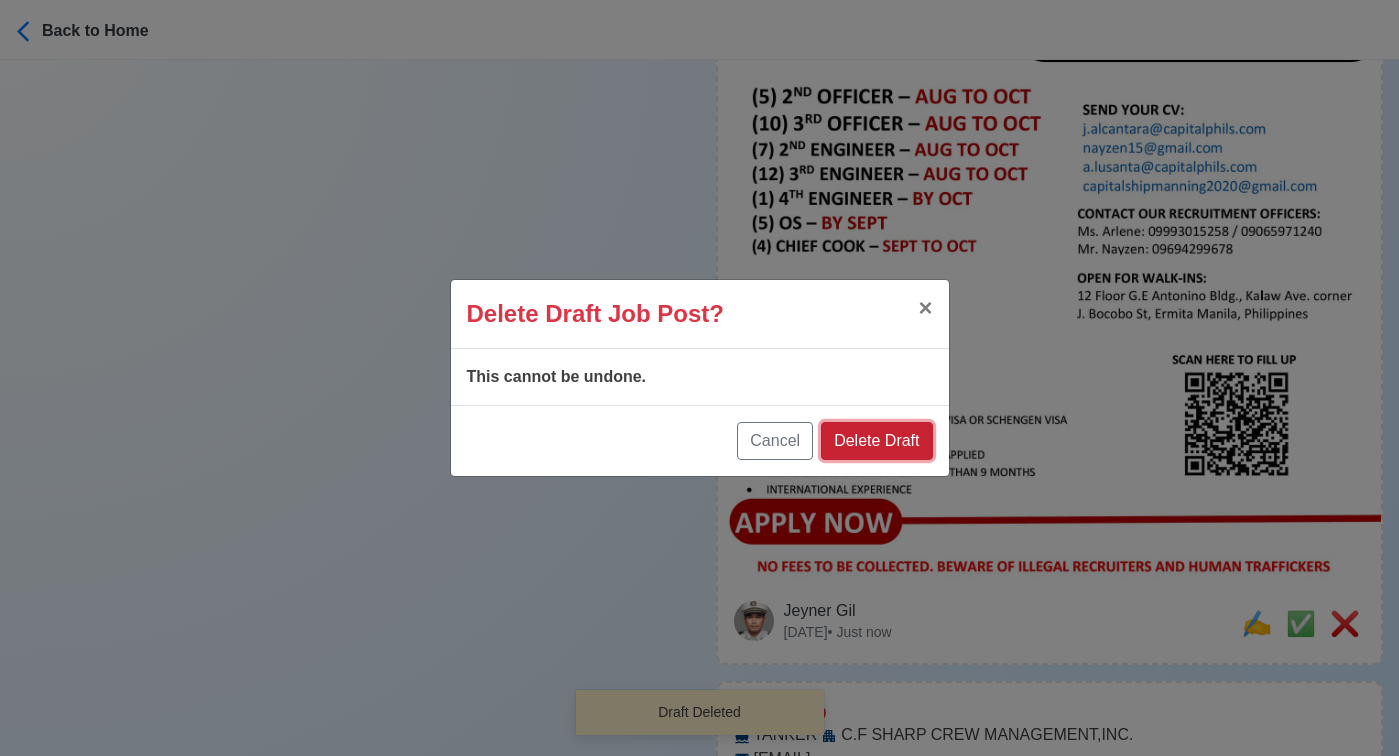 click on "Delete Draft" at bounding box center [876, 441] 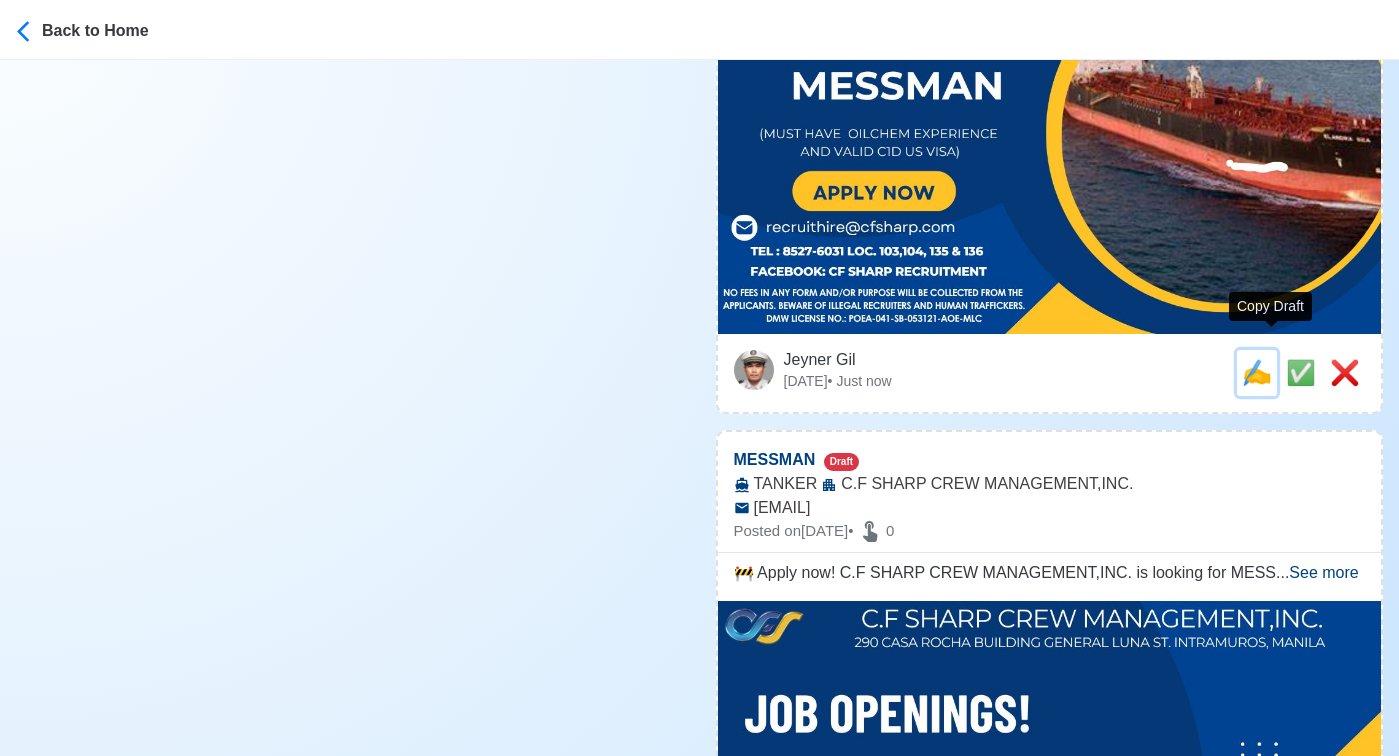 click on "✍️" at bounding box center [1257, 372] 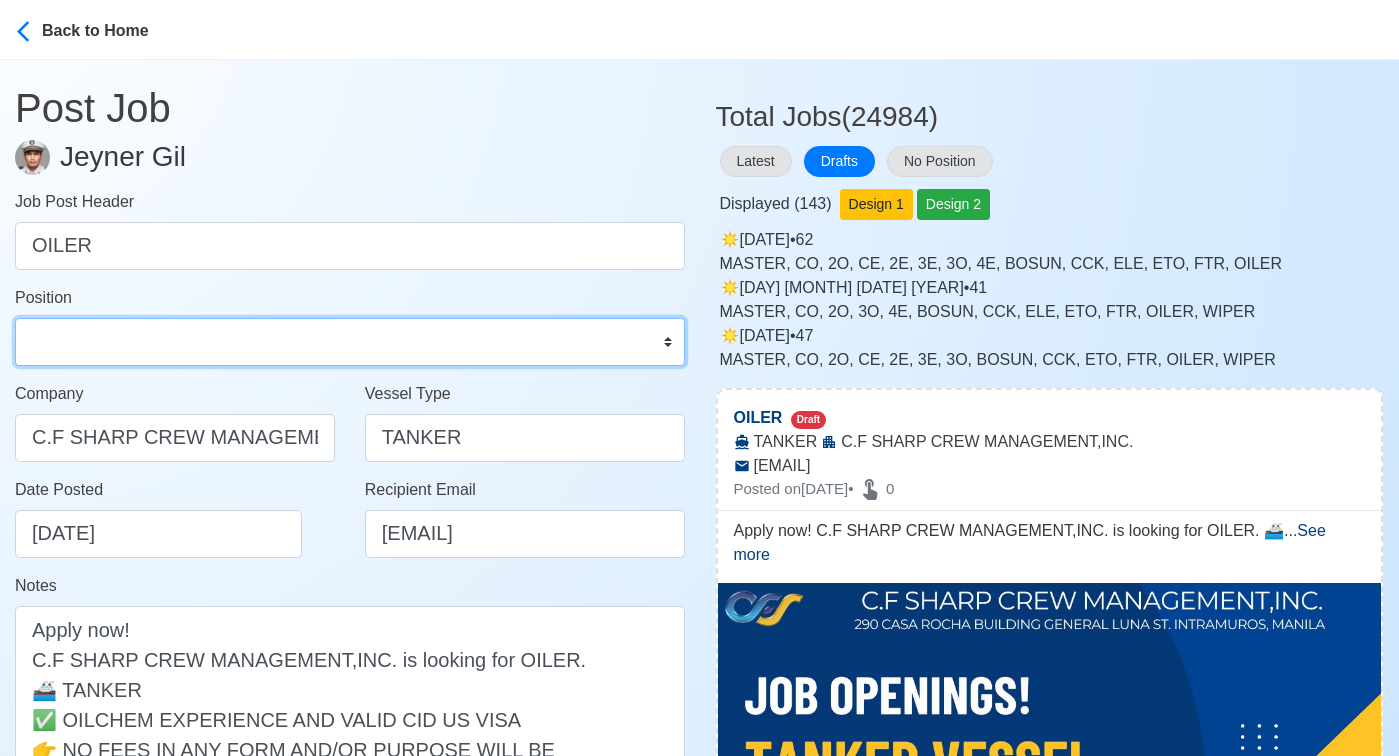 click on "Master Chief Officer 2nd Officer 3rd Officer Junior Officer Chief Engineer 2nd Engineer 3rd Engineer 4th Engineer Gas Engineer Junior Engineer 1st Assistant Engineer 2nd Assistant Engineer 3rd Assistant Engineer ETO/ETR Electrician Electrical Engineer Oiler Fitter Welder Chief Cook Chef Cook Messman Wiper Rigger Ordinary Seaman Able Seaman Motorman Pumpman Bosun Cadet Reefer Mechanic Operator Repairman Painter Steward Waiter Others" at bounding box center (350, 342) 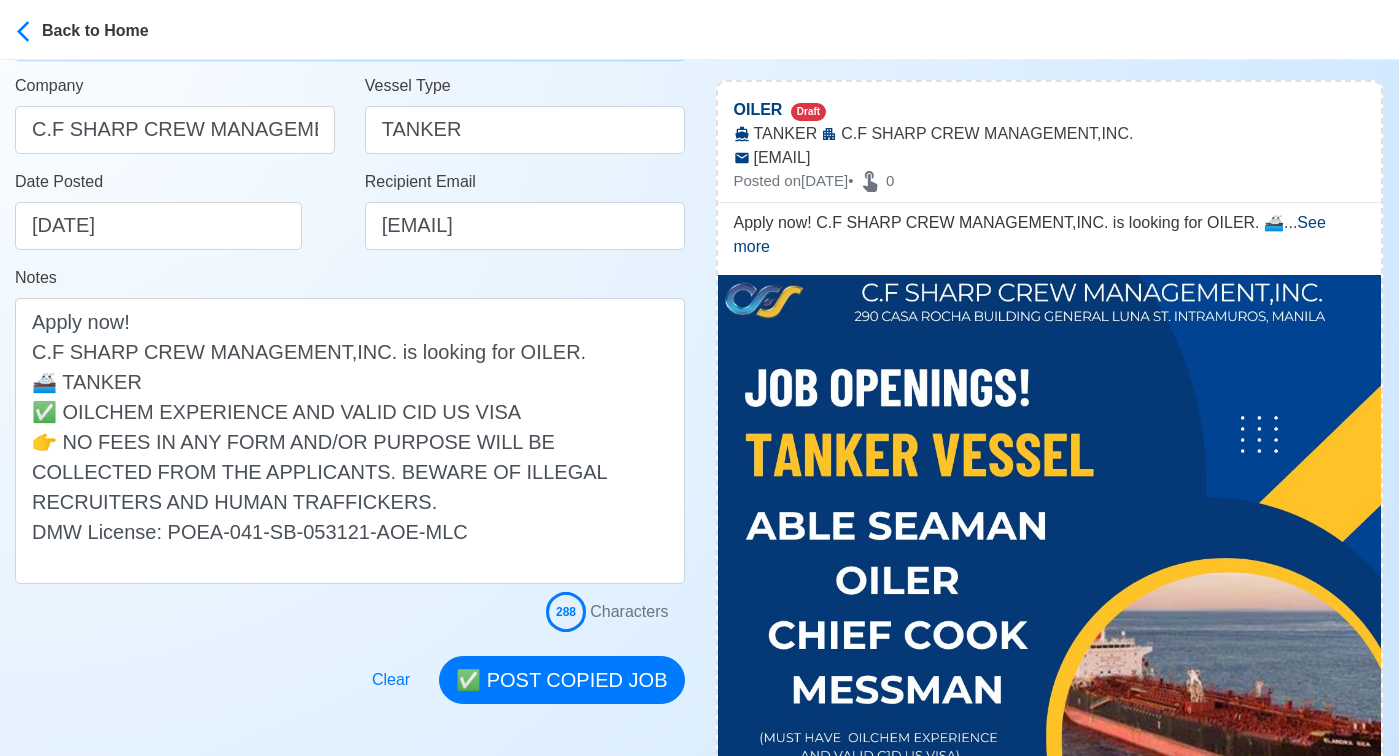 scroll, scrollTop: 349, scrollLeft: 0, axis: vertical 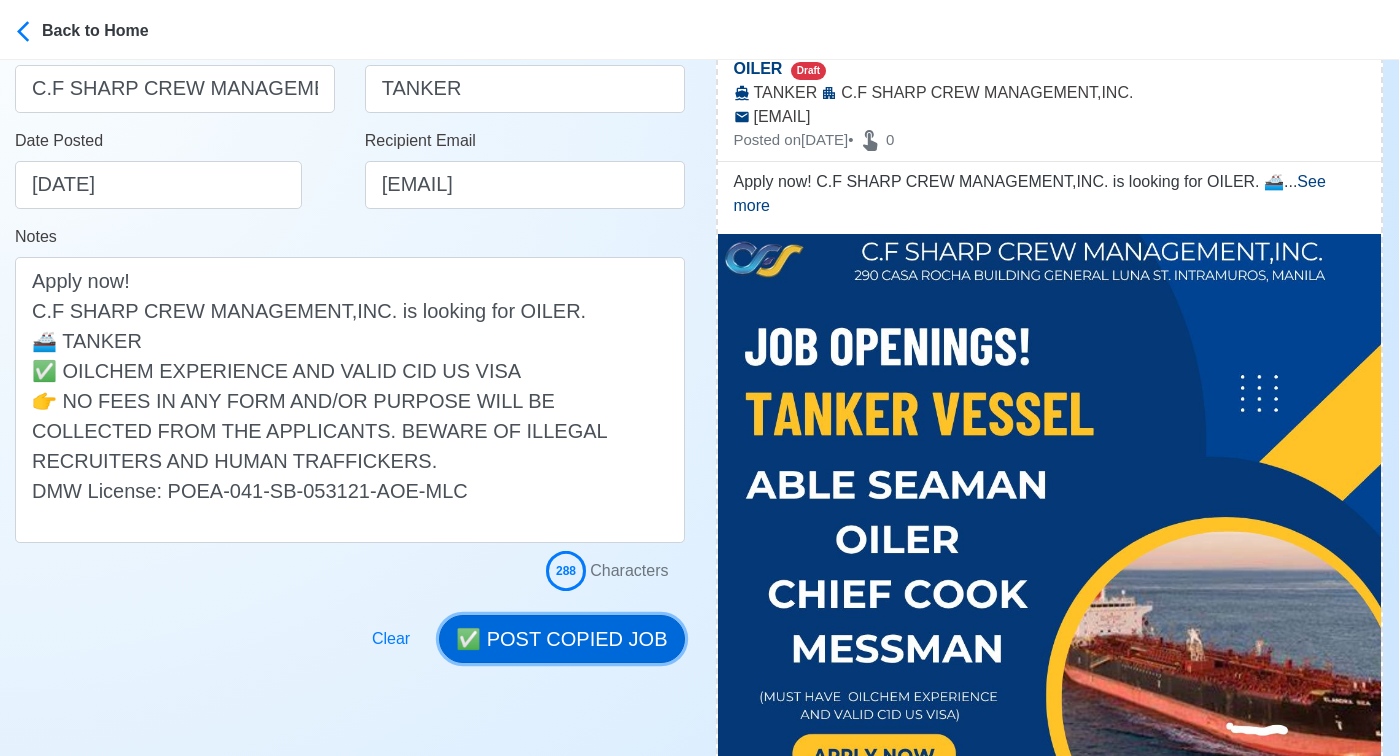 click on "✅ POST COPIED JOB" at bounding box center (561, 639) 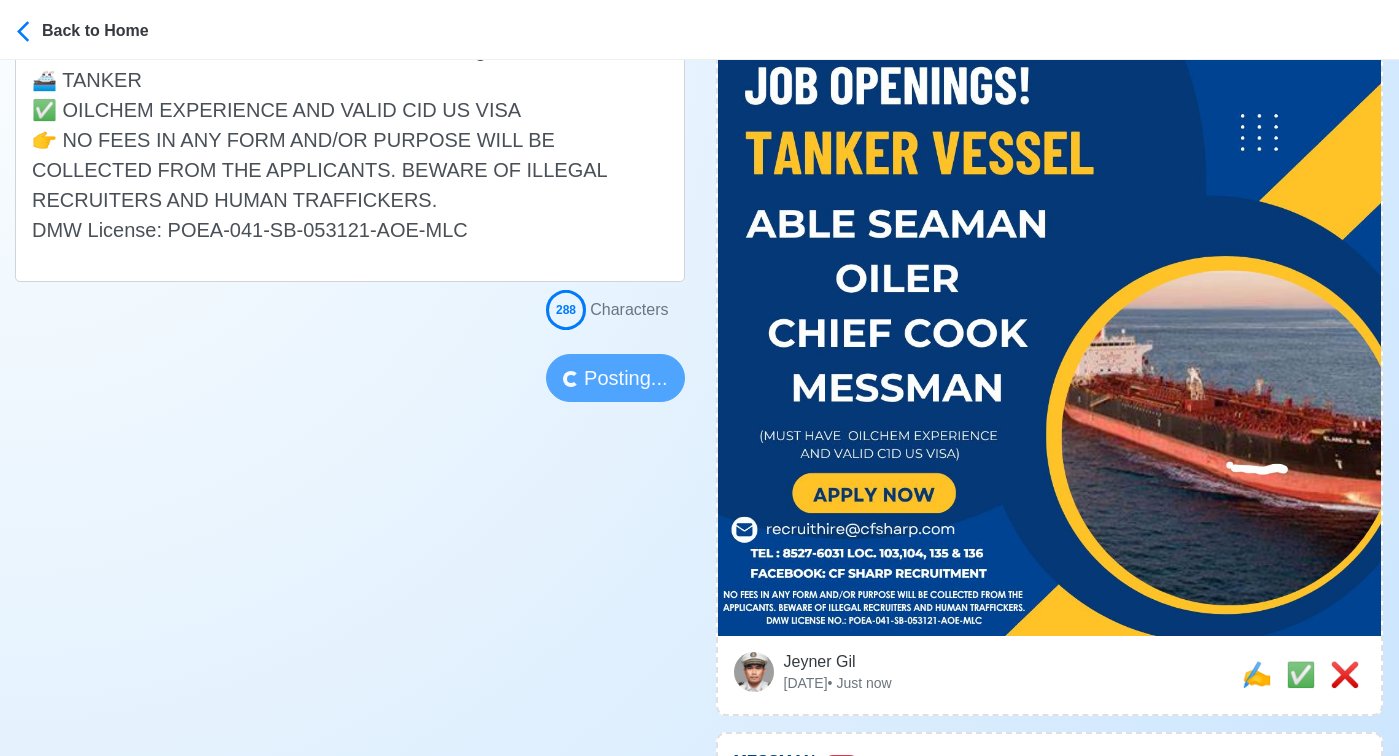 scroll, scrollTop: 611, scrollLeft: 0, axis: vertical 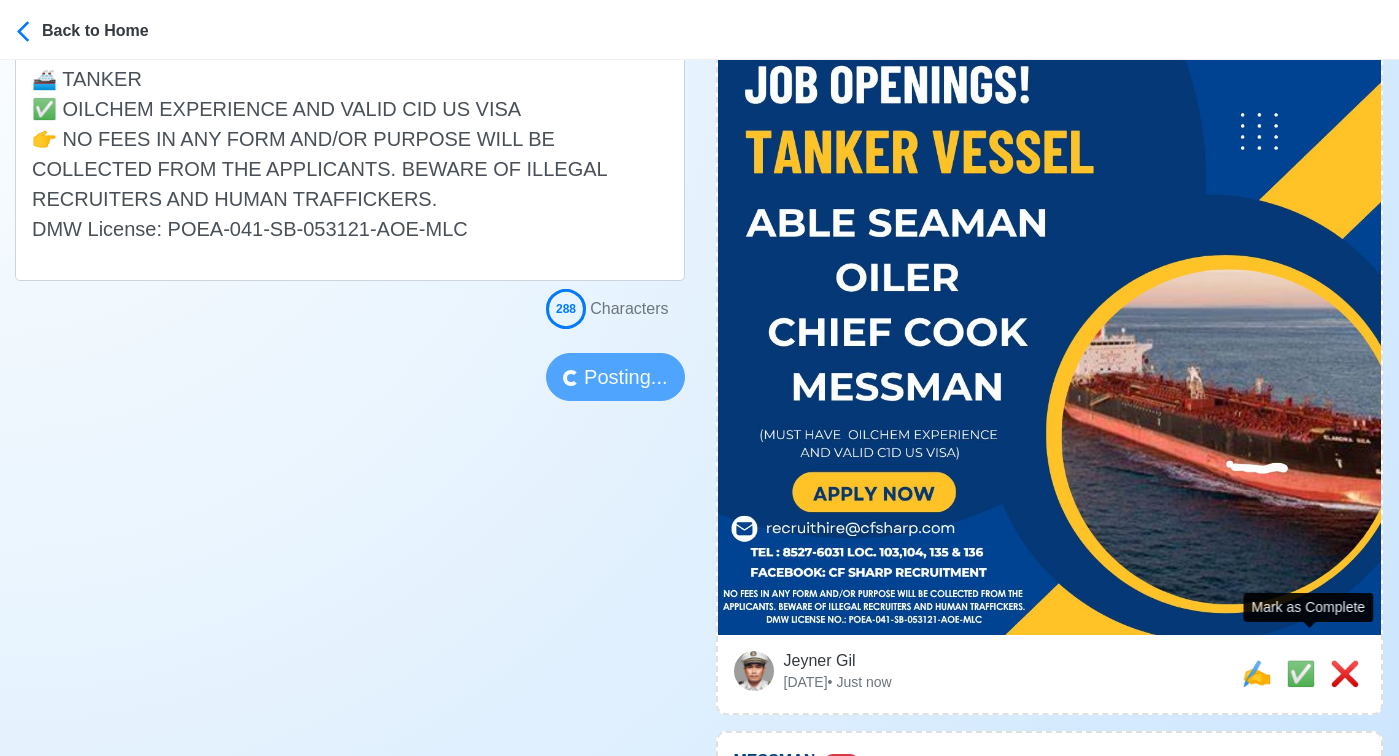 type 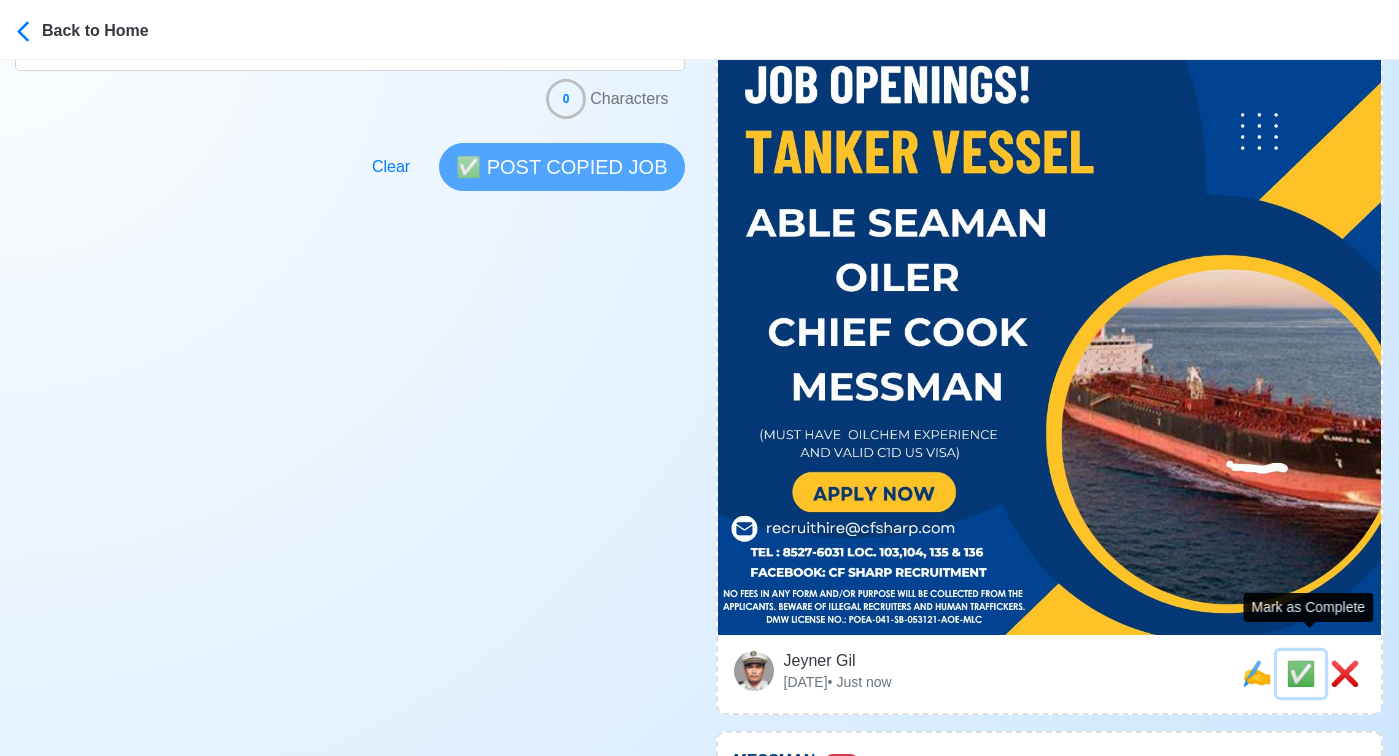 click on "✅" at bounding box center [1301, 673] 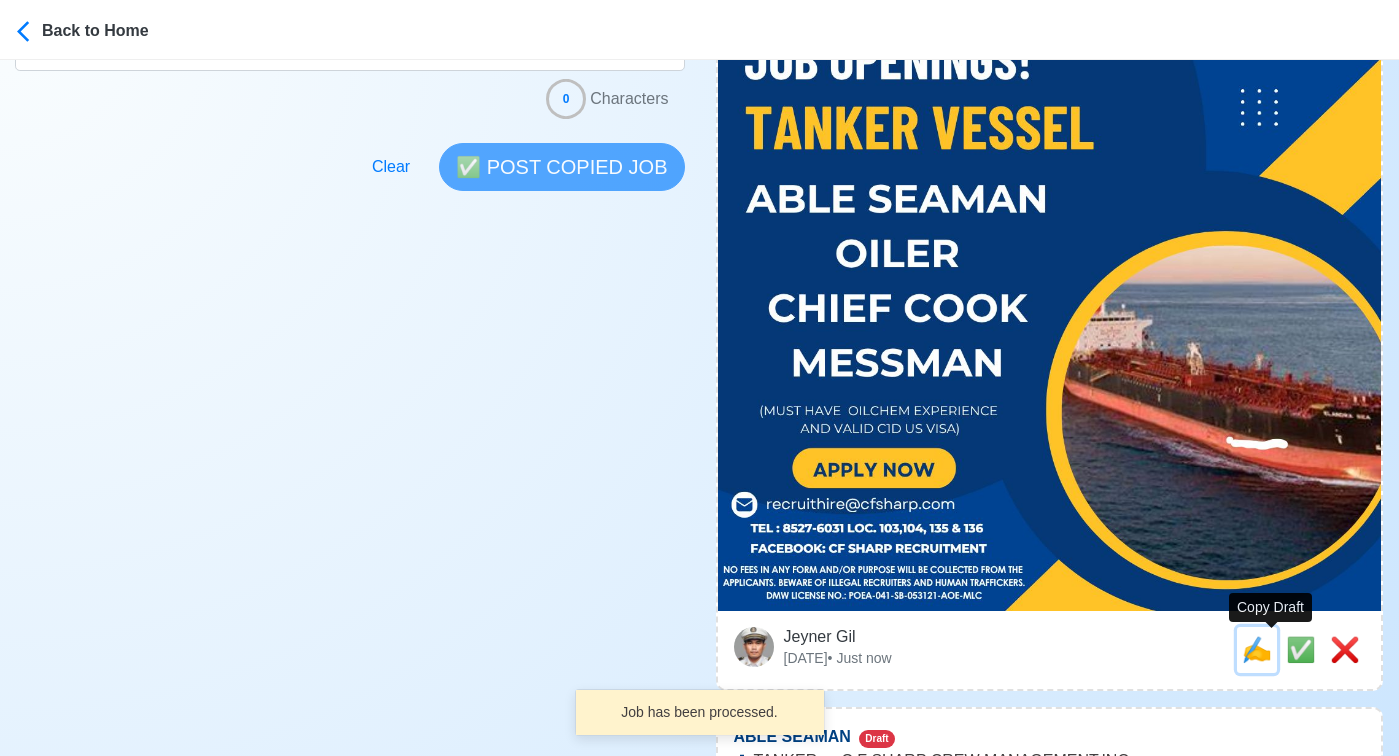 click on "✍️" at bounding box center [1257, 649] 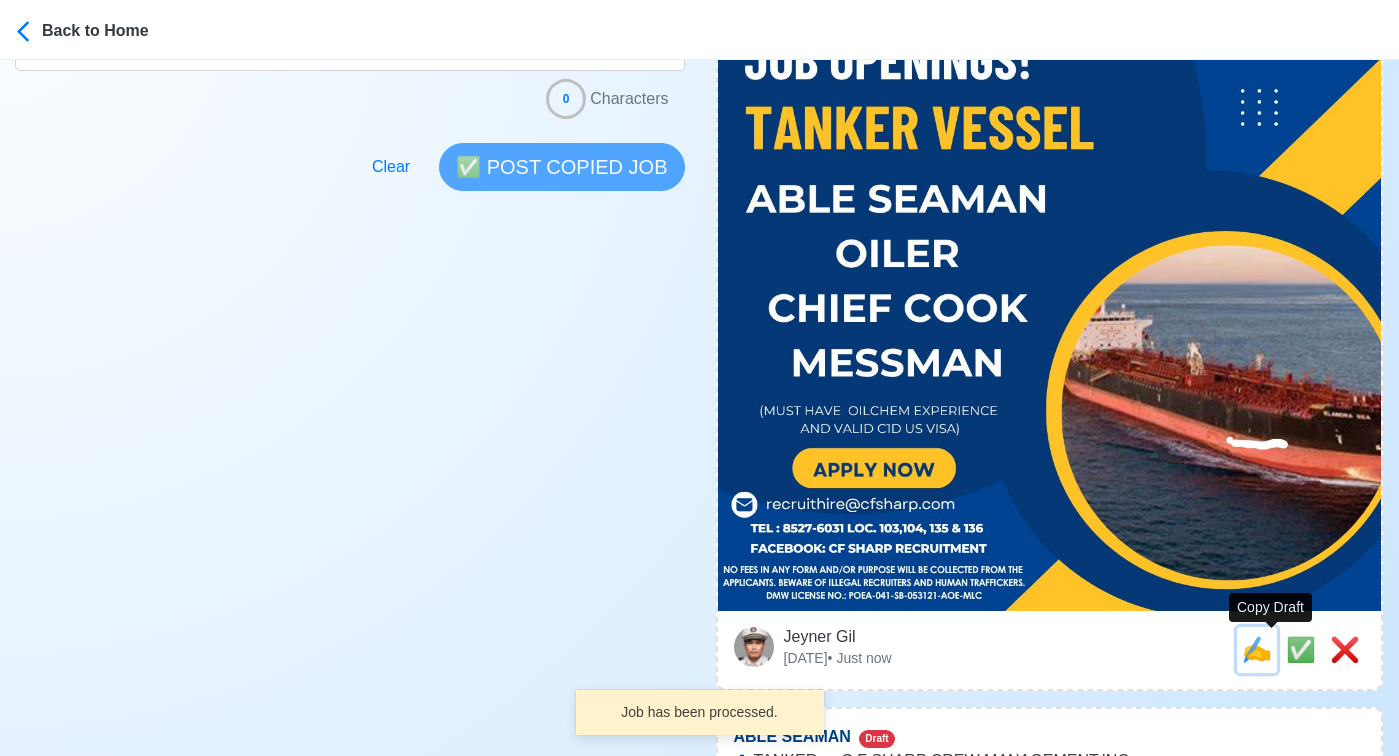scroll, scrollTop: 0, scrollLeft: 0, axis: both 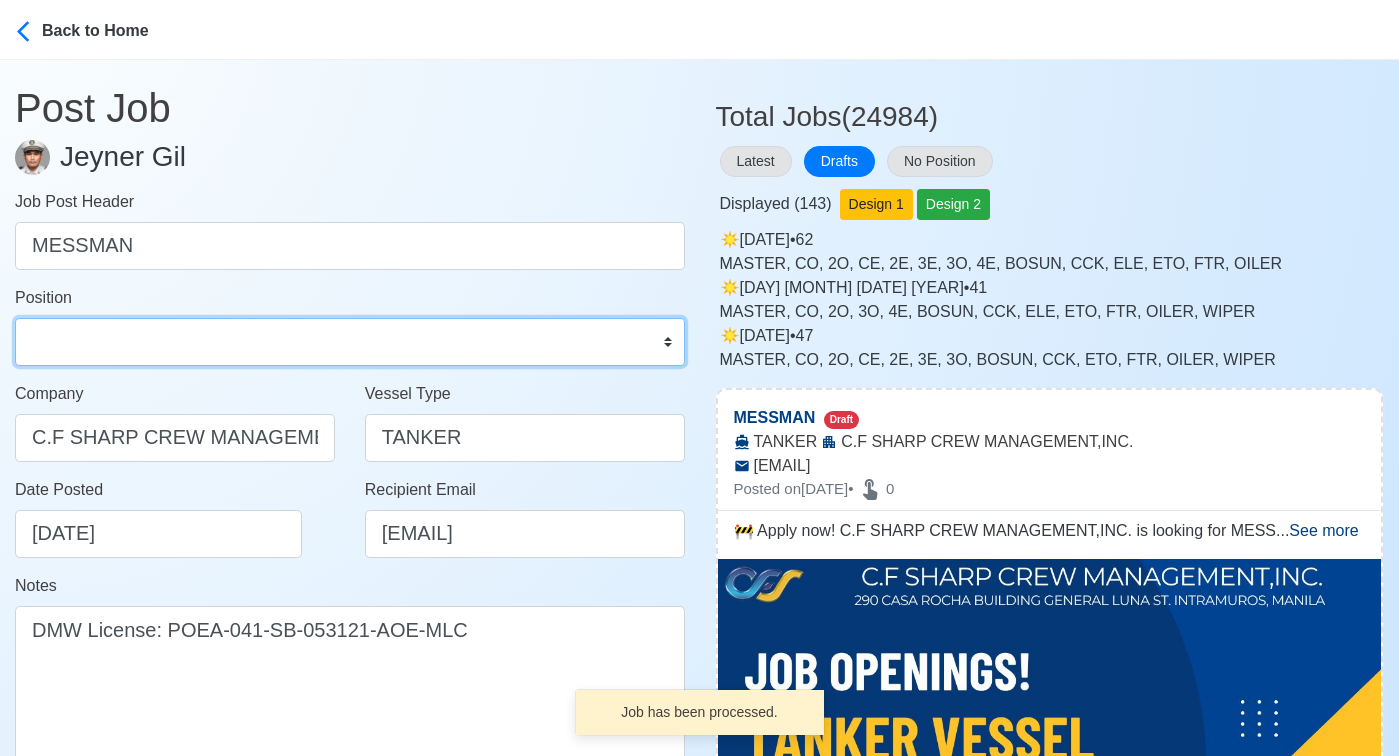 click on "Master Chief Officer 2nd Officer 3rd Officer Junior Officer Chief Engineer 2nd Engineer 3rd Engineer 4th Engineer Gas Engineer Junior Engineer 1st Assistant Engineer 2nd Assistant Engineer 3rd Assistant Engineer ETO/ETR Electrician Electrical Engineer Oiler Fitter Welder Chief Cook Chef Cook Messman Wiper Rigger Ordinary Seaman Able Seaman Motorman Pumpman Bosun Cadet Reefer Mechanic Operator Repairman Painter Steward Waiter Others" at bounding box center (350, 342) 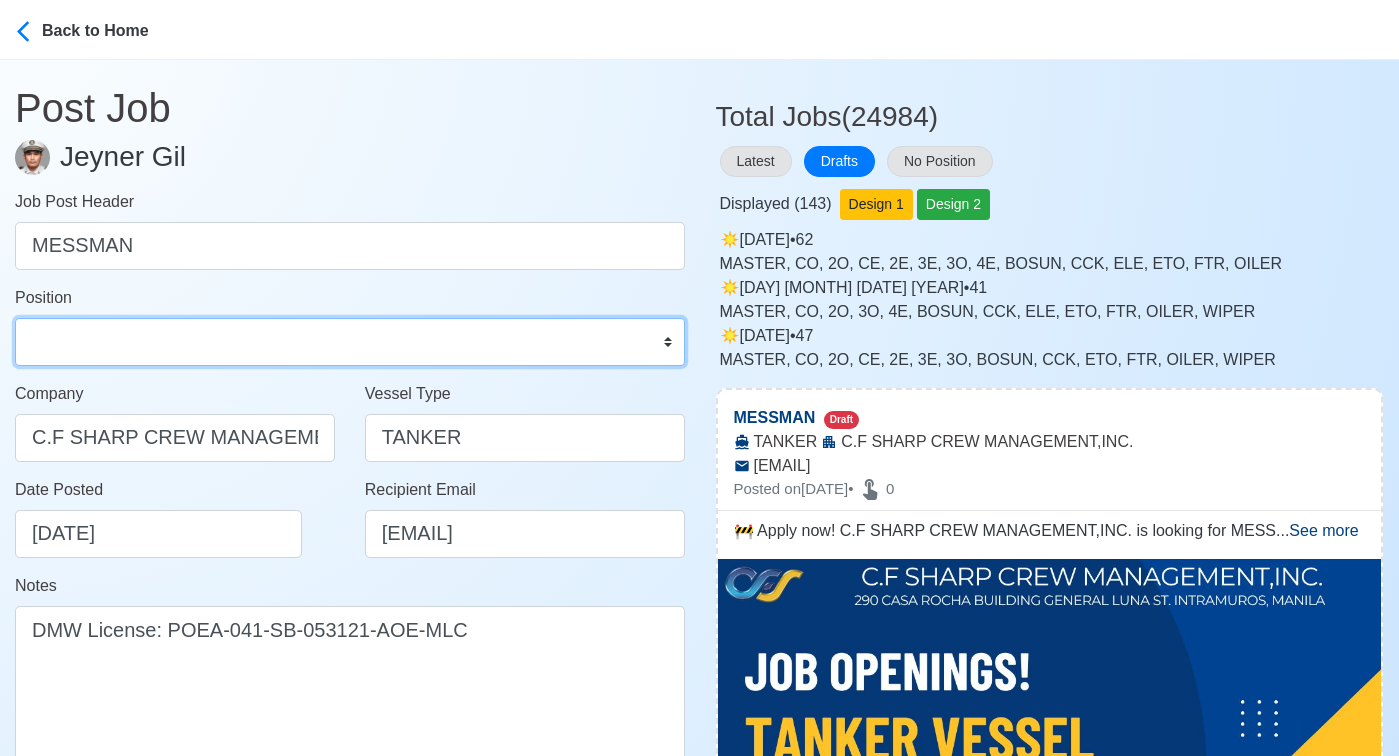 select on "Messman" 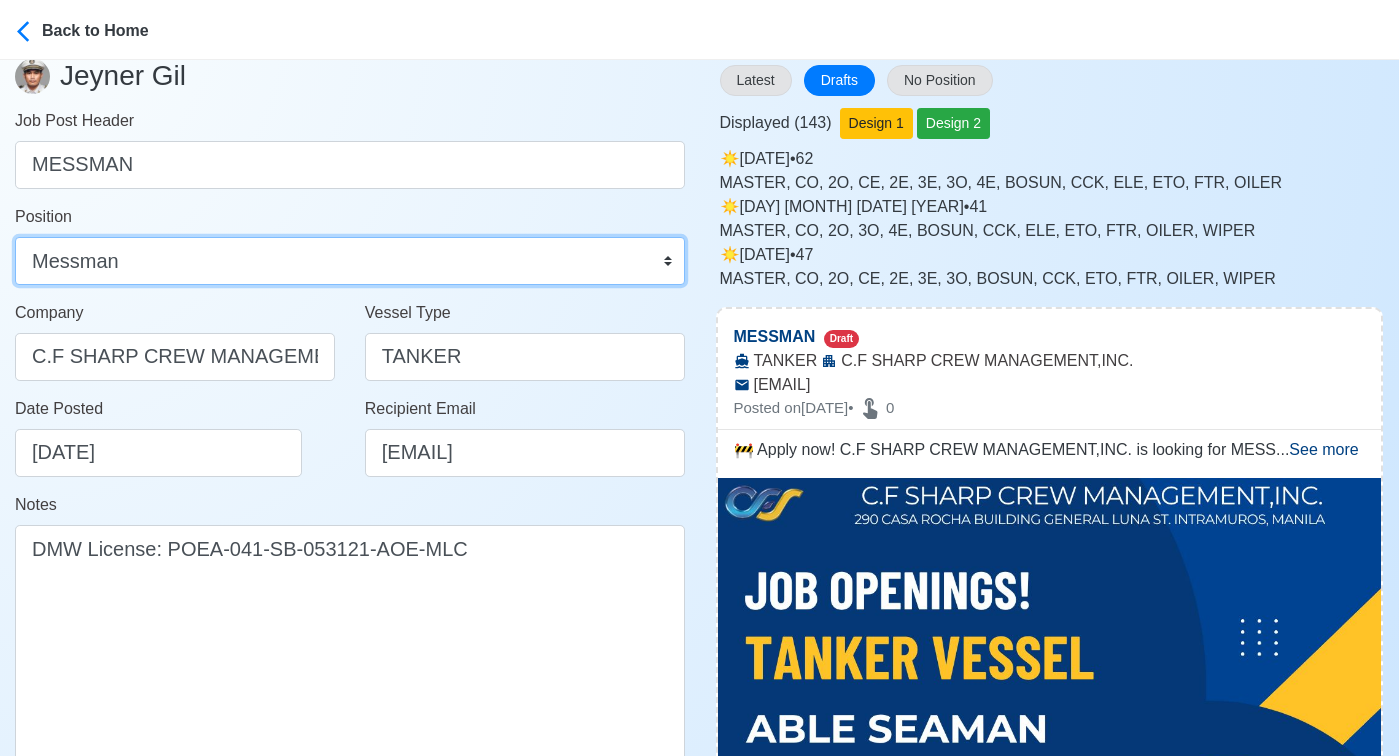 scroll, scrollTop: 374, scrollLeft: 0, axis: vertical 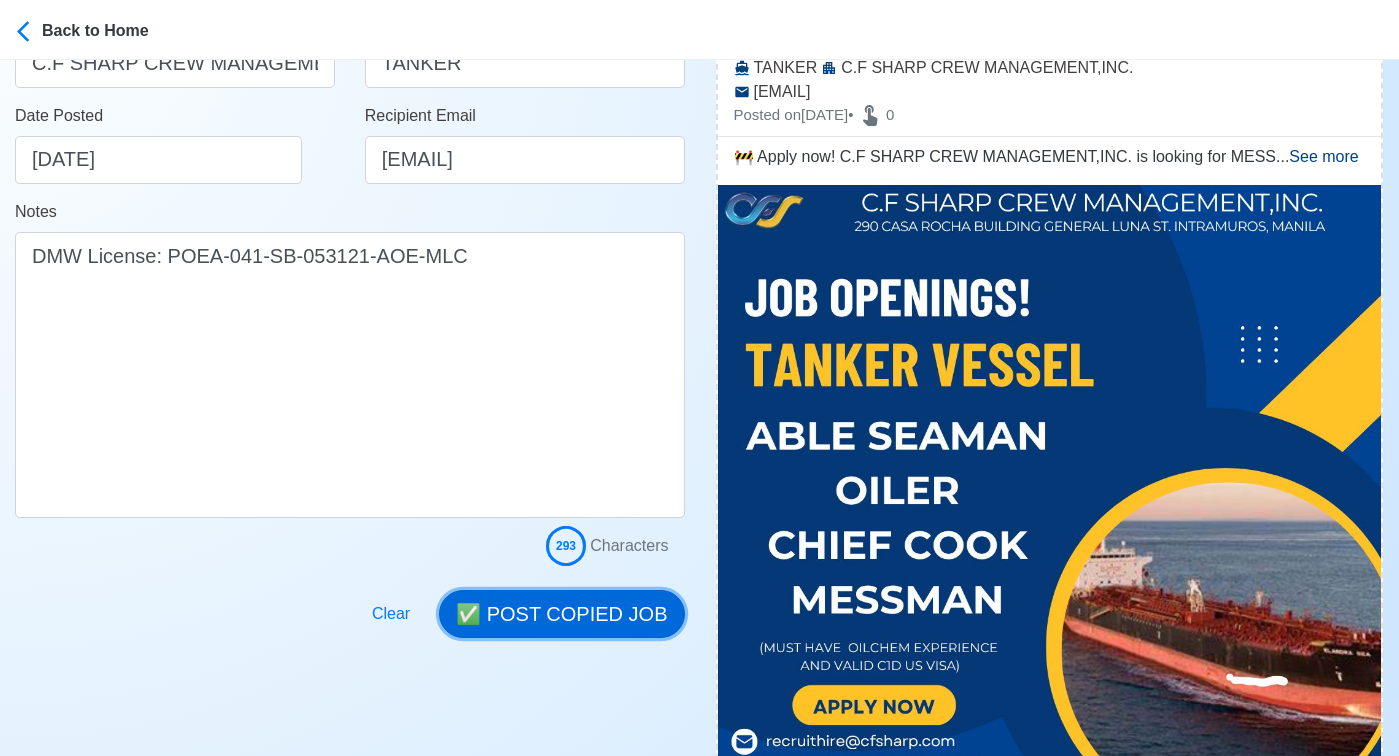 click on "✅ POST COPIED JOB" at bounding box center [561, 614] 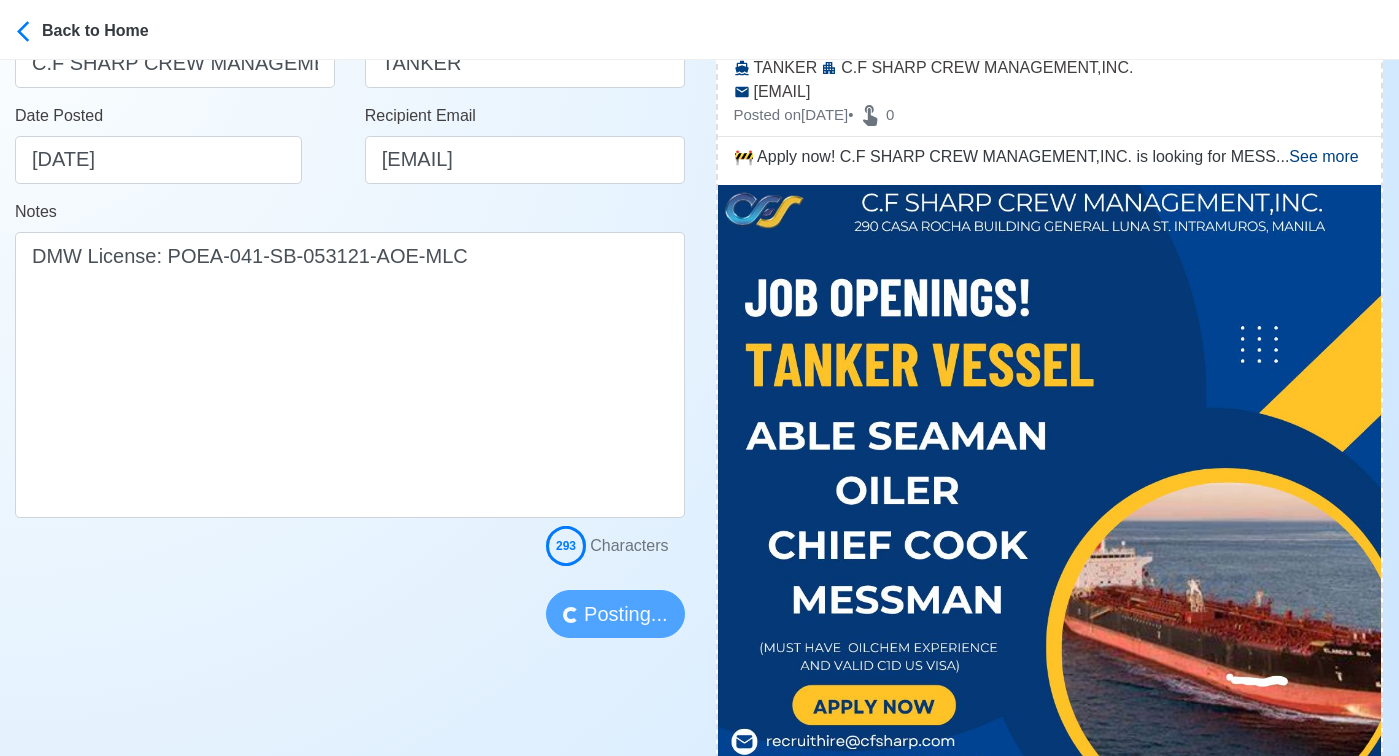 type 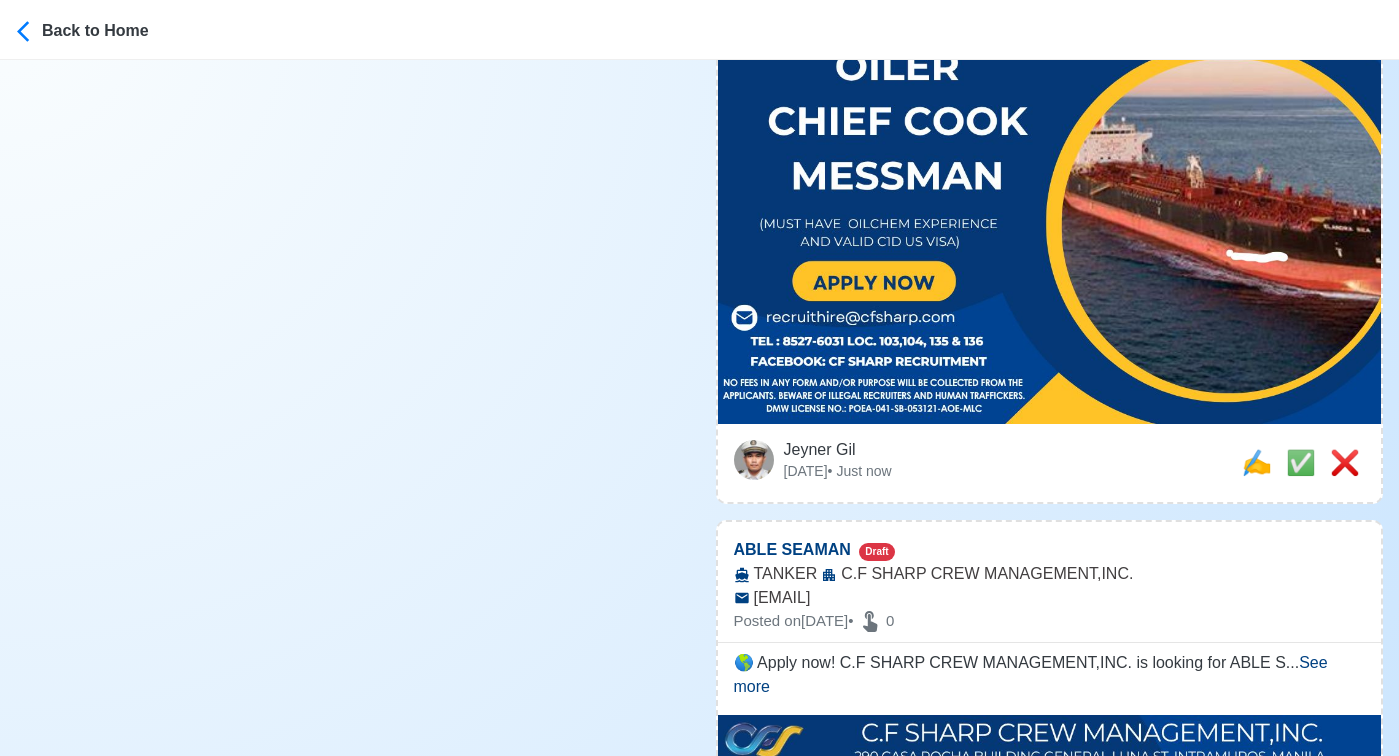 scroll, scrollTop: 801, scrollLeft: 0, axis: vertical 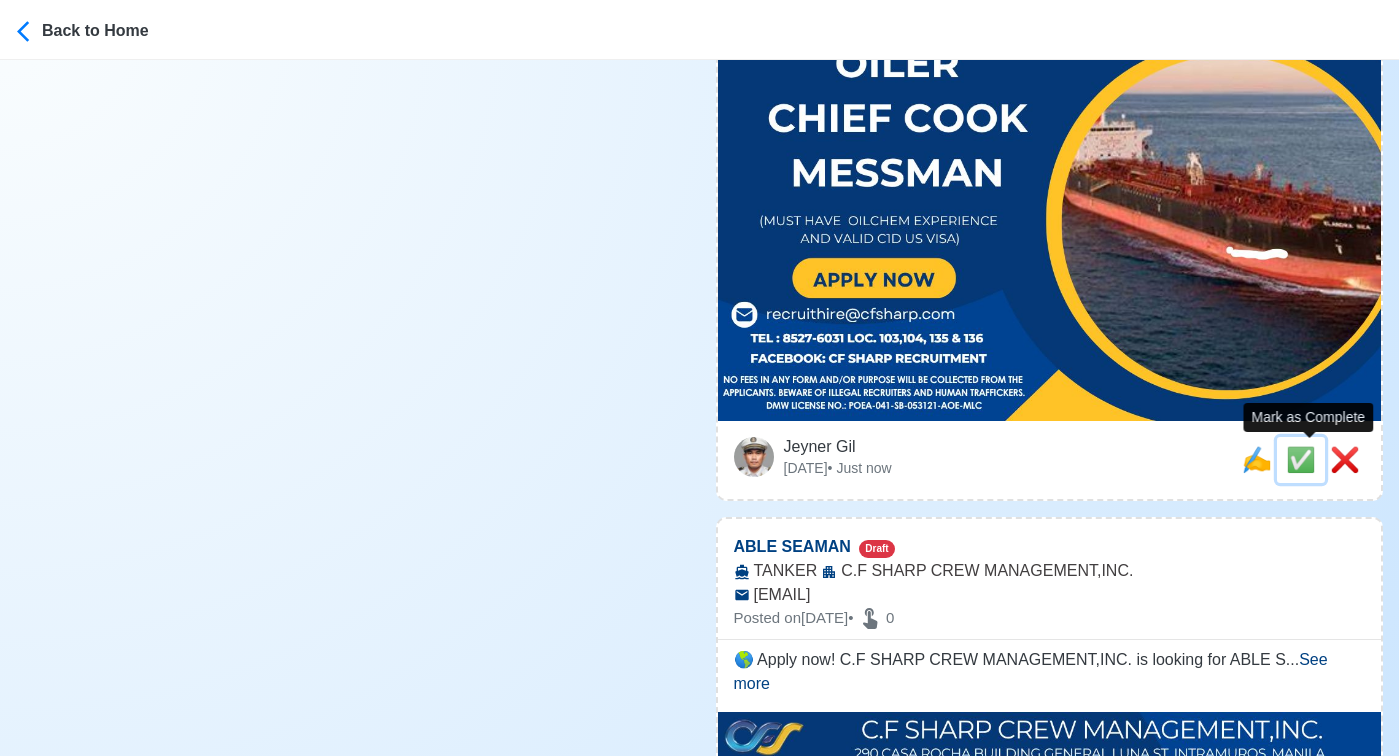 click on "✅" at bounding box center (1301, 459) 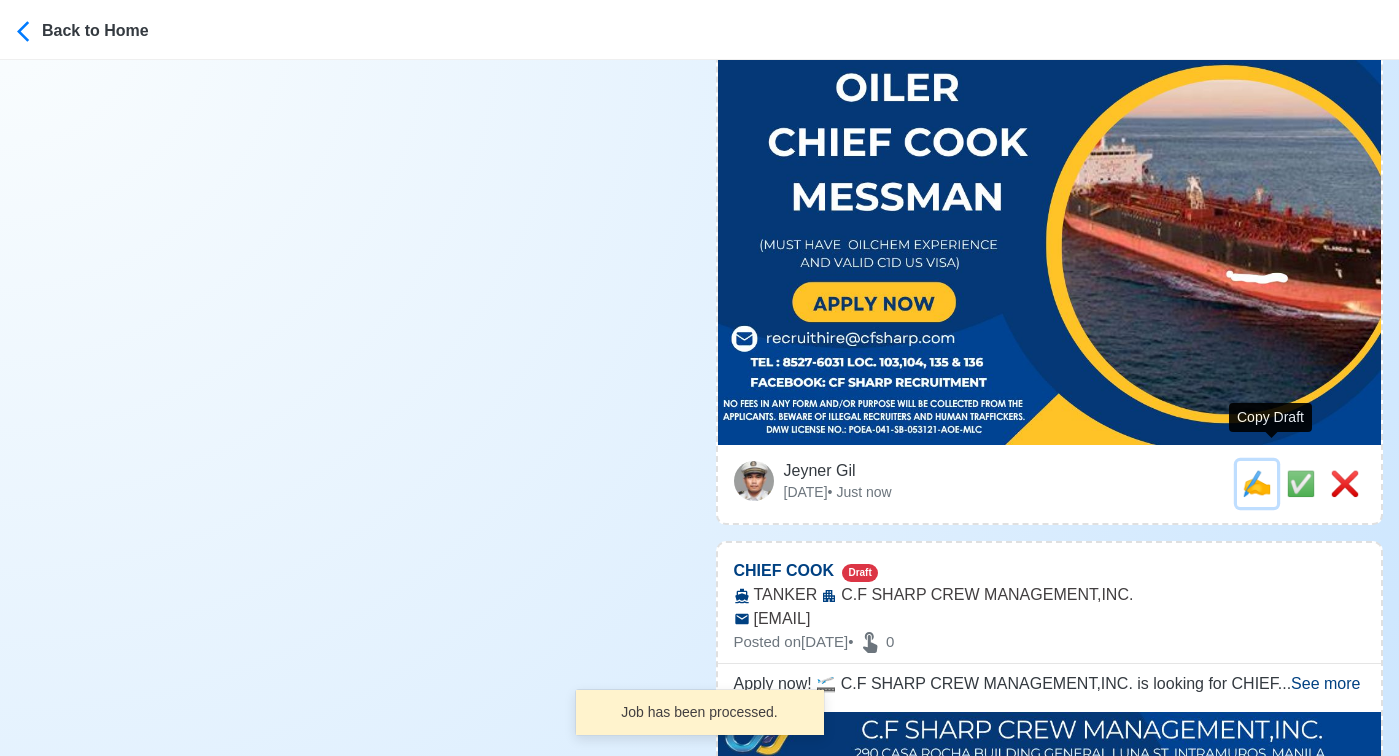 click on "✍️" at bounding box center (1257, 483) 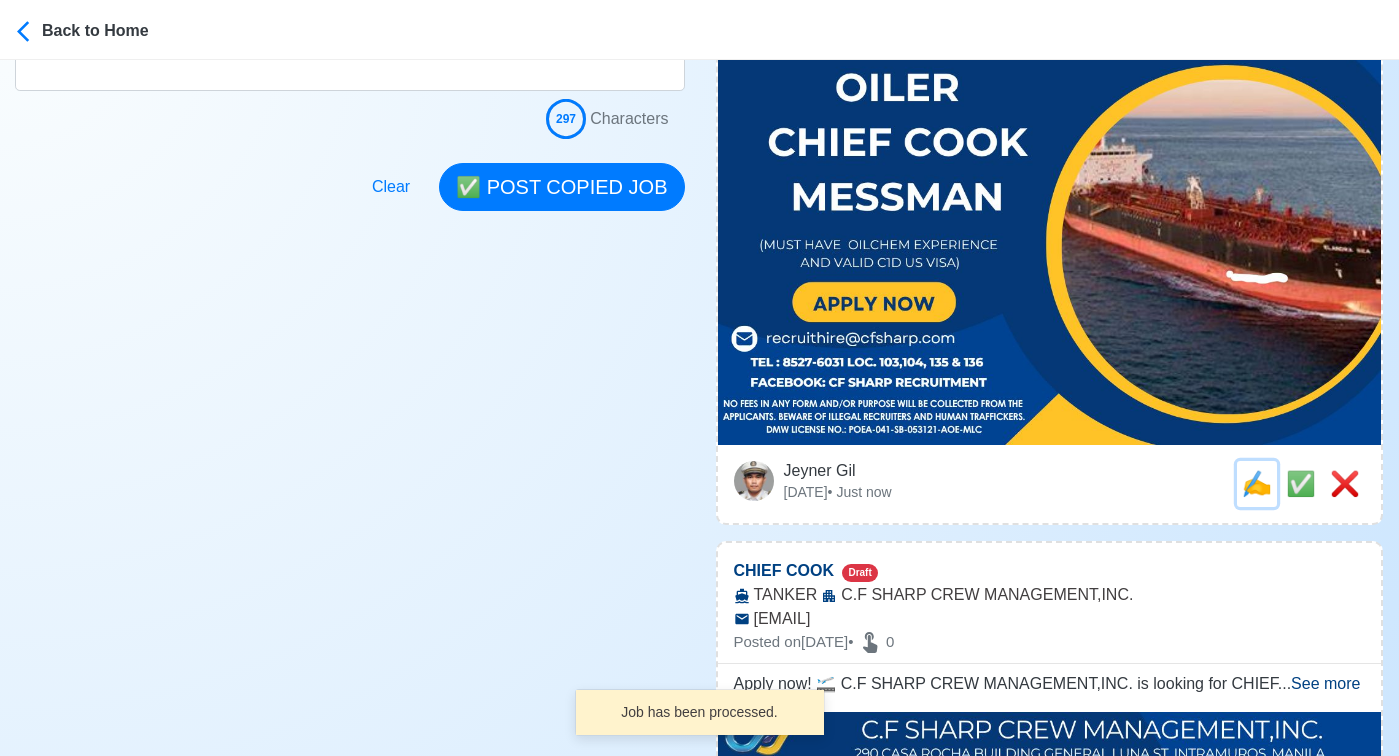 scroll, scrollTop: 0, scrollLeft: 0, axis: both 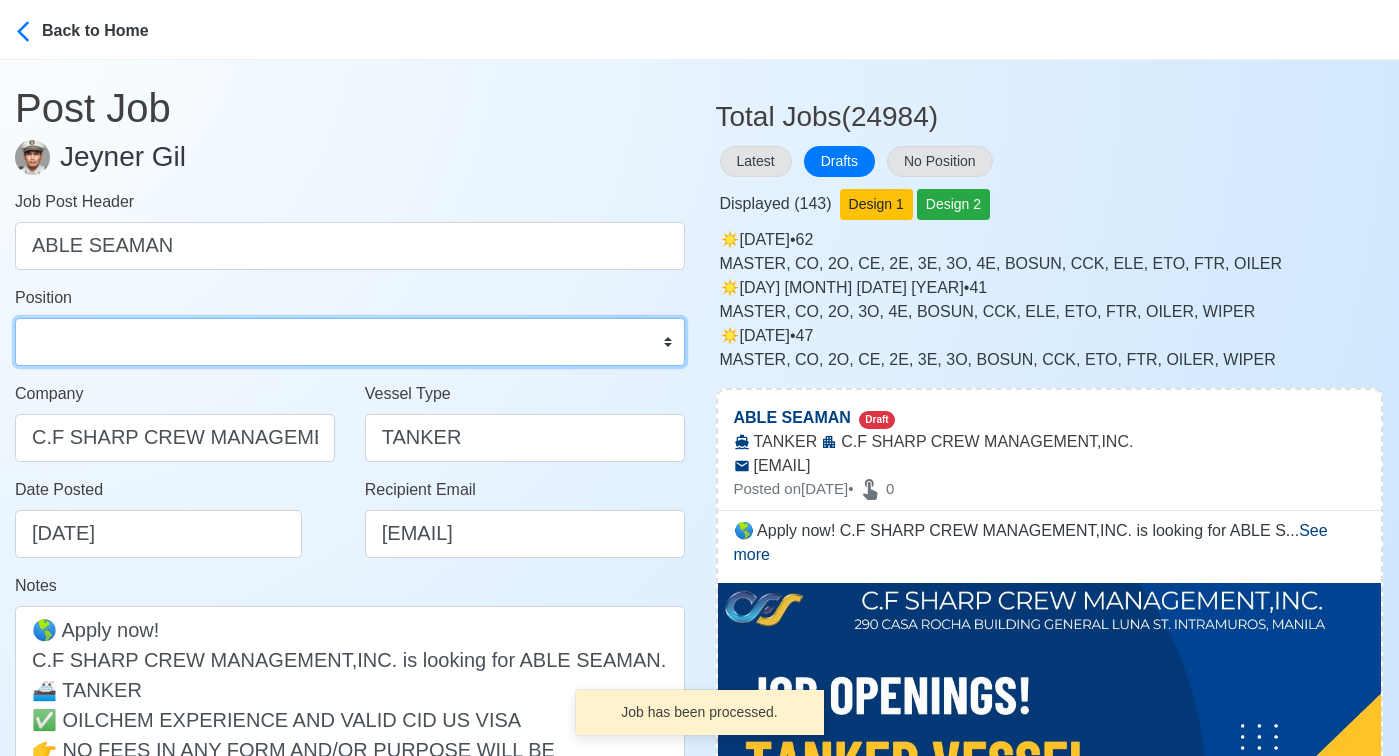 click on "Master Chief Officer 2nd Officer 3rd Officer Junior Officer Chief Engineer 2nd Engineer 3rd Engineer 4th Engineer Gas Engineer Junior Engineer 1st Assistant Engineer 2nd Assistant Engineer 3rd Assistant Engineer ETO/ETR Electrician Electrical Engineer Oiler Fitter Welder Chief Cook Chef Cook Messman Wiper Rigger Ordinary Seaman Able Seaman Motorman Pumpman Bosun Cadet Reefer Mechanic Operator Repairman Painter Steward Waiter Others" at bounding box center (350, 342) 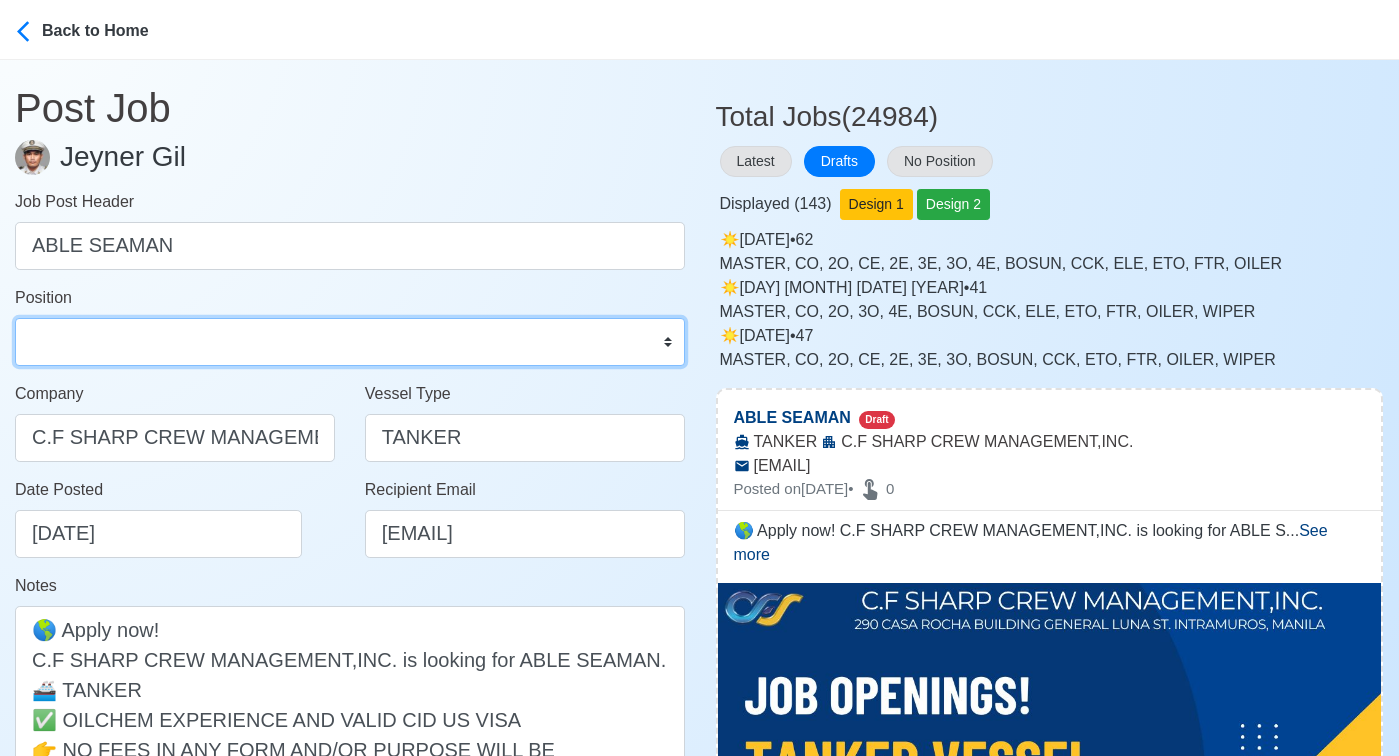 select on "Able Seaman" 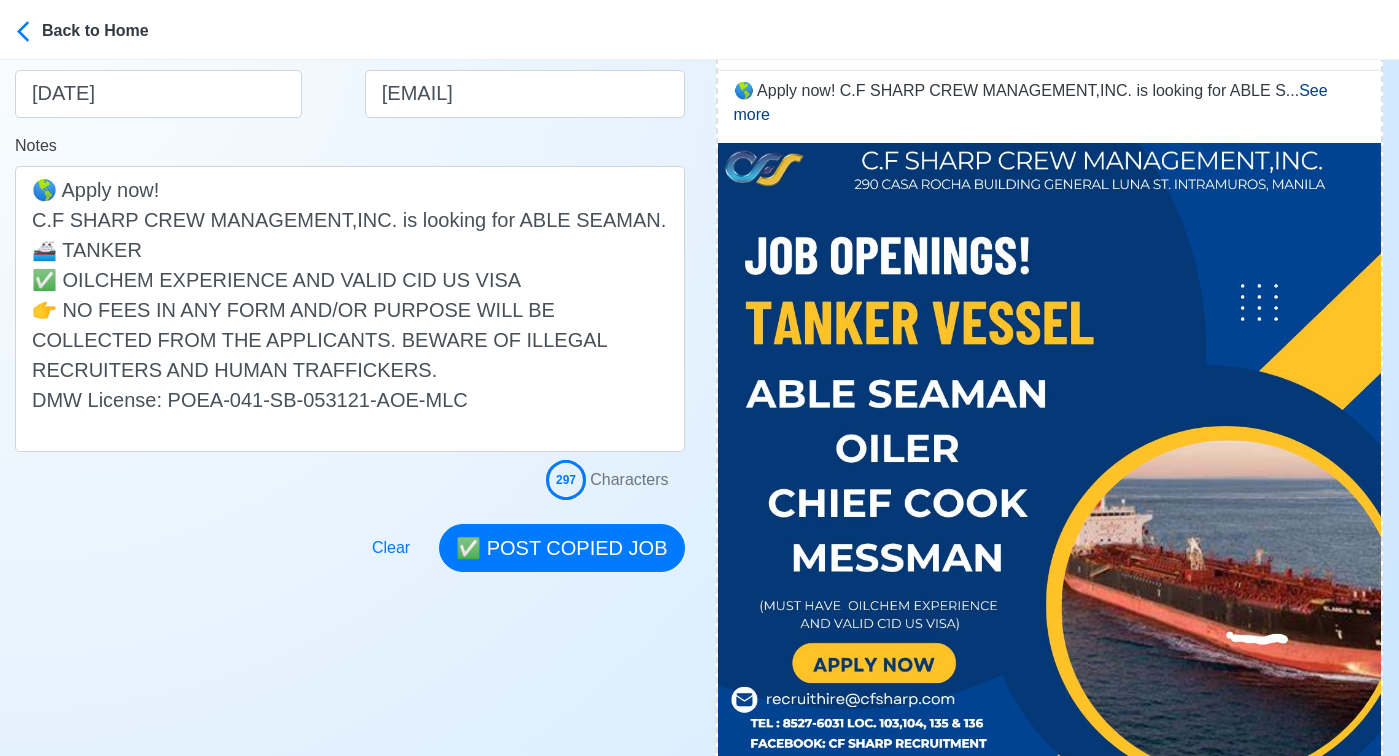 scroll, scrollTop: 453, scrollLeft: 0, axis: vertical 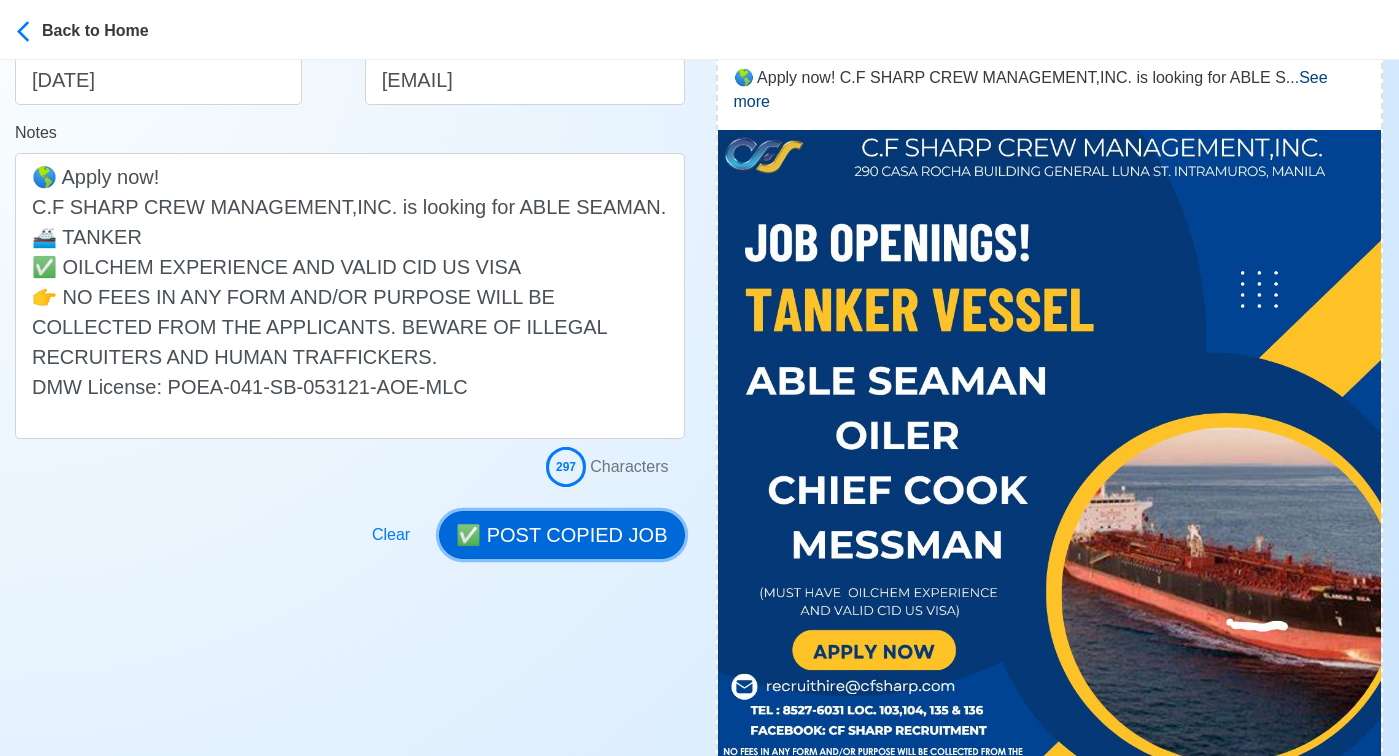click on "✅ POST COPIED JOB" at bounding box center (561, 535) 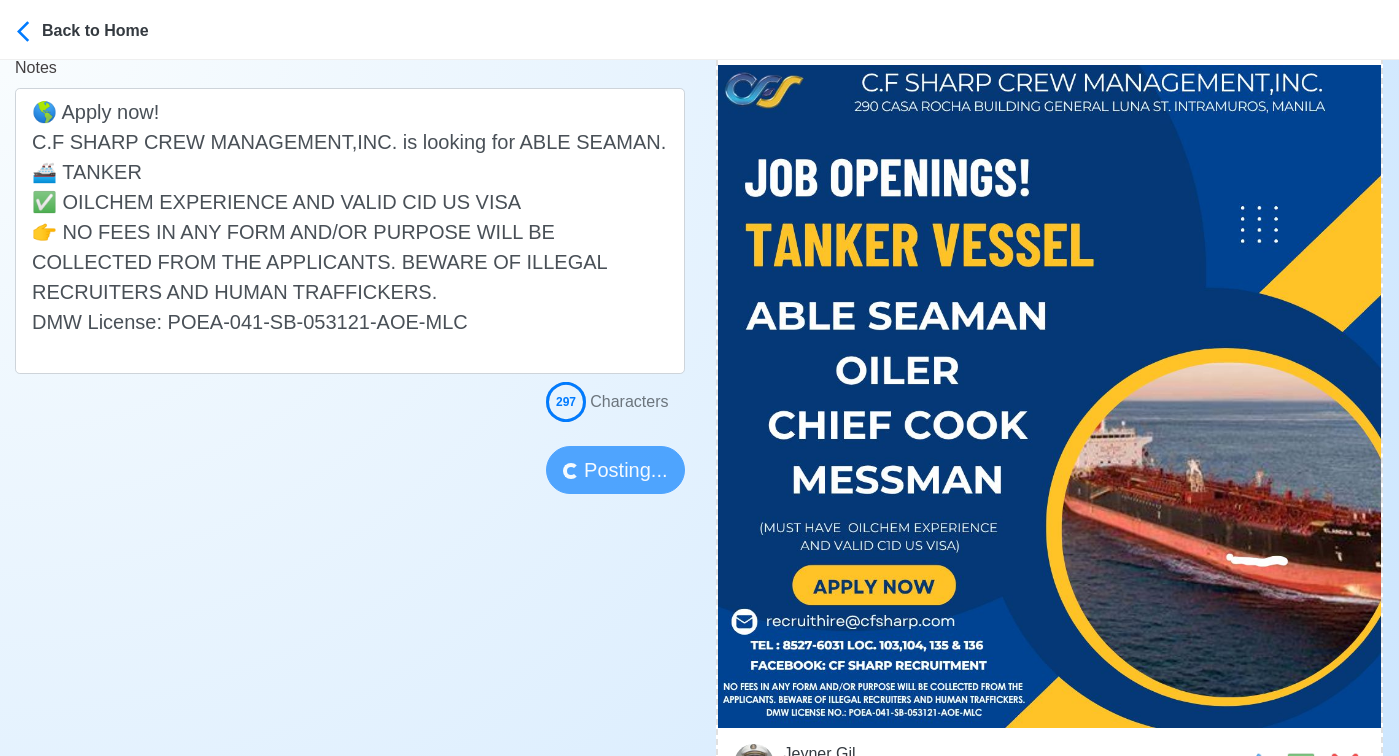 scroll, scrollTop: 534, scrollLeft: 0, axis: vertical 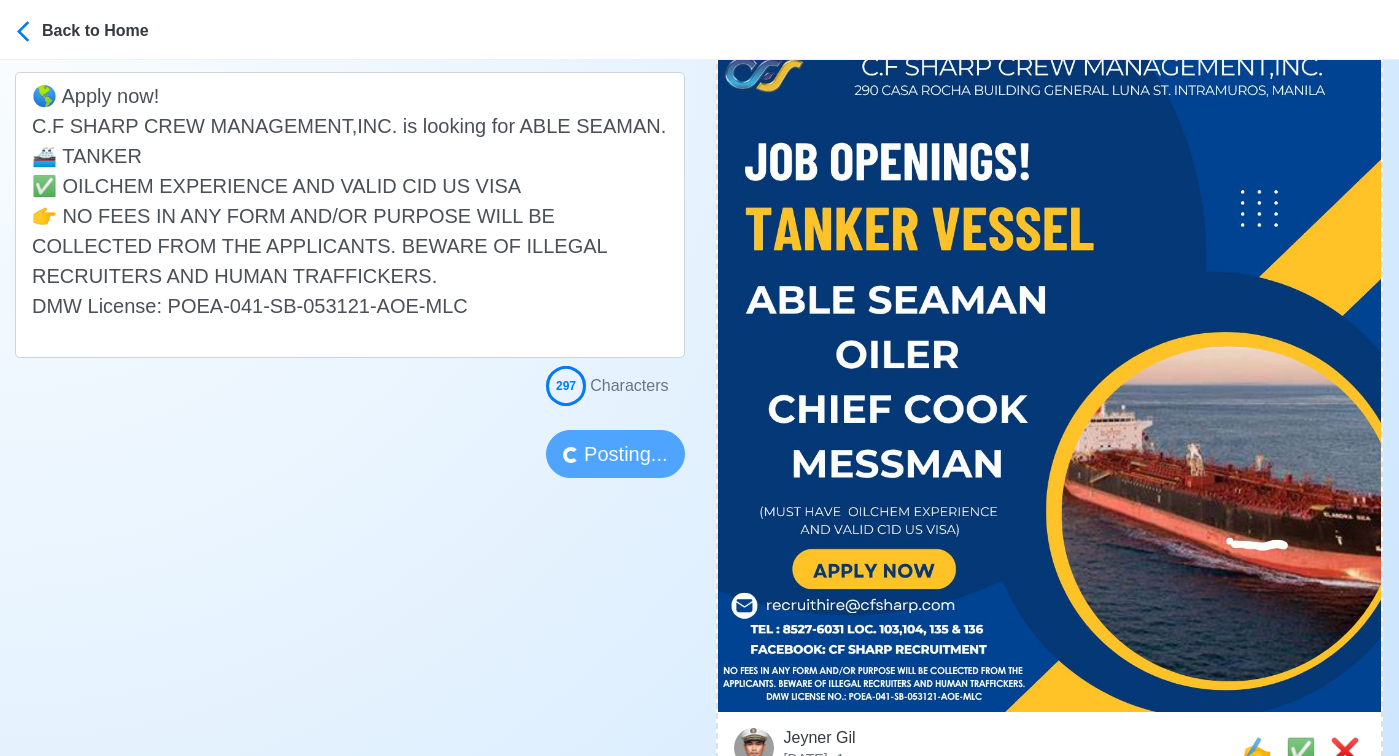 type 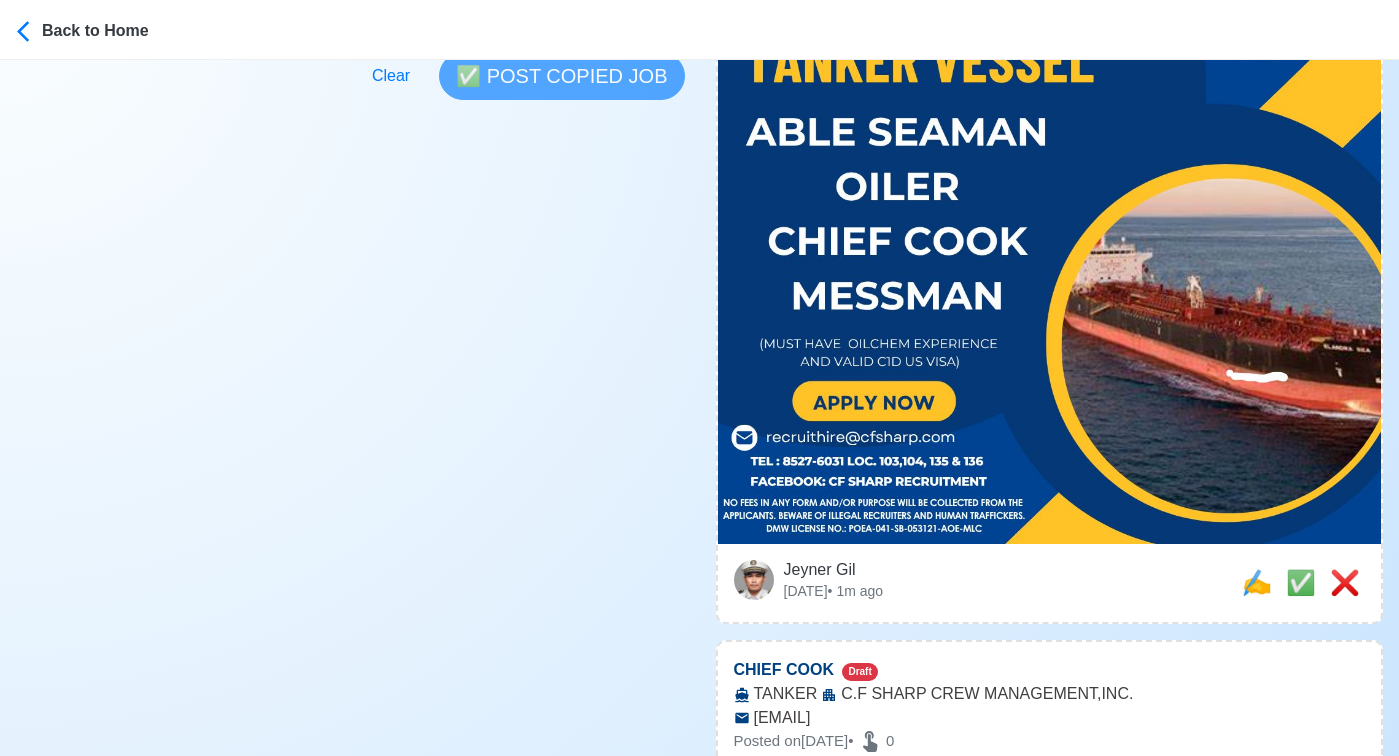 scroll, scrollTop: 792, scrollLeft: 0, axis: vertical 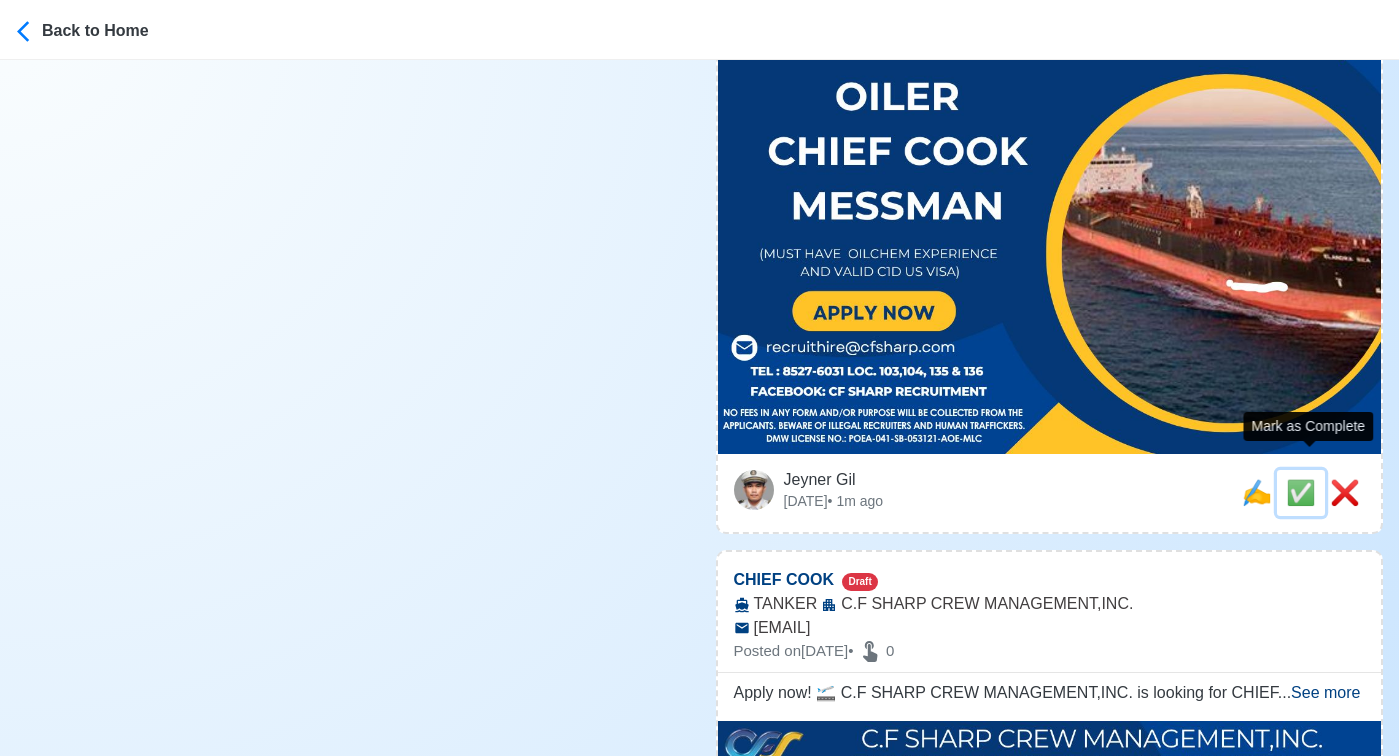 click on "✅" at bounding box center [1301, 492] 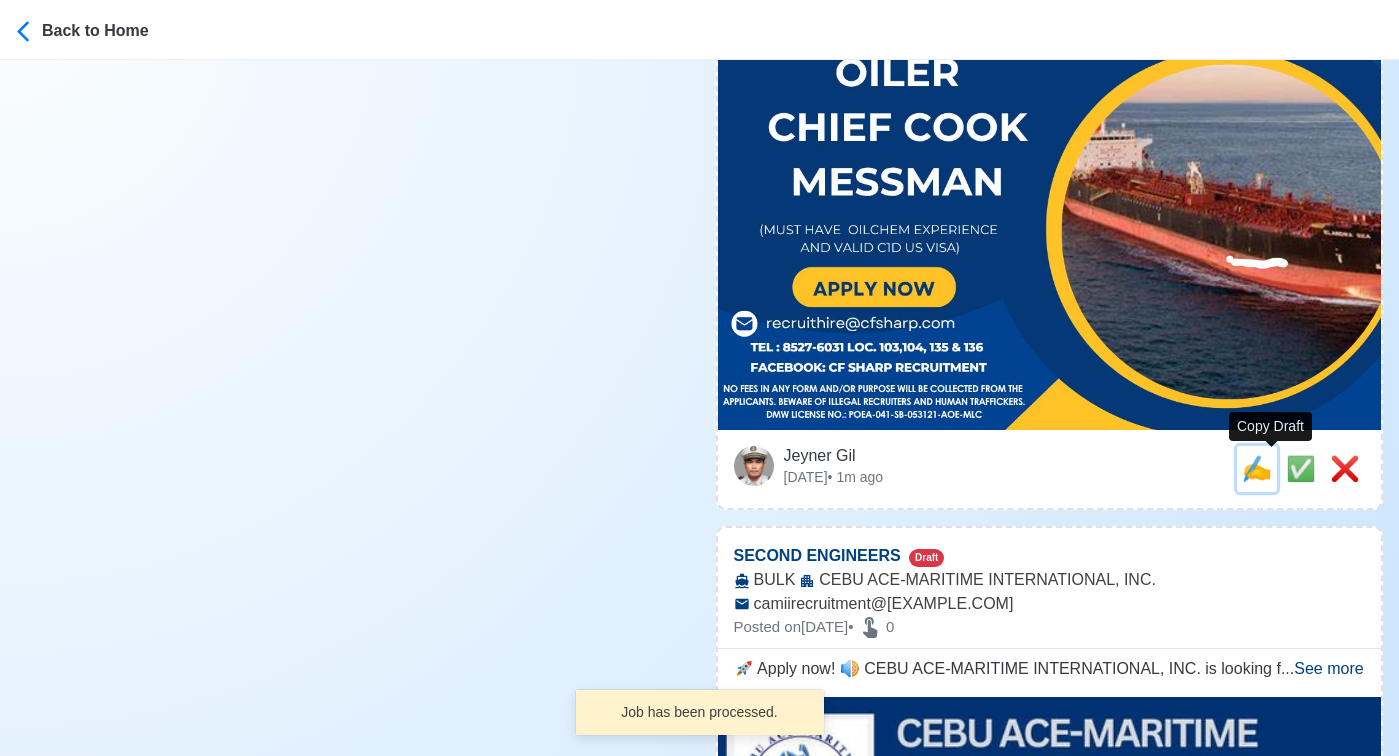 click on "✍️" at bounding box center (1257, 468) 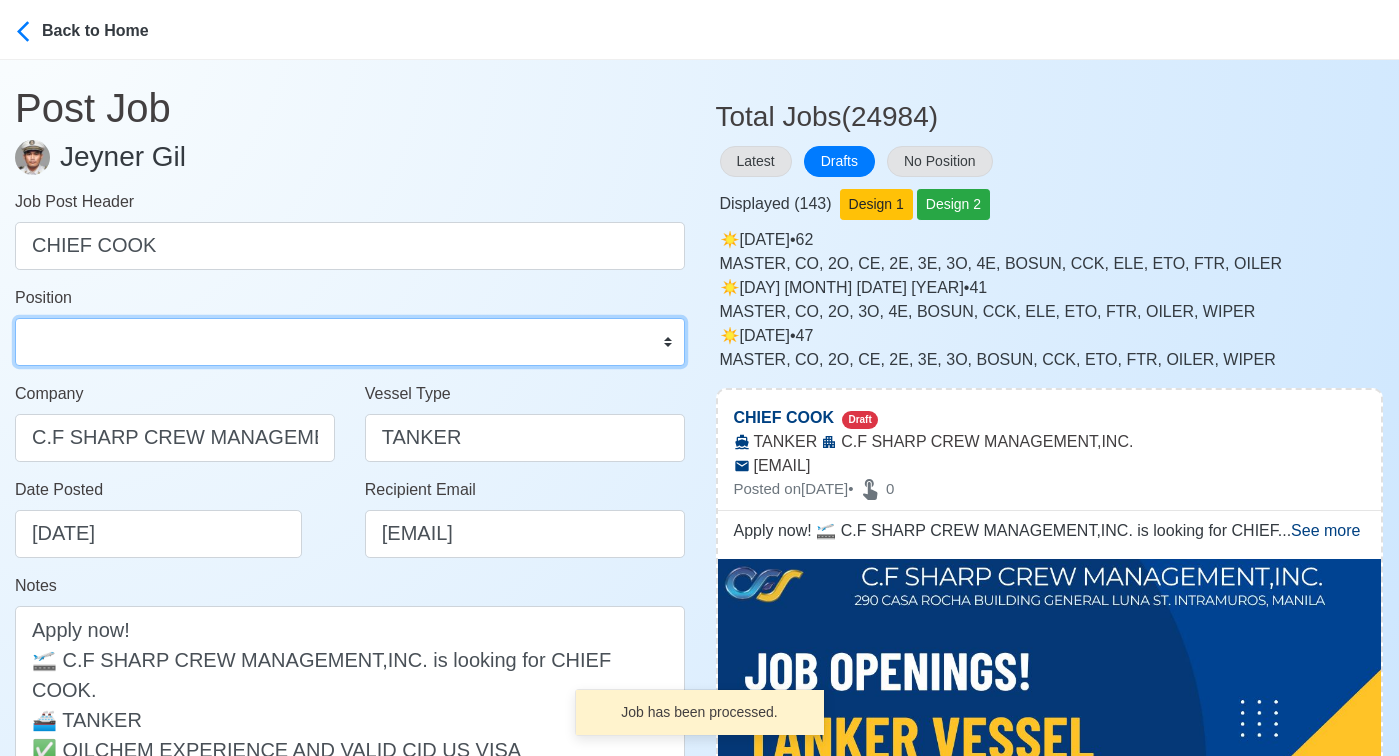 click on "Master Chief Officer 2nd Officer 3rd Officer Junior Officer Chief Engineer 2nd Engineer 3rd Engineer 4th Engineer Gas Engineer Junior Engineer 1st Assistant Engineer 2nd Assistant Engineer 3rd Assistant Engineer ETO/ETR Electrician Electrical Engineer Oiler Fitter Welder Chief Cook Chef Cook Messman Wiper Rigger Ordinary Seaman Able Seaman Motorman Pumpman Bosun Cadet Reefer Mechanic Operator Repairman Painter Steward Waiter Others" at bounding box center [350, 342] 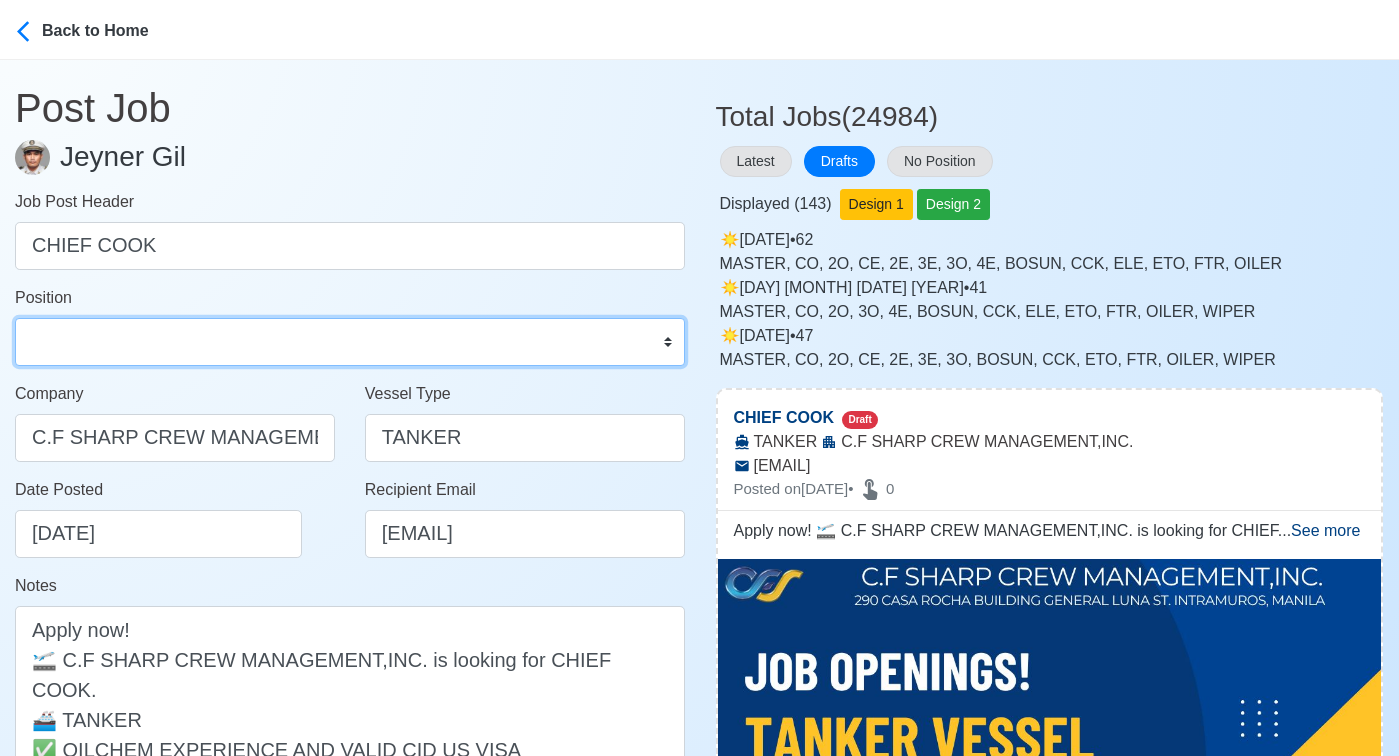 select on "Chief Cook" 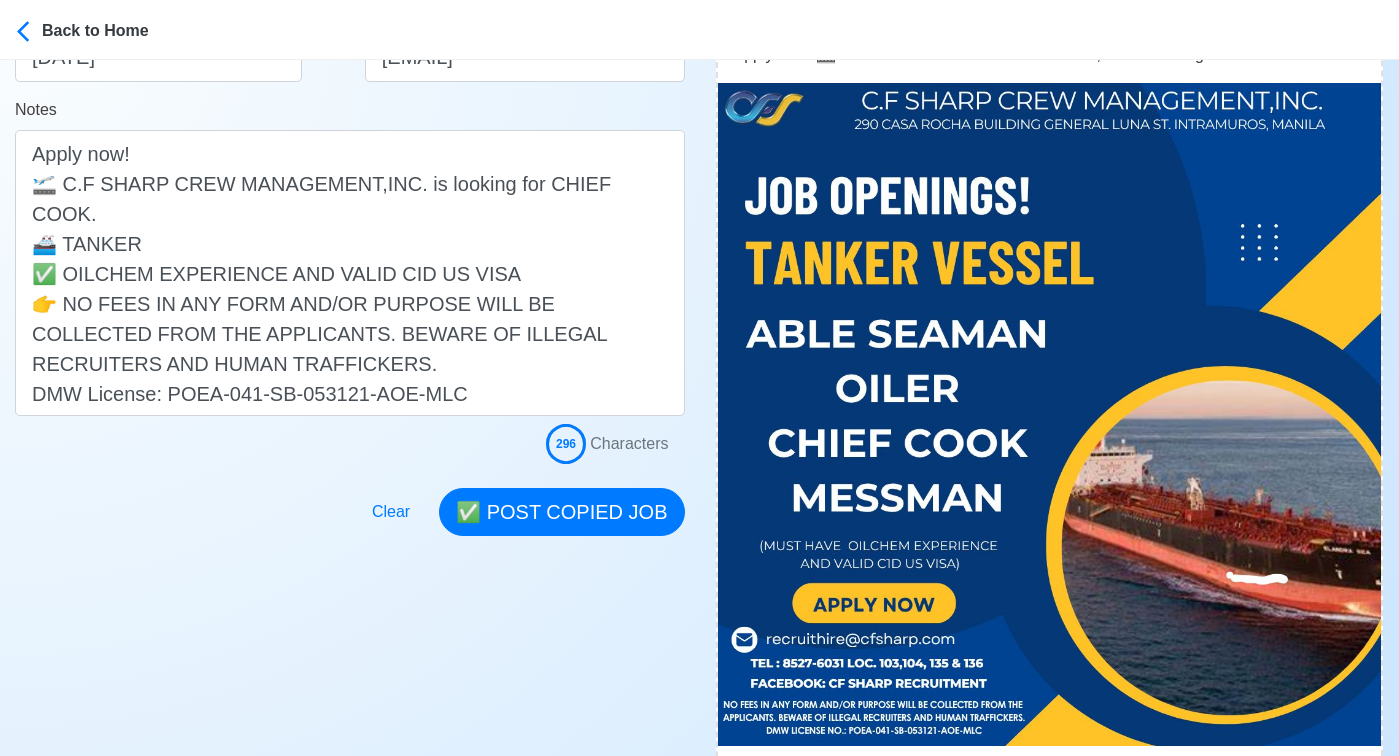 scroll, scrollTop: 478, scrollLeft: 0, axis: vertical 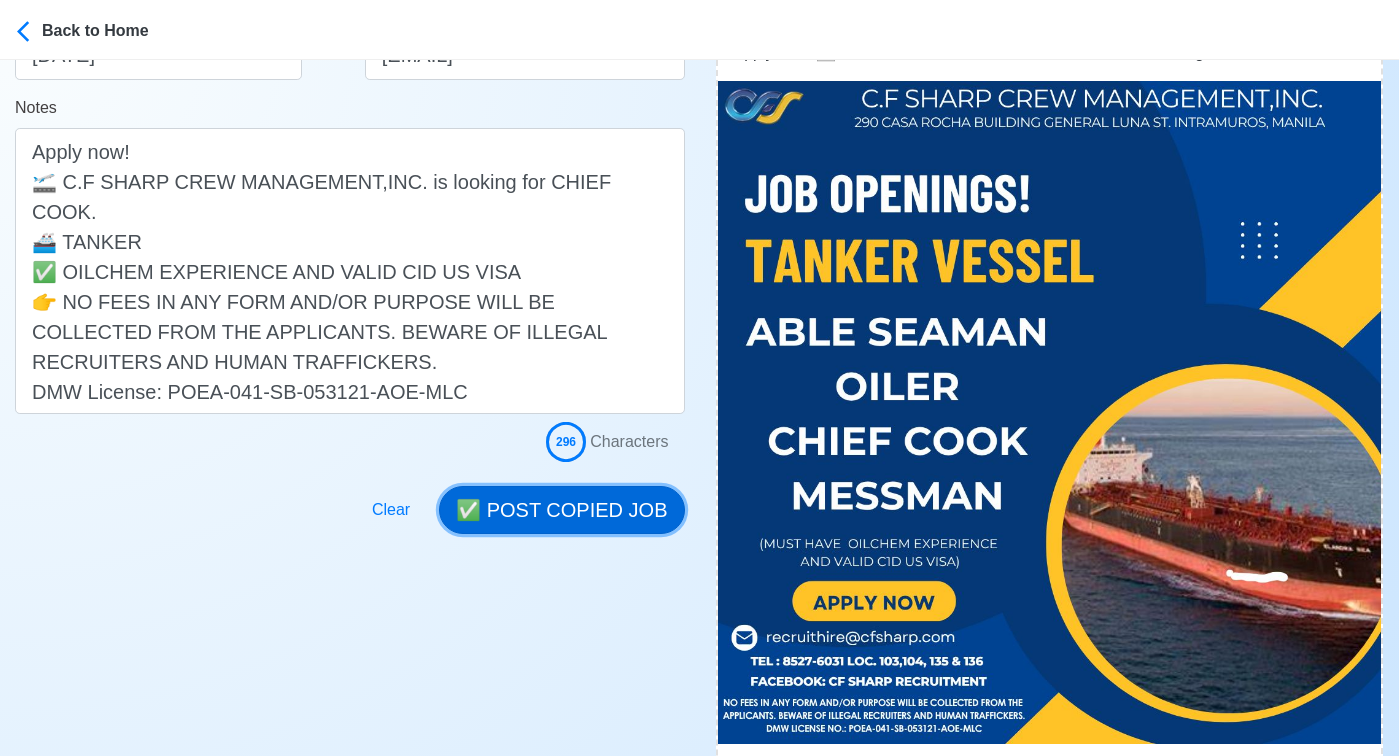 click on "✅ POST COPIED JOB" at bounding box center [561, 510] 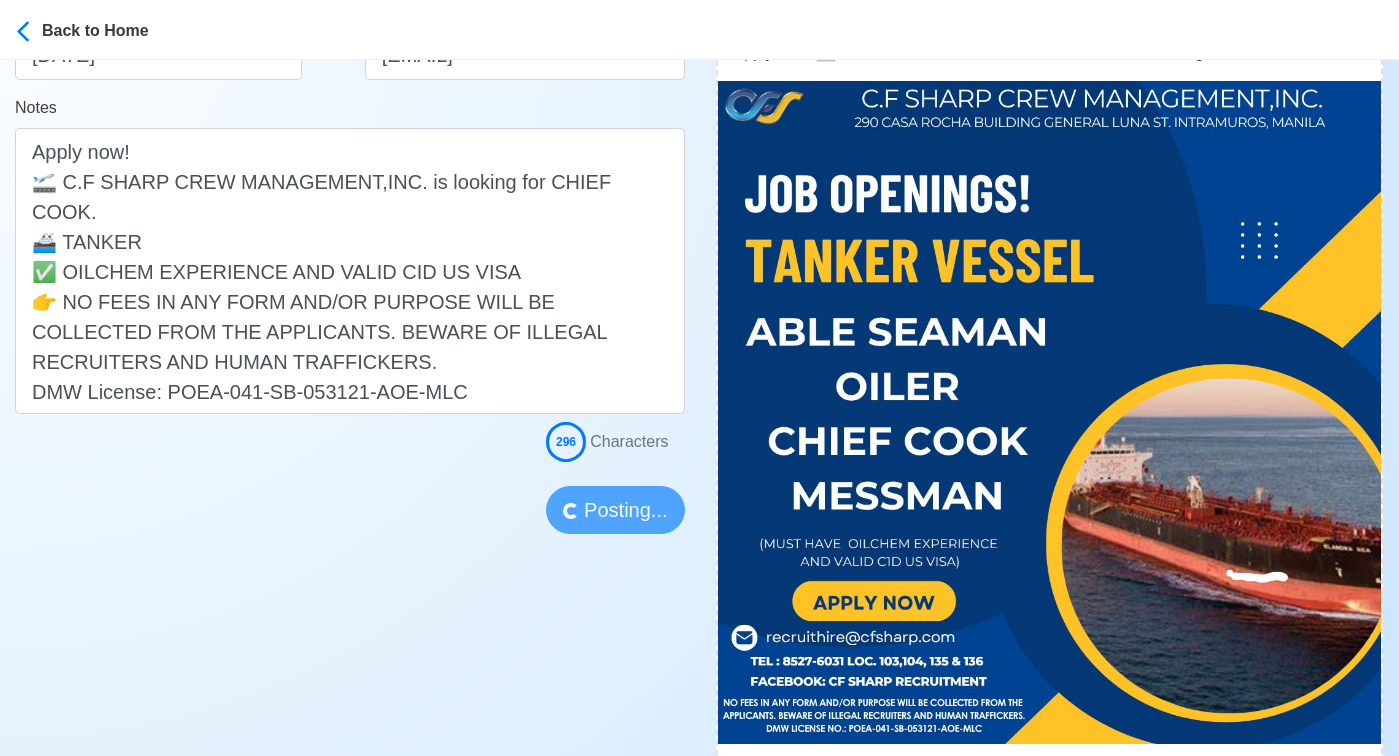 type 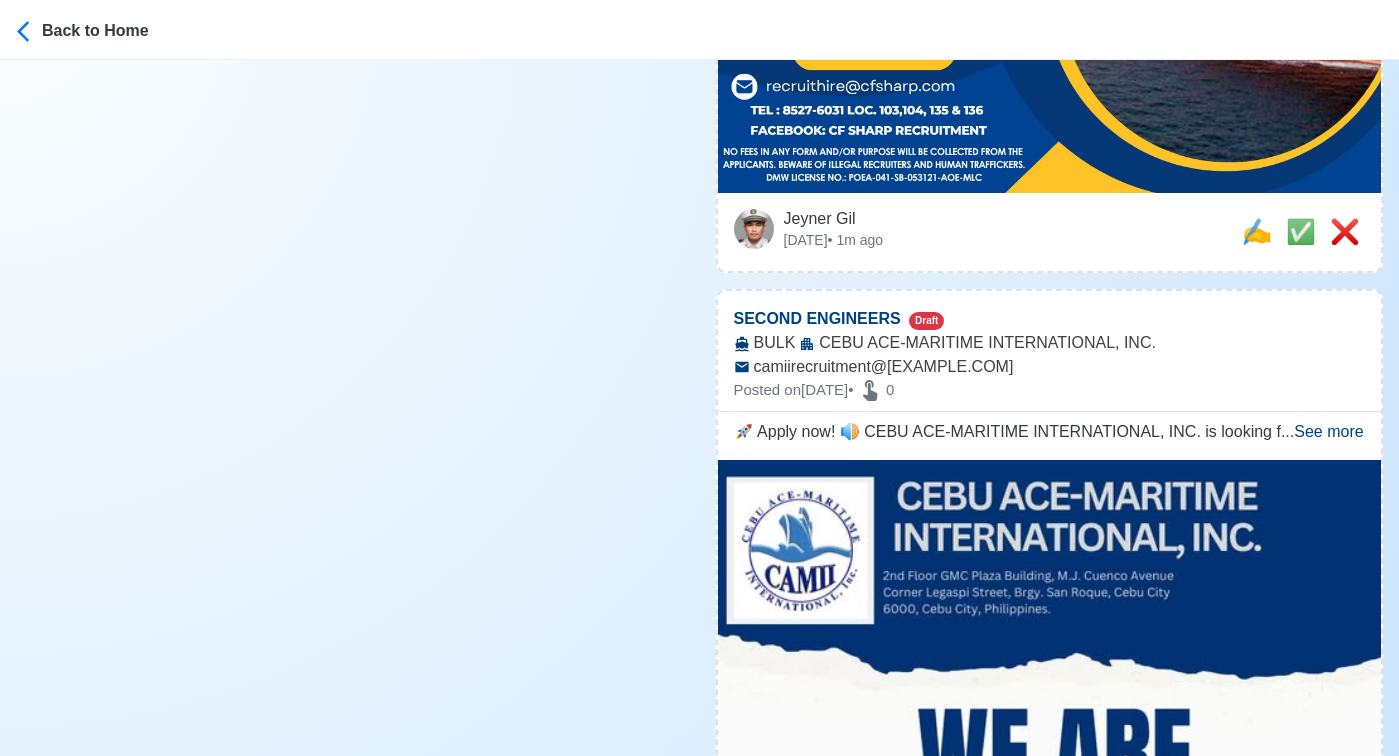 scroll, scrollTop: 1069, scrollLeft: 0, axis: vertical 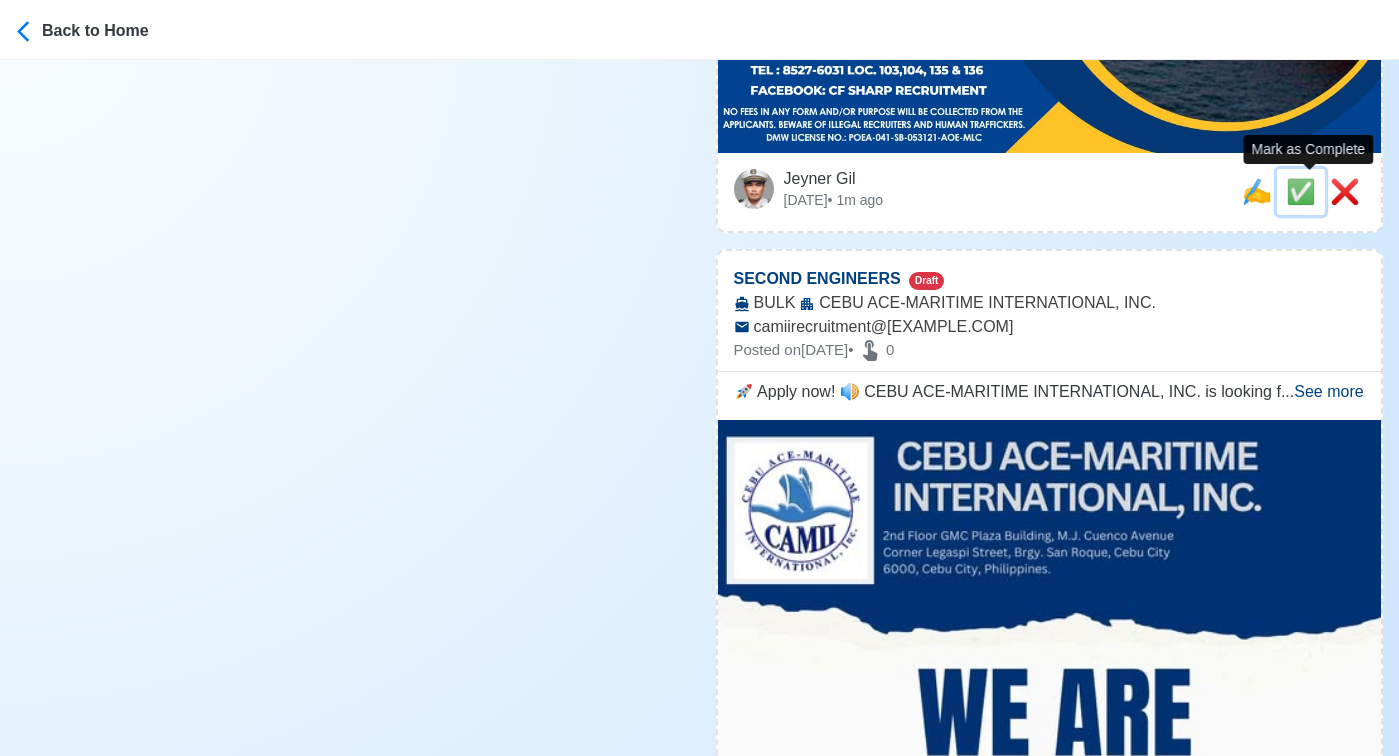 click on "✅" at bounding box center (1301, 191) 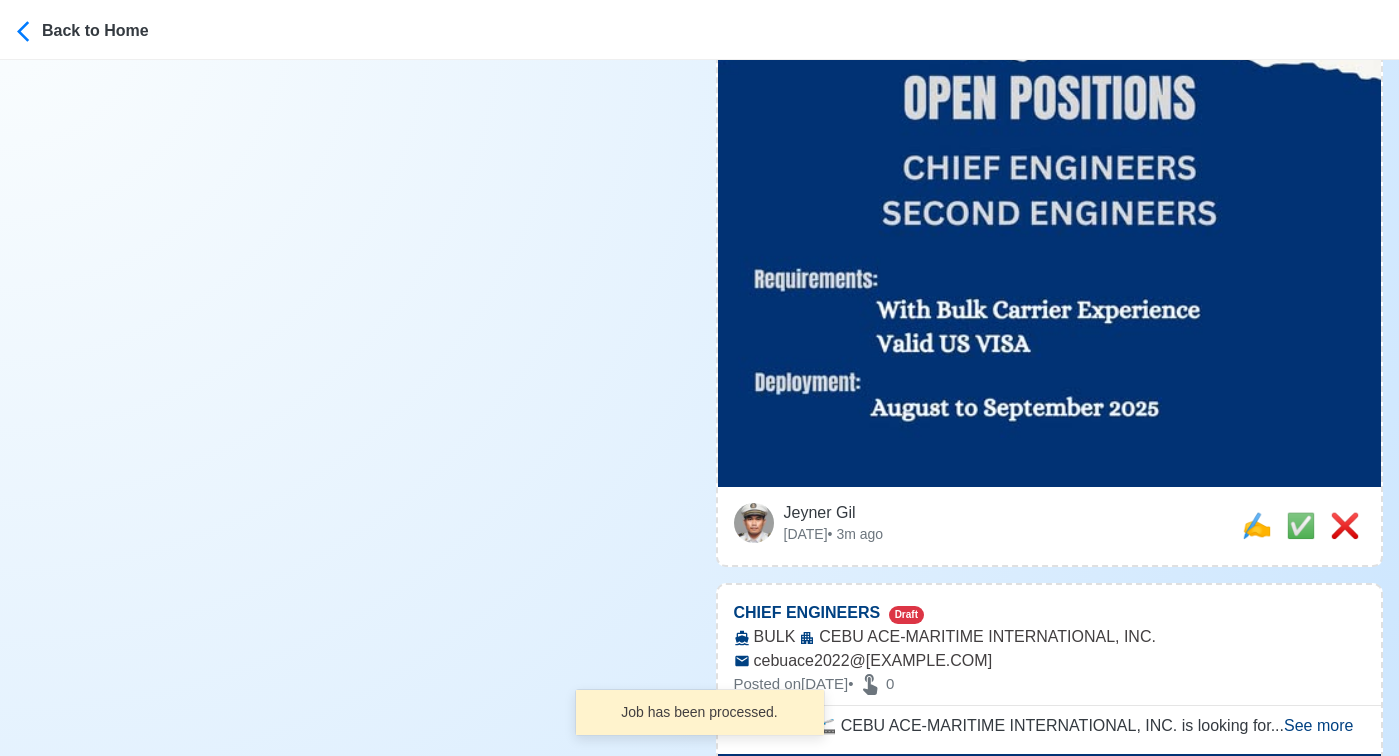 scroll, scrollTop: 1301, scrollLeft: 0, axis: vertical 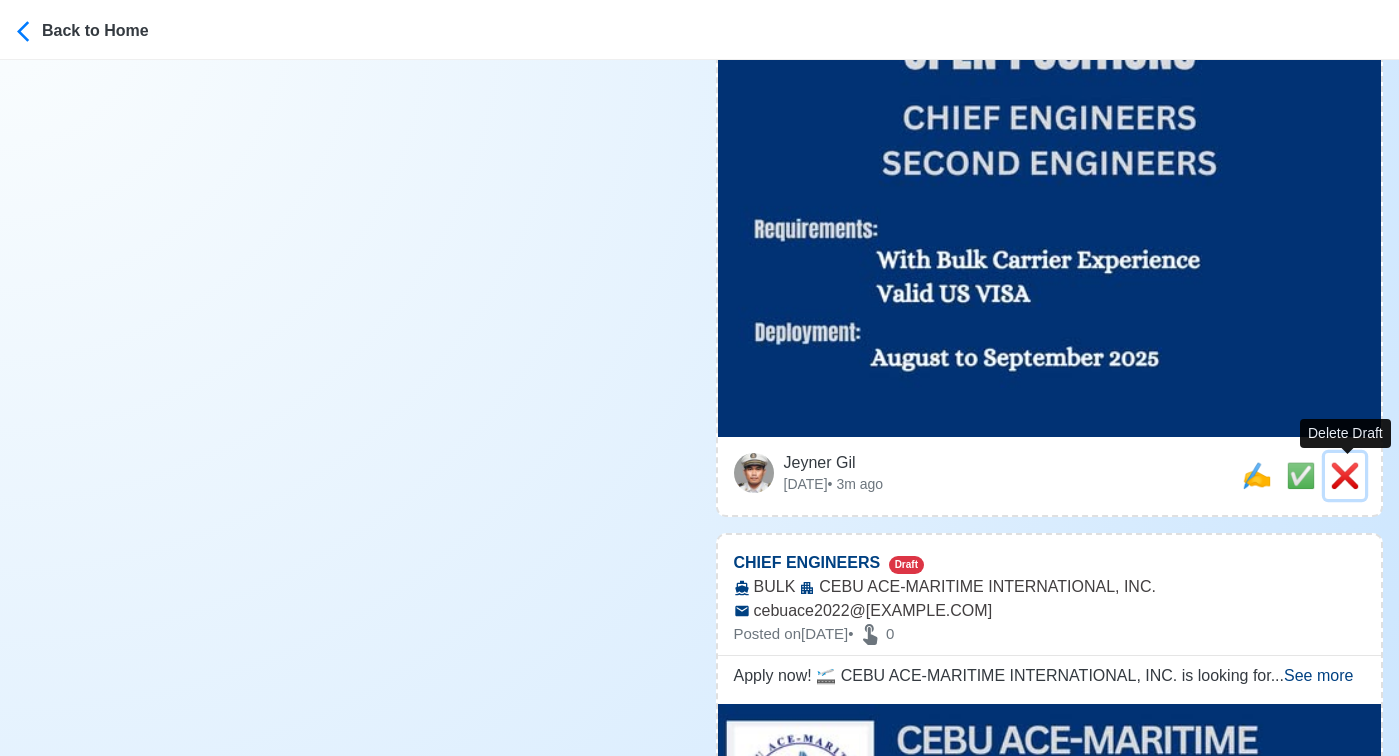 click on "❌" at bounding box center [1345, 475] 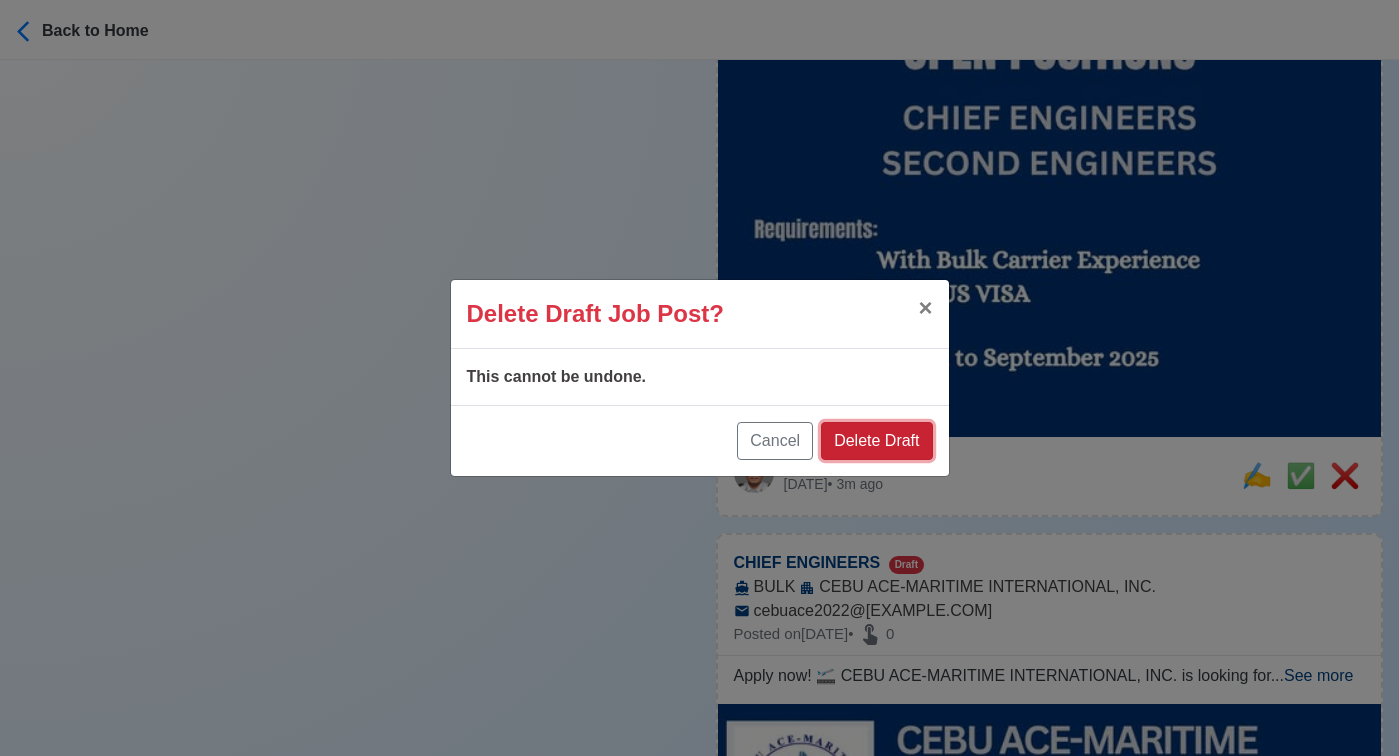 click on "Delete Draft" at bounding box center (876, 441) 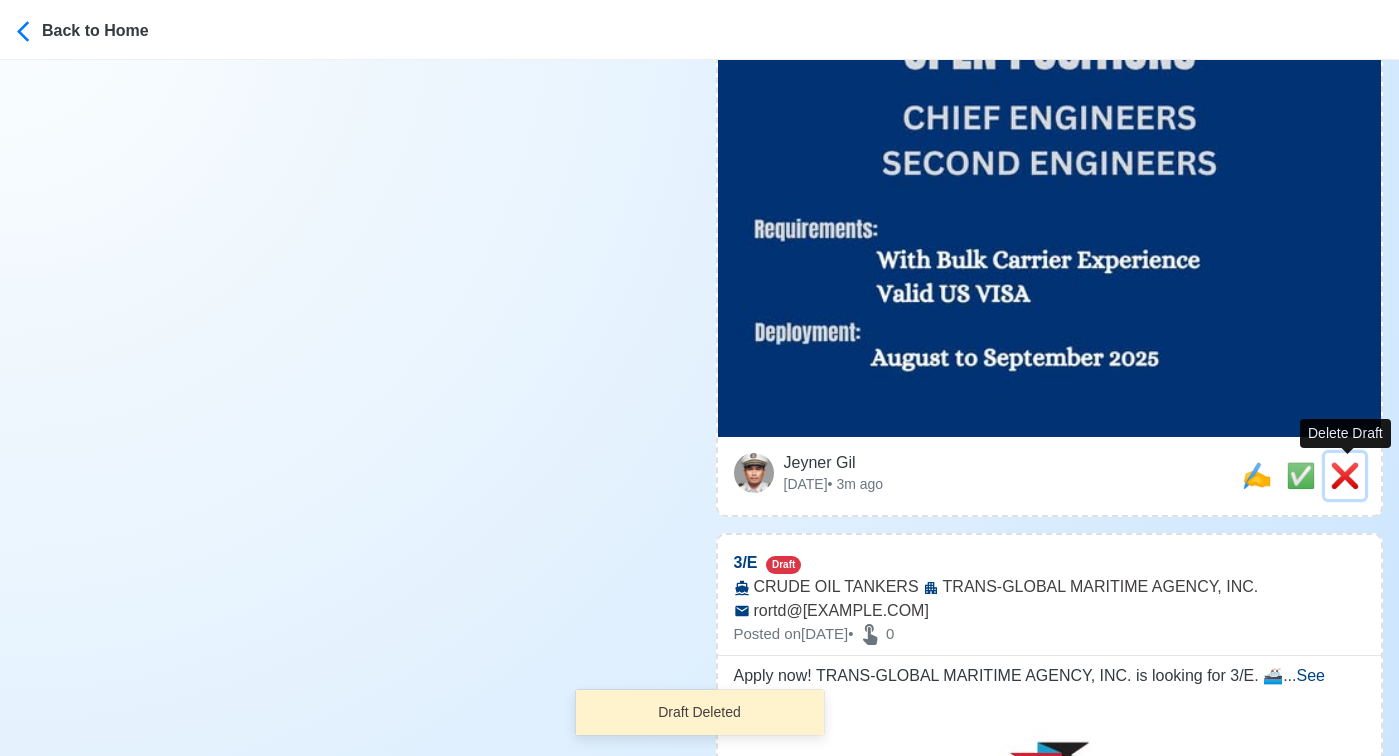 click on "❌" at bounding box center [1345, 475] 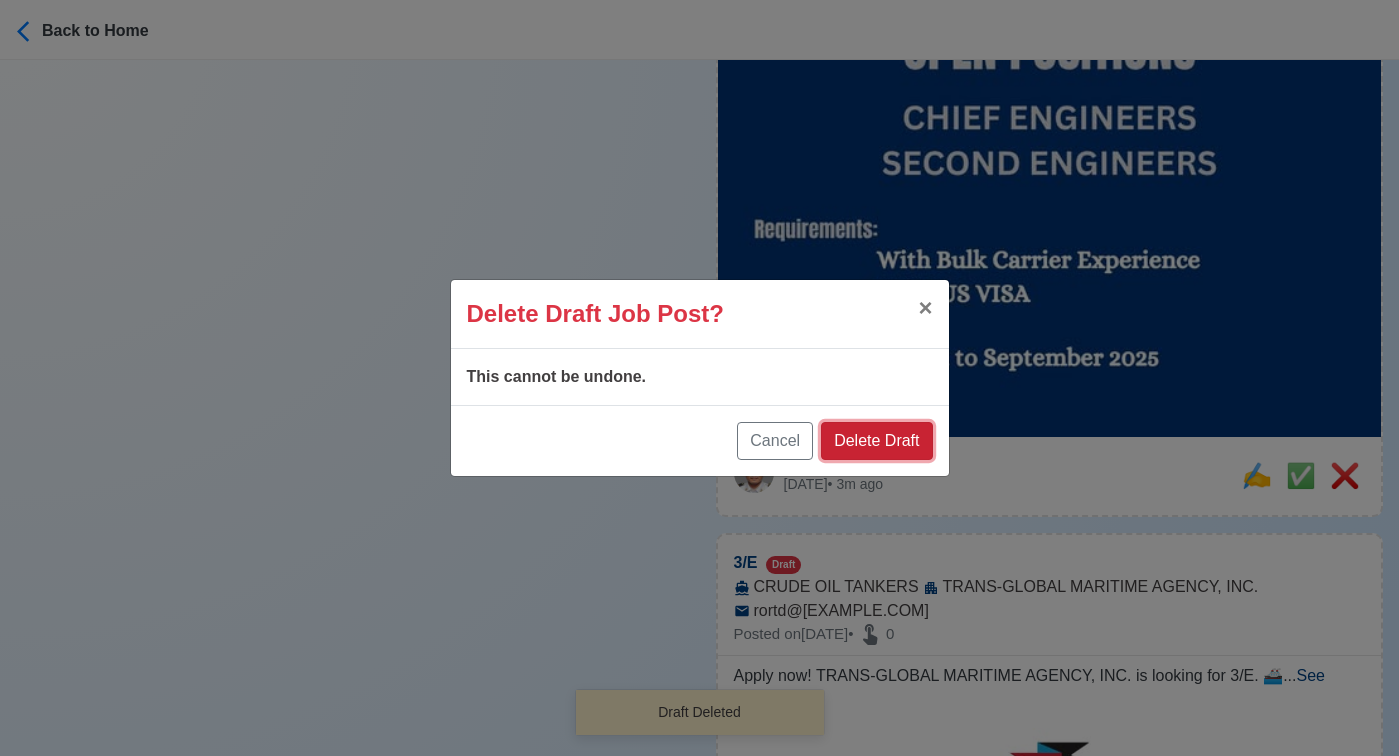 click on "Delete Draft" at bounding box center [876, 441] 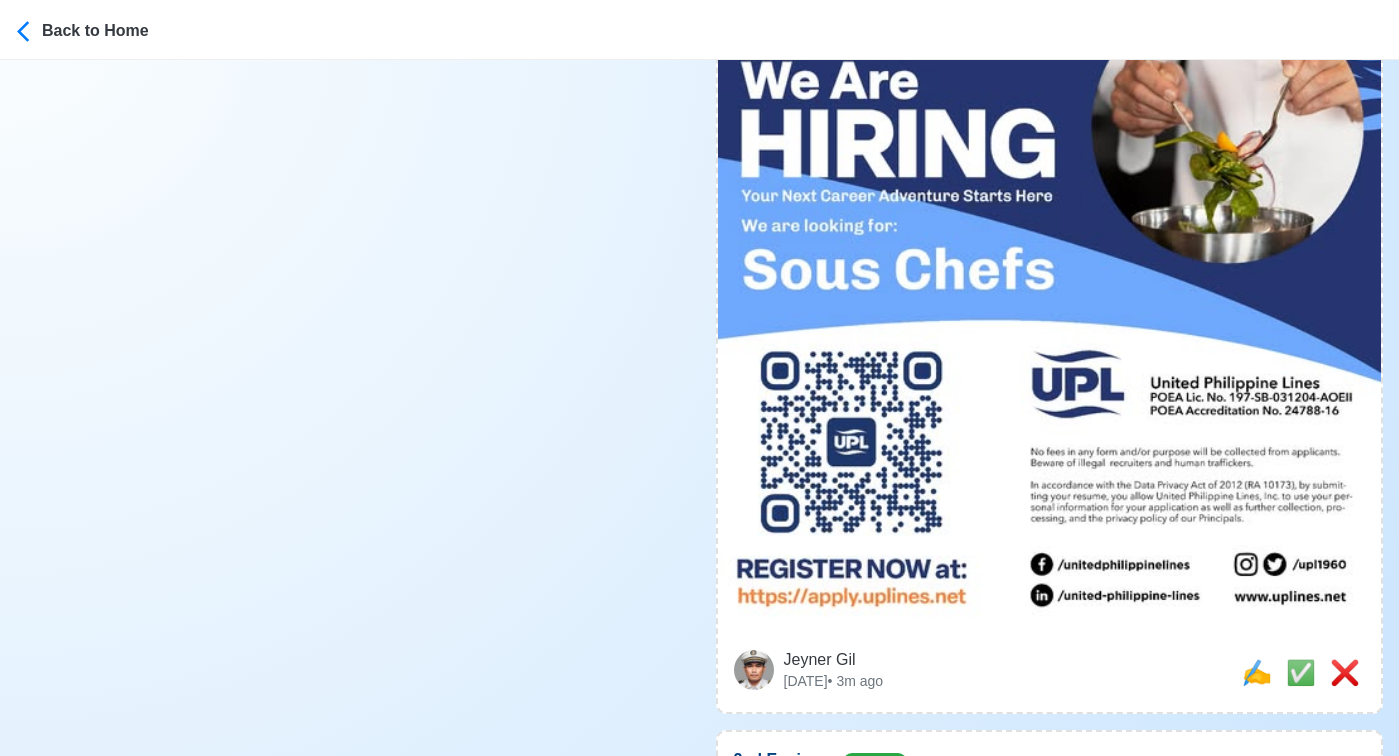 scroll, scrollTop: 1652, scrollLeft: 0, axis: vertical 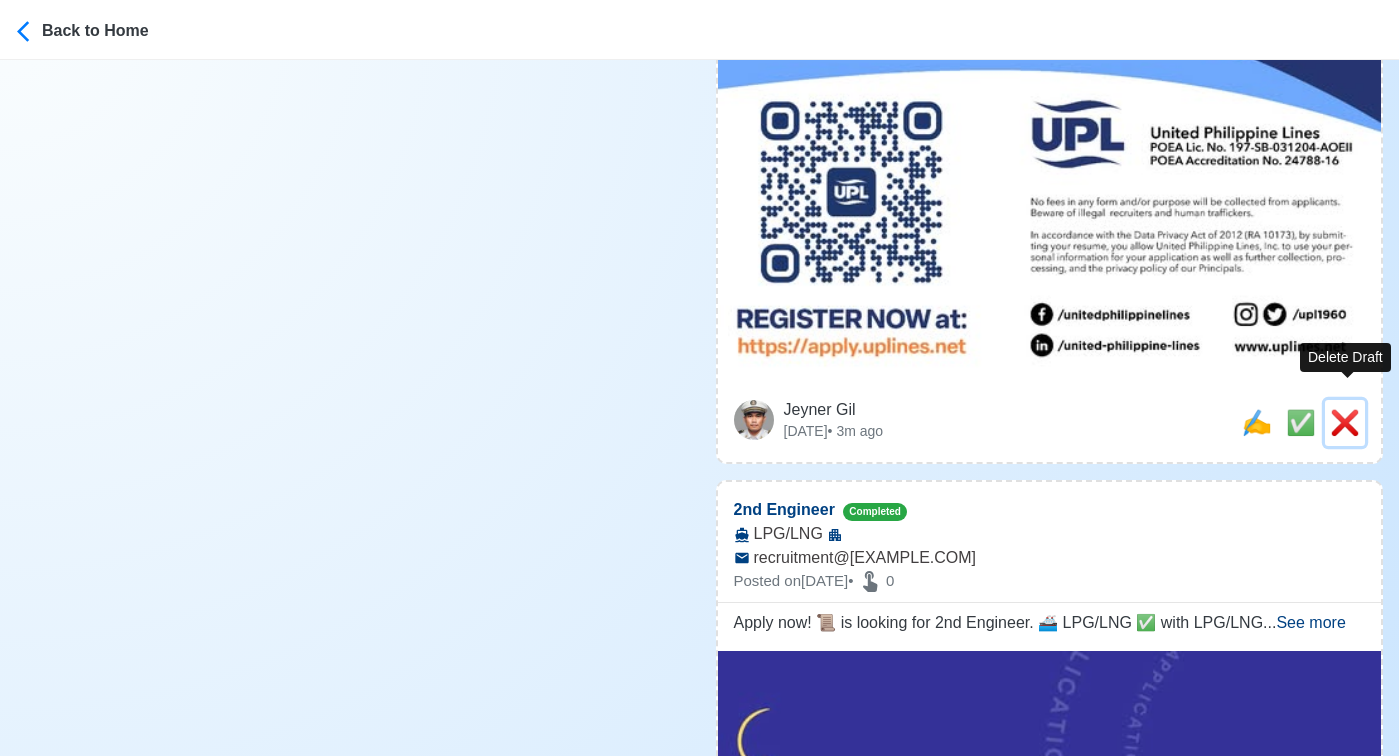 click on "❌" at bounding box center (1345, 422) 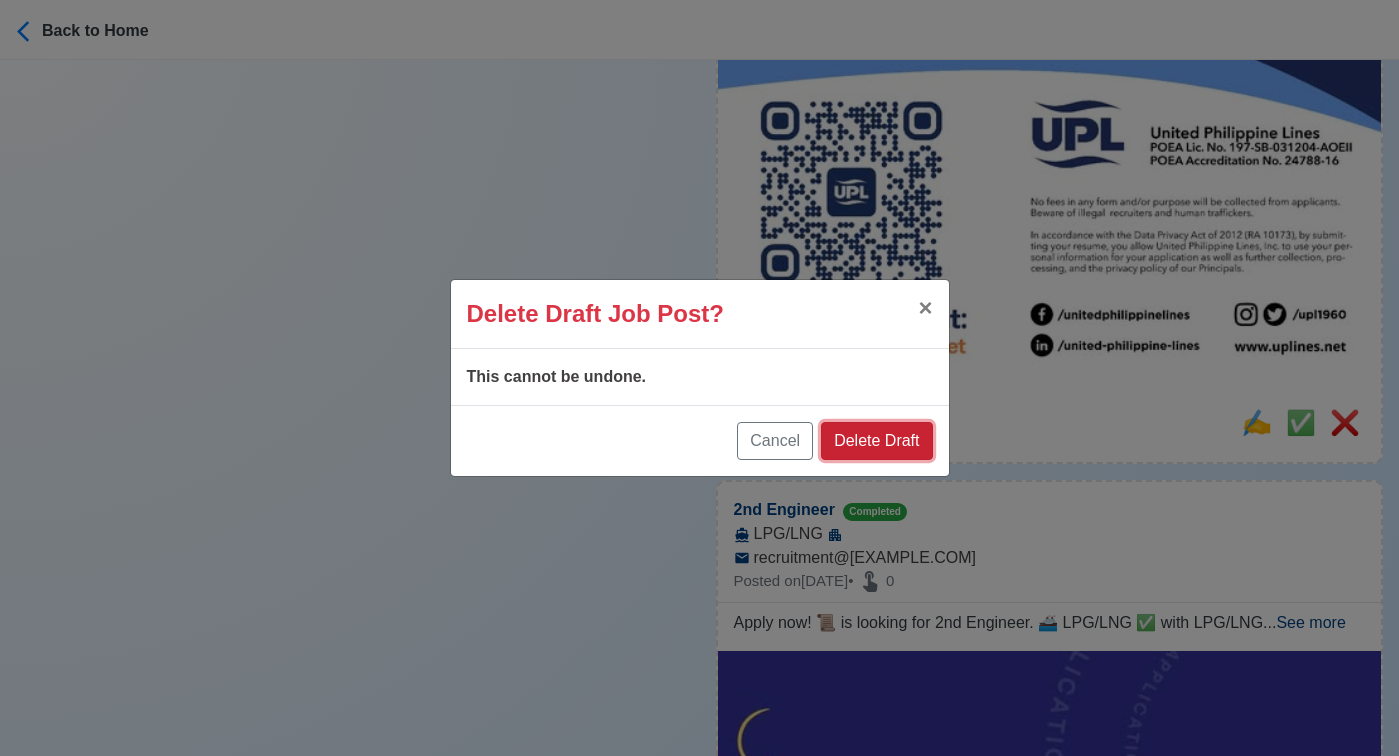 click on "Delete Draft" at bounding box center (876, 441) 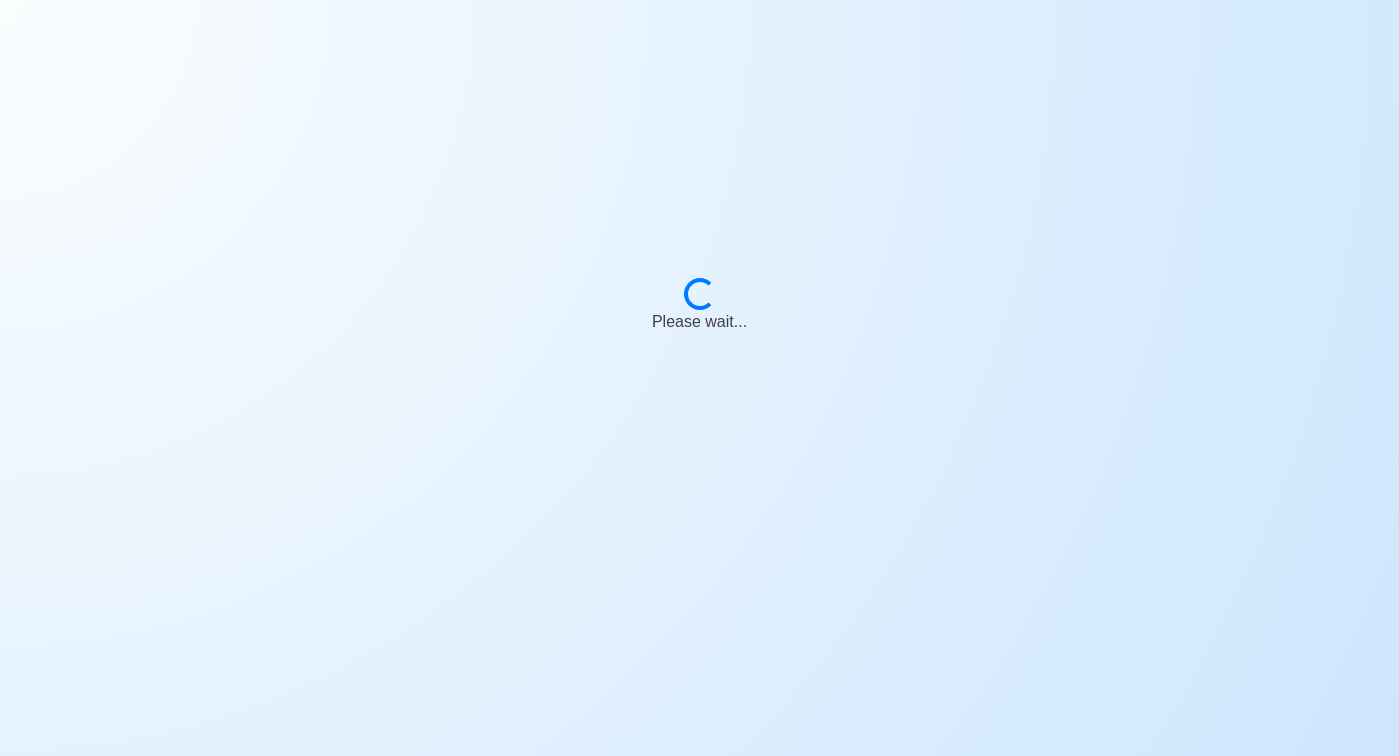 scroll, scrollTop: 0, scrollLeft: 0, axis: both 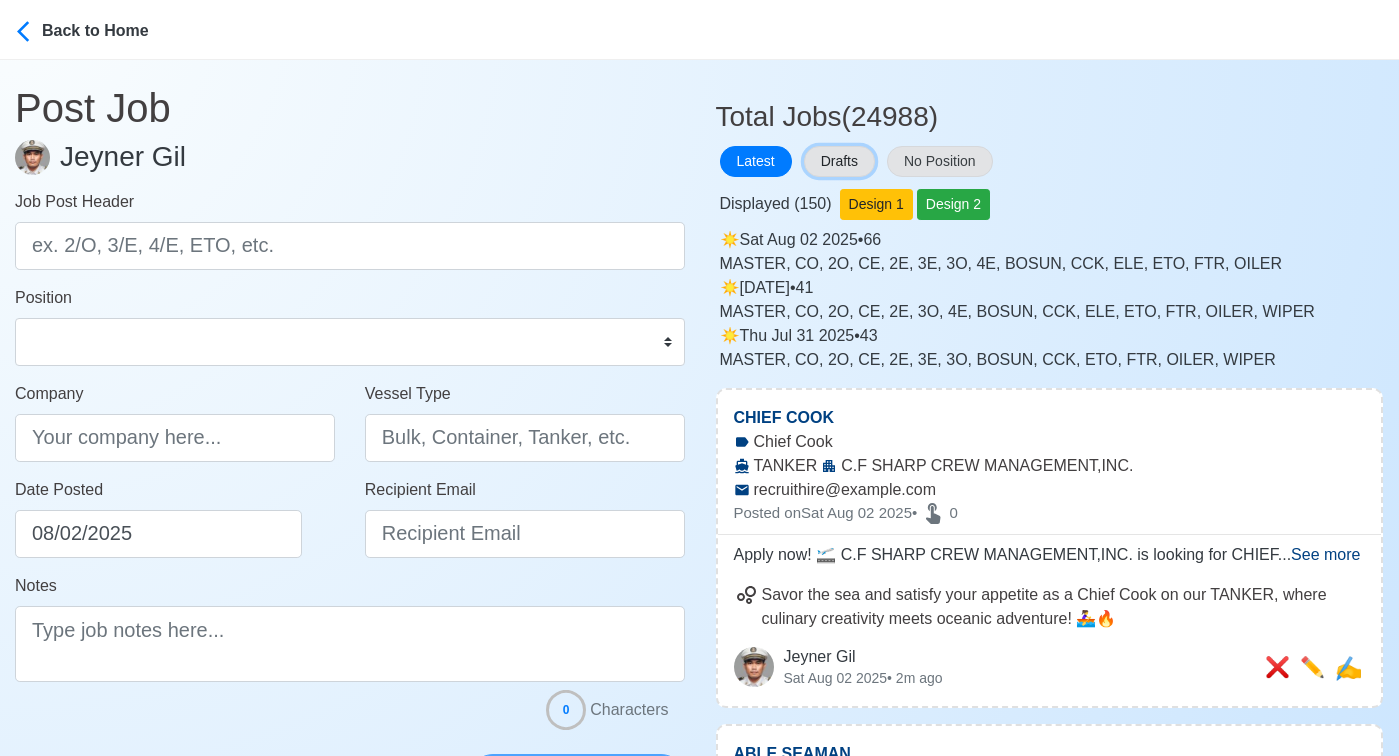 click on "Drafts" at bounding box center (839, 161) 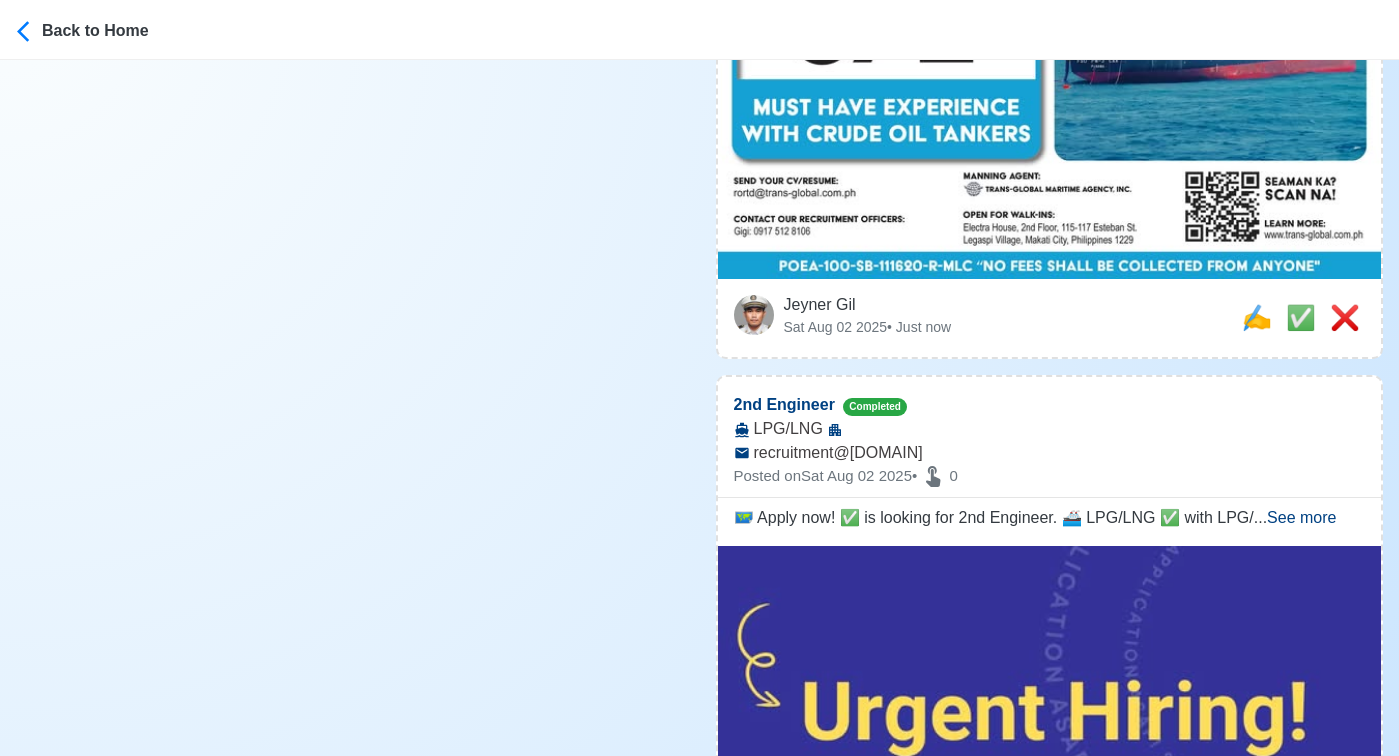 scroll, scrollTop: 888, scrollLeft: 0, axis: vertical 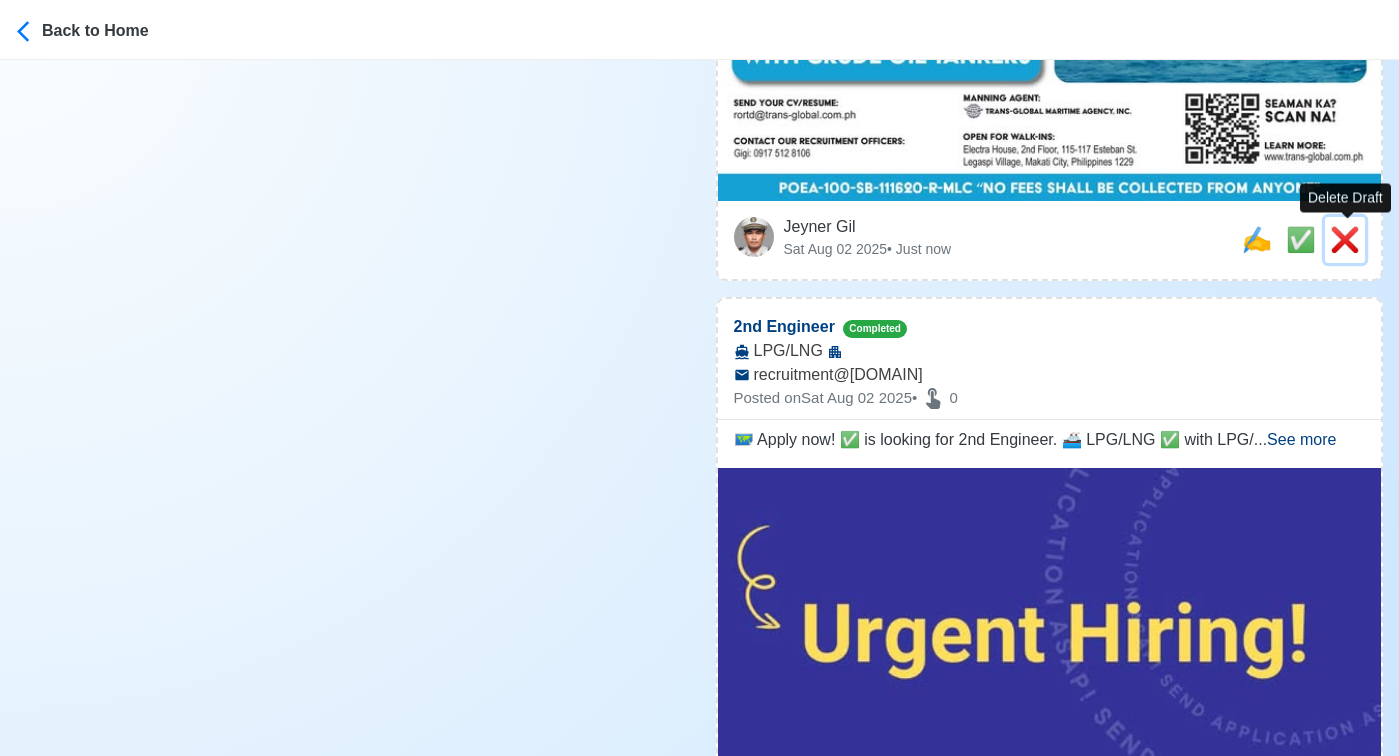 click on "❌" at bounding box center (1345, 239) 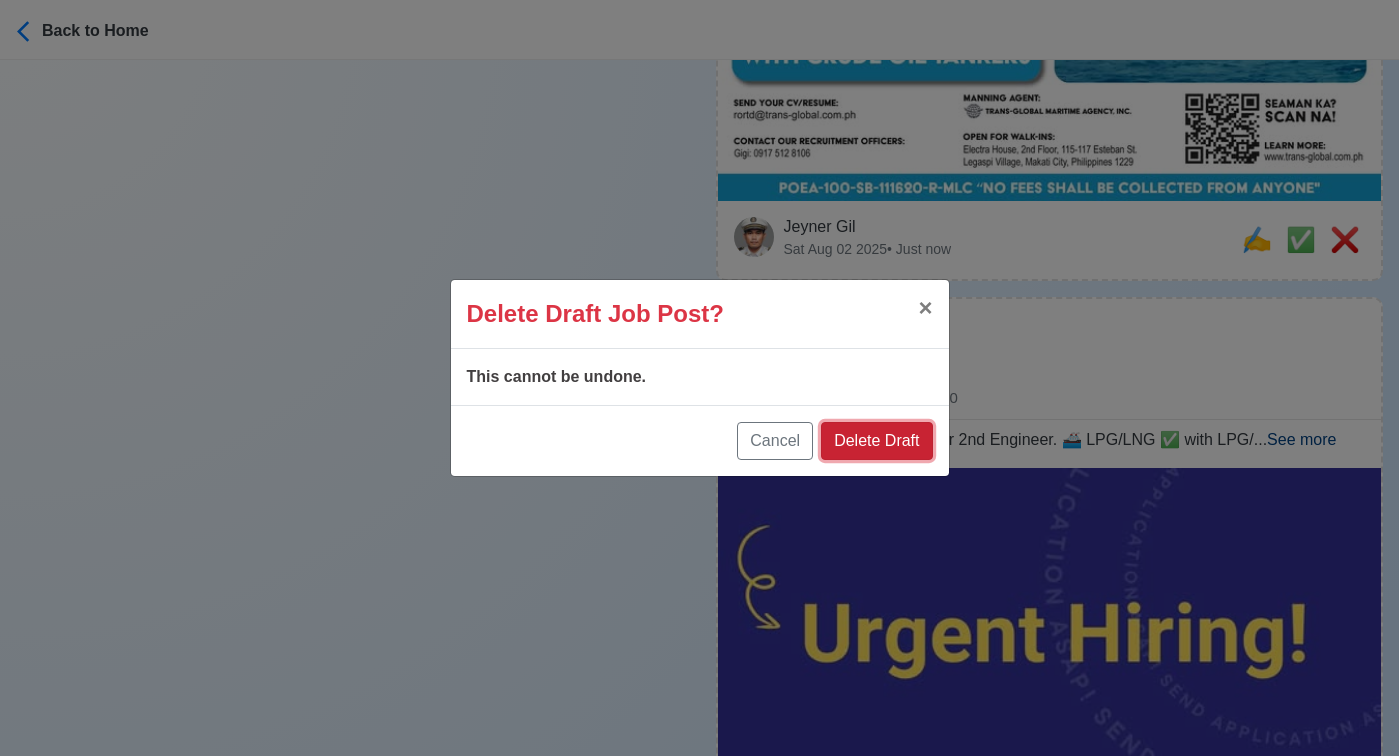 click on "Delete Draft" at bounding box center [876, 441] 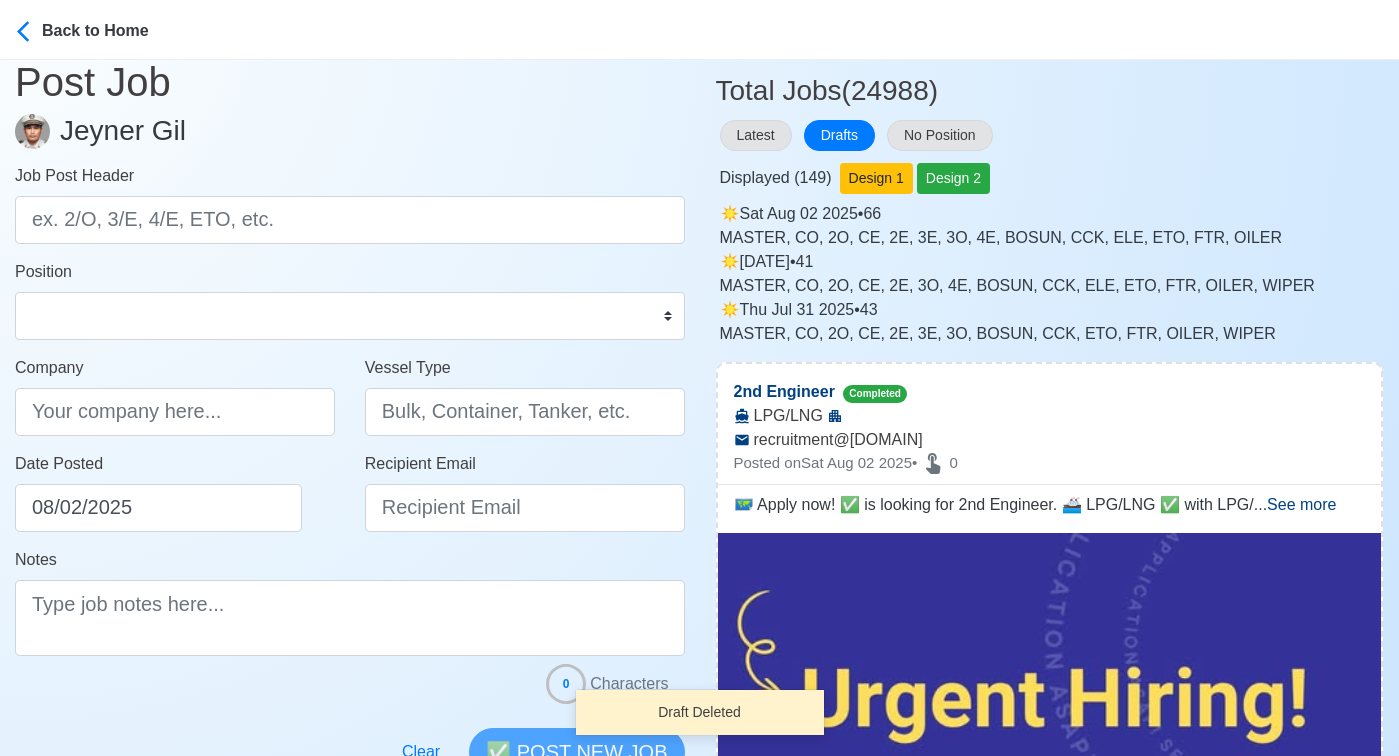 scroll, scrollTop: 23, scrollLeft: 0, axis: vertical 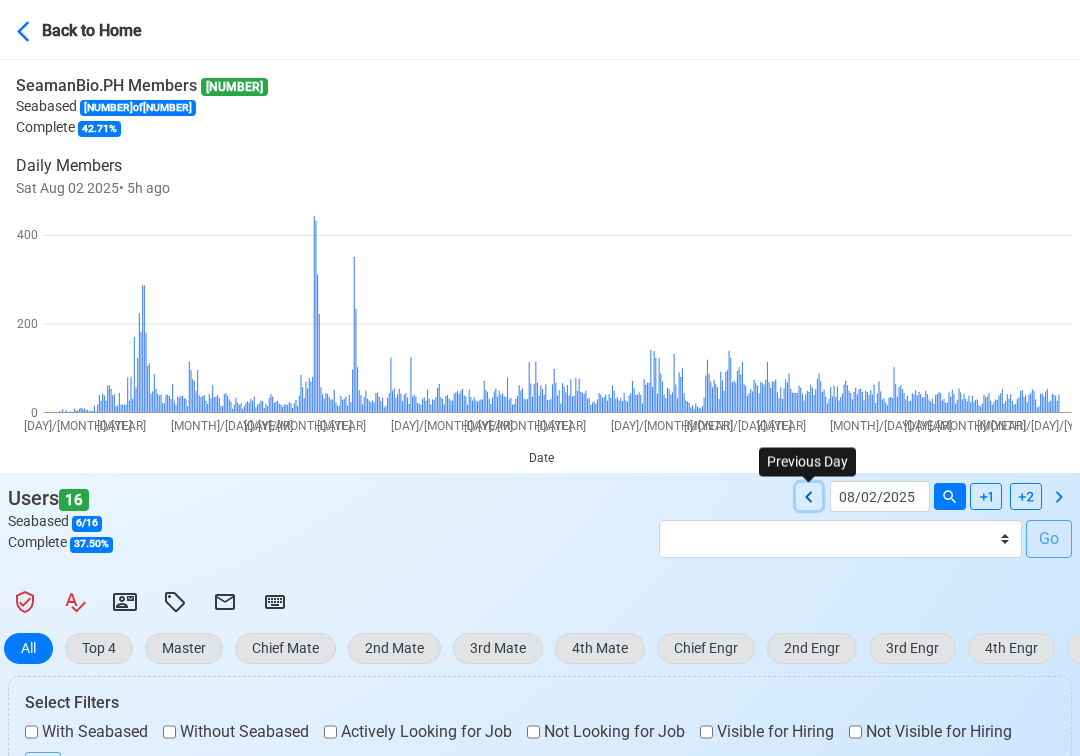 click 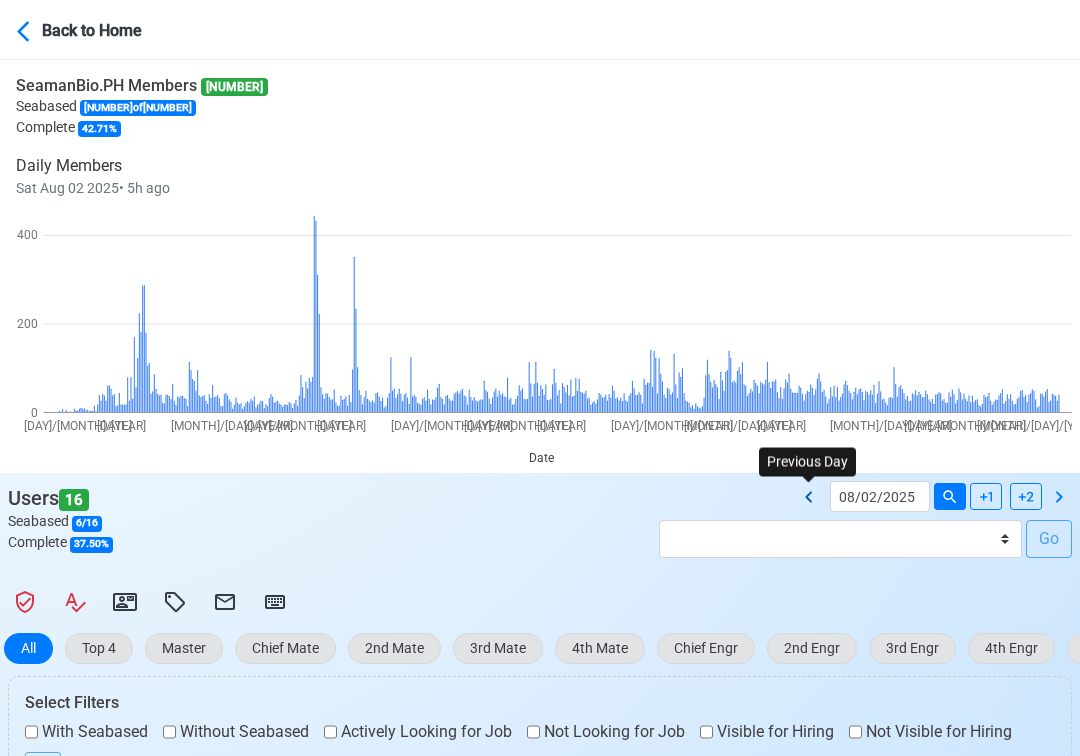 type on "[MONTH]/[DAY]/[YEAR]" 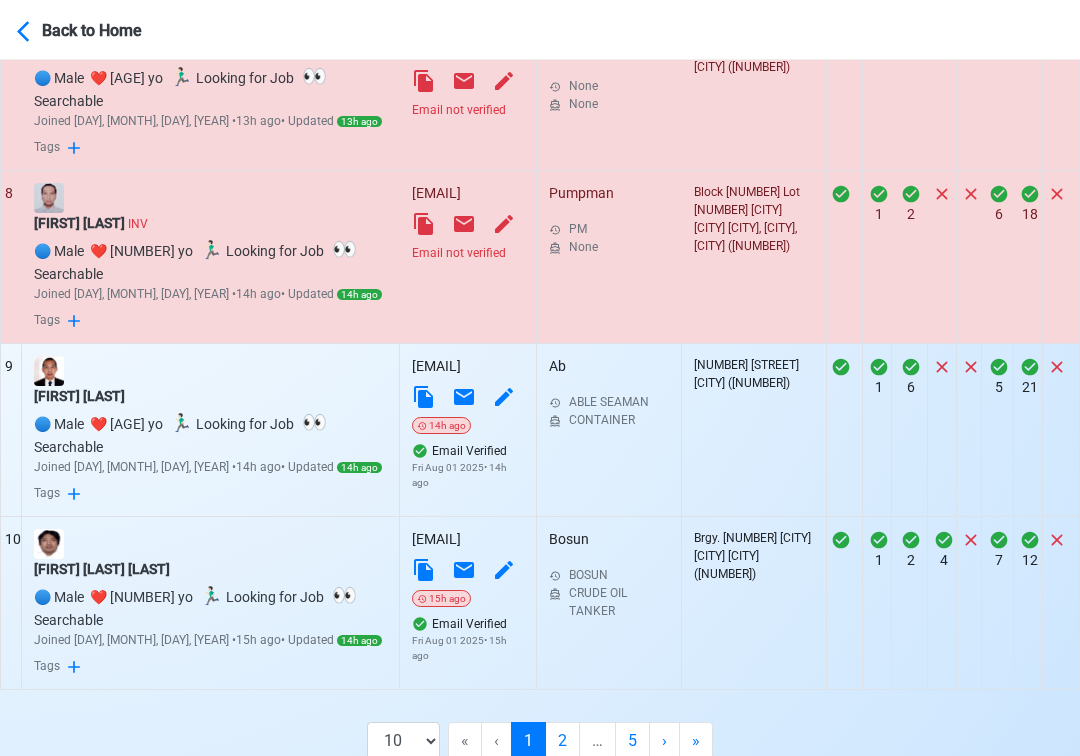 scroll, scrollTop: 2076, scrollLeft: 0, axis: vertical 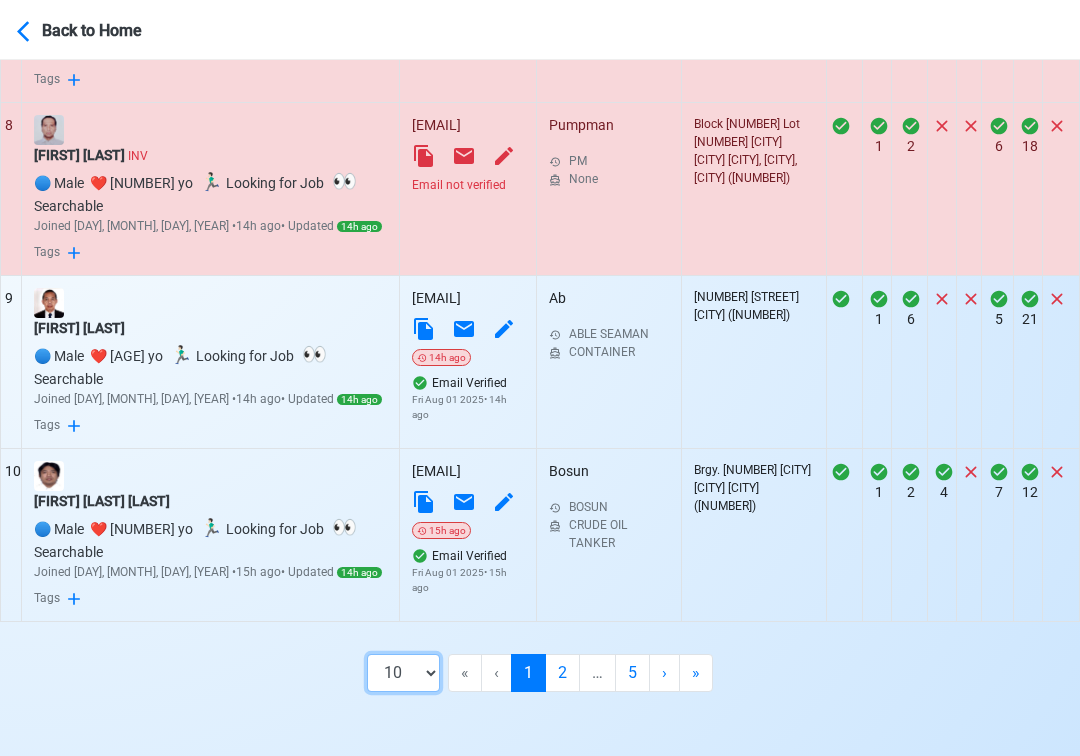click on "10 50 100 200" at bounding box center [403, 673] 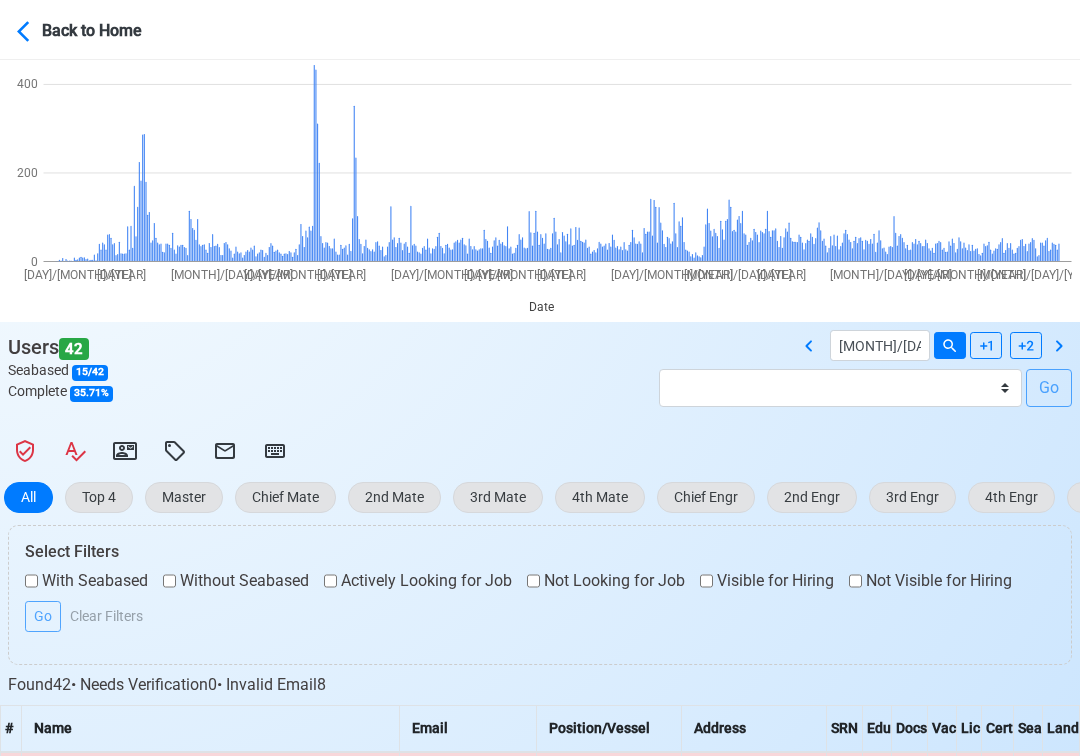 scroll, scrollTop: 696, scrollLeft: 0, axis: vertical 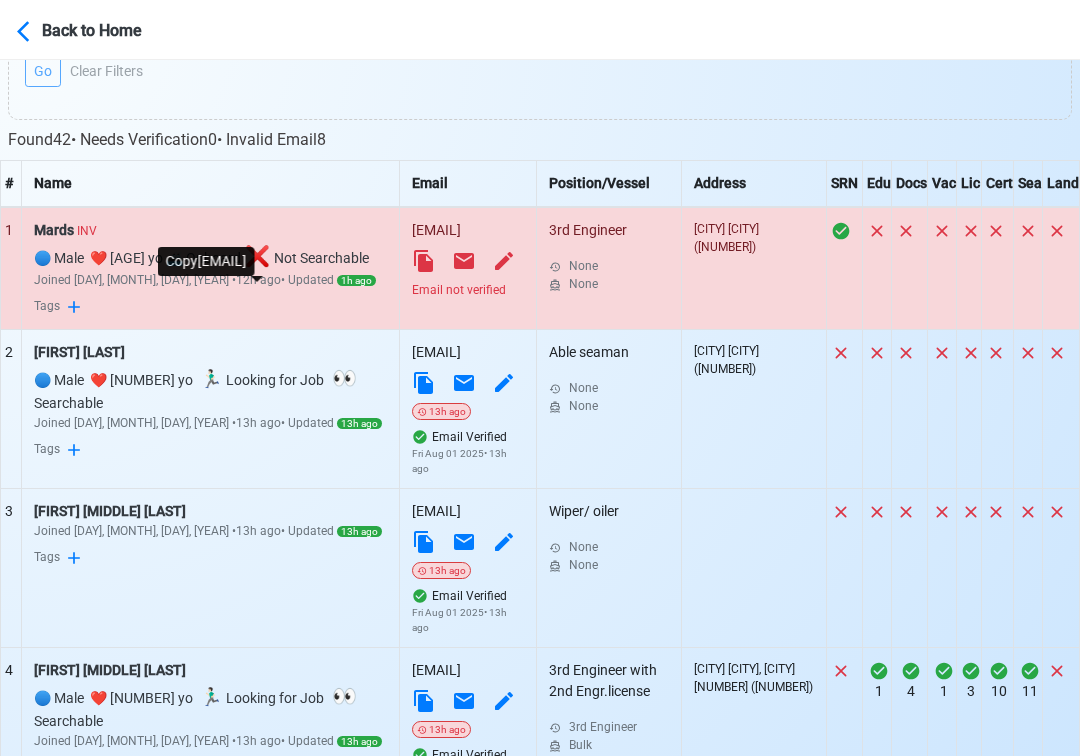 click 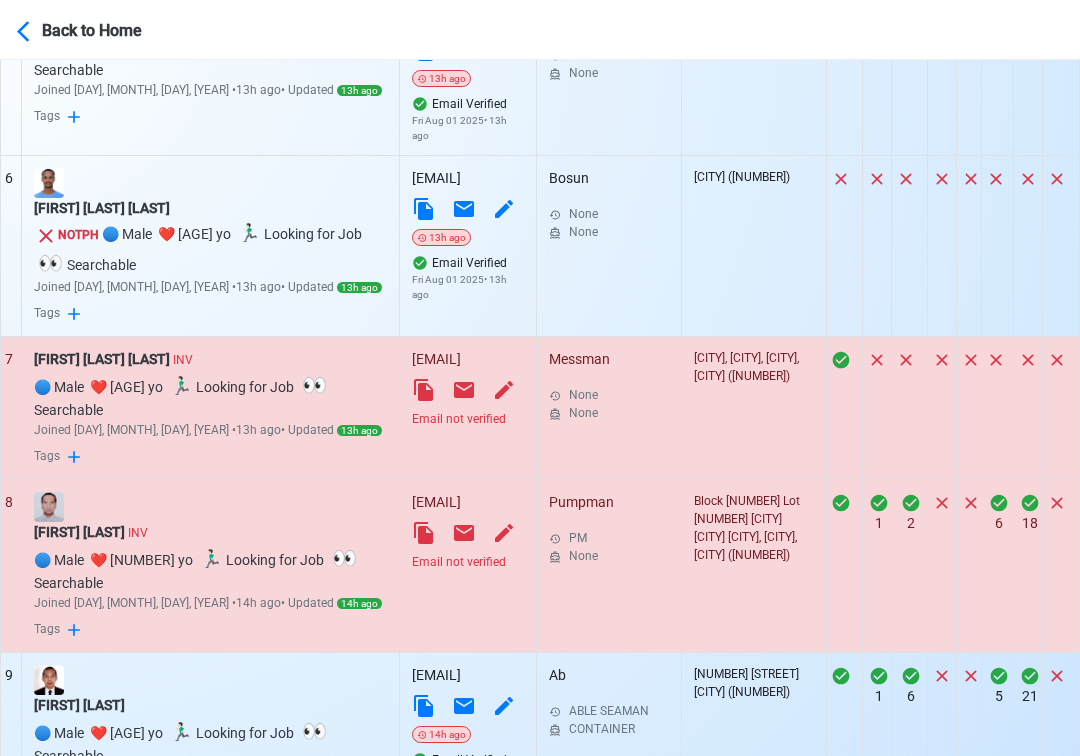 scroll, scrollTop: 1512, scrollLeft: 0, axis: vertical 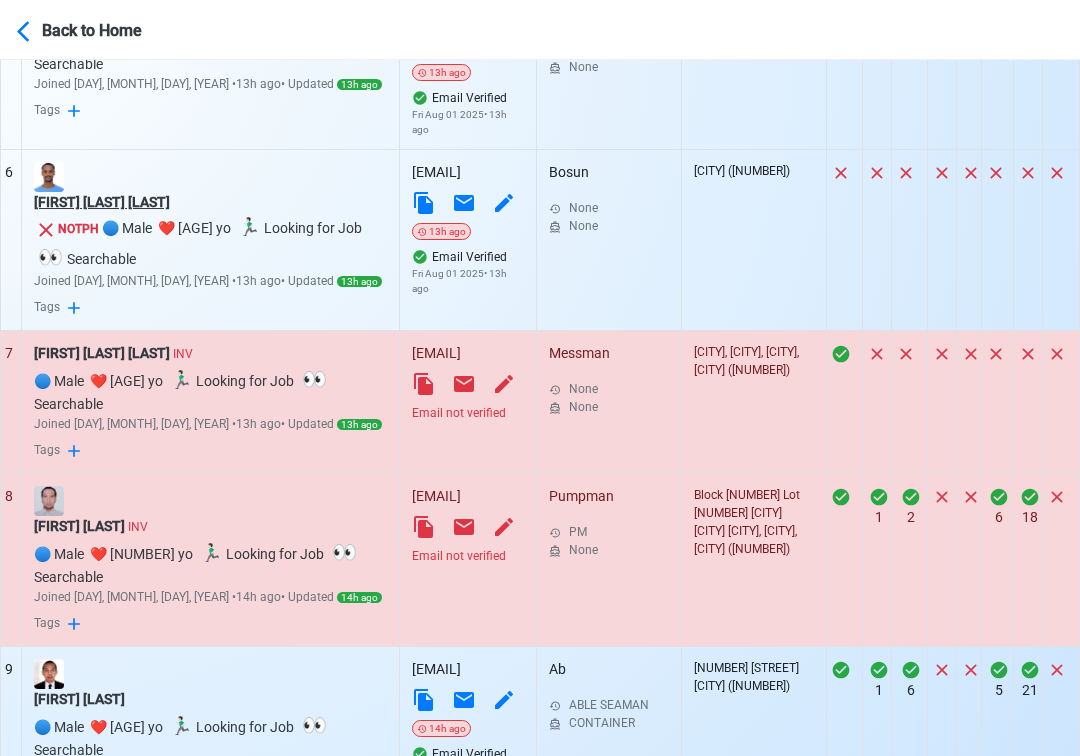 click on "[FIRST] [LAST] [LAST]" at bounding box center (210, 202) 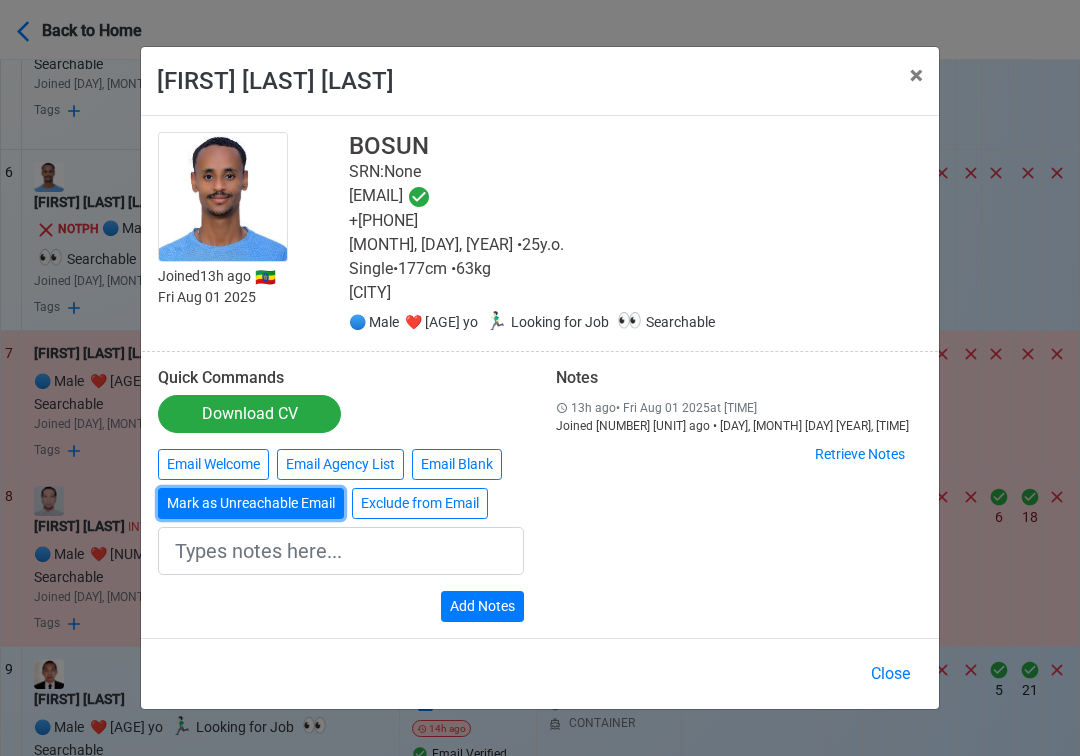 click on "Mark as   Unreachable Email" at bounding box center (251, 503) 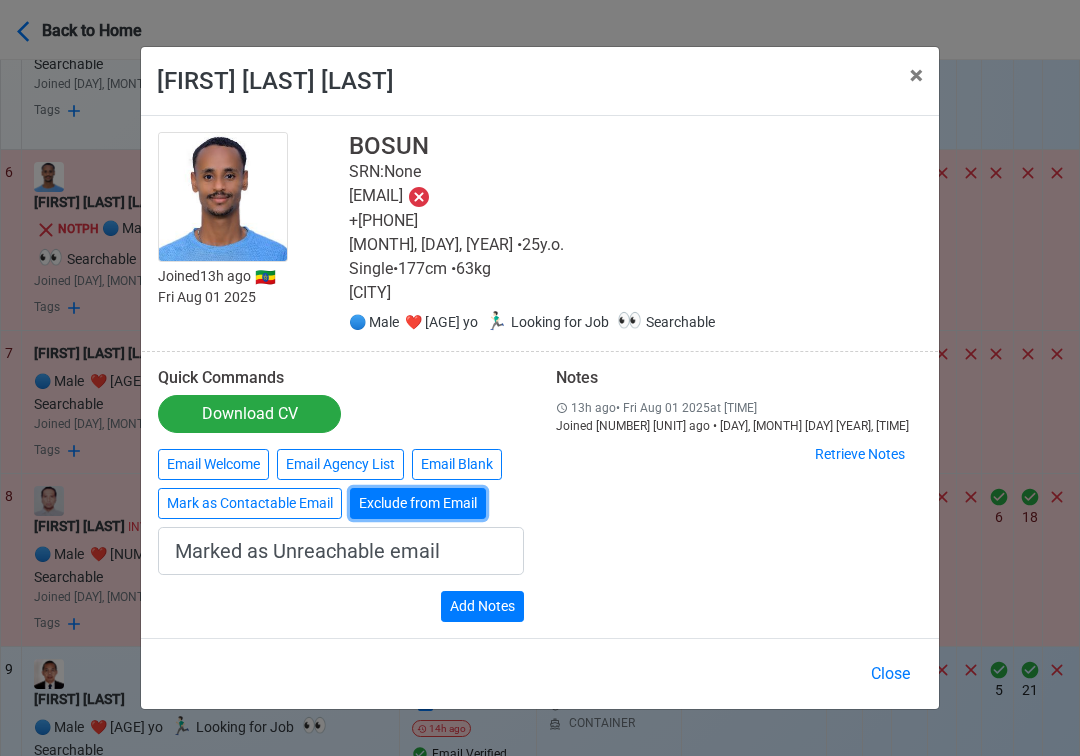 click on "Exclude from Email" at bounding box center [418, 503] 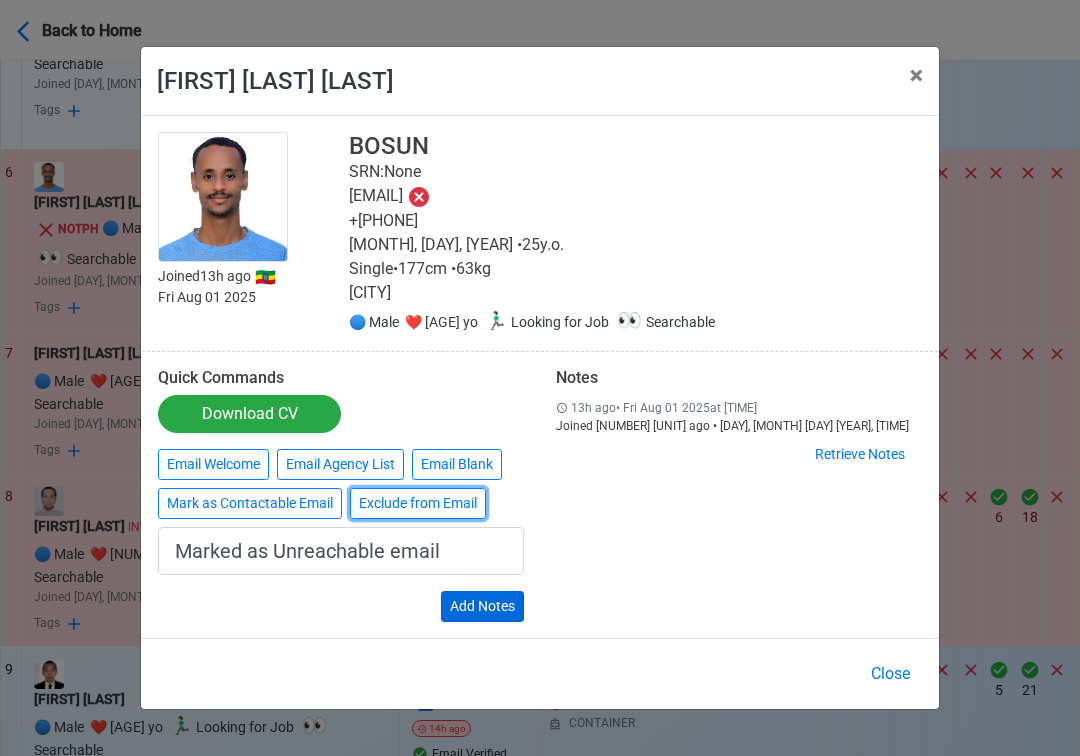 type on "Exclude from Email" 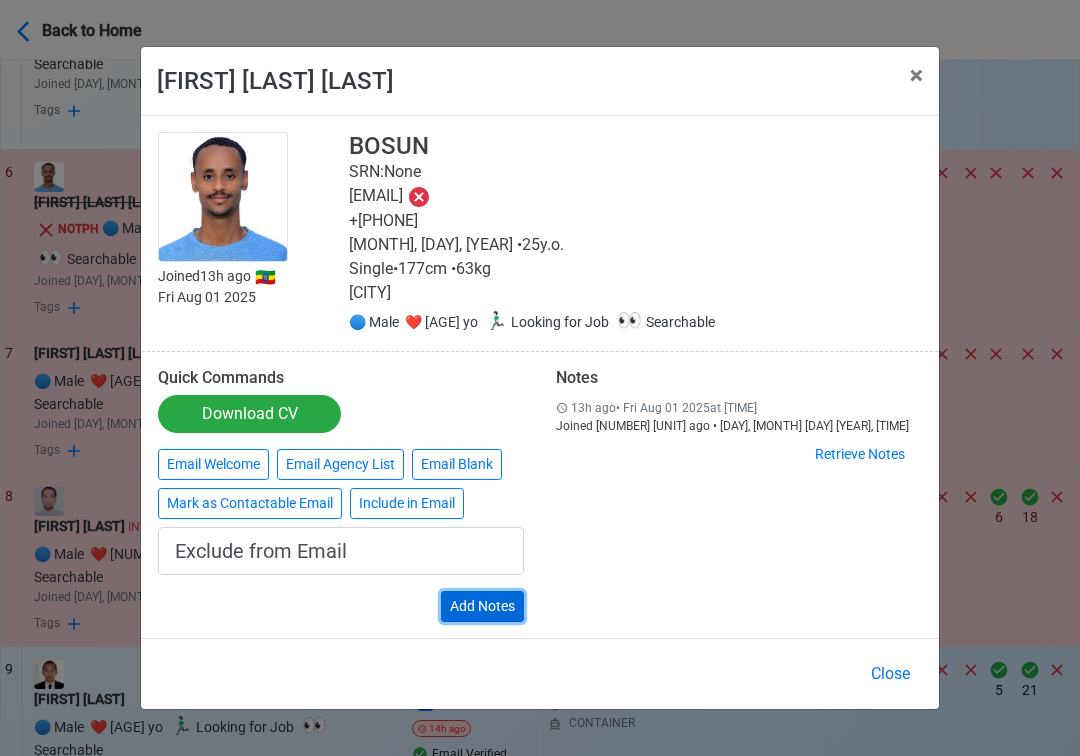 click on "Add Notes" at bounding box center [482, 606] 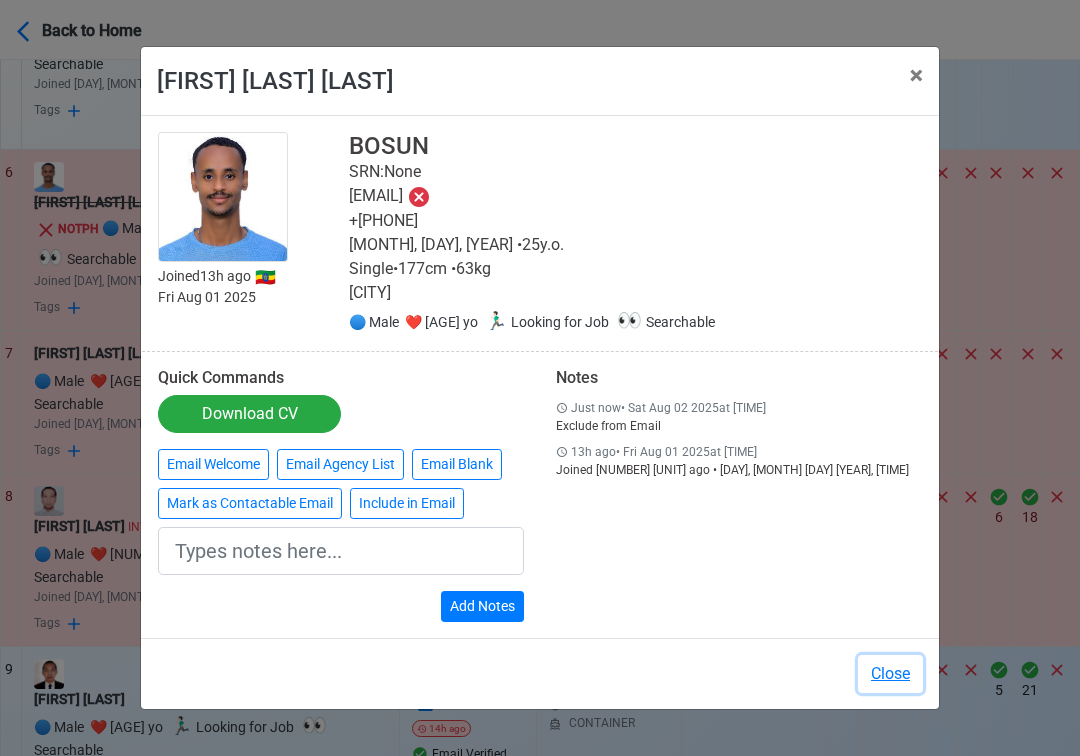 click on "Close" at bounding box center (890, 674) 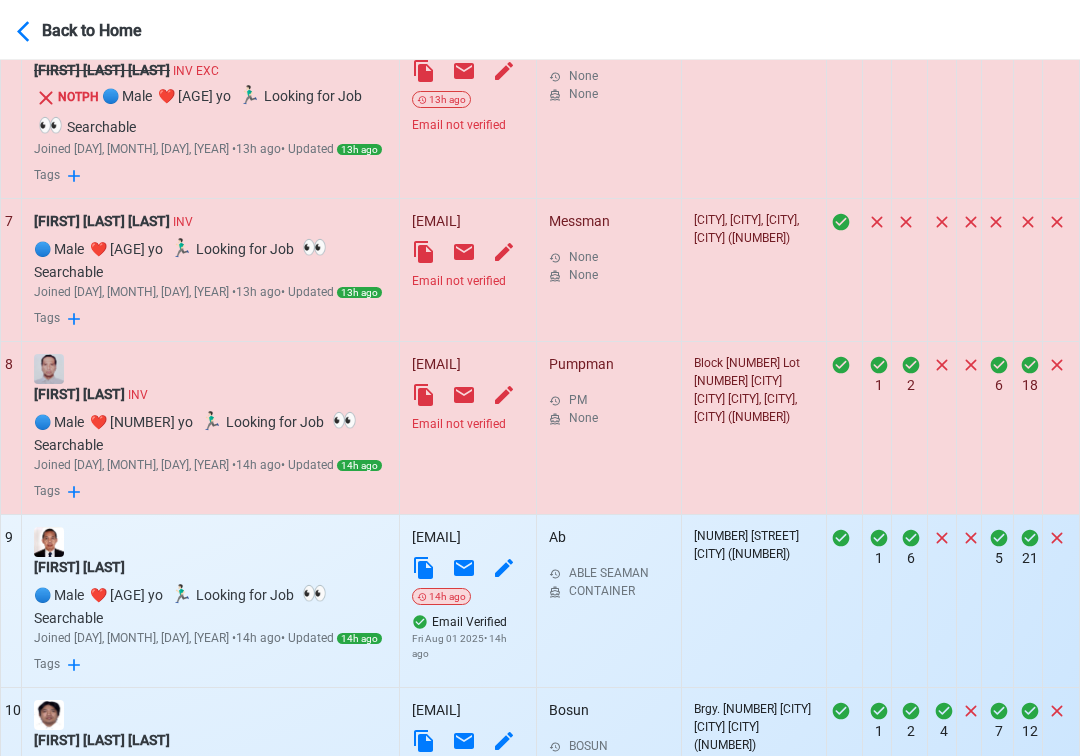 scroll, scrollTop: 1679, scrollLeft: 0, axis: vertical 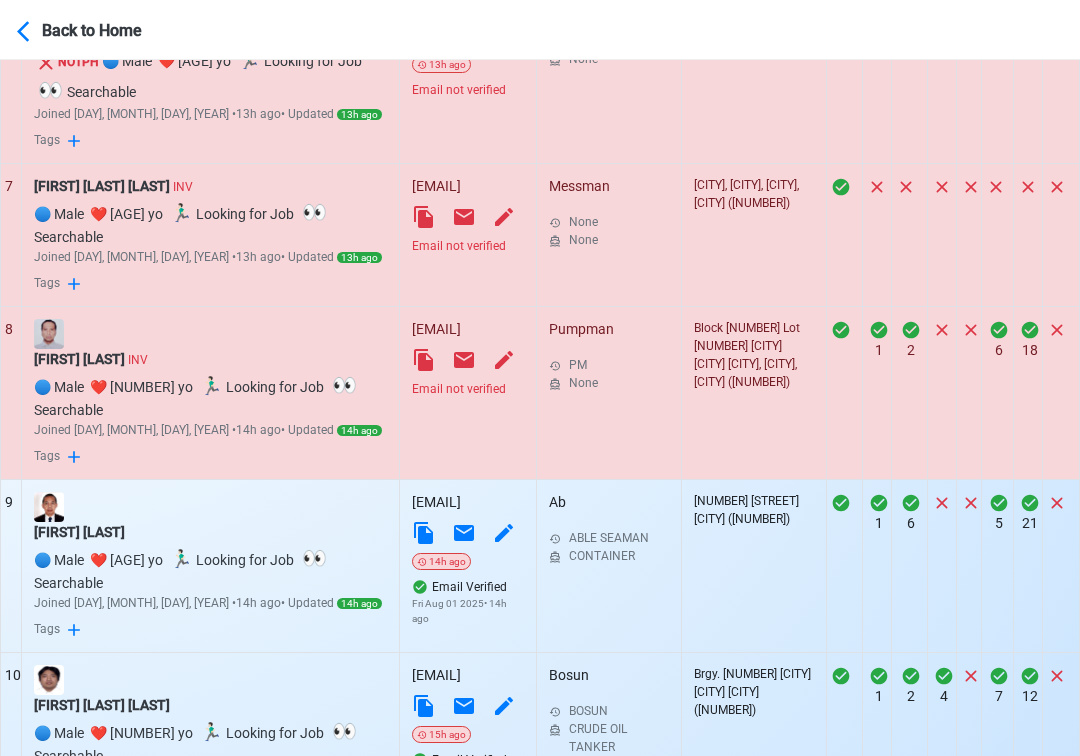 click on "Email not verified" at bounding box center [468, 246] 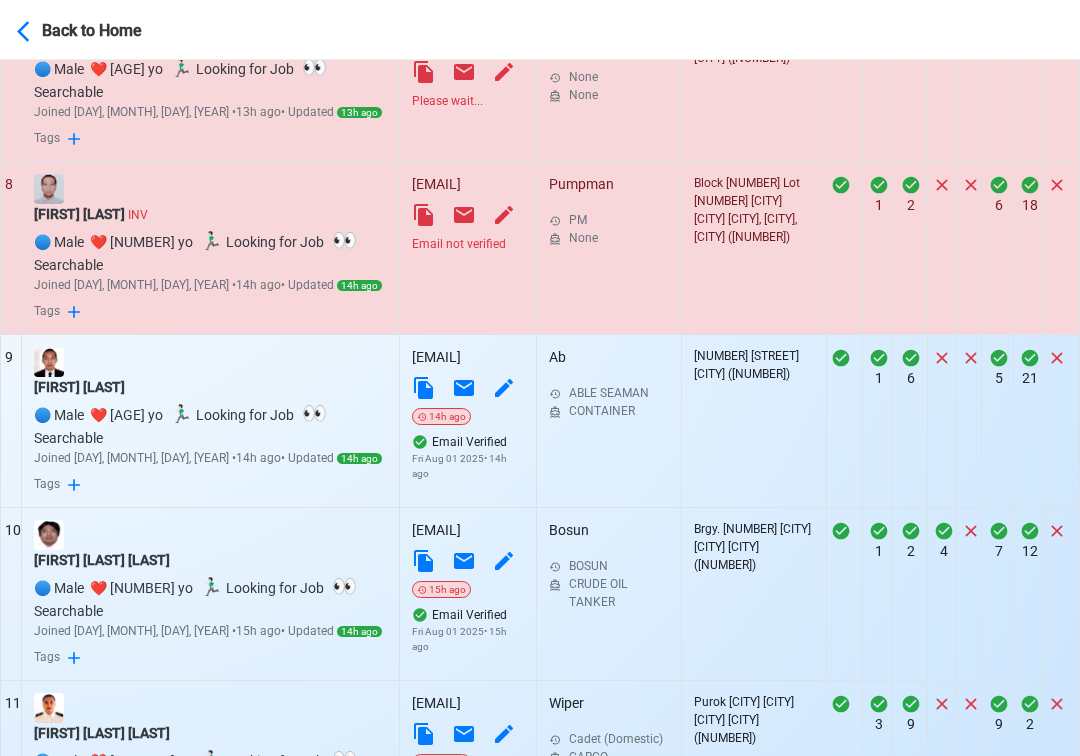 scroll, scrollTop: 1848, scrollLeft: 0, axis: vertical 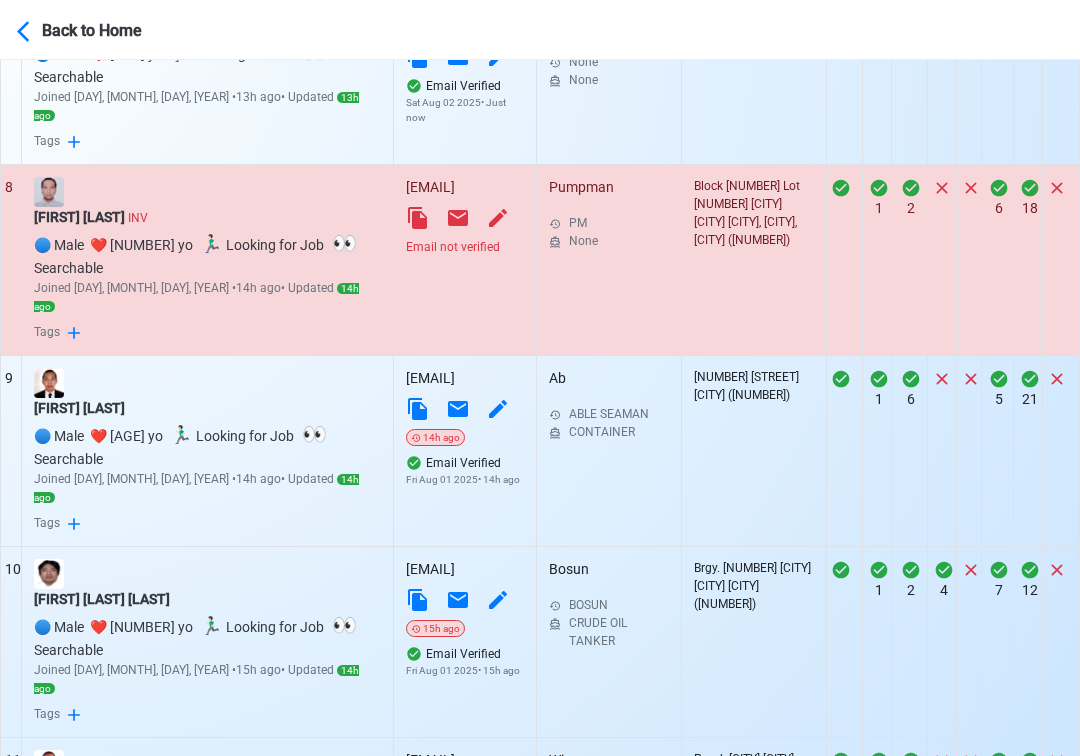 click on "Email not verified" at bounding box center [465, 247] 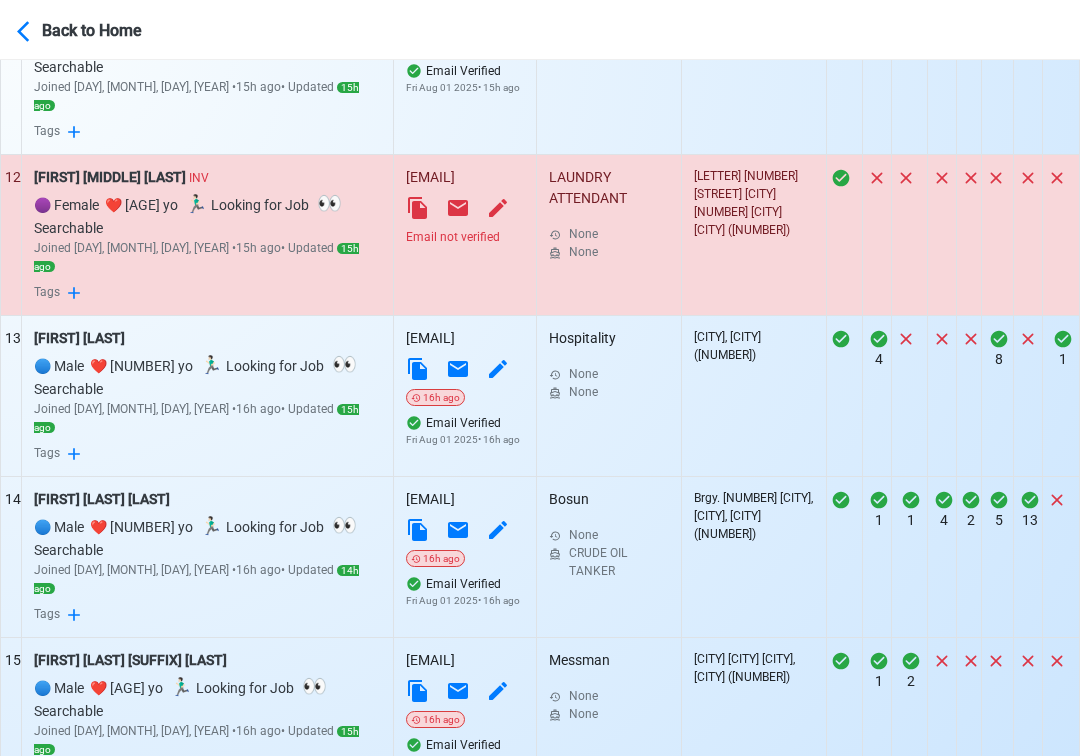 scroll, scrollTop: 2640, scrollLeft: 0, axis: vertical 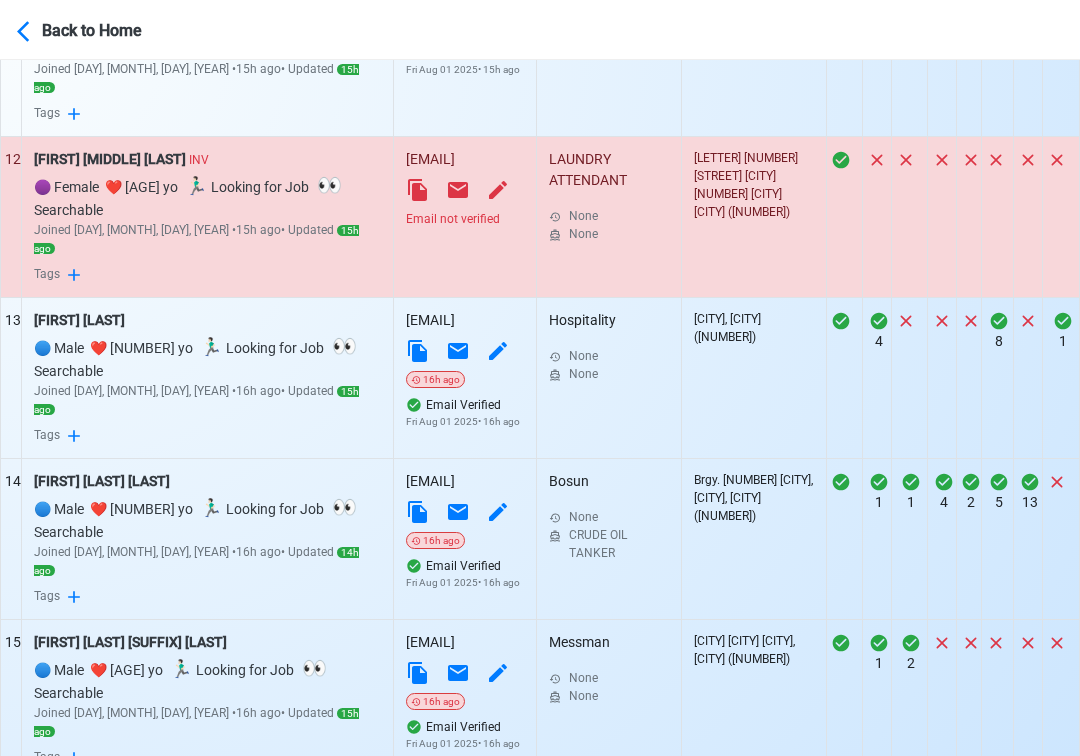 click on "Email not verified" at bounding box center (465, 219) 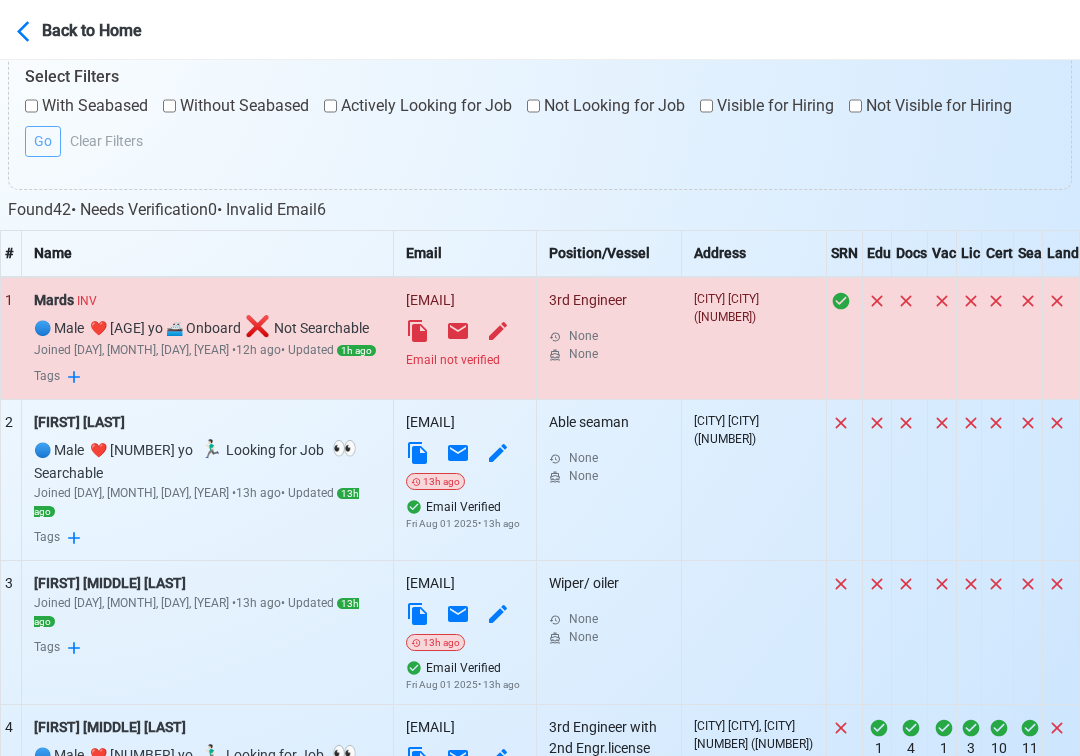 scroll, scrollTop: 613, scrollLeft: 0, axis: vertical 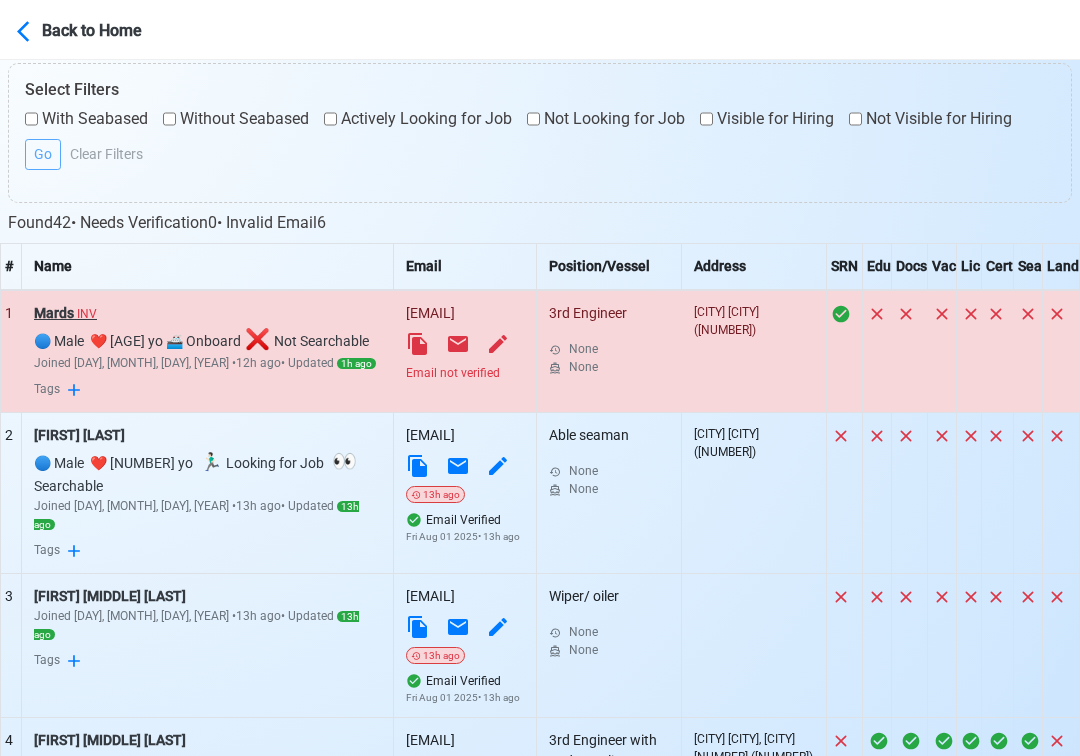 click on "Mards   INV" at bounding box center (207, 313) 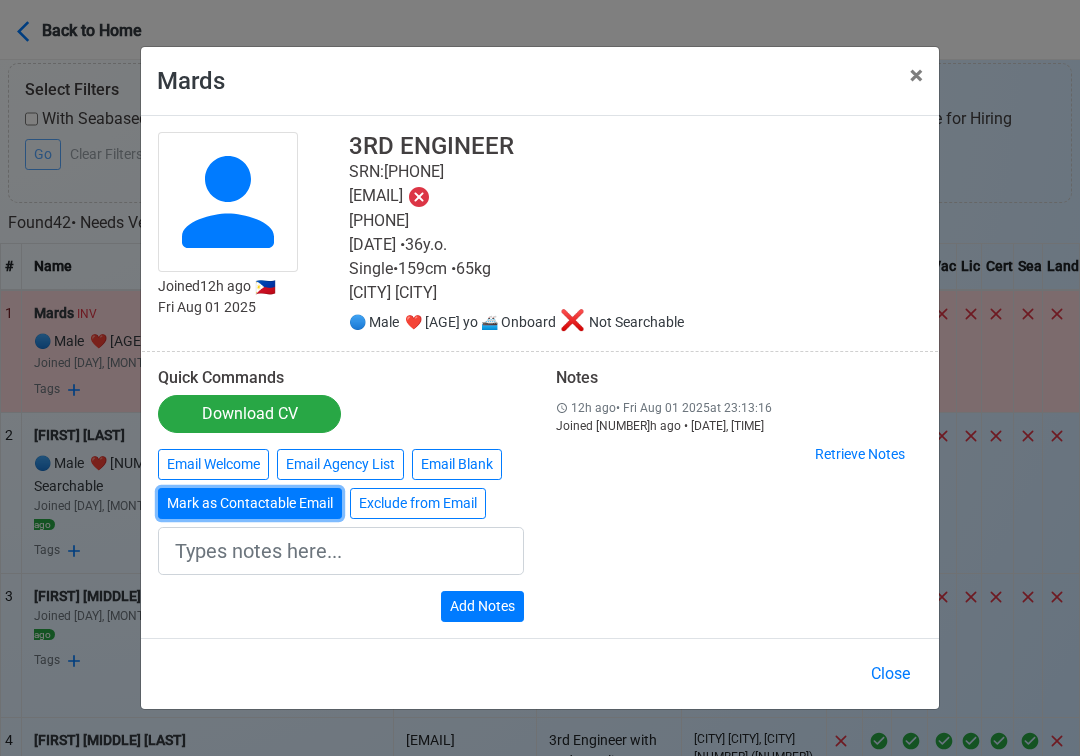 click on "Mark as   Contactable Email" at bounding box center (250, 503) 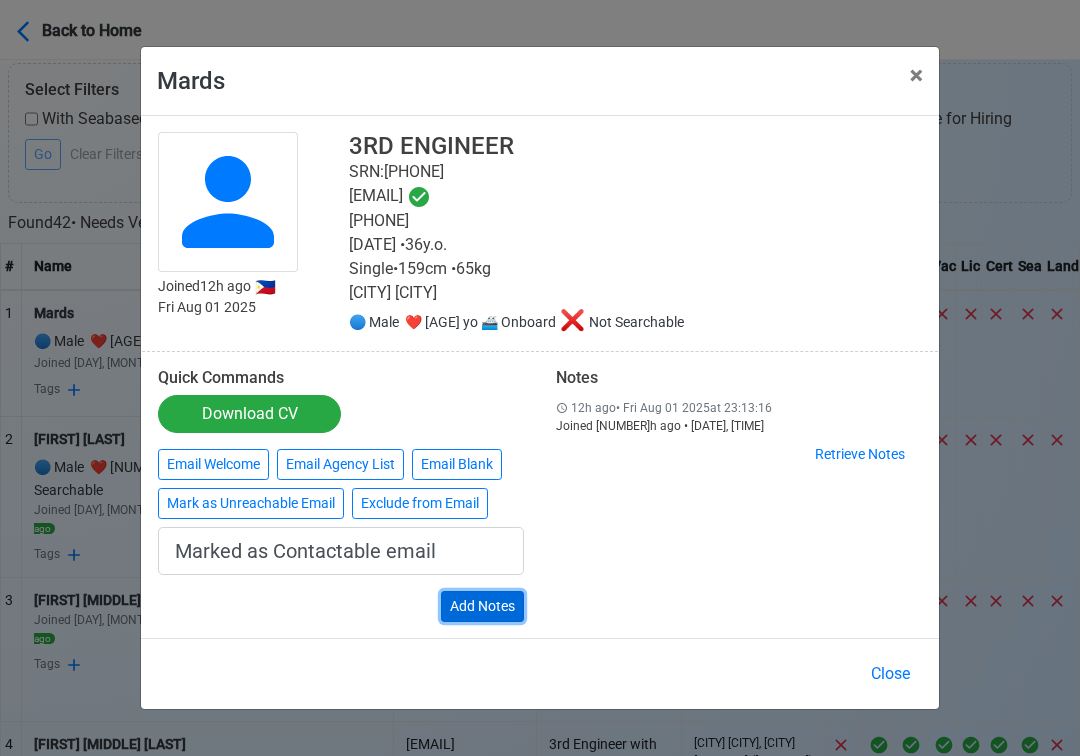 click on "Add Notes" at bounding box center (482, 606) 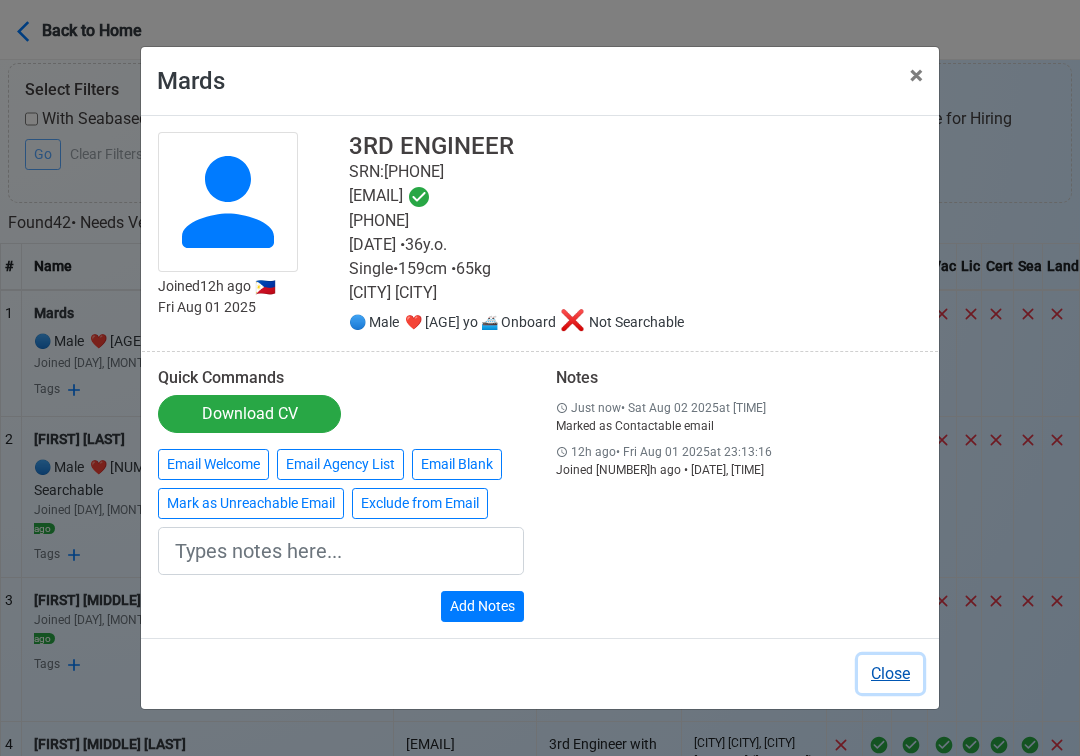 click on "Close" at bounding box center (890, 674) 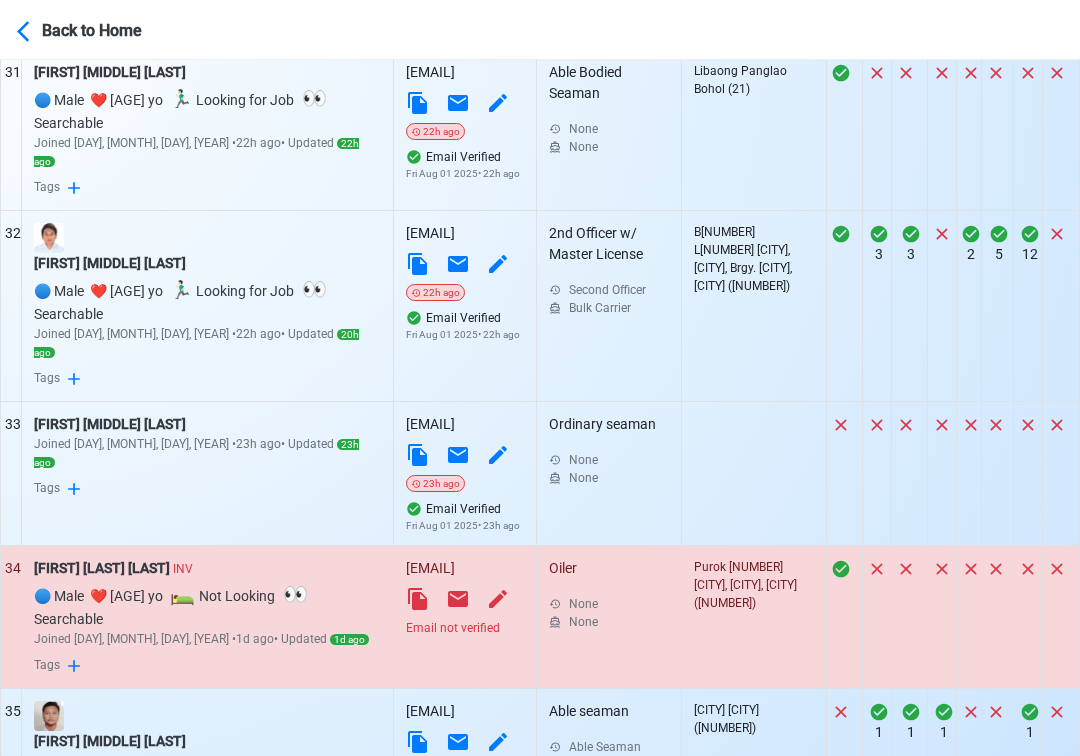 scroll, scrollTop: 5822, scrollLeft: 0, axis: vertical 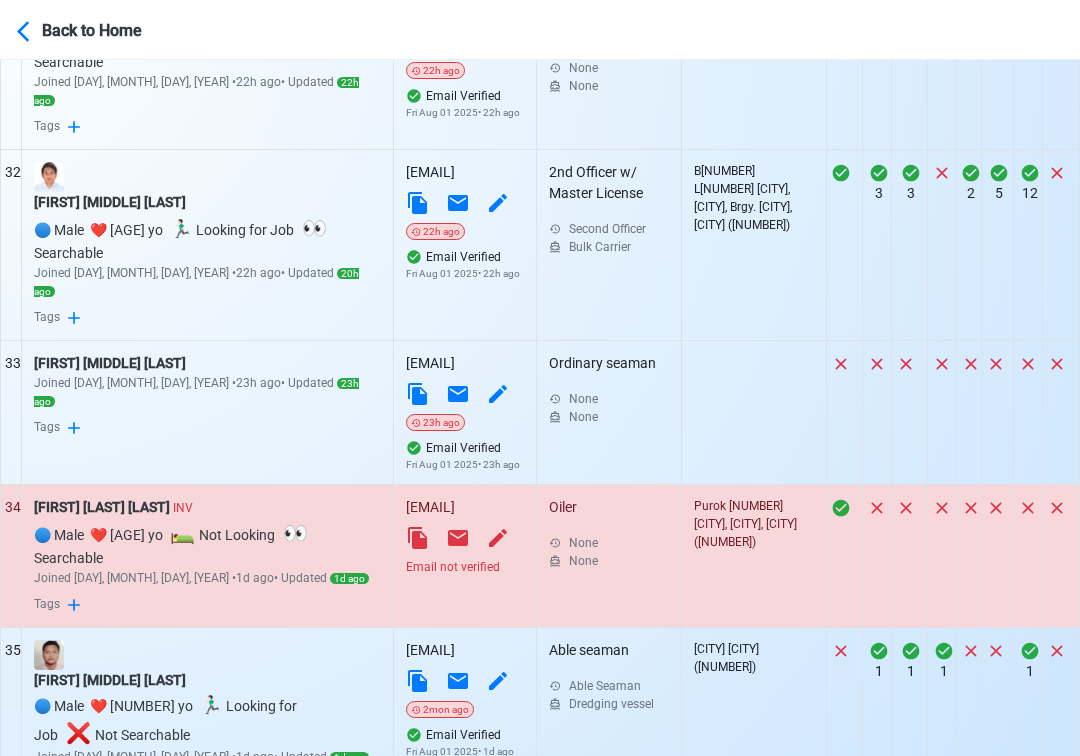 click on "Email not verified" at bounding box center [465, -260] 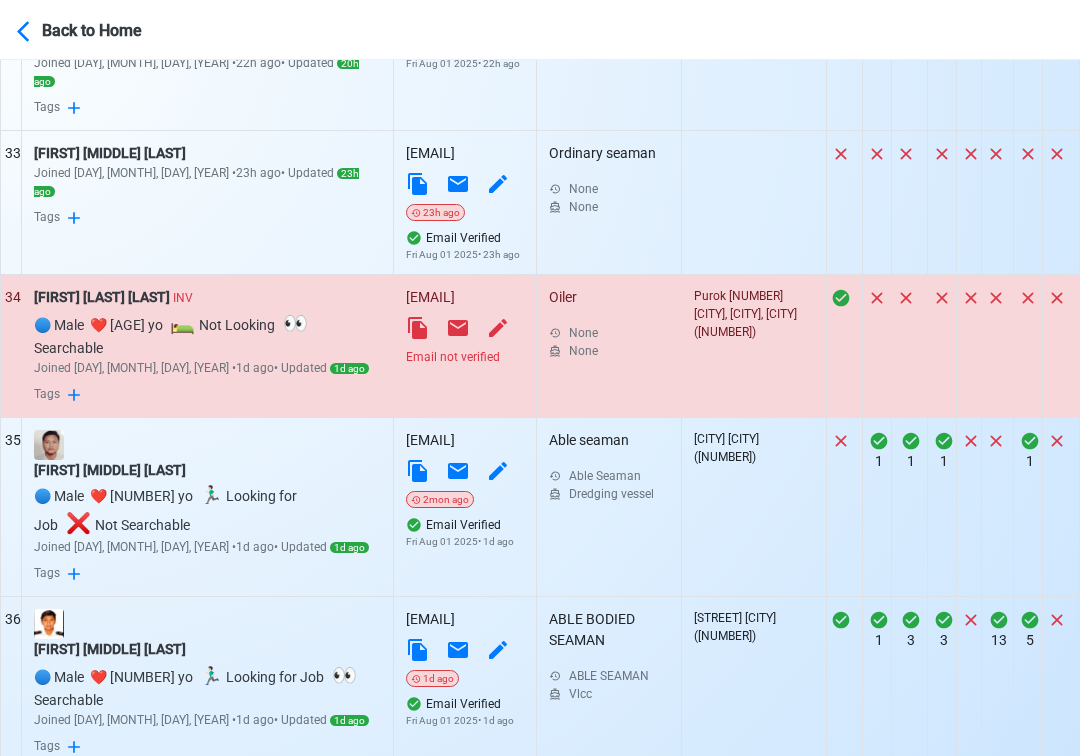 scroll, scrollTop: 6033, scrollLeft: 0, axis: vertical 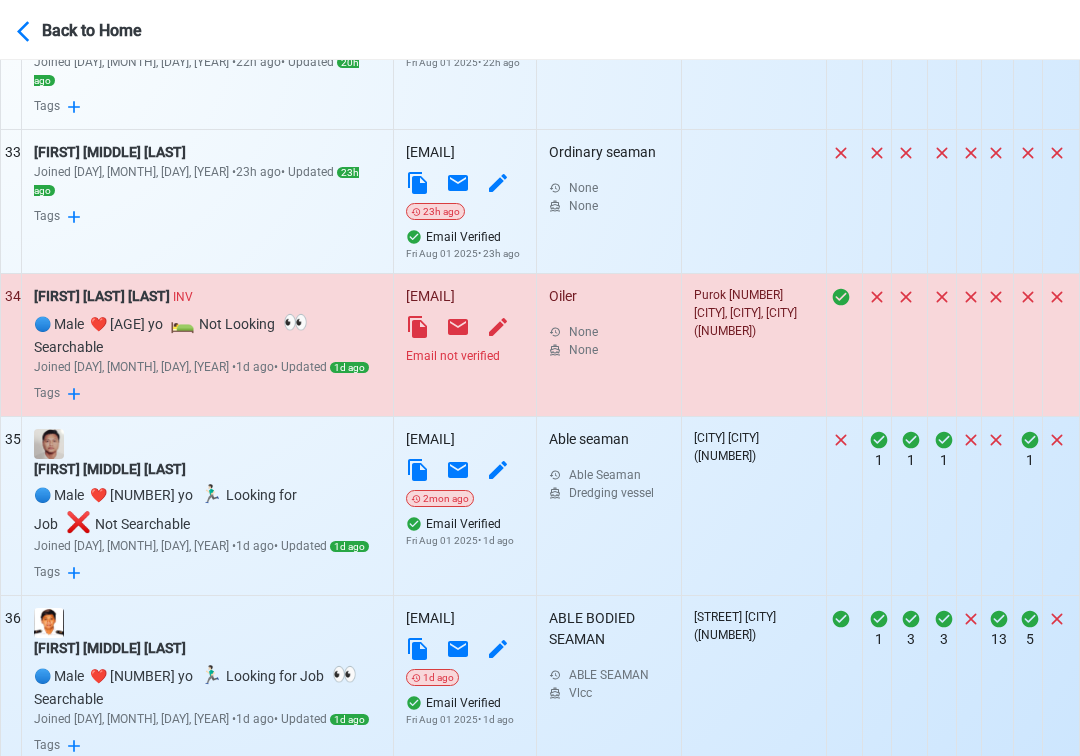 click on "Email not verified" at bounding box center (465, -280) 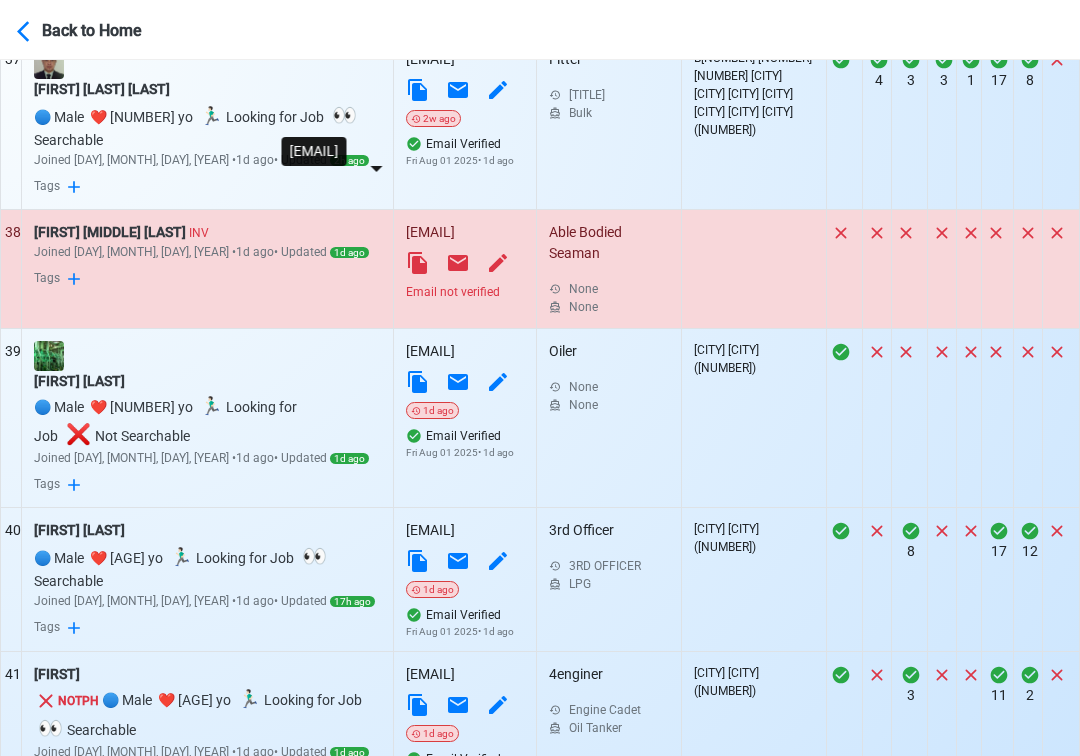 scroll, scrollTop: 6806, scrollLeft: 0, axis: vertical 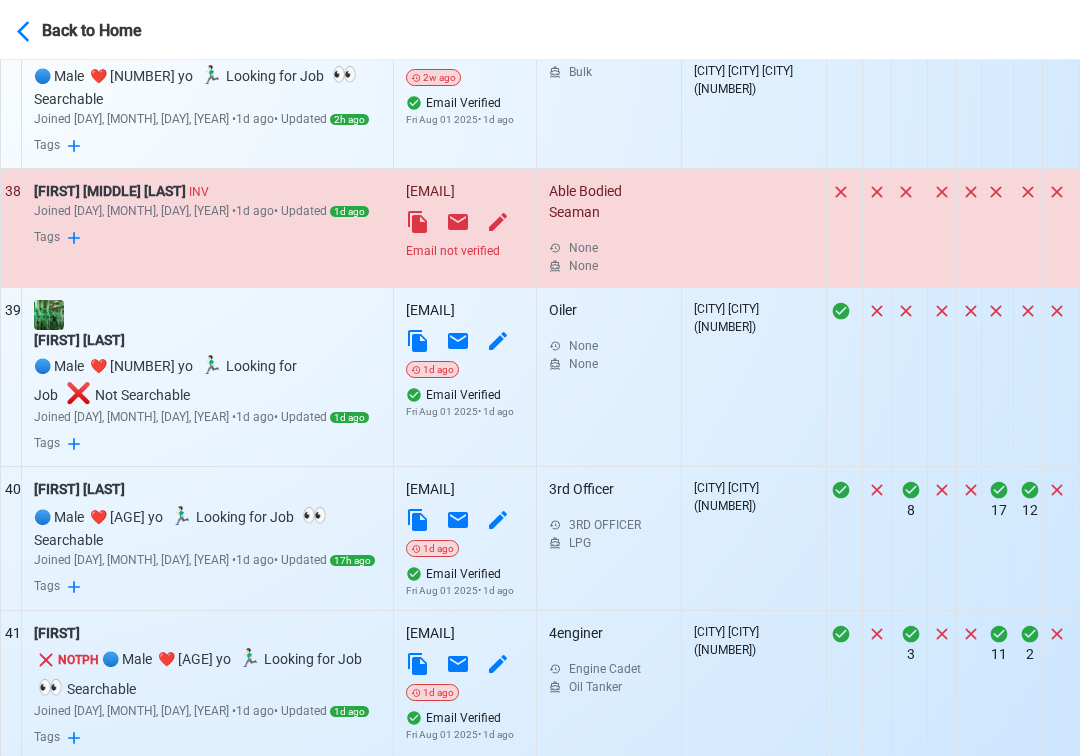 click on "Email not verified" at bounding box center [465, -417] 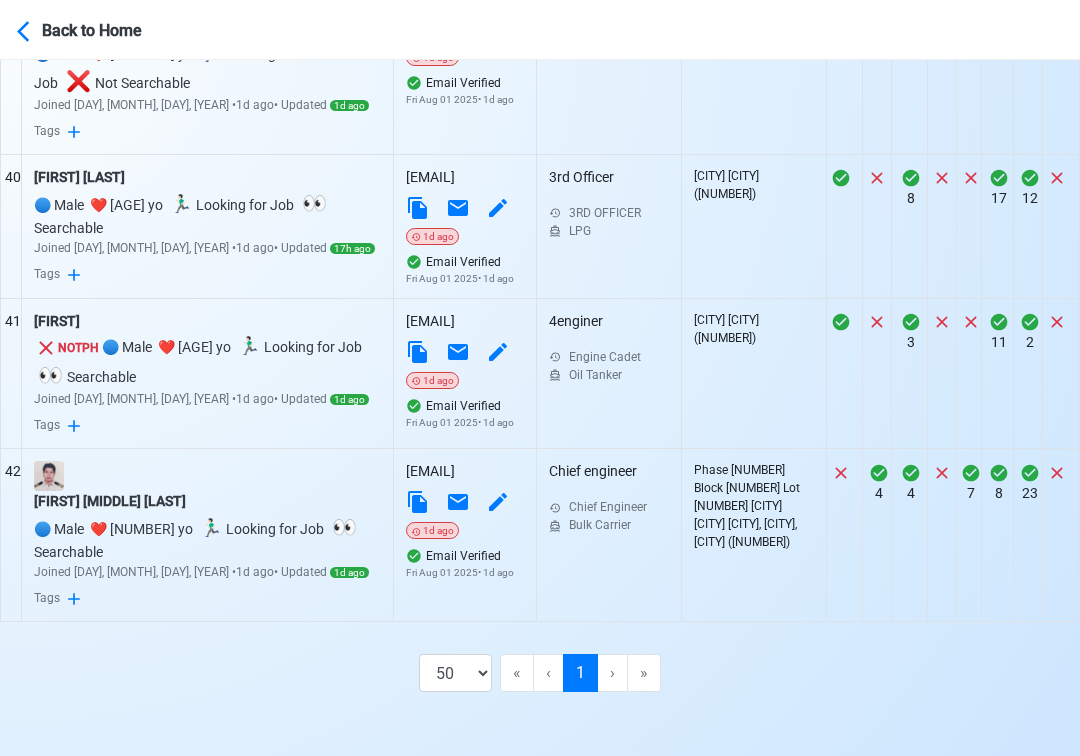 scroll, scrollTop: 7412, scrollLeft: 0, axis: vertical 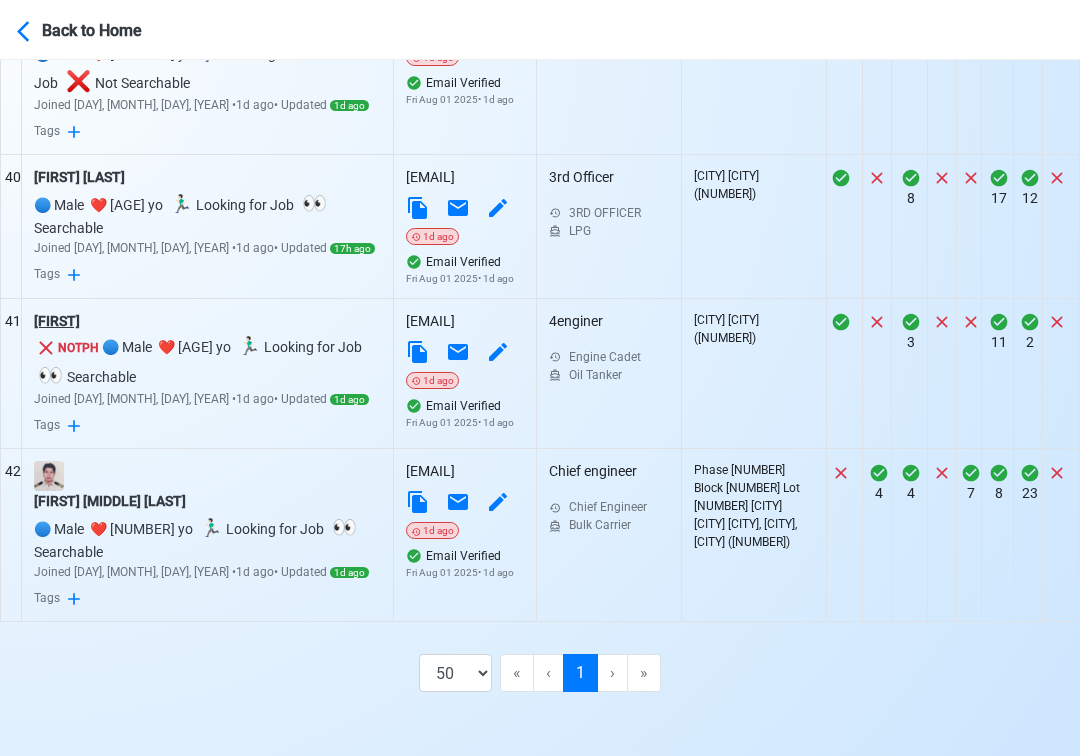 click on "[FIRST]" at bounding box center (207, 321) 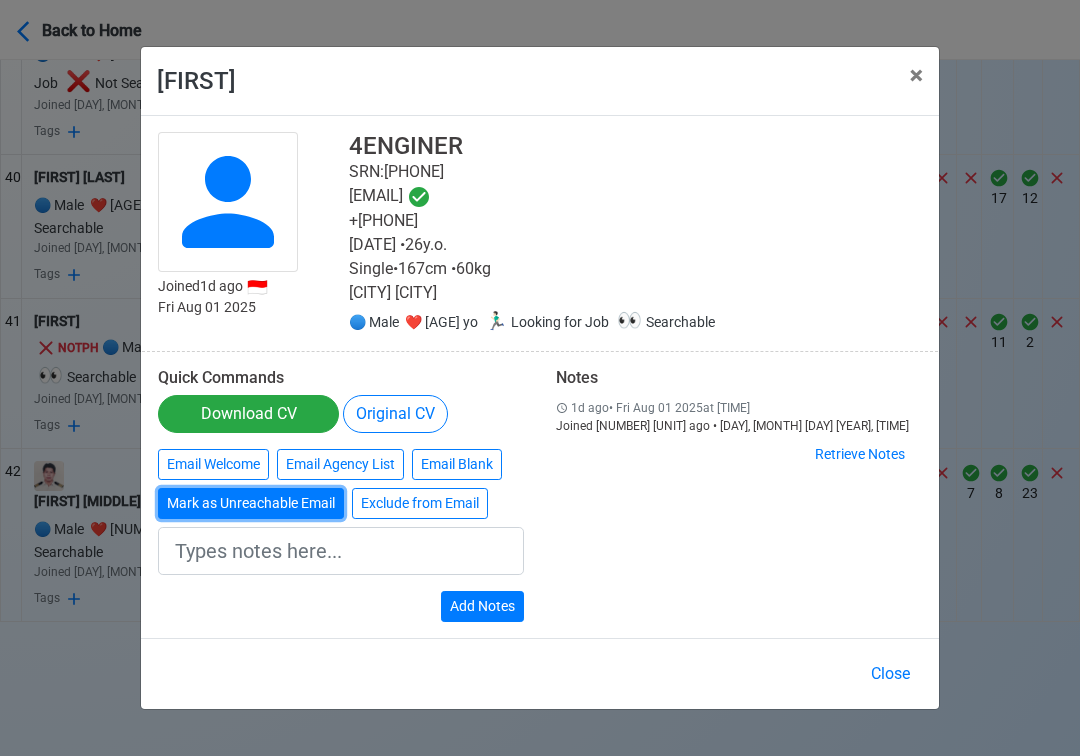 click on "Mark as   Unreachable Email" at bounding box center (251, 503) 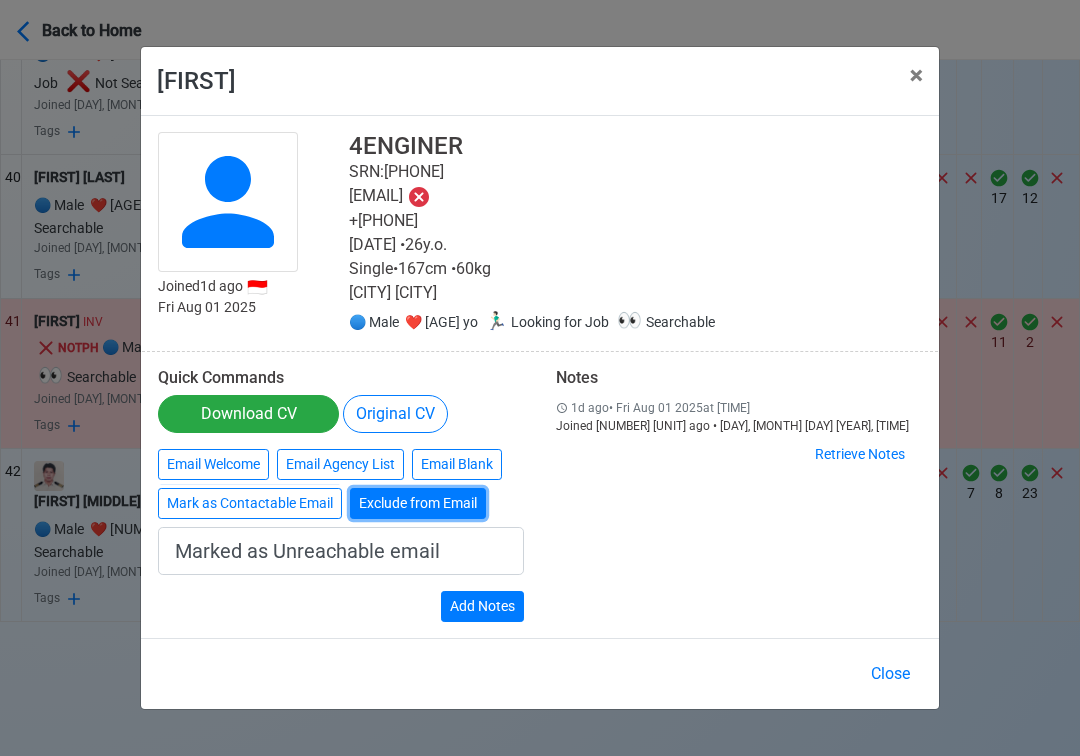 click on "Exclude from Email" at bounding box center (418, 503) 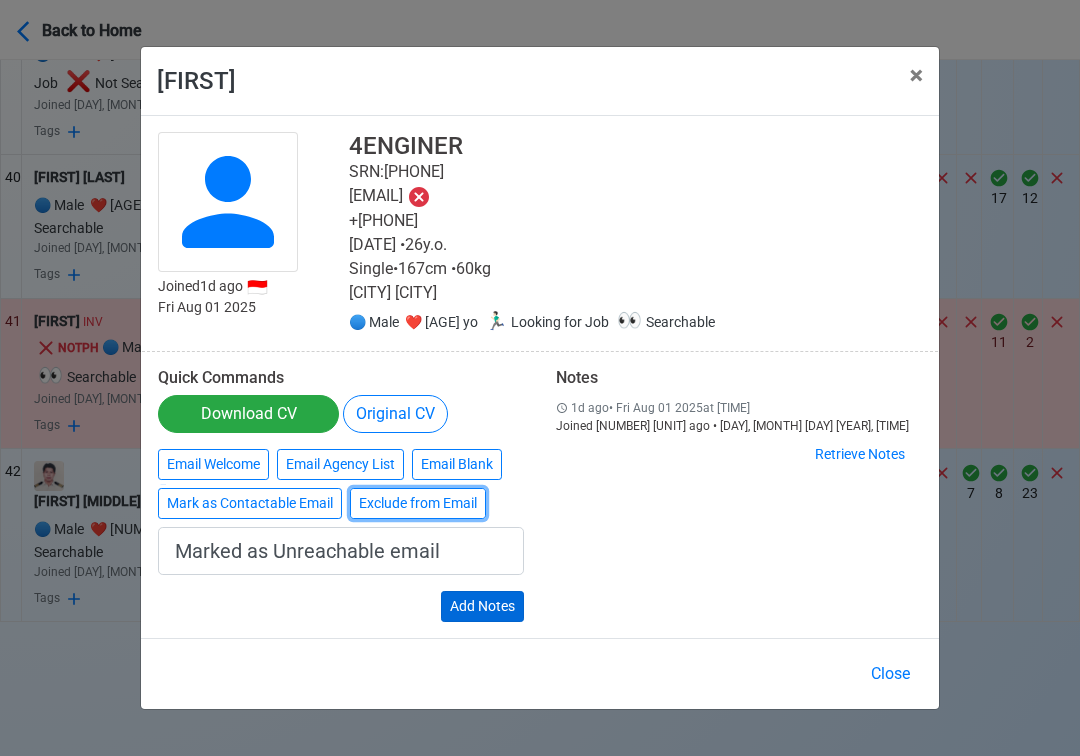 type on "Exclude from Email" 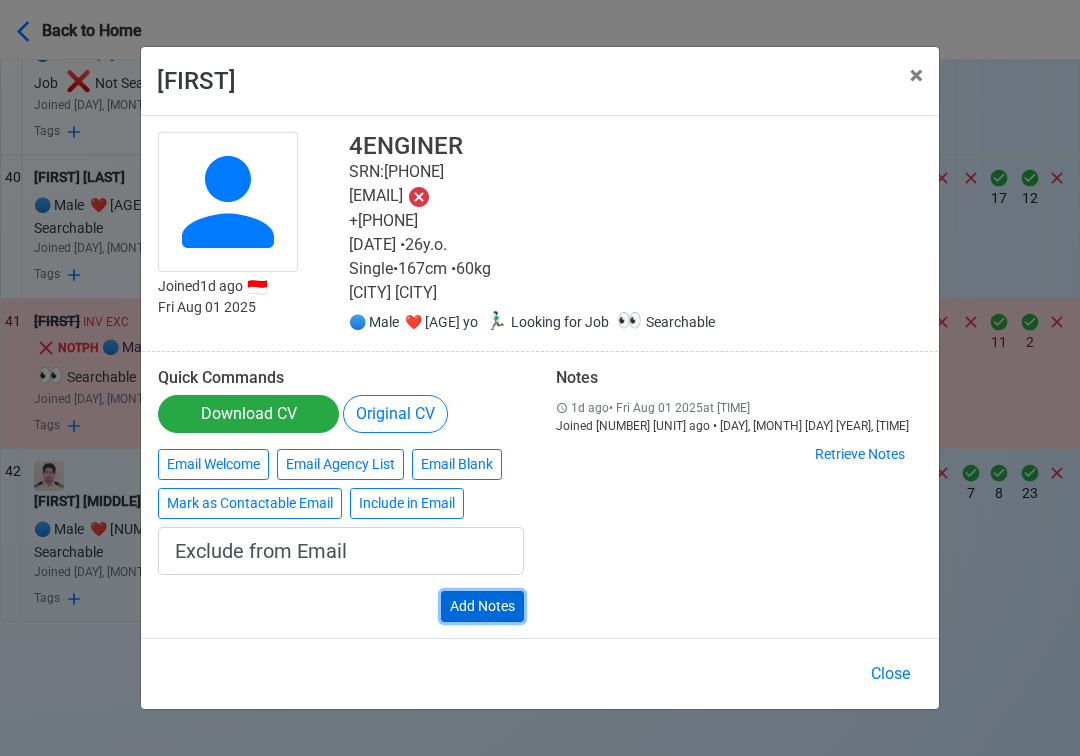 click on "Add Notes" at bounding box center (482, 606) 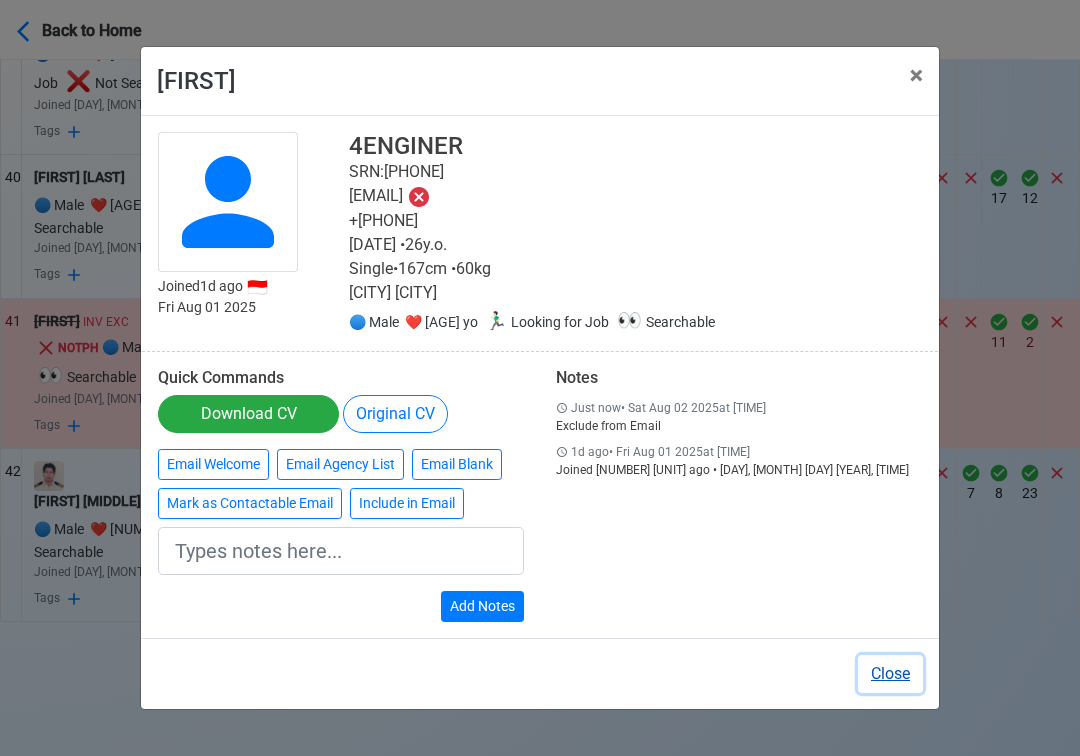click on "Close" at bounding box center (890, 674) 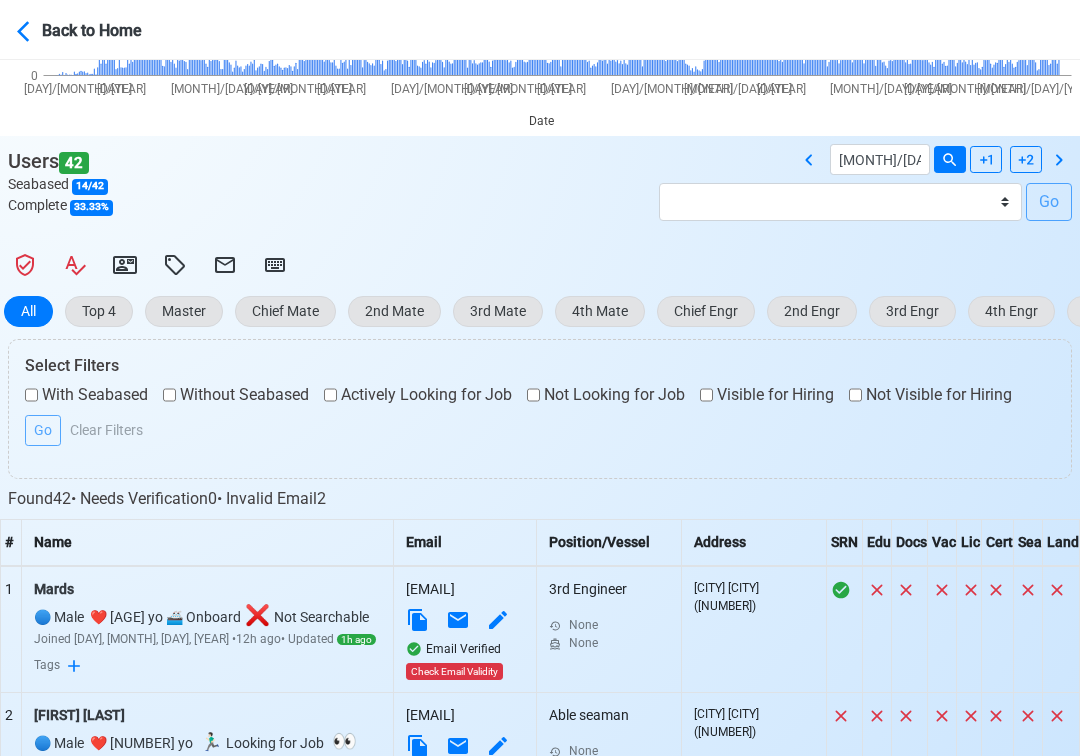 scroll, scrollTop: 0, scrollLeft: 0, axis: both 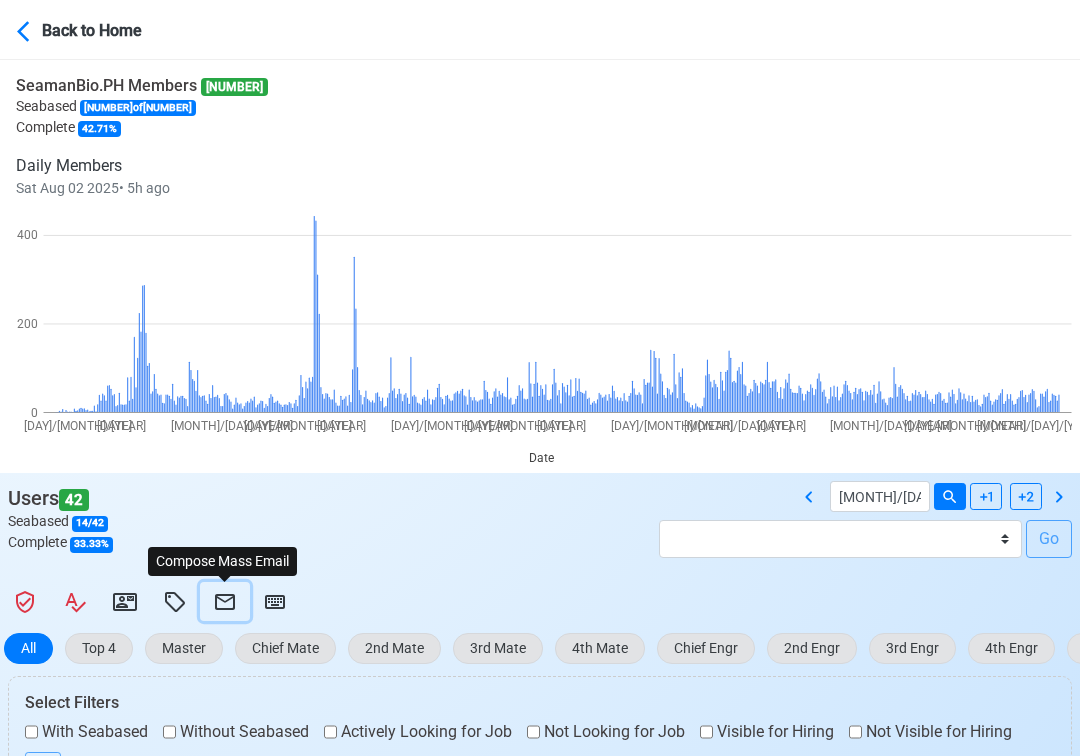 click 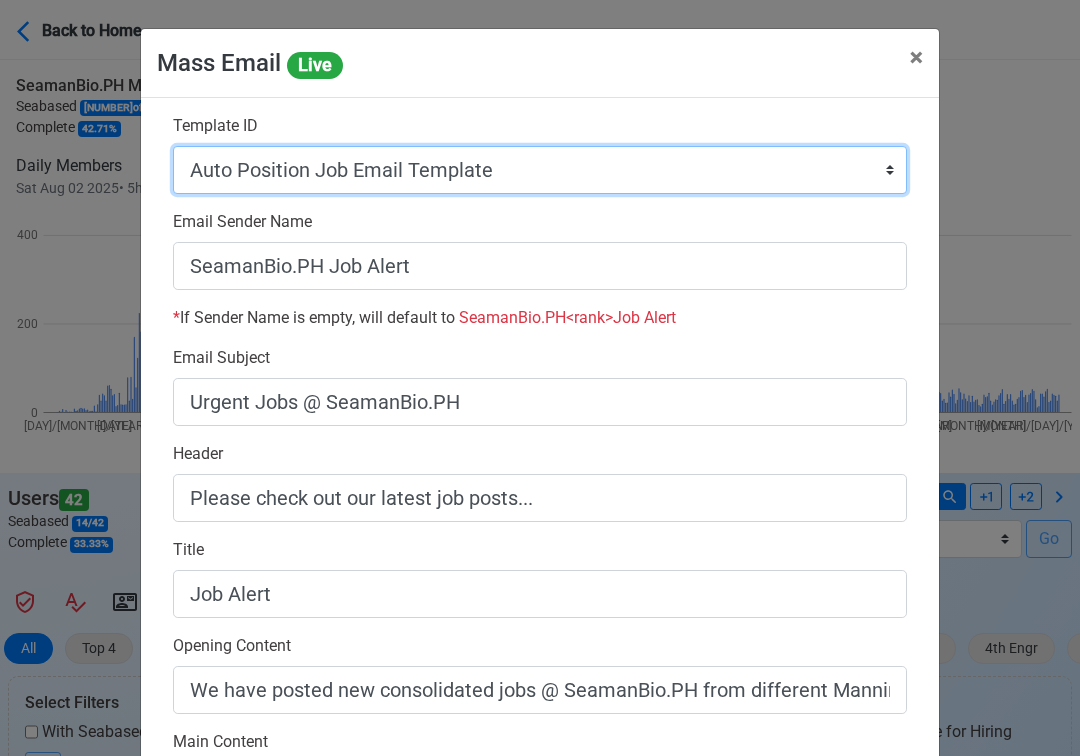 click on "Auto Position Job Email Template Incomplete CV Email Template ETO/ETR Job Email Template 4th Engr Job Email Template 3rd Engr Job Email Template 2nd Engr Job Email Template Chief Engr Job Email Template 3rd Officer Job Email Template 2nd Officer Job Email Template Chief Officer Job Email Template Master Job Email Template Upload CV Announcement Email Template Welcome Sendgrid Email Template Urgent Hiring Sendgrid Email Template Magsaysay Hiring Sendgrid Email Template Lydia Mar Hiring Sendgrid Email Template Magsaysay + Lydia Mar Hiring Email Template Invitation Practice Chat 2nd Off Template Invitation Practice Chat 3rd Off Template Document Expiry Email Template" at bounding box center (540, 170) 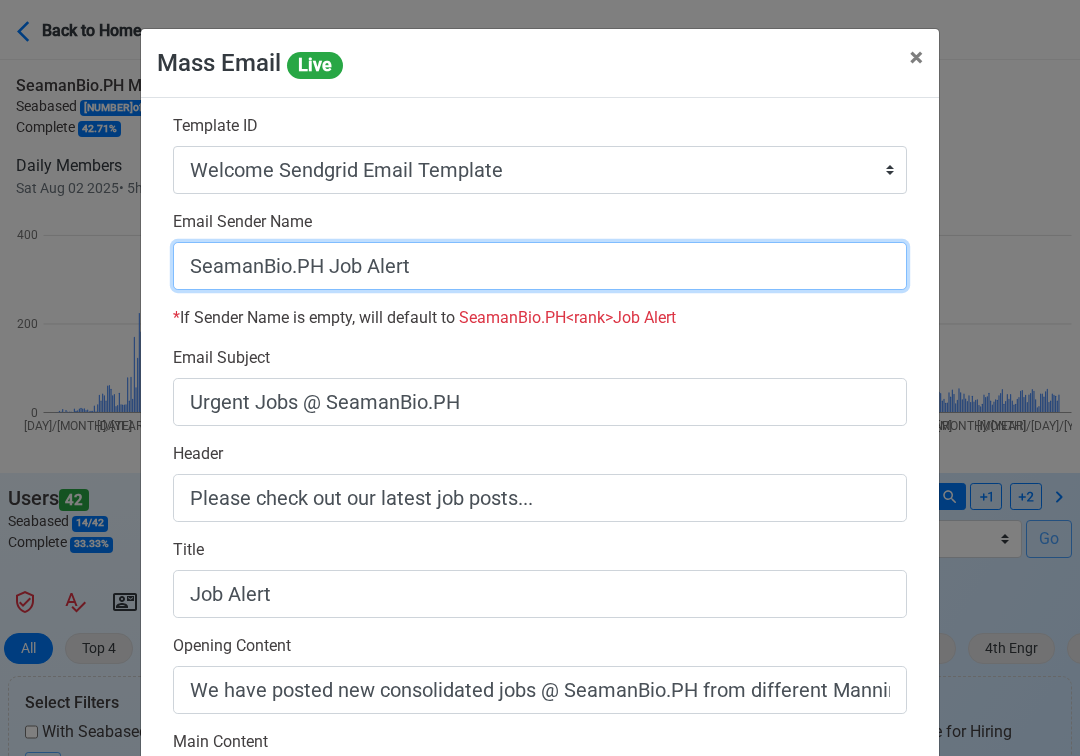click on "SeamanBio.PH Job Alert" at bounding box center [540, 266] 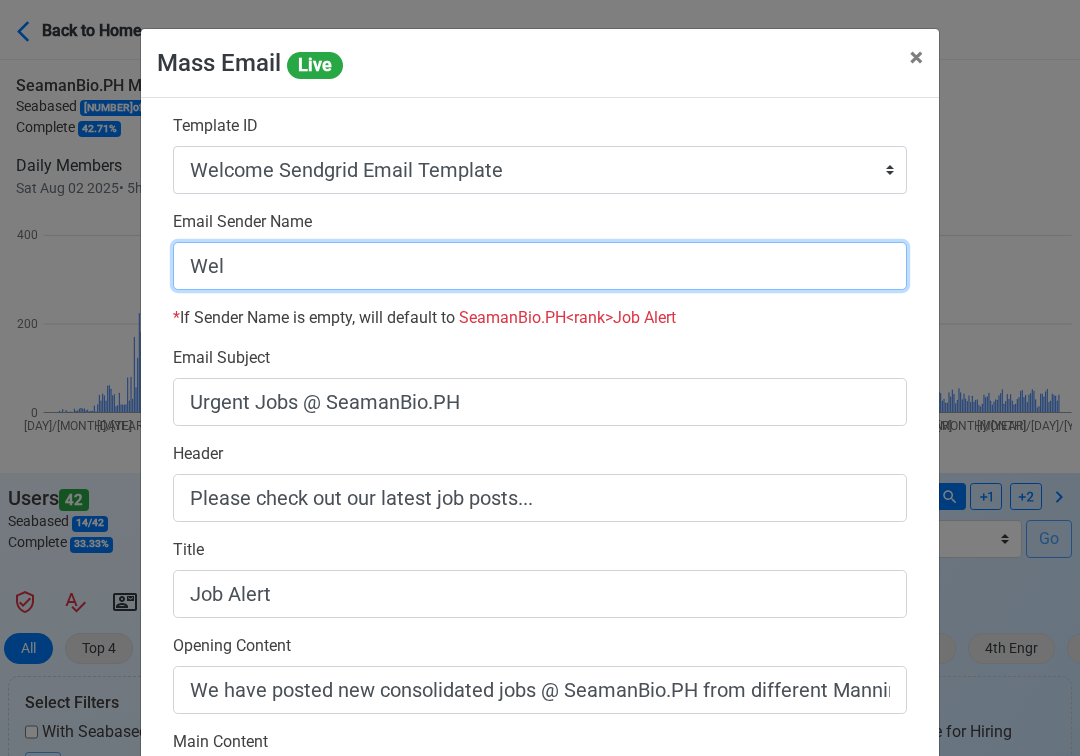 type on "Welcome to SeamanBio.PH" 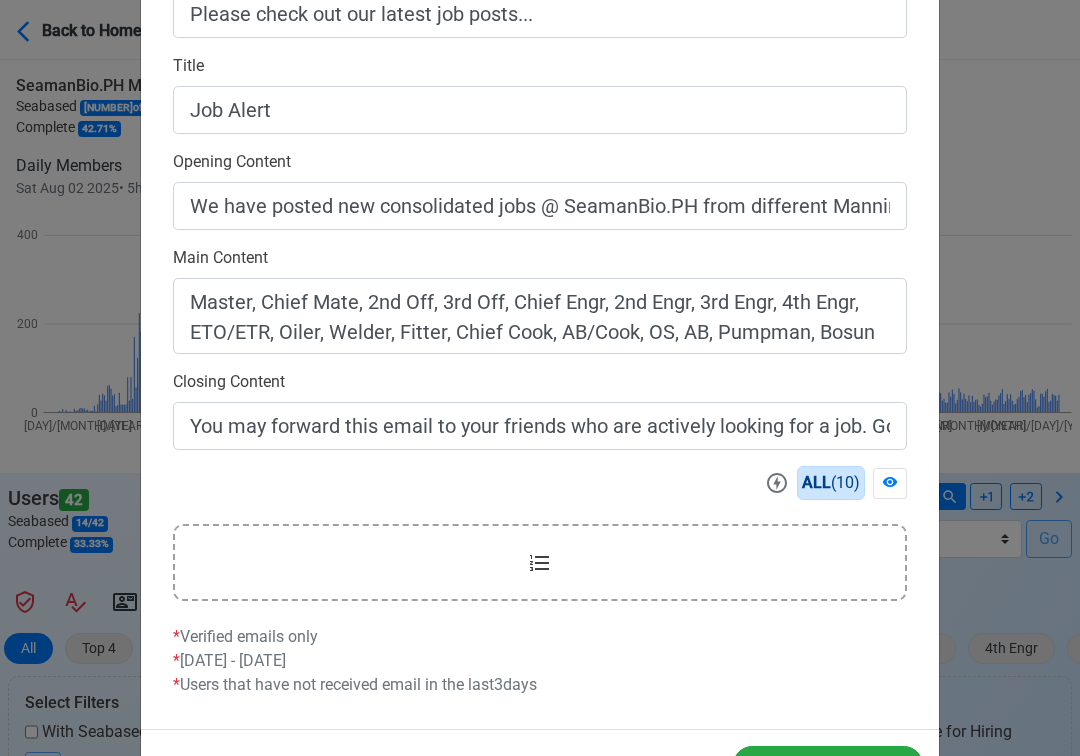 scroll, scrollTop: 558, scrollLeft: 0, axis: vertical 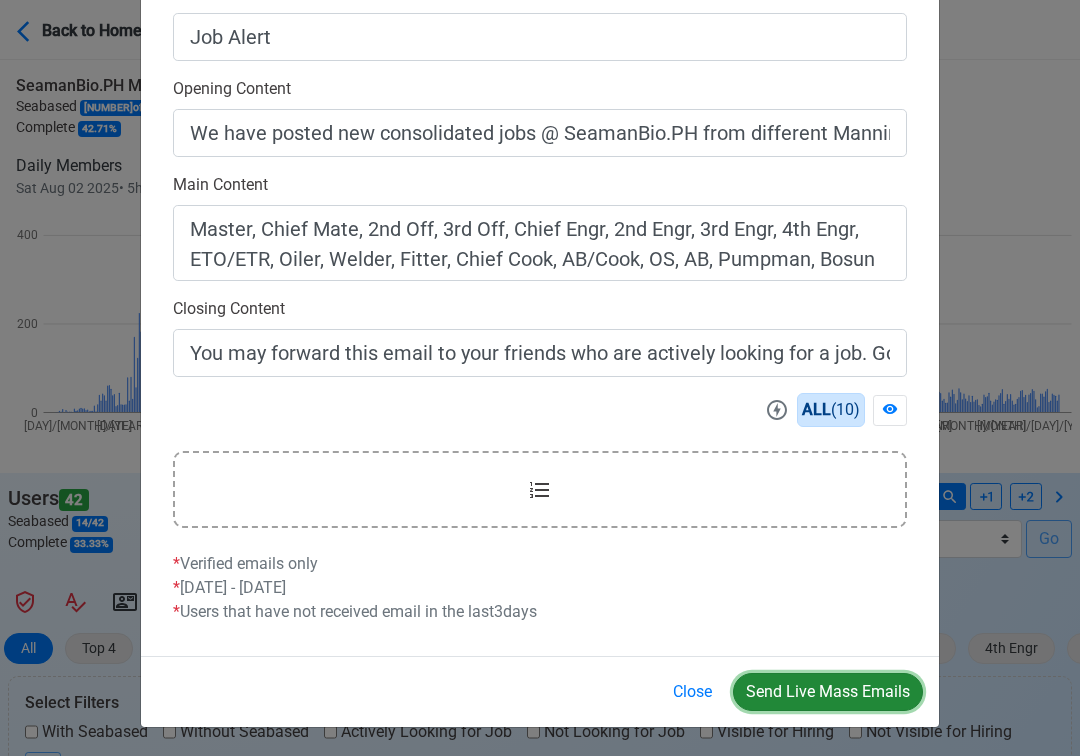 click on "Send Live Mass Emails" at bounding box center [828, 692] 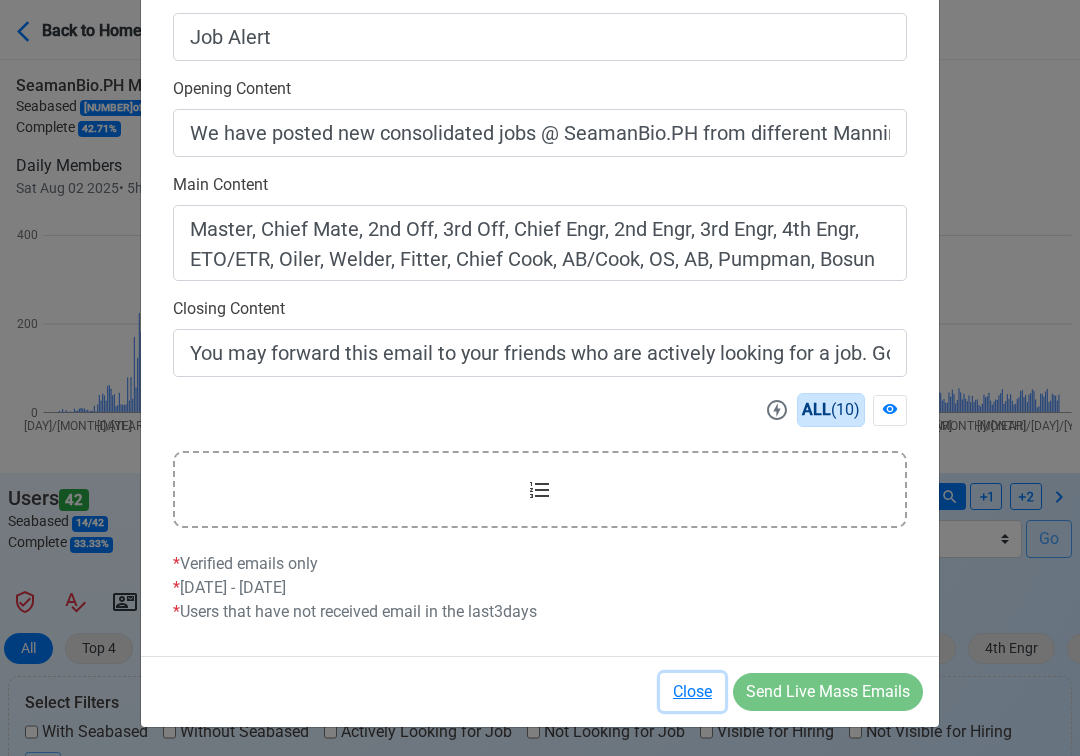 click on "Close" at bounding box center (692, 692) 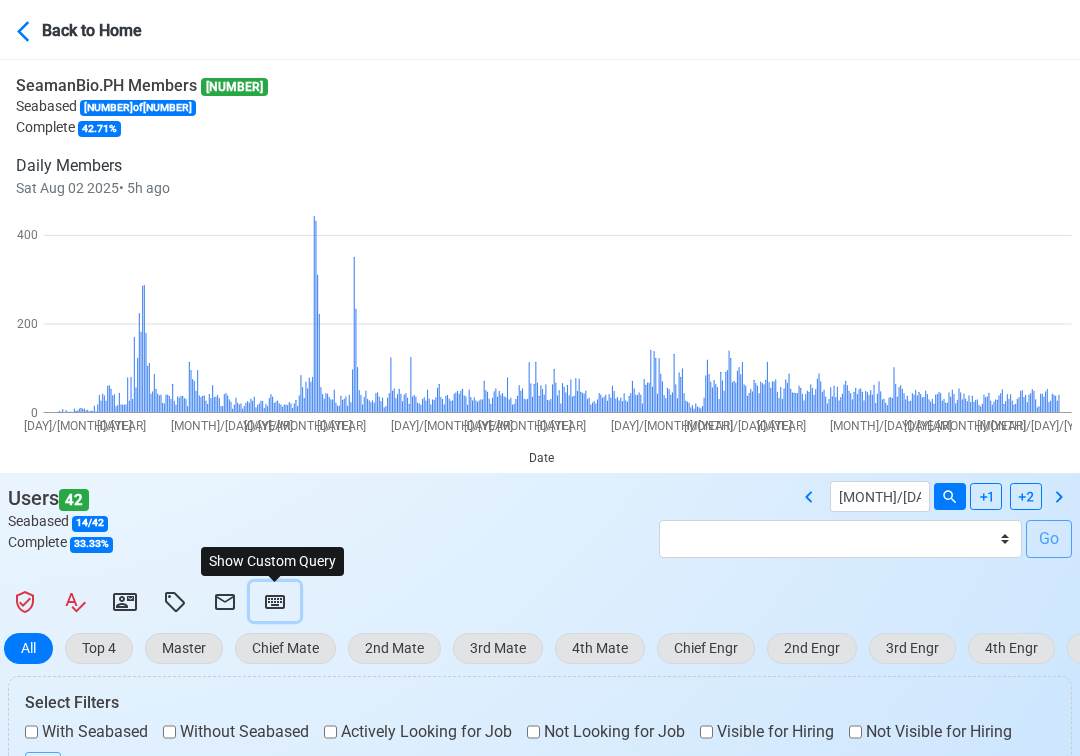 click 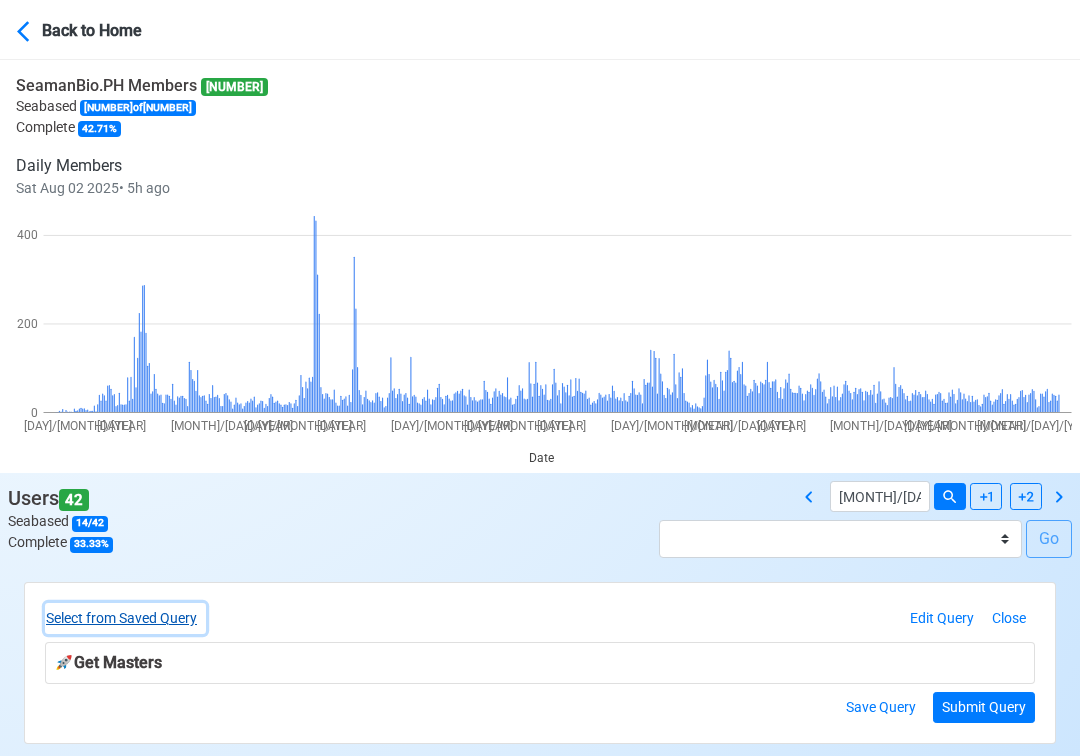 click on "Select from Saved Query" at bounding box center (125, 618) 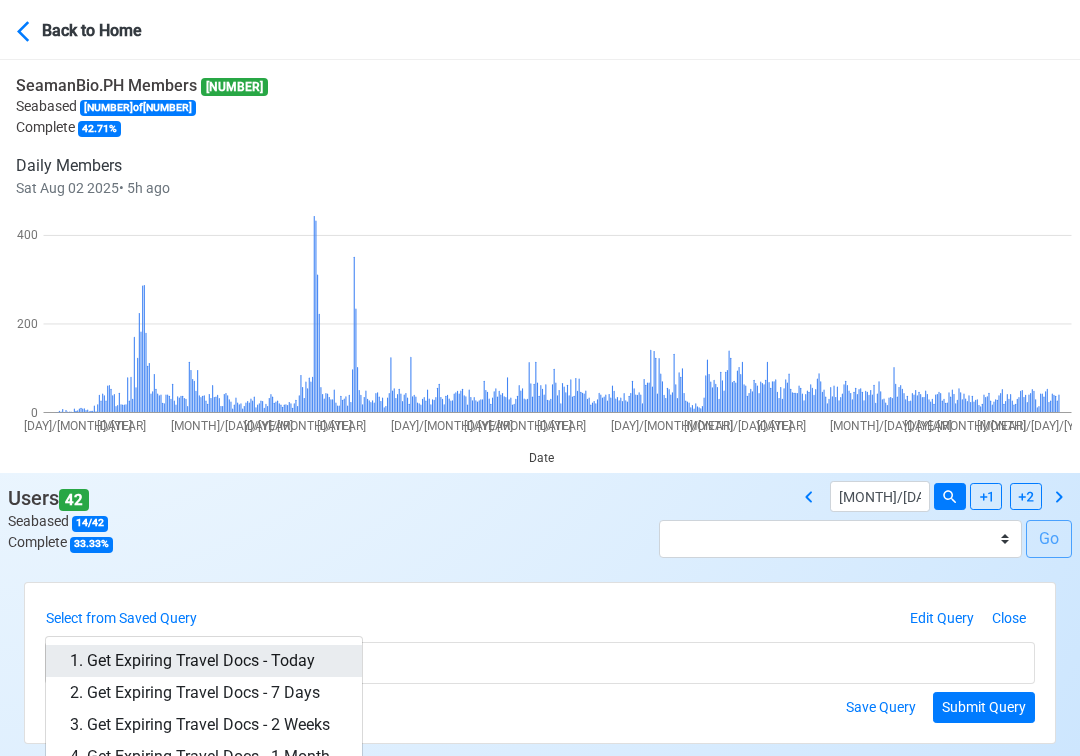 click on "1. Get Expiring Travel Docs - Today" at bounding box center (204, 661) 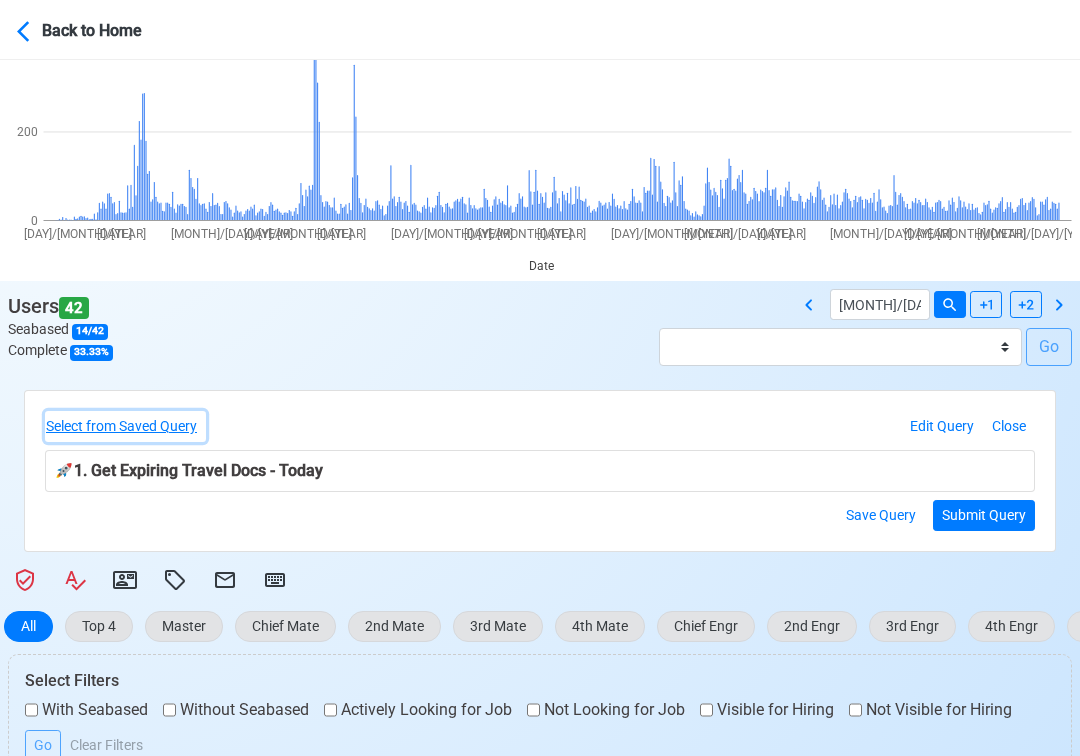 scroll, scrollTop: 302, scrollLeft: 0, axis: vertical 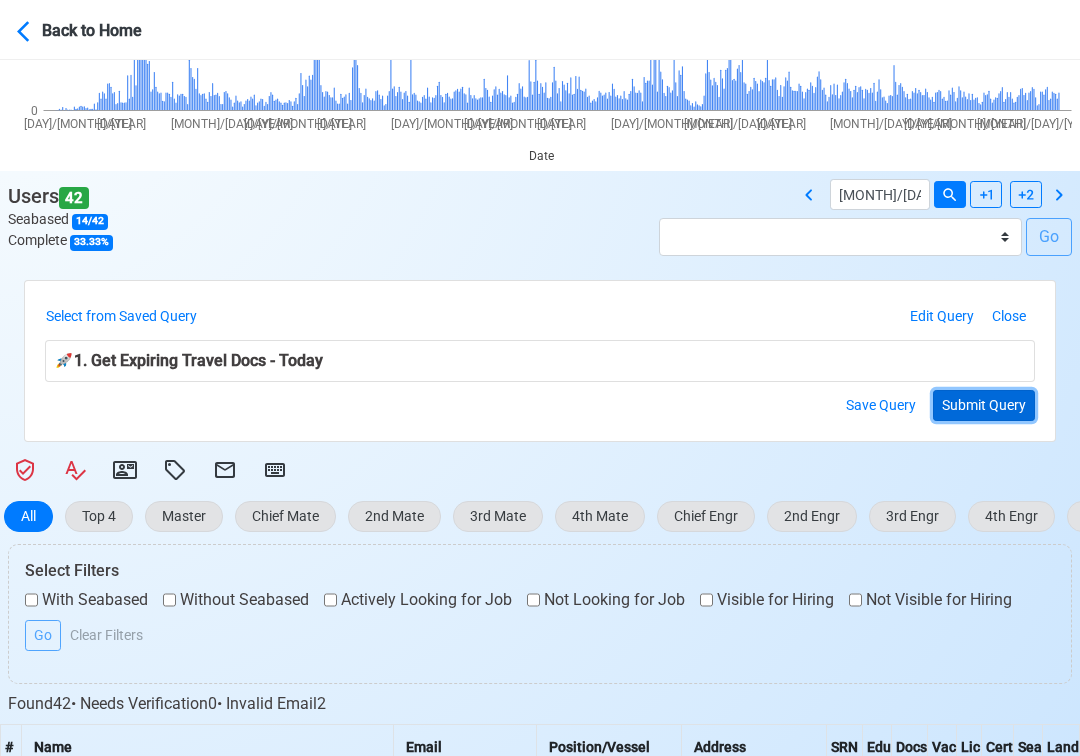 click on "Submit Query" at bounding box center [984, 405] 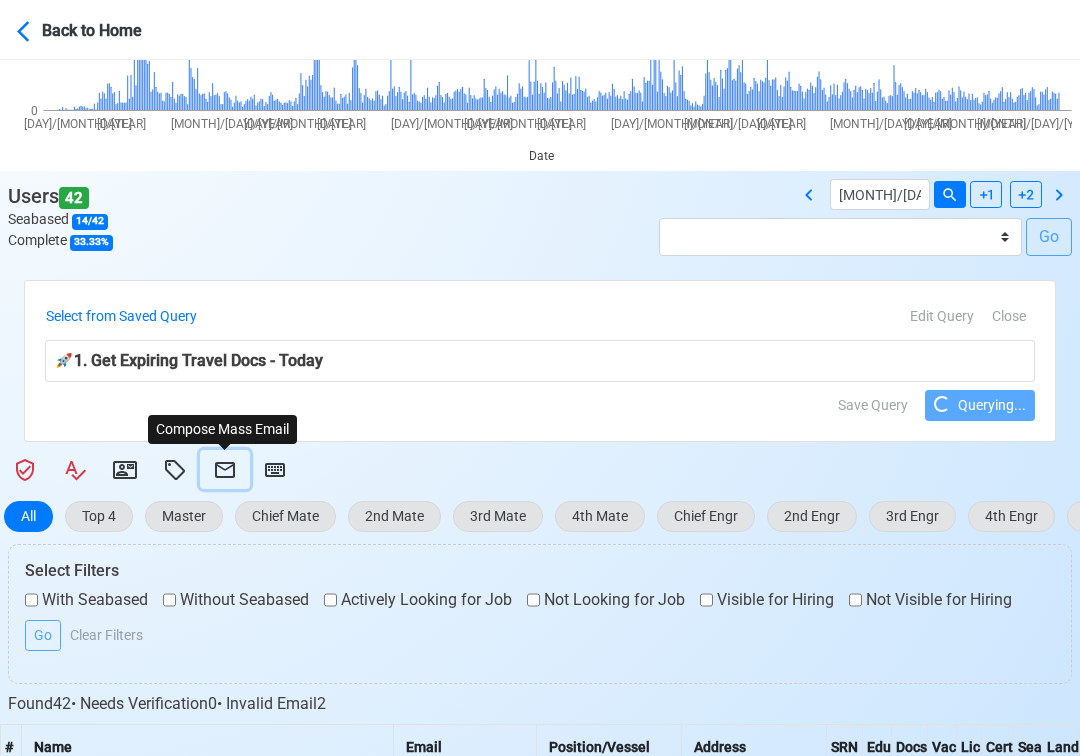 click 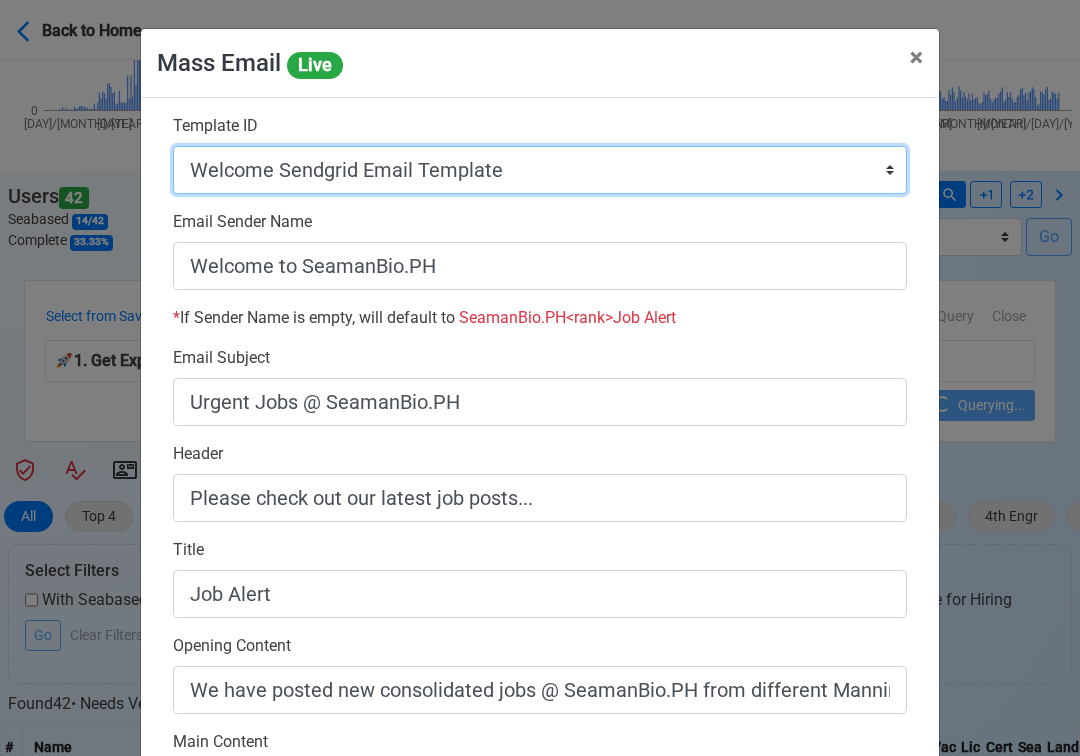 click on "Auto Position Job Email Template Incomplete CV Email Template ETO/ETR Job Email Template 4th Engr Job Email Template 3rd Engr Job Email Template 2nd Engr Job Email Template Chief Engr Job Email Template 3rd Officer Job Email Template 2nd Officer Job Email Template Chief Officer Job Email Template Master Job Email Template Upload CV Announcement Email Template Welcome Sendgrid Email Template Urgent Hiring Sendgrid Email Template Magsaysay Hiring Sendgrid Email Template Lydia Mar Hiring Sendgrid Email Template Magsaysay + Lydia Mar Hiring Email Template Invitation Practice Chat 2nd Off Template Invitation Practice Chat 3rd Off Template Document Expiry Email Template" at bounding box center (540, 170) 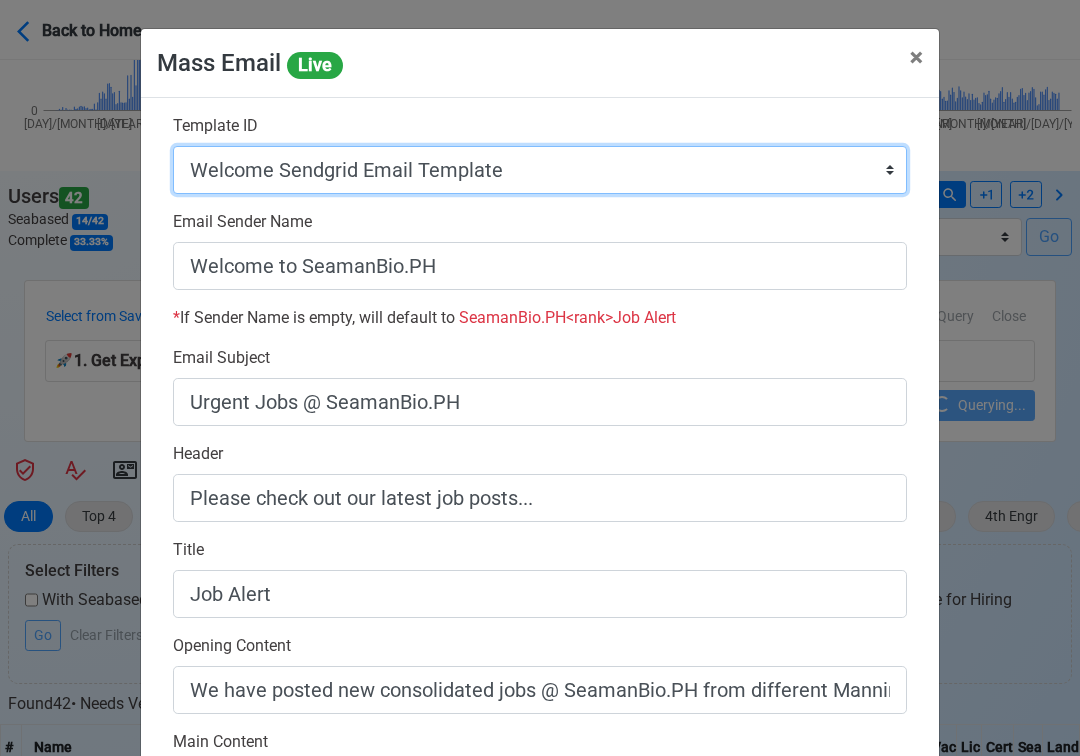 select on "d-3e71907ffd064a39999872a824aaf79a" 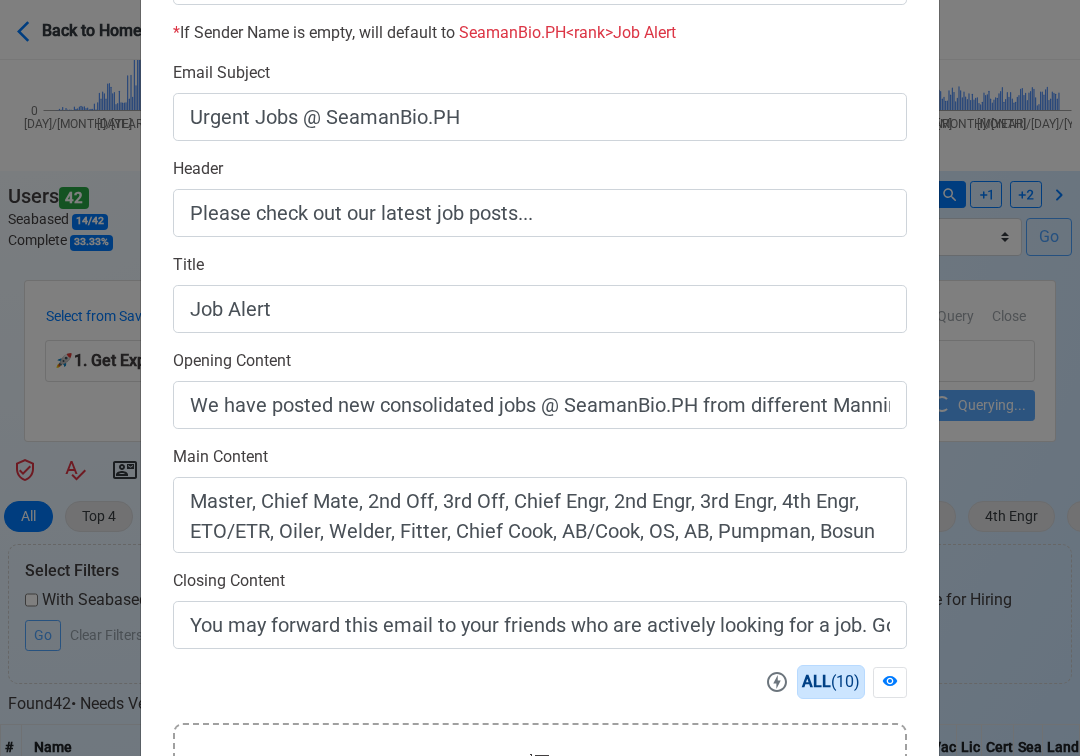 scroll, scrollTop: 558, scrollLeft: 0, axis: vertical 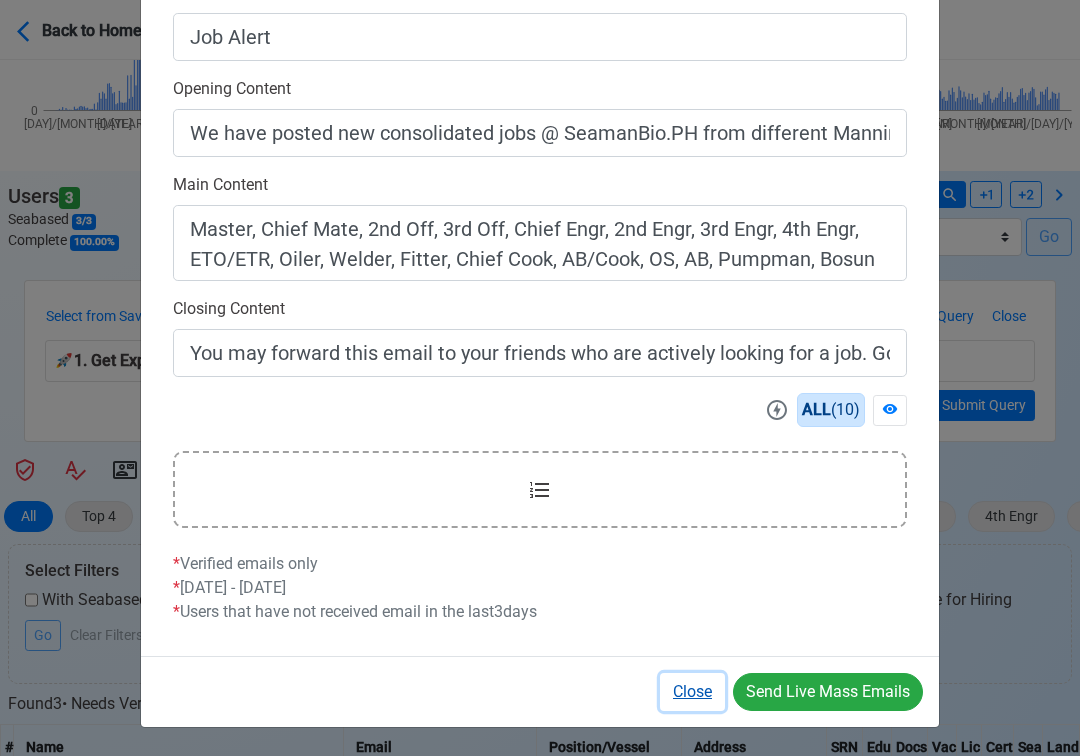 click on "Close" at bounding box center [692, 692] 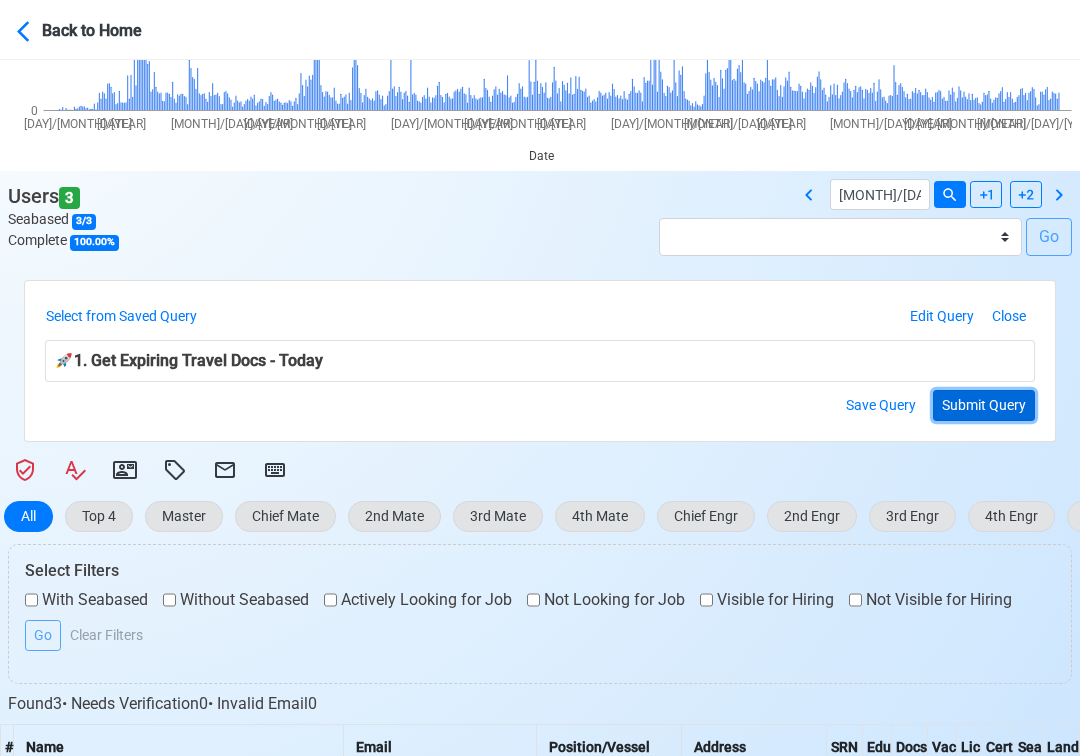 click on "Submit Query" at bounding box center (984, 405) 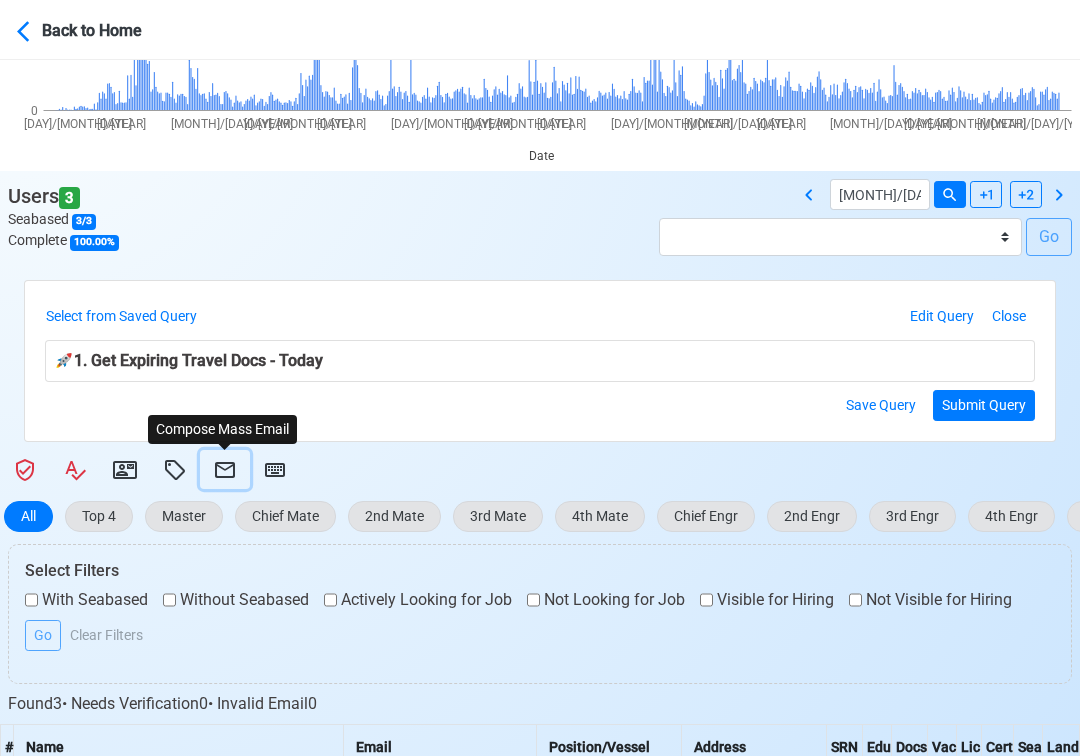 click 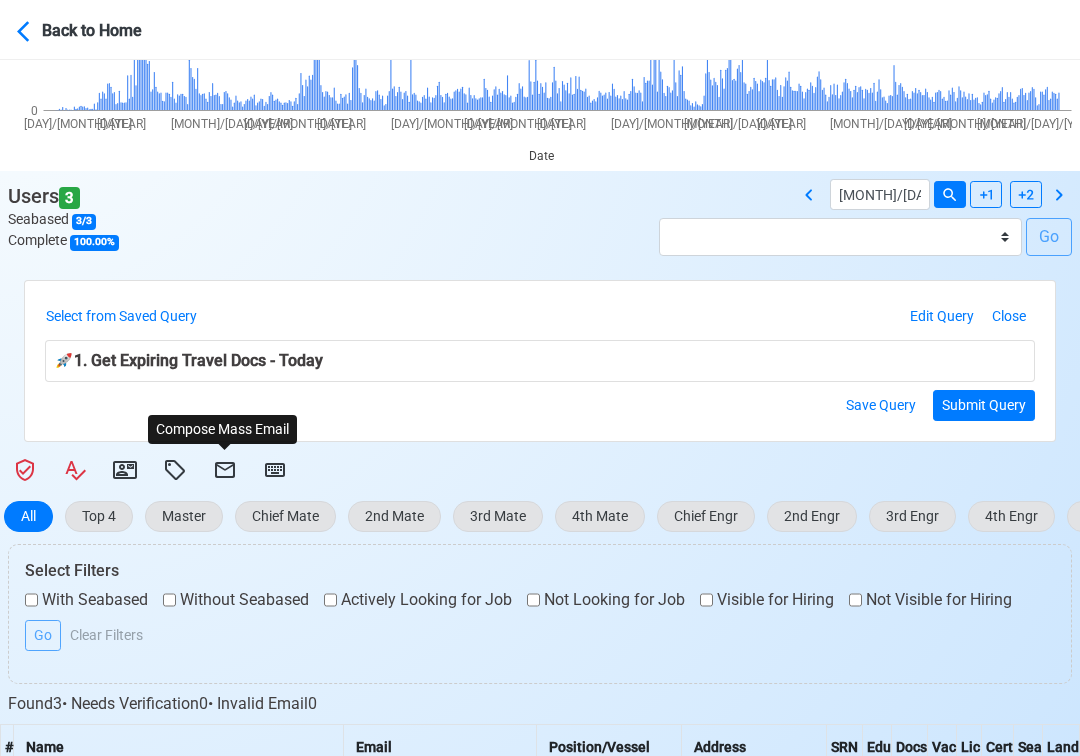 select on "d-3e71907ffd064a39999872a824aaf79a" 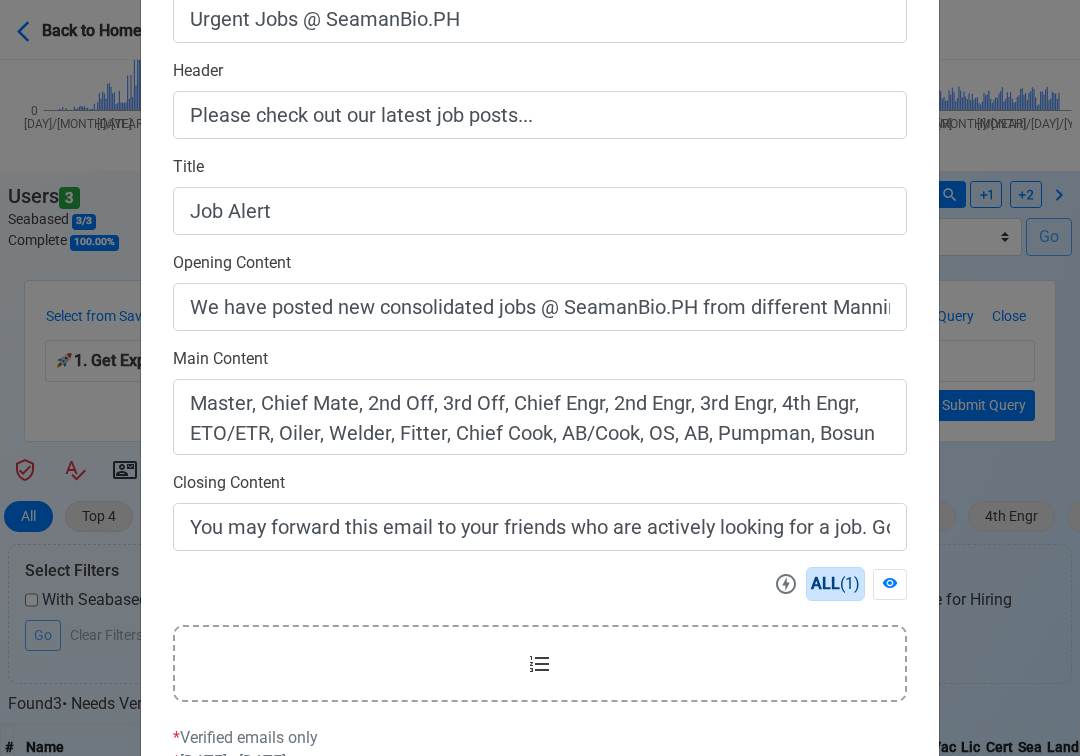 scroll, scrollTop: 558, scrollLeft: 0, axis: vertical 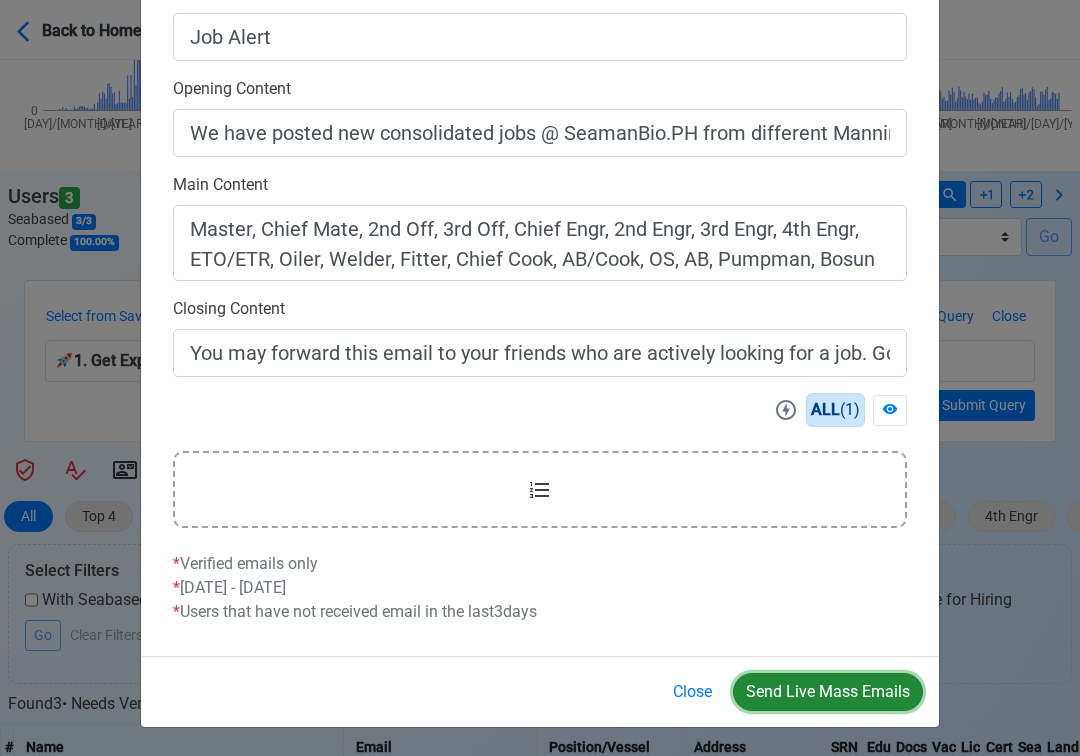 click on "Send Live Mass Emails" at bounding box center (828, 692) 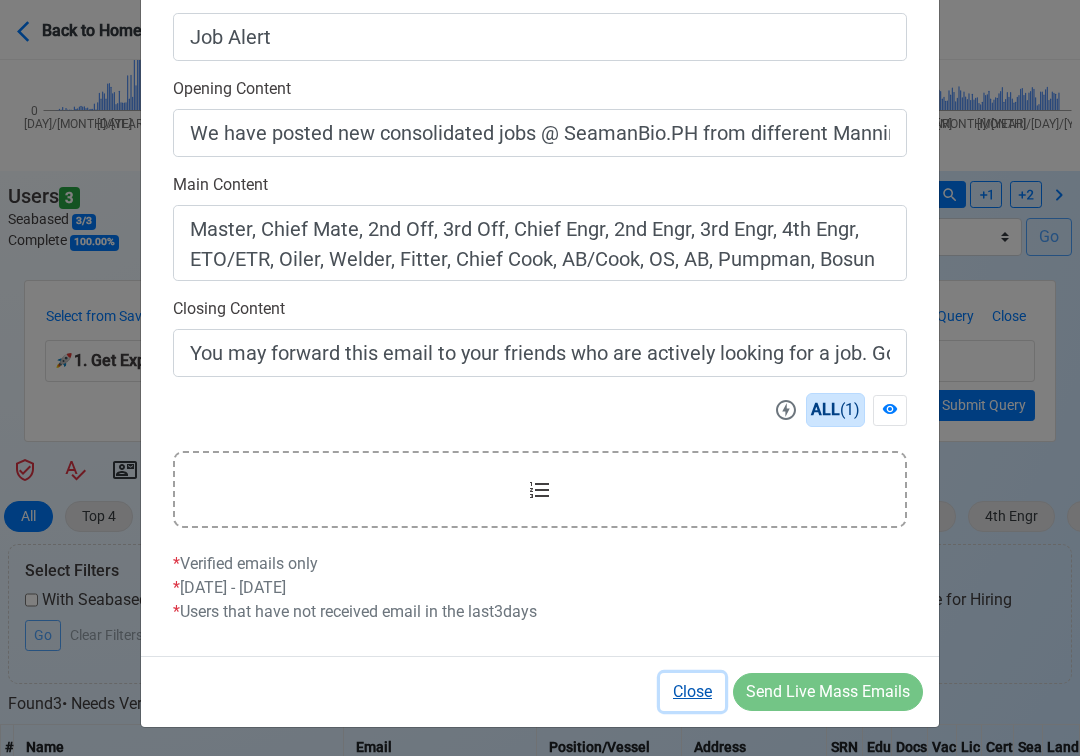 click on "Close" at bounding box center (692, 692) 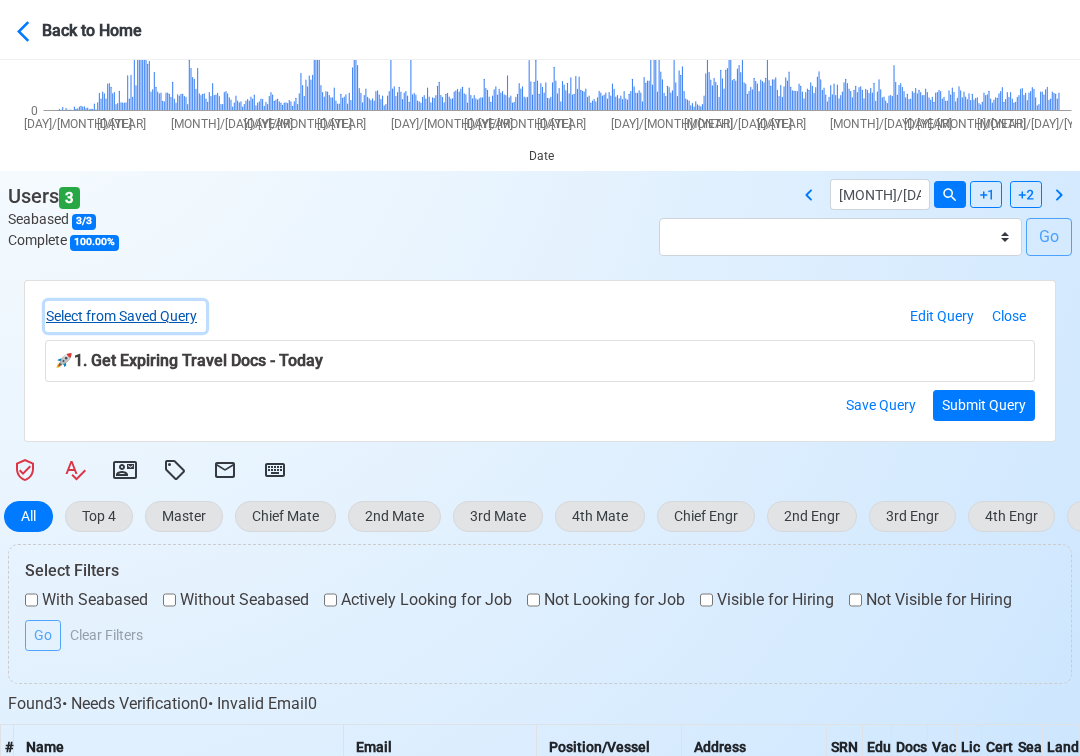 click on "Select from Saved Query" at bounding box center [125, 316] 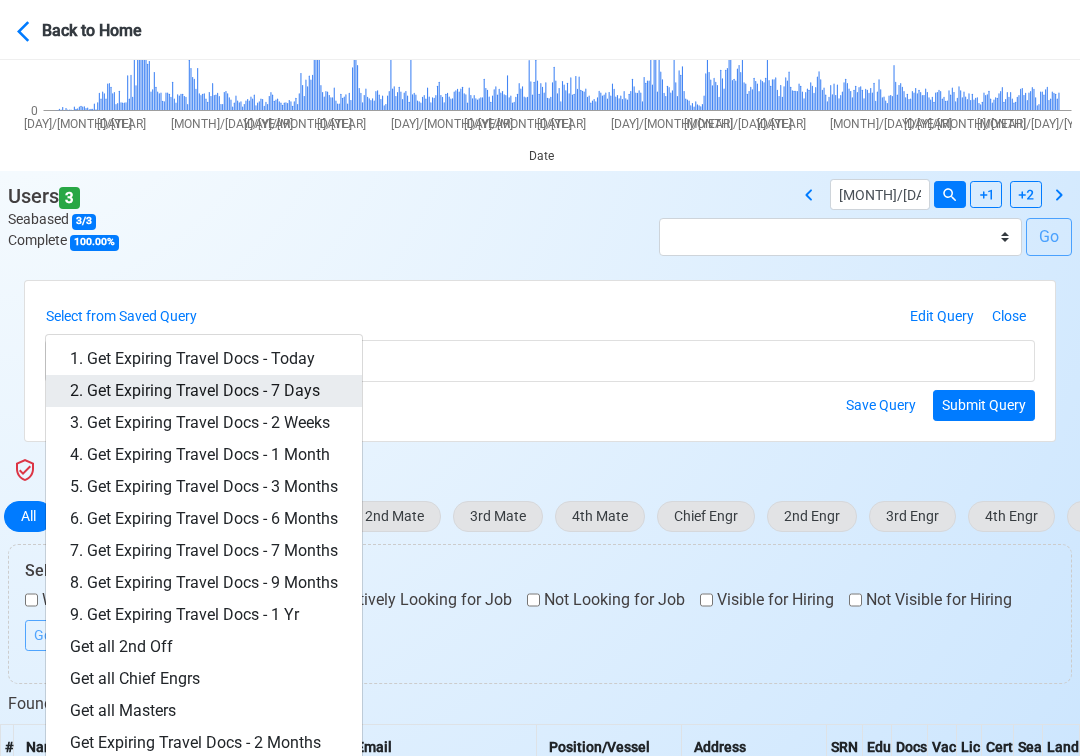 click on "2. Get Expiring Travel Docs - 7 Days" at bounding box center [204, 391] 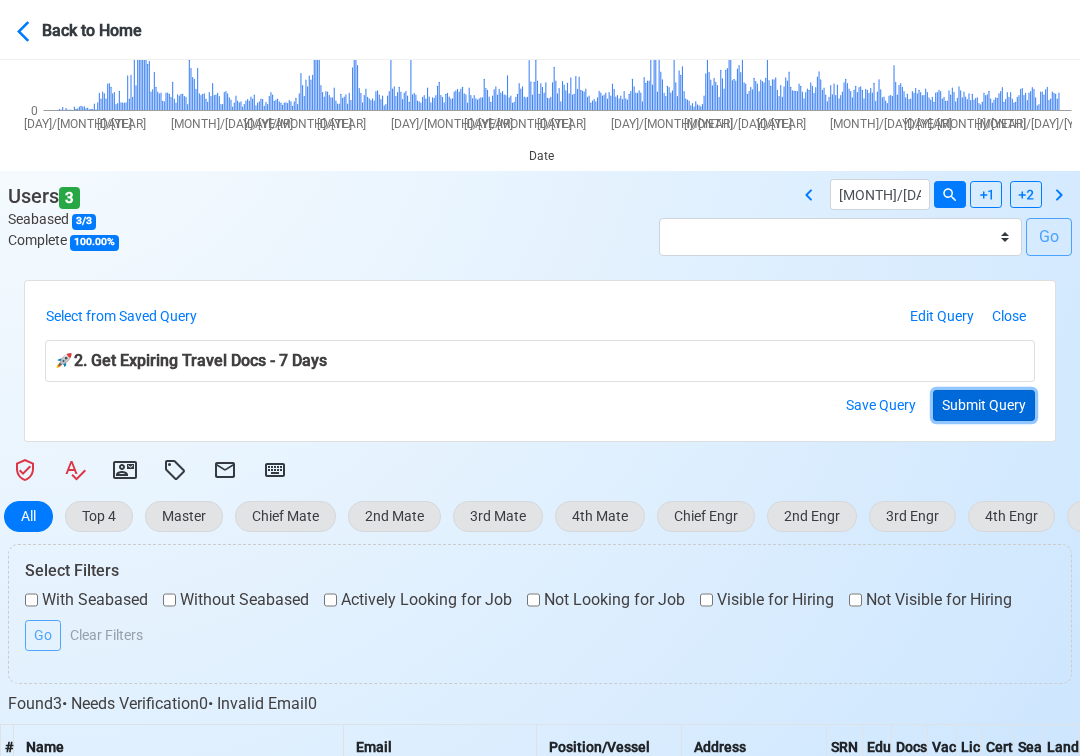 click on "Submit Query" at bounding box center [984, 405] 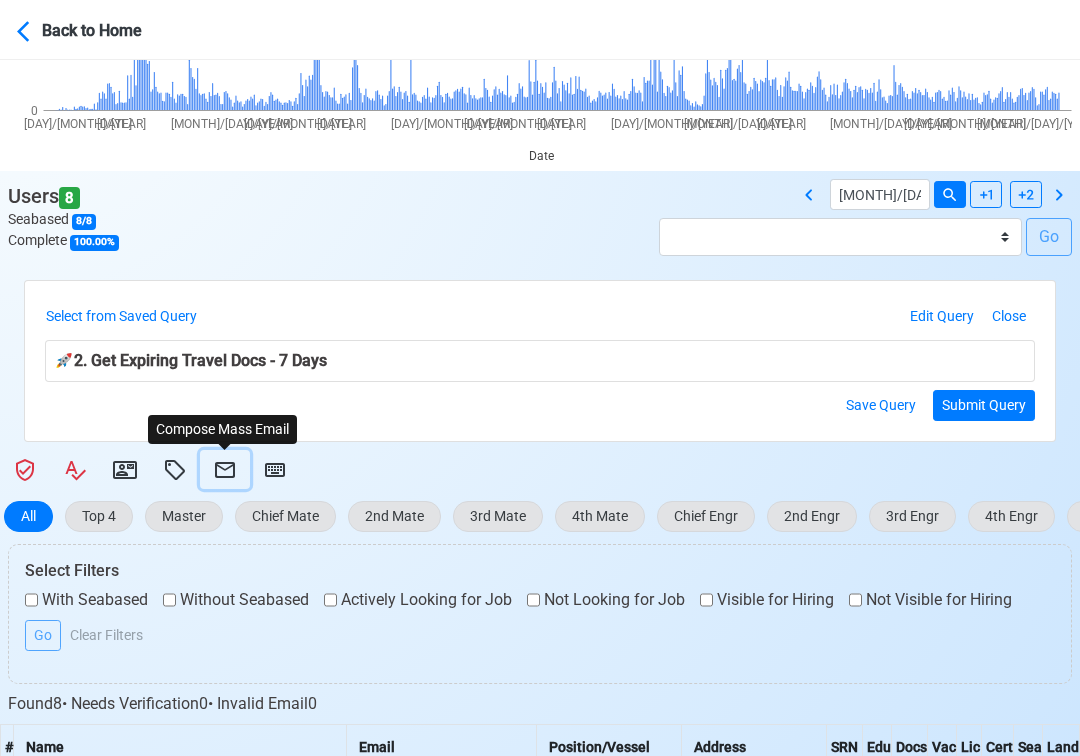 click 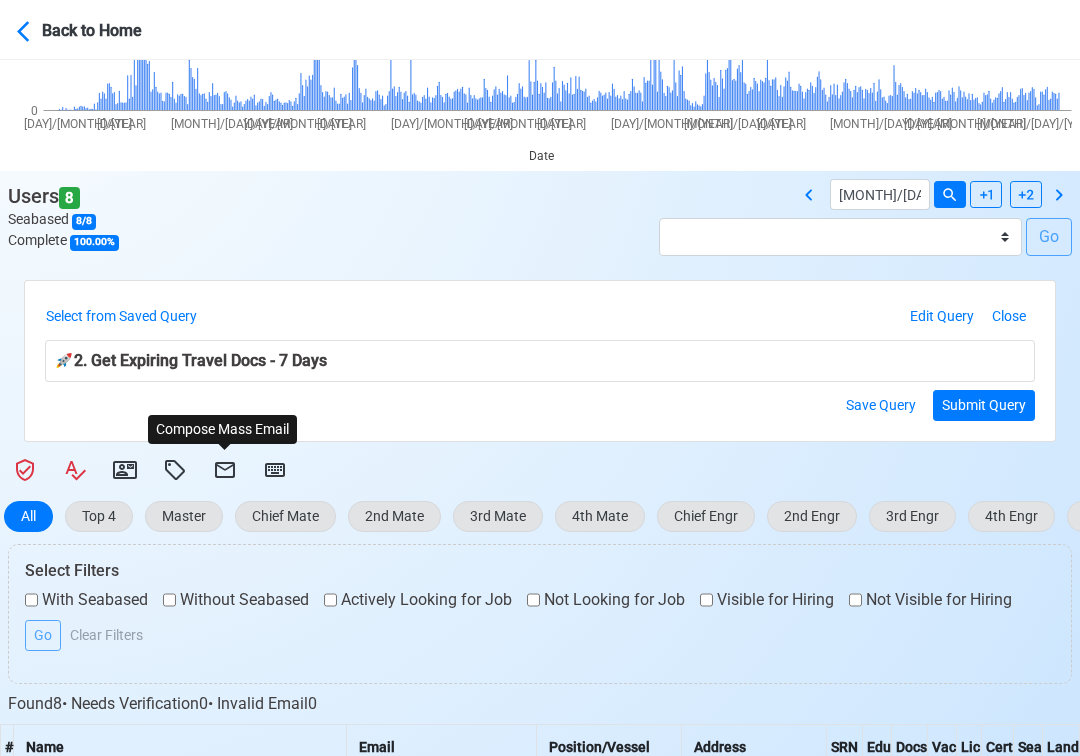 select on "d-3e71907ffd064a39999872a824aaf79a" 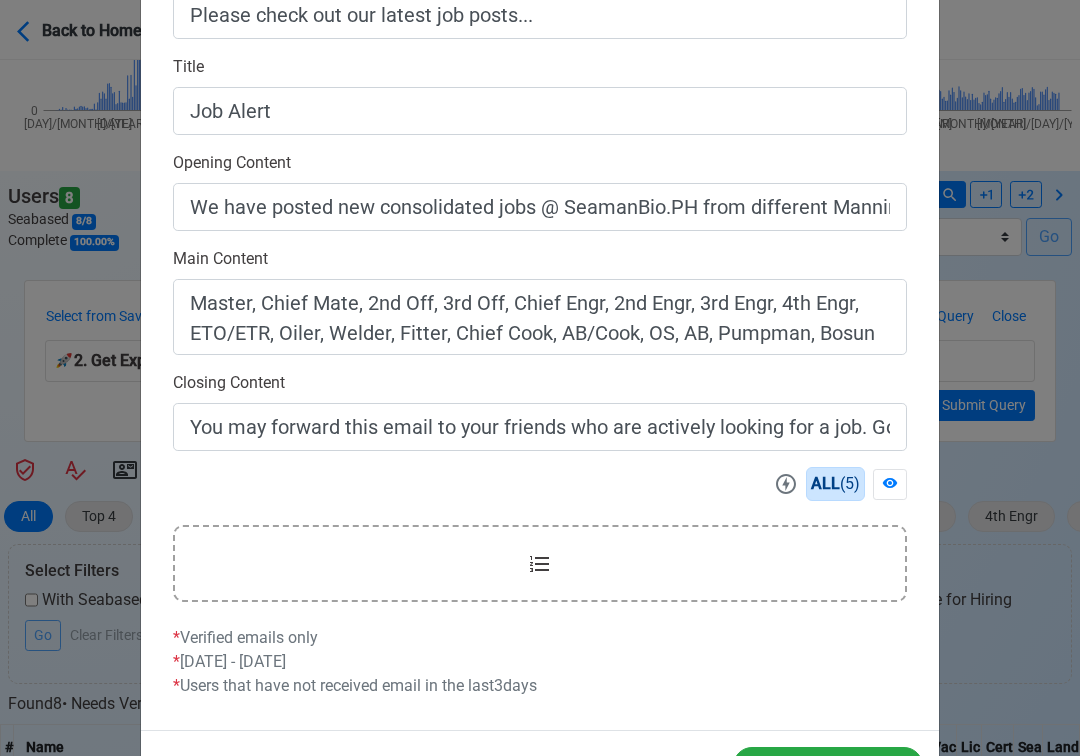 scroll, scrollTop: 558, scrollLeft: 0, axis: vertical 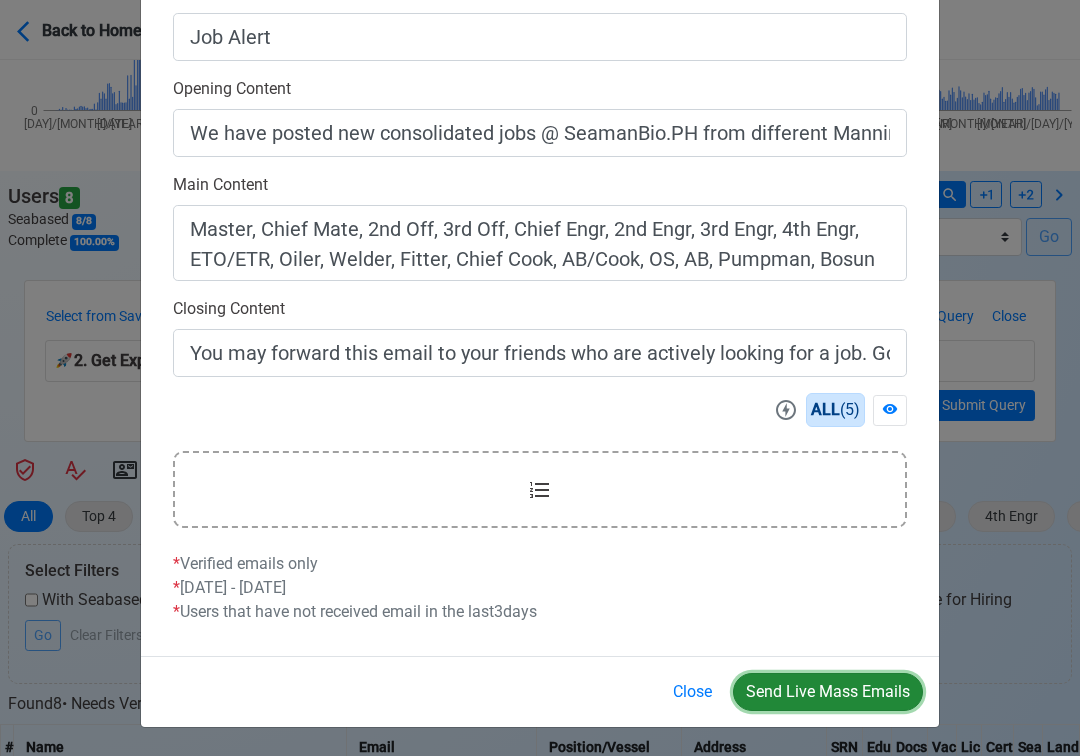 click on "Send Live Mass Emails" at bounding box center (828, 692) 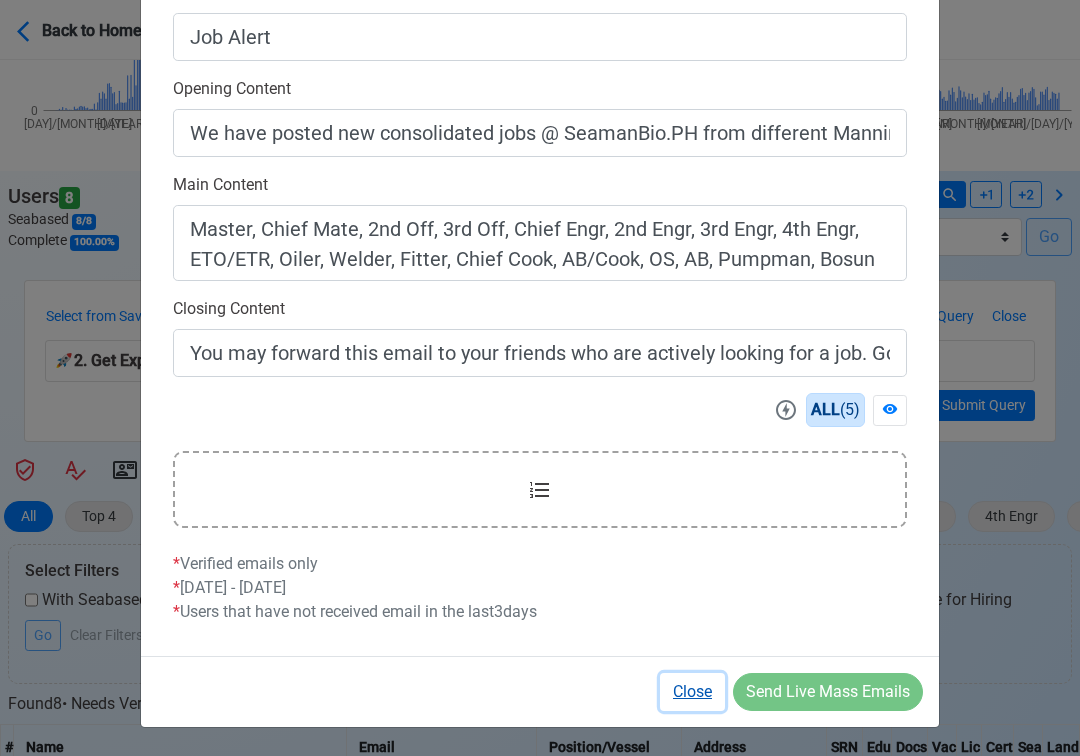 click on "Close" at bounding box center [692, 692] 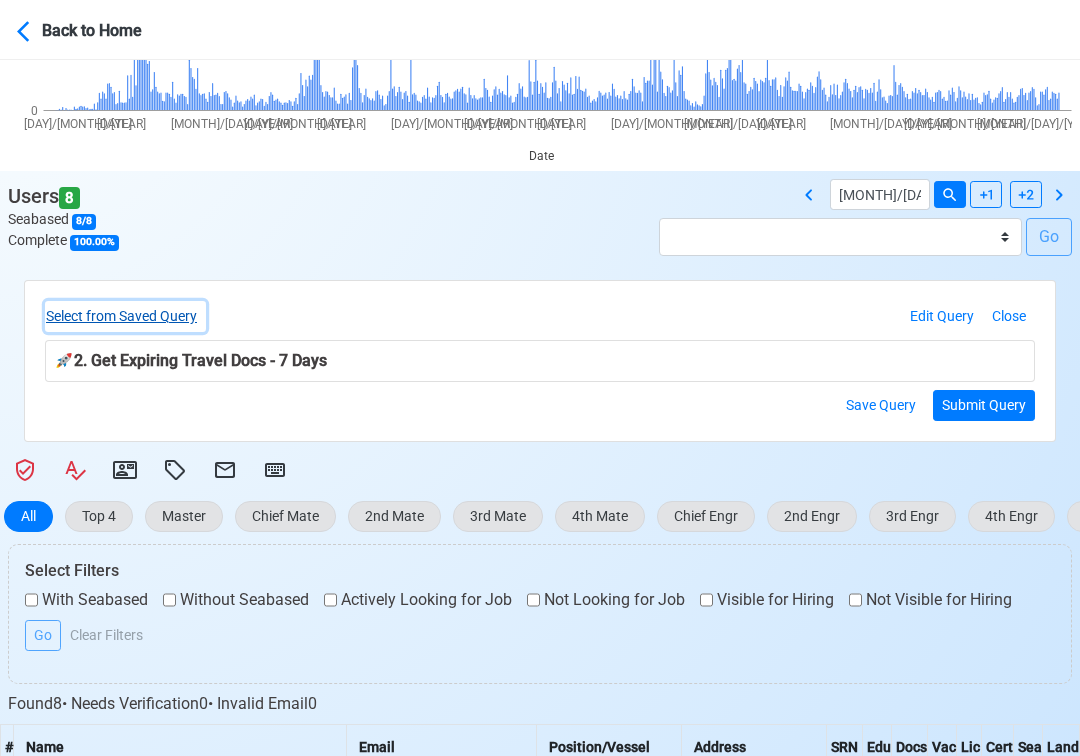 click on "Select from Saved Query" at bounding box center (125, 316) 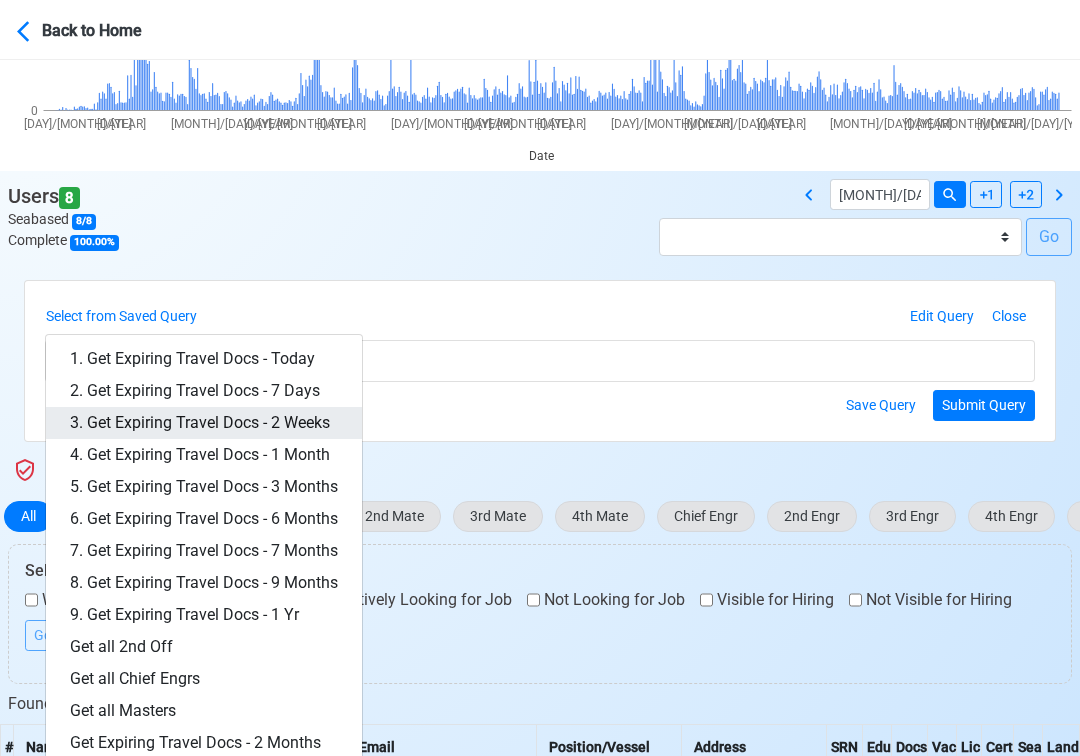 click on "3. Get Expiring Travel Docs - 2 Weeks" at bounding box center [204, 423] 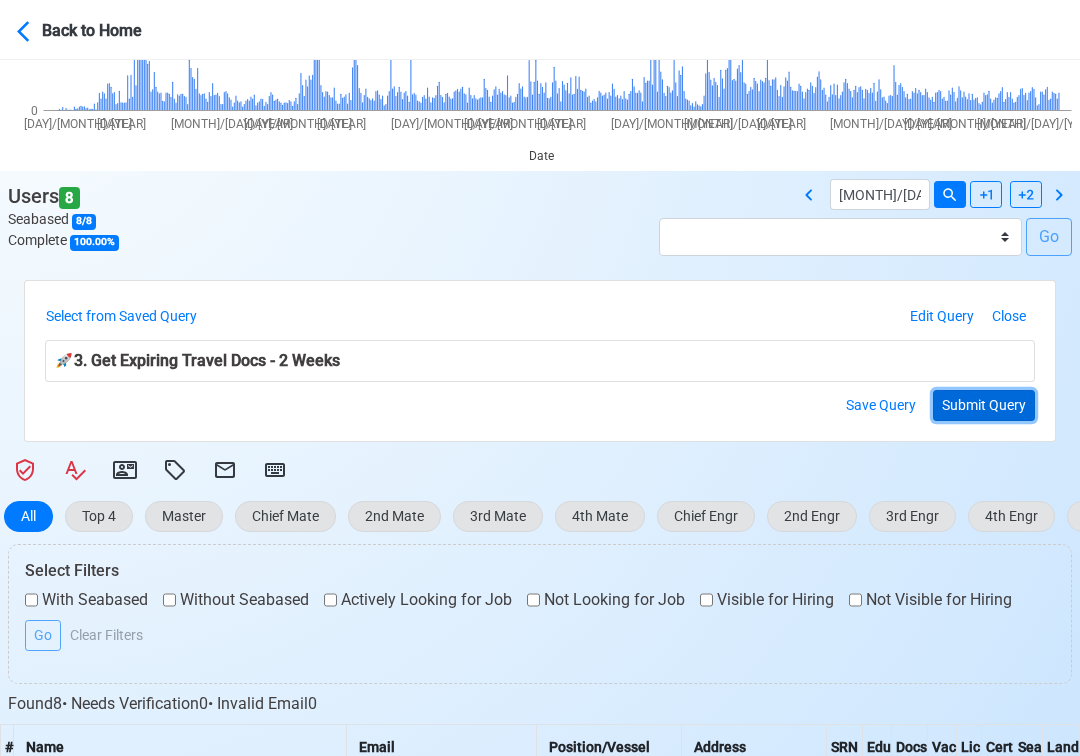 click on "Submit Query" at bounding box center (984, 405) 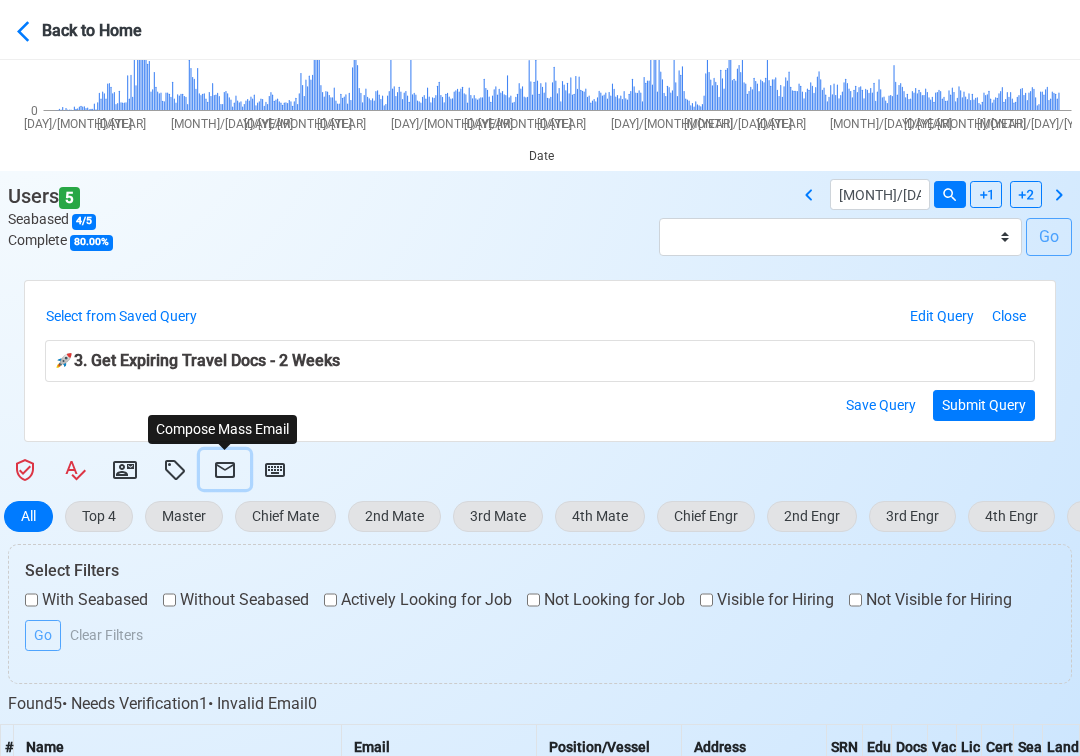 click 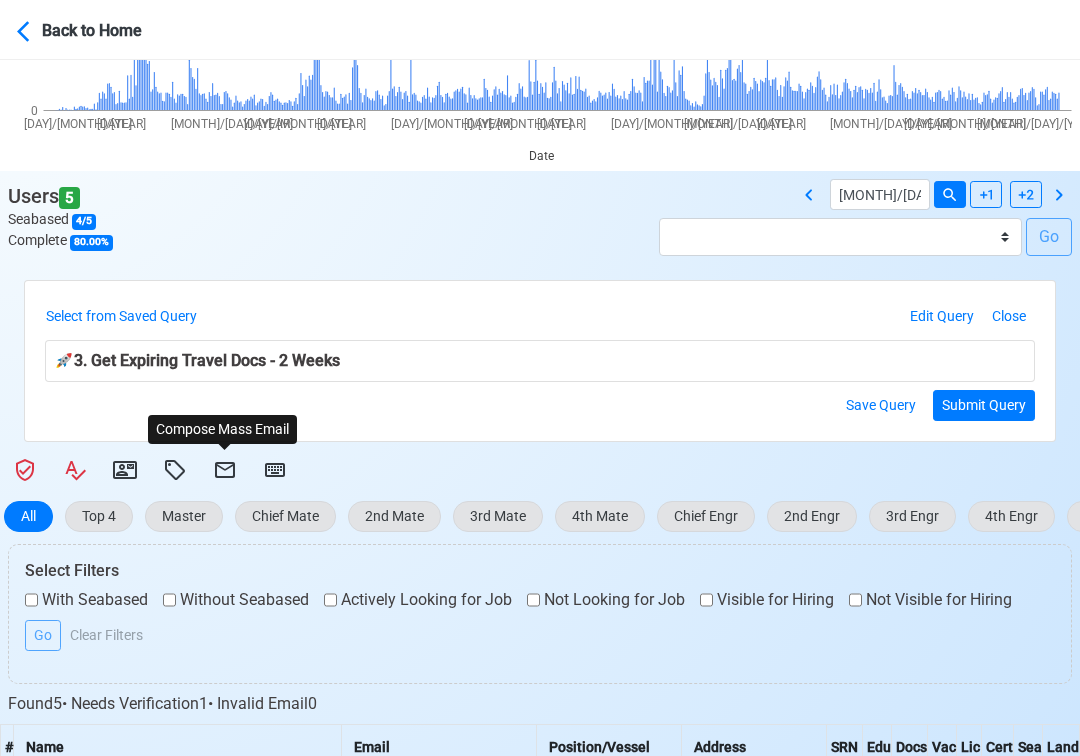 select on "d-3e71907ffd064a39999872a824aaf79a" 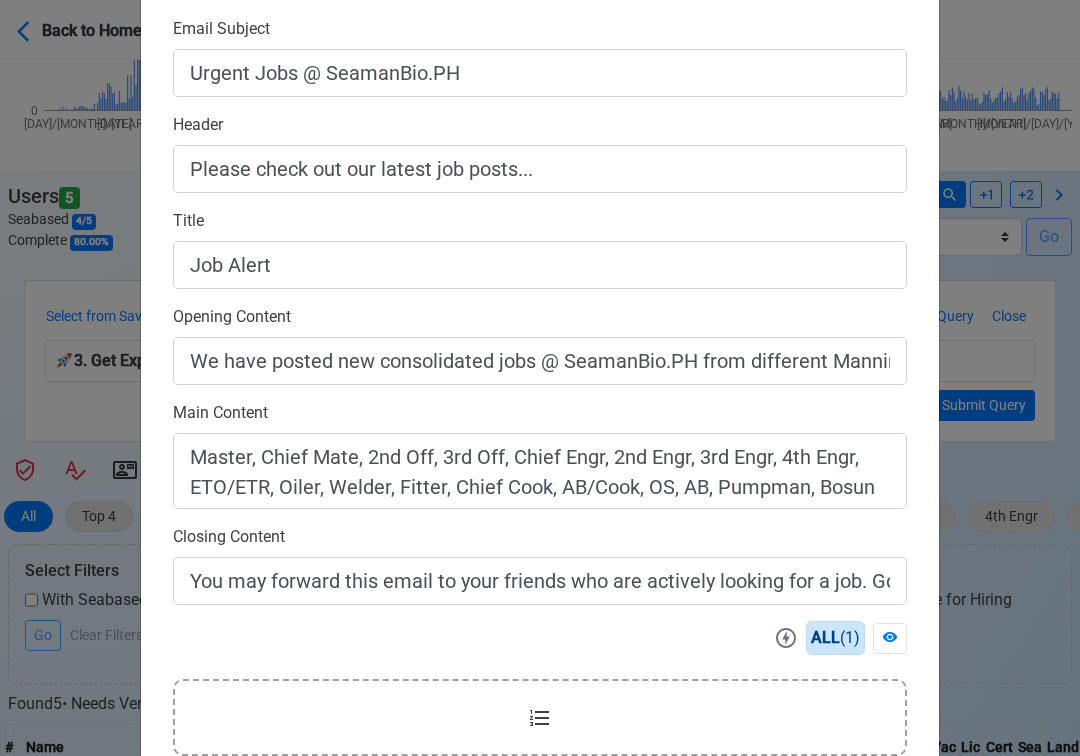 scroll, scrollTop: 558, scrollLeft: 0, axis: vertical 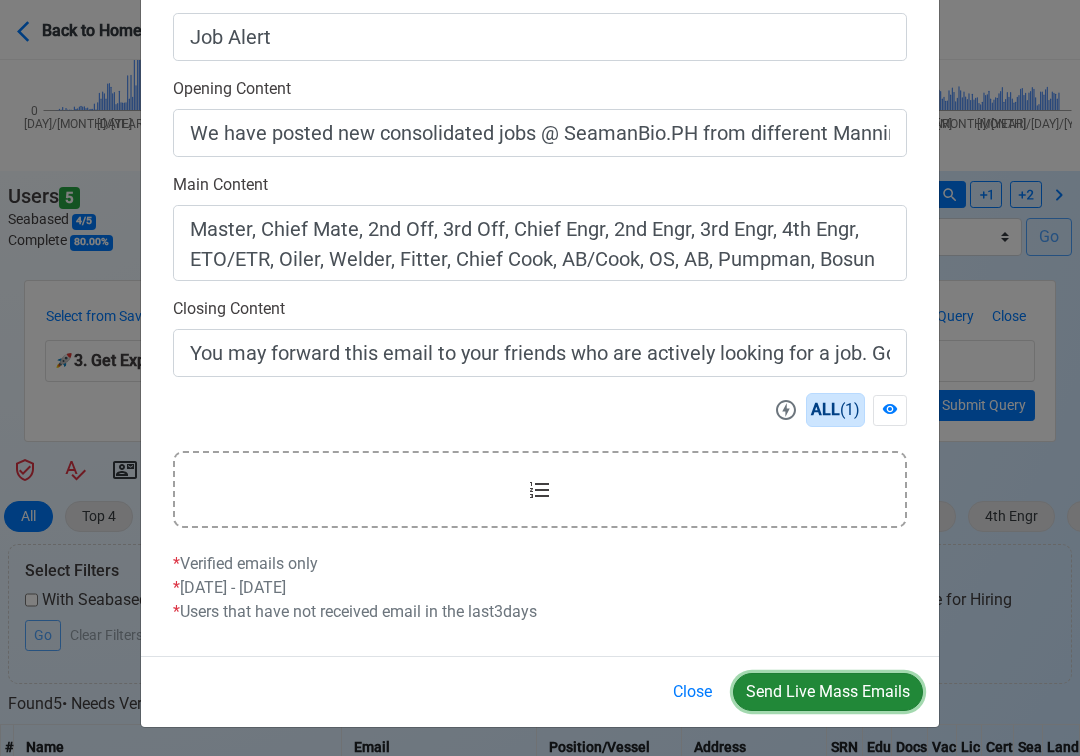 click on "Send Live Mass Emails" at bounding box center (828, 692) 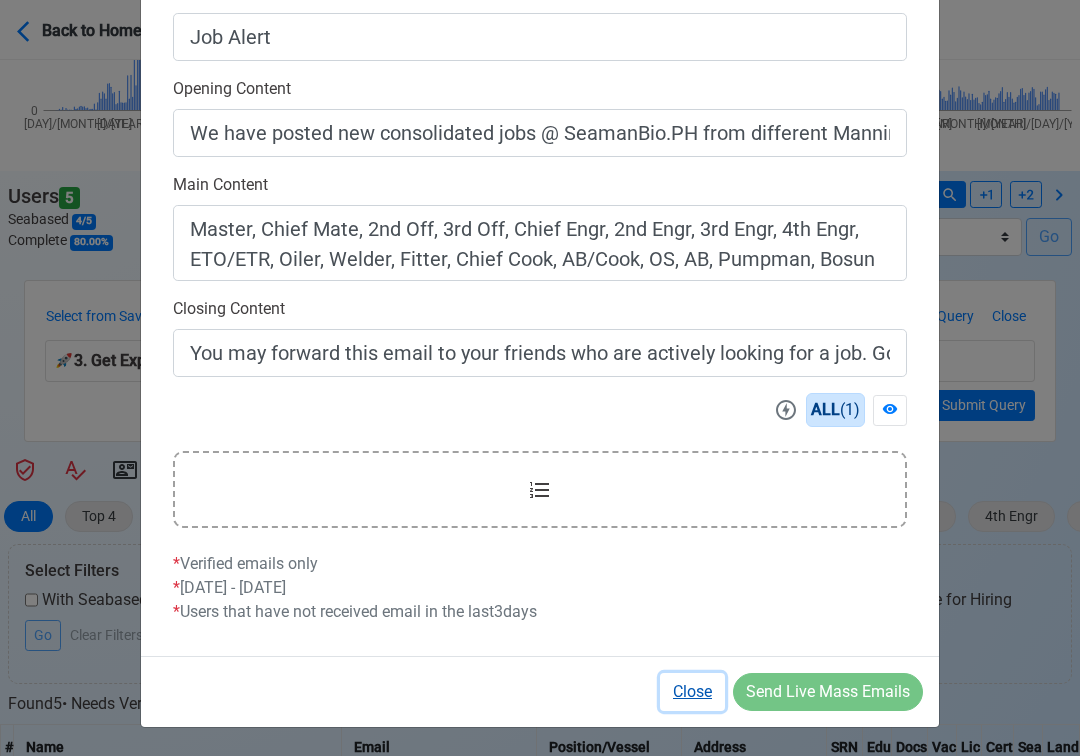 click on "Close" at bounding box center (692, 692) 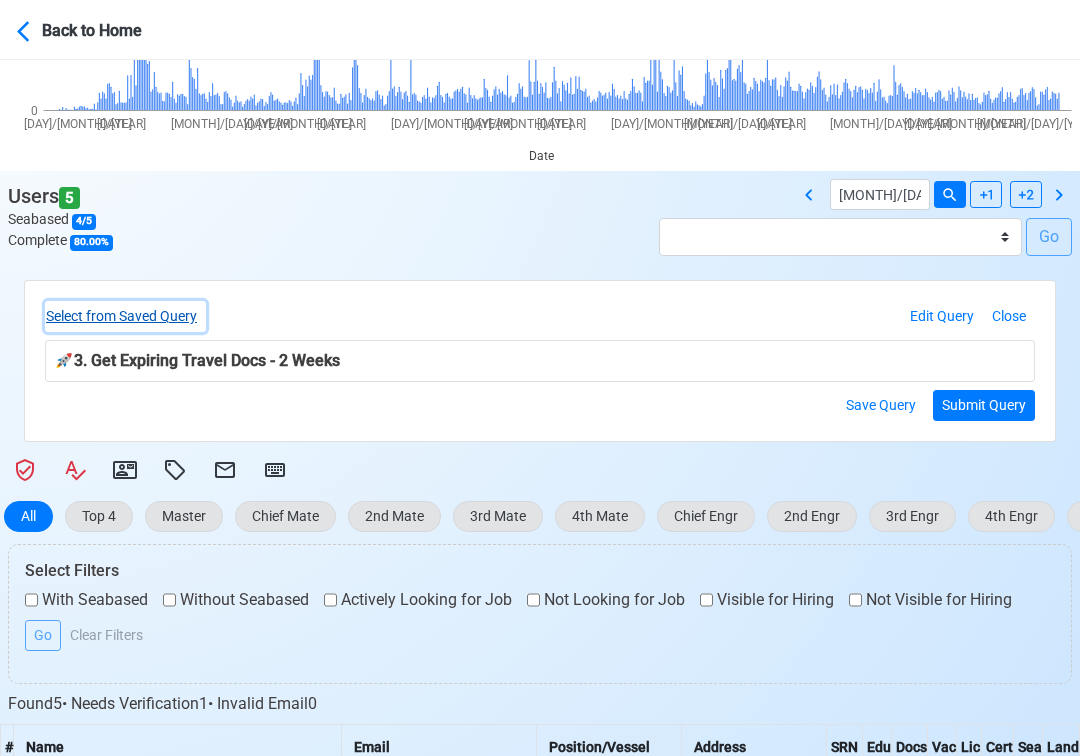 click on "Select from Saved Query" at bounding box center [125, 316] 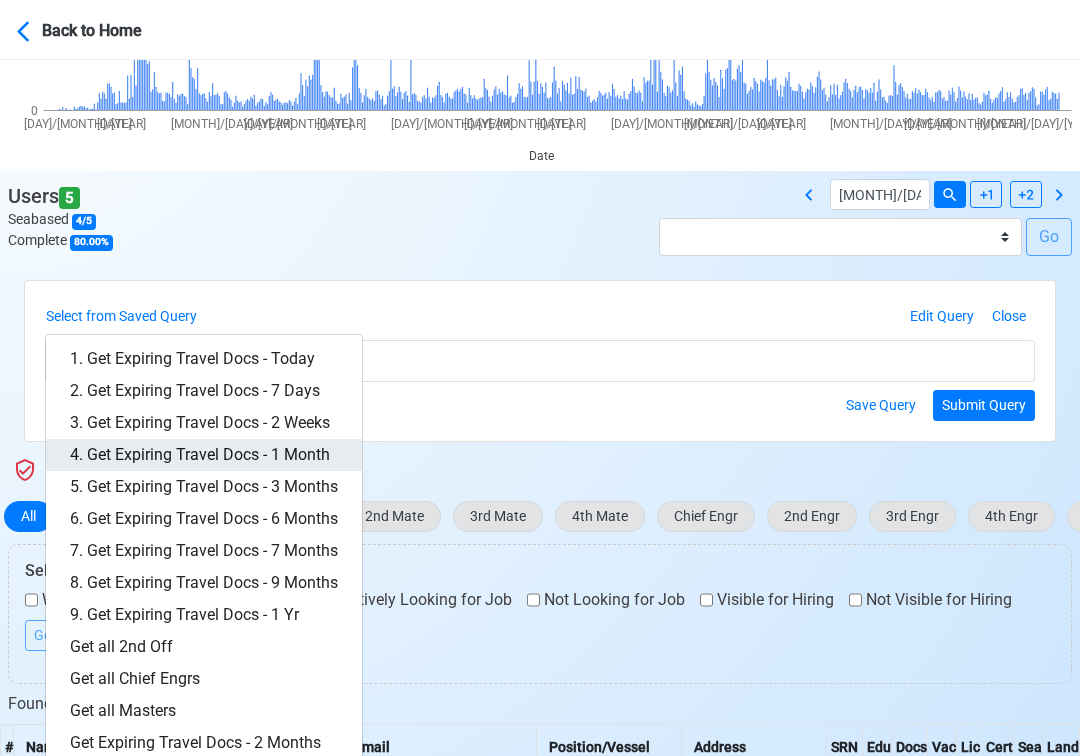 click on "4. Get Expiring Travel Docs - 1 Month" at bounding box center (204, 455) 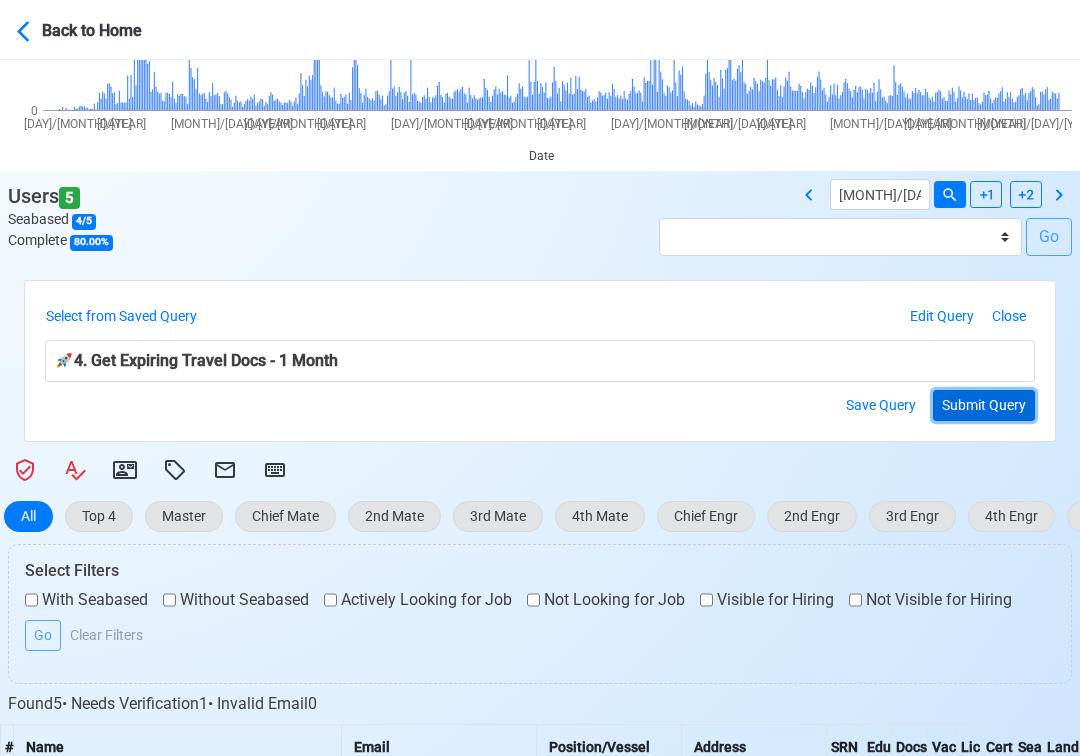 click on "Submit Query" at bounding box center [984, 405] 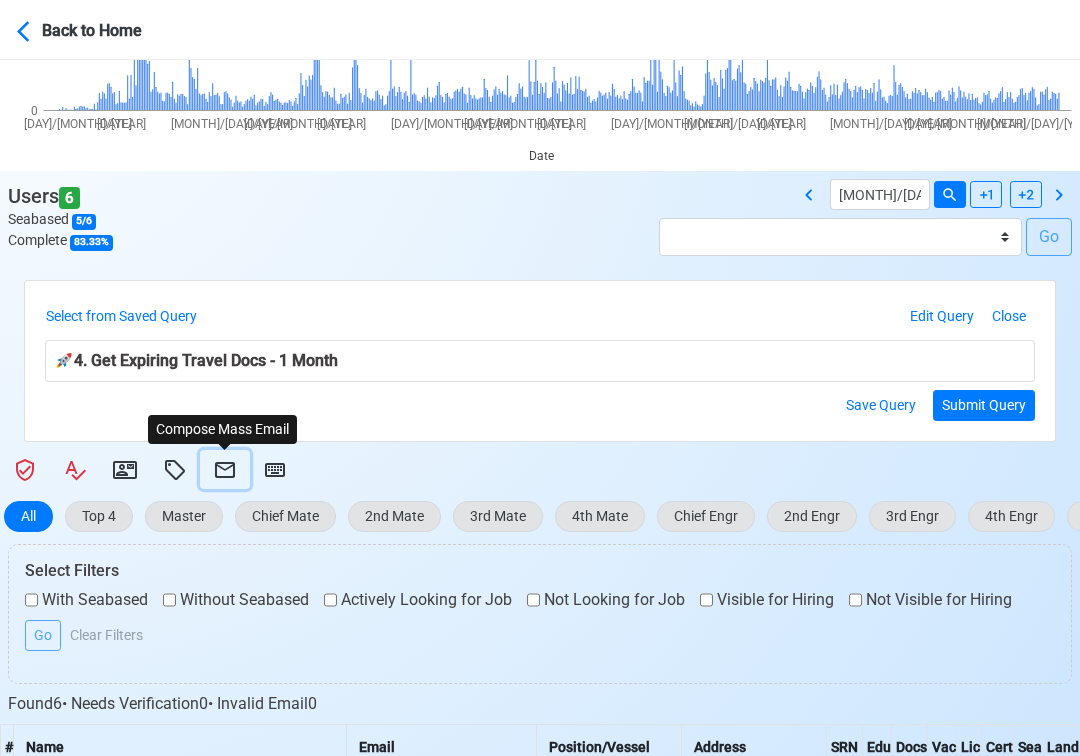 click 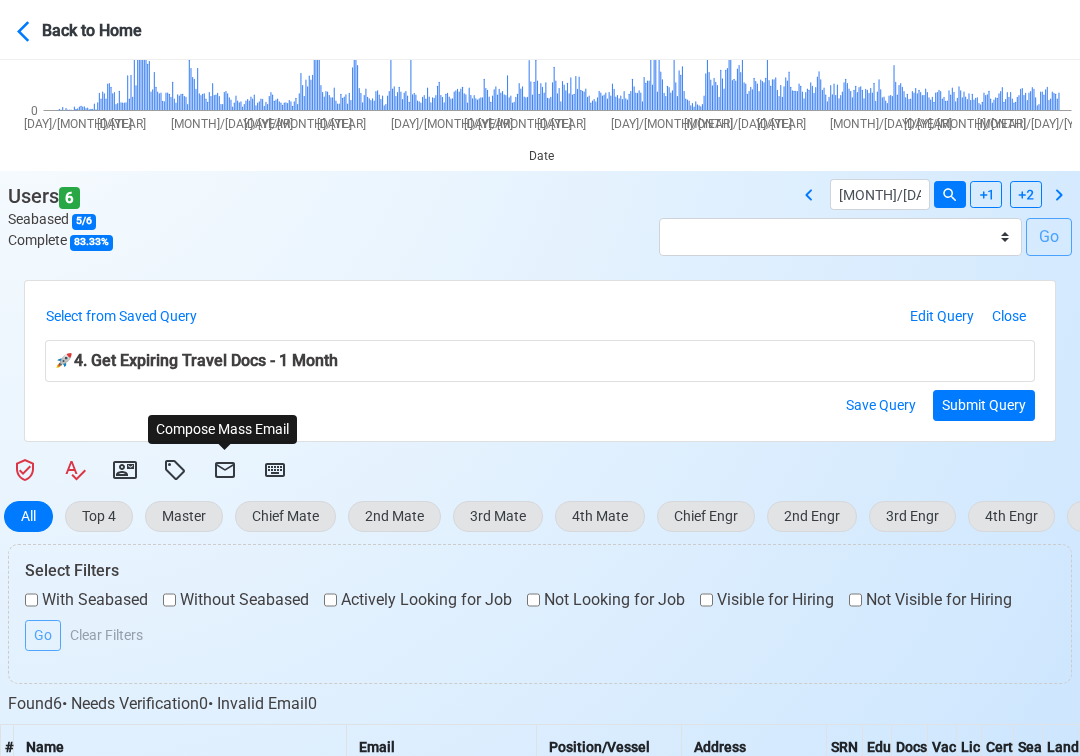 select on "d-3e71907ffd064a39999872a824aaf79a" 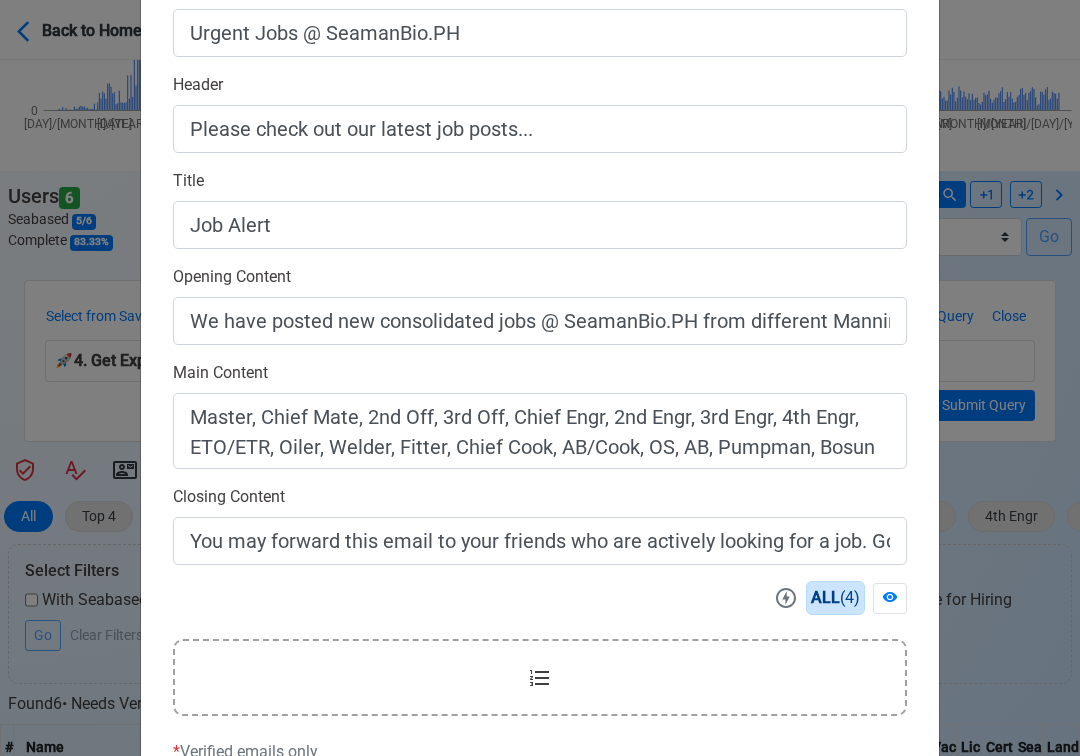 scroll, scrollTop: 558, scrollLeft: 0, axis: vertical 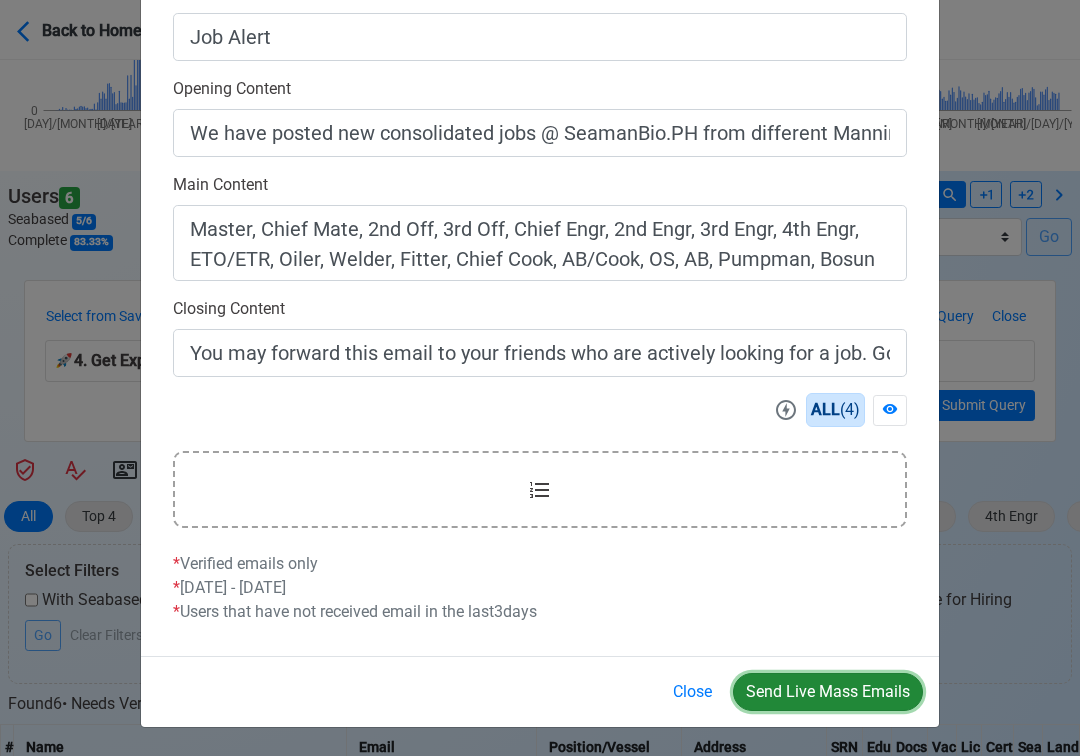 click on "Send Live Mass Emails" at bounding box center [828, 692] 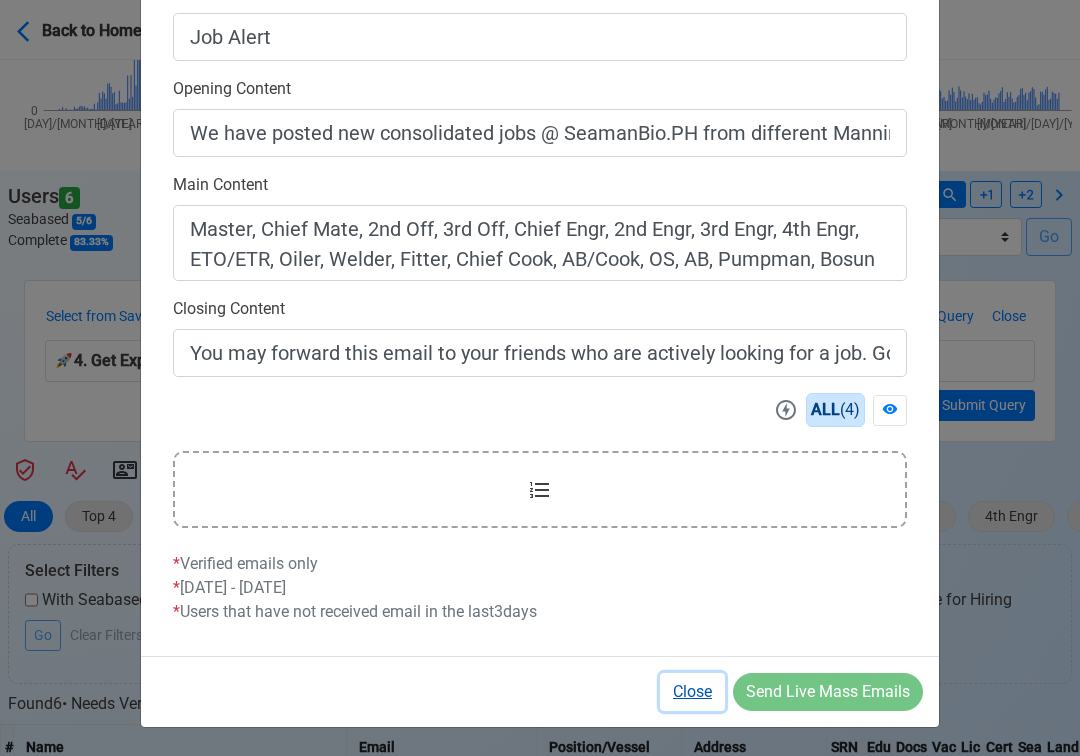 click on "Close" at bounding box center (692, 692) 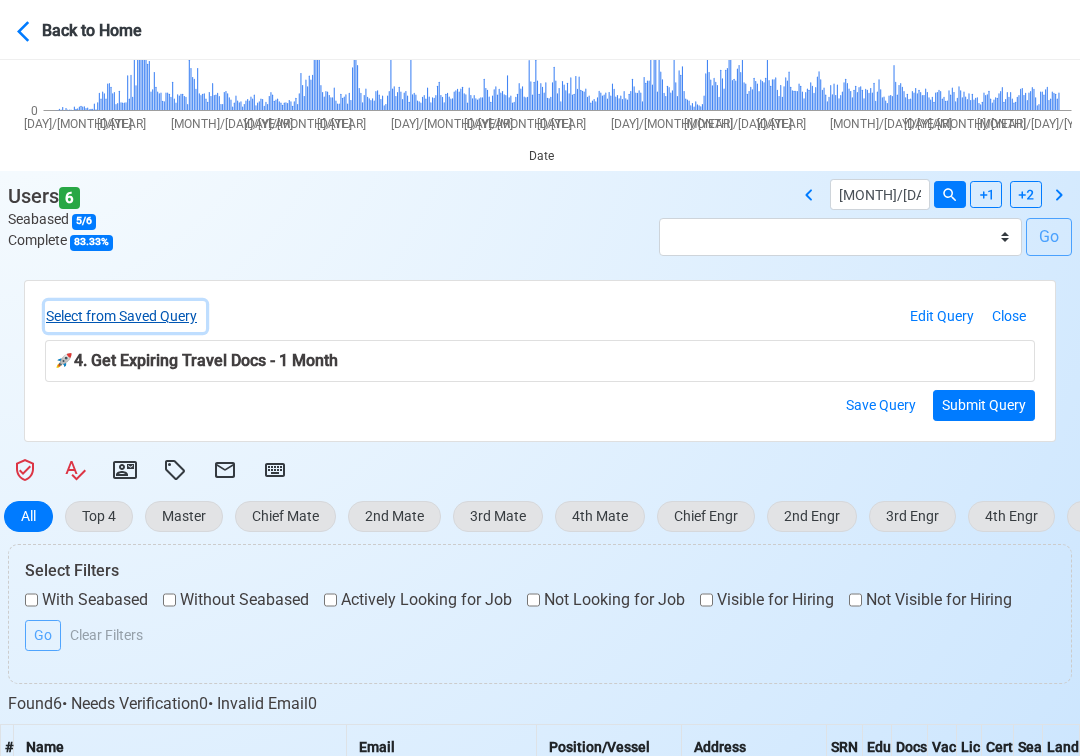 click on "Select from Saved Query" at bounding box center (125, 316) 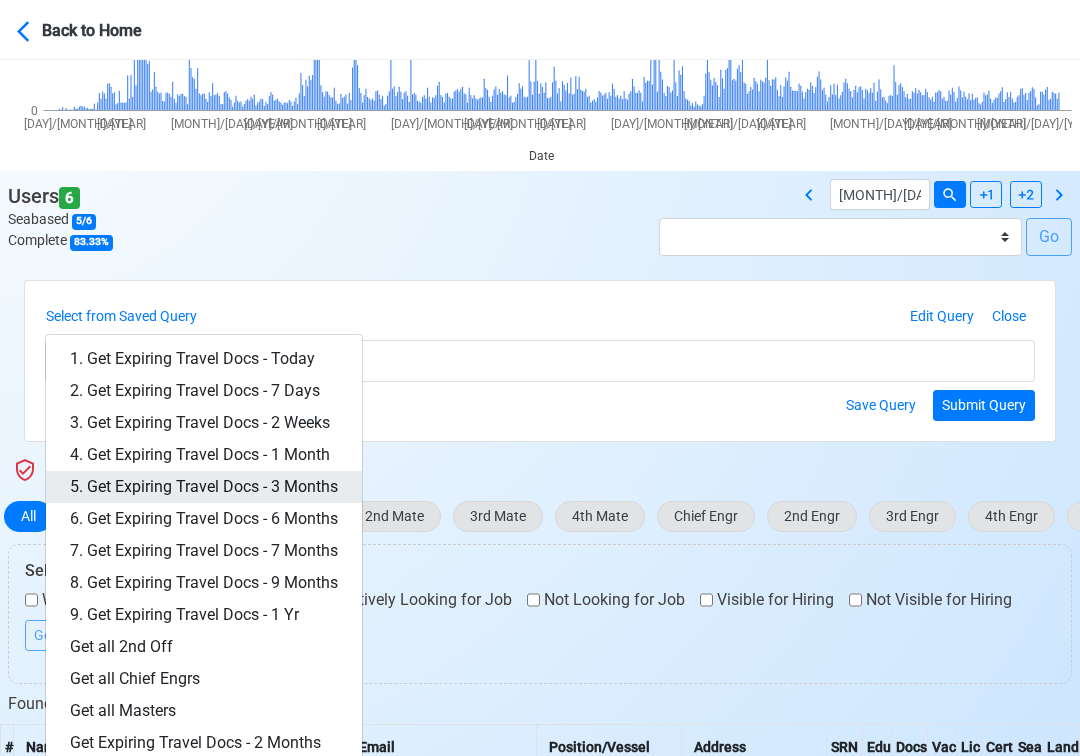 click on "5. Get Expiring Travel Docs - 3 Months" at bounding box center [204, 487] 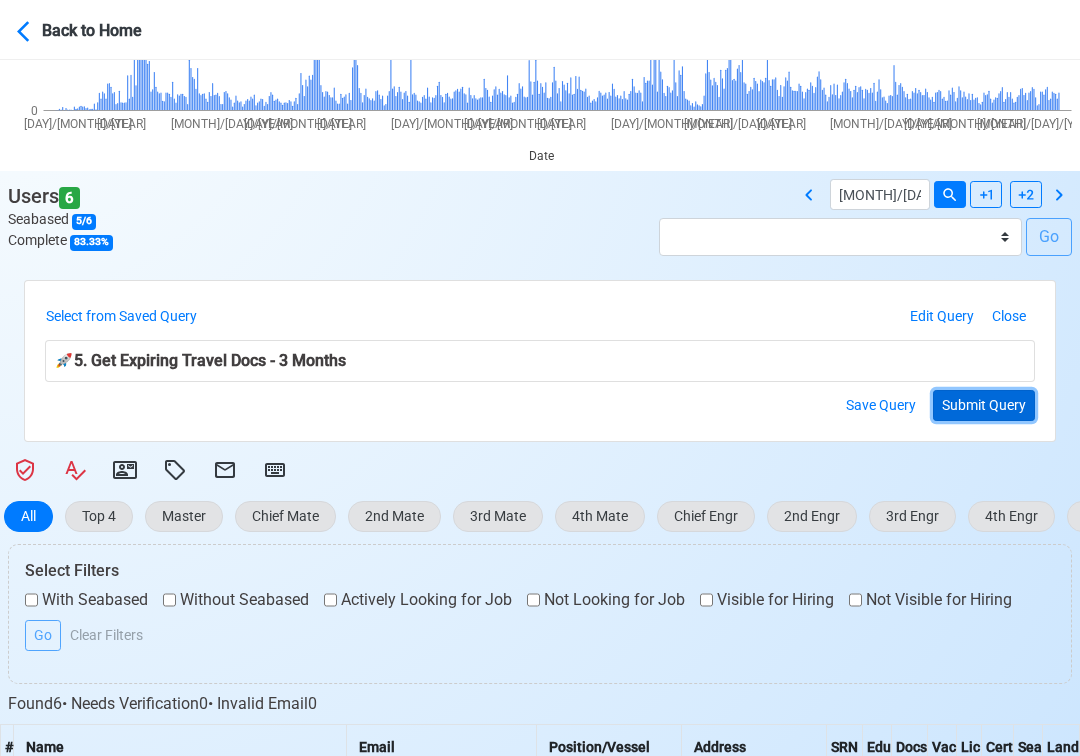 click on "Submit Query" at bounding box center (984, 405) 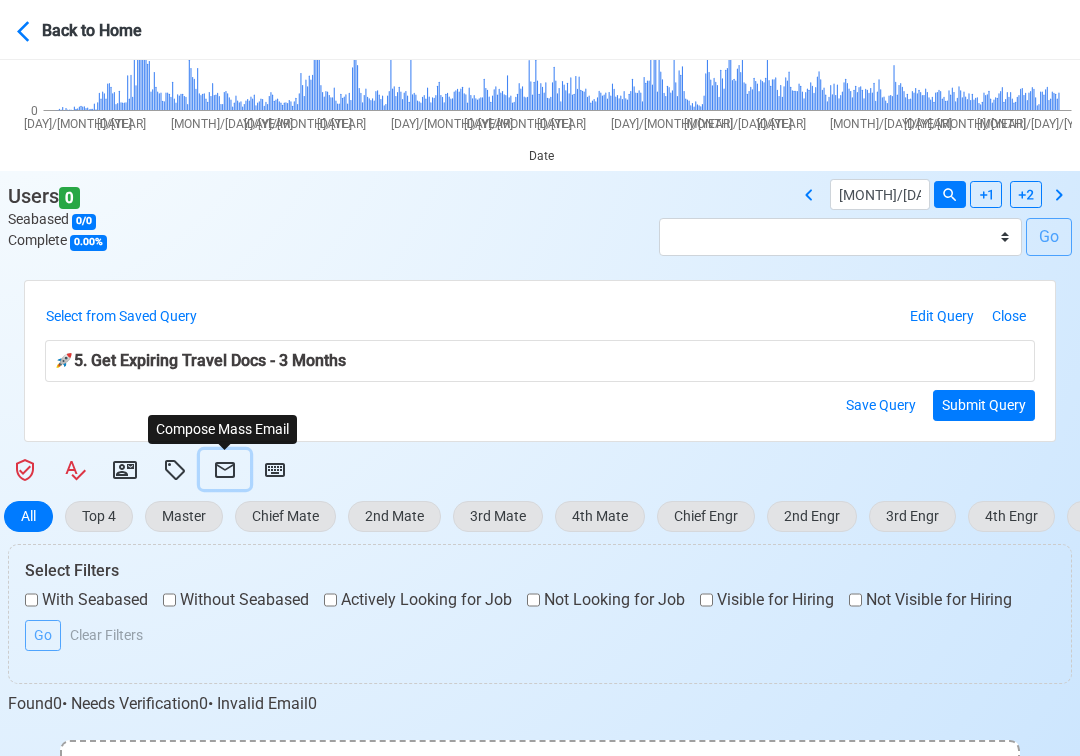 click 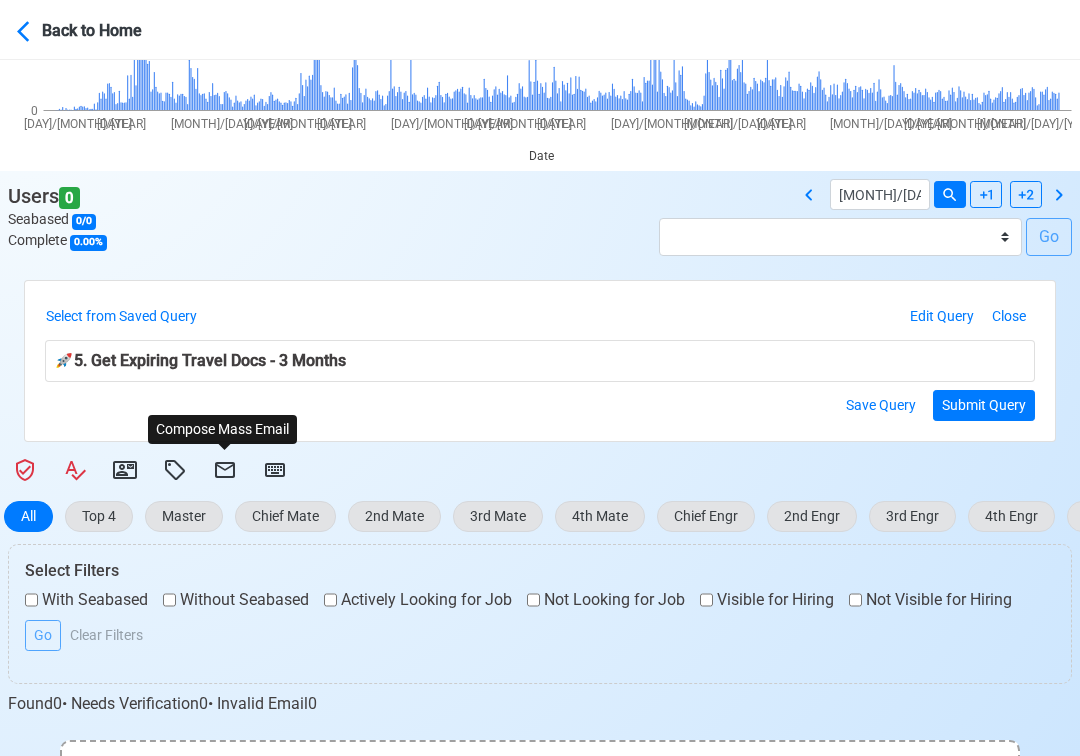 select on "d-3e71907ffd064a39999872a824aaf79a" 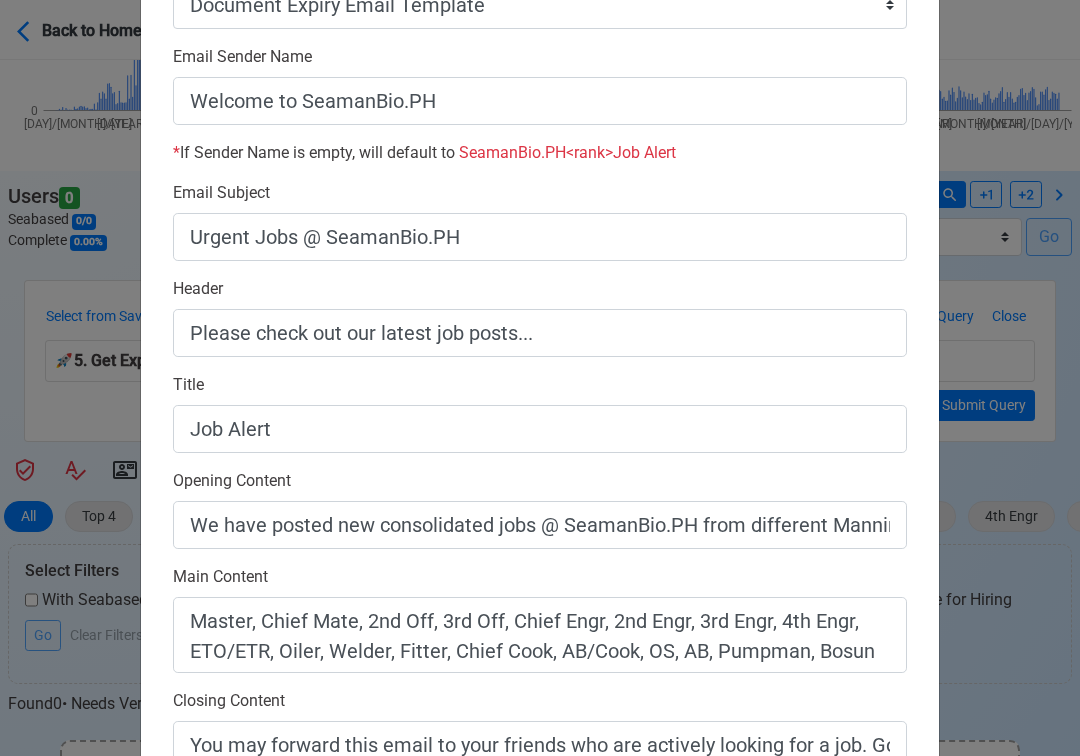 scroll, scrollTop: 558, scrollLeft: 0, axis: vertical 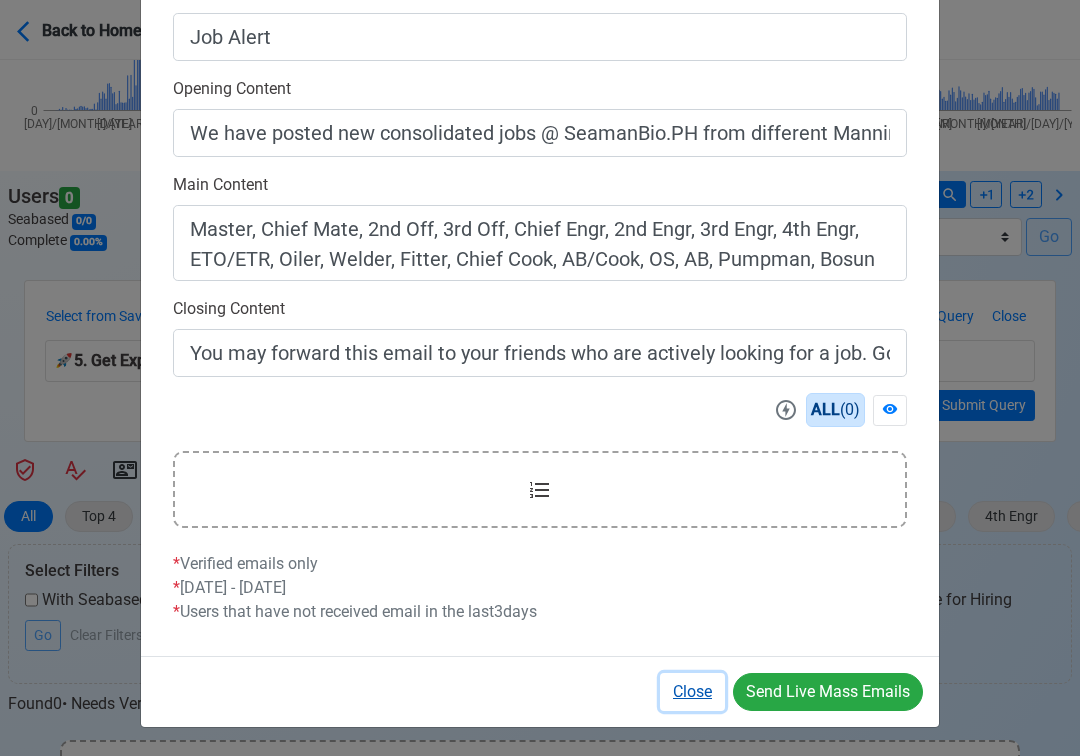 click on "Close" at bounding box center [692, 692] 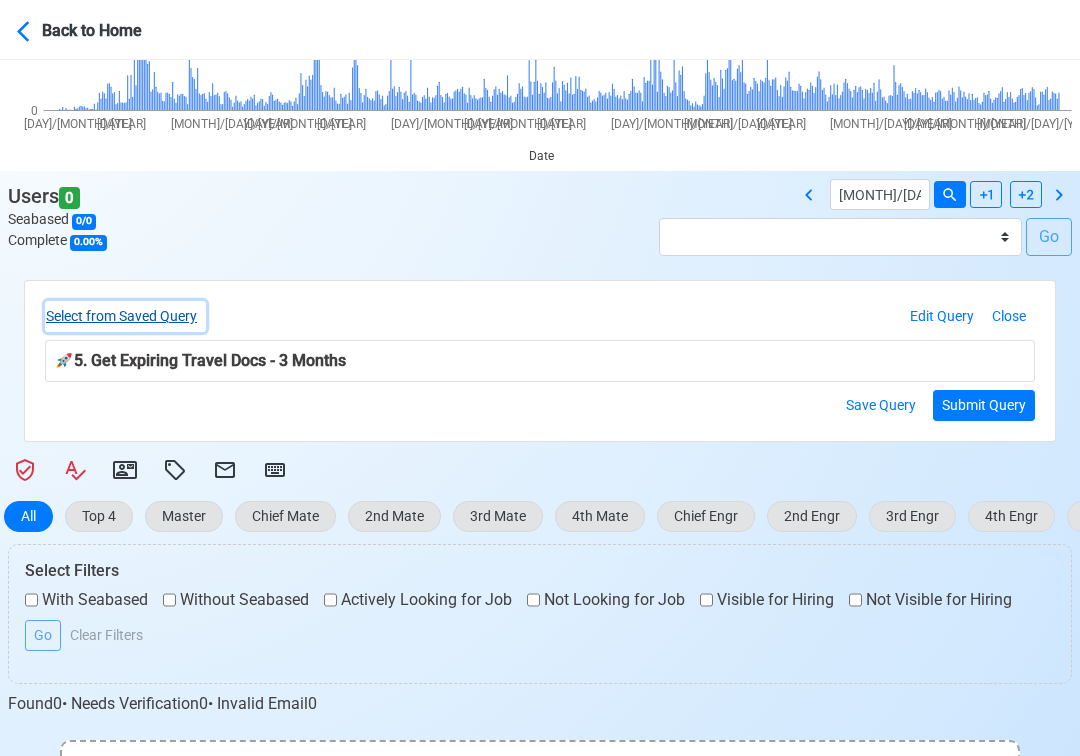 click on "Select from Saved Query" at bounding box center (125, 316) 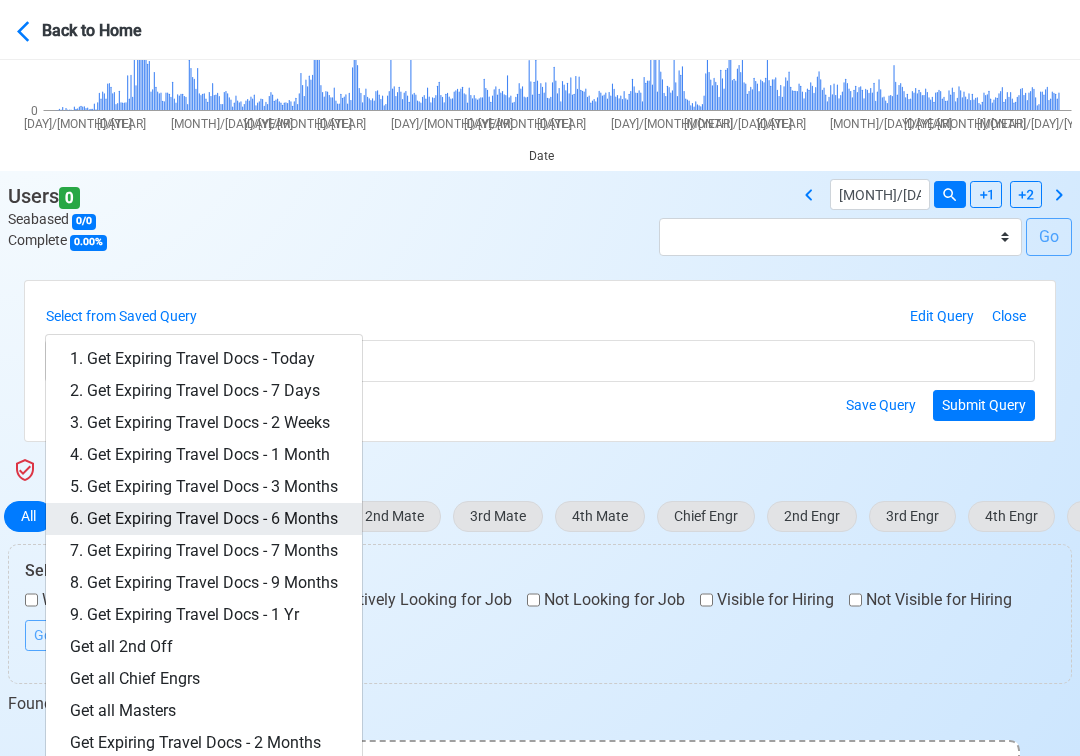 click on "6. Get Expiring Travel Docs - 6 Months" at bounding box center (204, 519) 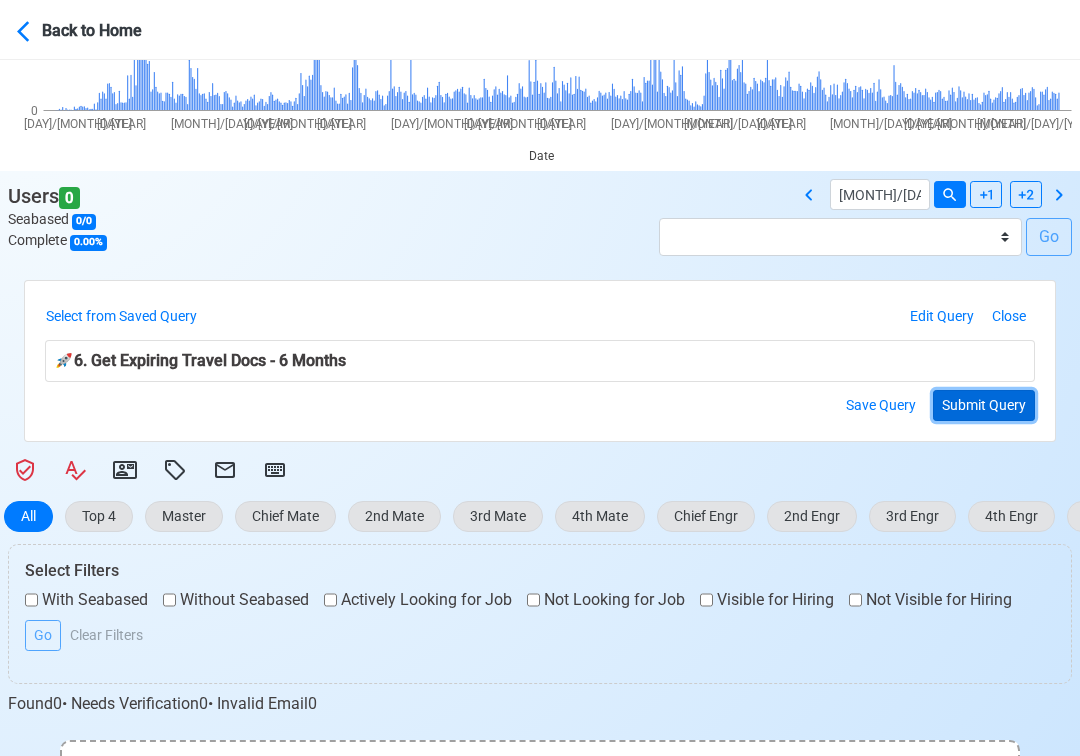 click on "Submit Query" at bounding box center [984, 405] 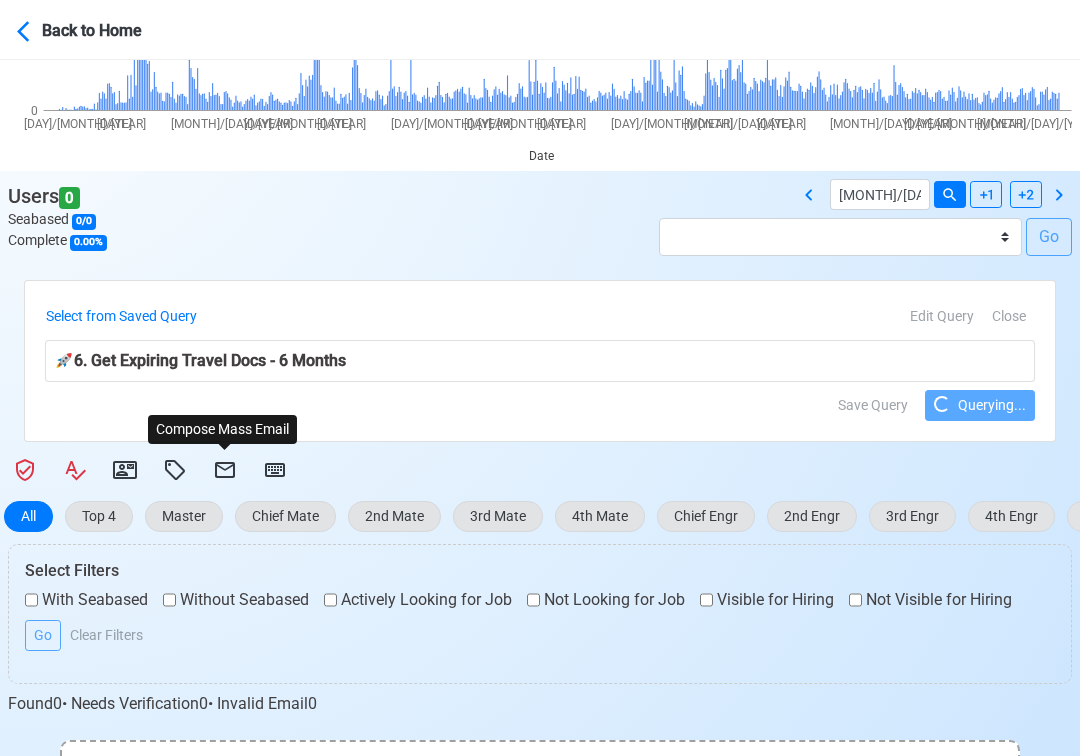 select on "50" 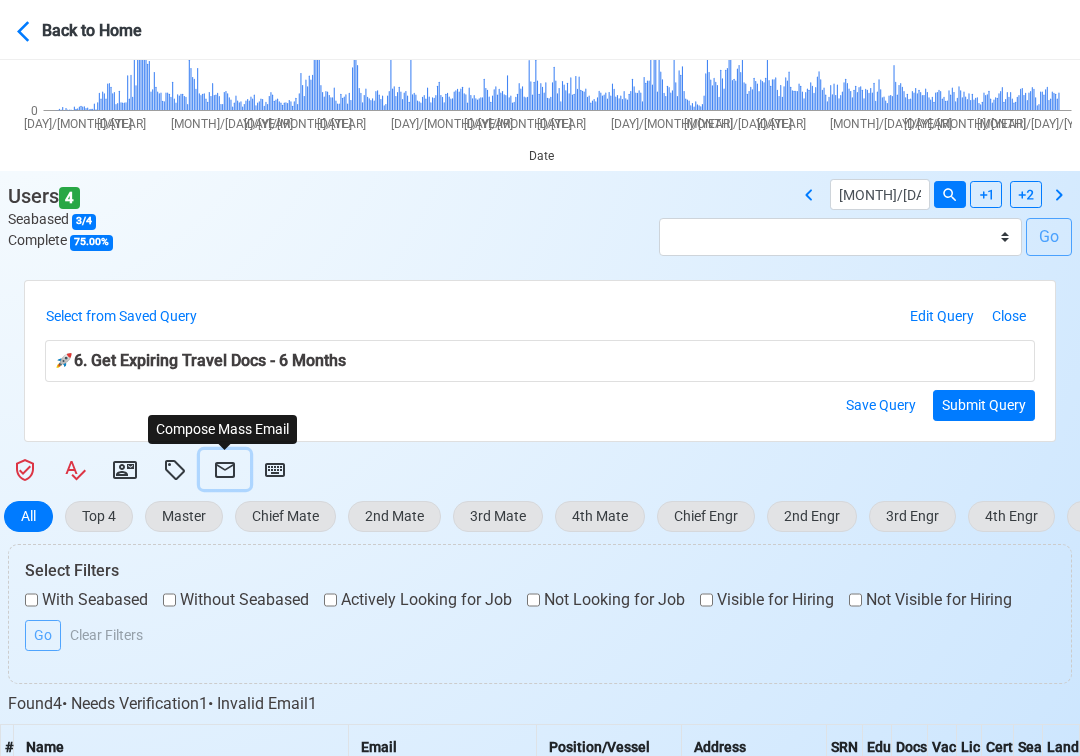 click 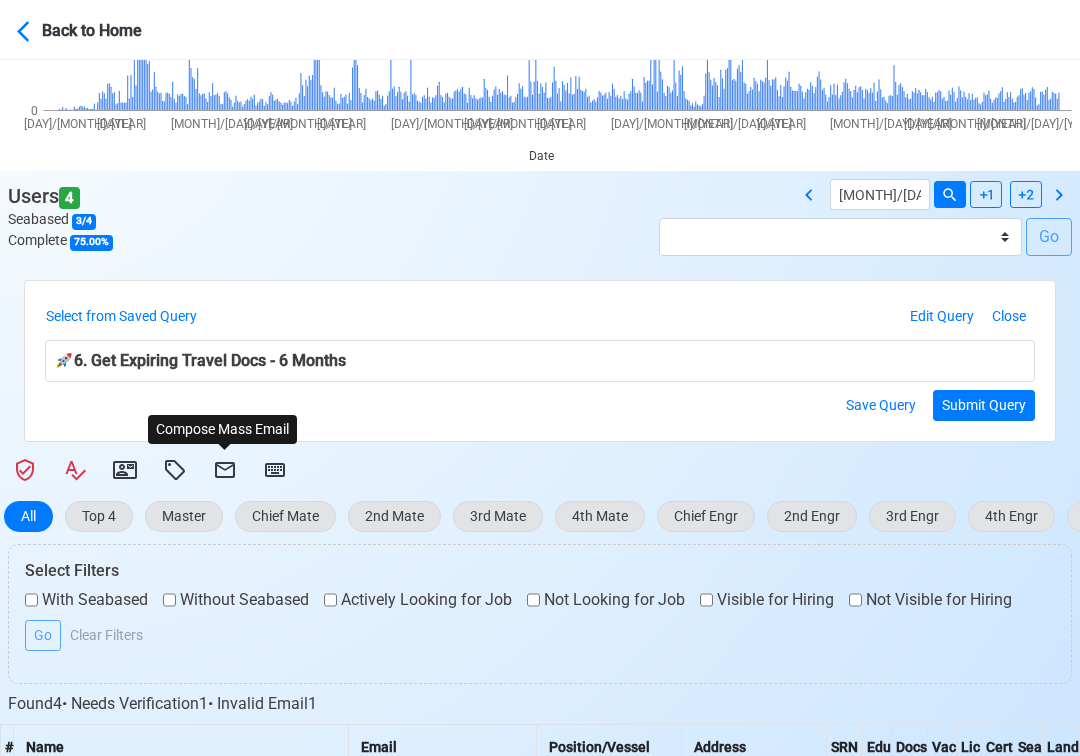 select on "d-3e71907ffd064a39999872a824aaf79a" 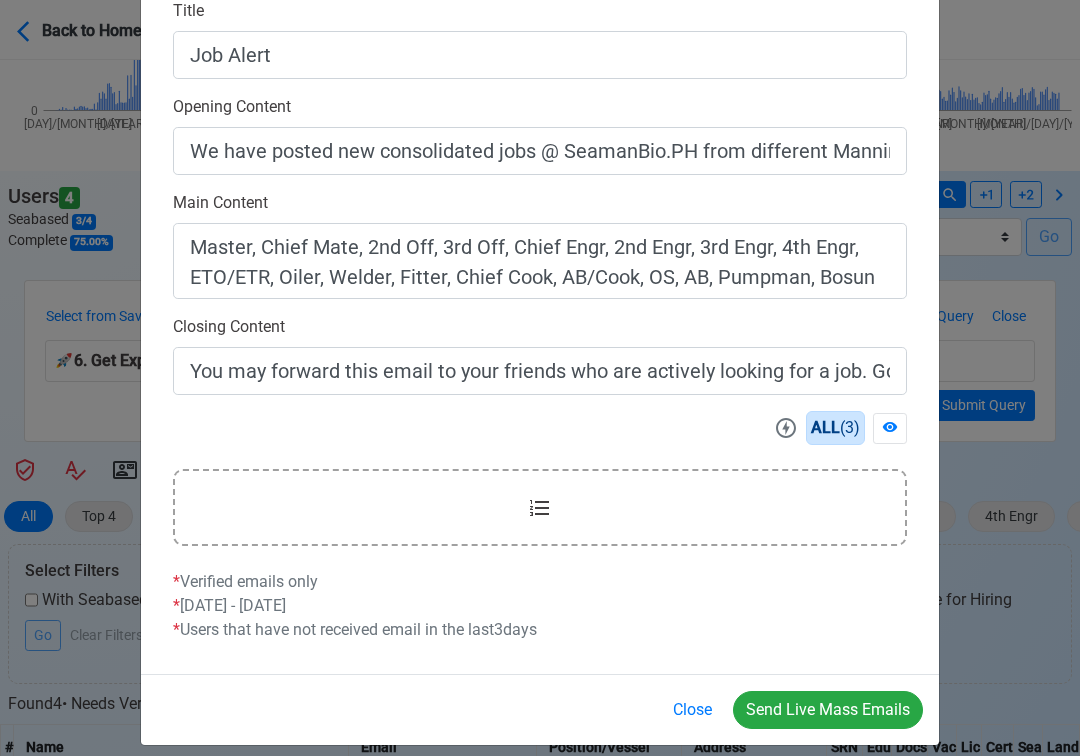 scroll, scrollTop: 558, scrollLeft: 0, axis: vertical 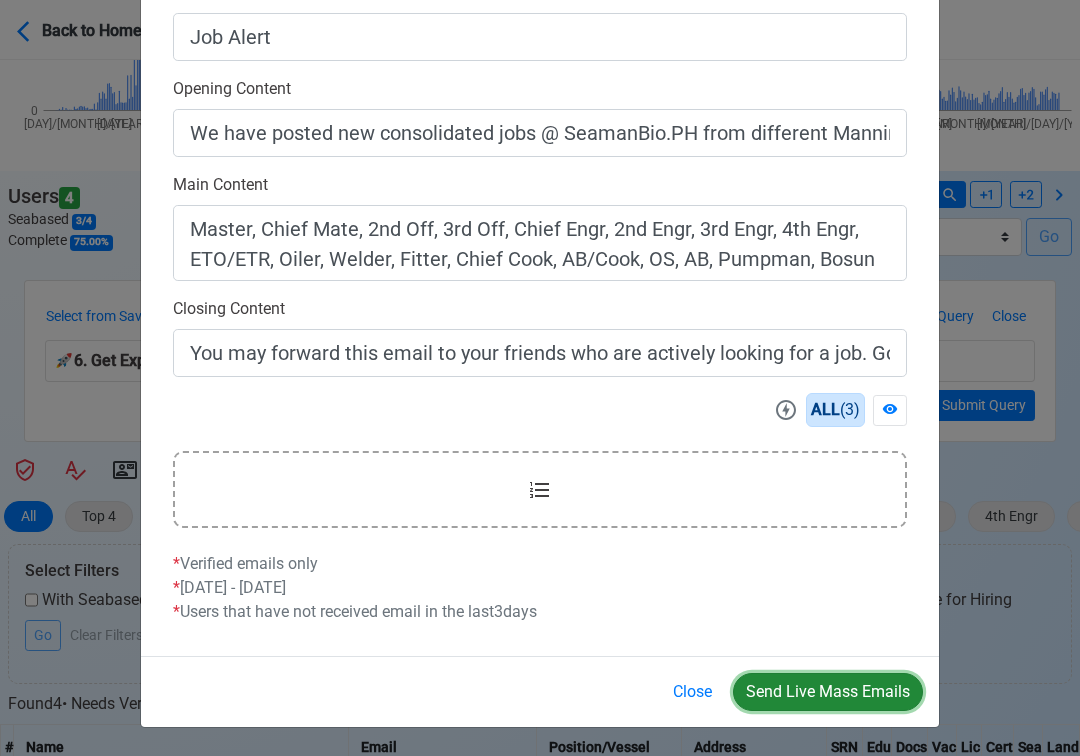 click on "Send Live Mass Emails" at bounding box center (828, 692) 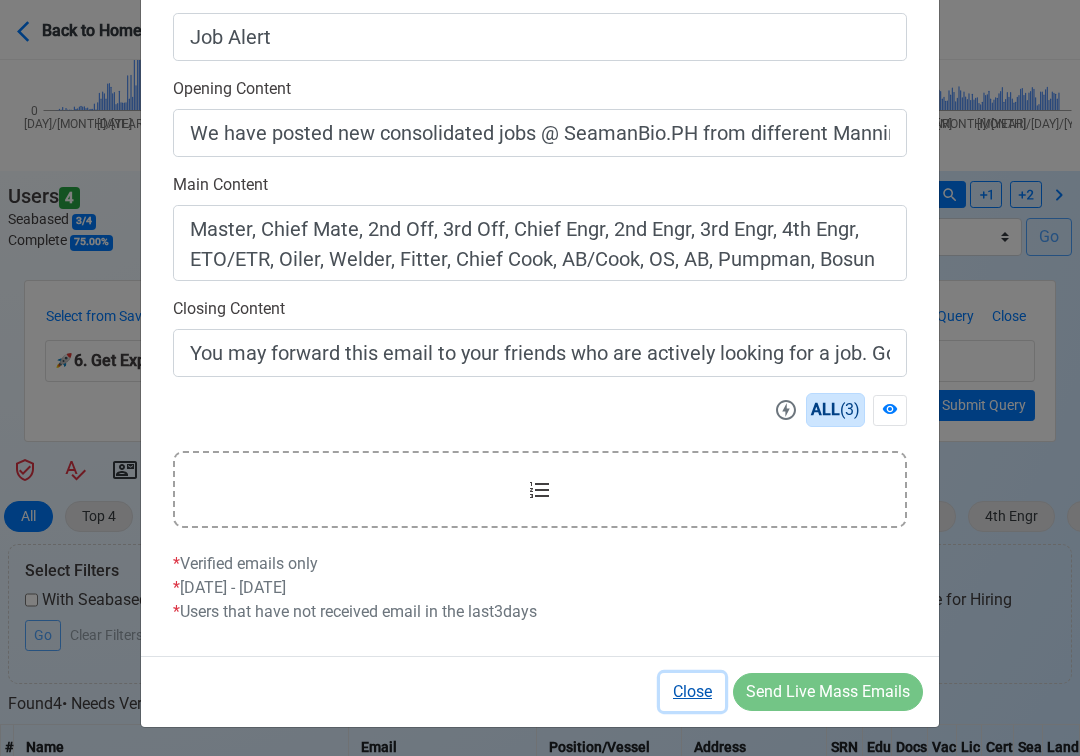 click on "Close" at bounding box center (692, 692) 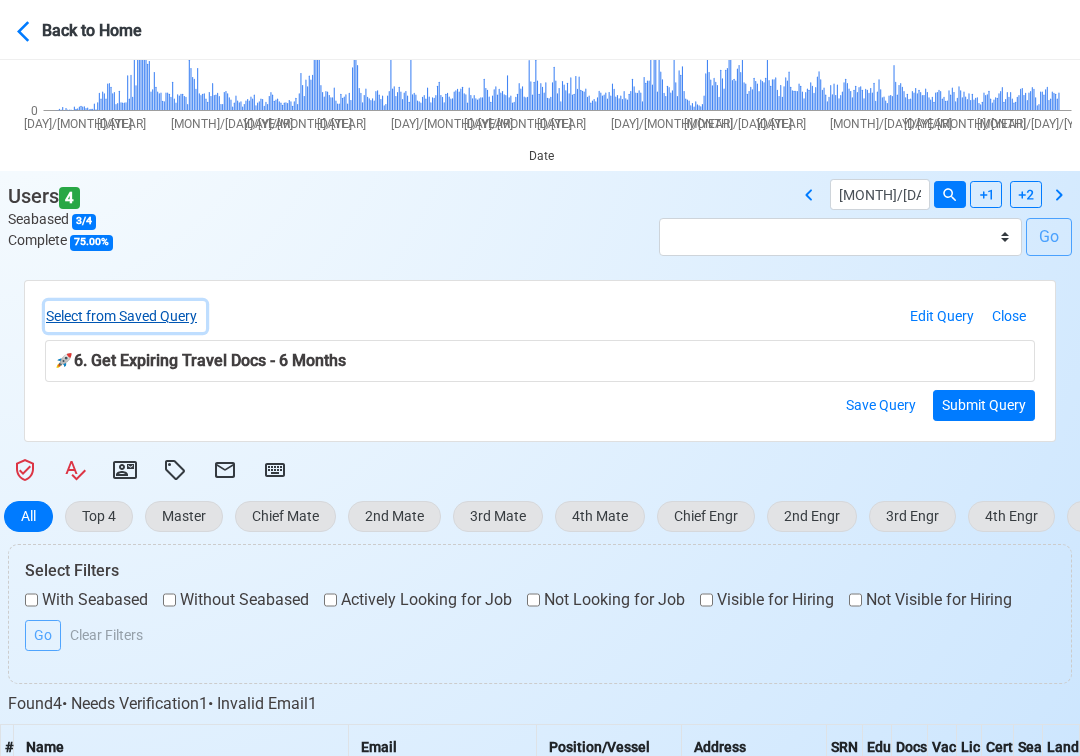 click on "Select from Saved Query" at bounding box center (125, 316) 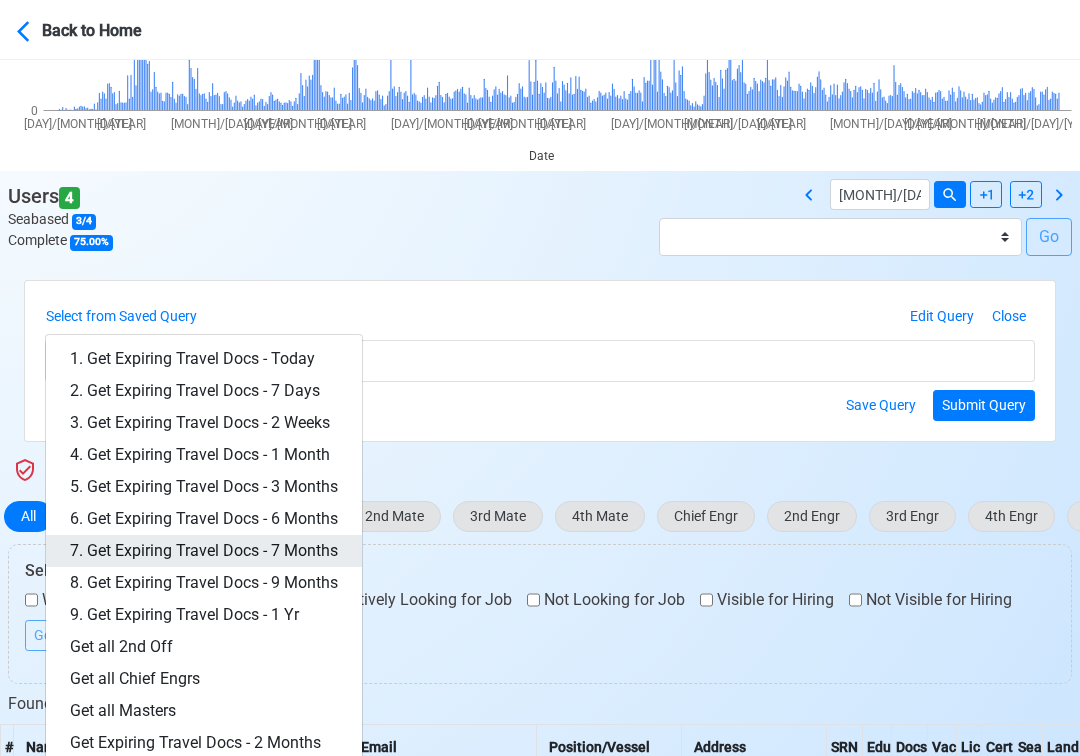 click on "7. Get Expiring Travel Docs - 7 Months" at bounding box center (204, 551) 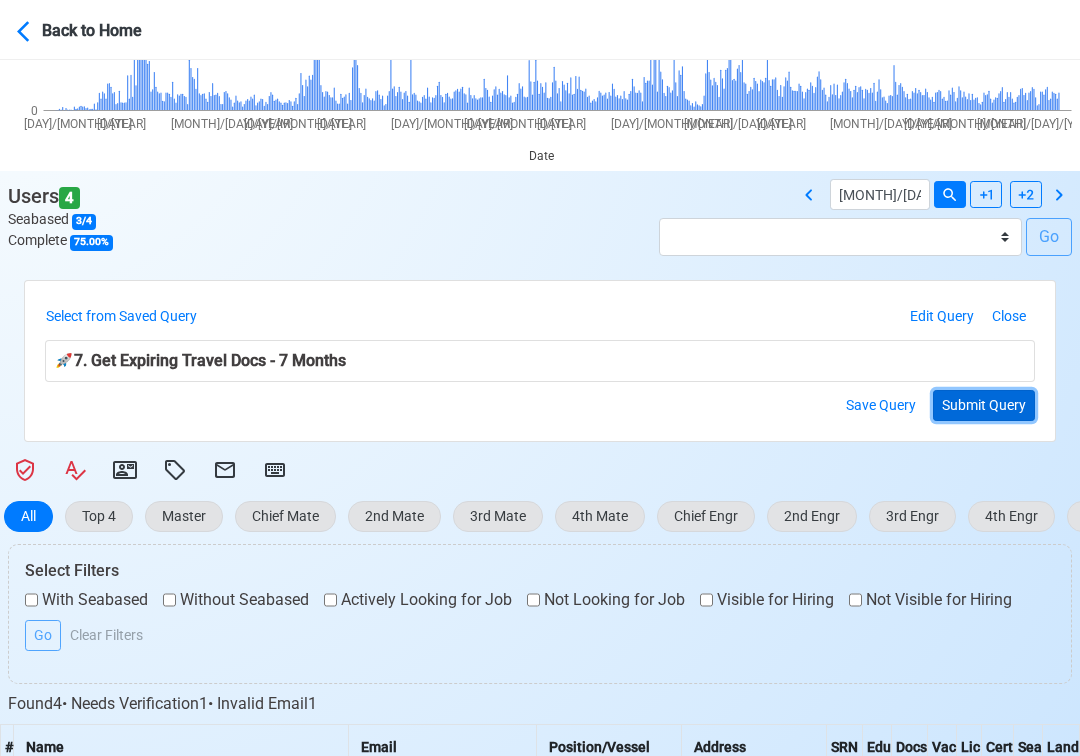 click on "Submit Query" at bounding box center [984, 405] 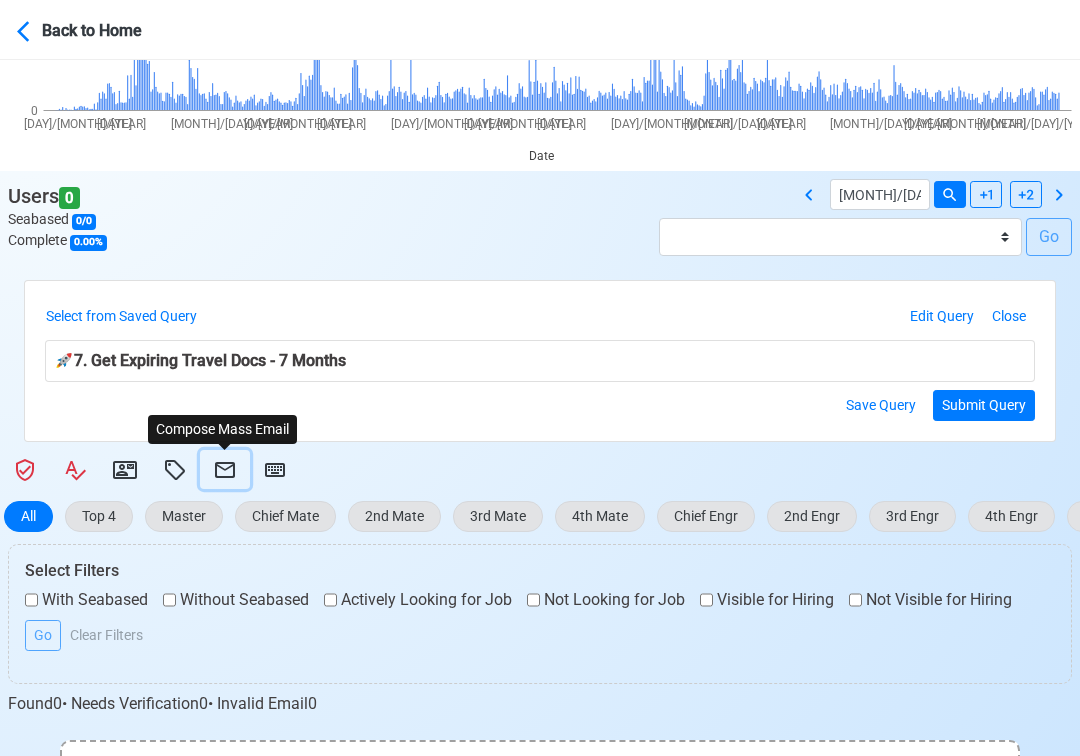click 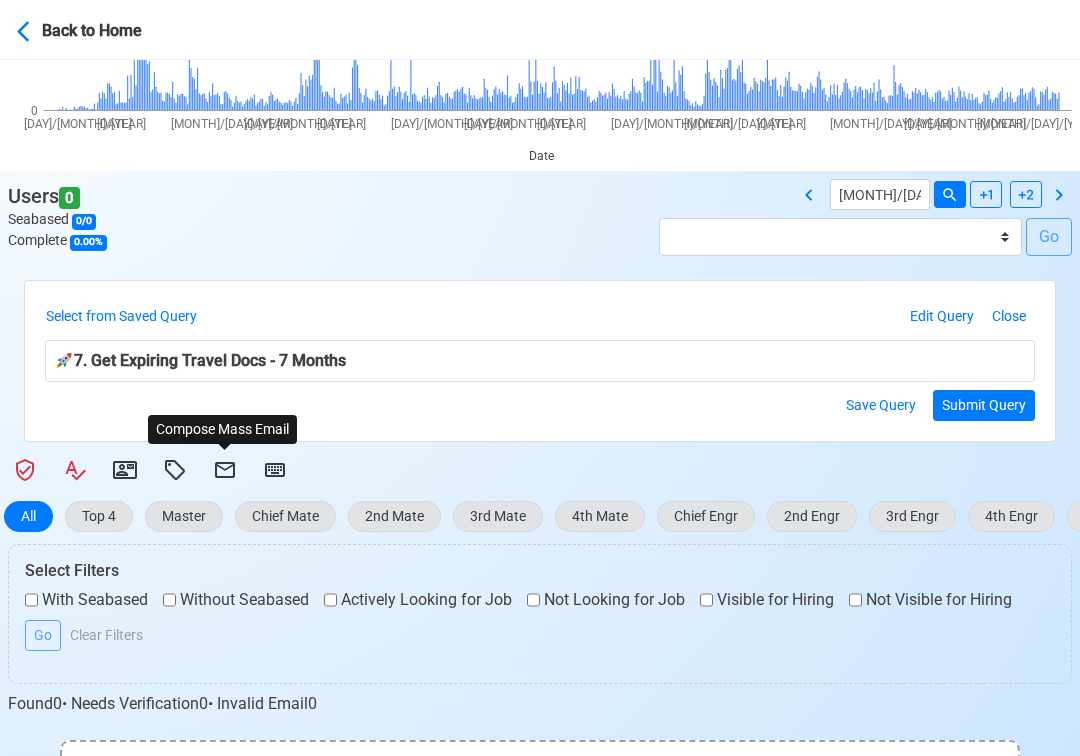 select on "d-3e71907ffd064a39999872a824aaf79a" 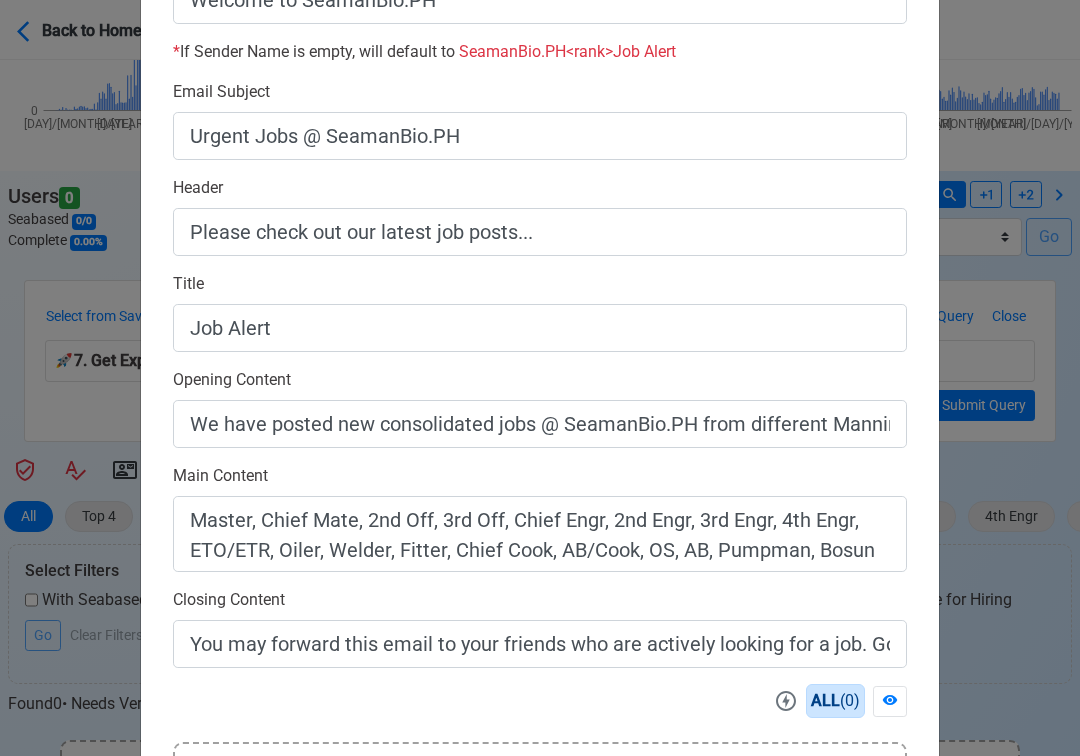scroll, scrollTop: 558, scrollLeft: 0, axis: vertical 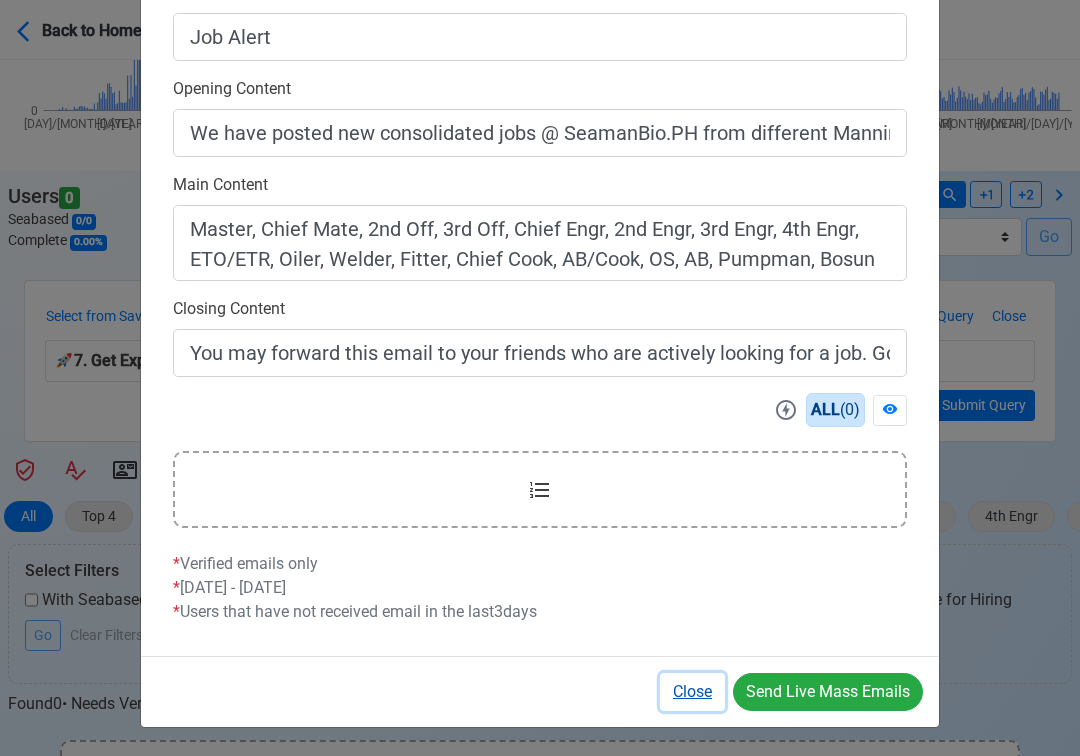 click on "Close" at bounding box center (692, 692) 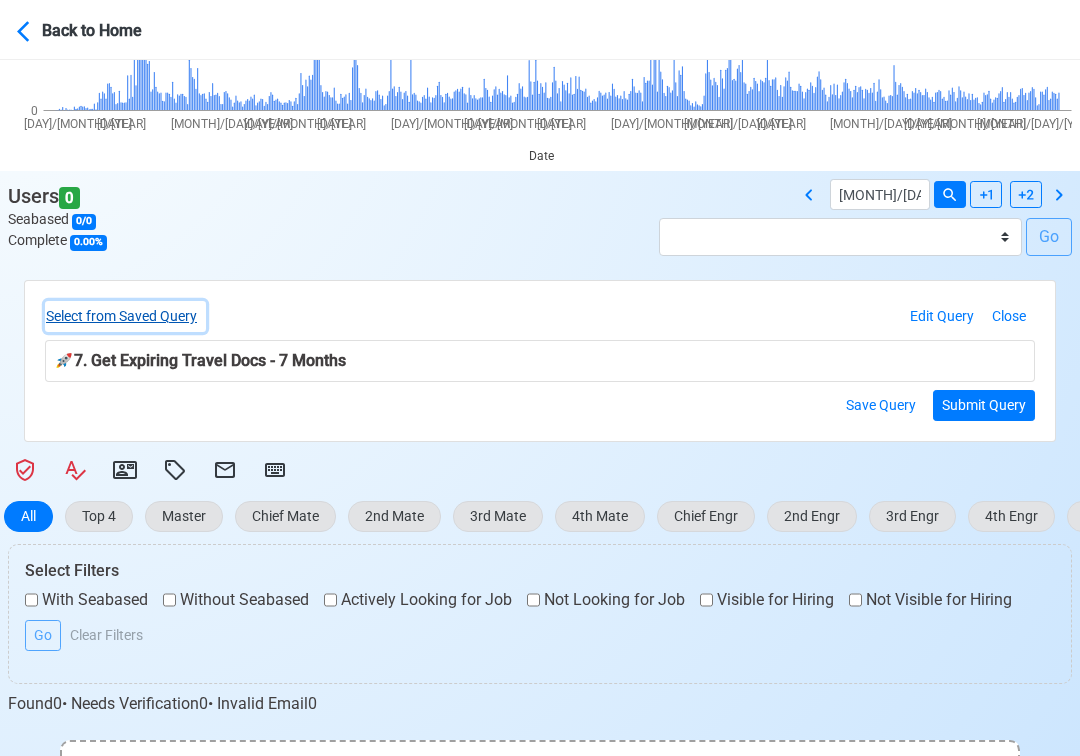 click on "Select from Saved Query" at bounding box center (125, 316) 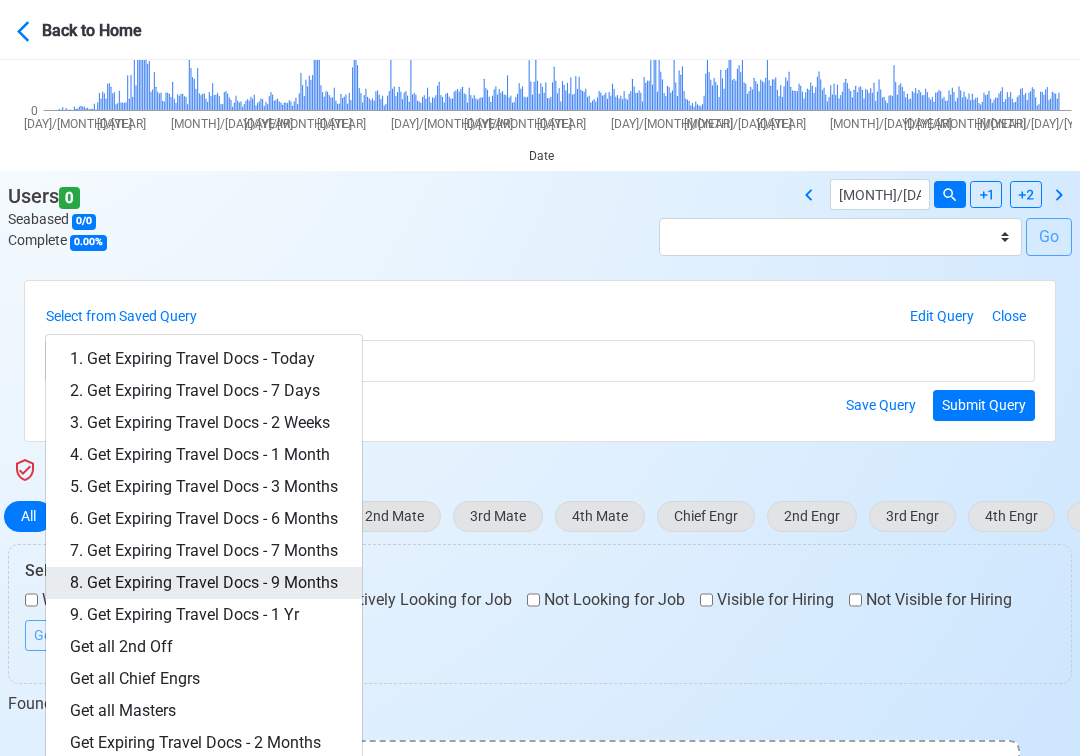 click on "8. Get Expiring Travel Docs - 9 Months" at bounding box center [204, 583] 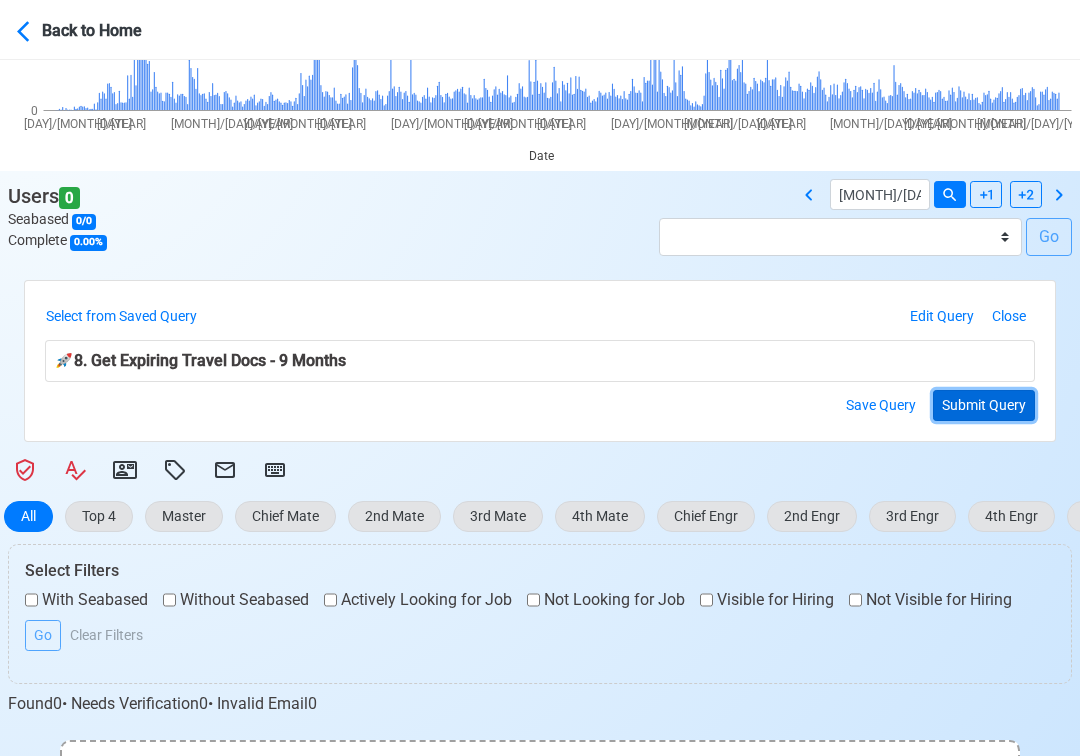 click on "Submit Query" at bounding box center [984, 405] 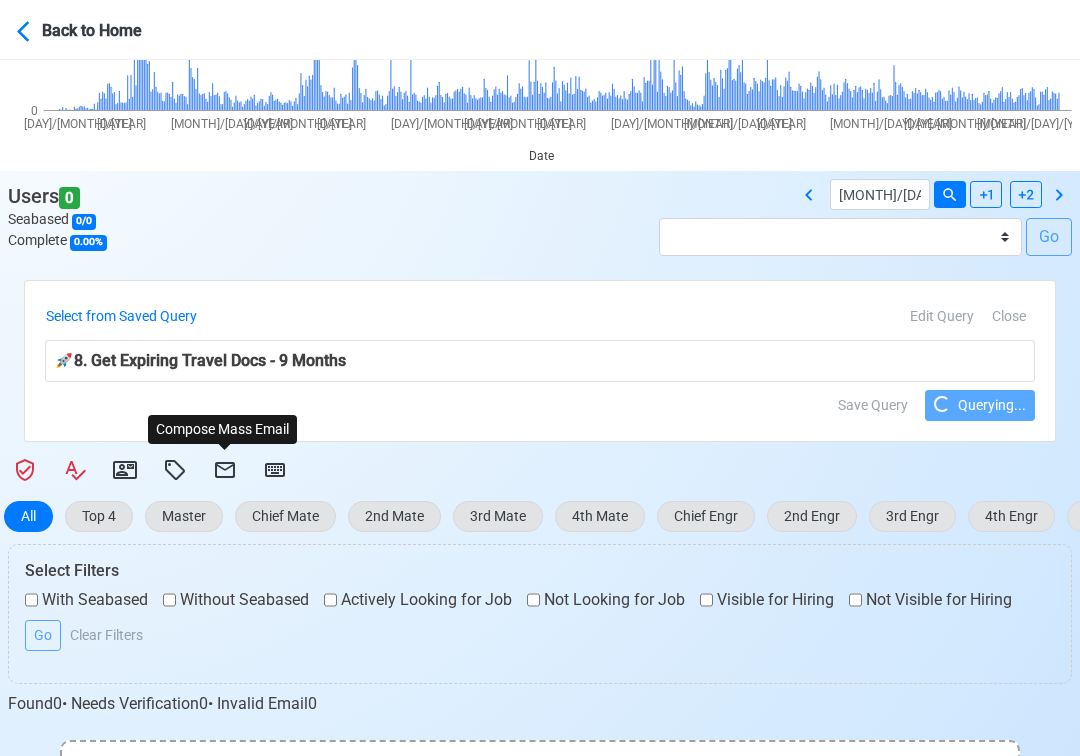 select on "50" 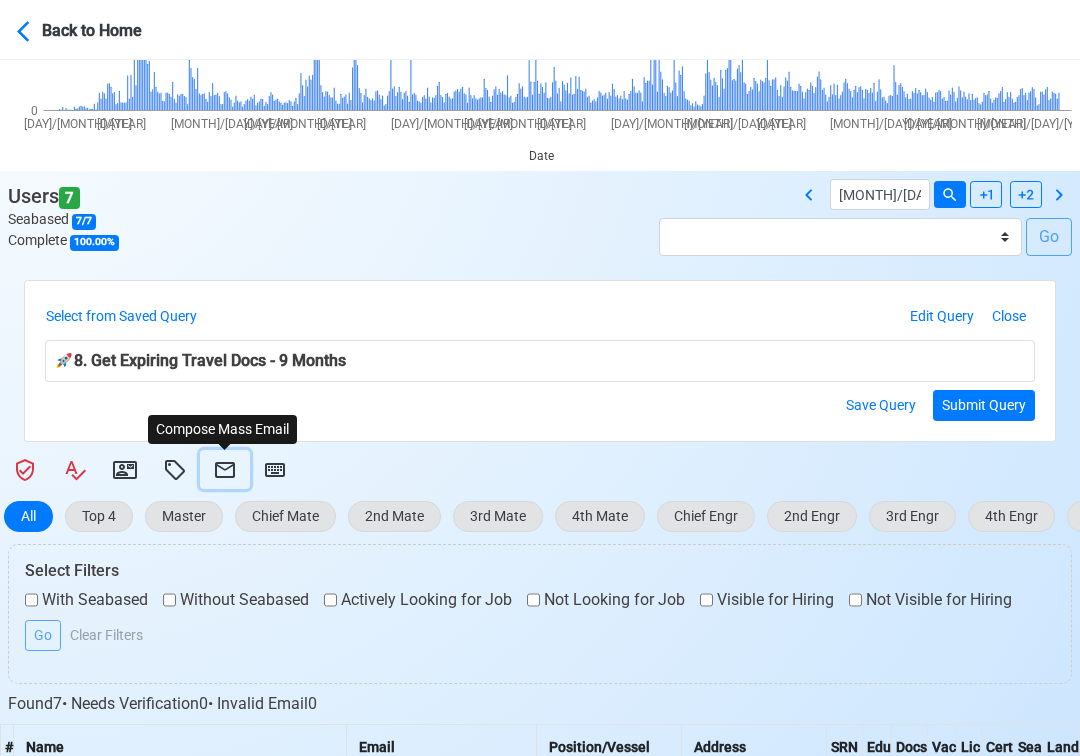 click 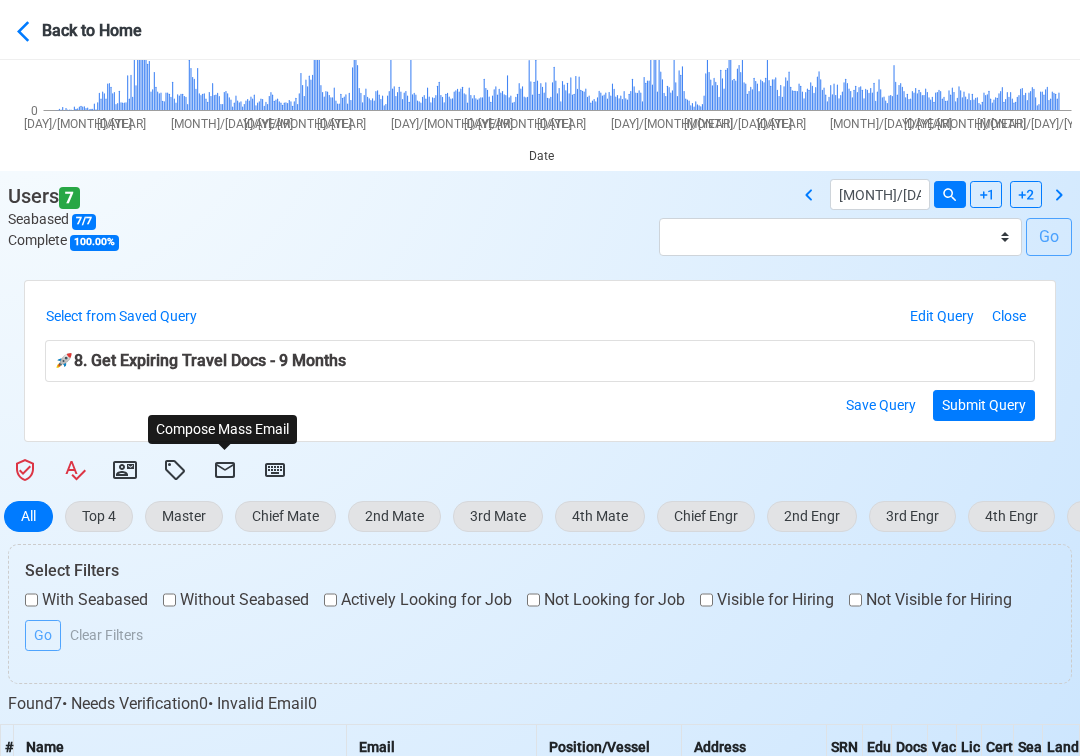 select on "d-3e71907ffd064a39999872a824aaf79a" 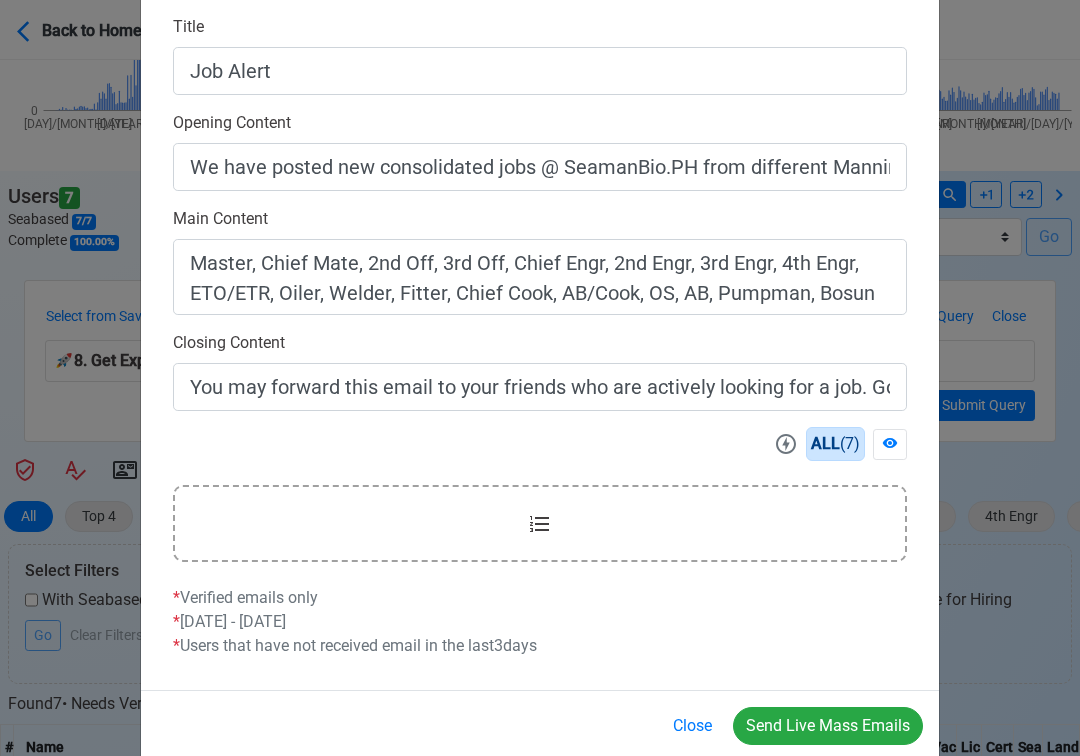 scroll, scrollTop: 558, scrollLeft: 0, axis: vertical 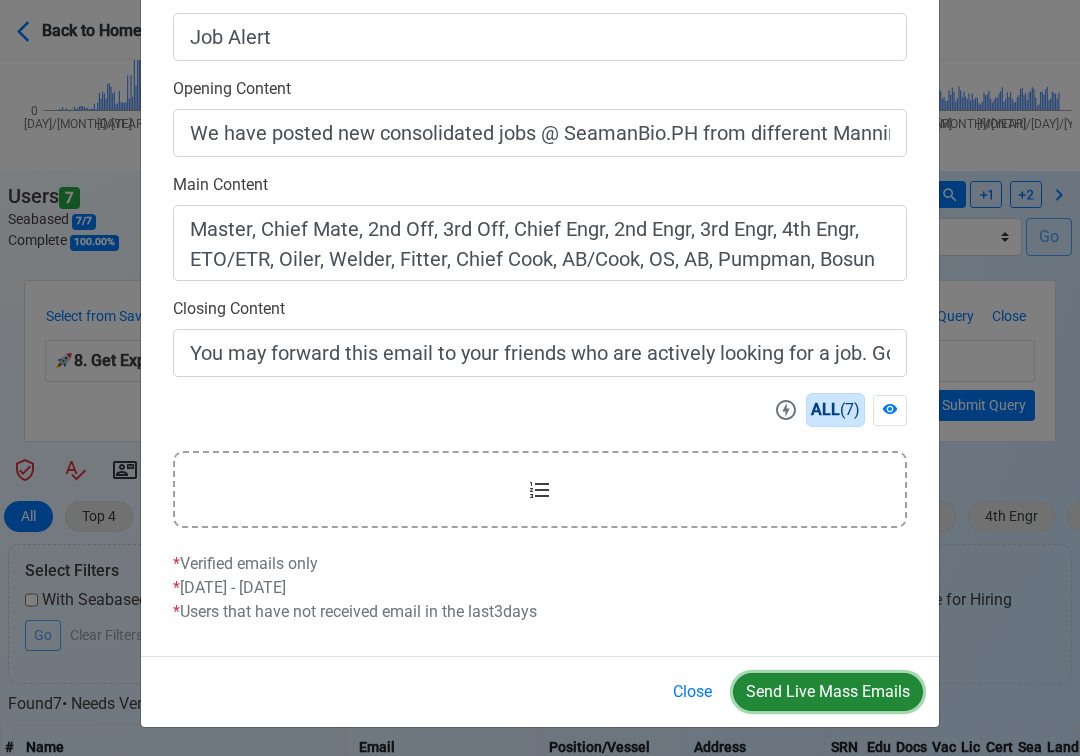 click on "Send Live Mass Emails" at bounding box center (828, 692) 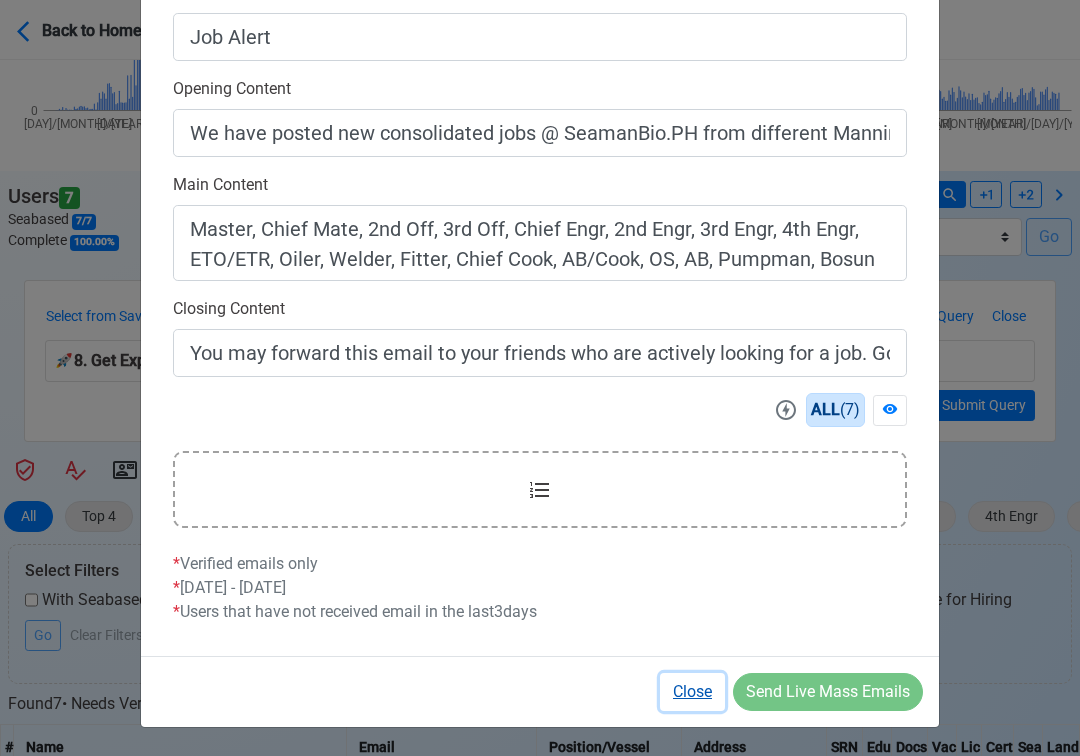 click on "Close" at bounding box center (692, 692) 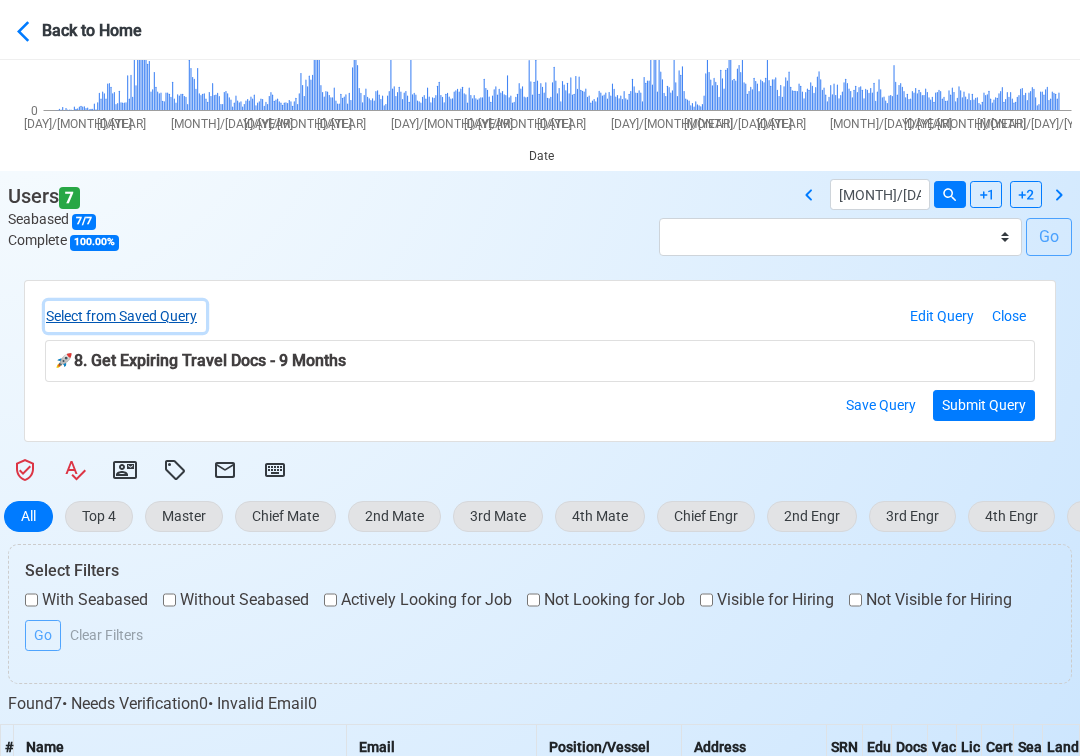 click on "Select from Saved Query" at bounding box center [125, 316] 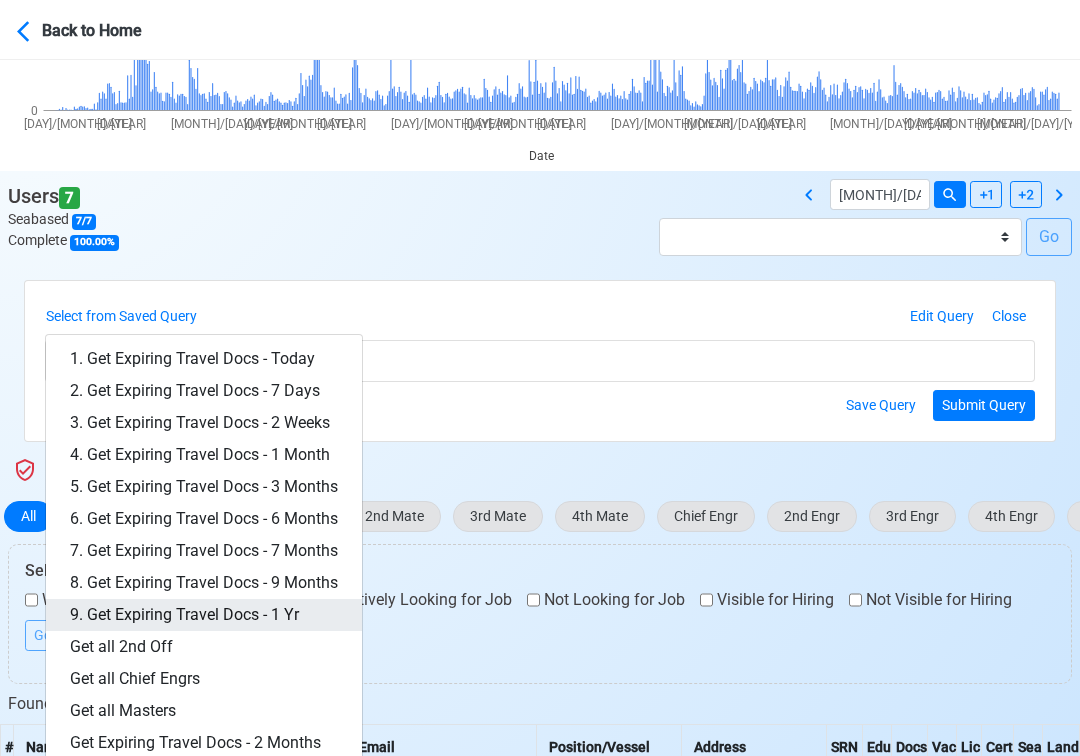 click on "9. Get Expiring Travel Docs - 1 Yr" at bounding box center (204, 615) 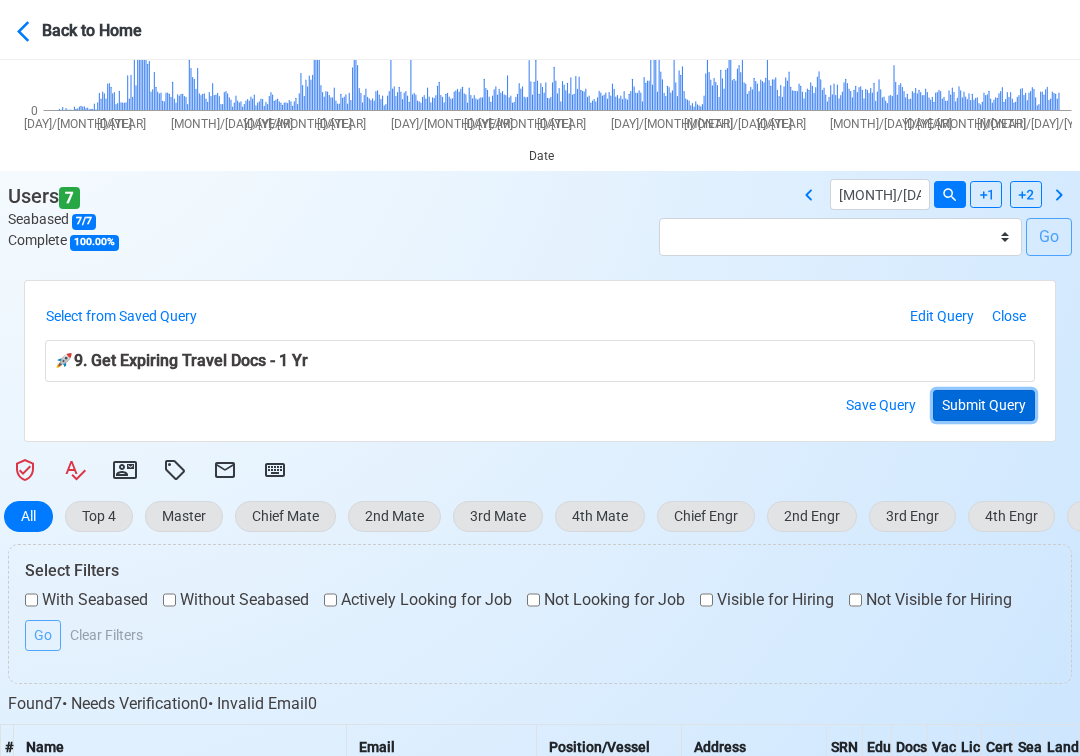 click on "Submit Query" at bounding box center (984, 405) 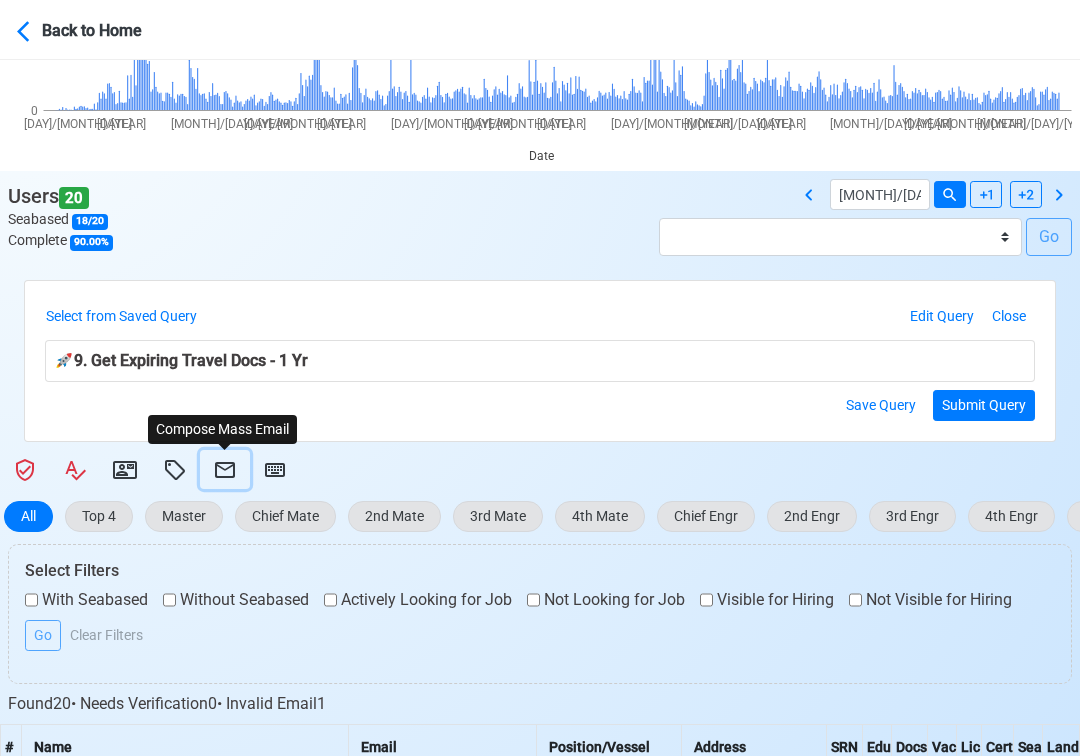 click 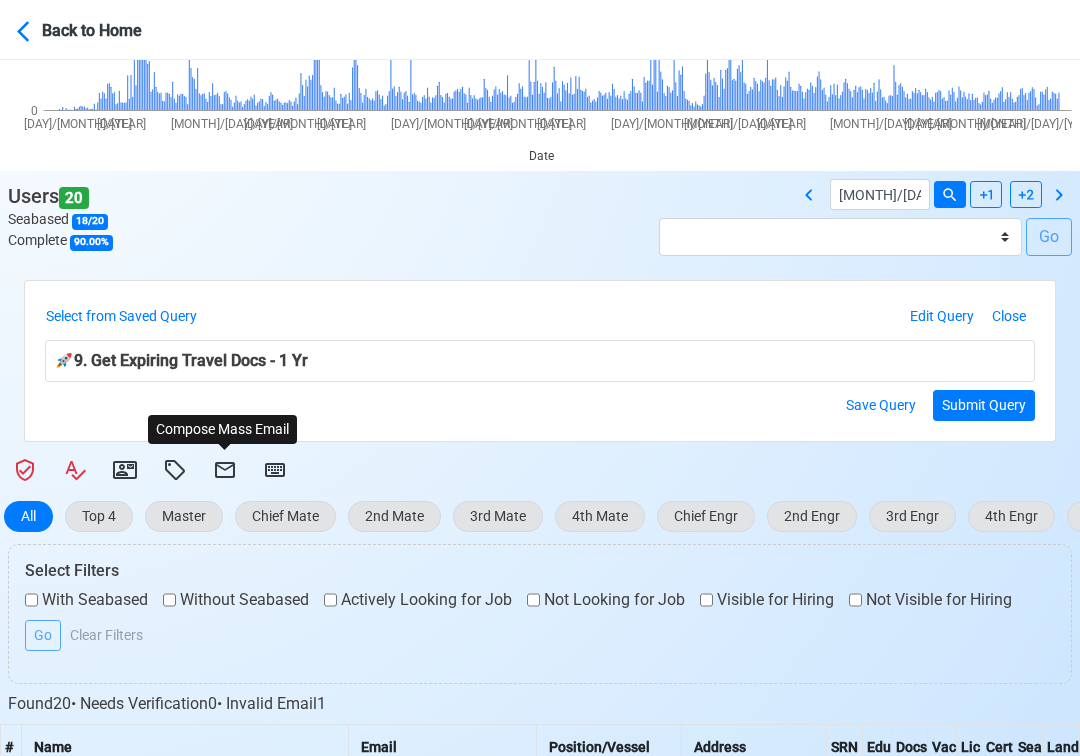 select on "d-3e71907ffd064a39999872a824aaf79a" 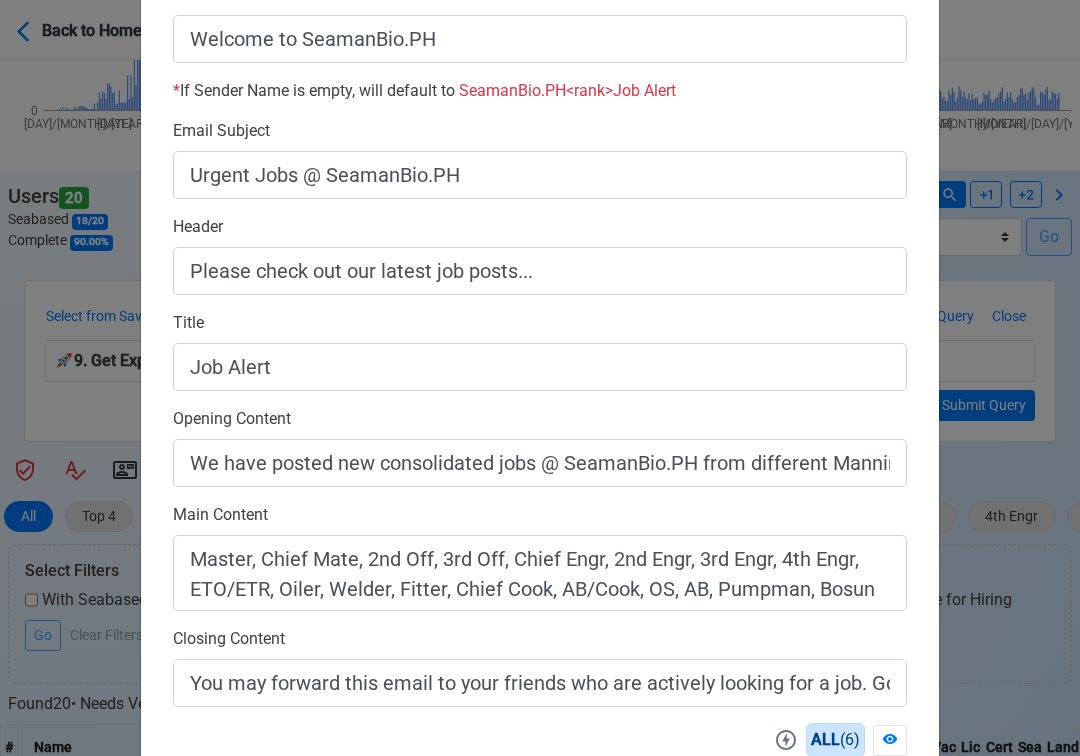 scroll, scrollTop: 558, scrollLeft: 0, axis: vertical 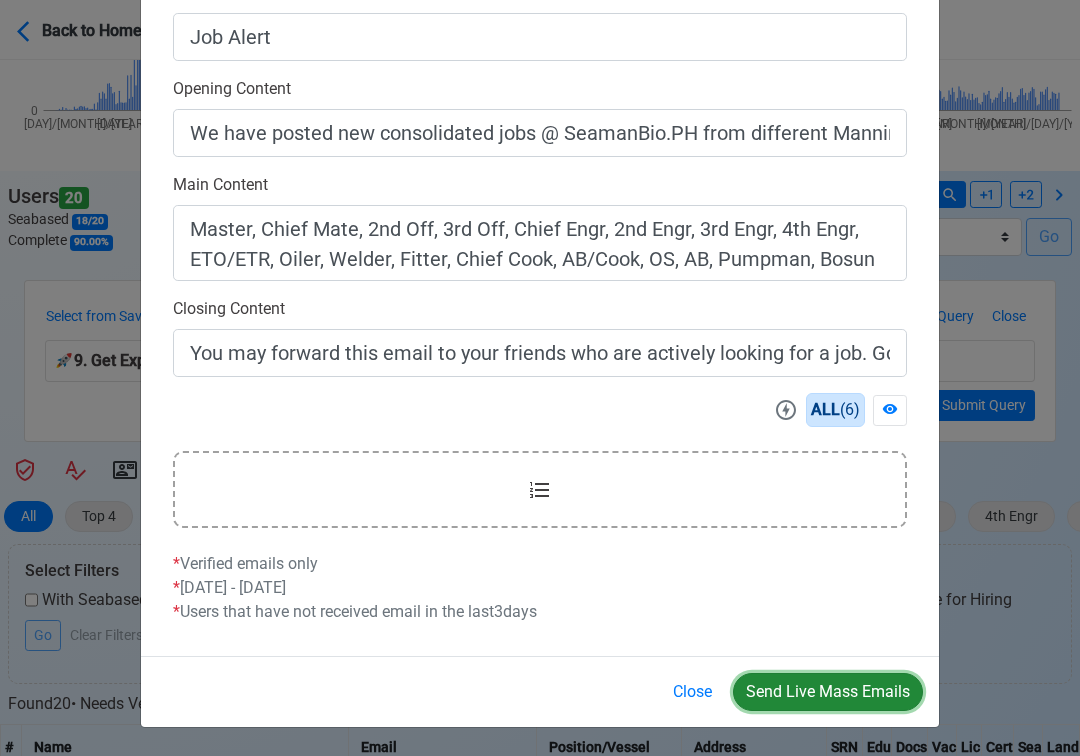 click on "Send Live Mass Emails" at bounding box center [828, 692] 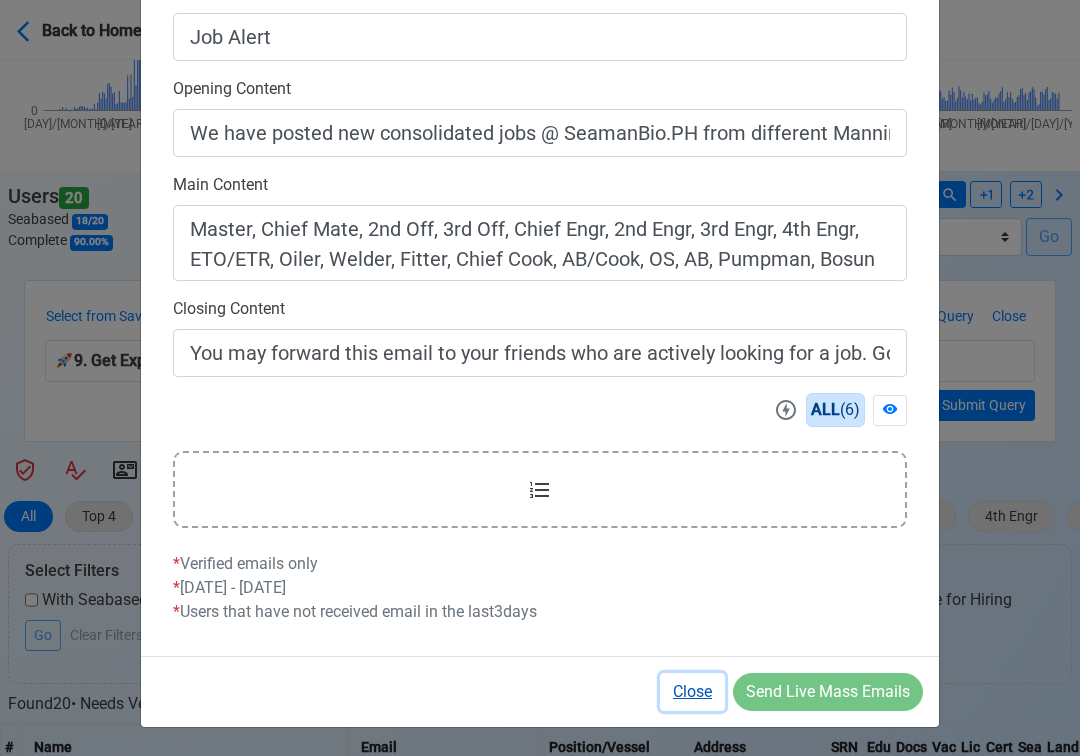 click on "Close" at bounding box center [692, 692] 